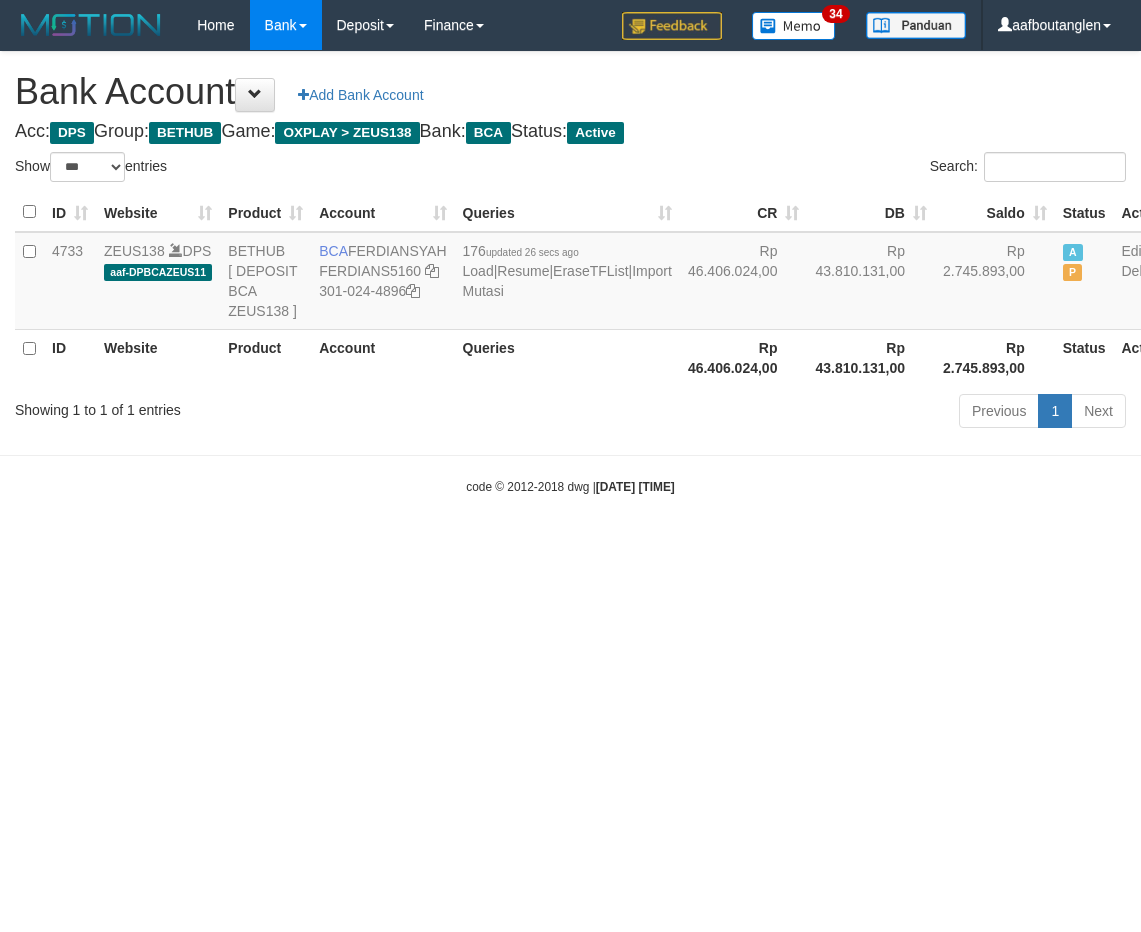 select on "***" 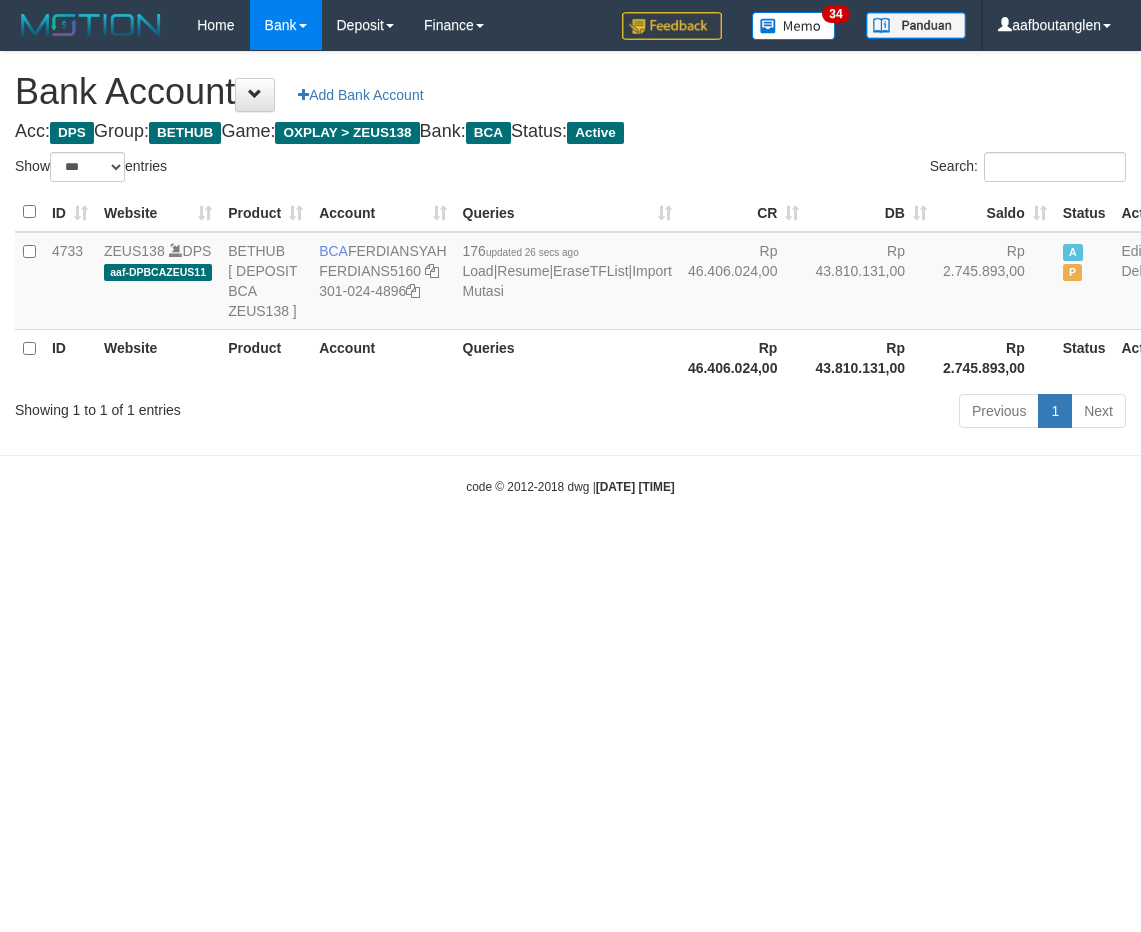 scroll, scrollTop: 0, scrollLeft: 0, axis: both 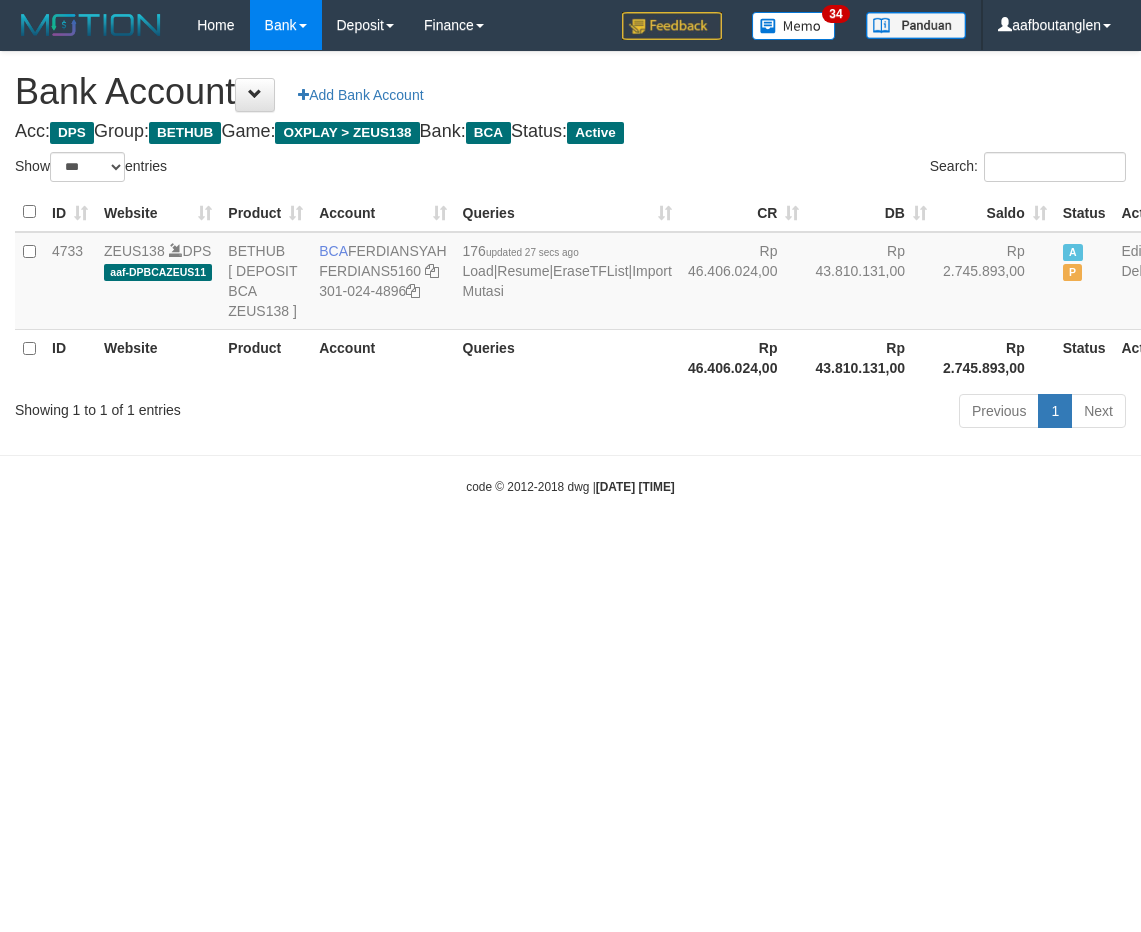 select on "***" 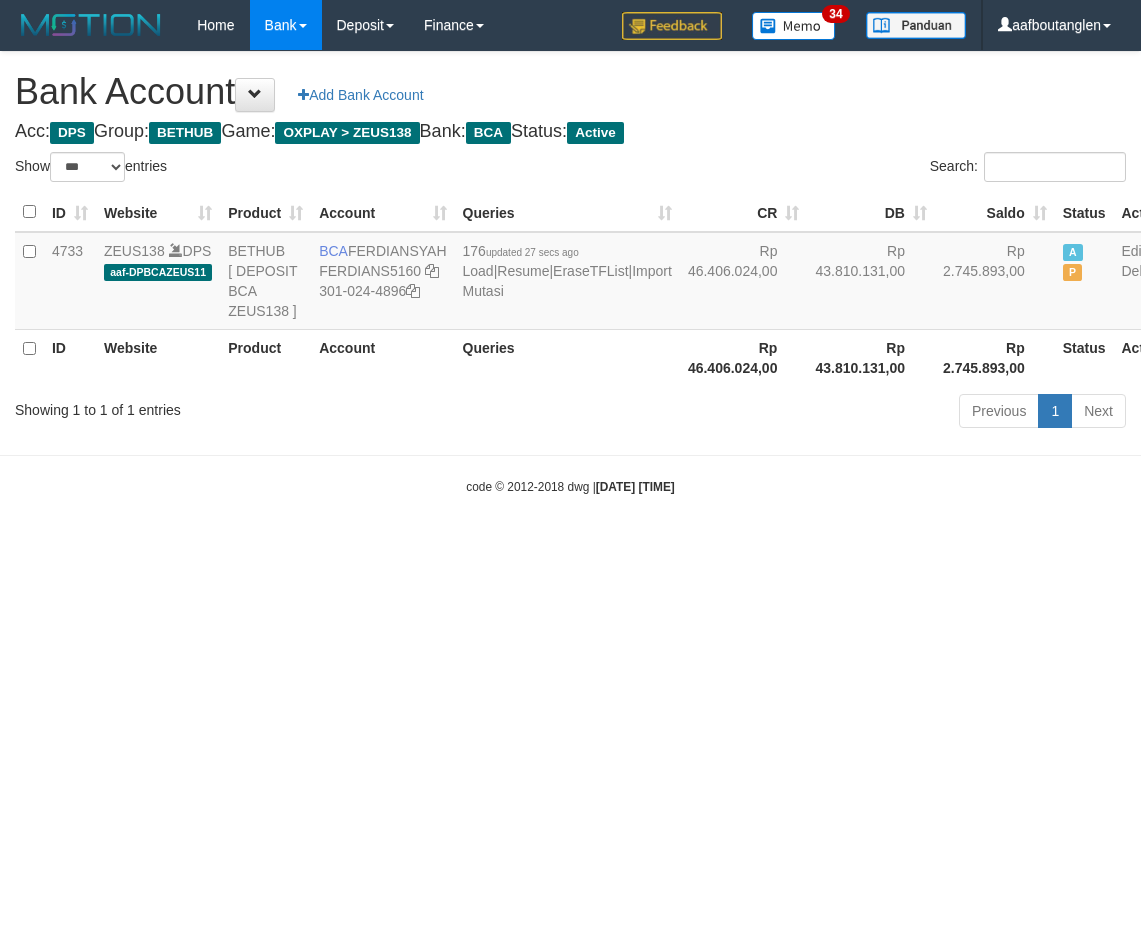 scroll, scrollTop: 0, scrollLeft: 0, axis: both 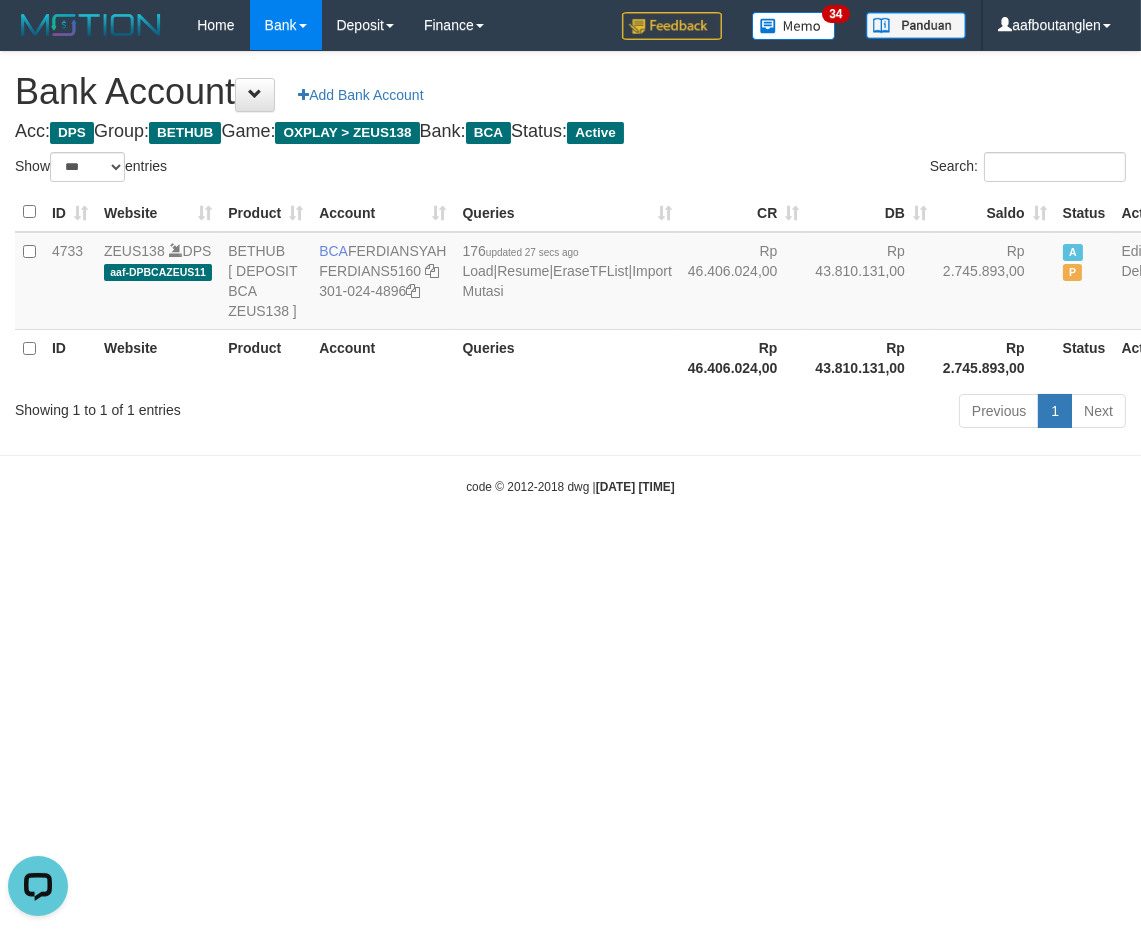 drag, startPoint x: 708, startPoint y: 632, endPoint x: 705, endPoint y: 583, distance: 49.09175 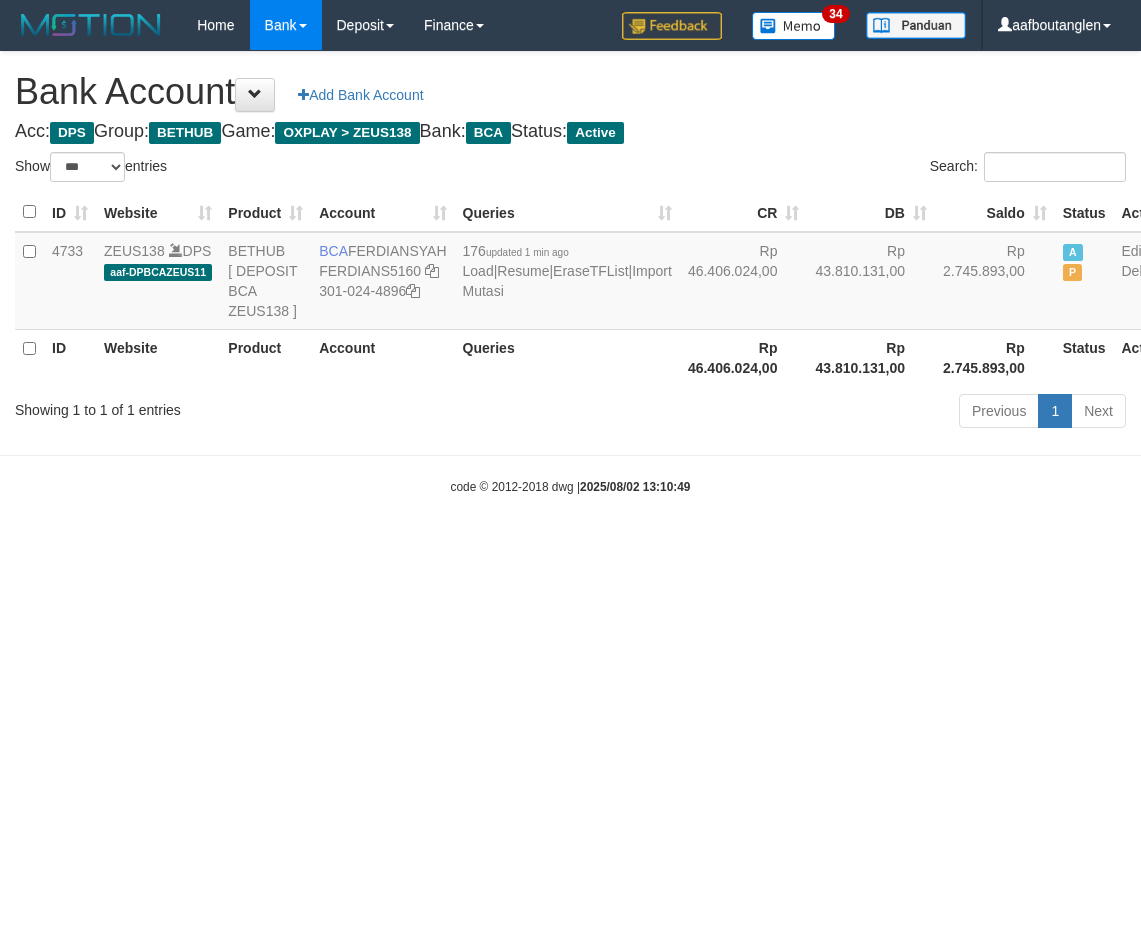 select on "***" 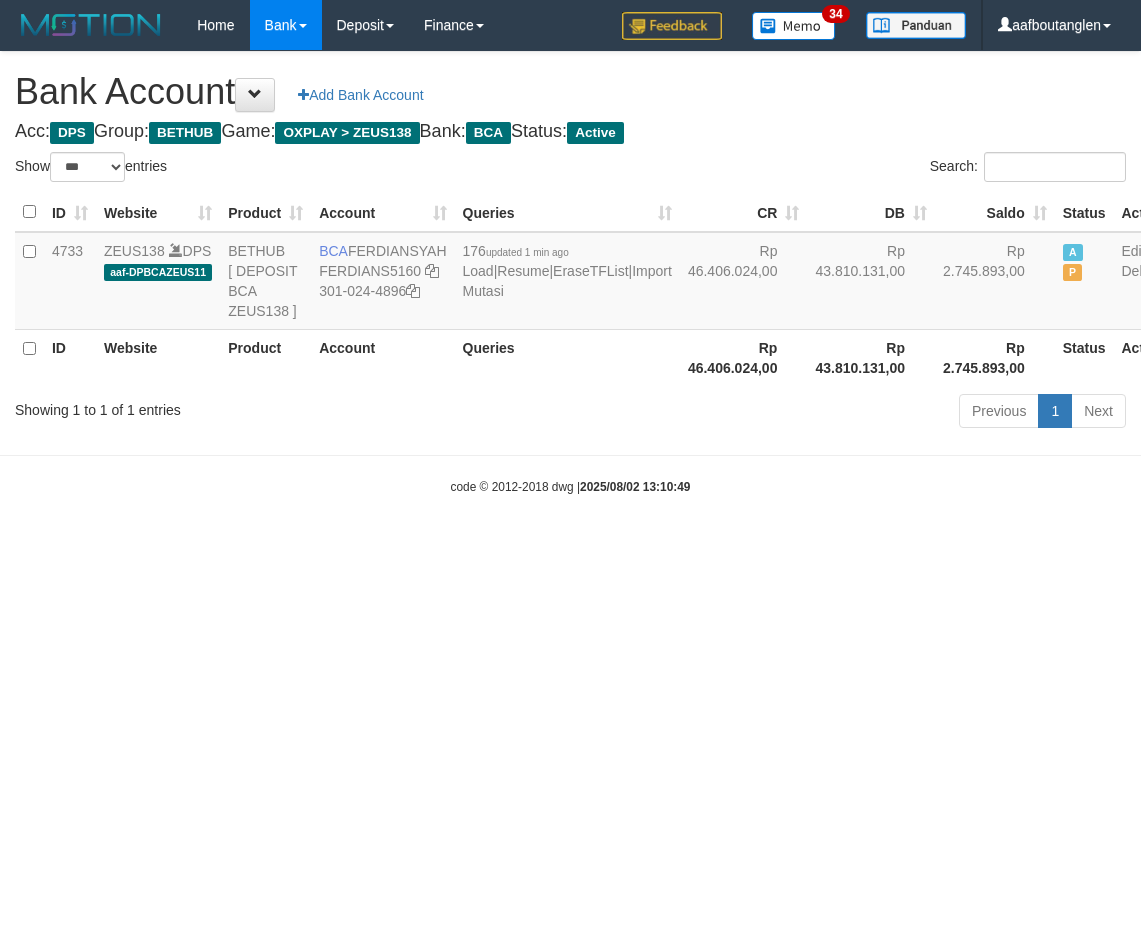 scroll, scrollTop: 0, scrollLeft: 0, axis: both 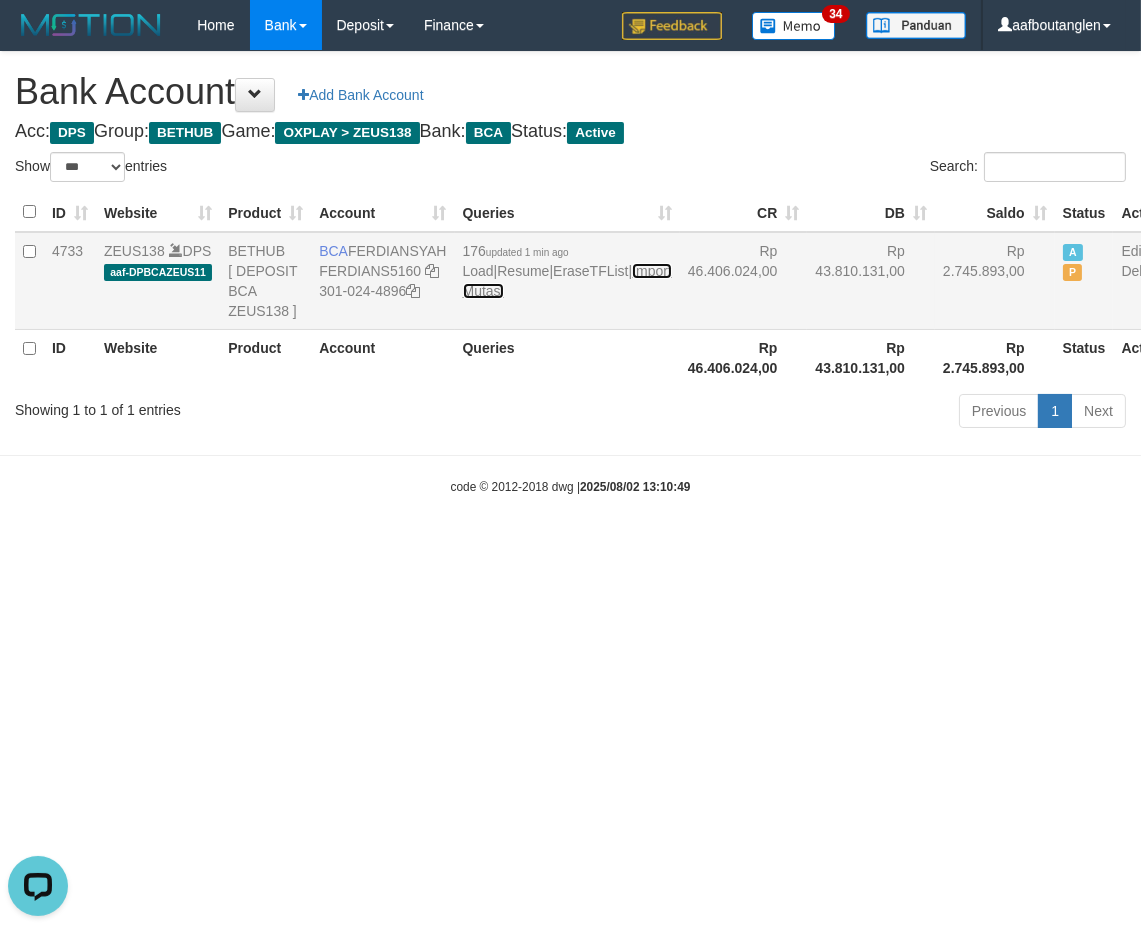 click on "Import Mutasi" at bounding box center (567, 281) 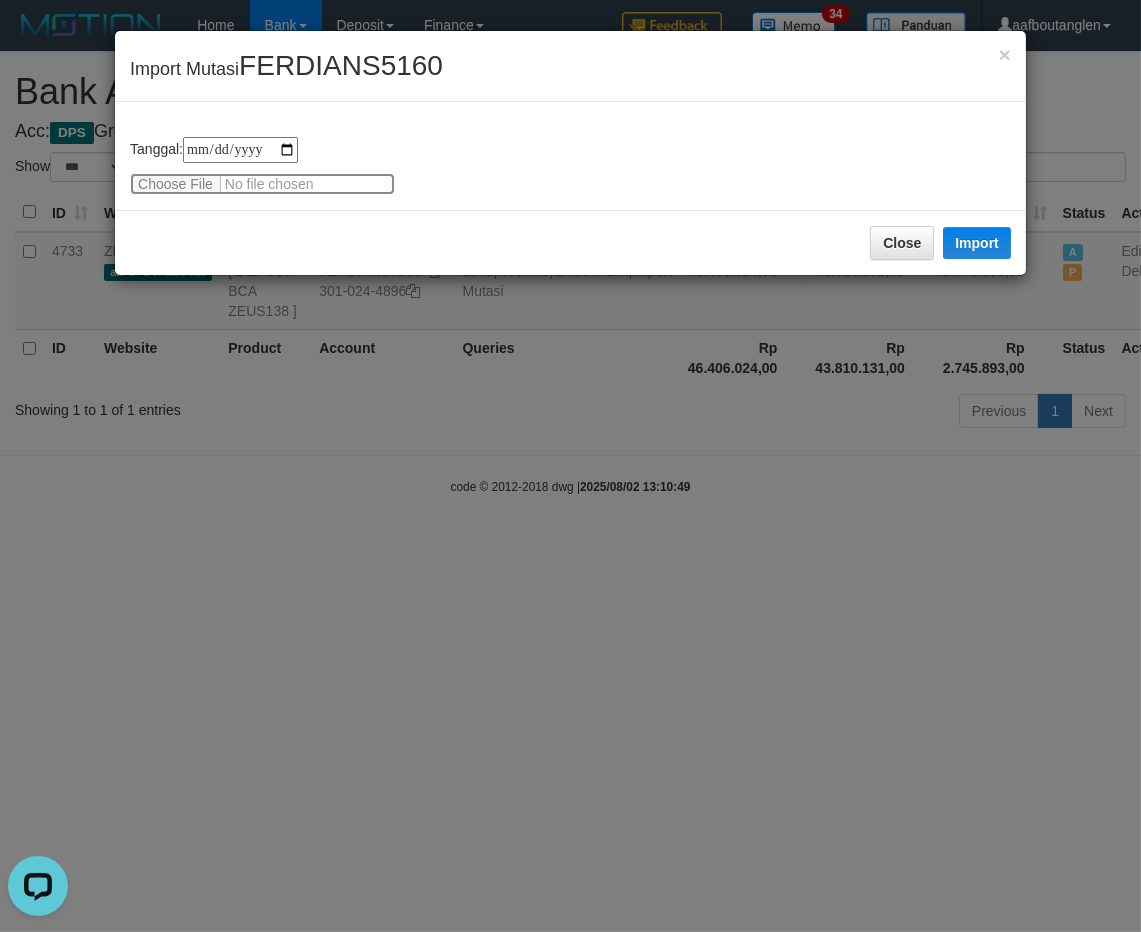 click at bounding box center (262, 184) 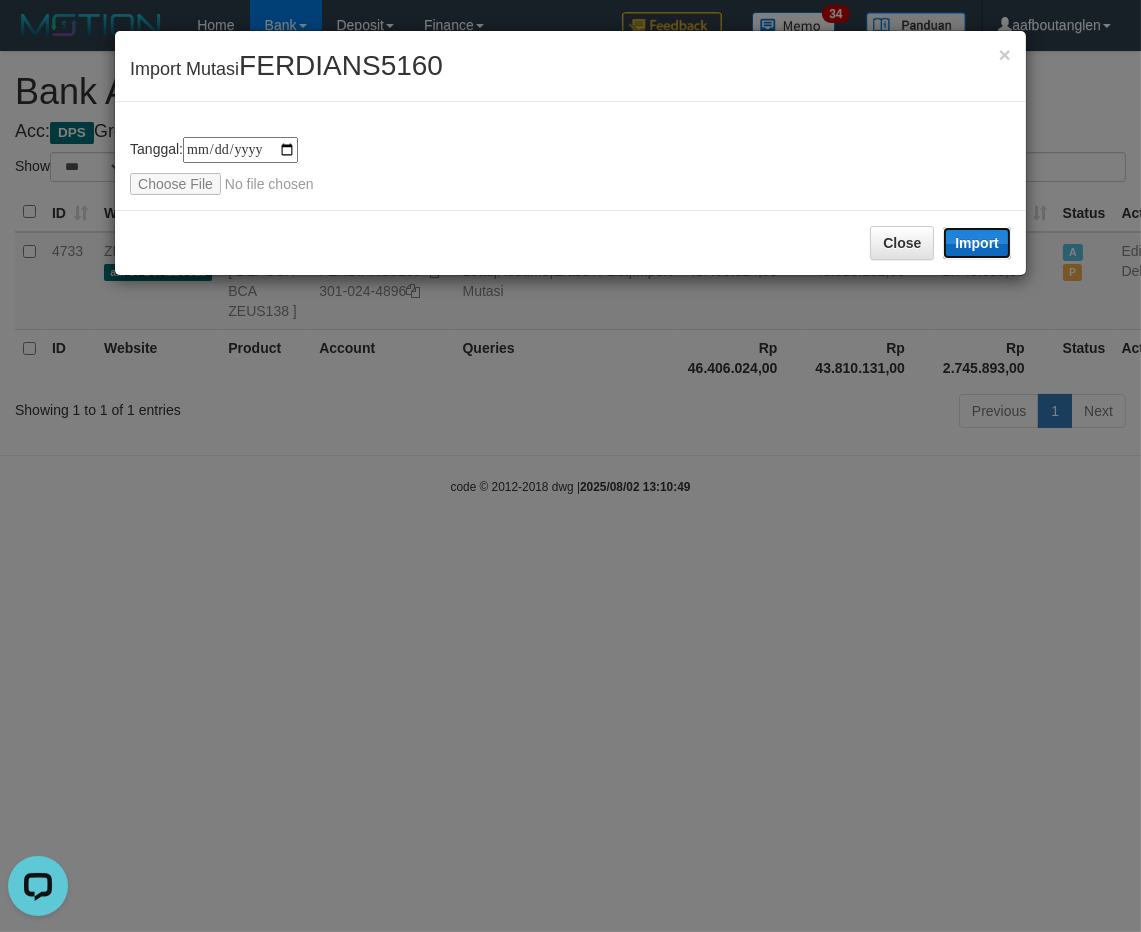 click on "Import" at bounding box center [977, 243] 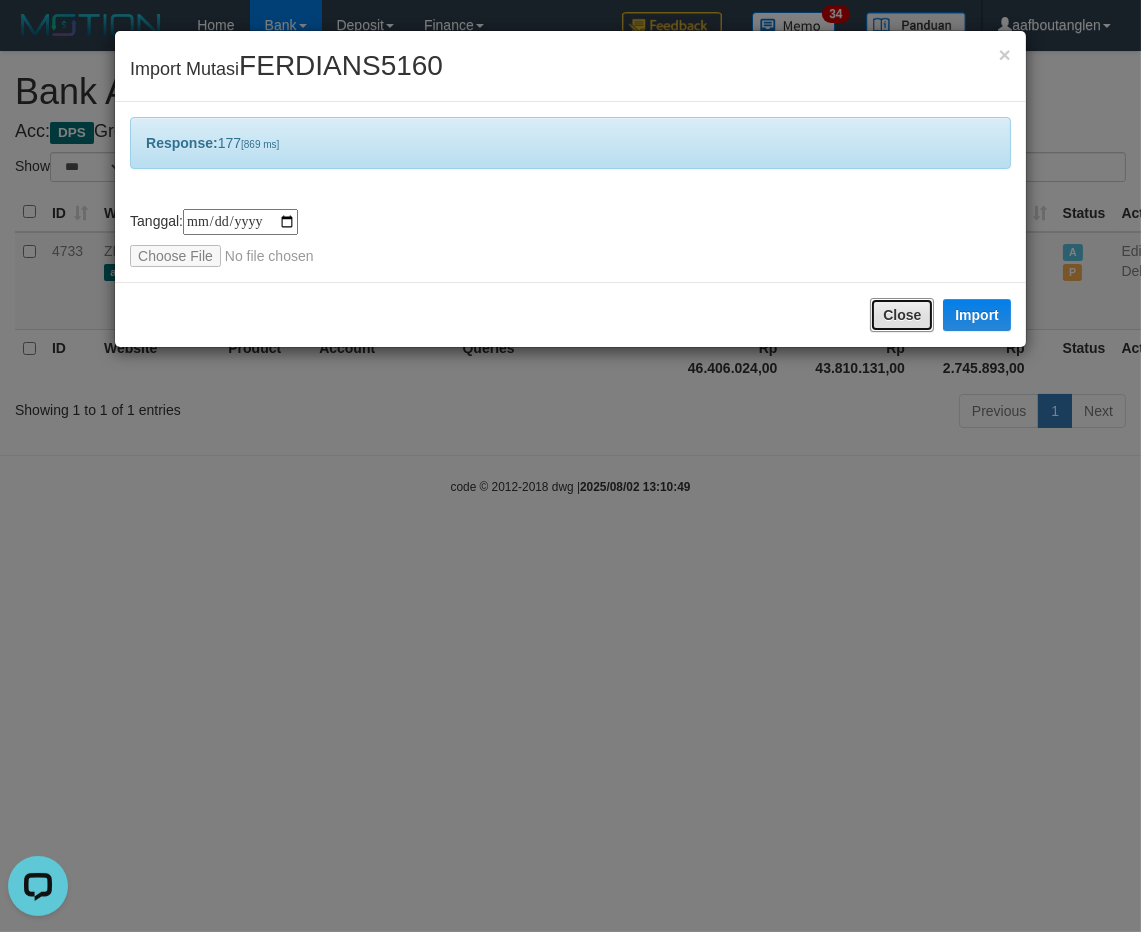 drag, startPoint x: 901, startPoint y: 301, endPoint x: 802, endPoint y: 420, distance: 154.79665 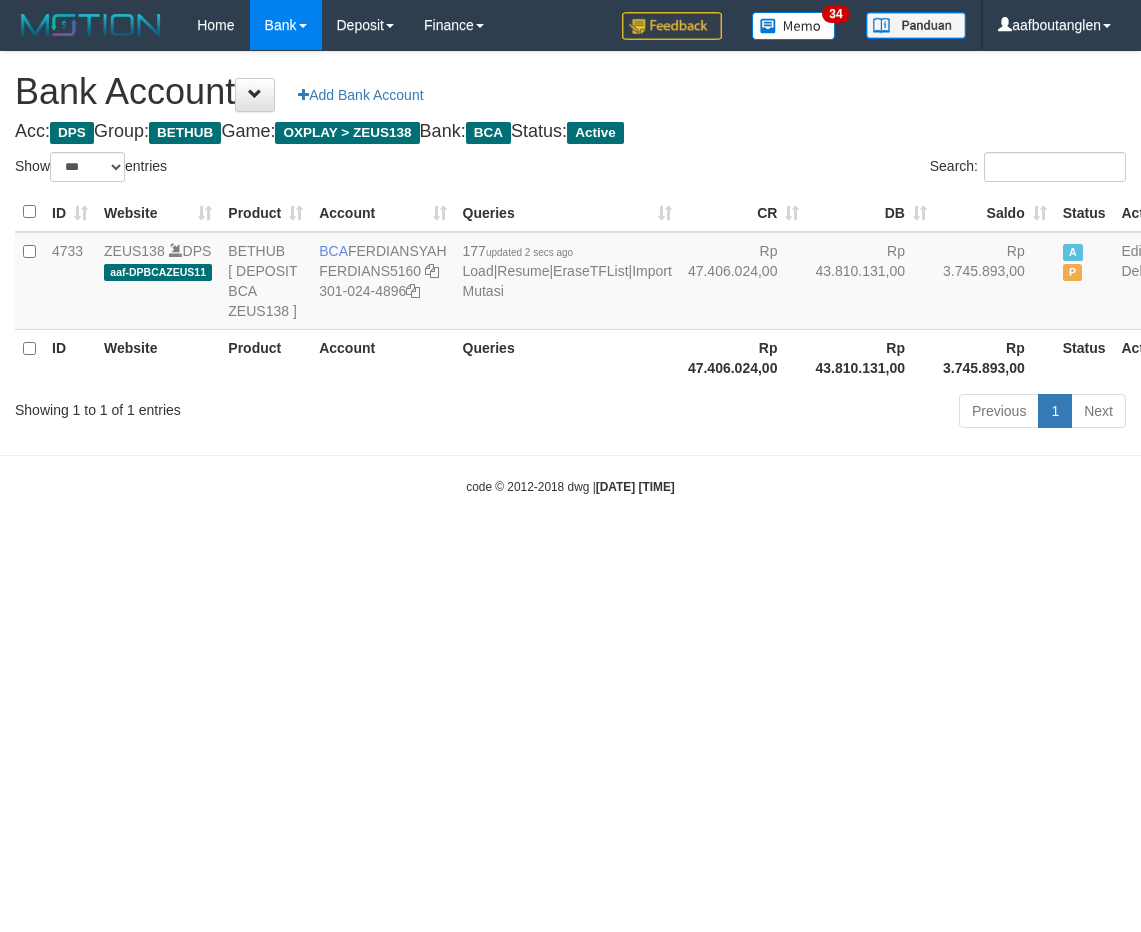 select on "***" 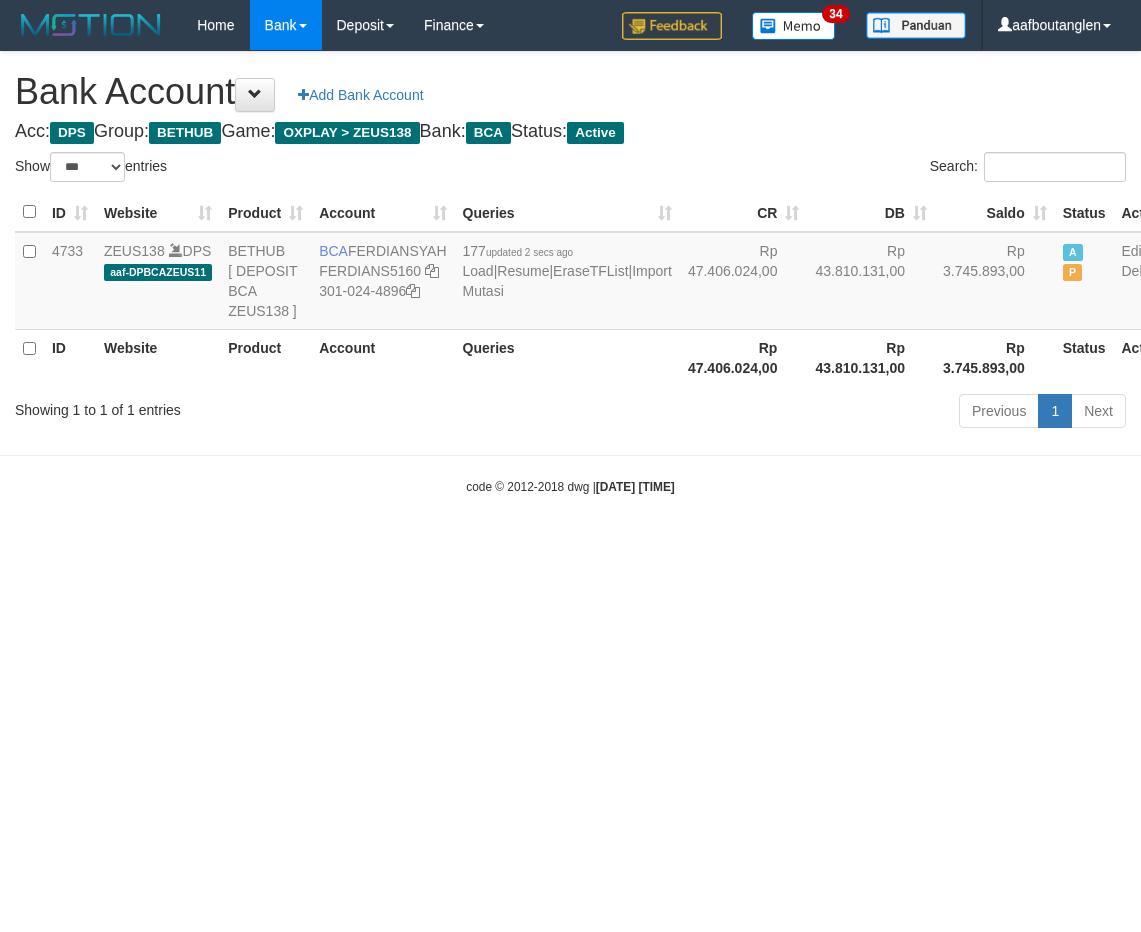 scroll, scrollTop: 0, scrollLeft: 0, axis: both 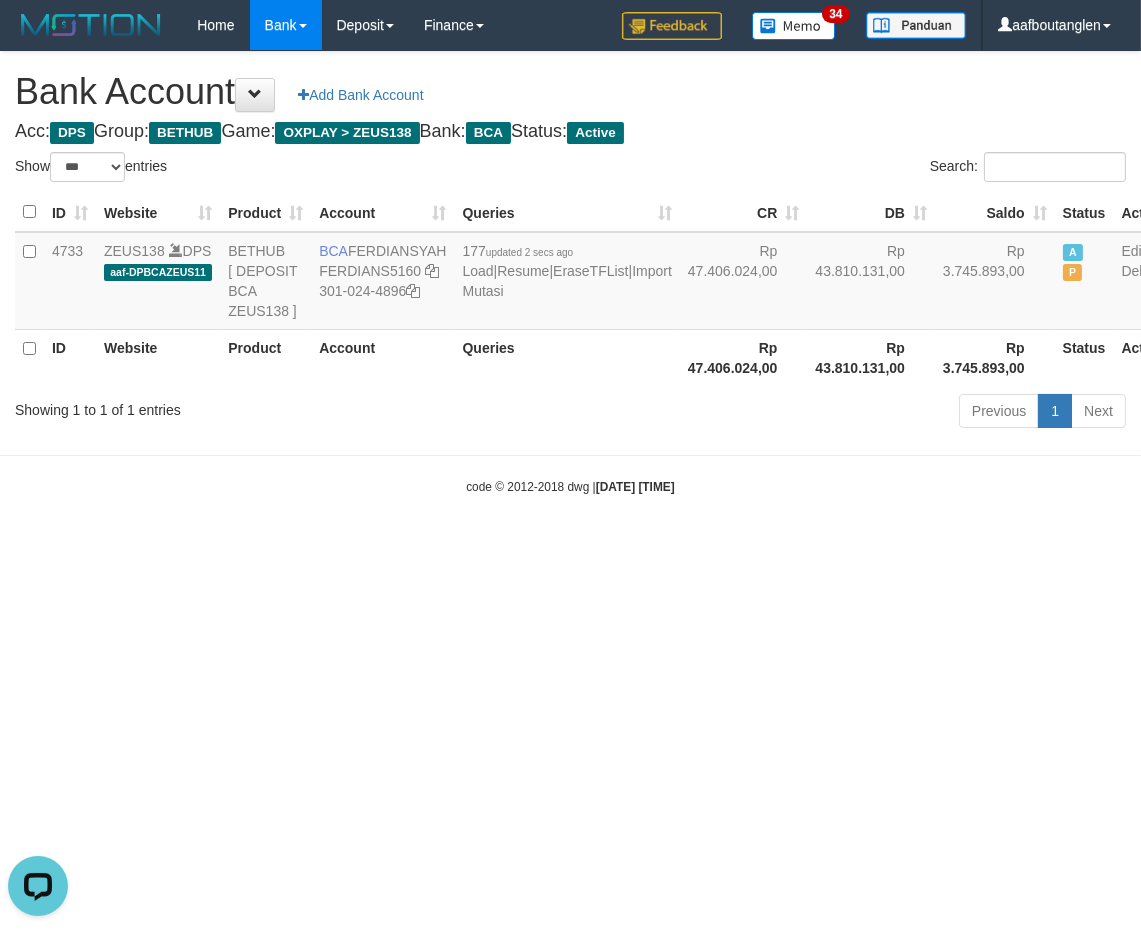 drag, startPoint x: 0, startPoint y: 0, endPoint x: 496, endPoint y: 601, distance: 779.2413 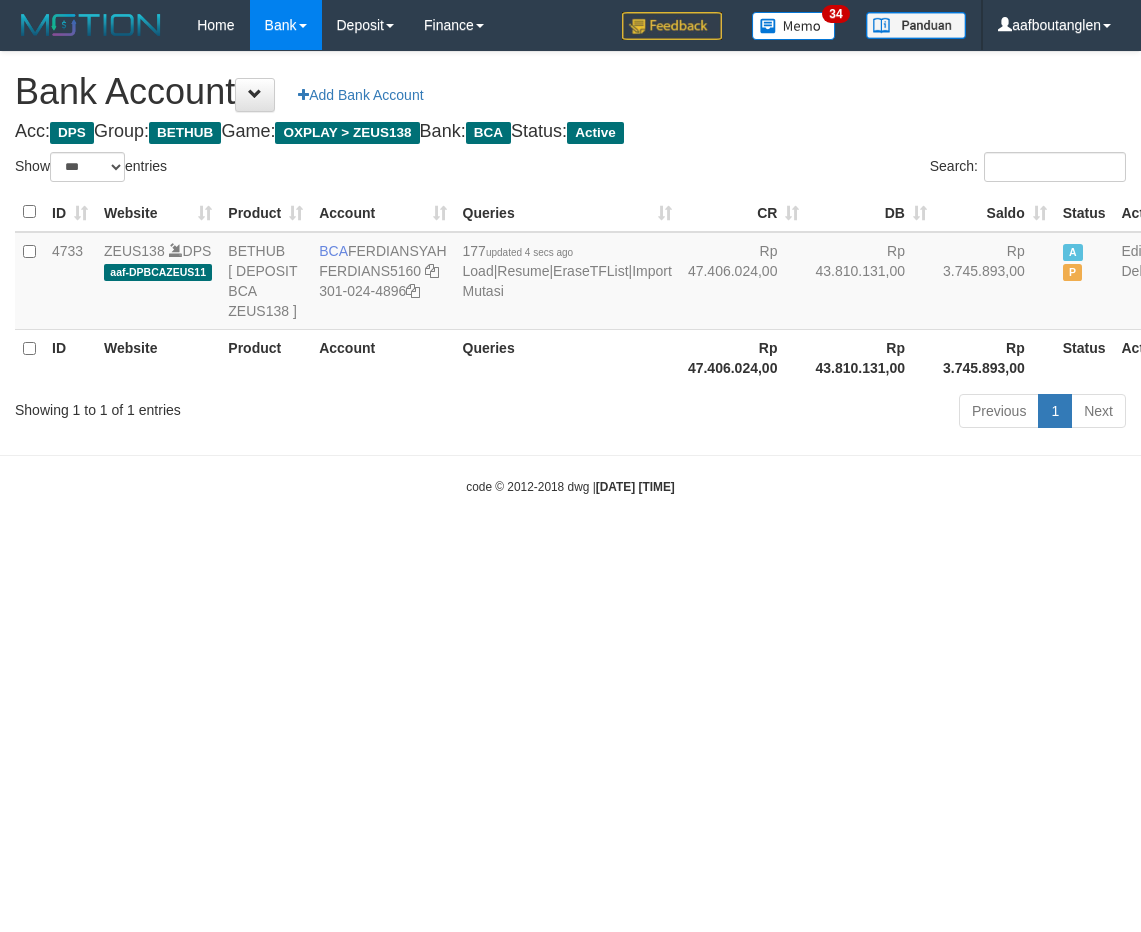 select on "***" 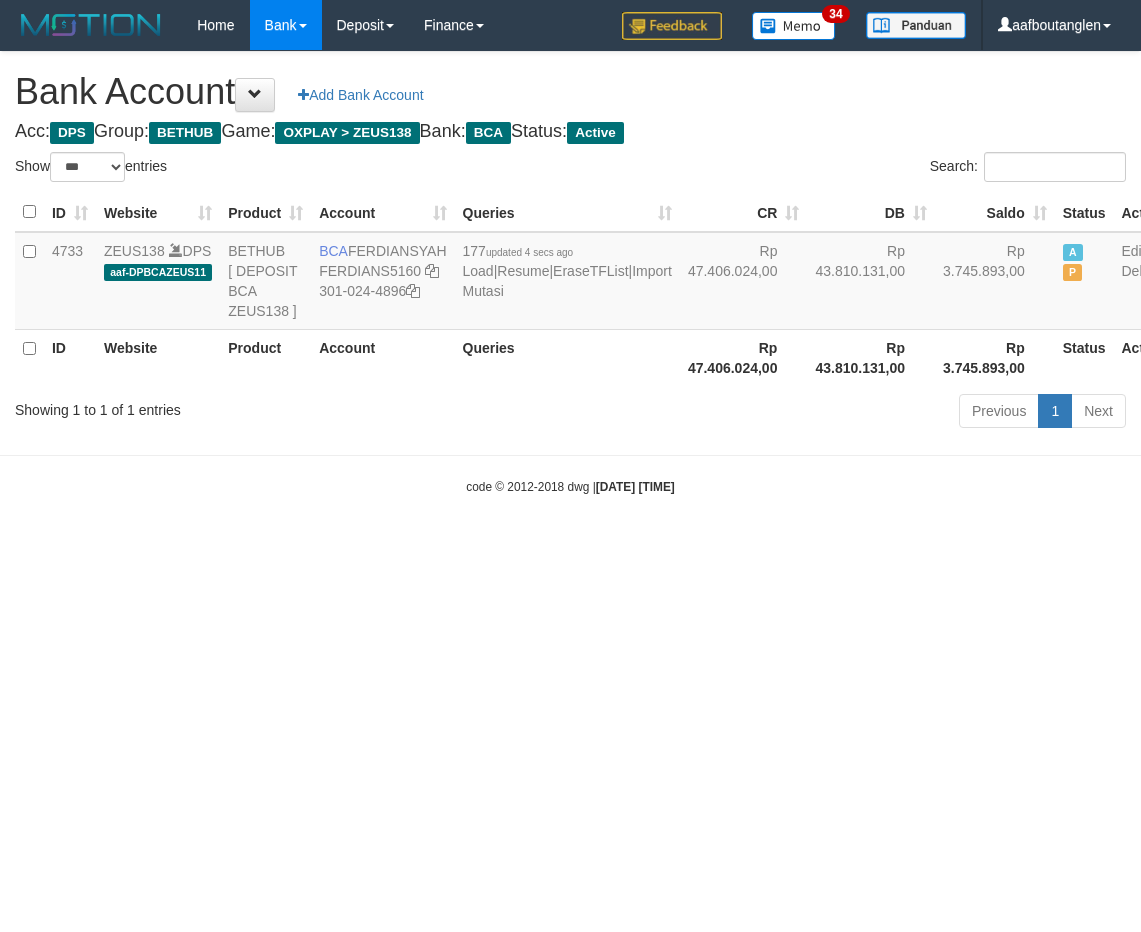 scroll, scrollTop: 0, scrollLeft: 0, axis: both 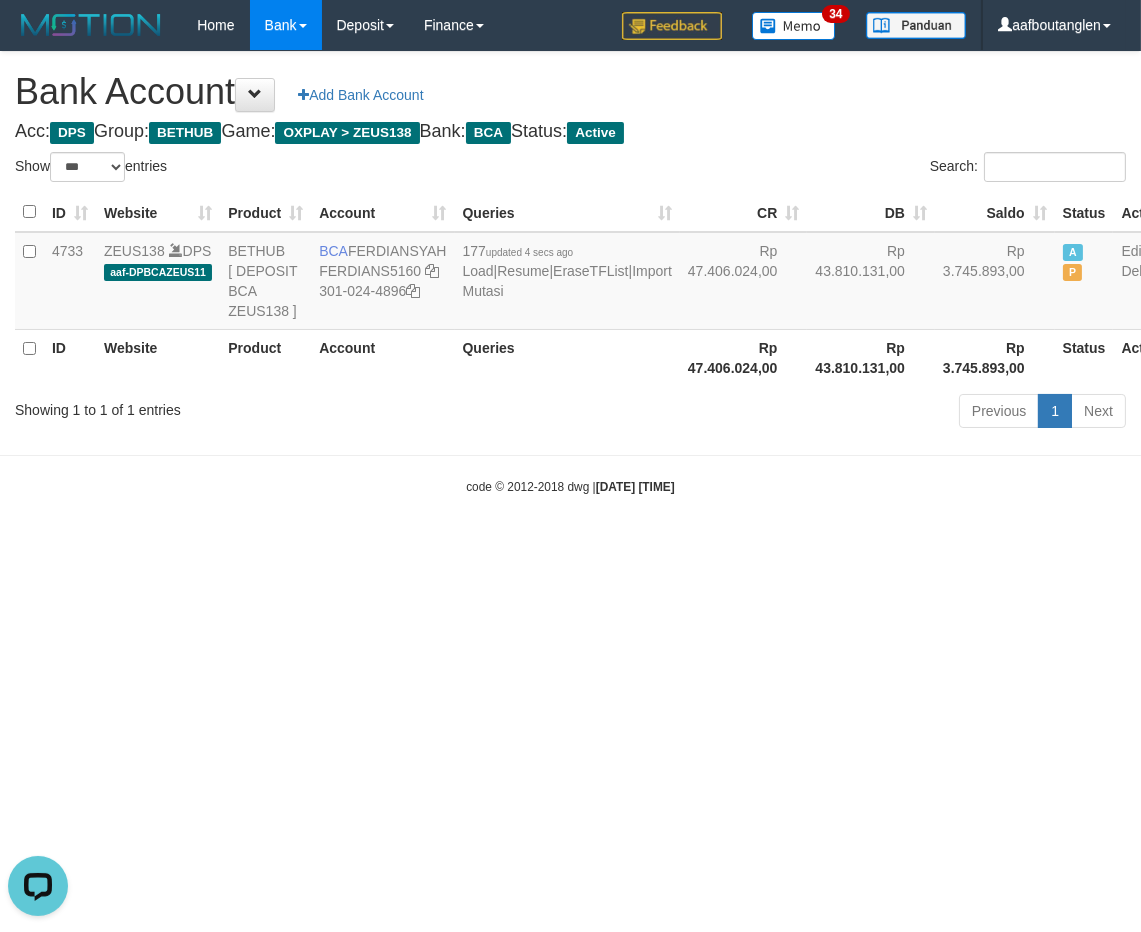 click on "code © [YEAR]-[YEAR] dwg |  [DATE] [TIME]" at bounding box center (570, 486) 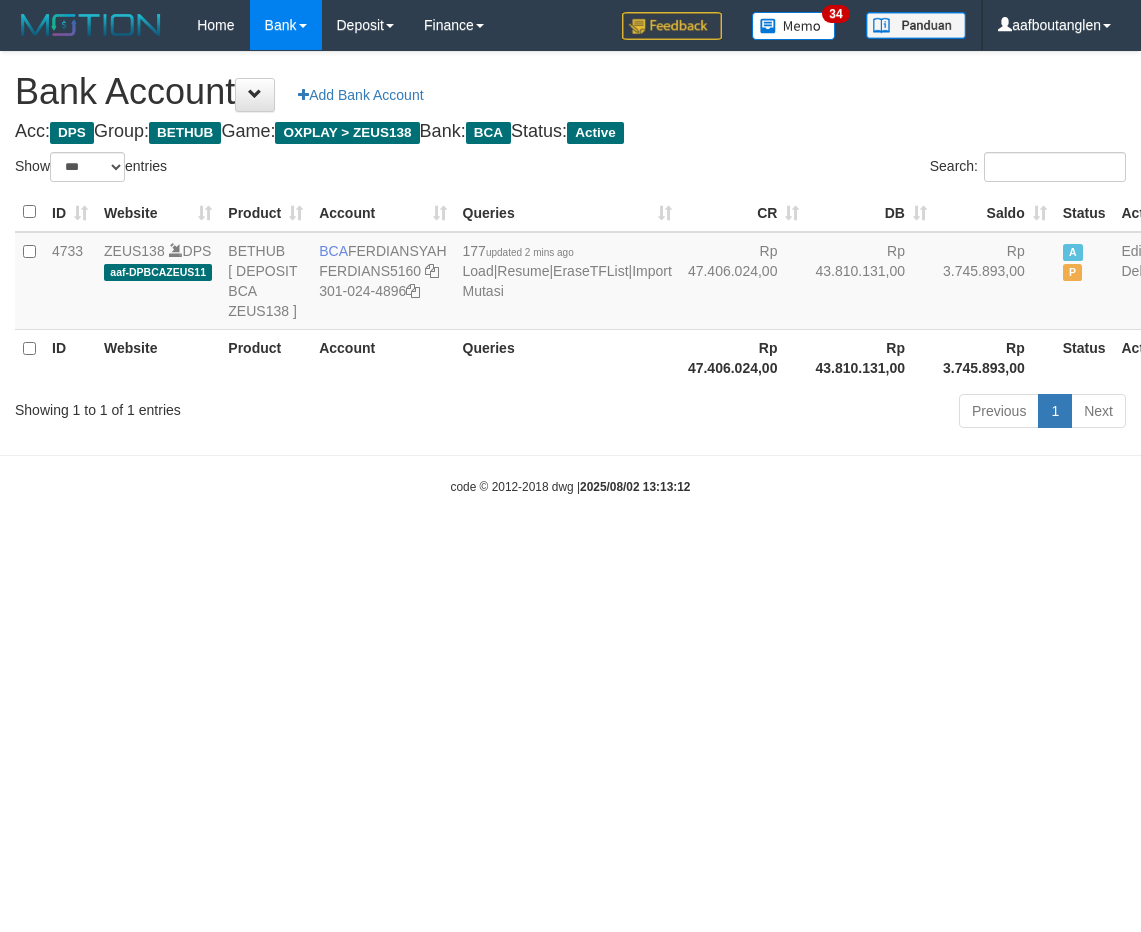 select on "***" 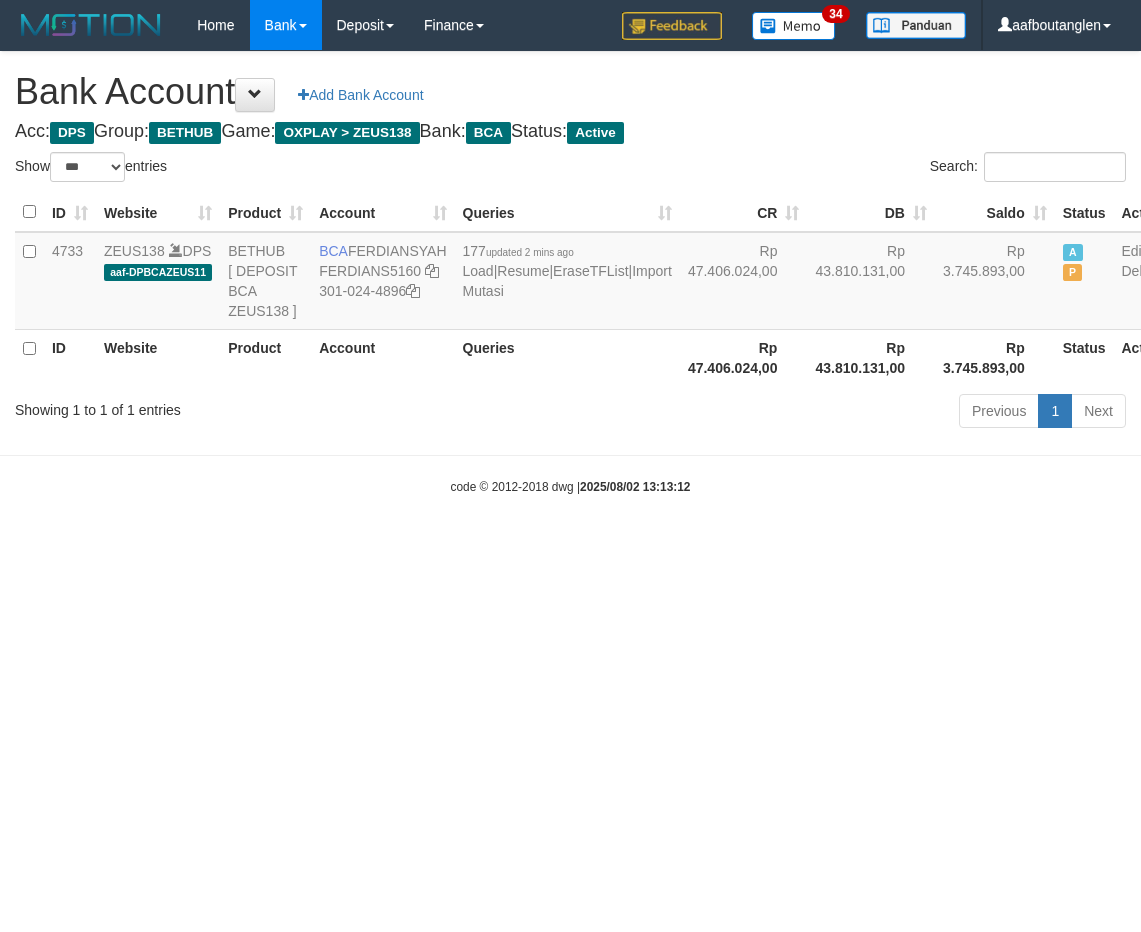 scroll, scrollTop: 0, scrollLeft: 0, axis: both 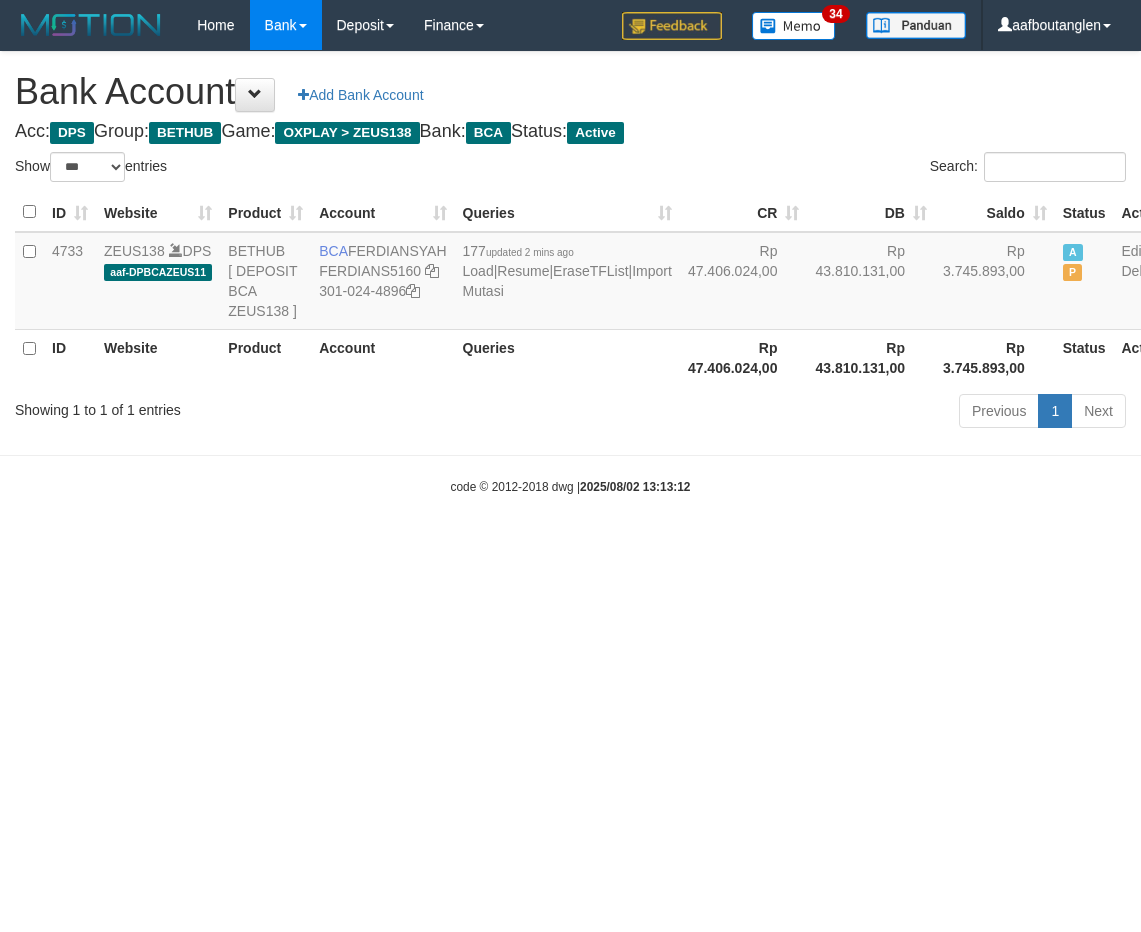 select on "***" 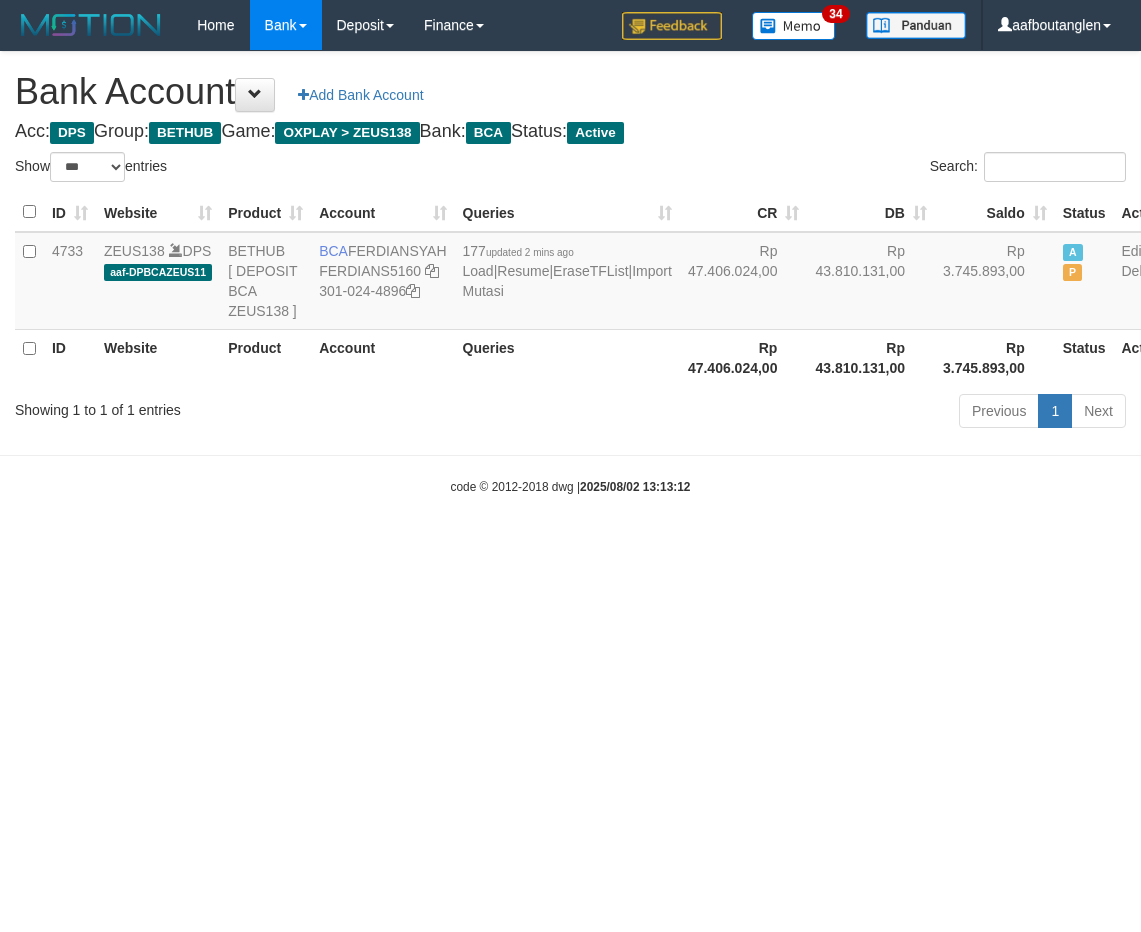 scroll, scrollTop: 0, scrollLeft: 0, axis: both 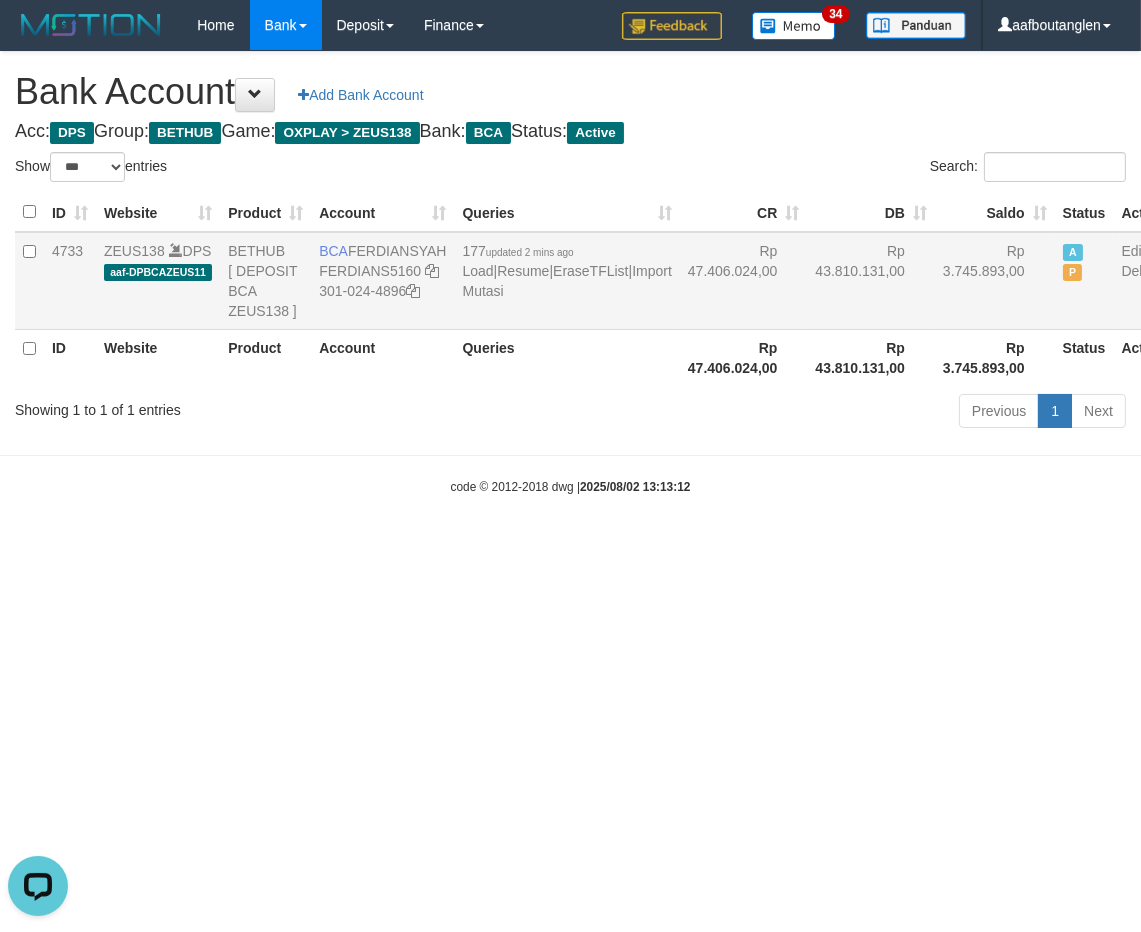 drag, startPoint x: 736, startPoint y: 268, endPoint x: 720, endPoint y: 278, distance: 18.867962 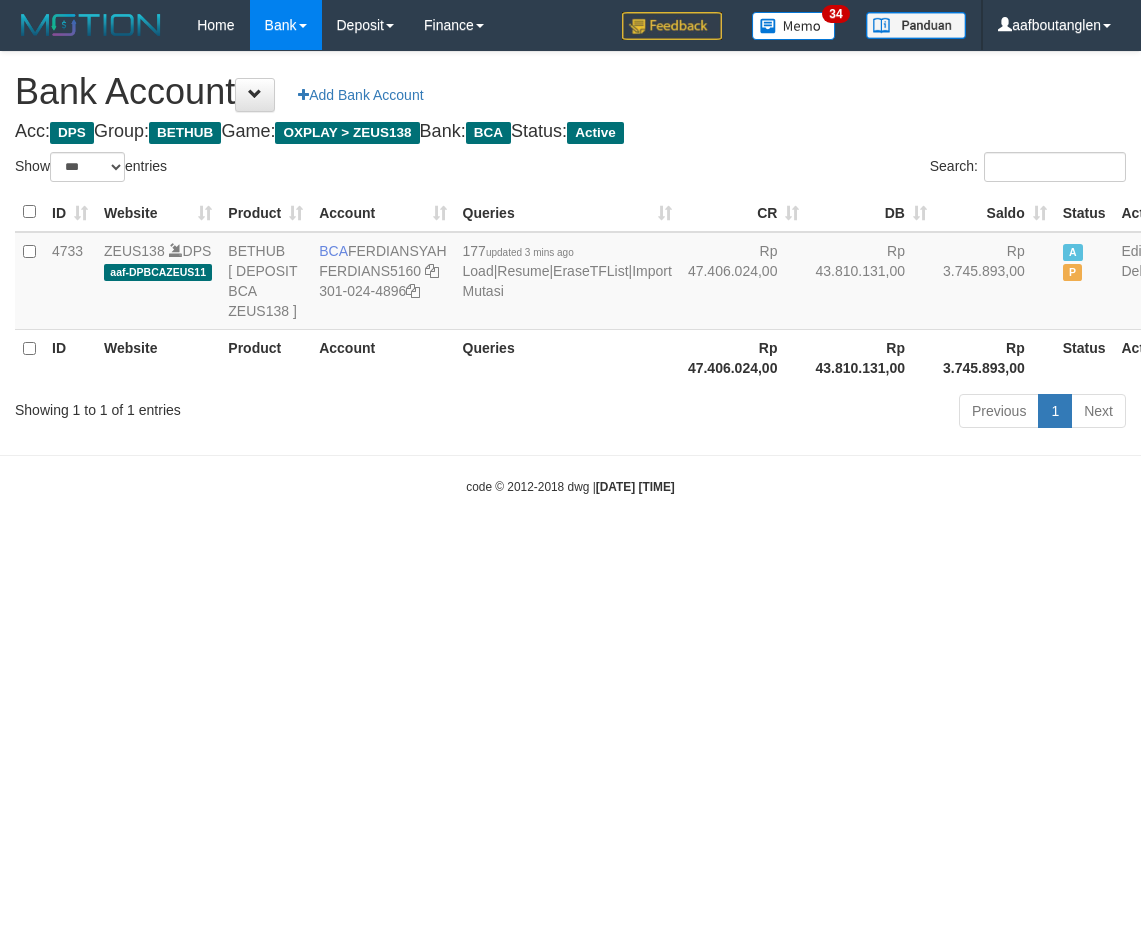 select on "***" 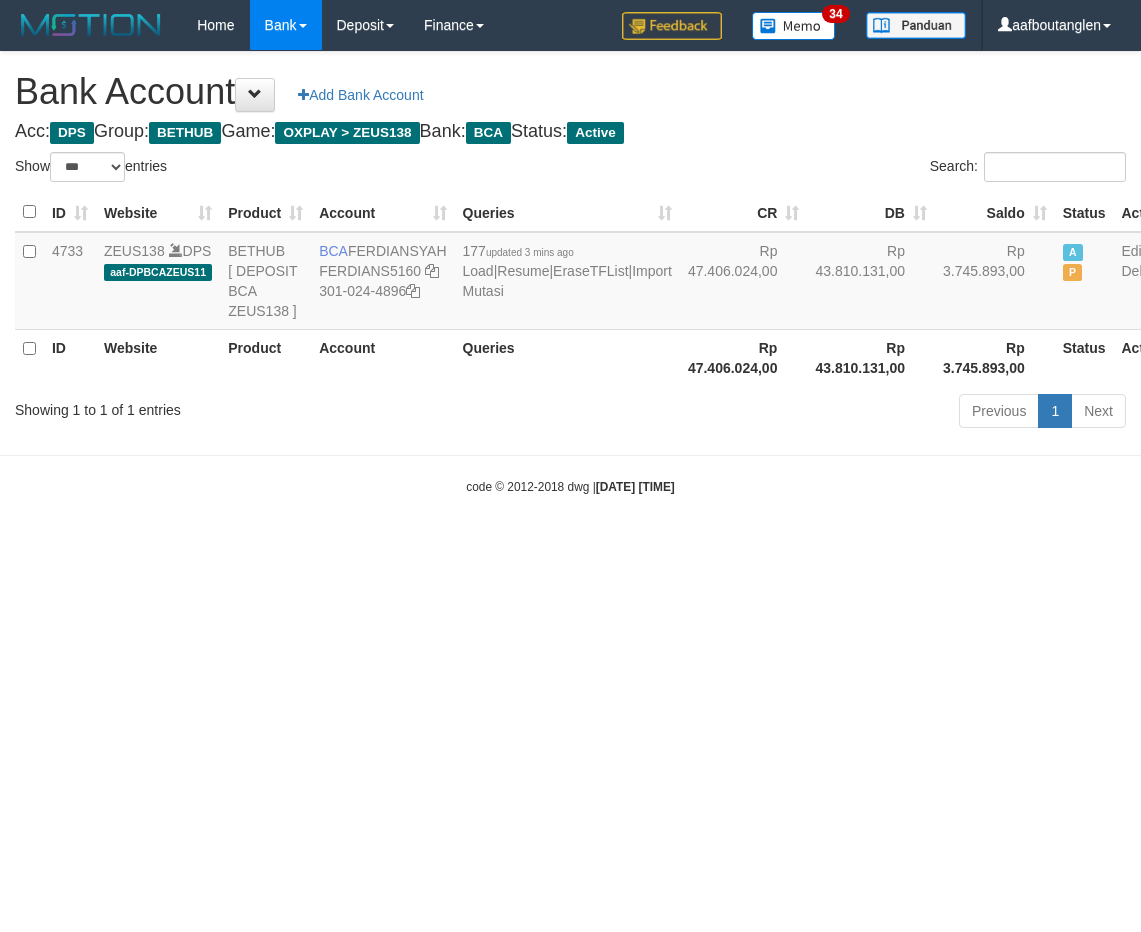 scroll, scrollTop: 0, scrollLeft: 0, axis: both 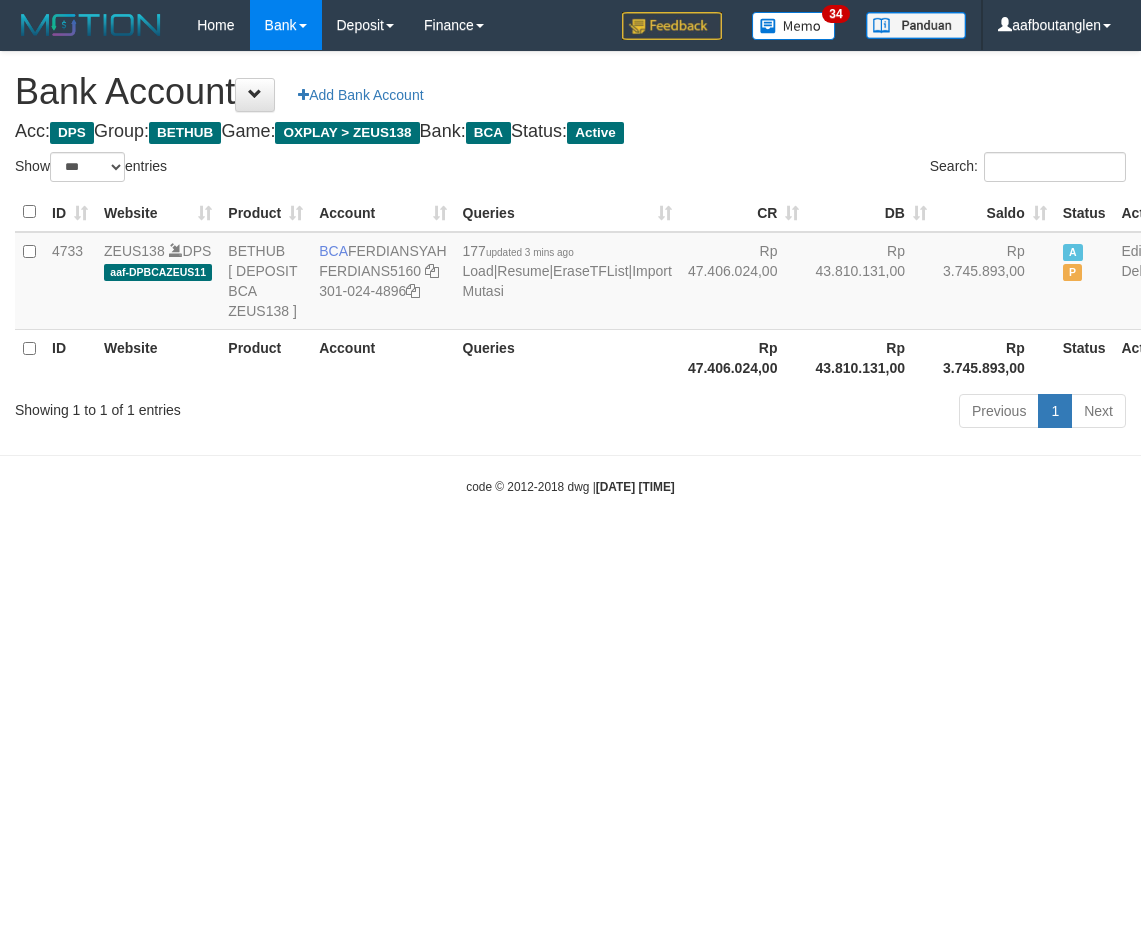 select on "***" 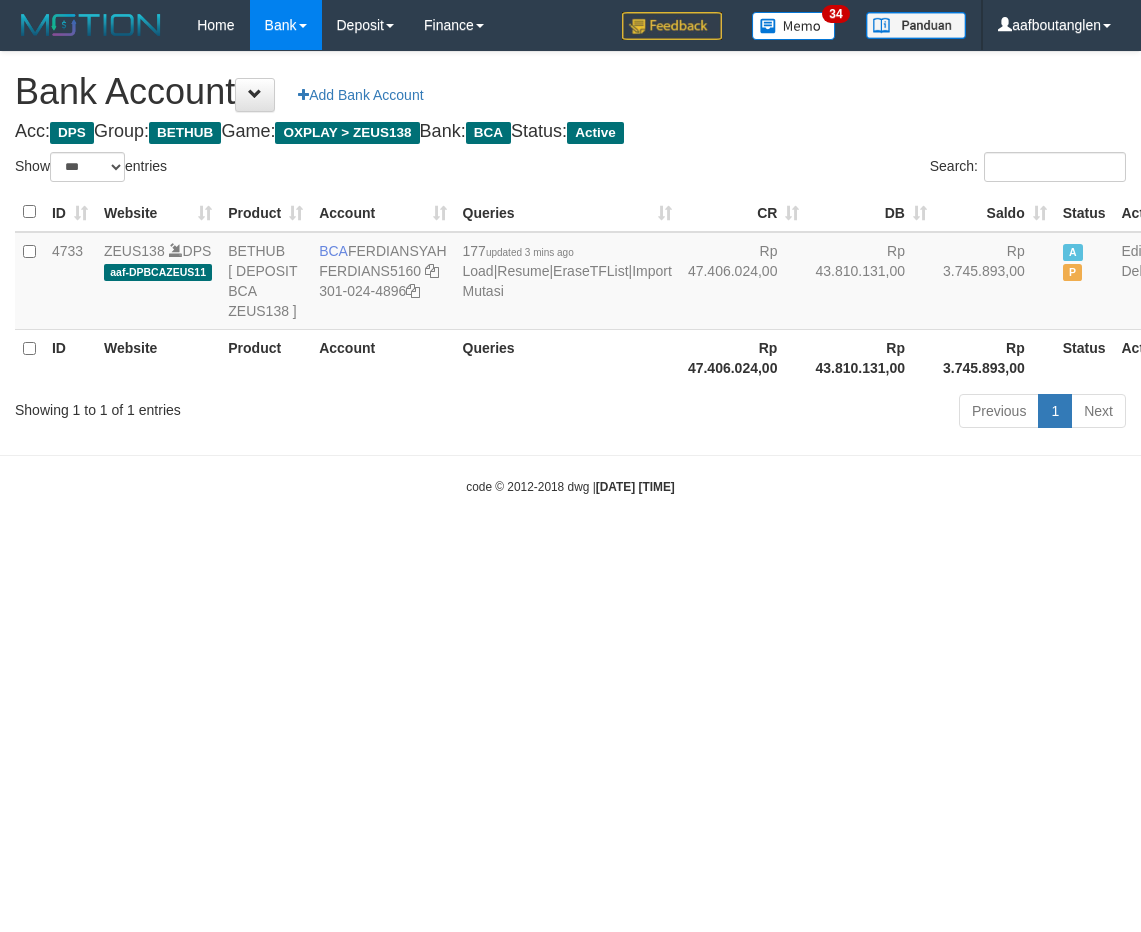 scroll, scrollTop: 0, scrollLeft: 0, axis: both 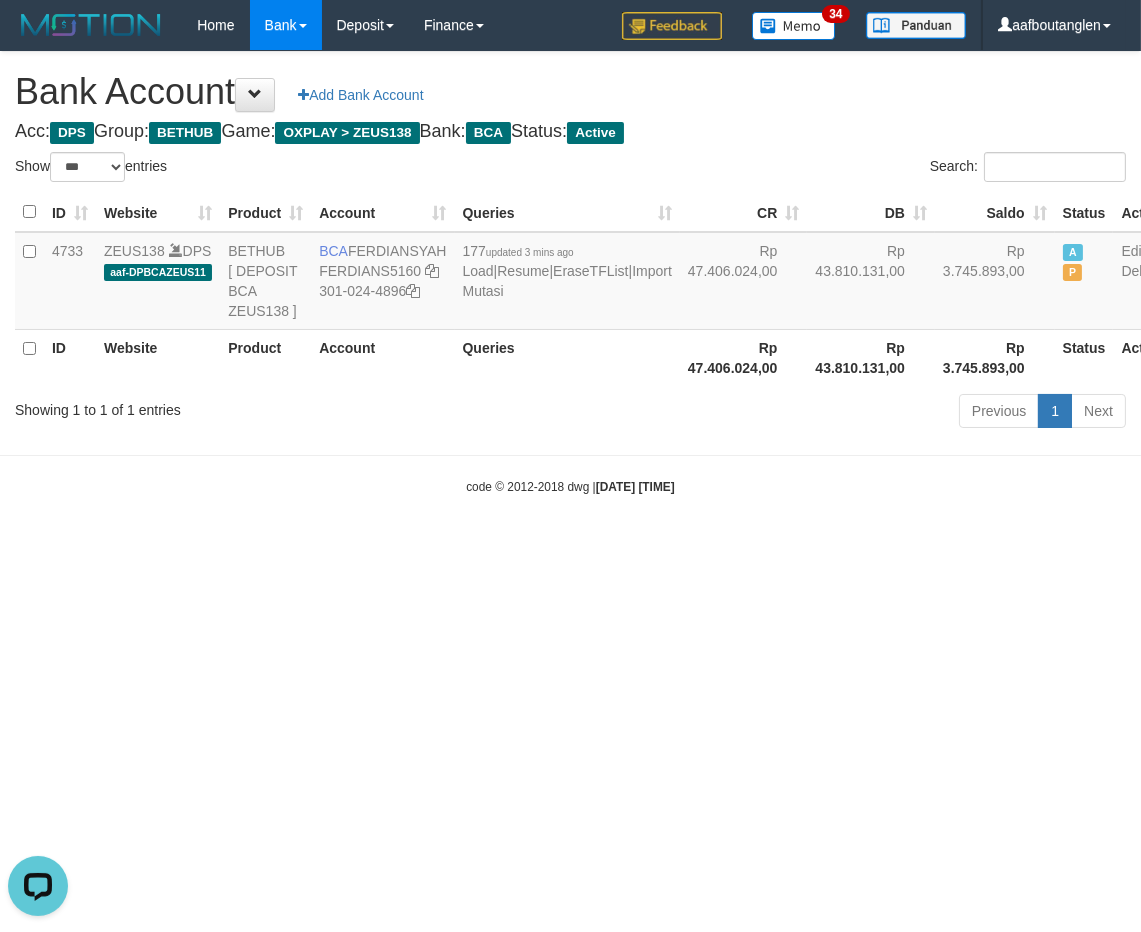 drag, startPoint x: 782, startPoint y: 593, endPoint x: 743, endPoint y: 580, distance: 41.109608 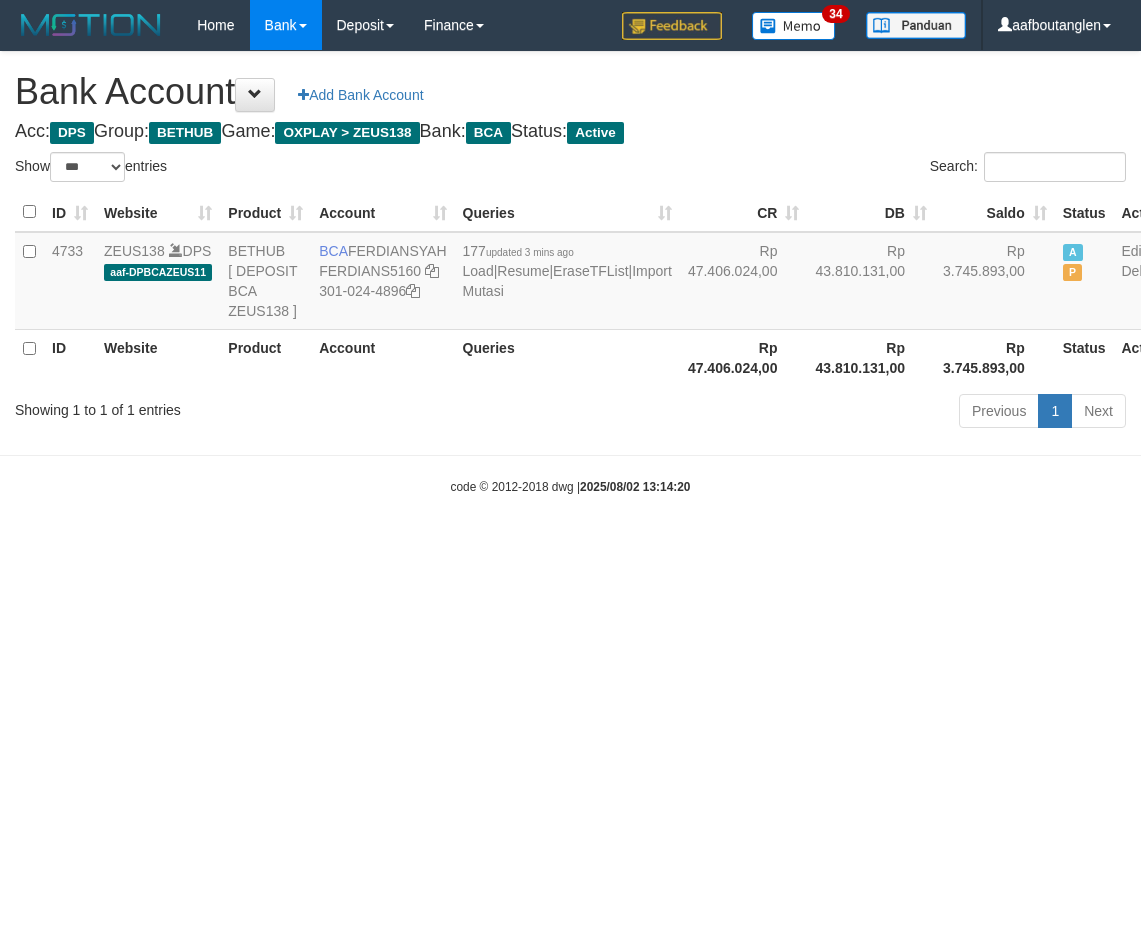 select on "***" 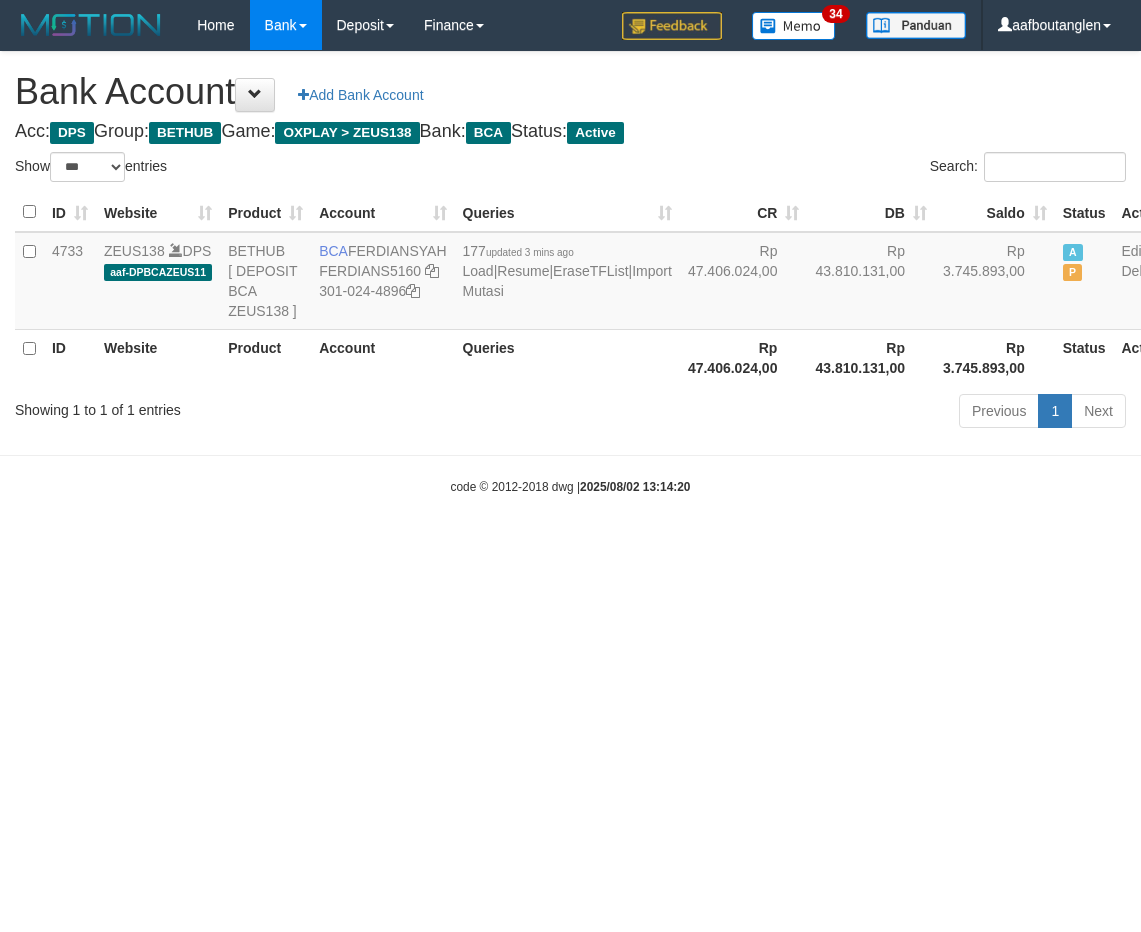 scroll, scrollTop: 0, scrollLeft: 0, axis: both 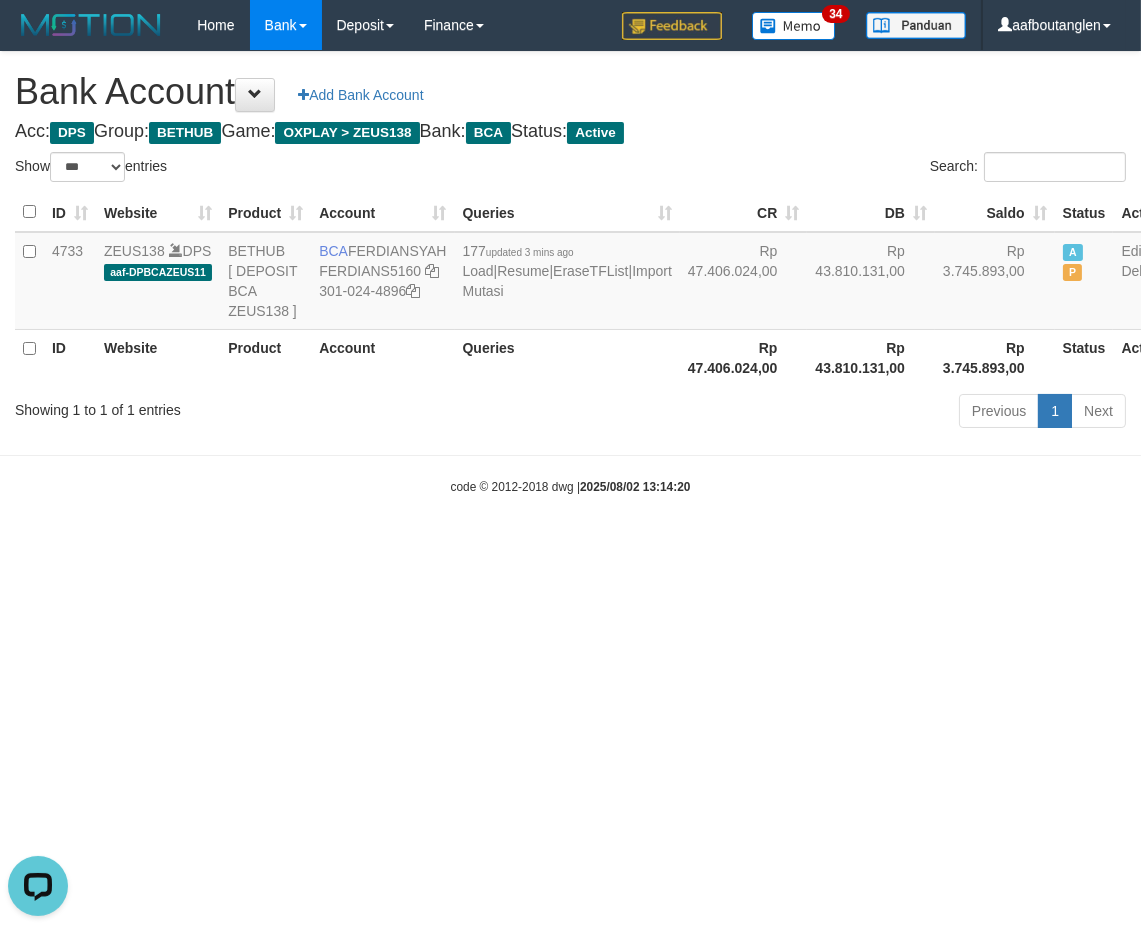 drag, startPoint x: 852, startPoint y: 597, endPoint x: 786, endPoint y: 617, distance: 68.96376 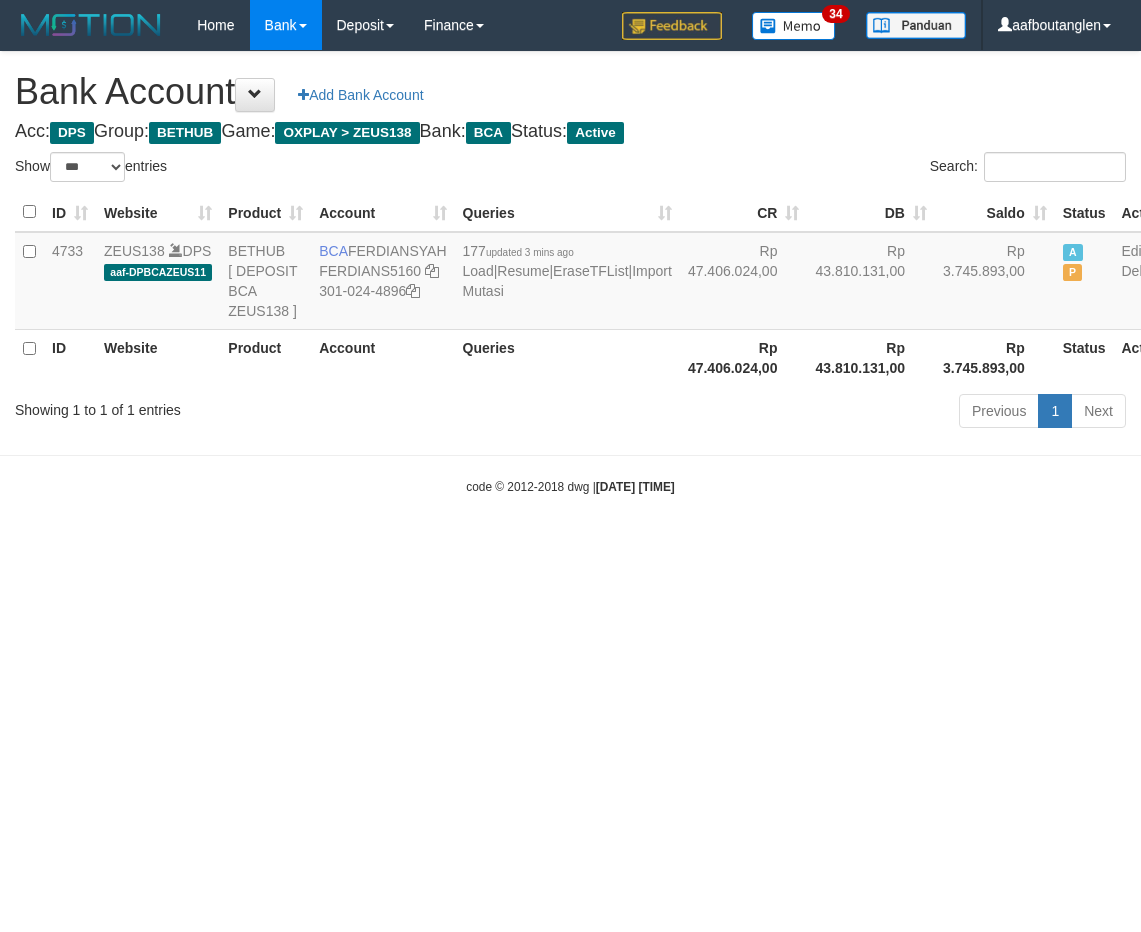select on "***" 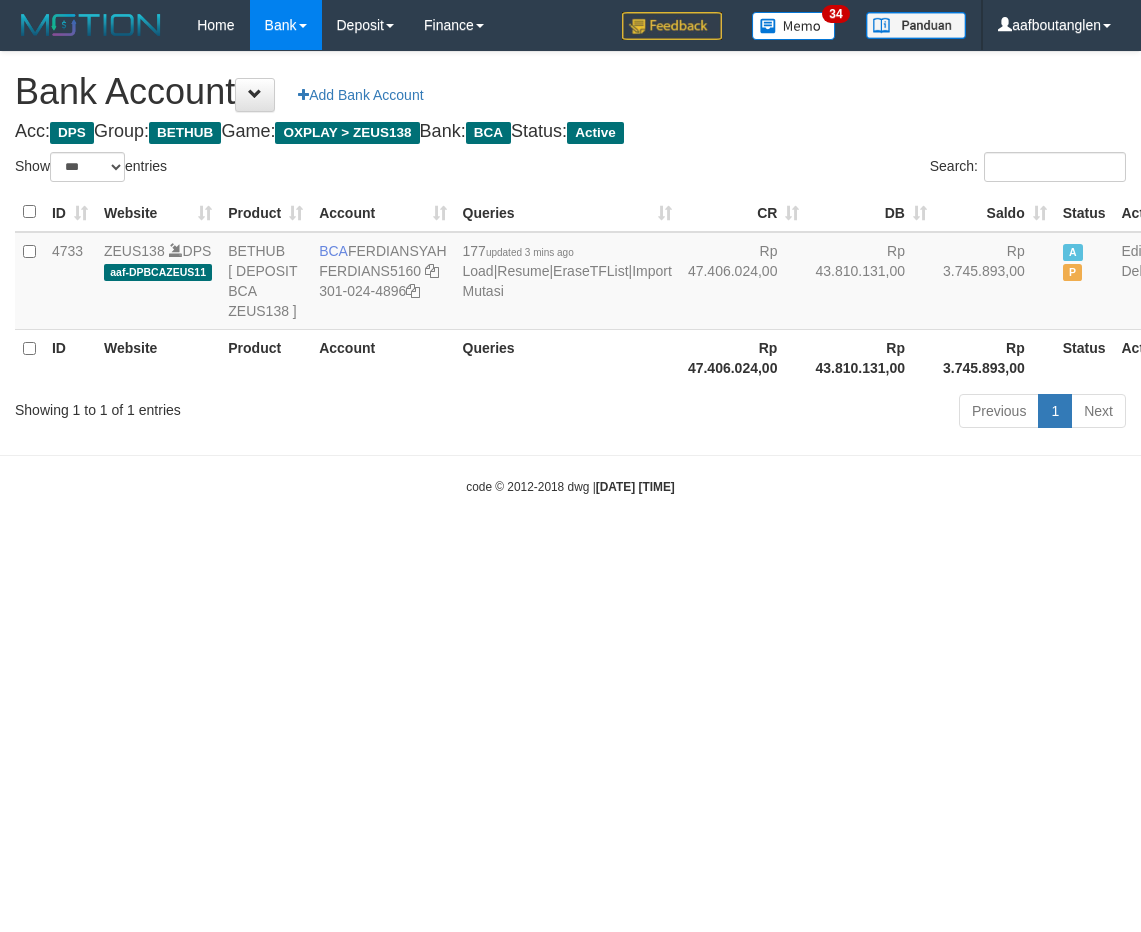 scroll, scrollTop: 0, scrollLeft: 0, axis: both 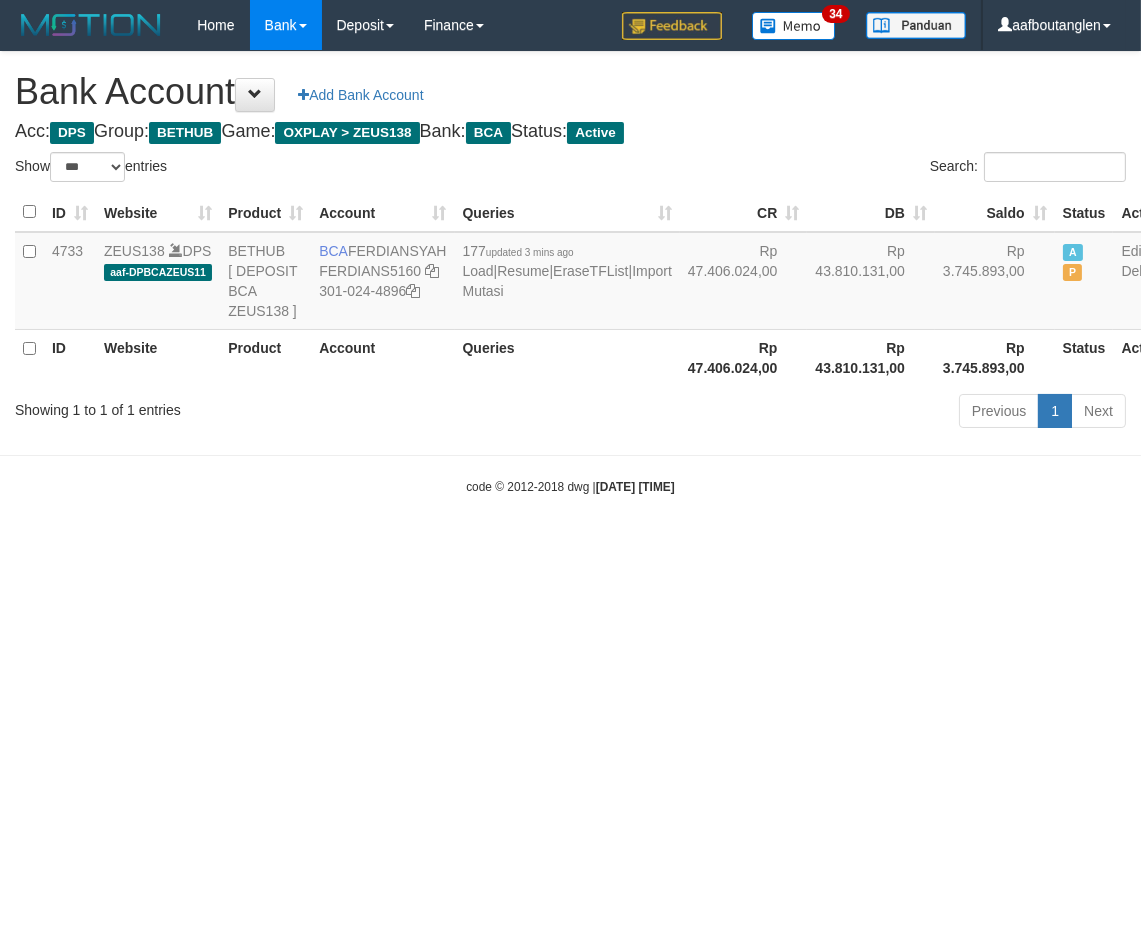 click on "Toggle navigation
Home
Bank
Account List
Deposit
DPS List
History
Note DPS
Finance
Financial Data
aafboutanglen
My Profile
Log Out
34" at bounding box center [570, 273] 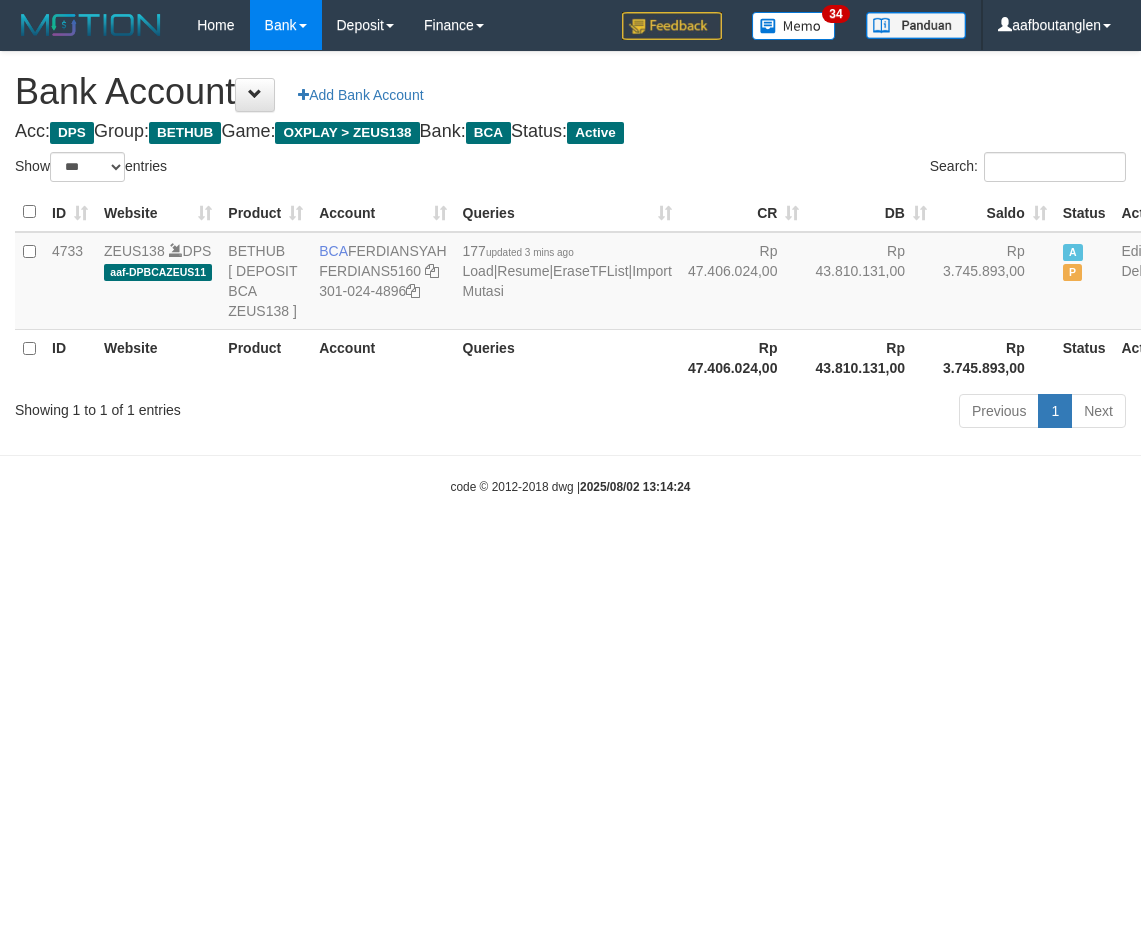 select on "***" 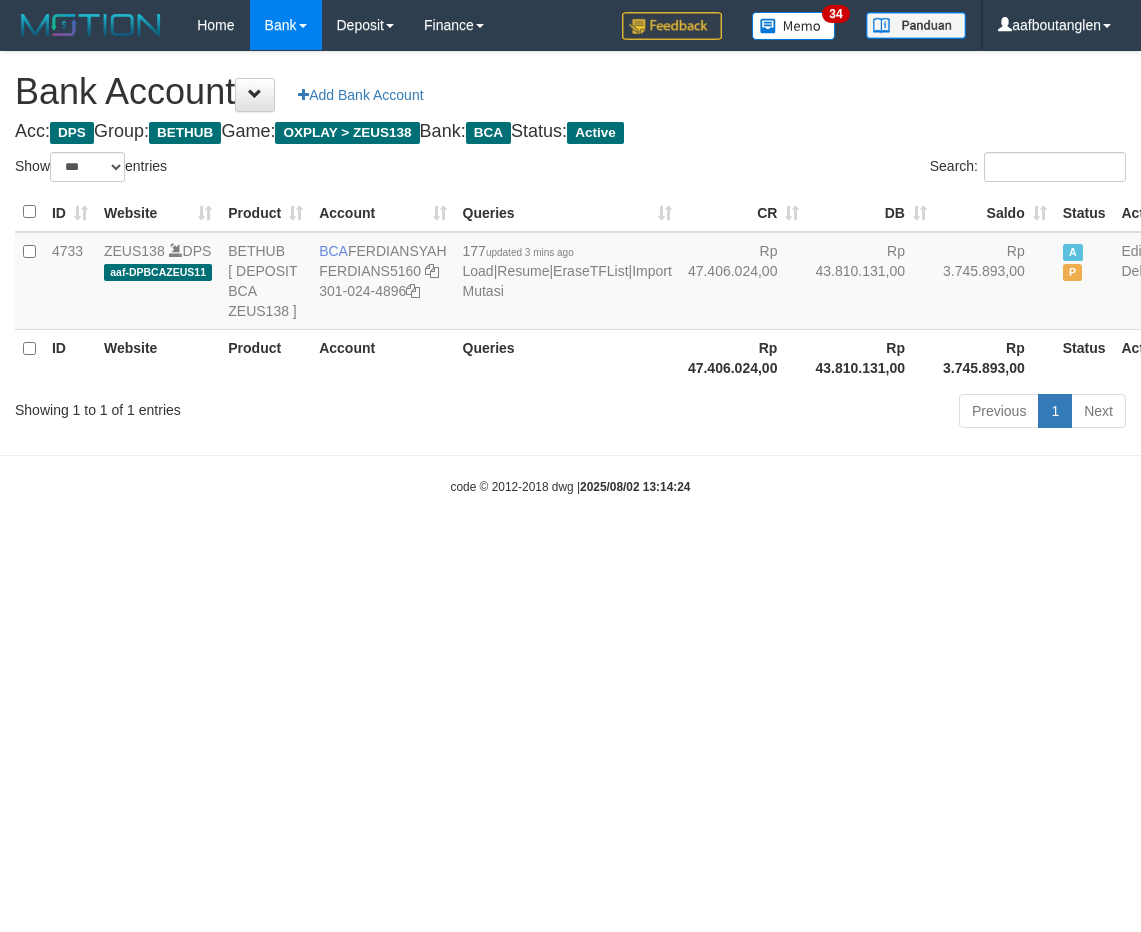 scroll, scrollTop: 0, scrollLeft: 0, axis: both 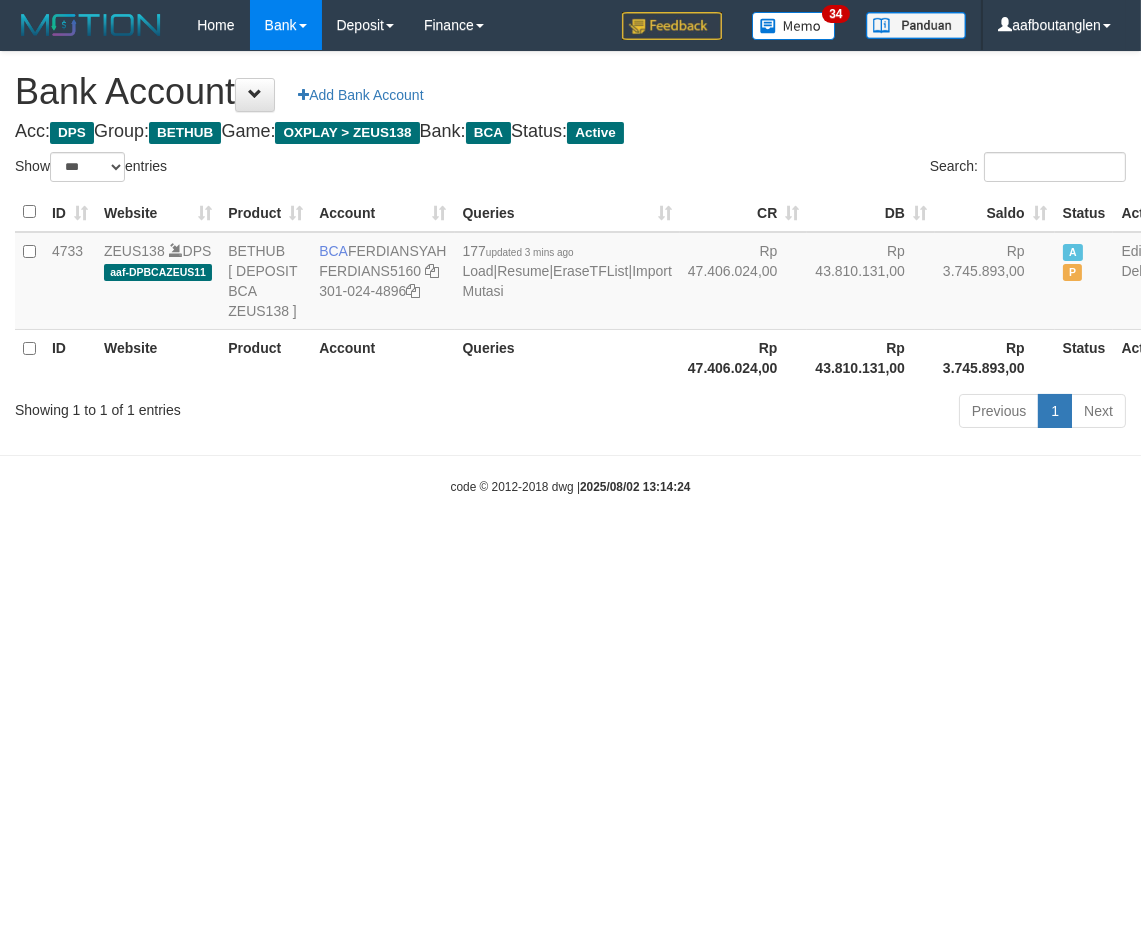 drag, startPoint x: 880, startPoint y: 602, endPoint x: 890, endPoint y: 604, distance: 10.198039 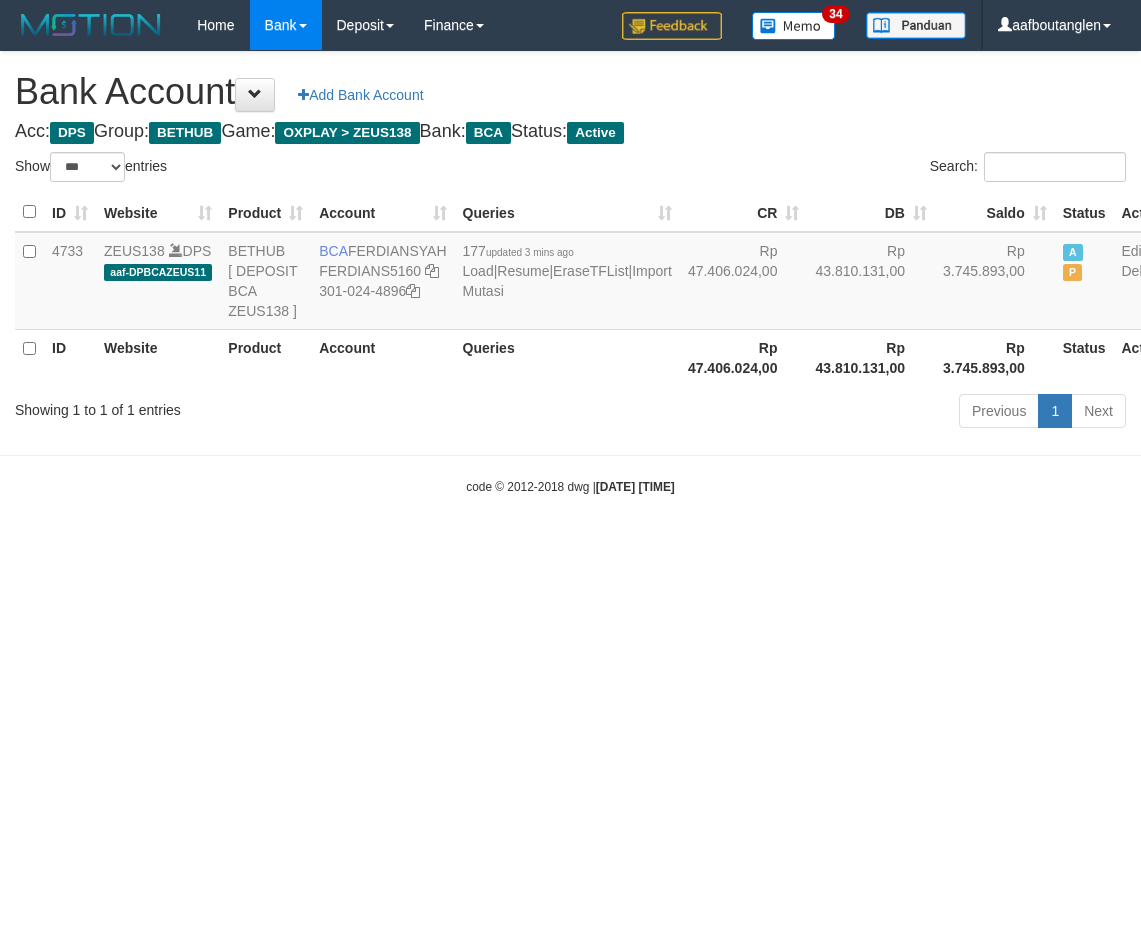 select on "***" 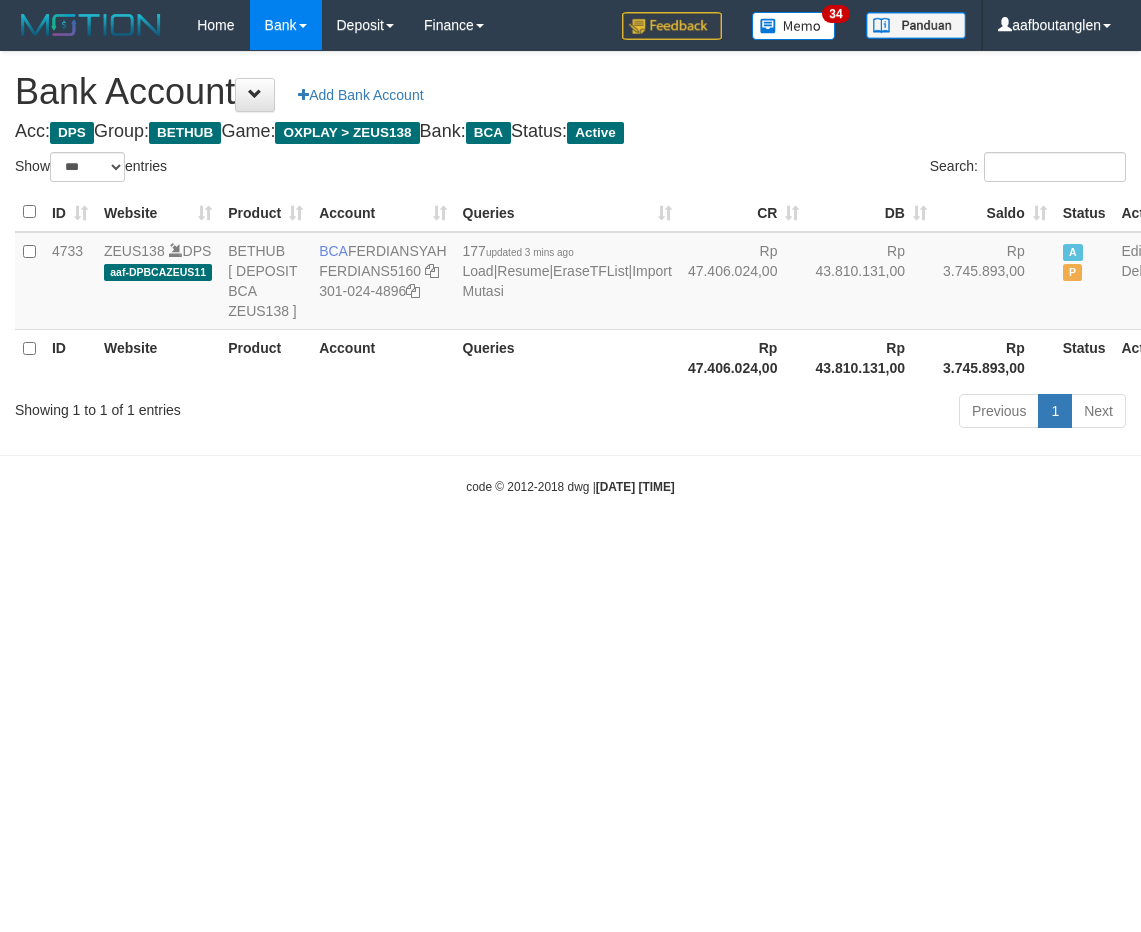 scroll, scrollTop: 0, scrollLeft: 0, axis: both 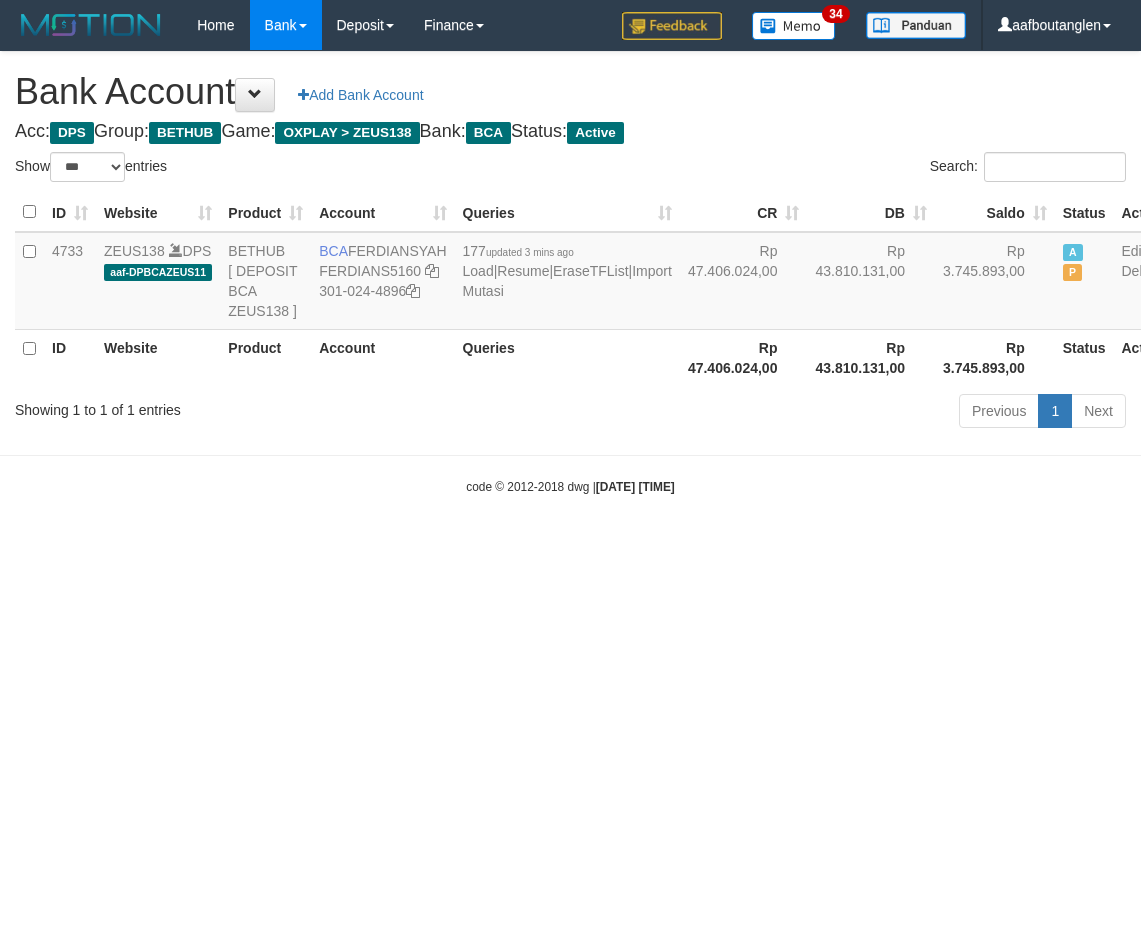 select on "***" 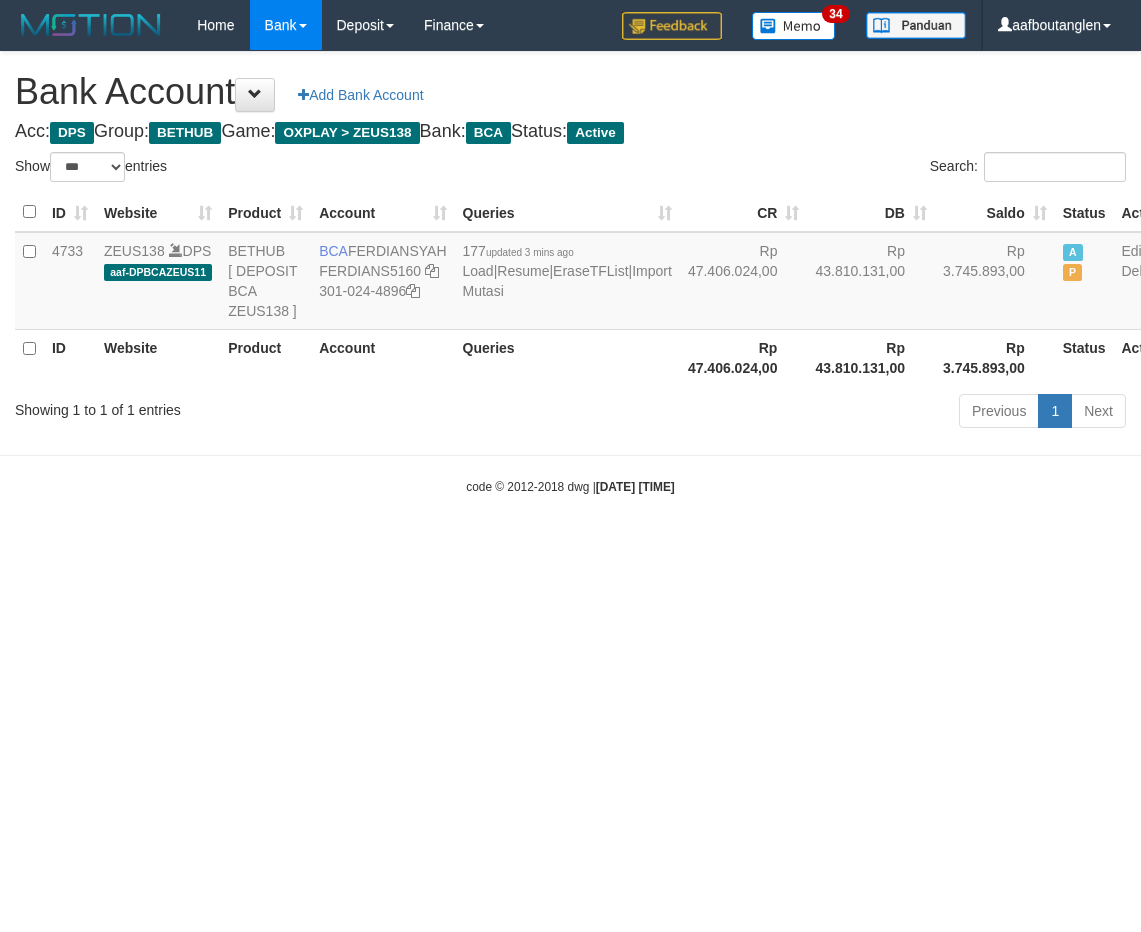 scroll, scrollTop: 0, scrollLeft: 0, axis: both 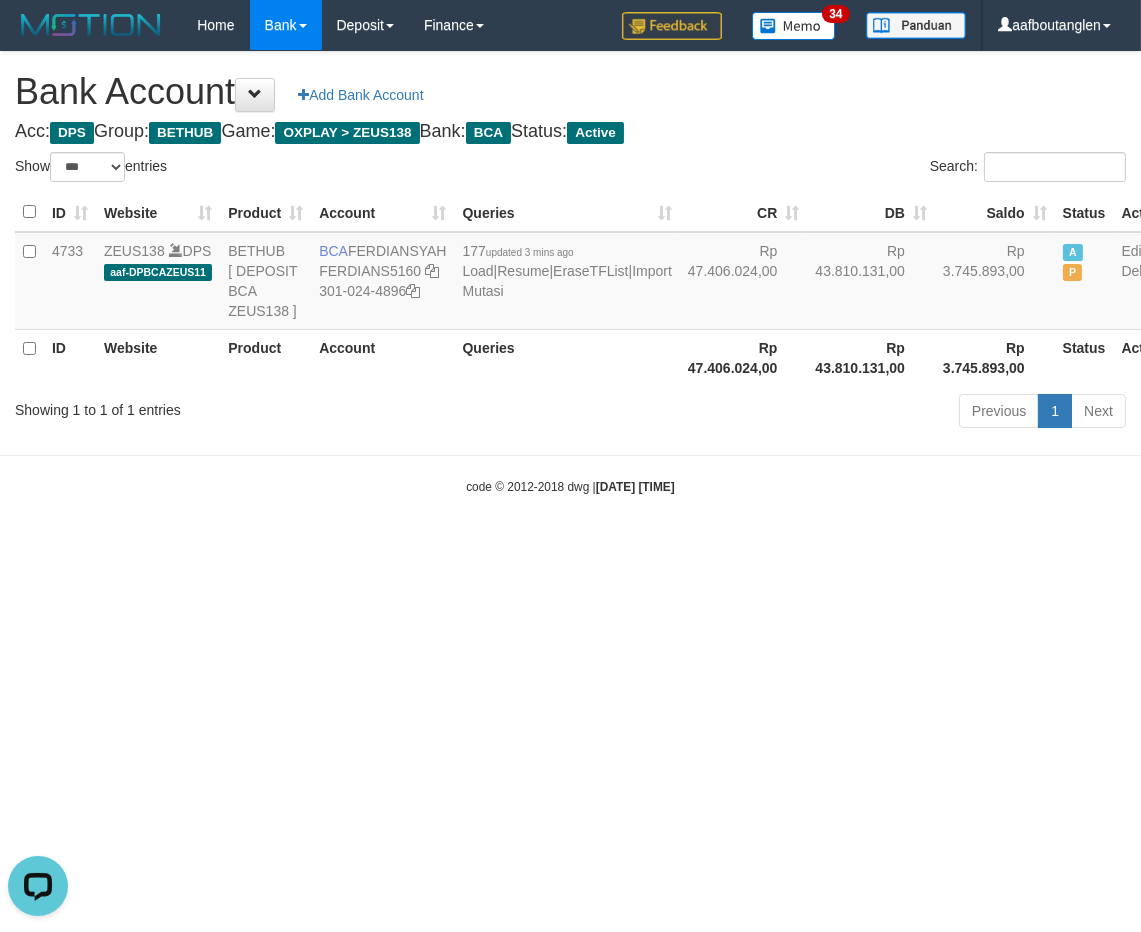drag, startPoint x: 796, startPoint y: 645, endPoint x: 787, endPoint y: 655, distance: 13.453624 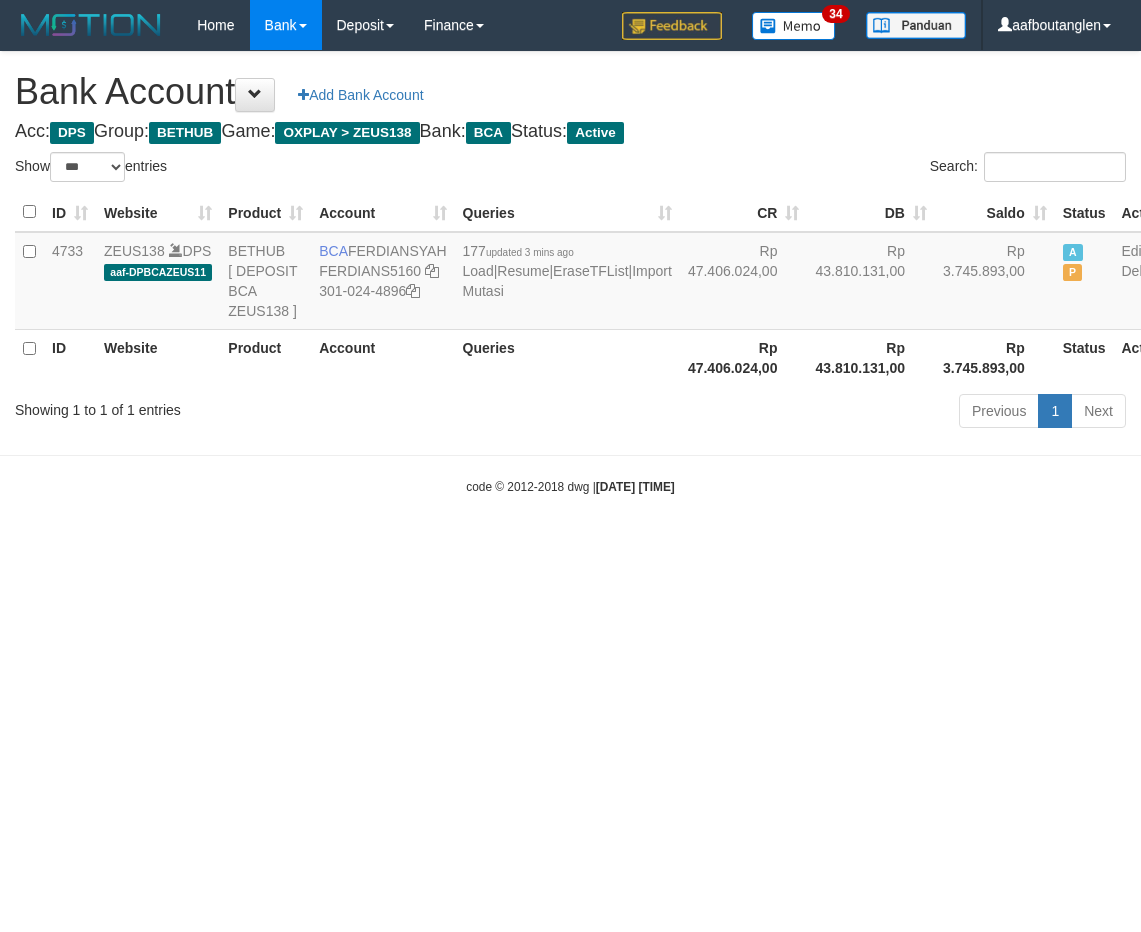 select on "***" 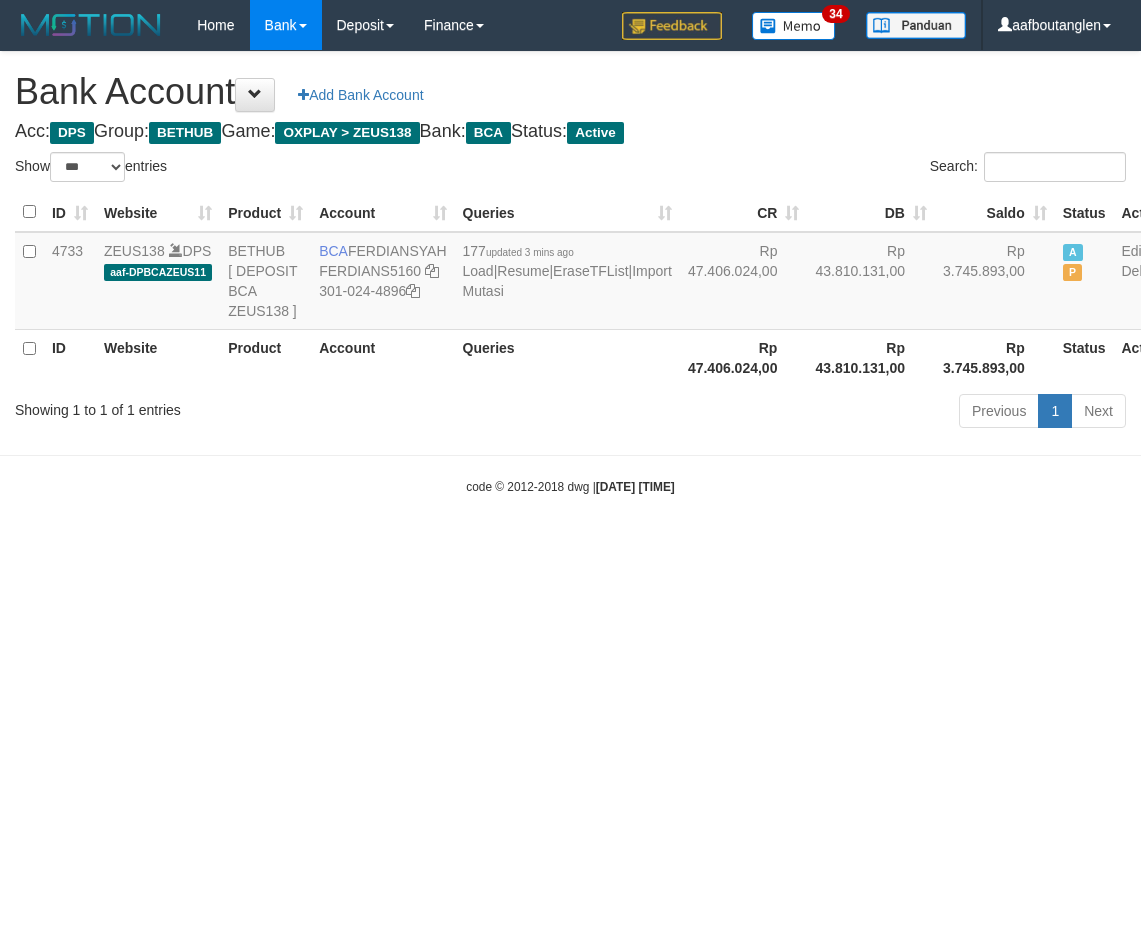 scroll, scrollTop: 0, scrollLeft: 0, axis: both 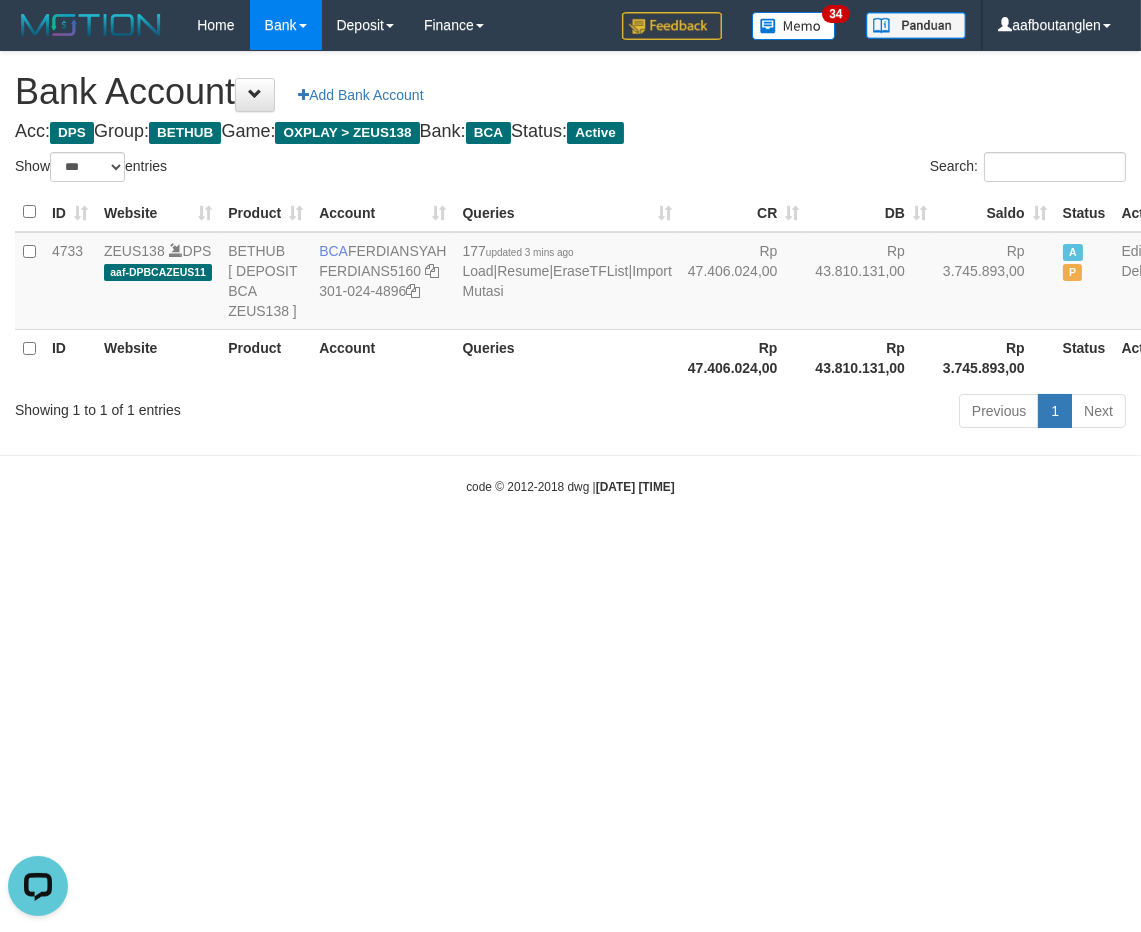 click on "Toggle navigation
Home
Bank
Account List
Deposit
DPS List
History
Note DPS
Finance
Financial Data
aafboutanglen
My Profile
Log Out
34" at bounding box center [570, 273] 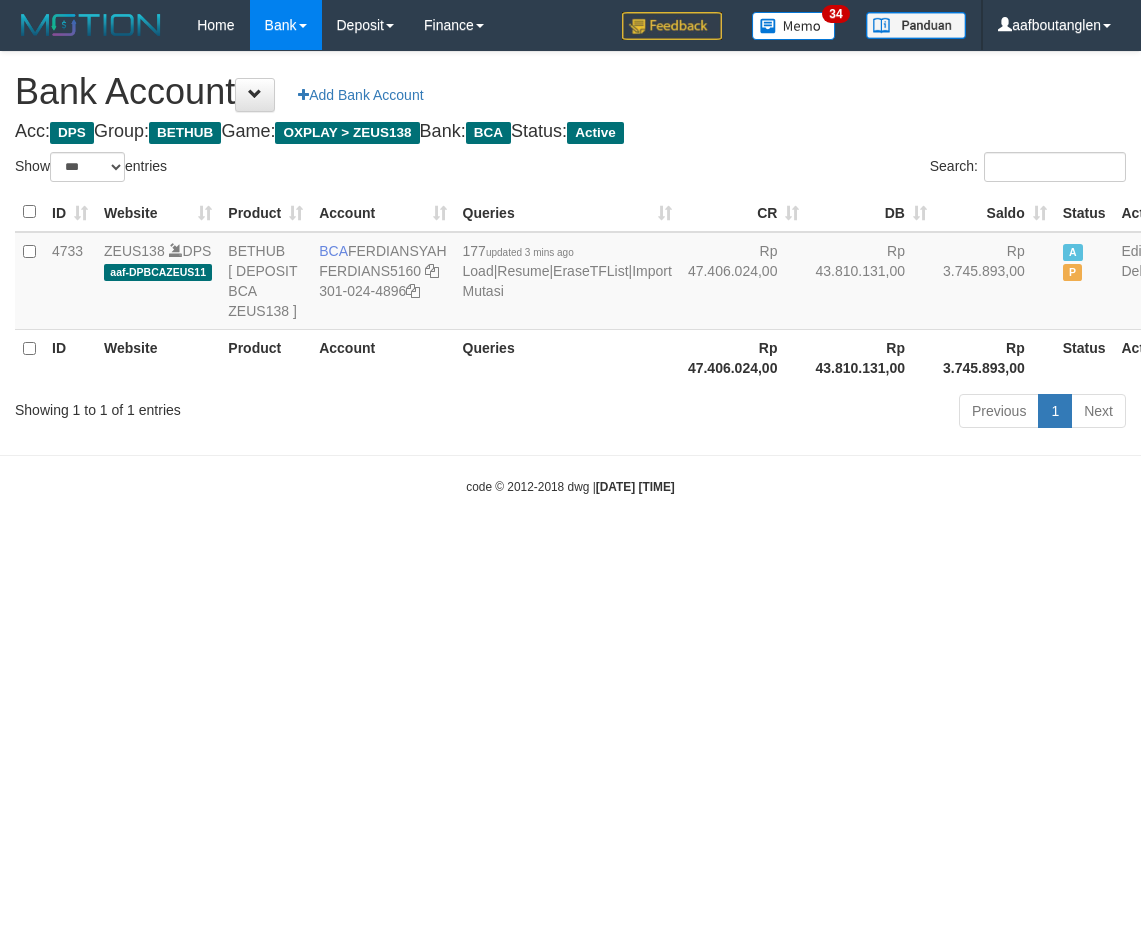 select on "***" 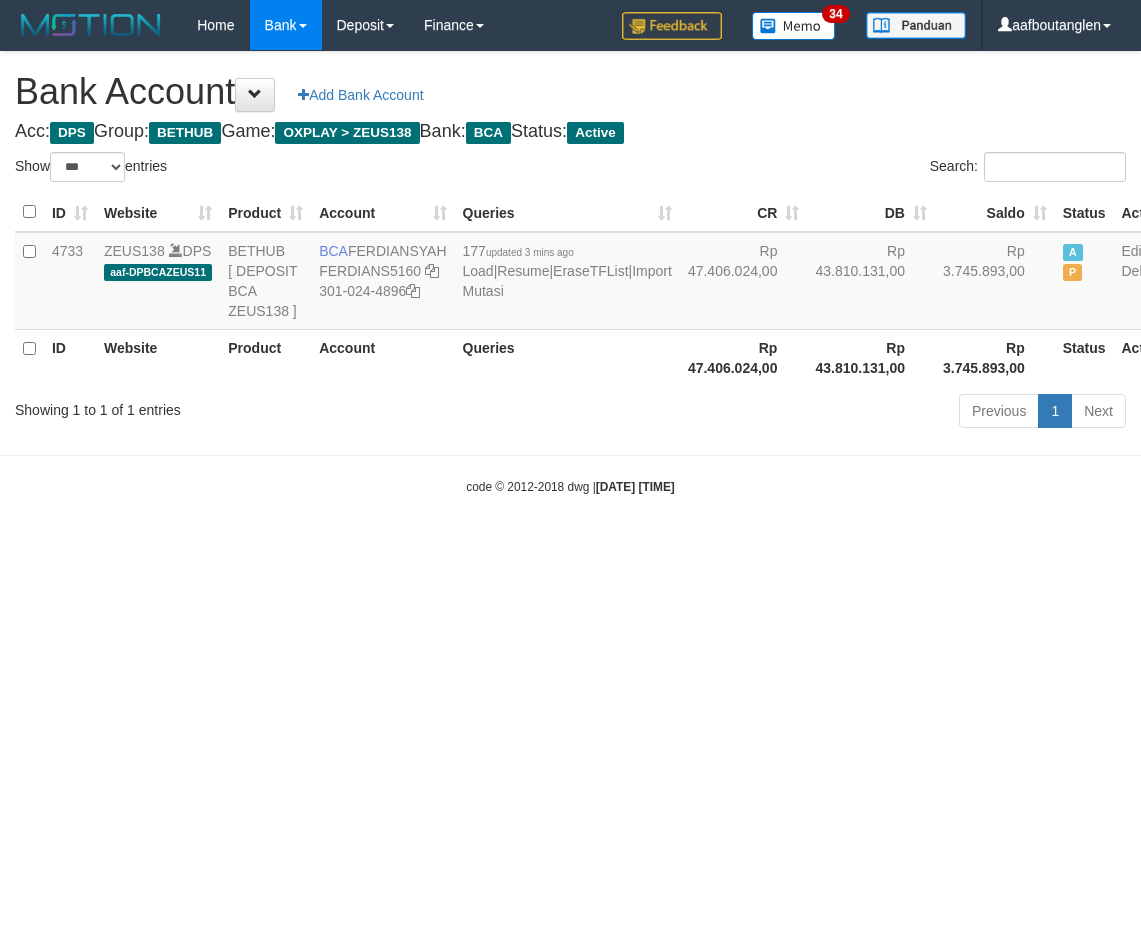 scroll, scrollTop: 0, scrollLeft: 0, axis: both 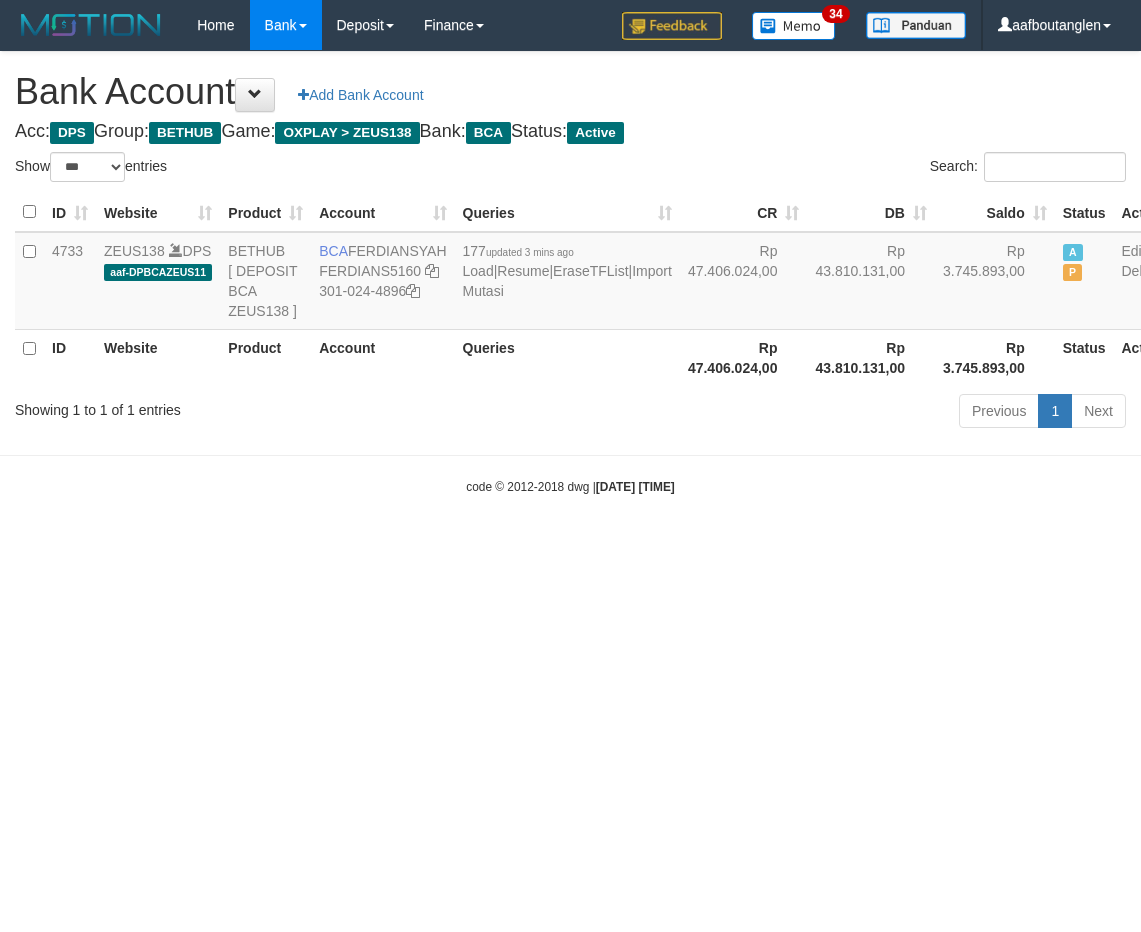 select on "***" 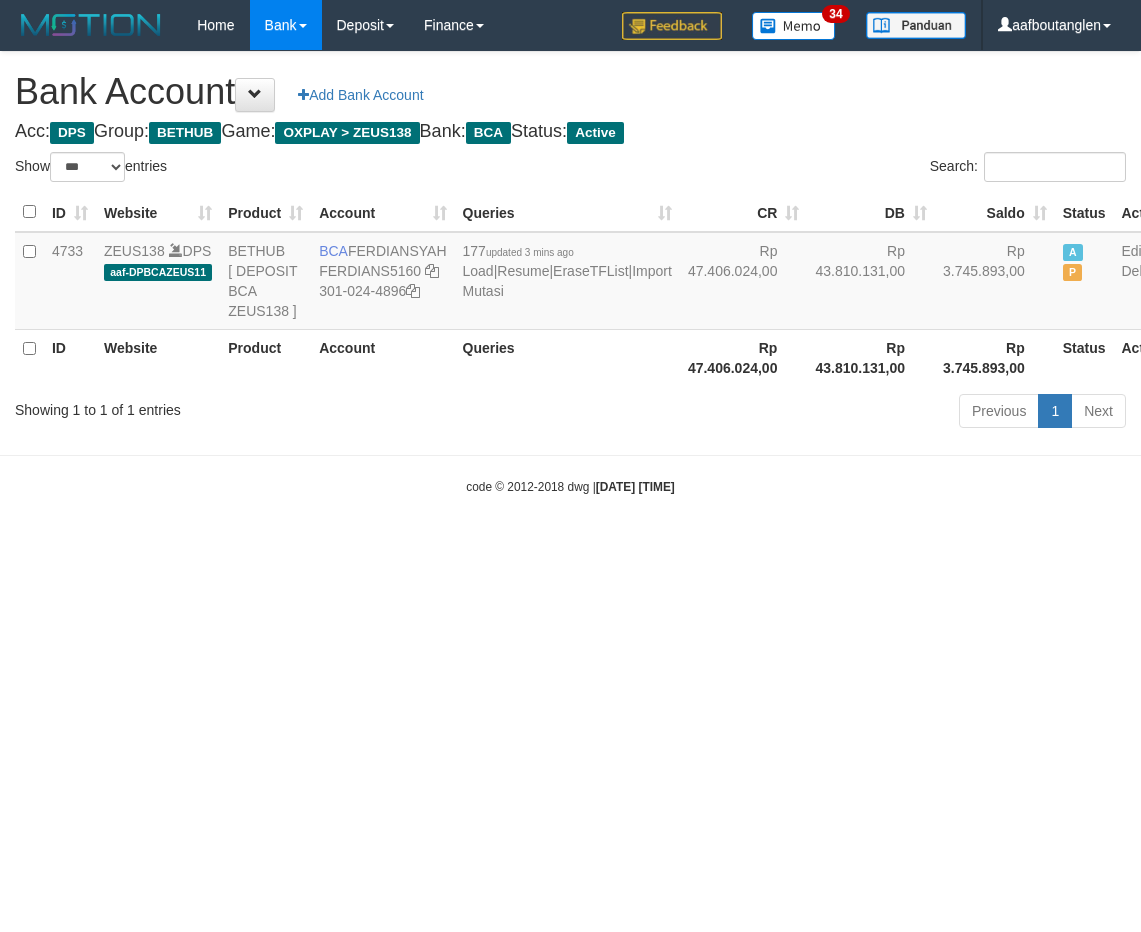 scroll, scrollTop: 0, scrollLeft: 0, axis: both 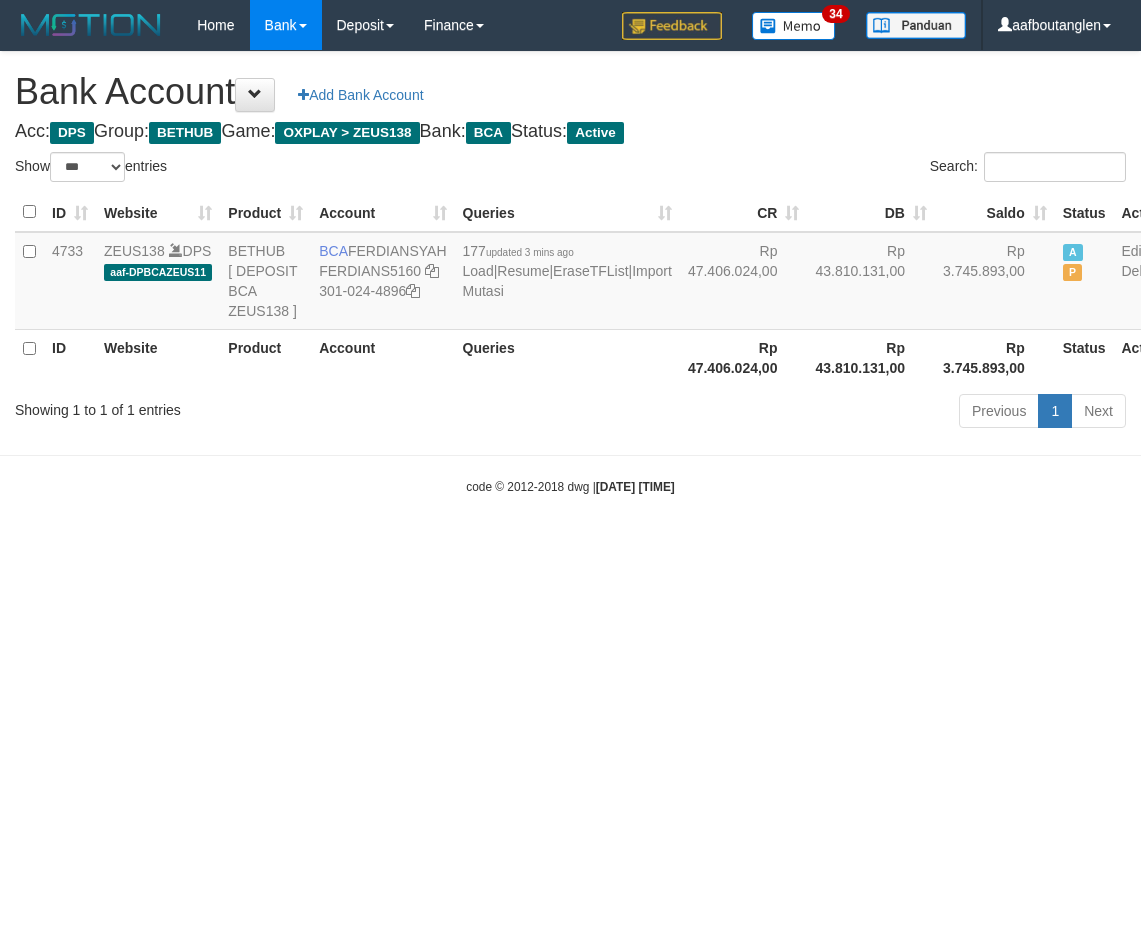 select on "***" 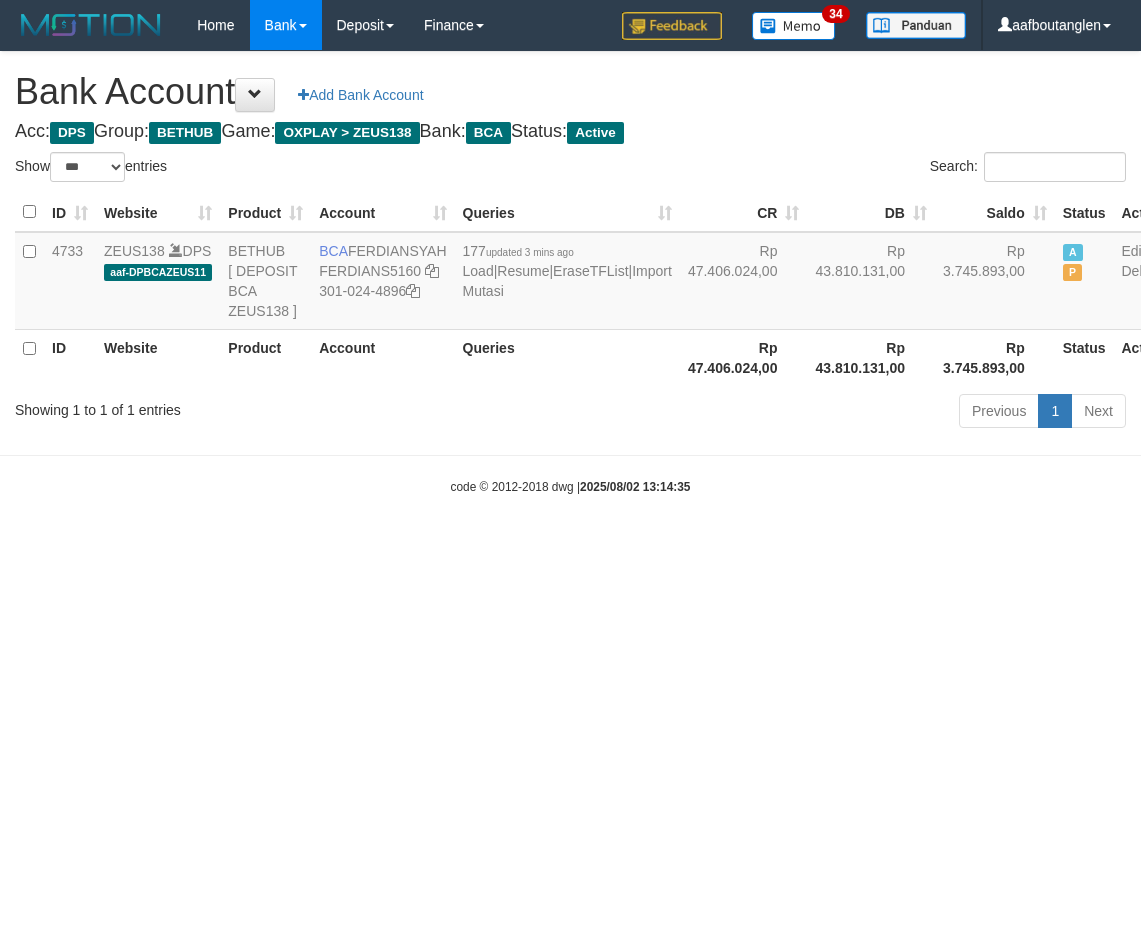 select on "***" 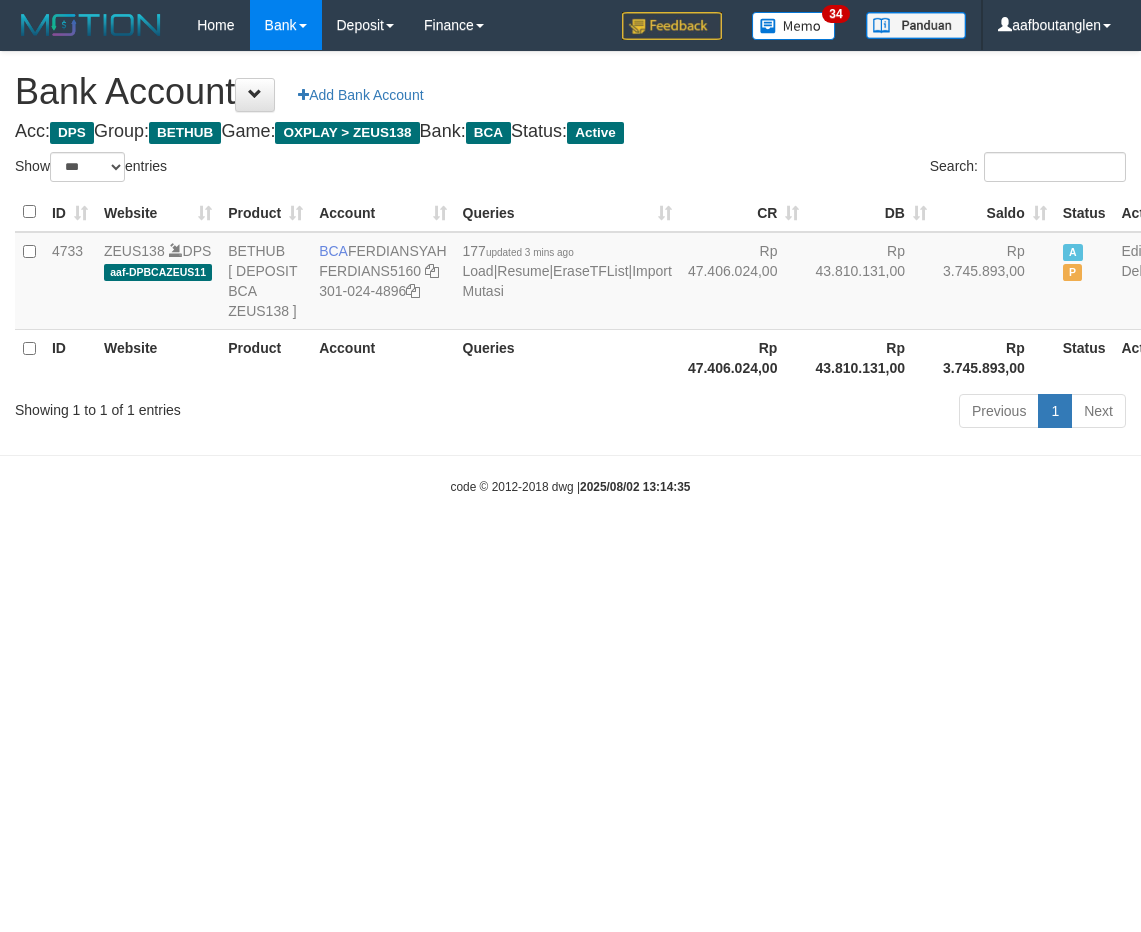 scroll, scrollTop: 0, scrollLeft: 0, axis: both 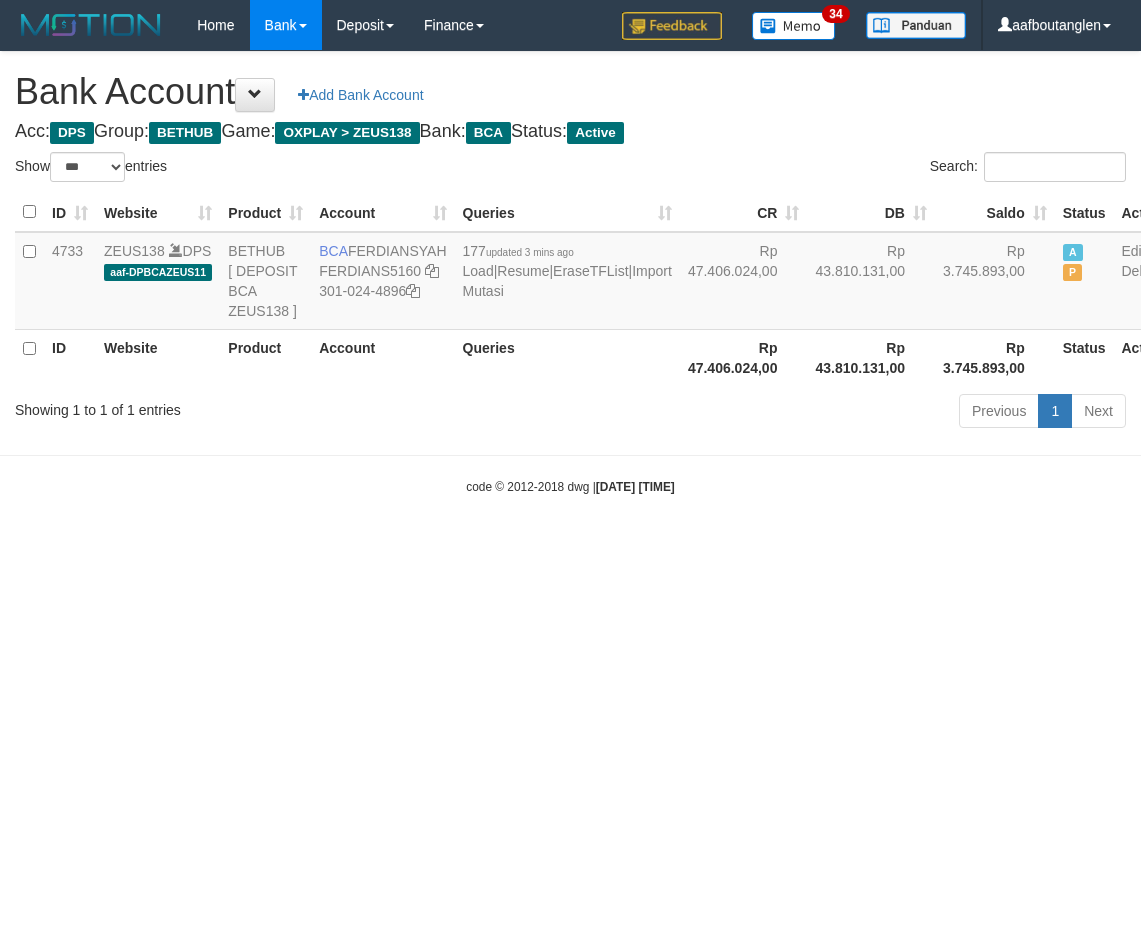 select on "***" 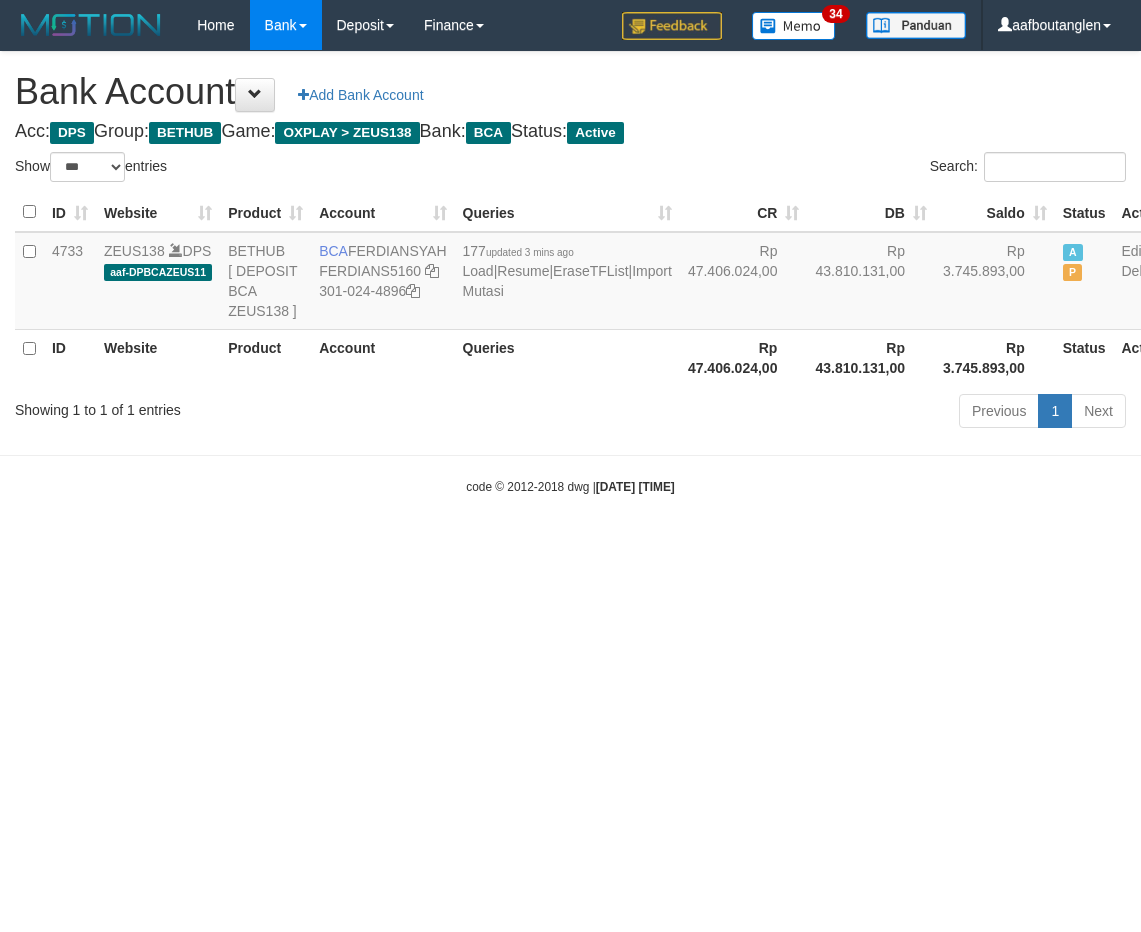 scroll, scrollTop: 0, scrollLeft: 0, axis: both 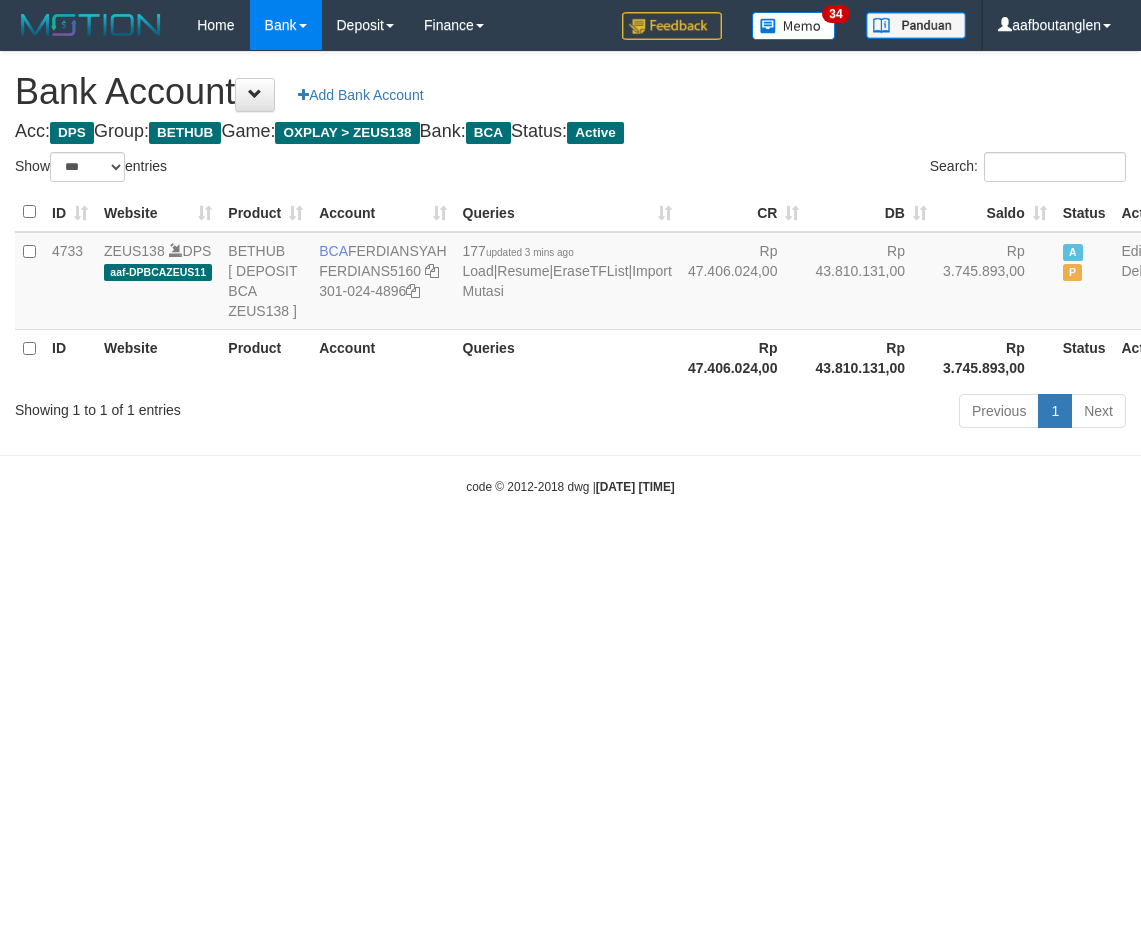 select on "***" 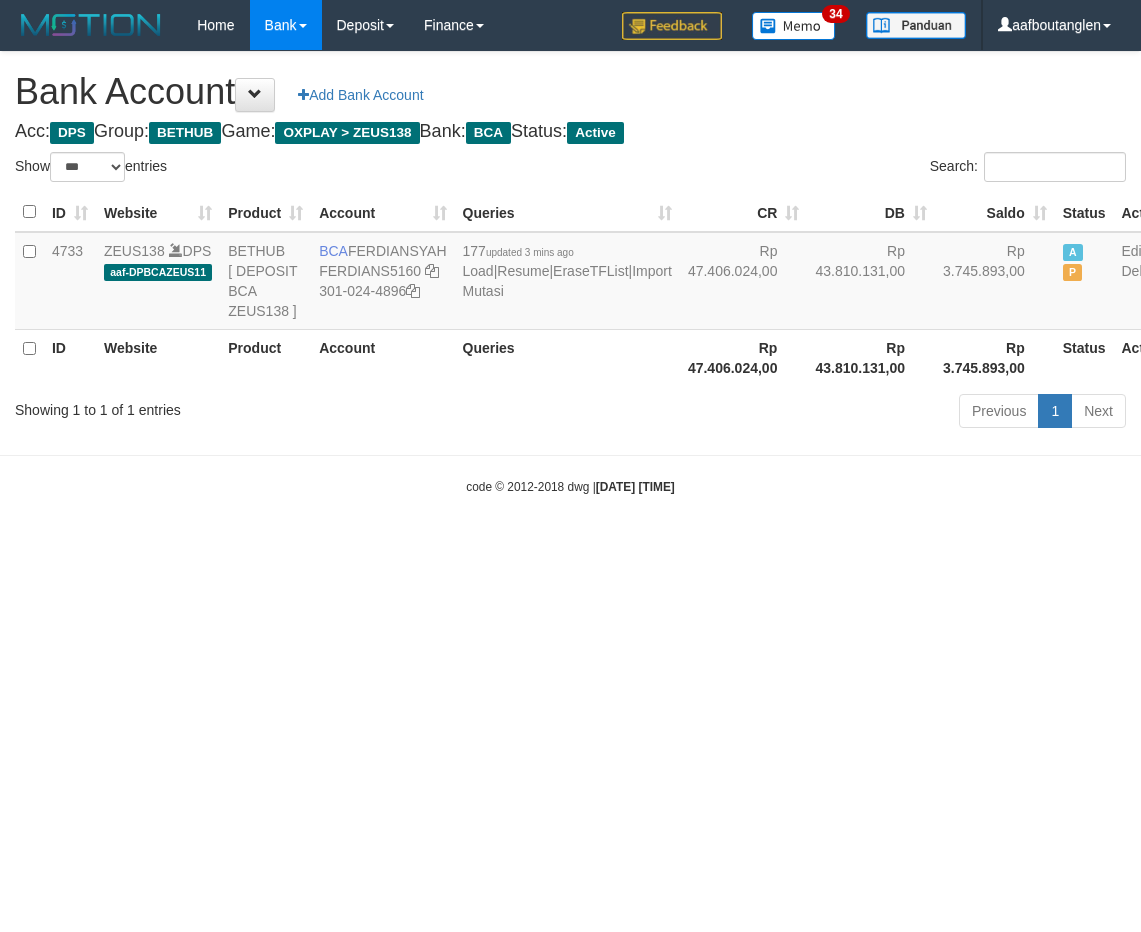 scroll, scrollTop: 0, scrollLeft: 0, axis: both 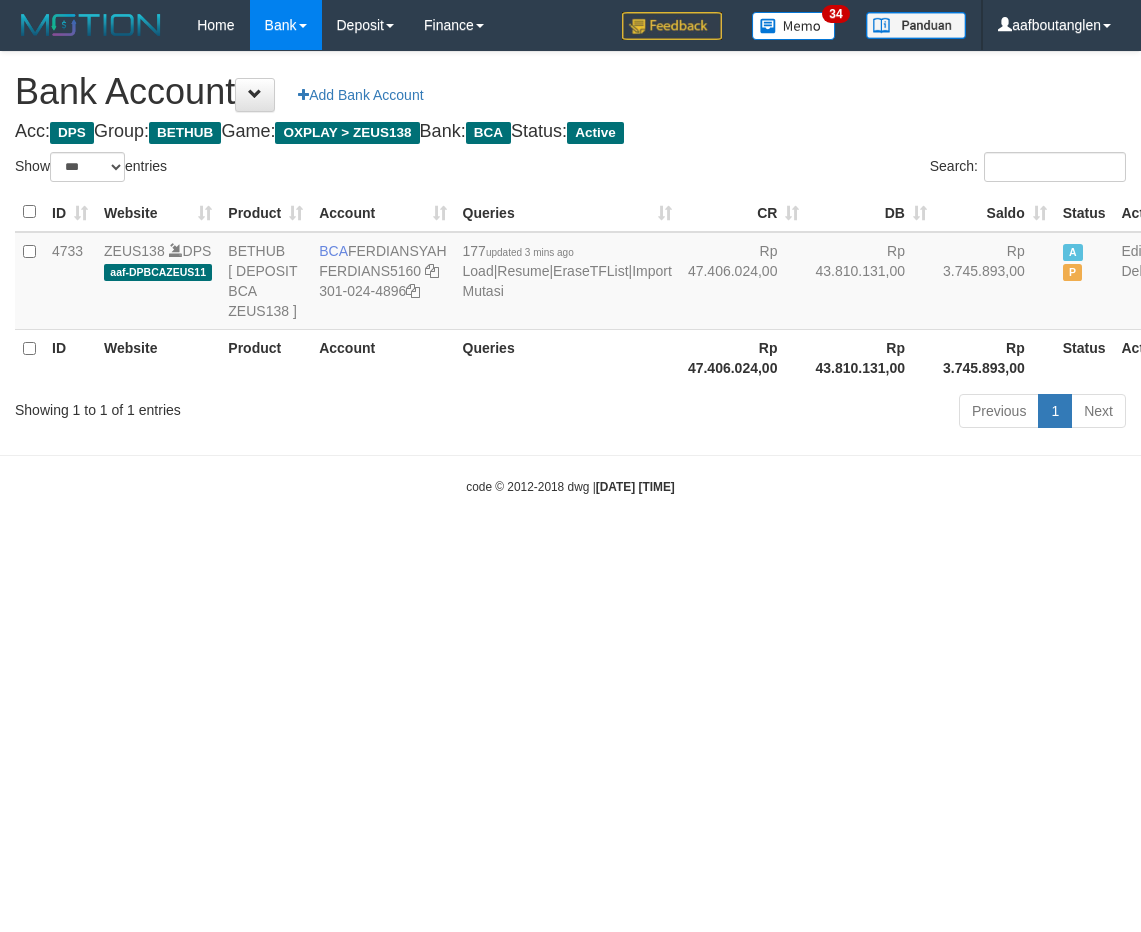select on "***" 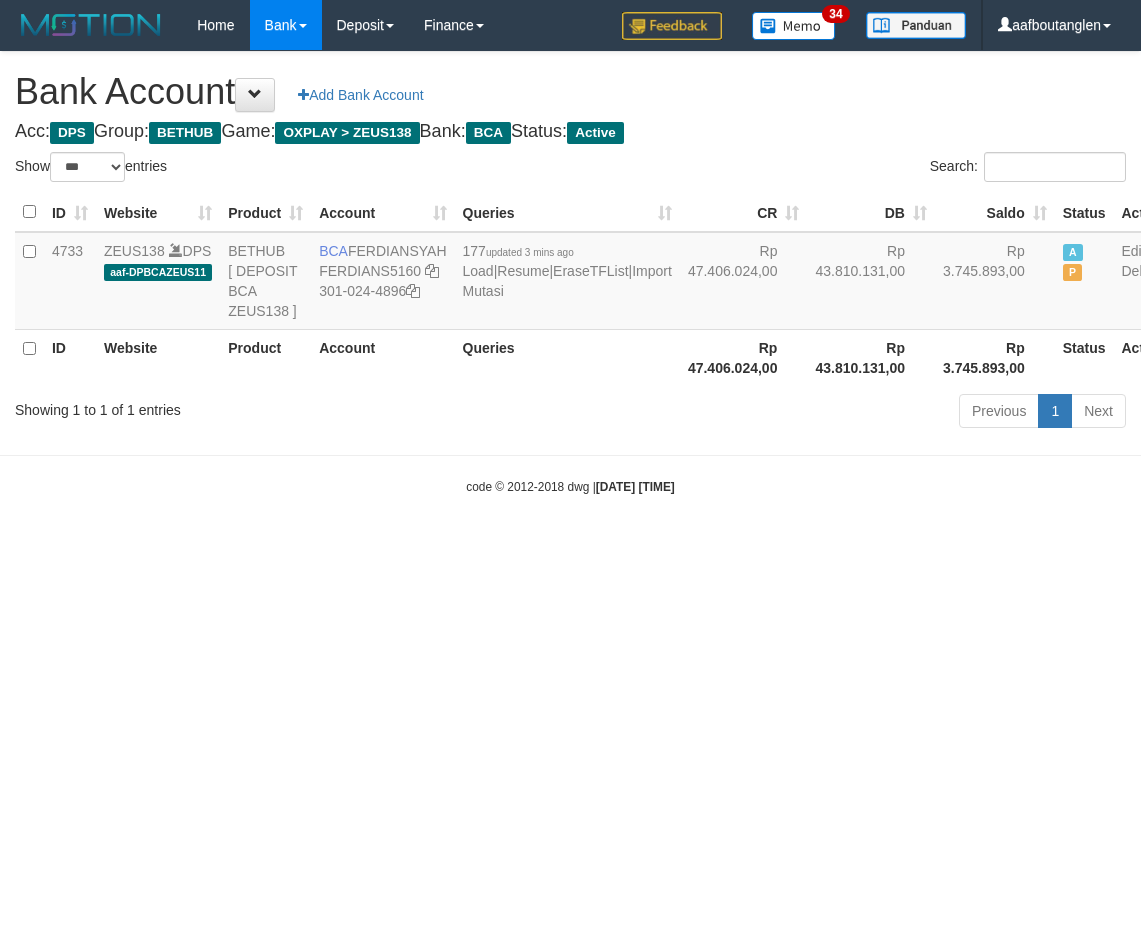 scroll, scrollTop: 0, scrollLeft: 0, axis: both 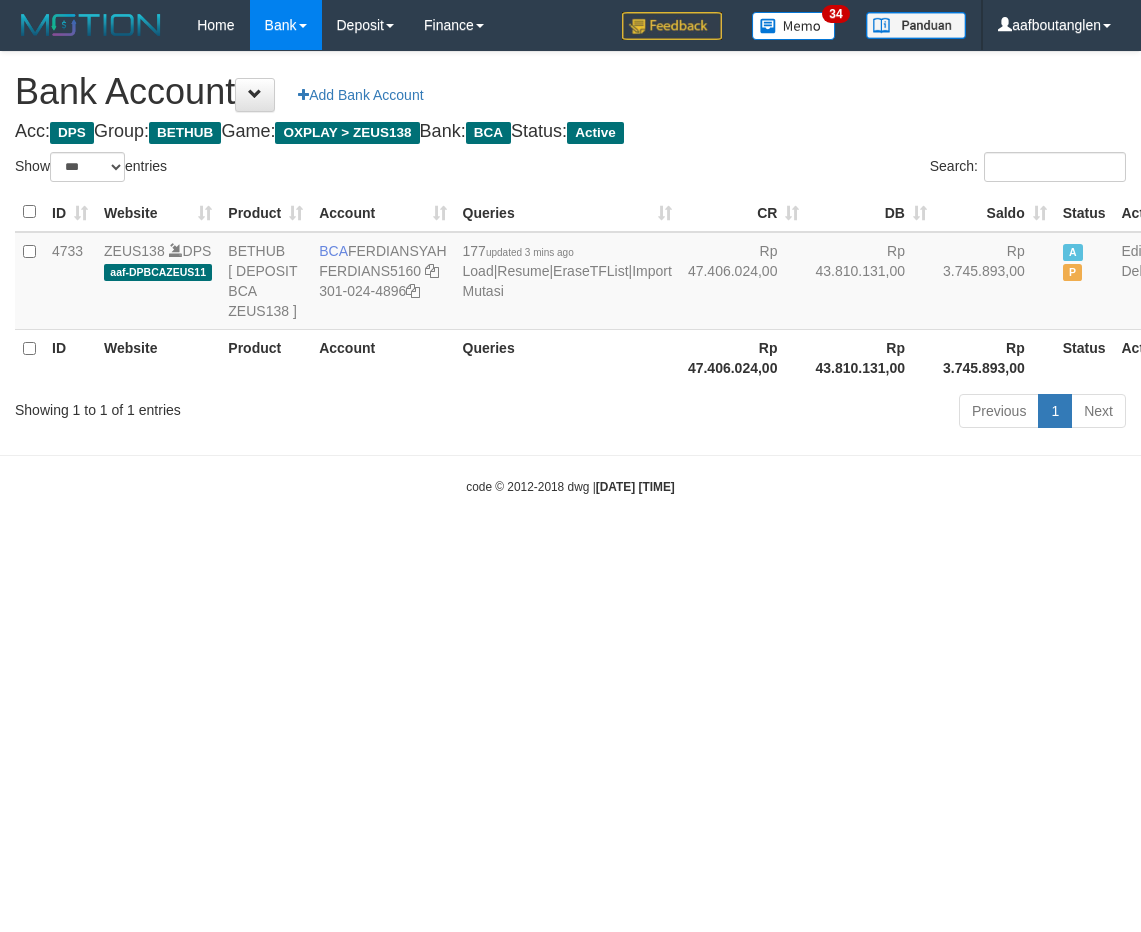 select on "***" 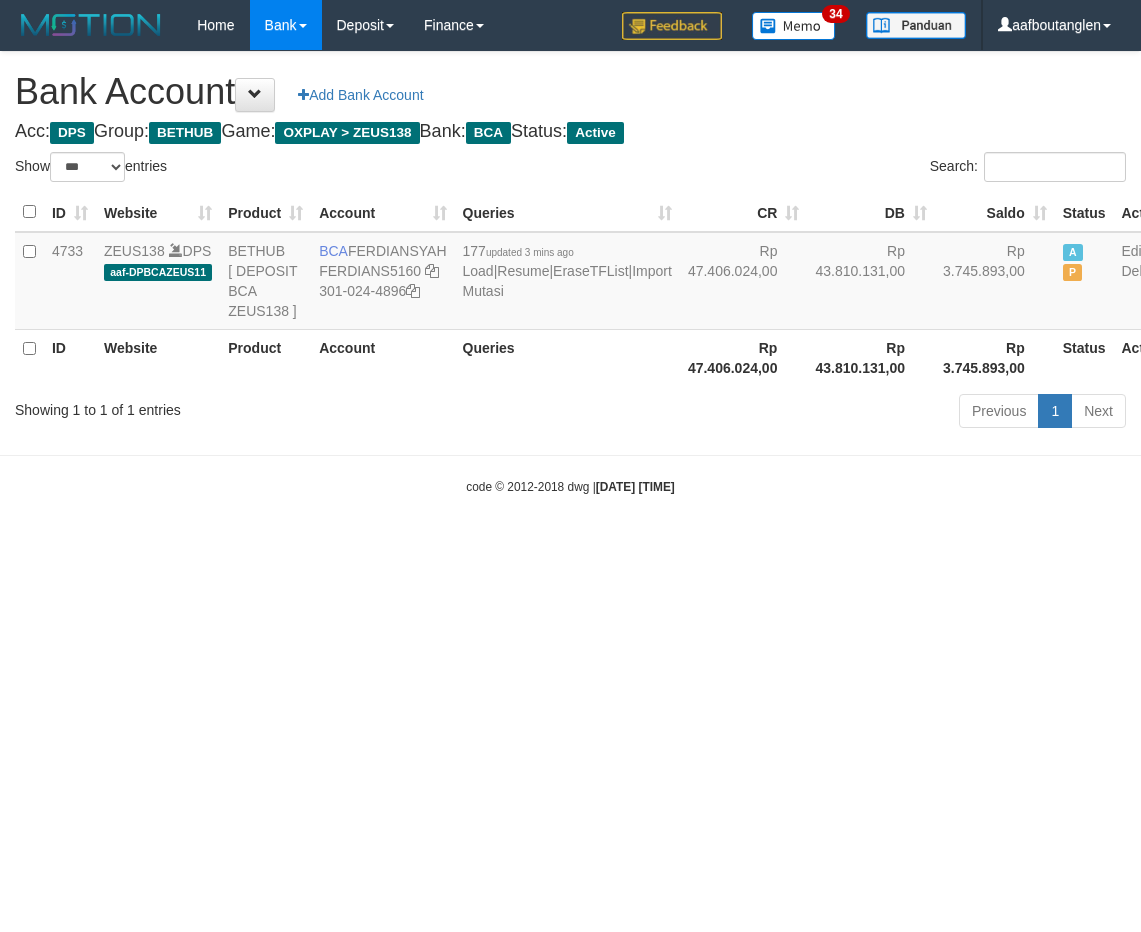 scroll, scrollTop: 0, scrollLeft: 0, axis: both 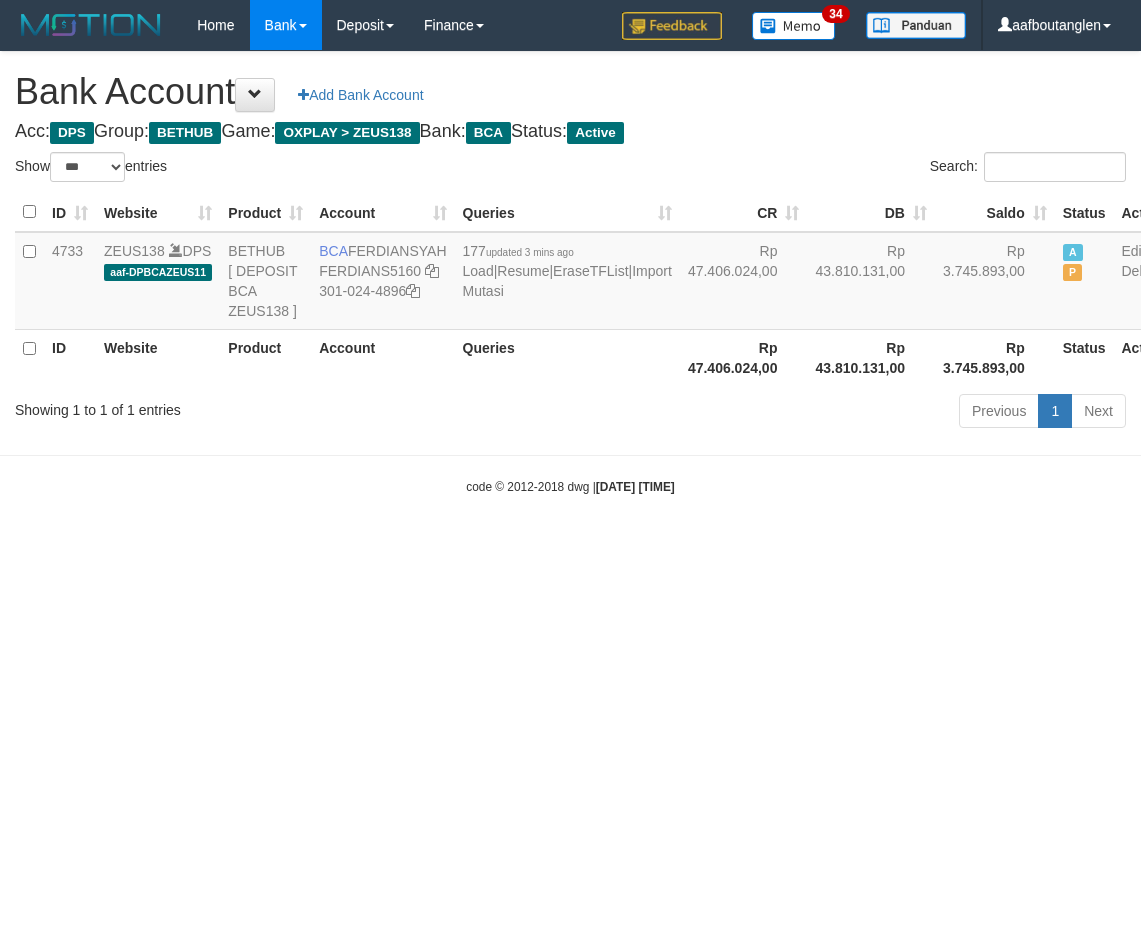 select on "***" 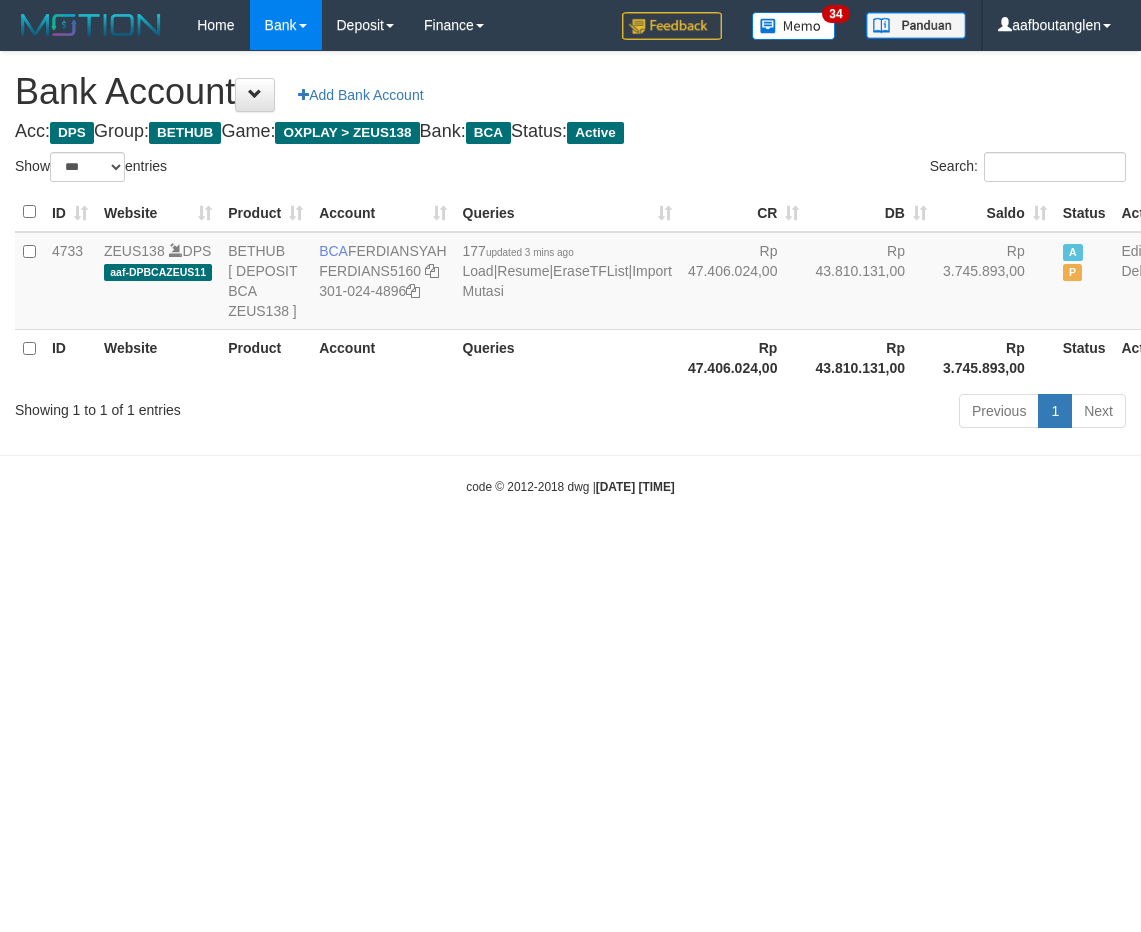 scroll, scrollTop: 0, scrollLeft: 0, axis: both 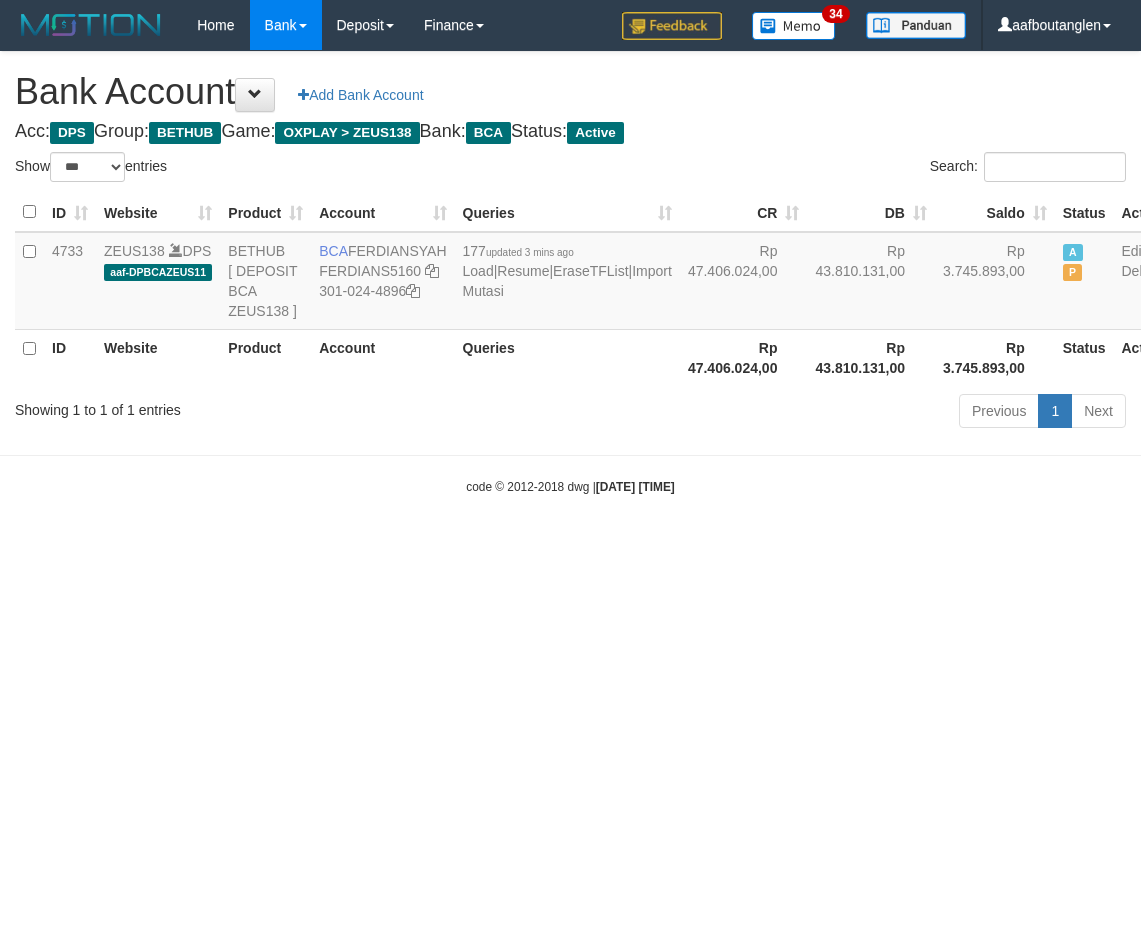 select on "***" 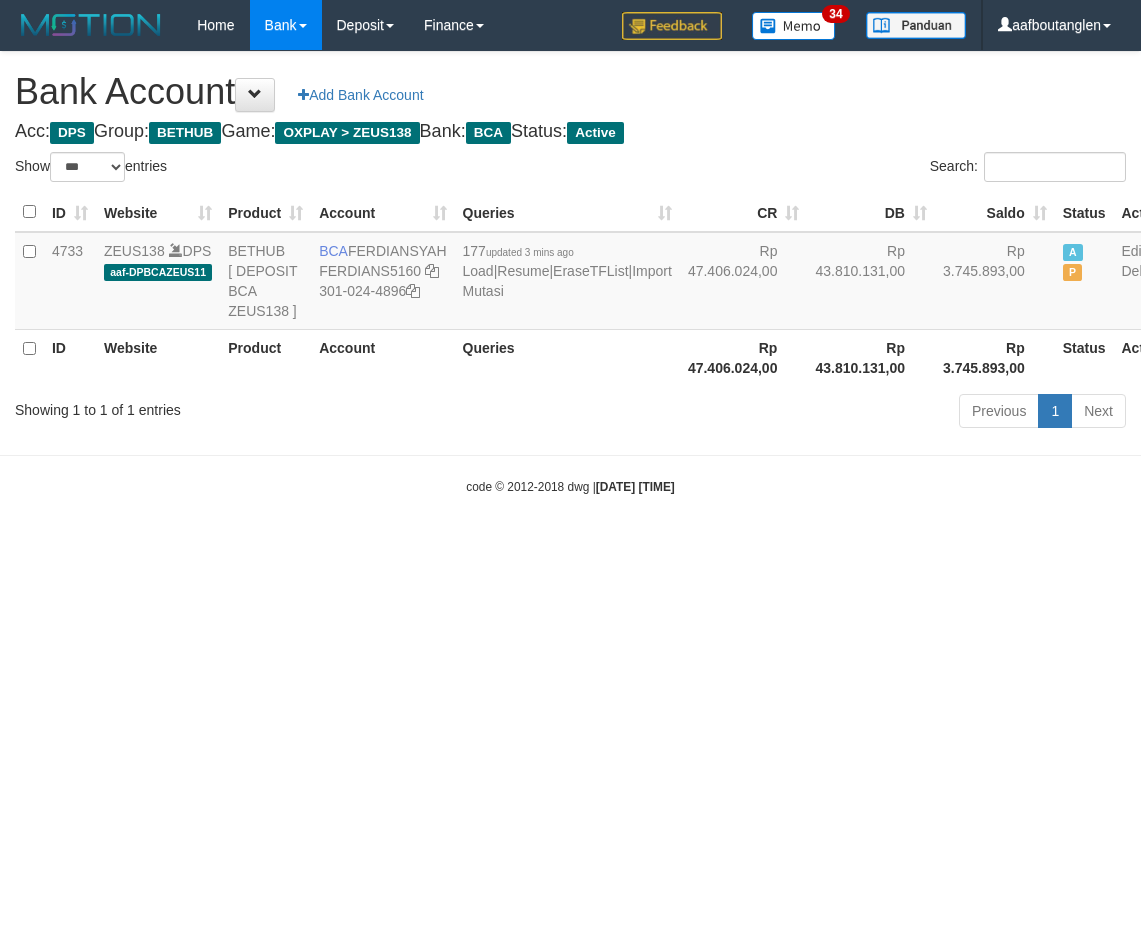 scroll, scrollTop: 0, scrollLeft: 0, axis: both 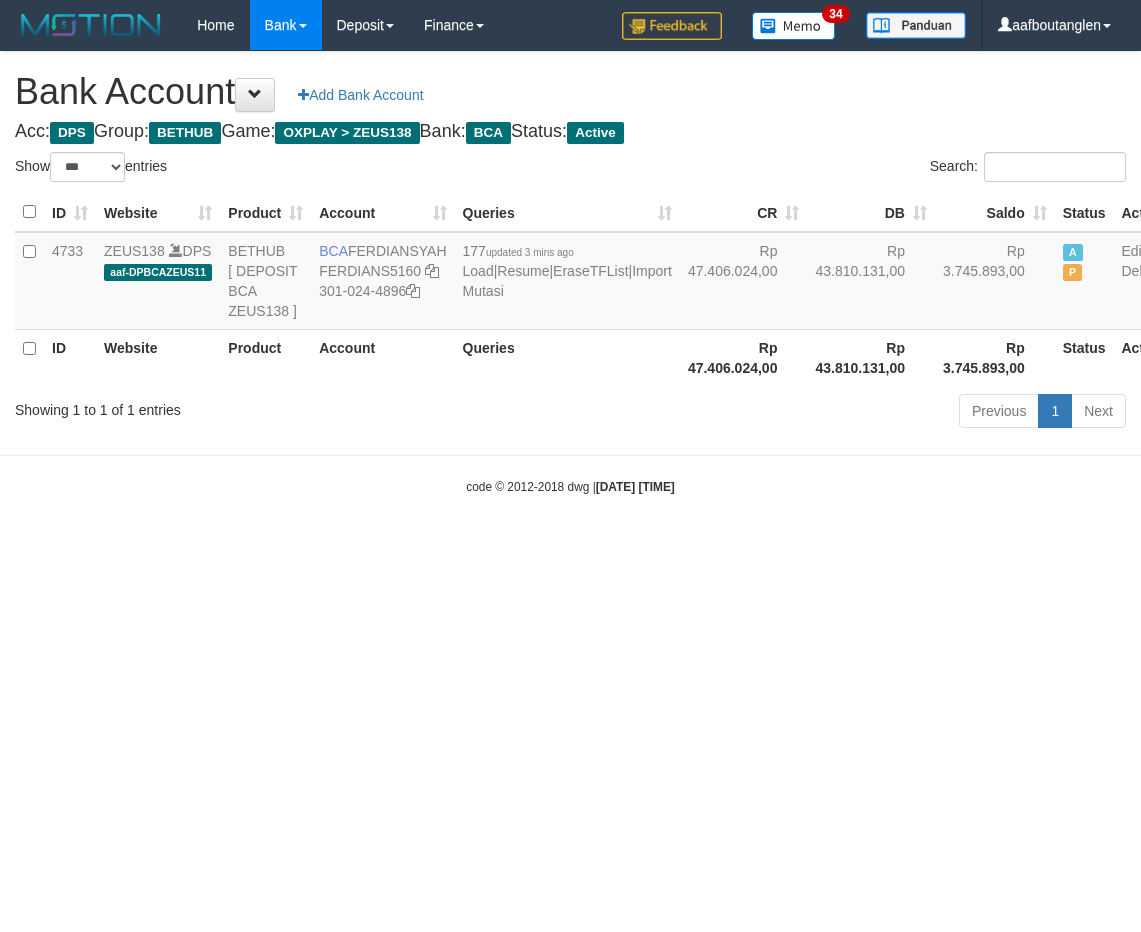 select on "***" 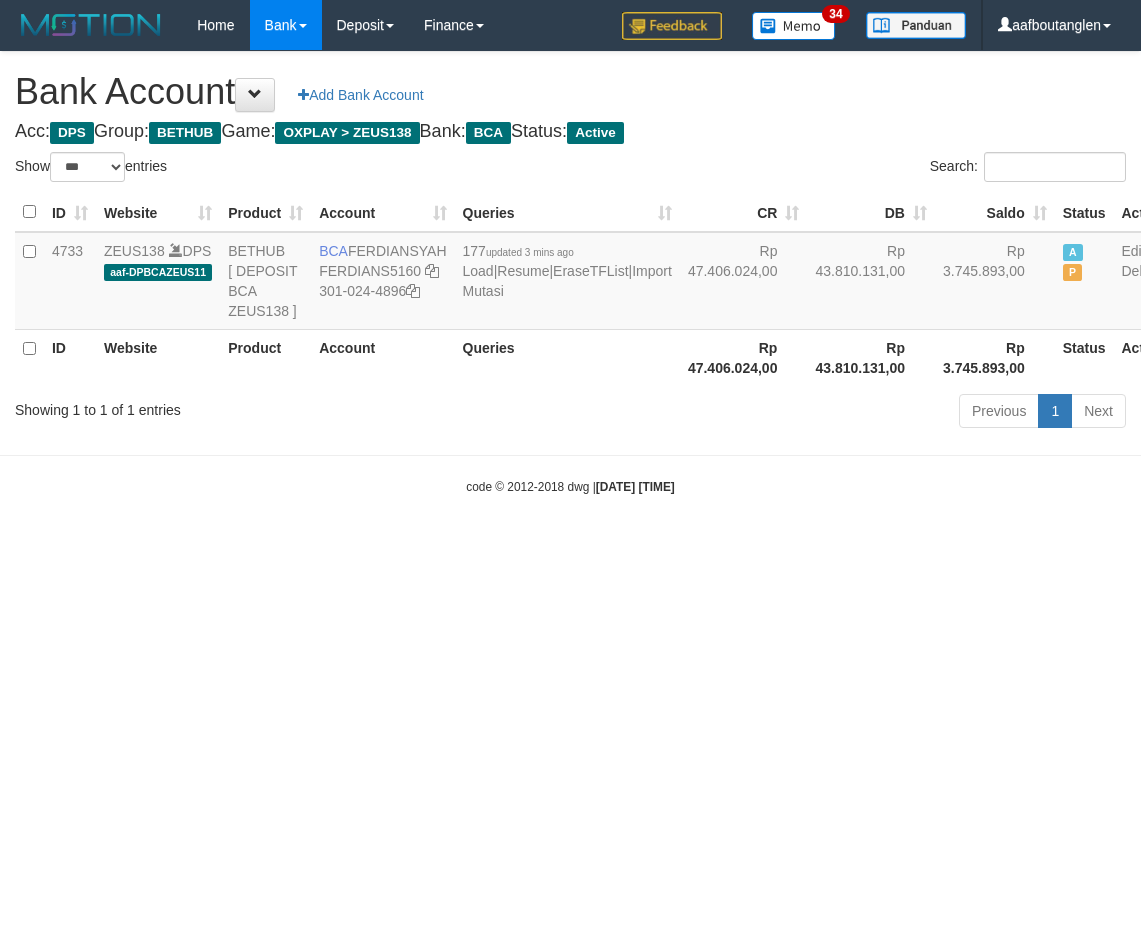 scroll, scrollTop: 0, scrollLeft: 0, axis: both 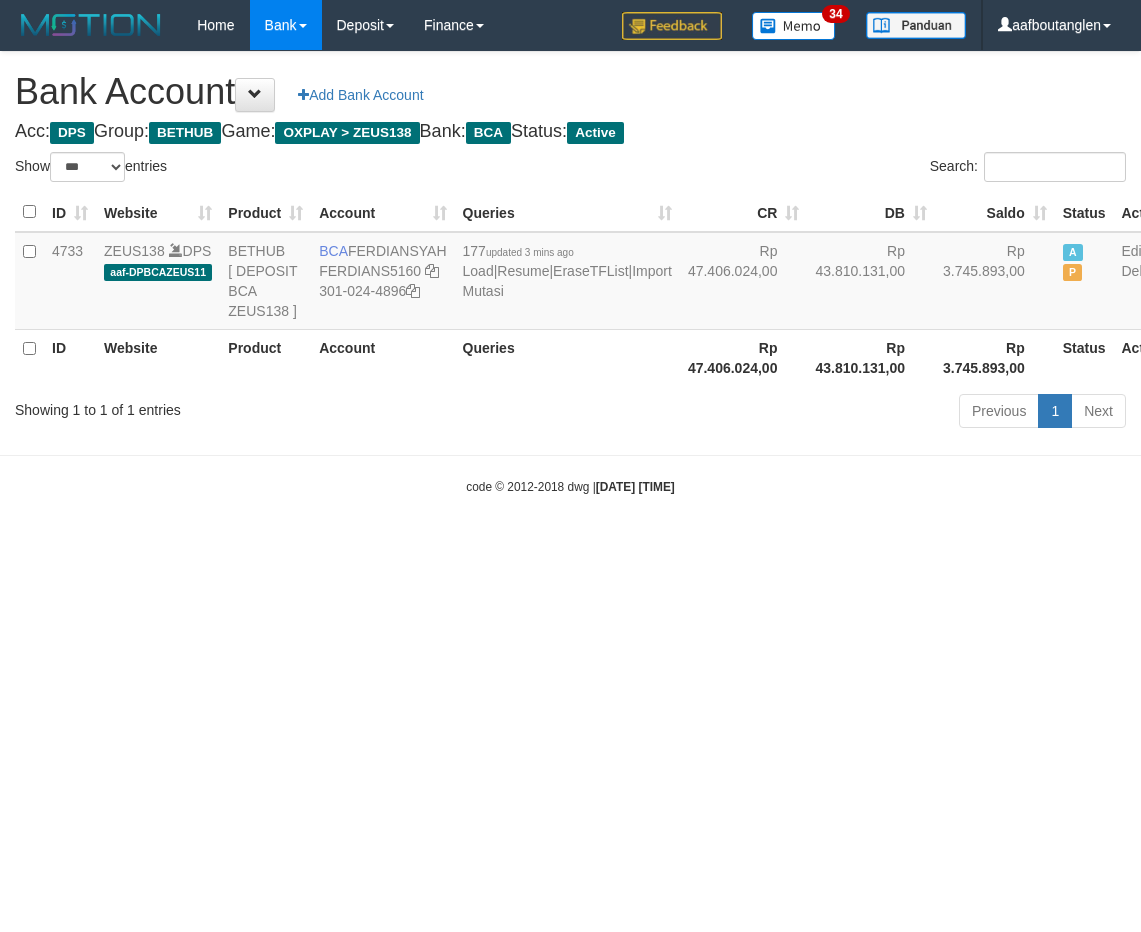 select on "***" 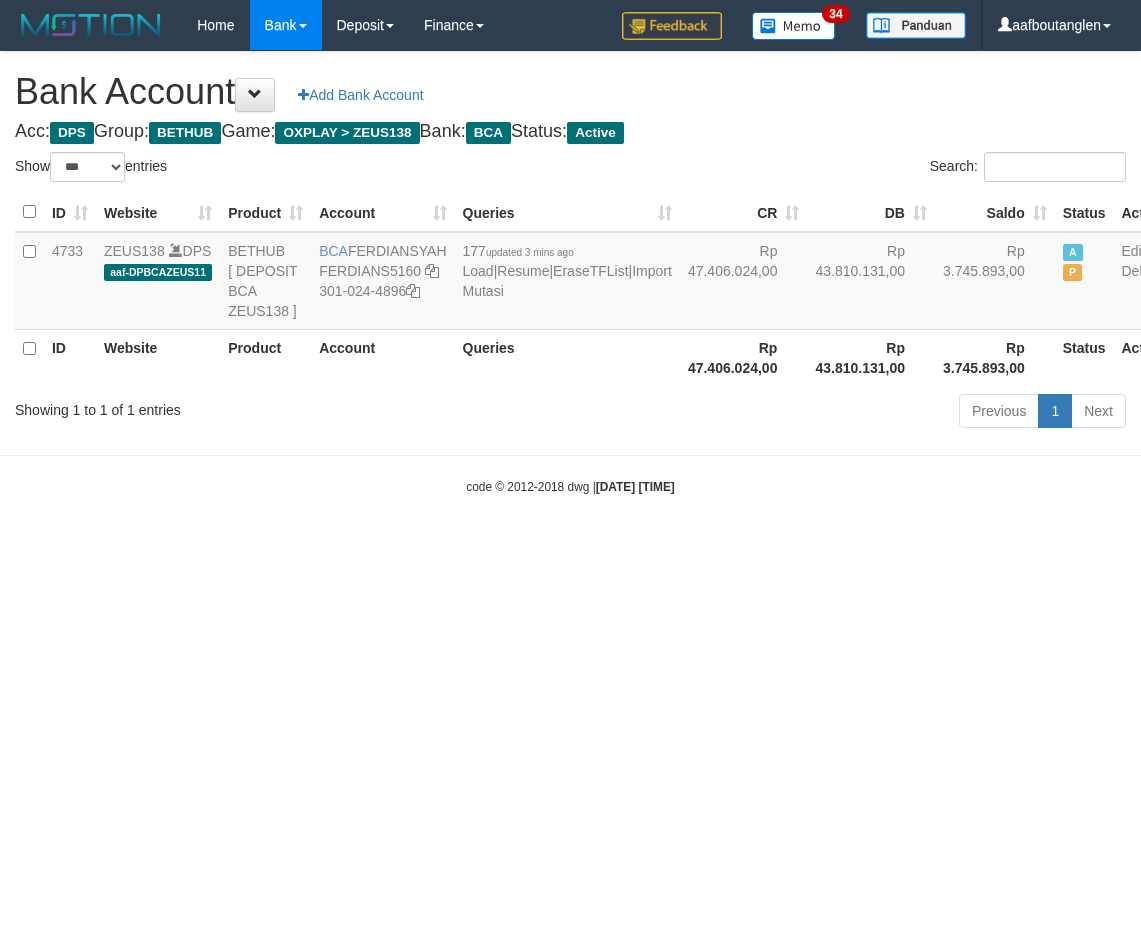 scroll, scrollTop: 0, scrollLeft: 0, axis: both 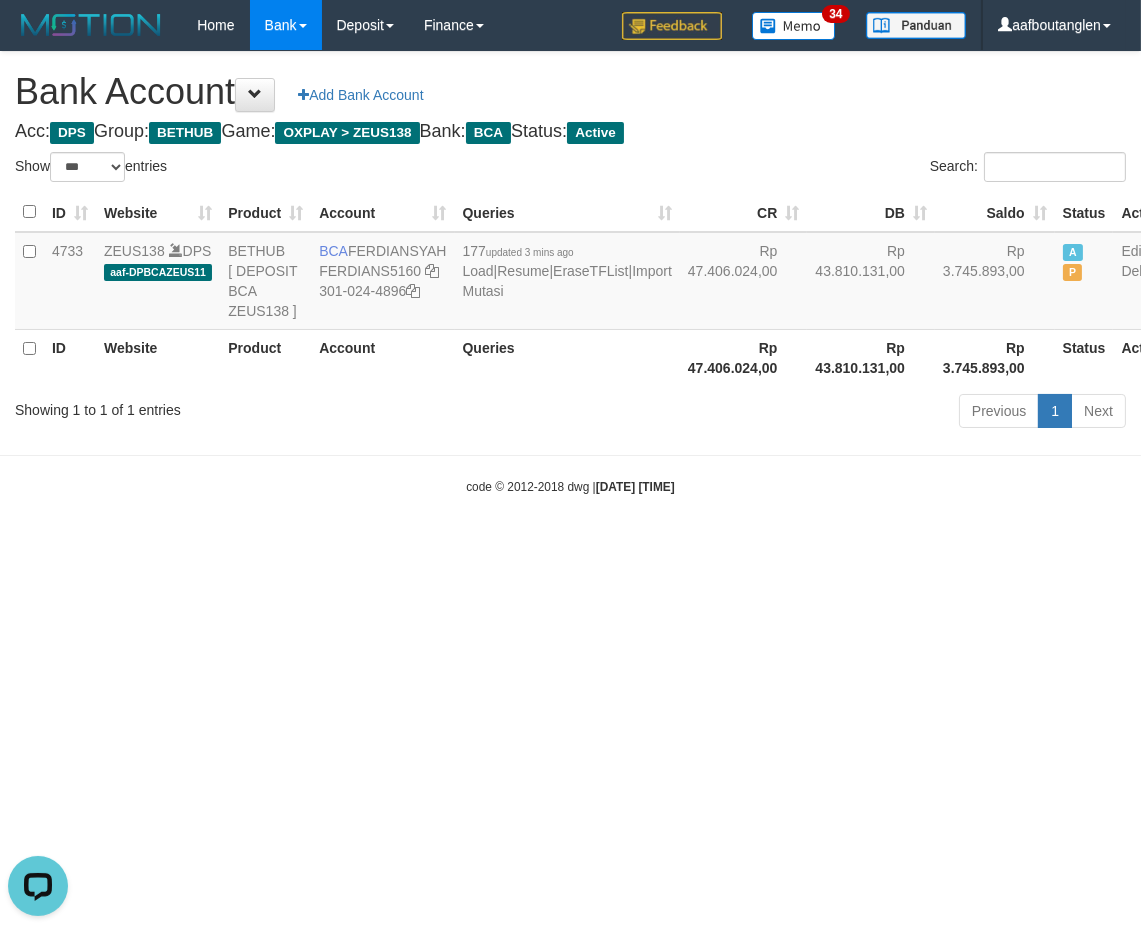 drag, startPoint x: 831, startPoint y: 627, endPoint x: 862, endPoint y: 631, distance: 31.257 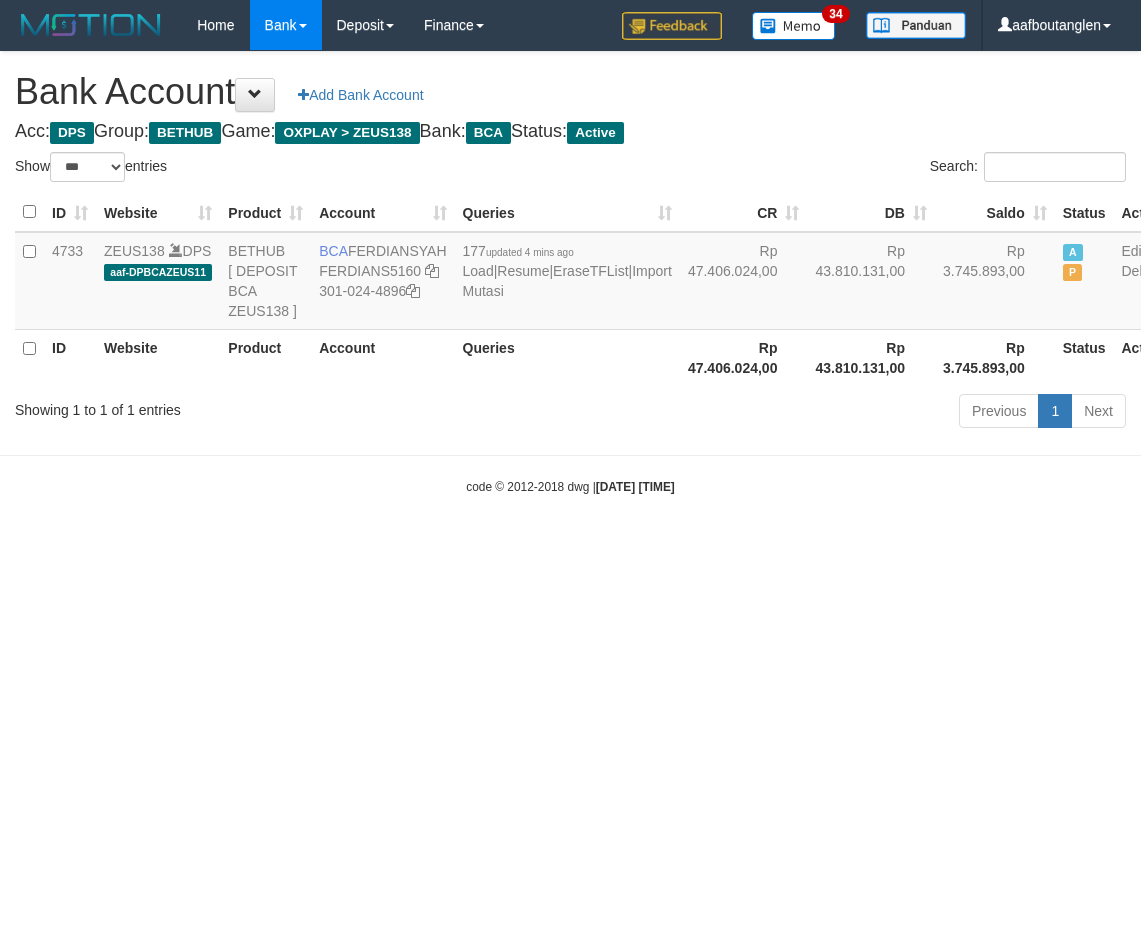 select on "***" 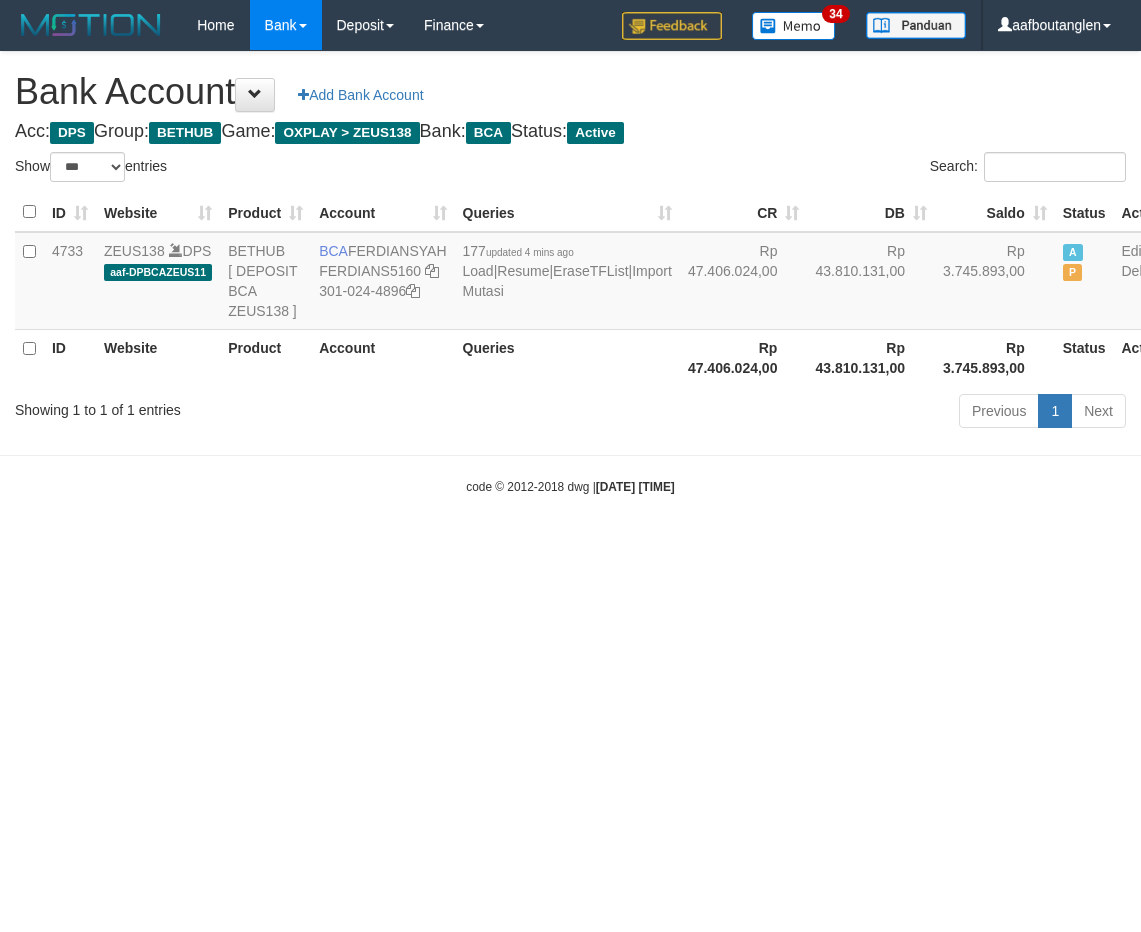 scroll, scrollTop: 0, scrollLeft: 0, axis: both 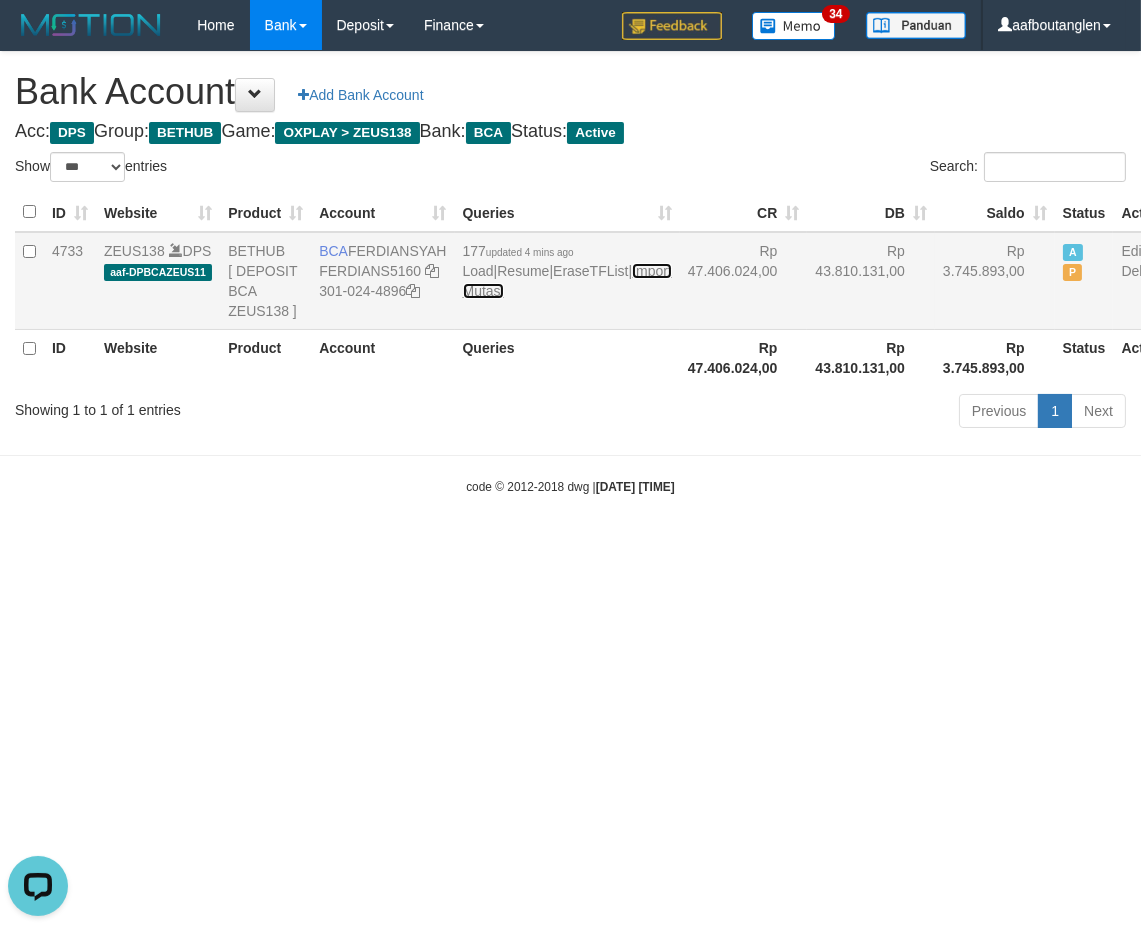 click on "Import Mutasi" at bounding box center [567, 281] 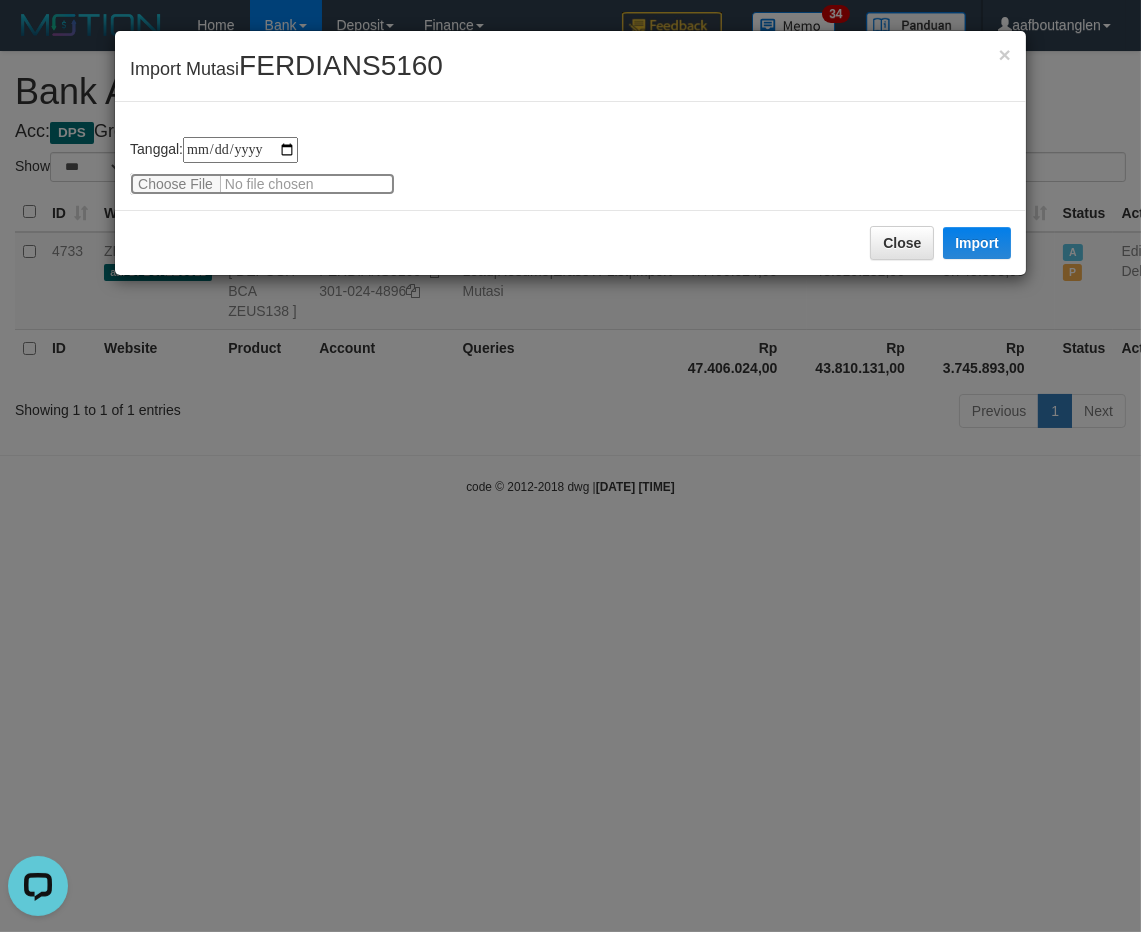 click at bounding box center (262, 184) 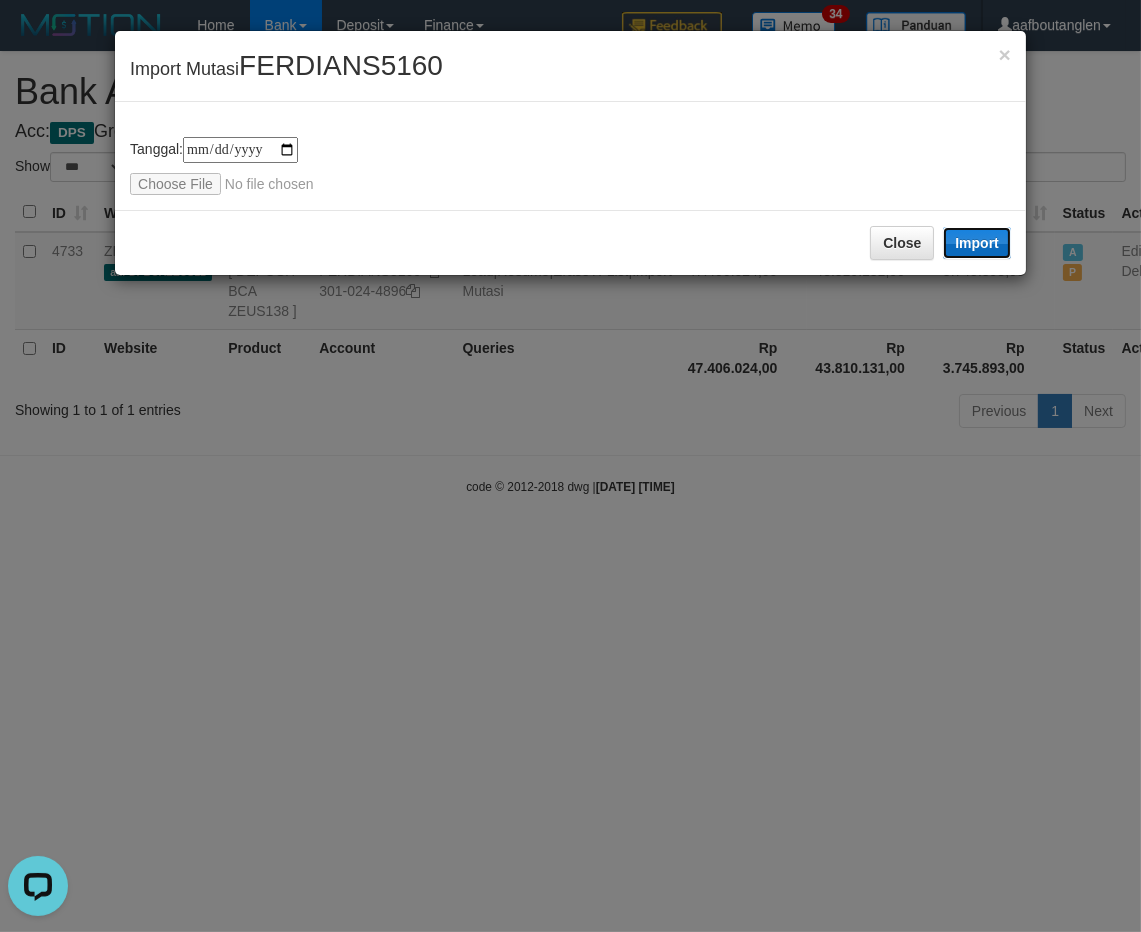 click on "Import" at bounding box center (977, 243) 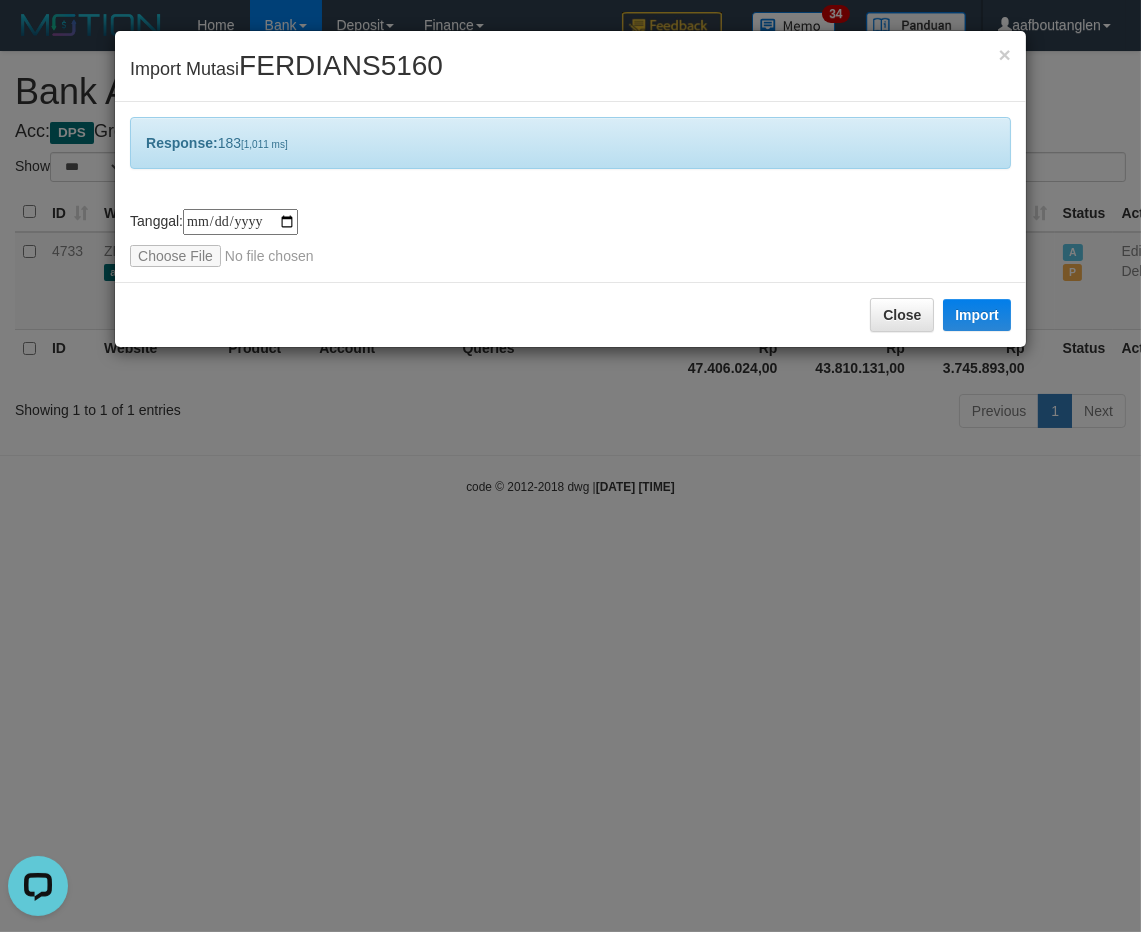 click on "Close
Import" at bounding box center (570, 314) 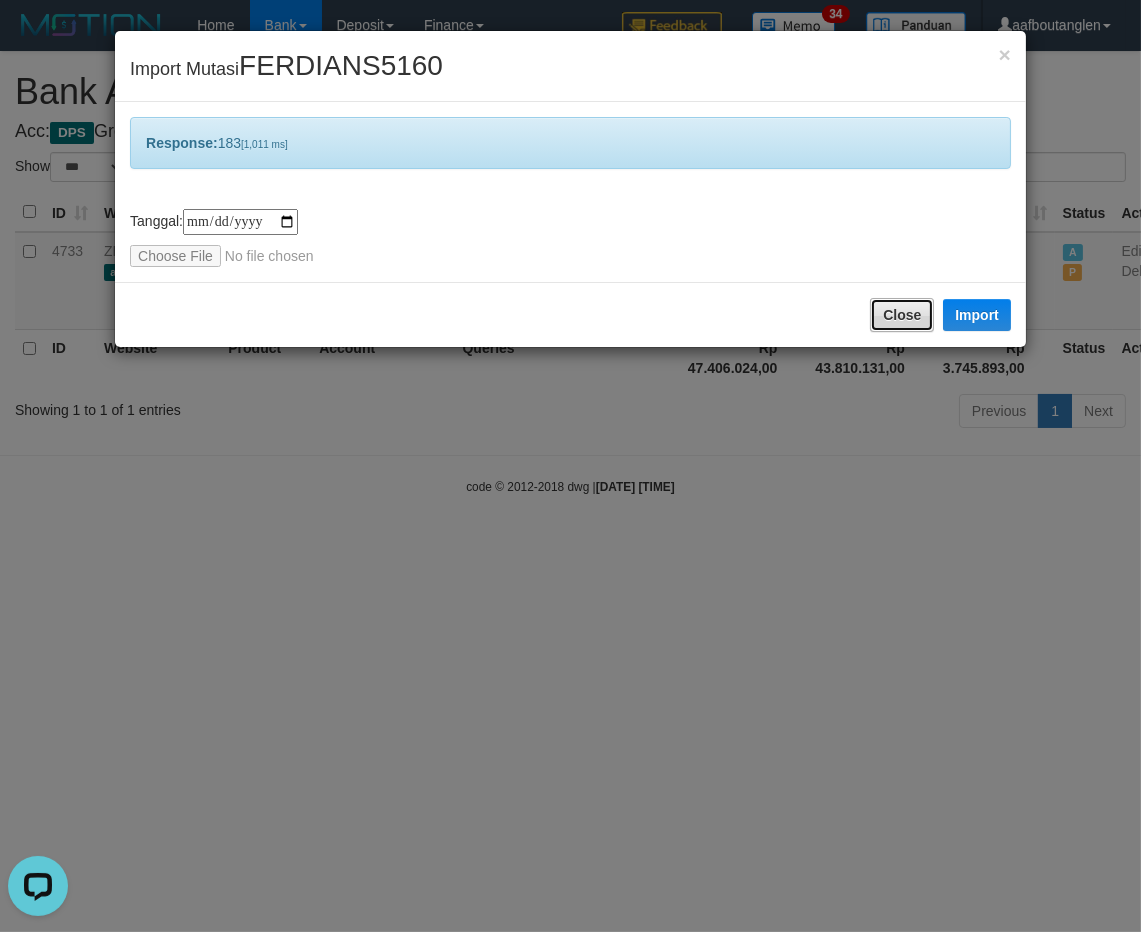 drag, startPoint x: 903, startPoint y: 314, endPoint x: 783, endPoint y: 423, distance: 162.11415 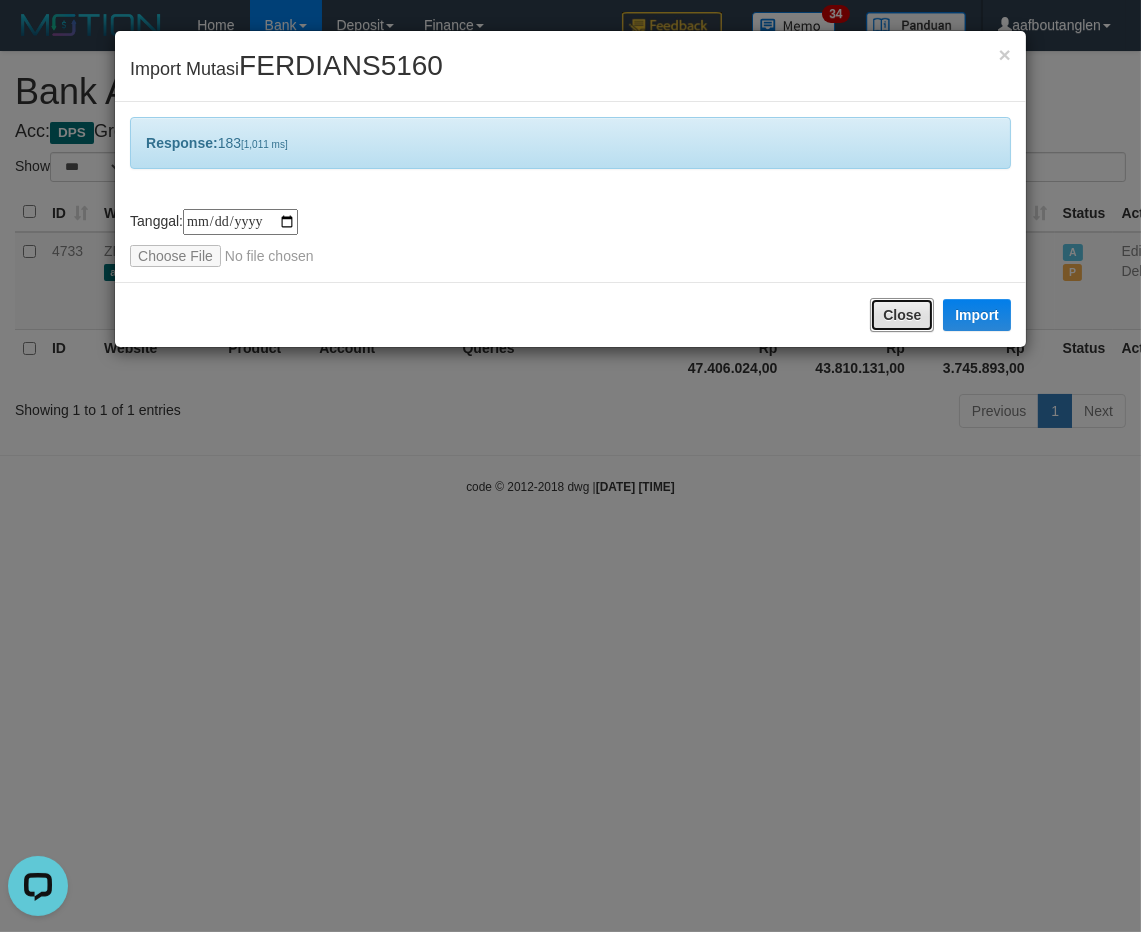 click on "Close" at bounding box center [902, 315] 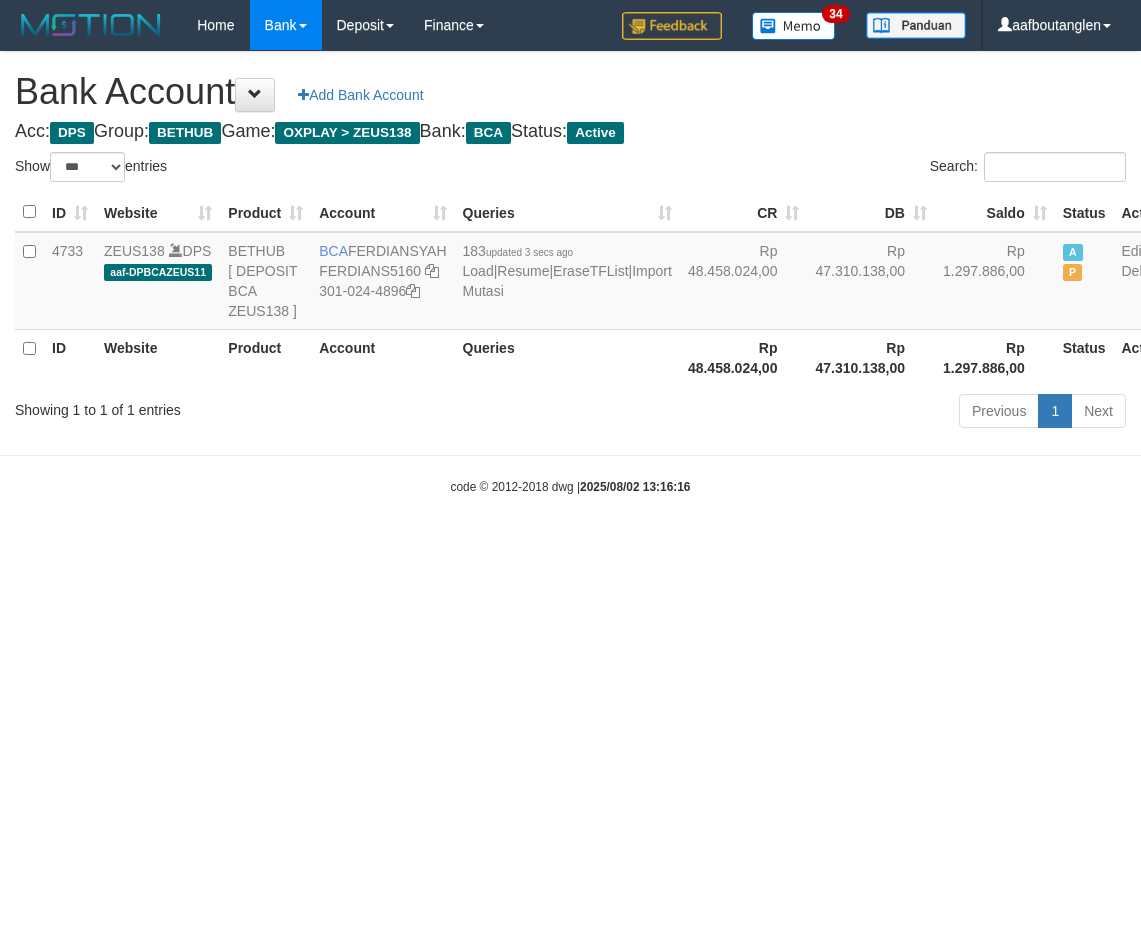 select on "***" 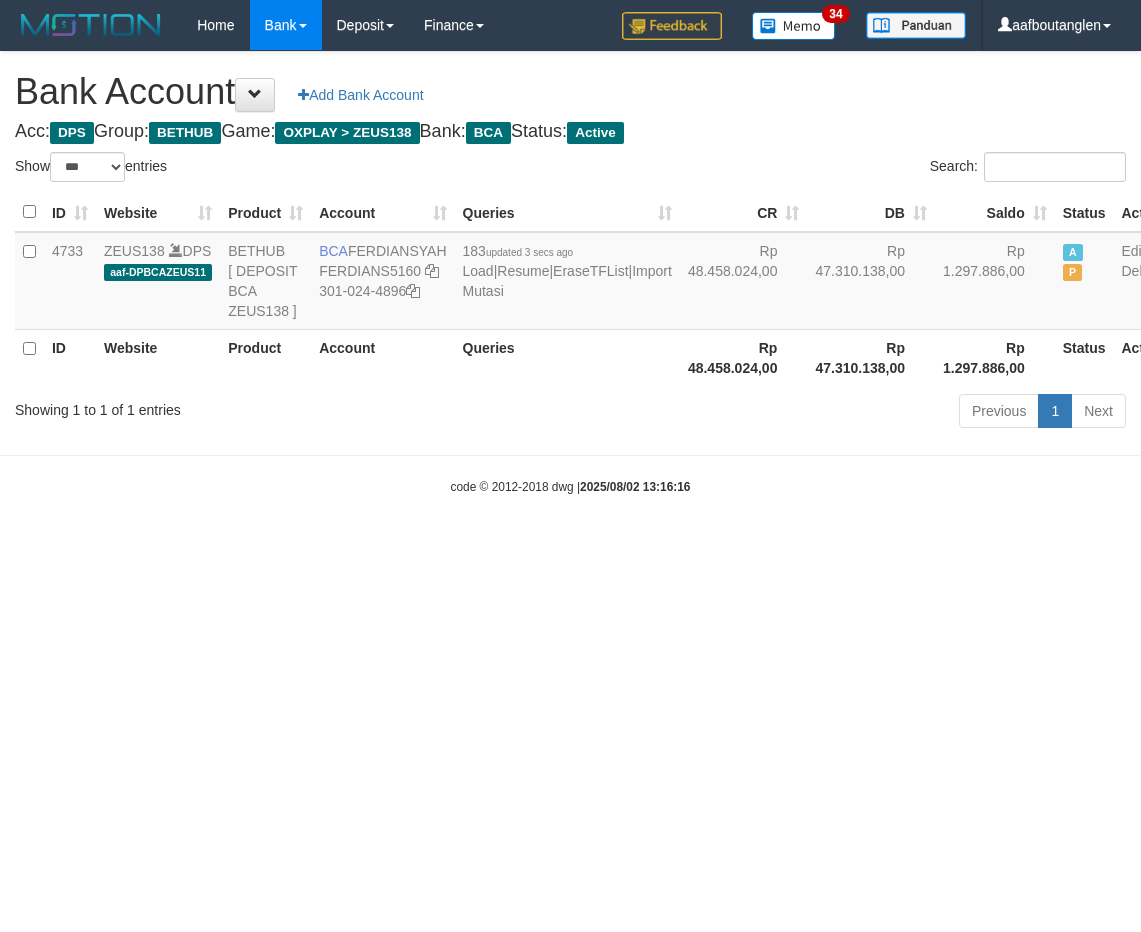 scroll, scrollTop: 0, scrollLeft: 0, axis: both 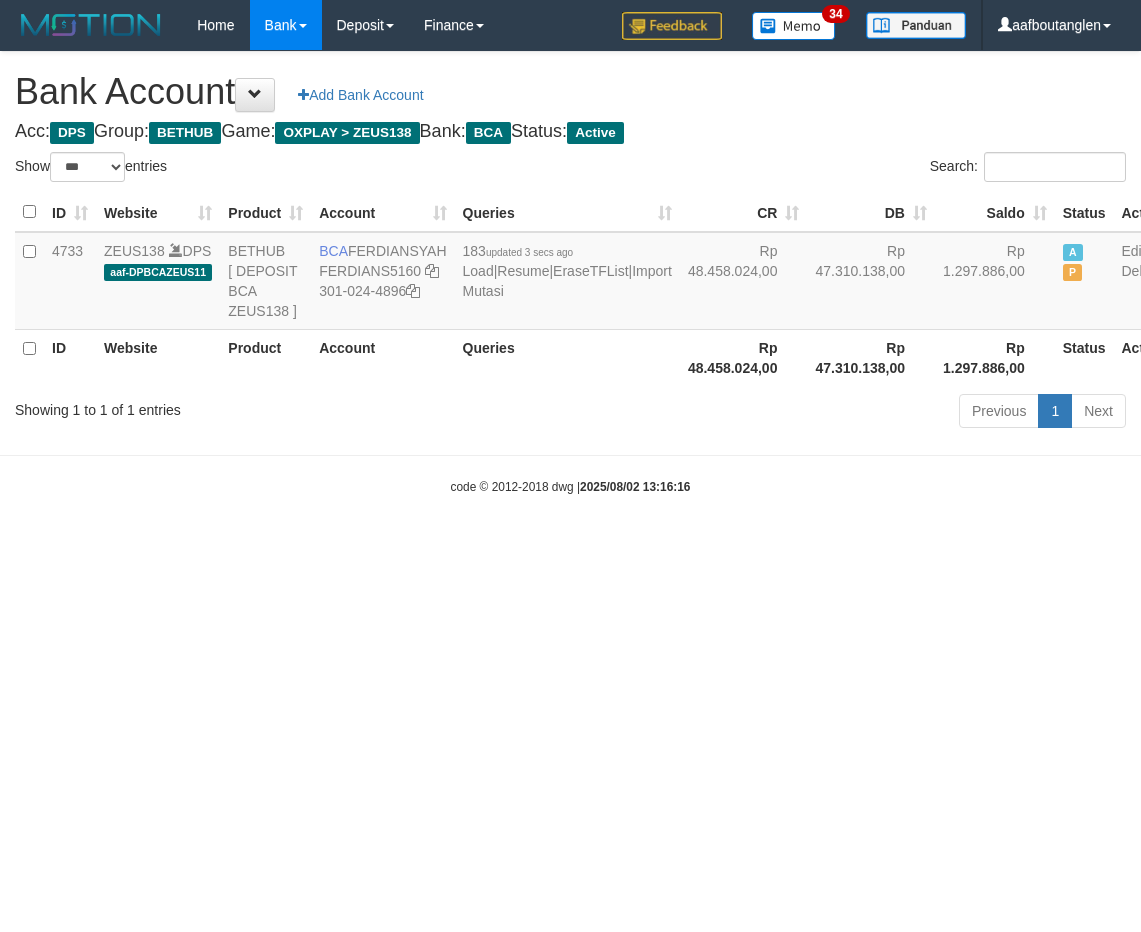 select on "***" 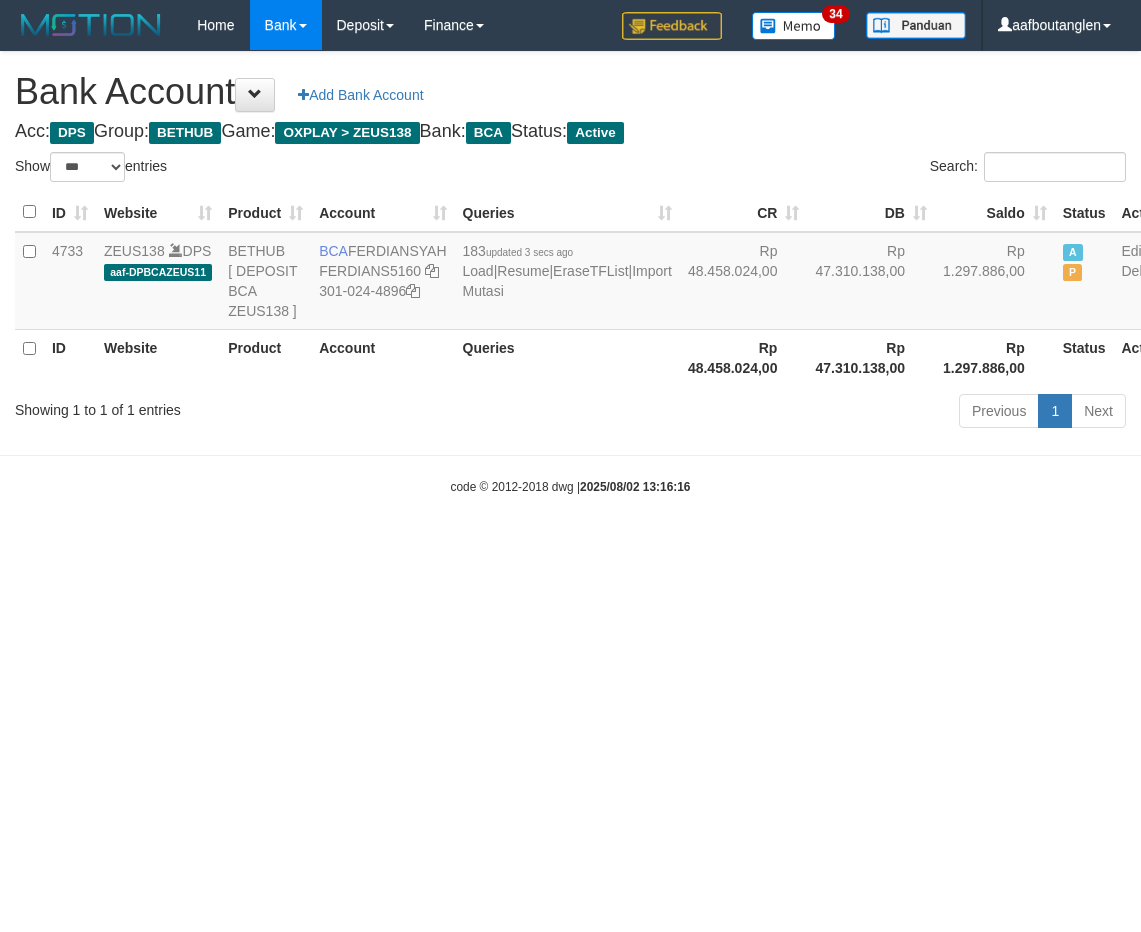 scroll, scrollTop: 0, scrollLeft: 0, axis: both 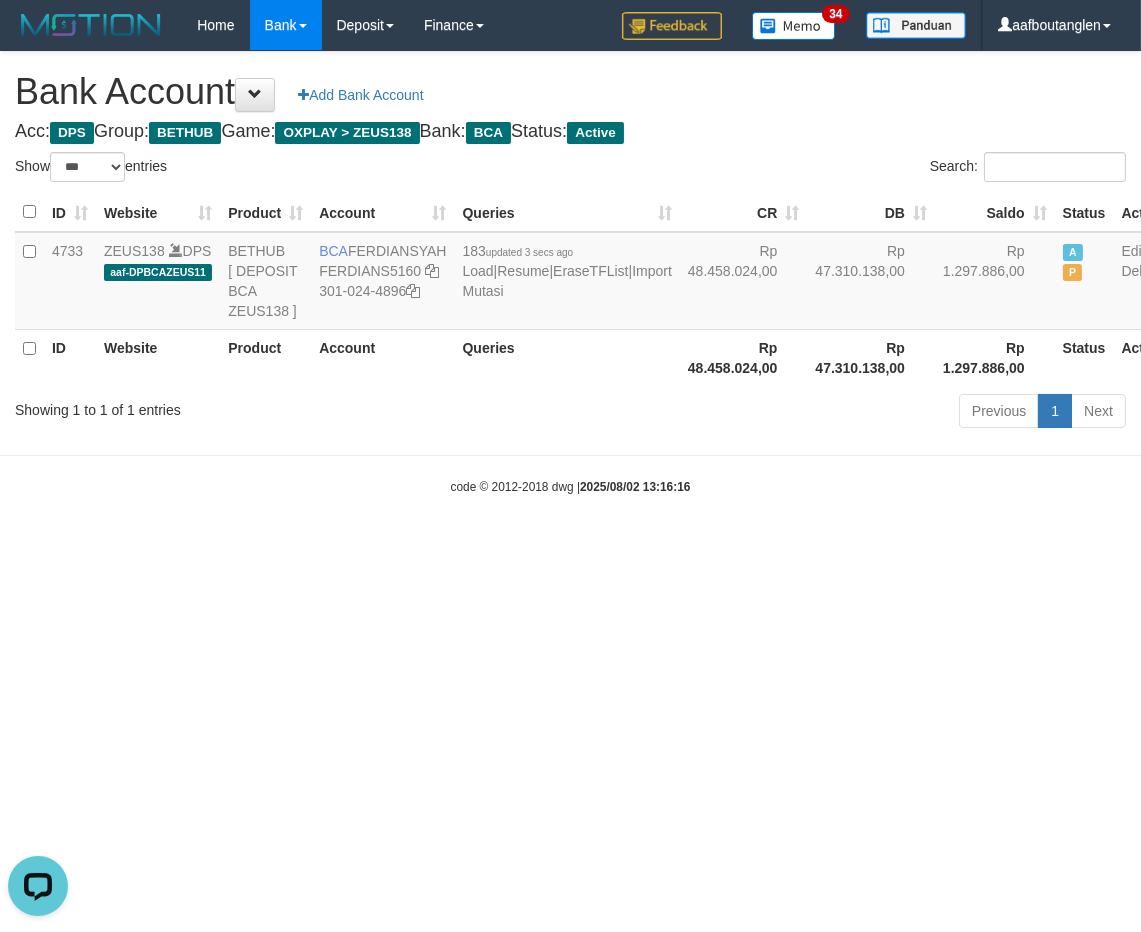 drag, startPoint x: 75, startPoint y: 568, endPoint x: 113, endPoint y: 556, distance: 39.849716 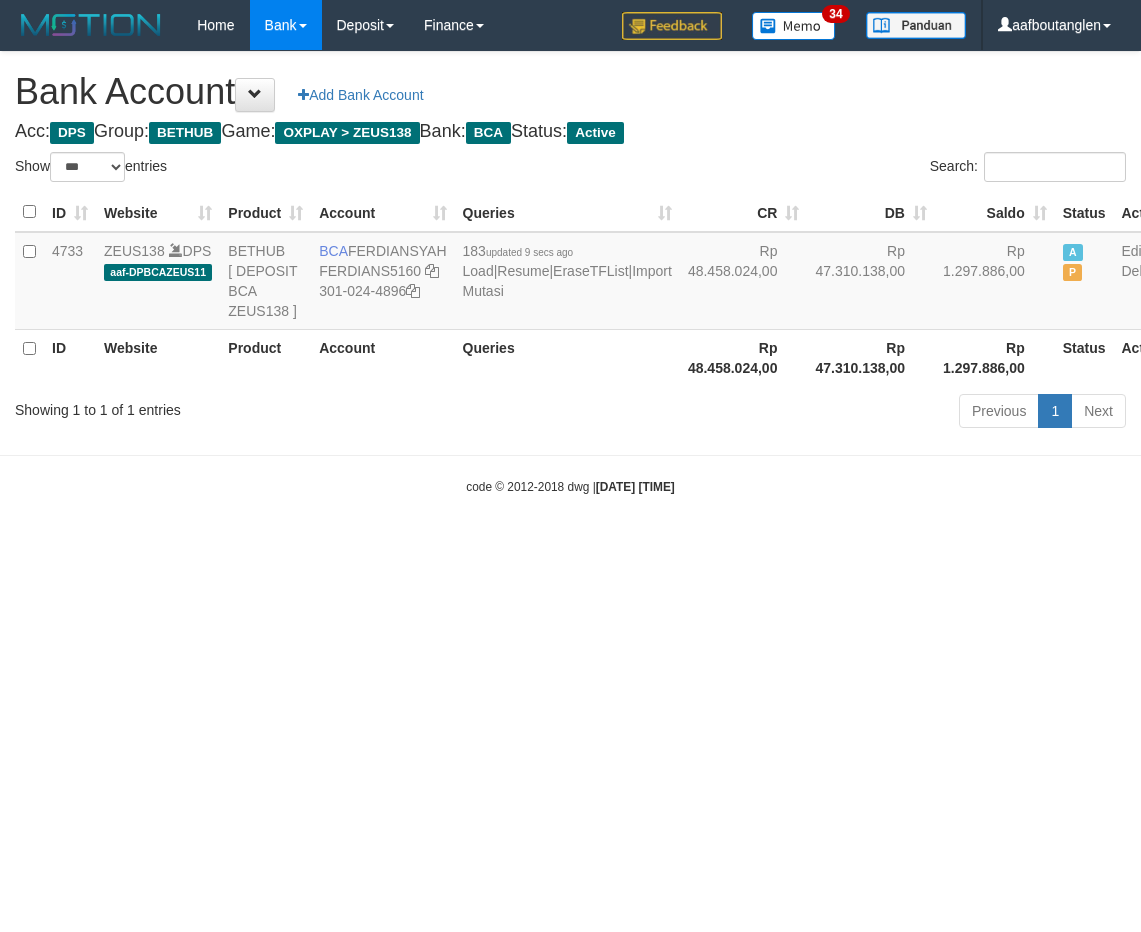 select on "***" 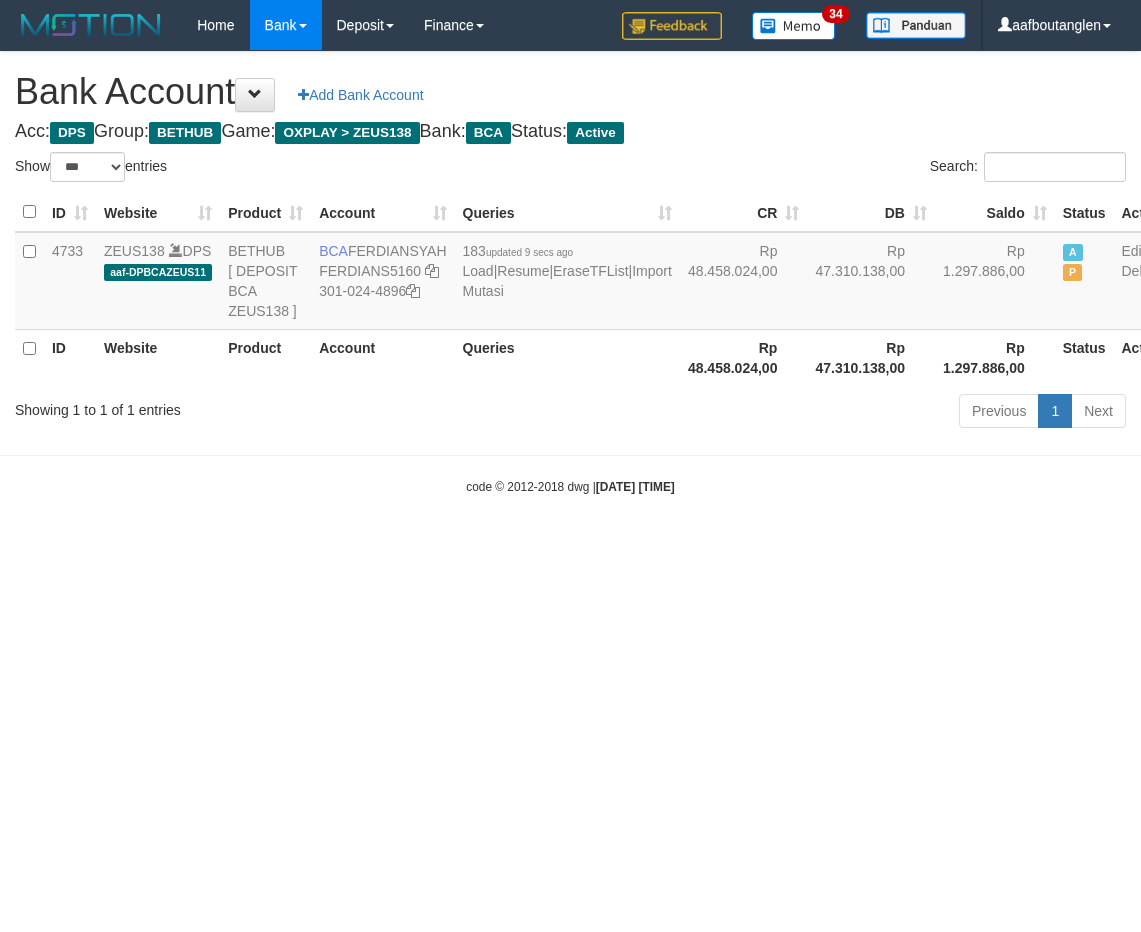 scroll, scrollTop: 0, scrollLeft: 0, axis: both 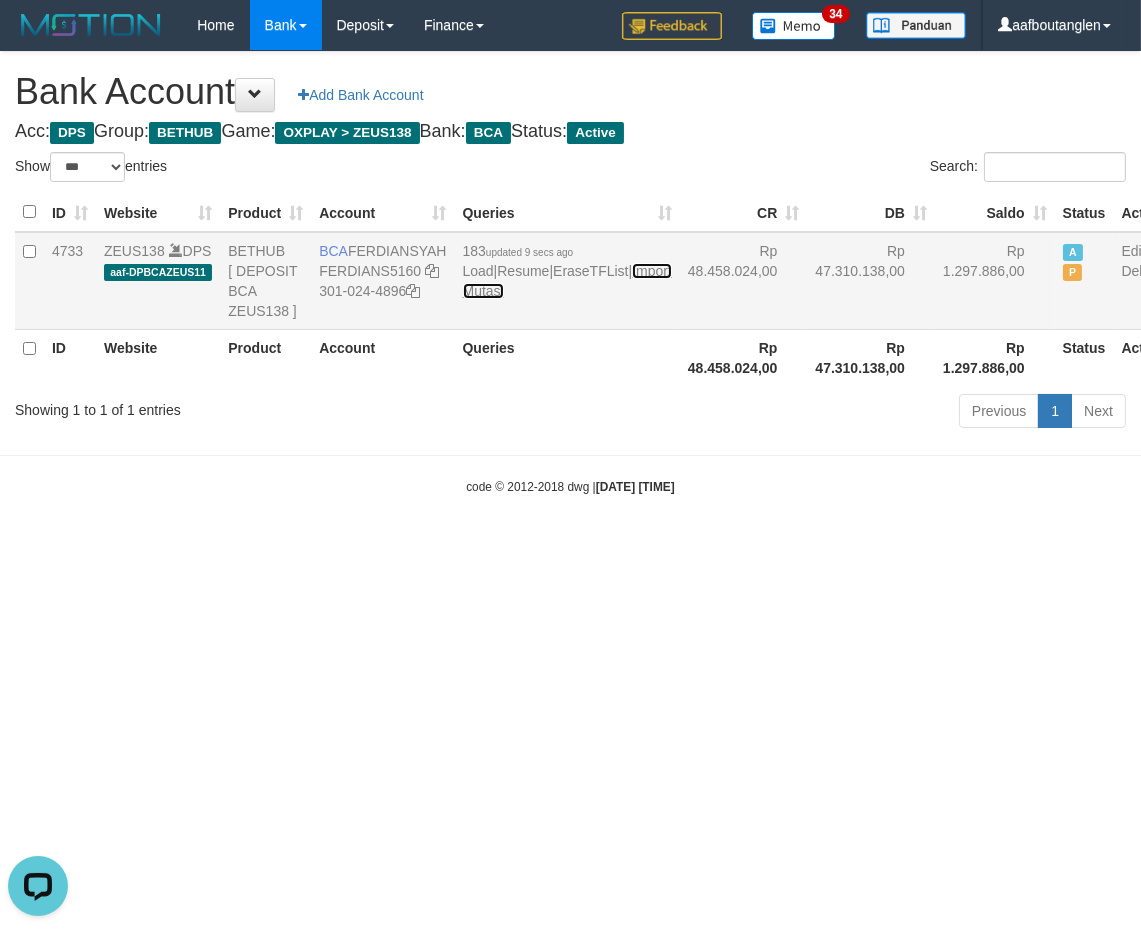 click on "Import Mutasi" at bounding box center (567, 281) 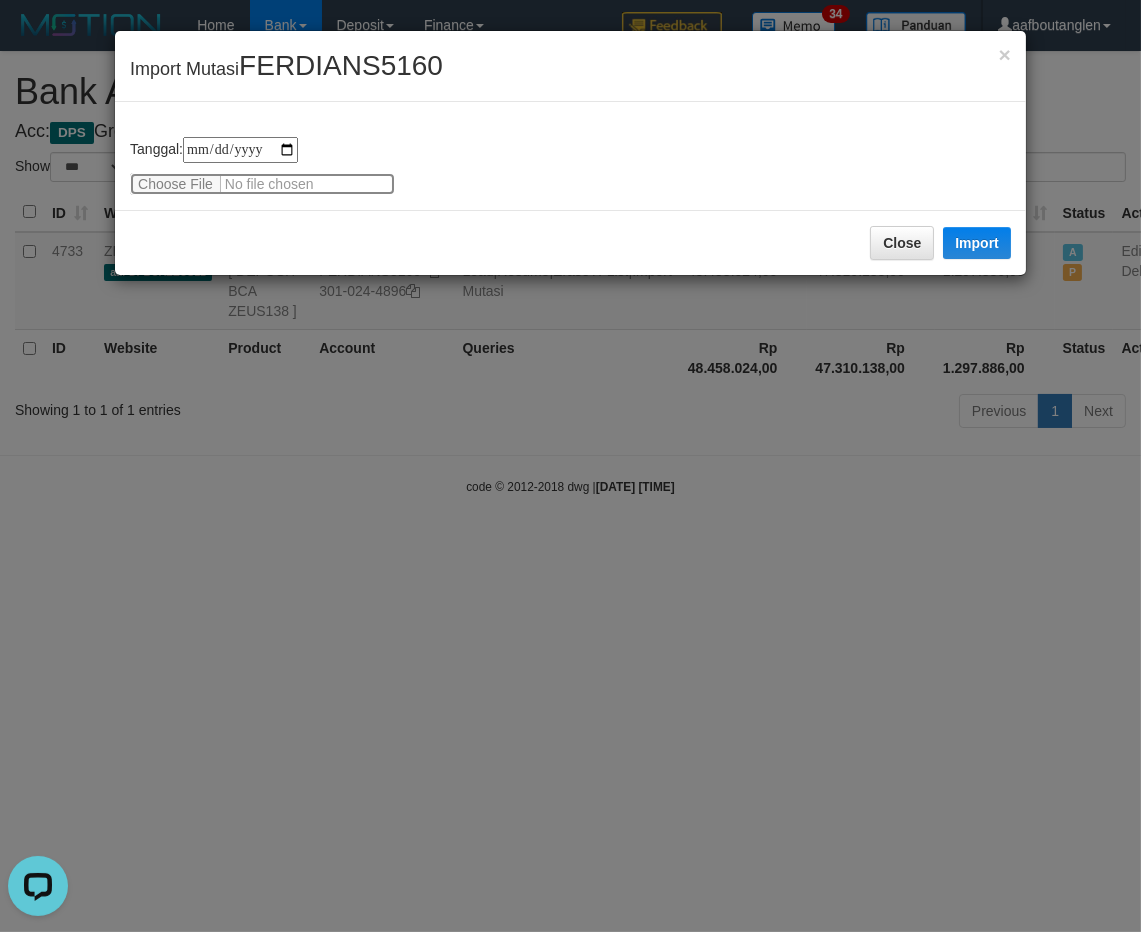 click at bounding box center [262, 184] 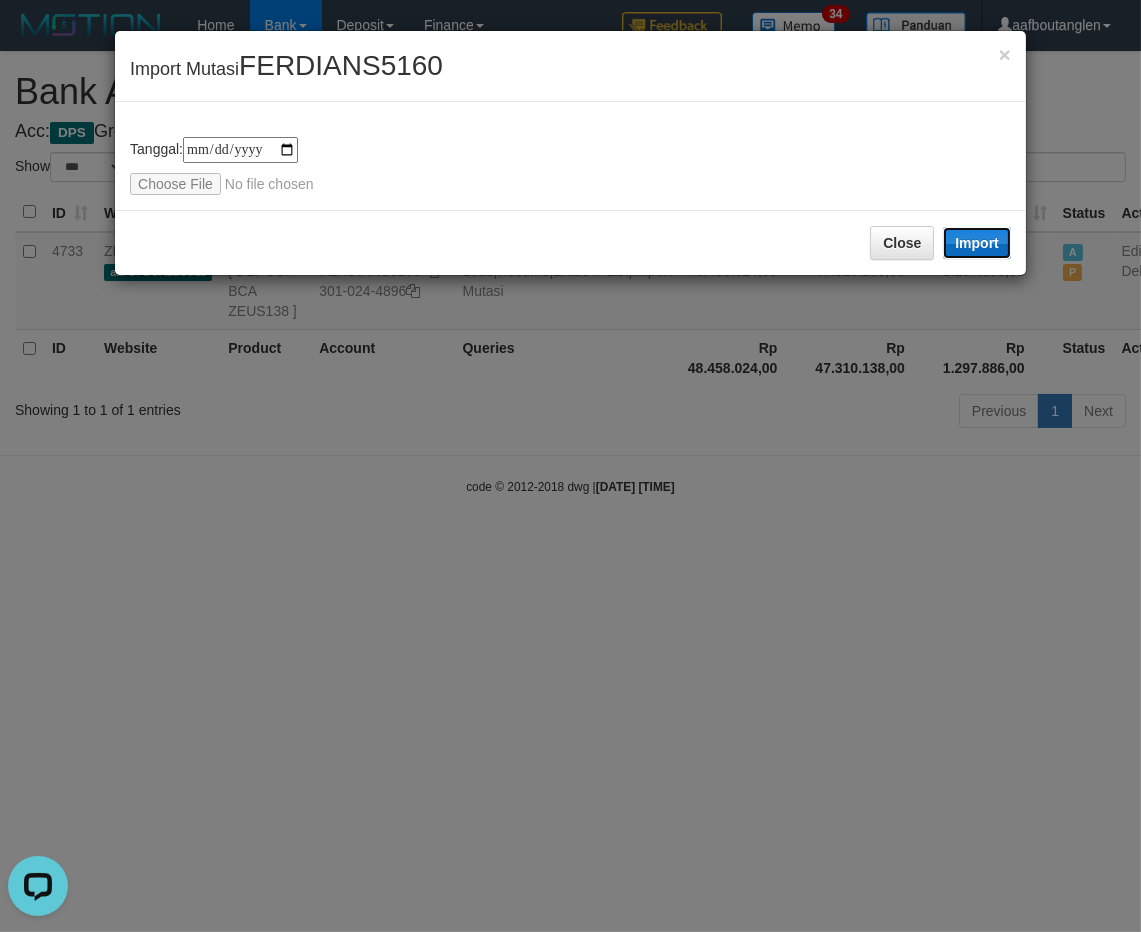 click on "Import" at bounding box center [977, 243] 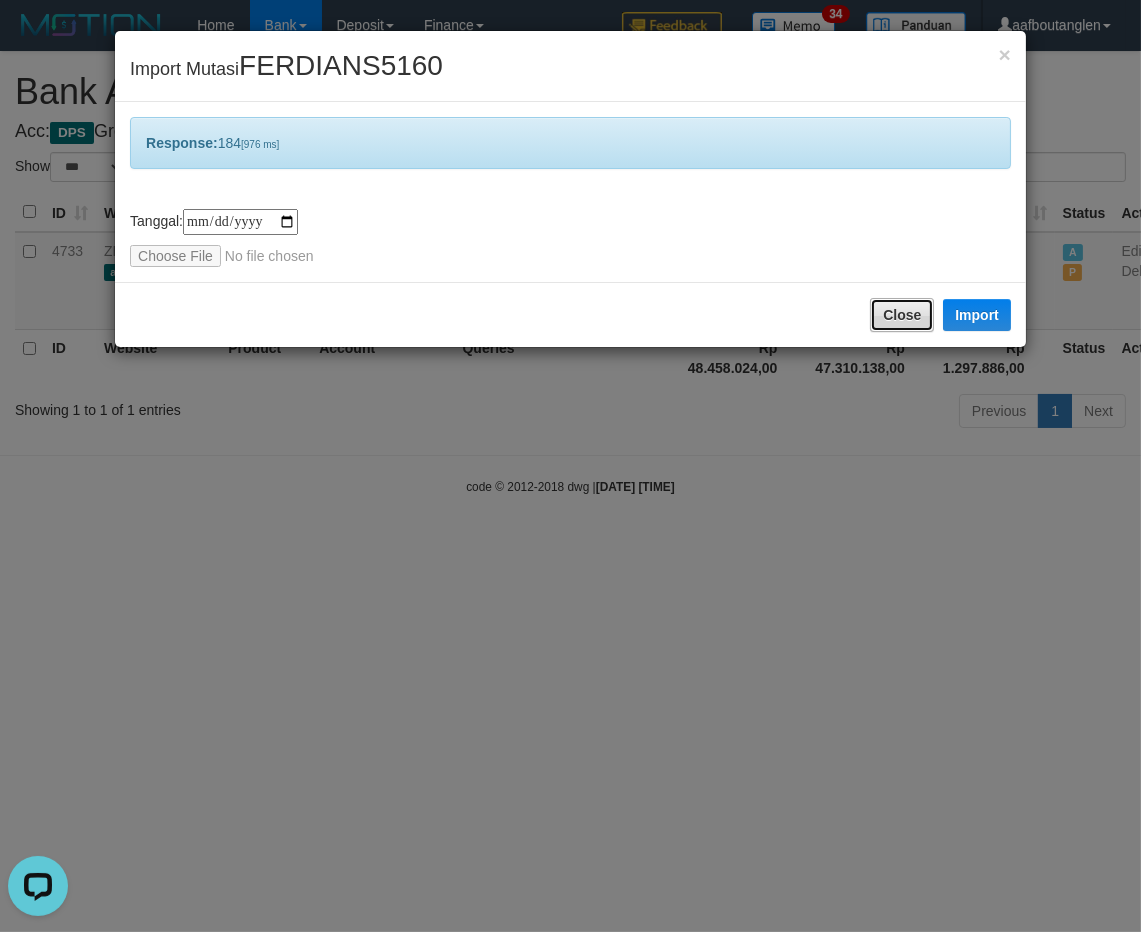click on "Close" at bounding box center [902, 315] 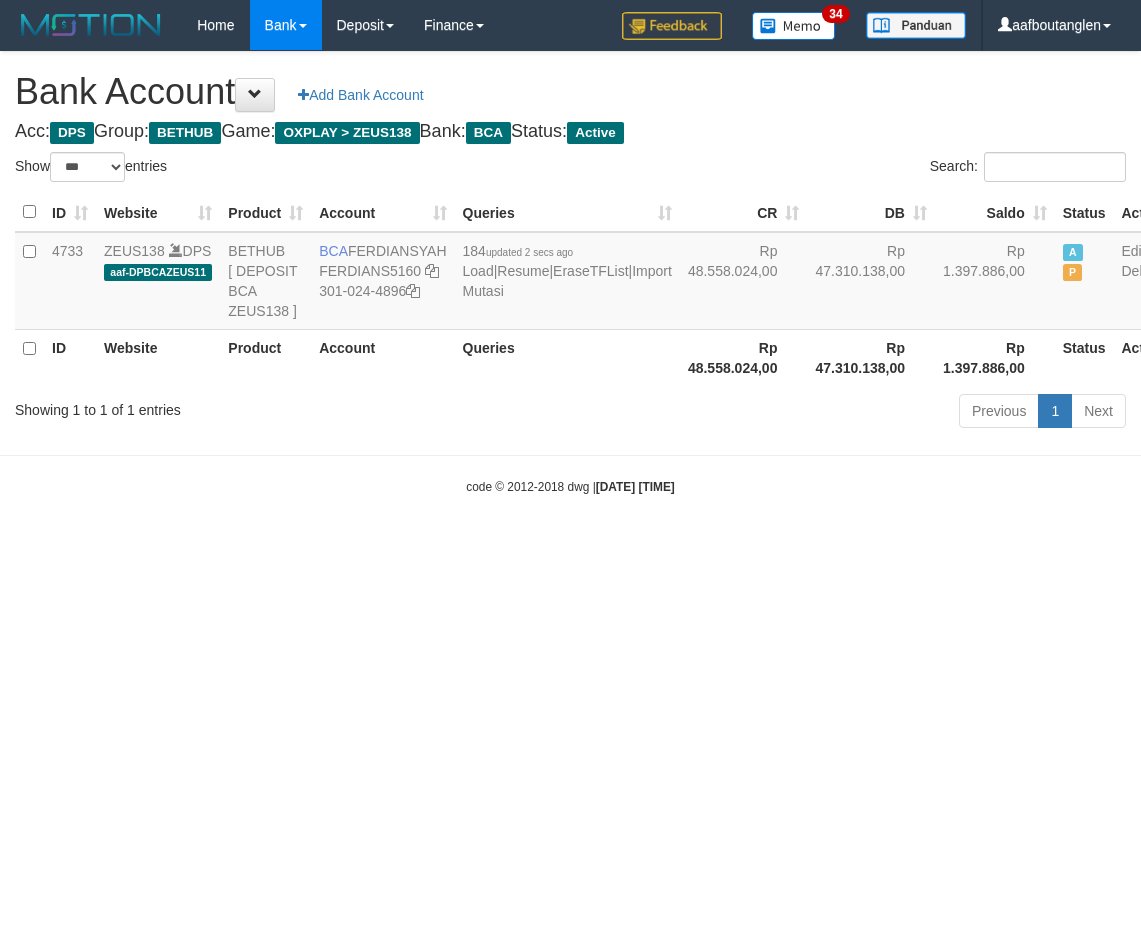 select on "***" 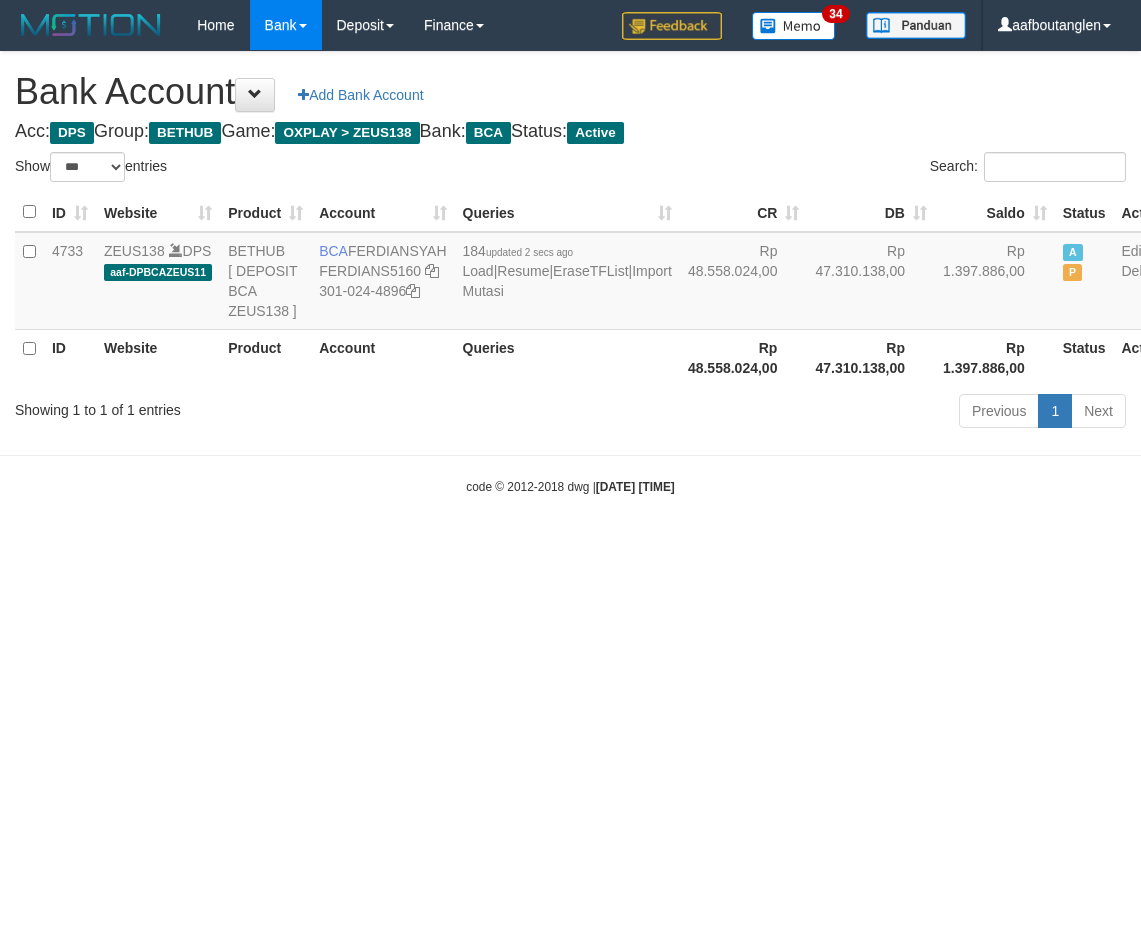 scroll, scrollTop: 0, scrollLeft: 0, axis: both 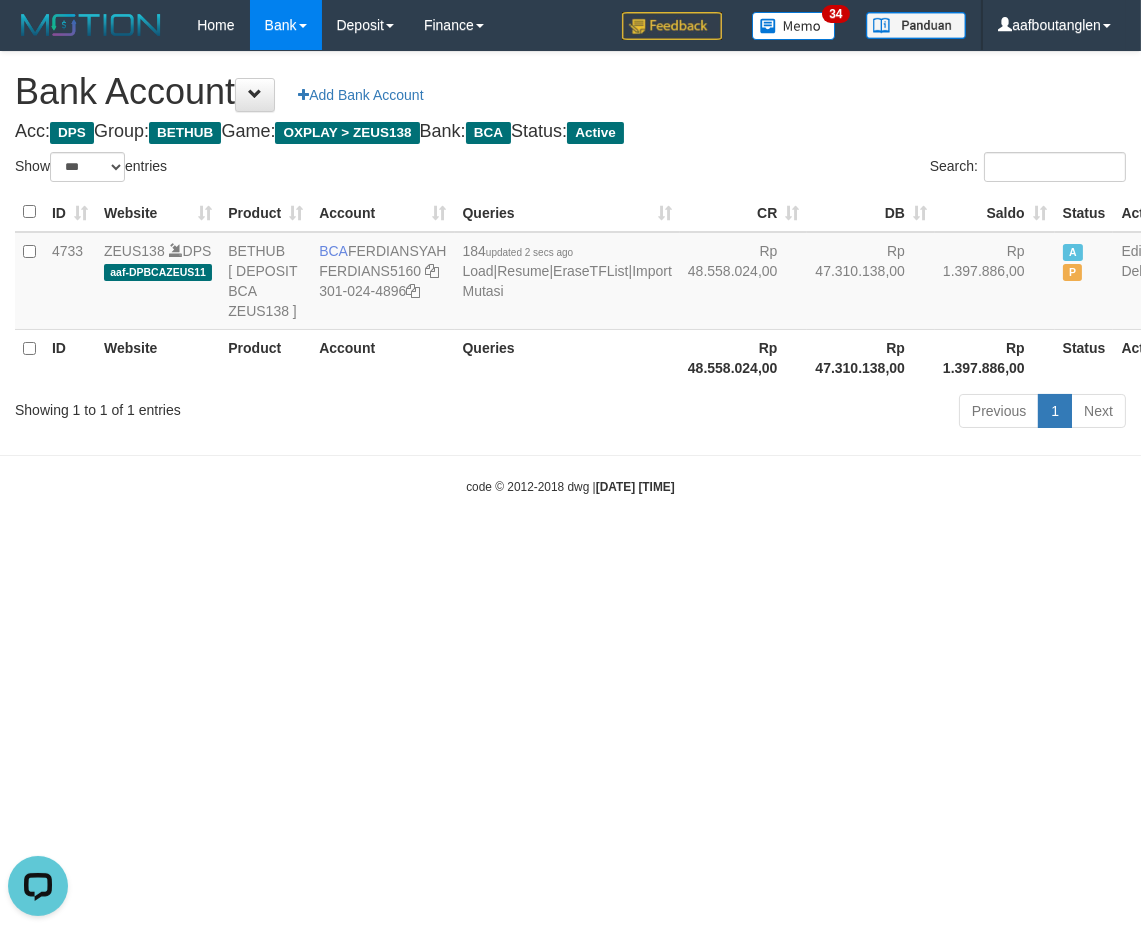 click on "Toggle navigation
Home
Bank
Account List
Deposit
DPS List
History
Note DPS
Finance
Financial Data
aafboutanglen
My Profile
Log Out
34" at bounding box center (570, 273) 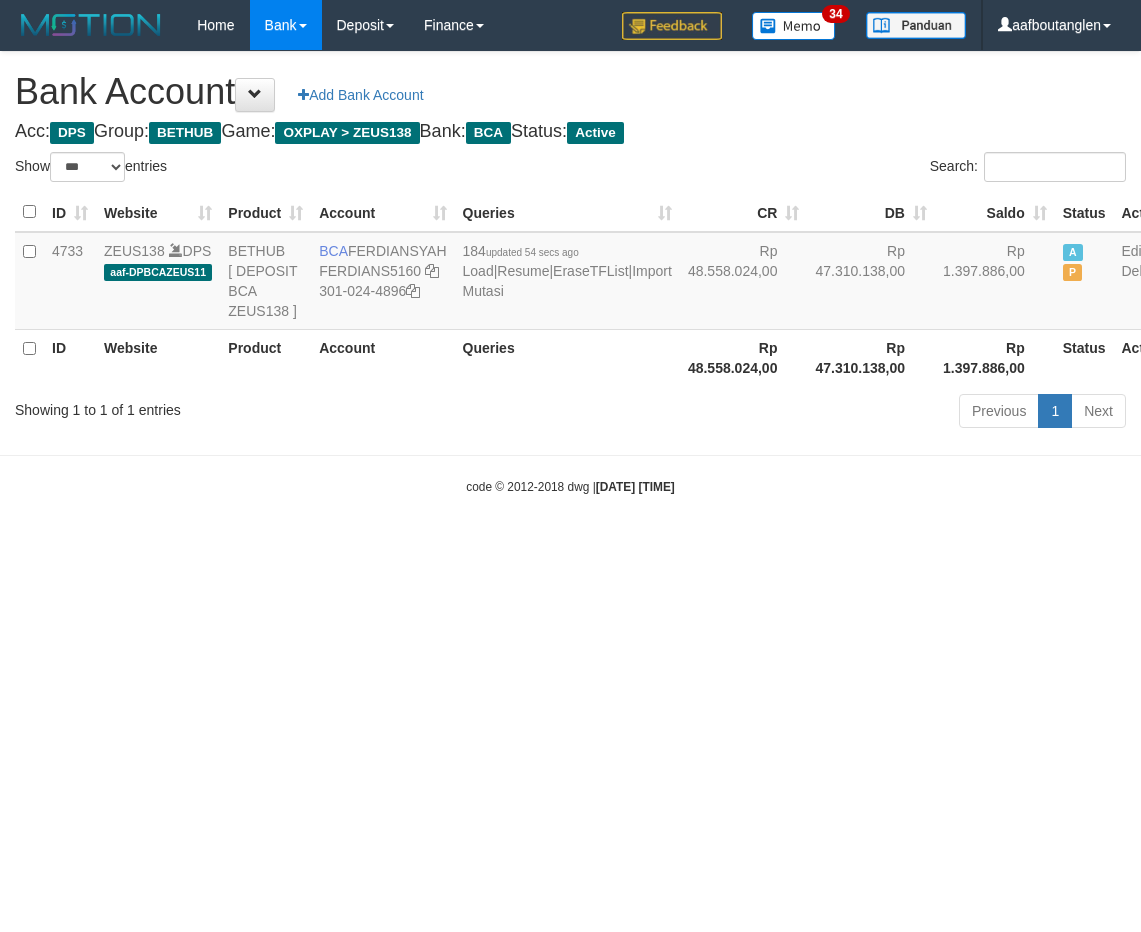 select on "***" 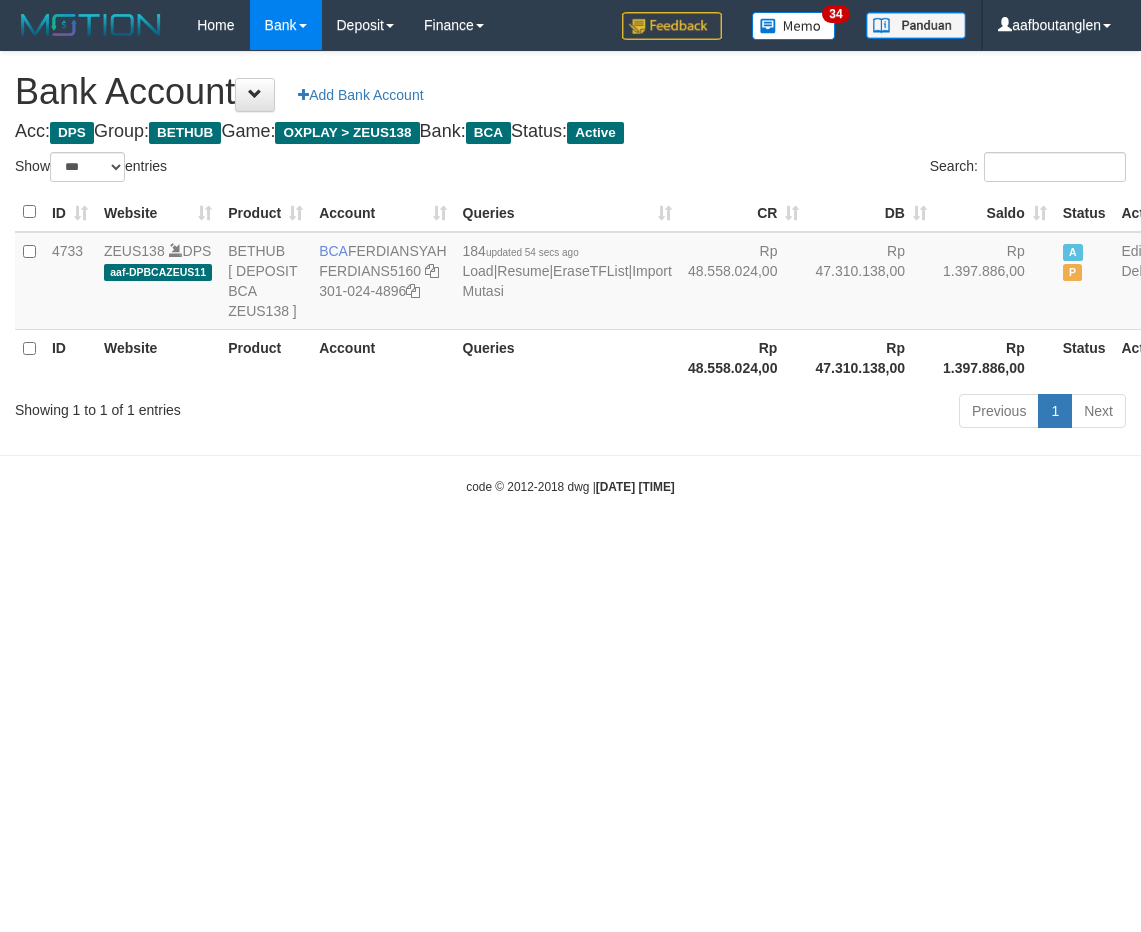 scroll, scrollTop: 0, scrollLeft: 0, axis: both 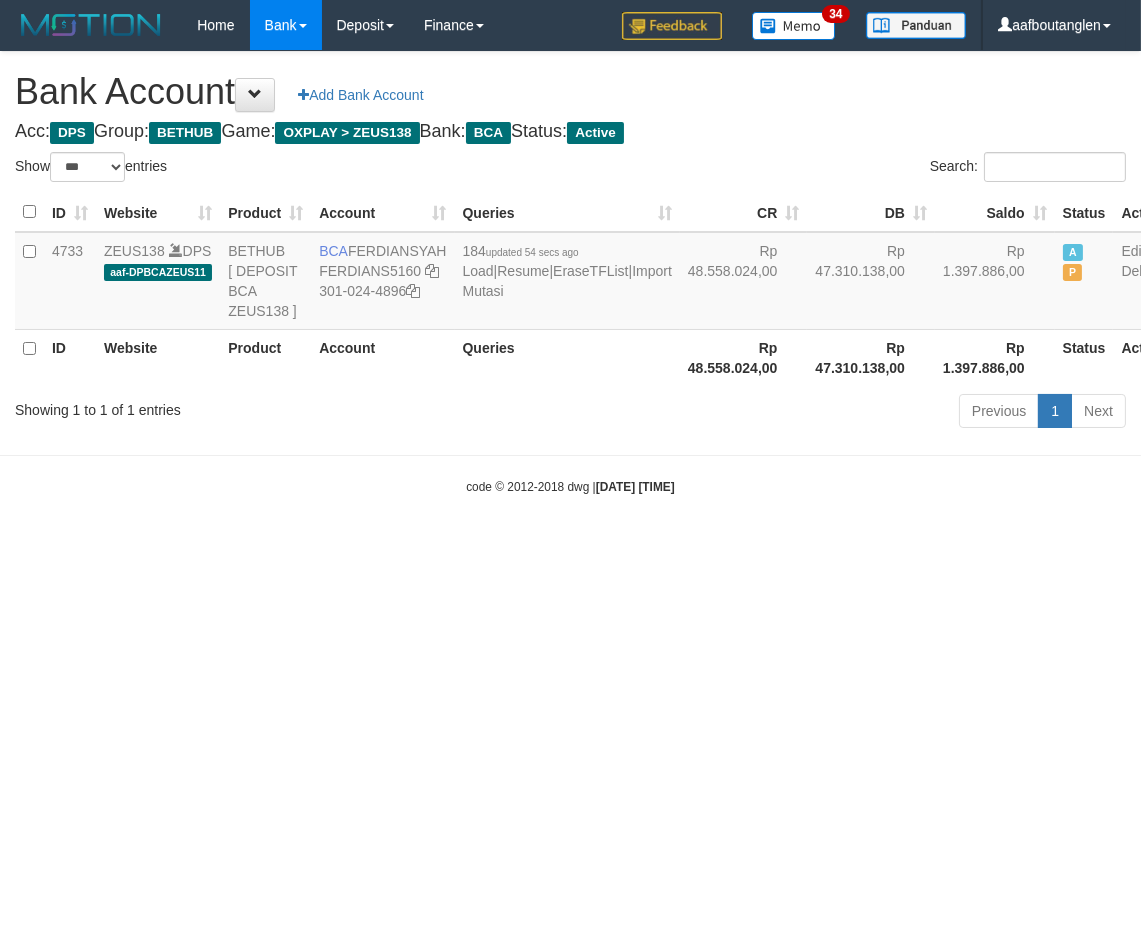 click on "Toggle navigation
Home
Bank
Account List
Deposit
DPS List
History
Note DPS
Finance
Financial Data
aafboutanglen
My Profile
Log Out
34" at bounding box center [570, 273] 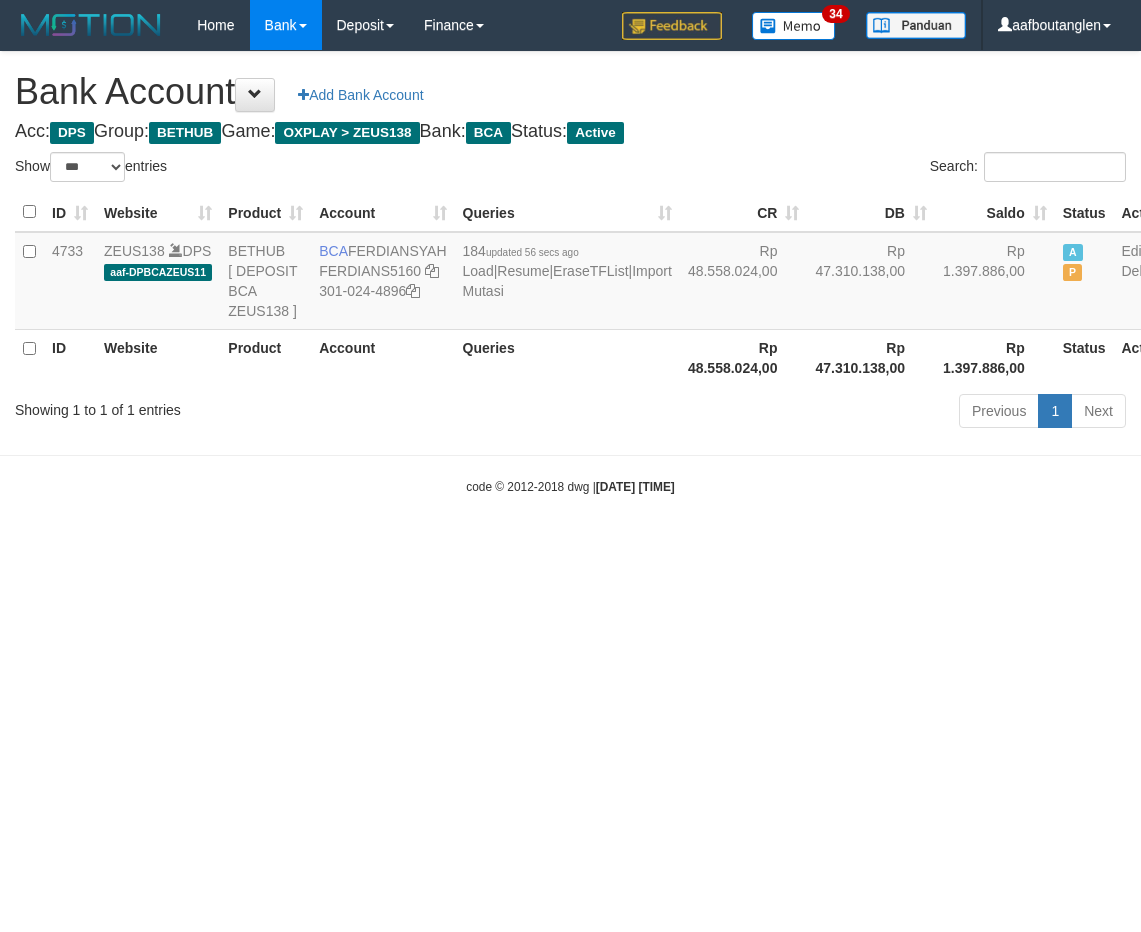 select on "***" 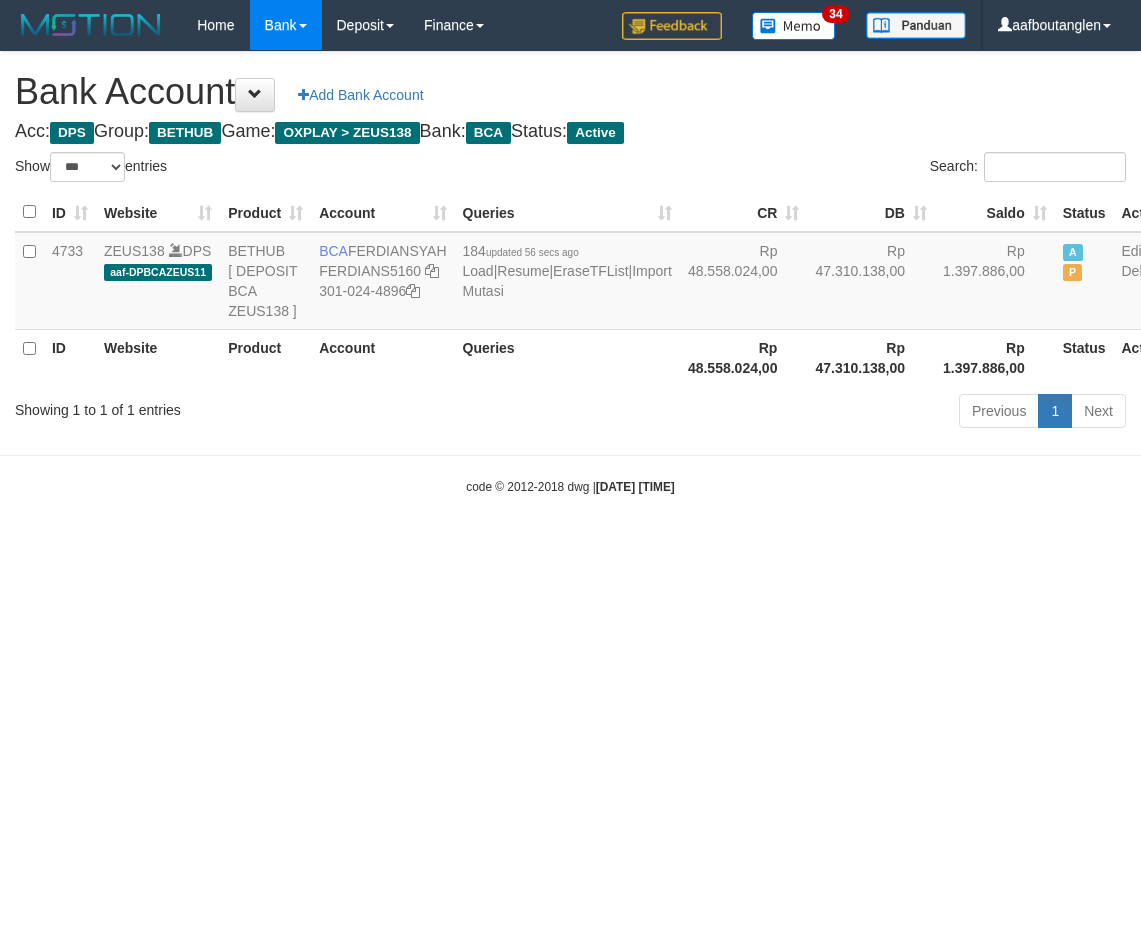 scroll, scrollTop: 0, scrollLeft: 0, axis: both 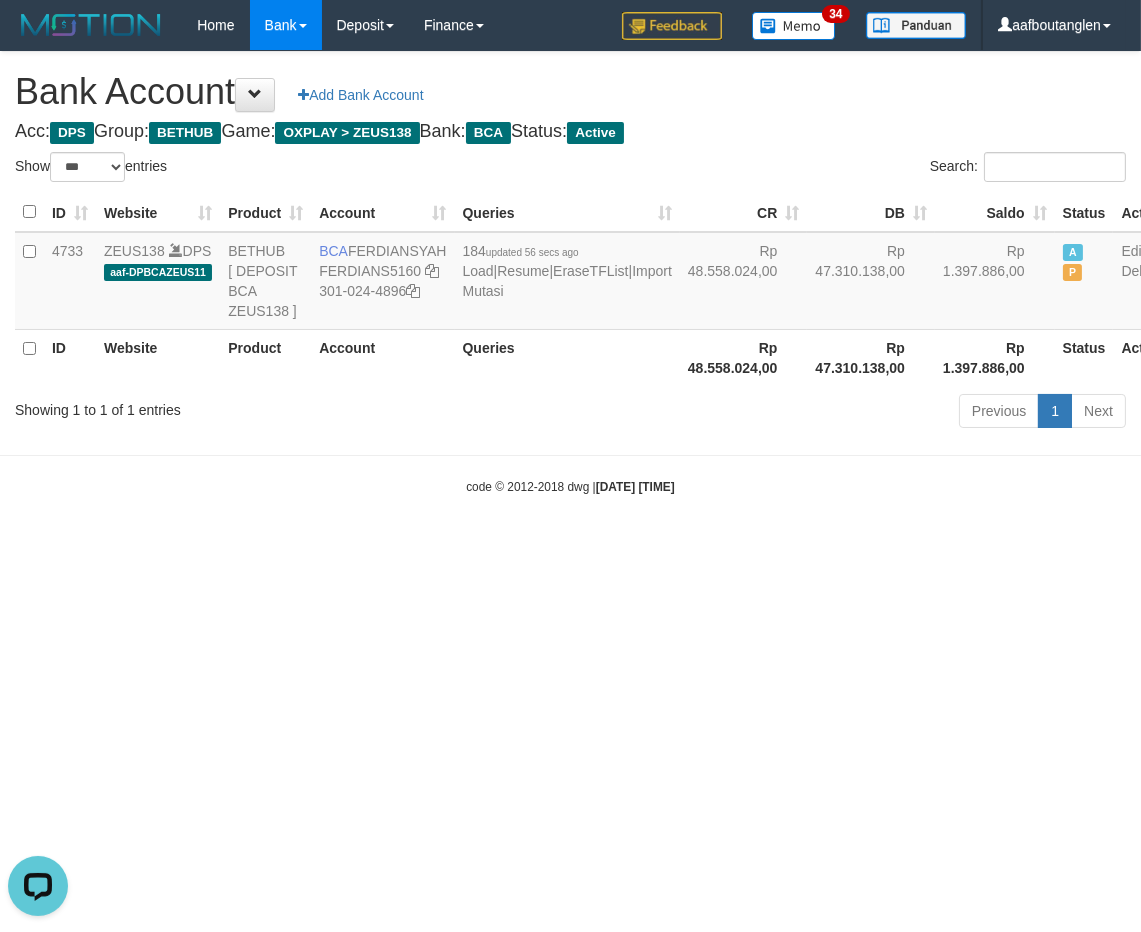 drag, startPoint x: 894, startPoint y: 626, endPoint x: 885, endPoint y: 620, distance: 10.816654 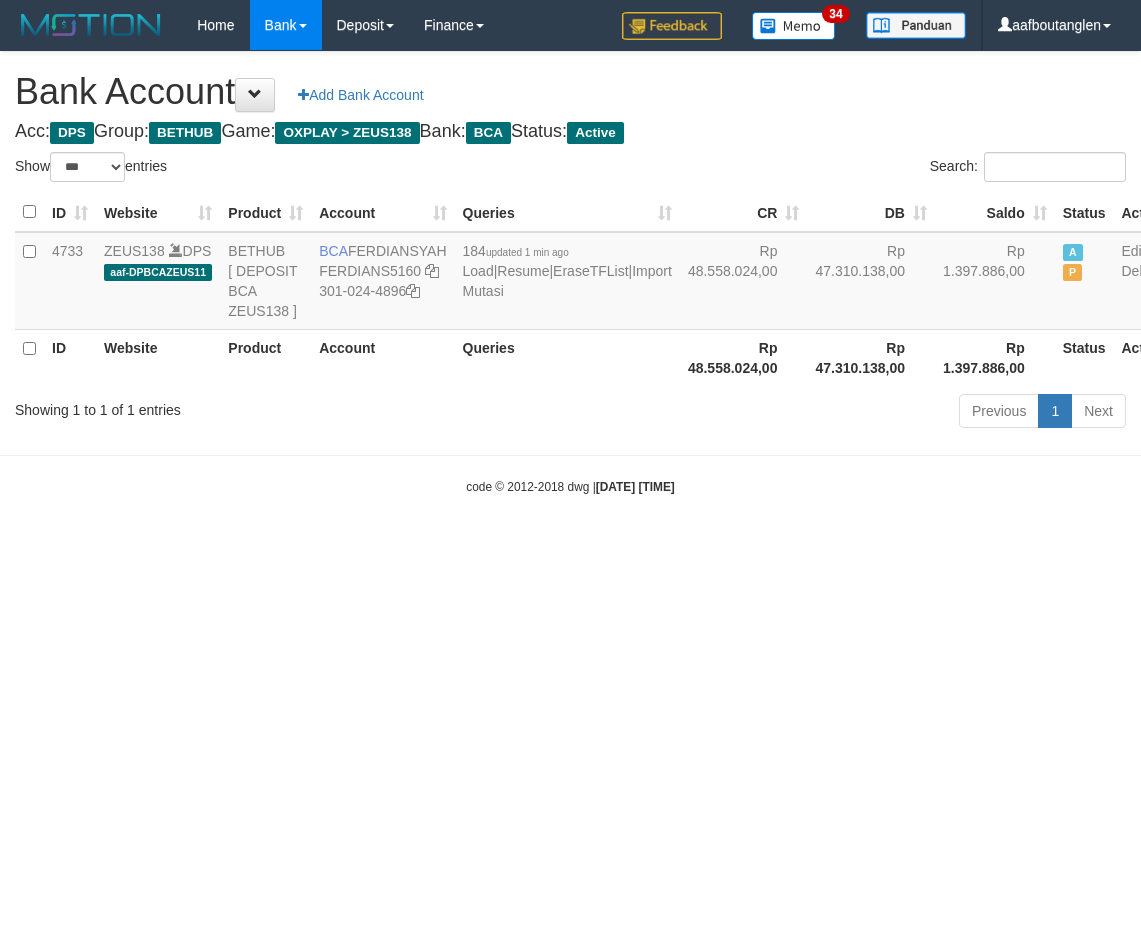 select on "***" 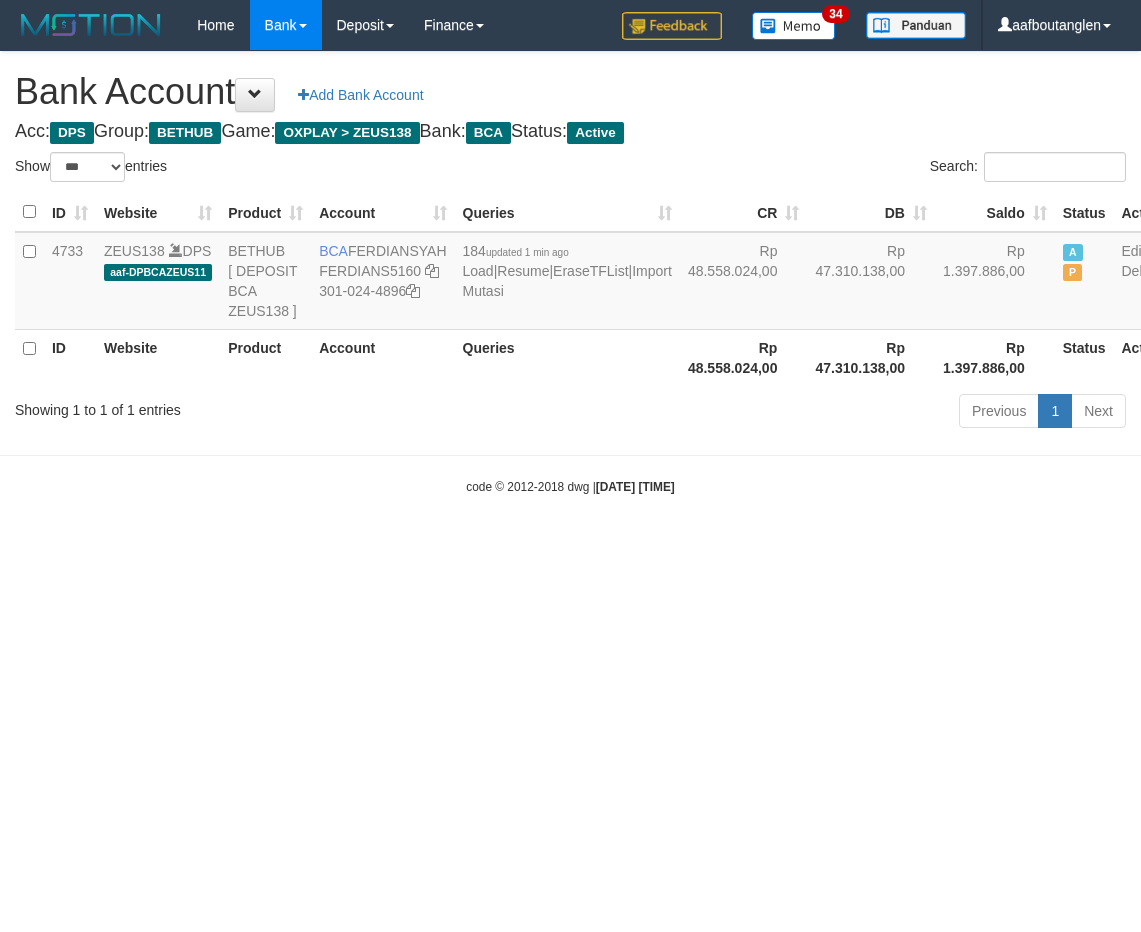 scroll, scrollTop: 0, scrollLeft: 0, axis: both 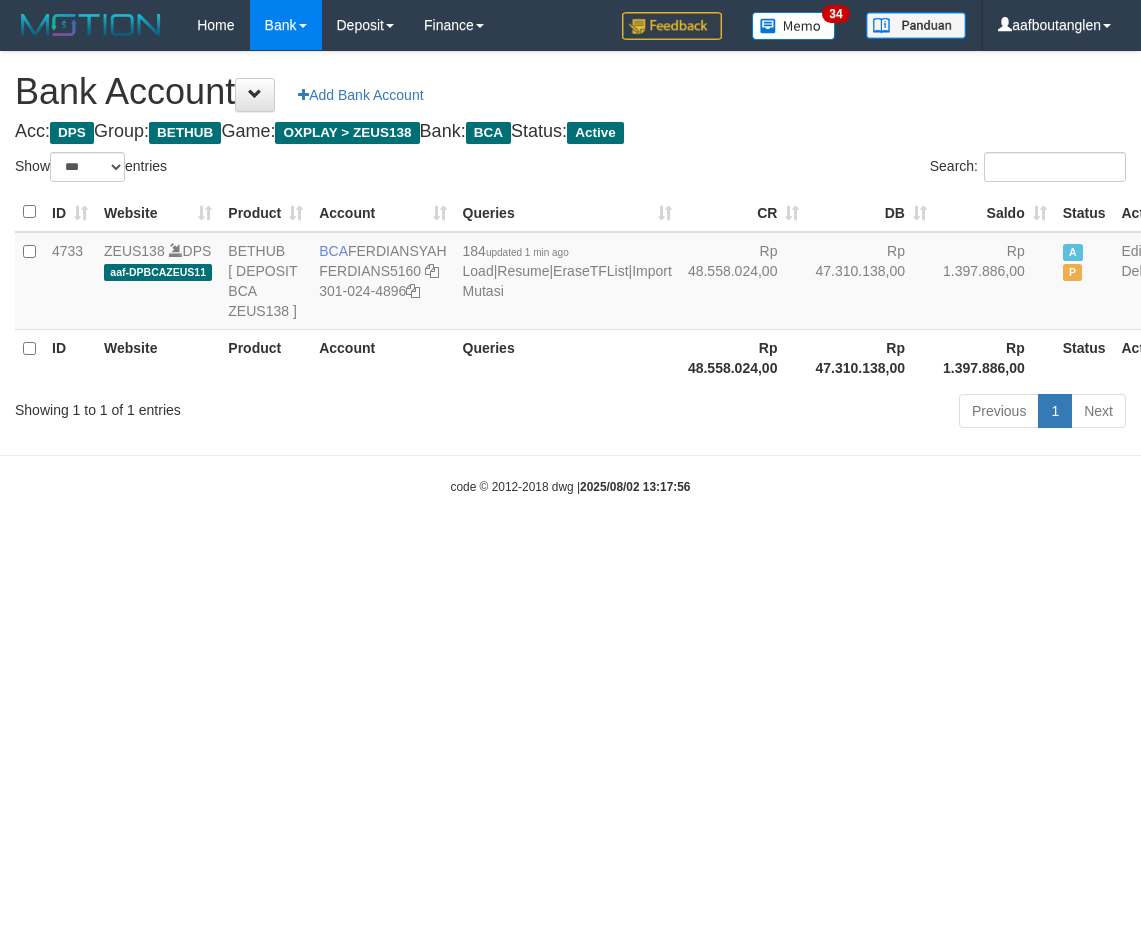 select on "***" 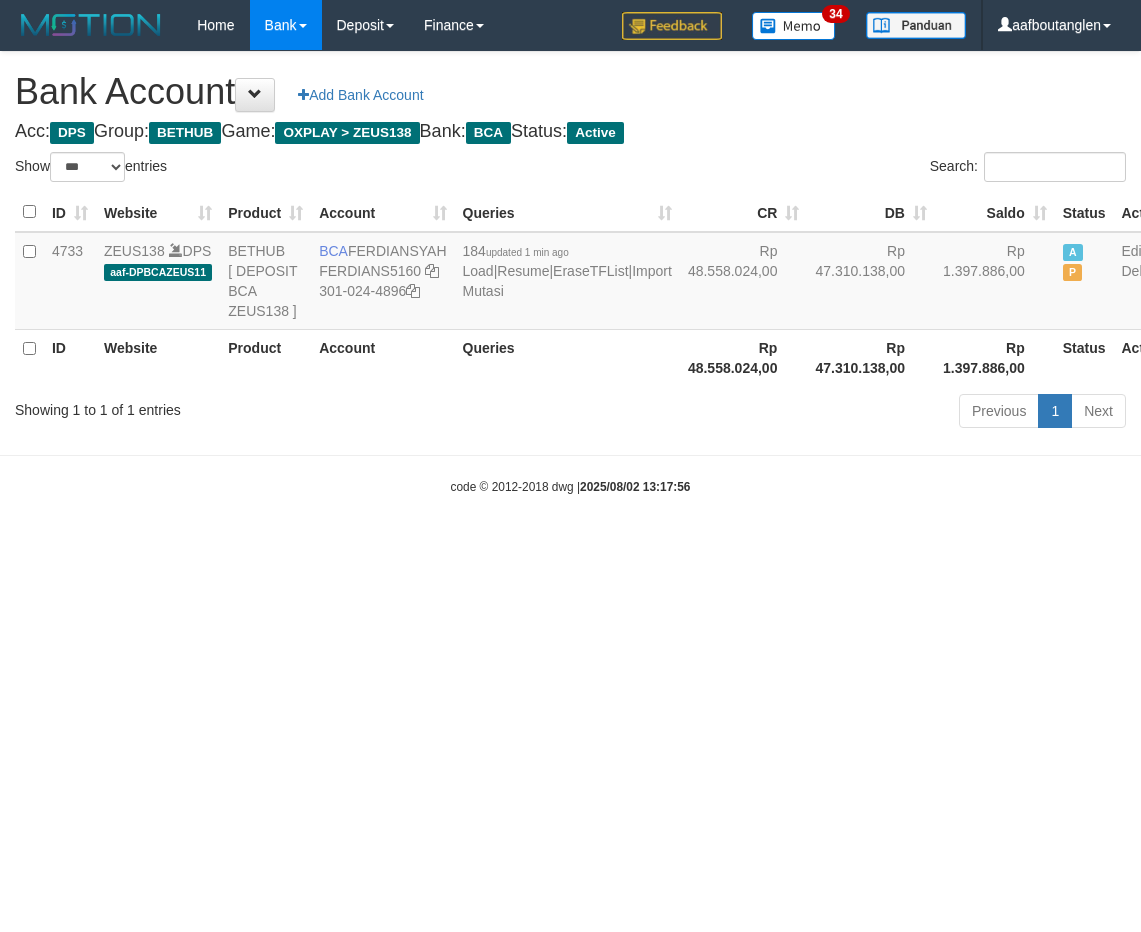 scroll, scrollTop: 0, scrollLeft: 0, axis: both 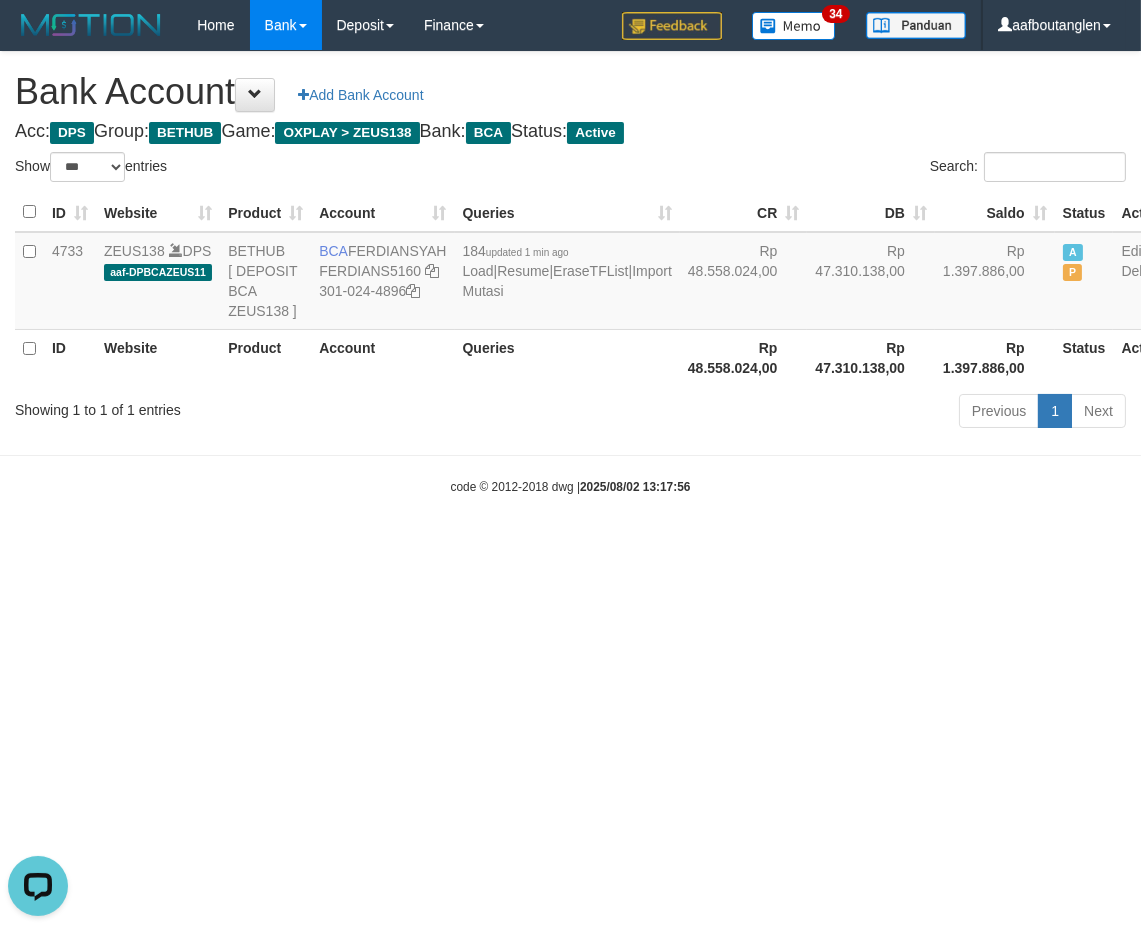 drag, startPoint x: 882, startPoint y: 684, endPoint x: 852, endPoint y: 685, distance: 30.016663 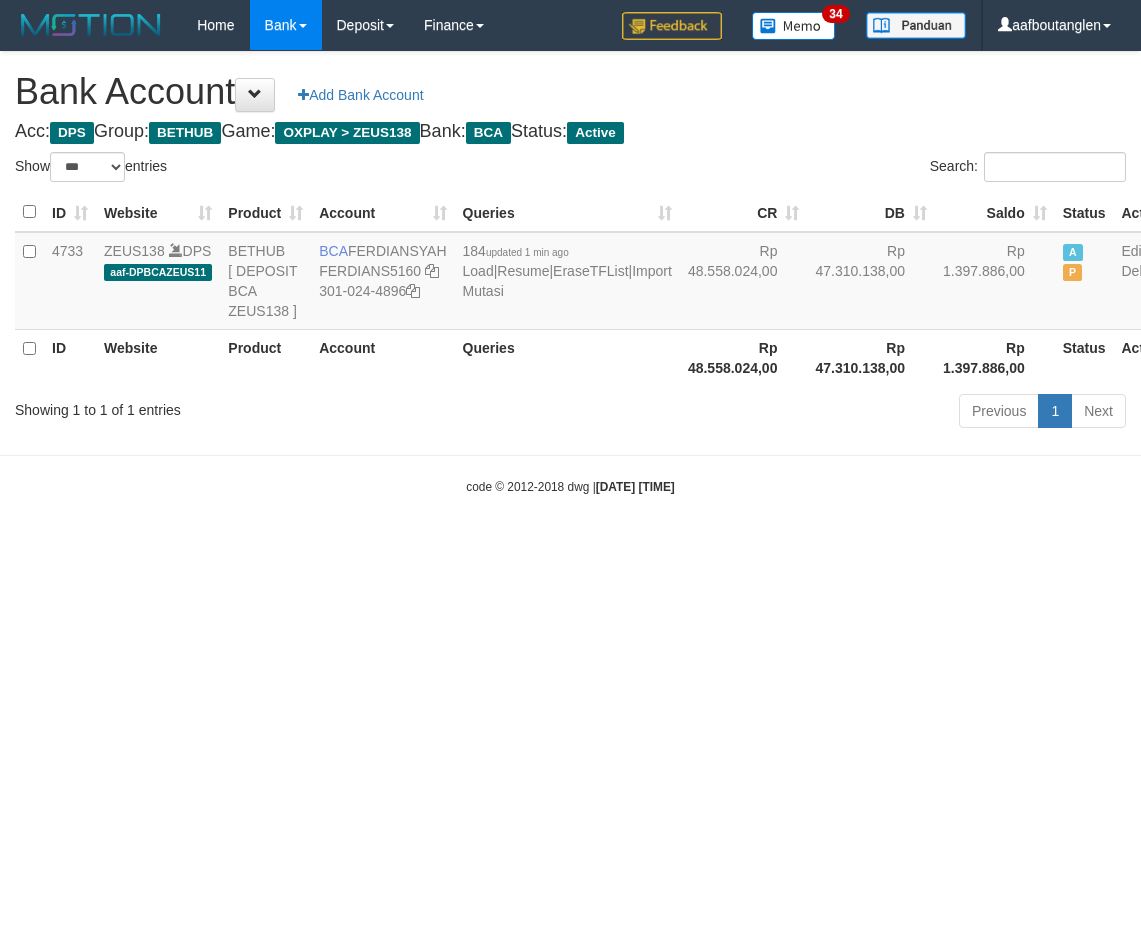 select on "***" 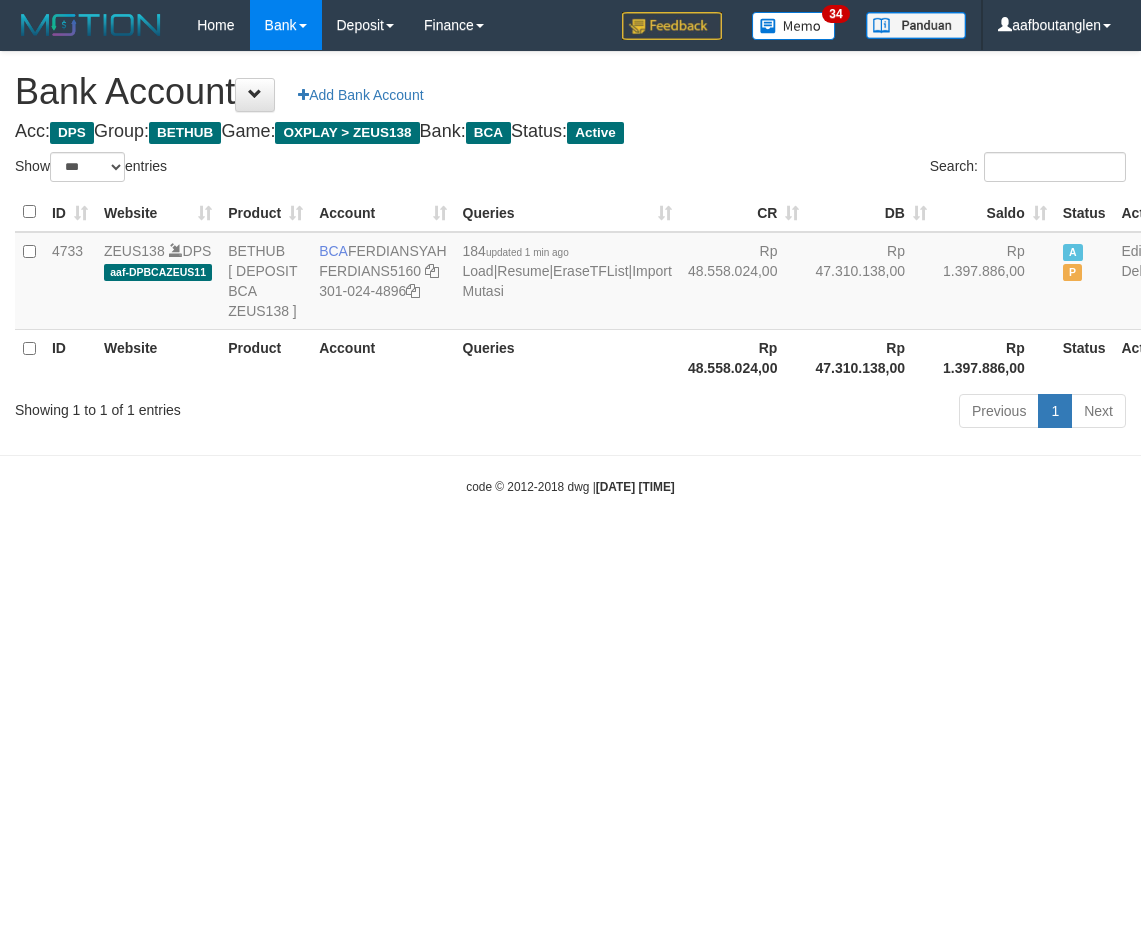 scroll, scrollTop: 0, scrollLeft: 0, axis: both 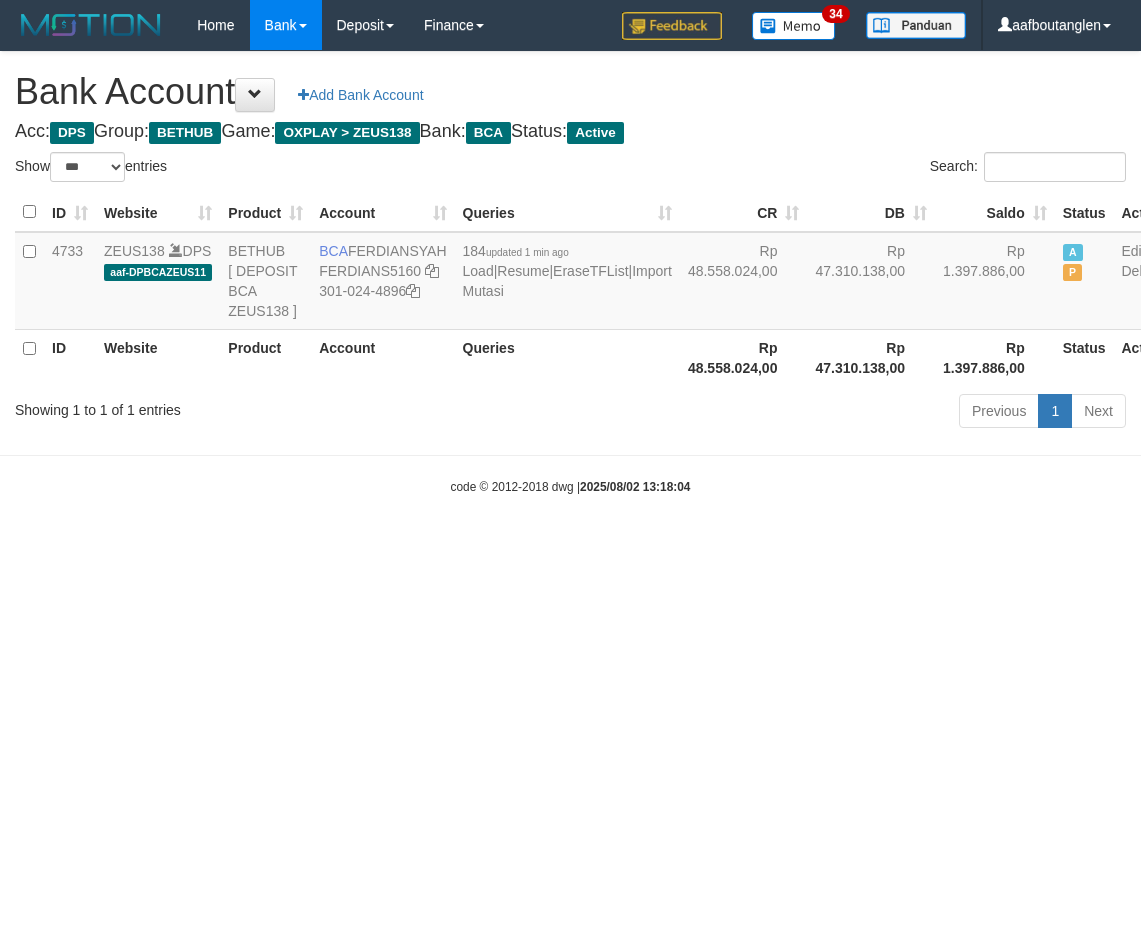 select on "***" 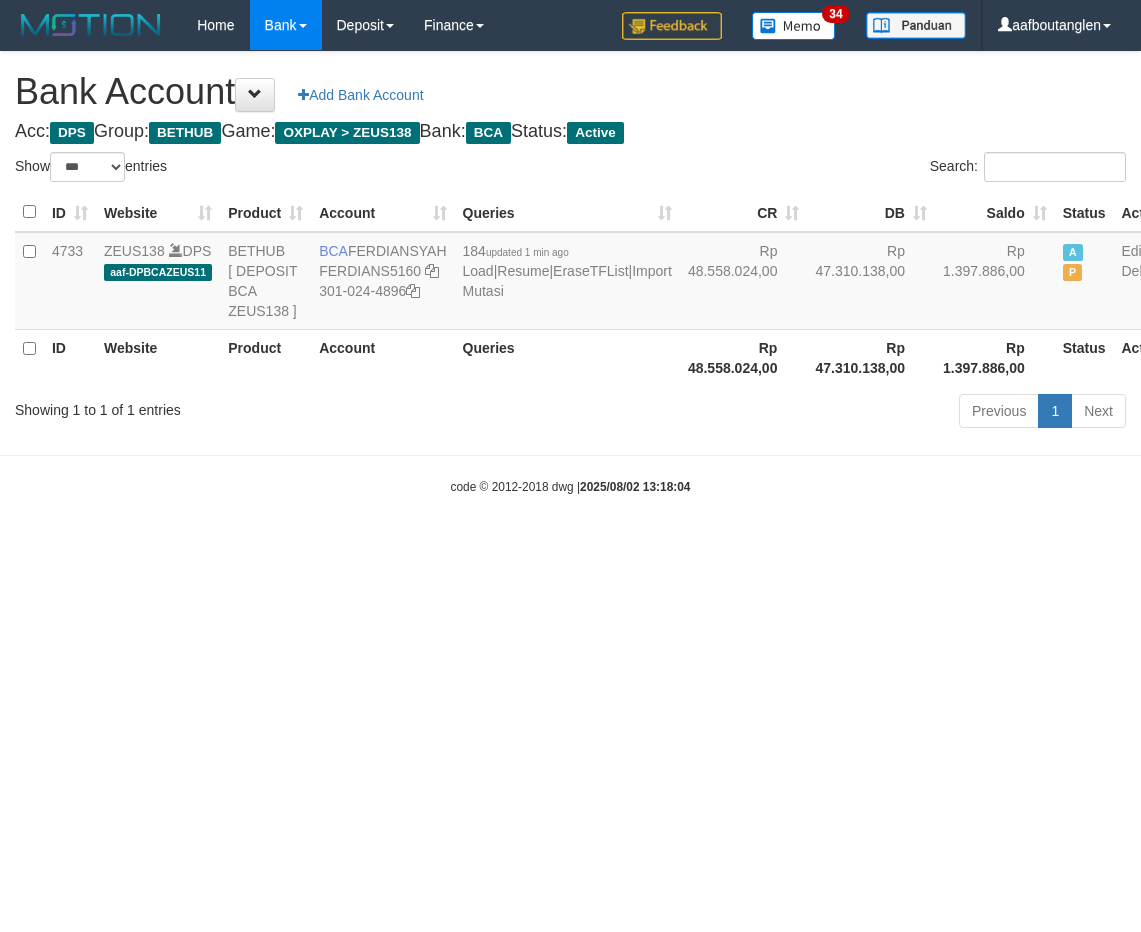 scroll, scrollTop: 0, scrollLeft: 0, axis: both 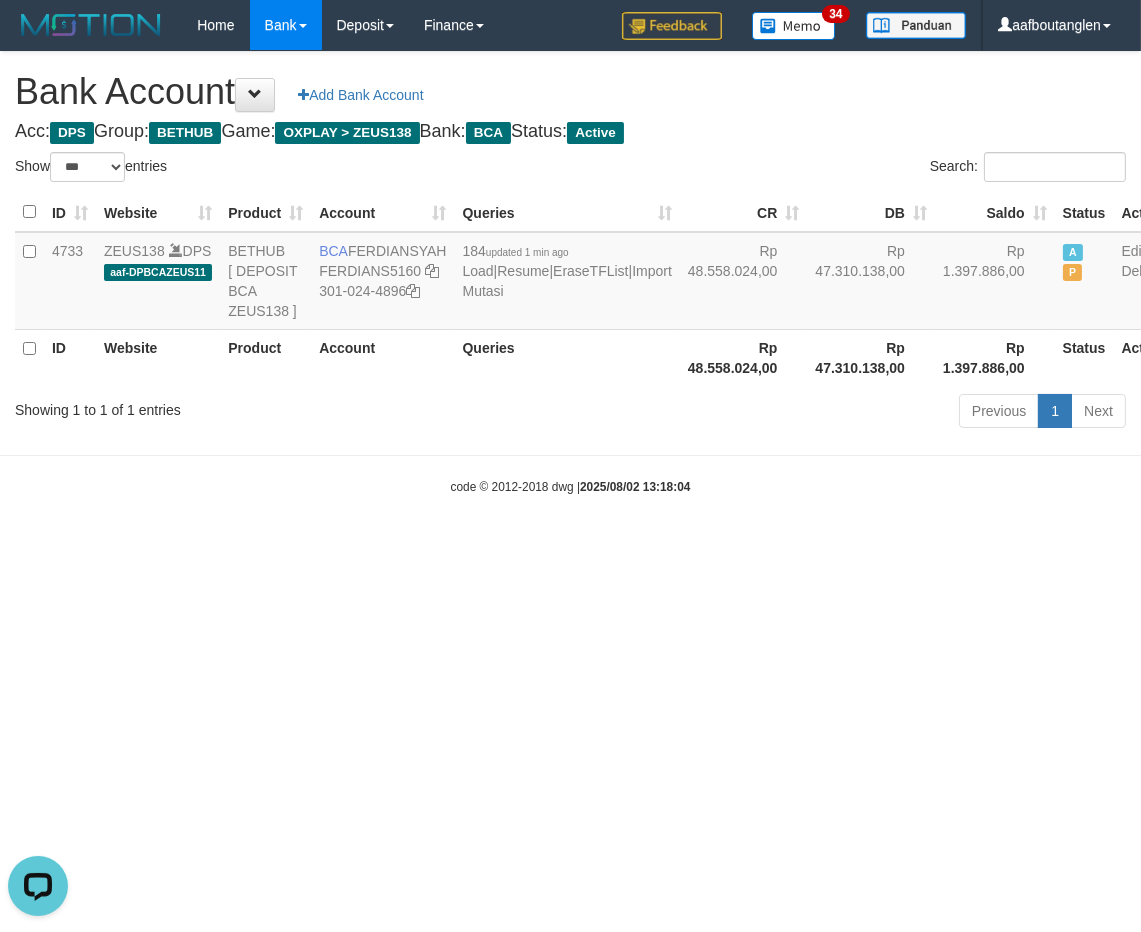 drag, startPoint x: 1025, startPoint y: 723, endPoint x: 1006, endPoint y: 738, distance: 24.207438 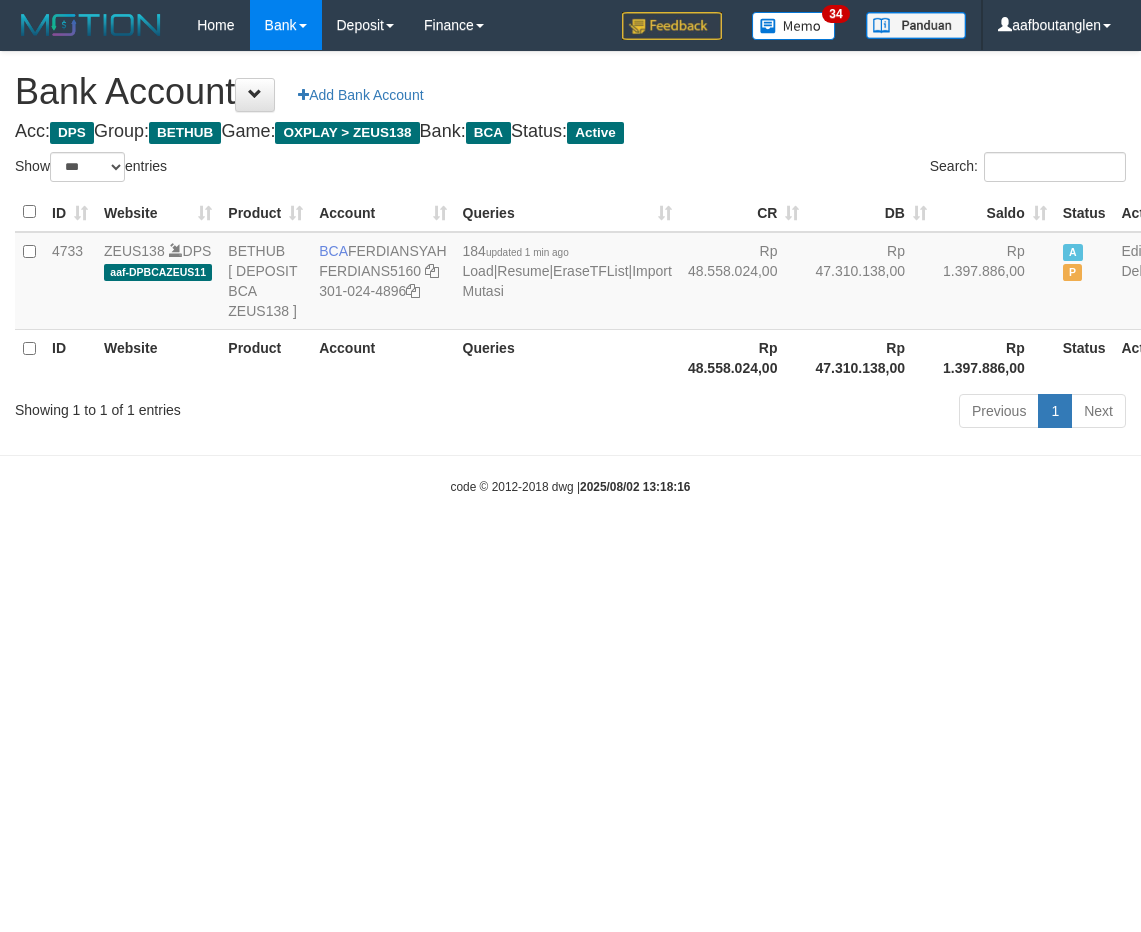 select on "***" 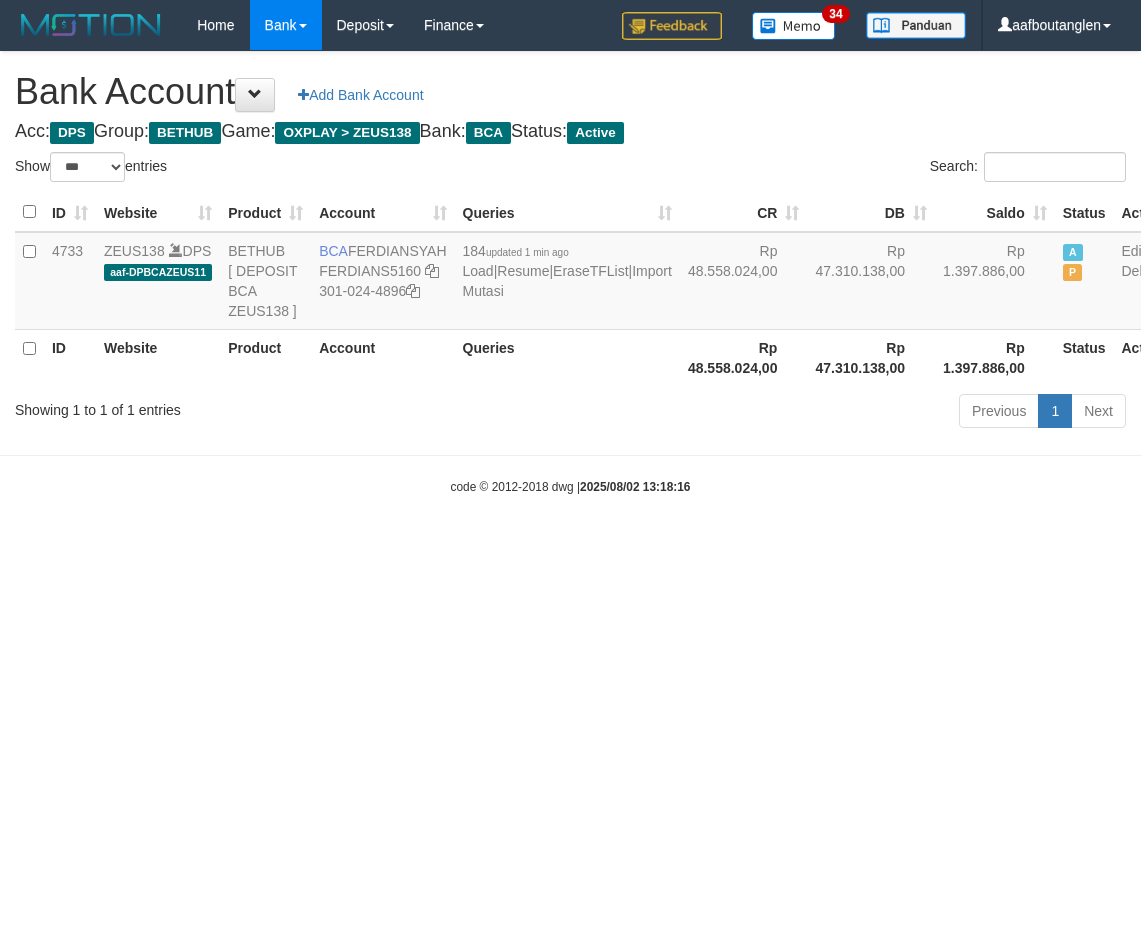 scroll, scrollTop: 0, scrollLeft: 0, axis: both 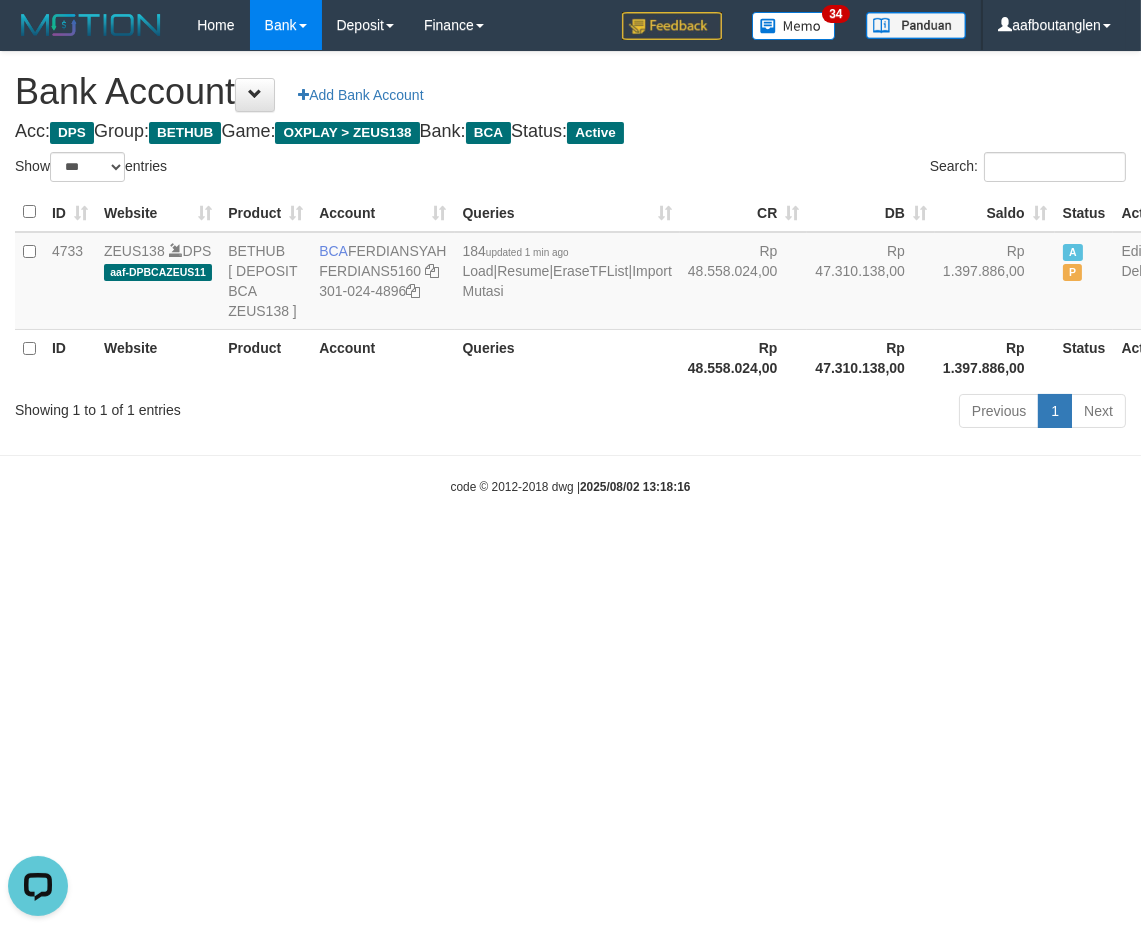 click on "Toggle navigation
Home
Bank
Account List
Deposit
DPS List
History
Note DPS
Finance
Financial Data
aafboutanglen
My Profile
Log Out
34" at bounding box center (570, 273) 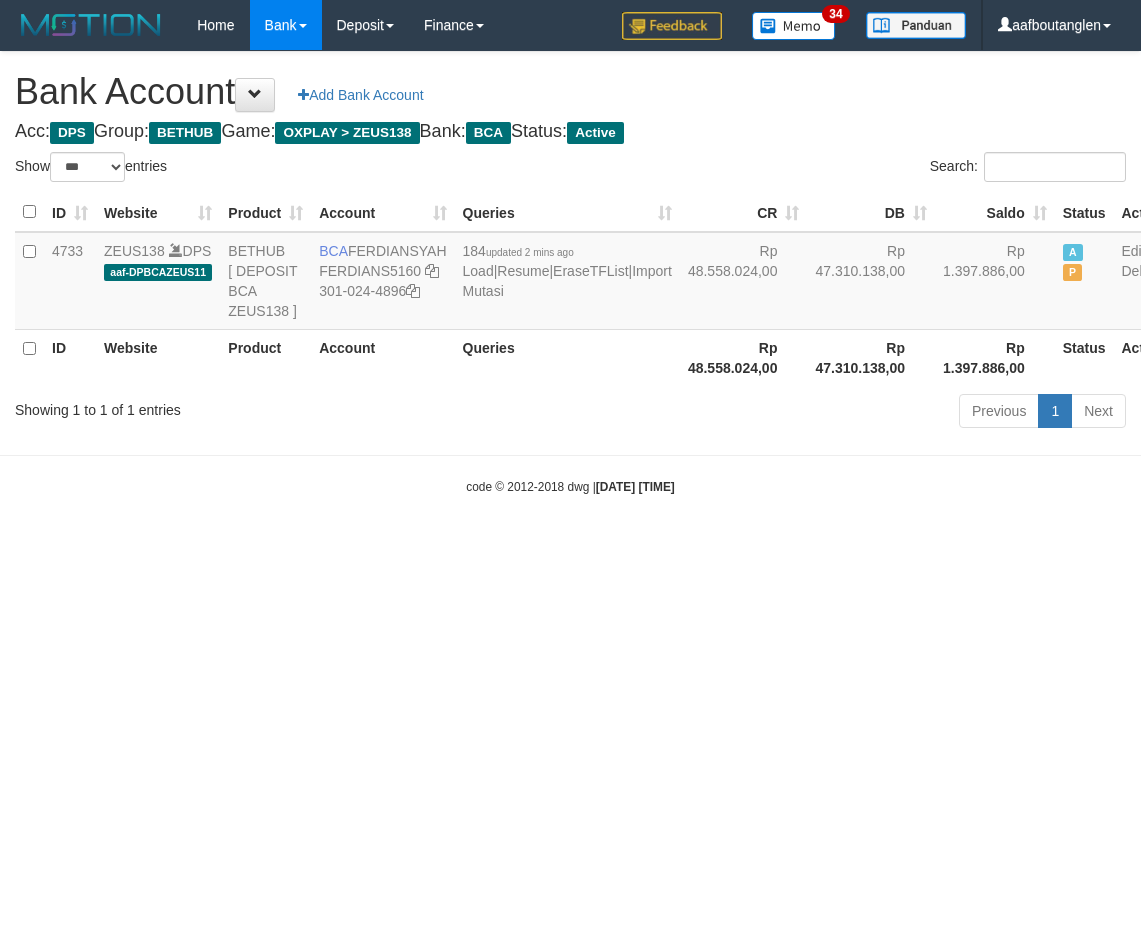 select on "***" 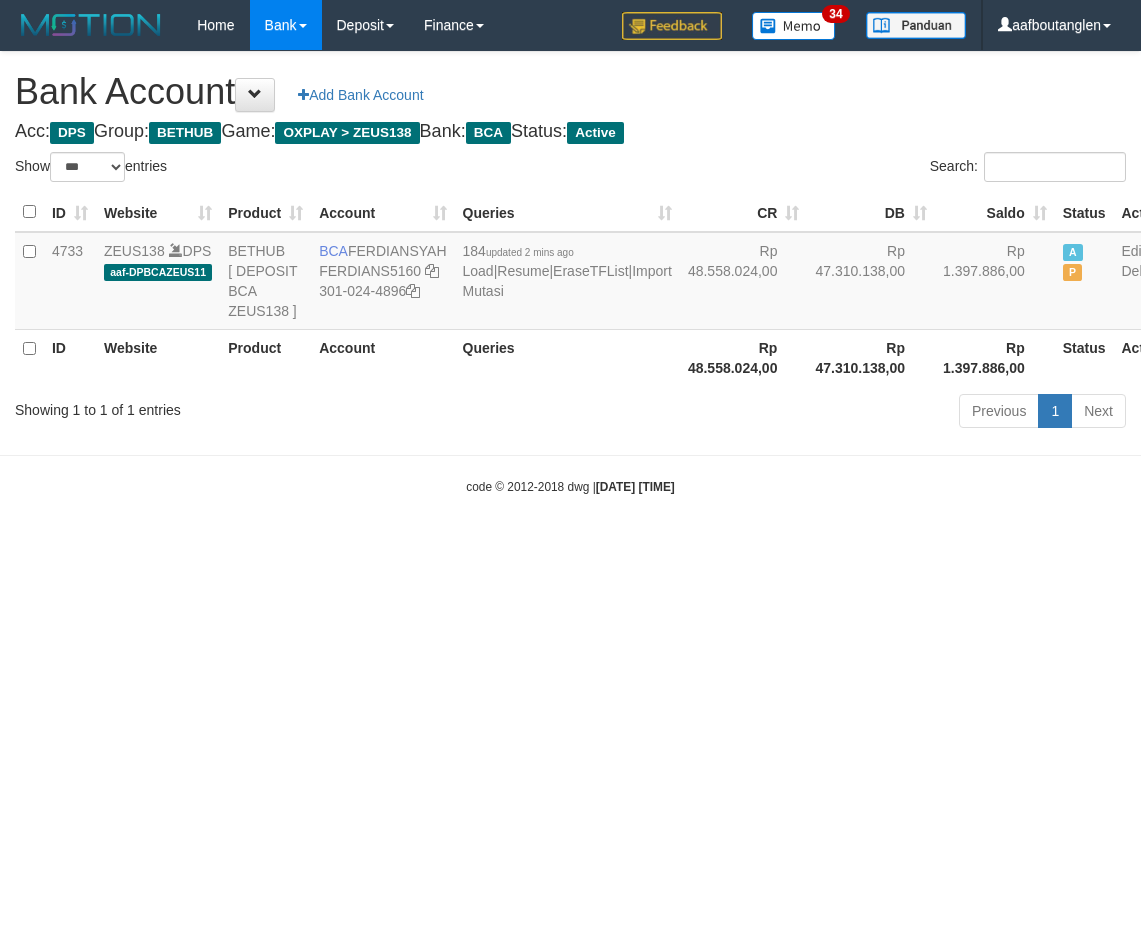scroll, scrollTop: 0, scrollLeft: 0, axis: both 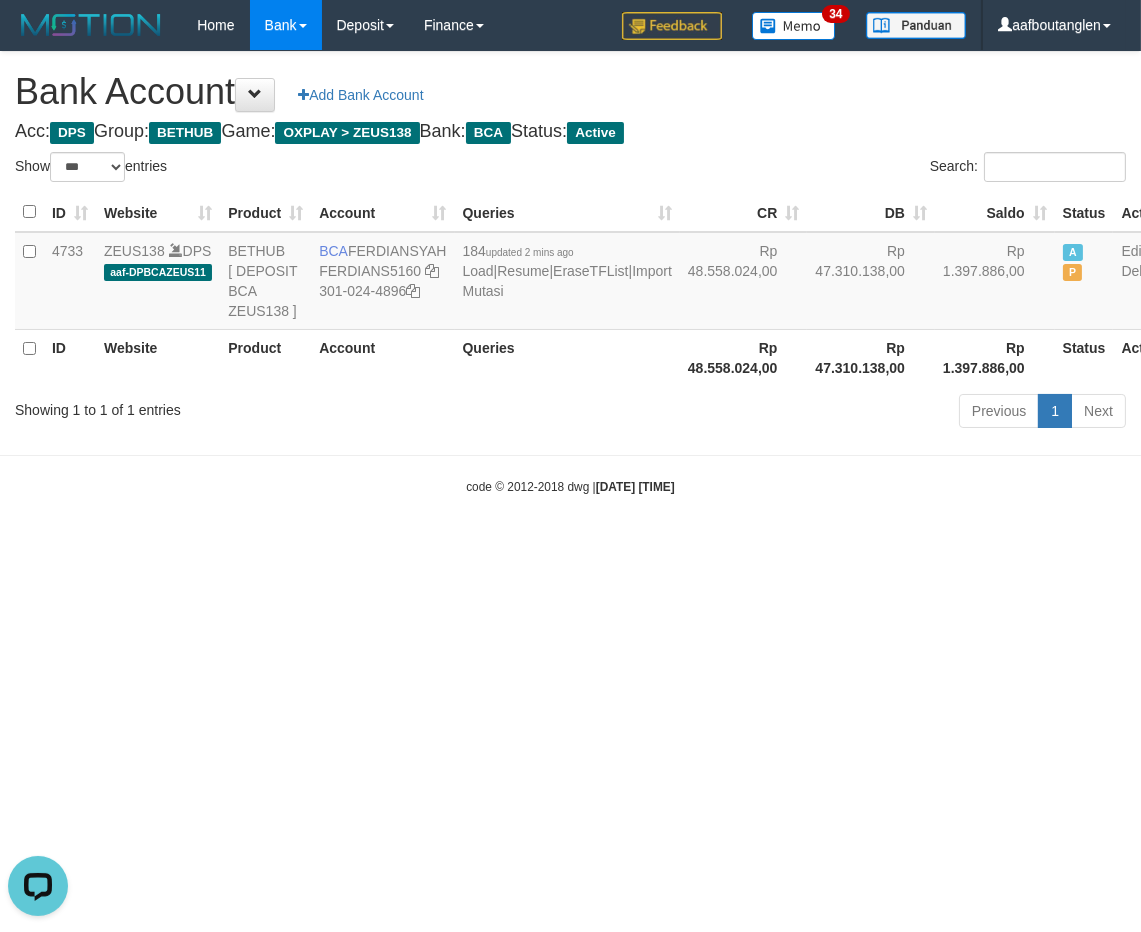 drag, startPoint x: 850, startPoint y: 548, endPoint x: 822, endPoint y: 554, distance: 28.635643 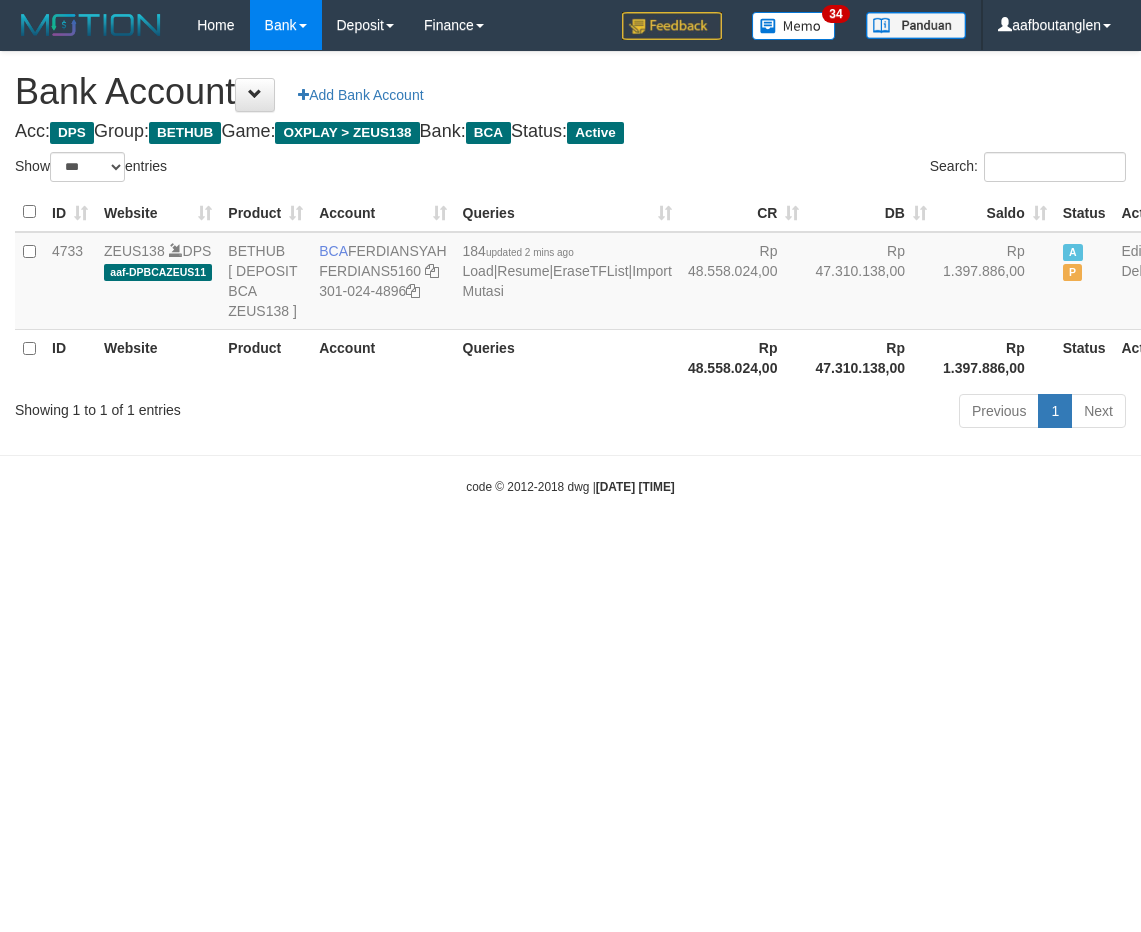 select on "***" 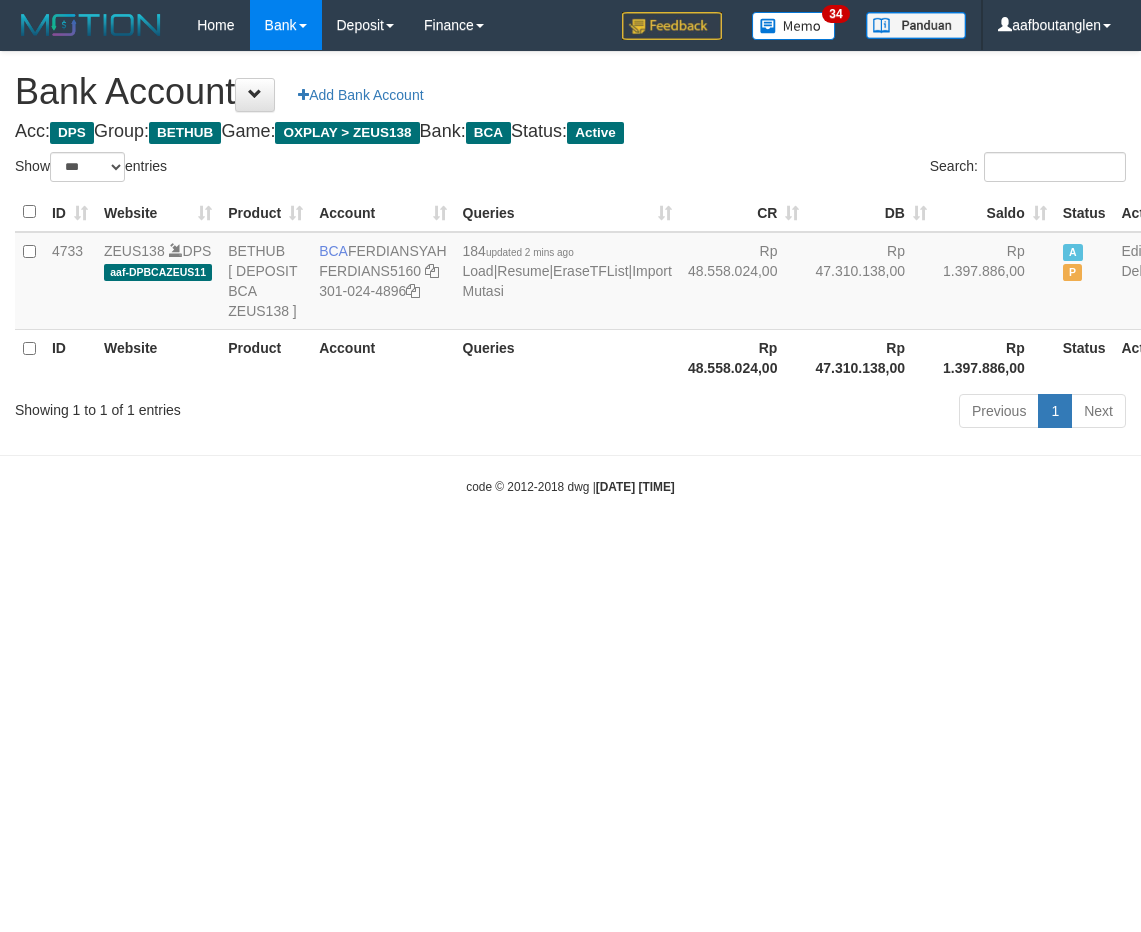 scroll, scrollTop: 0, scrollLeft: 0, axis: both 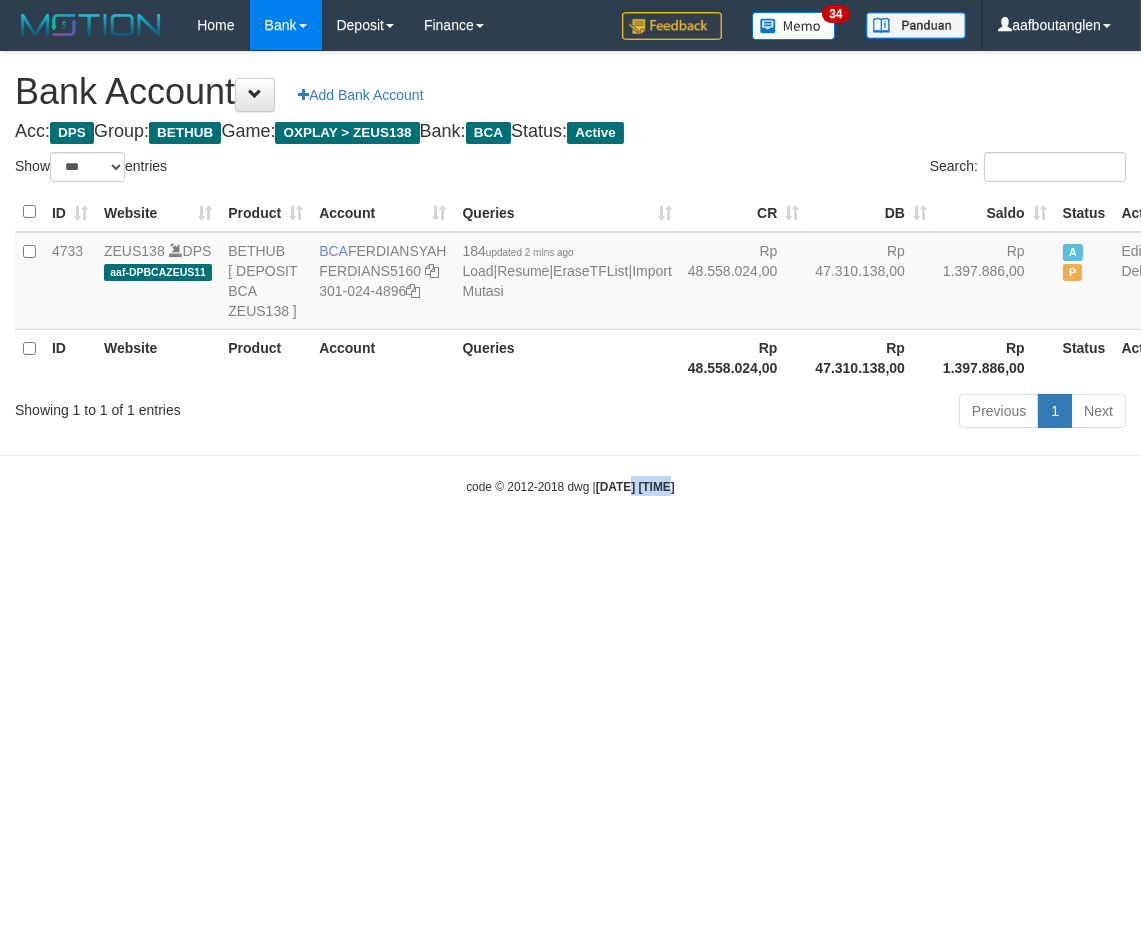 drag, startPoint x: 628, startPoint y: 648, endPoint x: 615, endPoint y: 651, distance: 13.341664 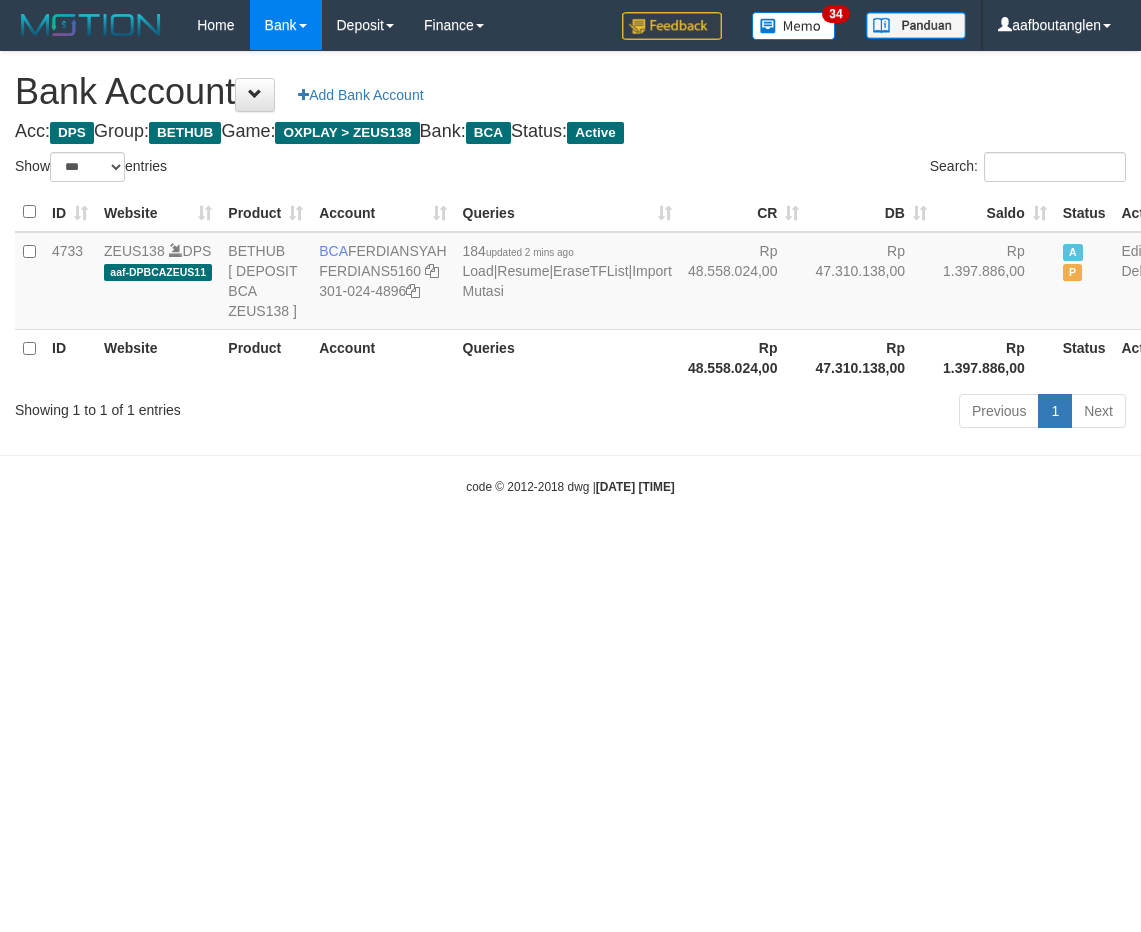 select on "***" 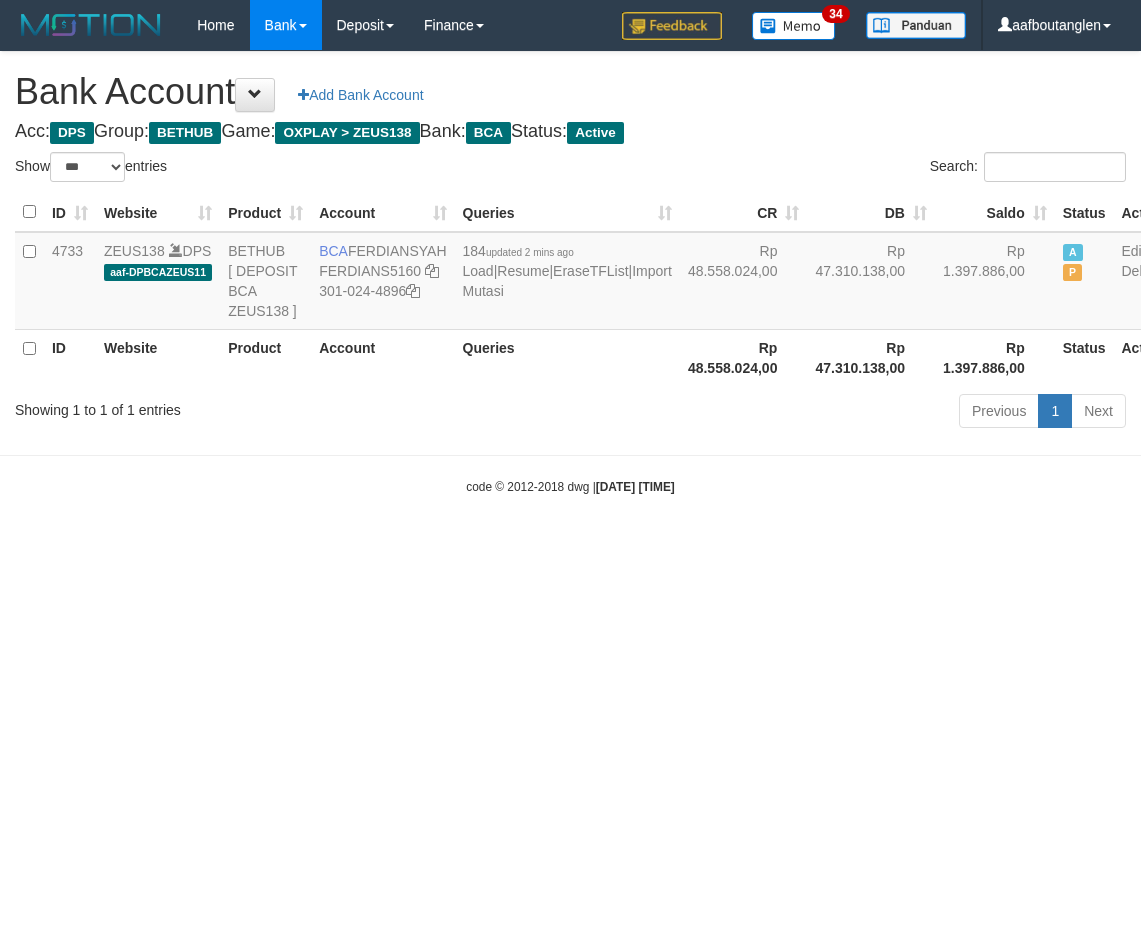 scroll, scrollTop: 0, scrollLeft: 0, axis: both 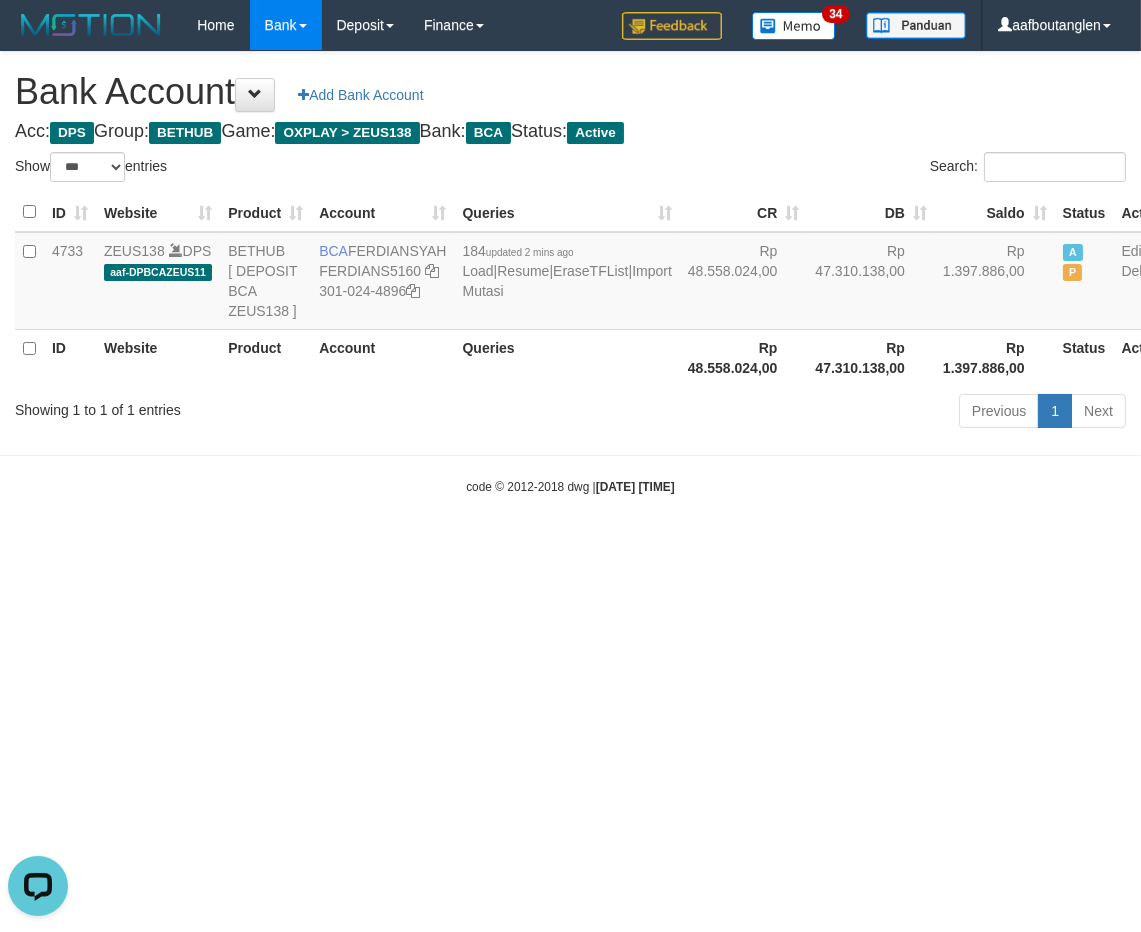 click on "ID Website Product Account Queries CR DB Saldo Status Action
4733
[USERNAME]
DPS
aaf-[USERNAME]
BETHUB
[ DEPOSIT BCA [USERNAME] ]
BCA
[LAST]
[USERNAME]
[PHONE]
184  updated 2 mins ago
Load
|
Resume
|
EraseTFList
|
Import Mutasi
Rp 48.558.024,00
Rp 47.310.138,00
Rp 1.397.886,00
A
P
Edit
Delete
ID Website Product Account Queries Rp 48.558.024,00 Rp 47.310.138,00 Rp 1.397.886,00" at bounding box center (570, 289) 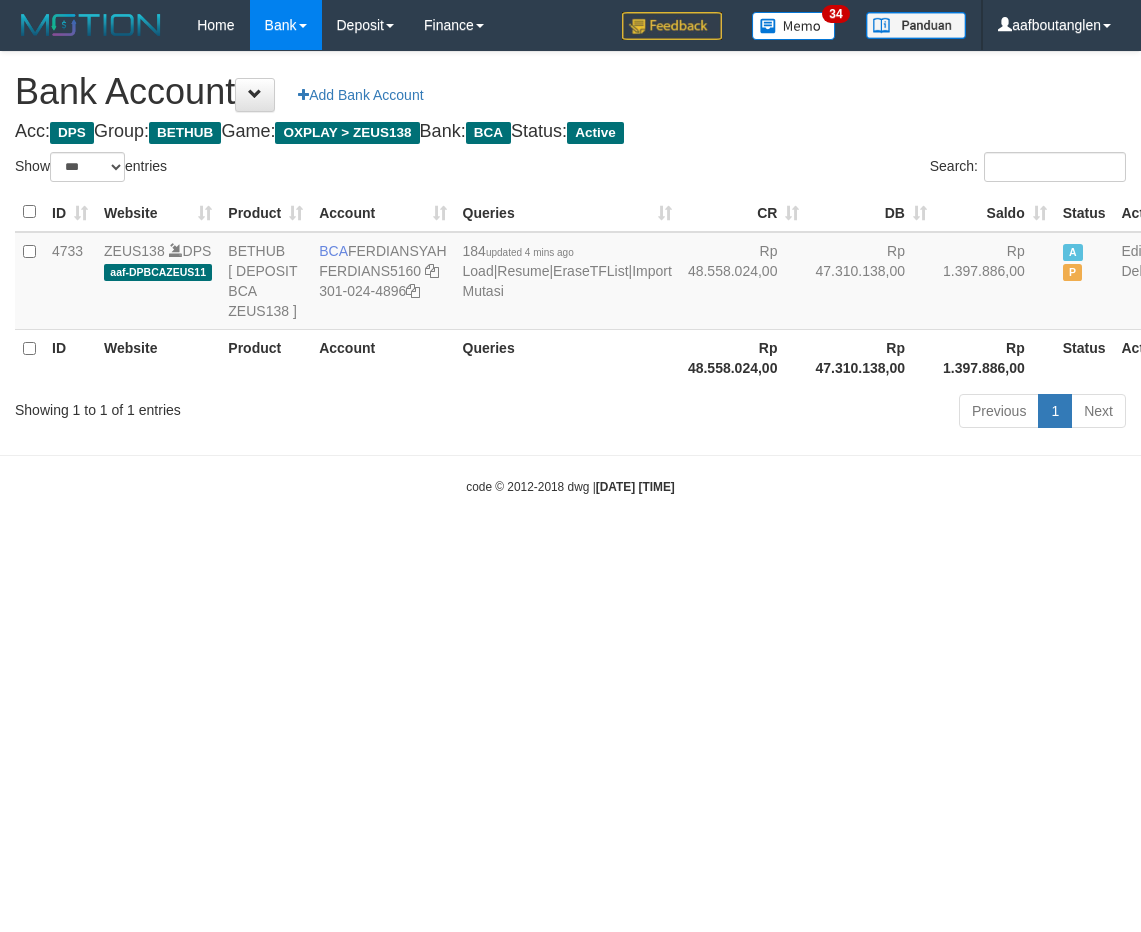 select on "***" 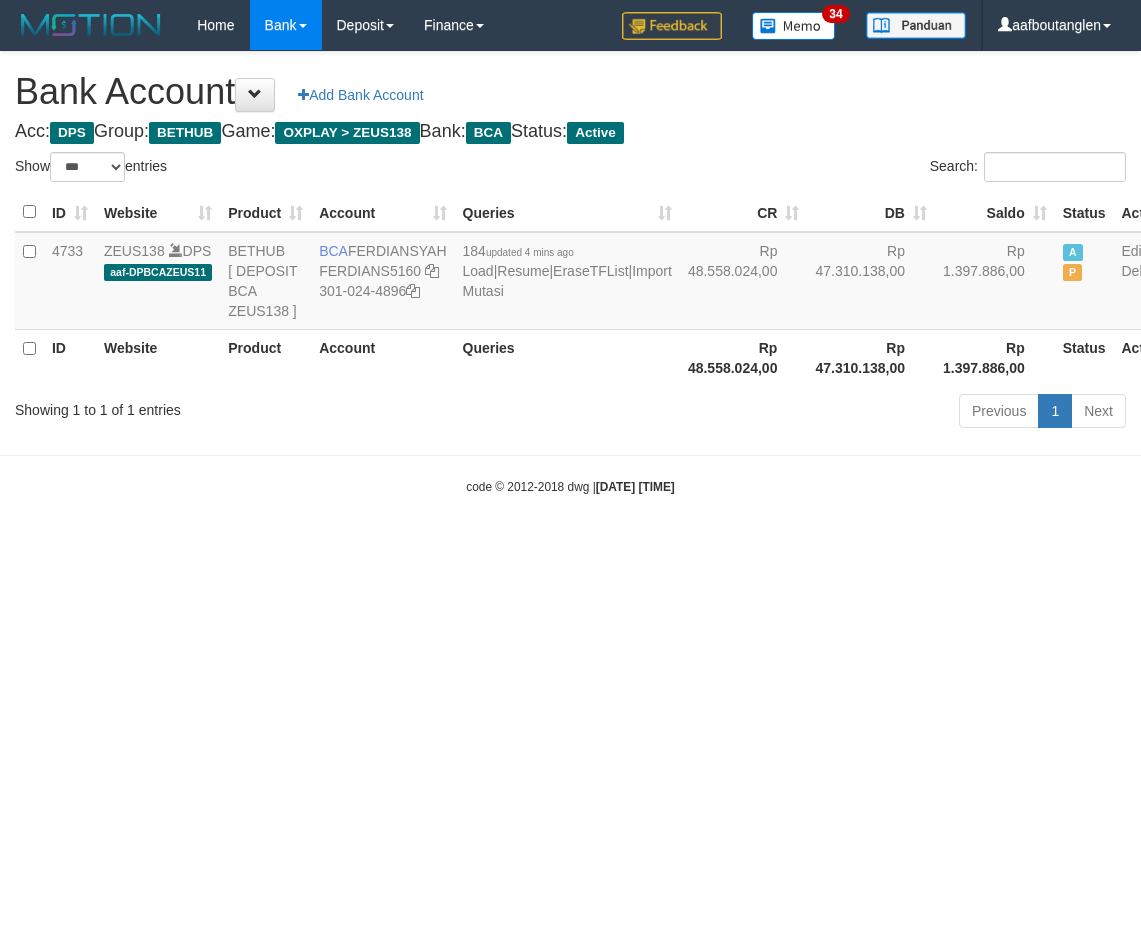 scroll, scrollTop: 0, scrollLeft: 0, axis: both 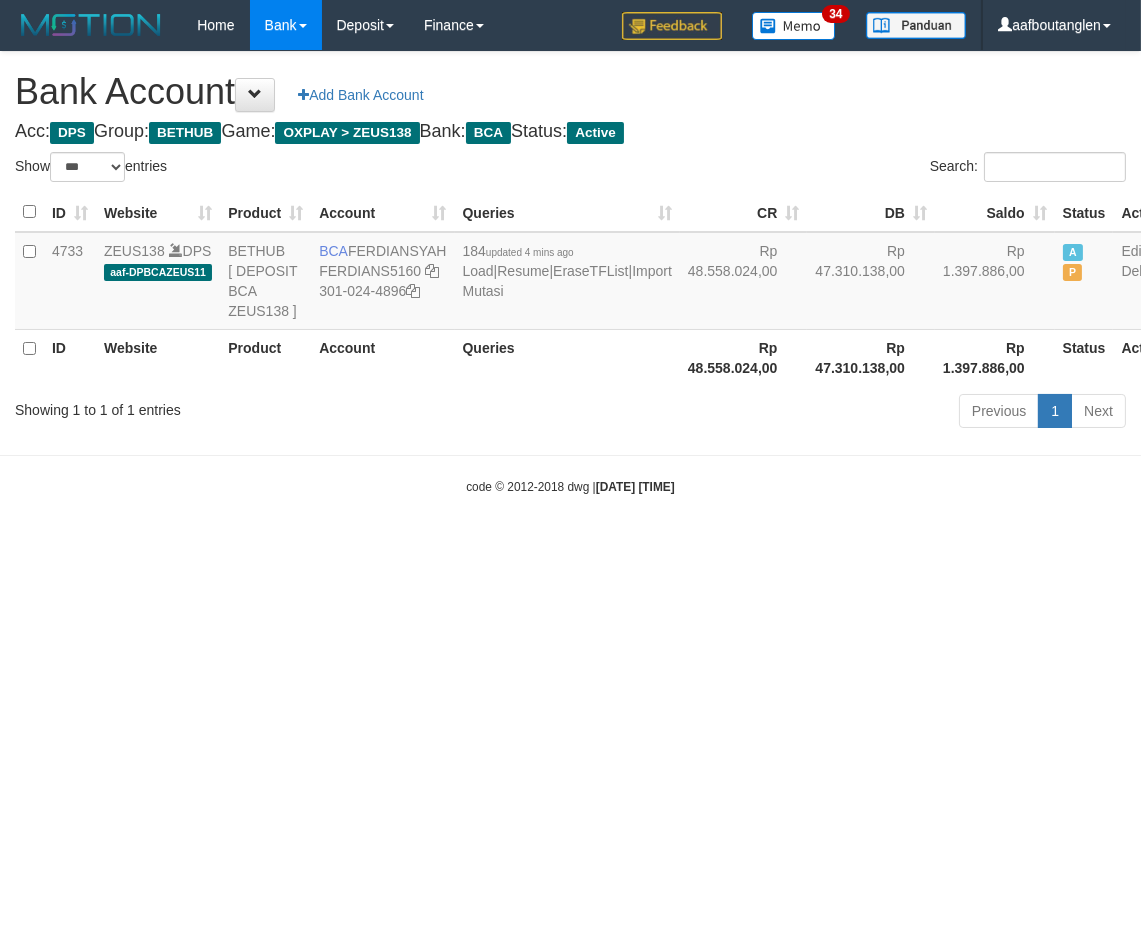 drag, startPoint x: 801, startPoint y: 528, endPoint x: 767, endPoint y: 522, distance: 34.525352 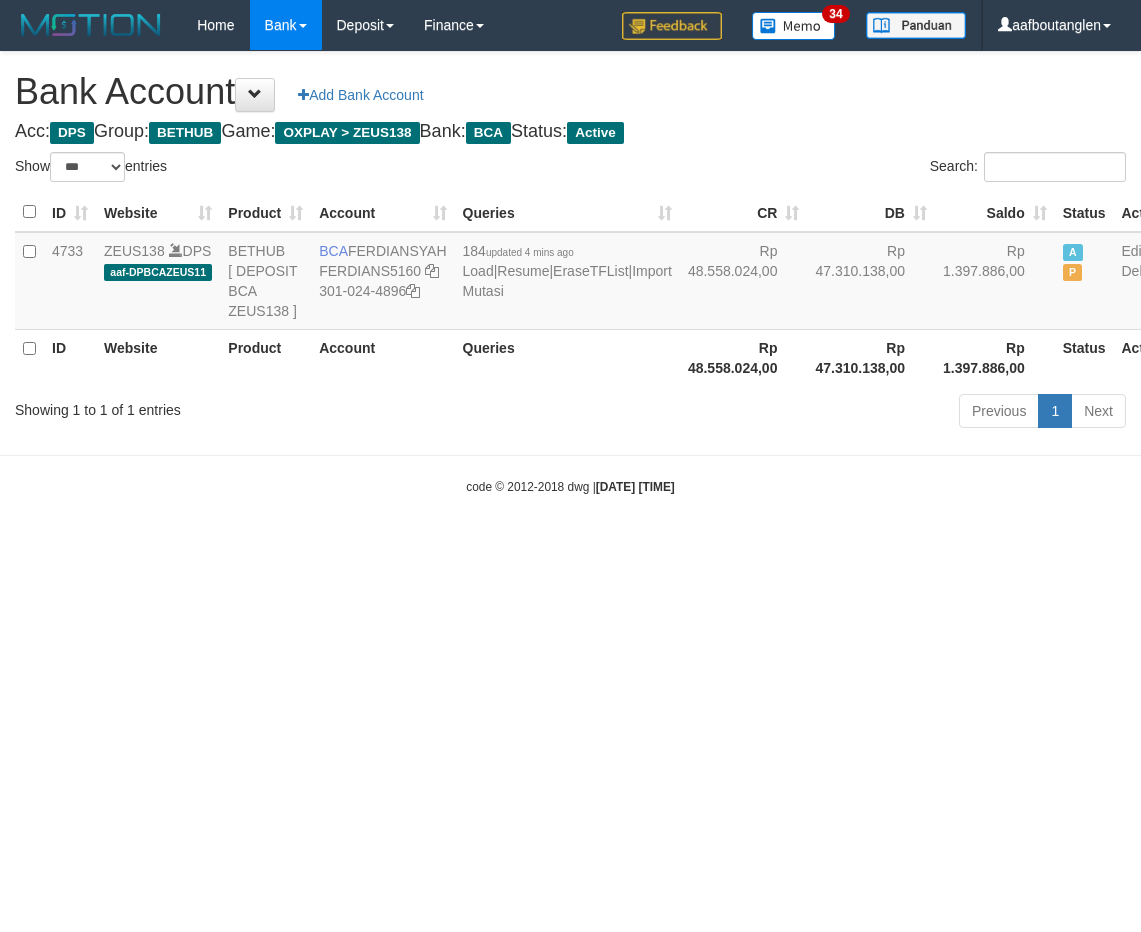 select on "***" 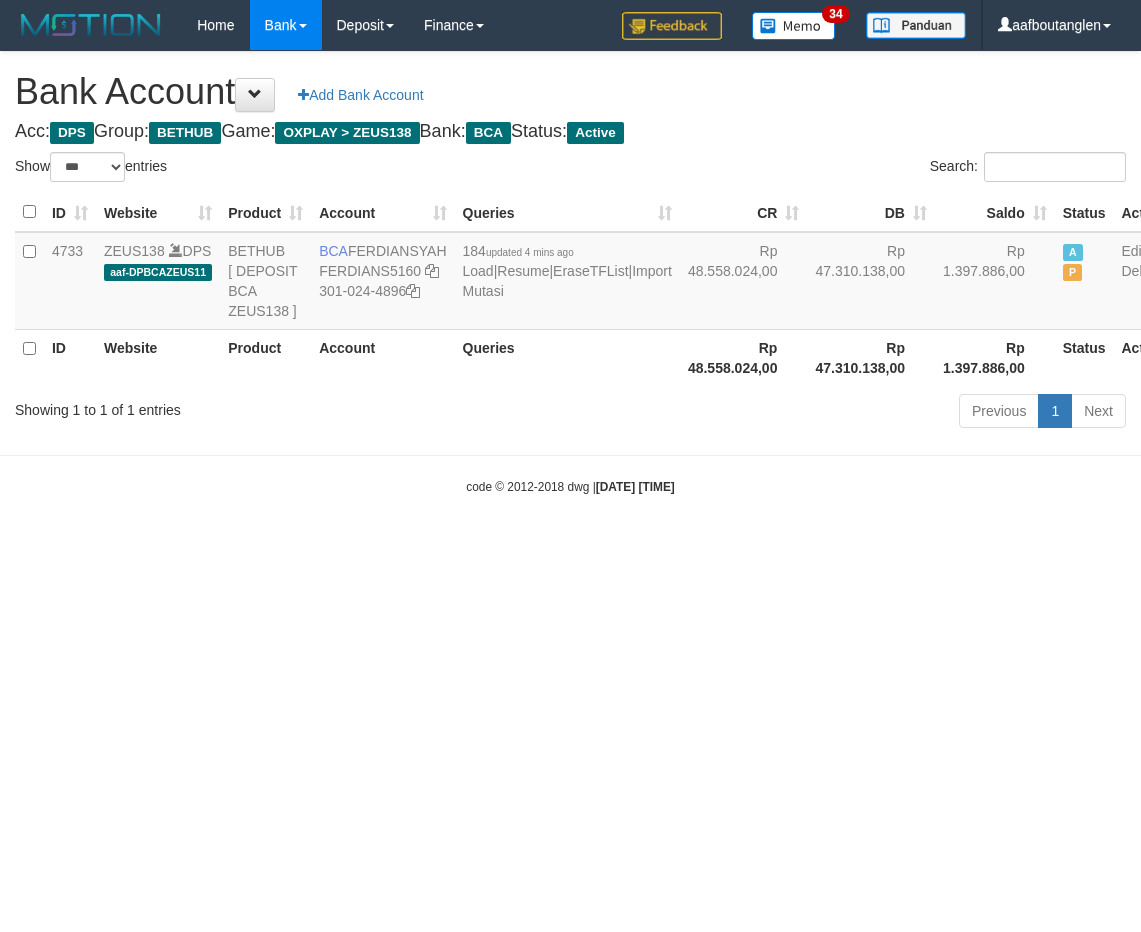 scroll, scrollTop: 0, scrollLeft: 0, axis: both 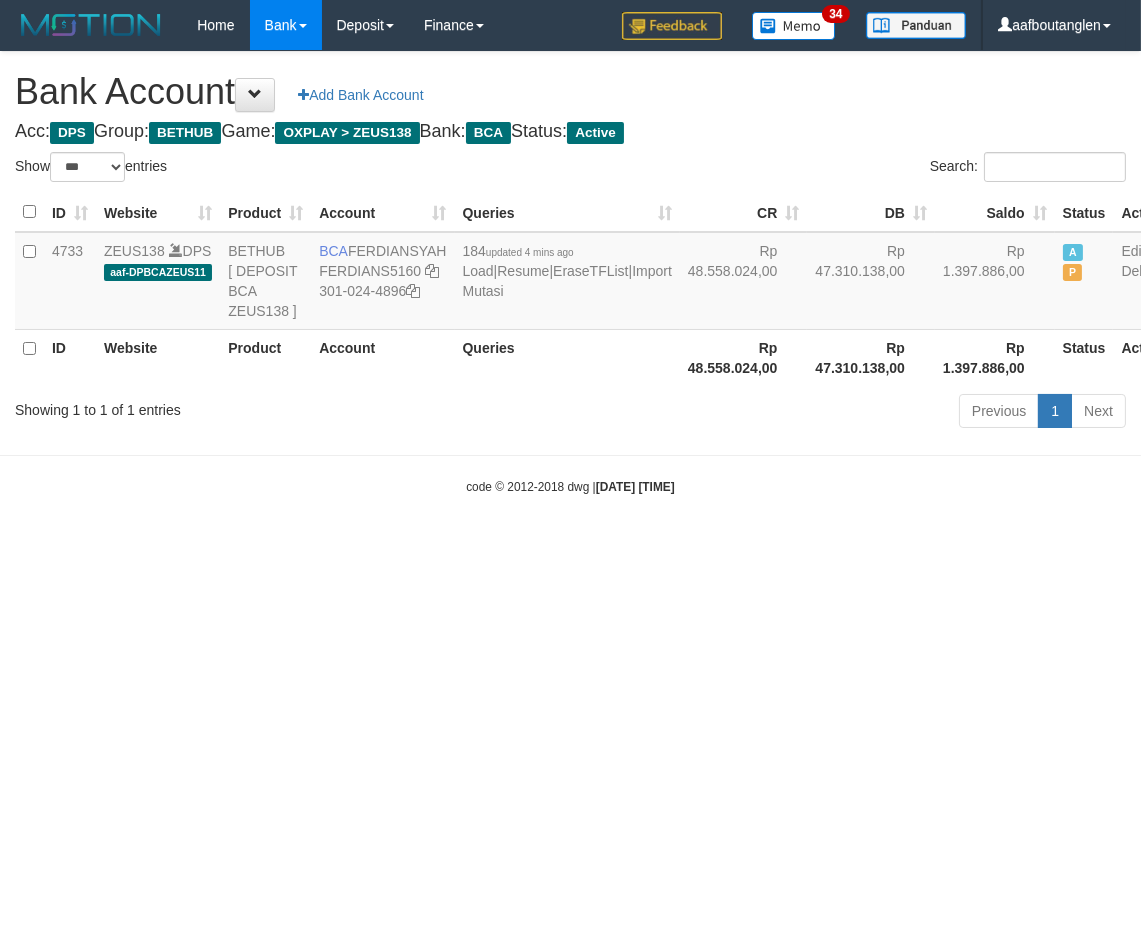 click on "Toggle navigation
Home
Bank
Account List
Deposit
DPS List
History
Note DPS
Finance
Financial Data
aafboutanglen
My Profile
Log Out
34" at bounding box center [570, 273] 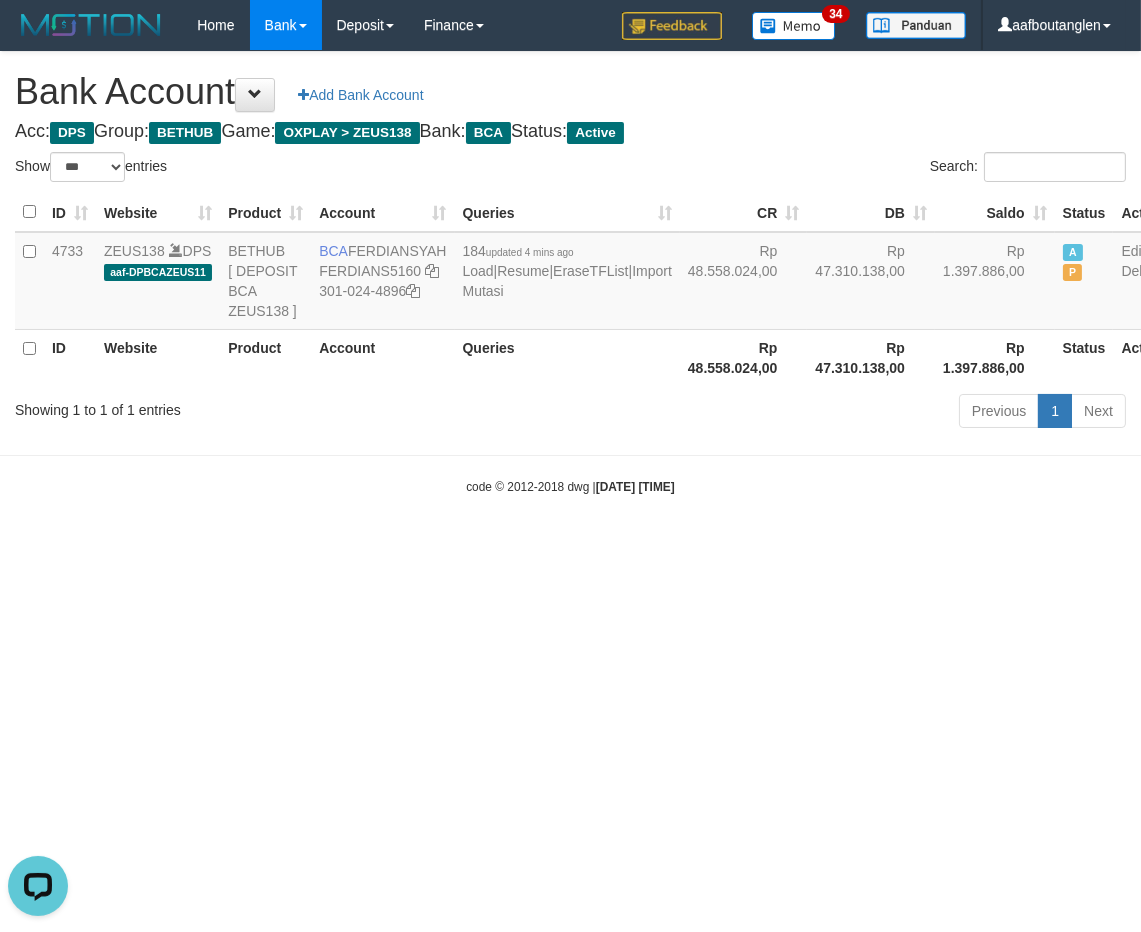 scroll, scrollTop: 0, scrollLeft: 0, axis: both 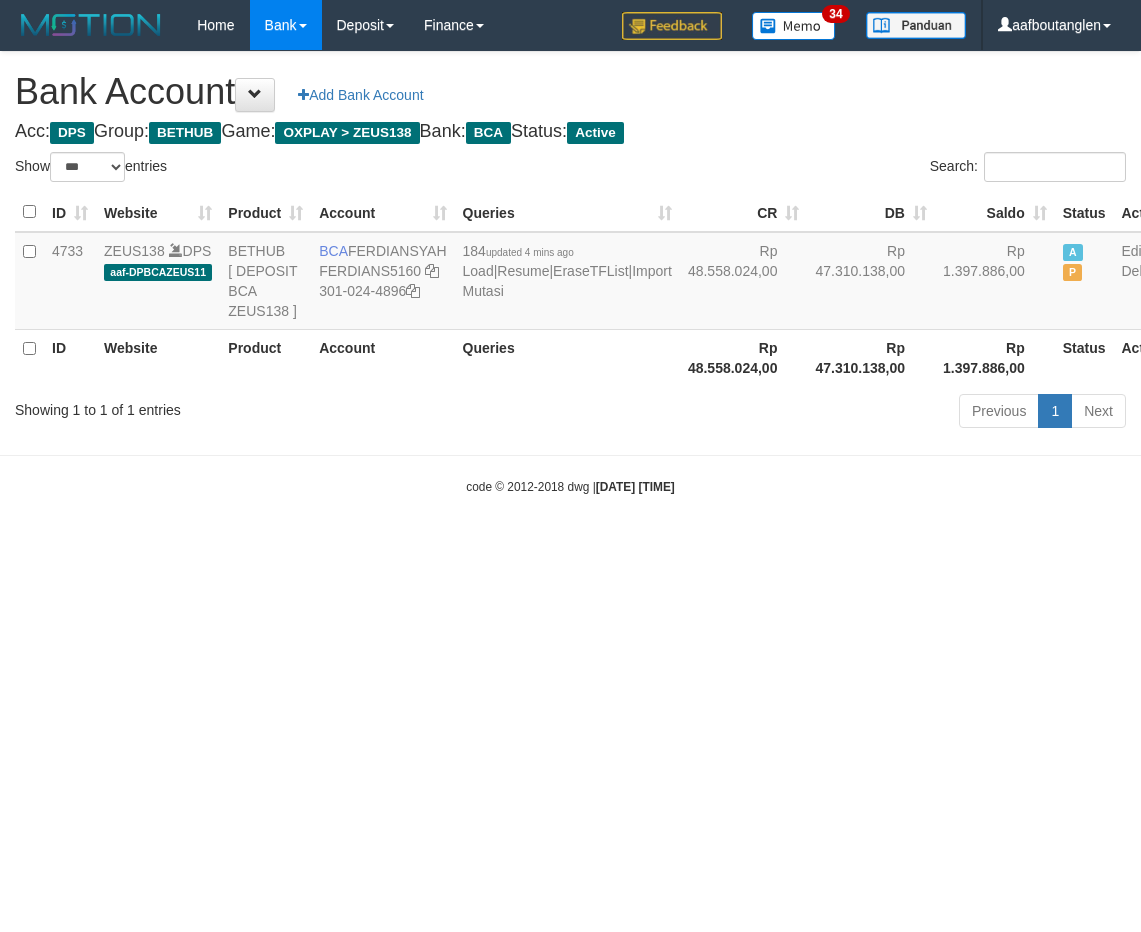 select on "***" 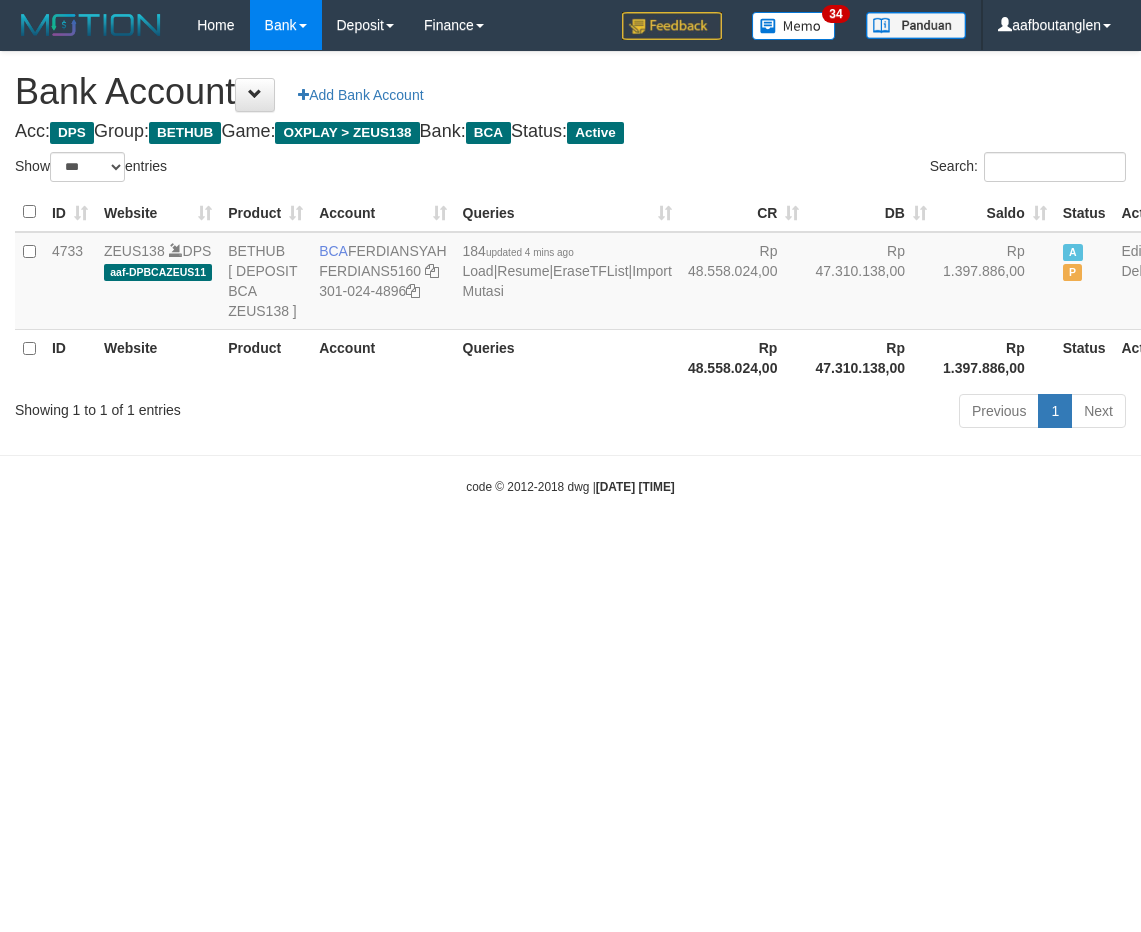 scroll, scrollTop: 0, scrollLeft: 0, axis: both 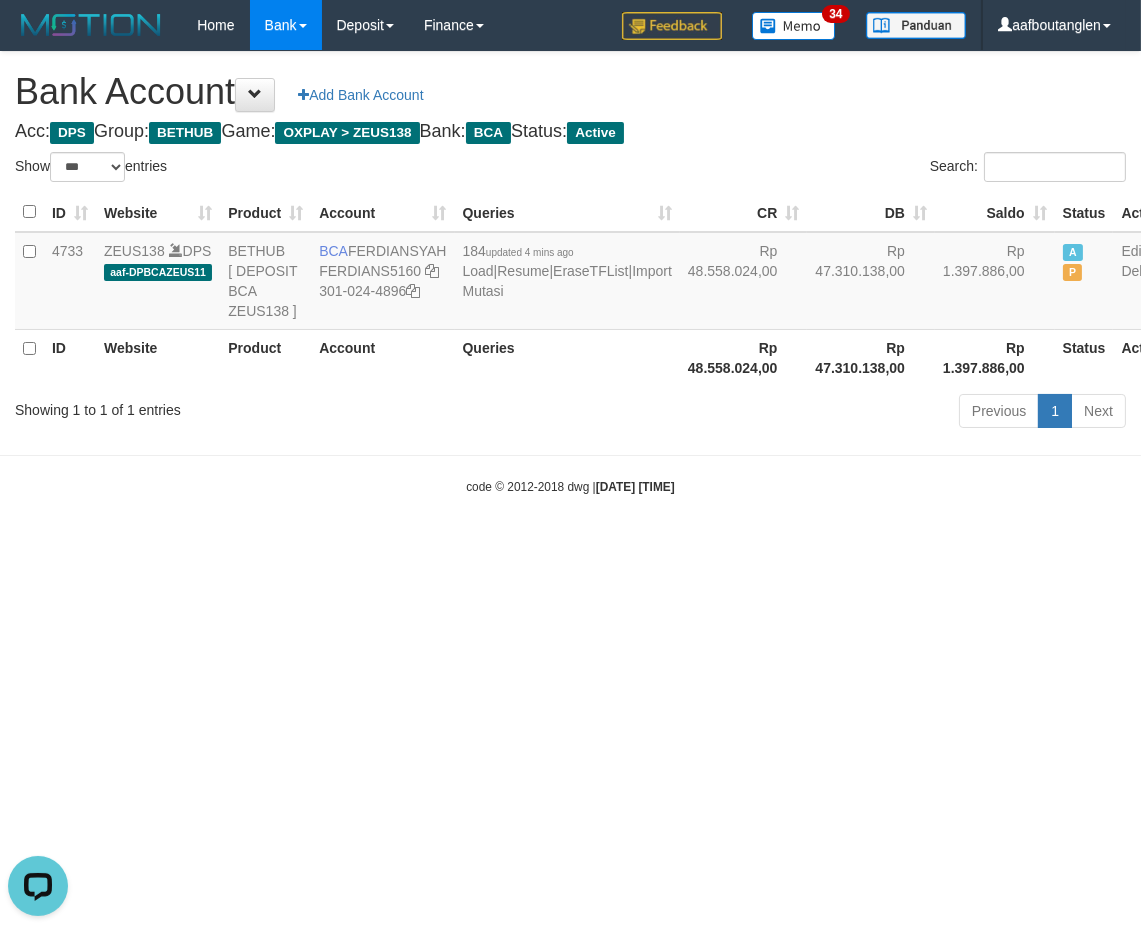 click on "Toggle navigation
Home
Bank
Account List
Deposit
DPS List
History
Note DPS
Finance
Financial Data
aafboutanglen
My Profile
Log Out
34" at bounding box center [570, 273] 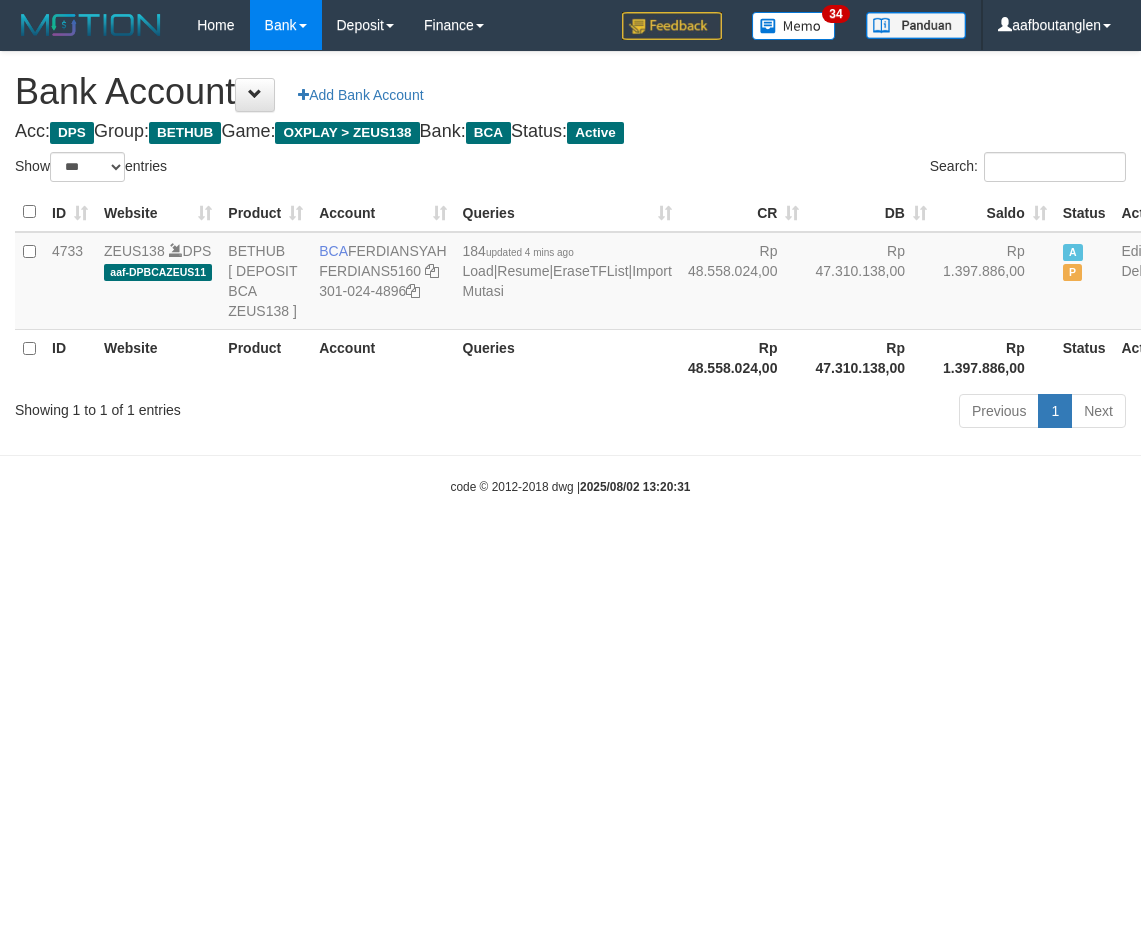 select on "***" 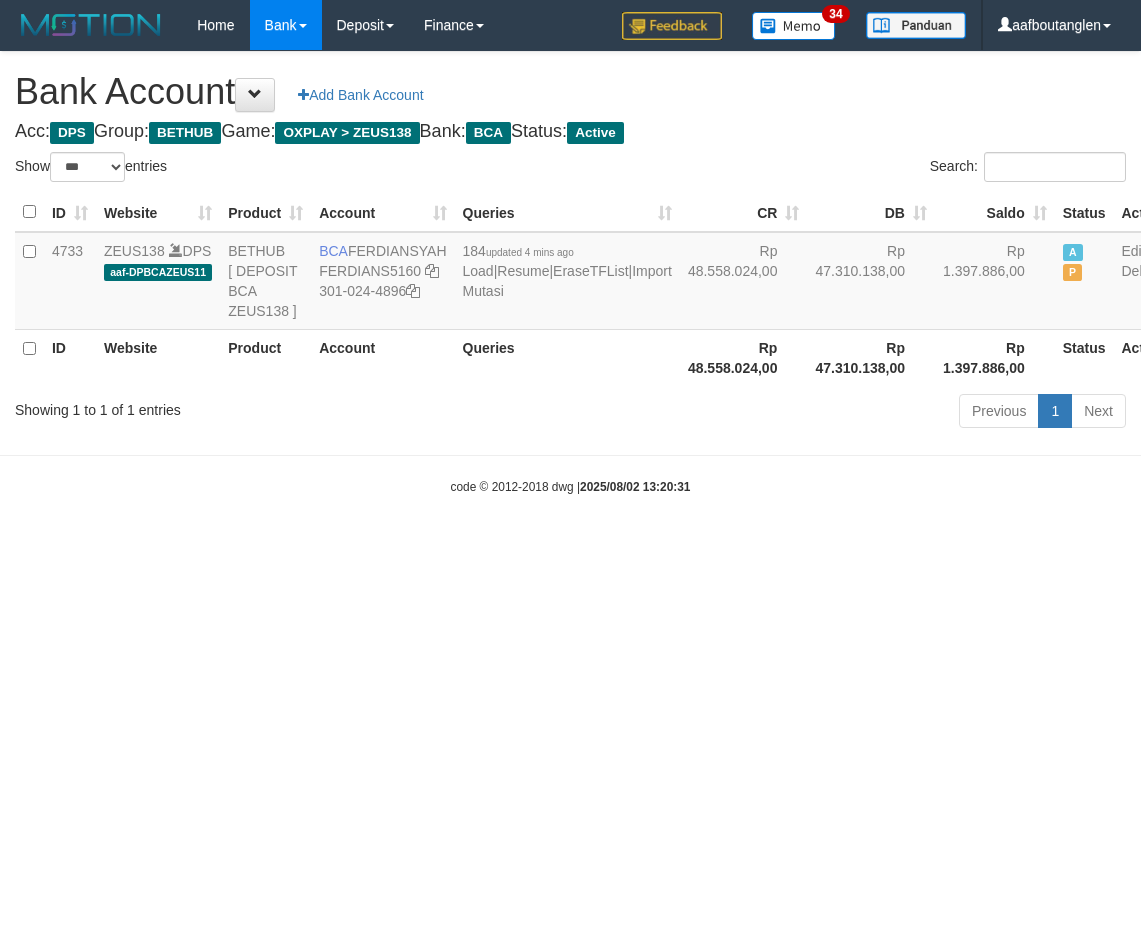 scroll, scrollTop: 0, scrollLeft: 0, axis: both 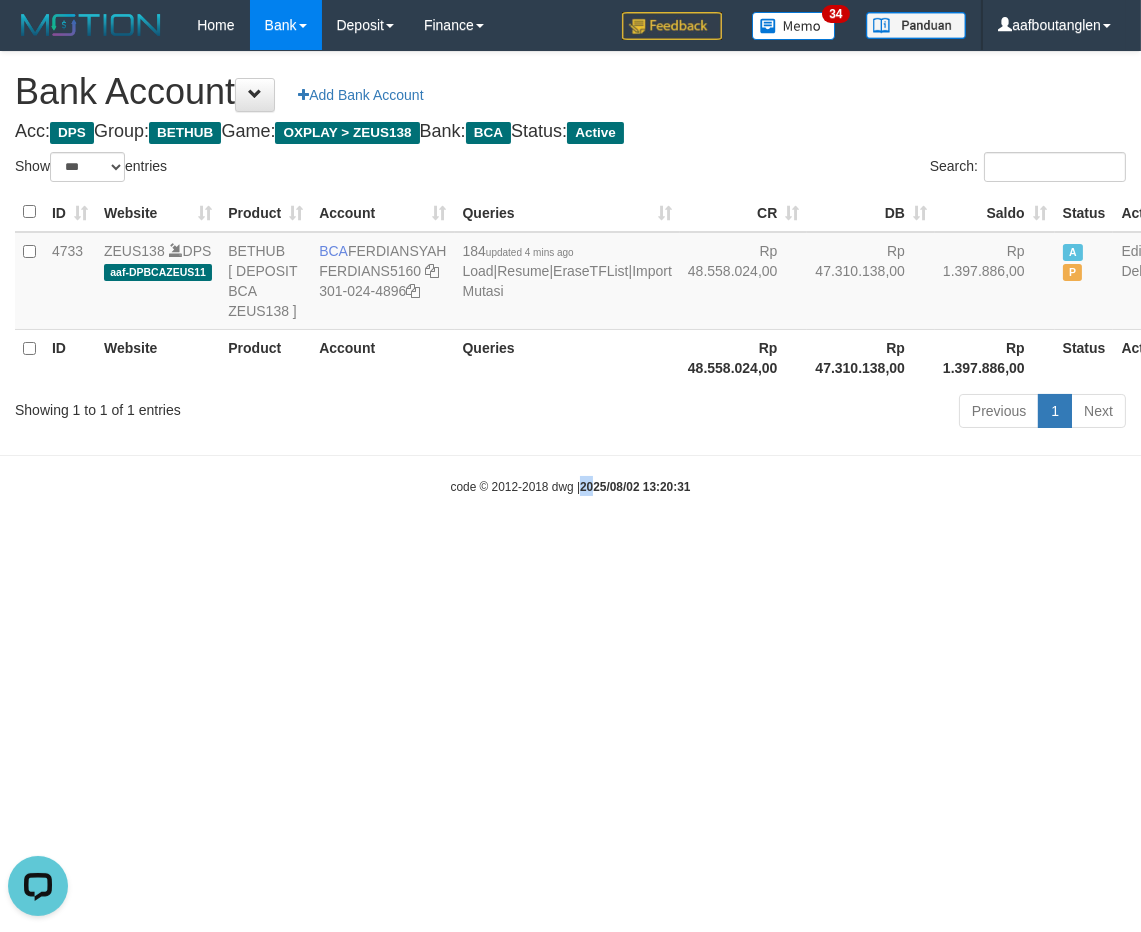 click on "Toggle navigation
Home
Bank
Account List
Deposit
DPS List
History
Note DPS
Finance
Financial Data
aafboutanglen
My Profile
Log Out
34" at bounding box center (570, 273) 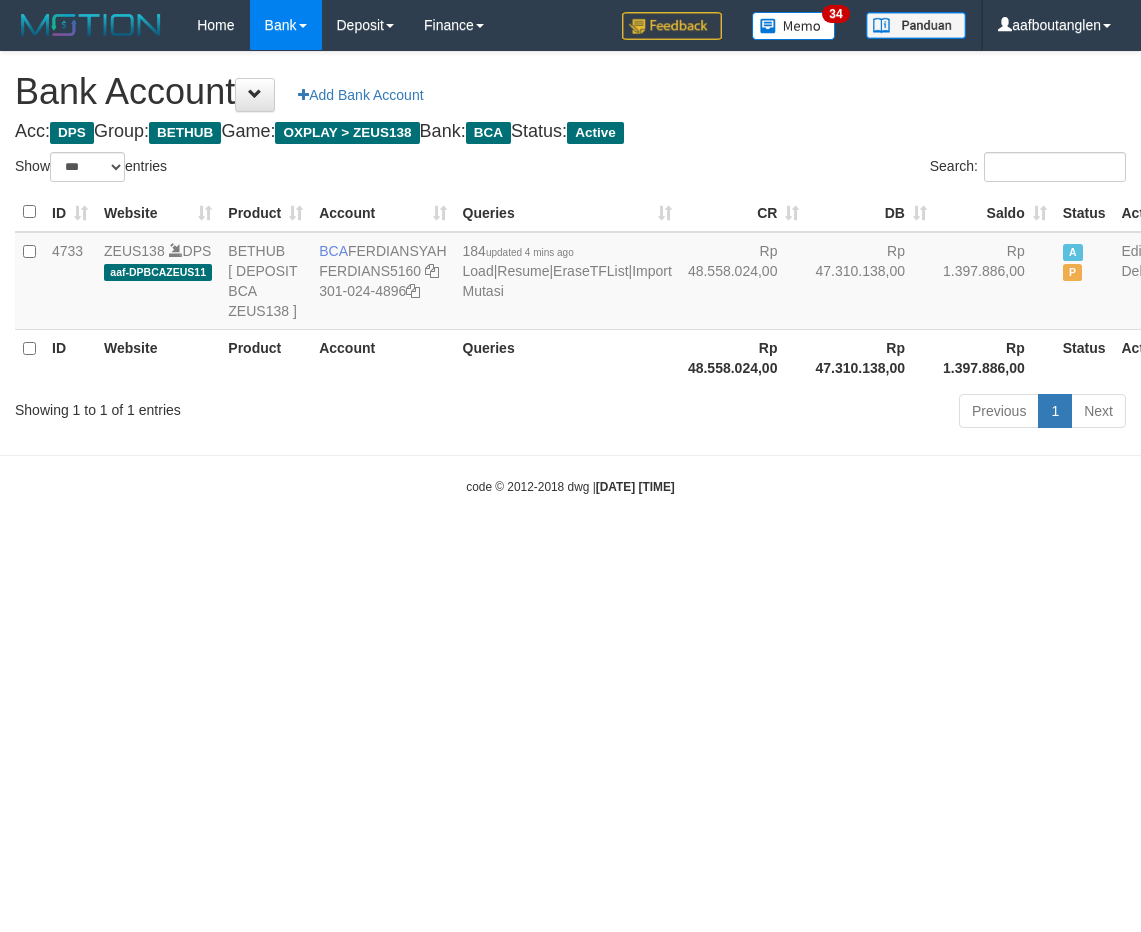 select on "***" 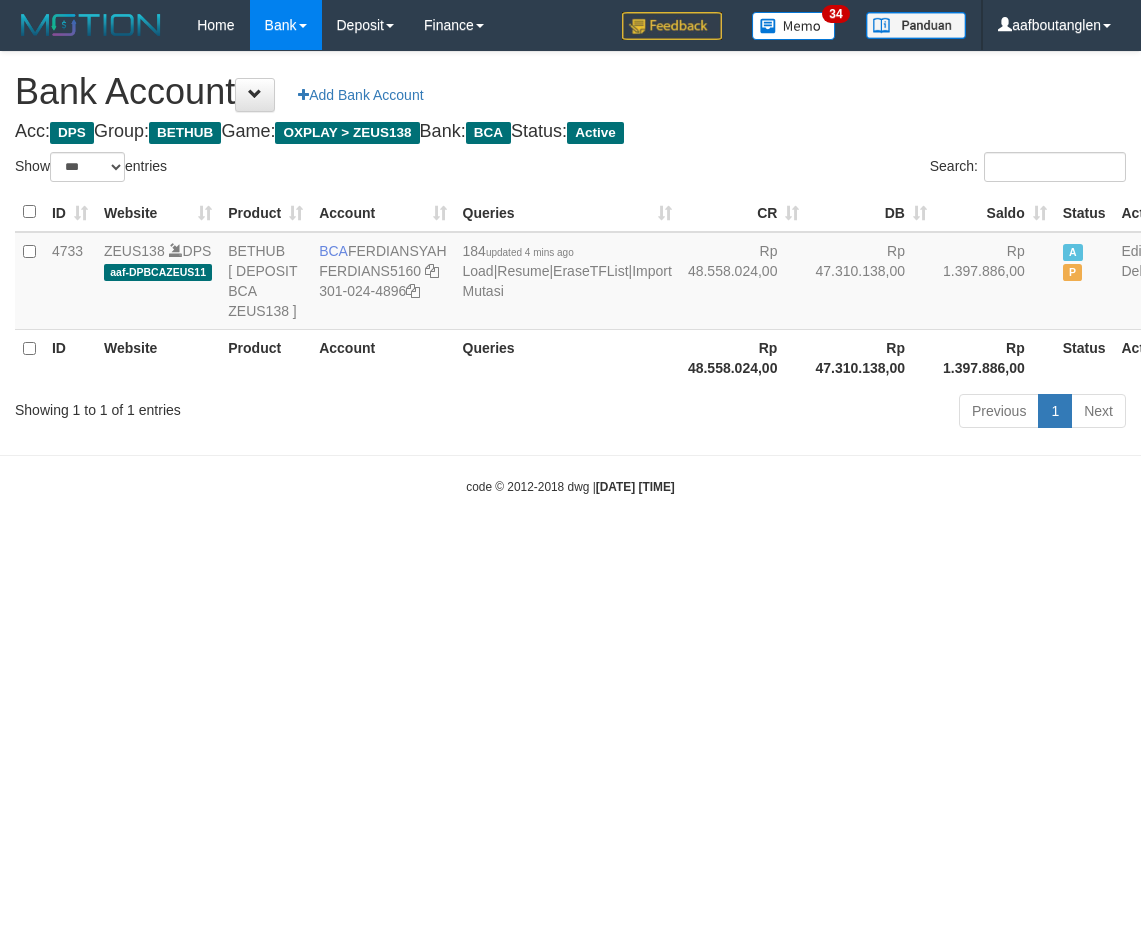 scroll, scrollTop: 0, scrollLeft: 0, axis: both 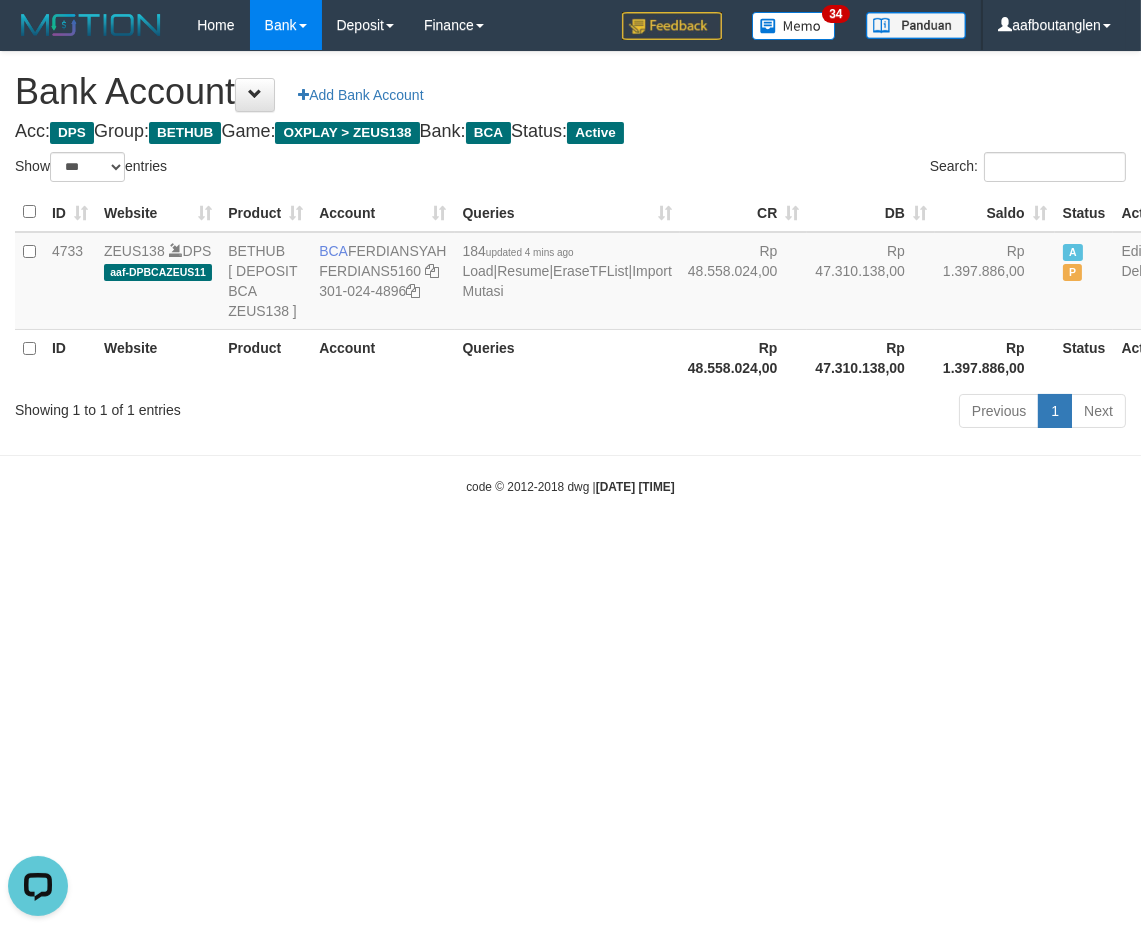 click on "code © 2012-2018 dwg |  2025/08/02 13:20:49" at bounding box center (570, 486) 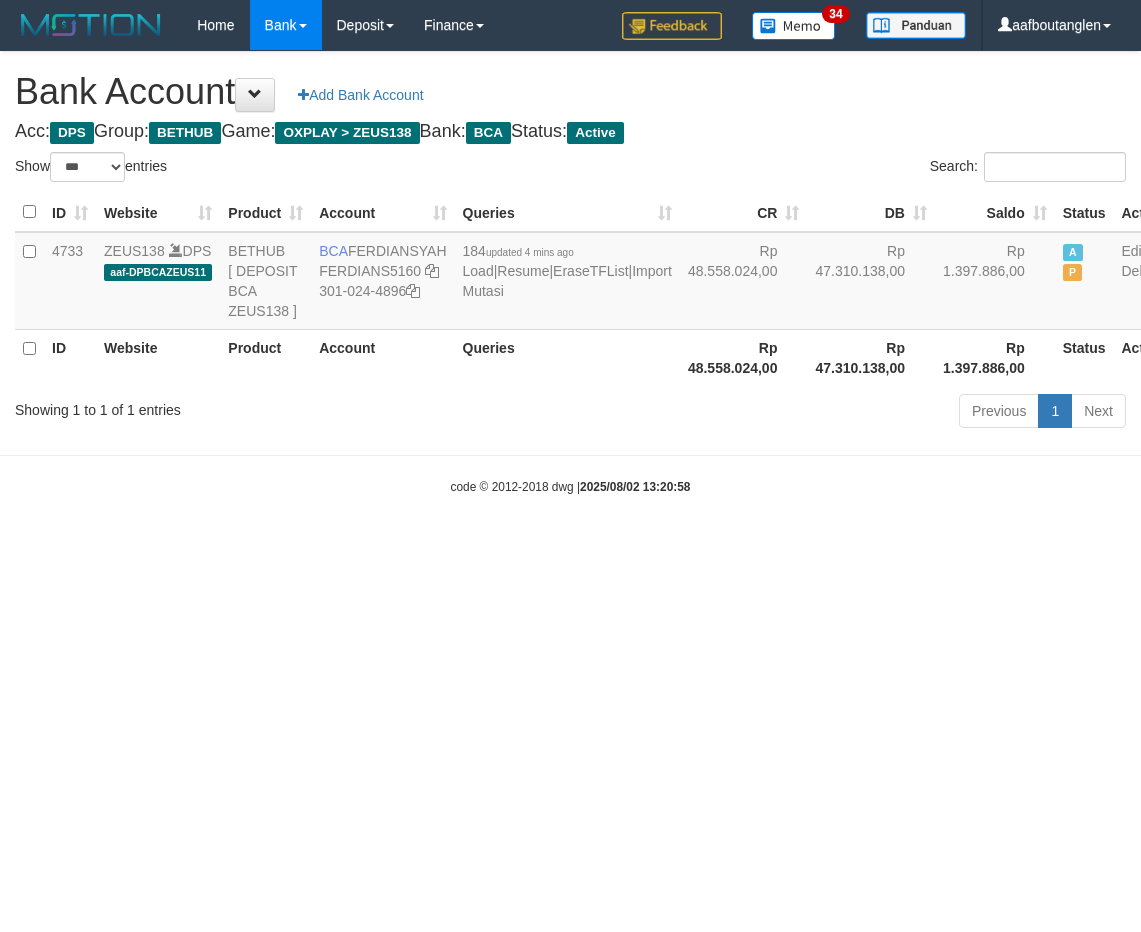select on "***" 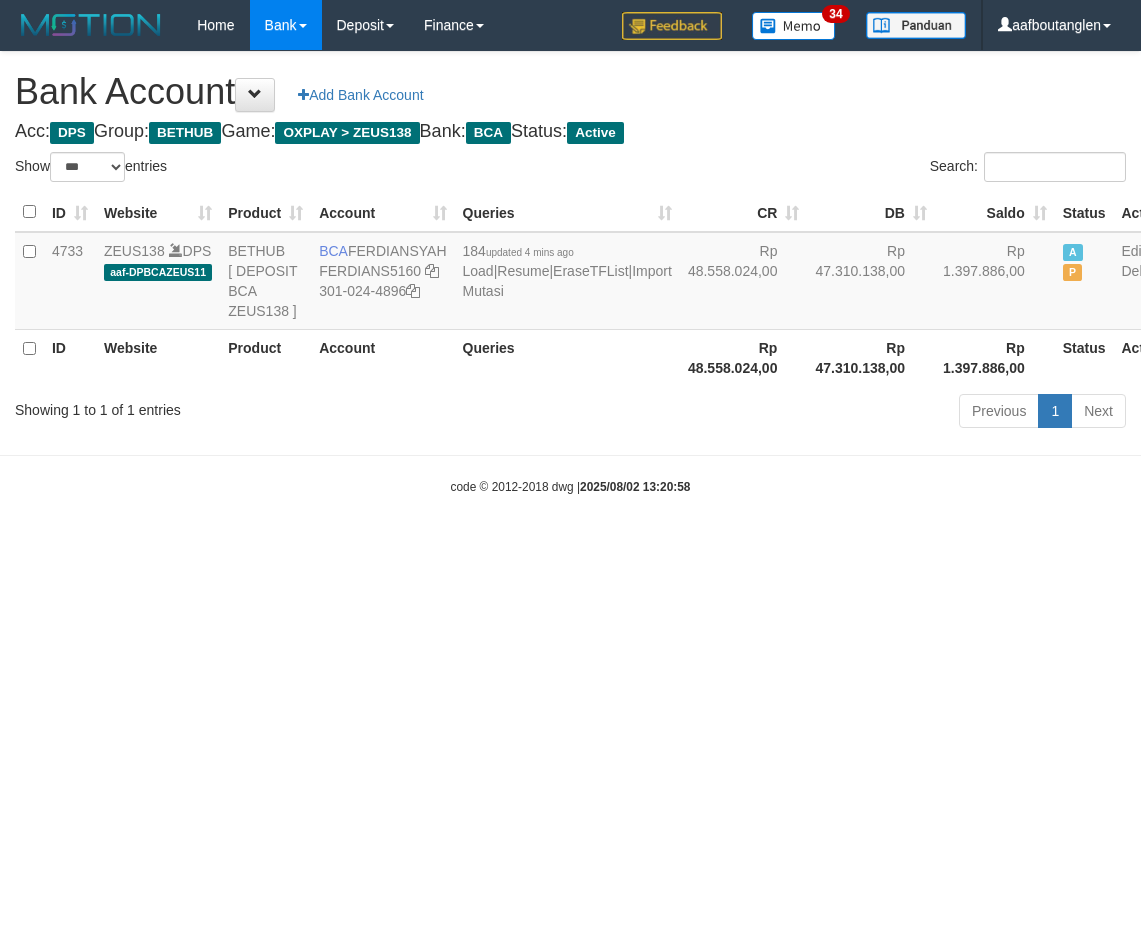 scroll, scrollTop: 0, scrollLeft: 0, axis: both 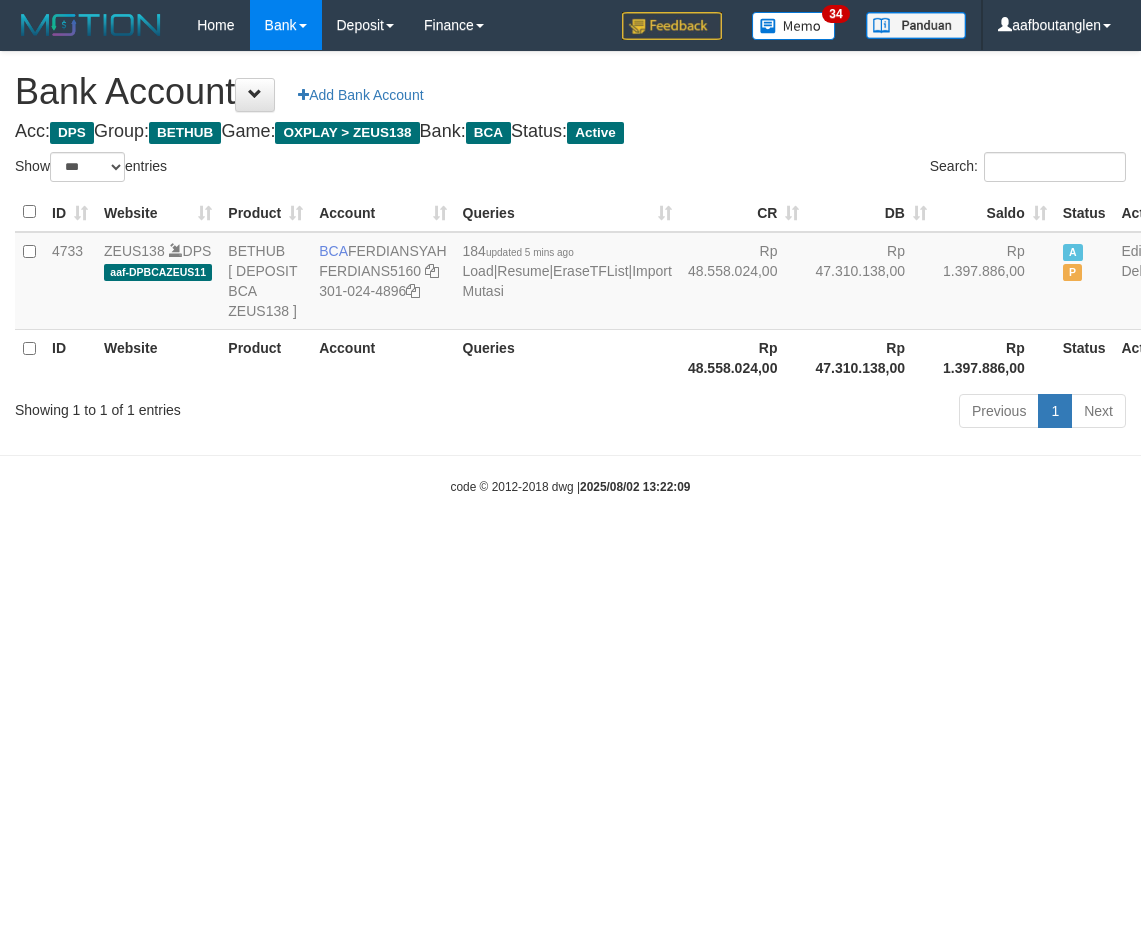 select on "***" 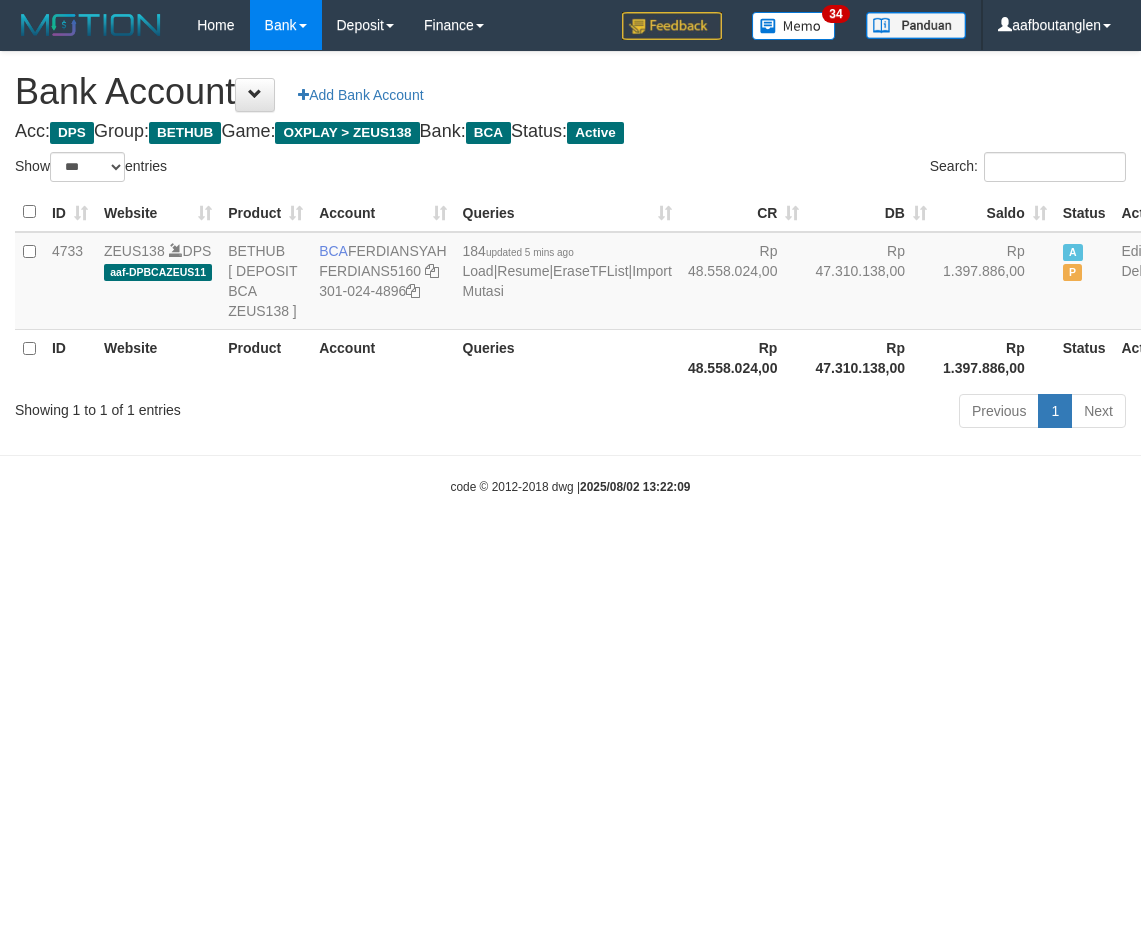 scroll, scrollTop: 0, scrollLeft: 0, axis: both 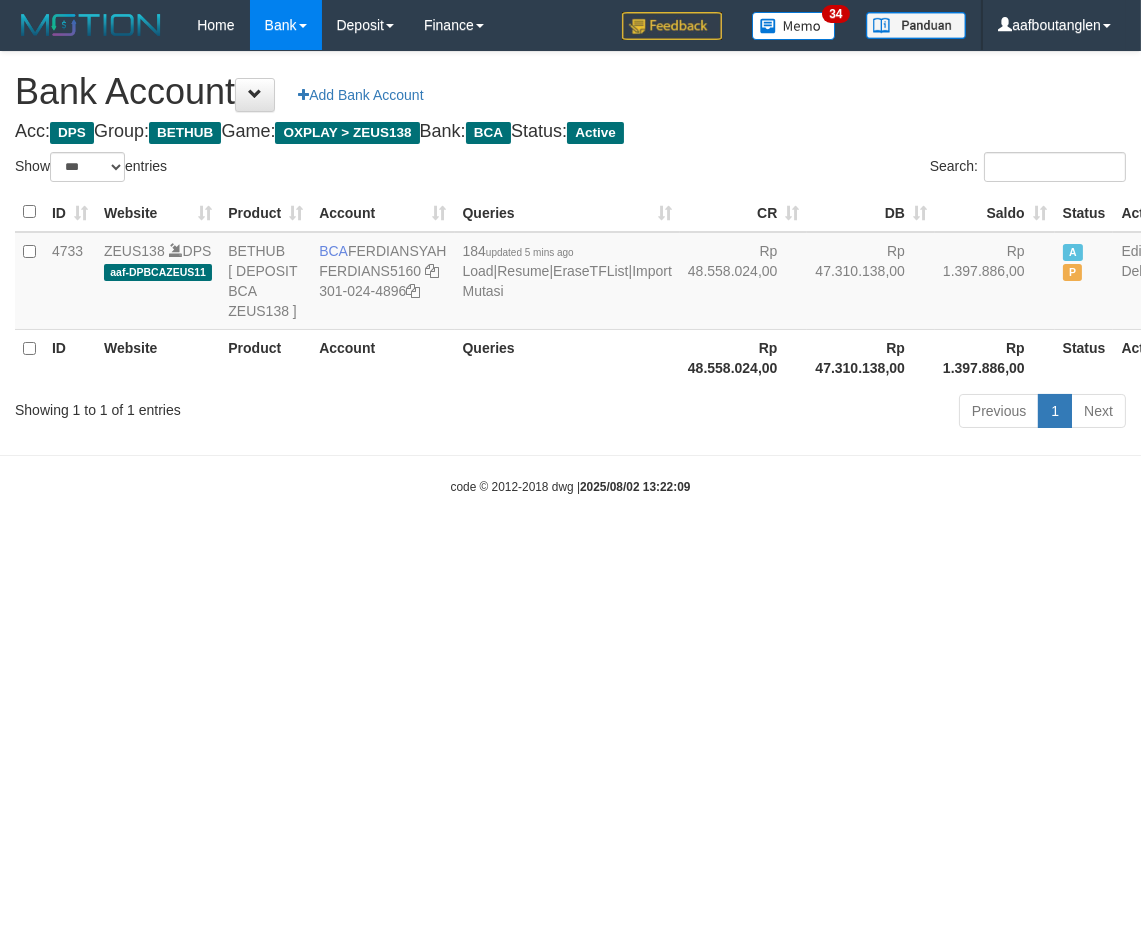 drag, startPoint x: 725, startPoint y: 565, endPoint x: 752, endPoint y: 607, distance: 49.92995 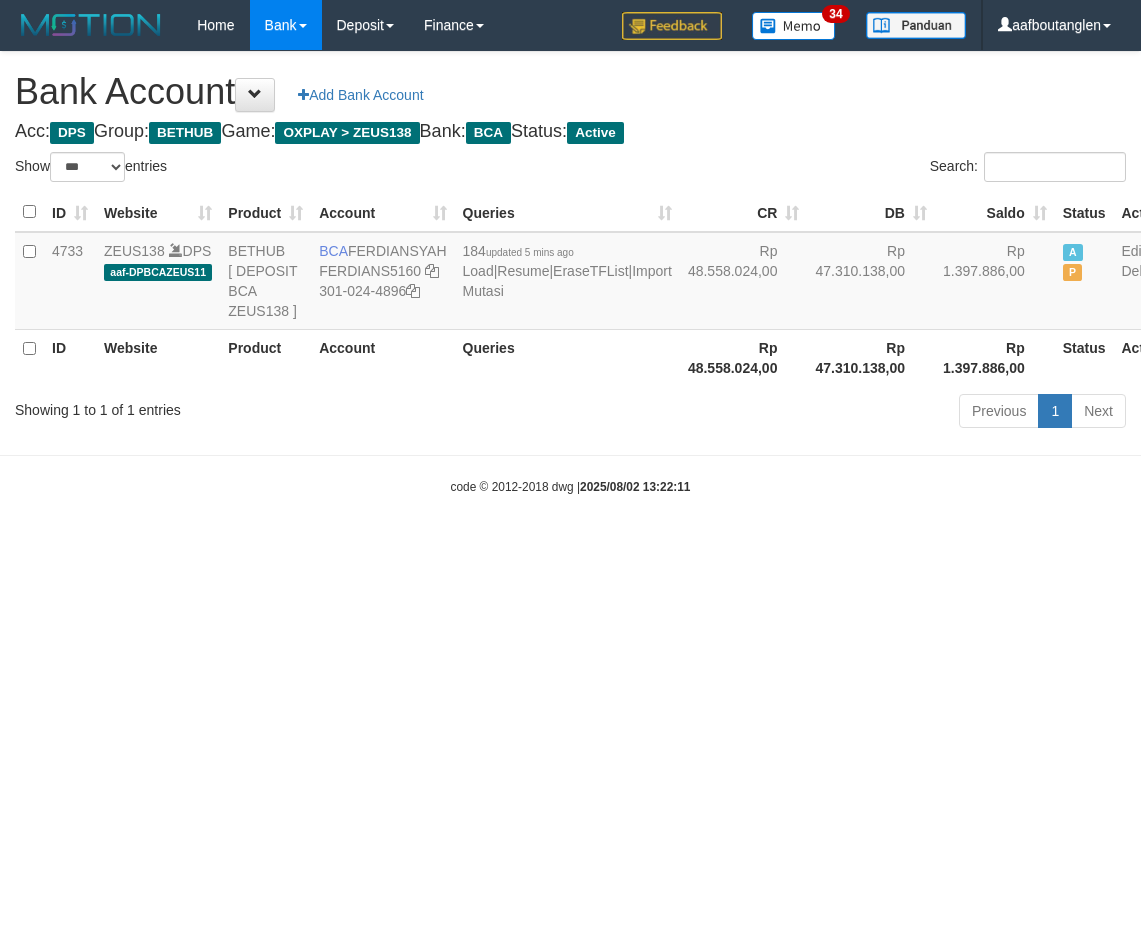 select on "***" 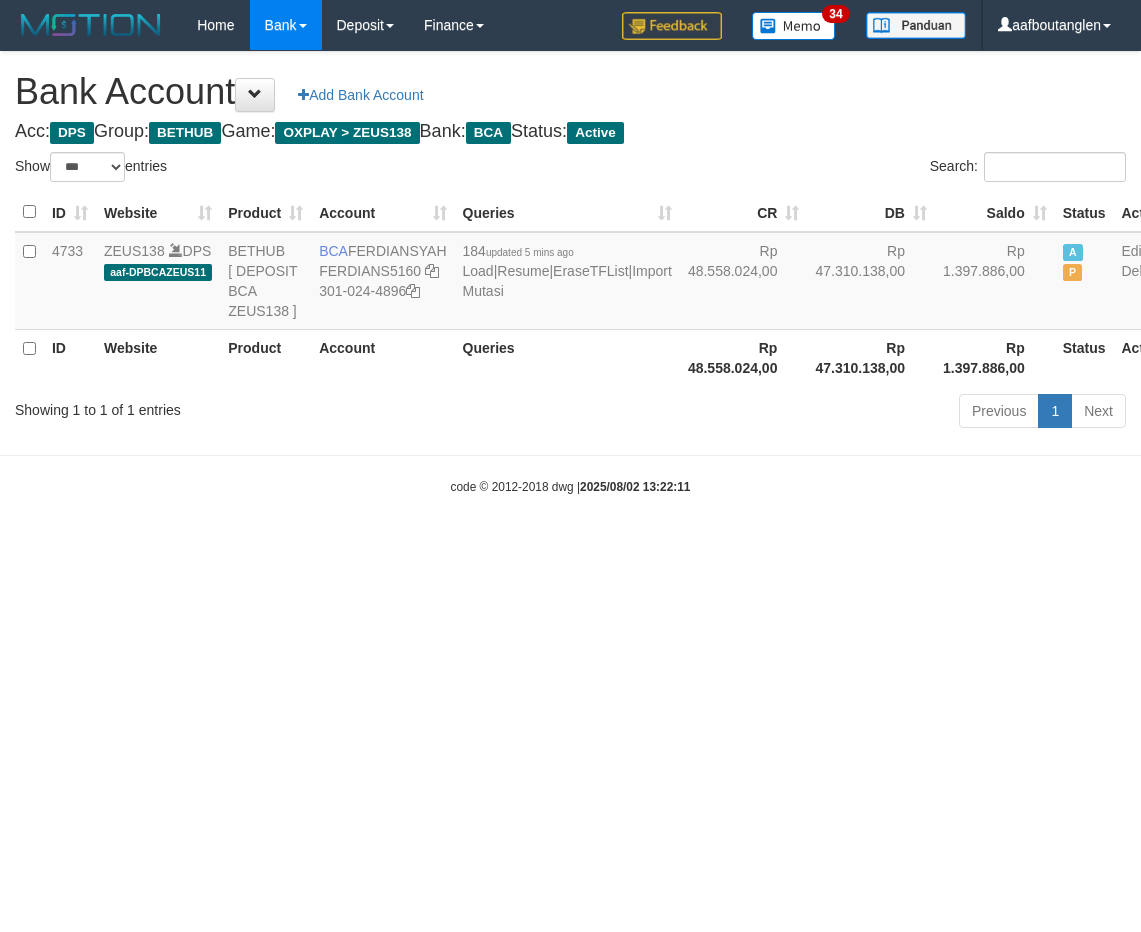 scroll, scrollTop: 0, scrollLeft: 0, axis: both 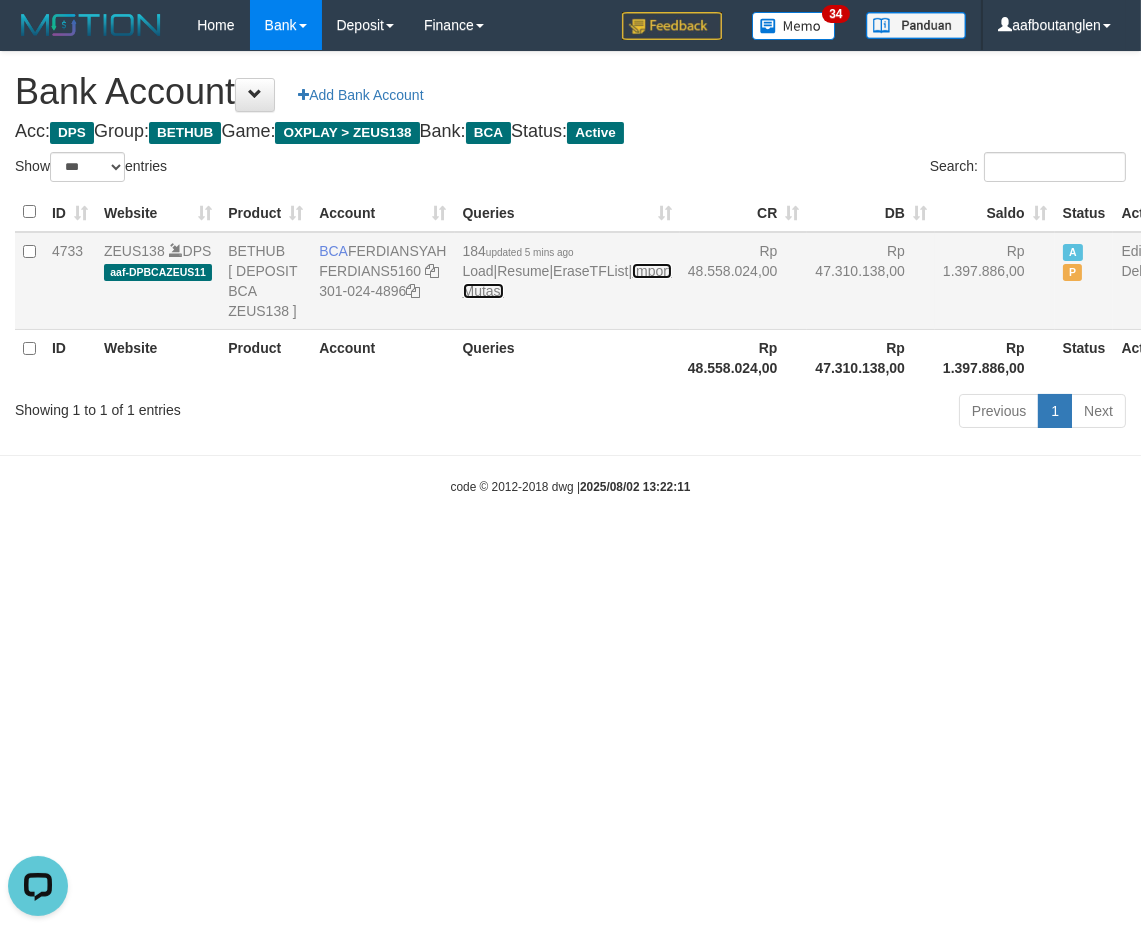 click on "Import Mutasi" at bounding box center [567, 281] 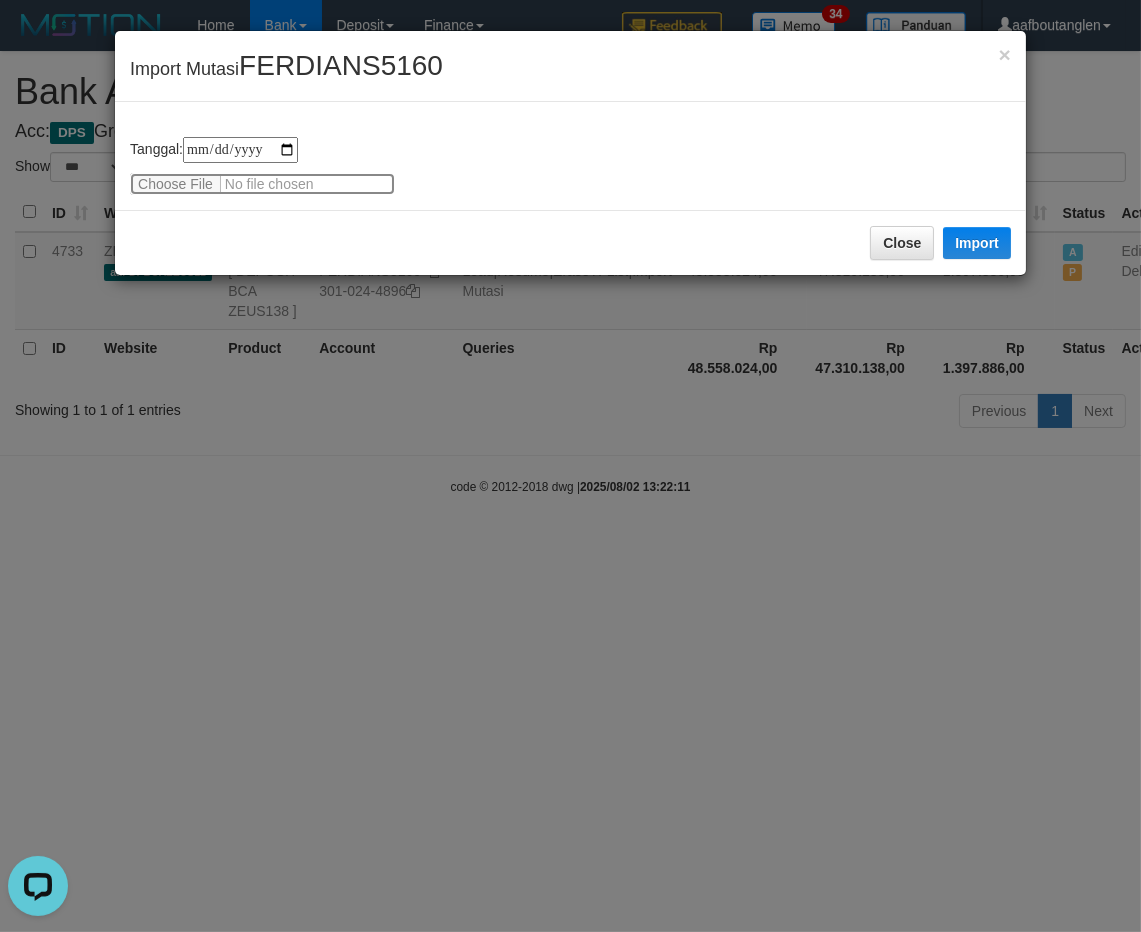 click at bounding box center [262, 184] 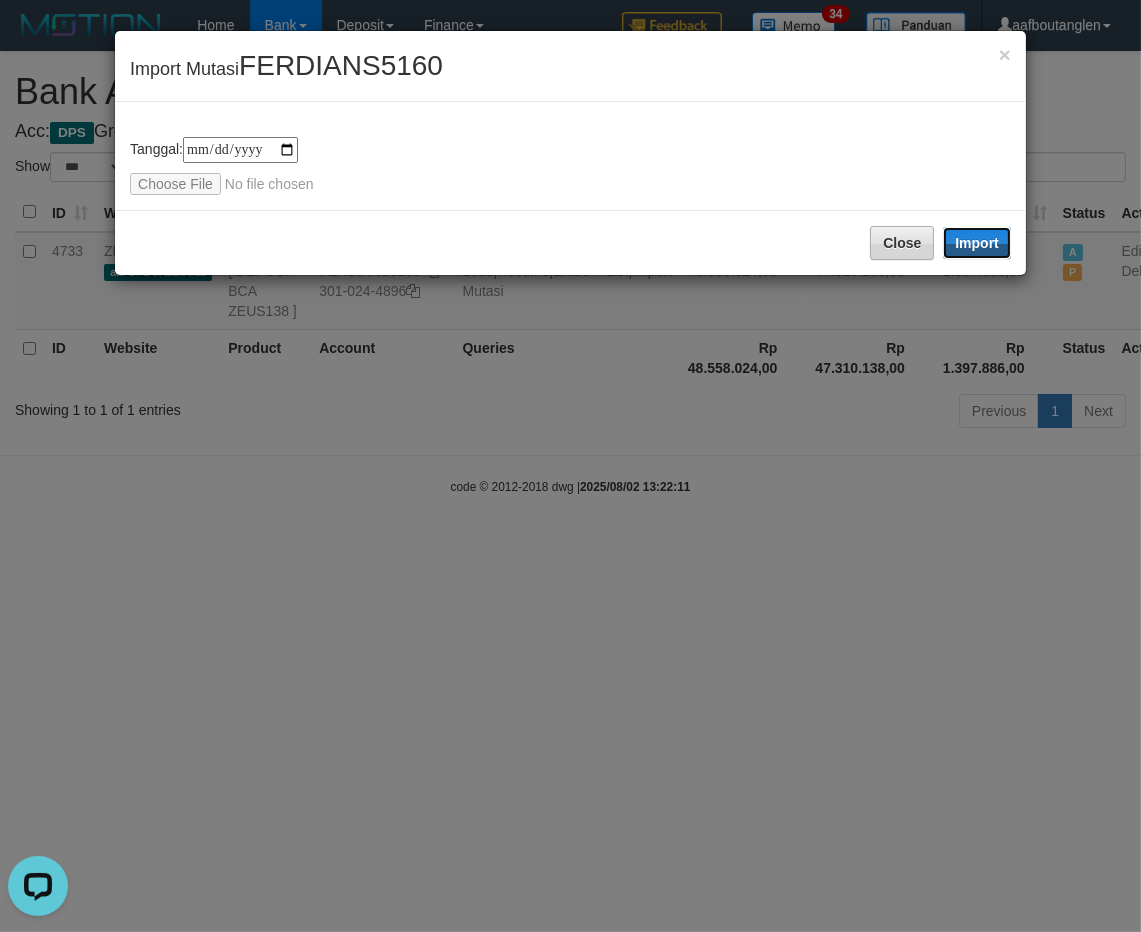 click on "Import" at bounding box center (977, 243) 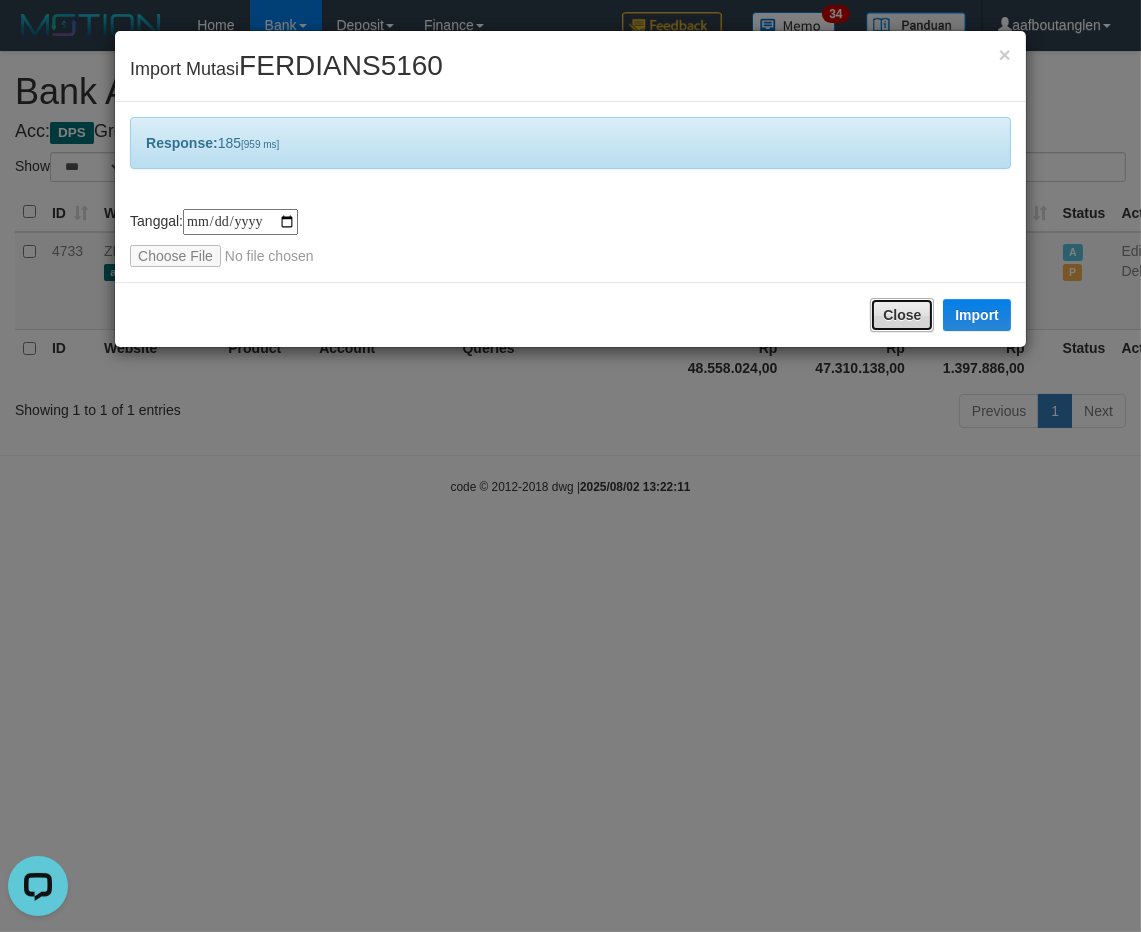 click on "Close" at bounding box center [902, 315] 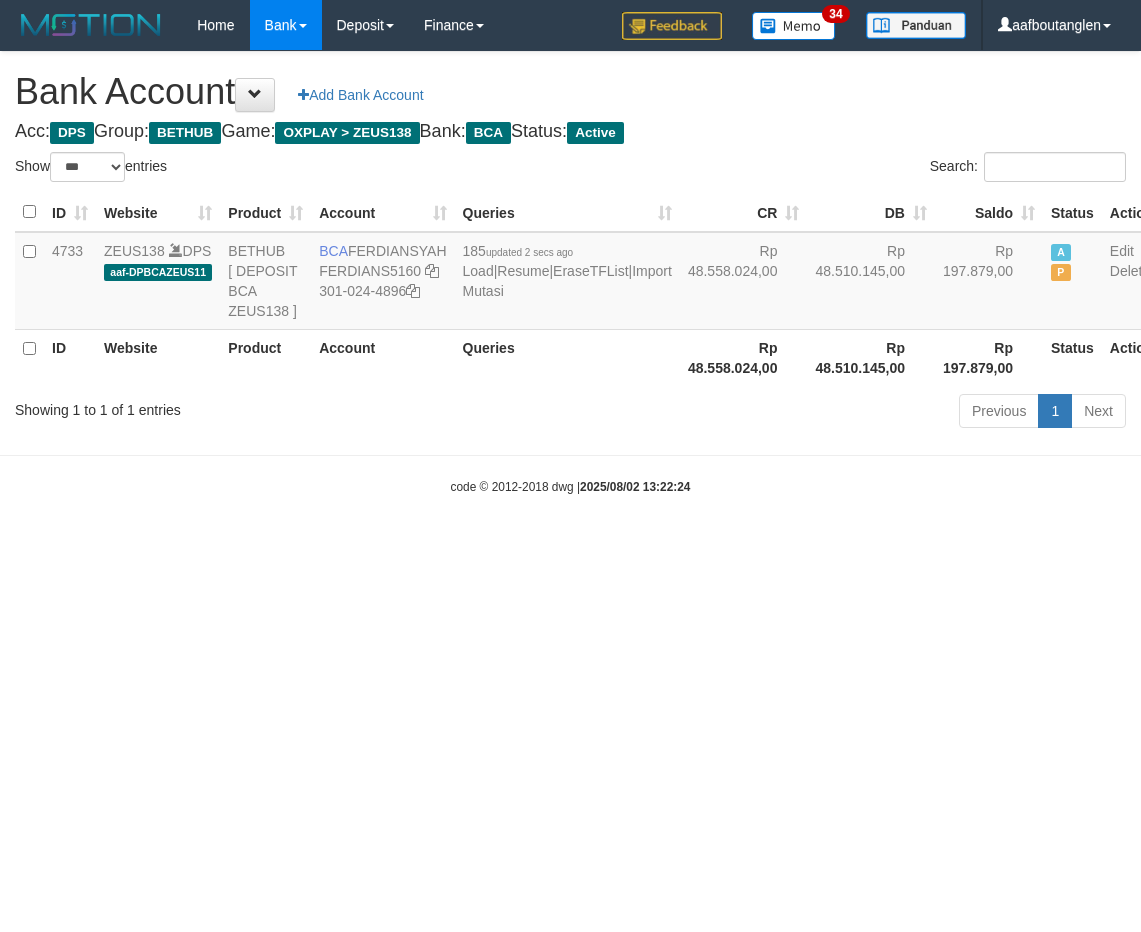 select on "***" 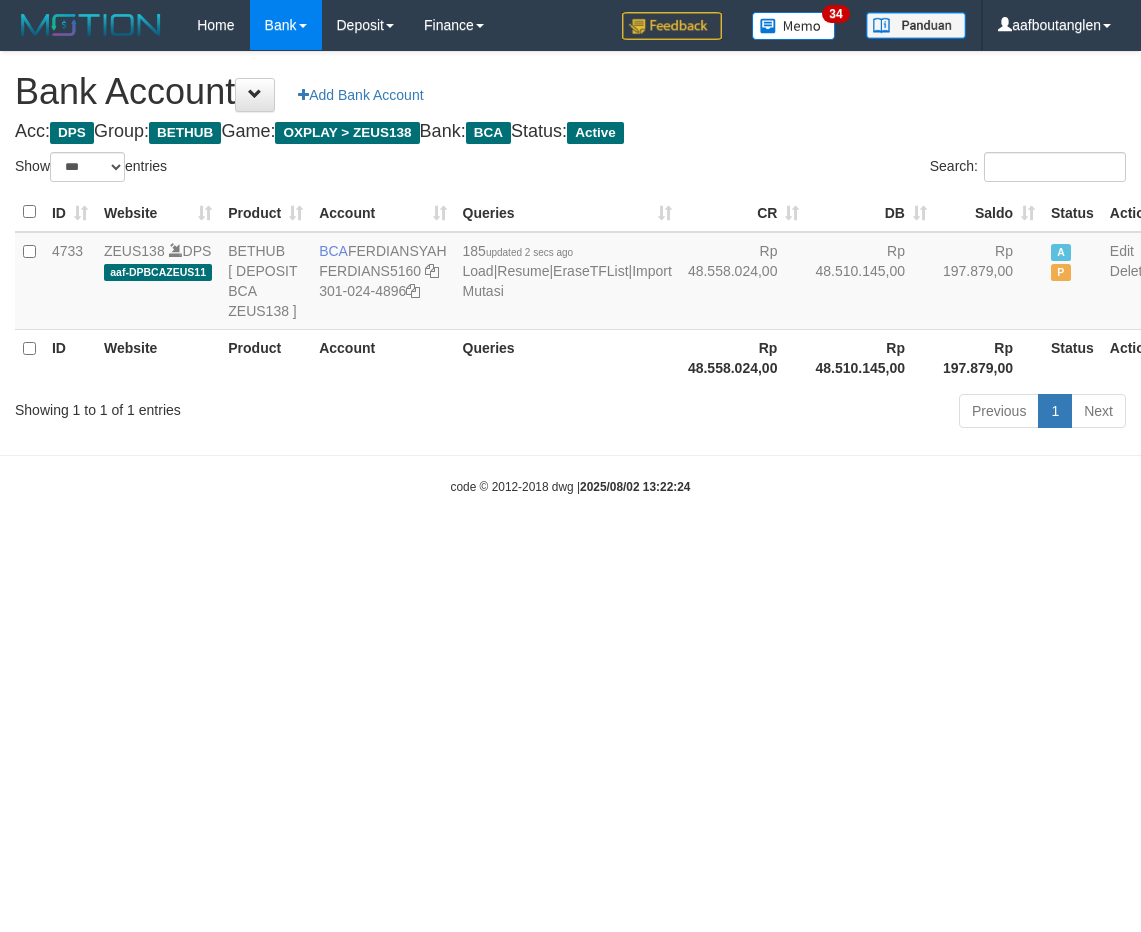 scroll, scrollTop: 0, scrollLeft: 0, axis: both 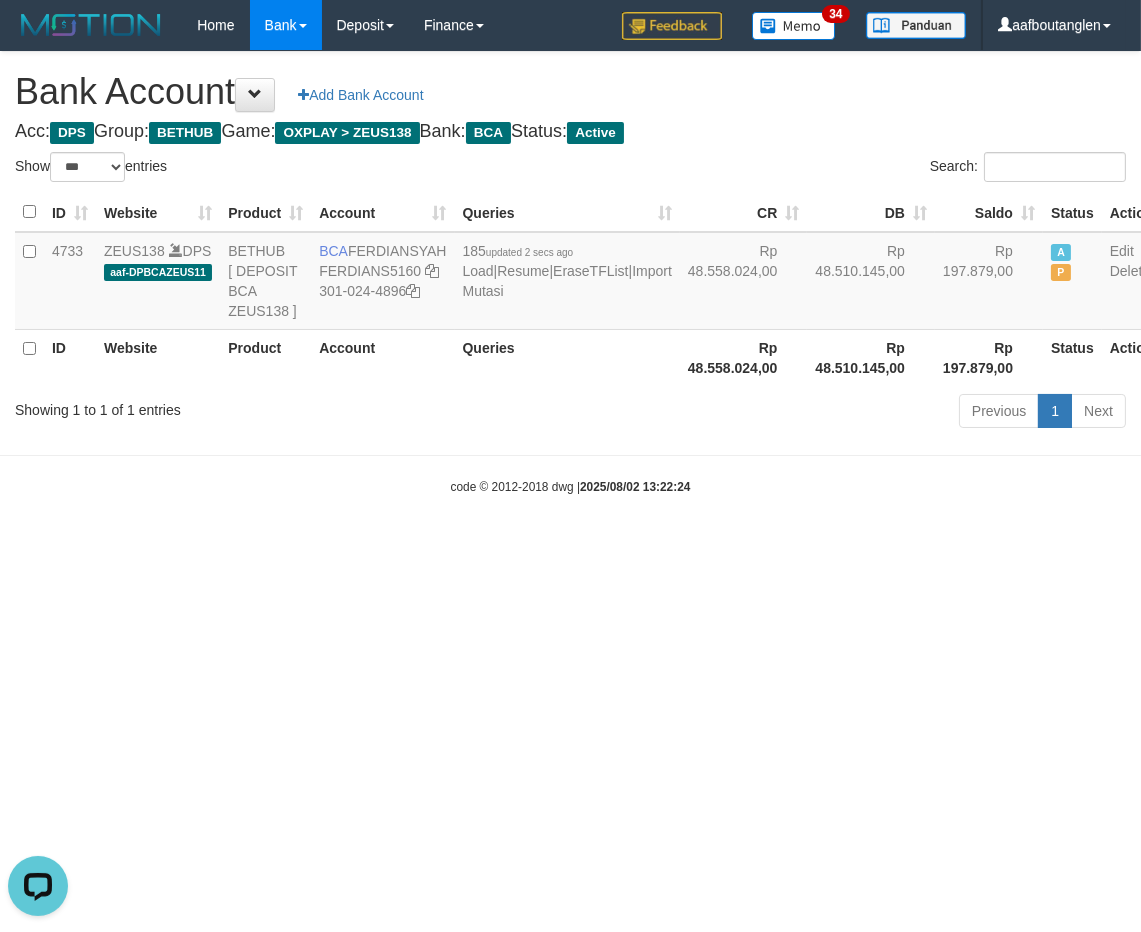 click on "Showing 1 to 1 of 1 entries Previous 1 Next" at bounding box center [570, 413] 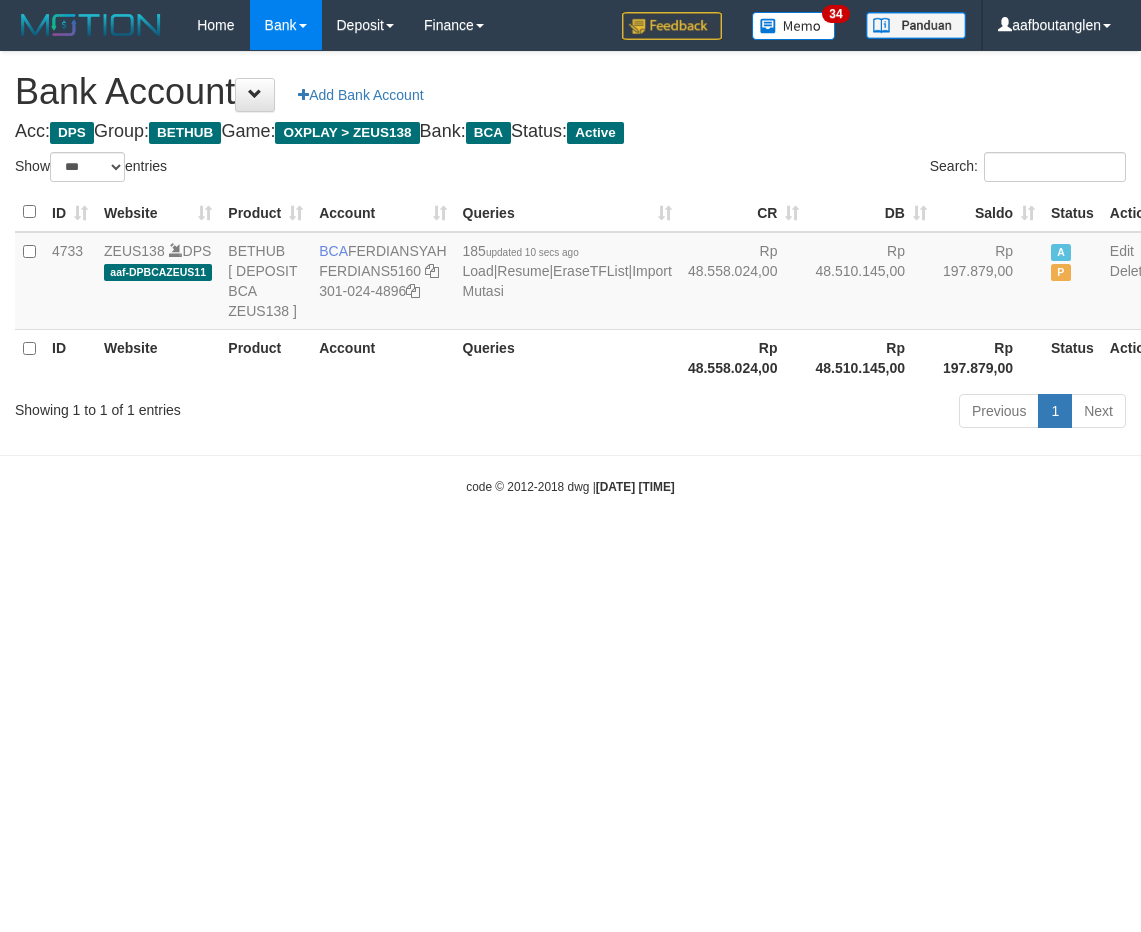select on "***" 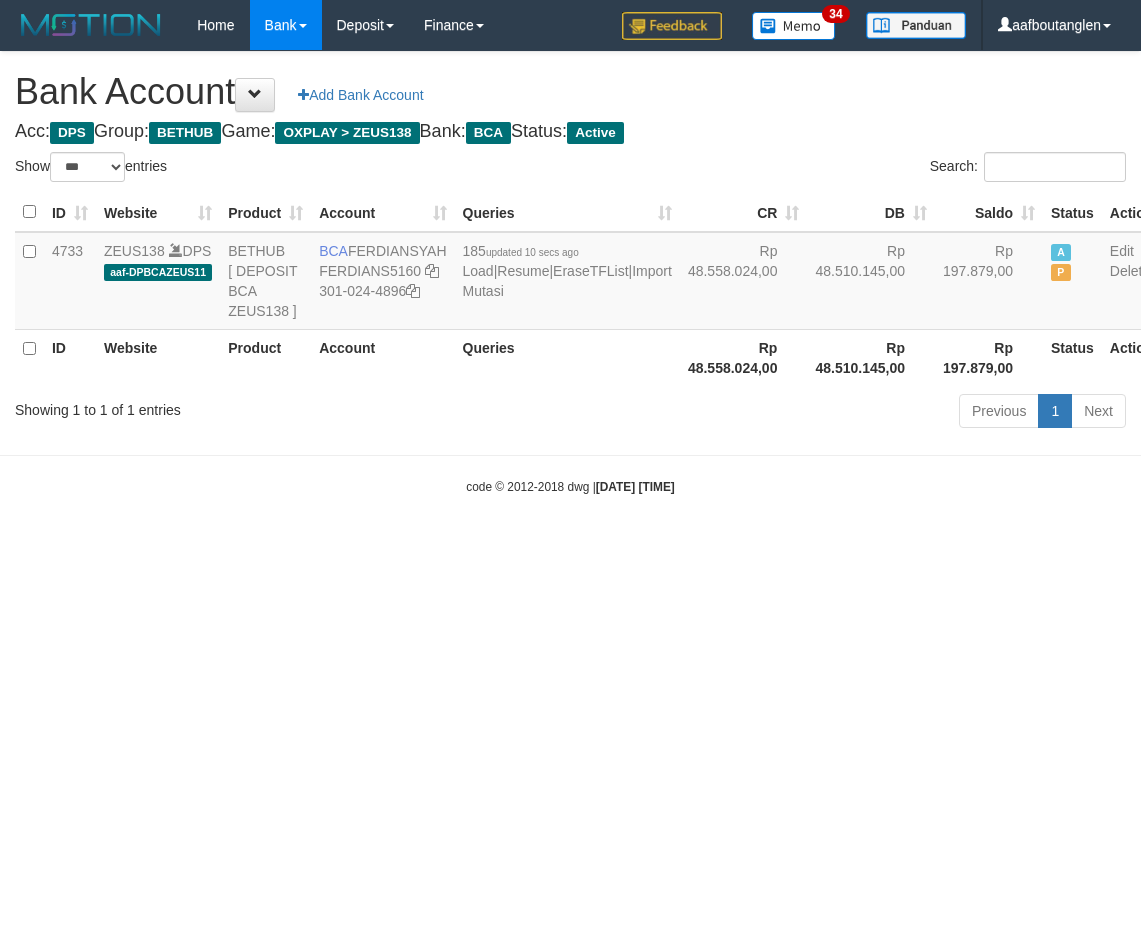 scroll, scrollTop: 0, scrollLeft: 0, axis: both 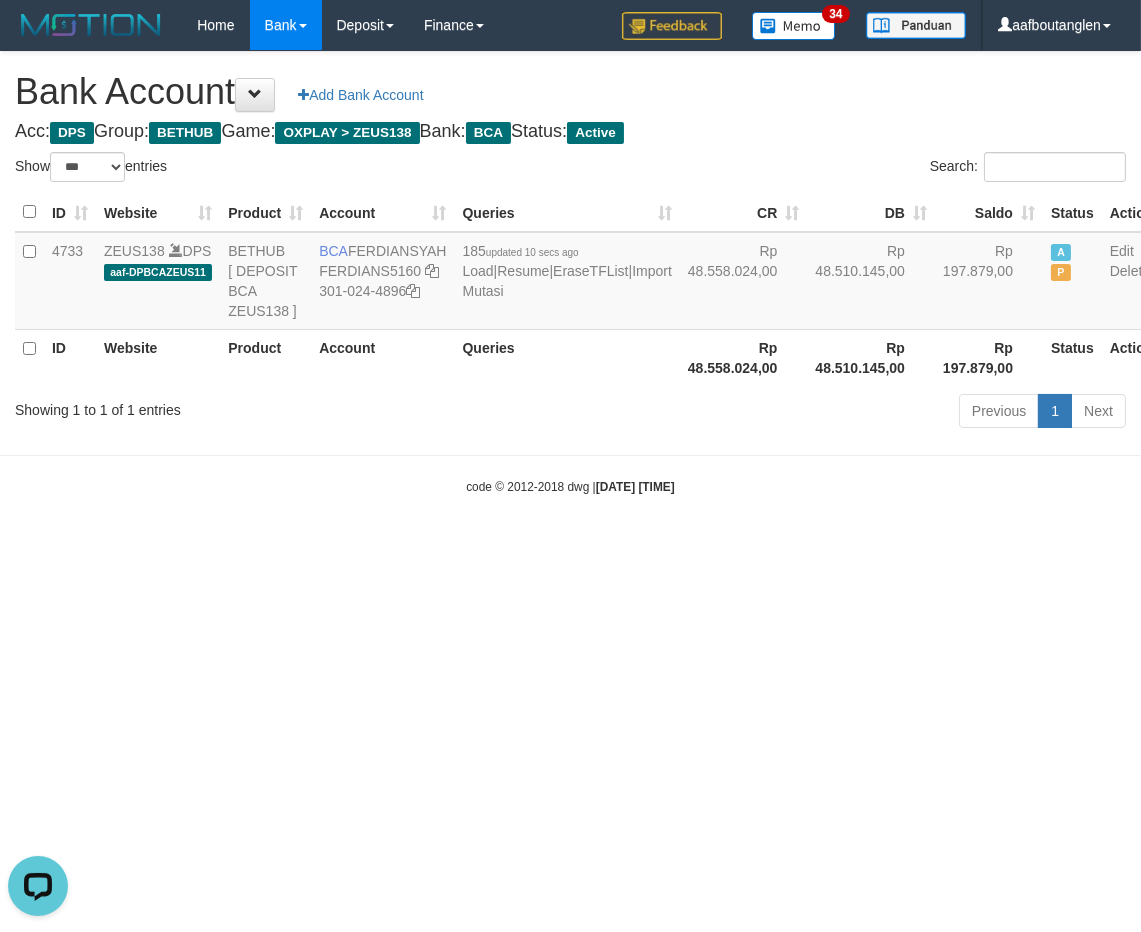 click on "Toggle navigation
Home
Bank
Account List
Deposit
DPS List
History
Note DPS
Finance
Financial Data
aafboutanglen
My Profile
Log Out
34" at bounding box center [570, 273] 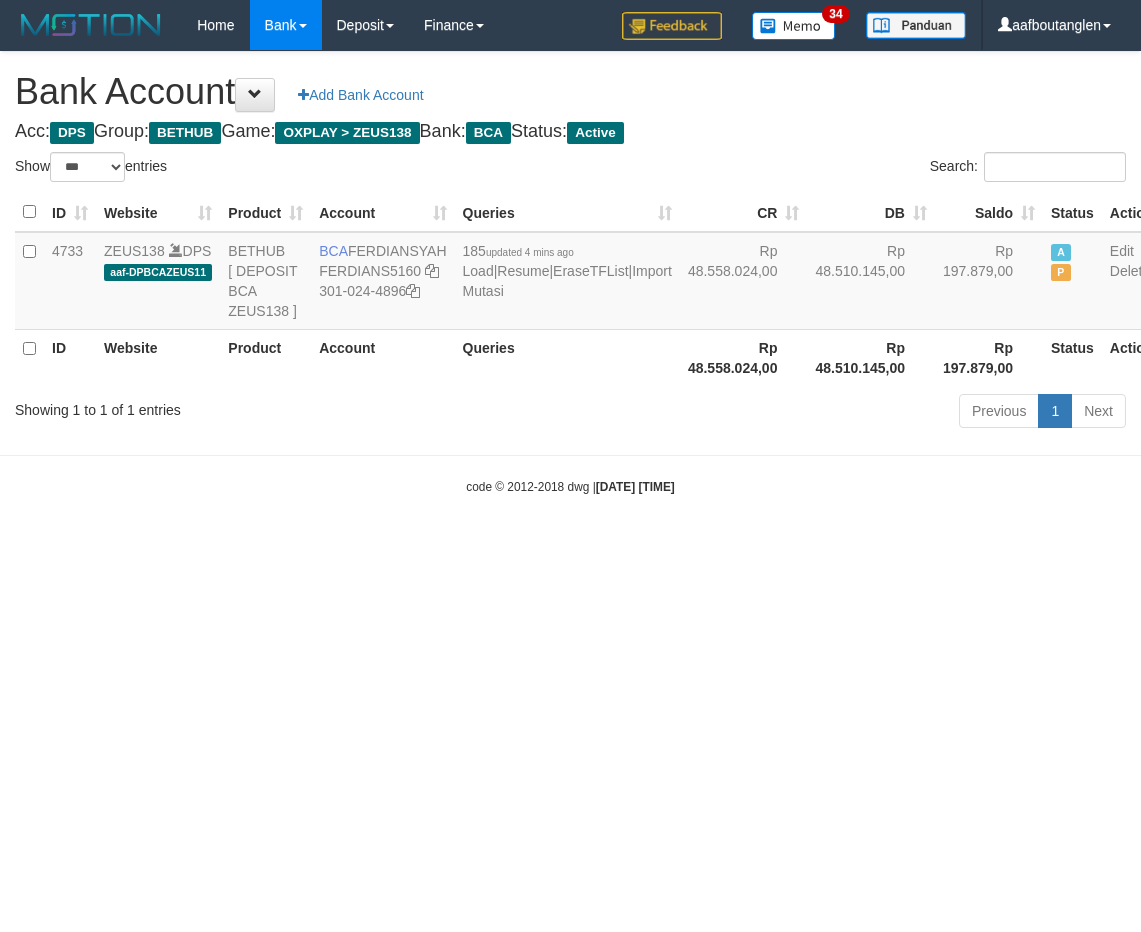 select on "***" 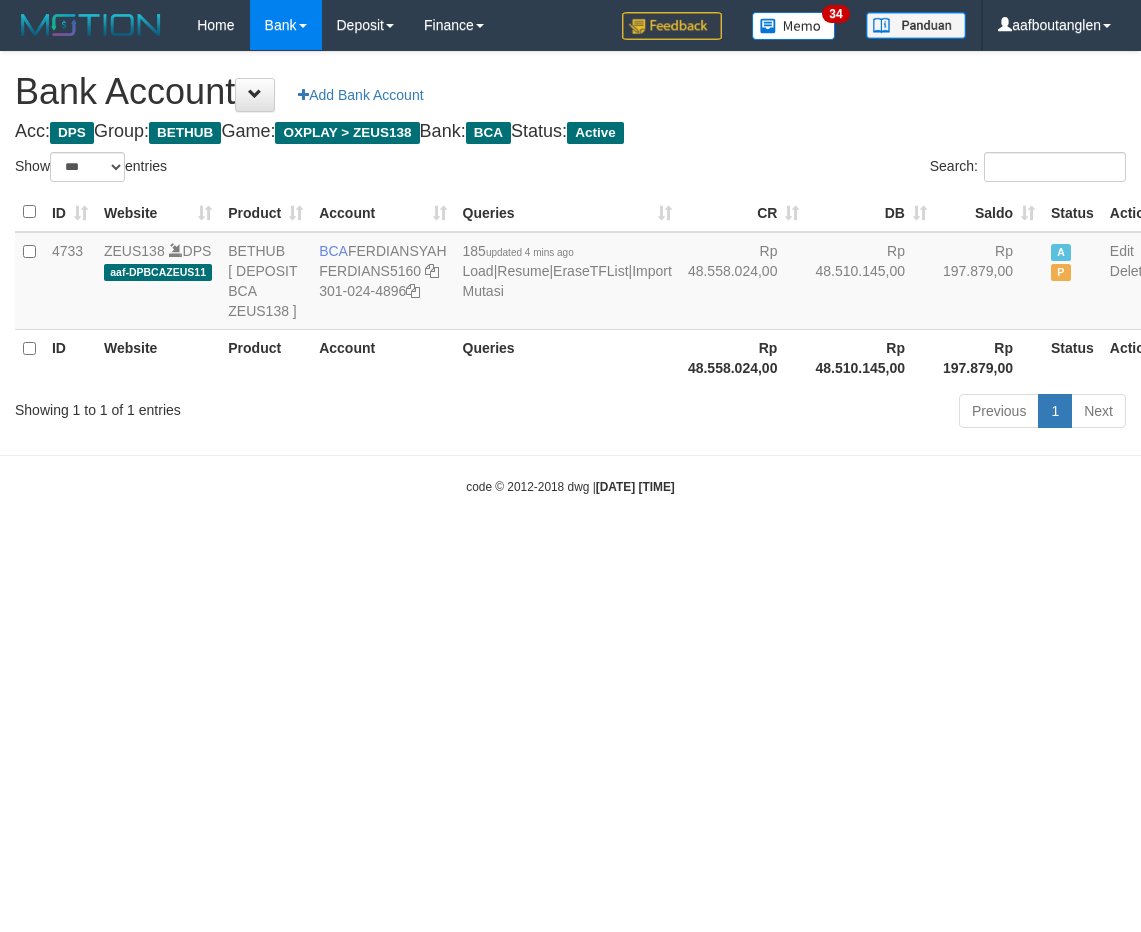scroll, scrollTop: 0, scrollLeft: 0, axis: both 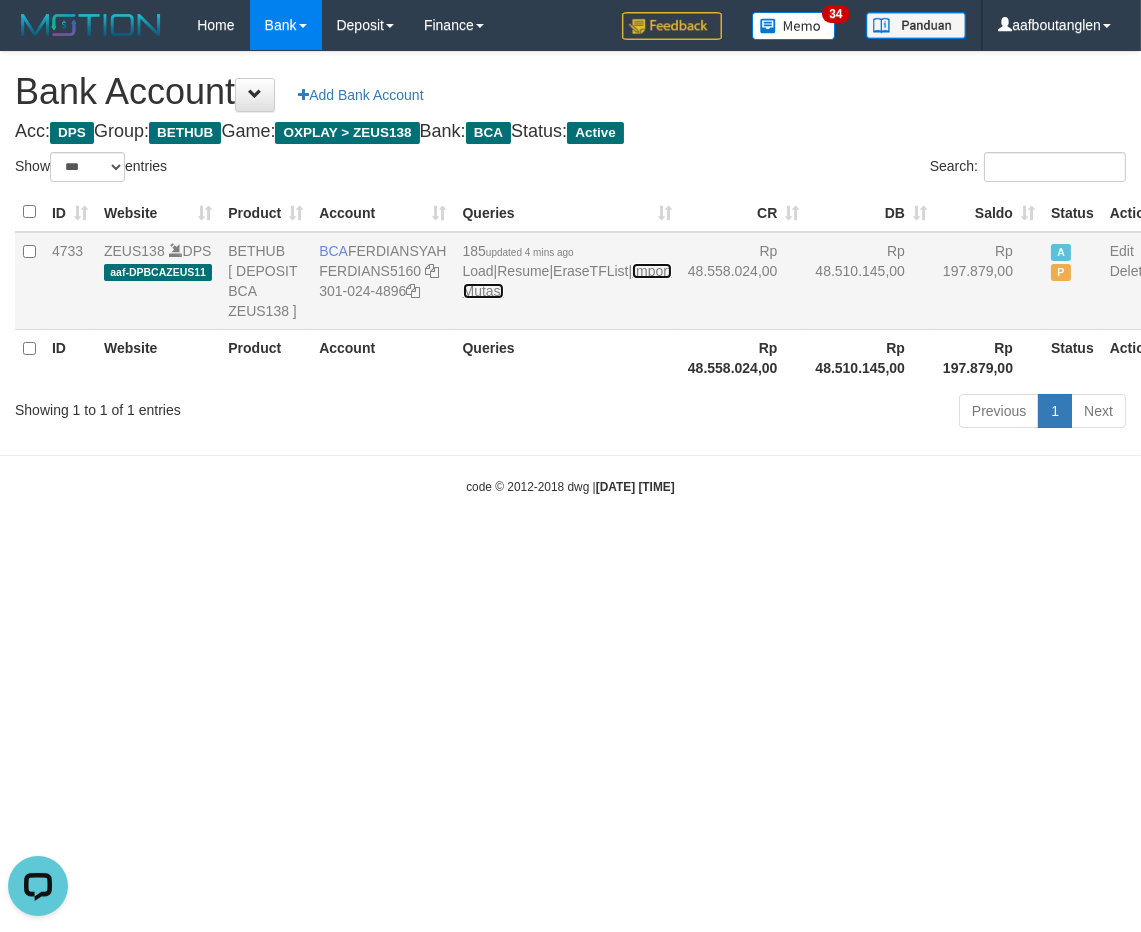 click on "Import Mutasi" at bounding box center [567, 281] 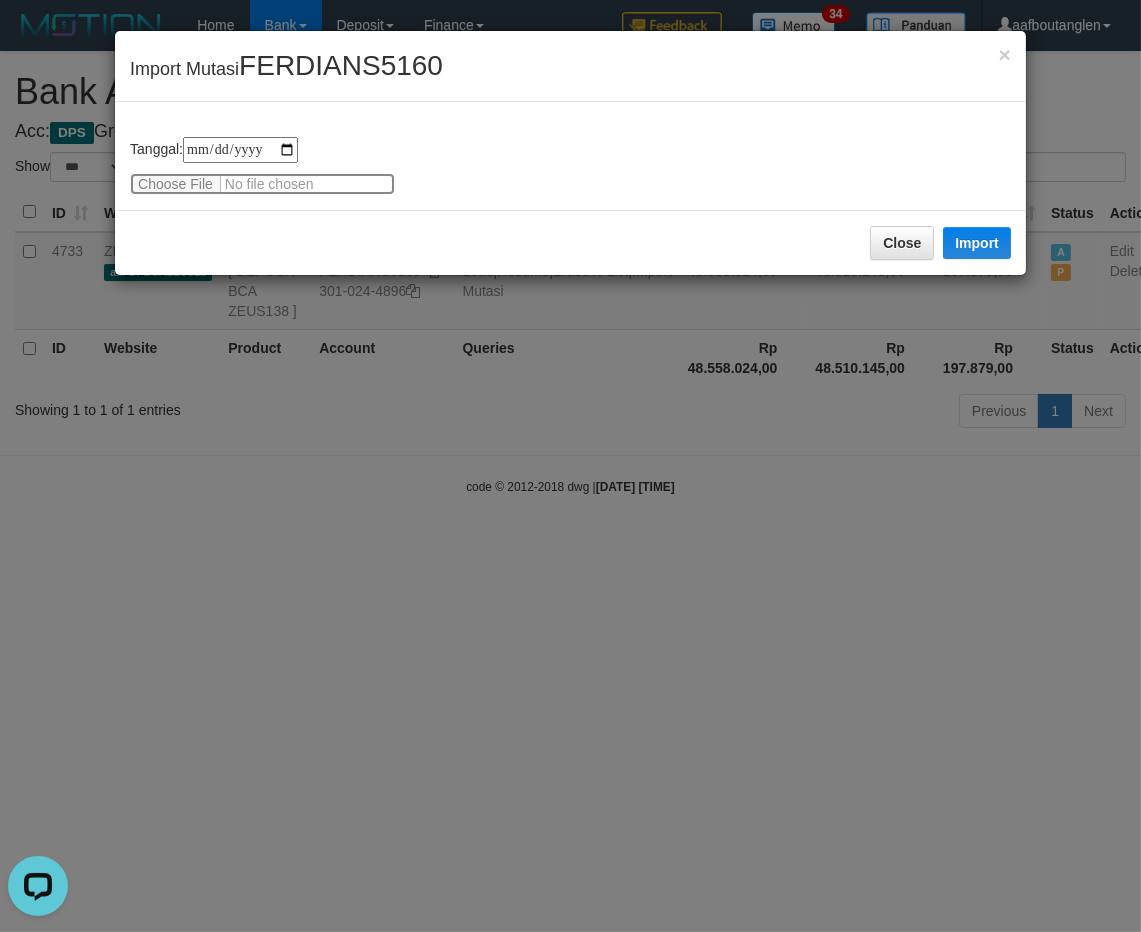 click at bounding box center (262, 184) 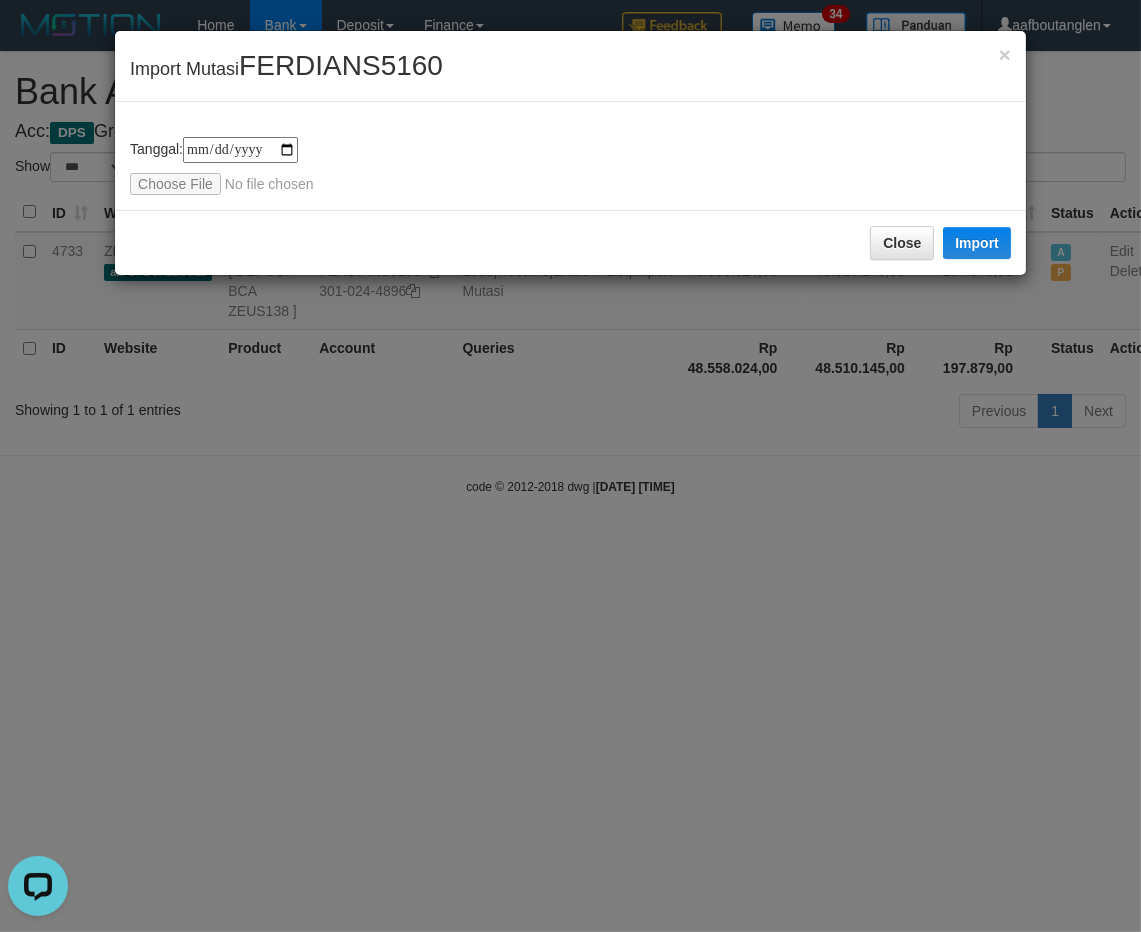 click on "Close
Import" at bounding box center [570, 242] 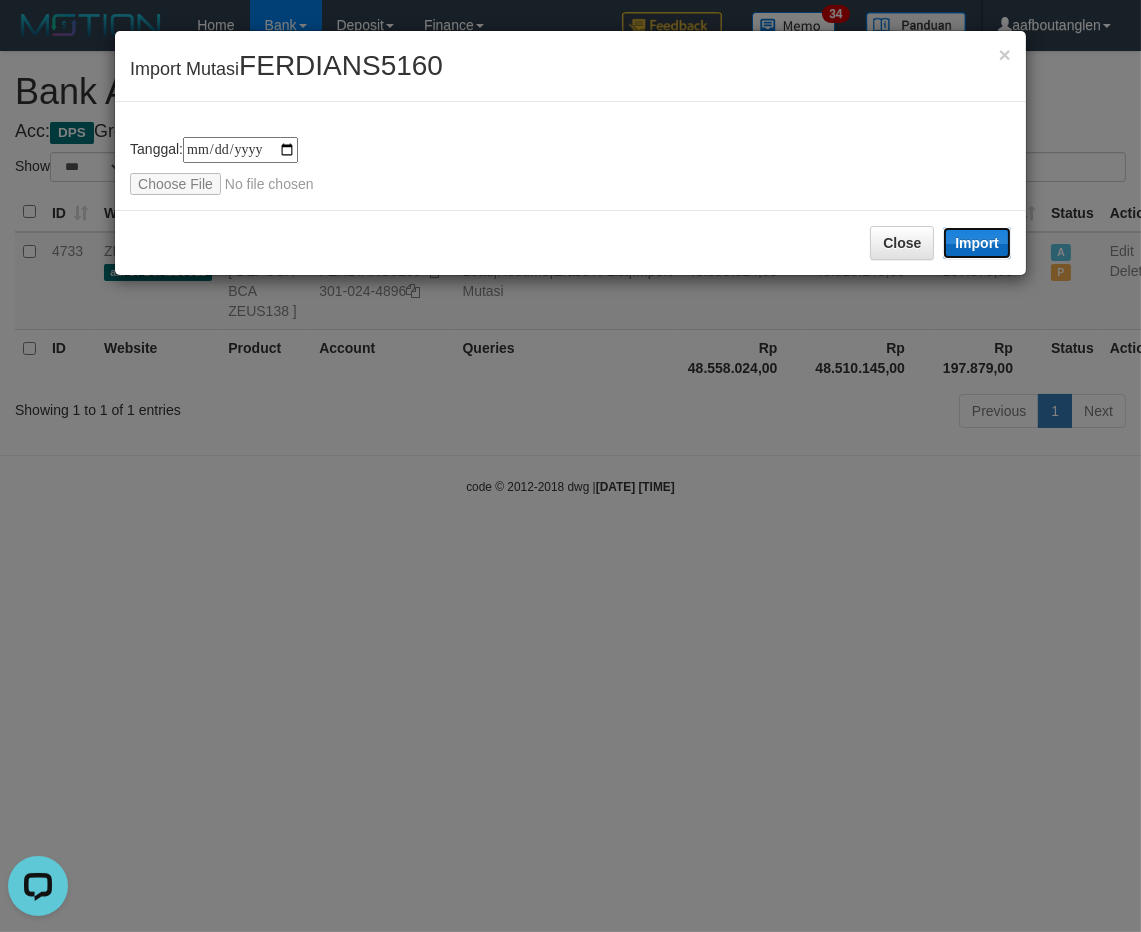 click on "Import" at bounding box center [977, 243] 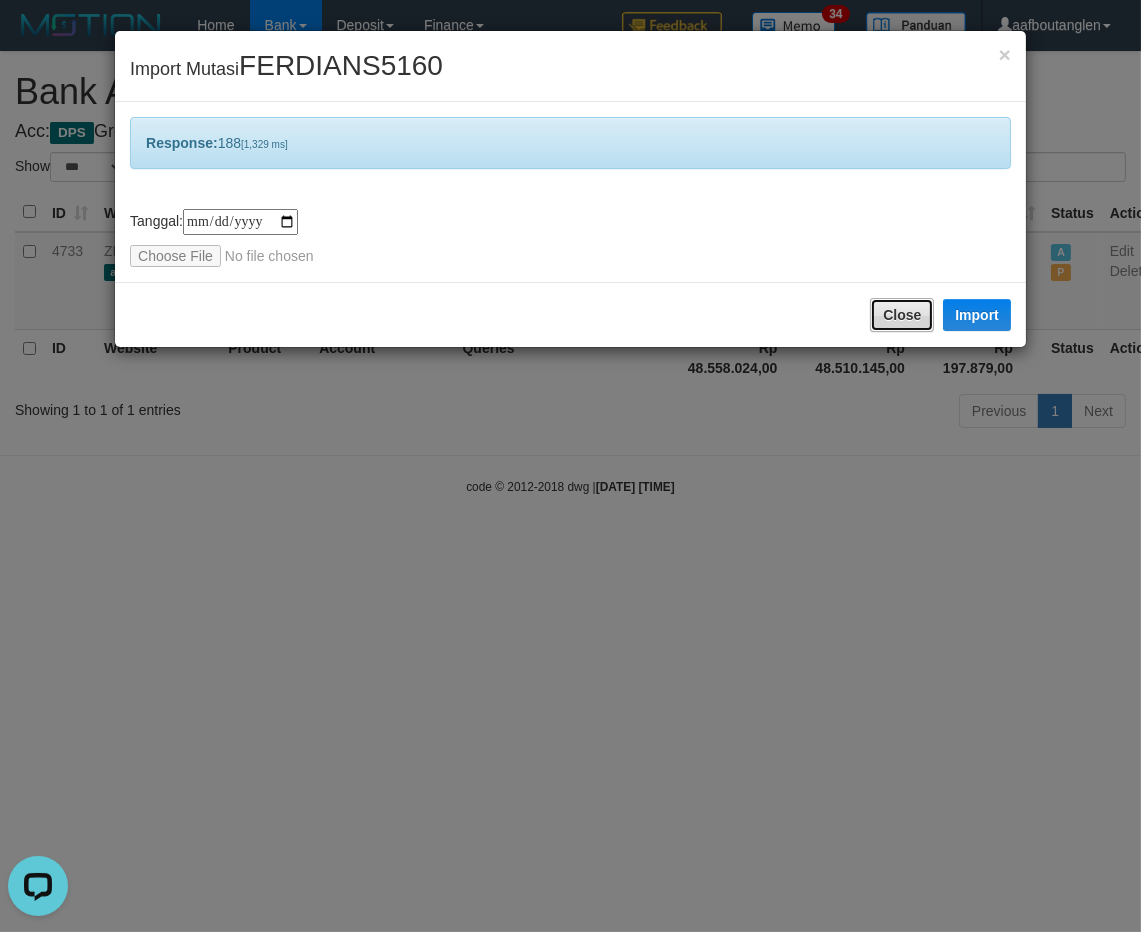 click on "Close" at bounding box center (902, 315) 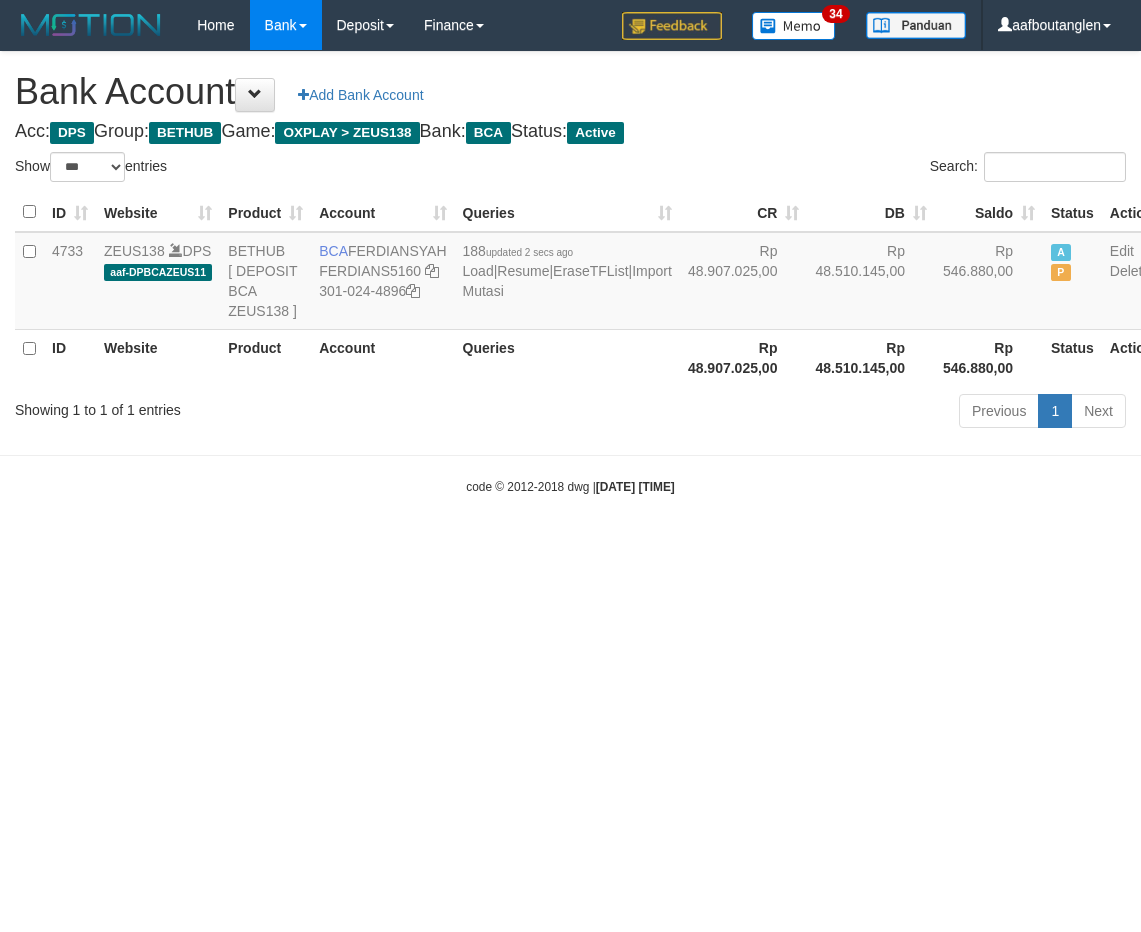 select on "***" 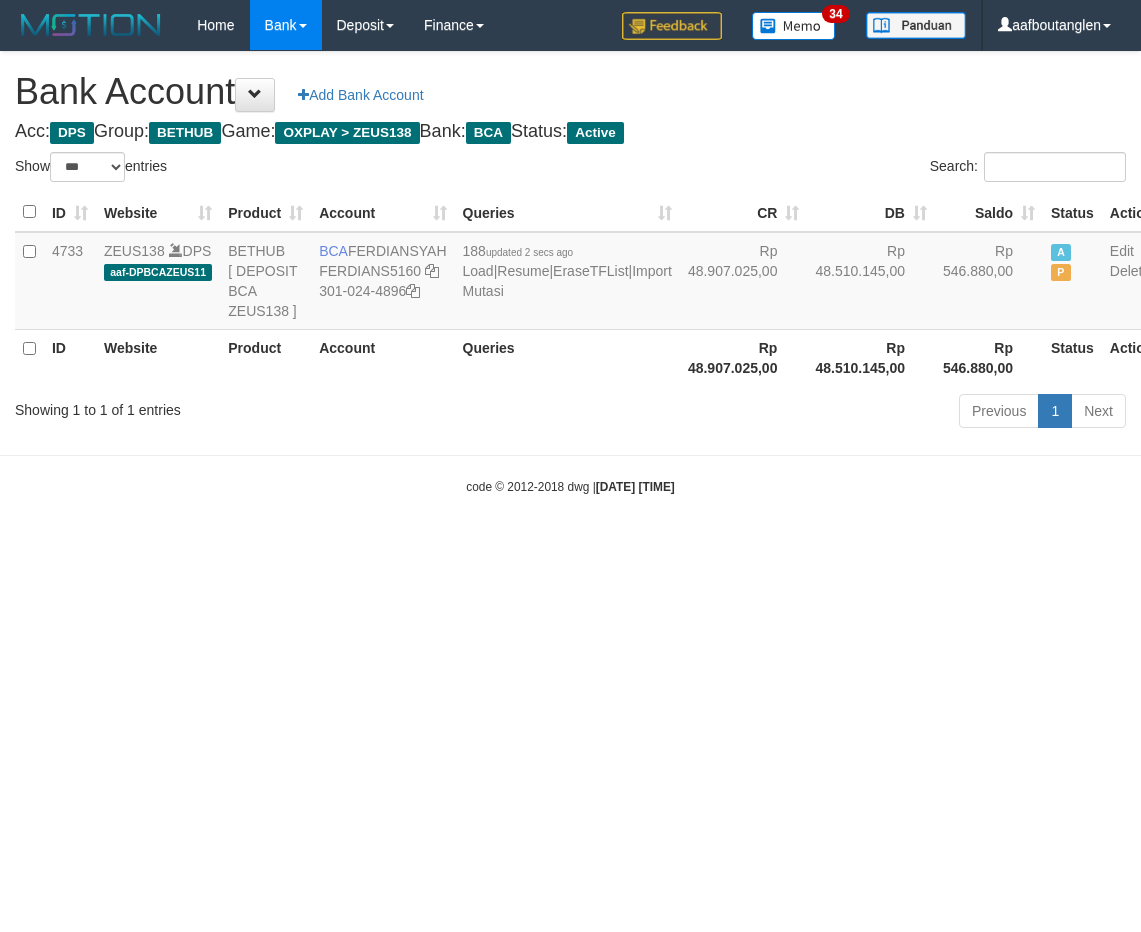 scroll, scrollTop: 0, scrollLeft: 0, axis: both 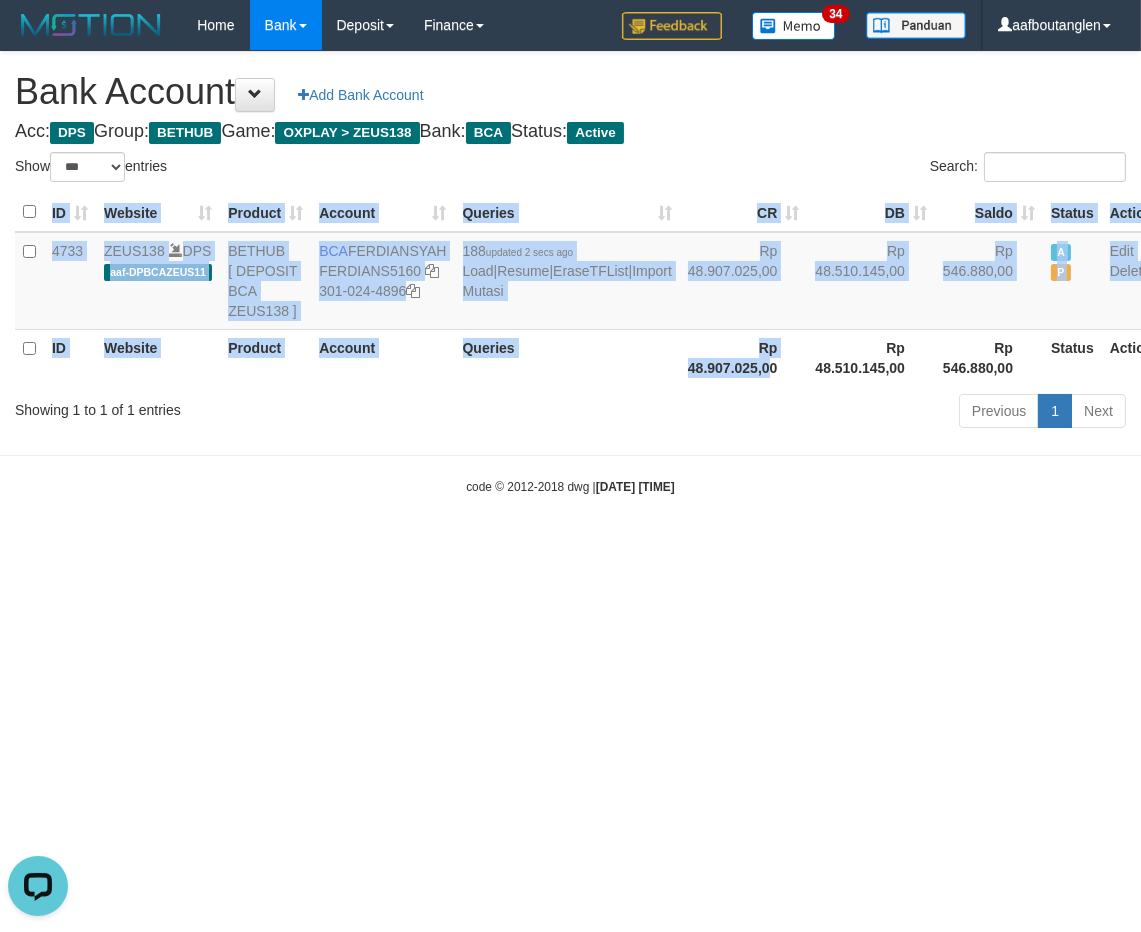 click on "ID Website Product Account Queries CR DB Saldo Status Action
4733
ZEUS138
DPS
aaf-DPBCAZEUS11
BETHUB
[ DEPOSIT BCA ZEUS138 ]
BCA
FERDIANSYAH
FERDIANS5160
301-024-4896
188  updated 2 secs ago
Load
|
Resume
|
EraseTFList
|
Import Mutasi
Rp 48.907.025,00
Rp 48.510.145,00
Rp 546.880,00
A
P
Edit
Delete
ID Website Product Account Queries Rp 48.907.025,00 Rp 48.510.145,00 Rp 546.880,00 Status" at bounding box center [570, 289] 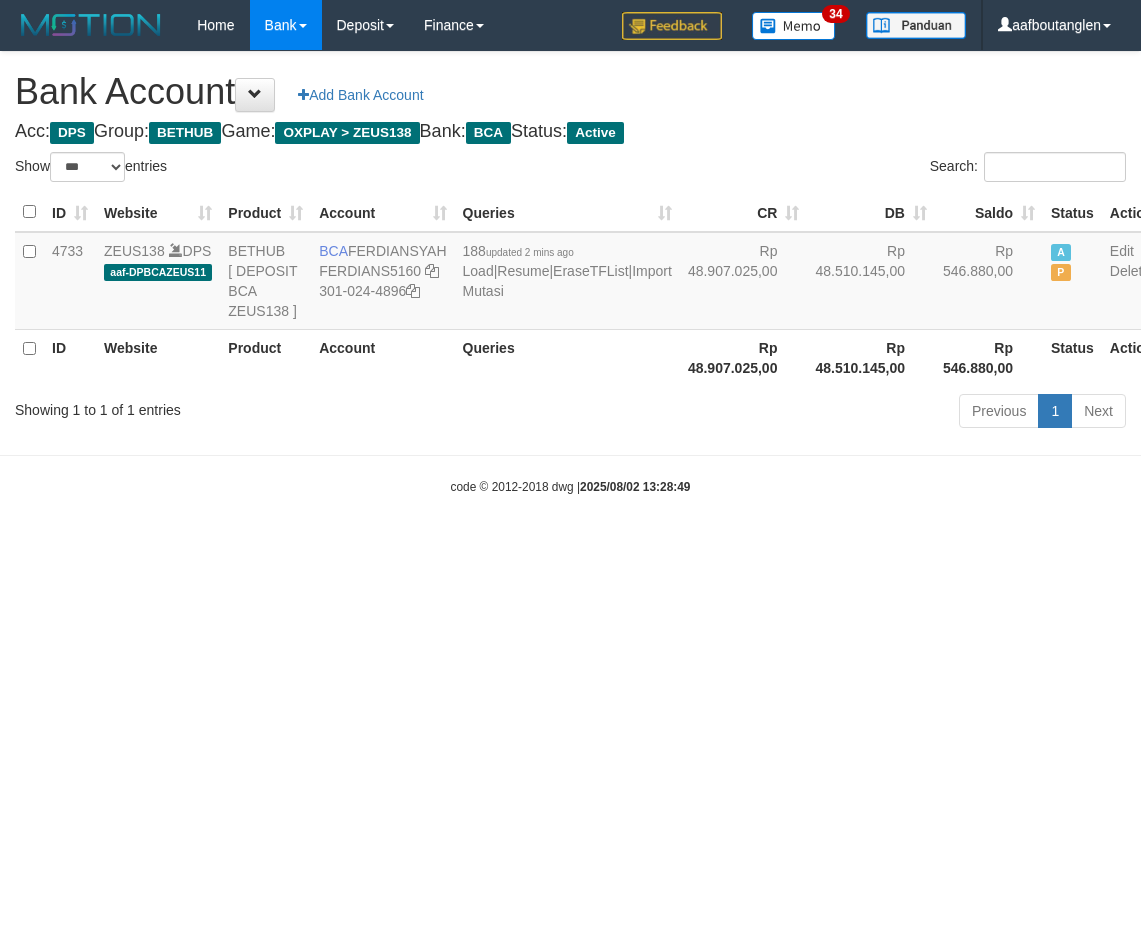 select on "***" 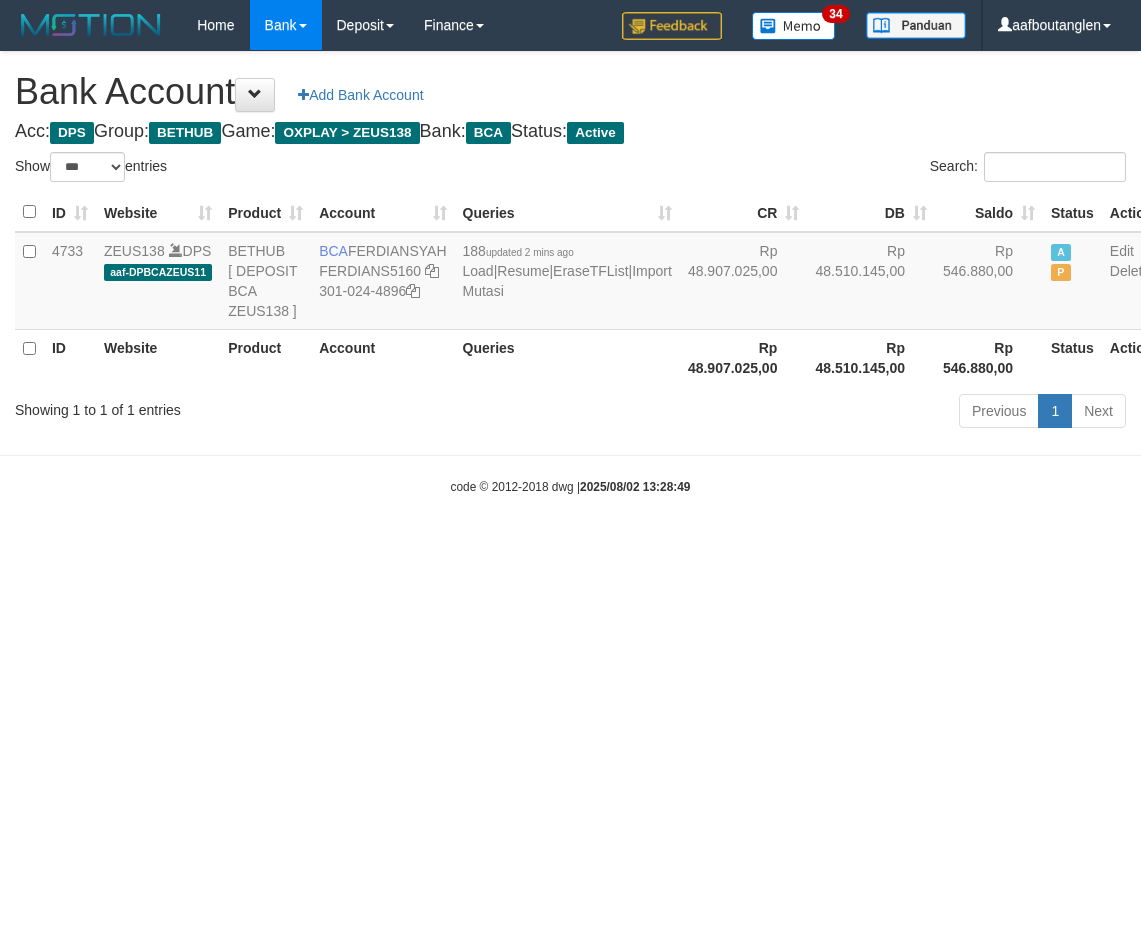 scroll, scrollTop: 0, scrollLeft: 0, axis: both 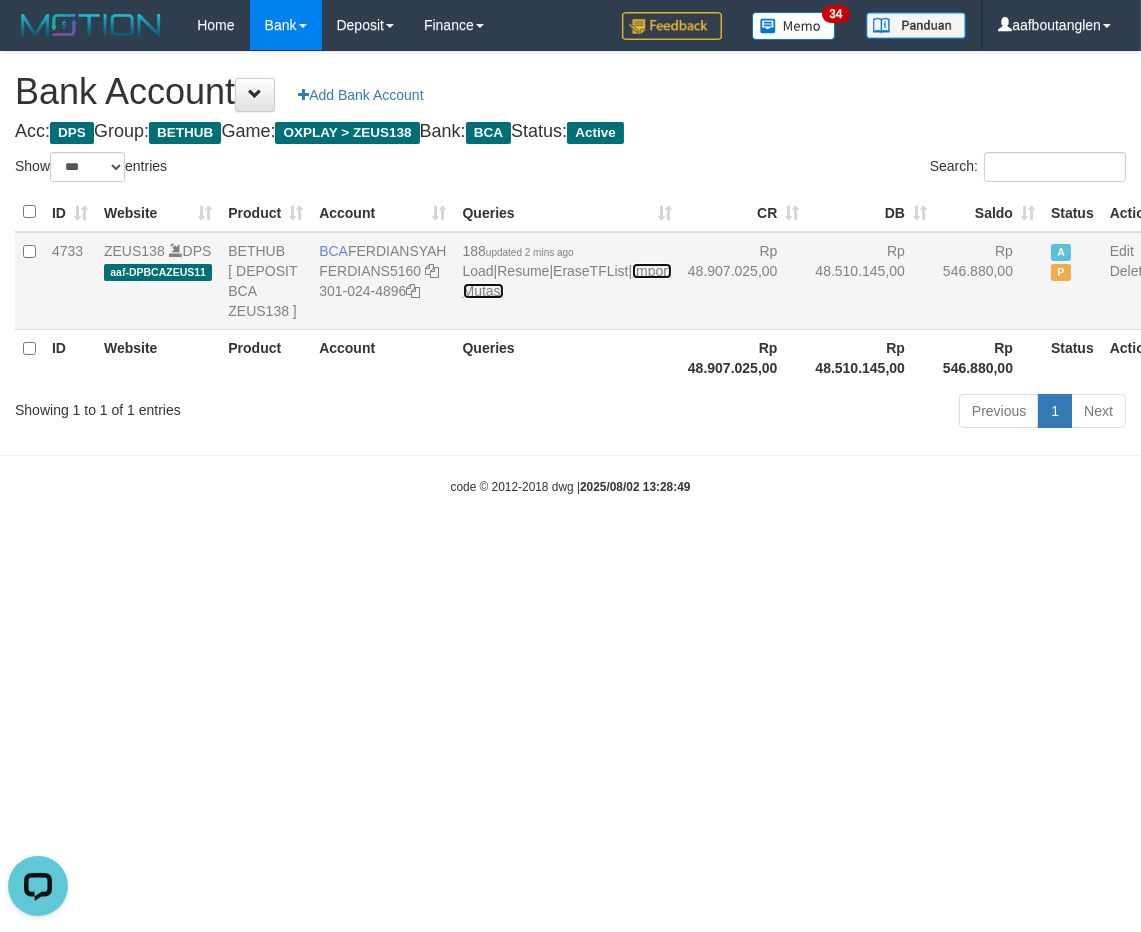 click on "Import Mutasi" at bounding box center (567, 281) 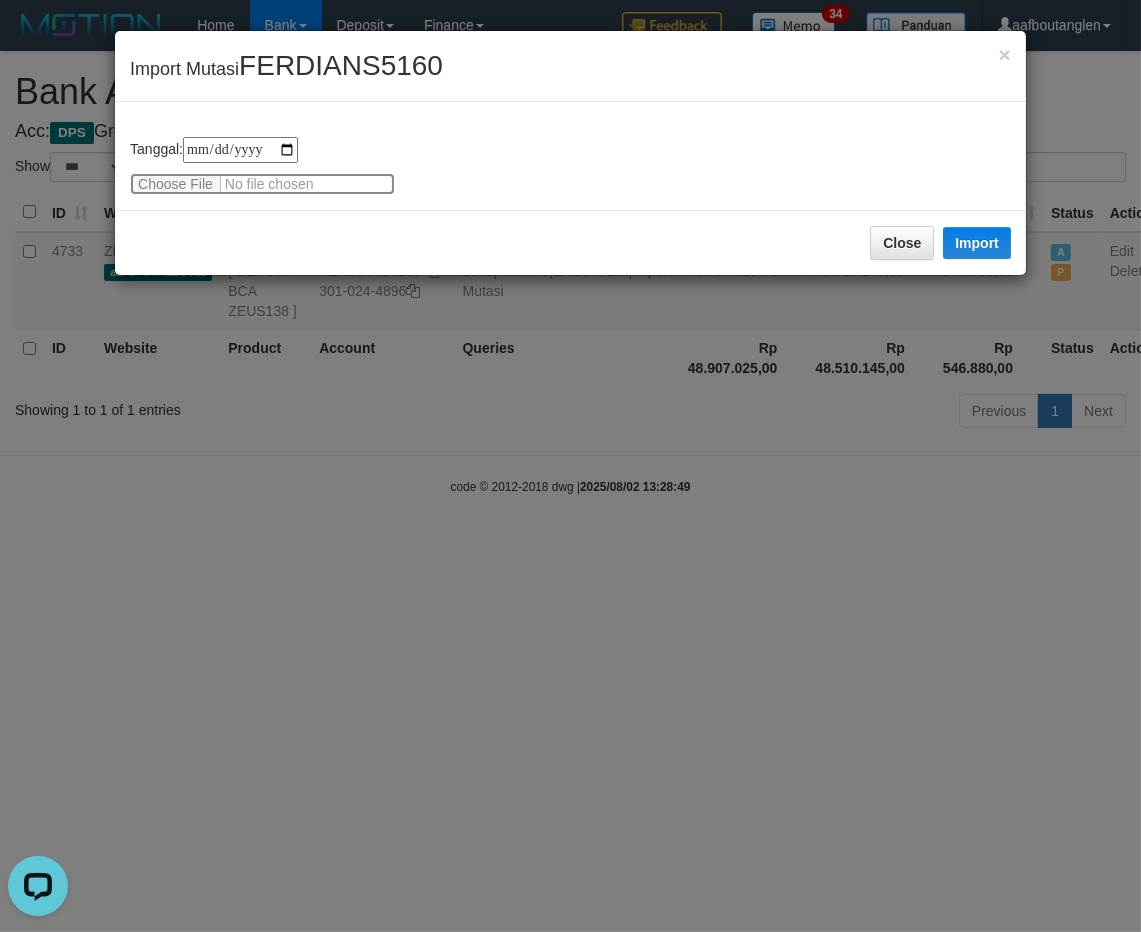 click at bounding box center [262, 184] 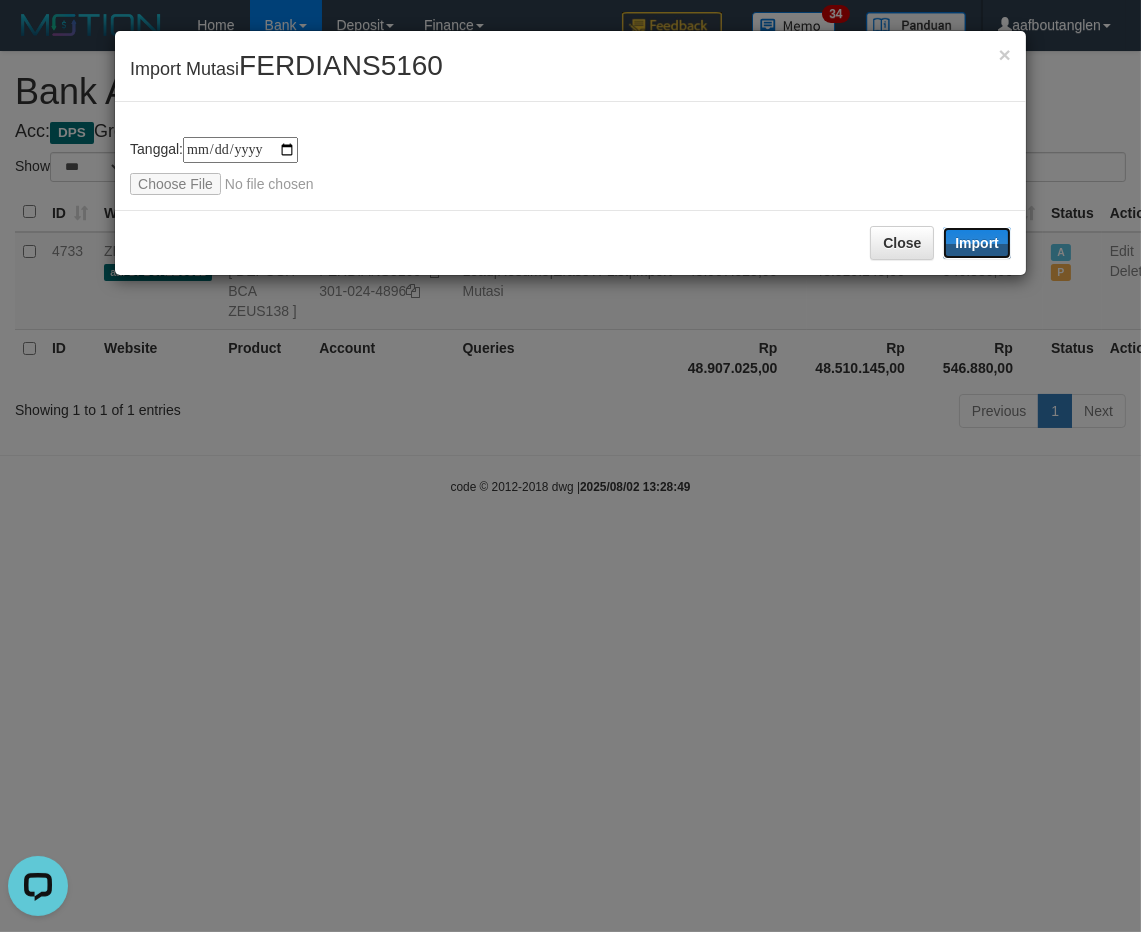 drag, startPoint x: 955, startPoint y: 240, endPoint x: 1140, endPoint y: 466, distance: 292.06335 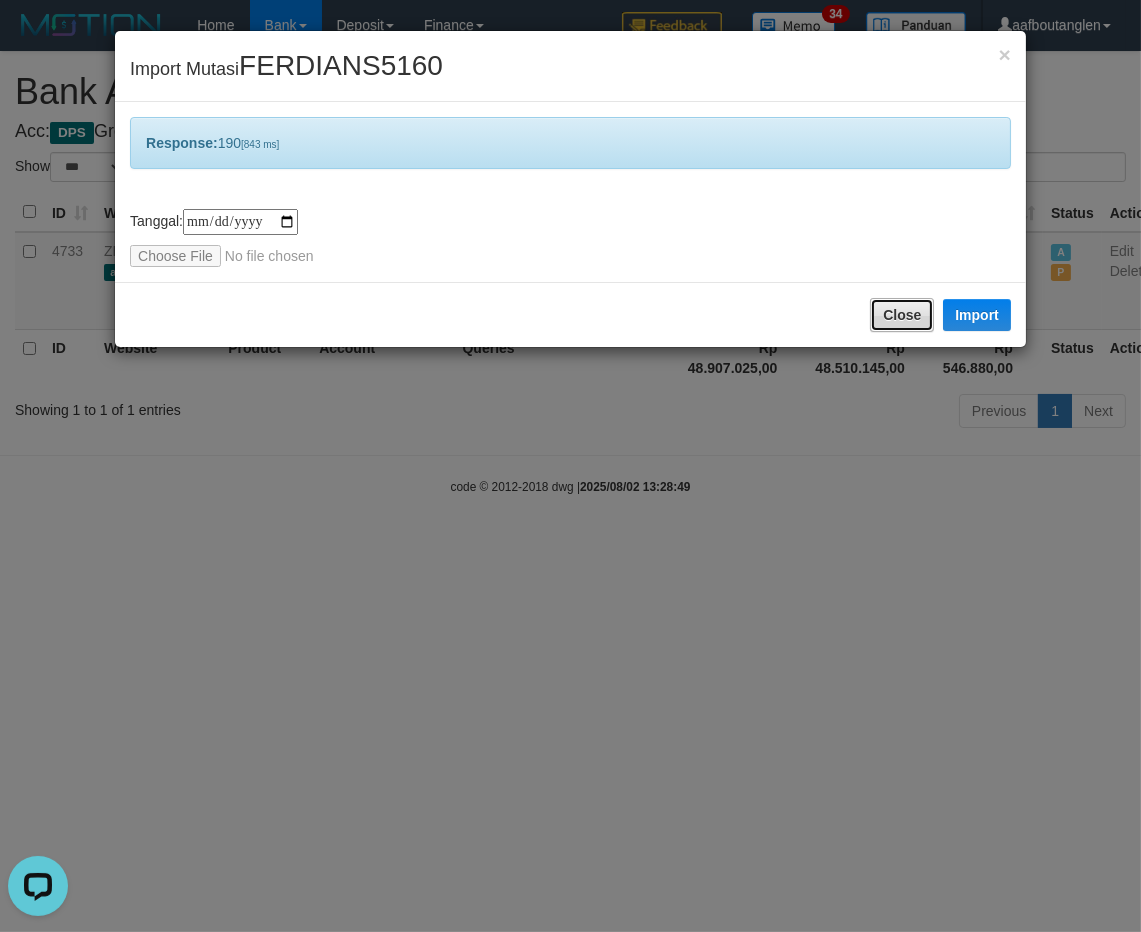 click on "Close" at bounding box center [902, 315] 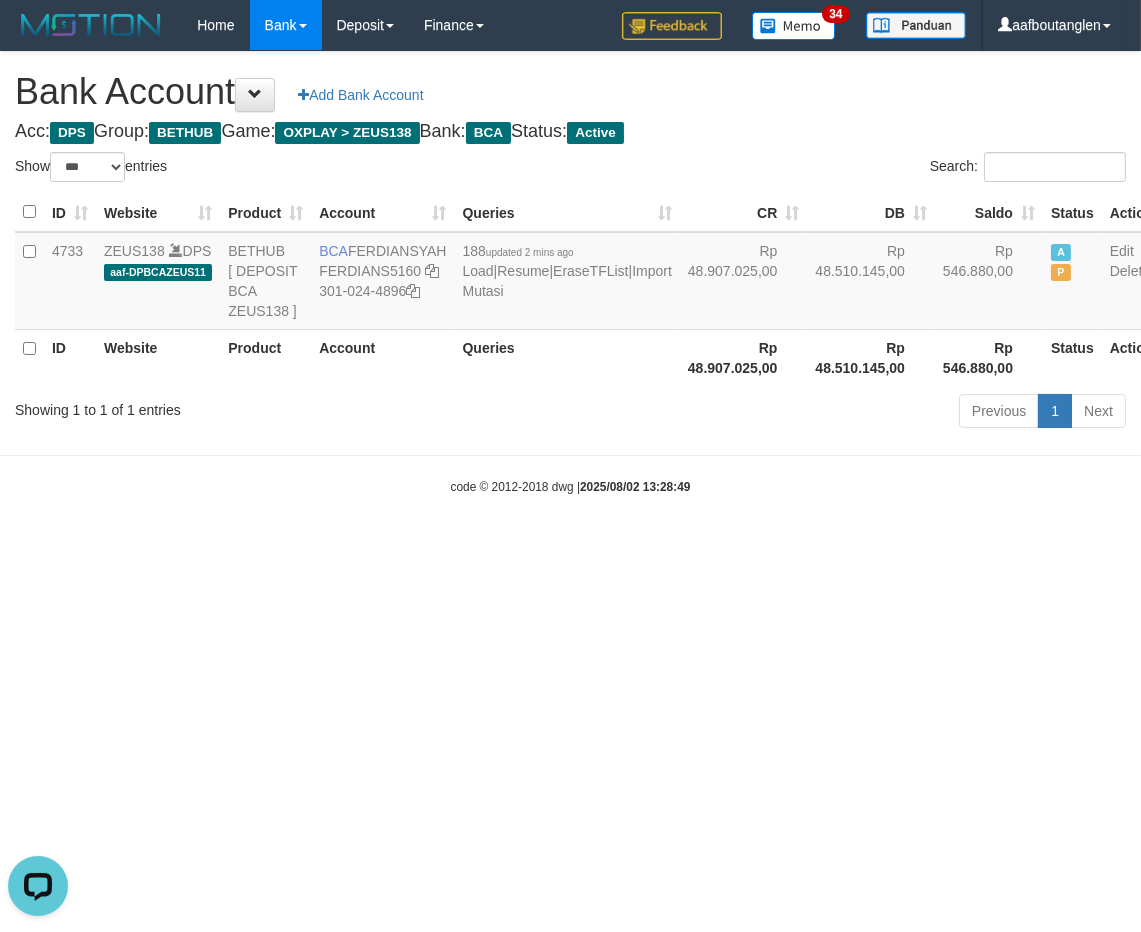 click on "Toggle navigation
Home
Bank
Account List
Deposit
DPS List
History
Note DPS
Finance
Financial Data
aafboutanglen
My Profile
Log Out
34" at bounding box center (570, 273) 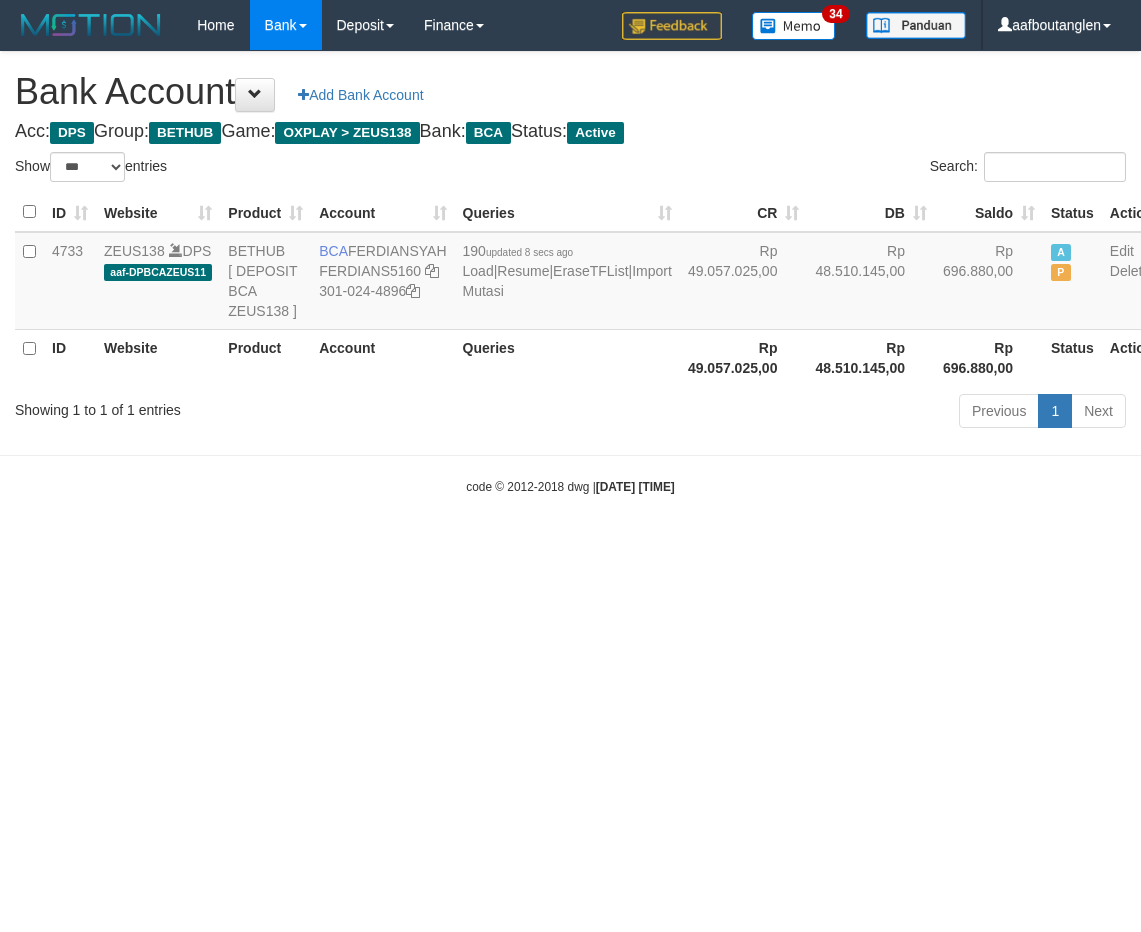 select on "***" 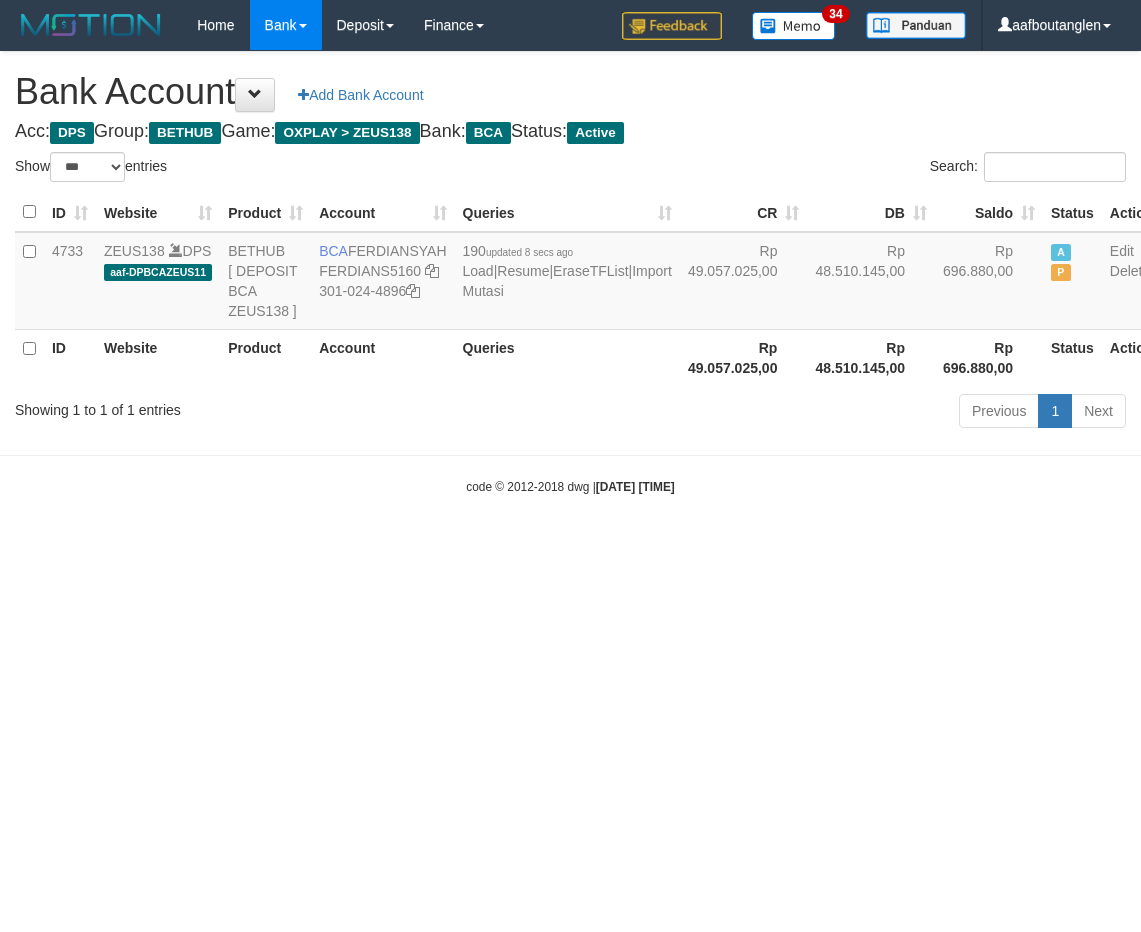 scroll, scrollTop: 0, scrollLeft: 0, axis: both 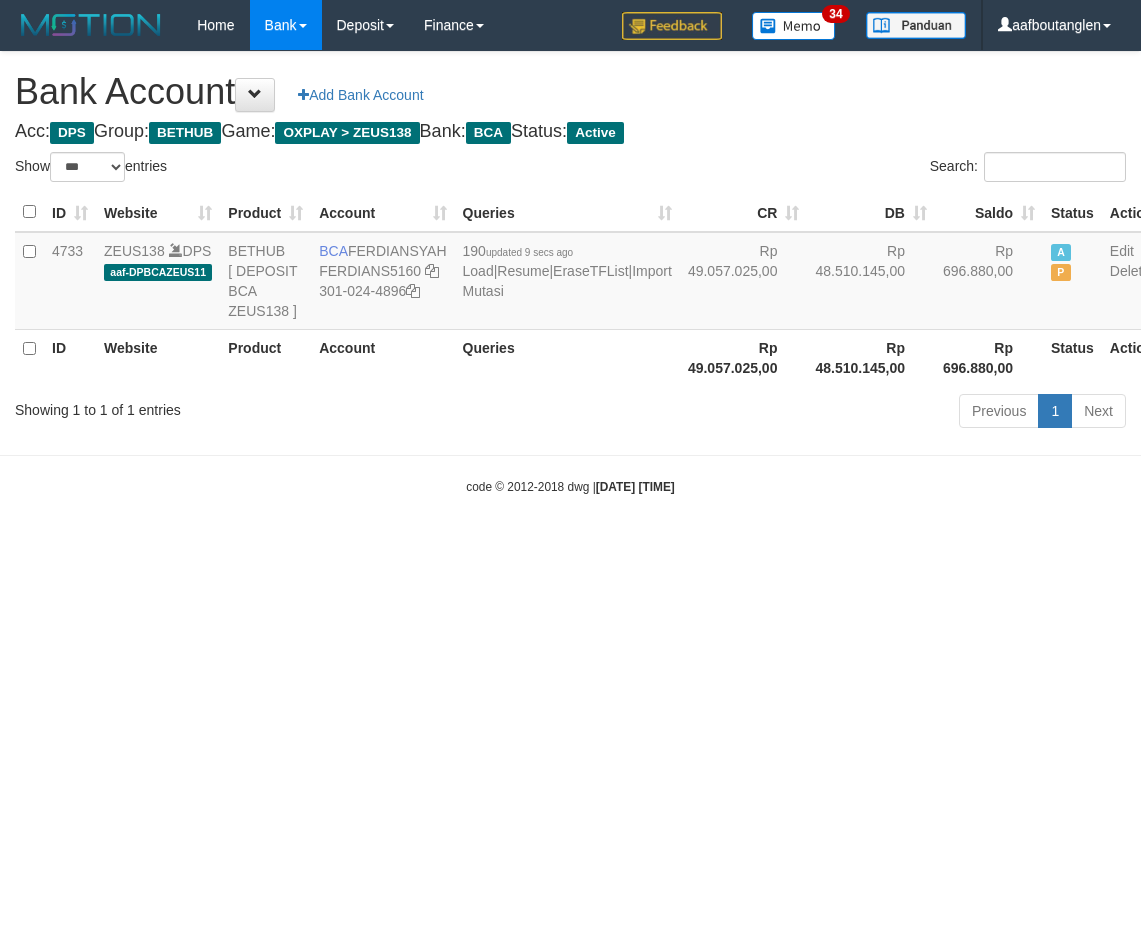 select on "***" 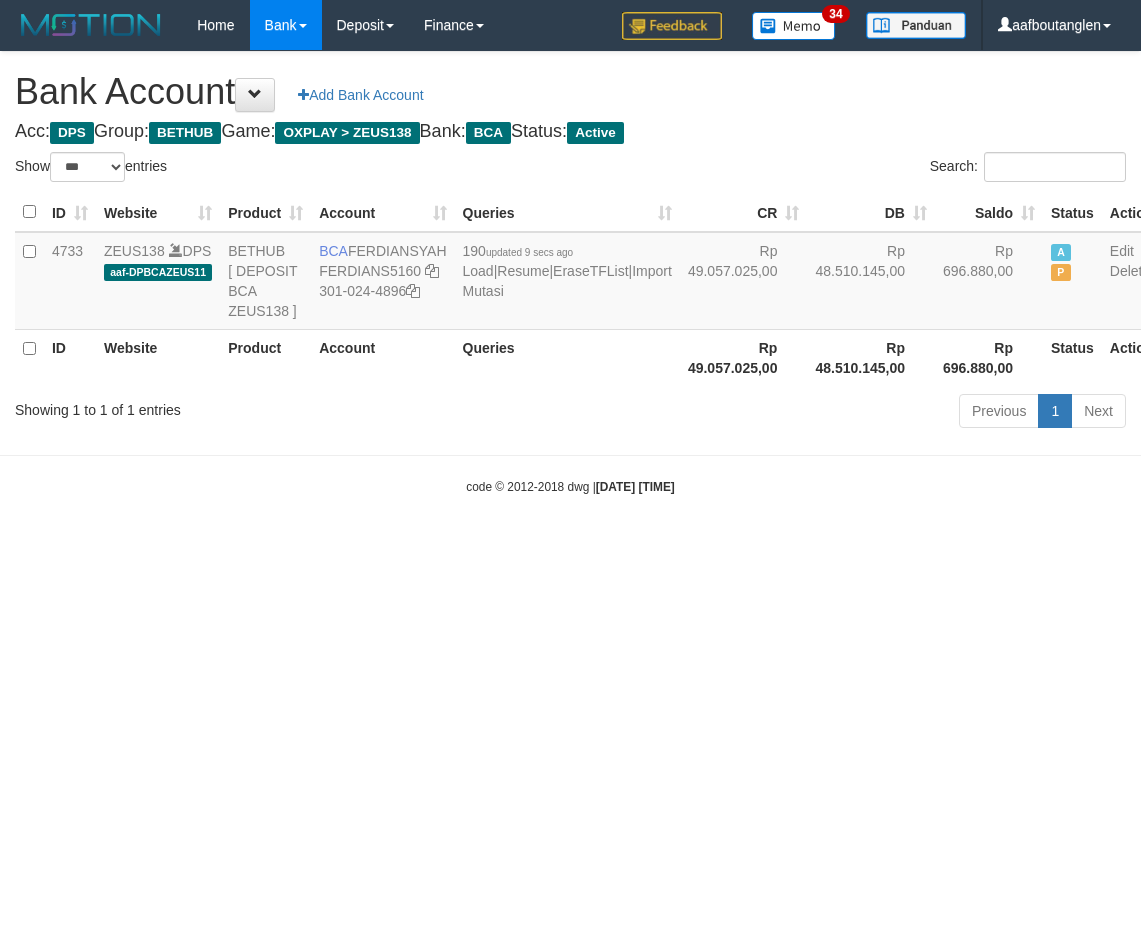 scroll, scrollTop: 0, scrollLeft: 0, axis: both 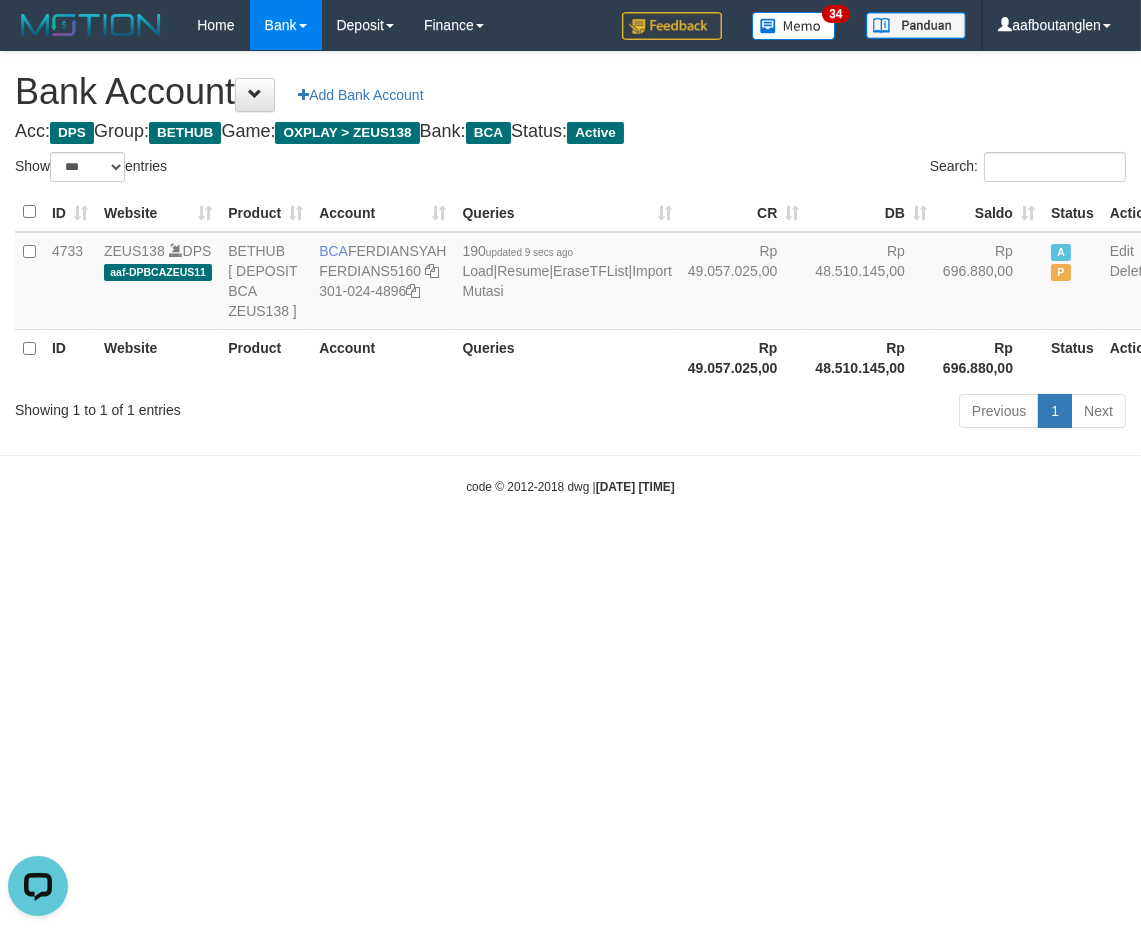 drag, startPoint x: 0, startPoint y: 505, endPoint x: 0, endPoint y: 488, distance: 17 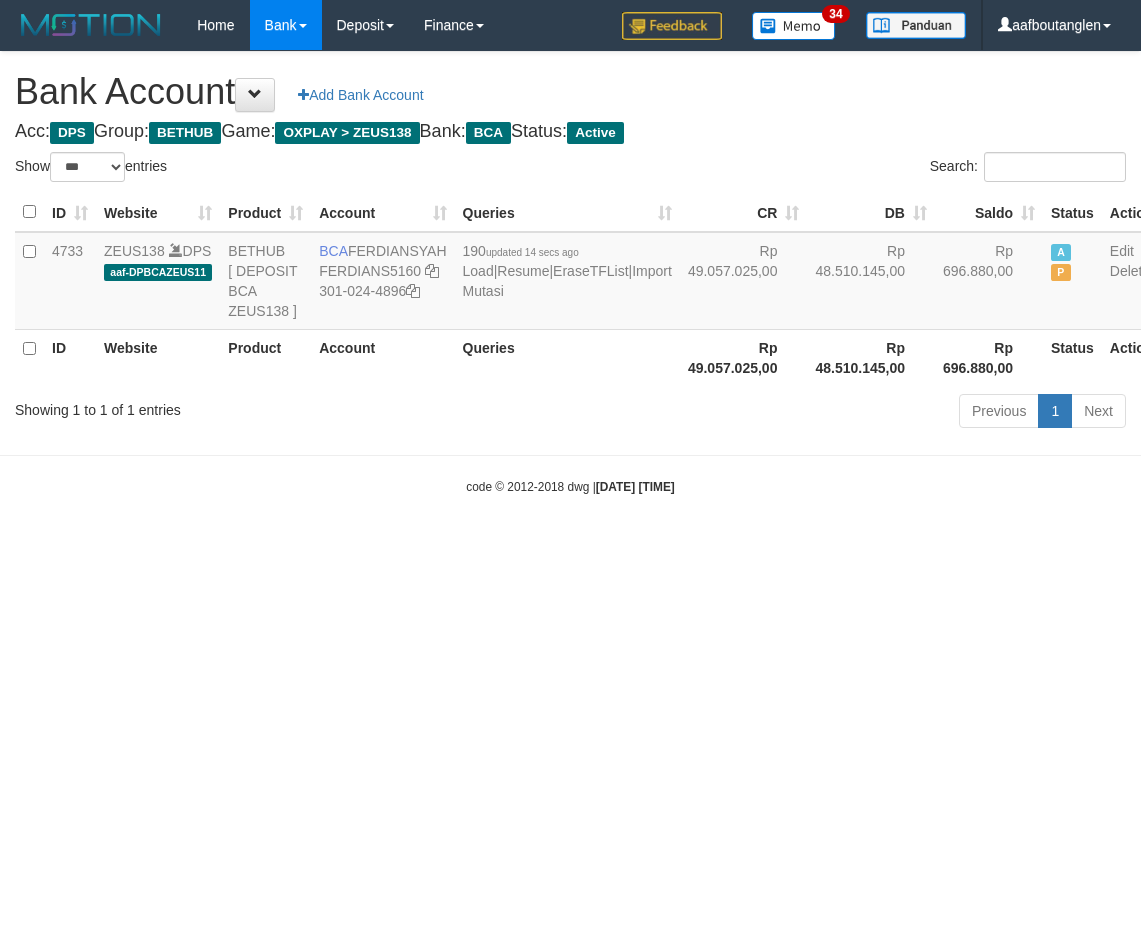 select on "***" 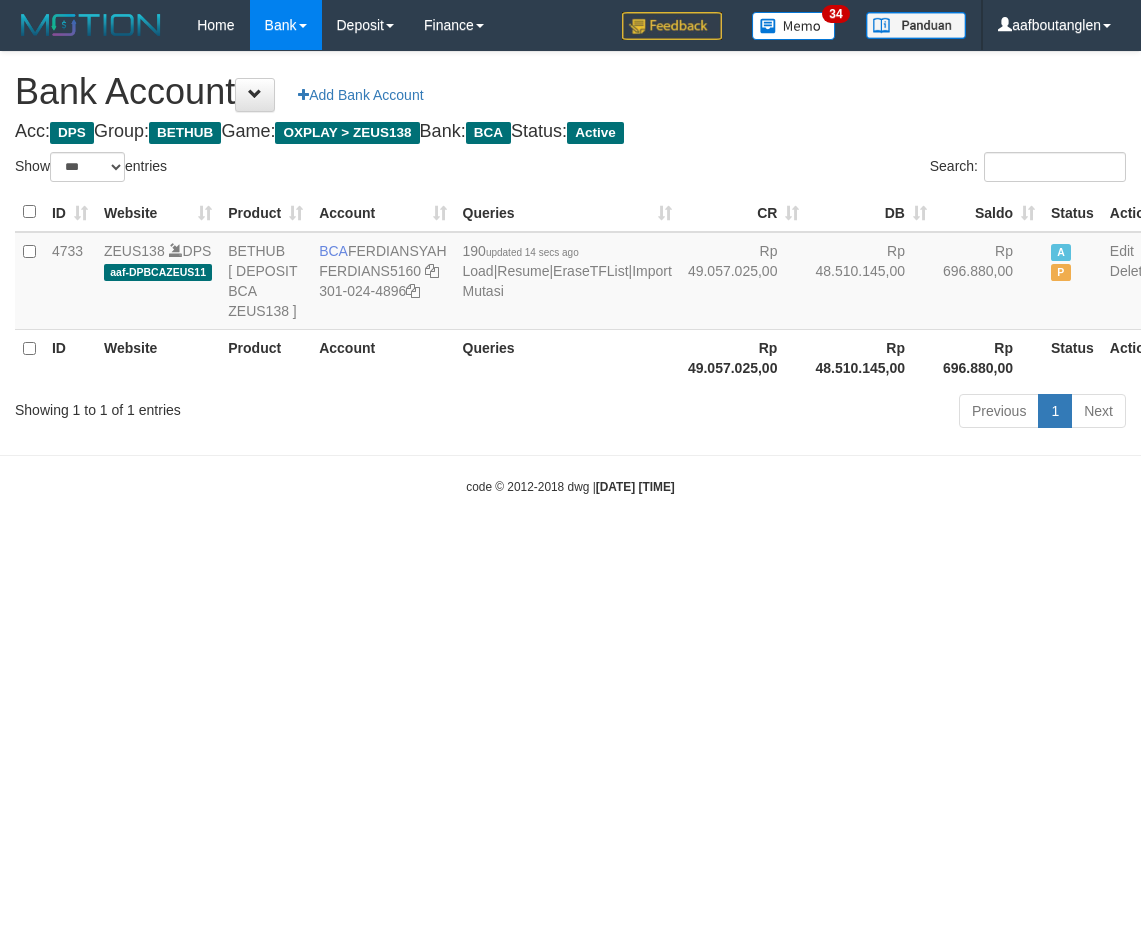 scroll, scrollTop: 0, scrollLeft: 0, axis: both 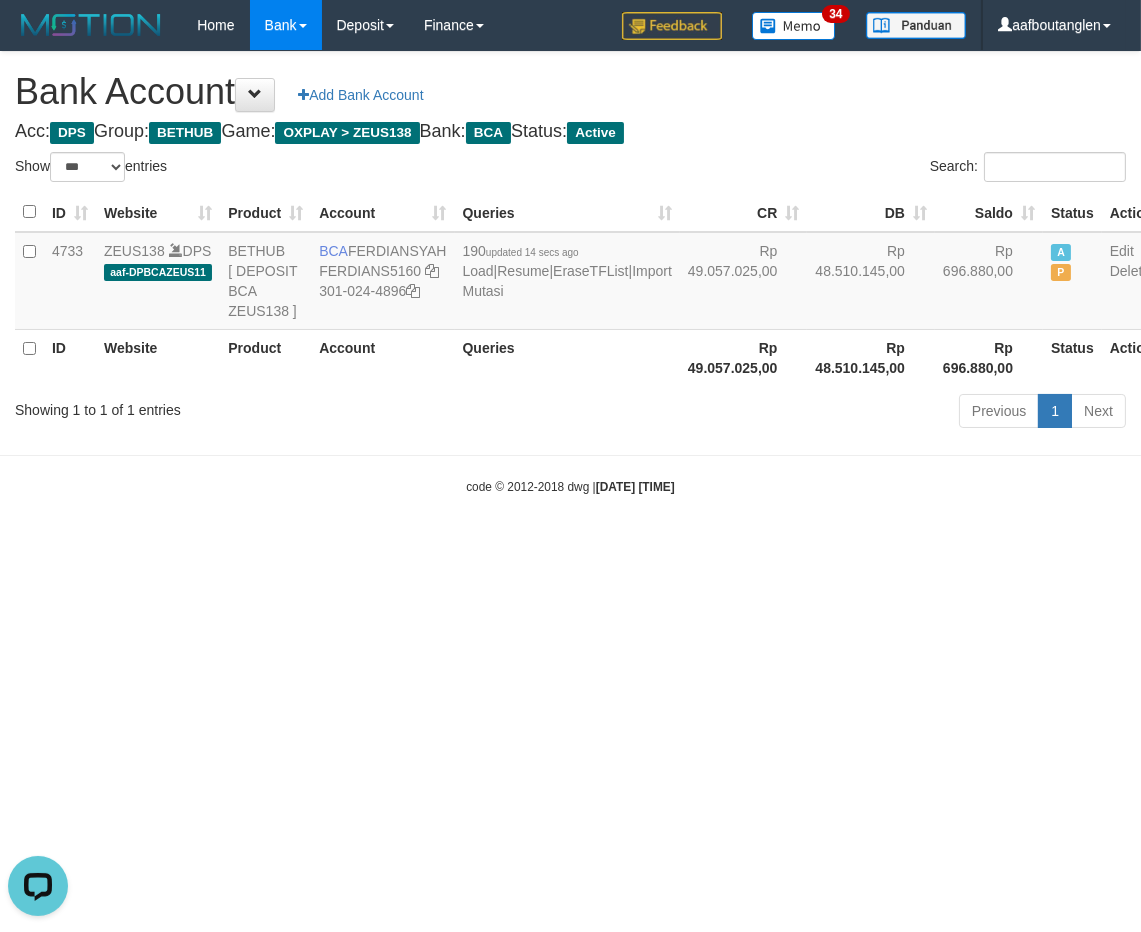 drag, startPoint x: 678, startPoint y: 604, endPoint x: 825, endPoint y: 608, distance: 147.05441 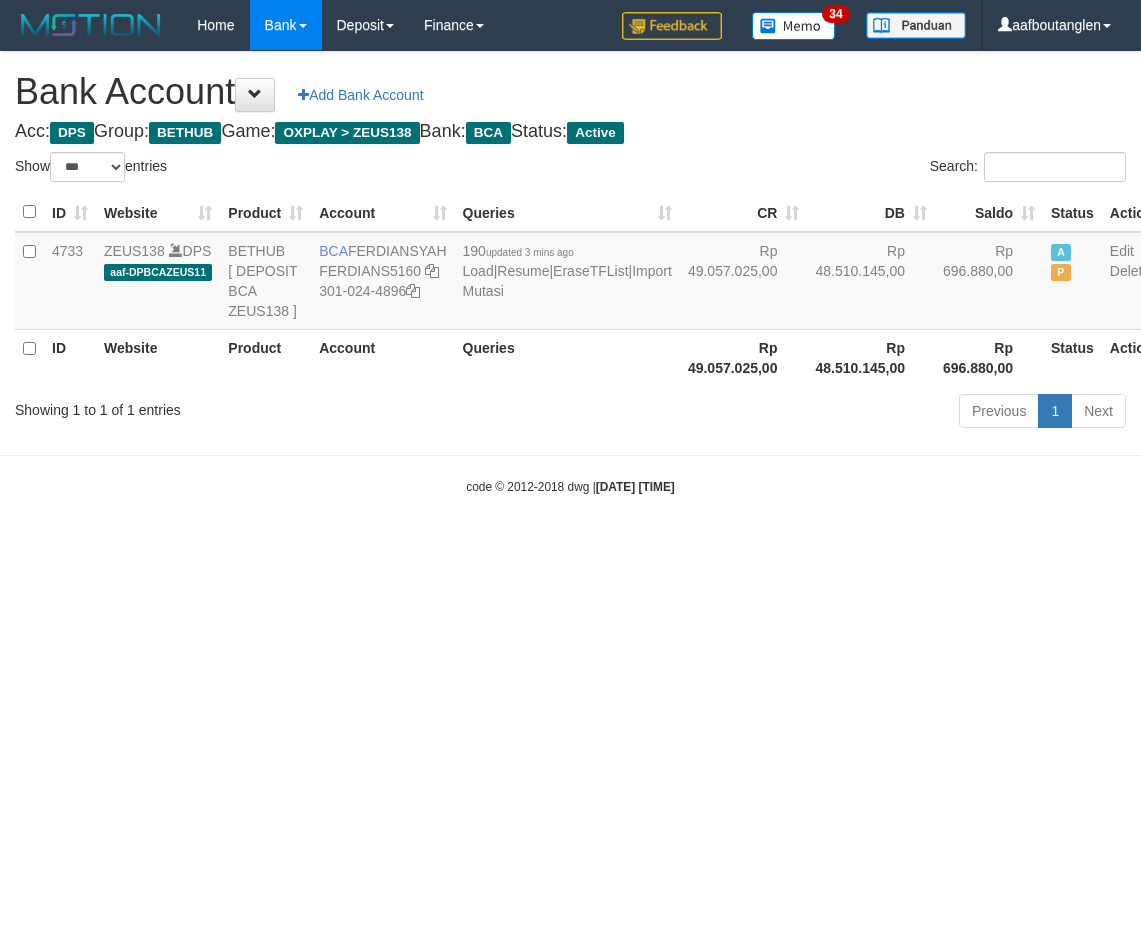 select on "***" 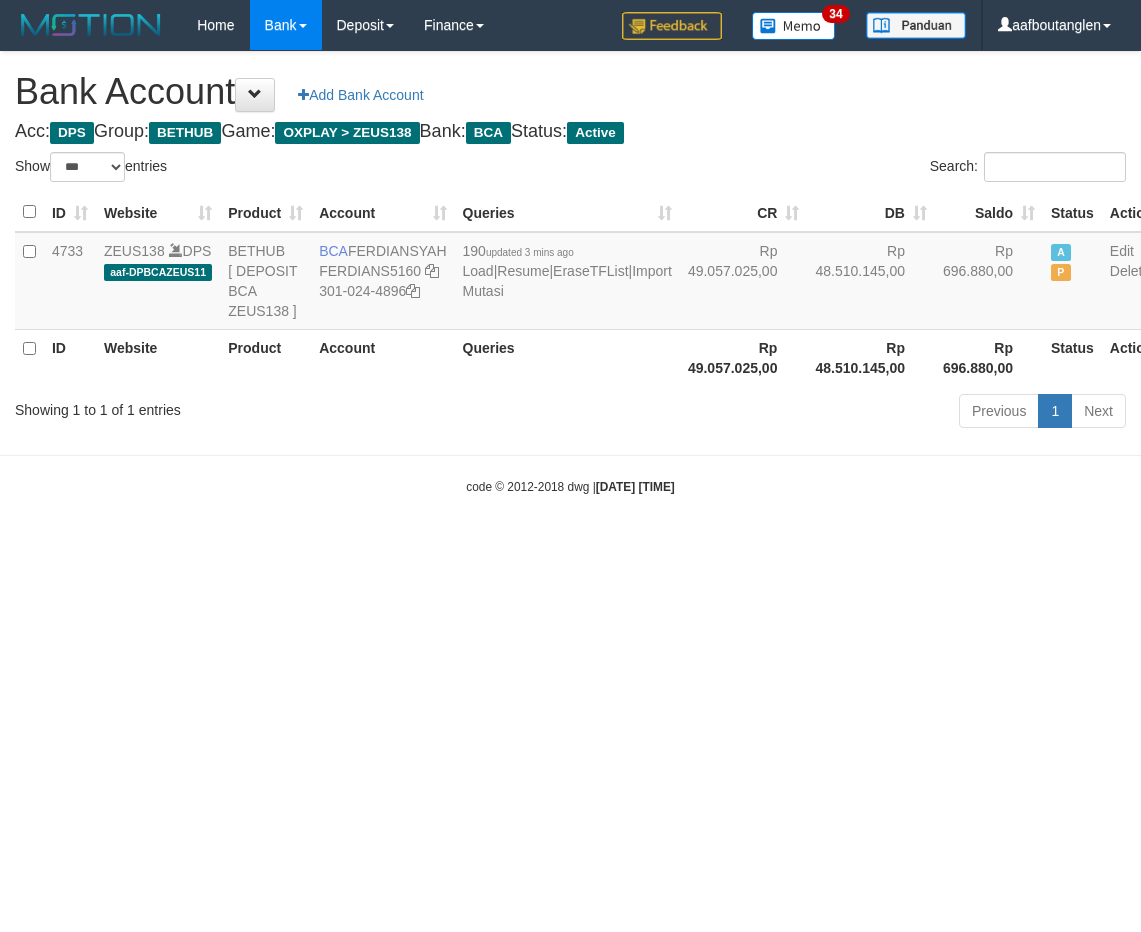 scroll, scrollTop: 0, scrollLeft: 0, axis: both 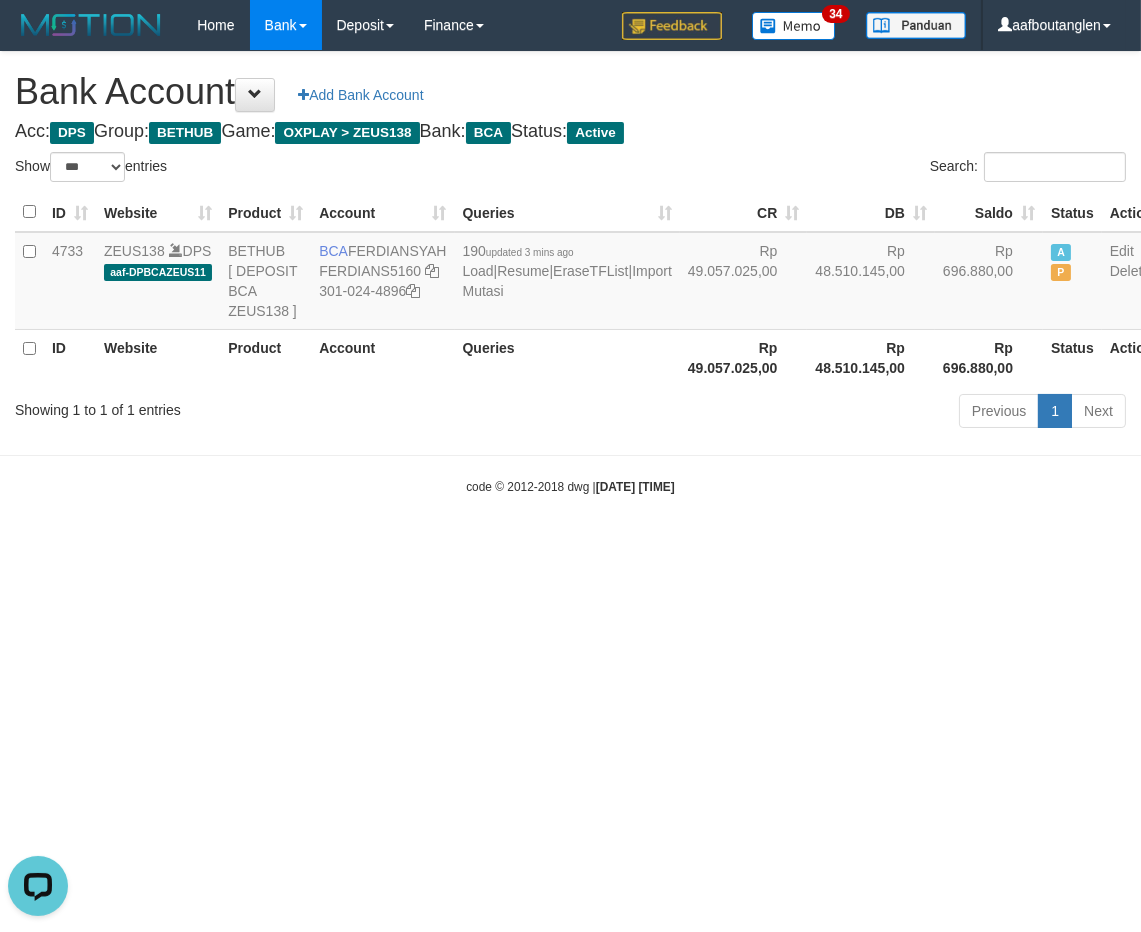 drag, startPoint x: 846, startPoint y: 584, endPoint x: 776, endPoint y: 552, distance: 76.96753 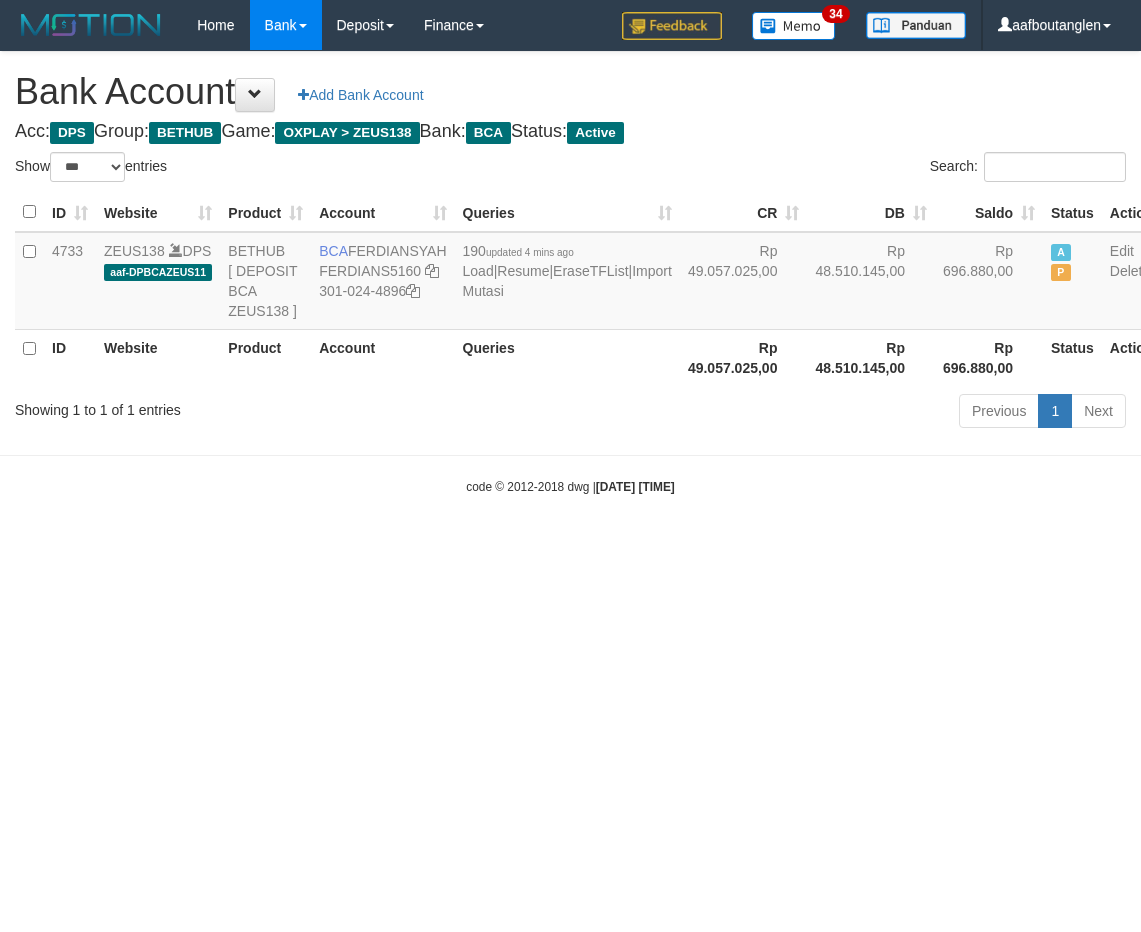 select on "***" 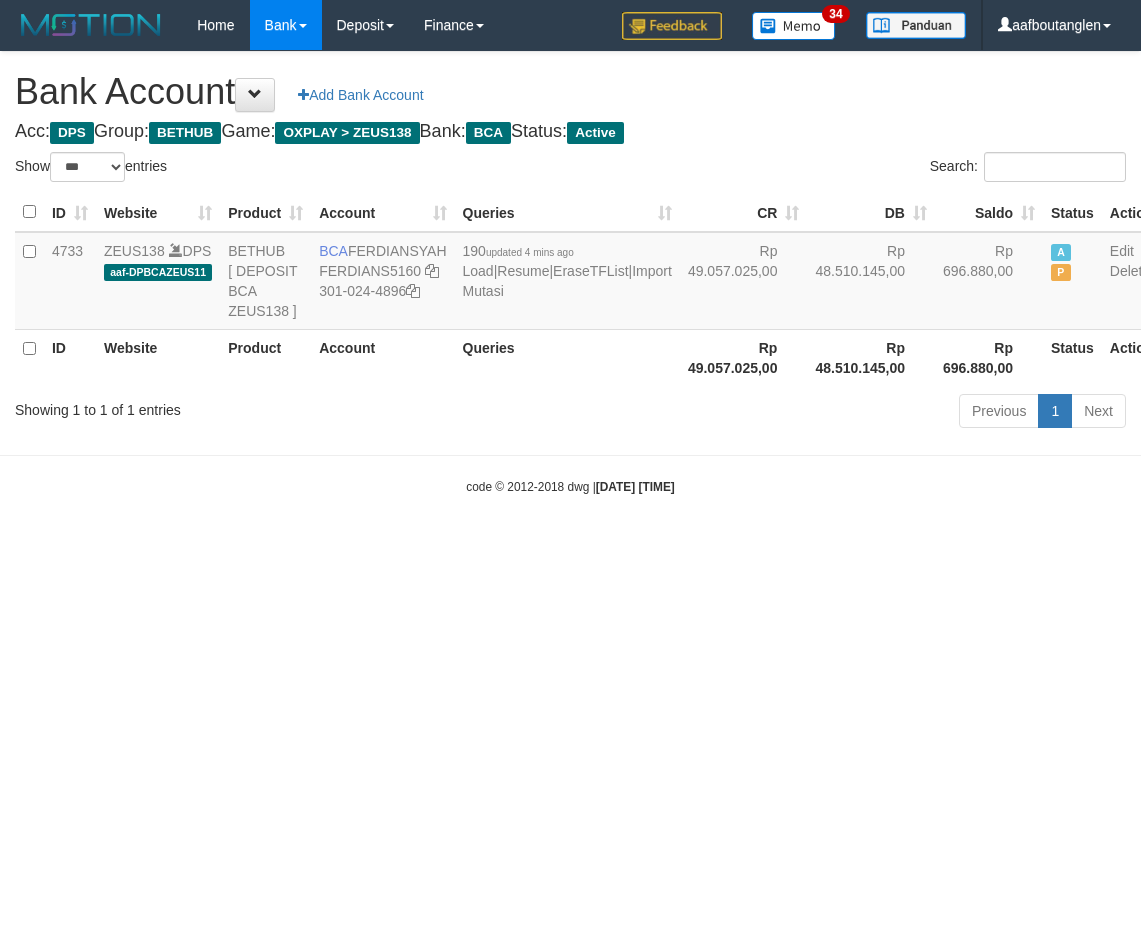 scroll, scrollTop: 0, scrollLeft: 0, axis: both 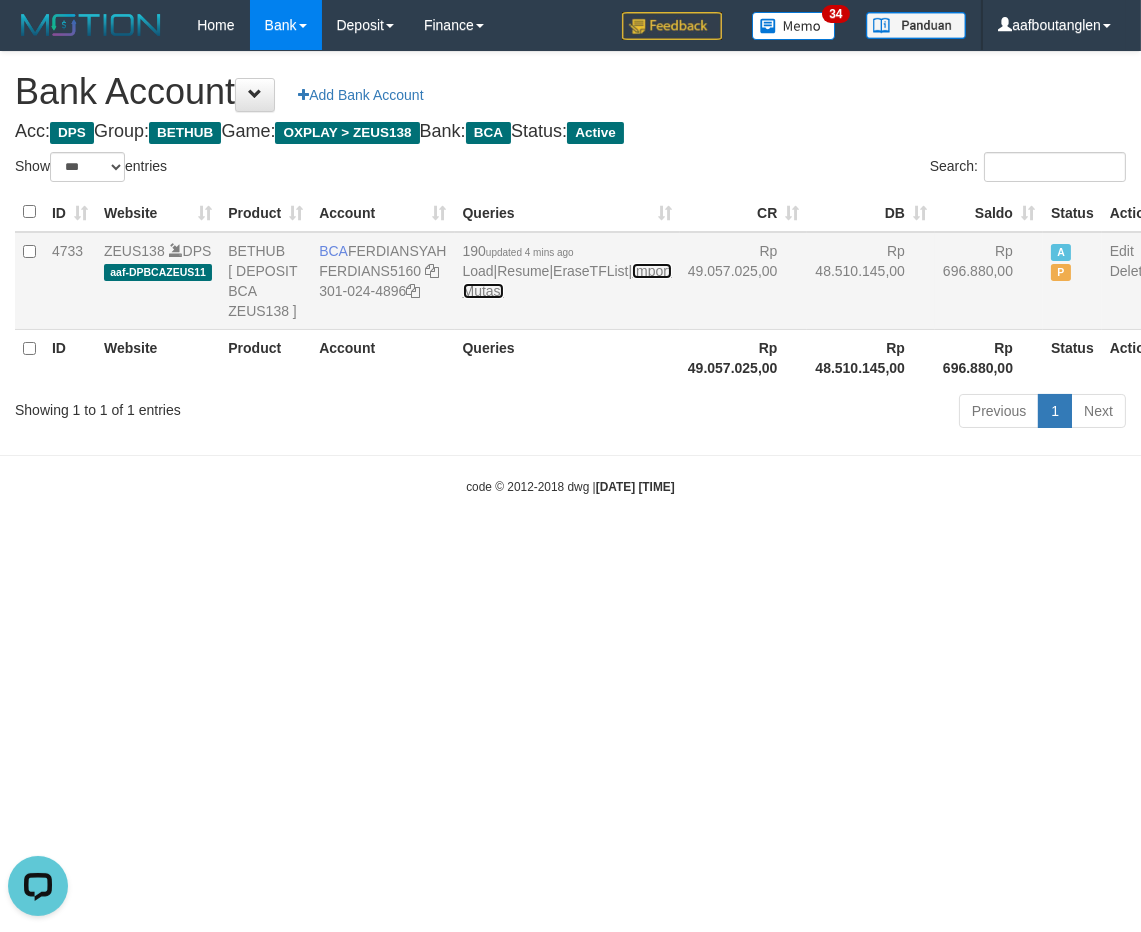 click on "Import Mutasi" at bounding box center (567, 281) 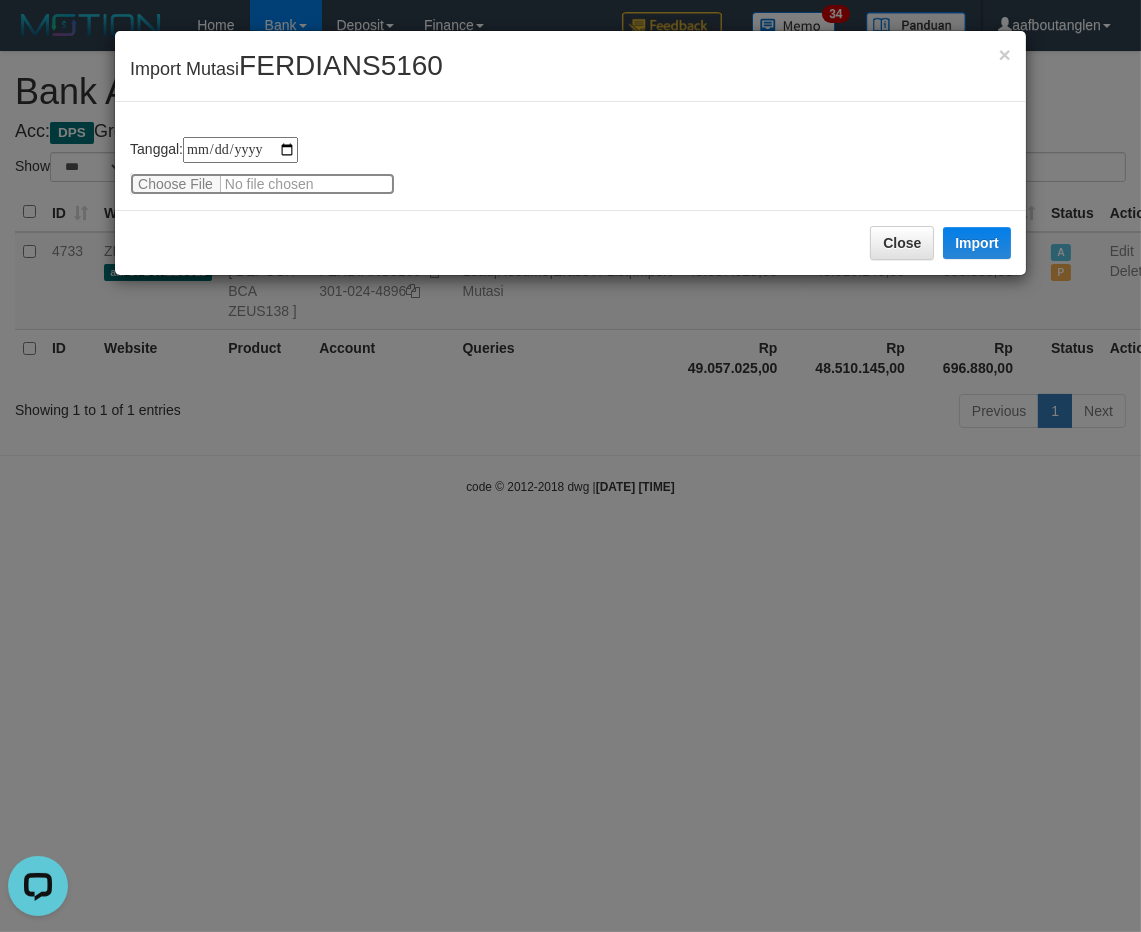 click at bounding box center (262, 184) 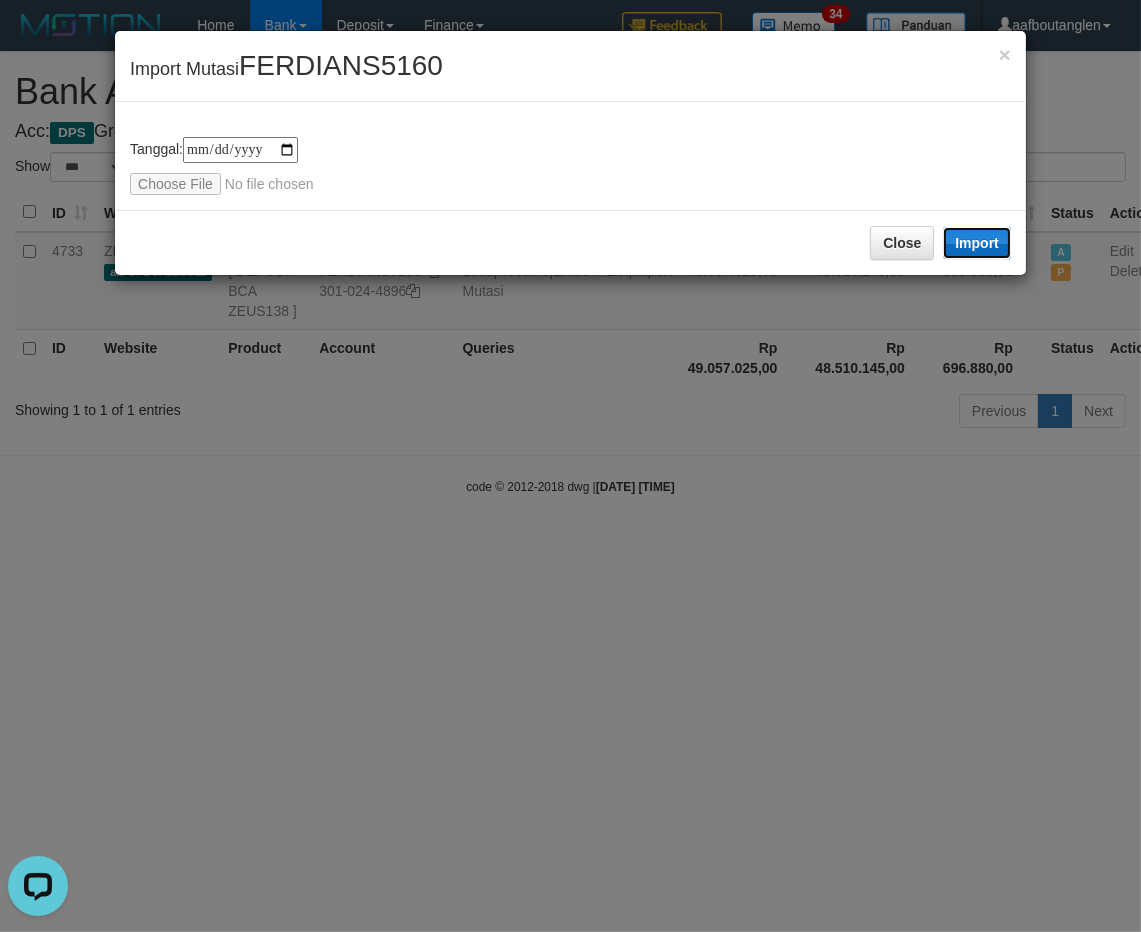 click on "Import" at bounding box center [977, 243] 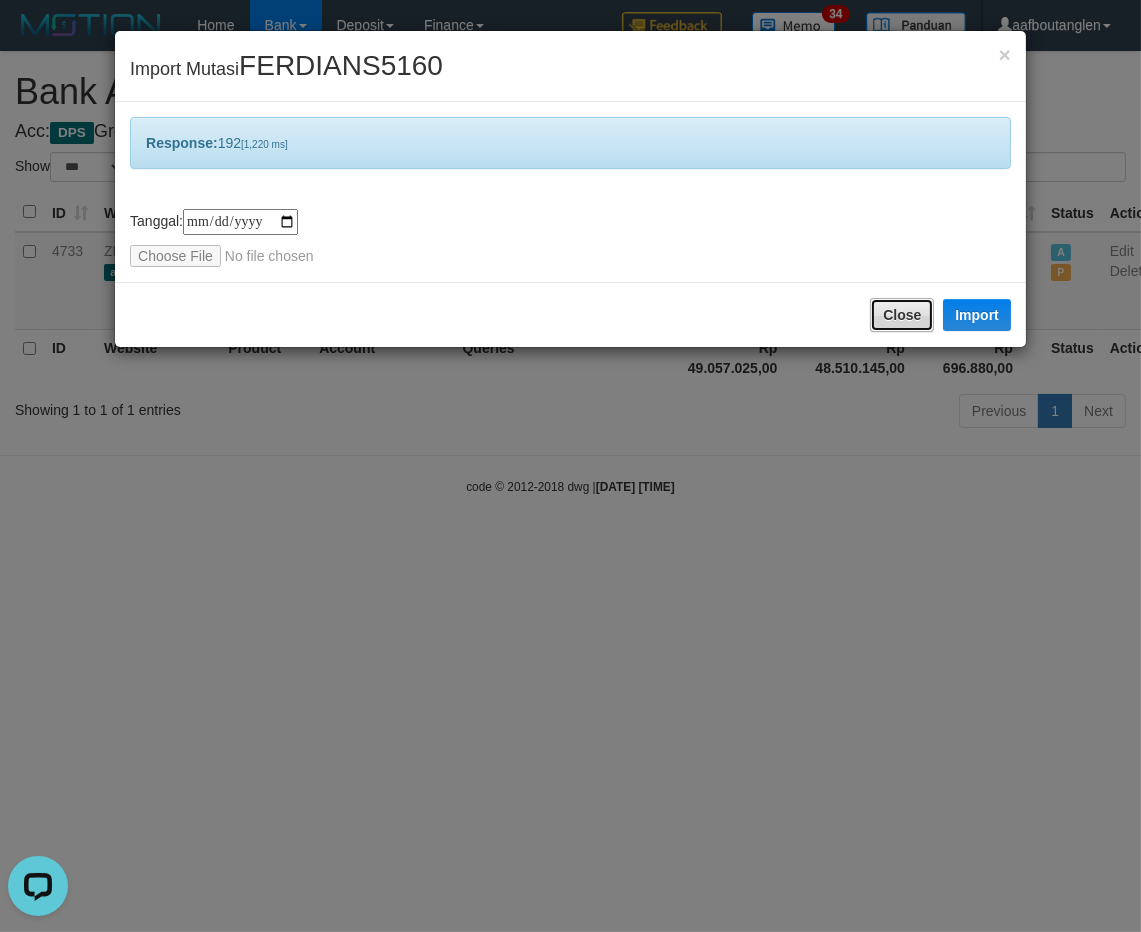 click on "Close" at bounding box center (902, 315) 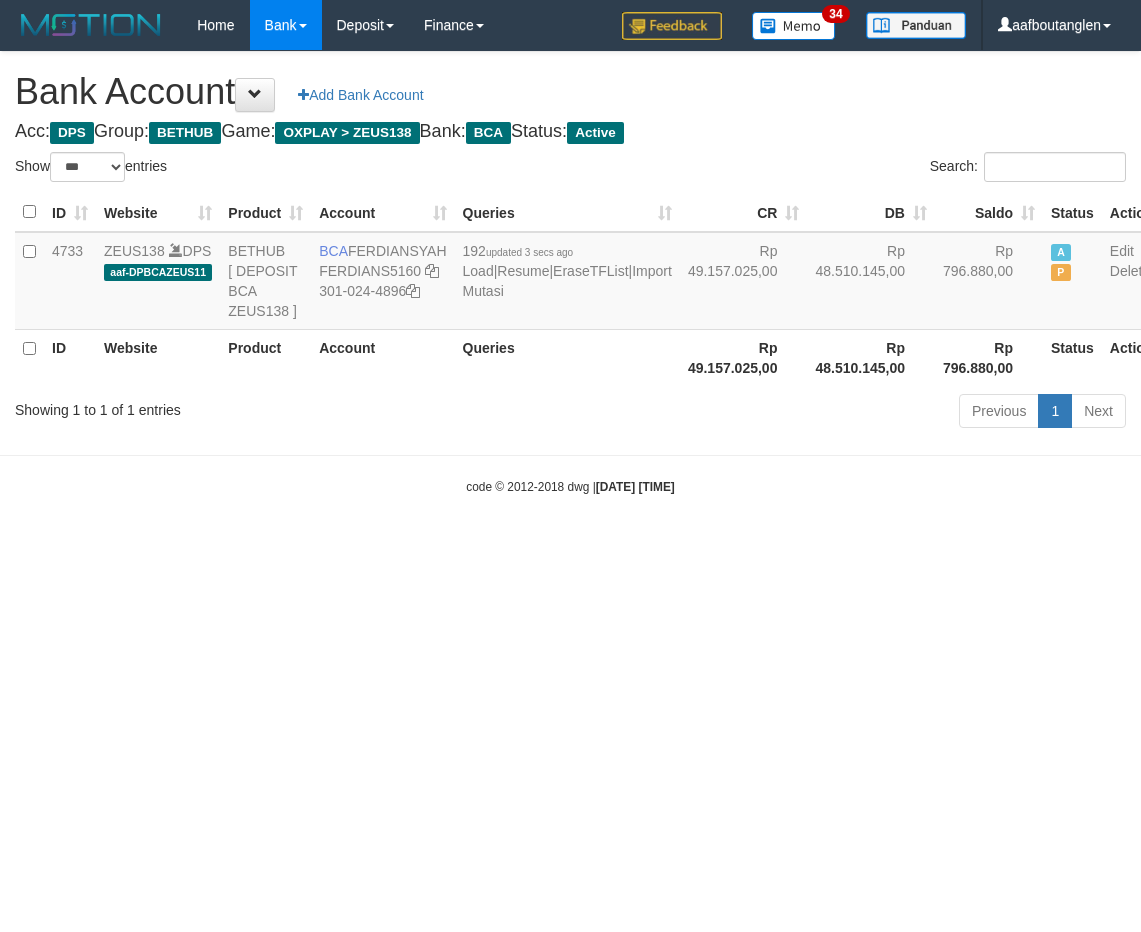 select on "***" 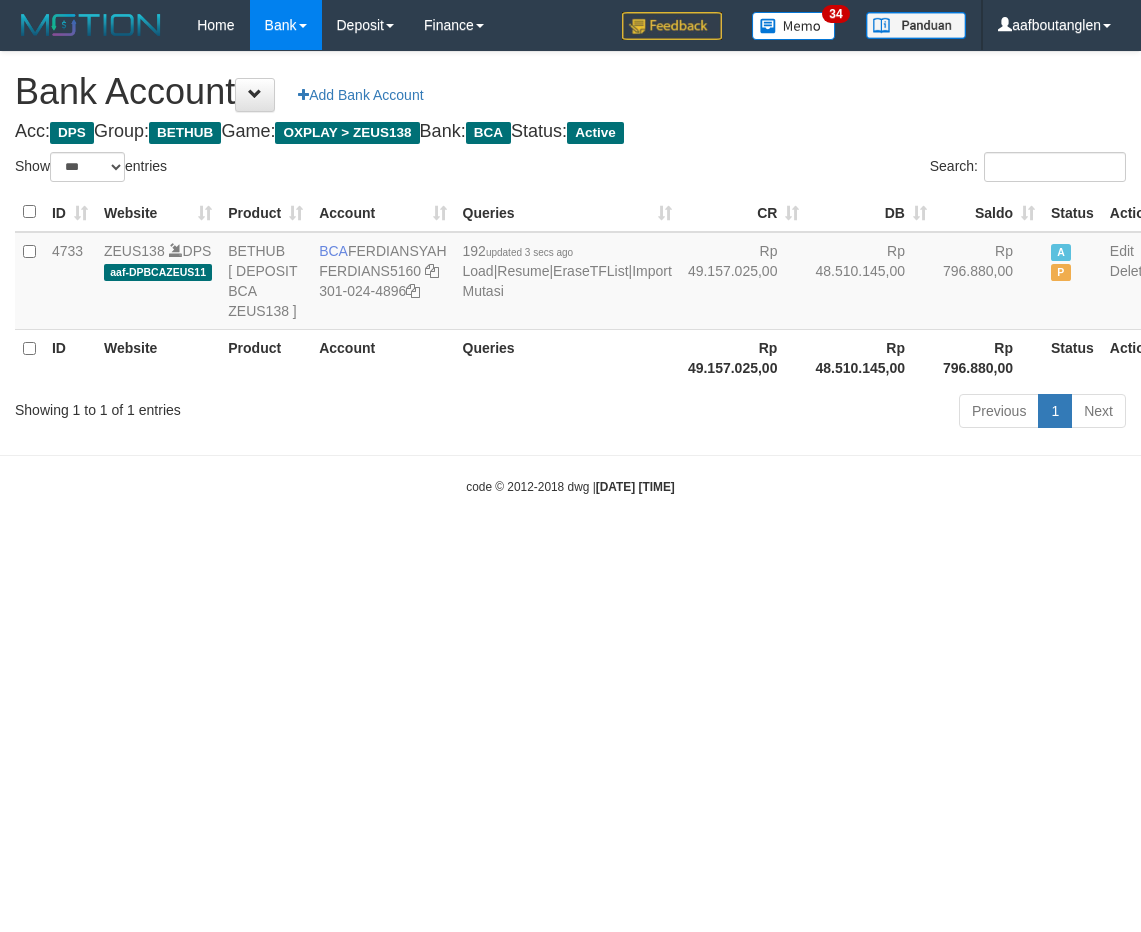 scroll, scrollTop: 0, scrollLeft: 0, axis: both 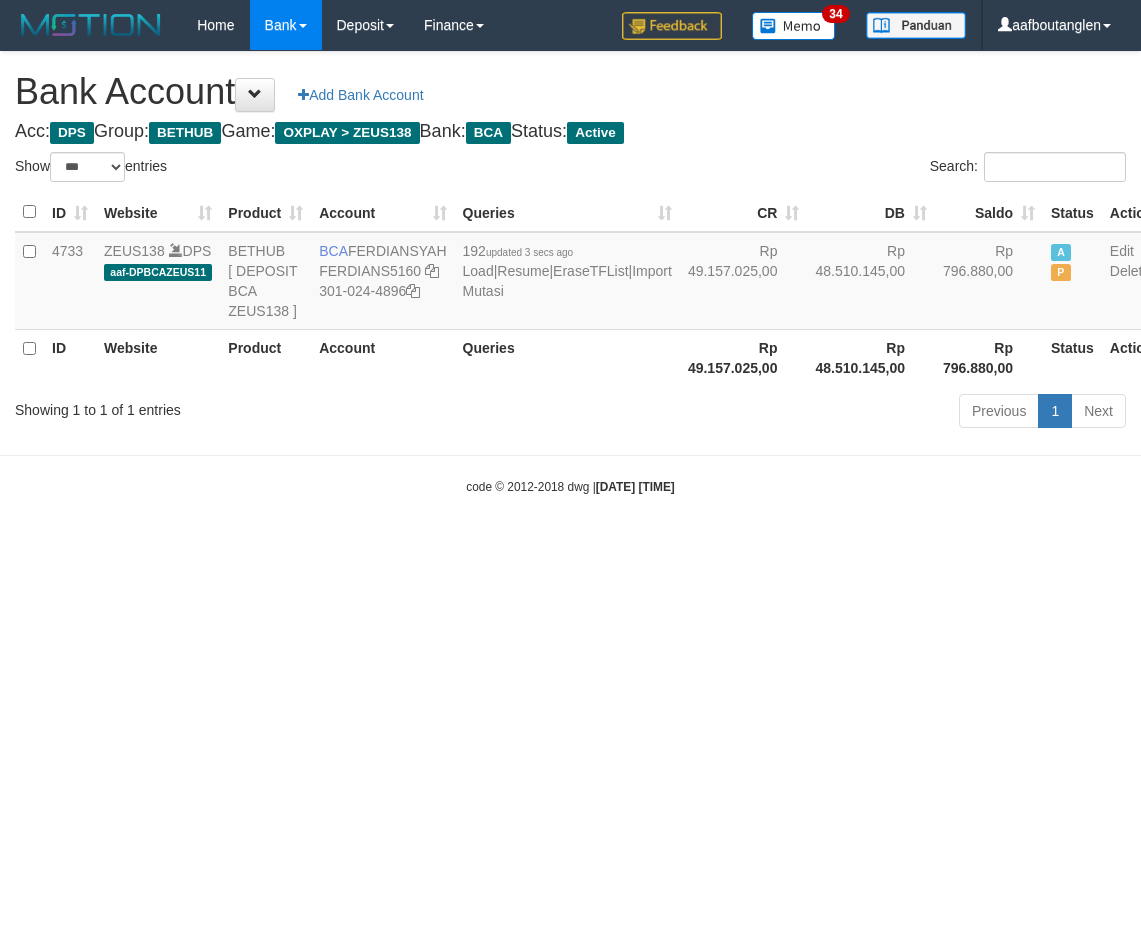 select on "***" 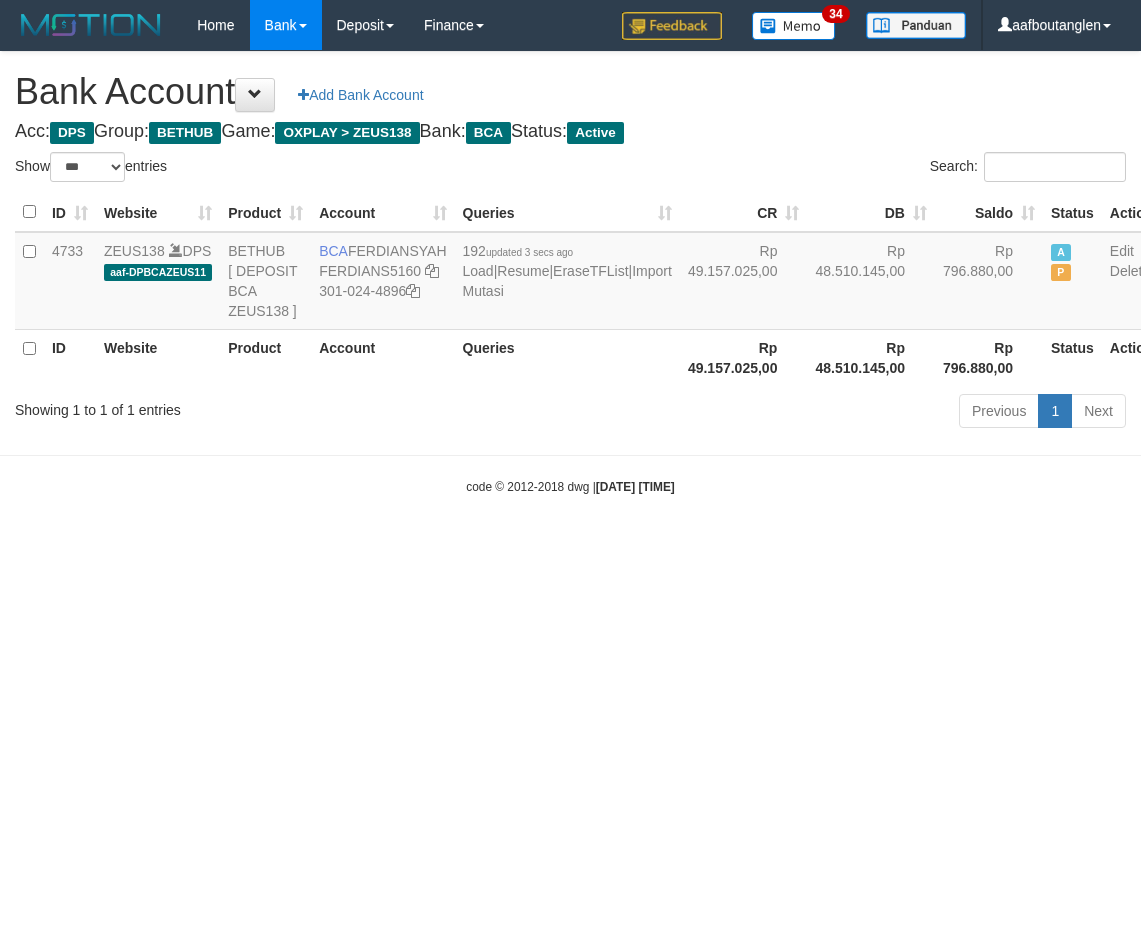 scroll, scrollTop: 0, scrollLeft: 0, axis: both 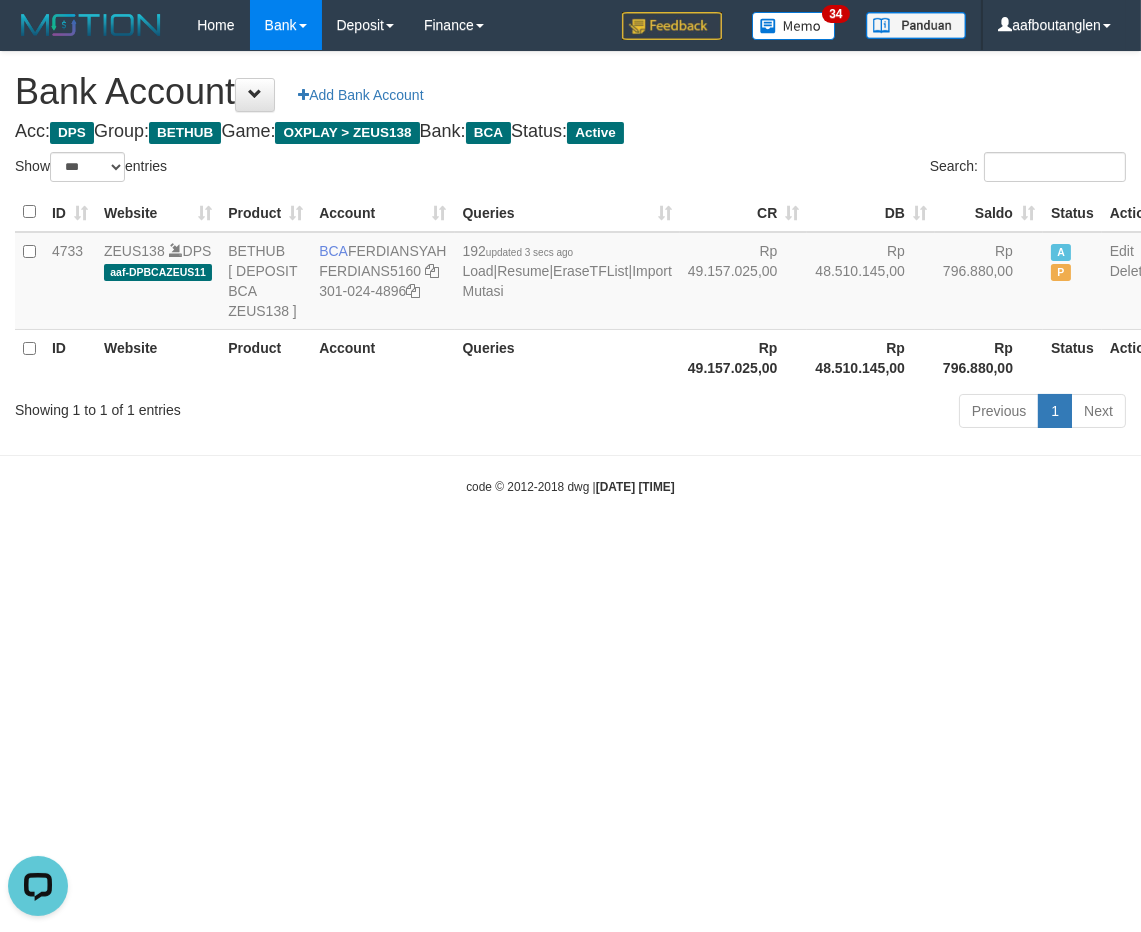 click on "Toggle navigation
Home
Bank
Account List
Deposit
DPS List
History
Note DPS
Finance
Financial Data
aafboutanglen
My Profile
Log Out
34" at bounding box center [570, 273] 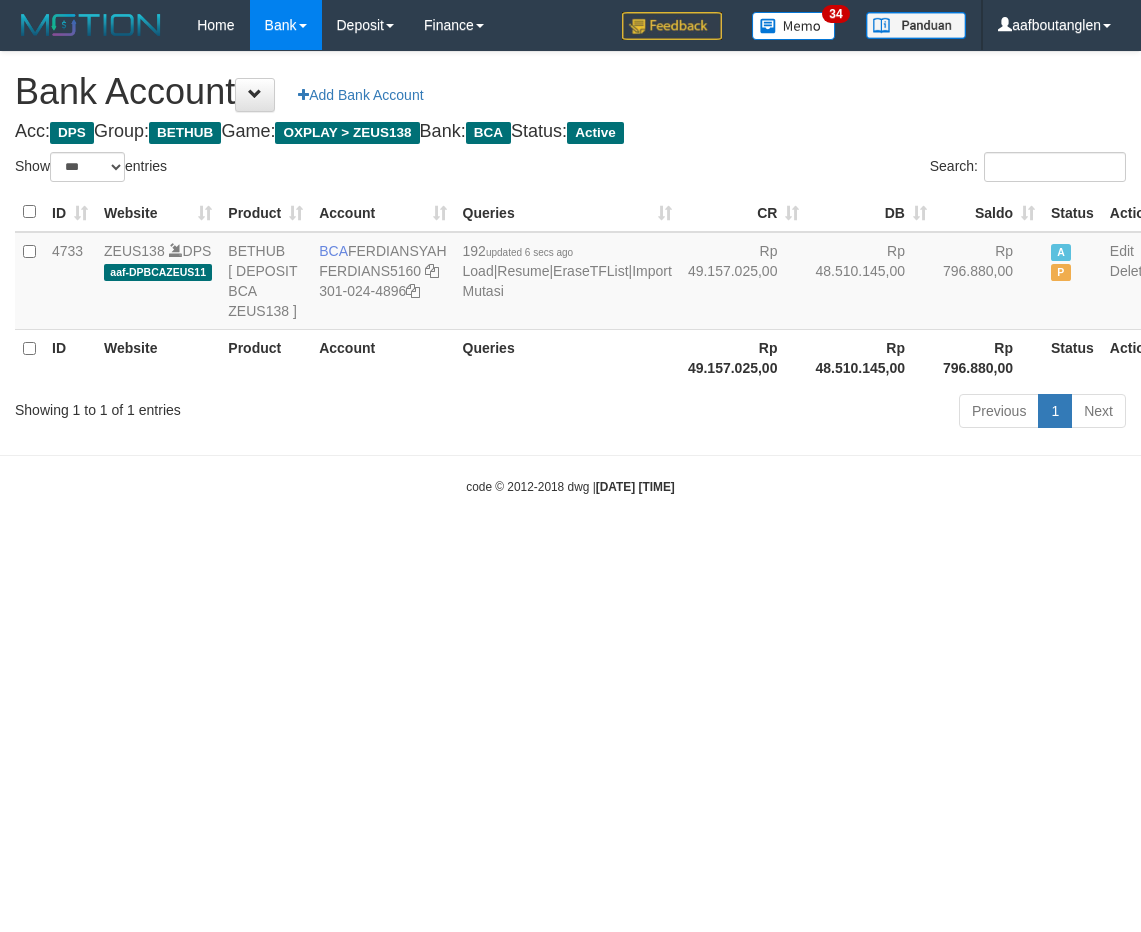 select on "***" 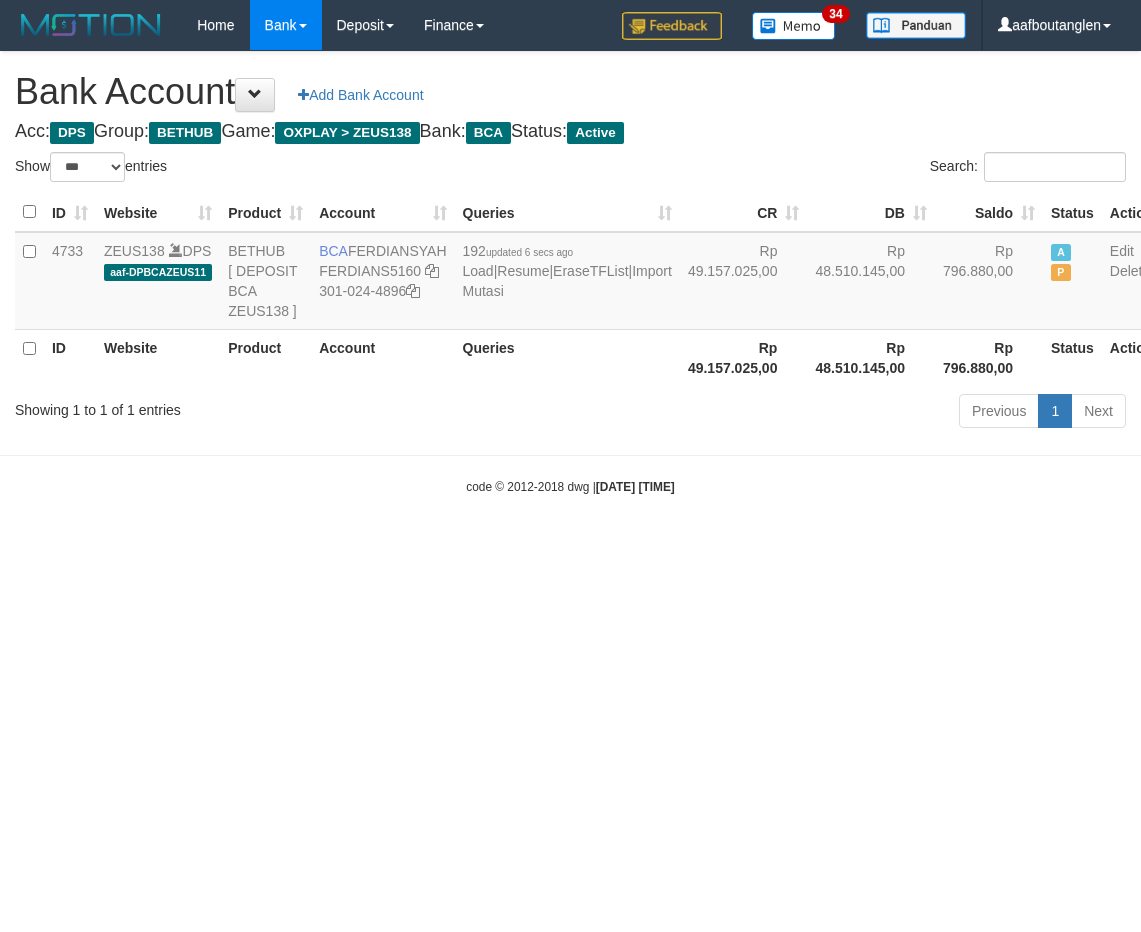 scroll, scrollTop: 0, scrollLeft: 0, axis: both 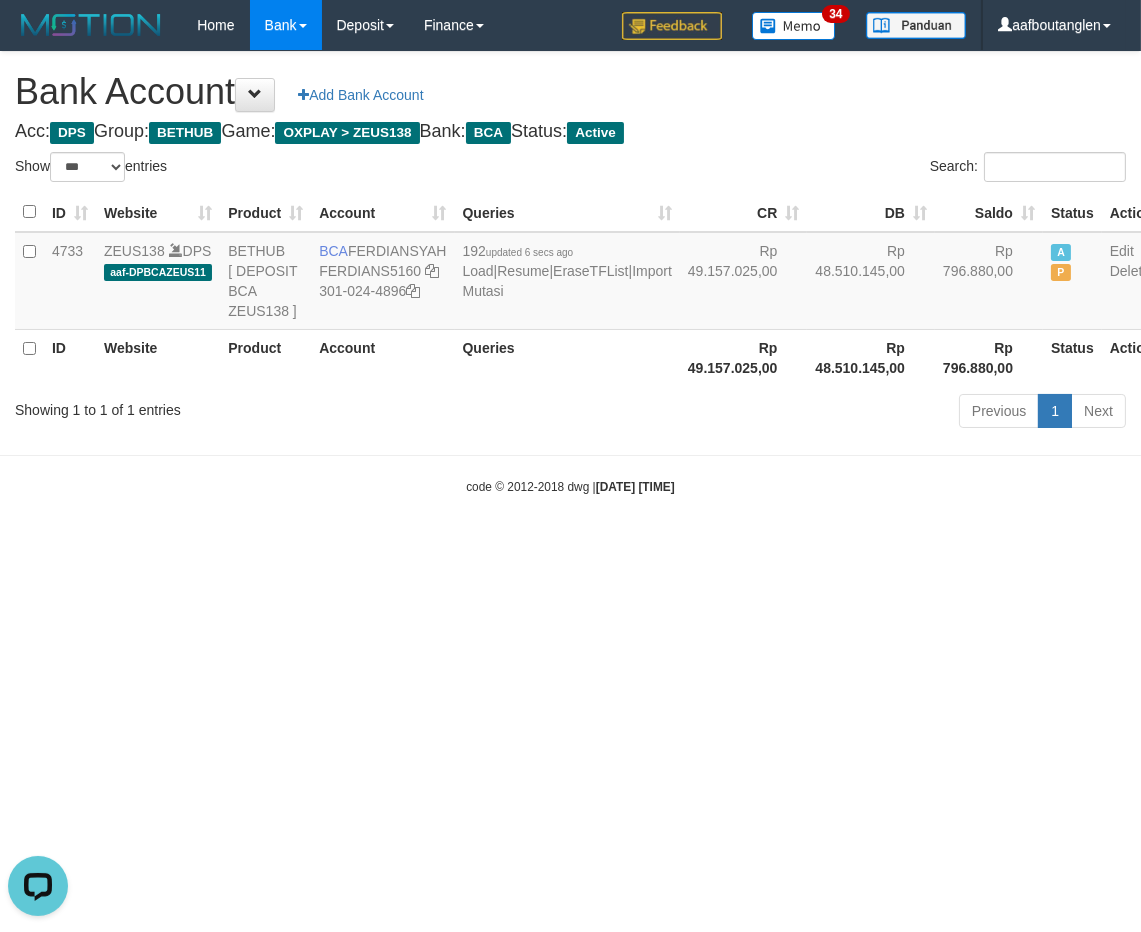 drag, startPoint x: 830, startPoint y: 598, endPoint x: 810, endPoint y: 592, distance: 20.880613 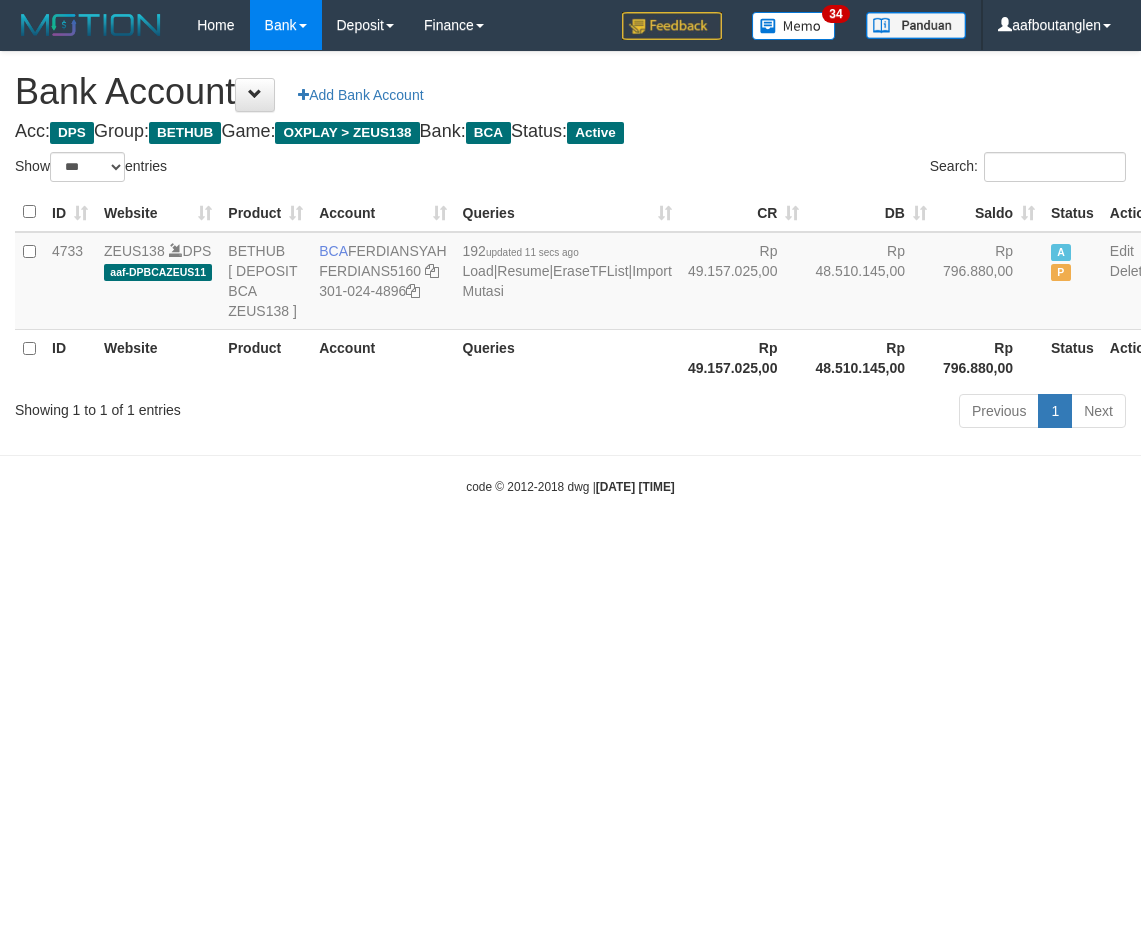 select on "***" 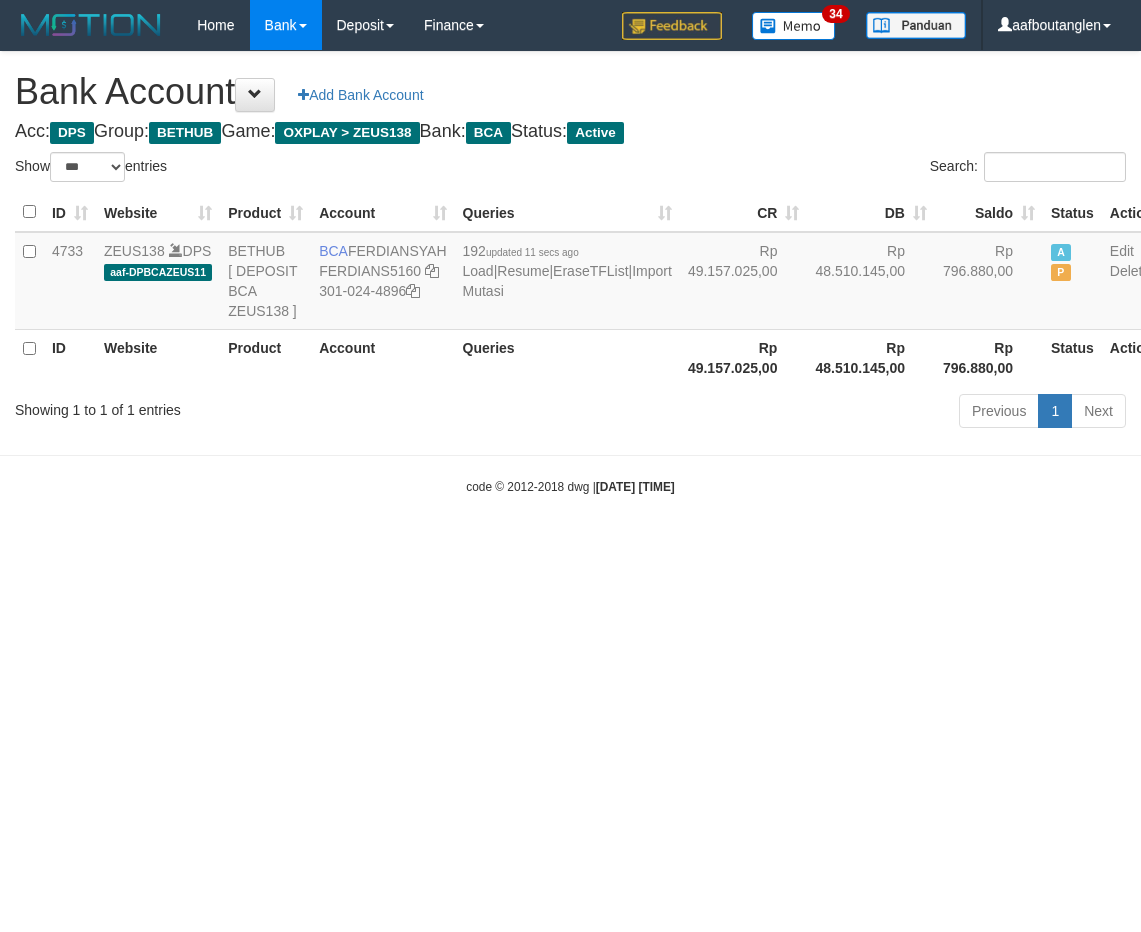 scroll, scrollTop: 0, scrollLeft: 0, axis: both 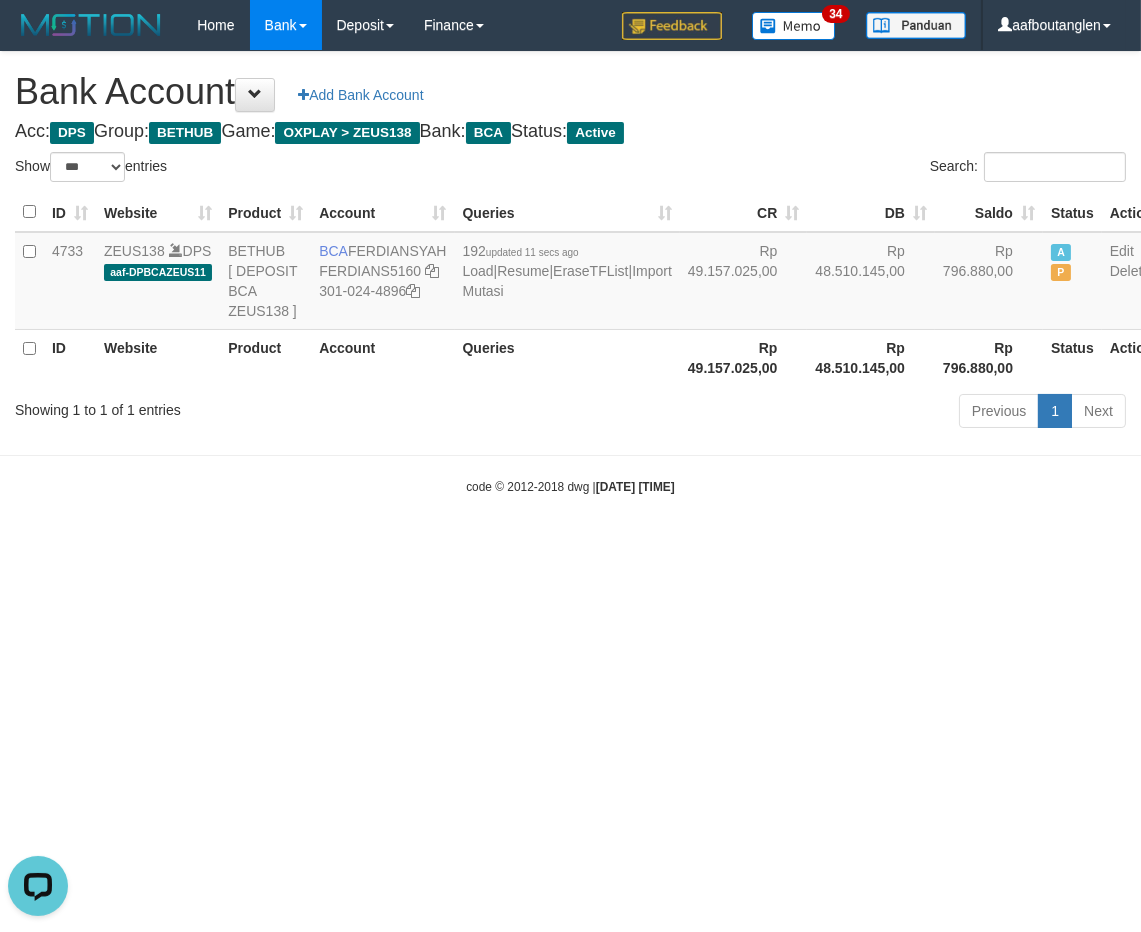 click on "Toggle navigation
Home
Bank
Account List
Deposit
DPS List
History
Note DPS
Finance
Financial Data
aafboutanglen
My Profile
Log Out
34" at bounding box center (570, 273) 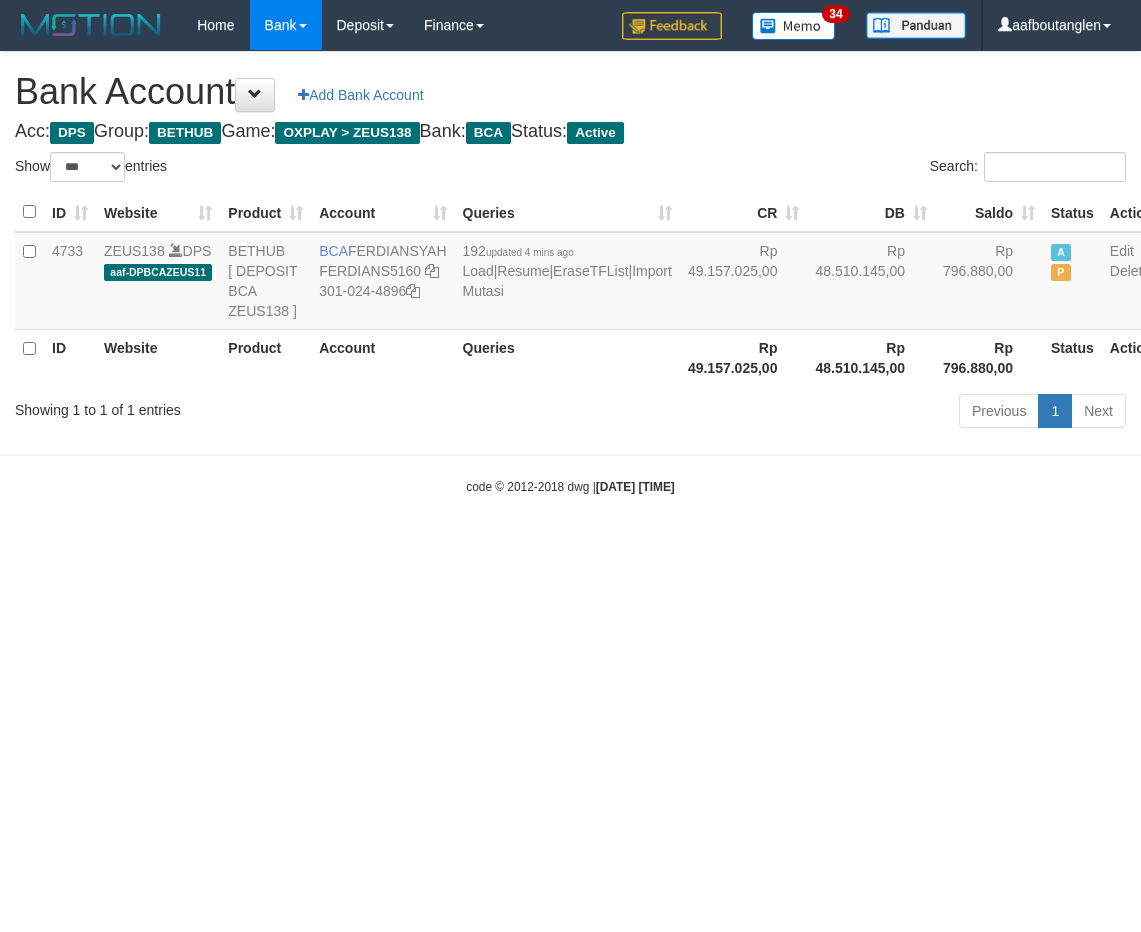 select on "***" 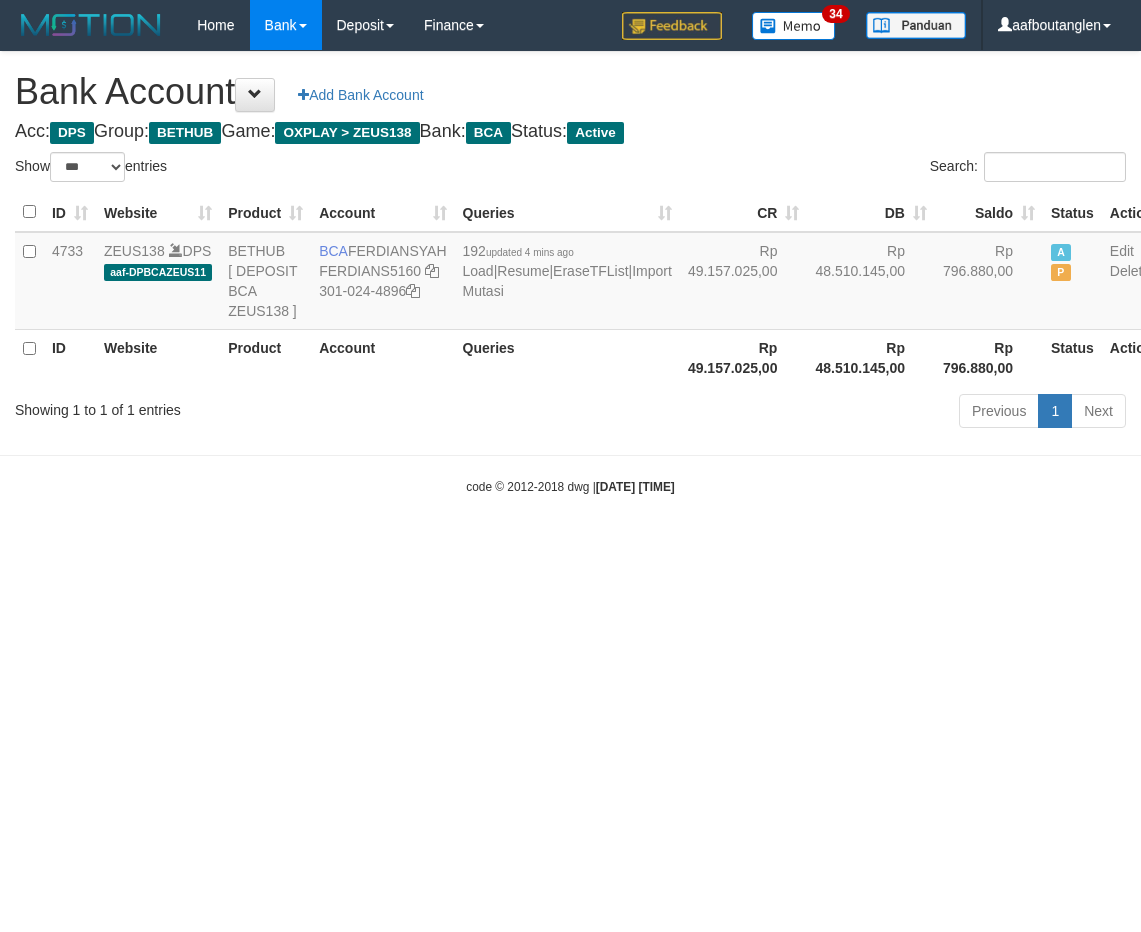 scroll, scrollTop: 0, scrollLeft: 0, axis: both 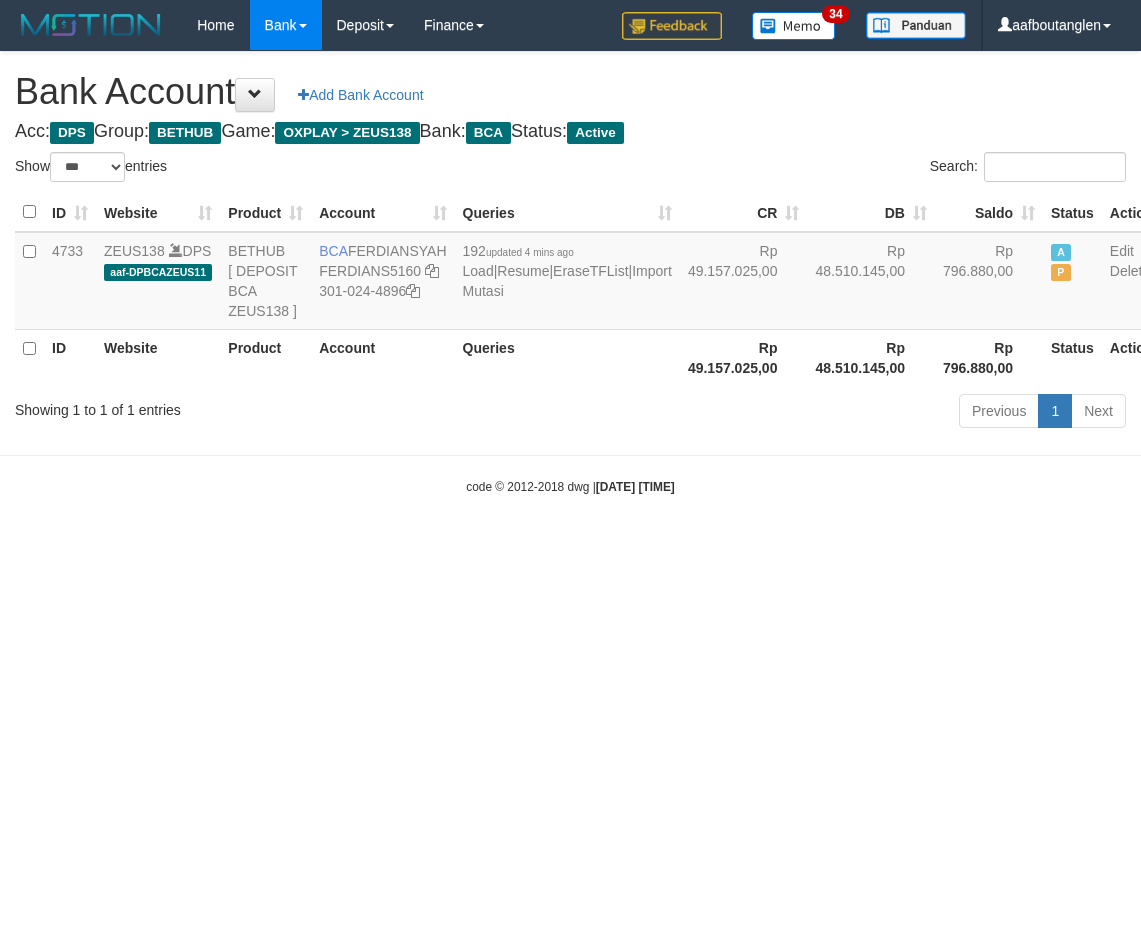 select on "***" 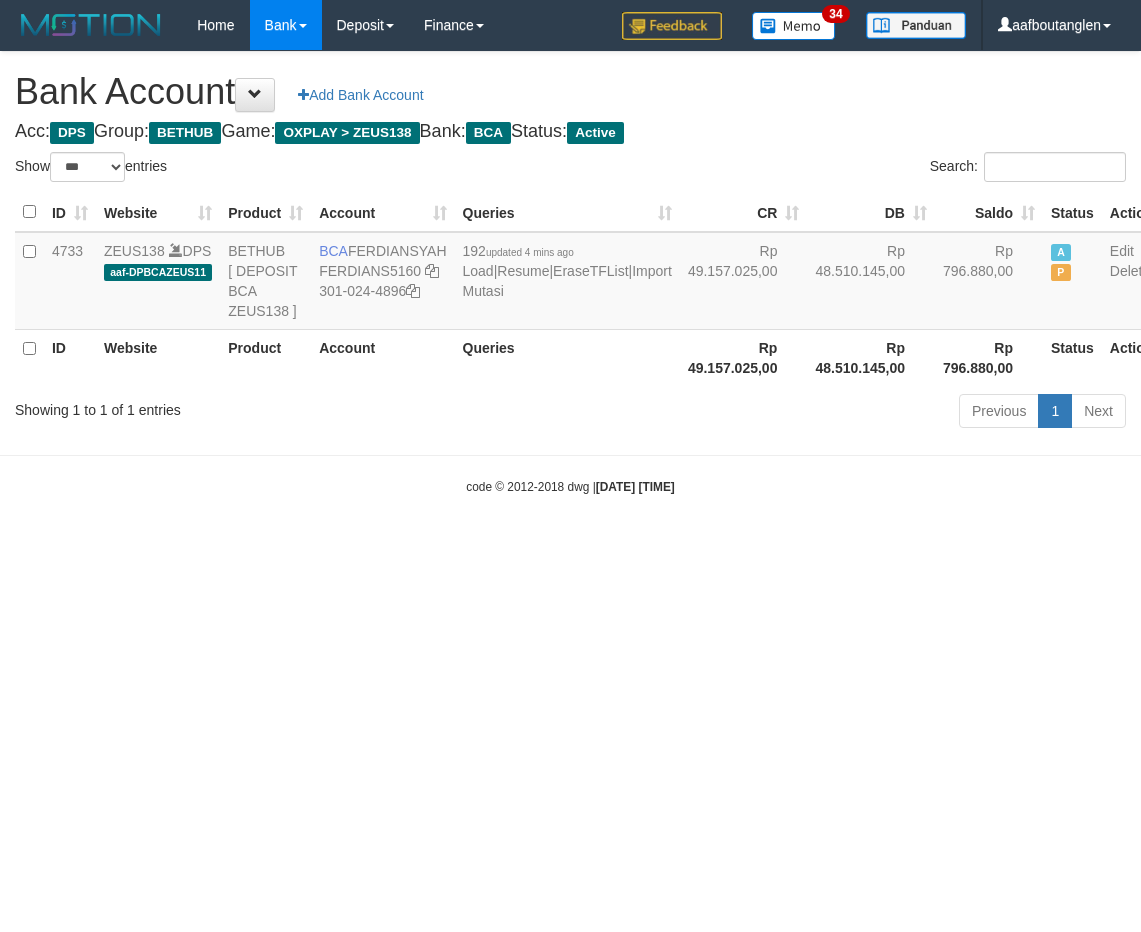 scroll, scrollTop: 0, scrollLeft: 0, axis: both 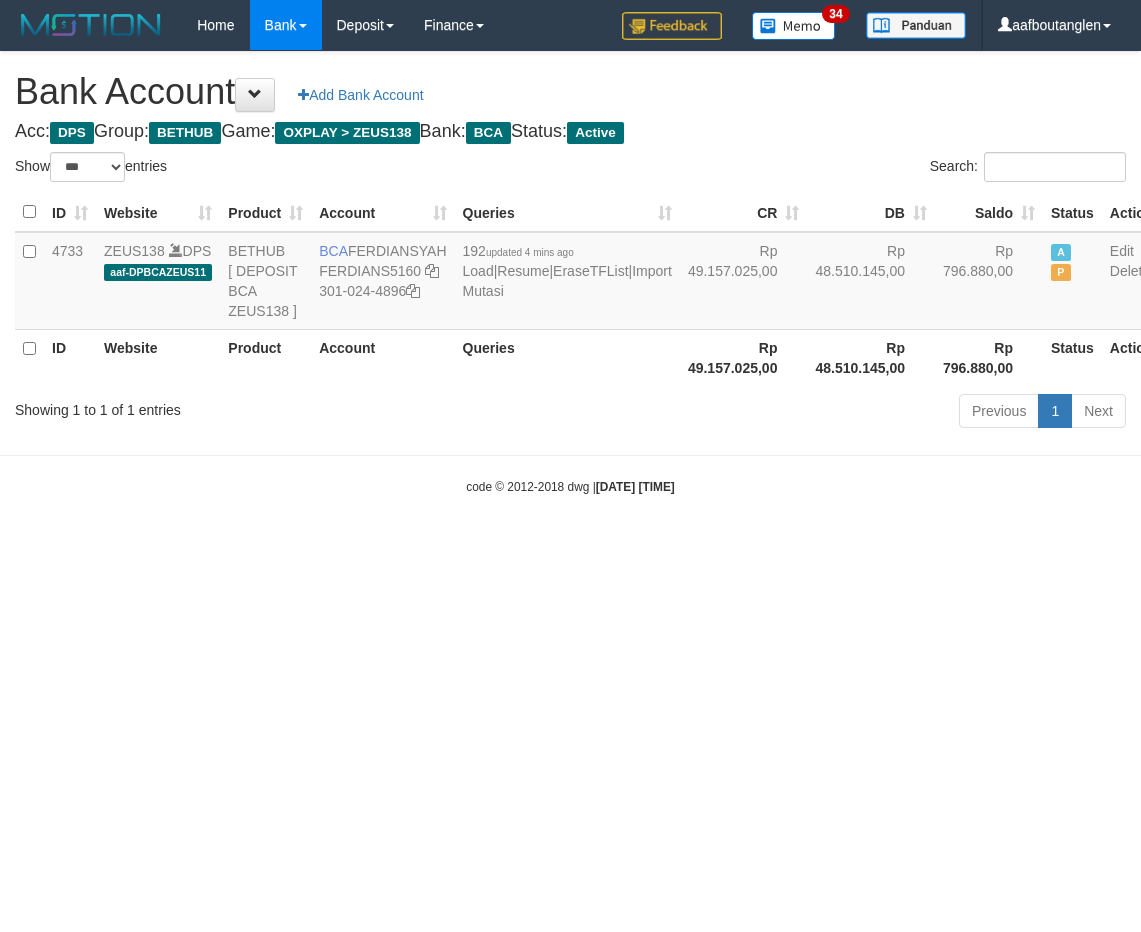 select on "***" 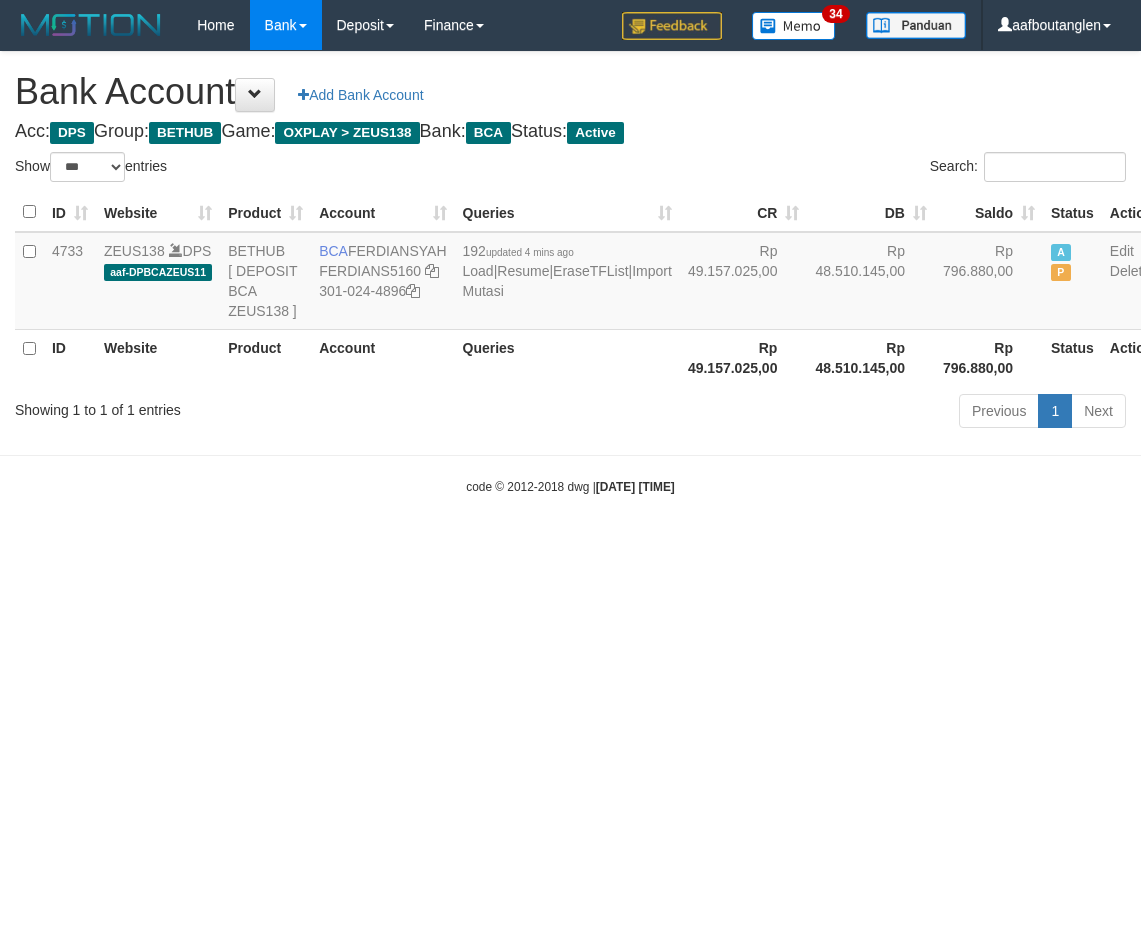 scroll, scrollTop: 0, scrollLeft: 0, axis: both 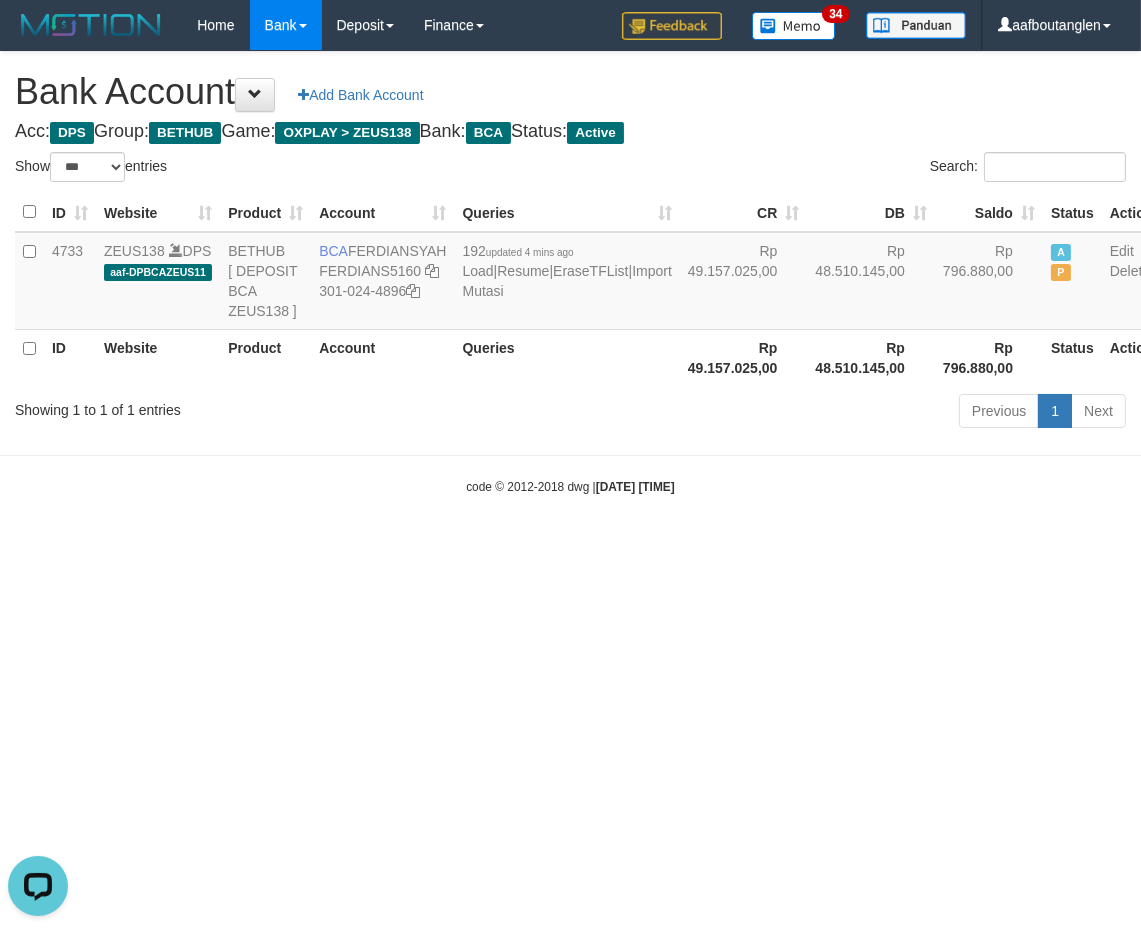click on "code © 2012-2018 dwg |  2025/08/02 13:38:03" at bounding box center [570, 486] 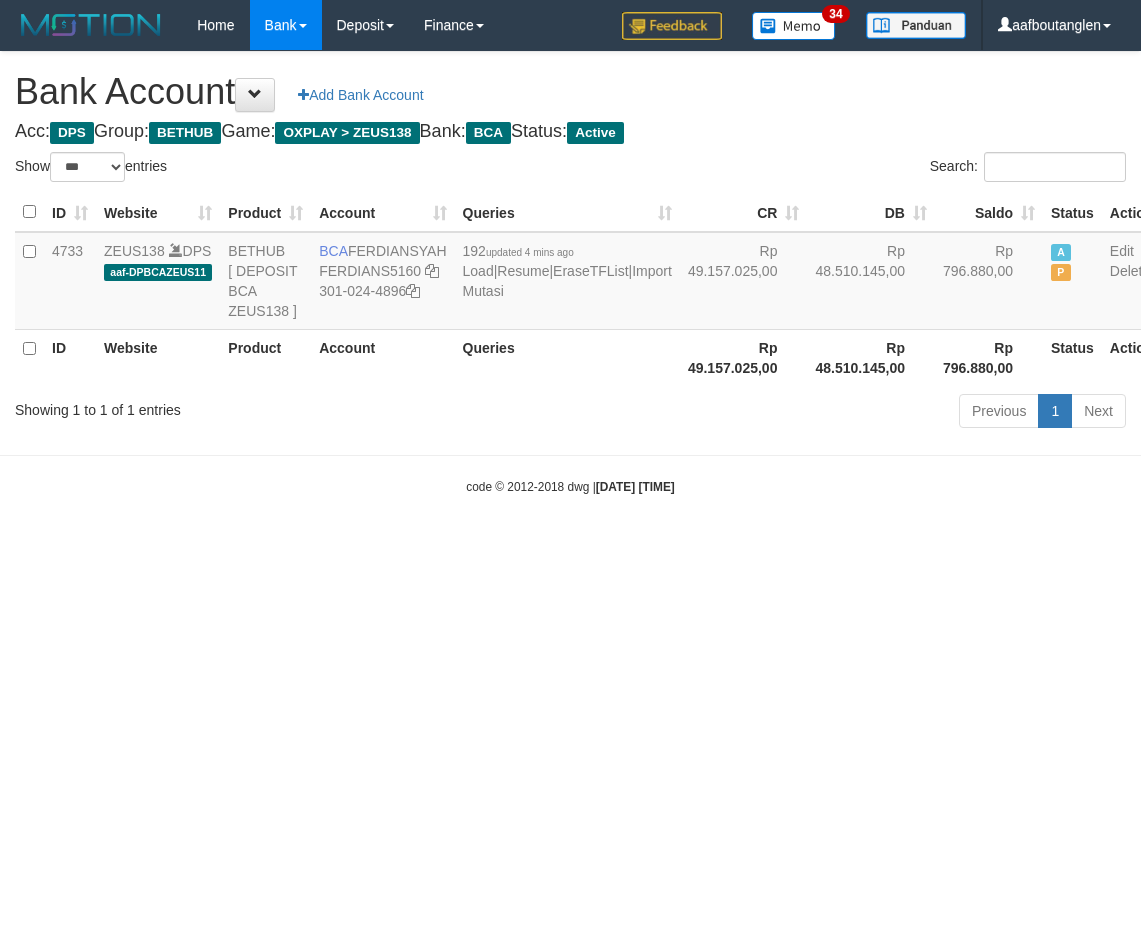 select on "***" 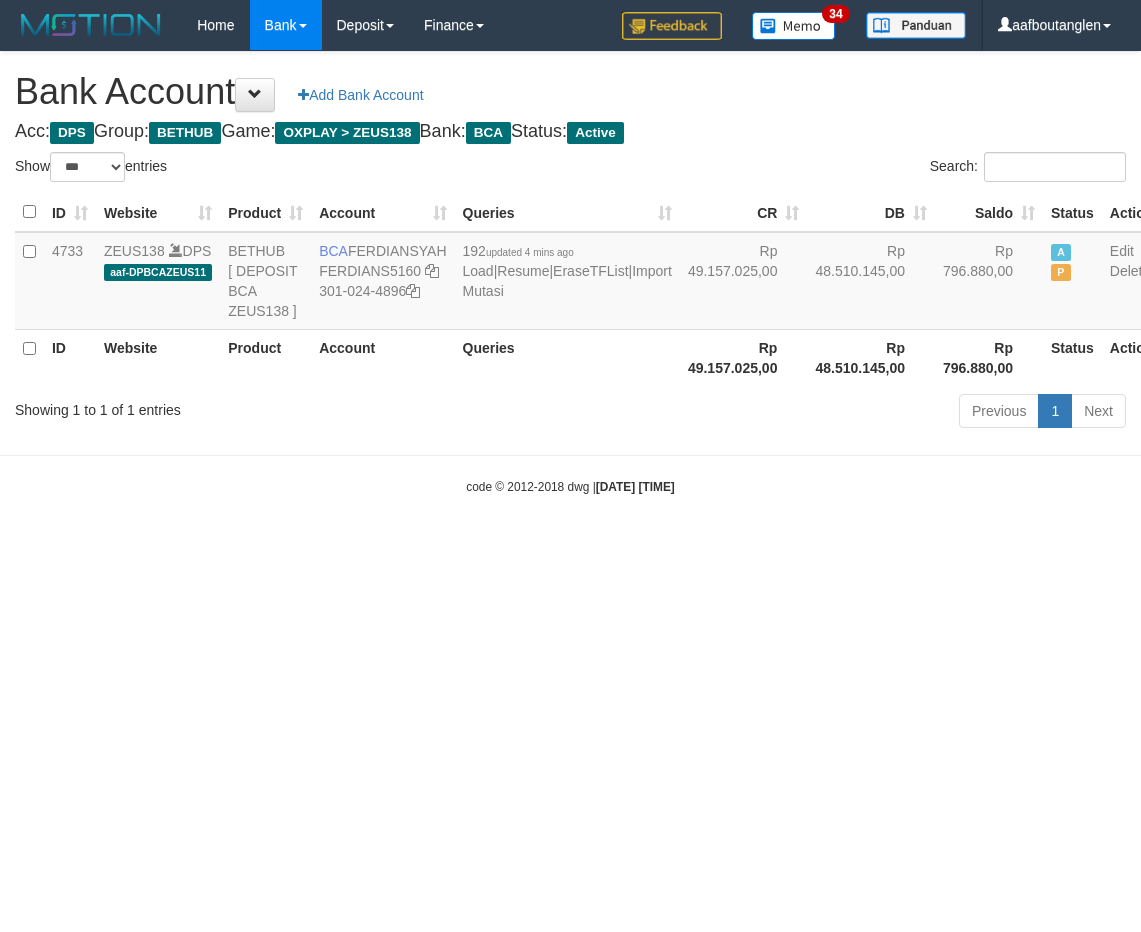 scroll, scrollTop: 0, scrollLeft: 0, axis: both 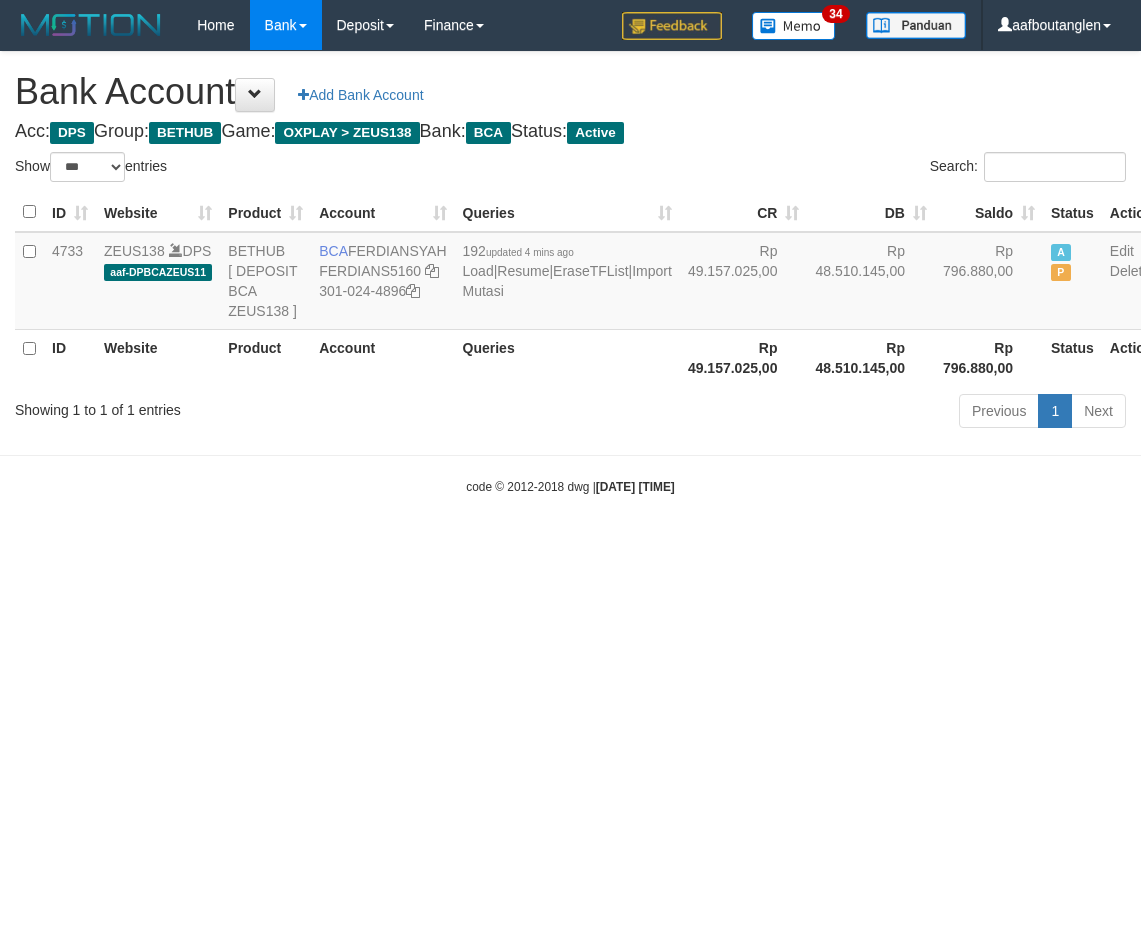 select on "***" 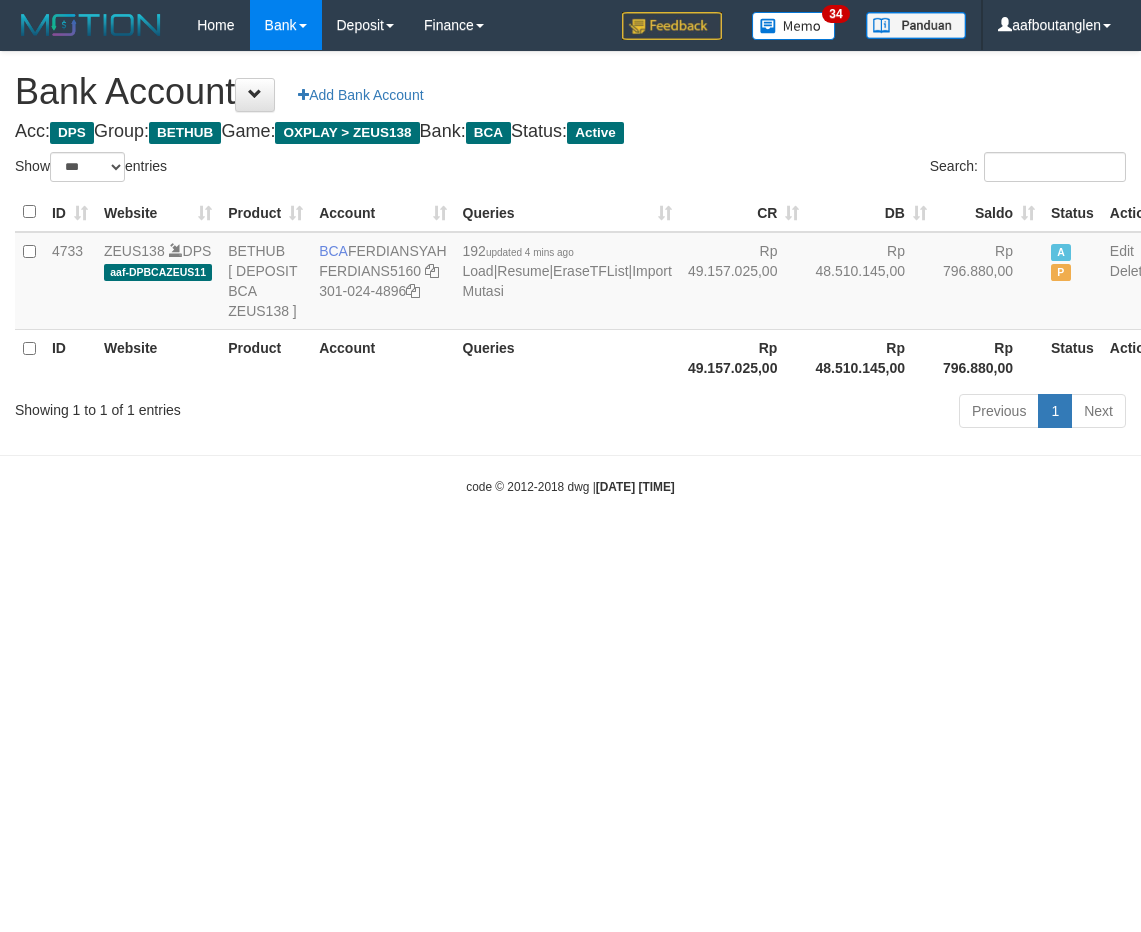 scroll, scrollTop: 0, scrollLeft: 0, axis: both 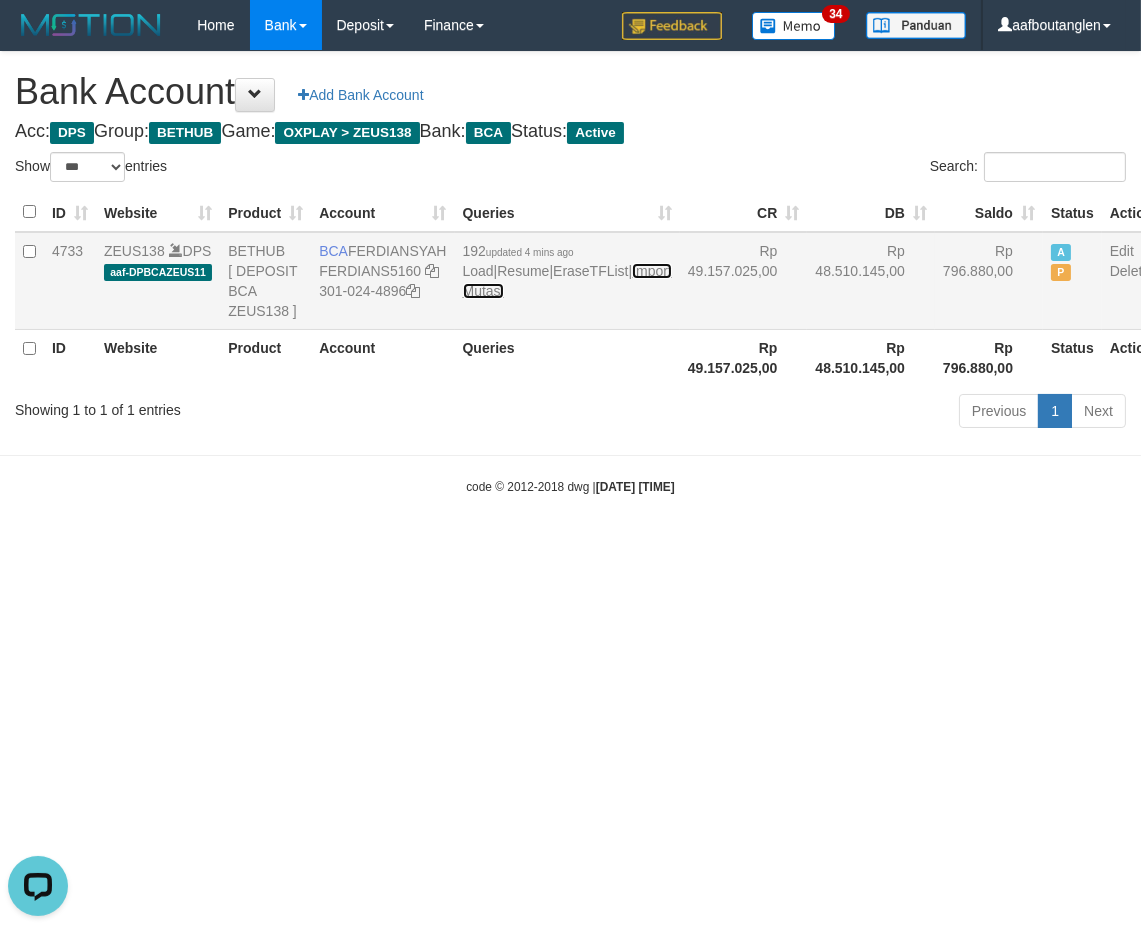 click on "Import Mutasi" at bounding box center (567, 281) 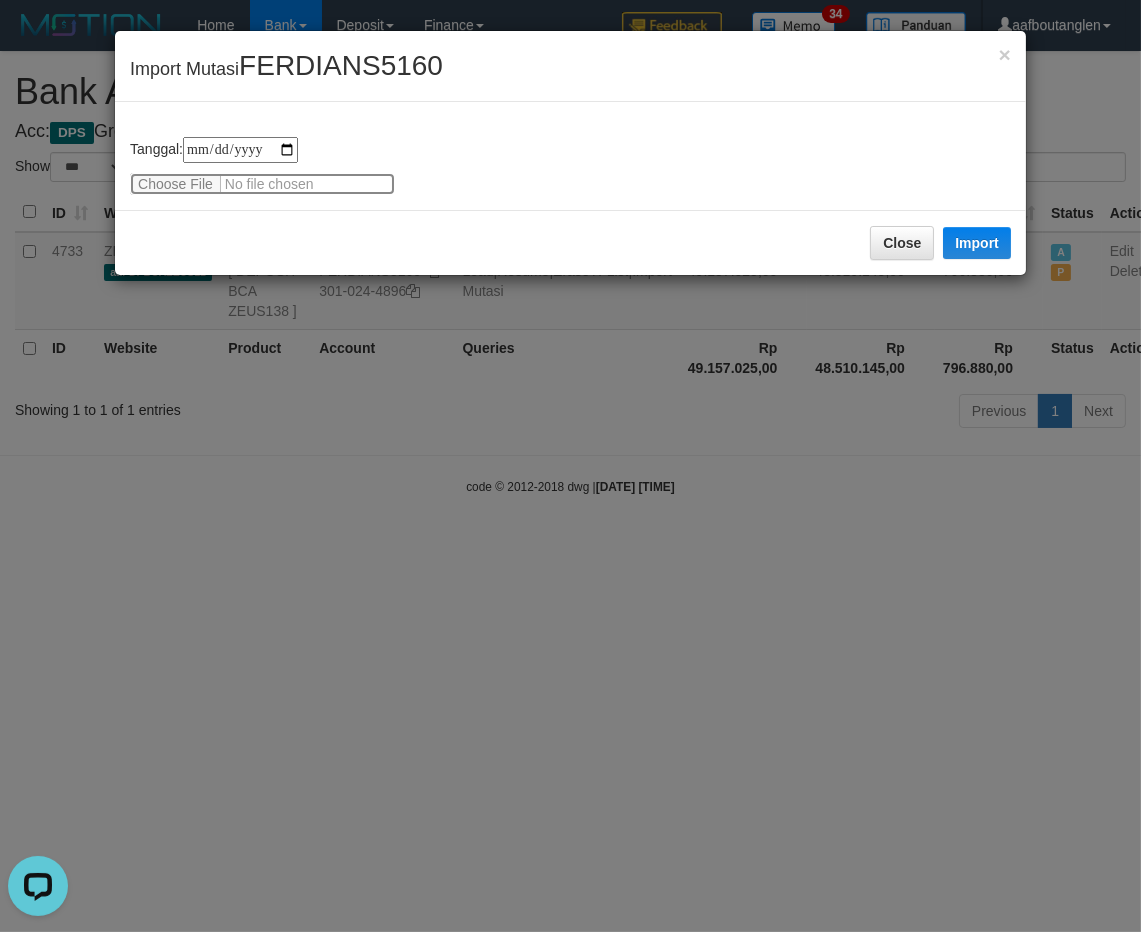 click at bounding box center (262, 184) 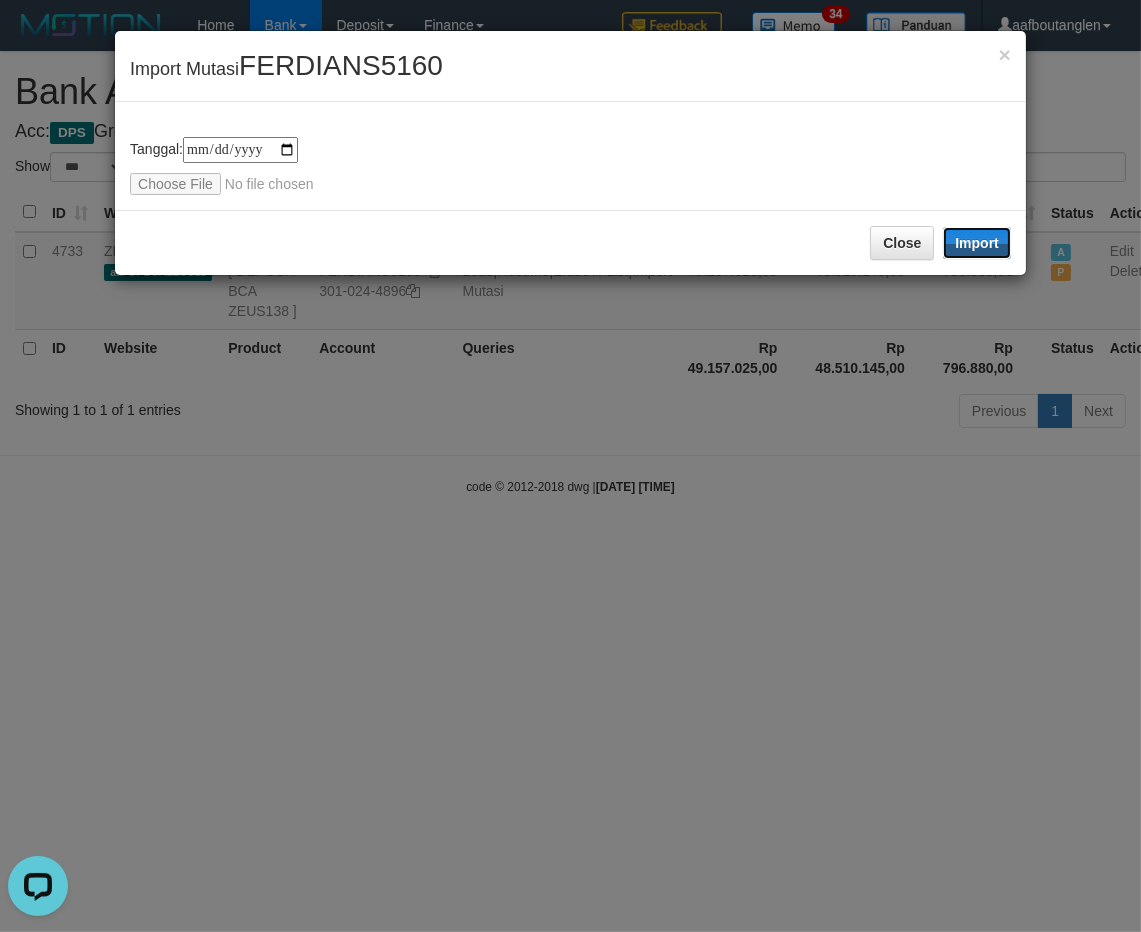 drag, startPoint x: 943, startPoint y: 251, endPoint x: 935, endPoint y: 280, distance: 30.083218 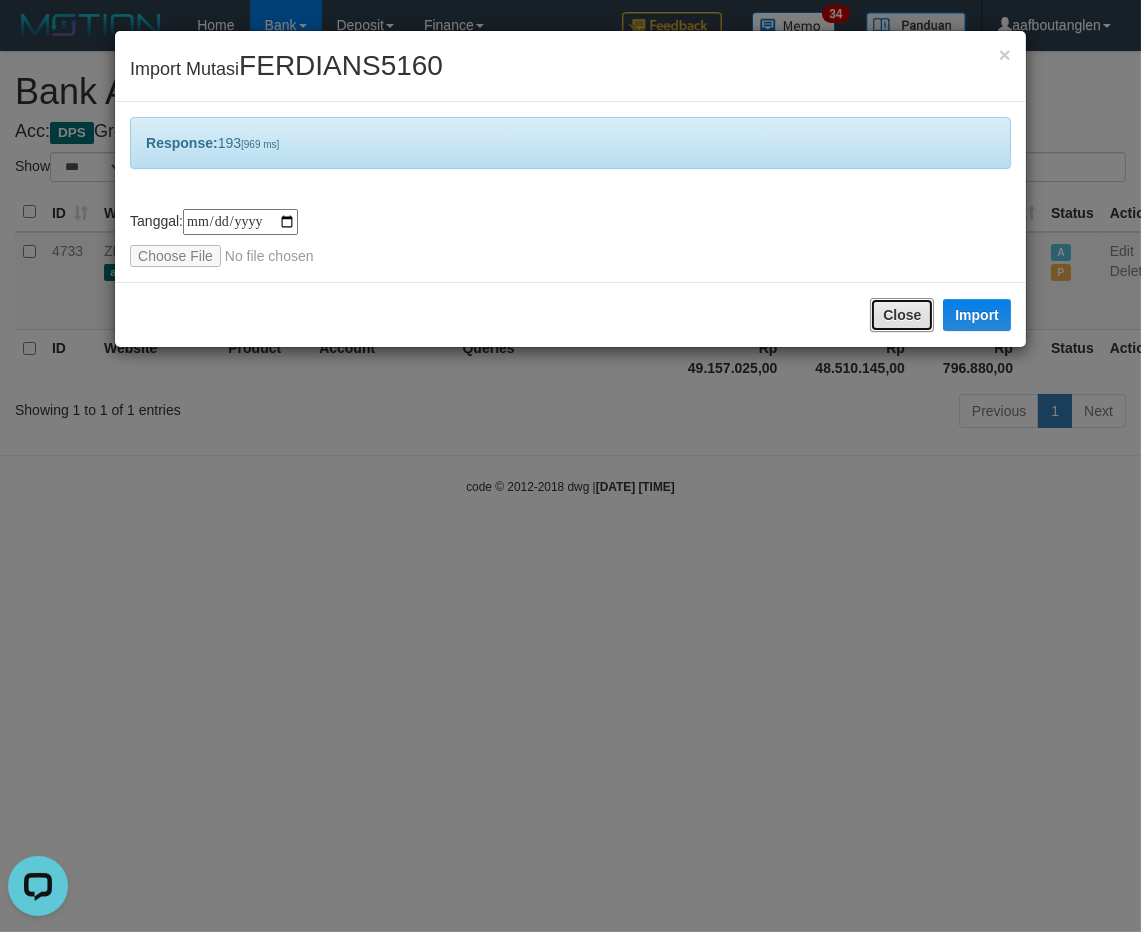 drag, startPoint x: 925, startPoint y: 318, endPoint x: 797, endPoint y: 481, distance: 207.25105 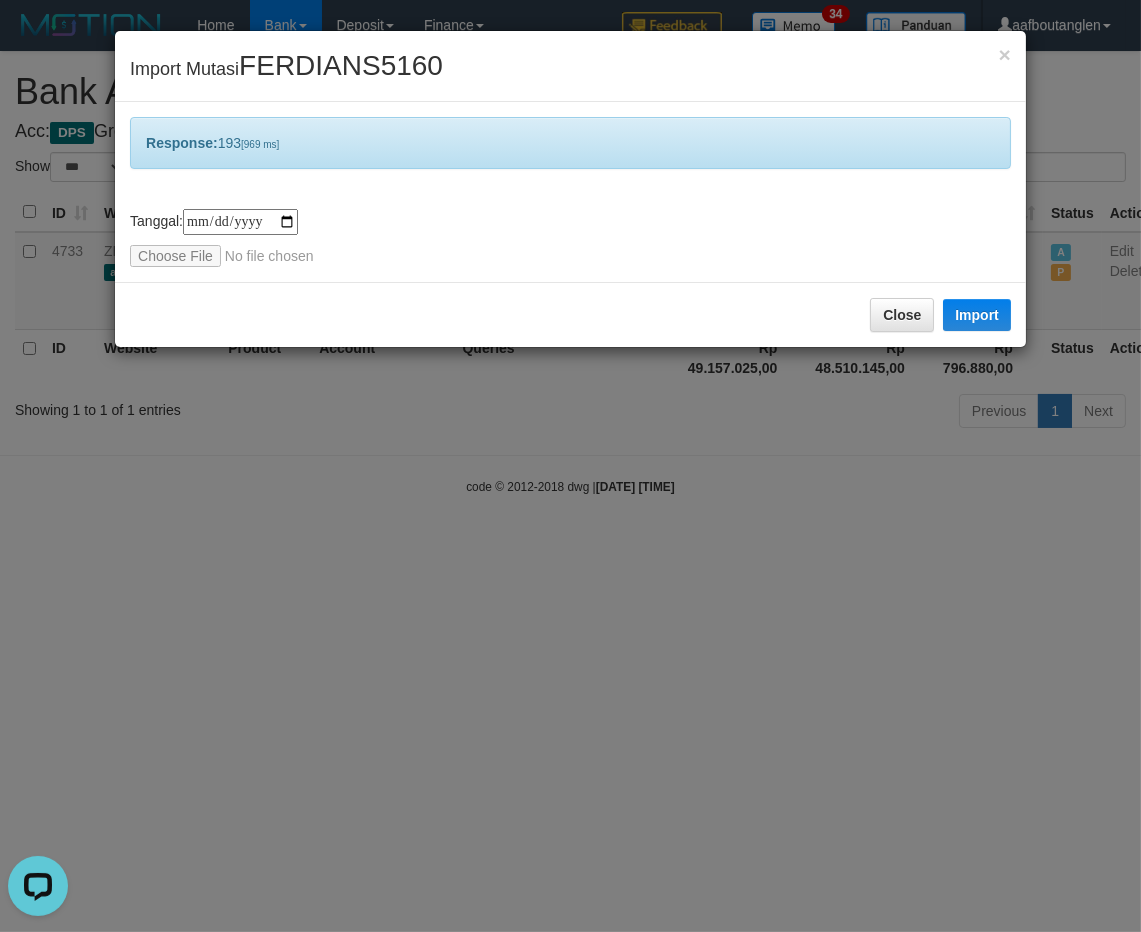 click on "**********" at bounding box center [570, 466] 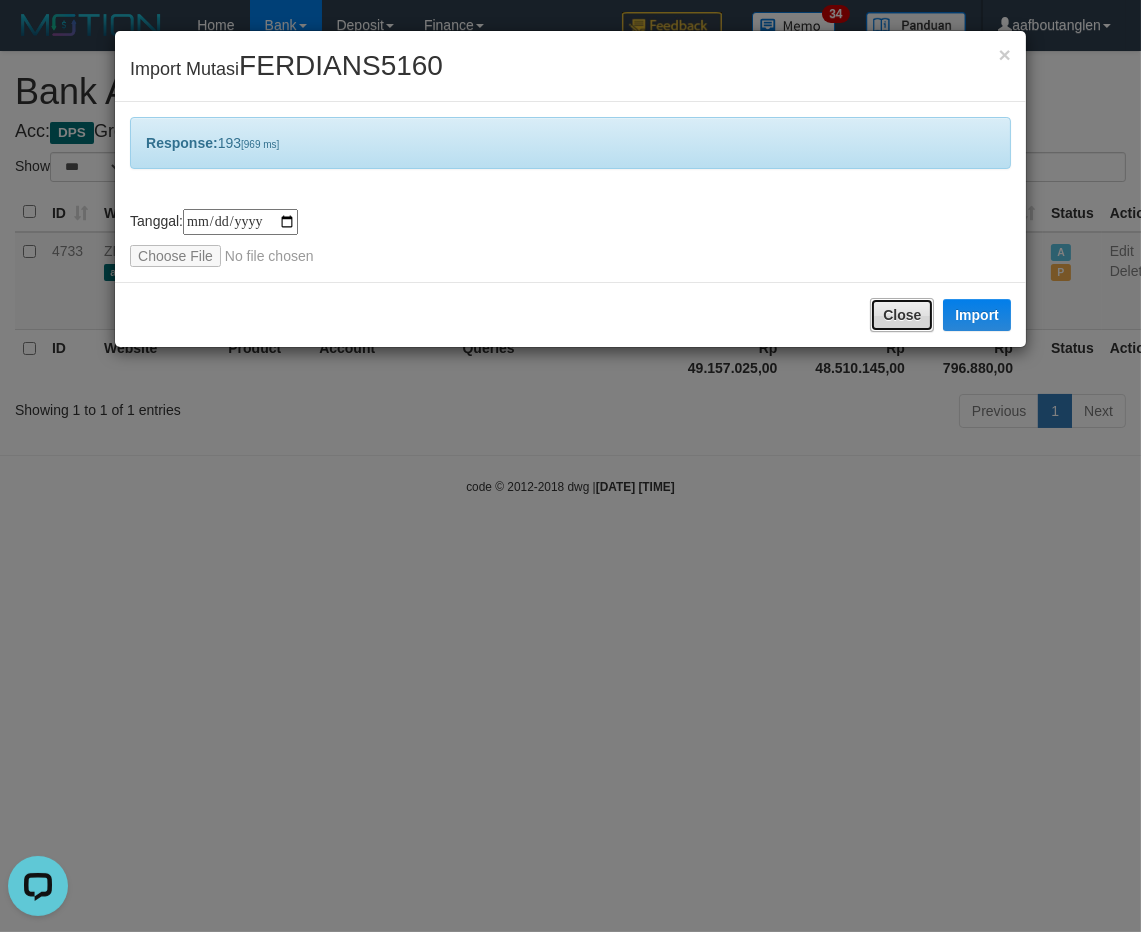 click on "Close" at bounding box center [902, 315] 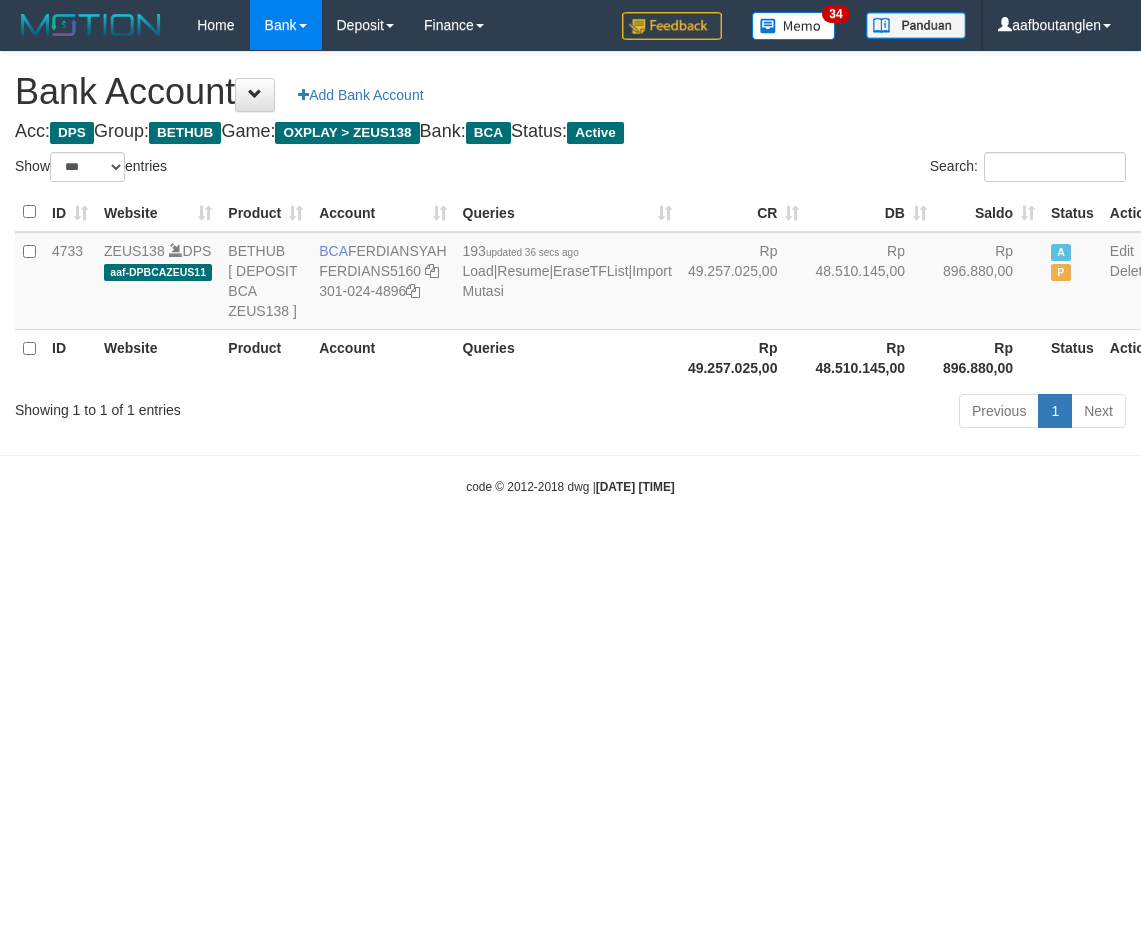 select on "***" 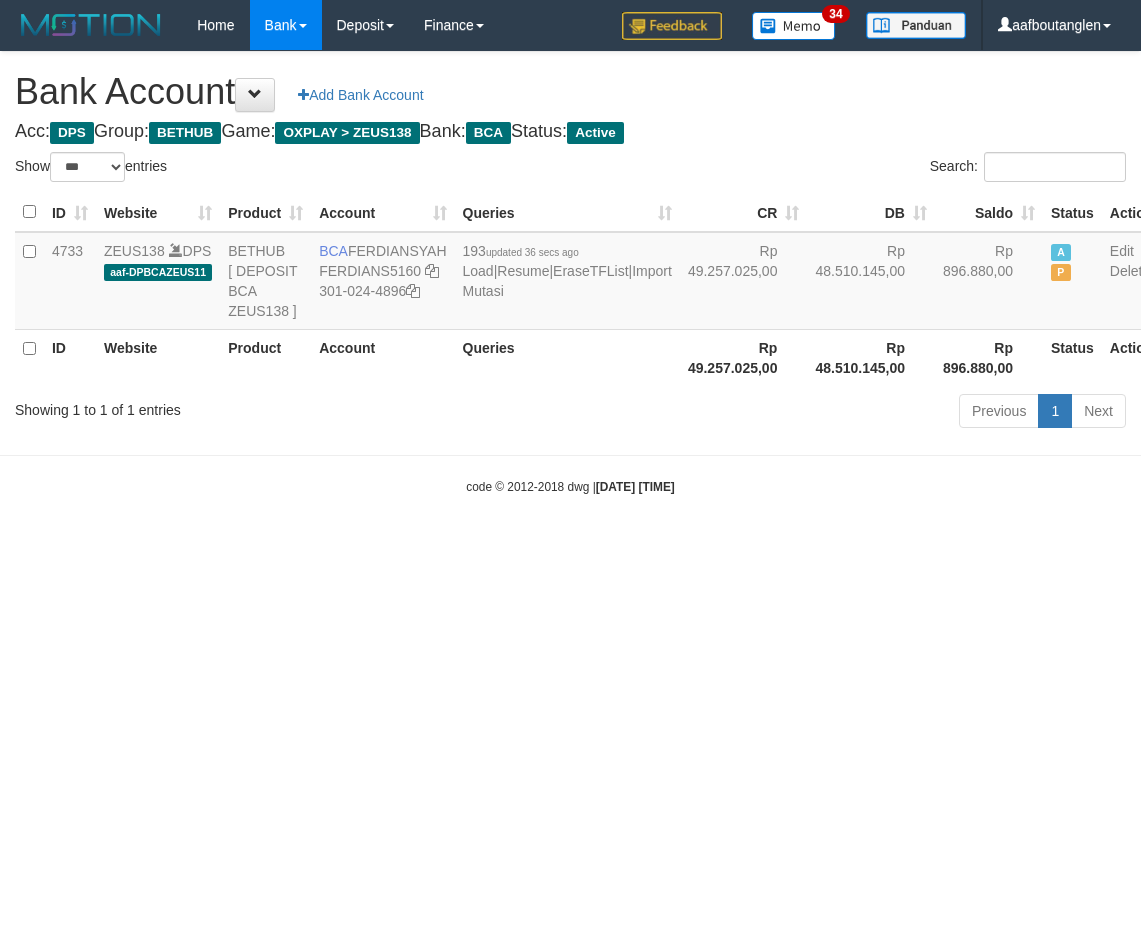 scroll, scrollTop: 0, scrollLeft: 0, axis: both 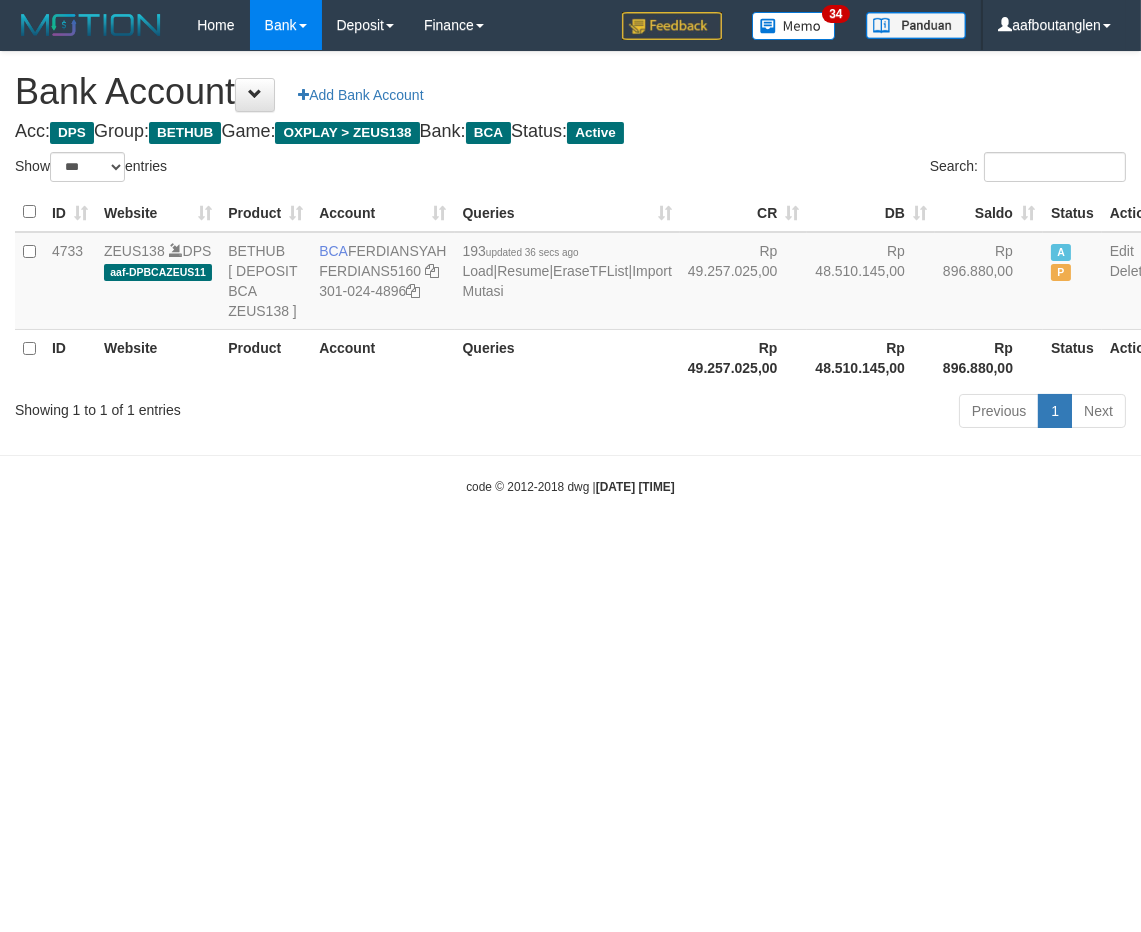 drag, startPoint x: 734, startPoint y: 536, endPoint x: 700, endPoint y: 561, distance: 42.201897 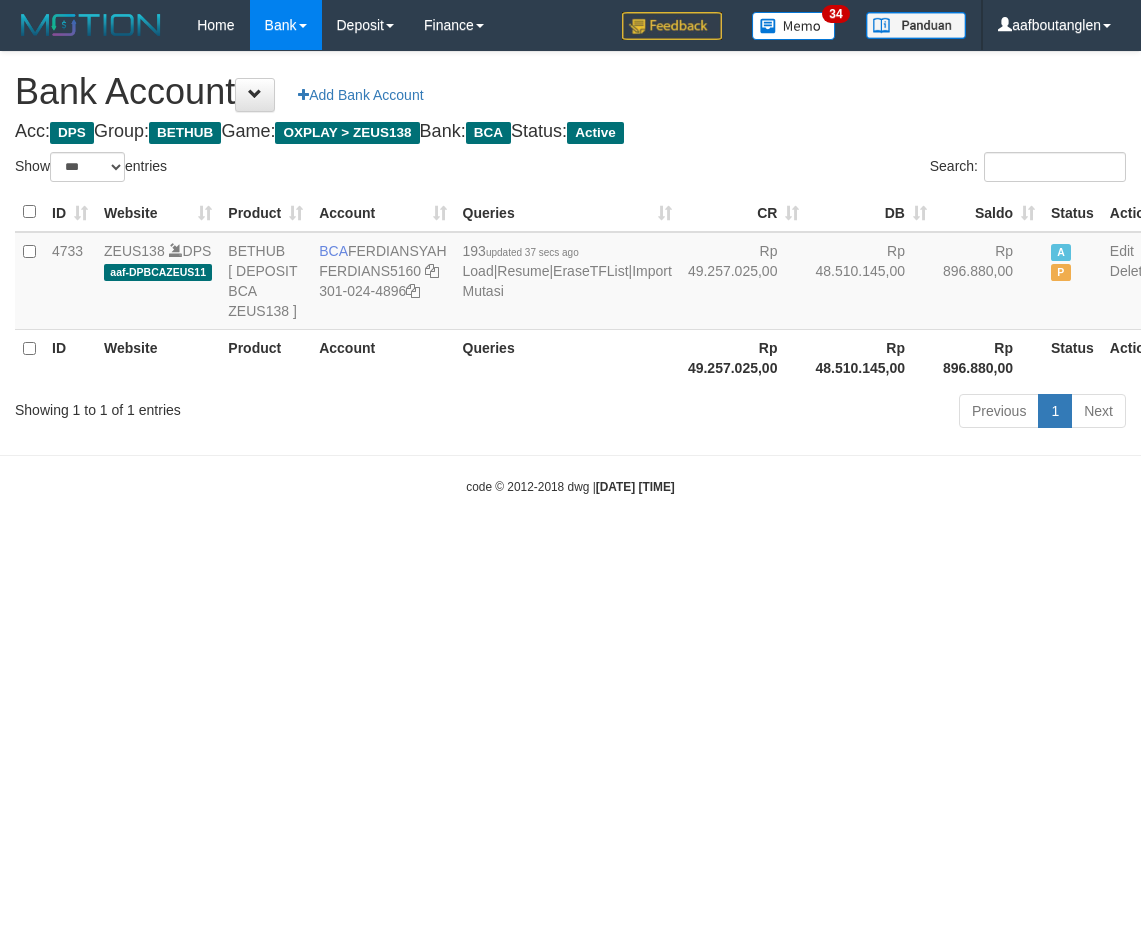 select on "***" 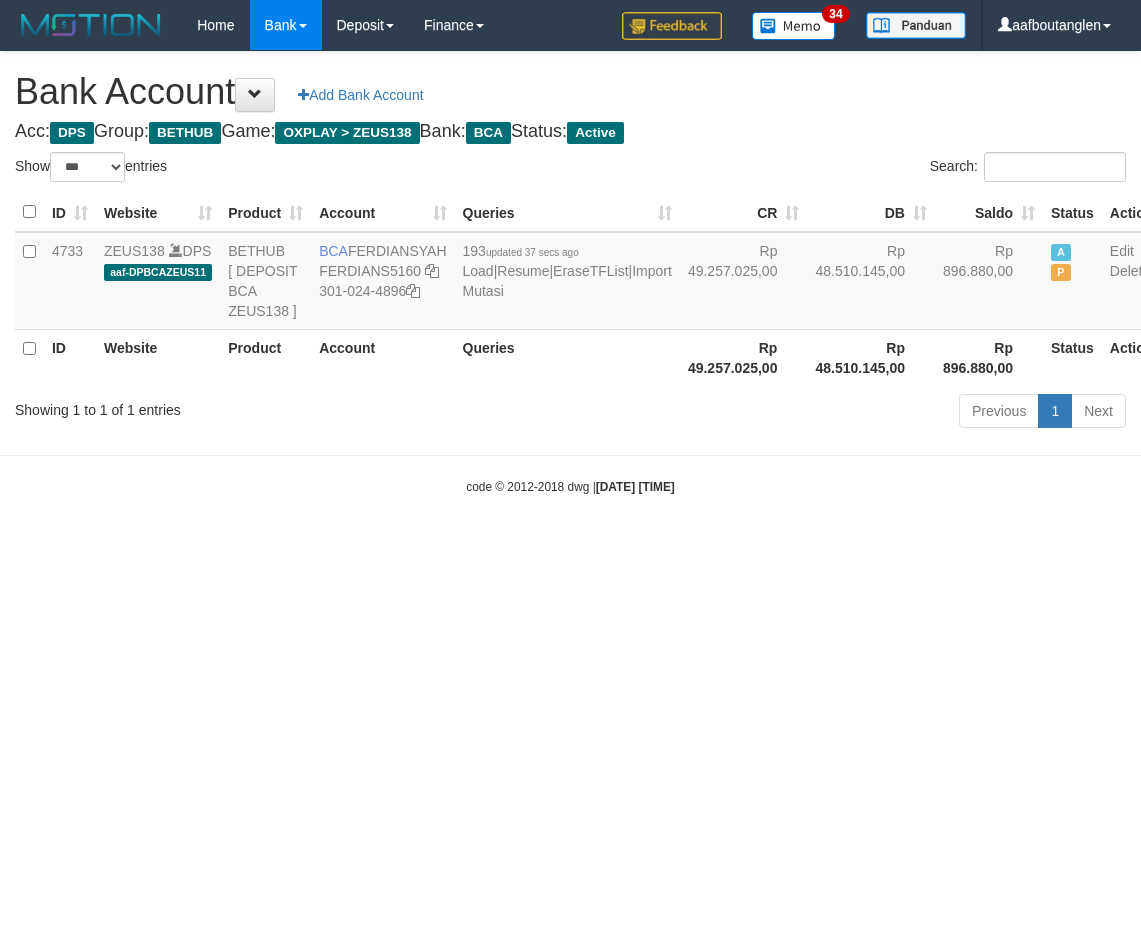 scroll, scrollTop: 0, scrollLeft: 0, axis: both 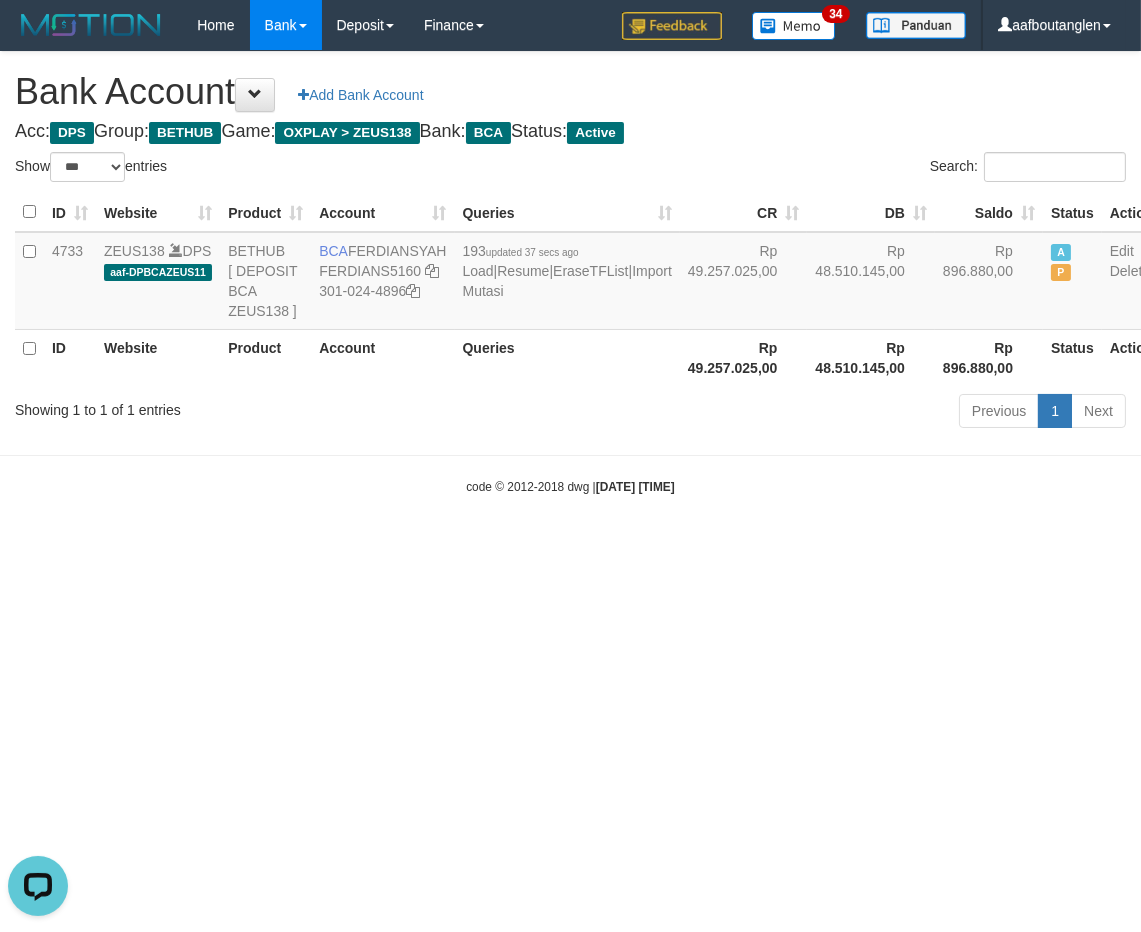 click on "Toggle navigation
Home
Bank
Account List
Deposit
DPS List
History
Note DPS
Finance
Financial Data
aafboutanglen
My Profile
Log Out
34" at bounding box center [570, 273] 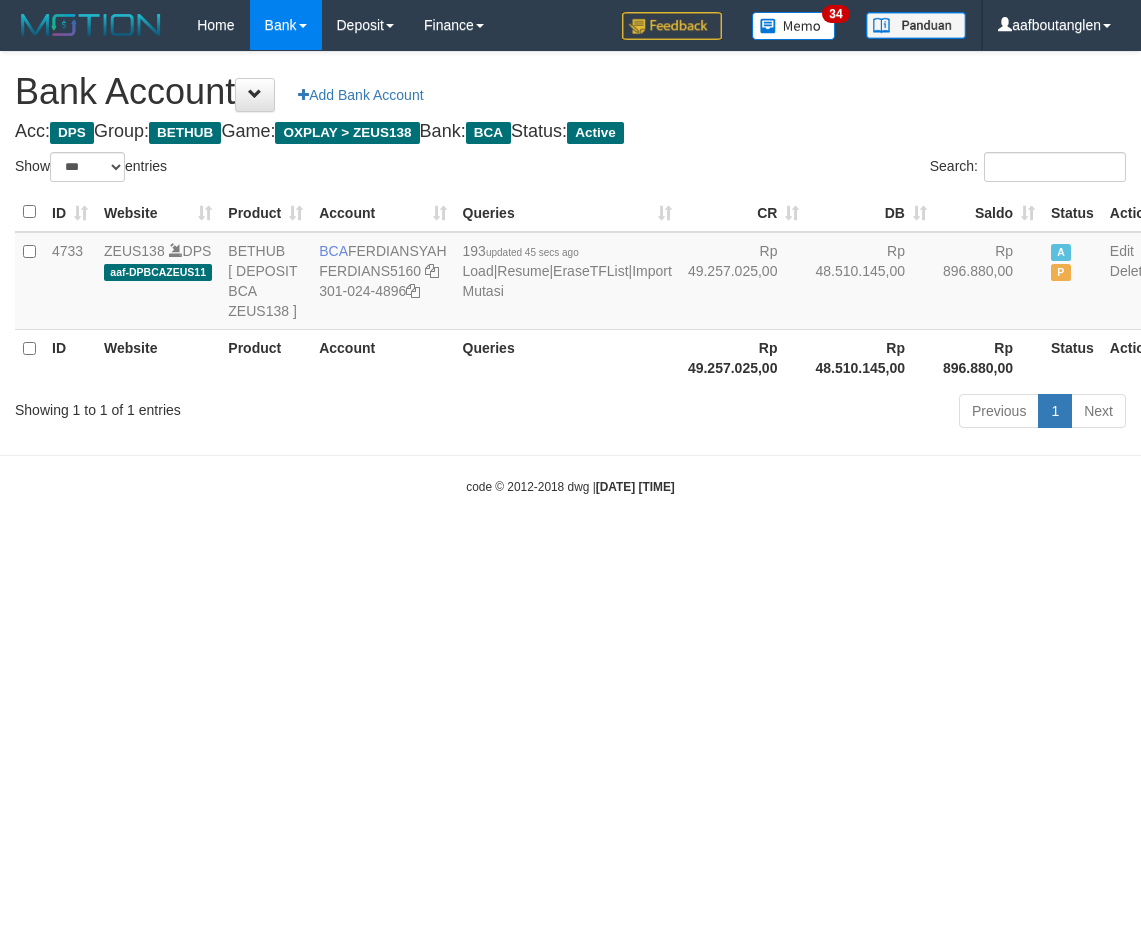 select on "***" 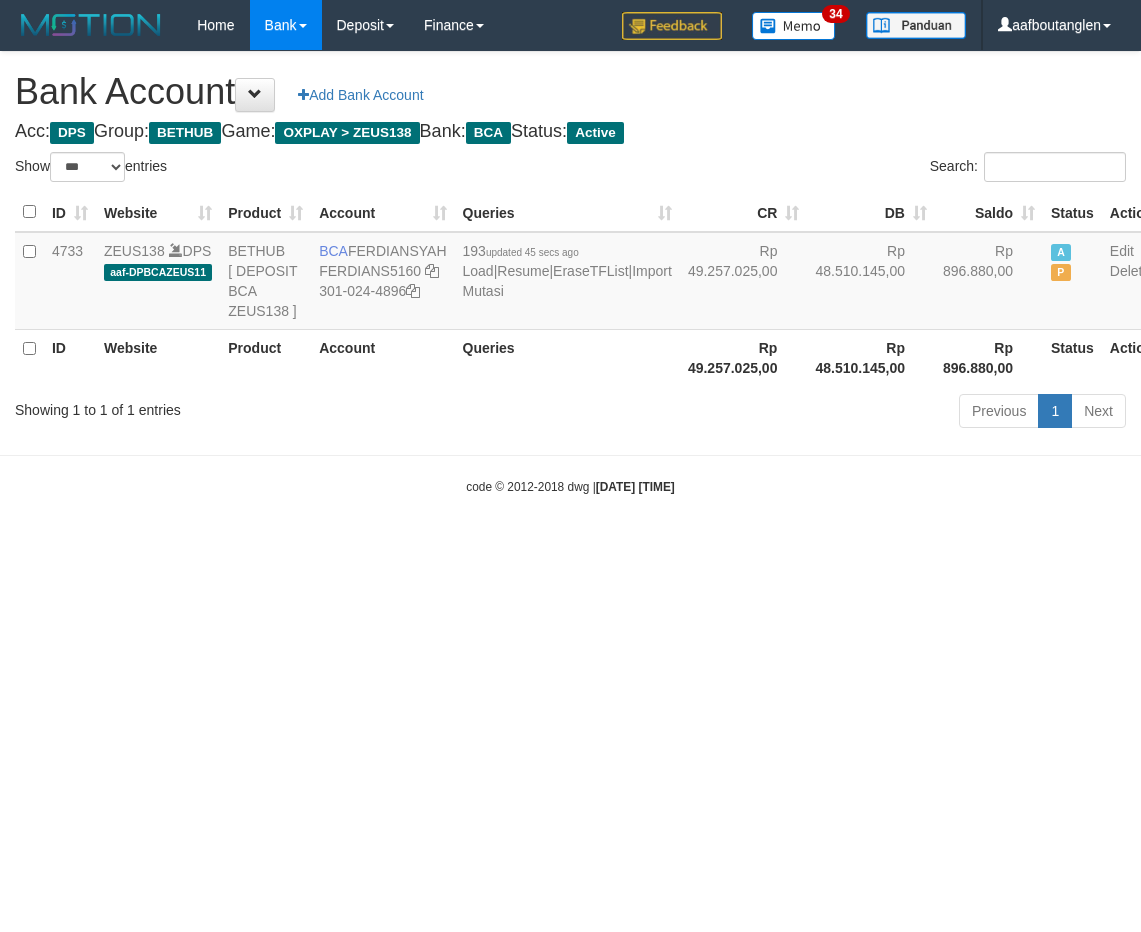 scroll, scrollTop: 0, scrollLeft: 0, axis: both 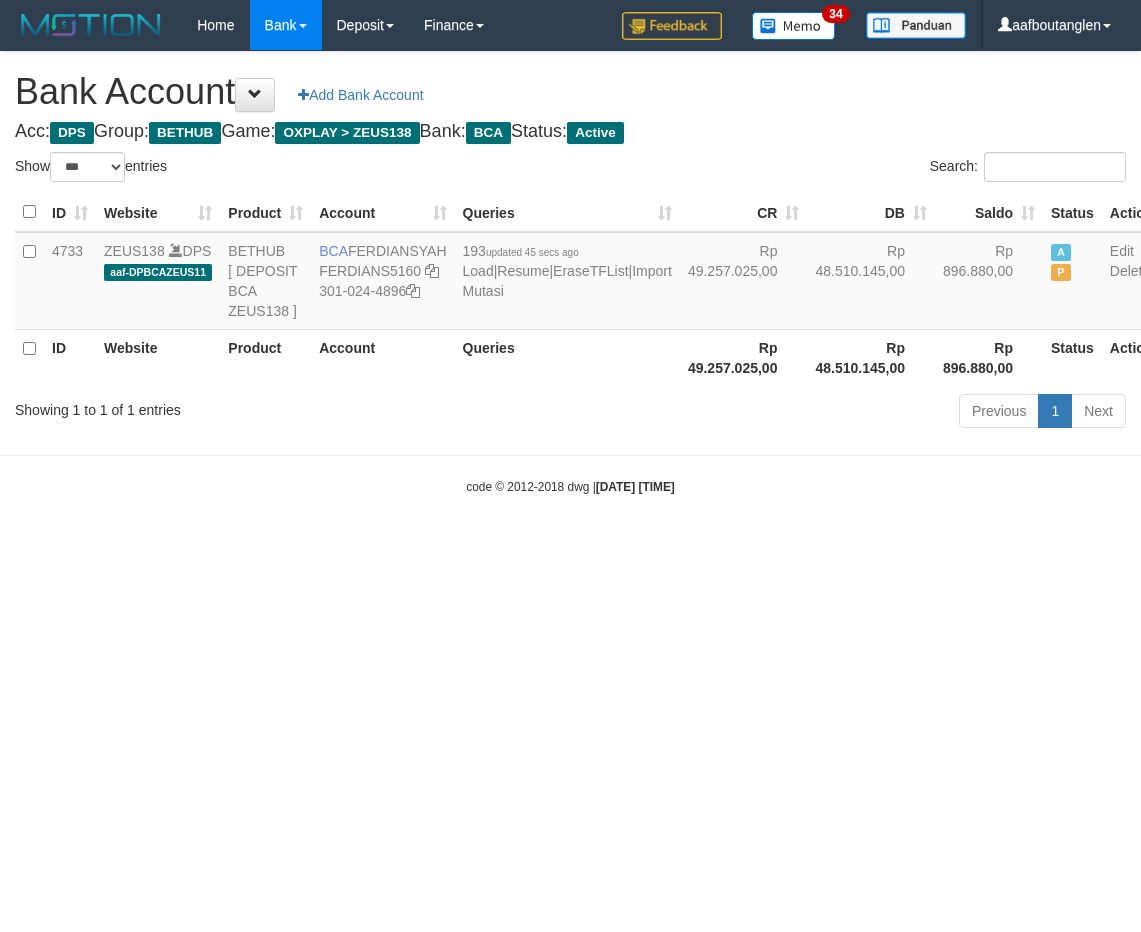 select on "***" 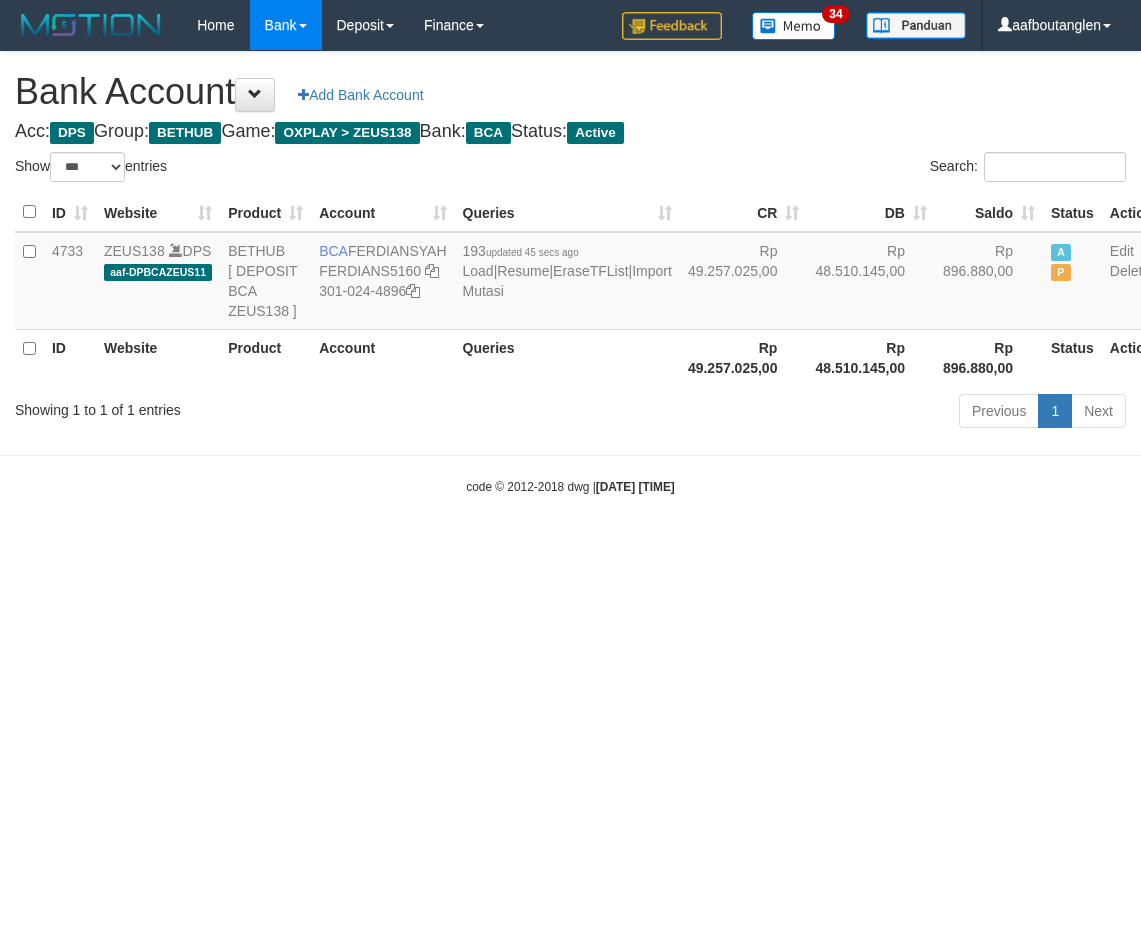 scroll, scrollTop: 0, scrollLeft: 0, axis: both 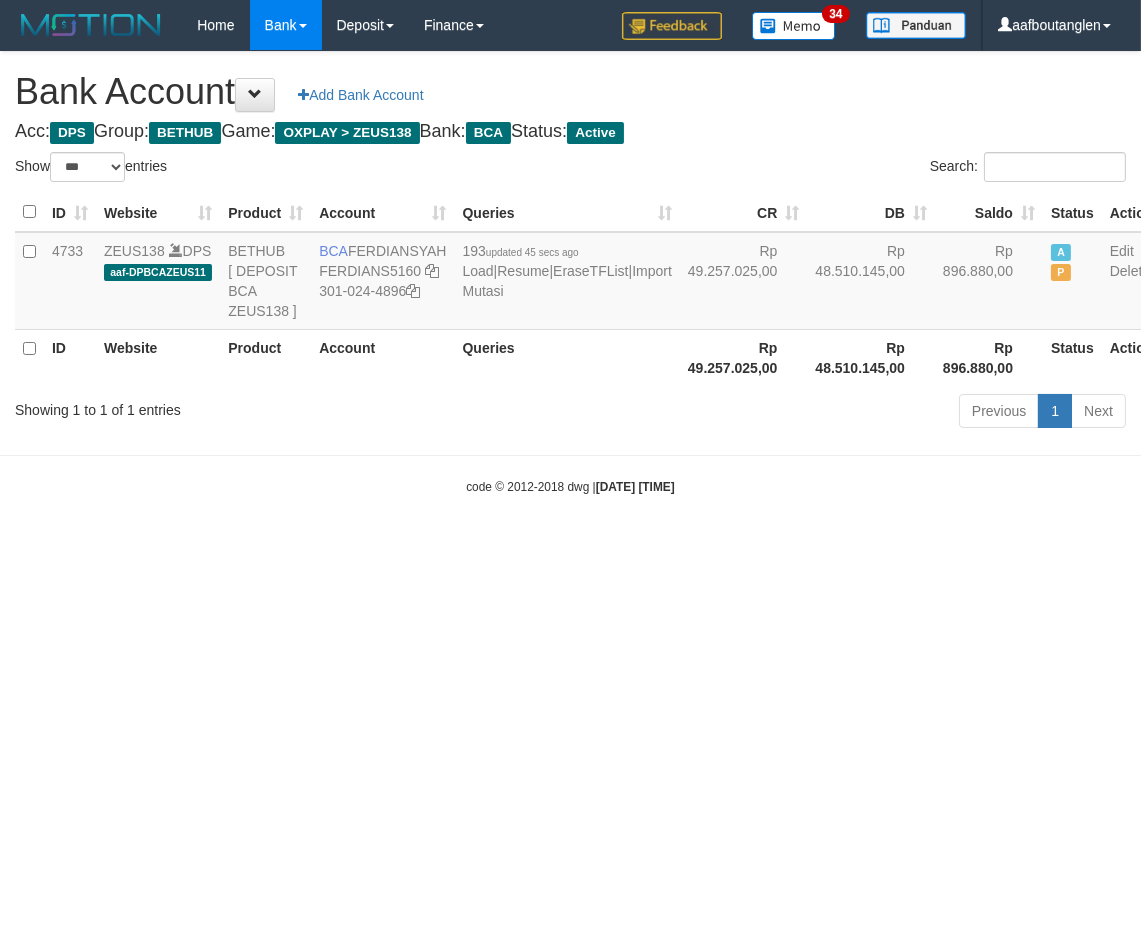 drag, startPoint x: 906, startPoint y: 703, endPoint x: 872, endPoint y: 697, distance: 34.525352 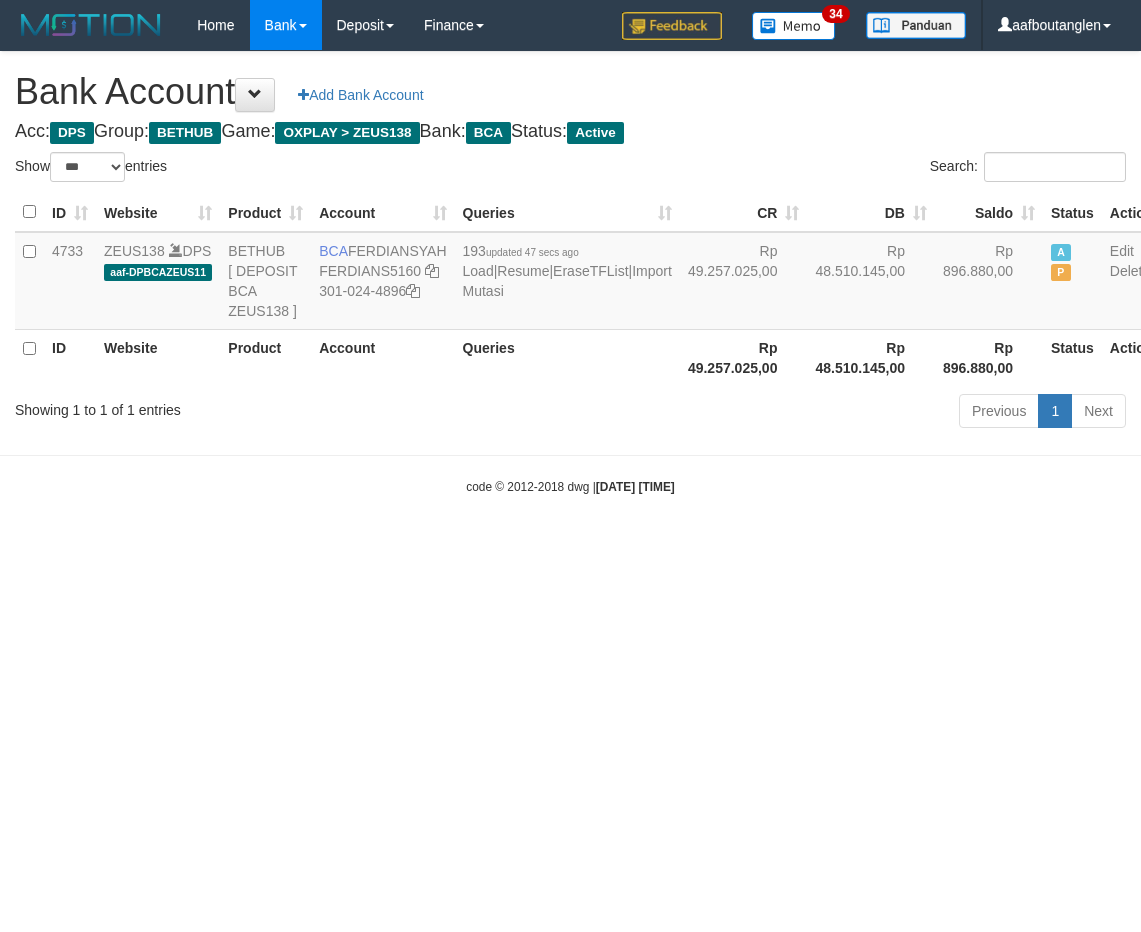 select on "***" 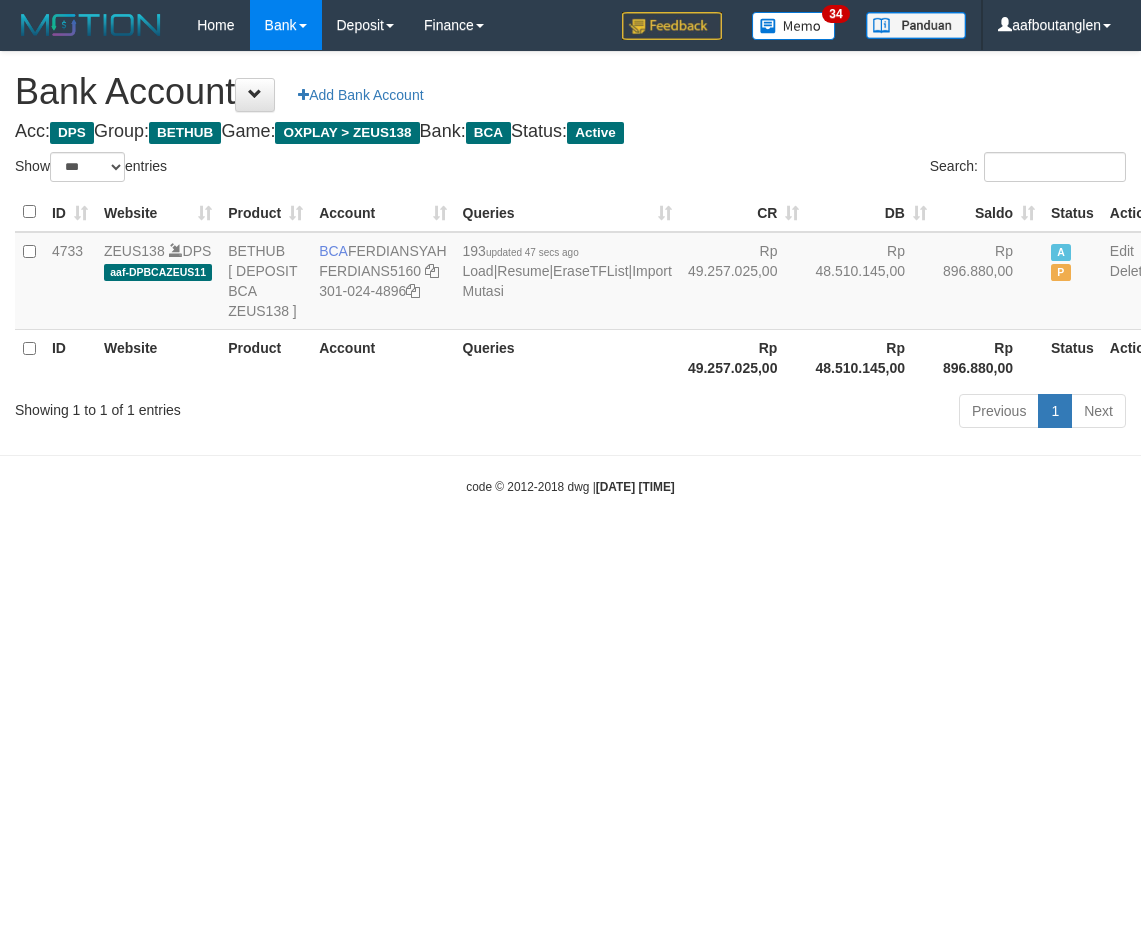 scroll, scrollTop: 0, scrollLeft: 0, axis: both 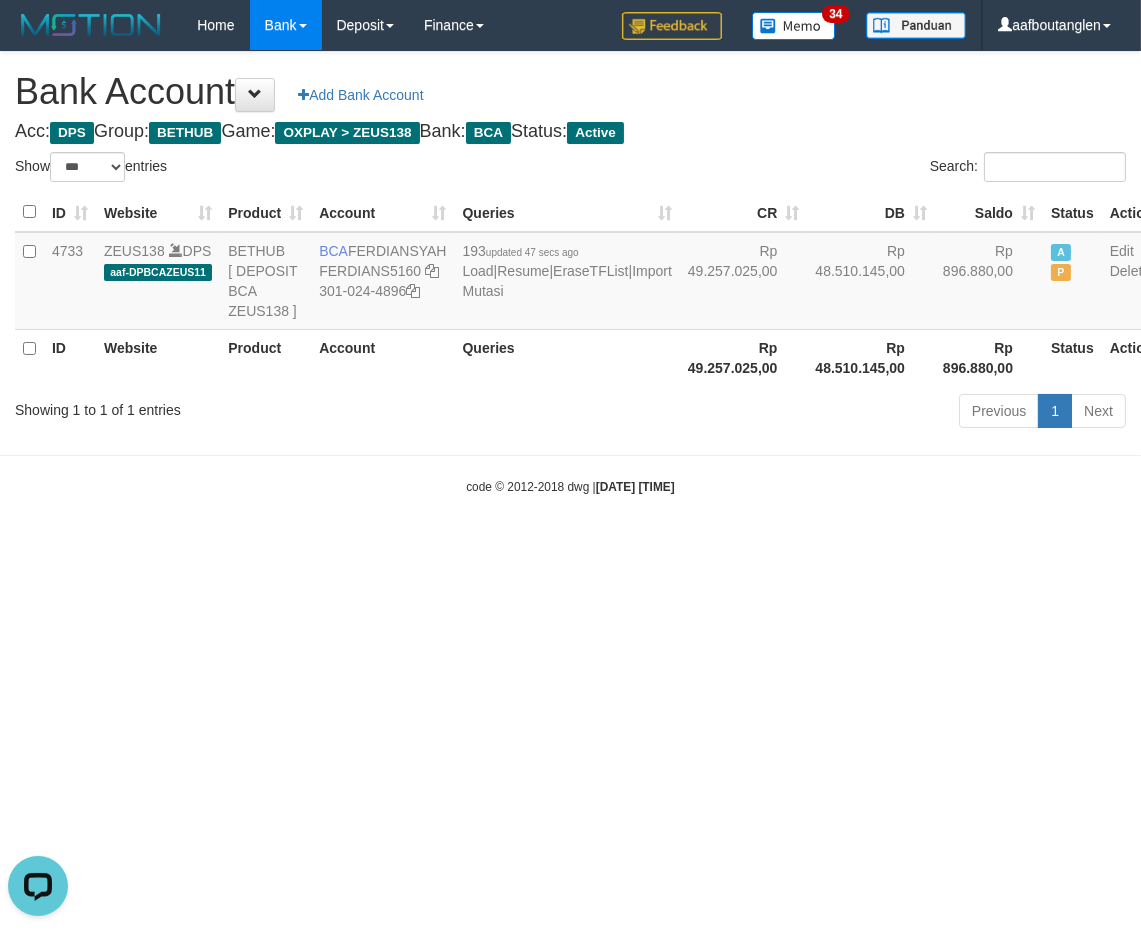 drag, startPoint x: 828, startPoint y: 674, endPoint x: 836, endPoint y: 667, distance: 10.630146 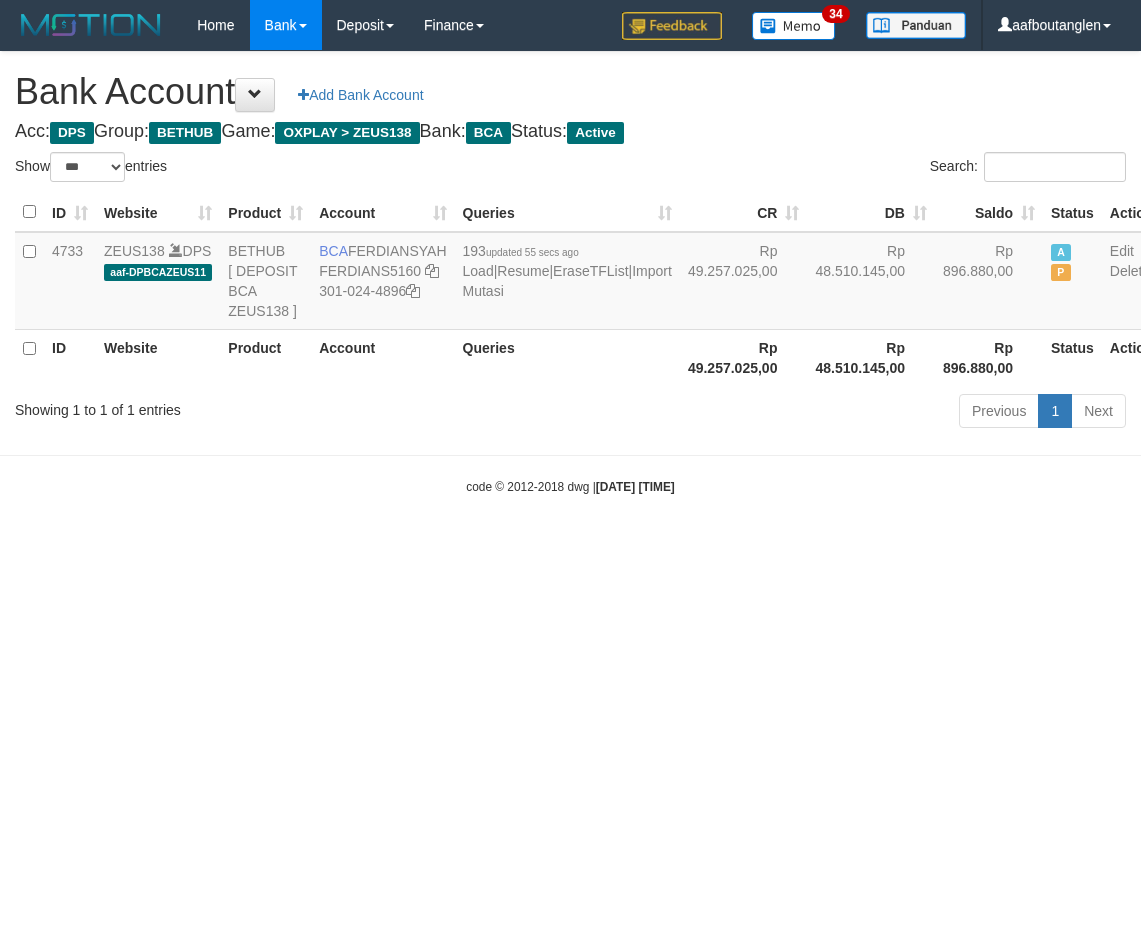 select on "***" 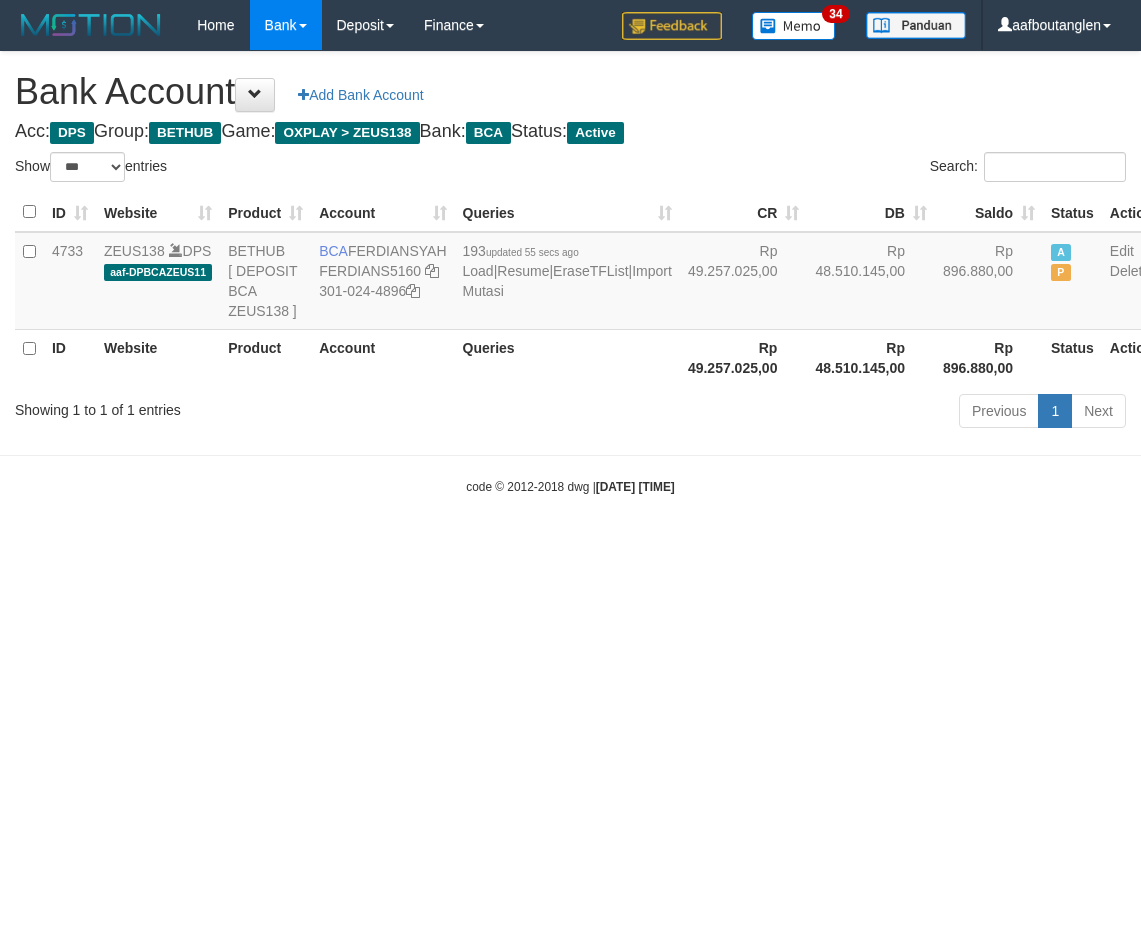 scroll, scrollTop: 0, scrollLeft: 0, axis: both 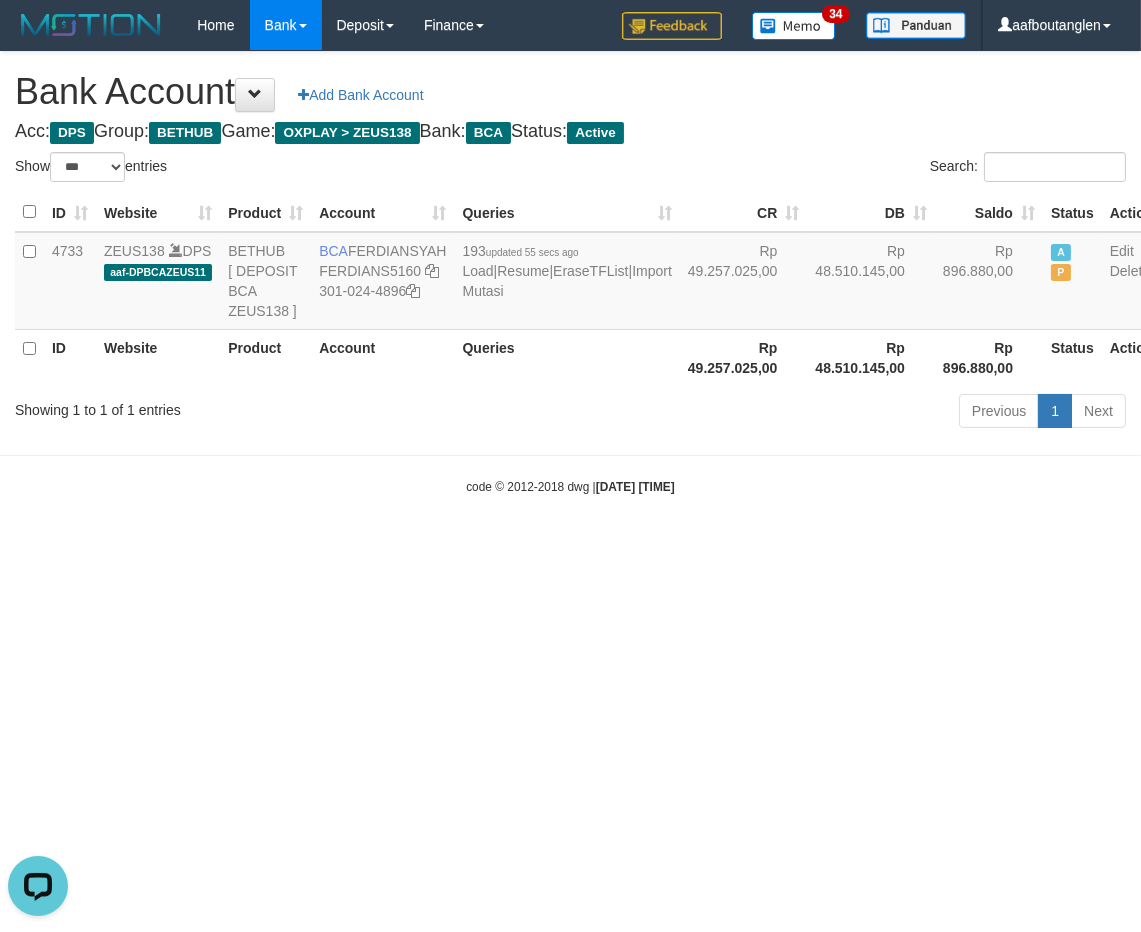 drag, startPoint x: 812, startPoint y: 617, endPoint x: 827, endPoint y: 617, distance: 15 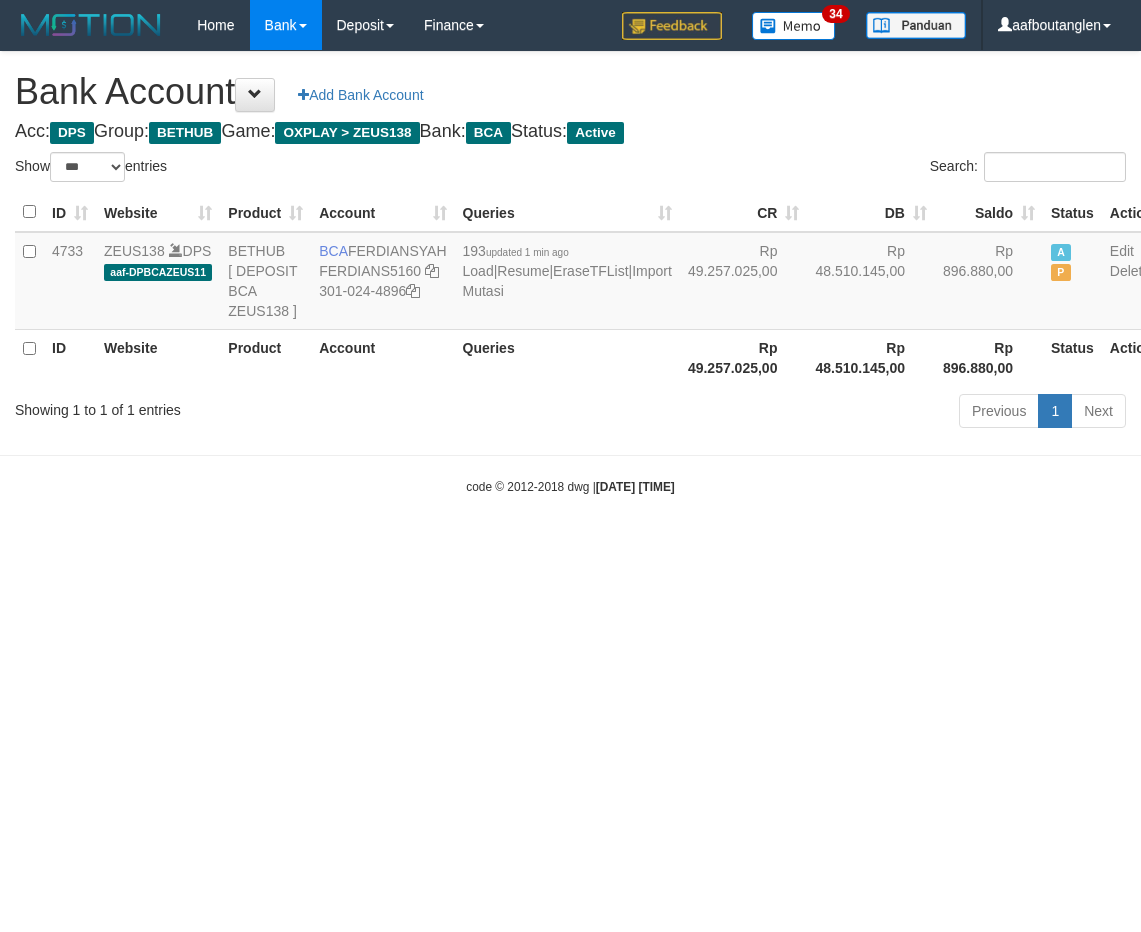 select on "***" 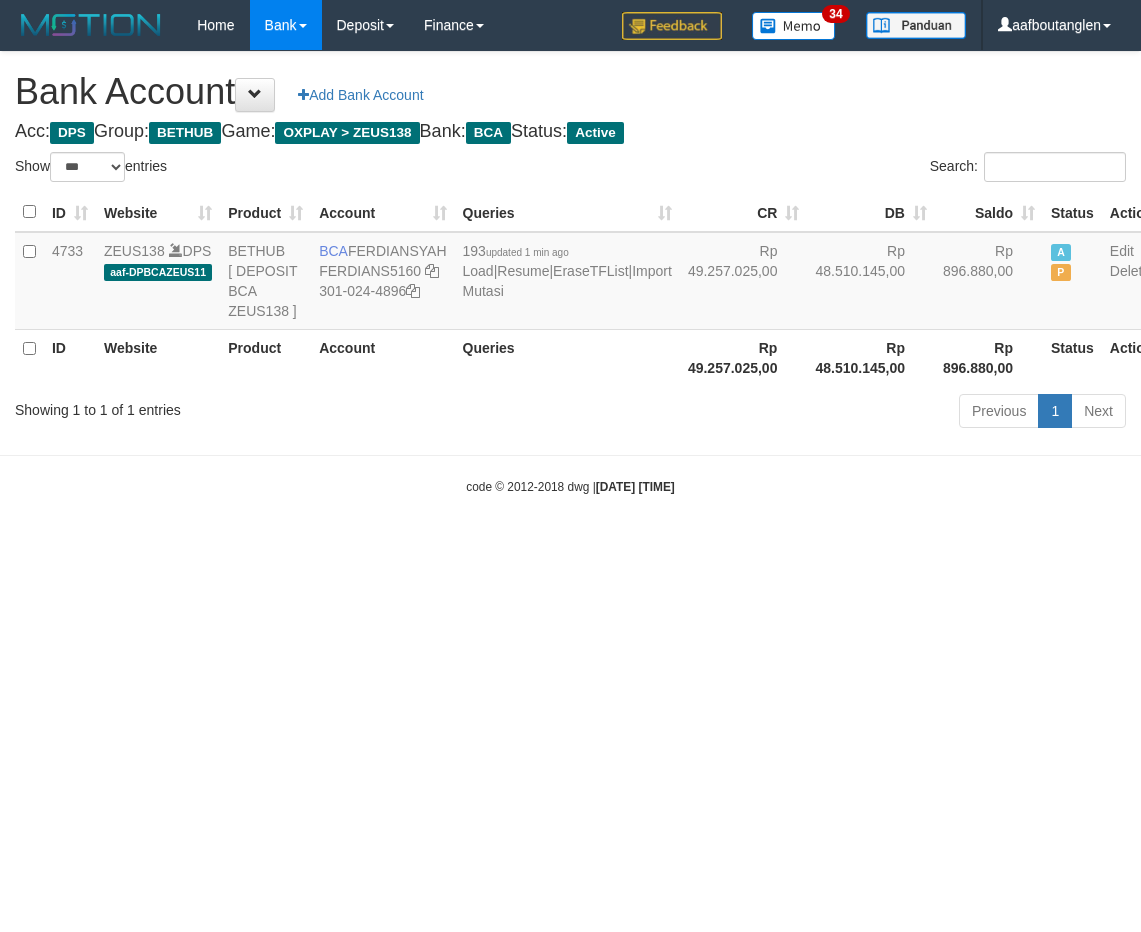 scroll, scrollTop: 0, scrollLeft: 0, axis: both 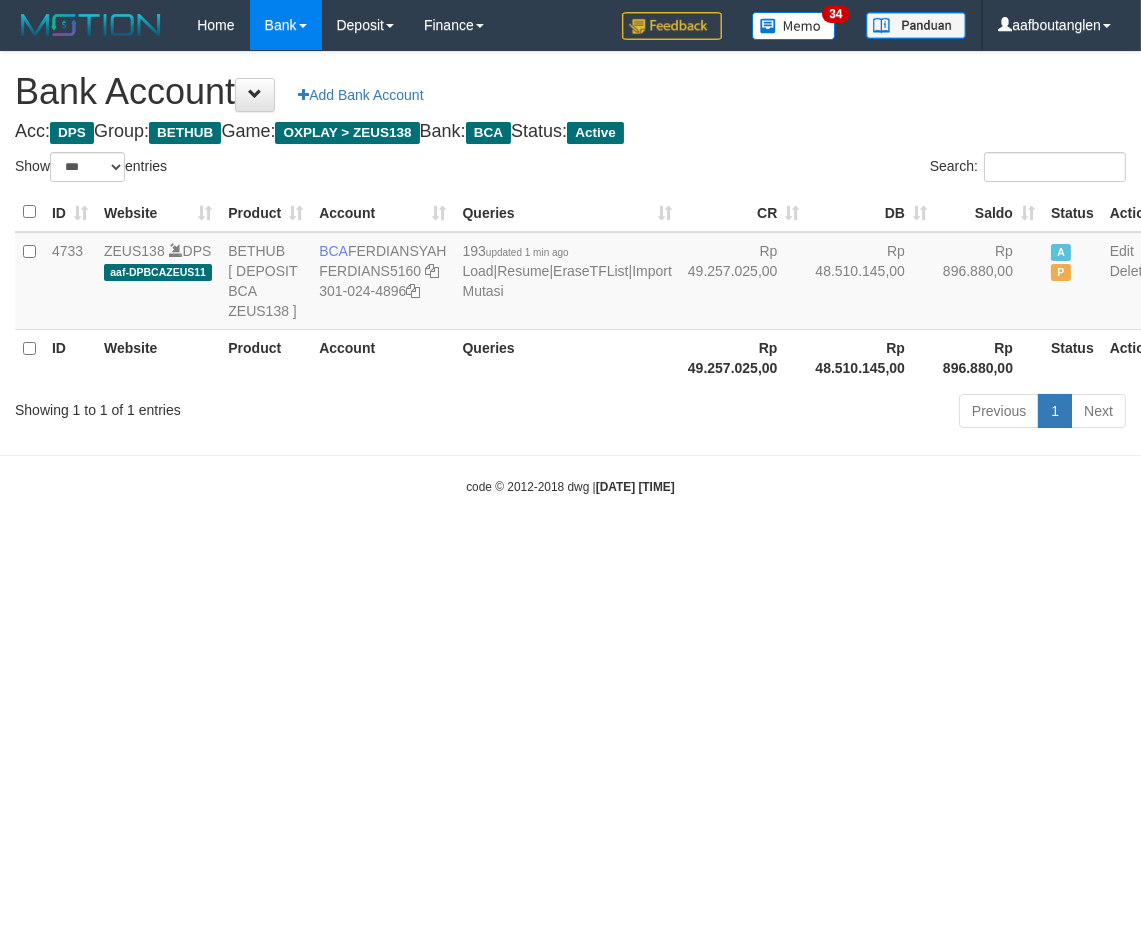 drag, startPoint x: 0, startPoint y: 0, endPoint x: 818, endPoint y: 616, distance: 1024.002 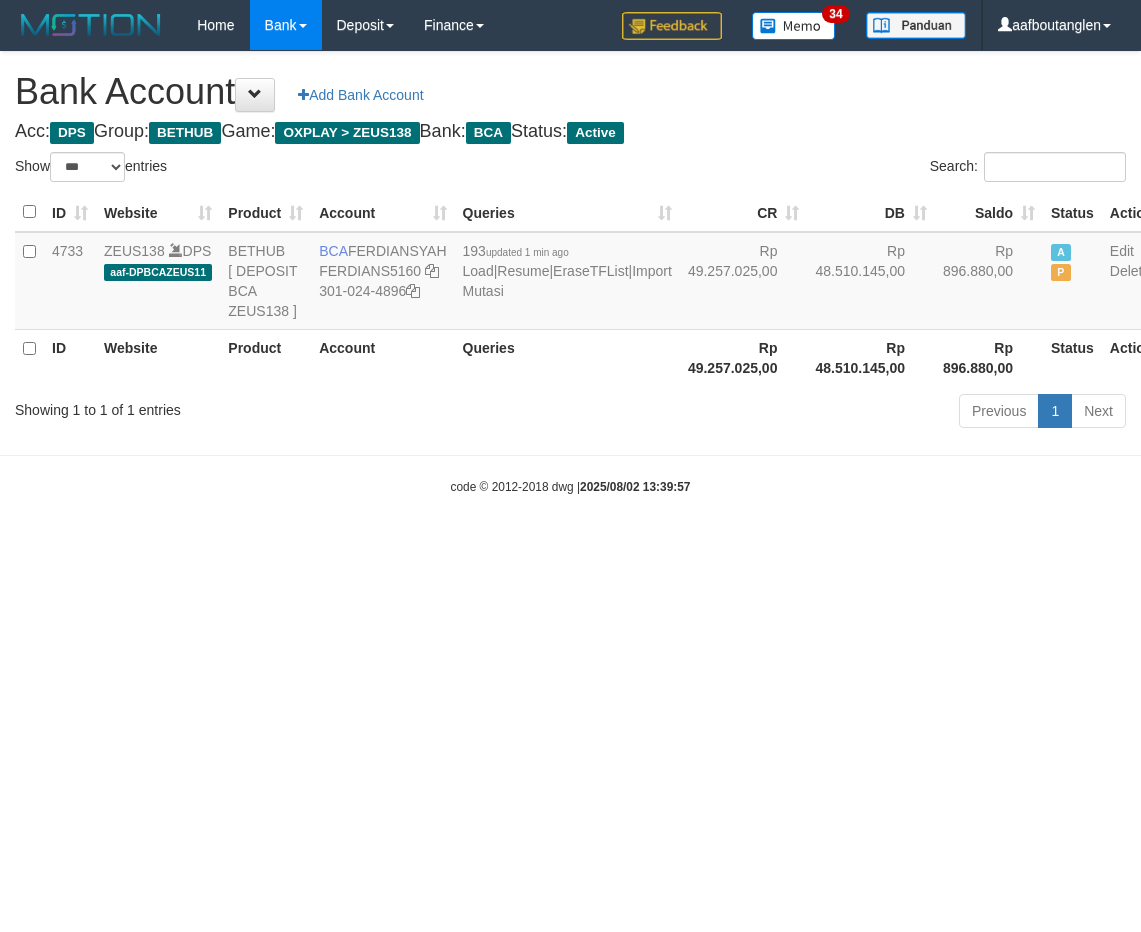 select on "***" 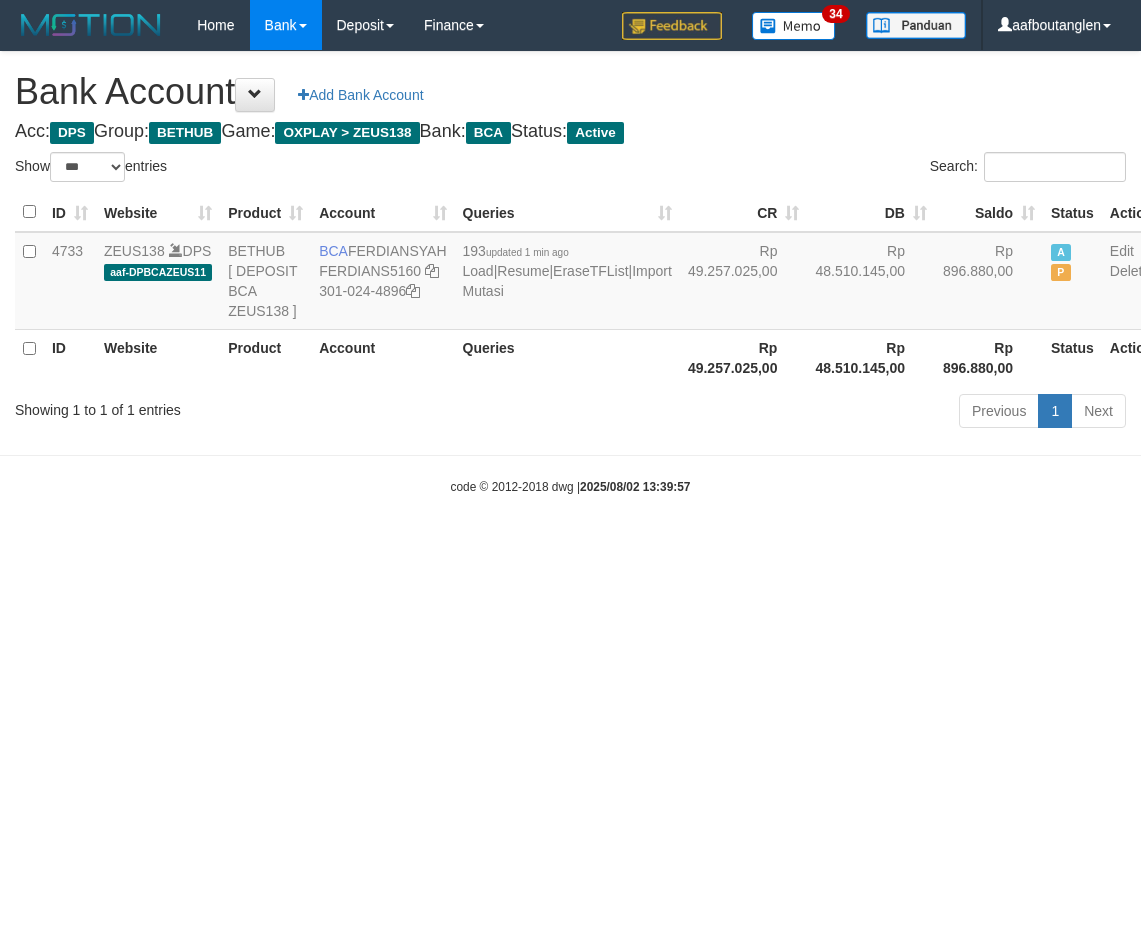 scroll, scrollTop: 0, scrollLeft: 0, axis: both 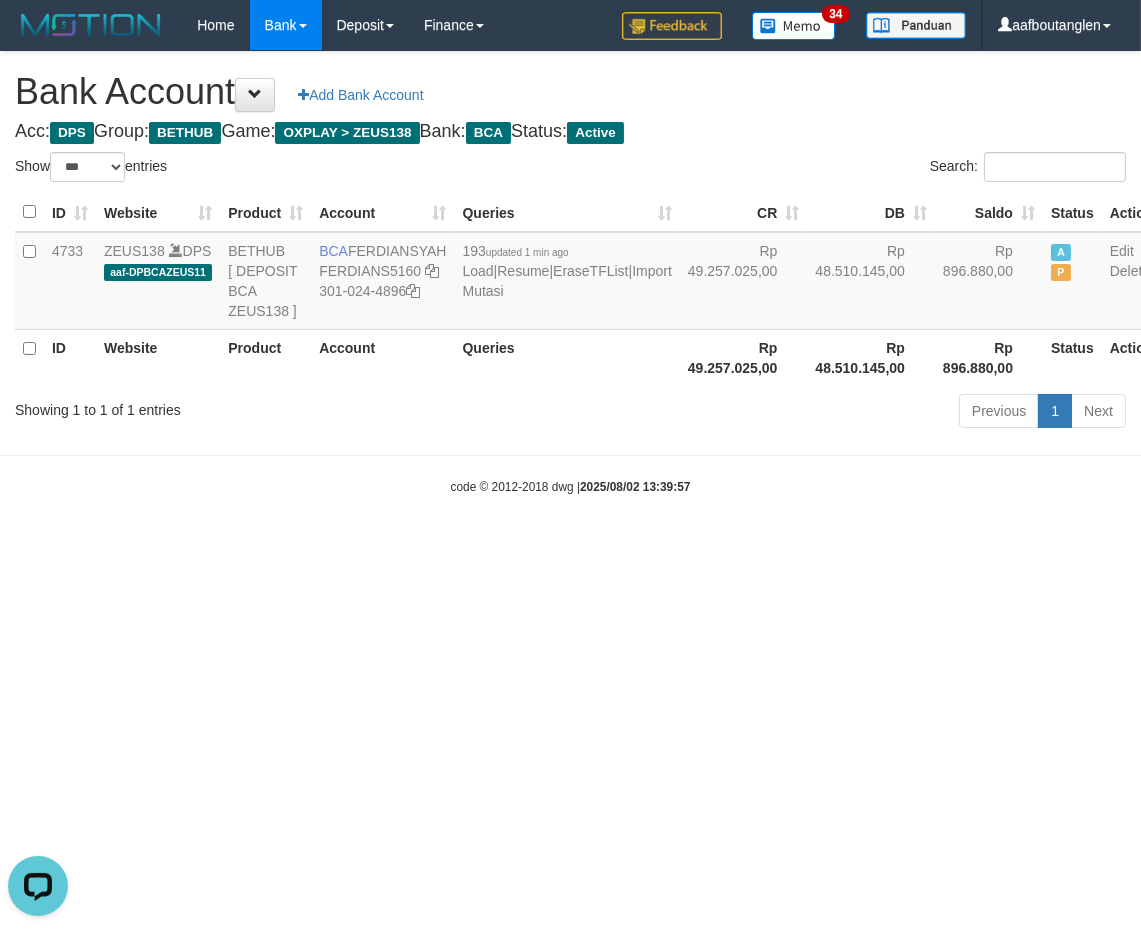 drag, startPoint x: 847, startPoint y: 684, endPoint x: 797, endPoint y: 681, distance: 50.08992 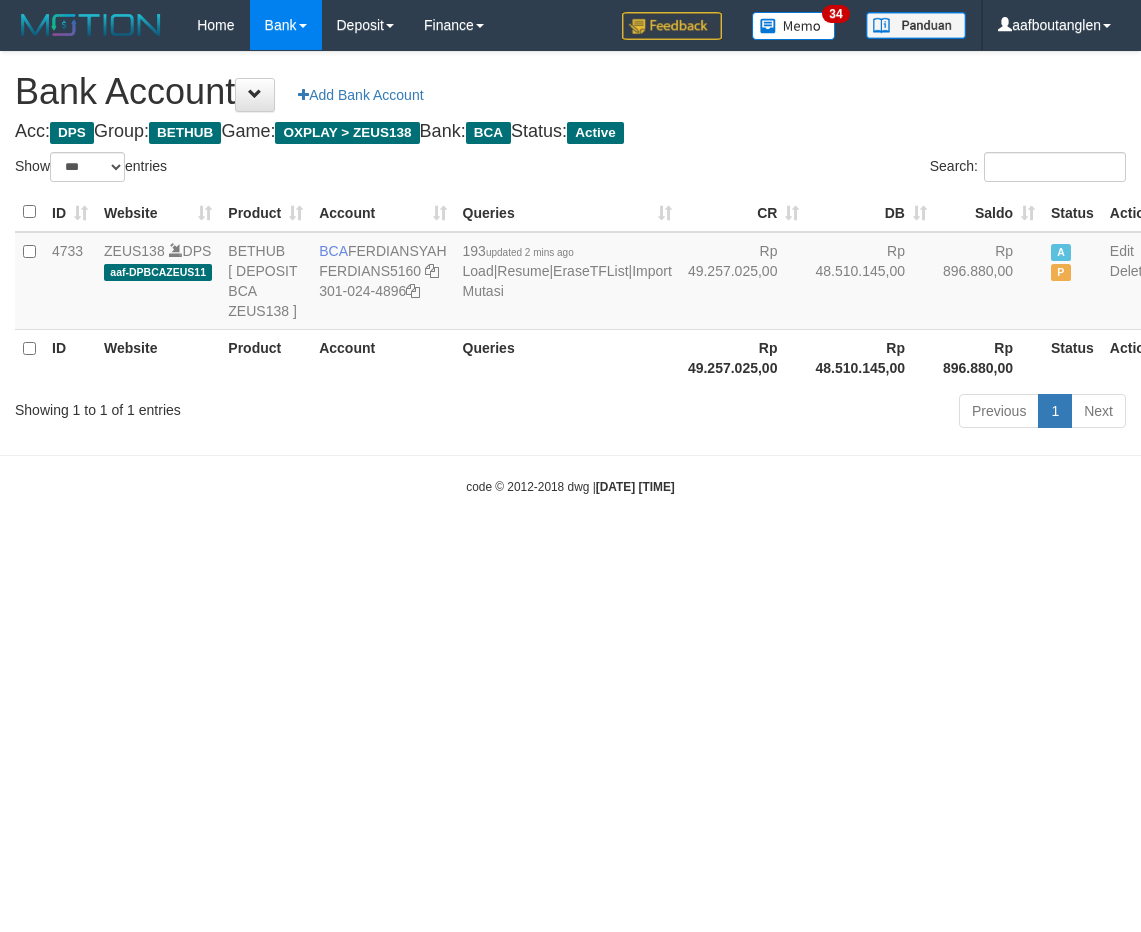 select on "***" 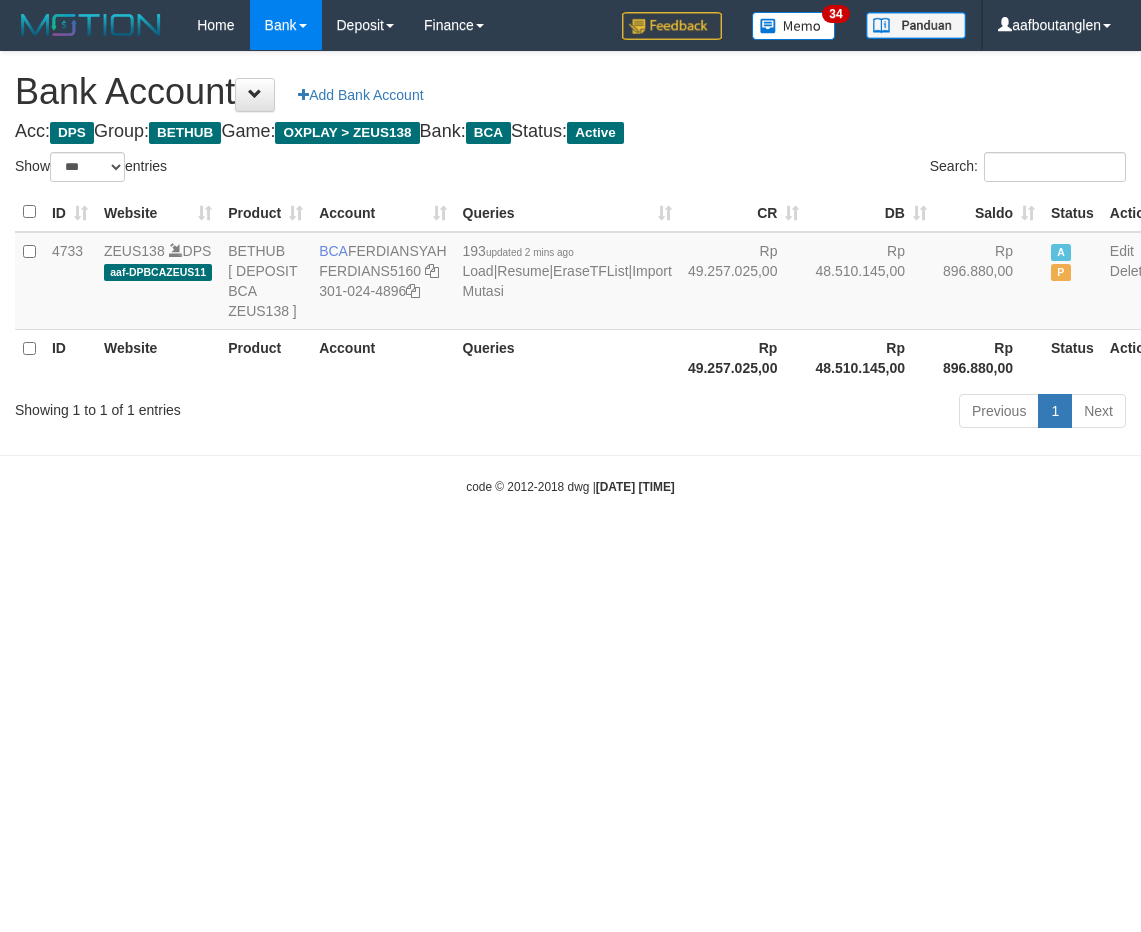 scroll, scrollTop: 0, scrollLeft: 0, axis: both 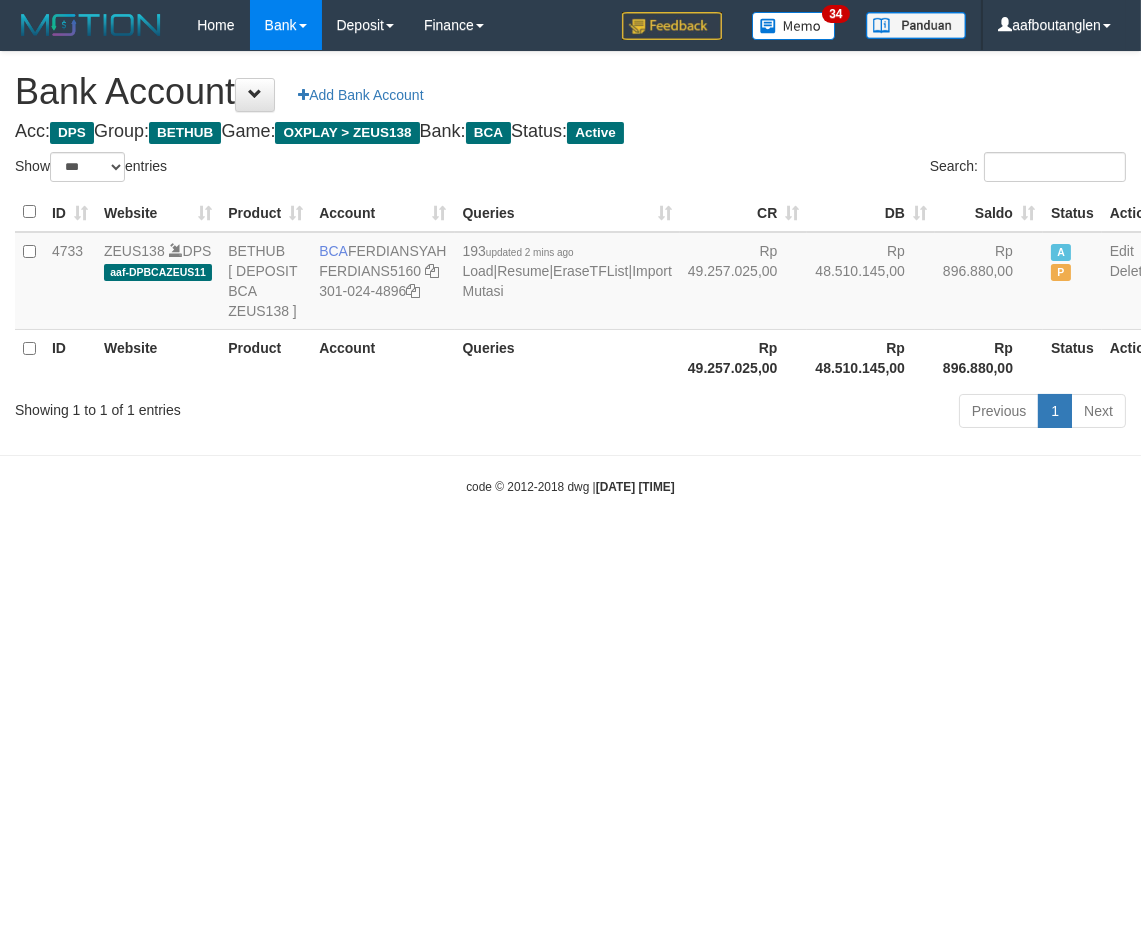 click on "Toggle navigation
Home
Bank
Account List
Deposit
DPS List
History
Note DPS
Finance
Financial Data
aafboutanglen
My Profile
Log Out
34" at bounding box center [570, 273] 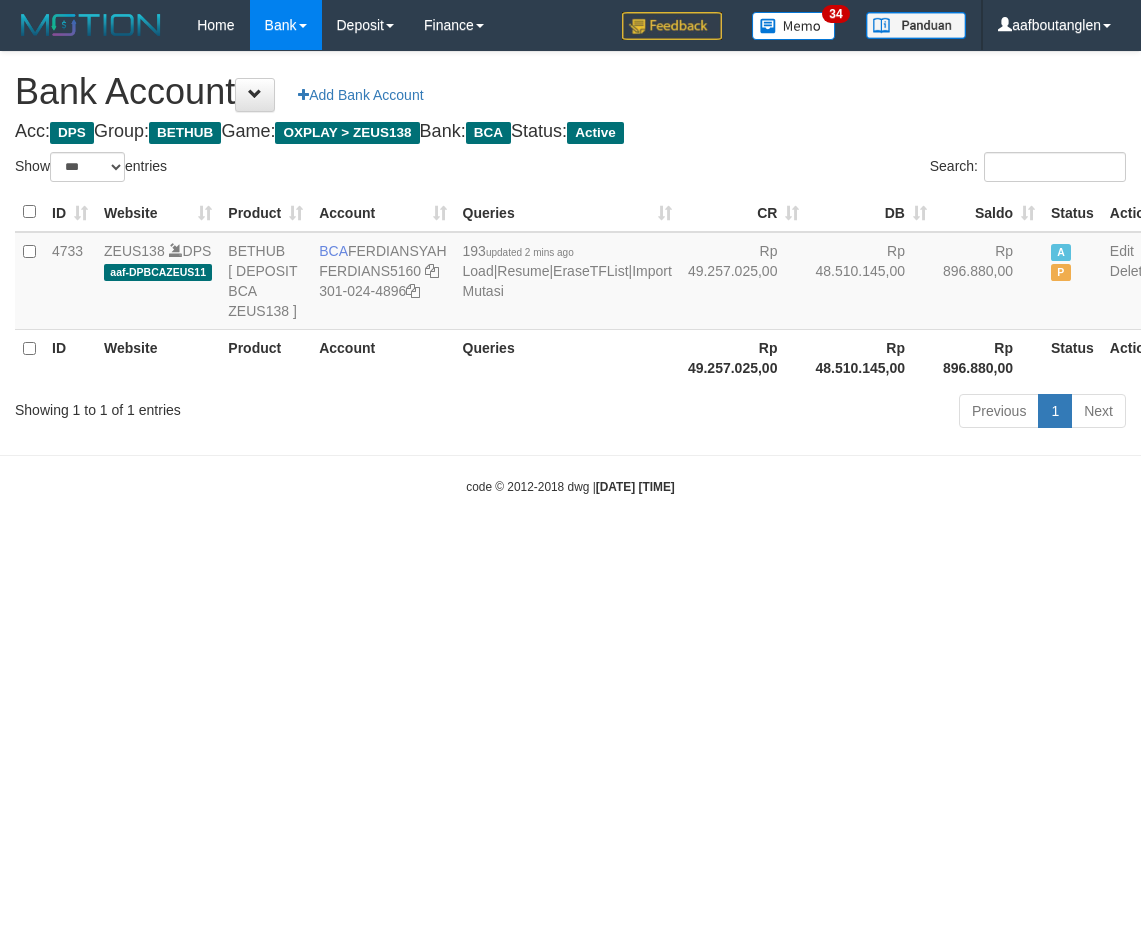 select on "***" 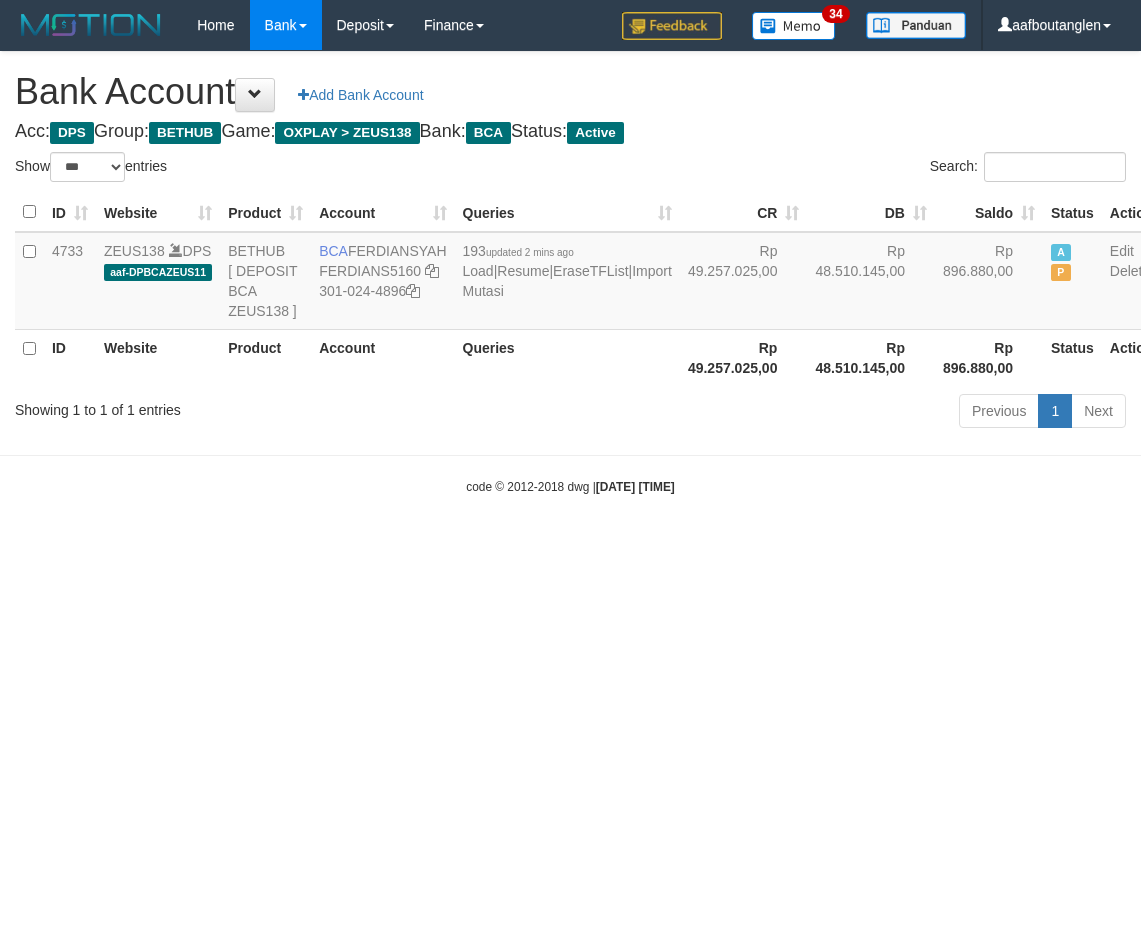 scroll, scrollTop: 0, scrollLeft: 0, axis: both 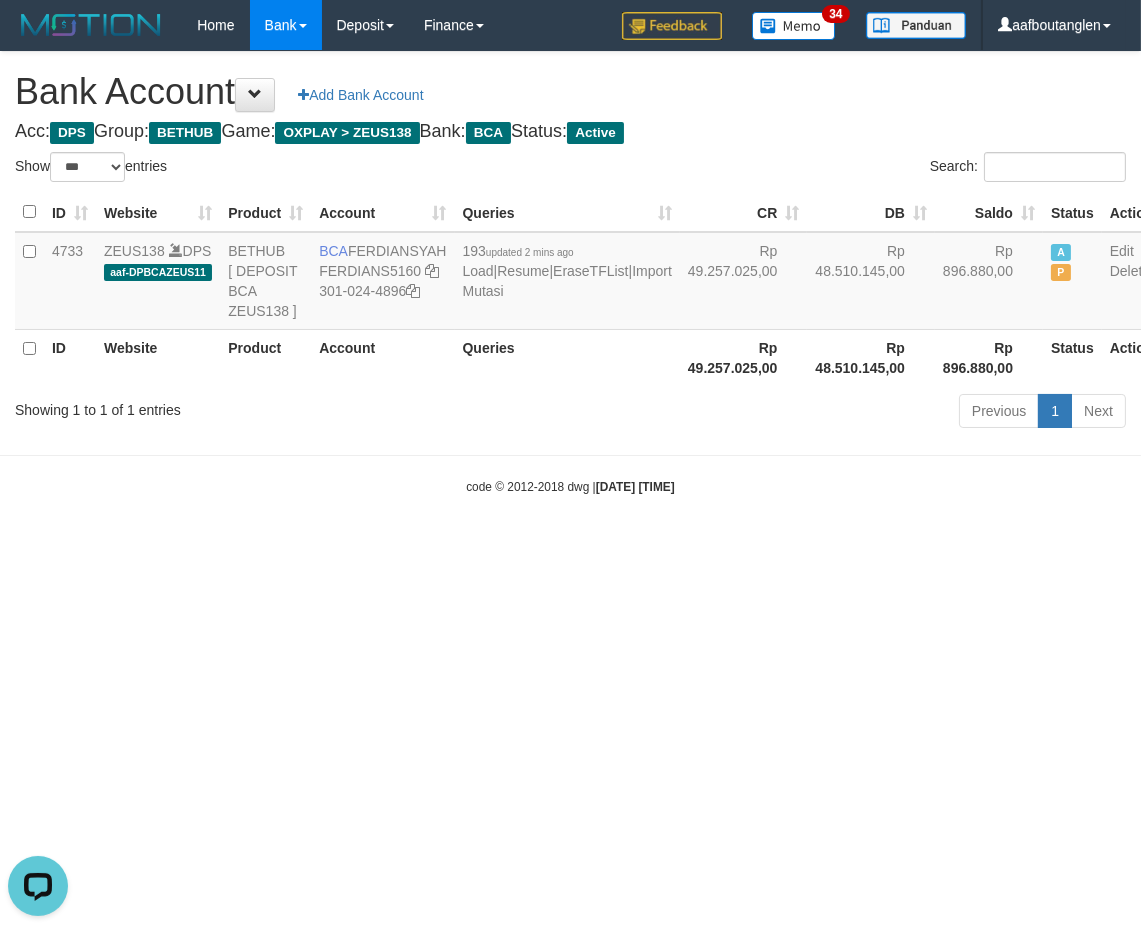 click on "Toggle navigation
Home
Bank
Account List
Deposit
DPS List
History
Note DPS
Finance
Financial Data
aafboutanglen
My Profile
Log Out
34" at bounding box center [570, 273] 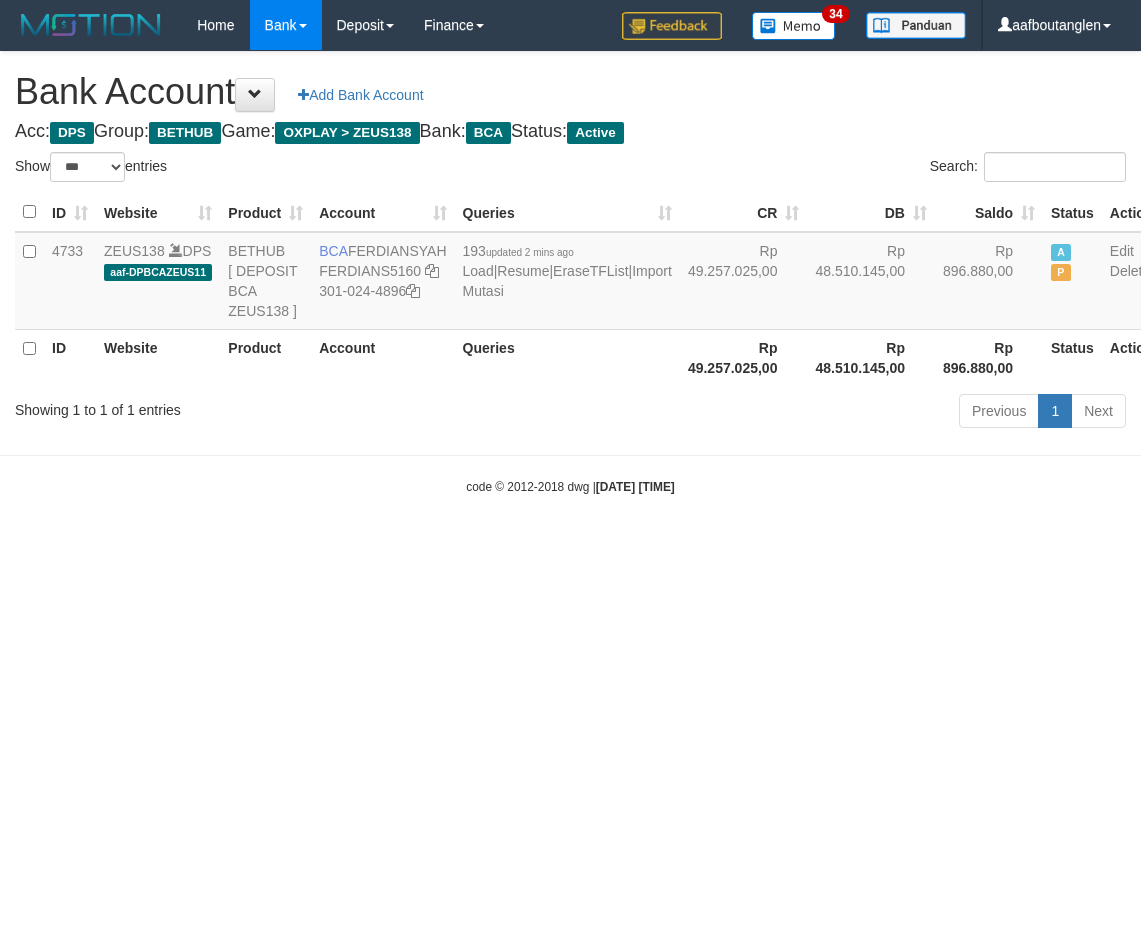 select on "***" 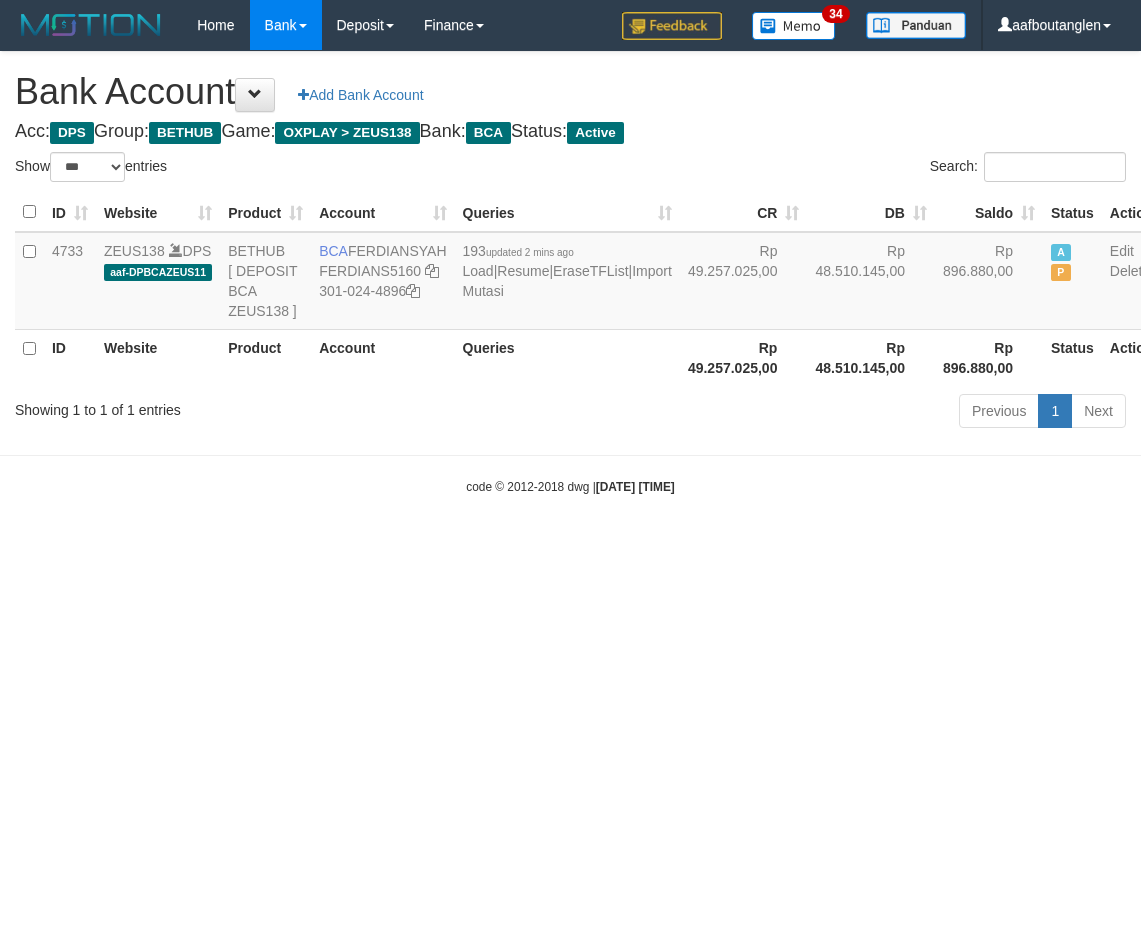 scroll, scrollTop: 0, scrollLeft: 0, axis: both 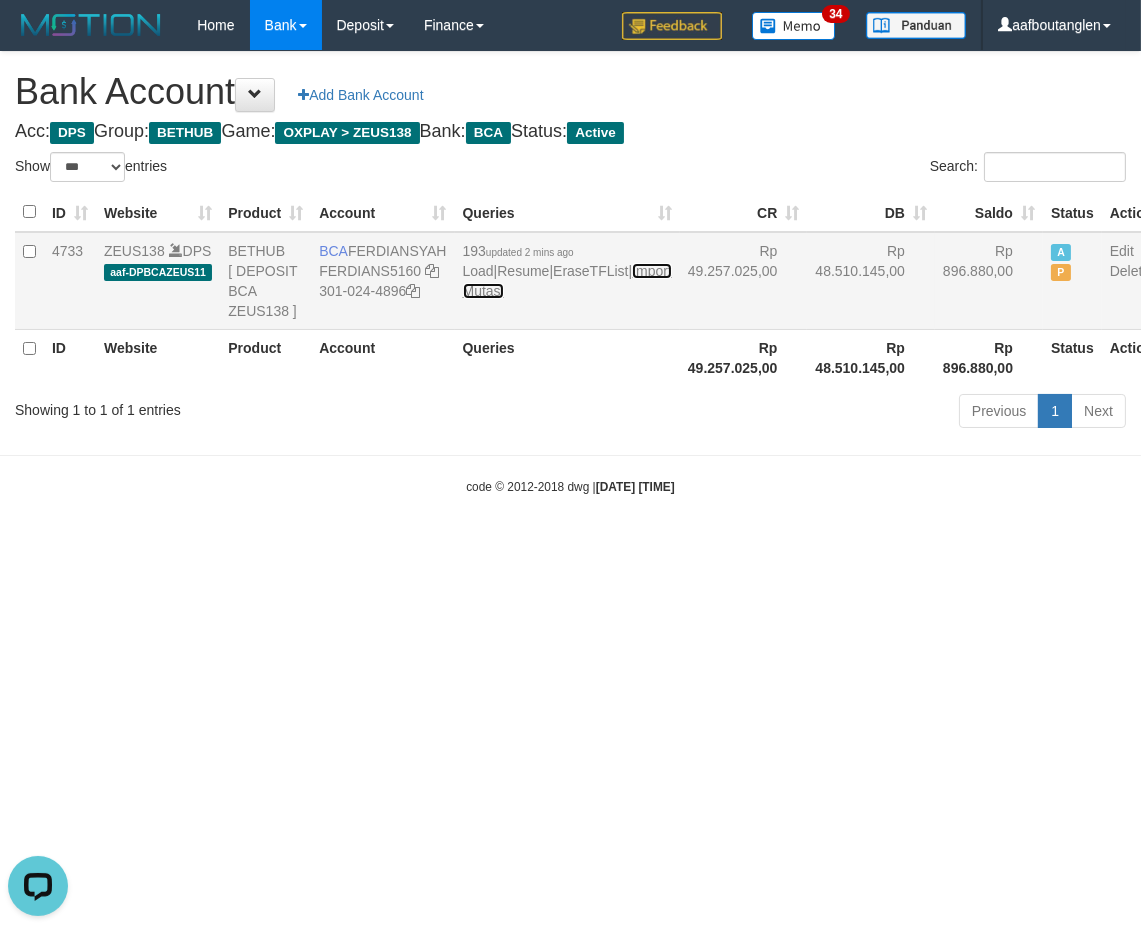 click on "Import Mutasi" at bounding box center [567, 281] 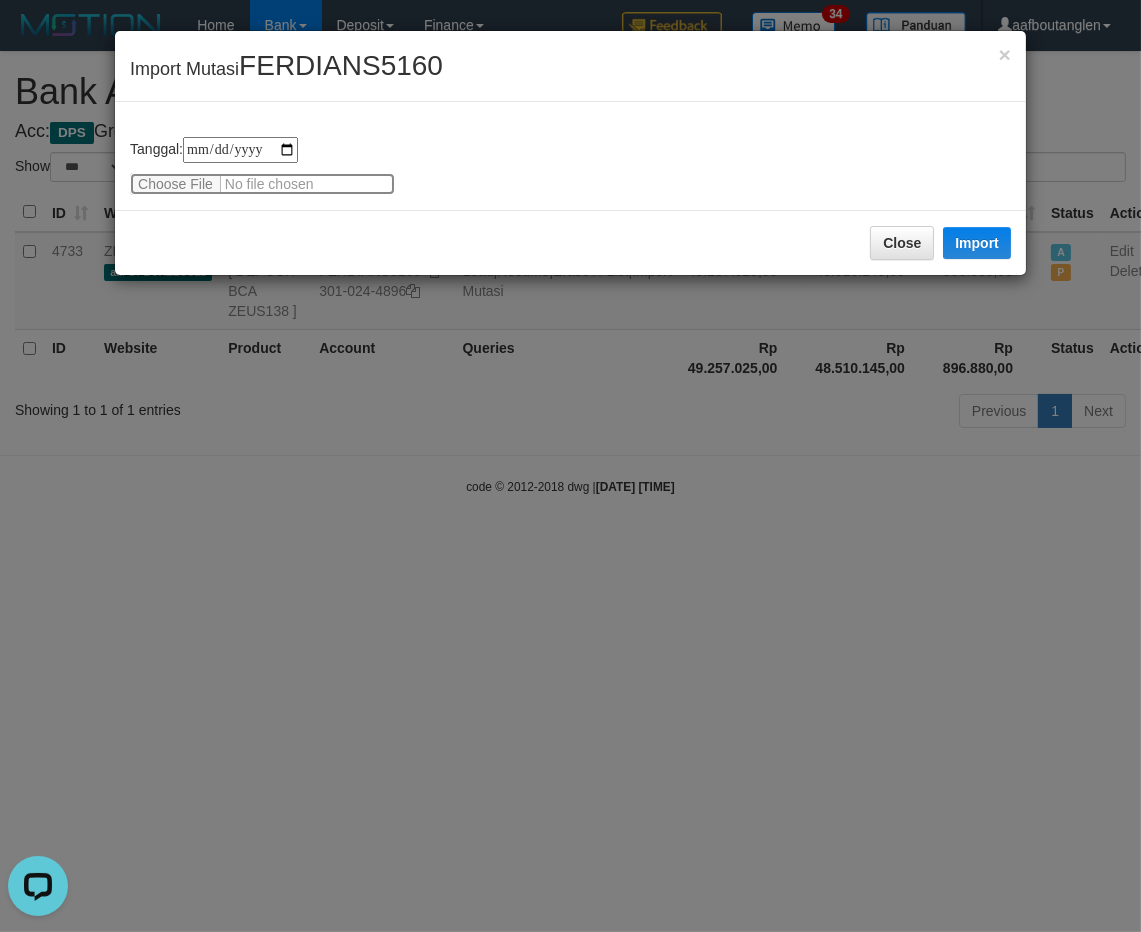click at bounding box center (262, 184) 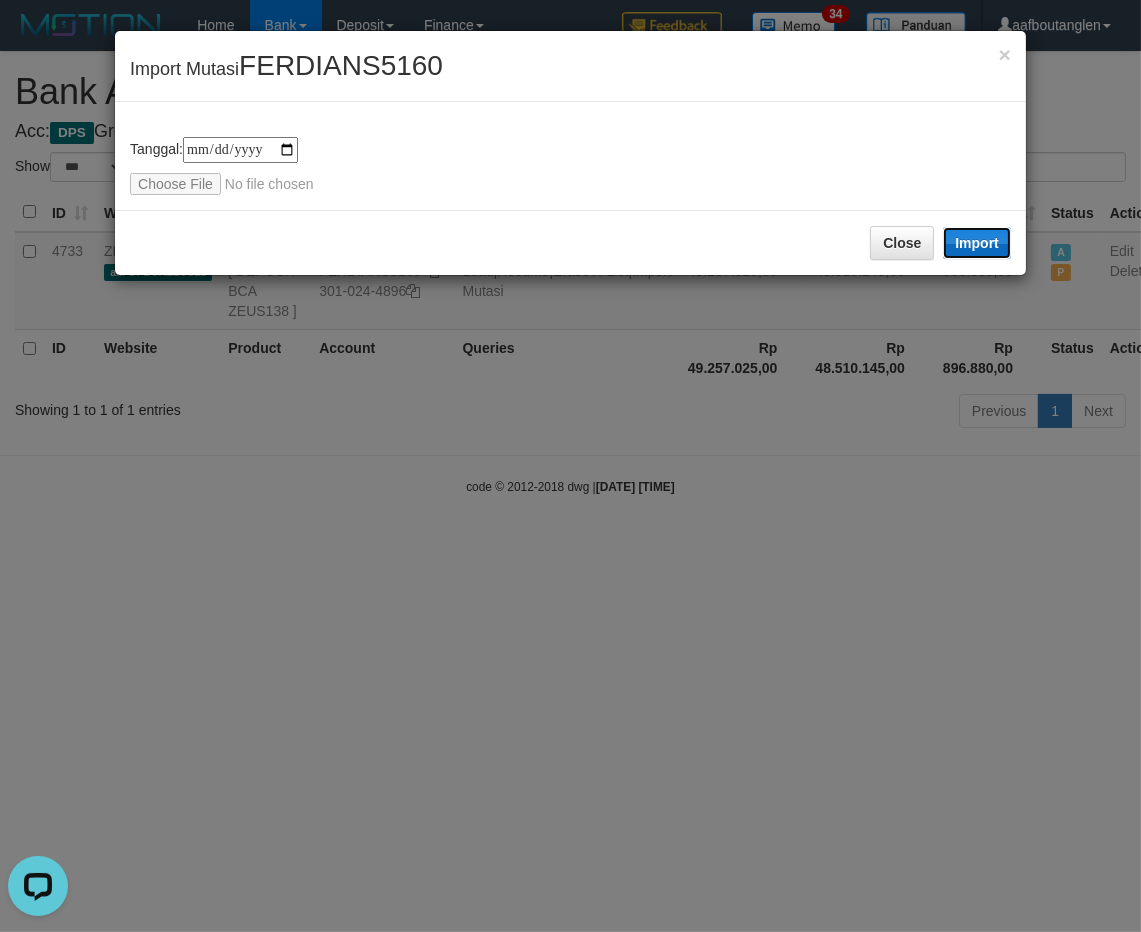 click on "Import" at bounding box center [977, 243] 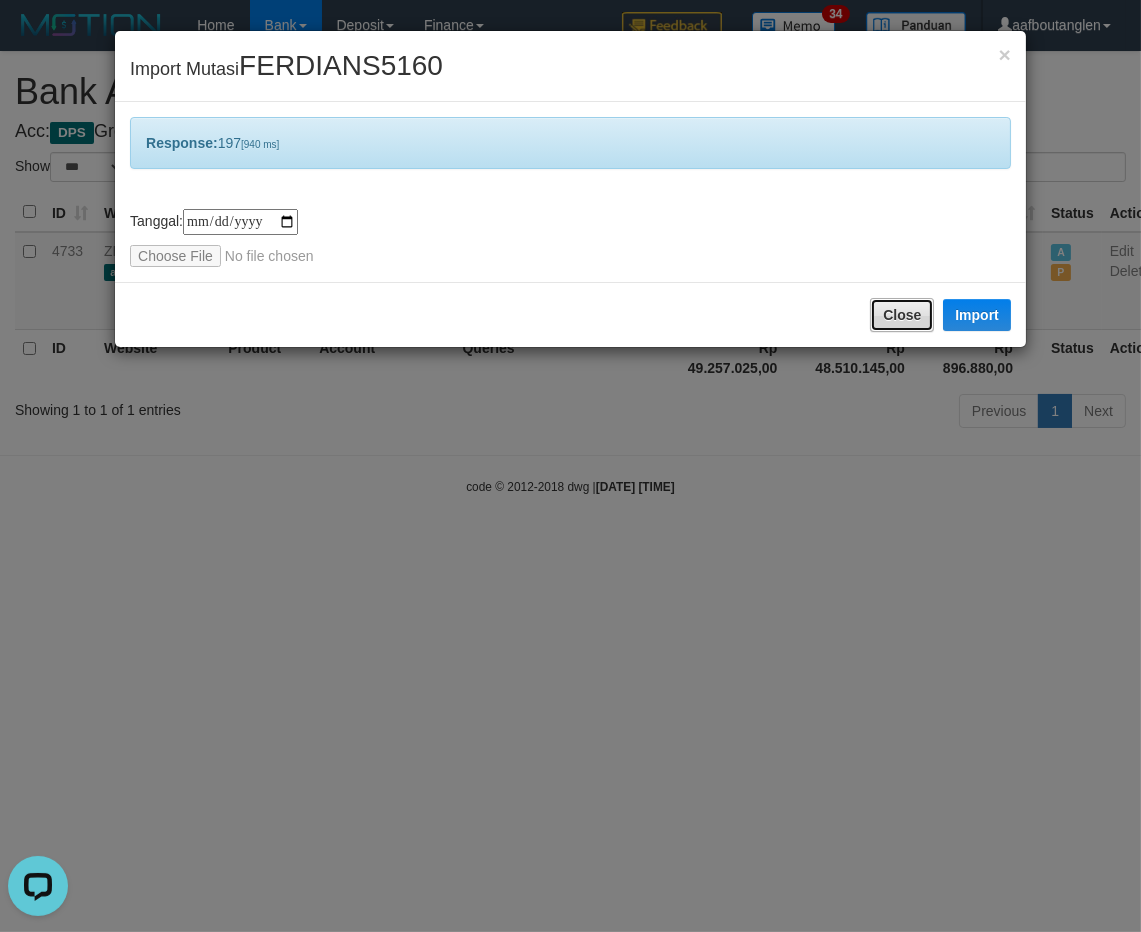 click on "Close" at bounding box center [902, 315] 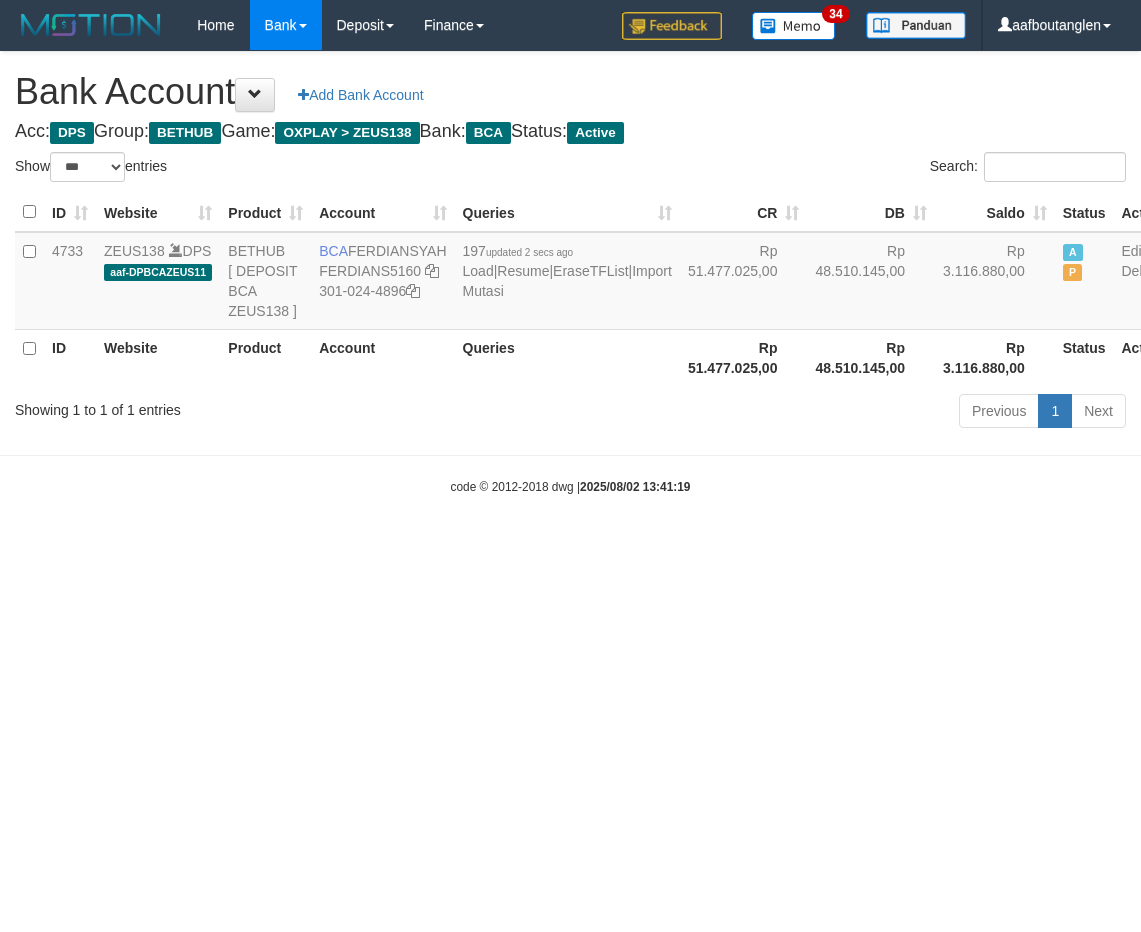 select on "***" 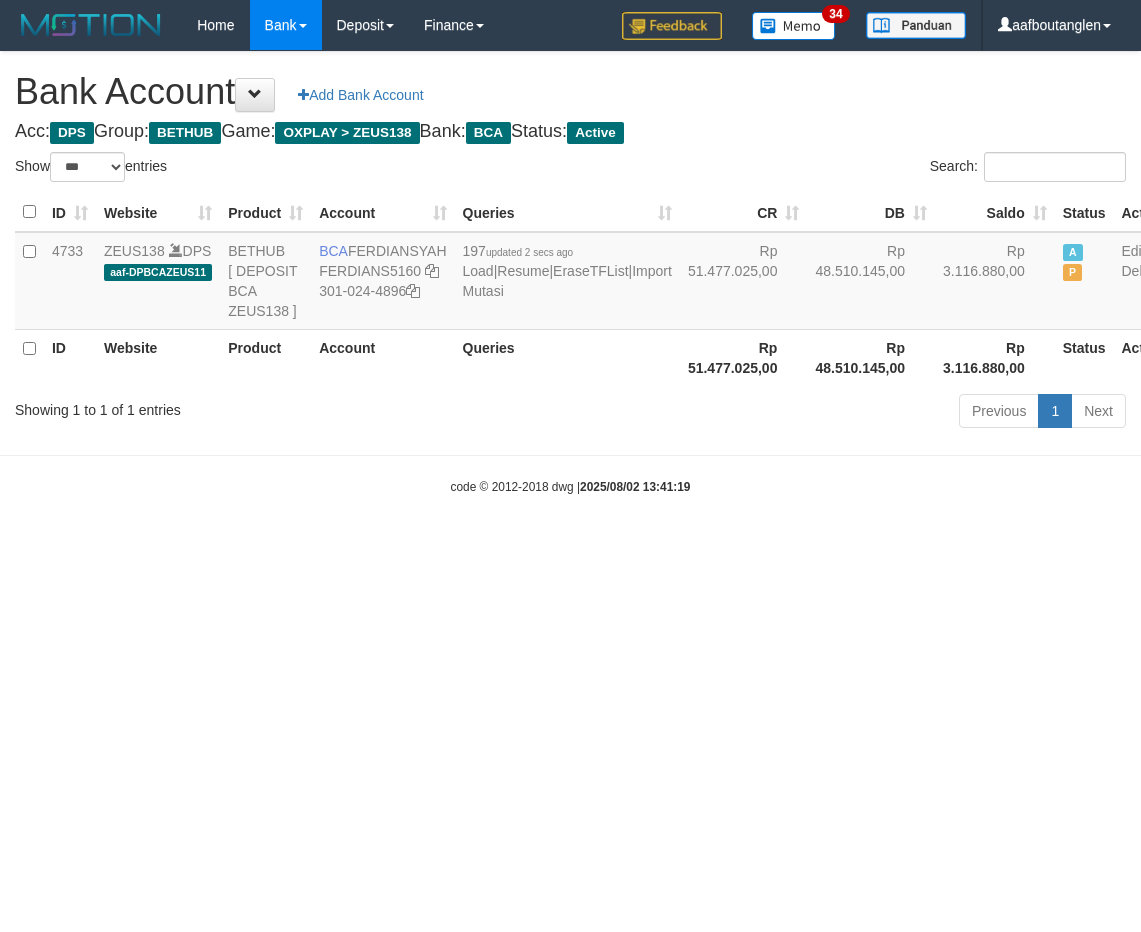 scroll, scrollTop: 0, scrollLeft: 0, axis: both 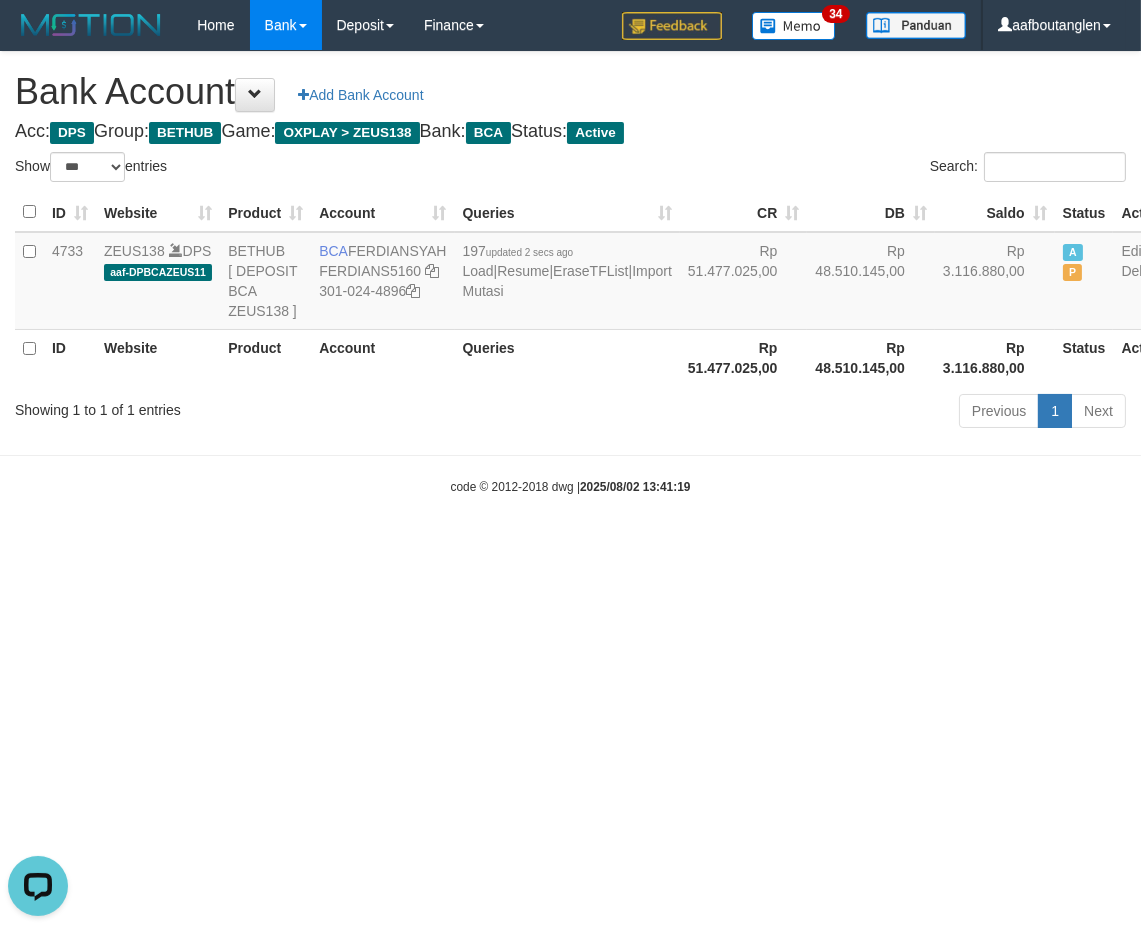 drag, startPoint x: 0, startPoint y: 530, endPoint x: 175, endPoint y: 490, distance: 179.51323 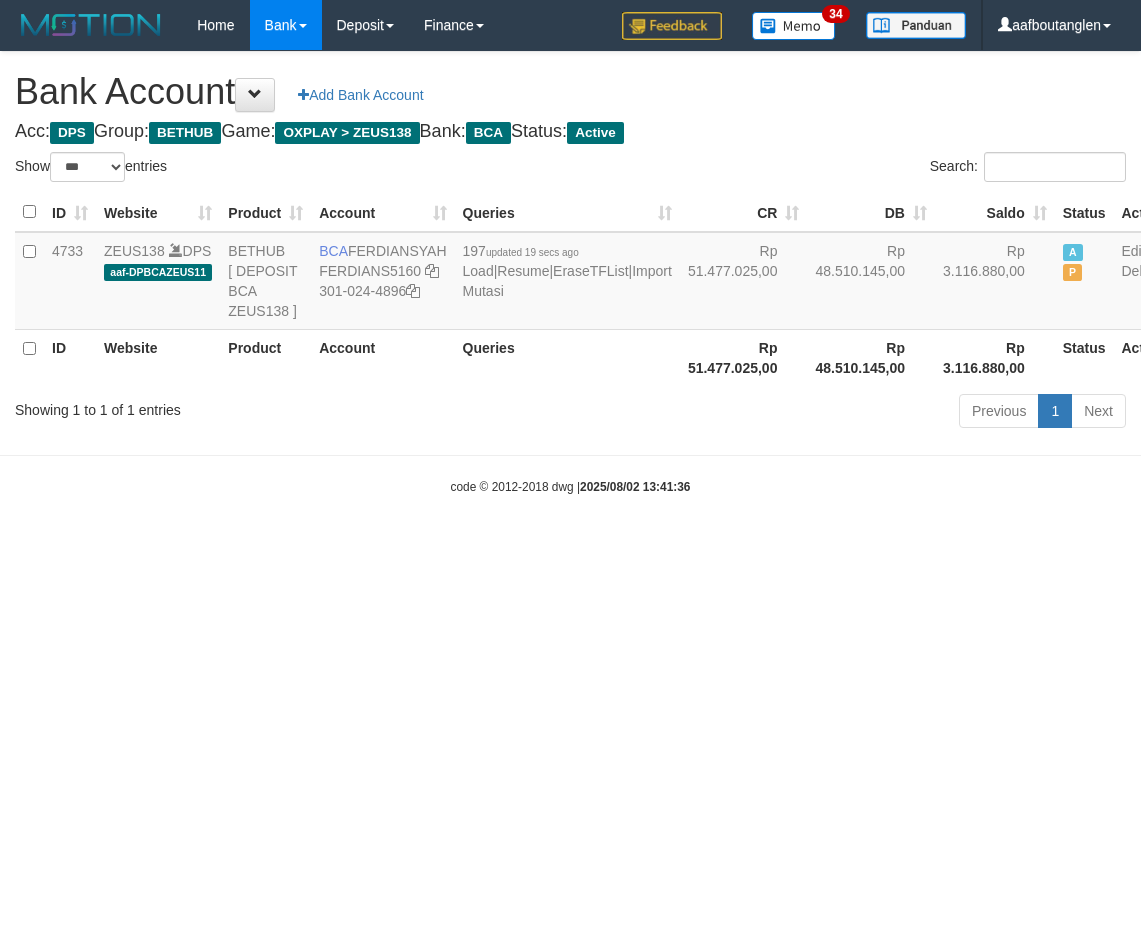 select on "***" 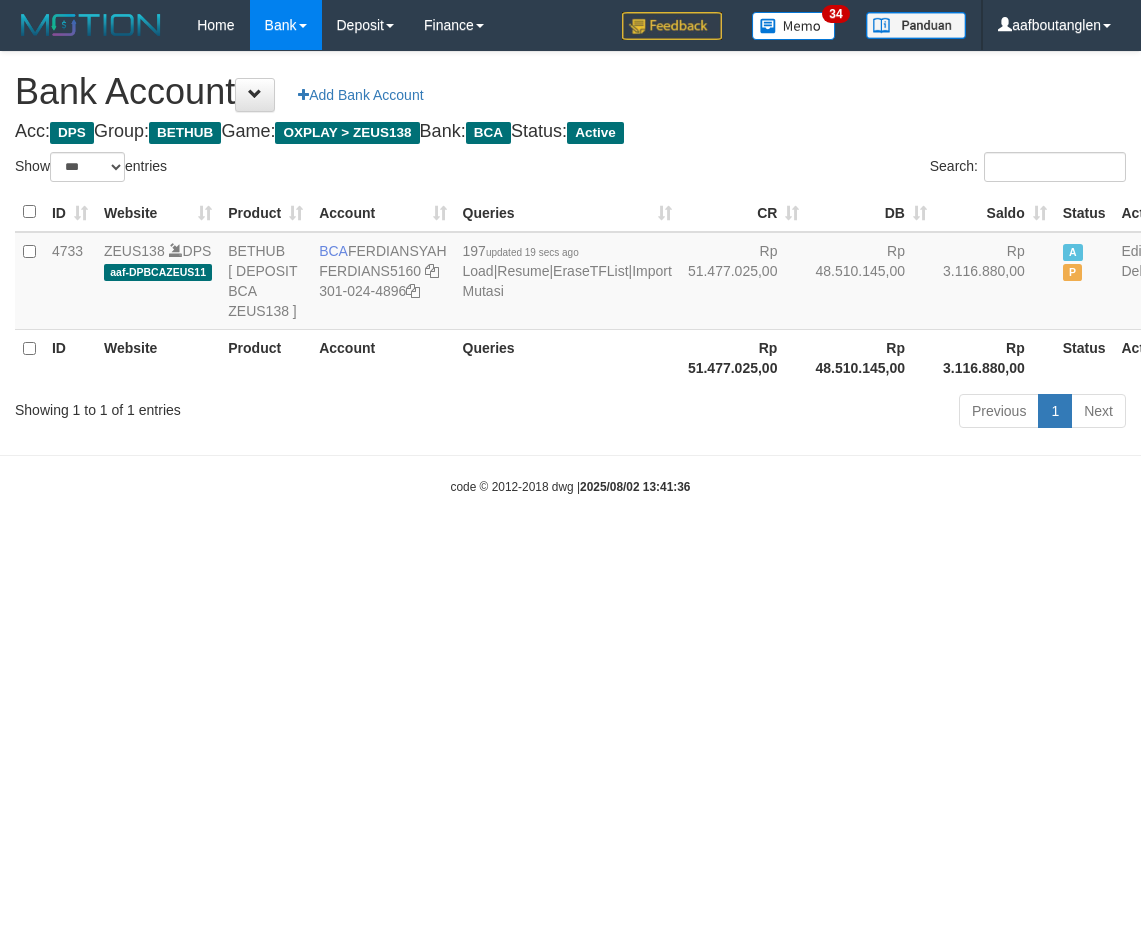 scroll, scrollTop: 0, scrollLeft: 0, axis: both 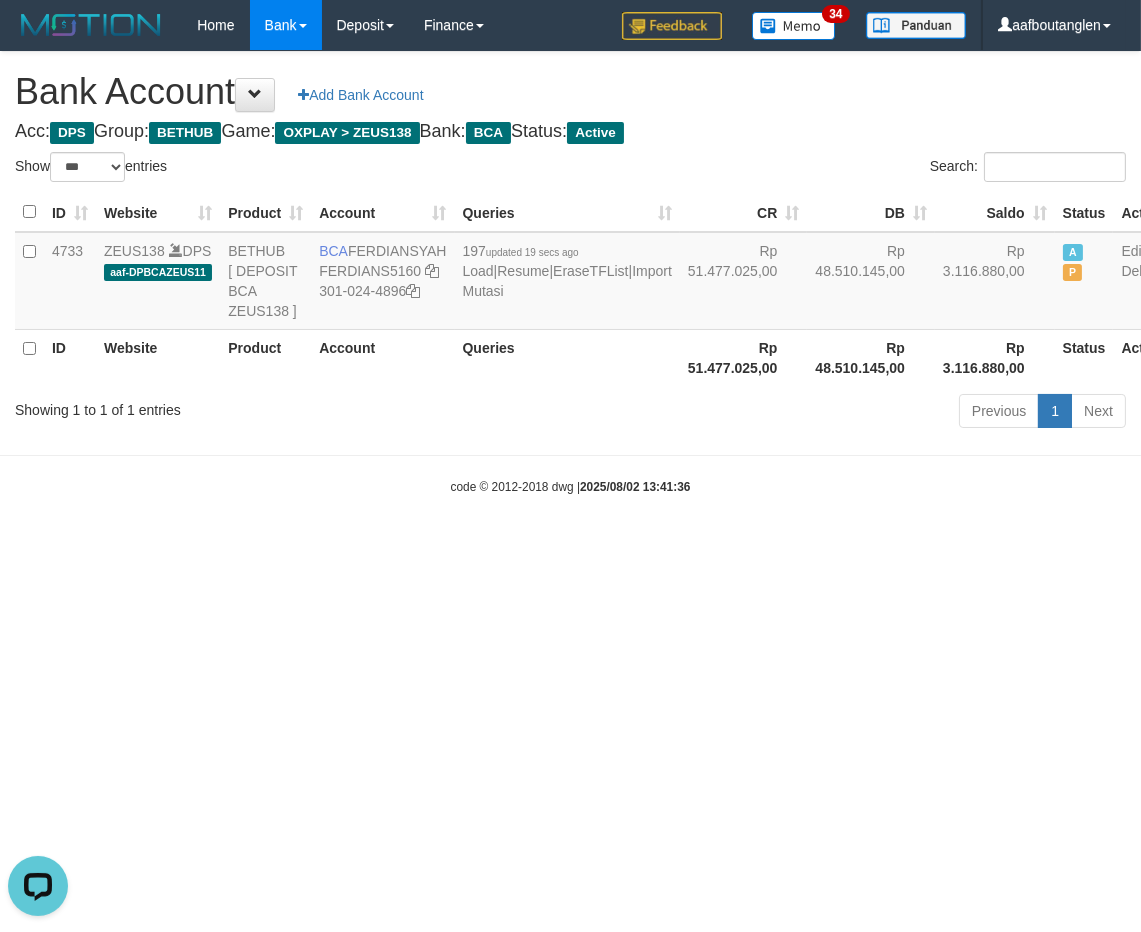 drag, startPoint x: 781, startPoint y: 547, endPoint x: 797, endPoint y: 510, distance: 40.311287 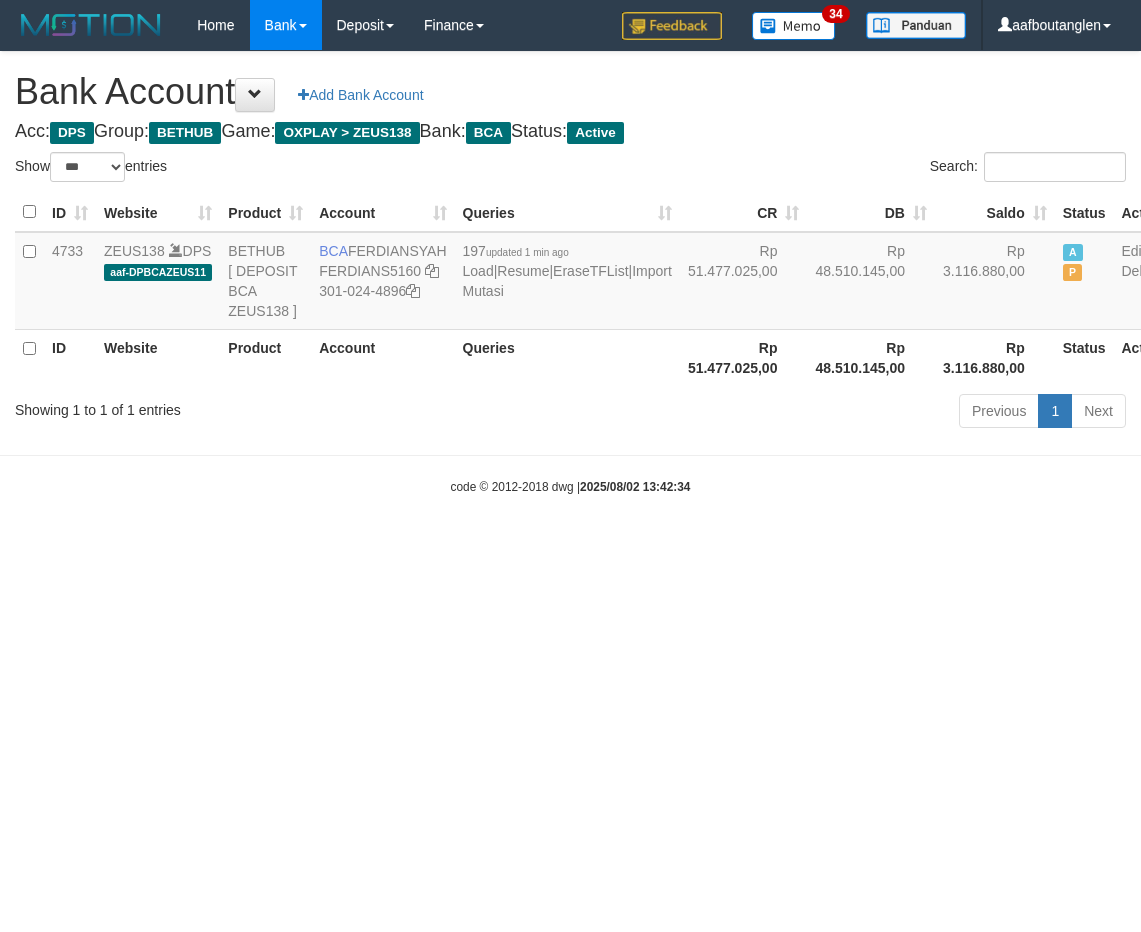 select on "***" 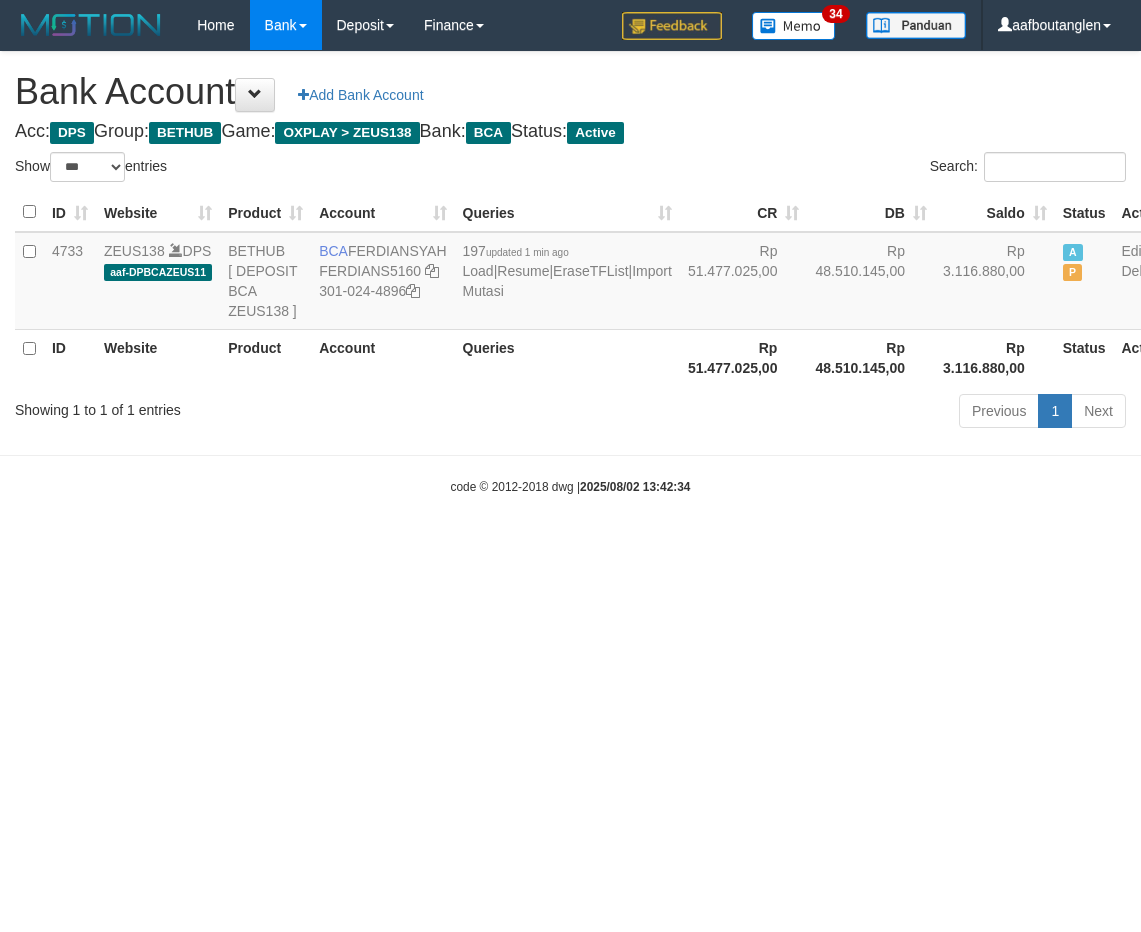 scroll, scrollTop: 0, scrollLeft: 0, axis: both 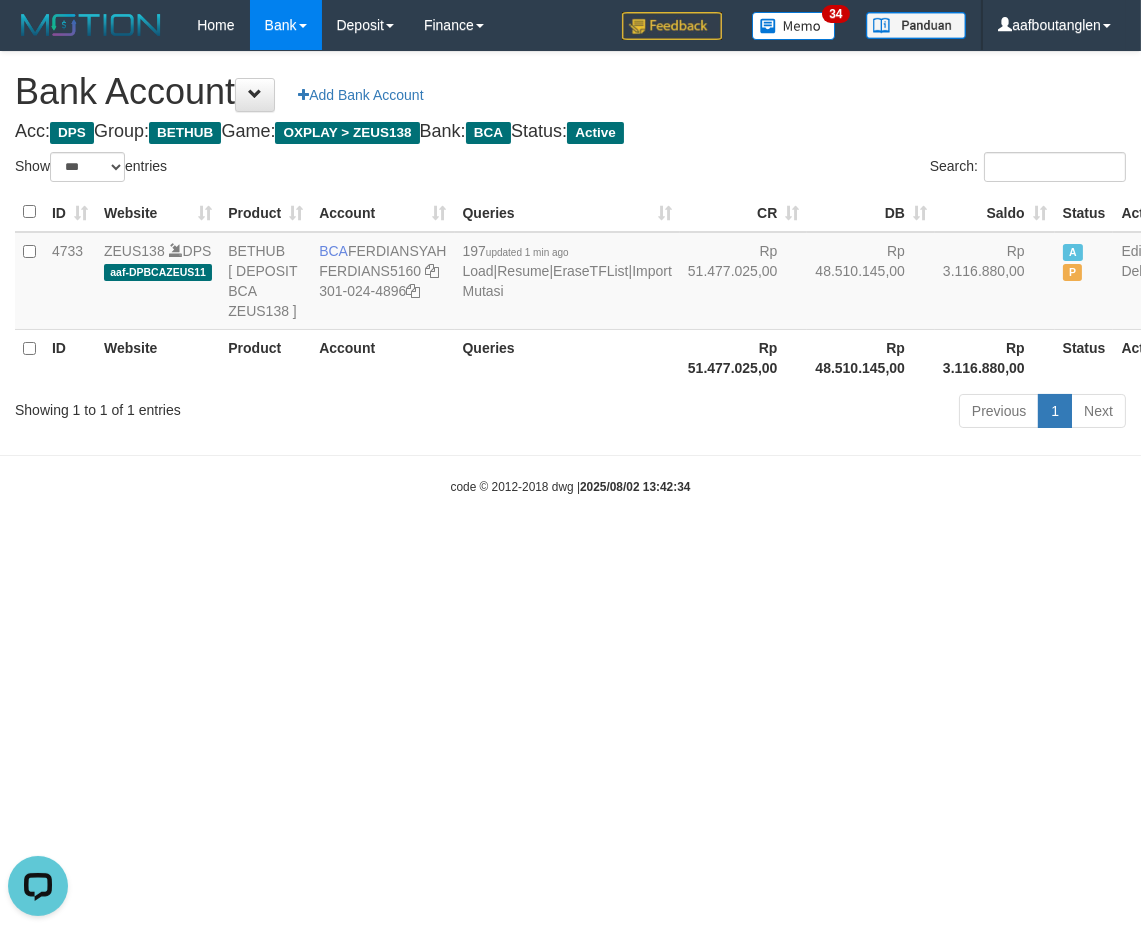 click on "Toggle navigation
Home
Bank
Account List
Deposit
DPS List
History
Note DPS
Finance
Financial Data
aafboutanglen
My Profile
Log Out
34" at bounding box center [570, 273] 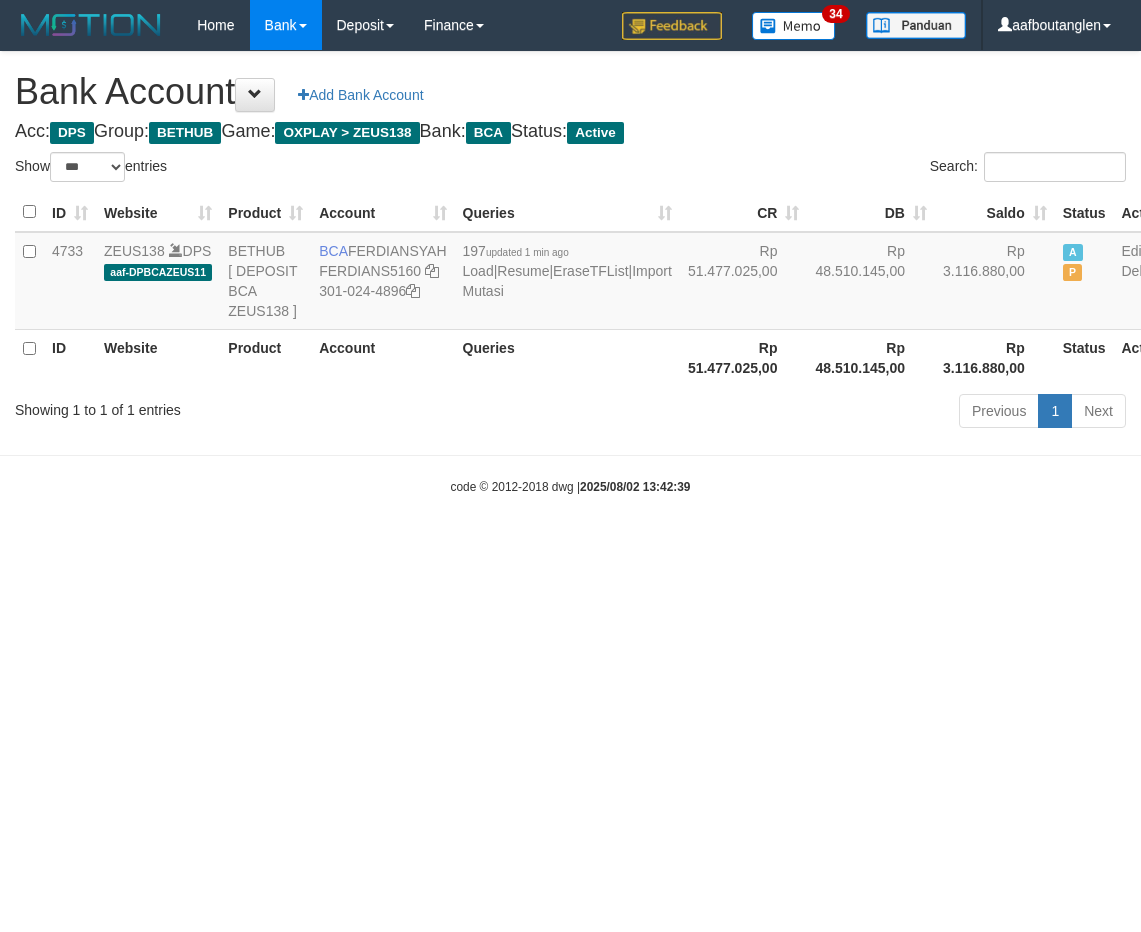 select on "***" 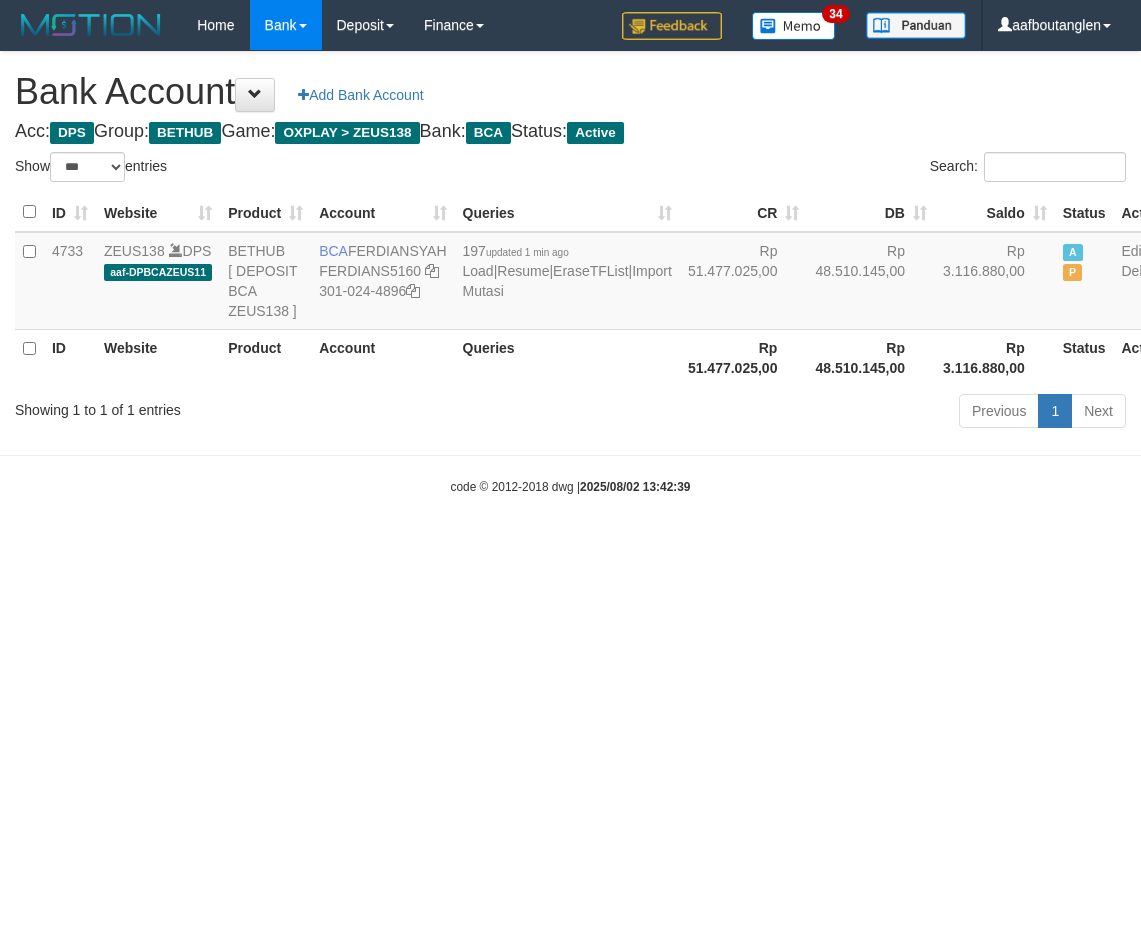 scroll, scrollTop: 0, scrollLeft: 0, axis: both 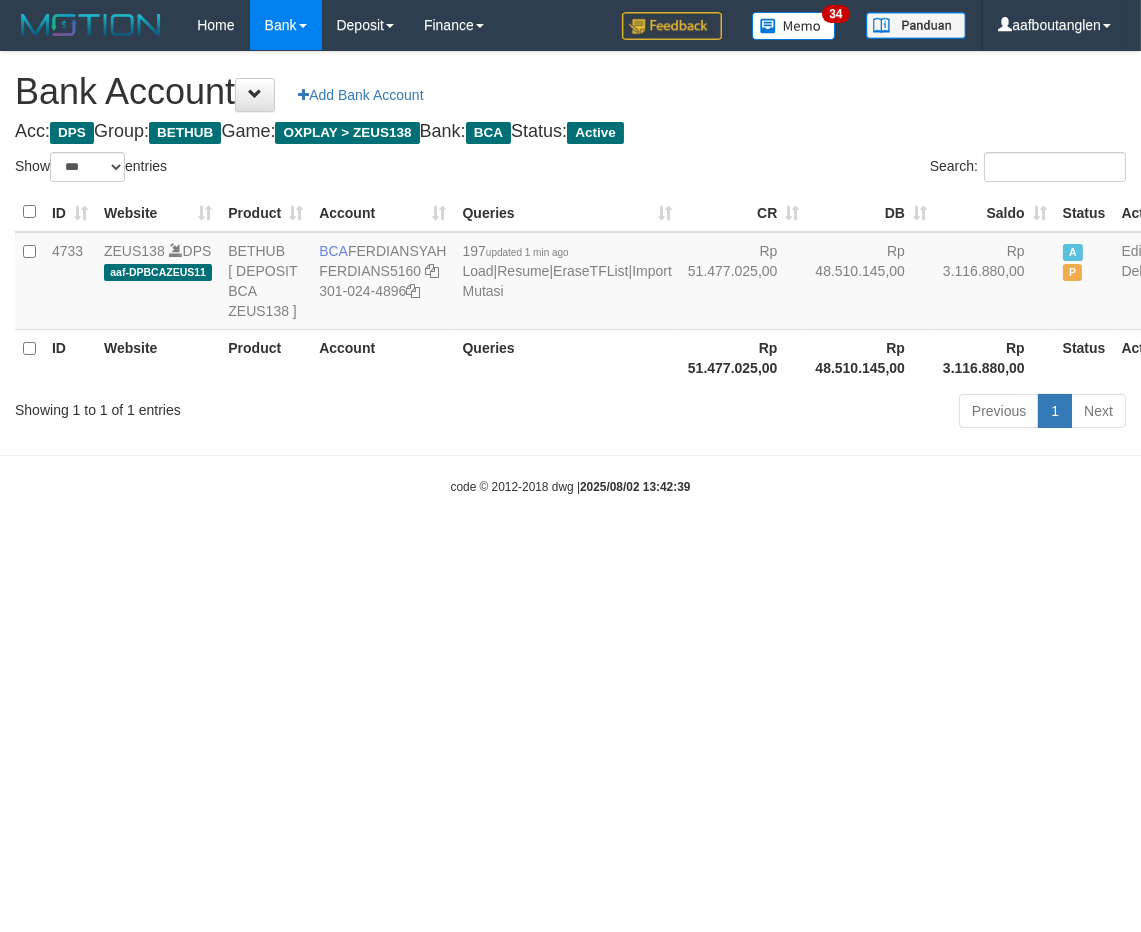 drag, startPoint x: 893, startPoint y: 521, endPoint x: 835, endPoint y: 522, distance: 58.00862 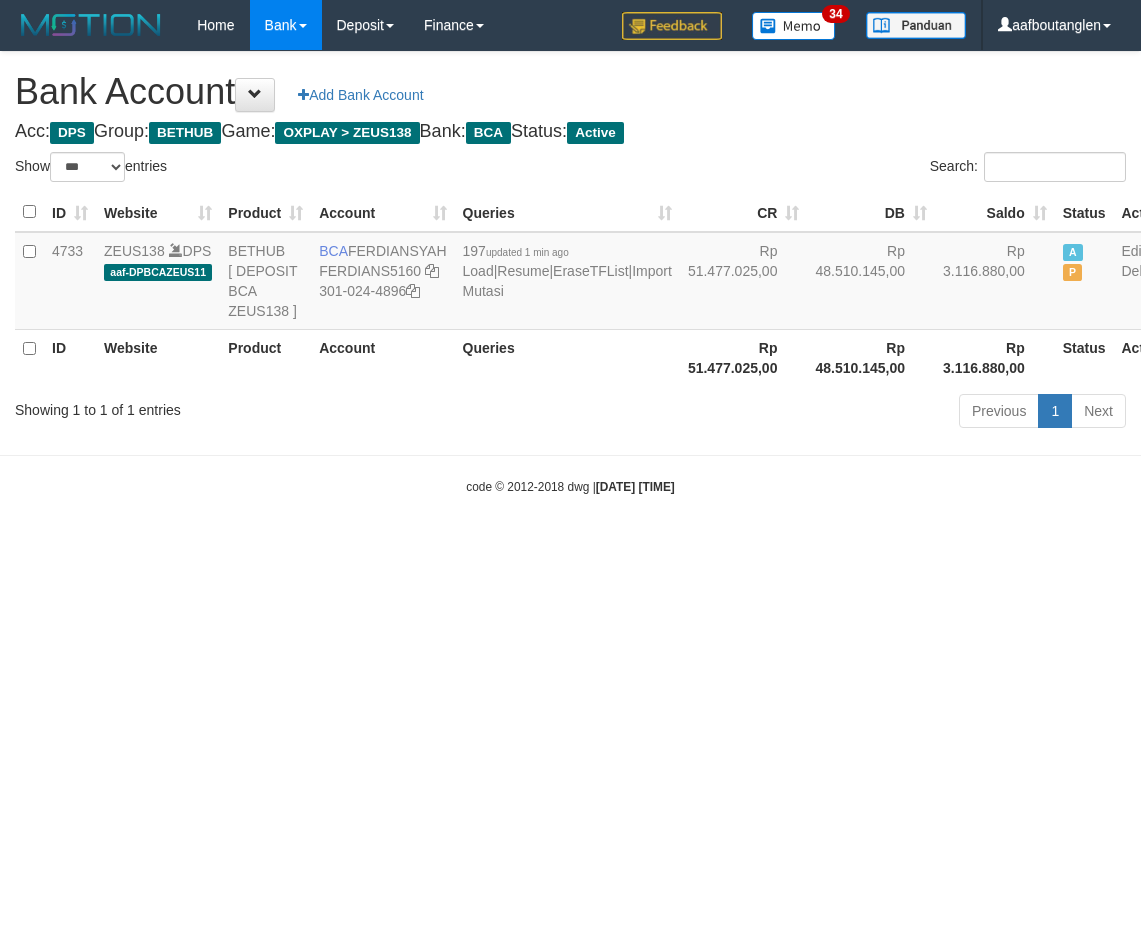 select on "***" 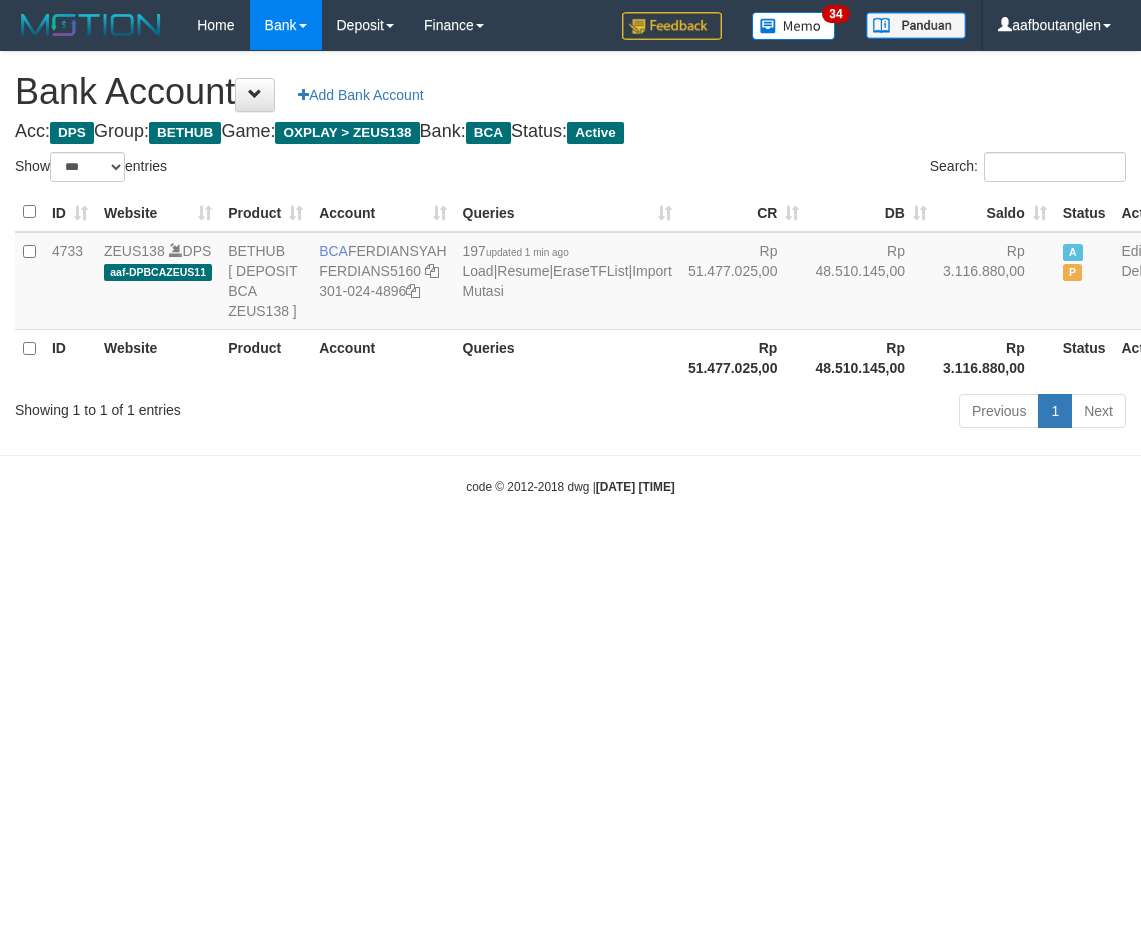 scroll, scrollTop: 0, scrollLeft: 0, axis: both 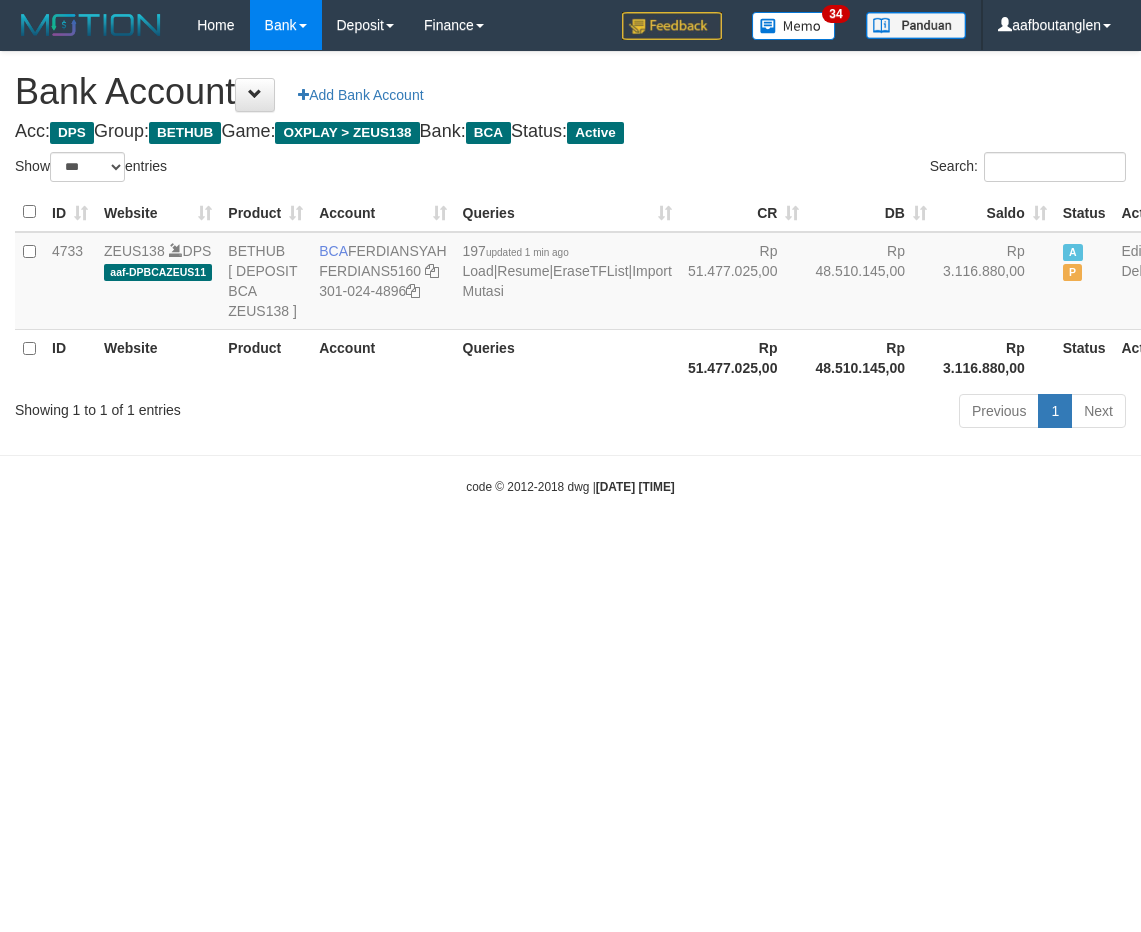 select on "***" 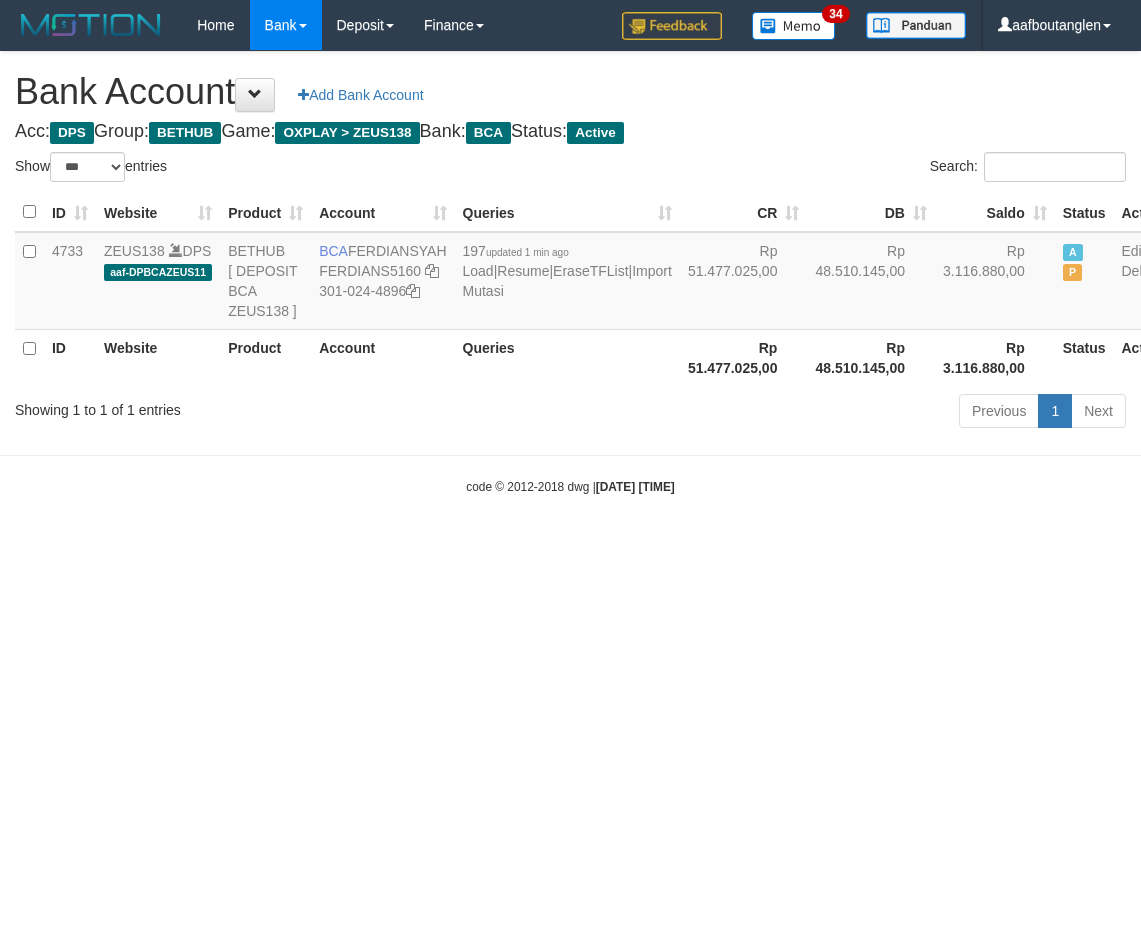 scroll, scrollTop: 0, scrollLeft: 0, axis: both 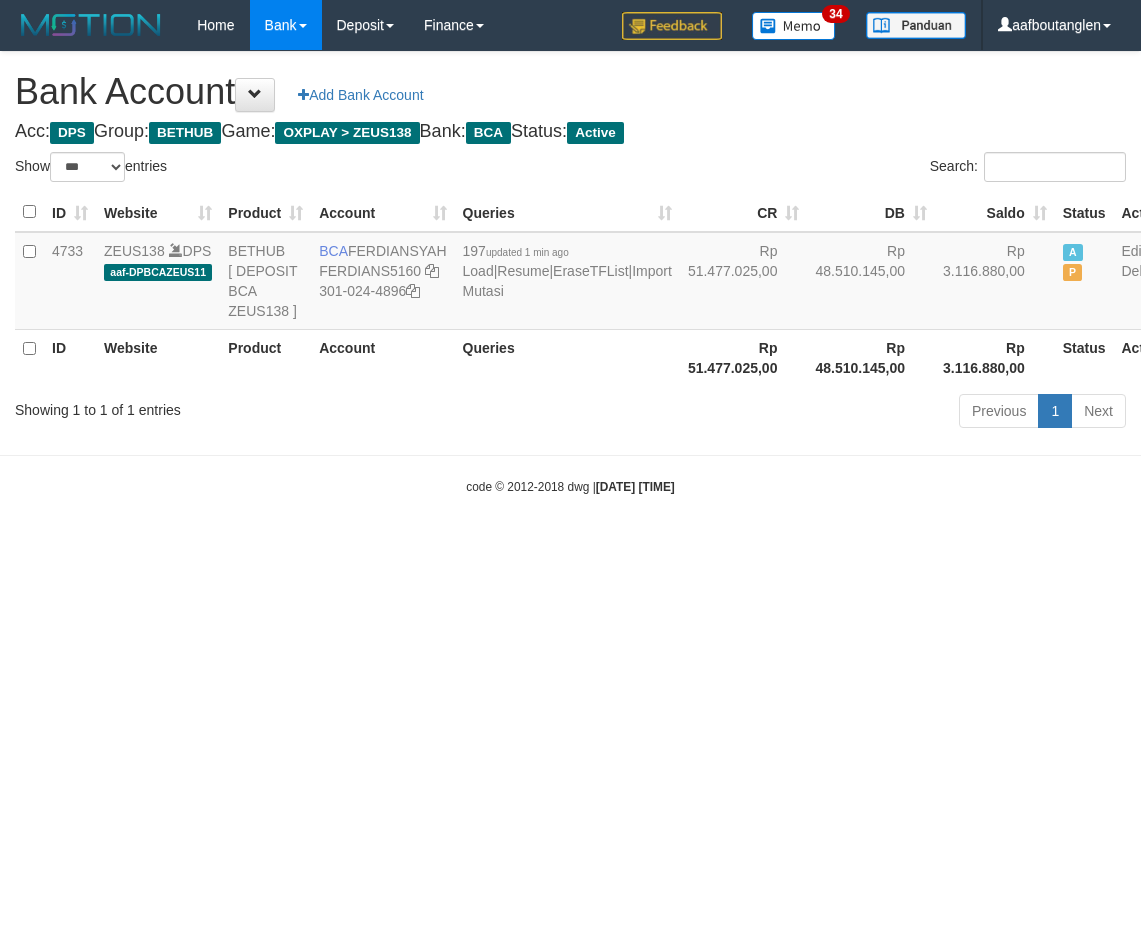 select on "***" 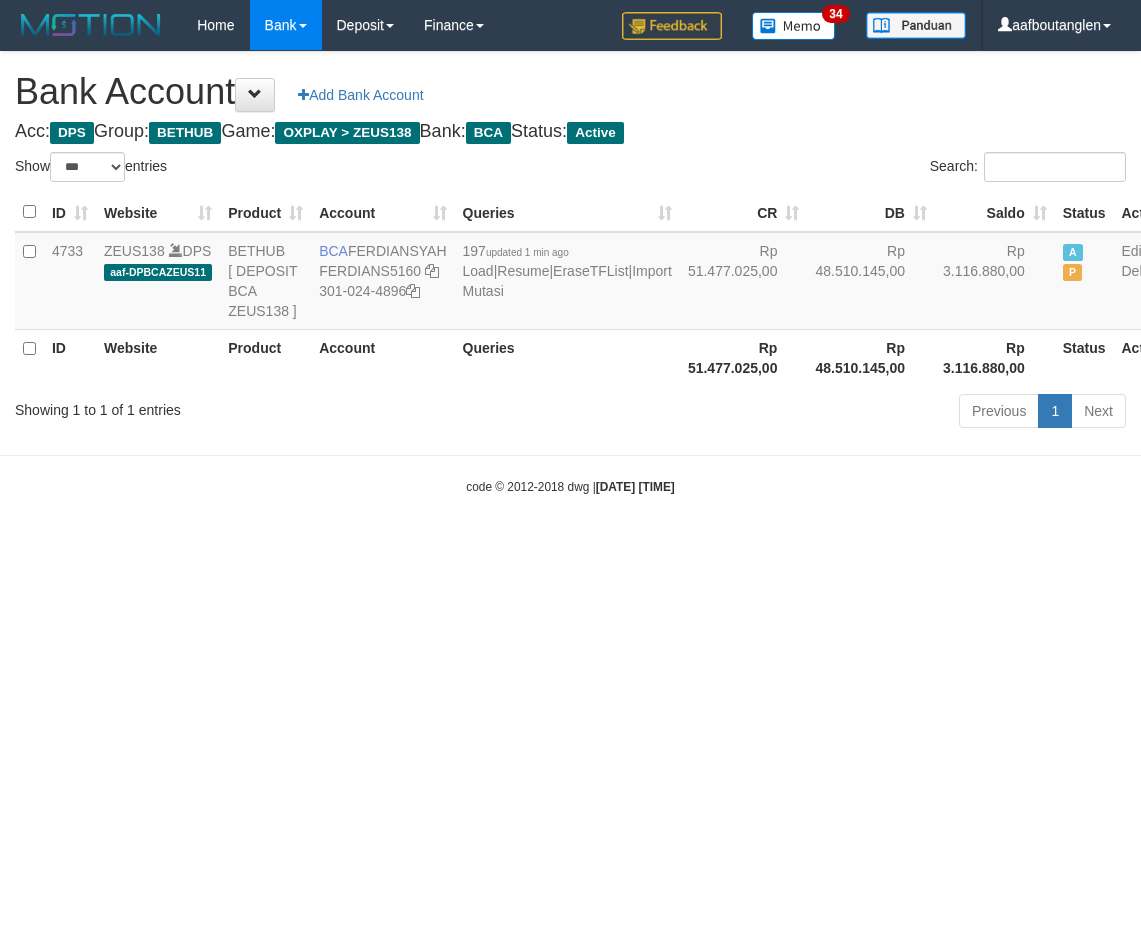 scroll, scrollTop: 0, scrollLeft: 0, axis: both 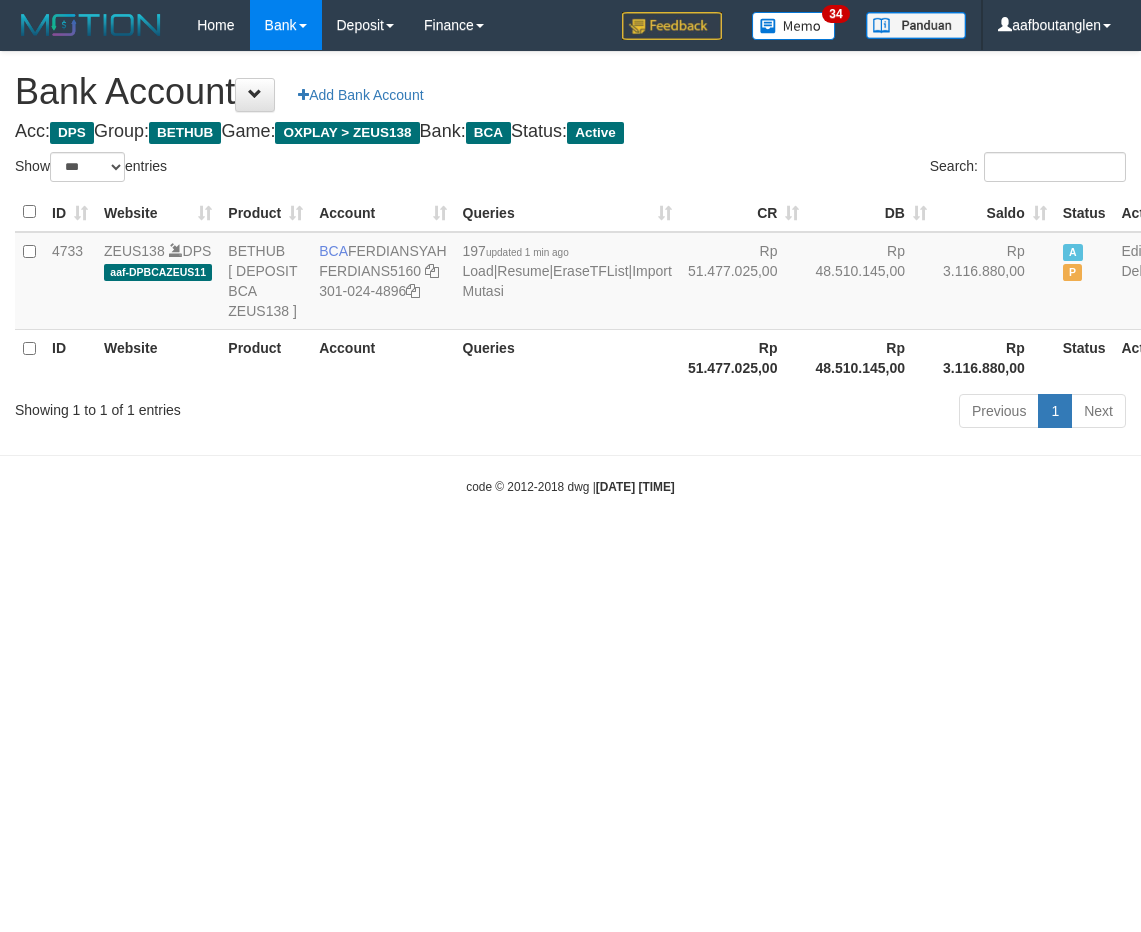 select on "***" 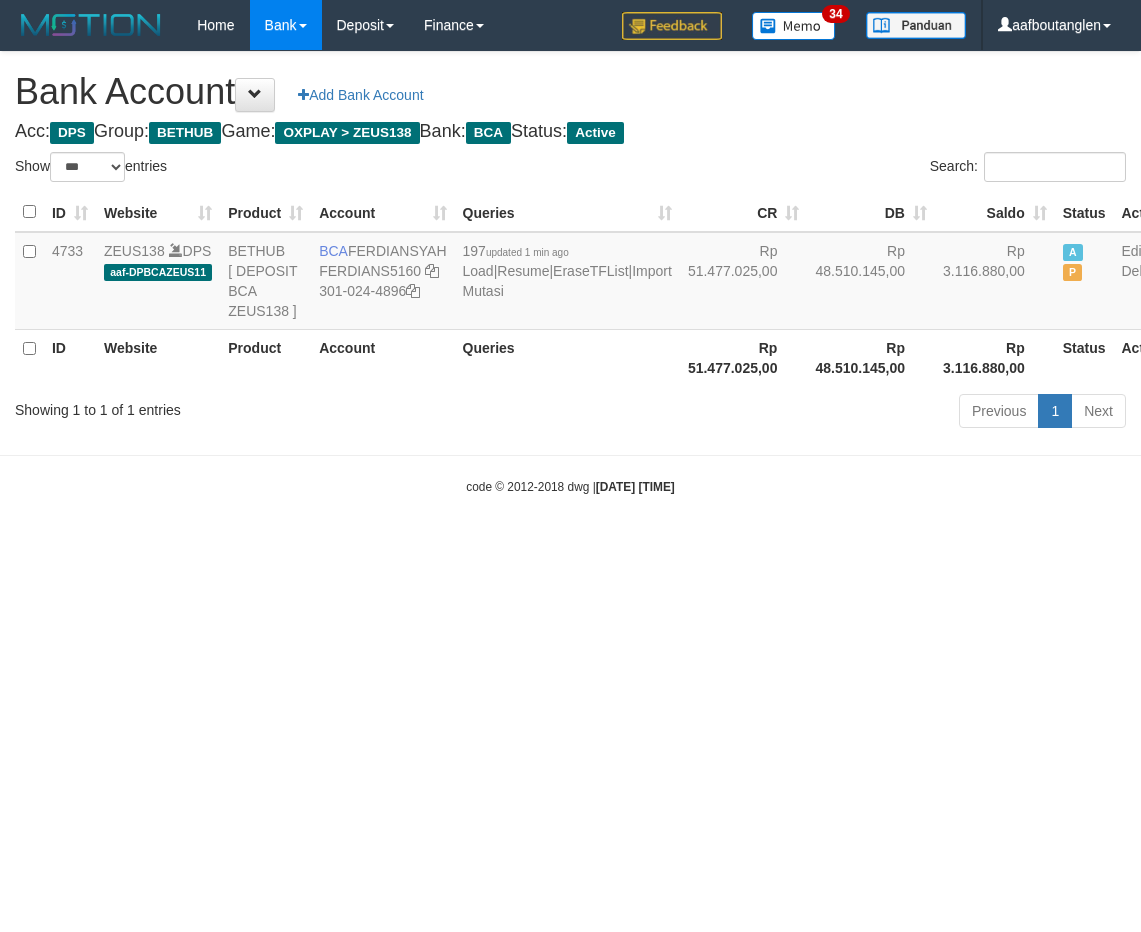scroll, scrollTop: 0, scrollLeft: 0, axis: both 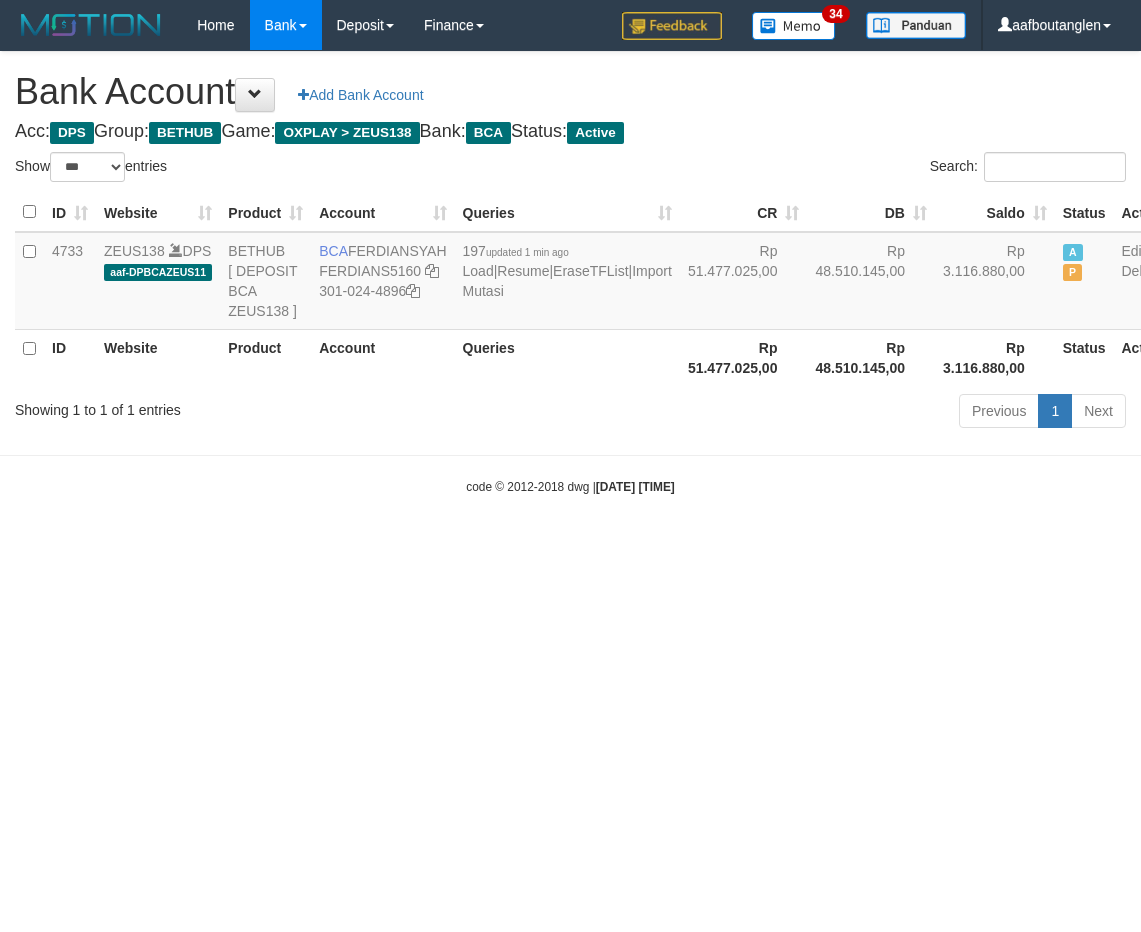 select on "***" 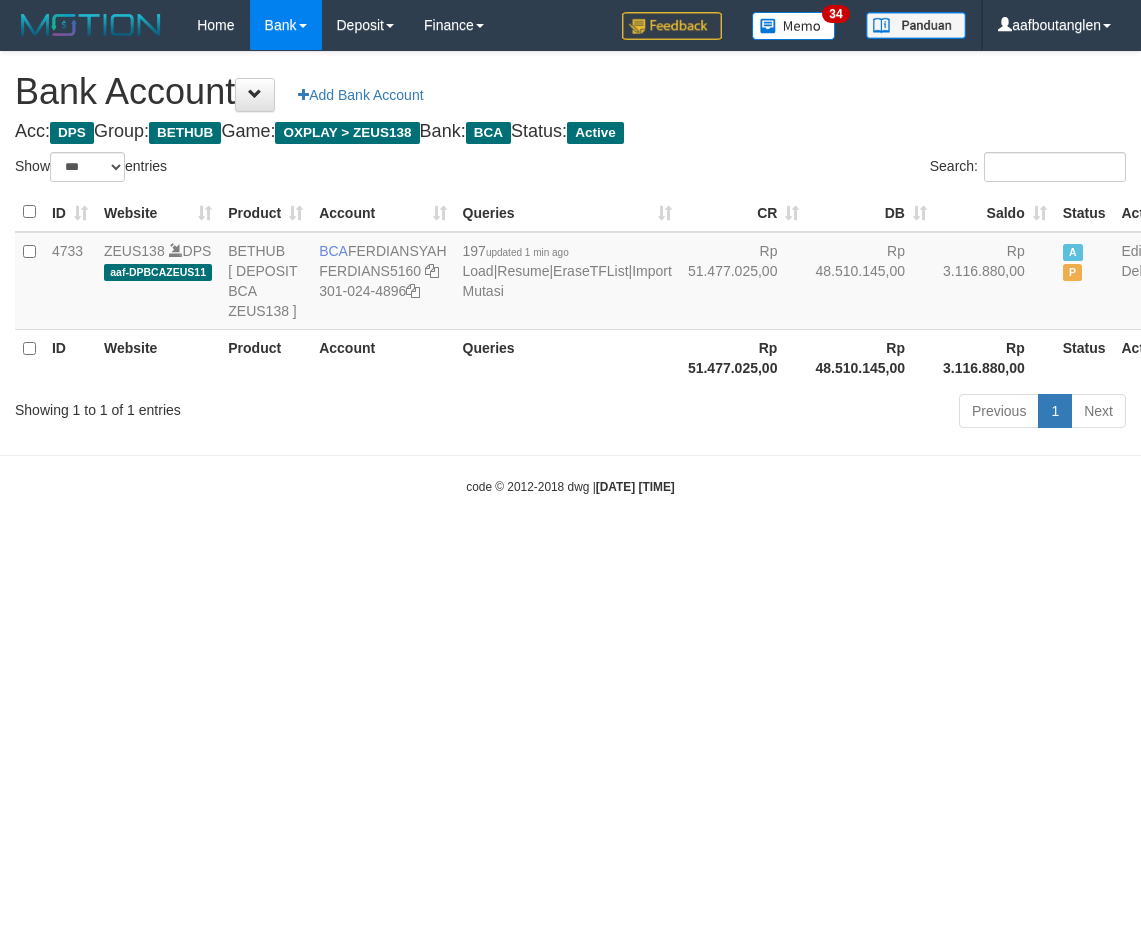 scroll, scrollTop: 0, scrollLeft: 0, axis: both 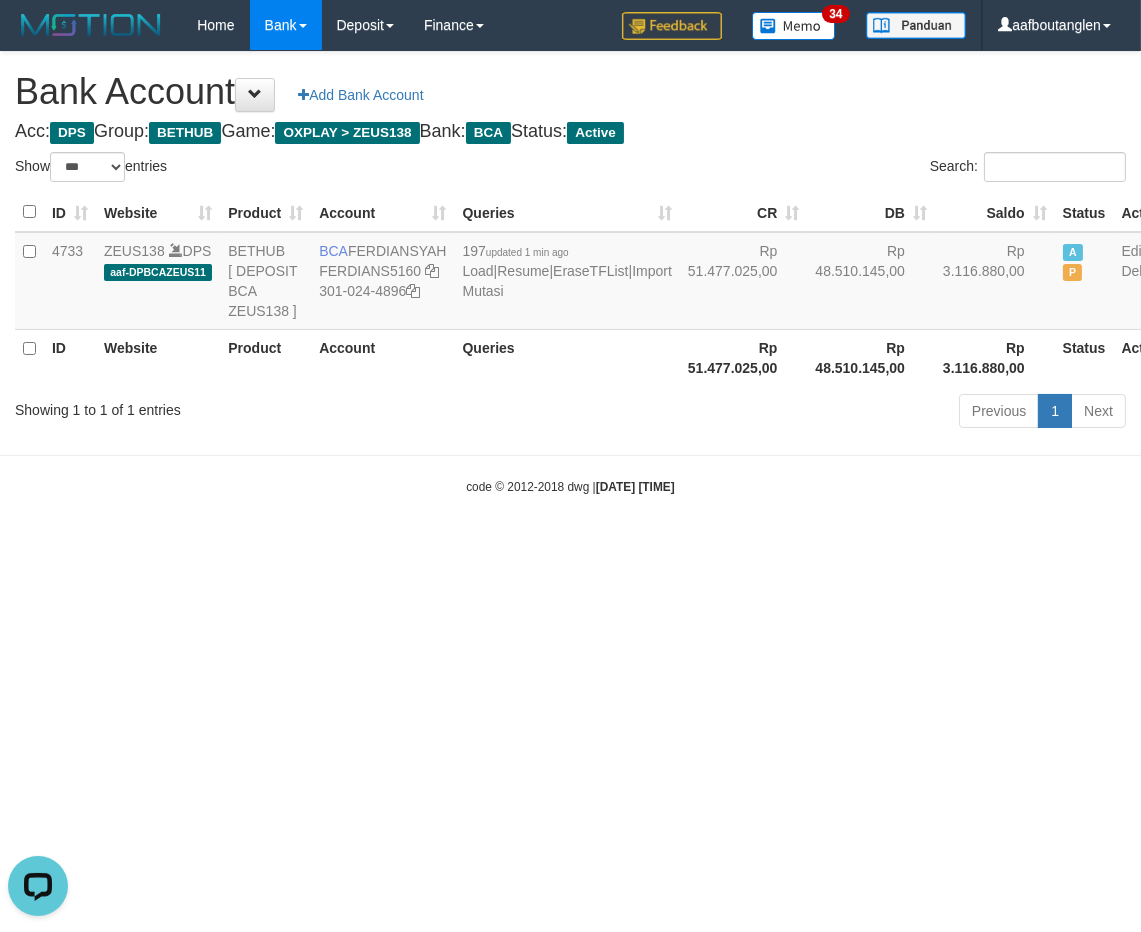 click on "Toggle navigation
Home
Bank
Account List
Deposit
DPS List
History
Note DPS
Finance
Financial Data
aafboutanglen
My Profile
Log Out
34" at bounding box center (570, 273) 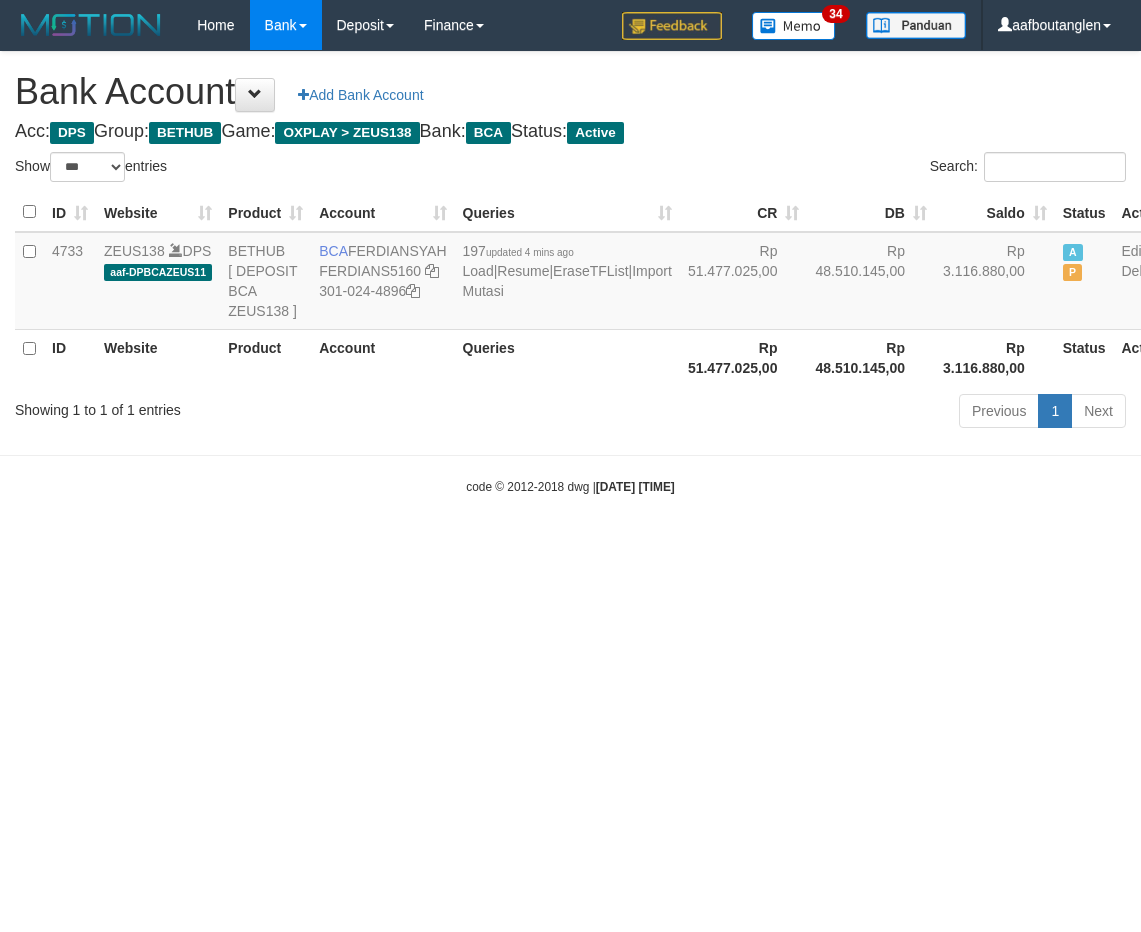 select on "***" 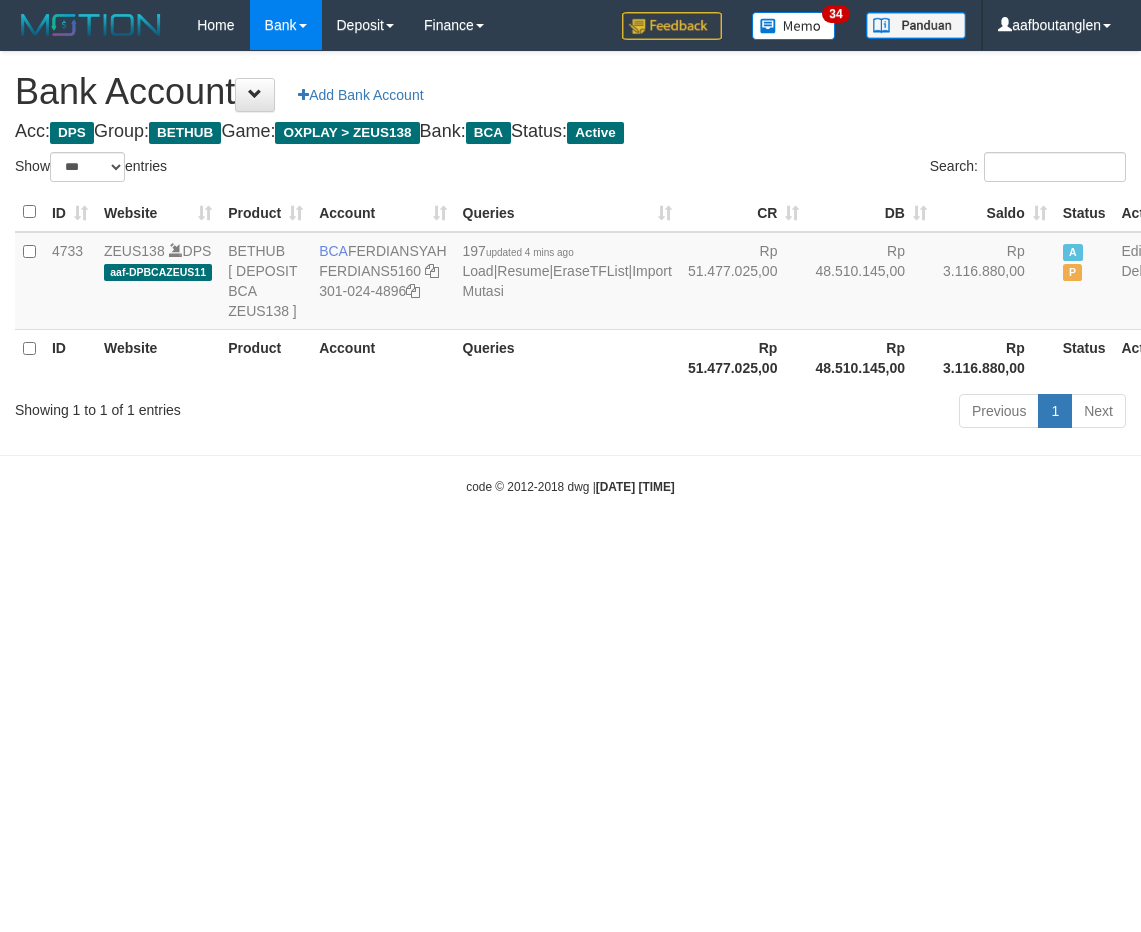 scroll, scrollTop: 0, scrollLeft: 0, axis: both 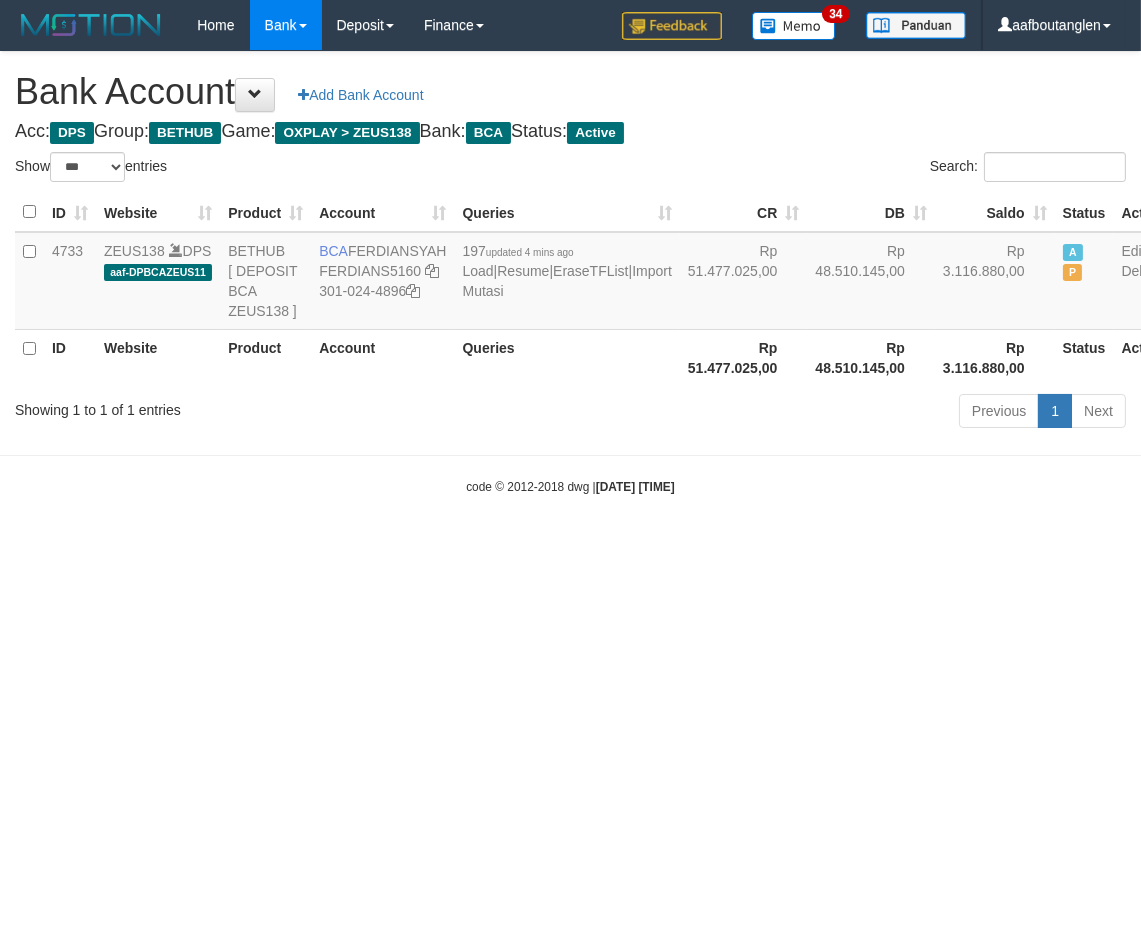 click on "Toggle navigation
Home
Bank
Account List
Deposit
DPS List
History
Note DPS
Finance
Financial Data
aafboutanglen
My Profile
Log Out
34" at bounding box center (570, 273) 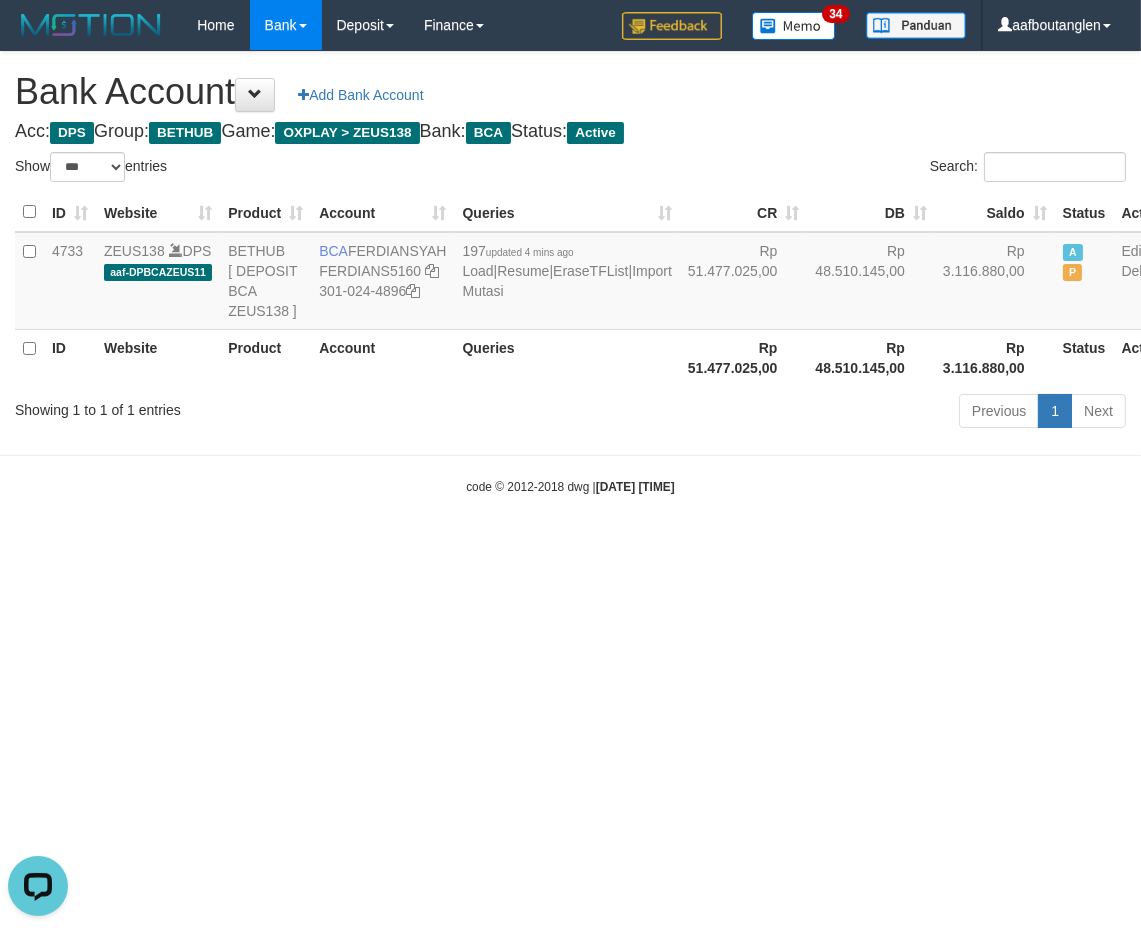 scroll, scrollTop: 0, scrollLeft: 0, axis: both 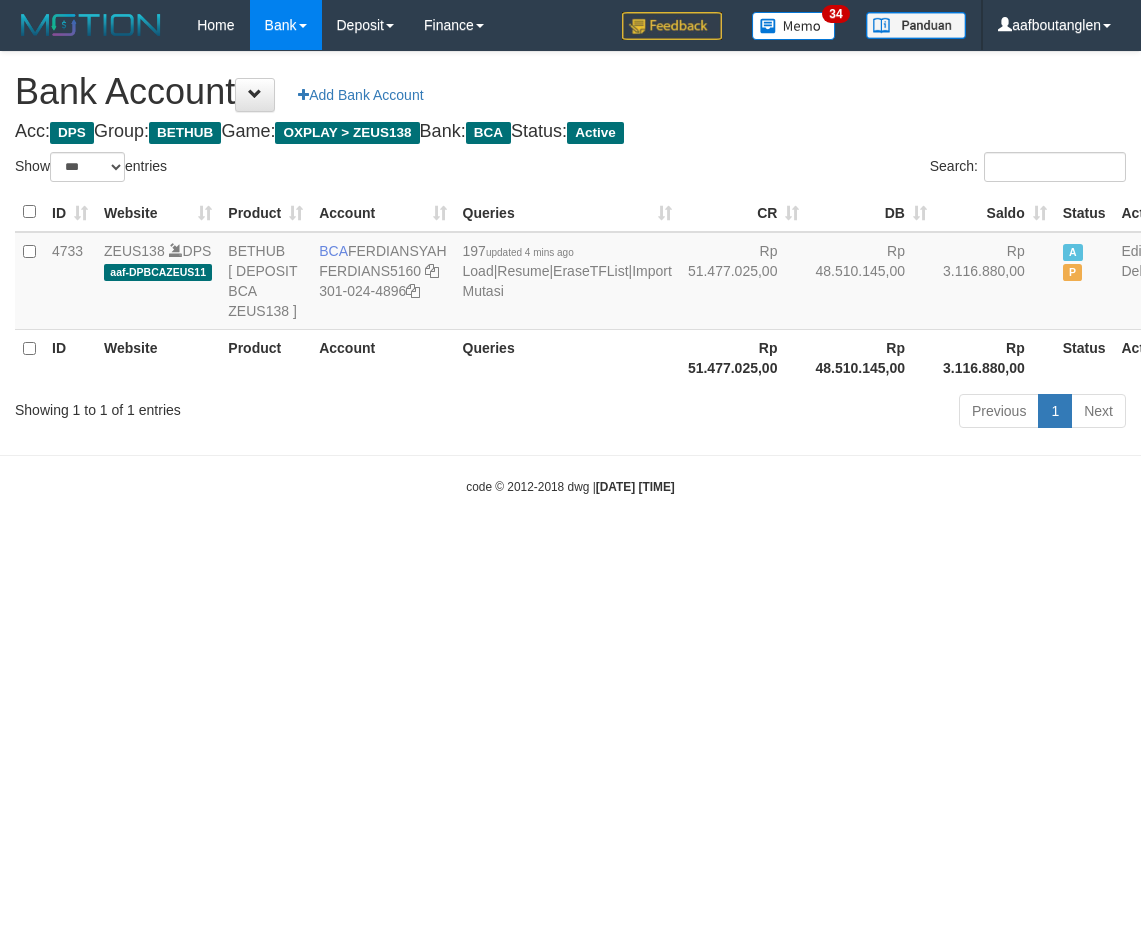 select on "***" 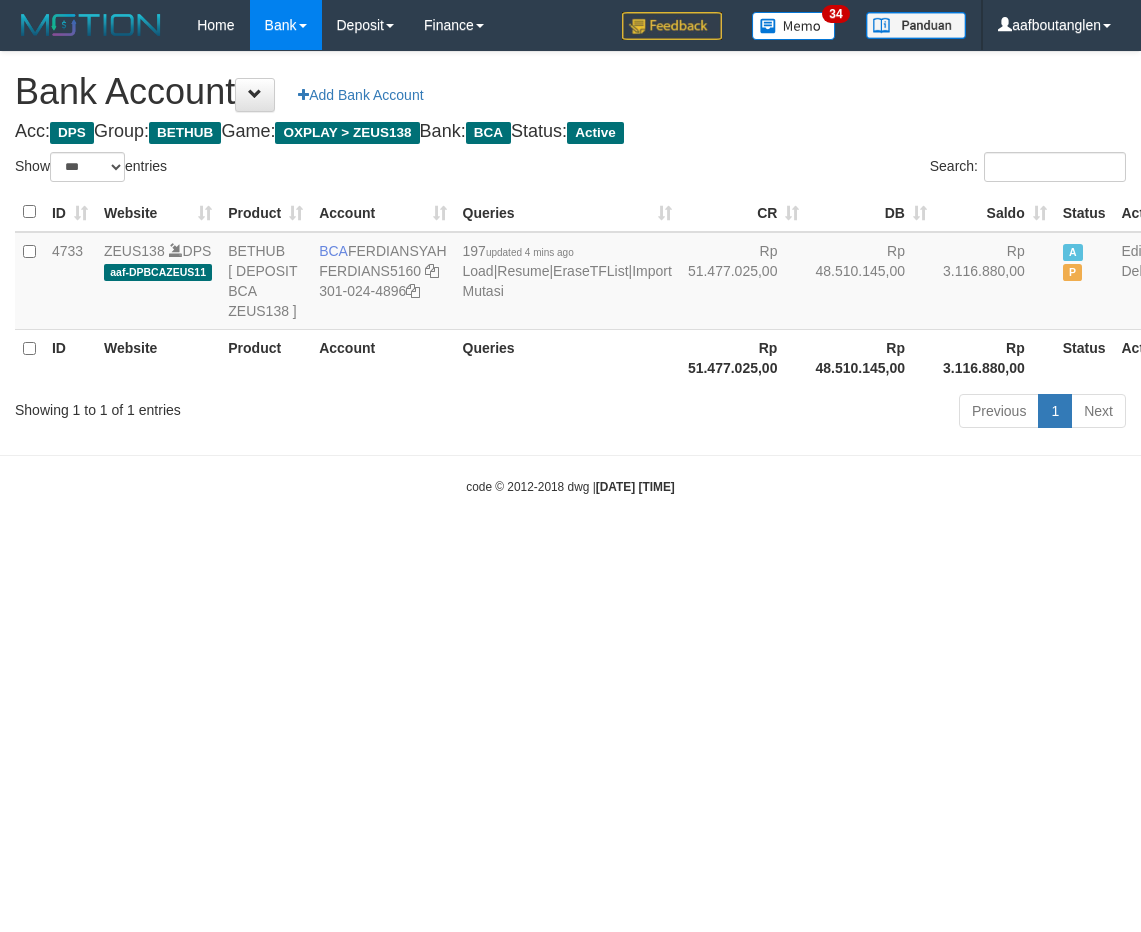 scroll, scrollTop: 0, scrollLeft: 0, axis: both 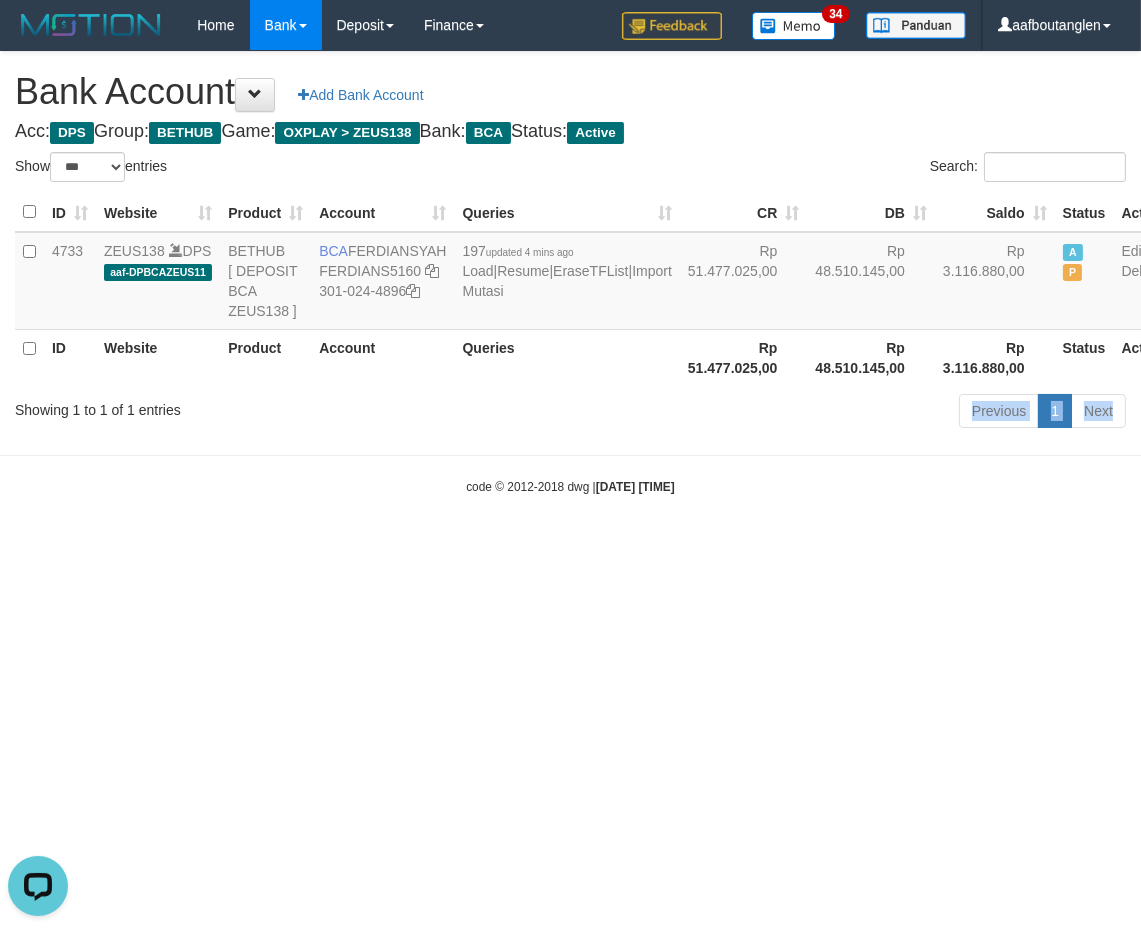 drag, startPoint x: 908, startPoint y: 483, endPoint x: 892, endPoint y: 474, distance: 18.35756 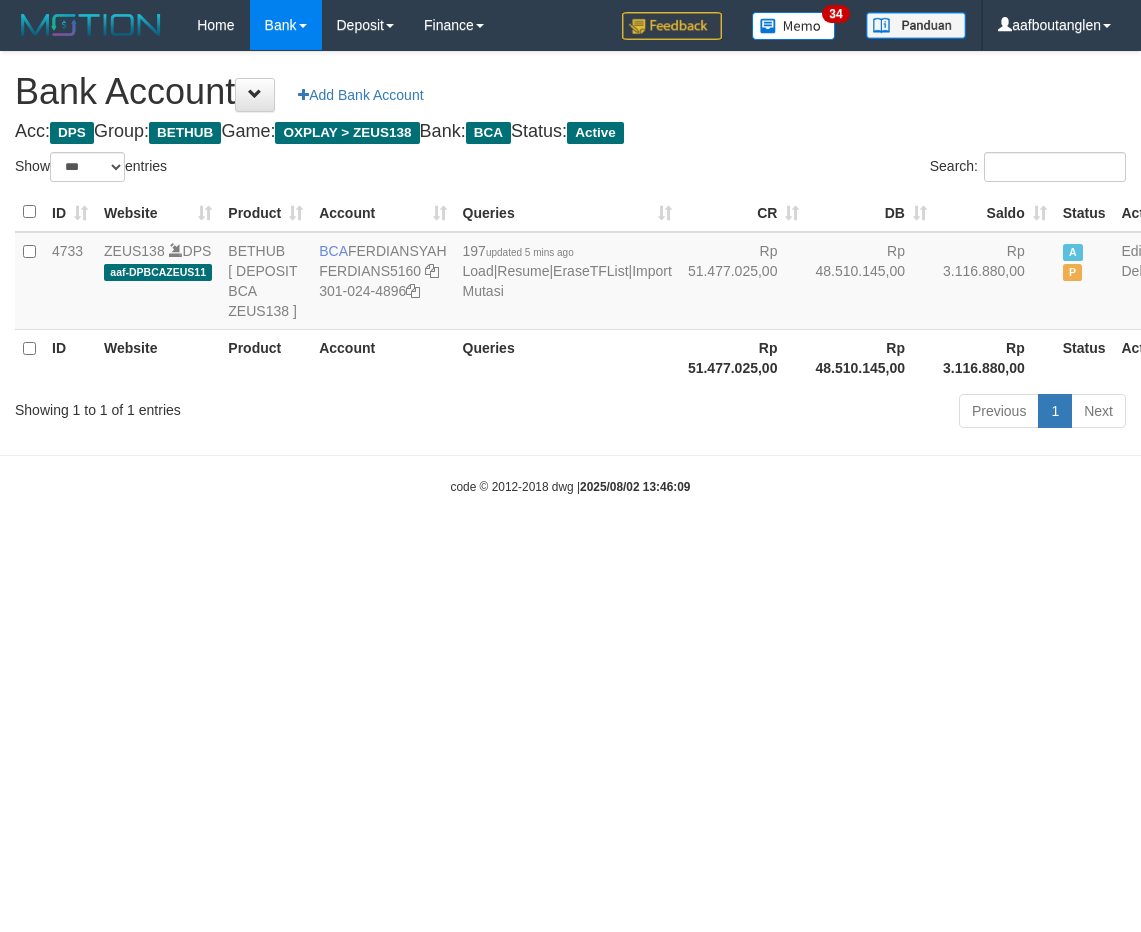 select on "***" 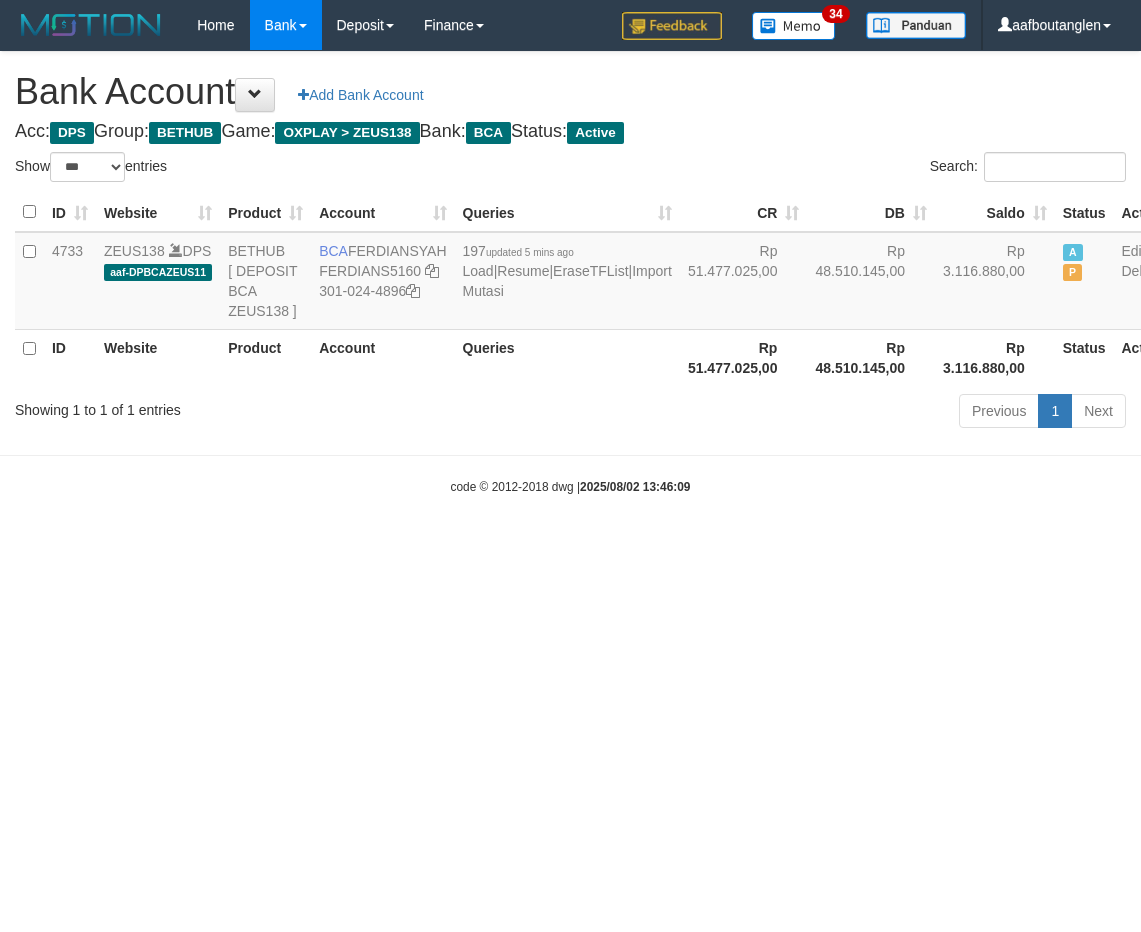 scroll, scrollTop: 0, scrollLeft: 0, axis: both 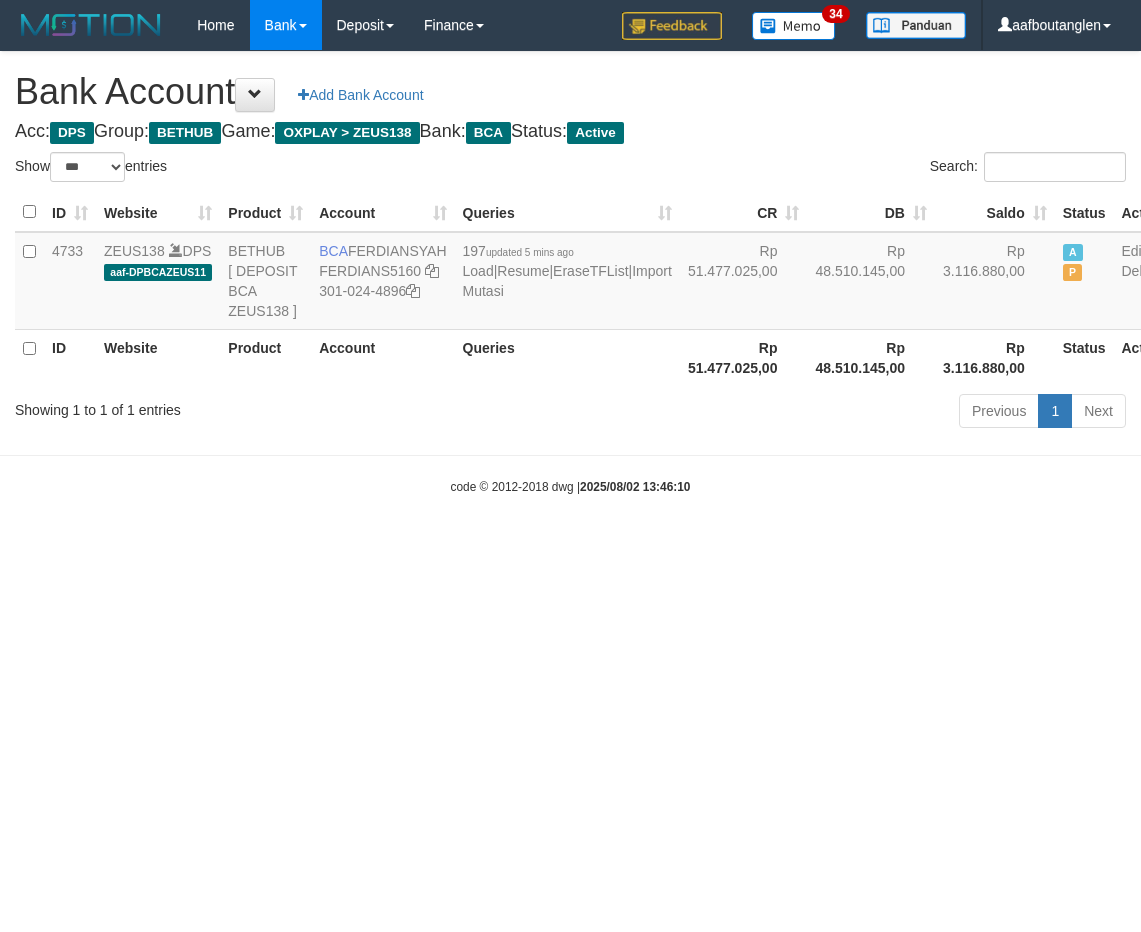 select on "***" 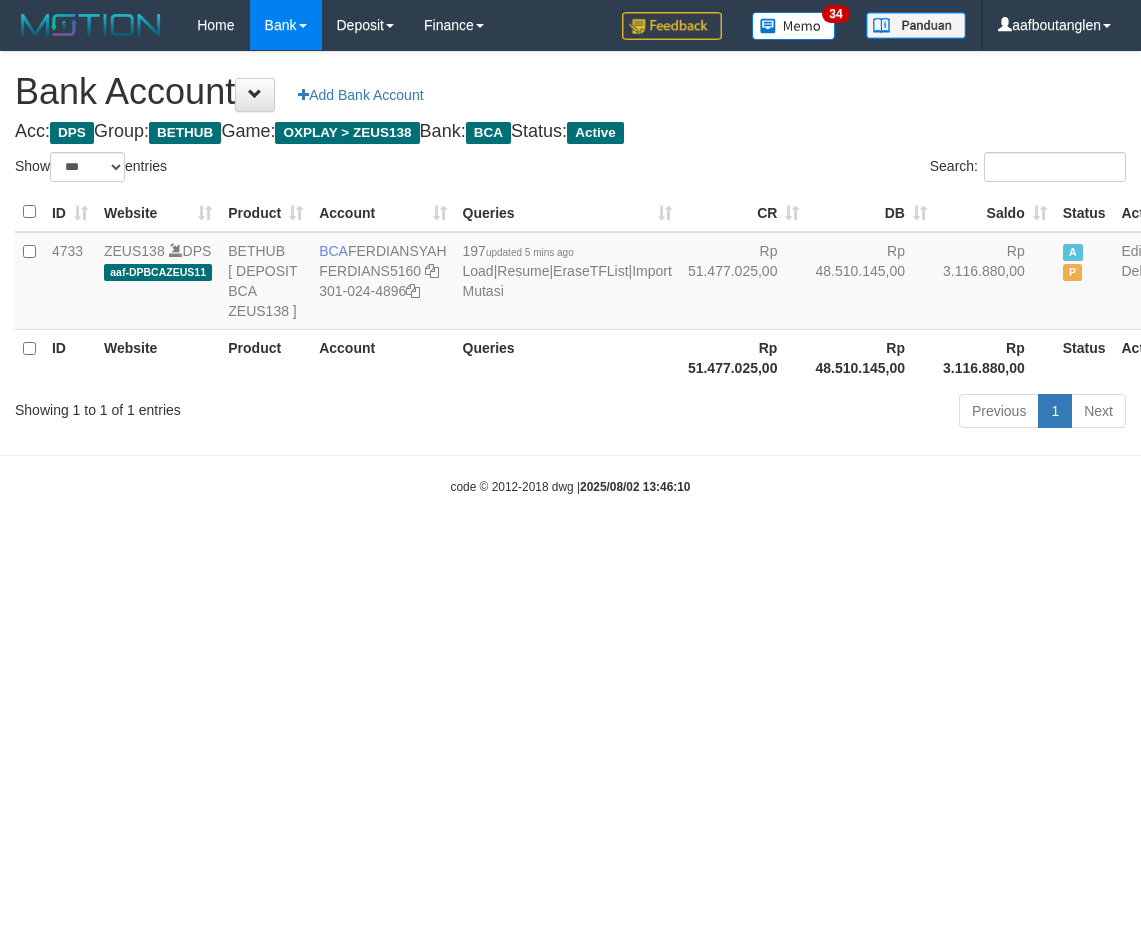 scroll, scrollTop: 0, scrollLeft: 0, axis: both 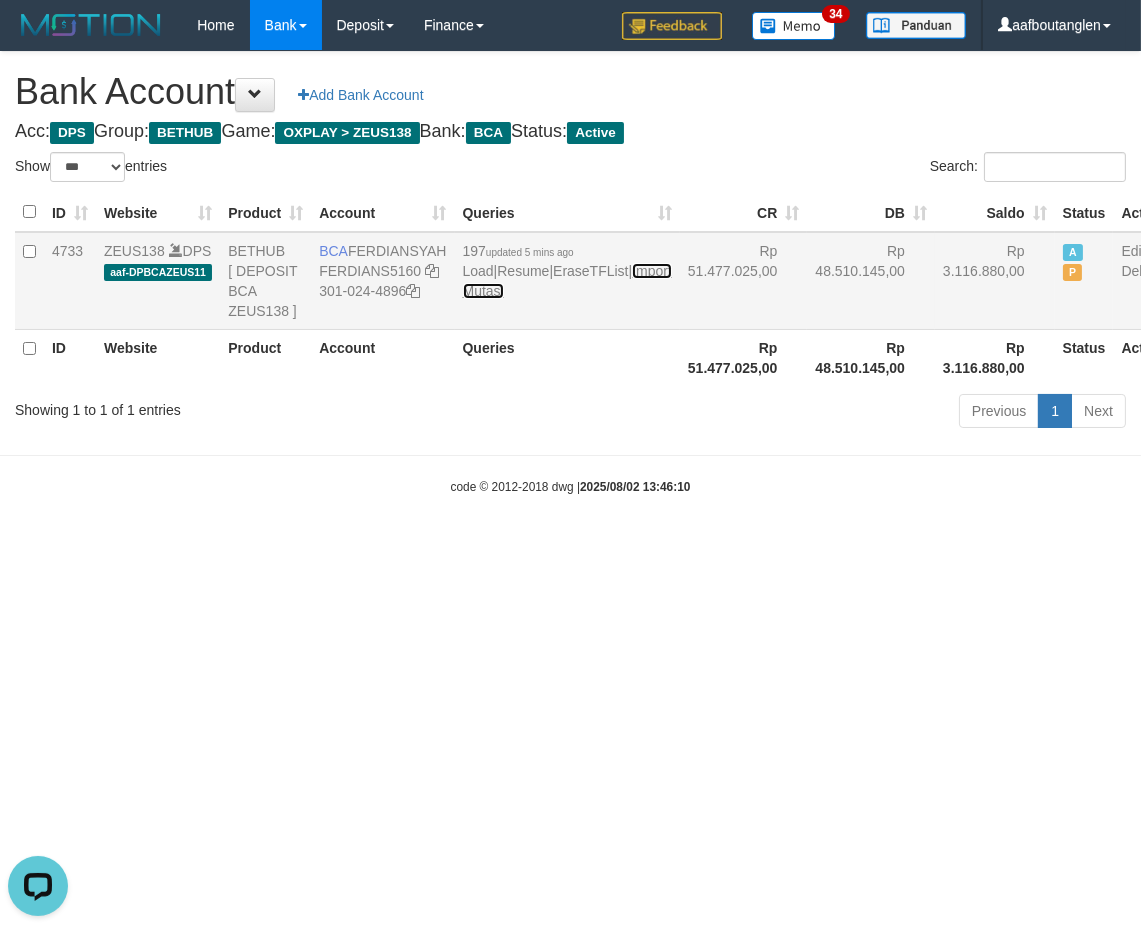 click on "Import Mutasi" at bounding box center (567, 281) 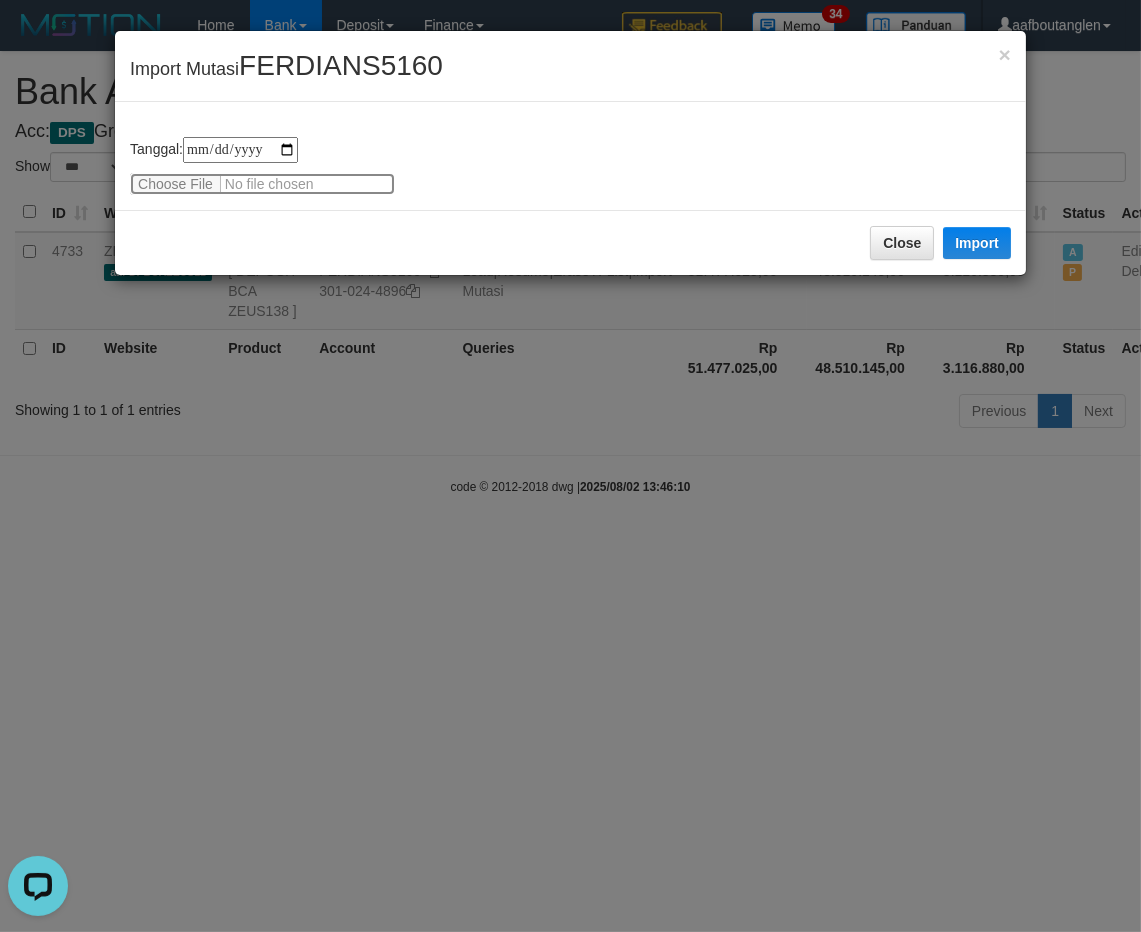 click at bounding box center [262, 184] 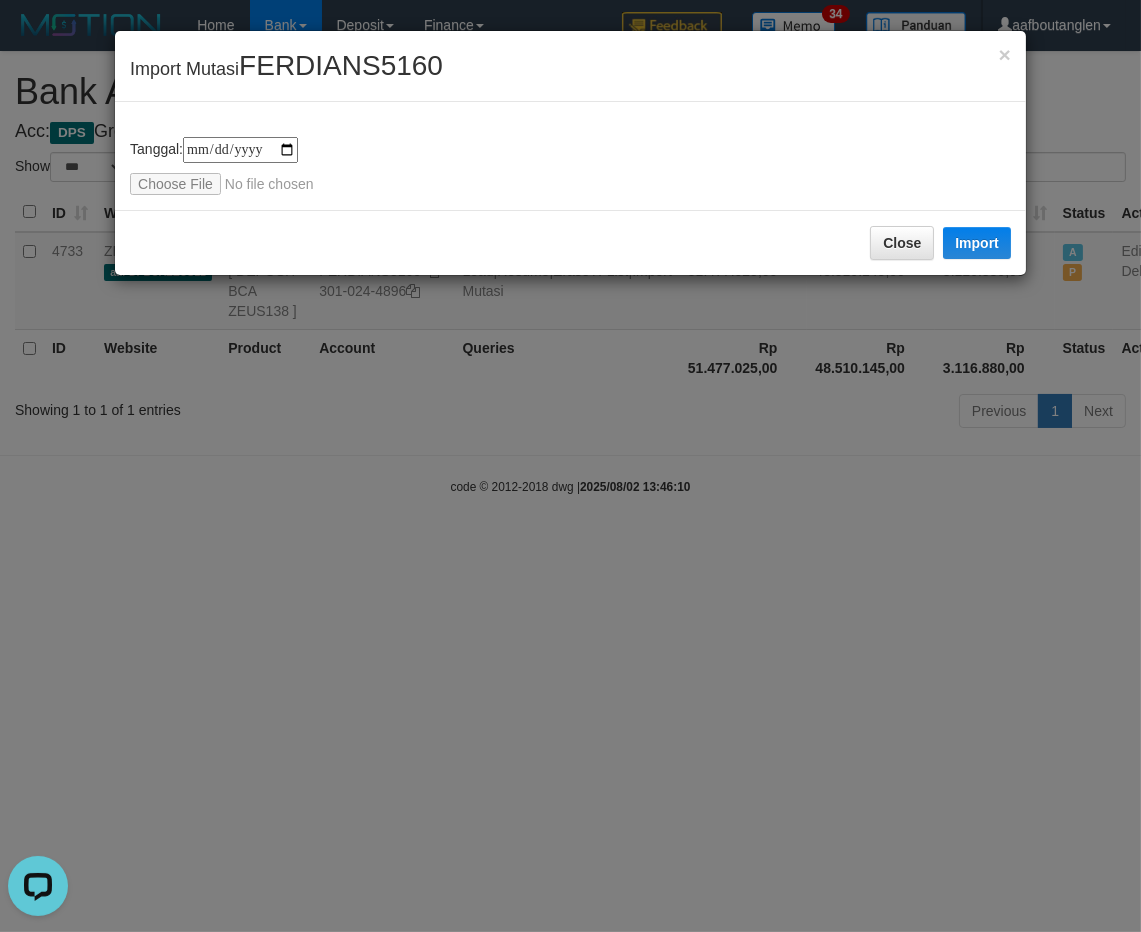click on "Close
Import" at bounding box center (570, 242) 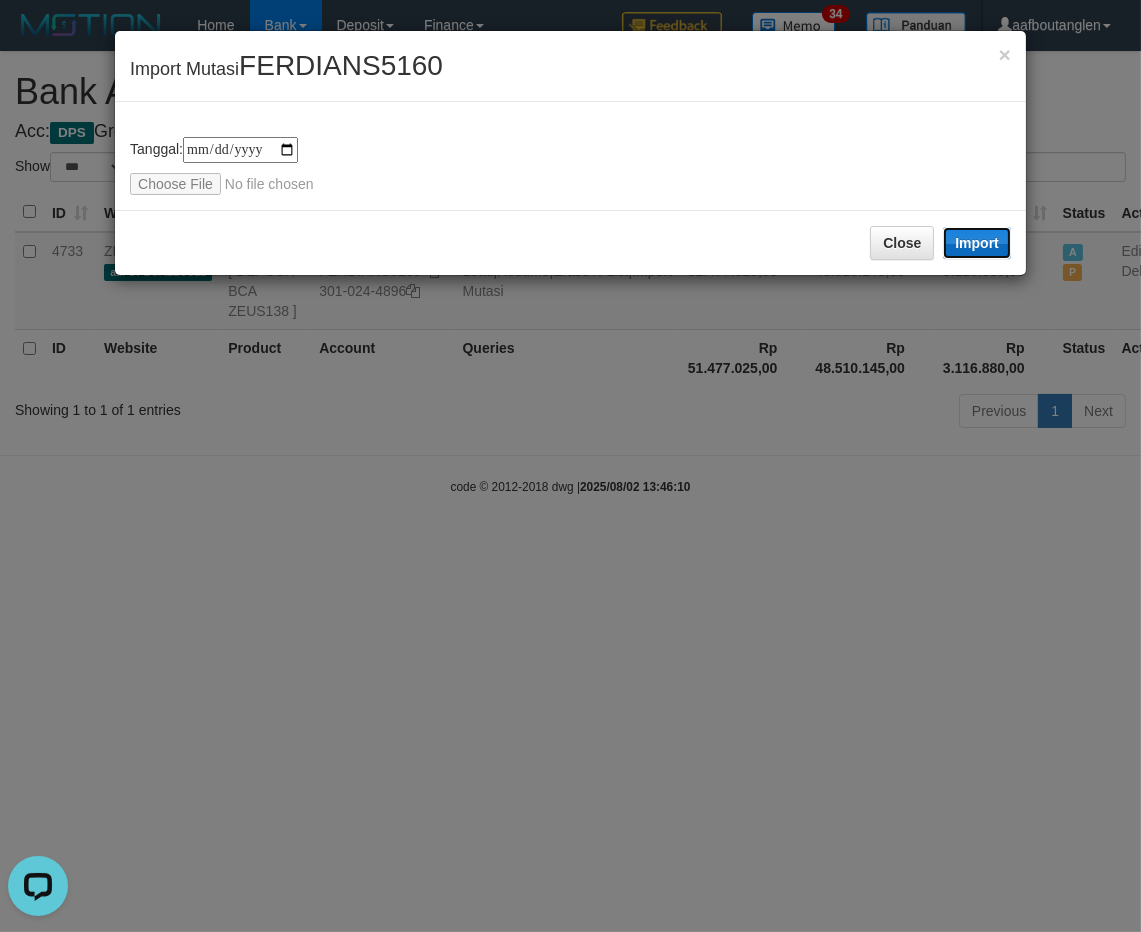click on "Import" at bounding box center [977, 243] 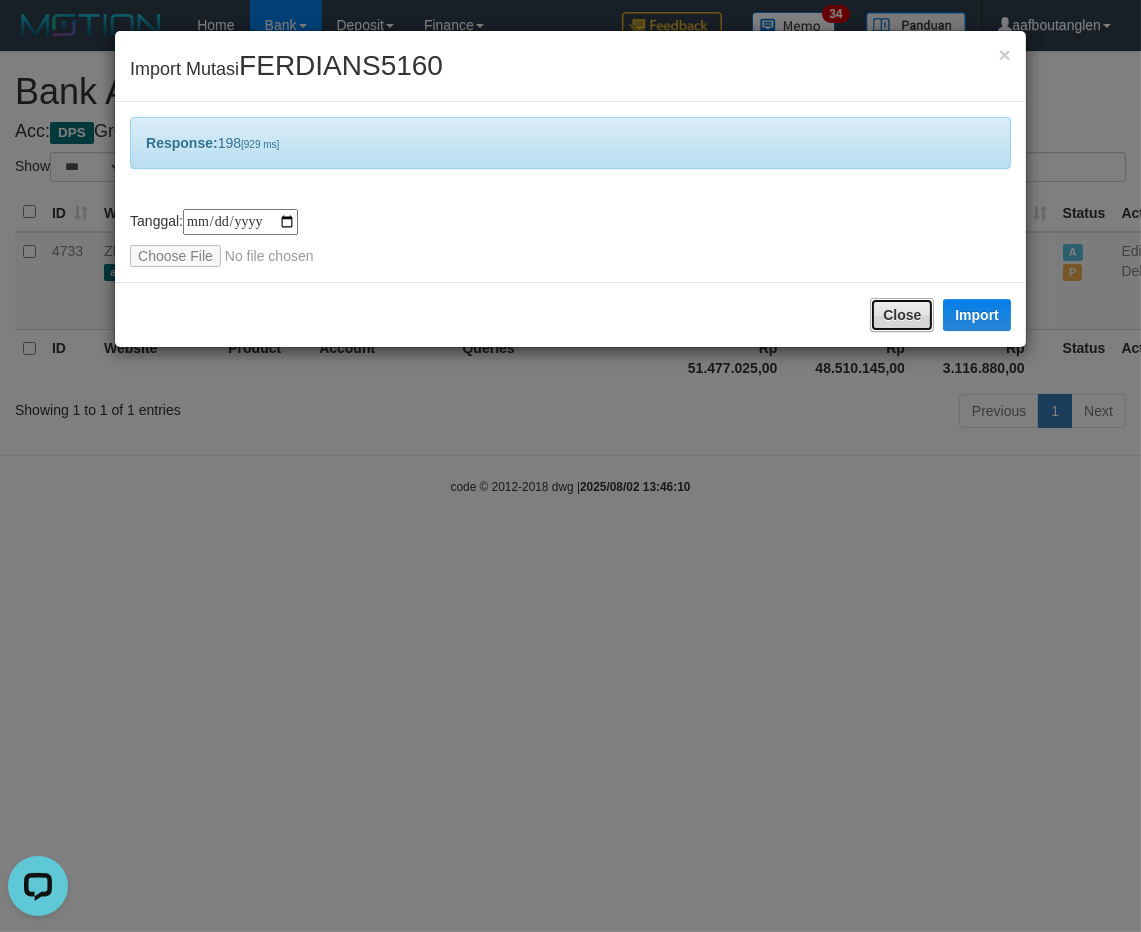 click on "Close" at bounding box center [902, 315] 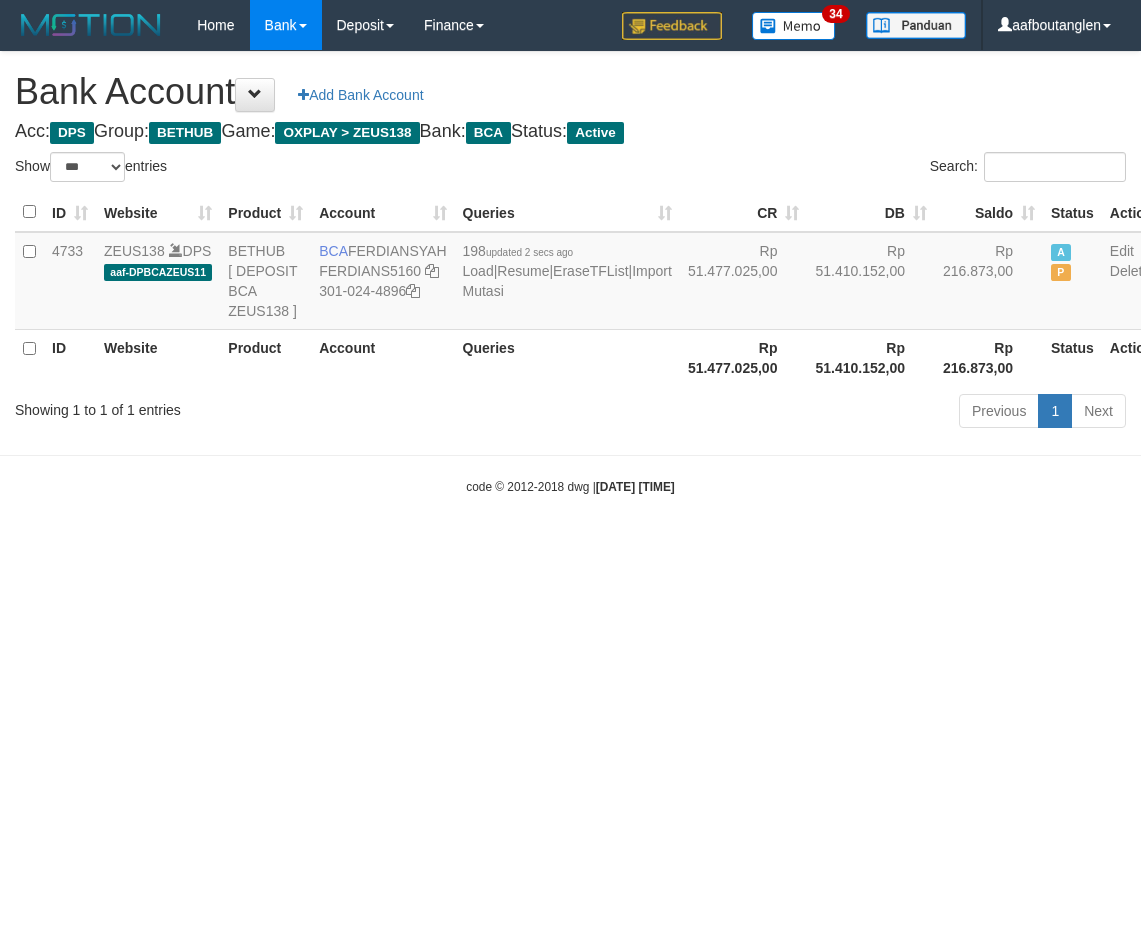 select on "***" 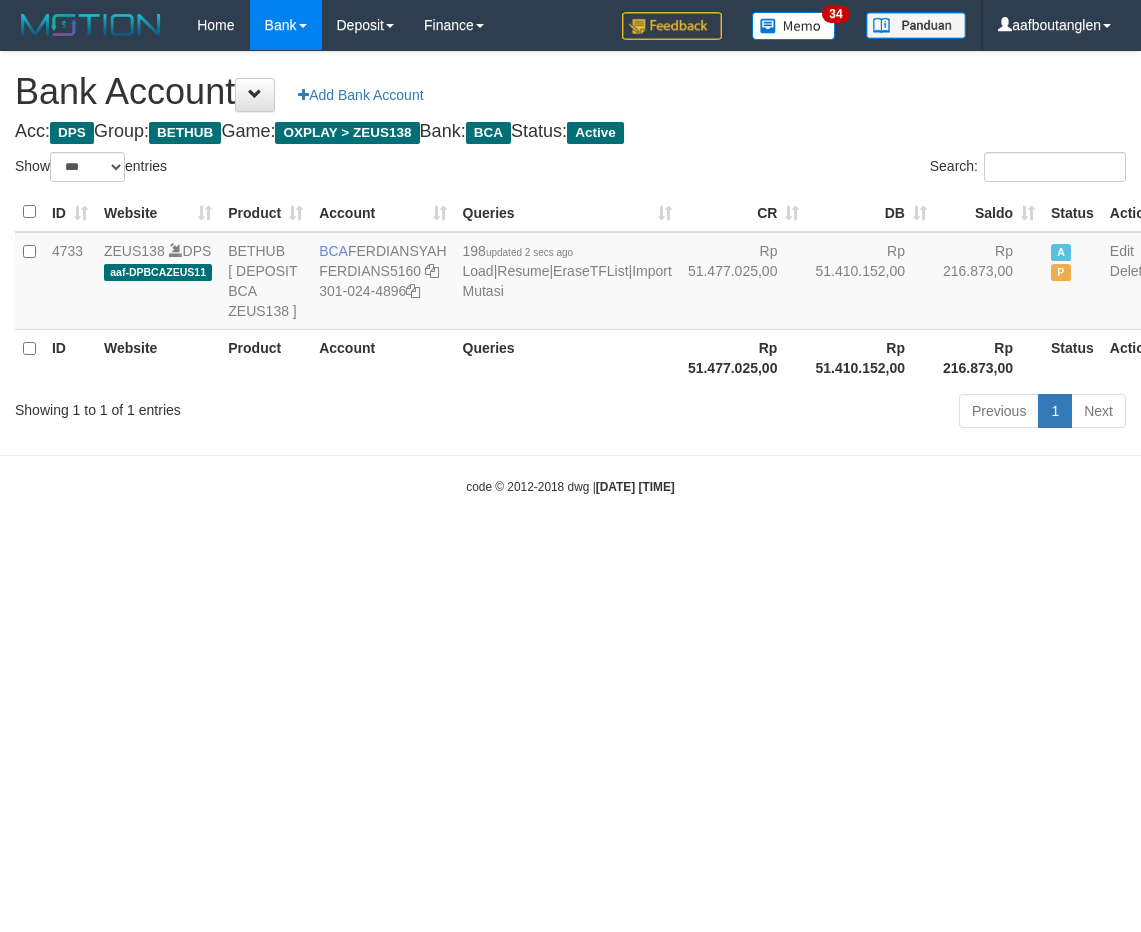 scroll, scrollTop: 0, scrollLeft: 0, axis: both 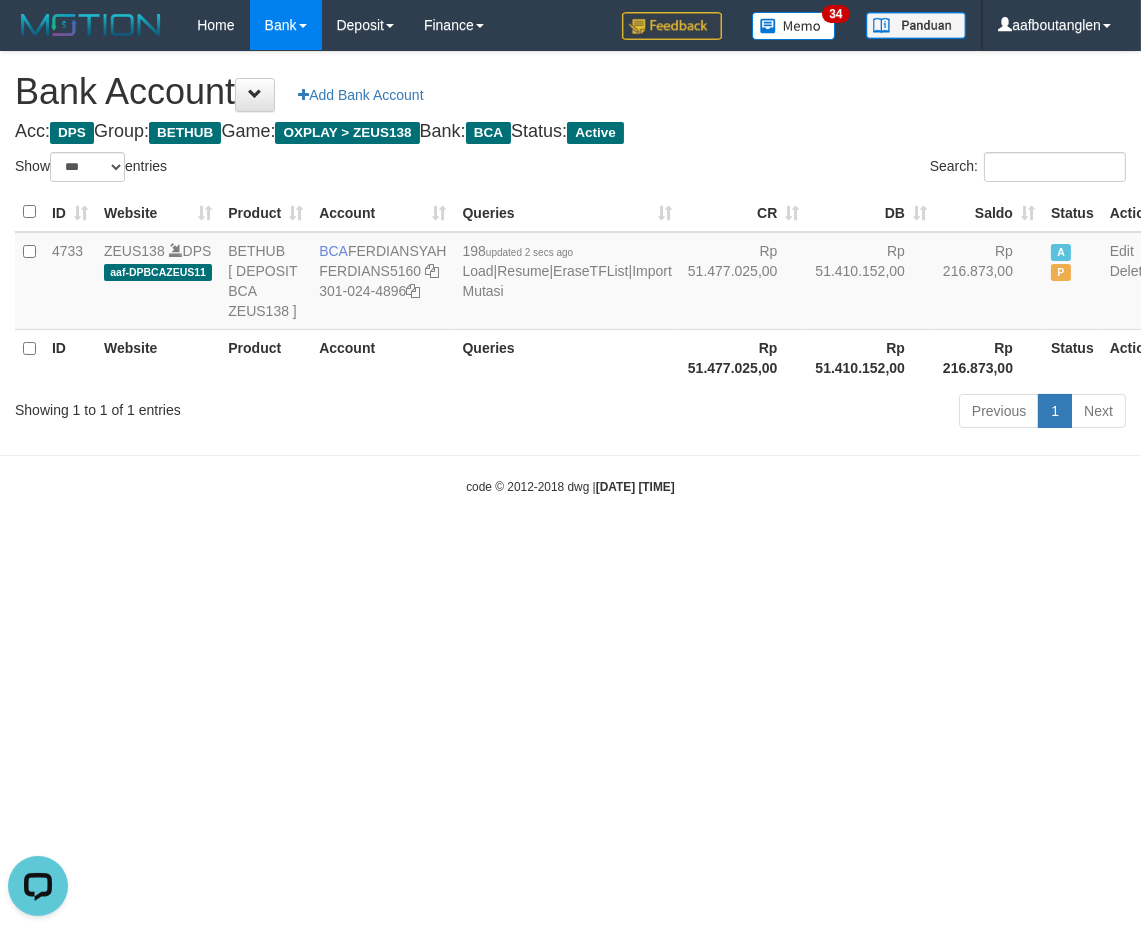 drag, startPoint x: 1, startPoint y: 527, endPoint x: 13, endPoint y: 530, distance: 12.369317 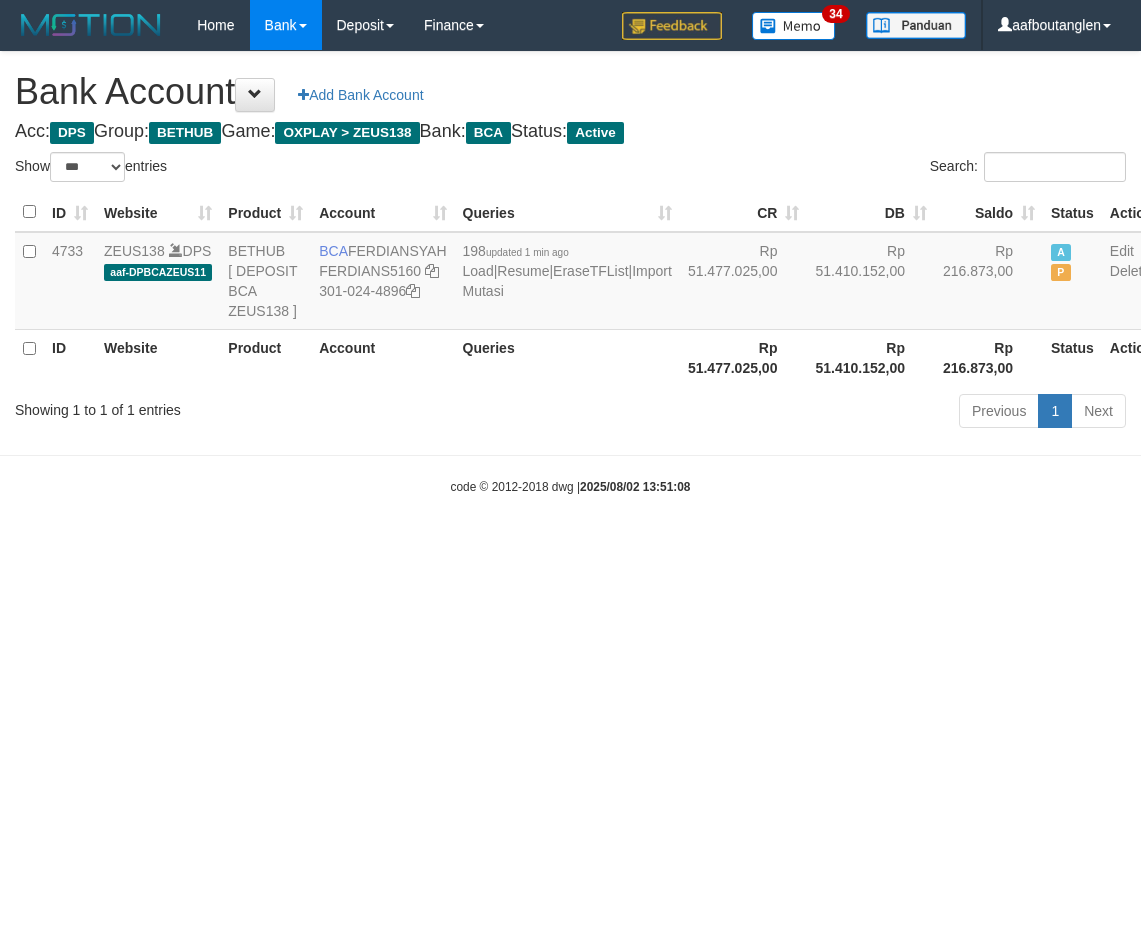 select on "***" 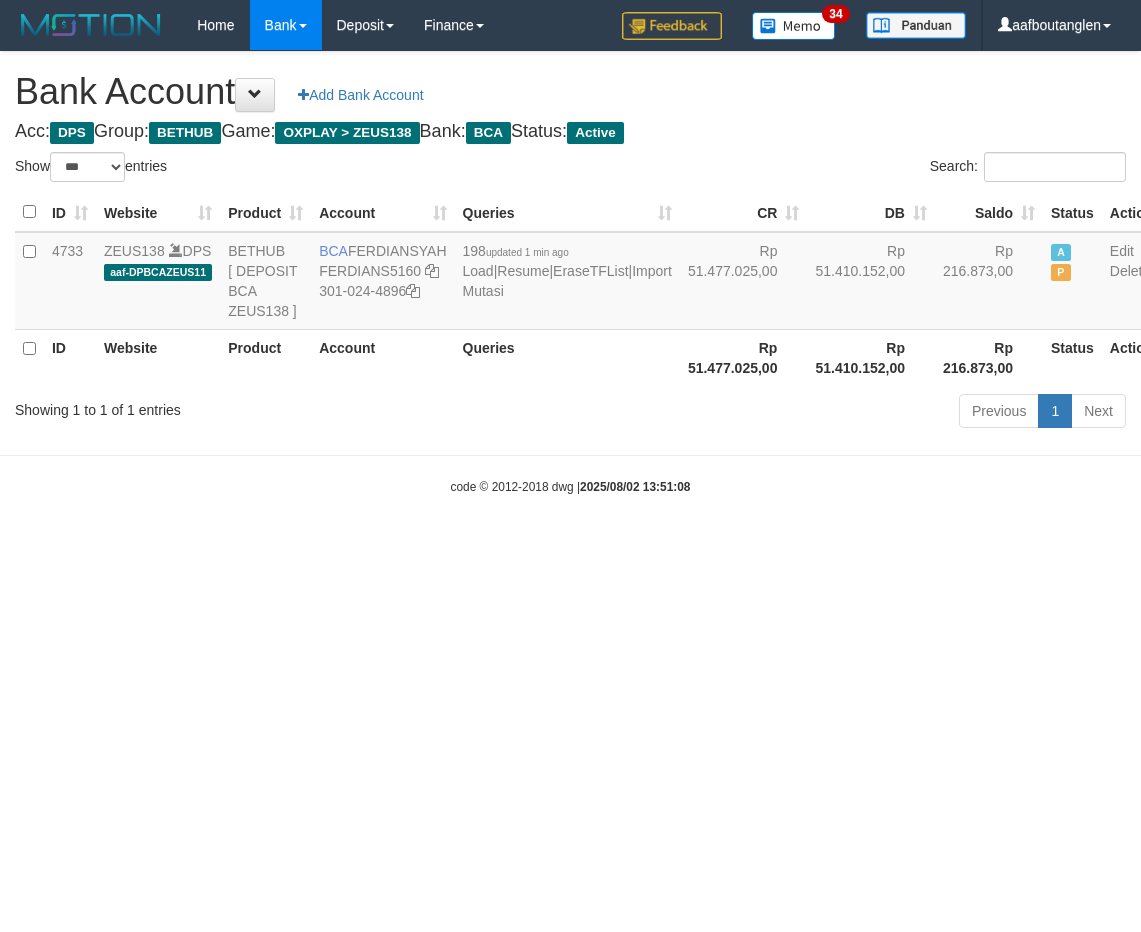 scroll, scrollTop: 0, scrollLeft: 0, axis: both 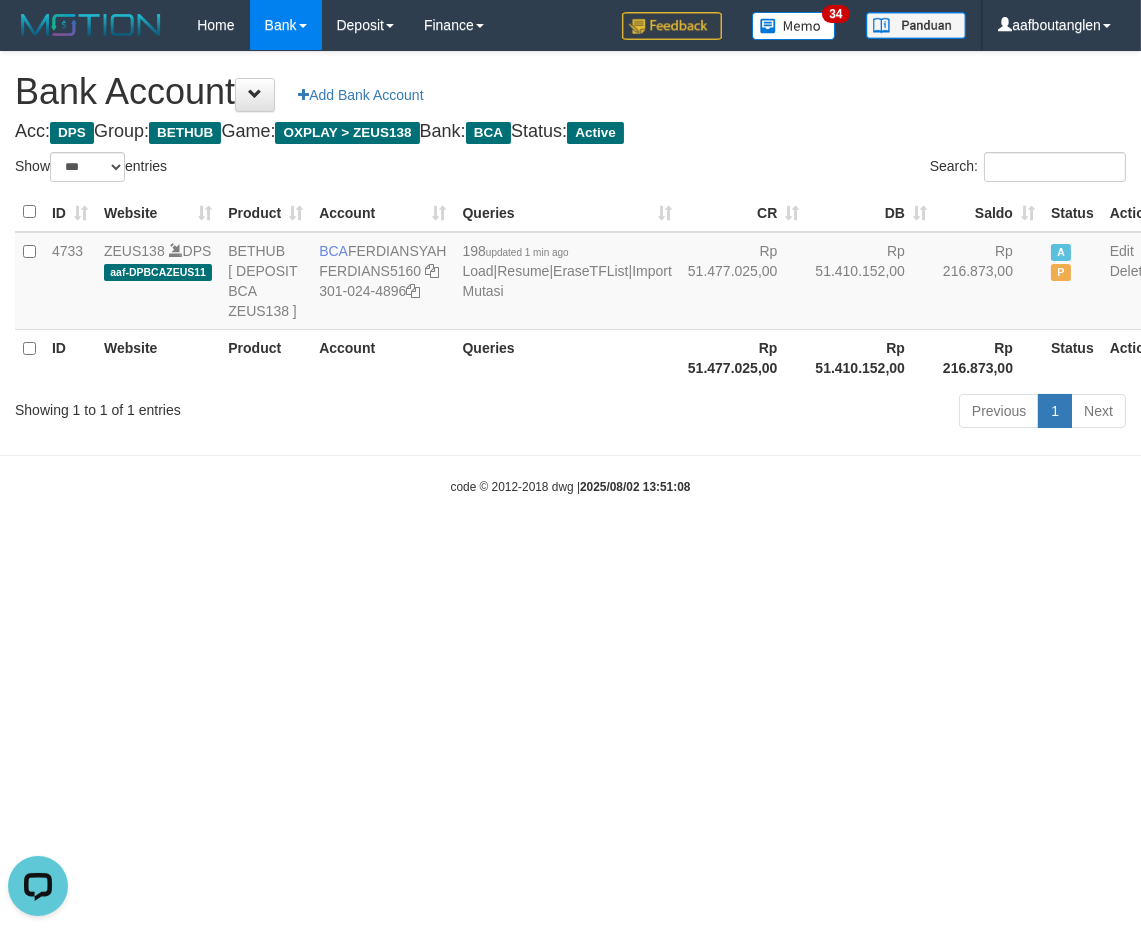 click on "Previous 1 Next" at bounding box center [808, 413] 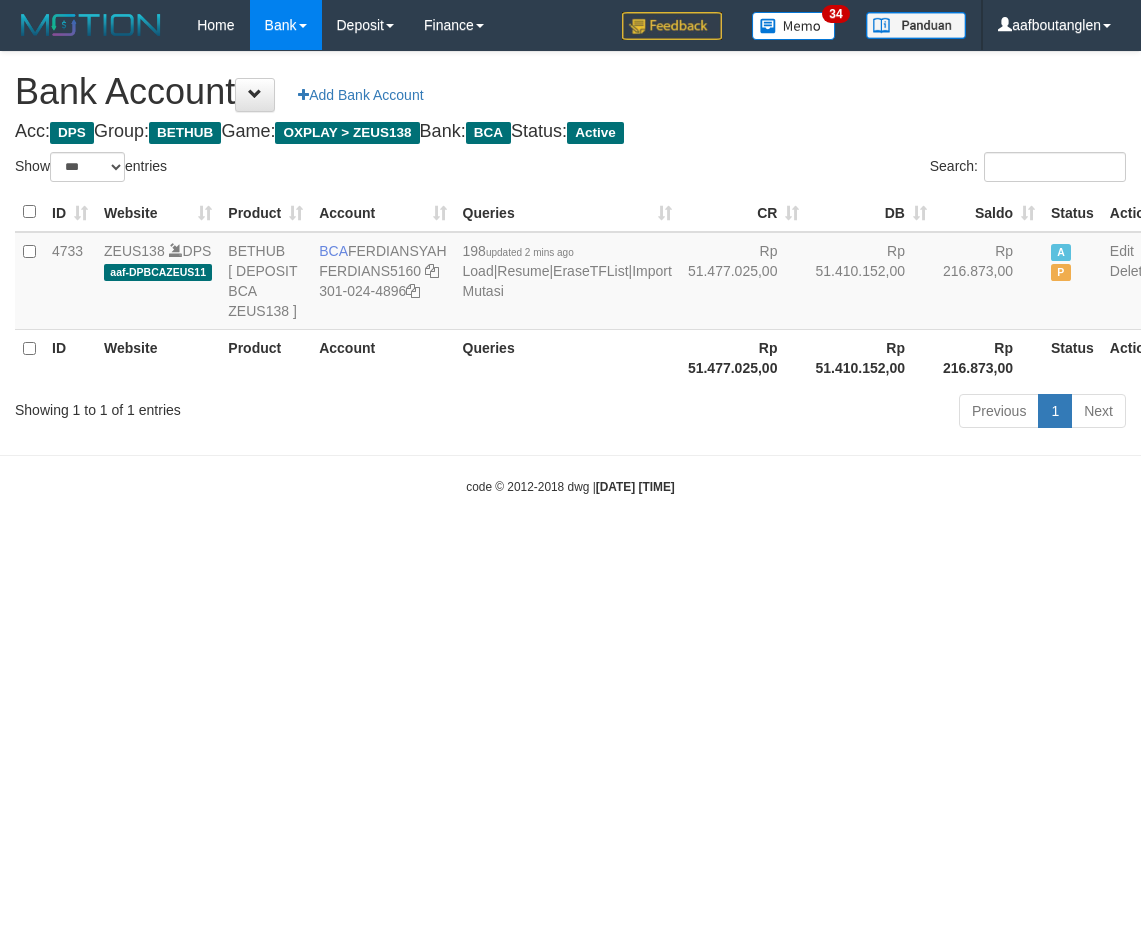 select on "***" 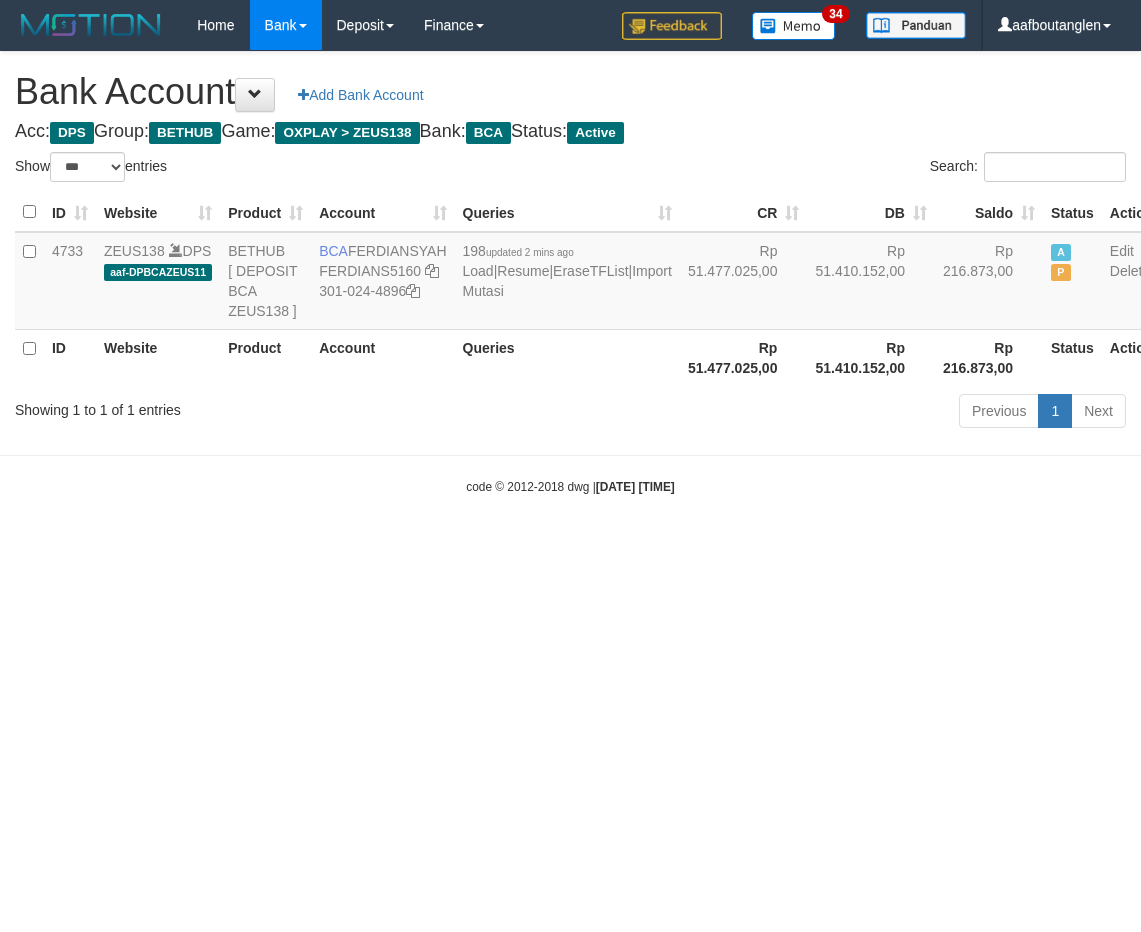 scroll, scrollTop: 0, scrollLeft: 0, axis: both 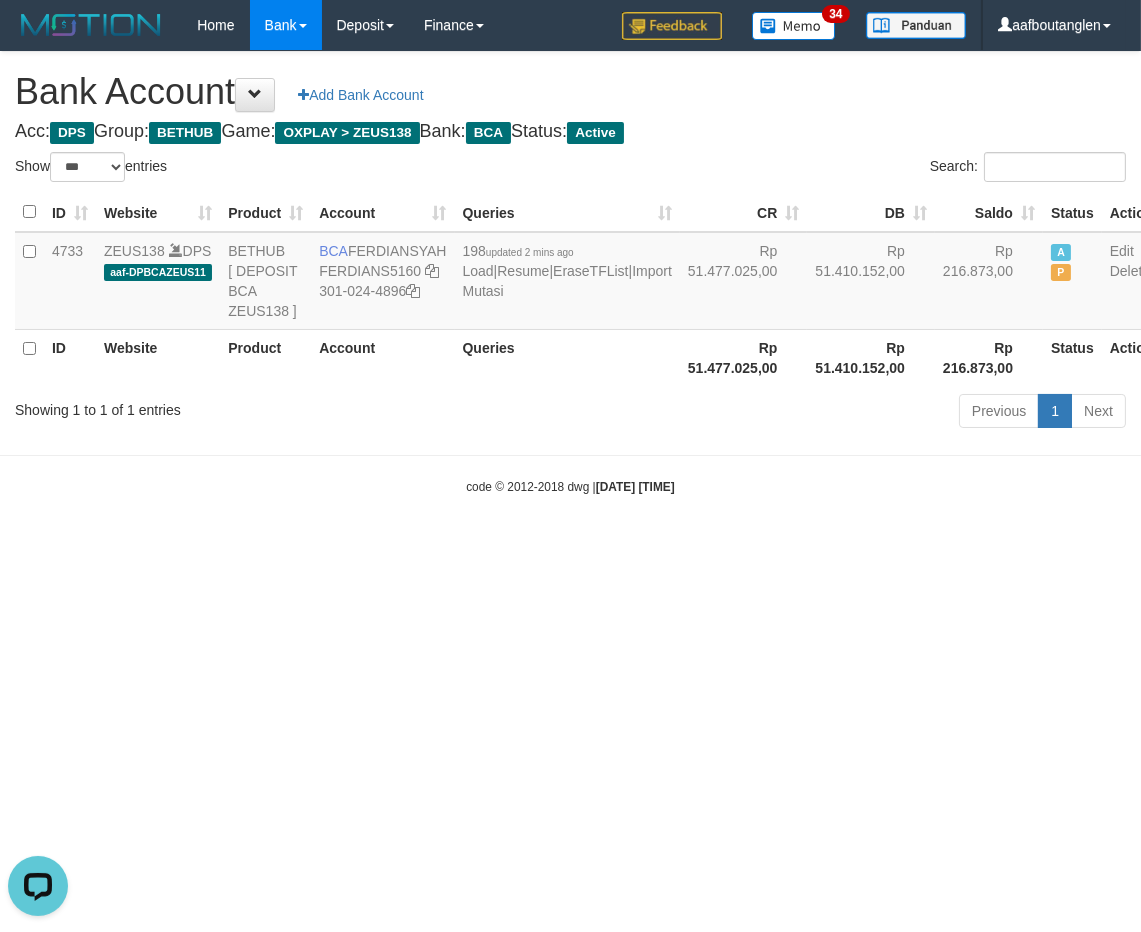 drag, startPoint x: 735, startPoint y: 580, endPoint x: 721, endPoint y: 583, distance: 14.3178215 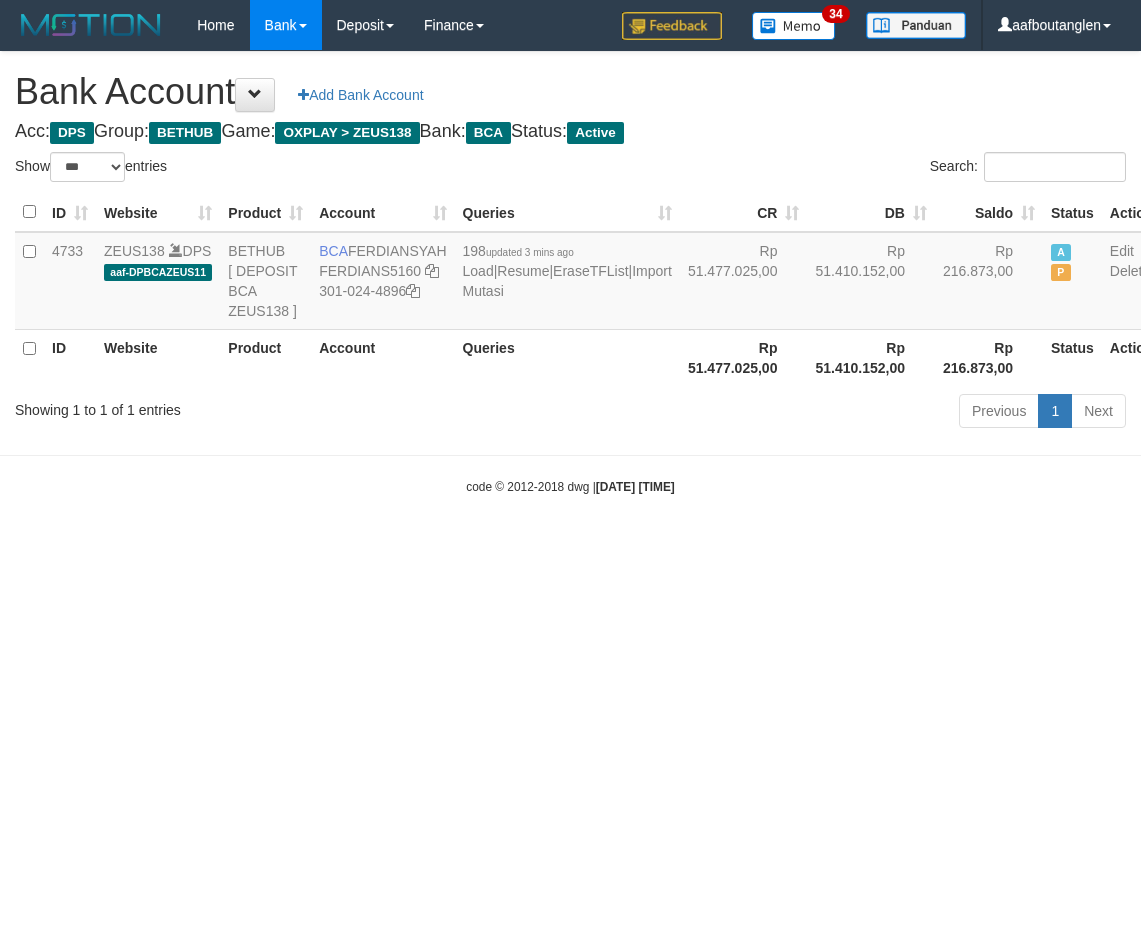 select on "***" 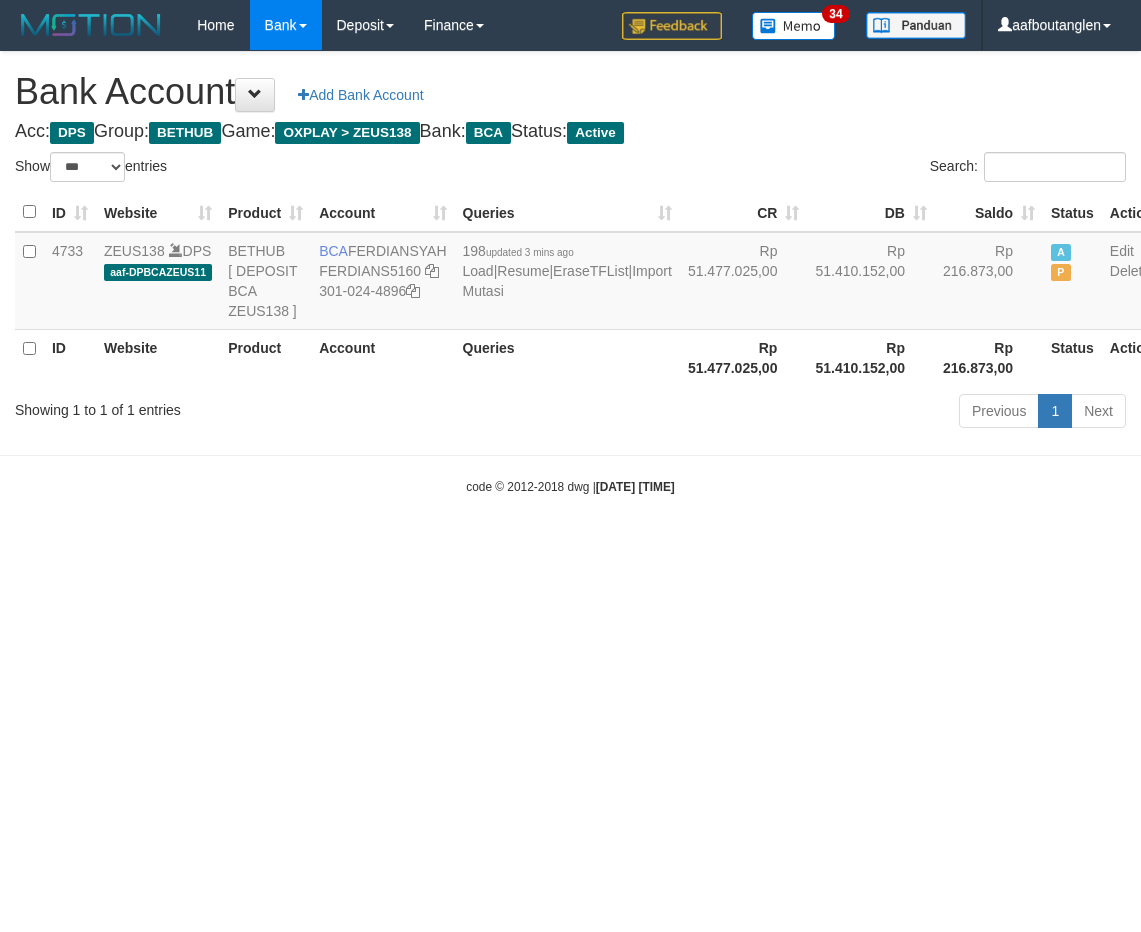 scroll, scrollTop: 0, scrollLeft: 0, axis: both 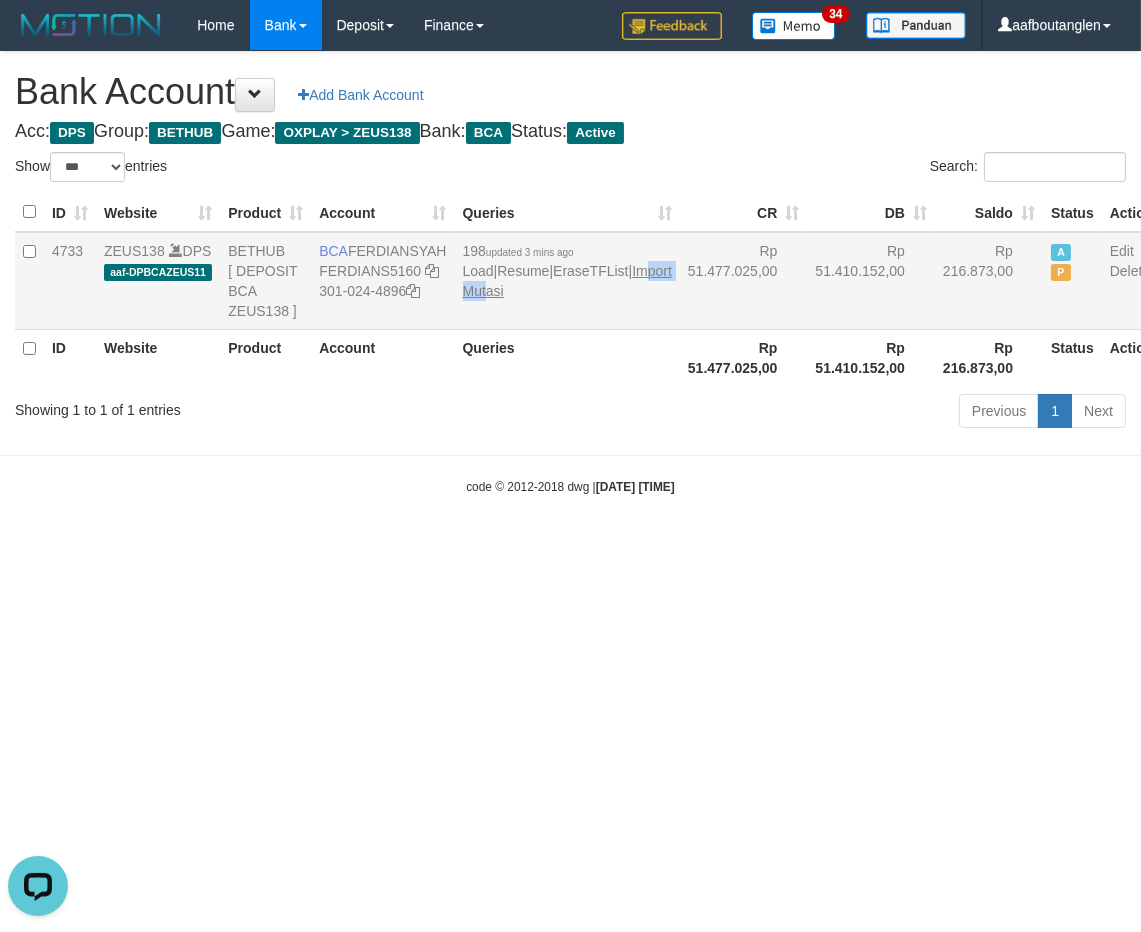 click on "198  updated 3 mins ago
Load
|
Resume
|
EraseTFList
|
Import Mutasi" at bounding box center [567, 281] 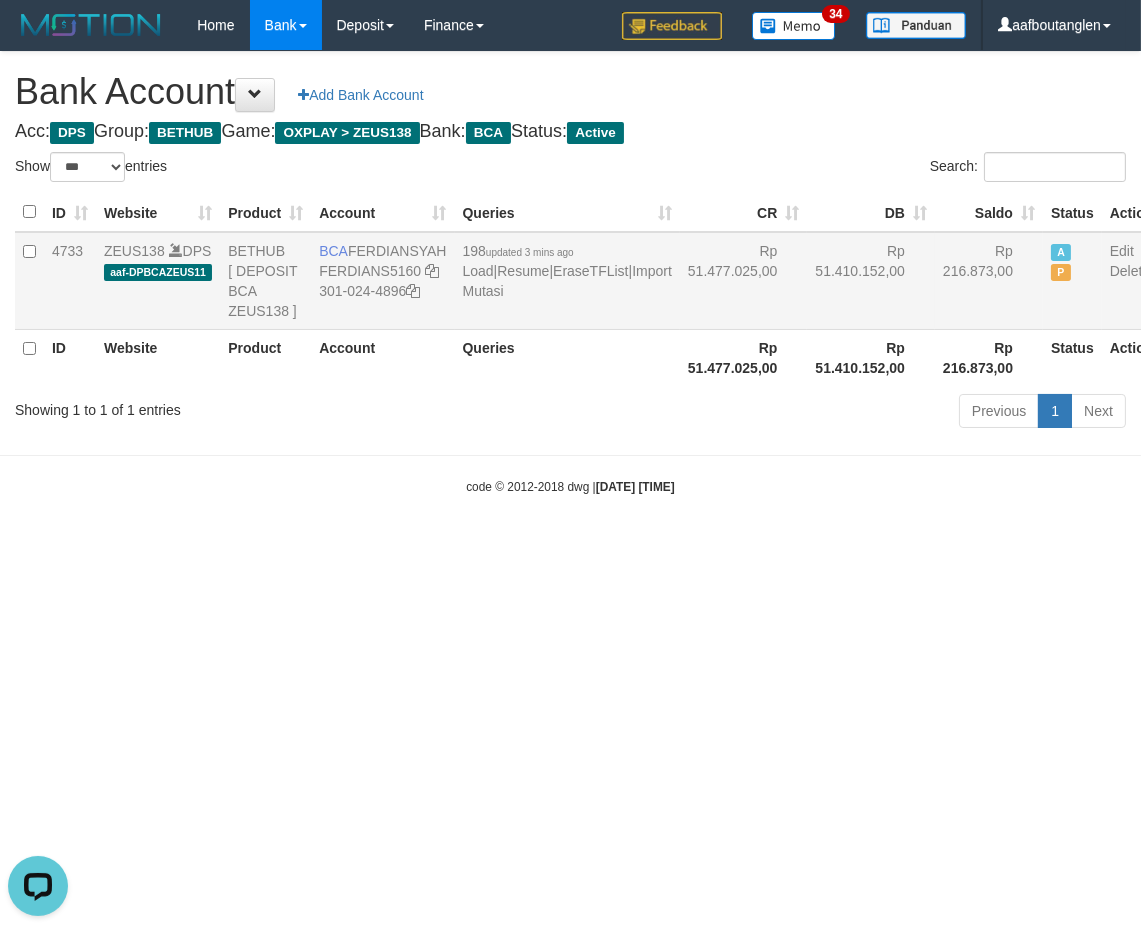 click on "198  updated 3 mins ago
Load
|
Resume
|
EraseTFList
|
Import Mutasi" at bounding box center [567, 281] 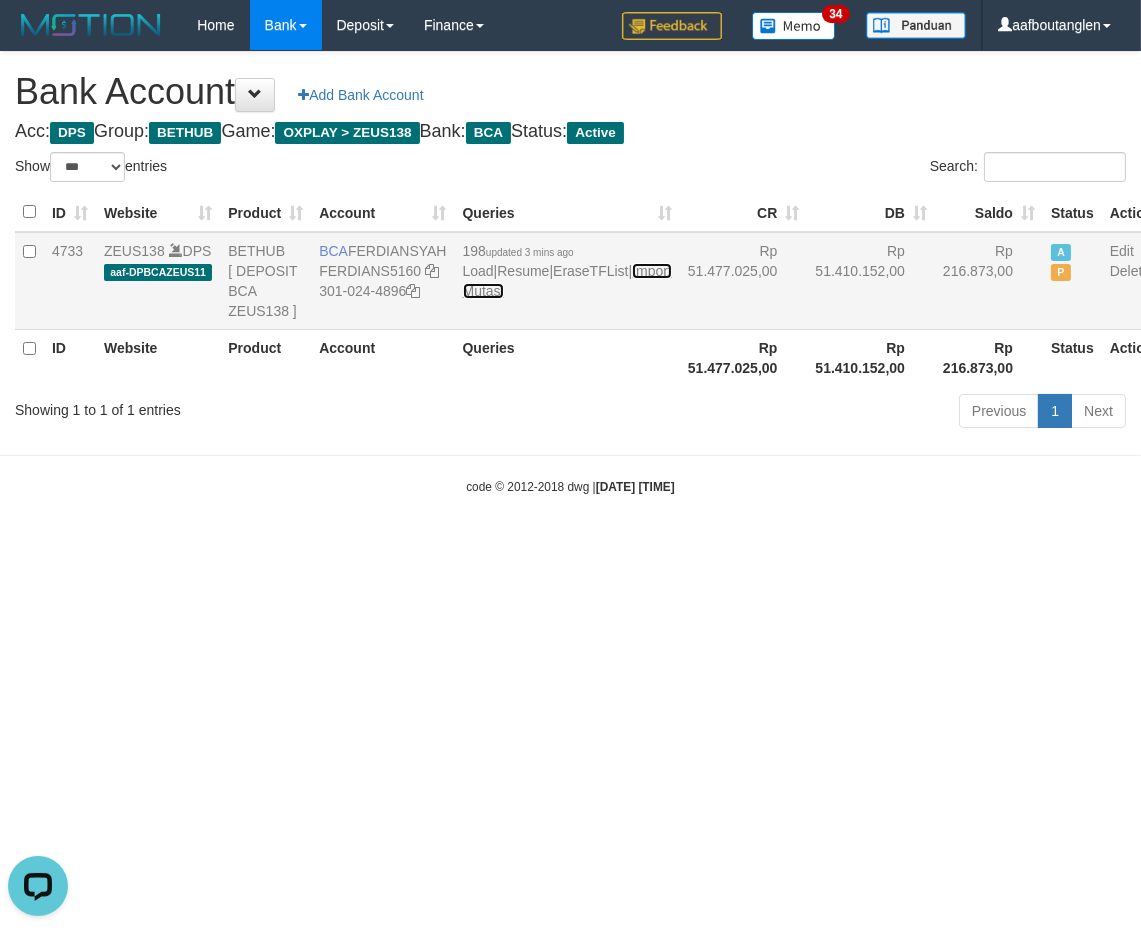 click on "Import Mutasi" at bounding box center (567, 281) 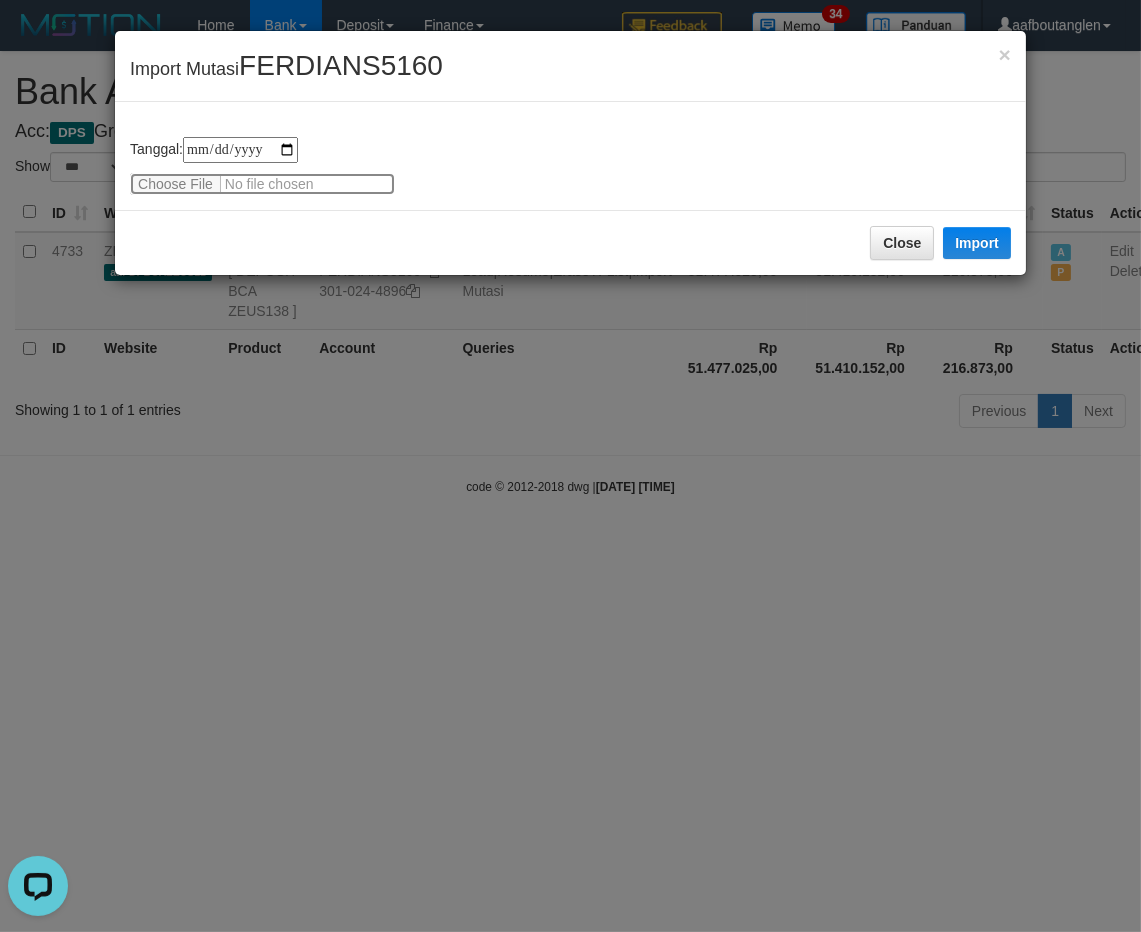click at bounding box center [262, 184] 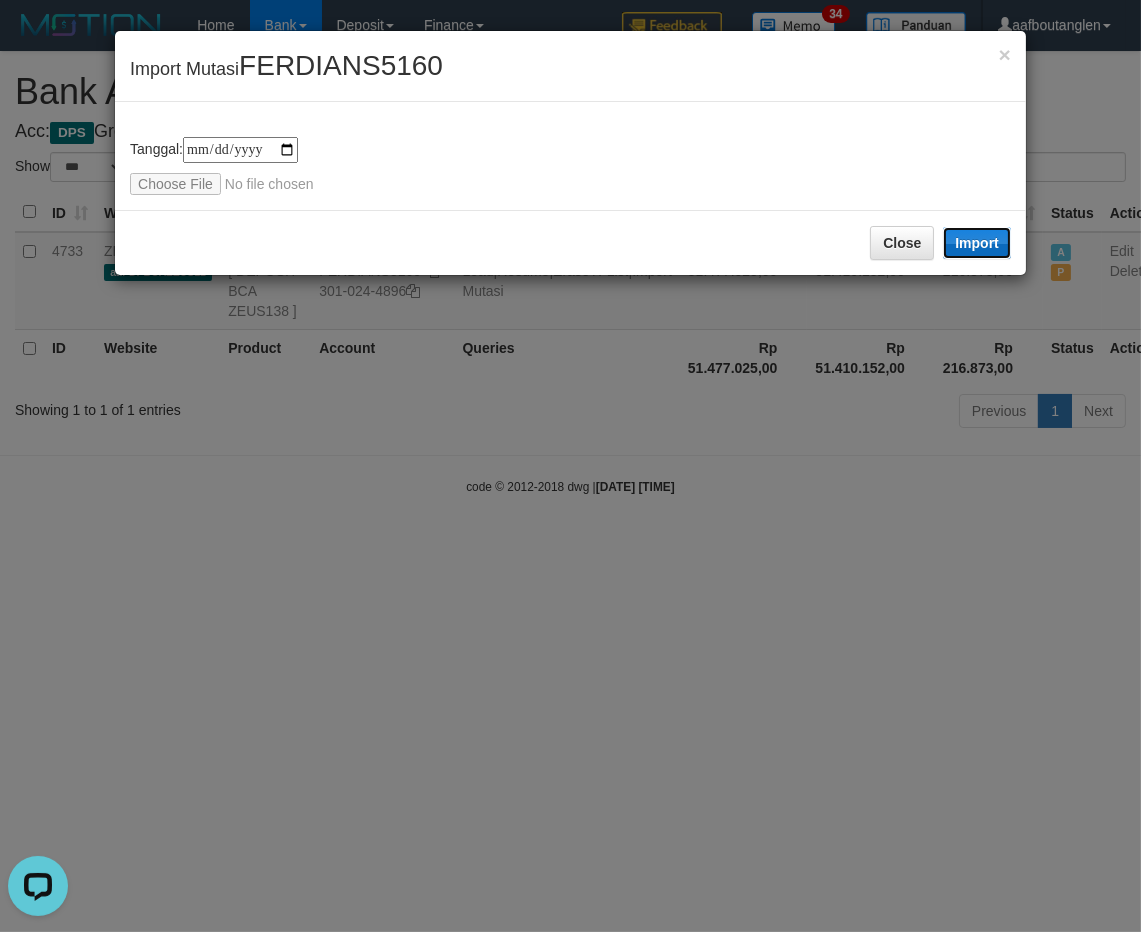 click on "Import" at bounding box center [977, 243] 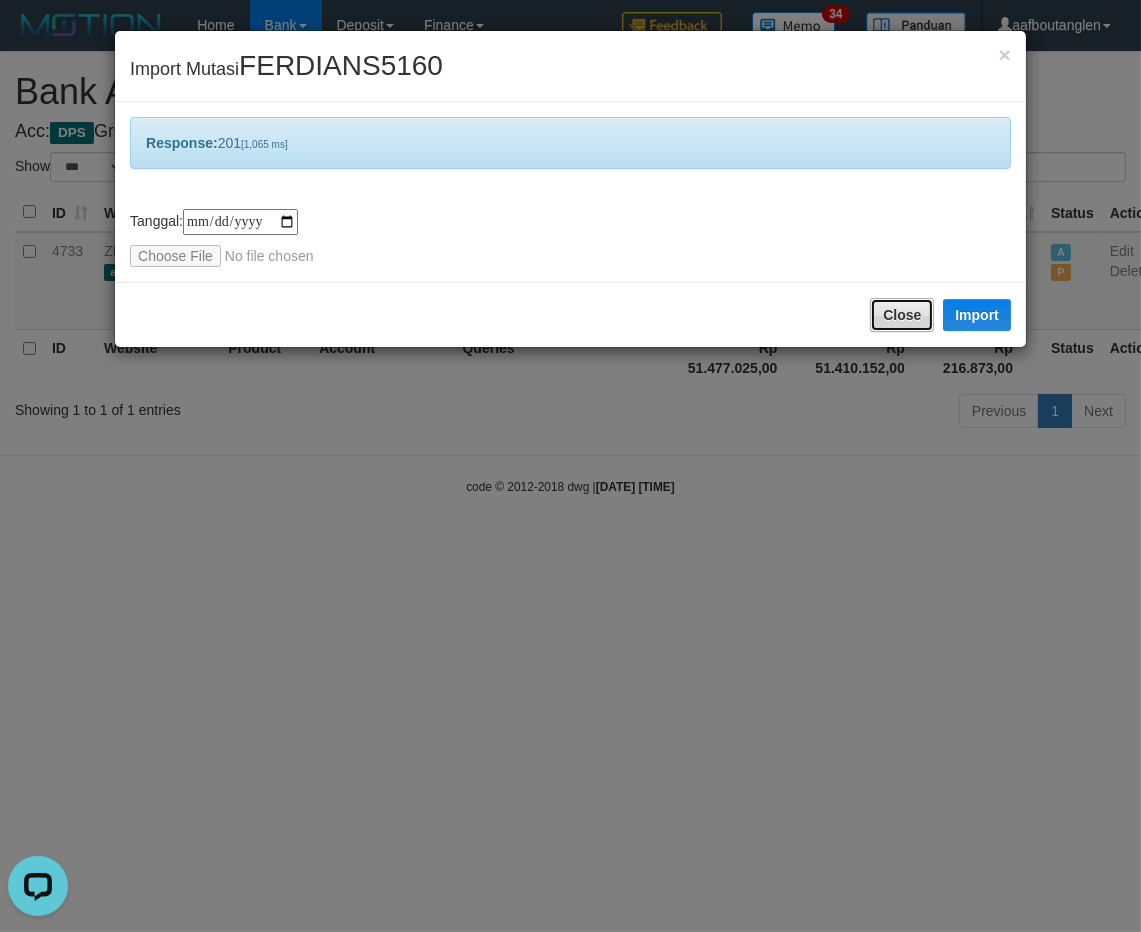 click on "Close" at bounding box center (902, 315) 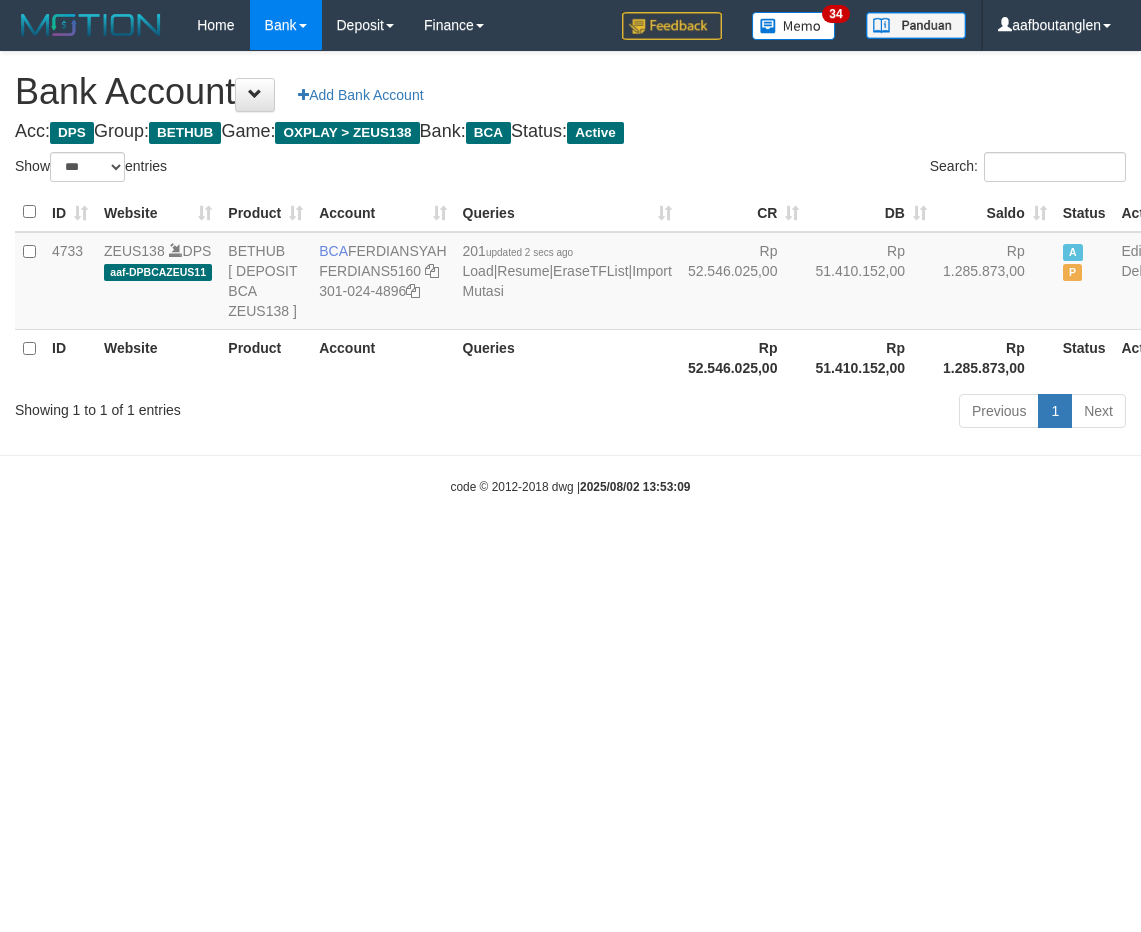 select on "***" 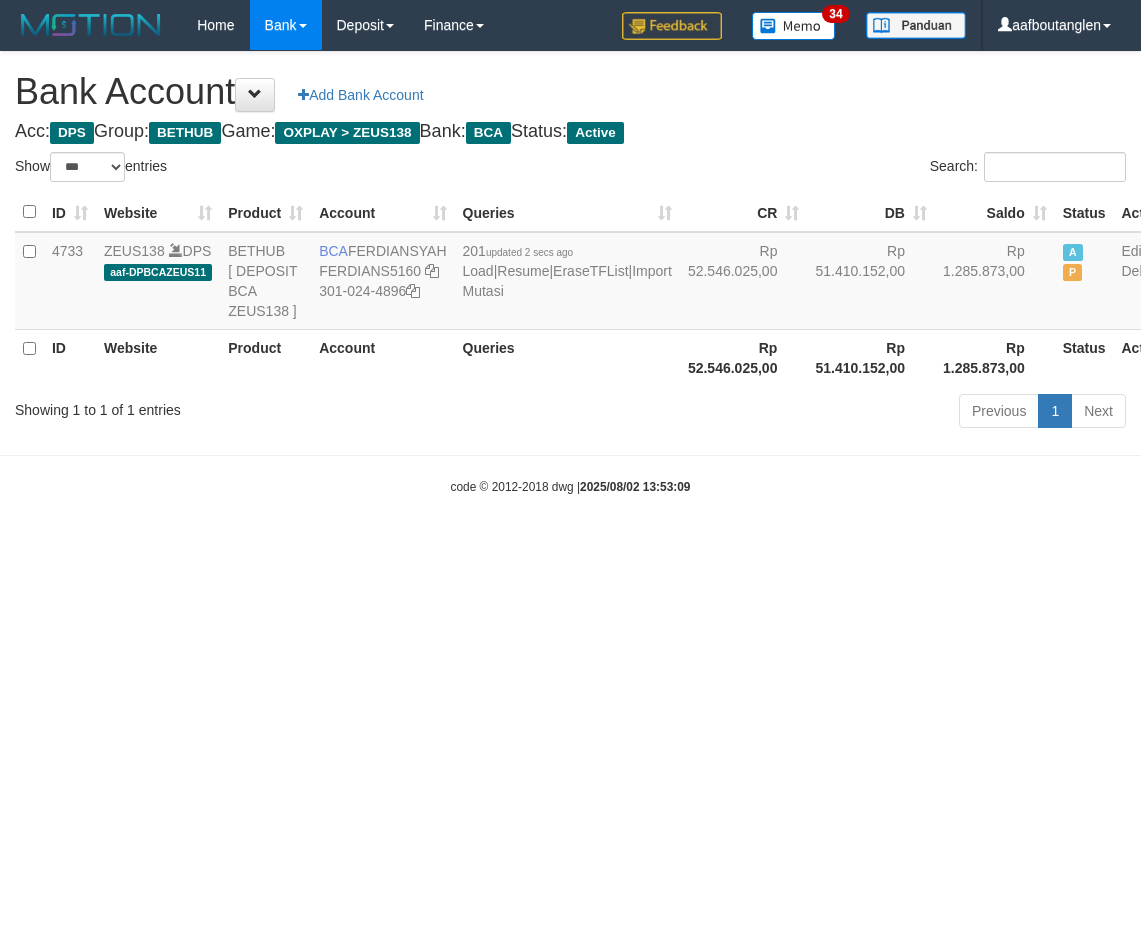 scroll, scrollTop: 0, scrollLeft: 0, axis: both 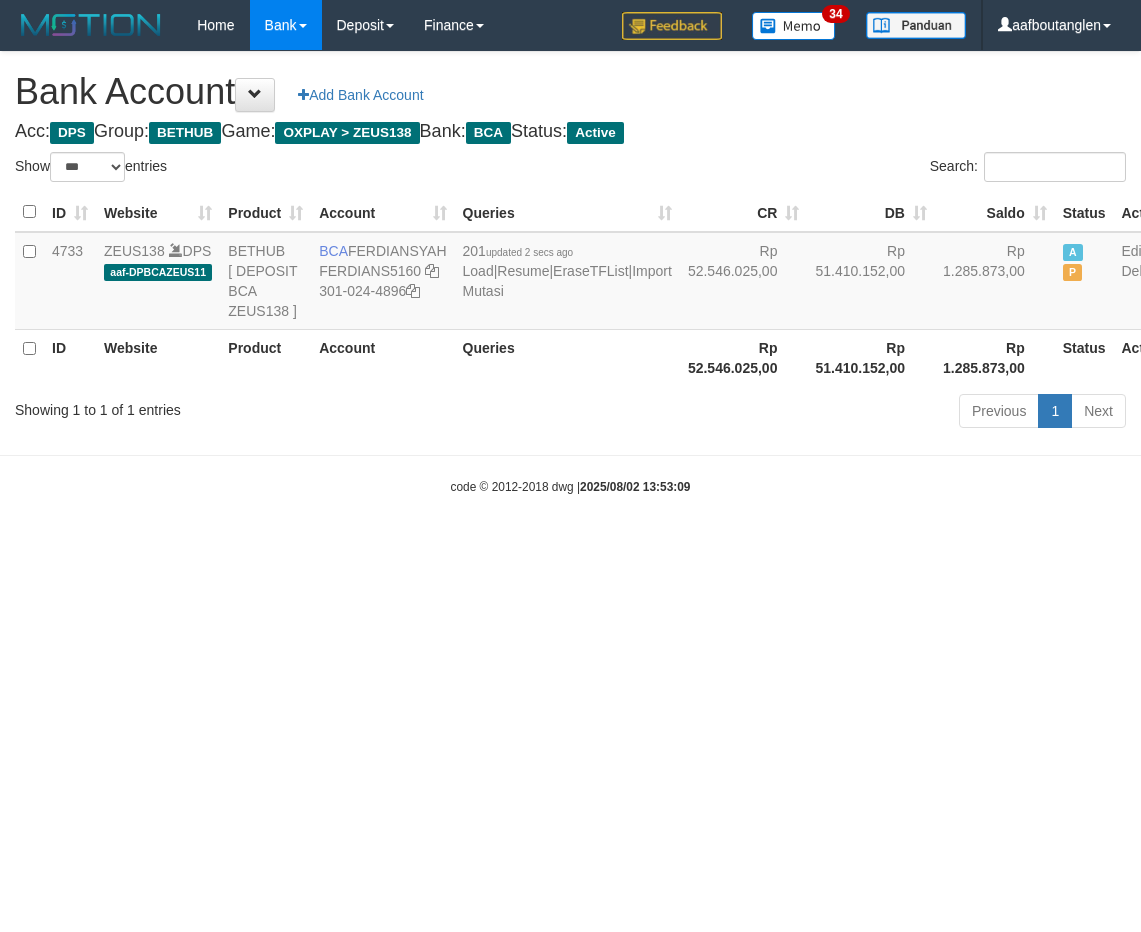 select on "***" 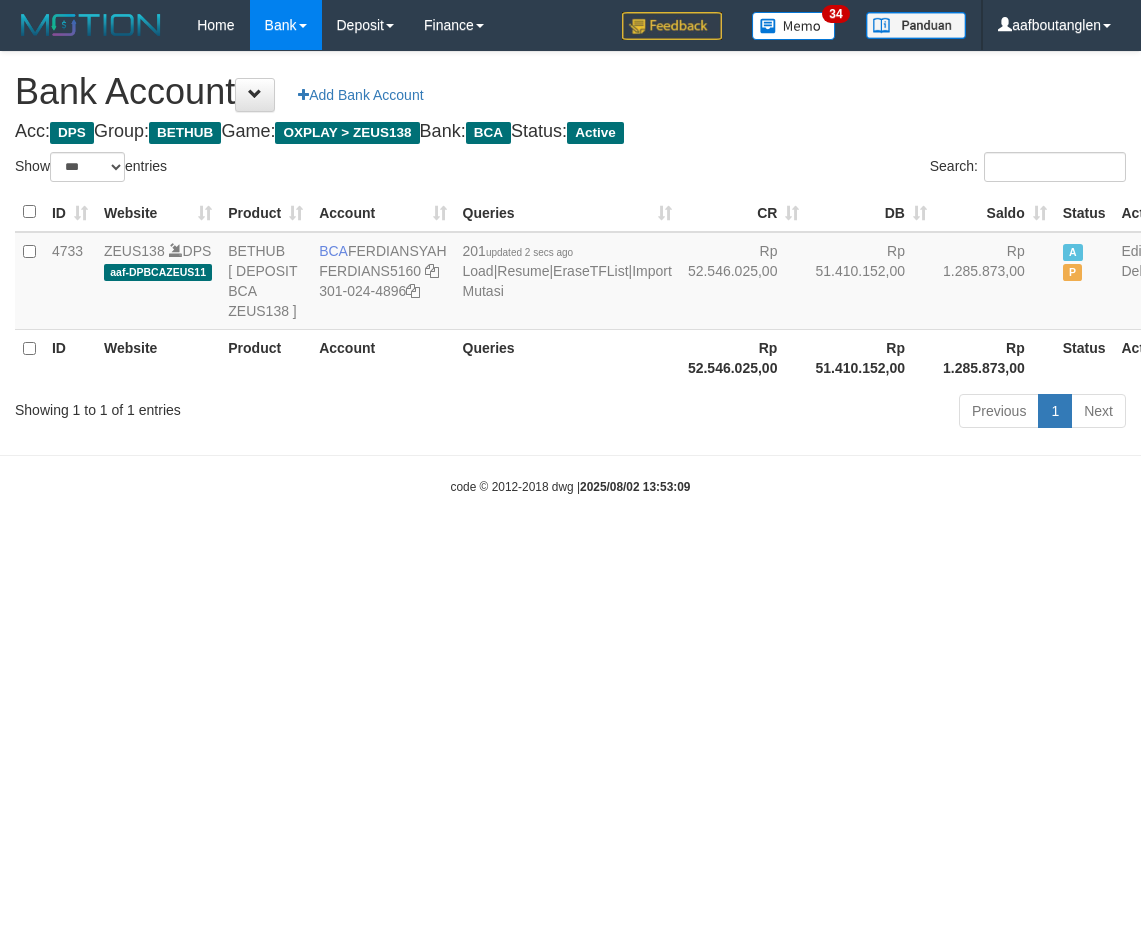 scroll, scrollTop: 0, scrollLeft: 0, axis: both 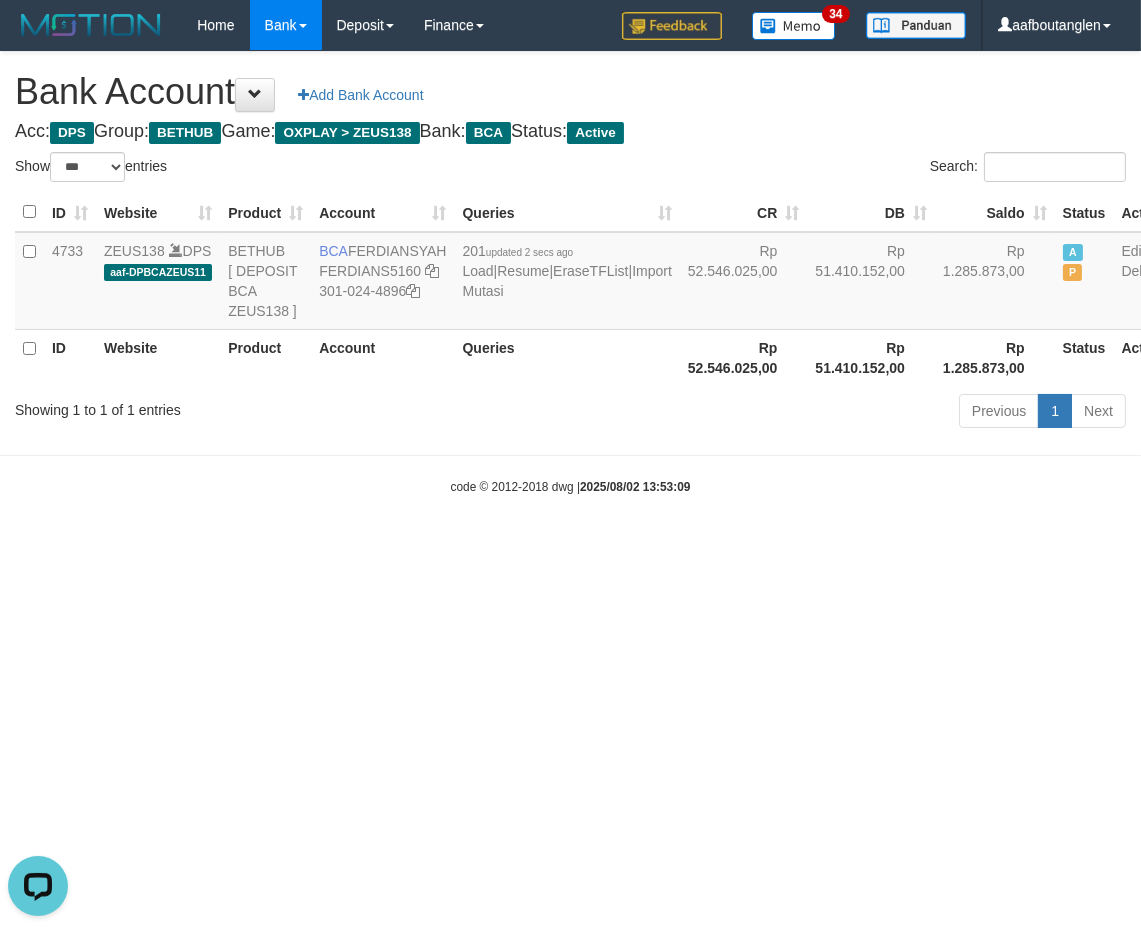 drag, startPoint x: 0, startPoint y: 421, endPoint x: 57, endPoint y: 426, distance: 57.21888 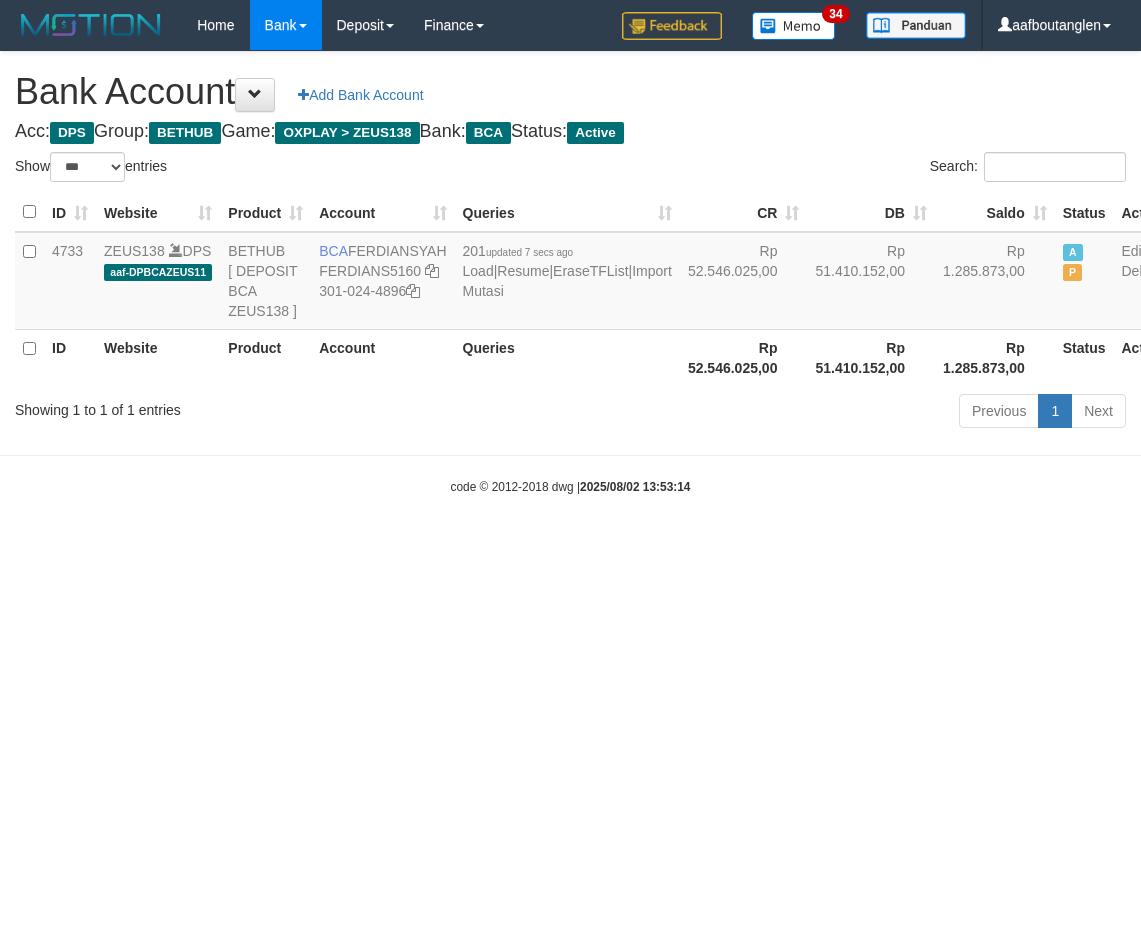 select on "***" 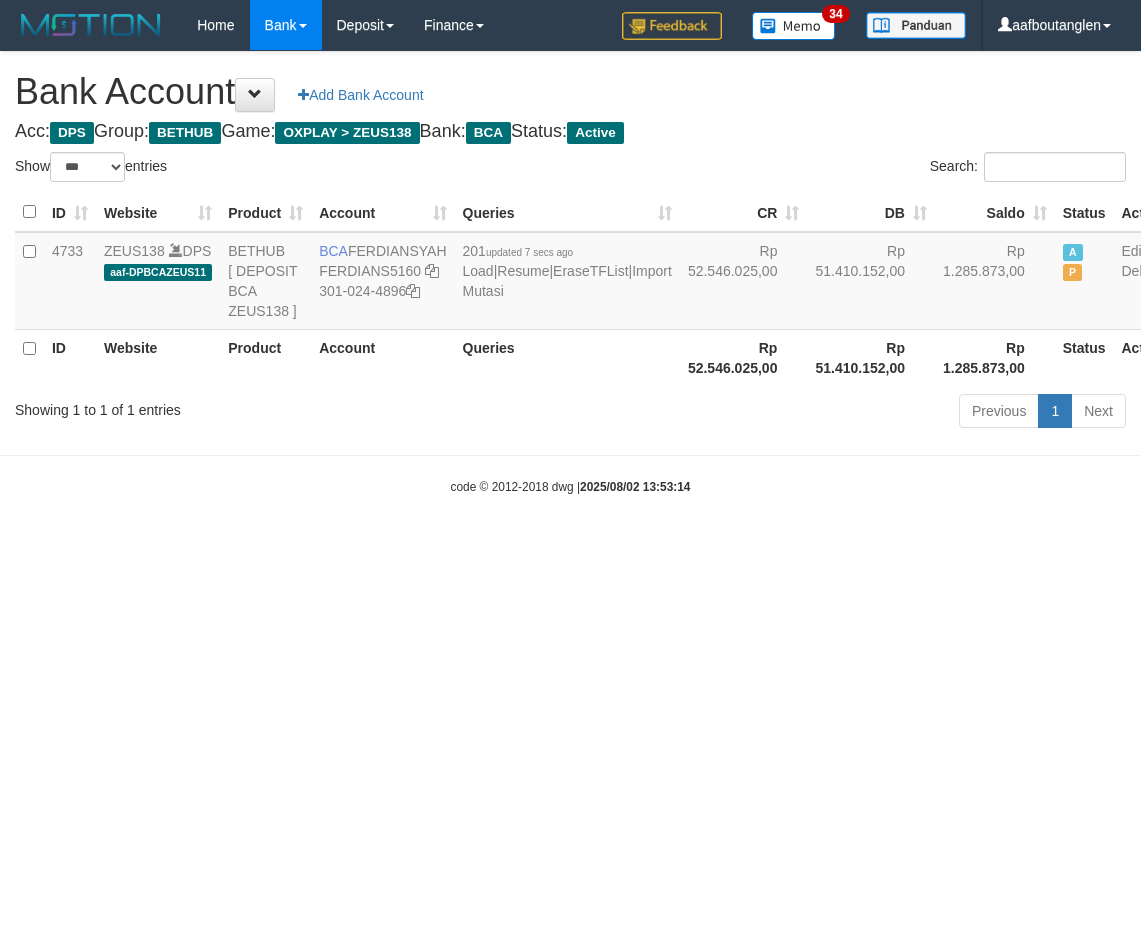 scroll, scrollTop: 0, scrollLeft: 0, axis: both 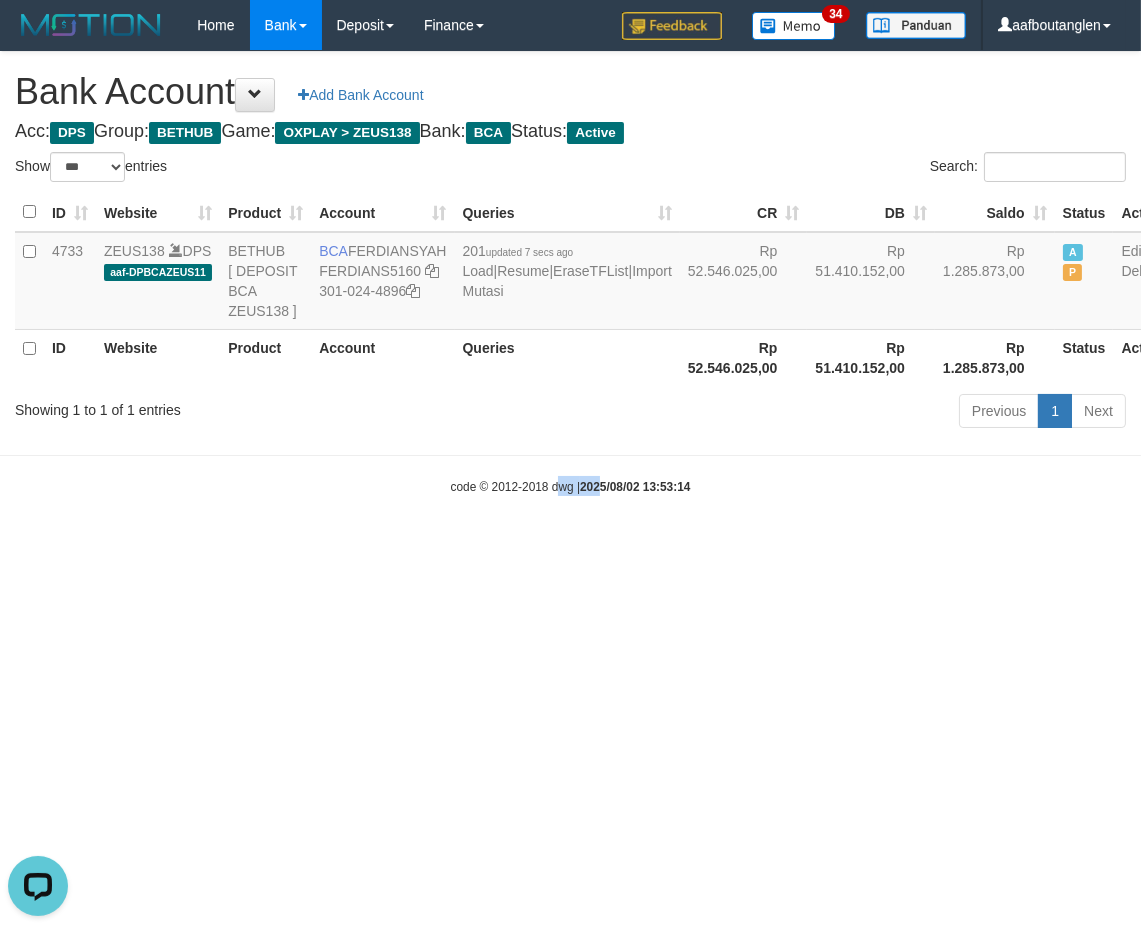 click on "Toggle navigation
Home
Bank
Account List
Deposit
DPS List
History
Note DPS
Finance
Financial Data
aafboutanglen
My Profile
Log Out
34" at bounding box center (570, 273) 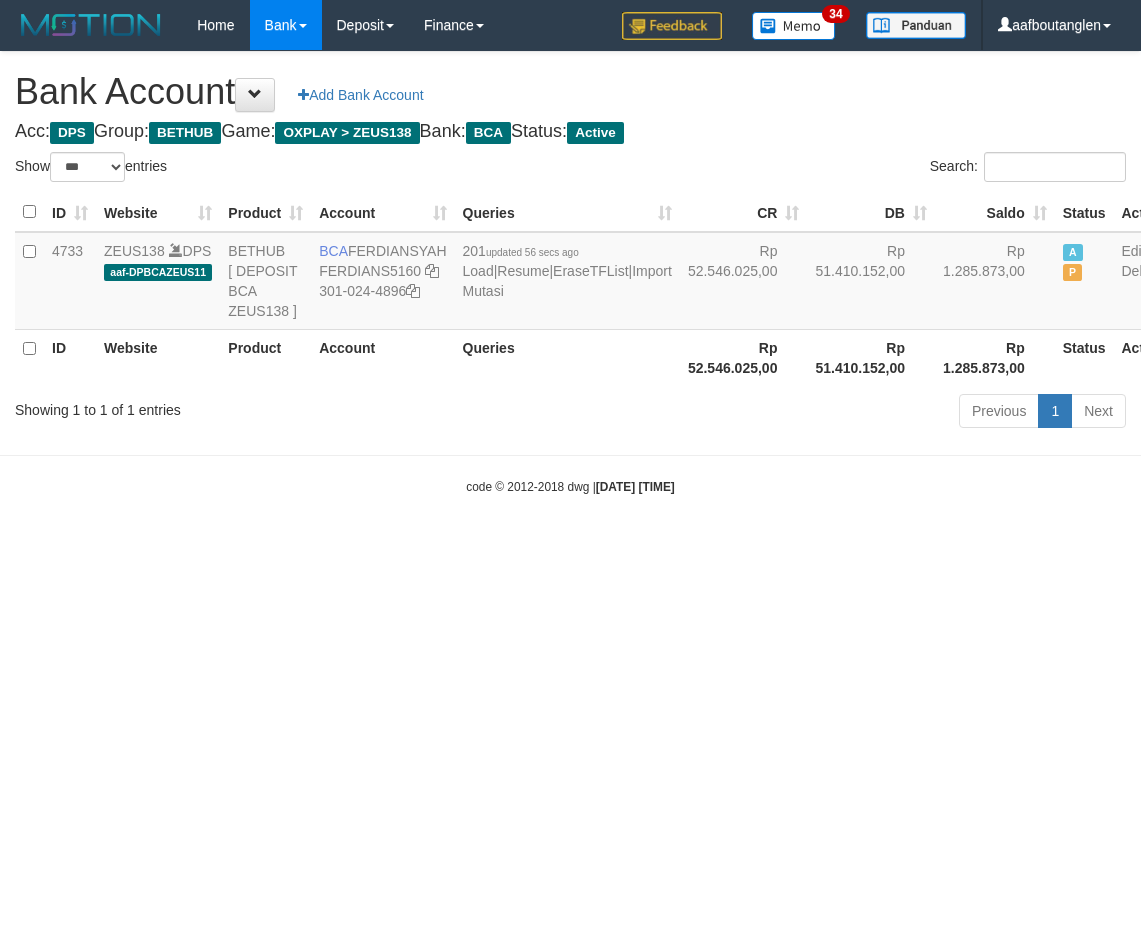 select on "***" 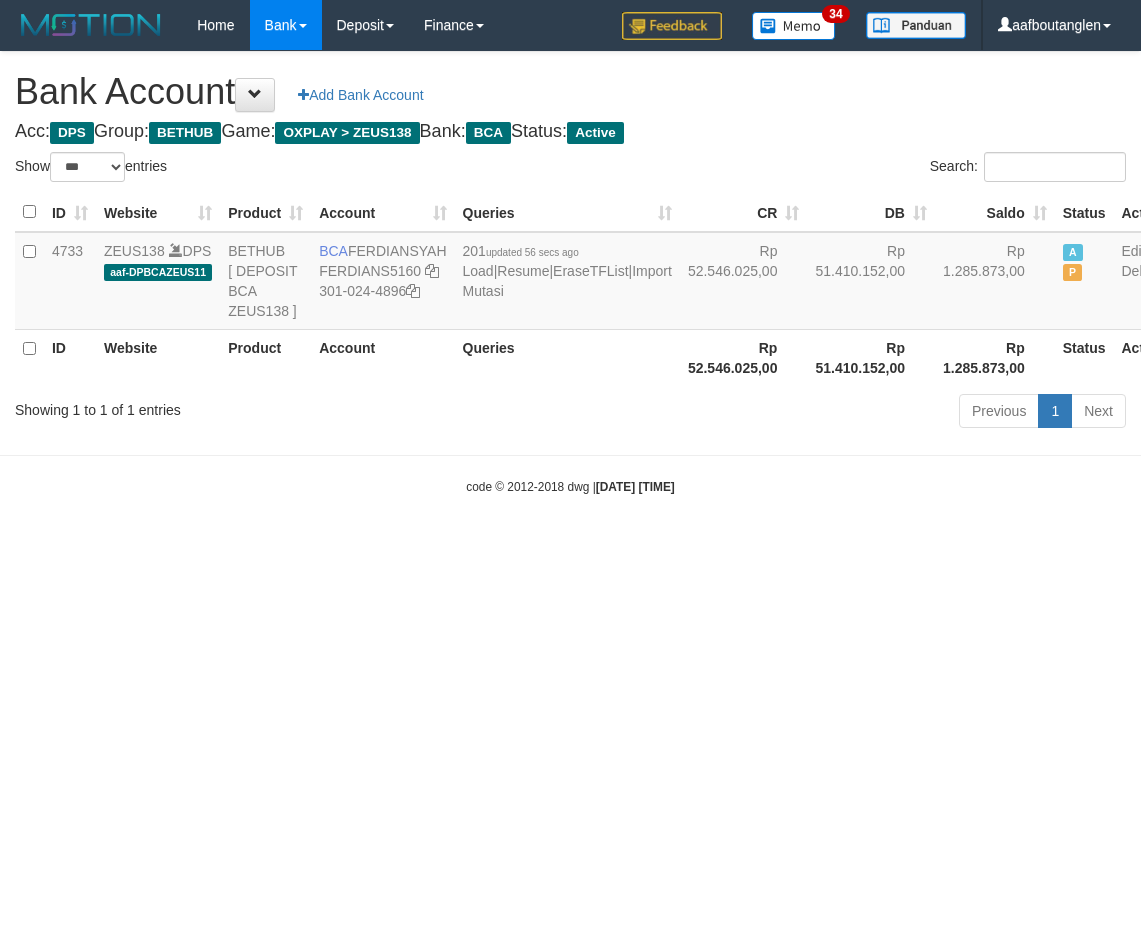 scroll, scrollTop: 0, scrollLeft: 0, axis: both 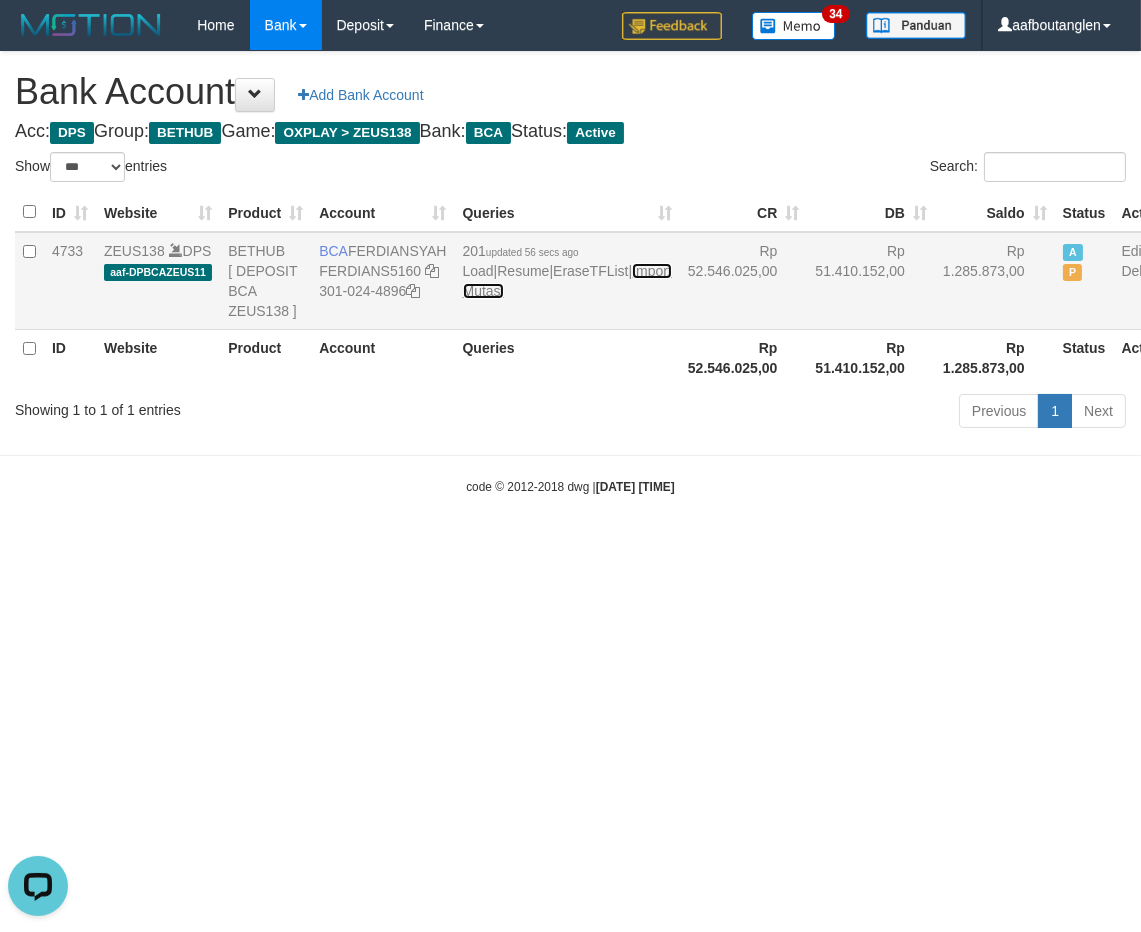 click on "Import Mutasi" at bounding box center (567, 281) 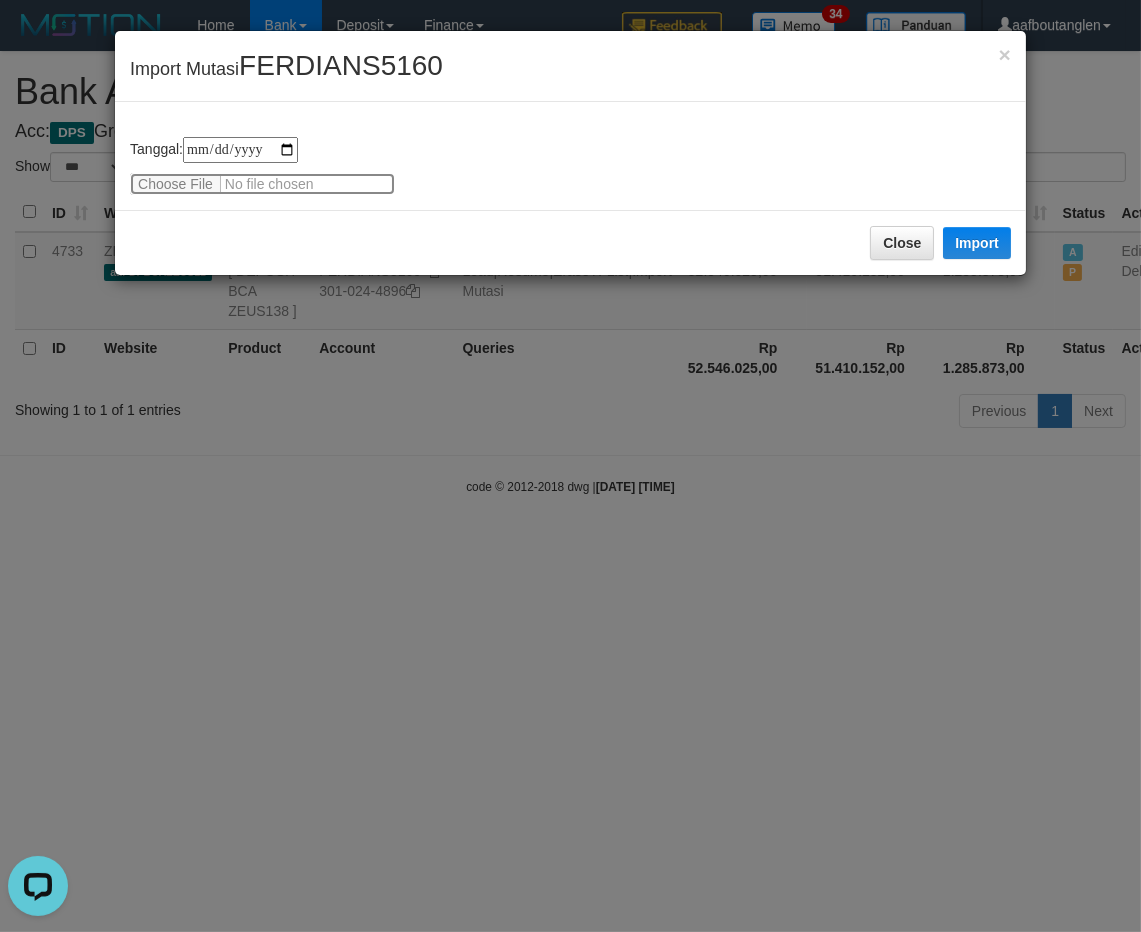 click at bounding box center (262, 184) 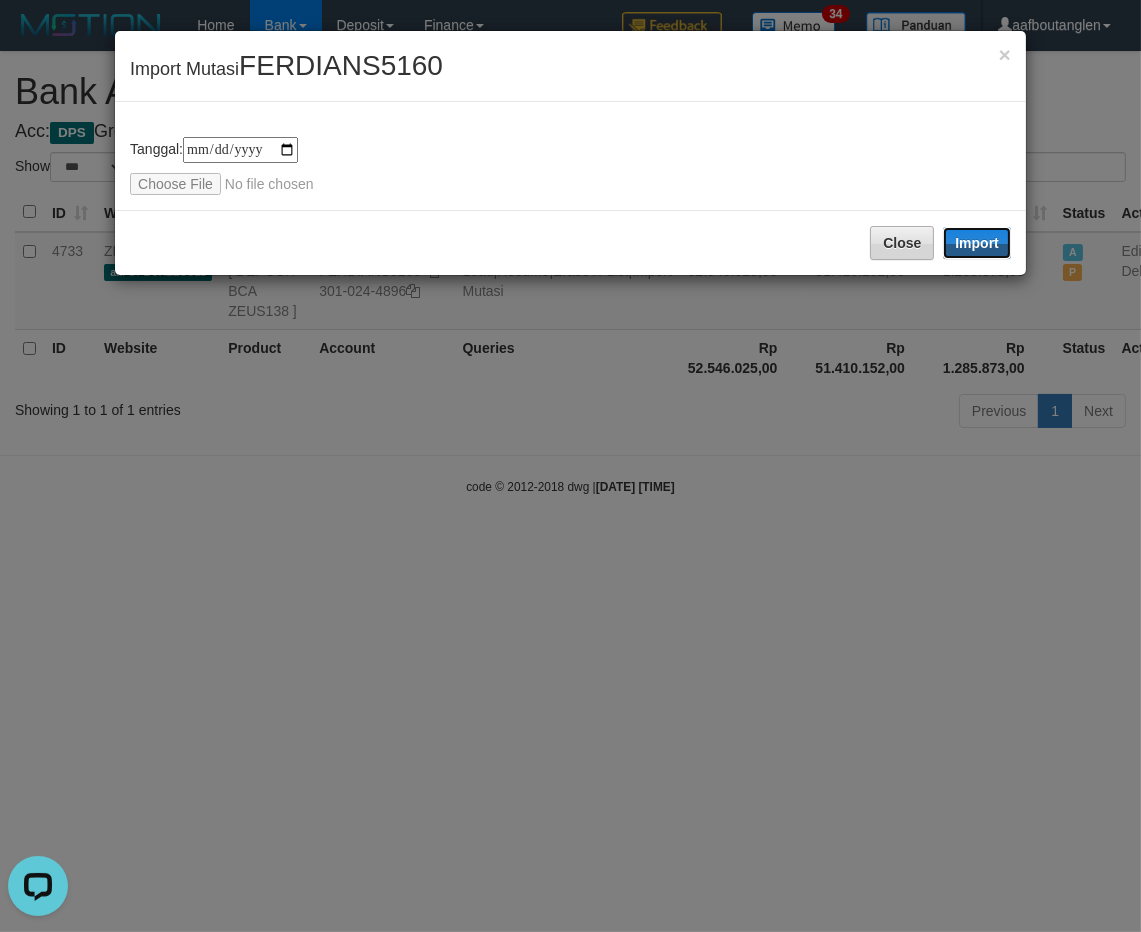 drag, startPoint x: 977, startPoint y: 231, endPoint x: 896, endPoint y: 321, distance: 121.08262 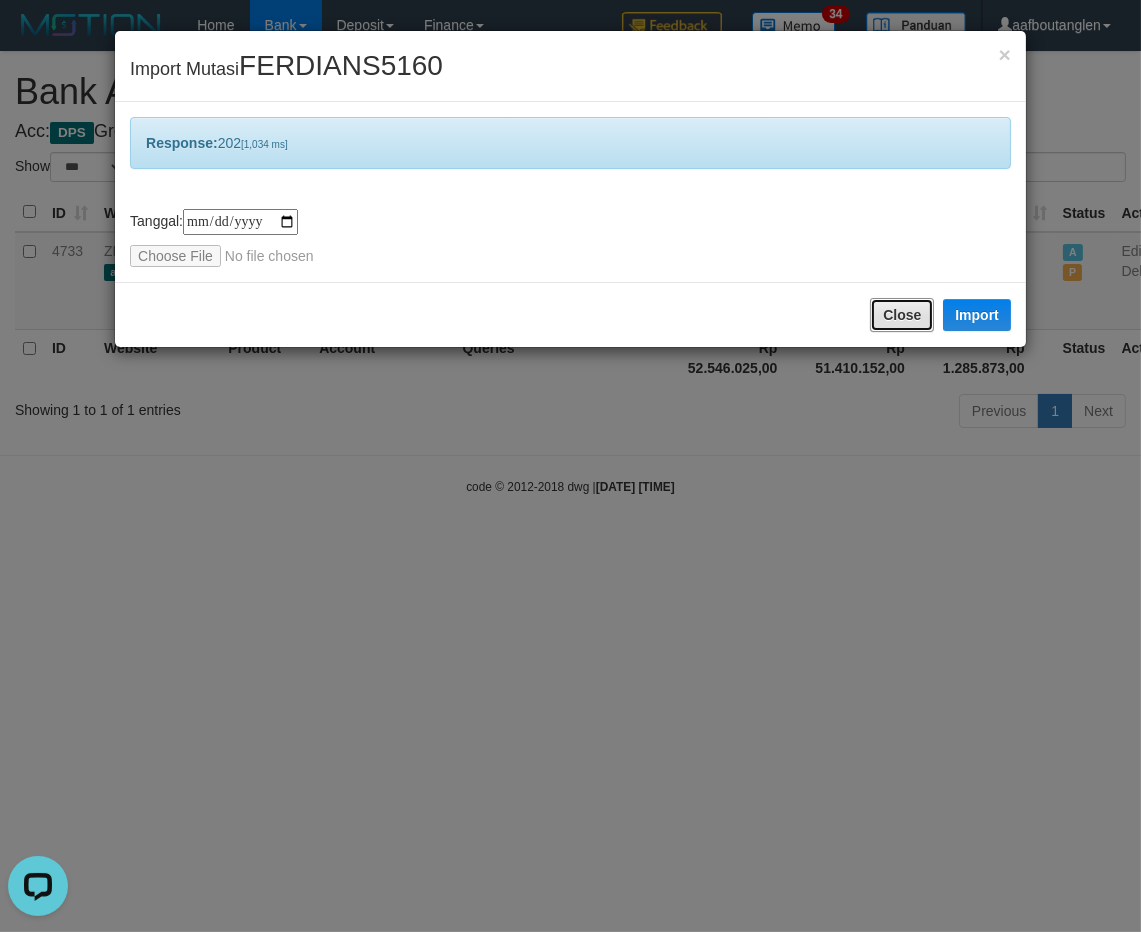 drag, startPoint x: 896, startPoint y: 321, endPoint x: 733, endPoint y: 502, distance: 243.5775 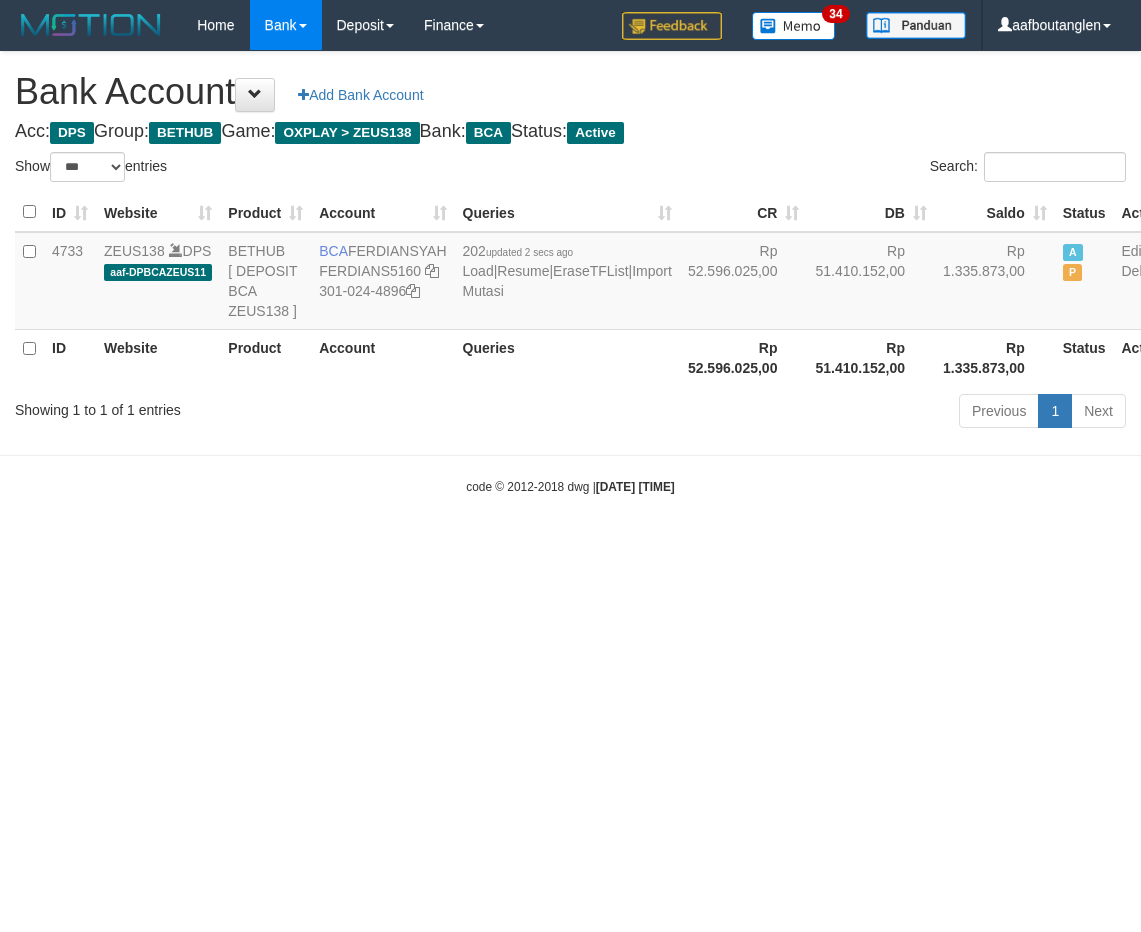 select on "***" 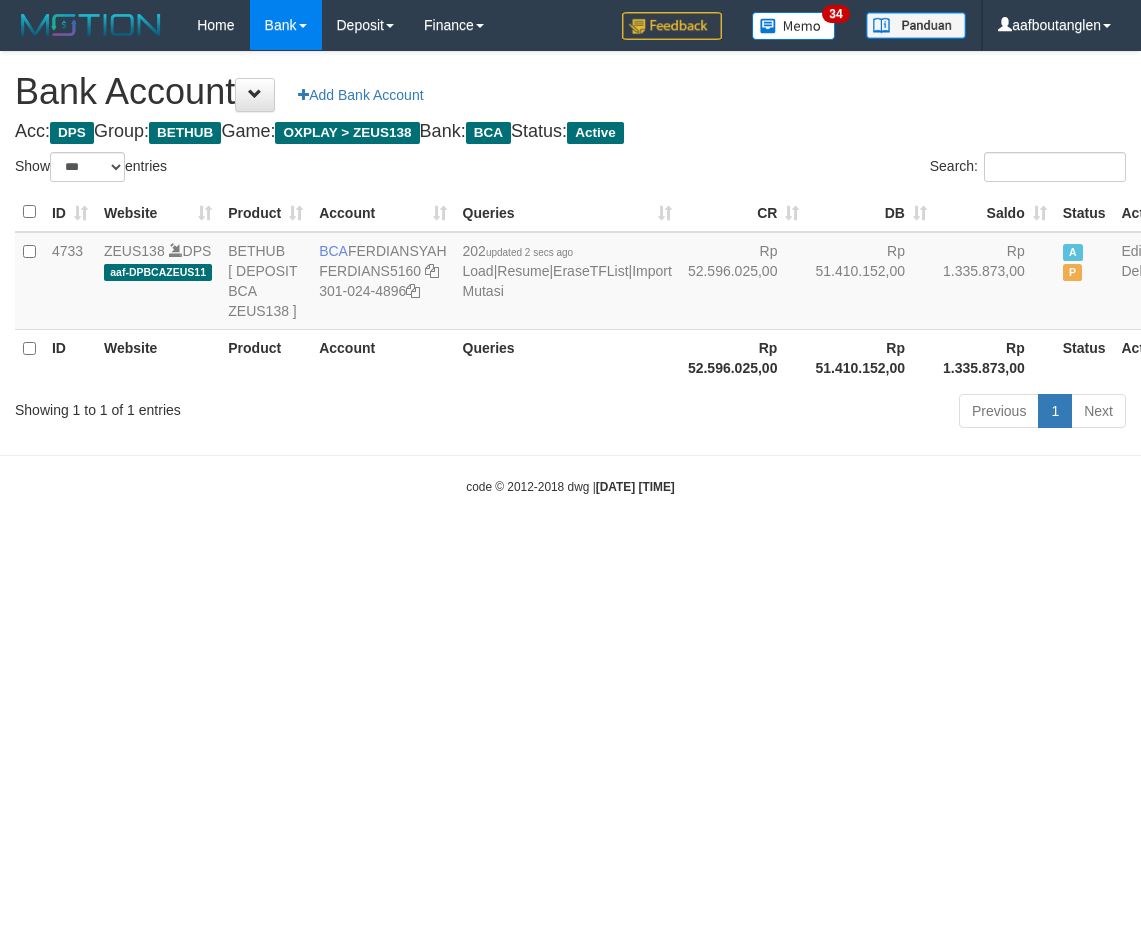 scroll, scrollTop: 0, scrollLeft: 0, axis: both 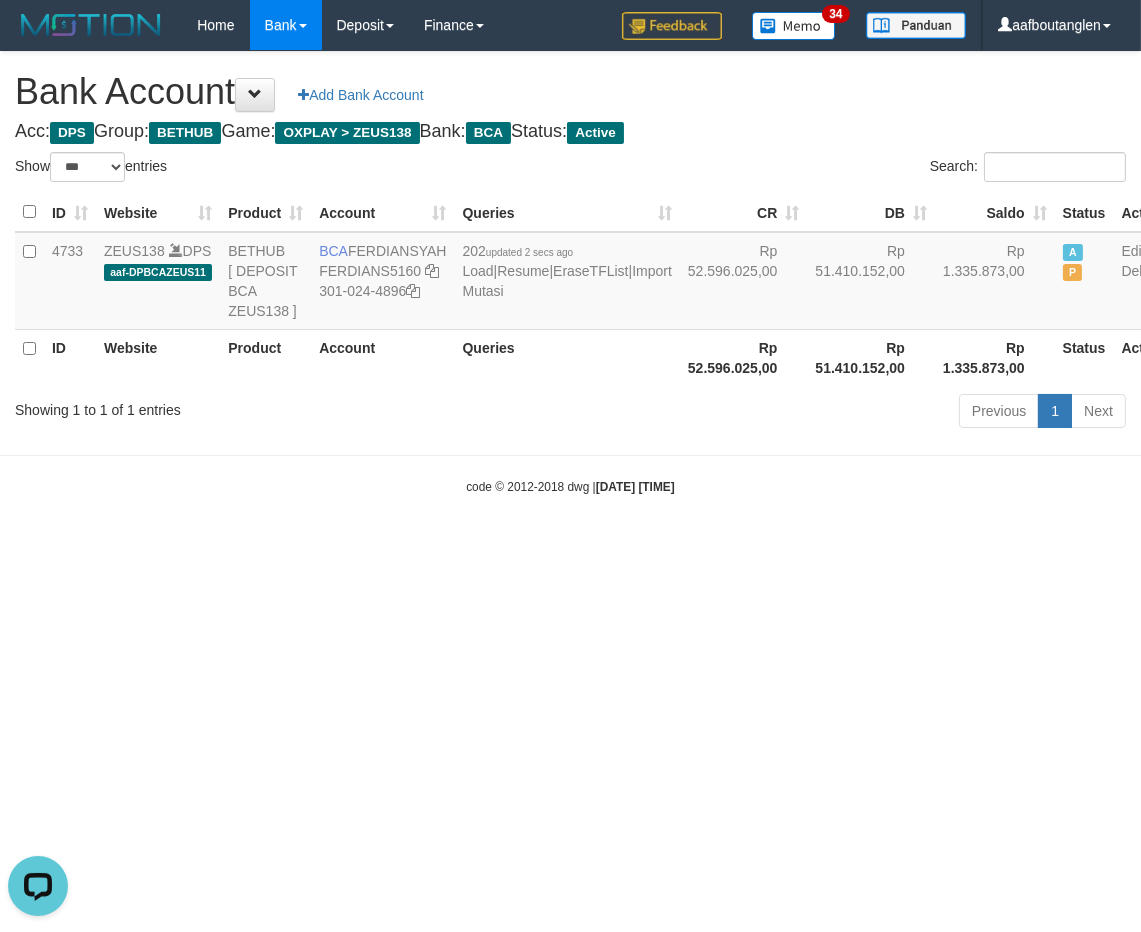 click on "Toggle navigation
Home
Bank
Account List
Deposit
DPS List
History
Note DPS
Finance
Financial Data
aafboutanglen
My Profile
Log Out
34" at bounding box center [570, 273] 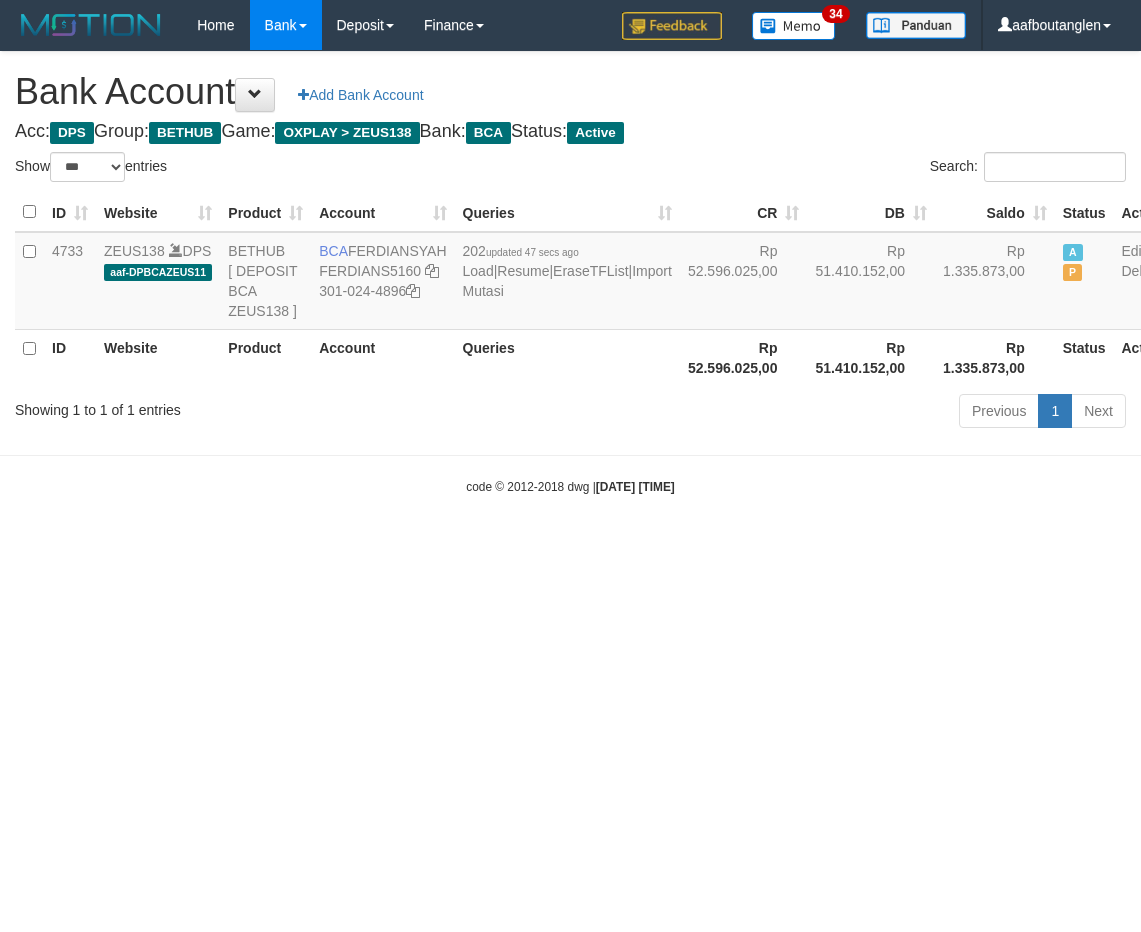 select on "***" 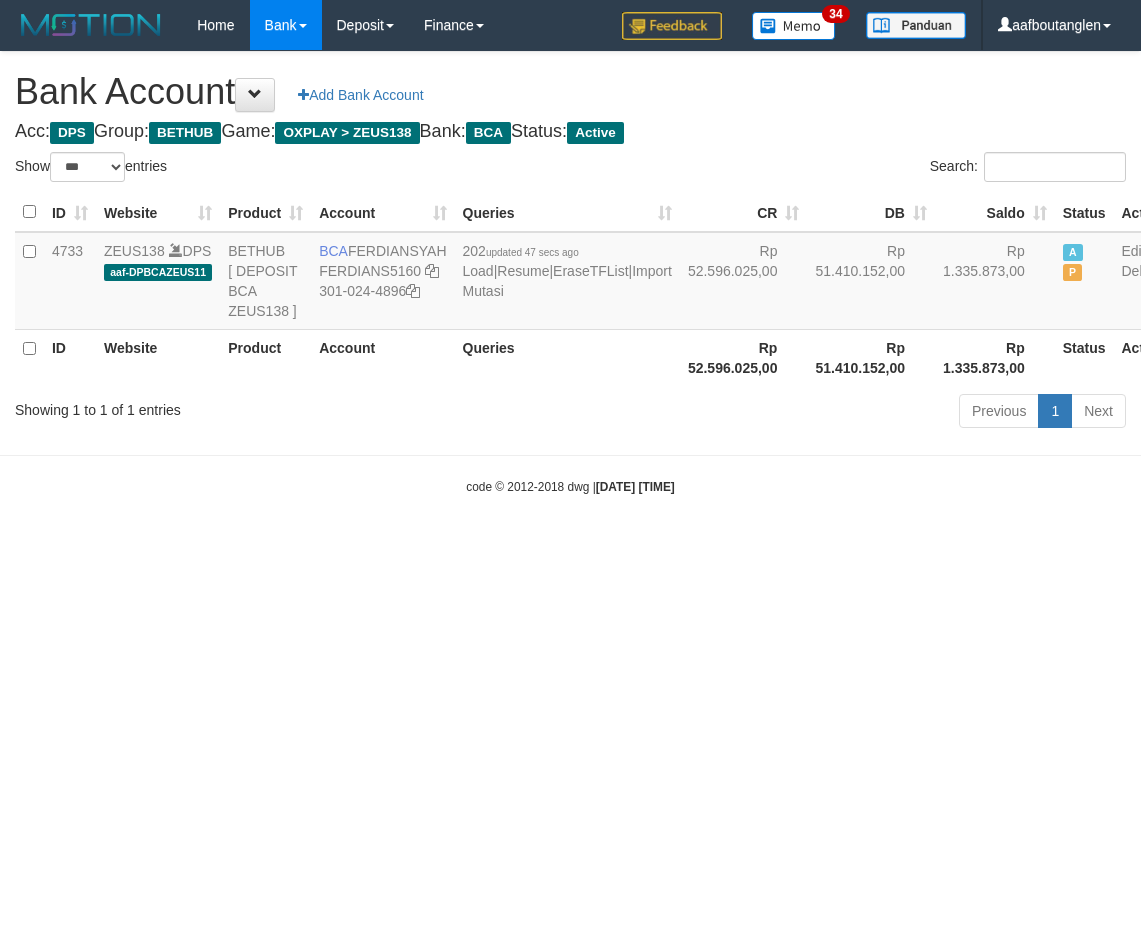 scroll, scrollTop: 0, scrollLeft: 0, axis: both 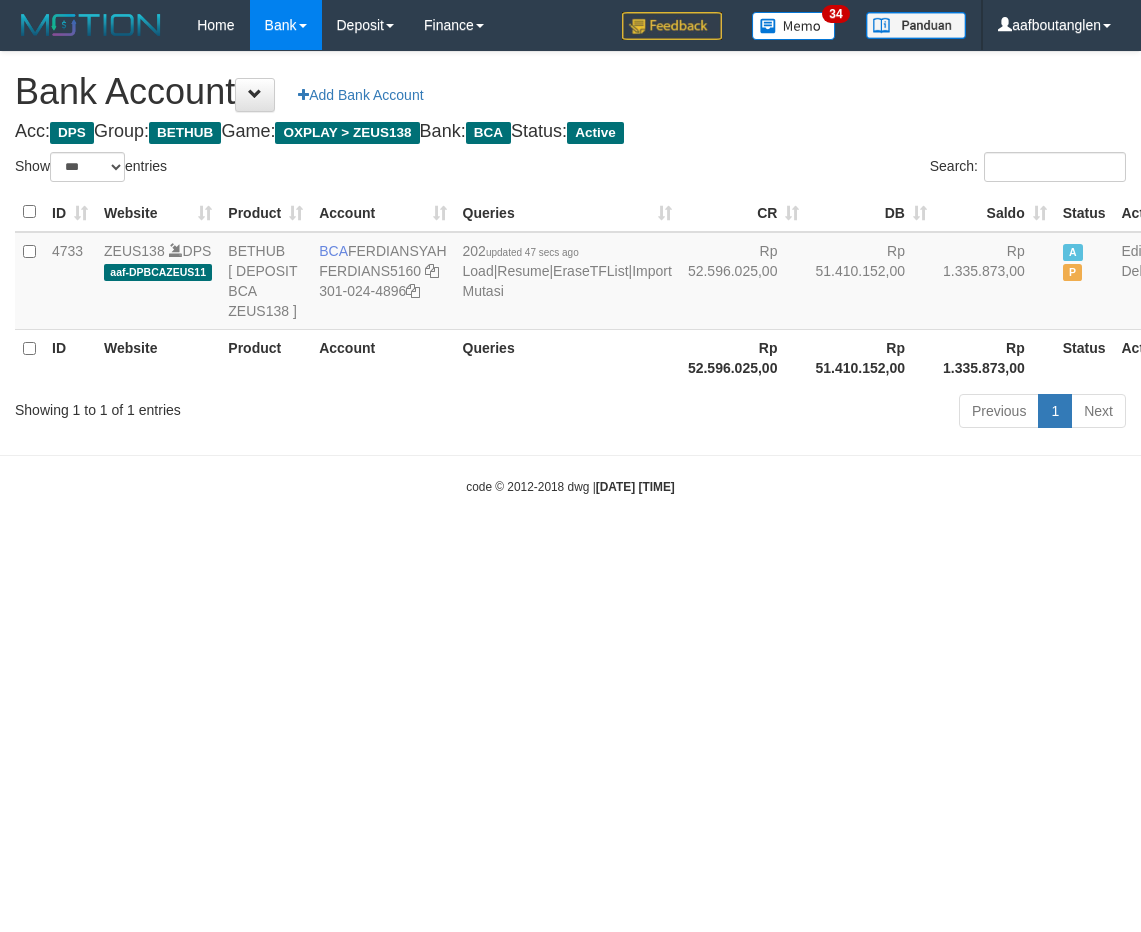 select on "***" 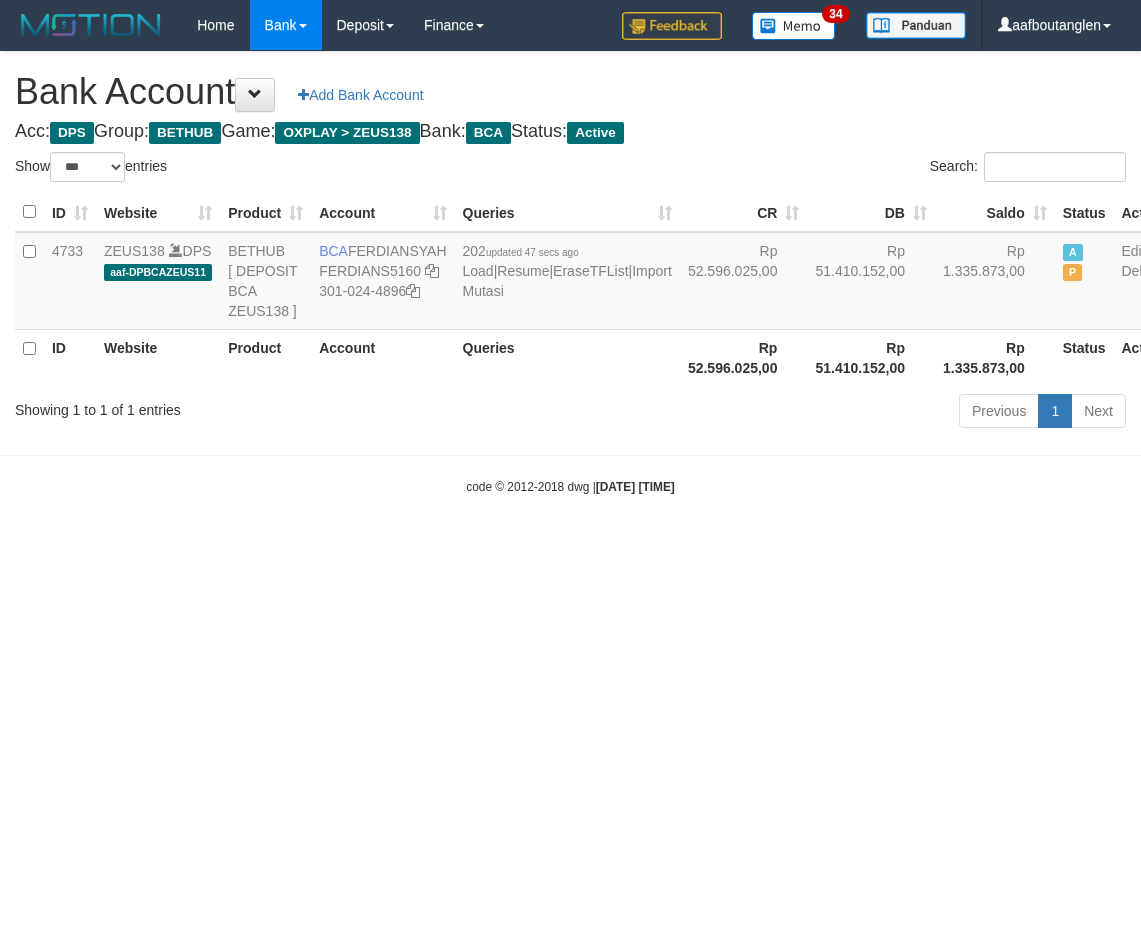 scroll, scrollTop: 0, scrollLeft: 0, axis: both 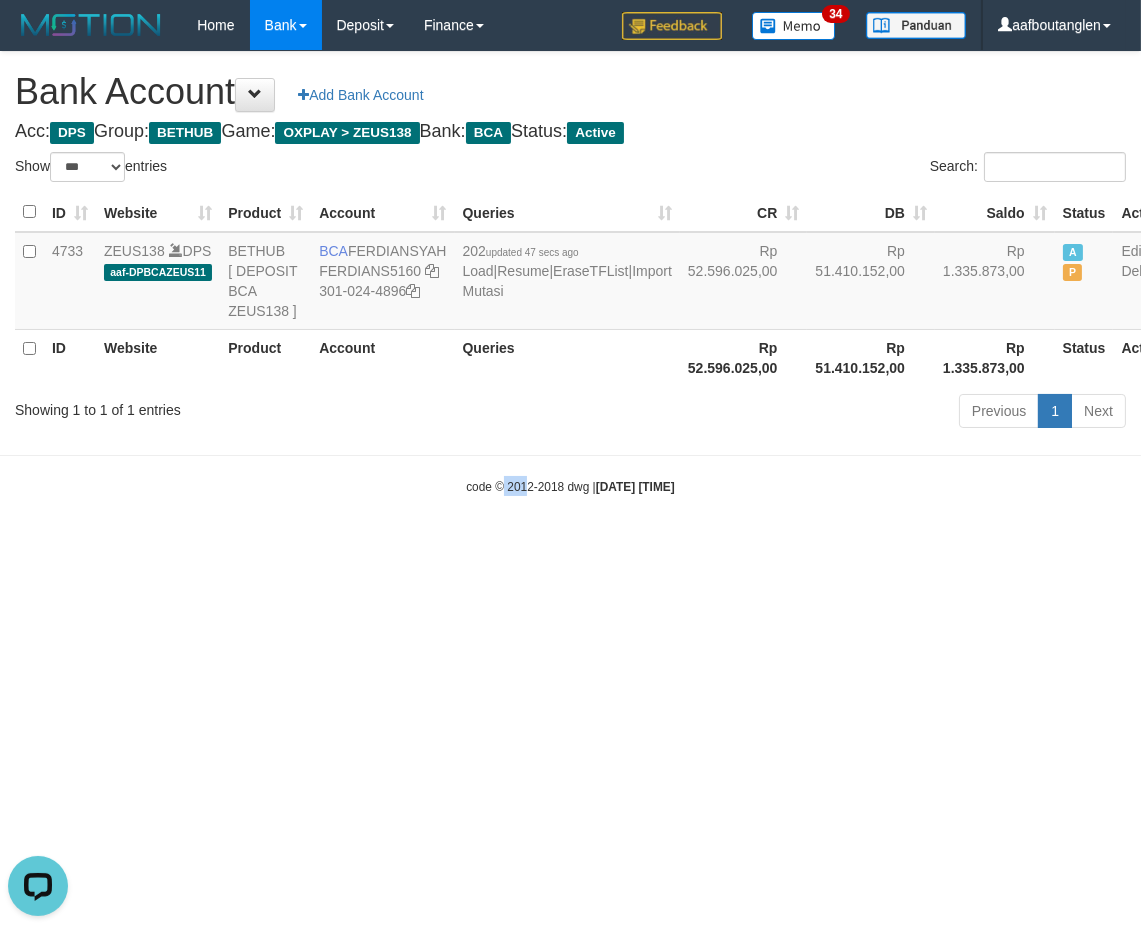 drag, startPoint x: 510, startPoint y: 552, endPoint x: 484, endPoint y: 547, distance: 26.476404 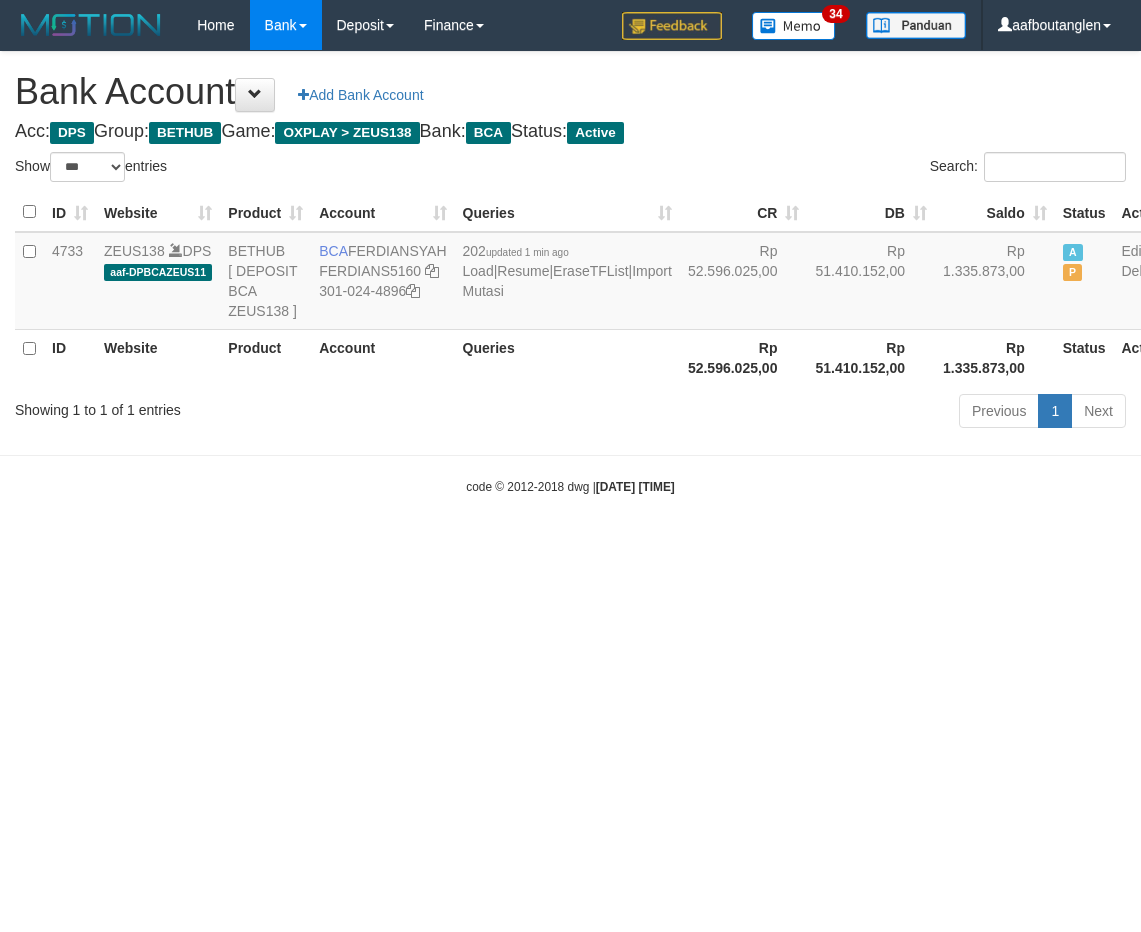 select on "***" 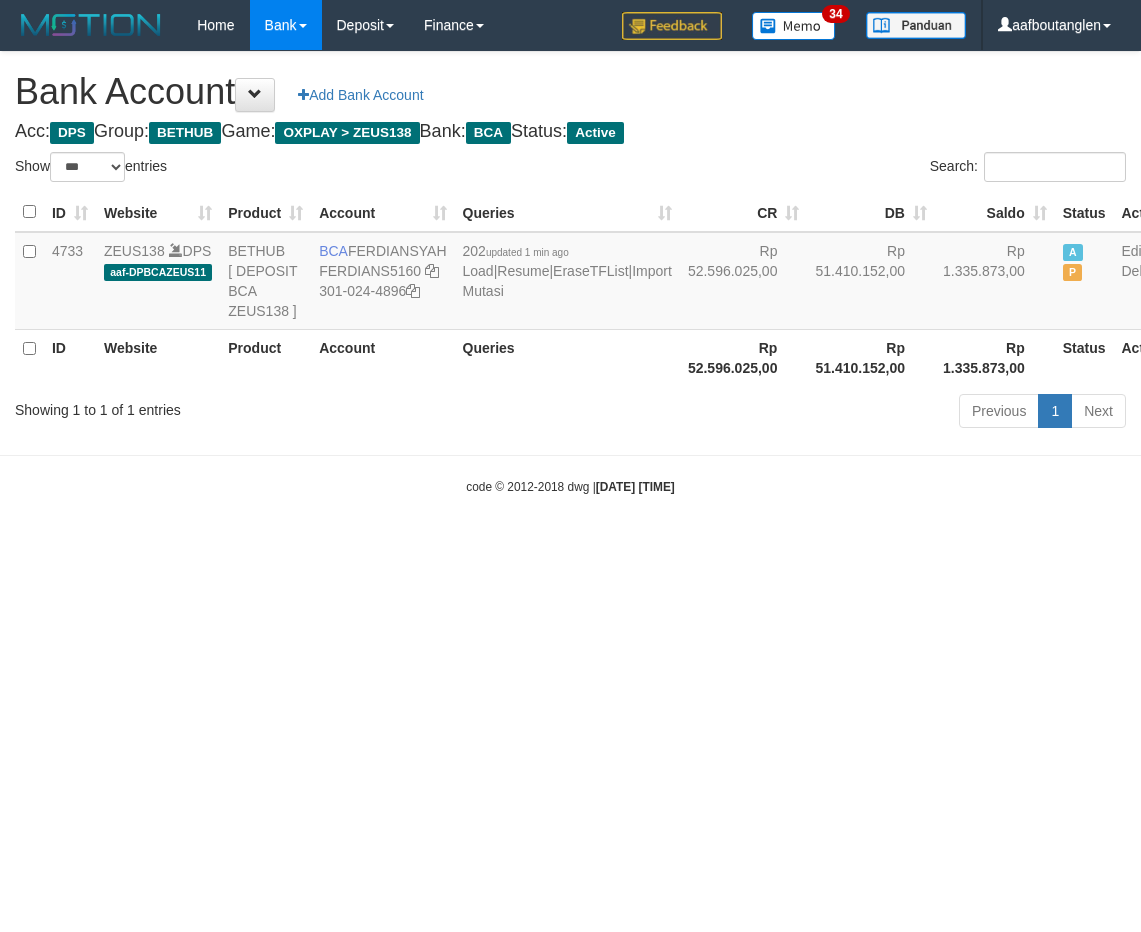 scroll, scrollTop: 0, scrollLeft: 0, axis: both 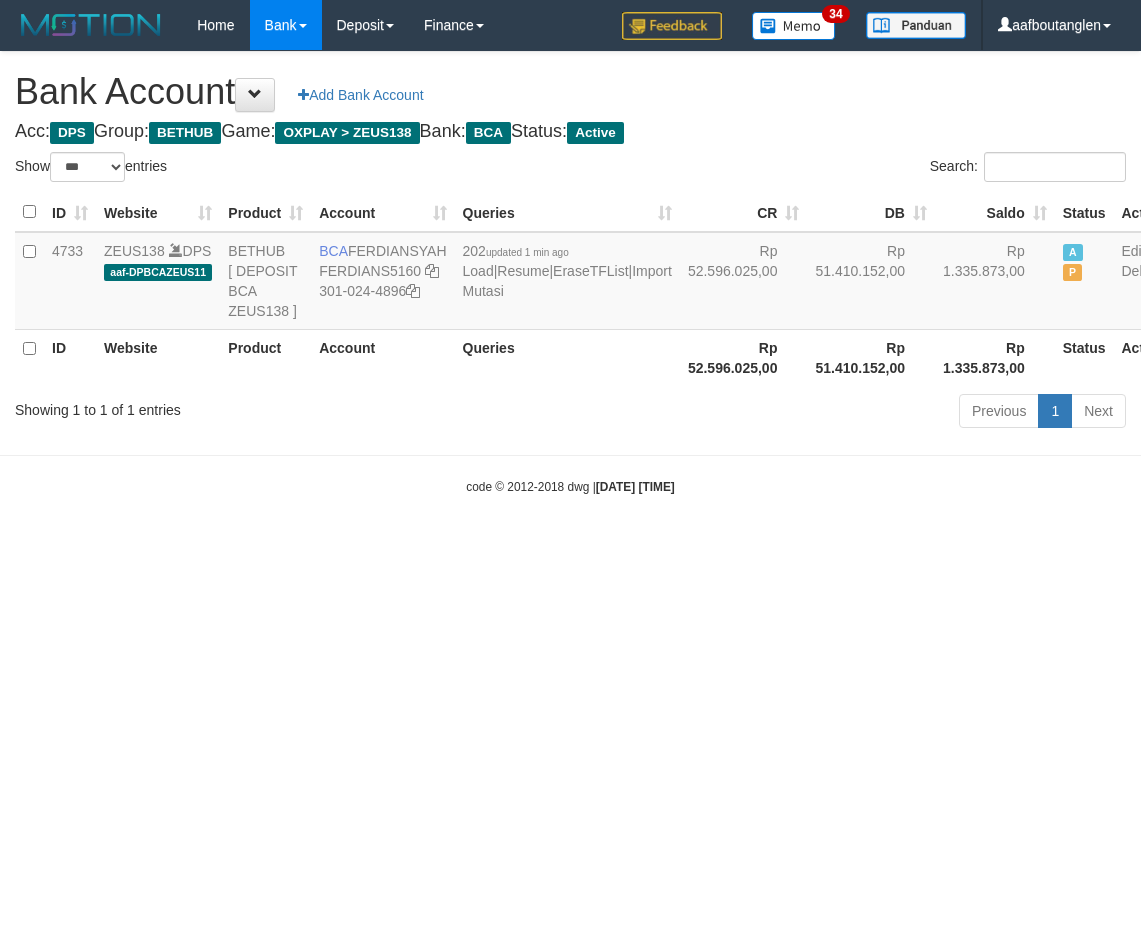 select on "***" 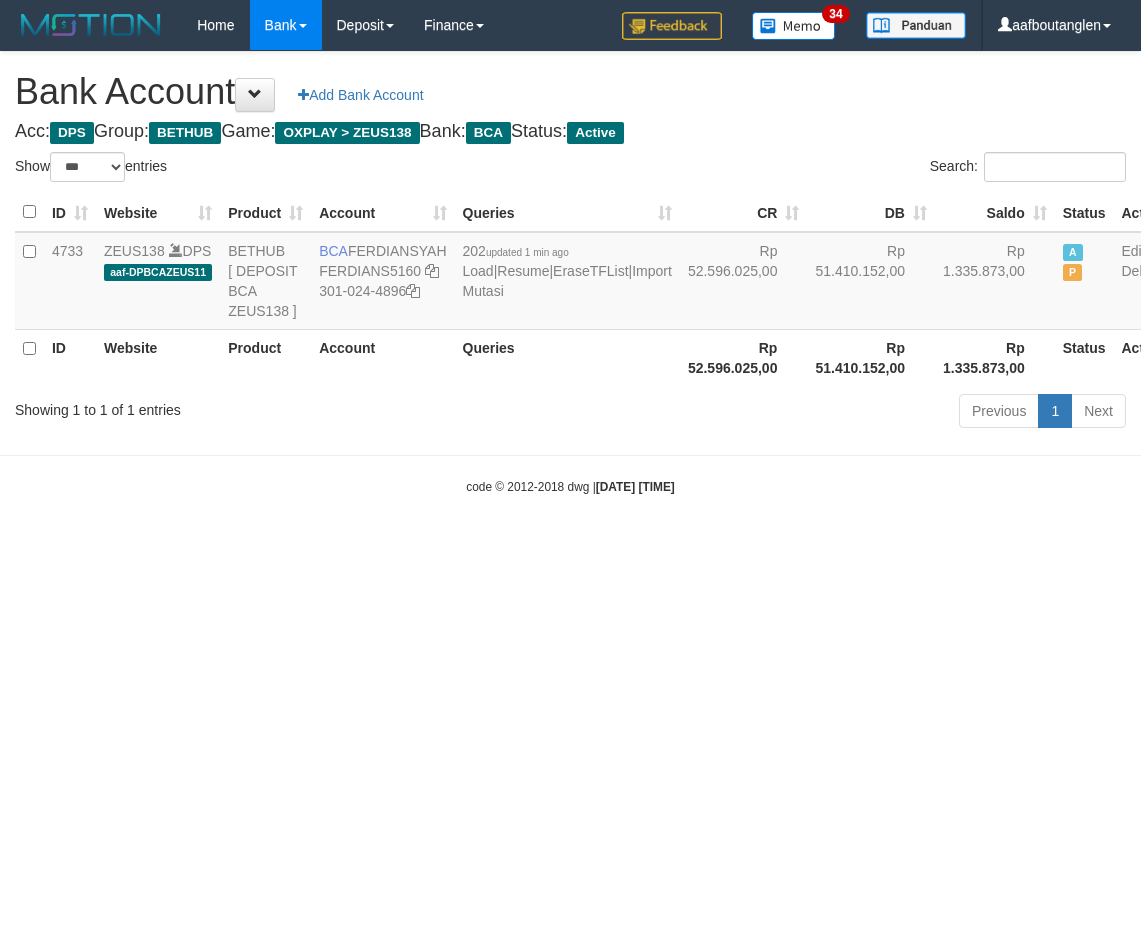 scroll, scrollTop: 0, scrollLeft: 0, axis: both 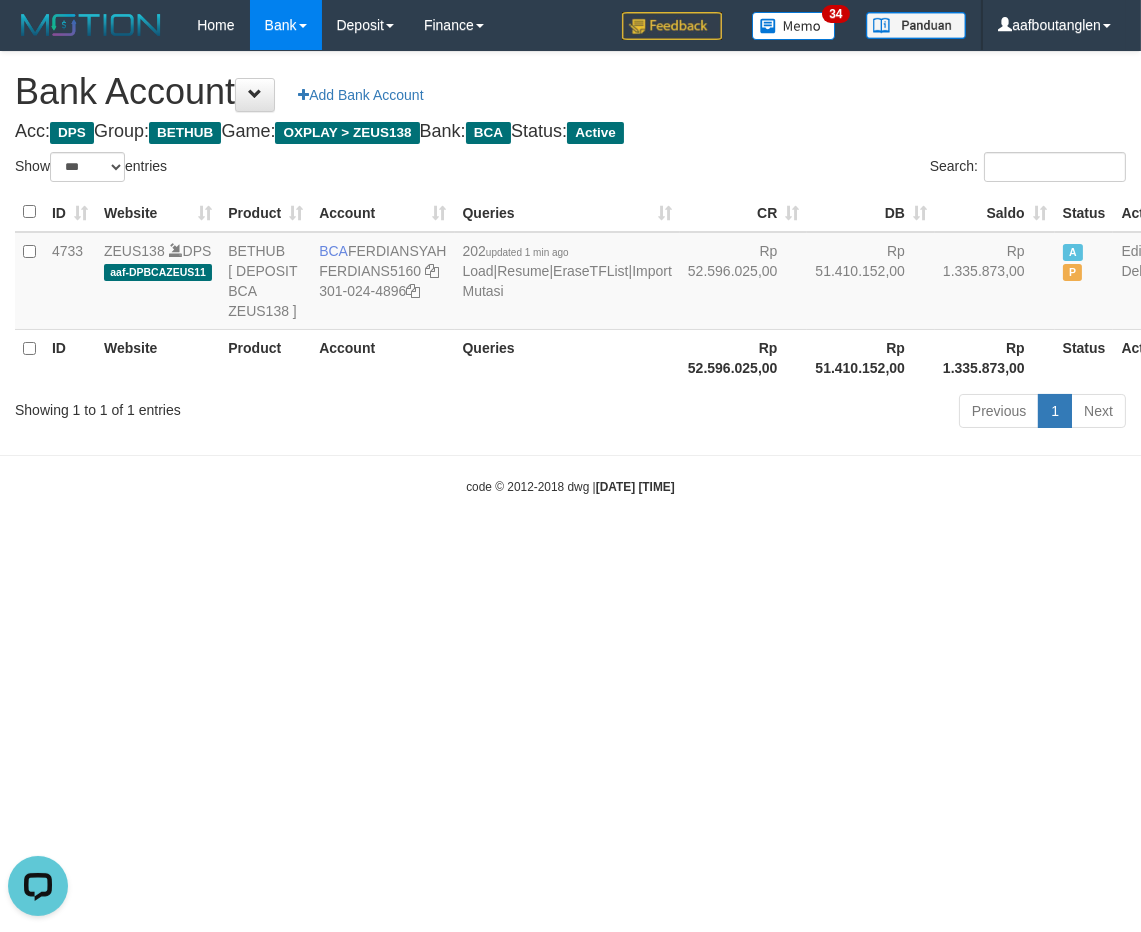 click on "Toggle navigation
Home
Bank
Account List
Deposit
DPS List
History
Note DPS
Finance
Financial Data
aafboutanglen
My Profile
Log Out
34" at bounding box center (570, 273) 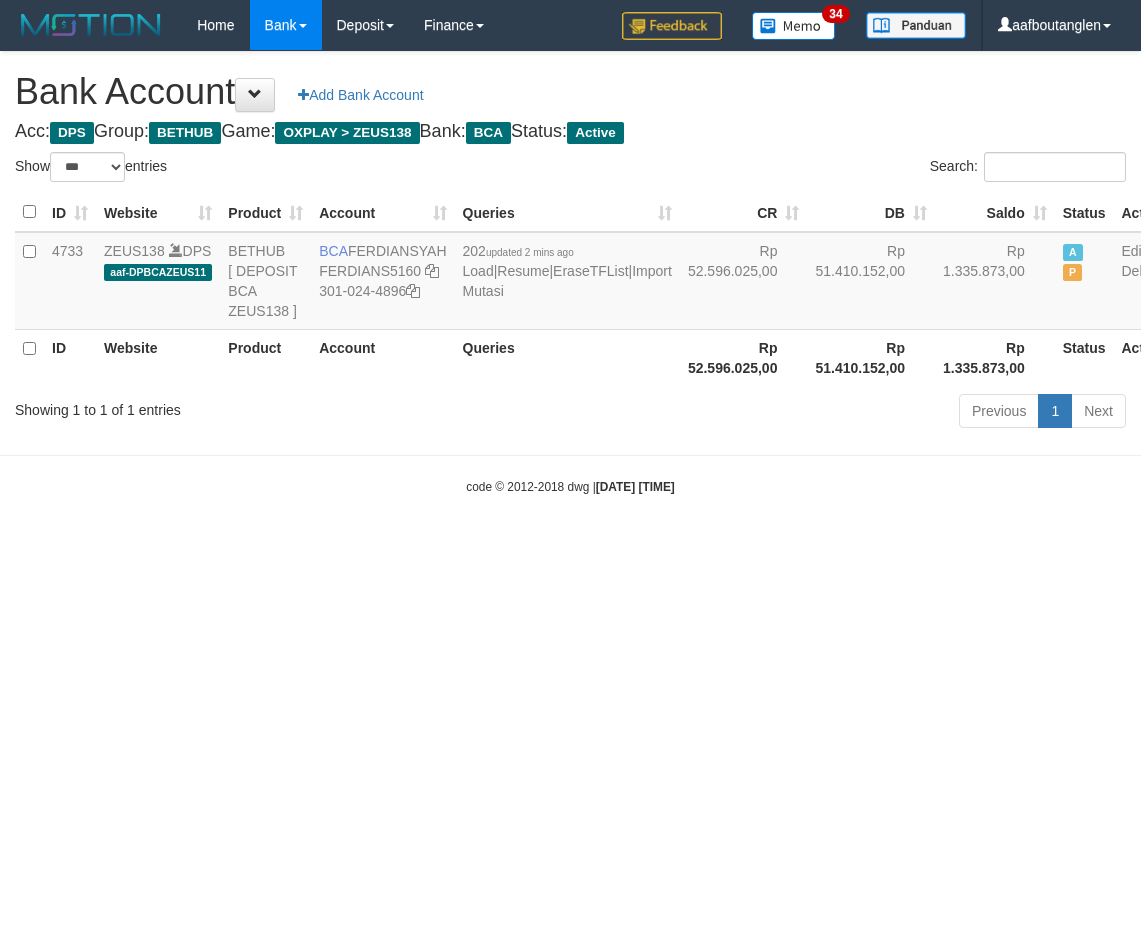 select on "***" 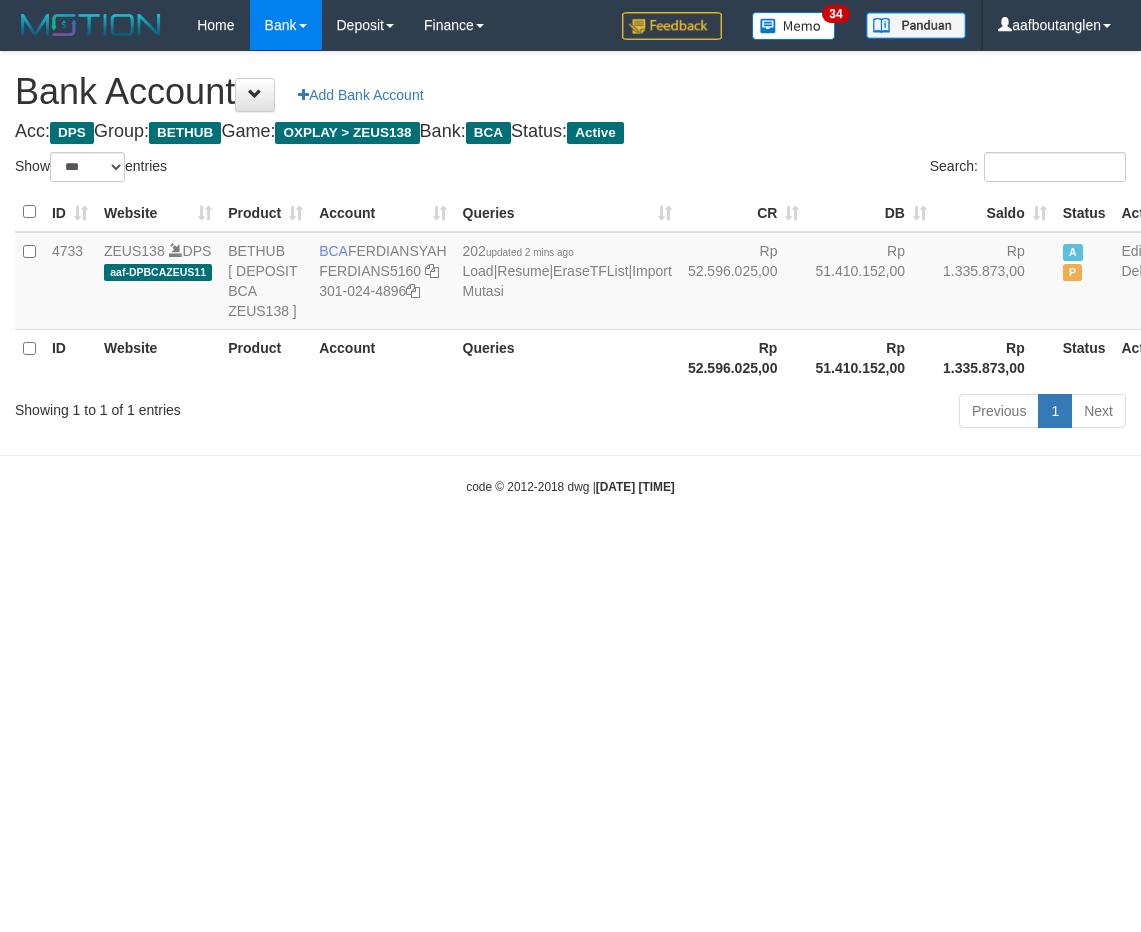 scroll, scrollTop: 0, scrollLeft: 0, axis: both 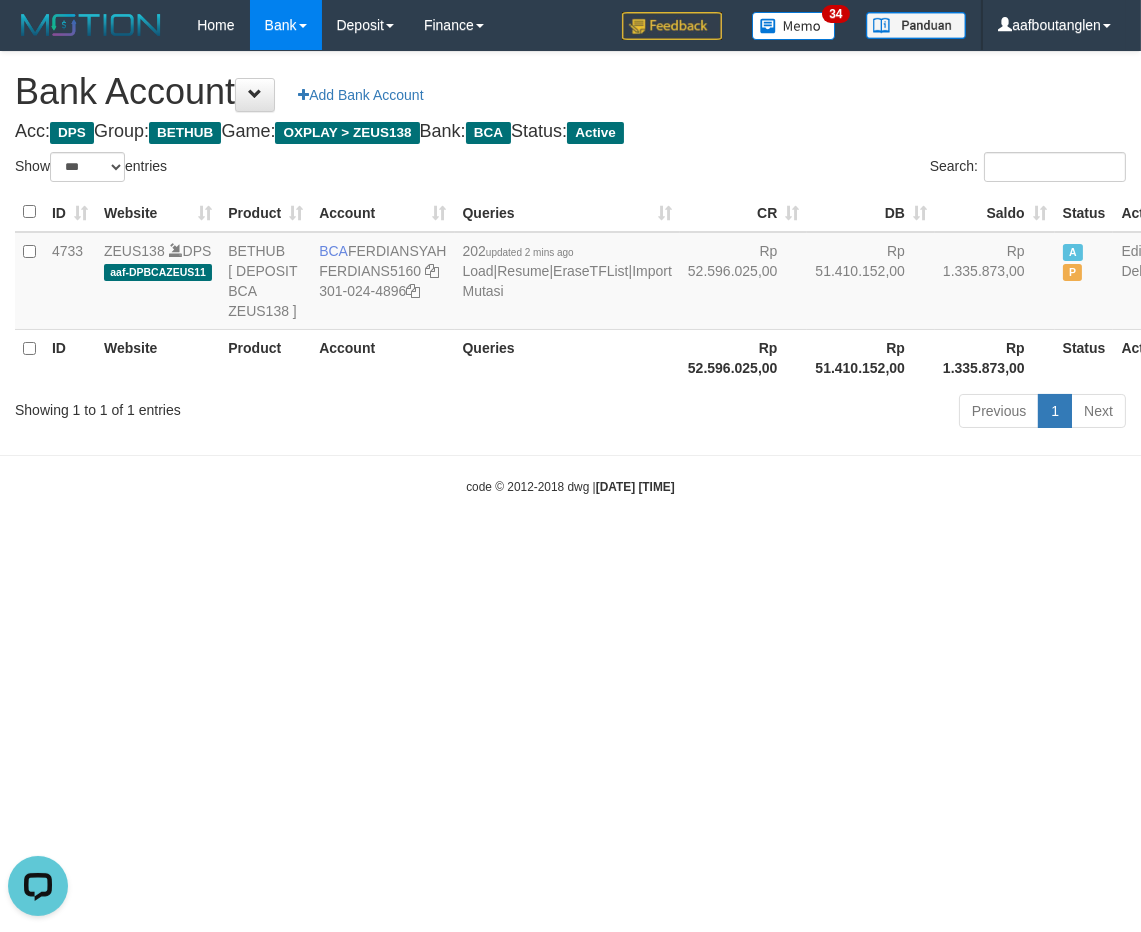 click on "Toggle navigation
Home
Bank
Account List
Deposit
DPS List
History
Note DPS
Finance
Financial Data
aafboutanglen
My Profile
Log Out
34" at bounding box center [570, 273] 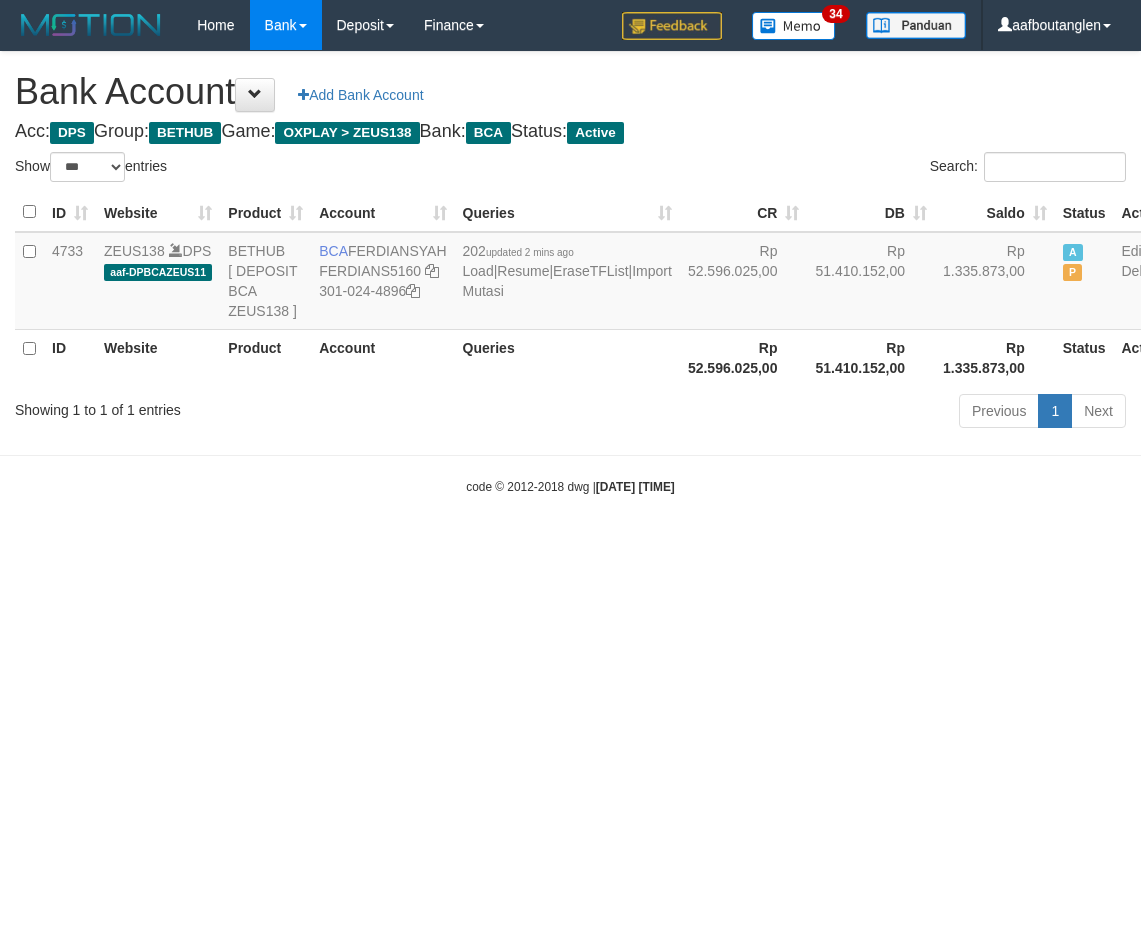 select on "***" 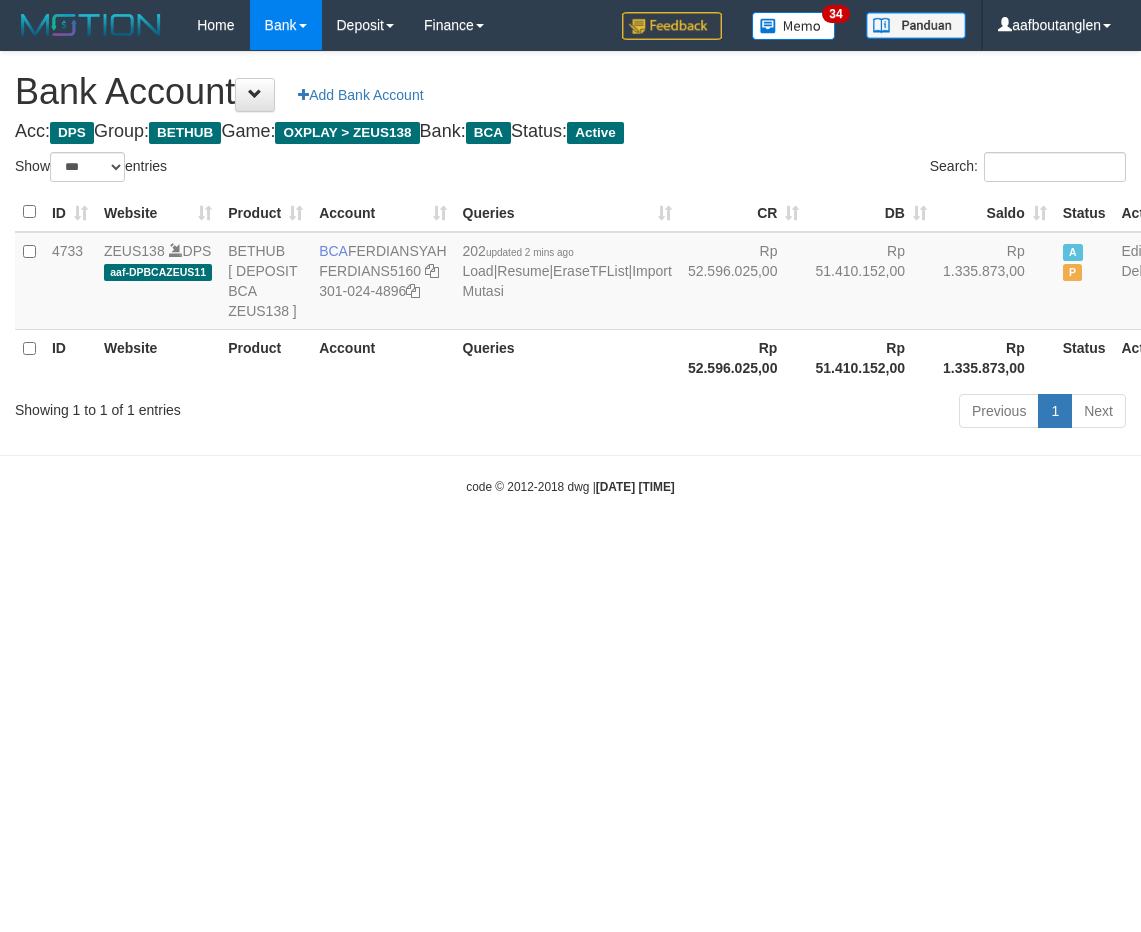scroll, scrollTop: 0, scrollLeft: 0, axis: both 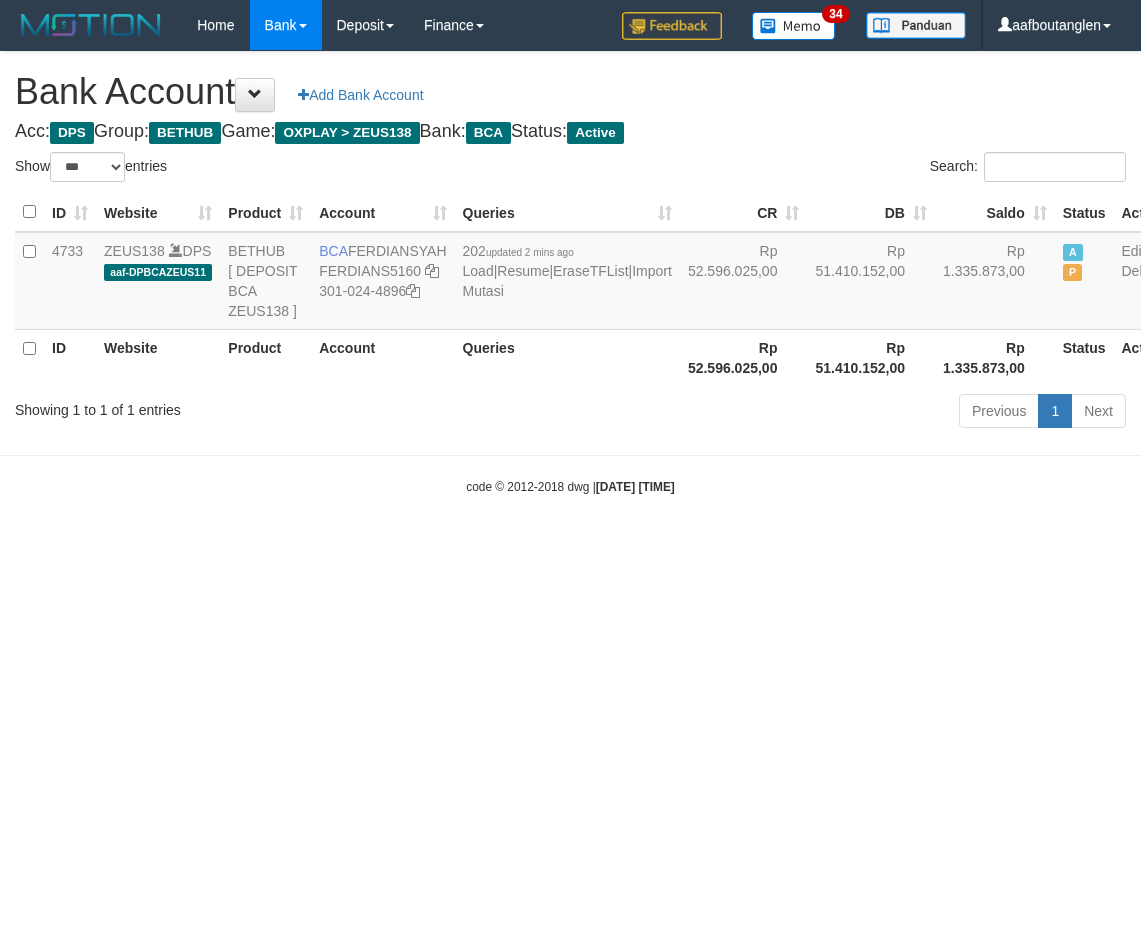 select on "***" 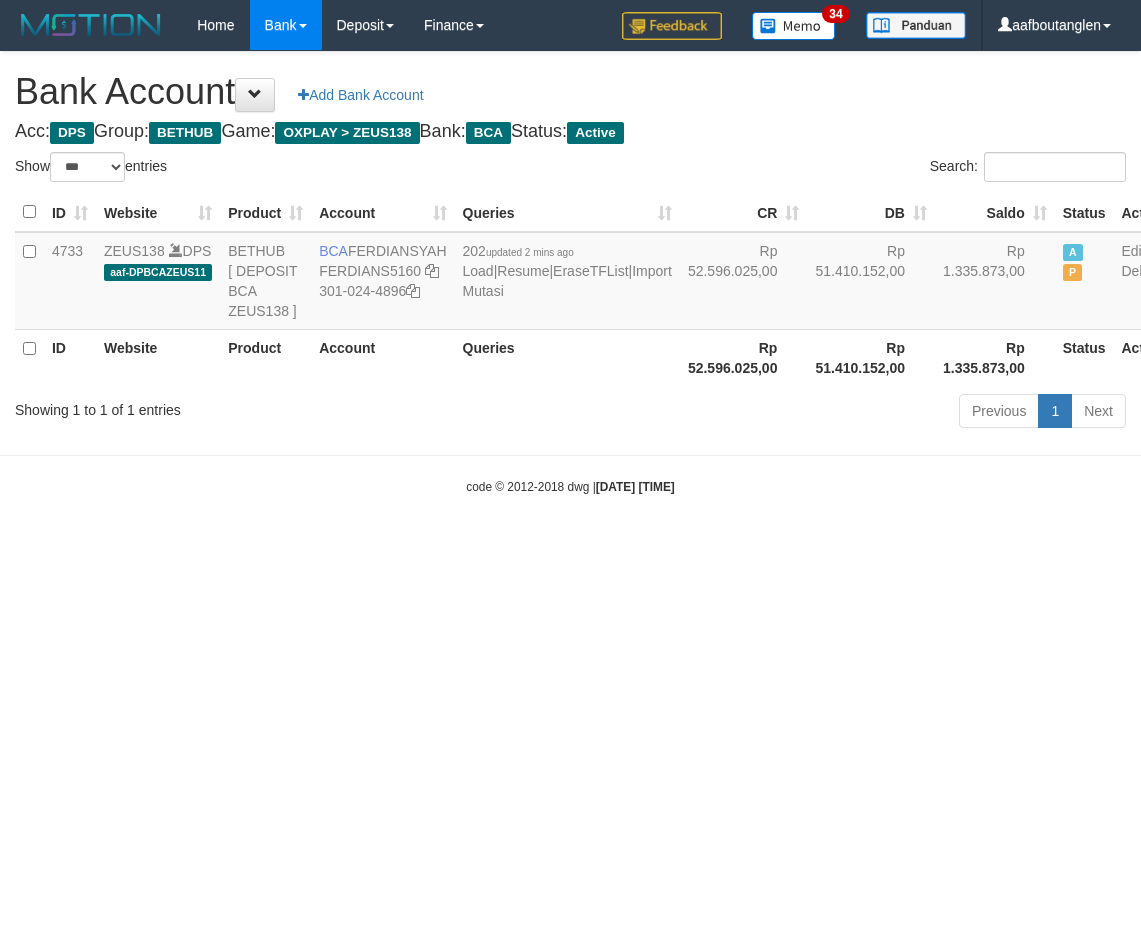 scroll, scrollTop: 0, scrollLeft: 0, axis: both 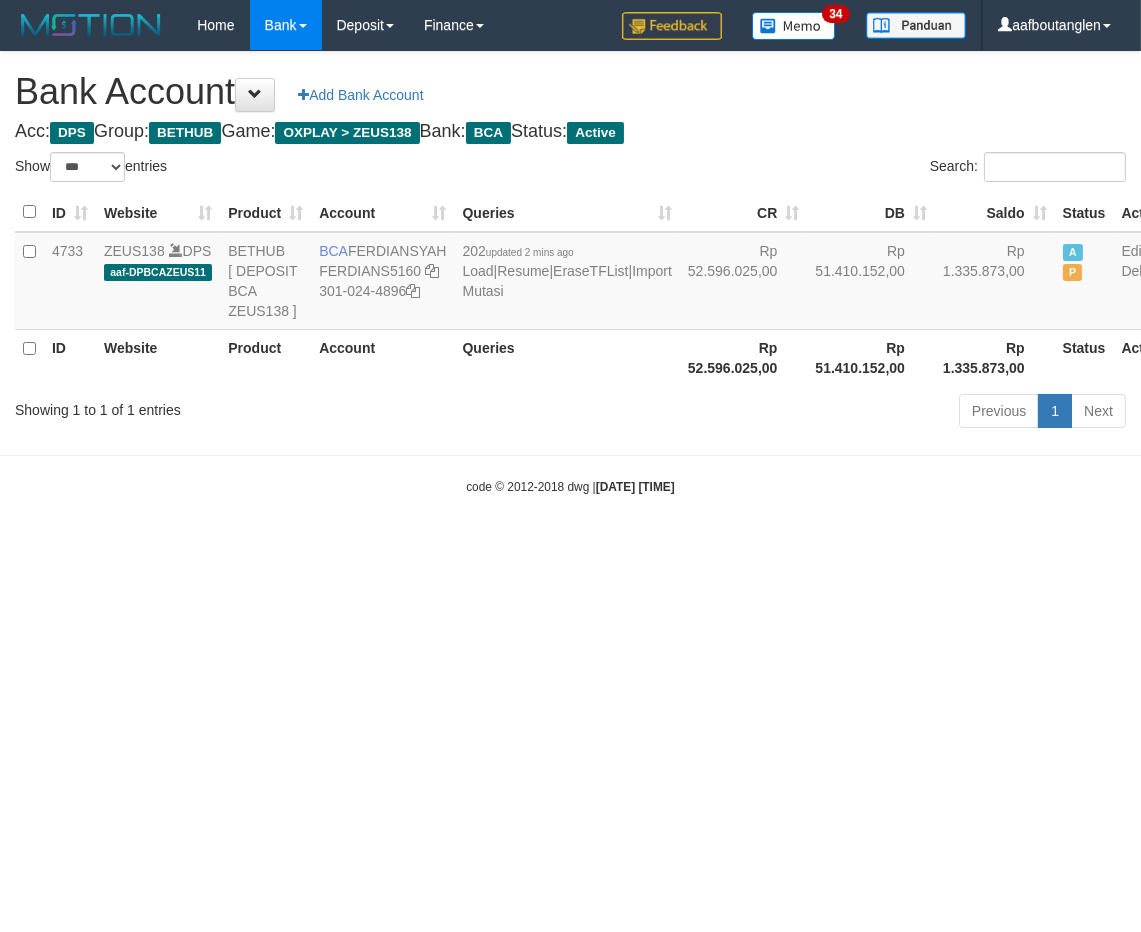 click on "Toggle navigation
Home
Bank
Account List
Deposit
DPS List
History
Note DPS
Finance
Financial Data
aafboutanglen
My Profile
Log Out
34" at bounding box center [570, 273] 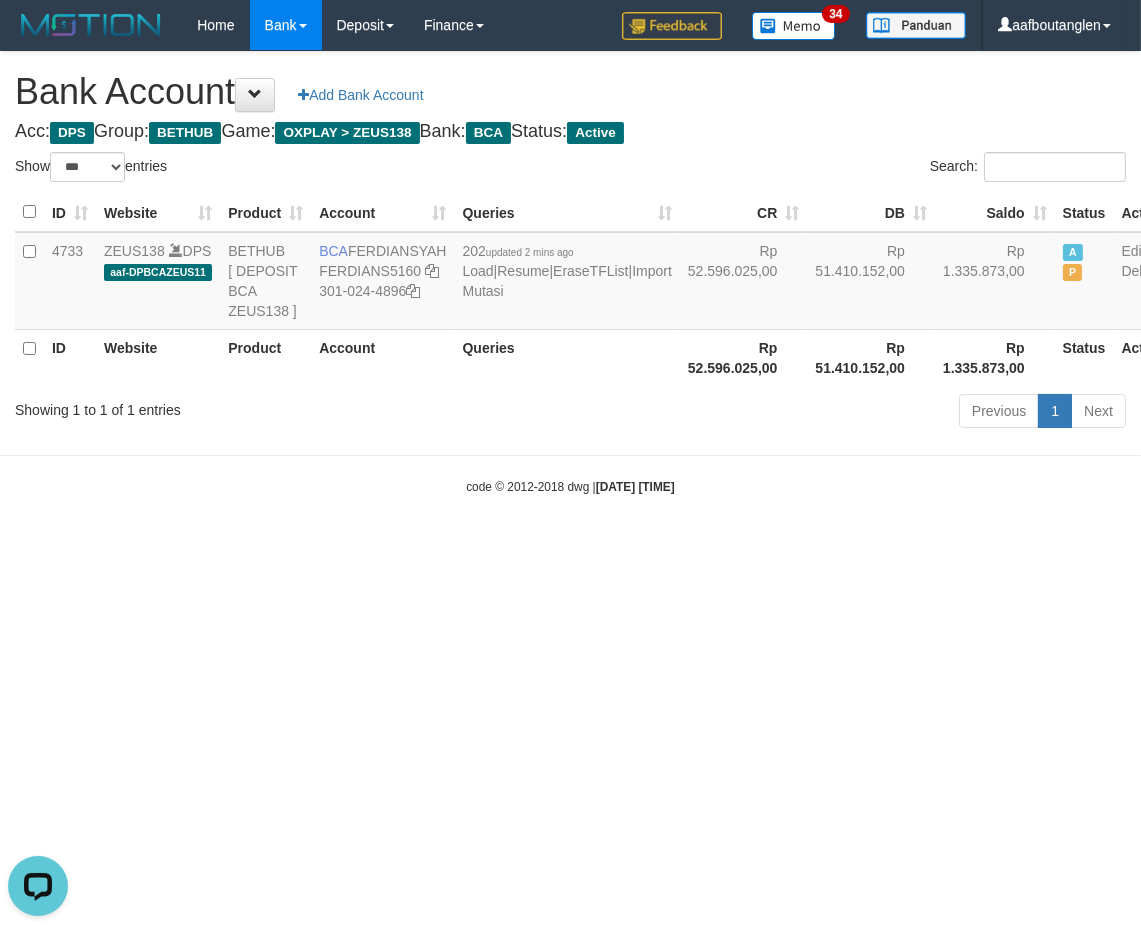 scroll, scrollTop: 0, scrollLeft: 0, axis: both 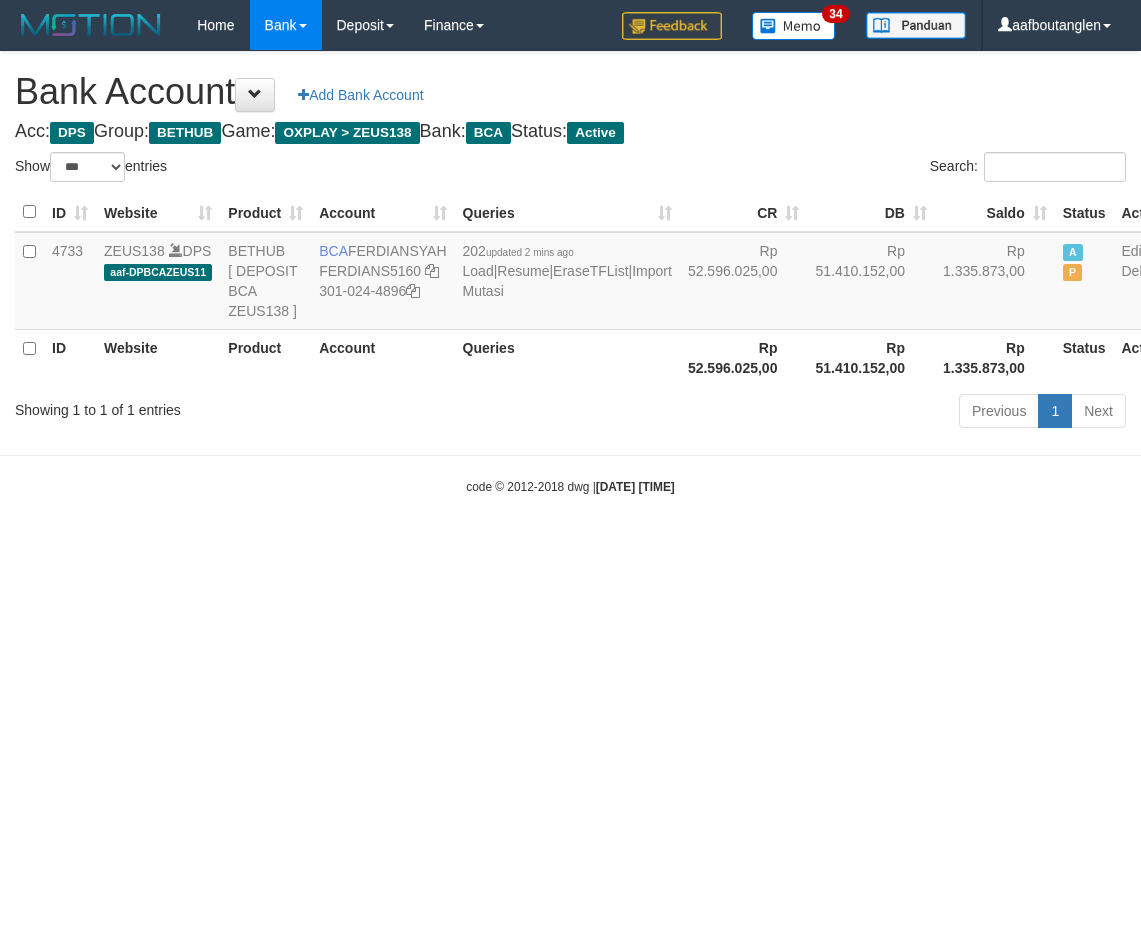 select on "***" 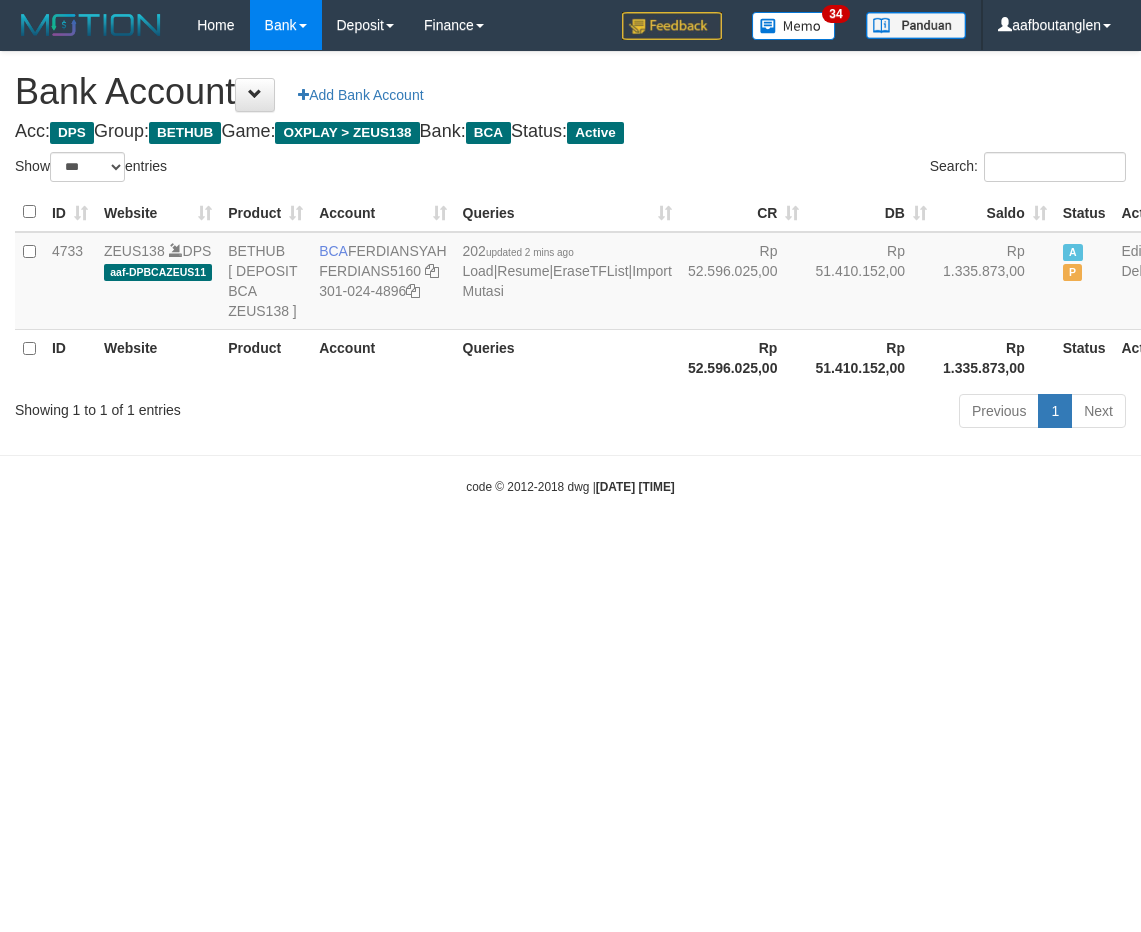 scroll, scrollTop: 0, scrollLeft: 0, axis: both 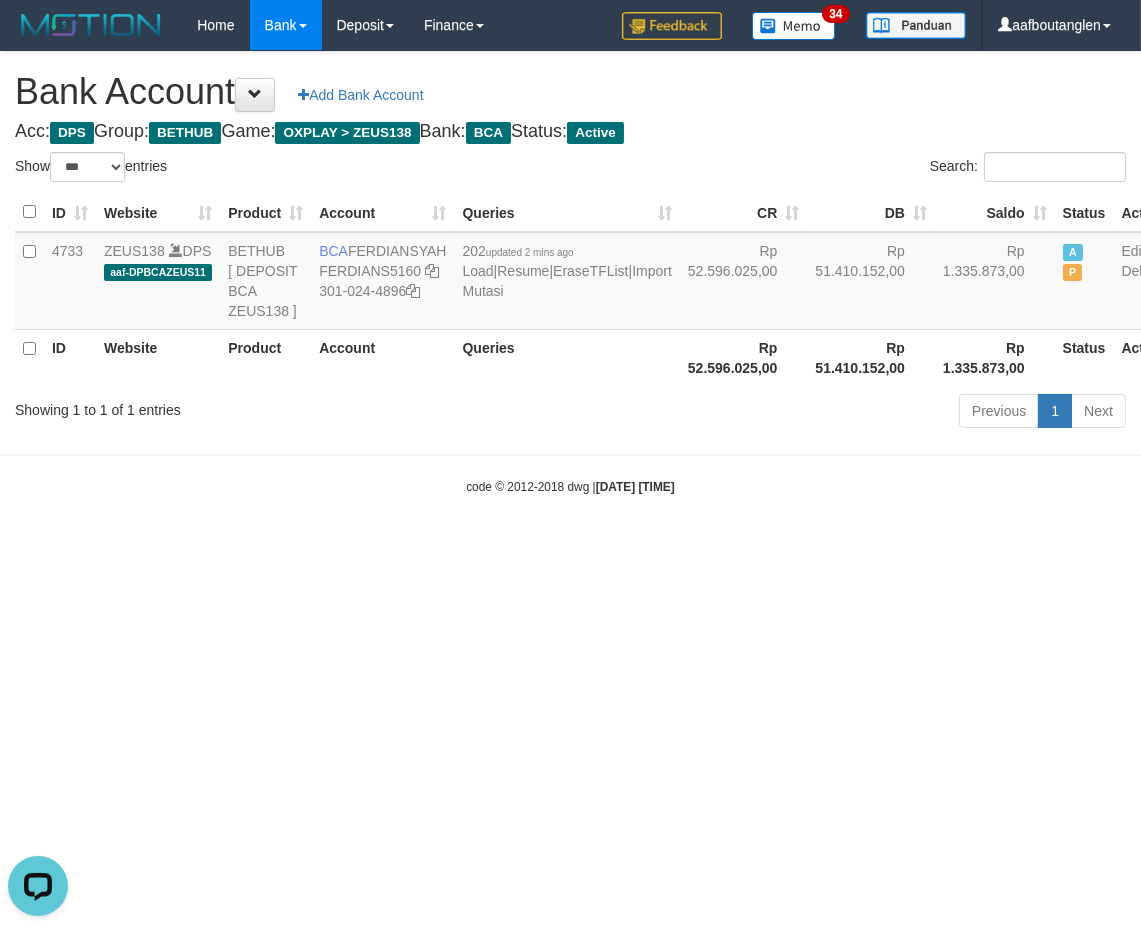 drag, startPoint x: 808, startPoint y: 624, endPoint x: 1067, endPoint y: 641, distance: 259.5573 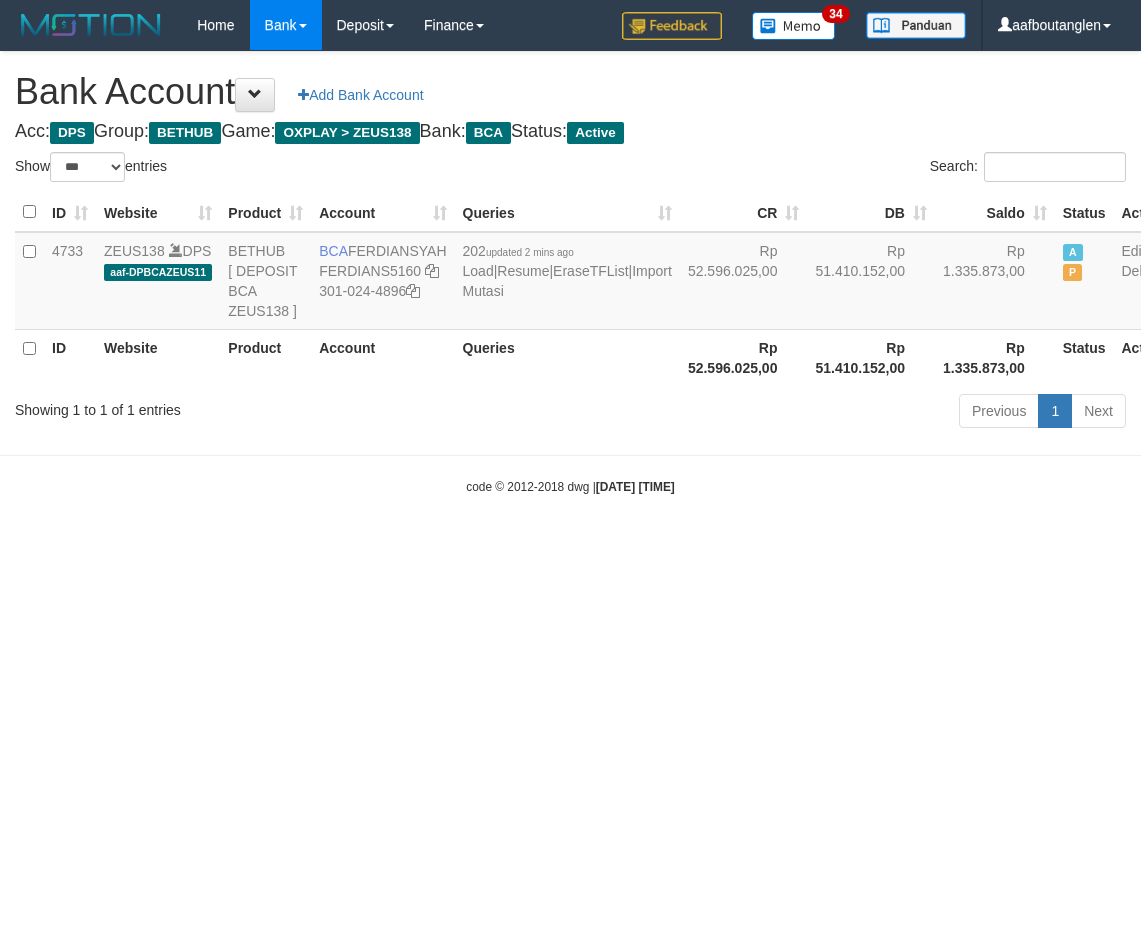 select on "***" 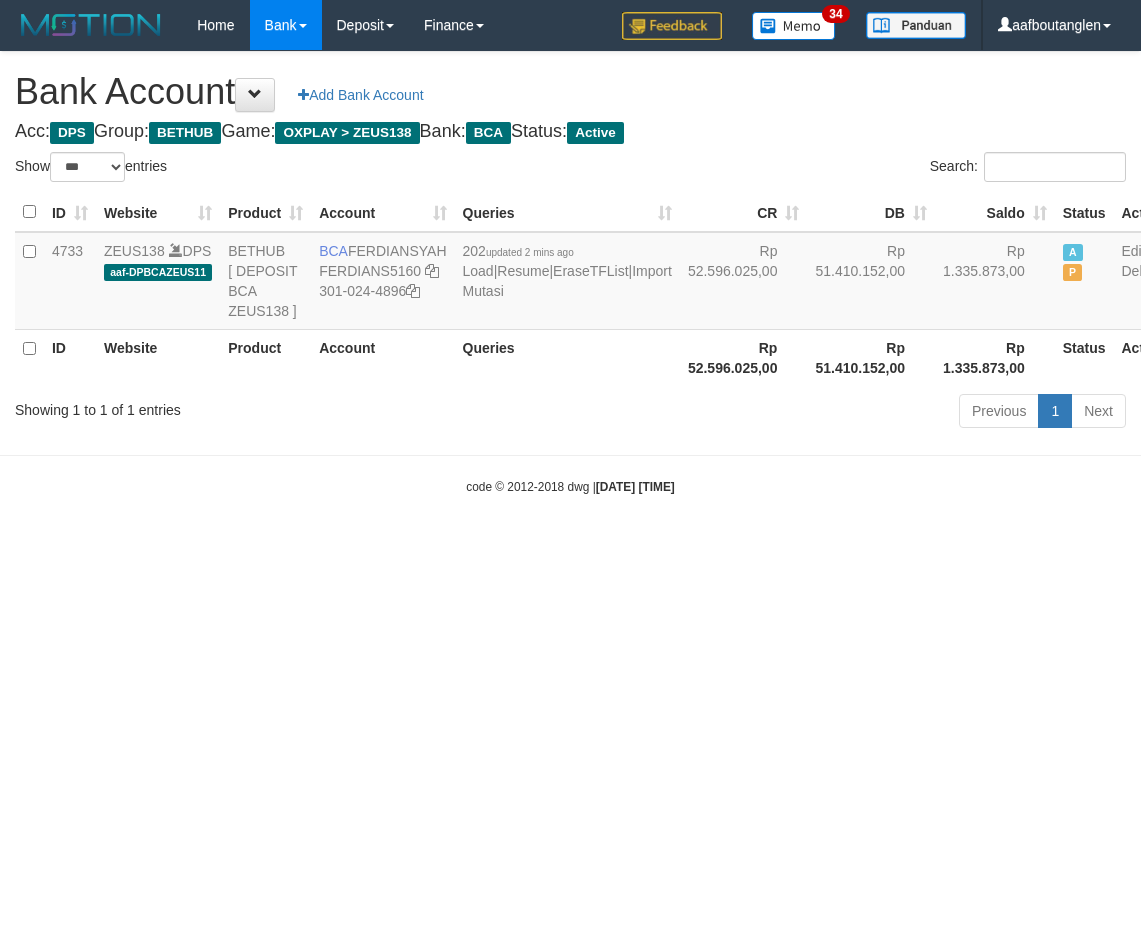 scroll, scrollTop: 0, scrollLeft: 0, axis: both 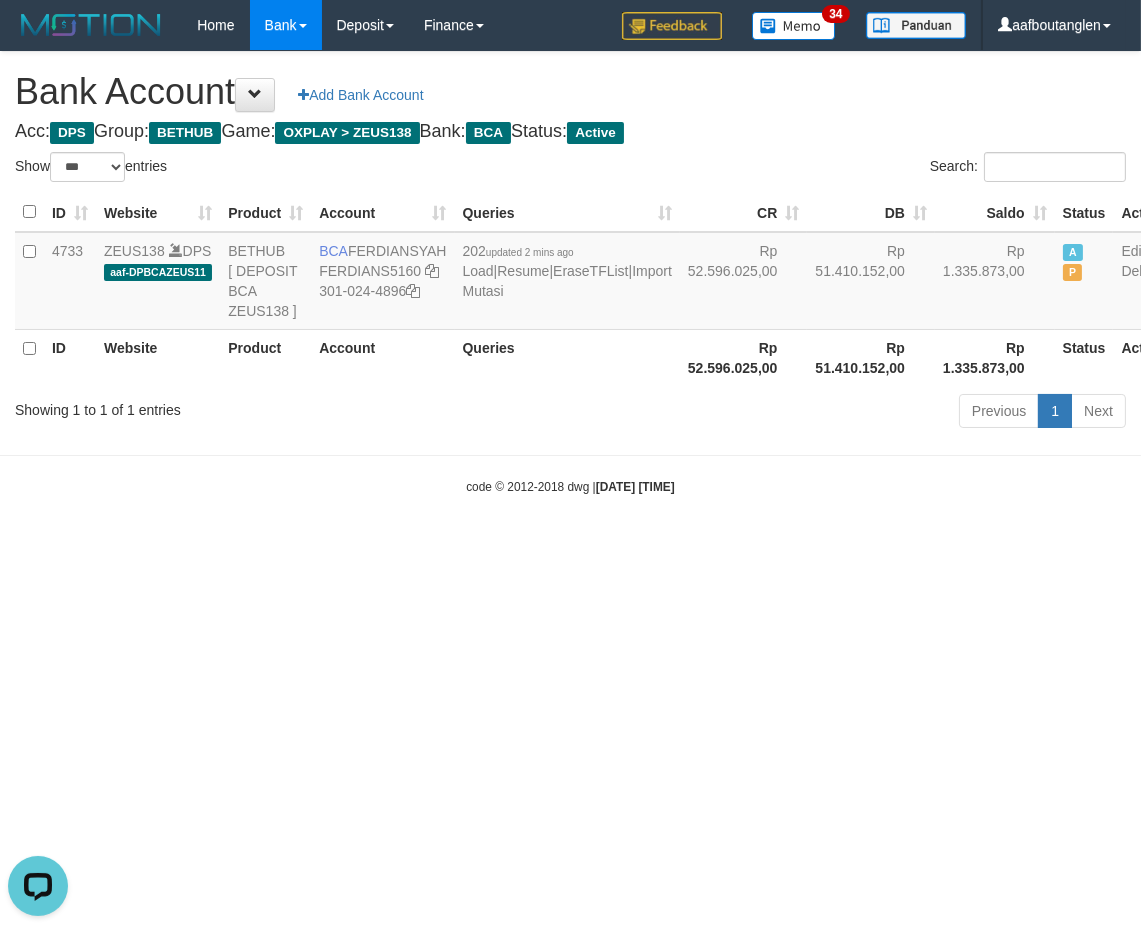 click on "Toggle navigation
Home
Bank
Account List
Deposit
DPS List
History
Note DPS
Finance
Financial Data
aafboutanglen
My Profile
Log Out
34" at bounding box center [570, 273] 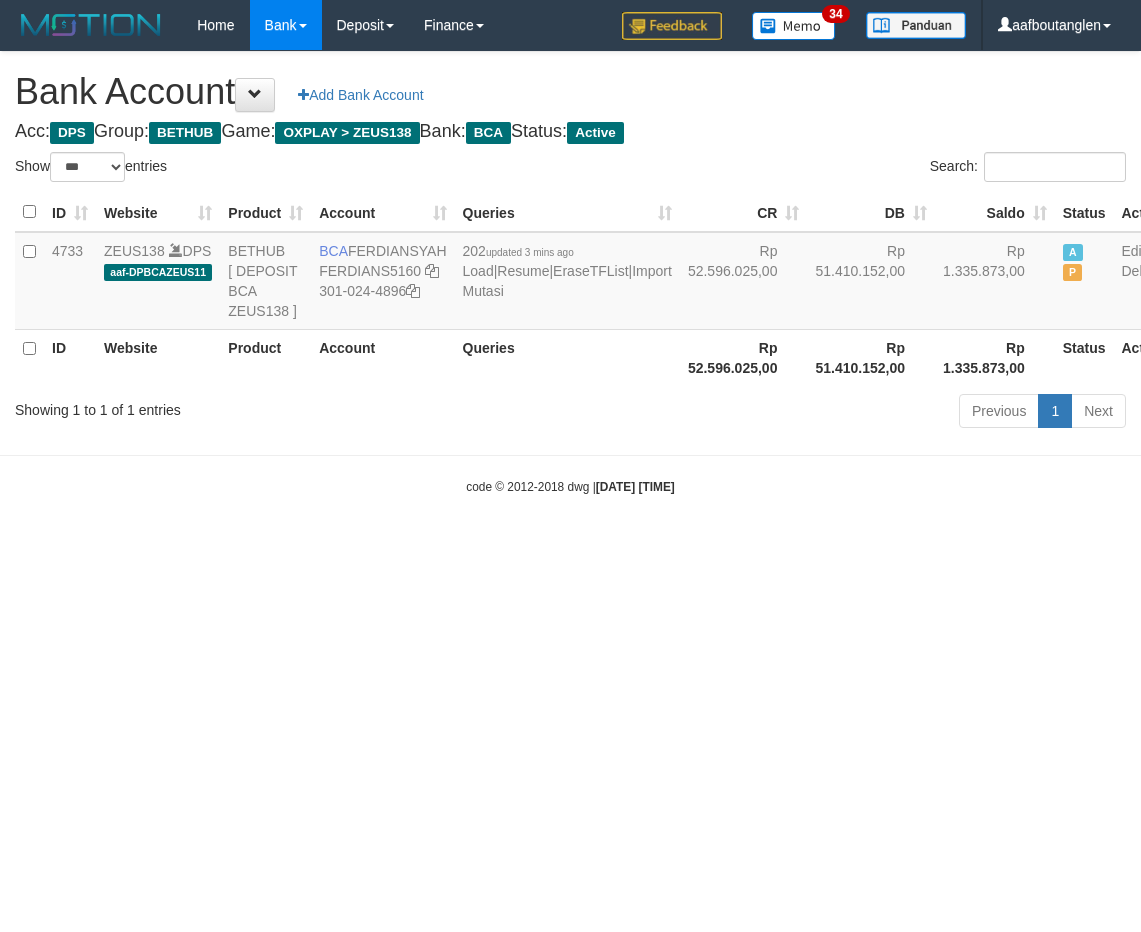 select on "***" 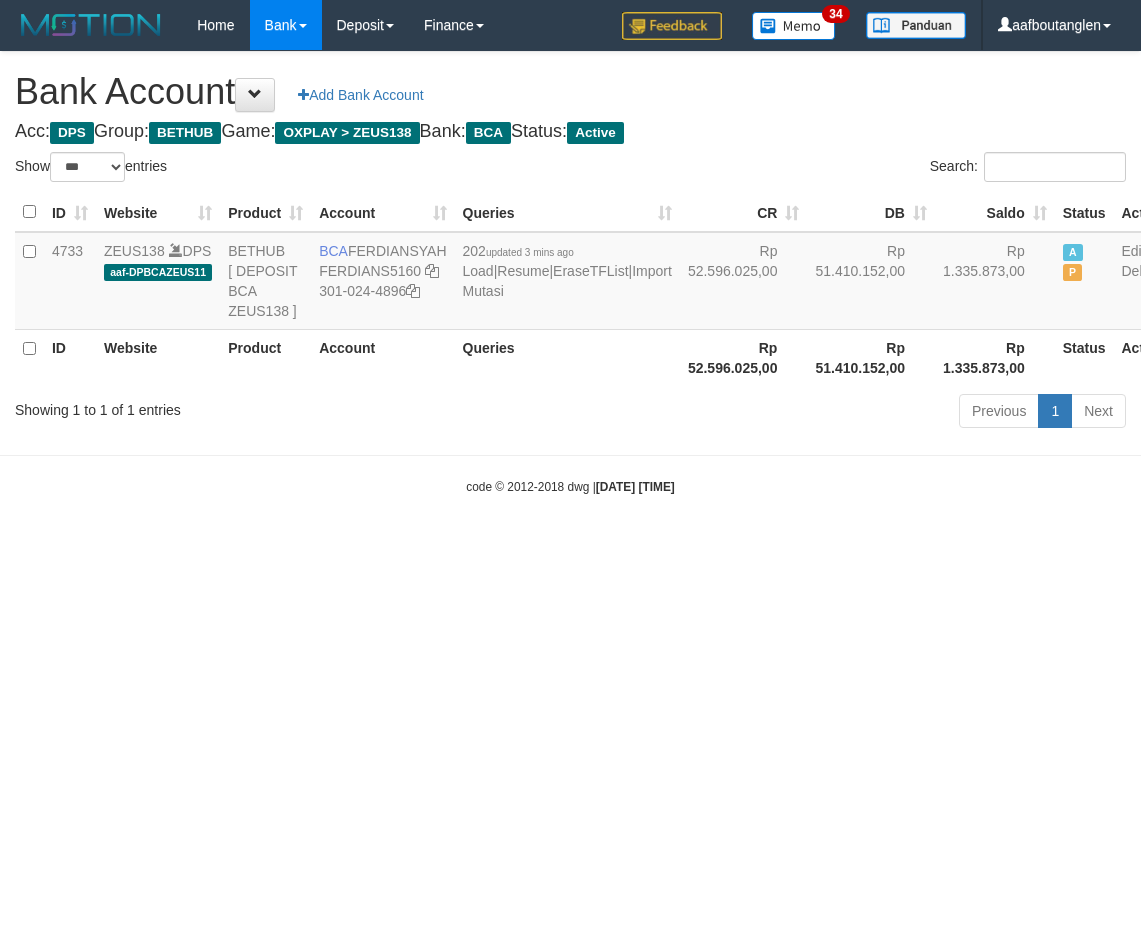 scroll, scrollTop: 0, scrollLeft: 0, axis: both 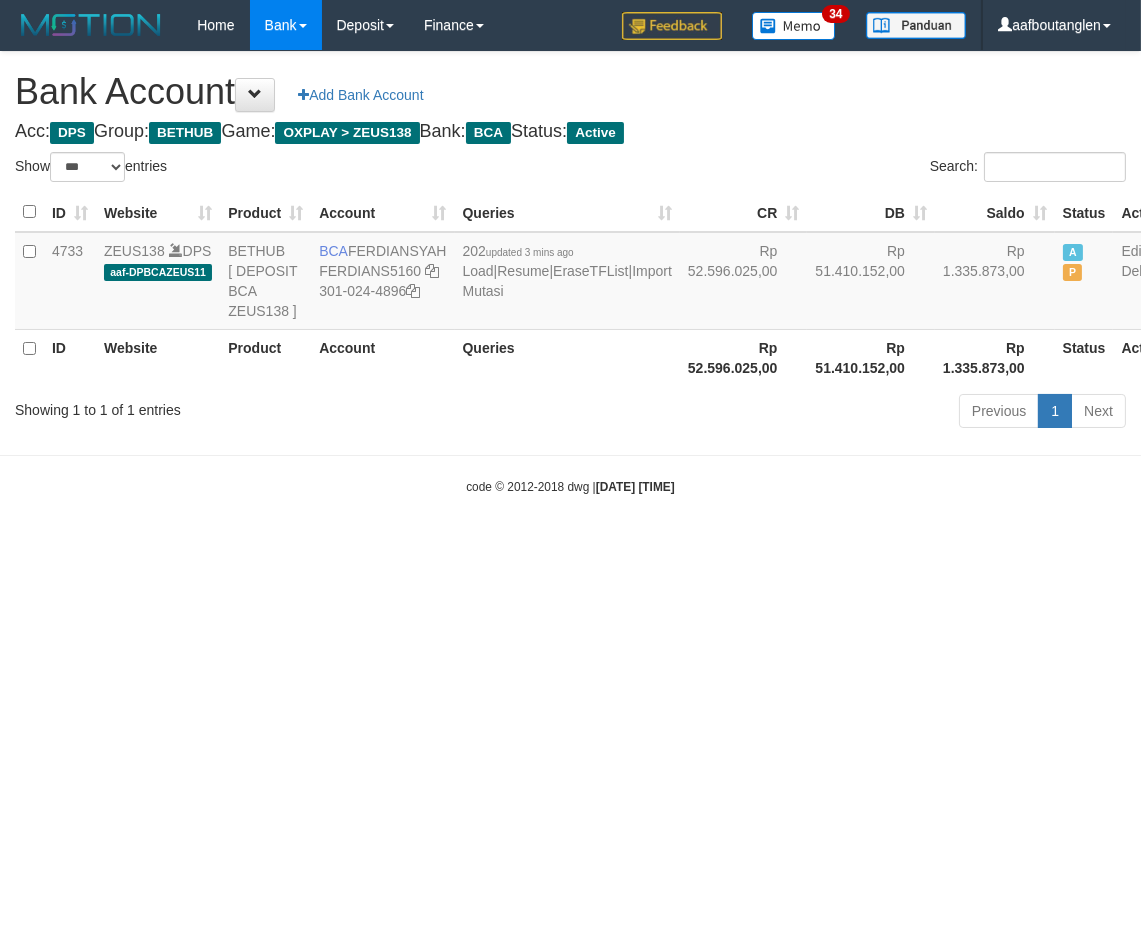 click on "Toggle navigation
Home
Bank
Account List
Deposit
DPS List
History
Note DPS
Finance
Financial Data
aafboutanglen
My Profile
Log Out
34" at bounding box center (570, 273) 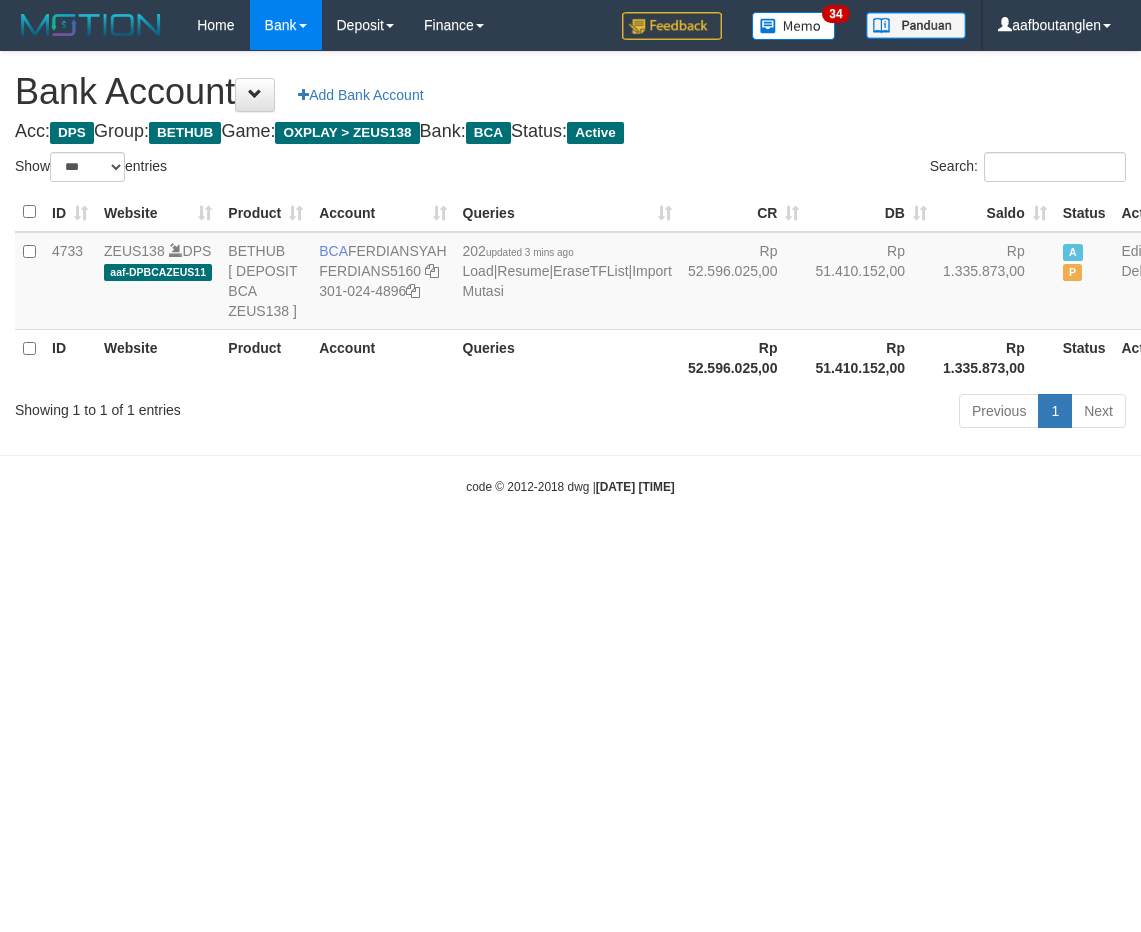 select on "***" 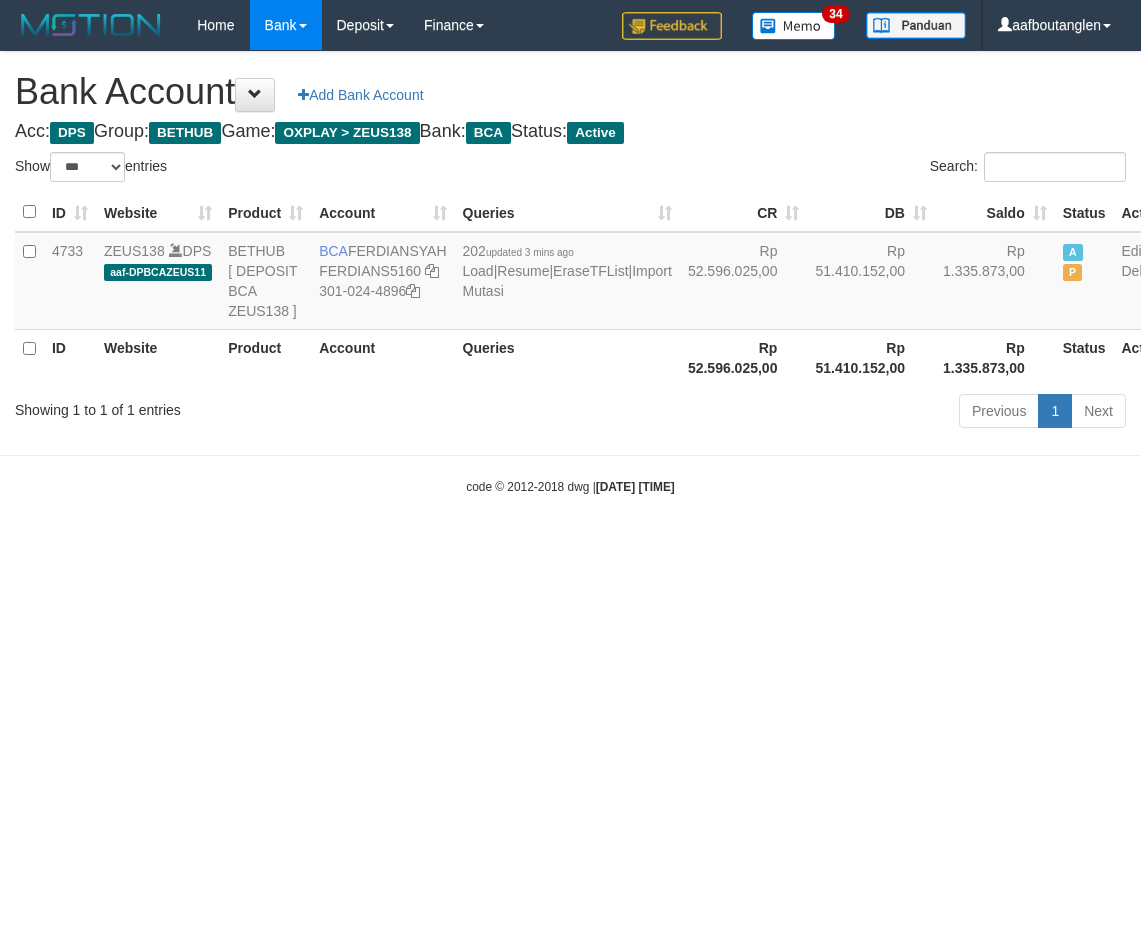scroll, scrollTop: 0, scrollLeft: 0, axis: both 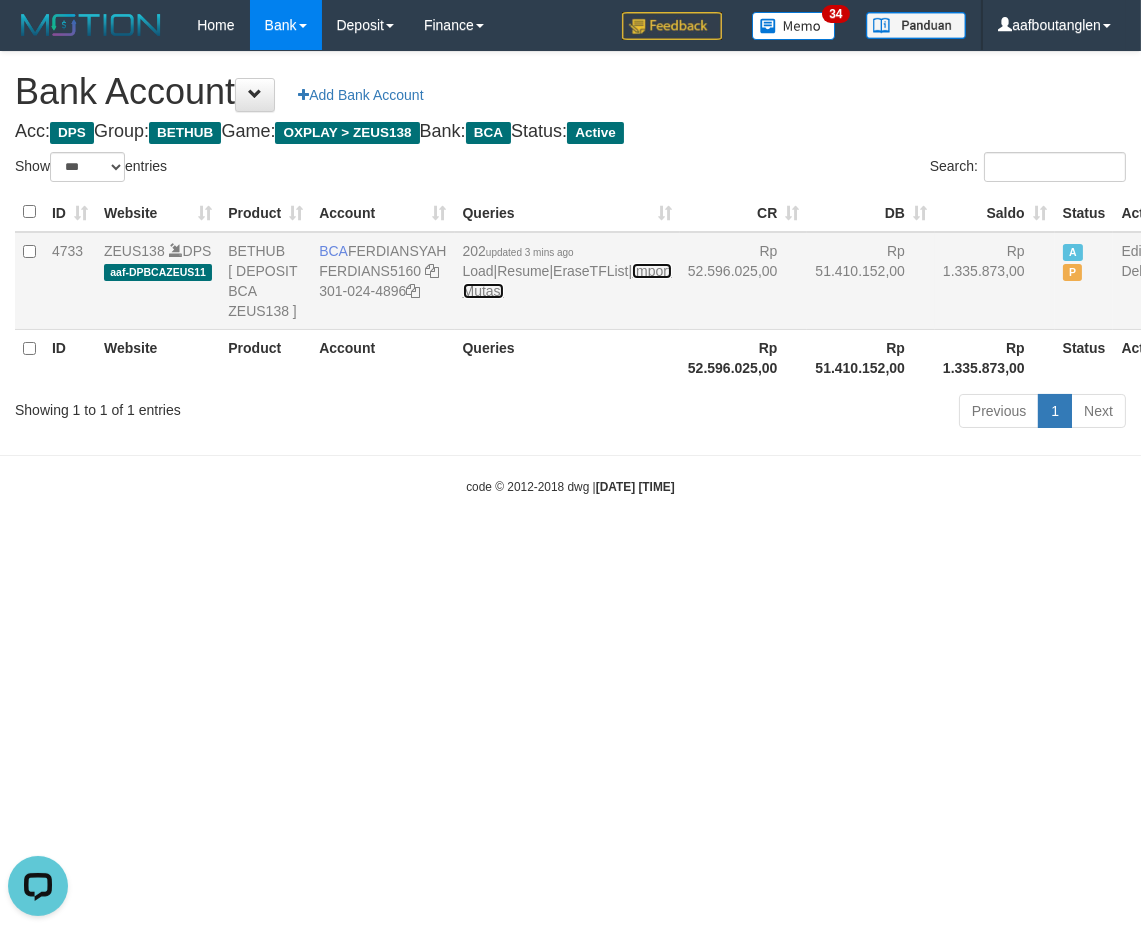 click on "Import Mutasi" at bounding box center (567, 281) 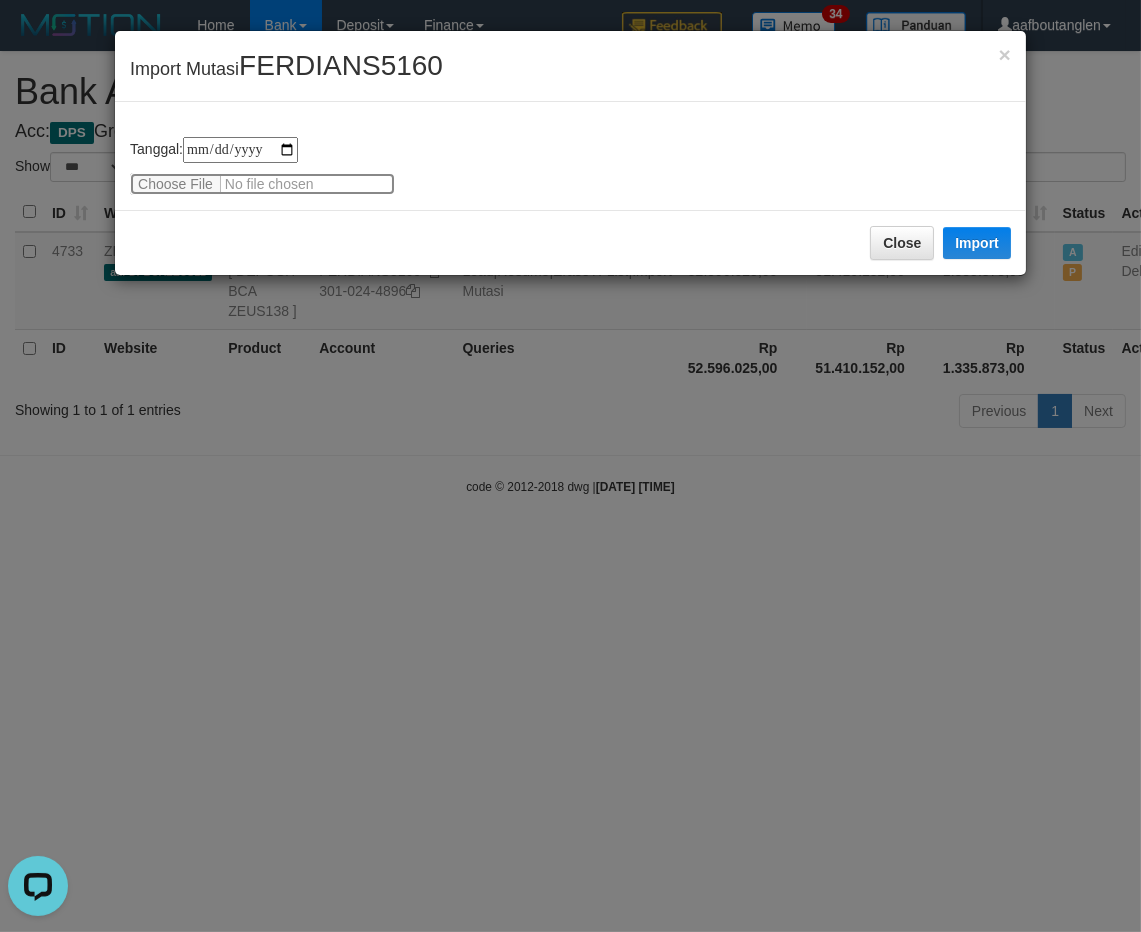 click at bounding box center [262, 184] 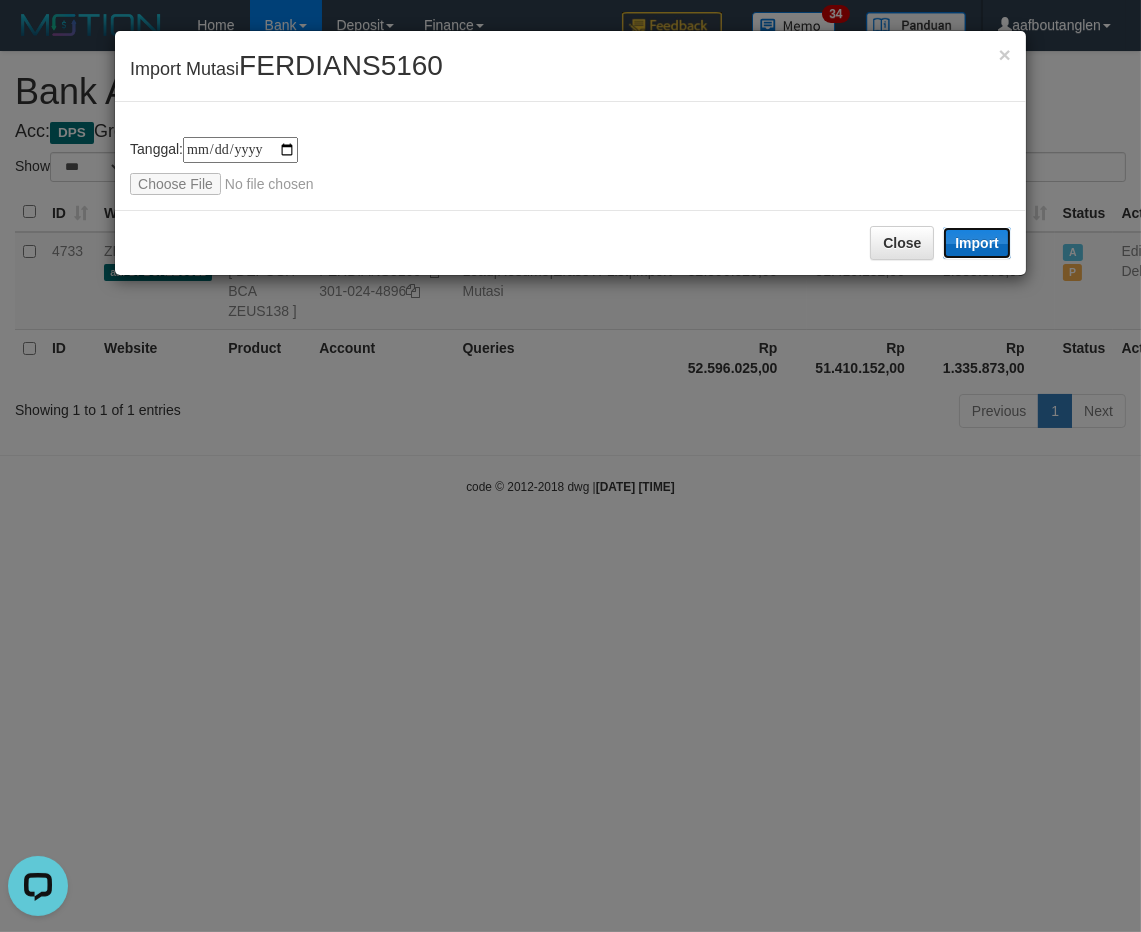 click on "Import" at bounding box center [977, 243] 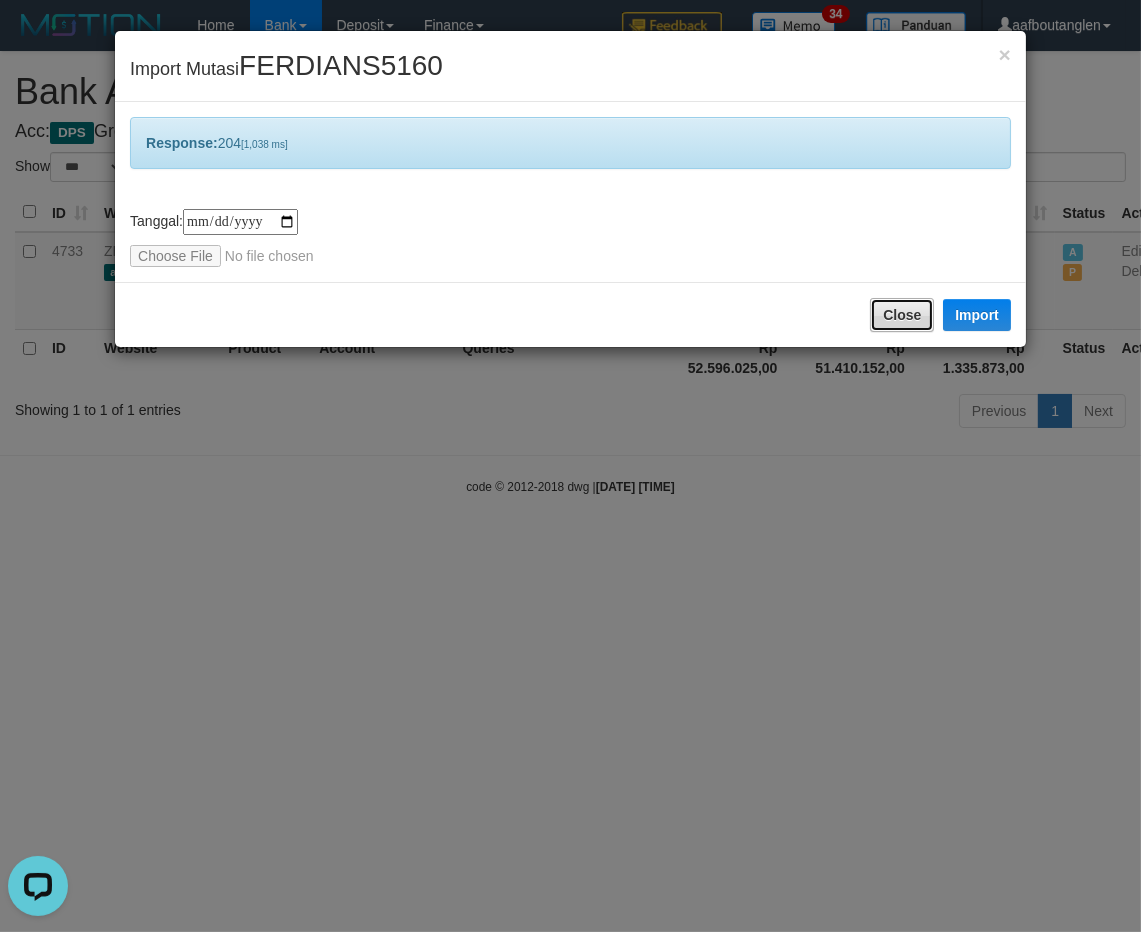 click on "Close" at bounding box center (902, 315) 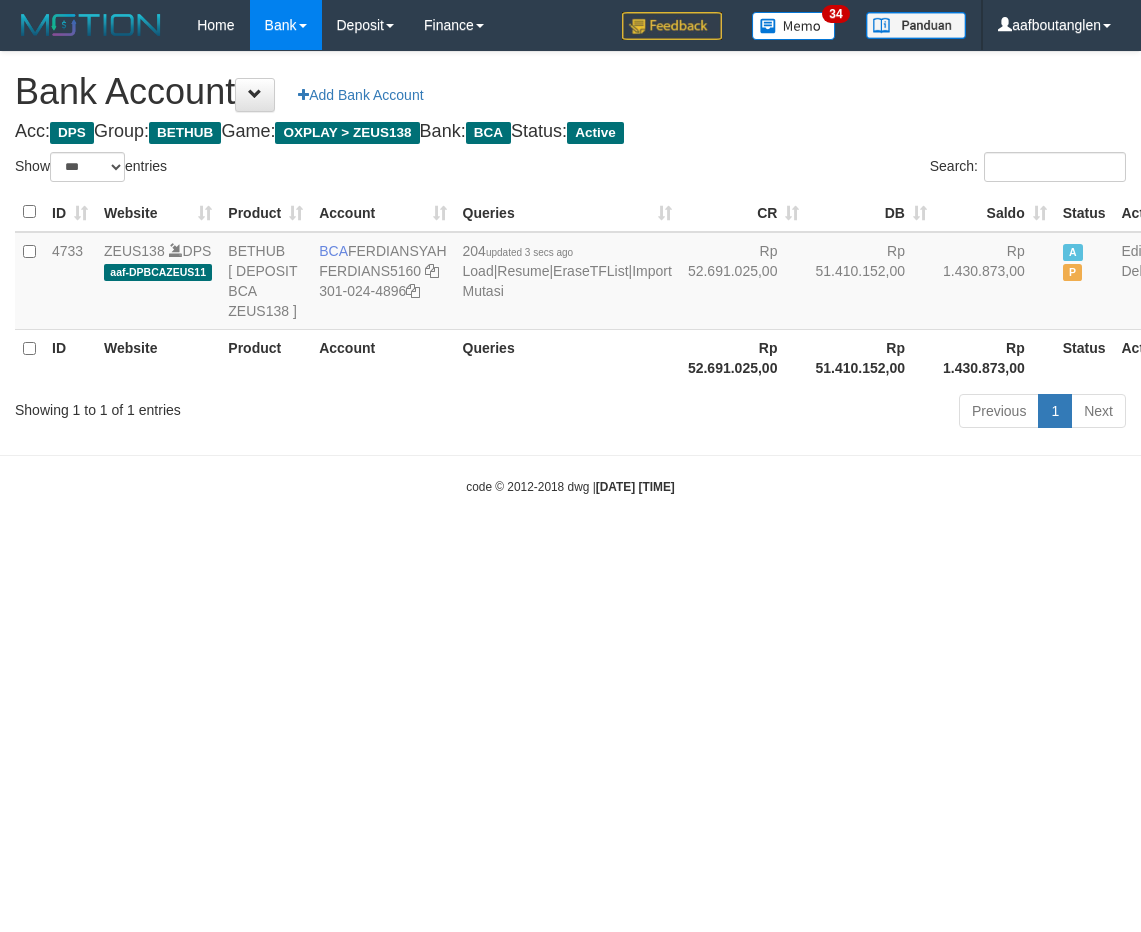 select on "***" 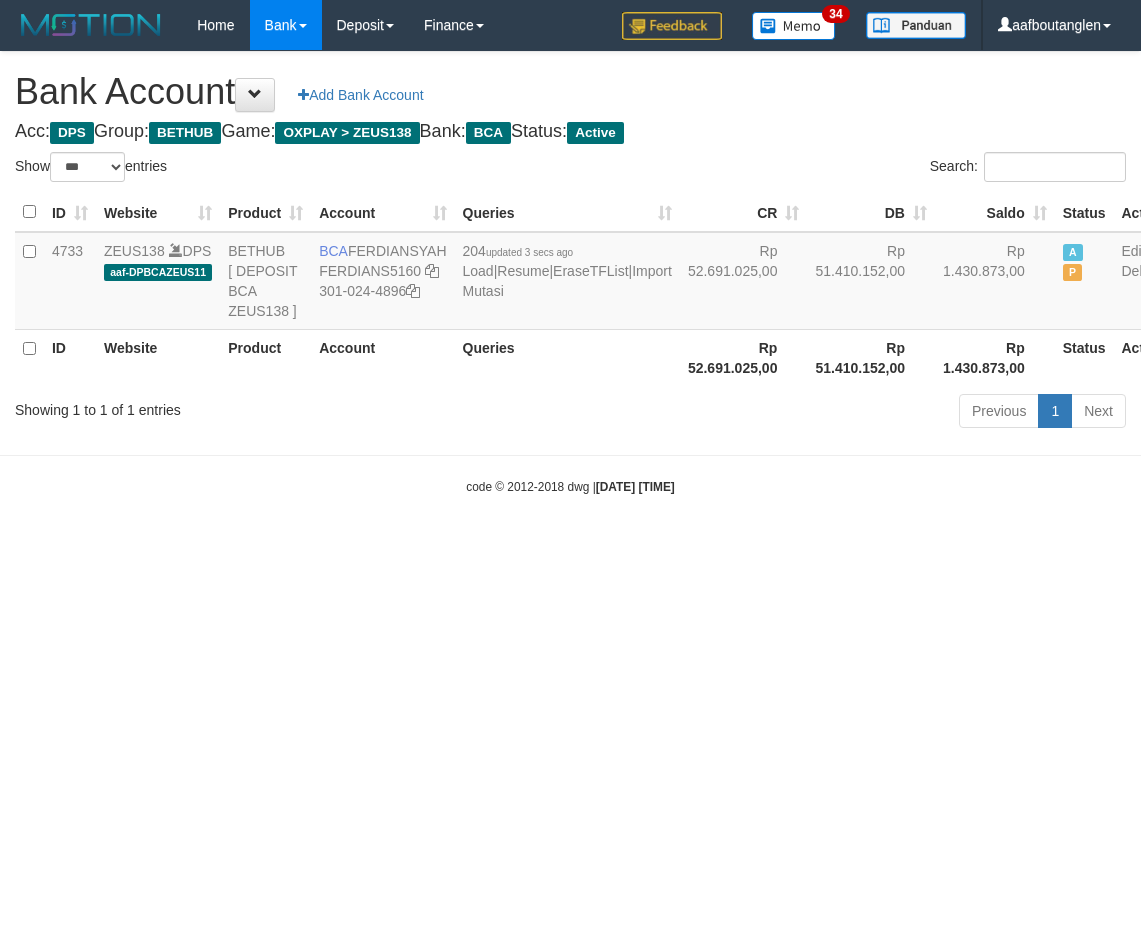 scroll, scrollTop: 0, scrollLeft: 0, axis: both 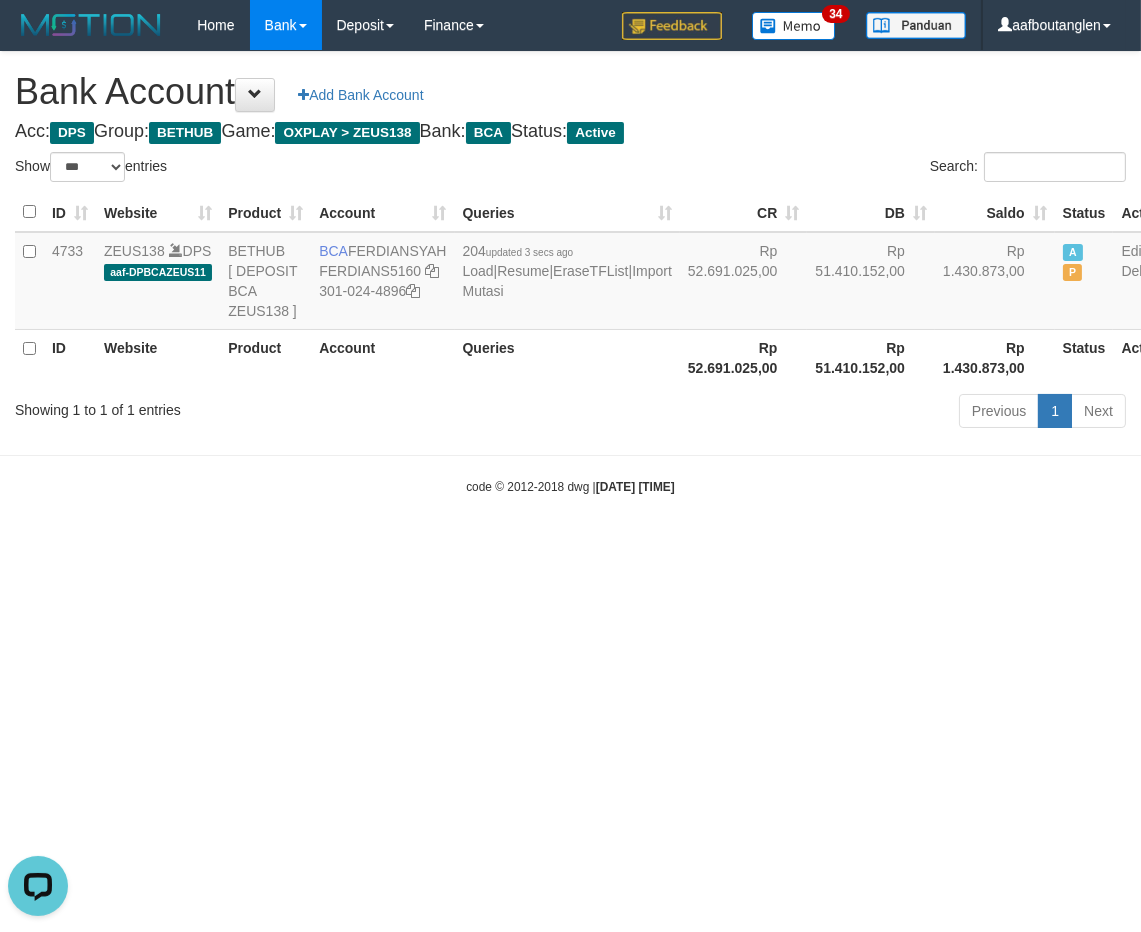 drag, startPoint x: 157, startPoint y: 537, endPoint x: 848, endPoint y: 584, distance: 692.59656 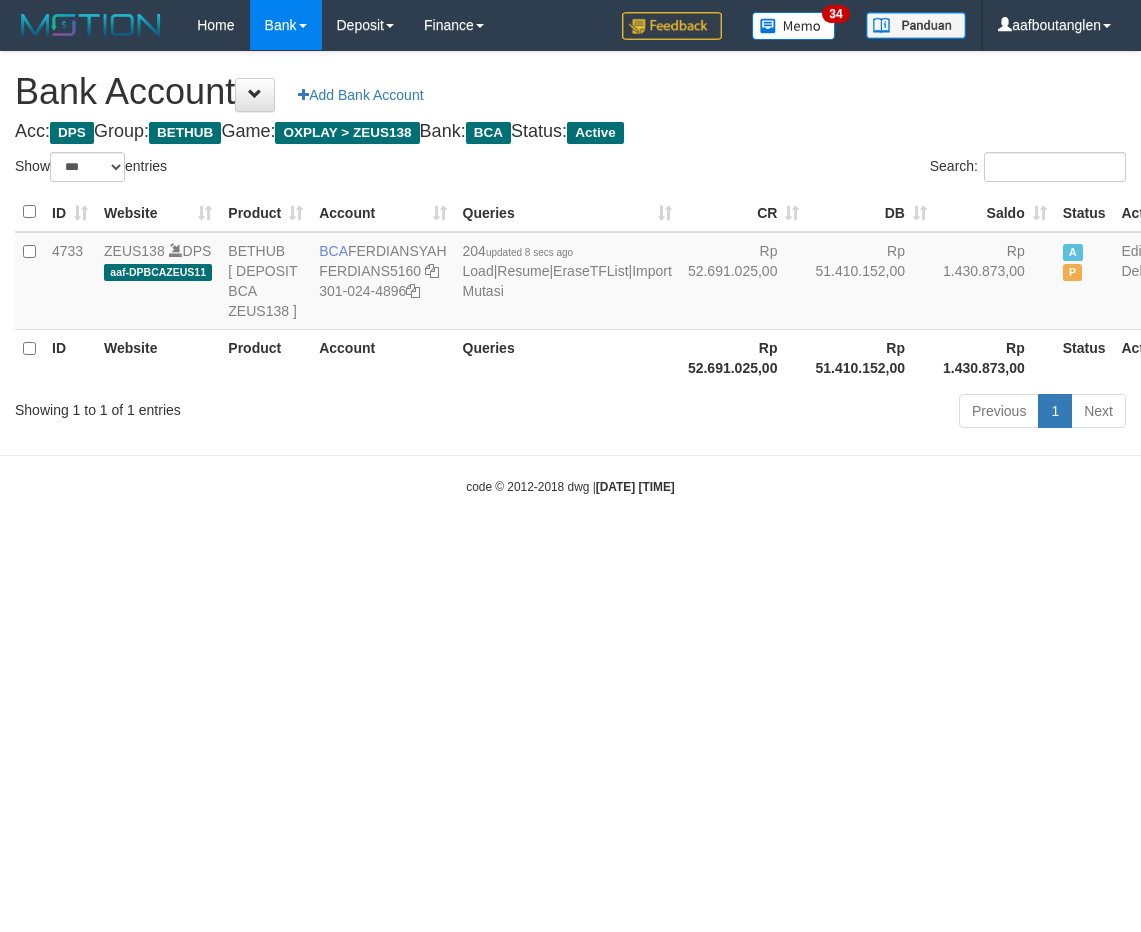 select on "***" 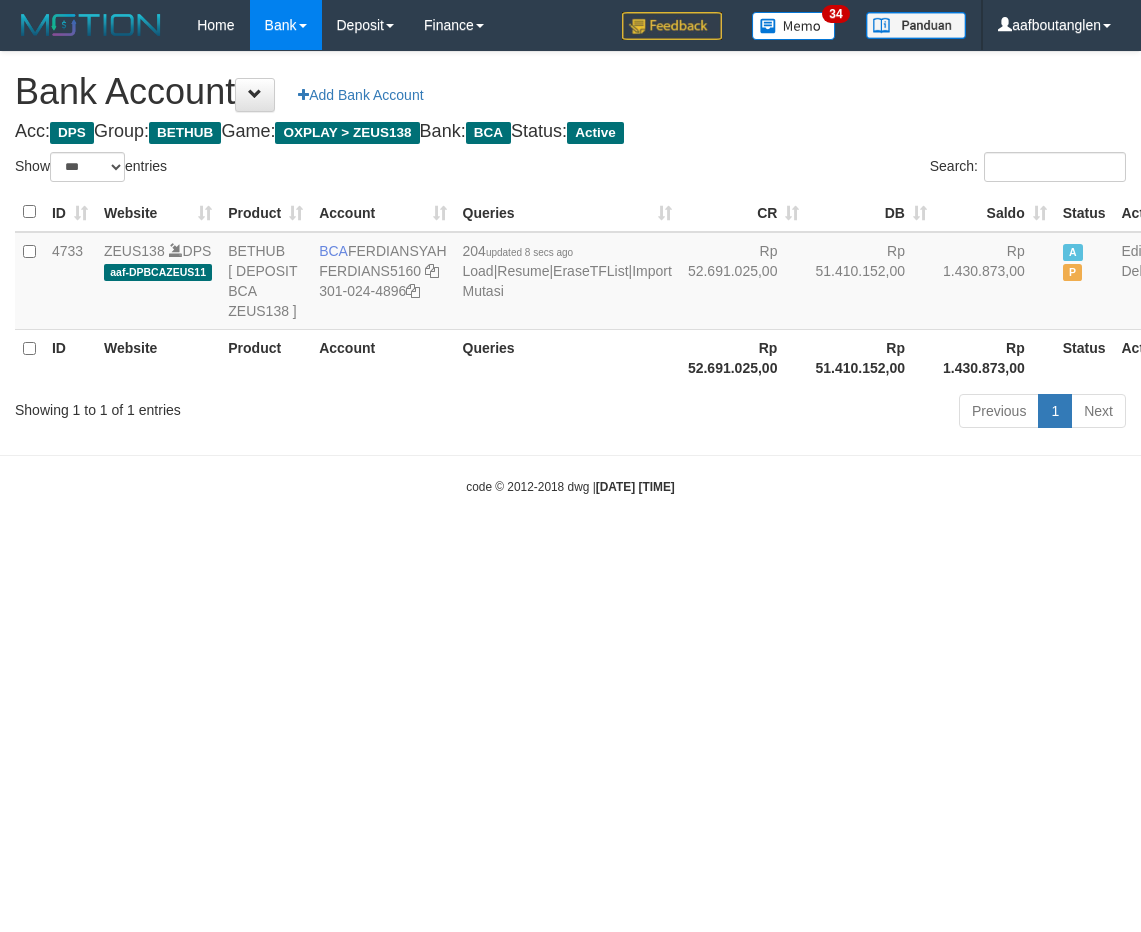 scroll, scrollTop: 0, scrollLeft: 0, axis: both 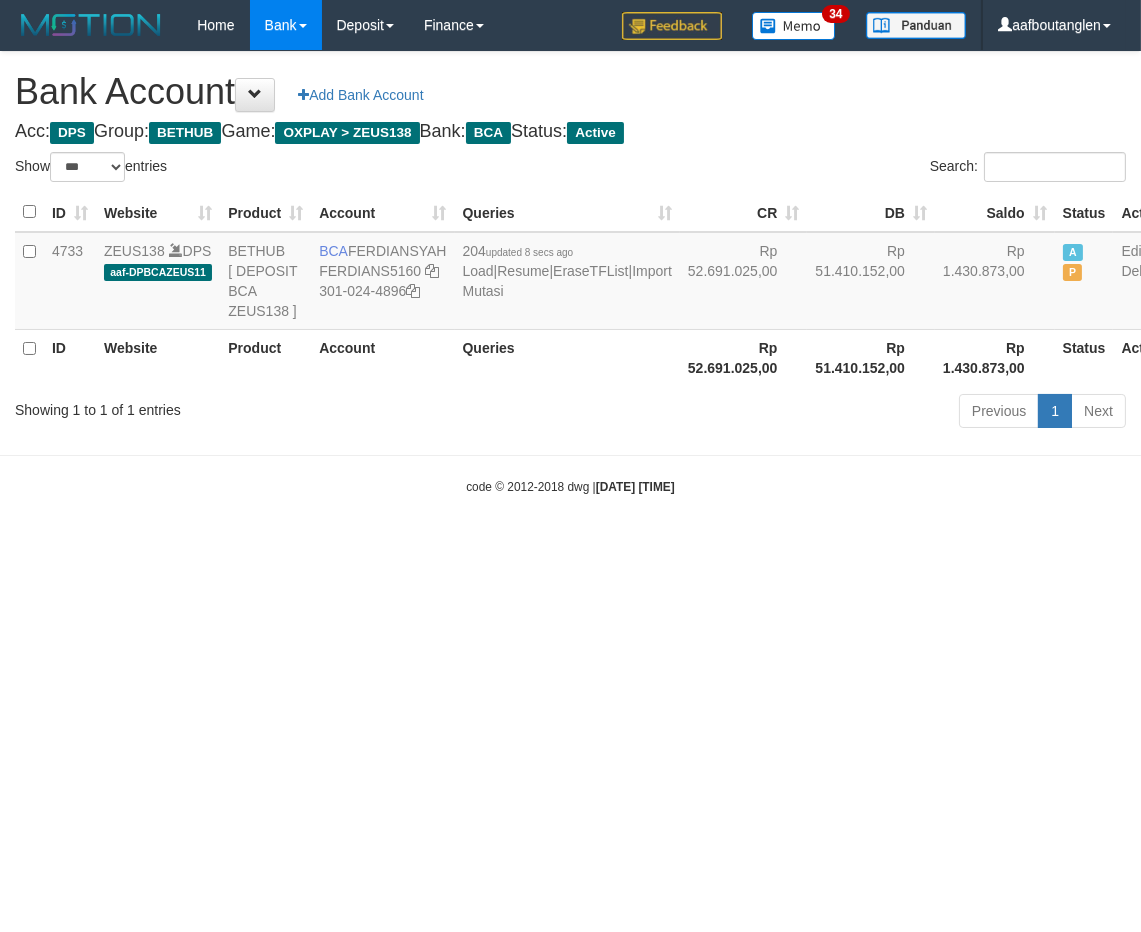 click on "code © 2012-2018 dwg |  [DATE] [TIME]" at bounding box center [570, 486] 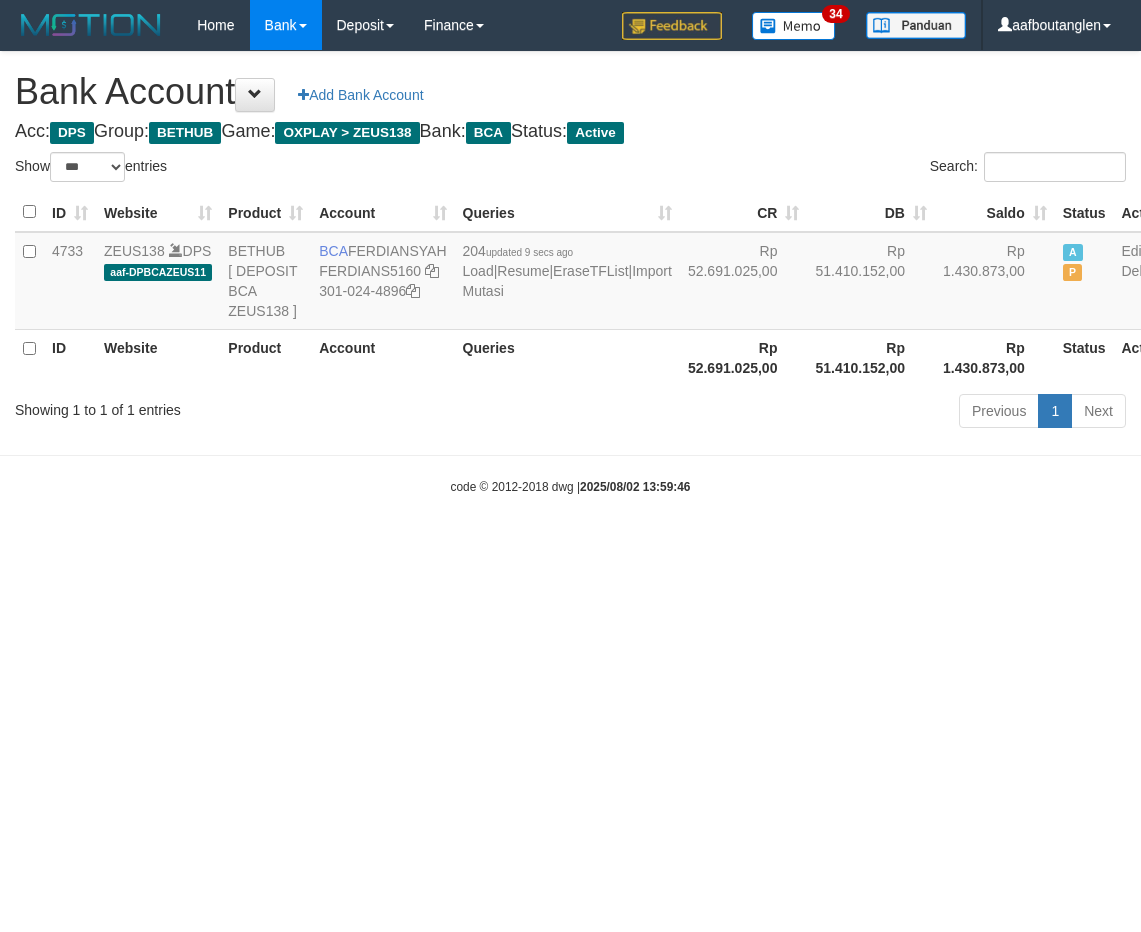 select on "***" 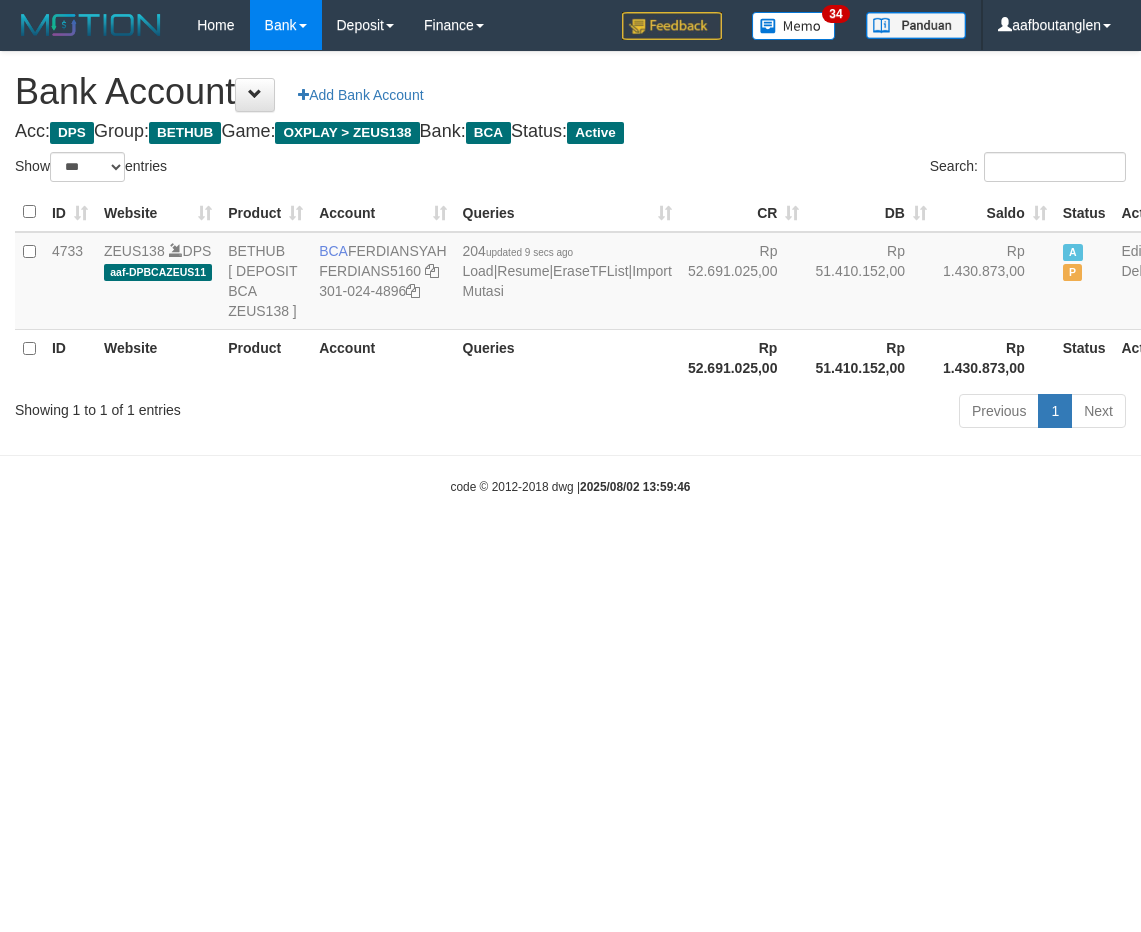 scroll, scrollTop: 0, scrollLeft: 0, axis: both 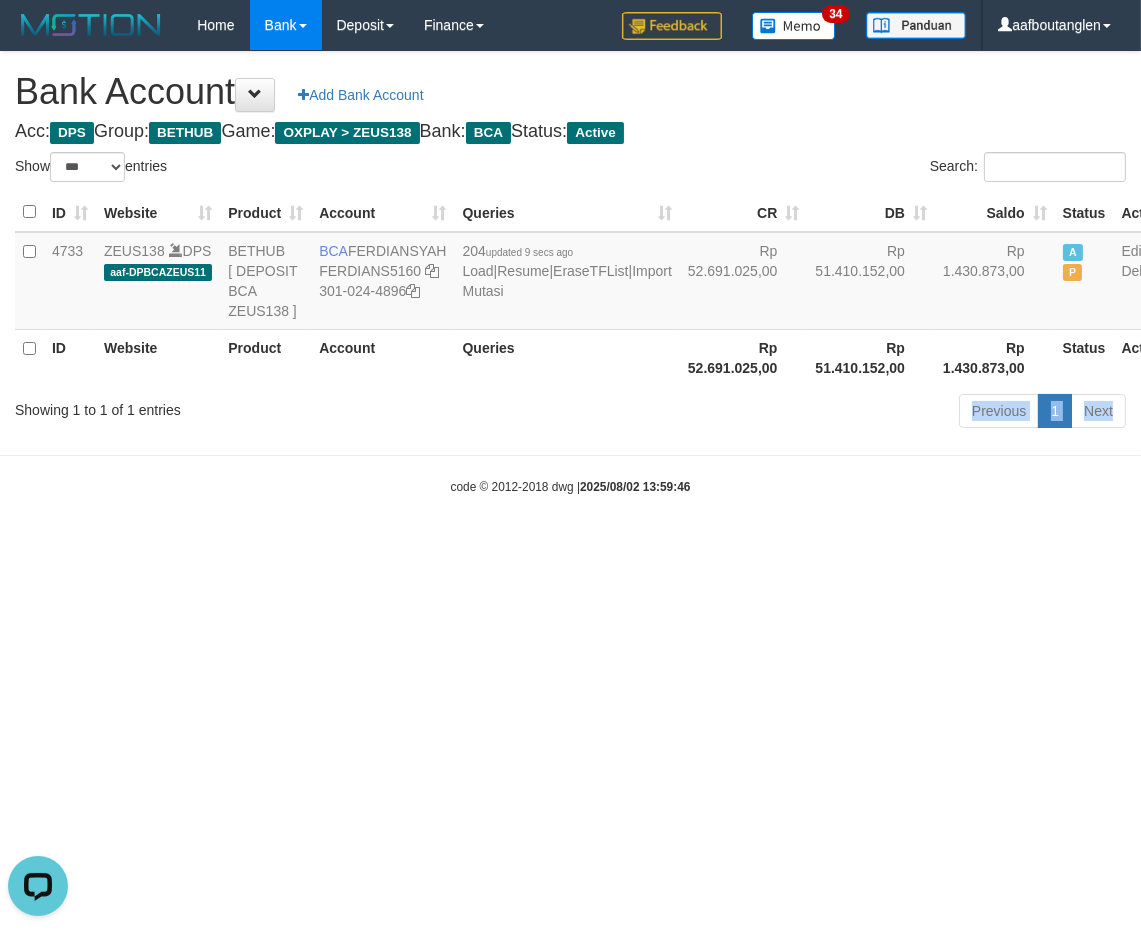 click on "Toggle navigation
Home
Bank
Account List
Deposit
DPS List
History
Note DPS
Finance
Financial Data
aafboutanglen
My Profile
Log Out
34" at bounding box center (570, 273) 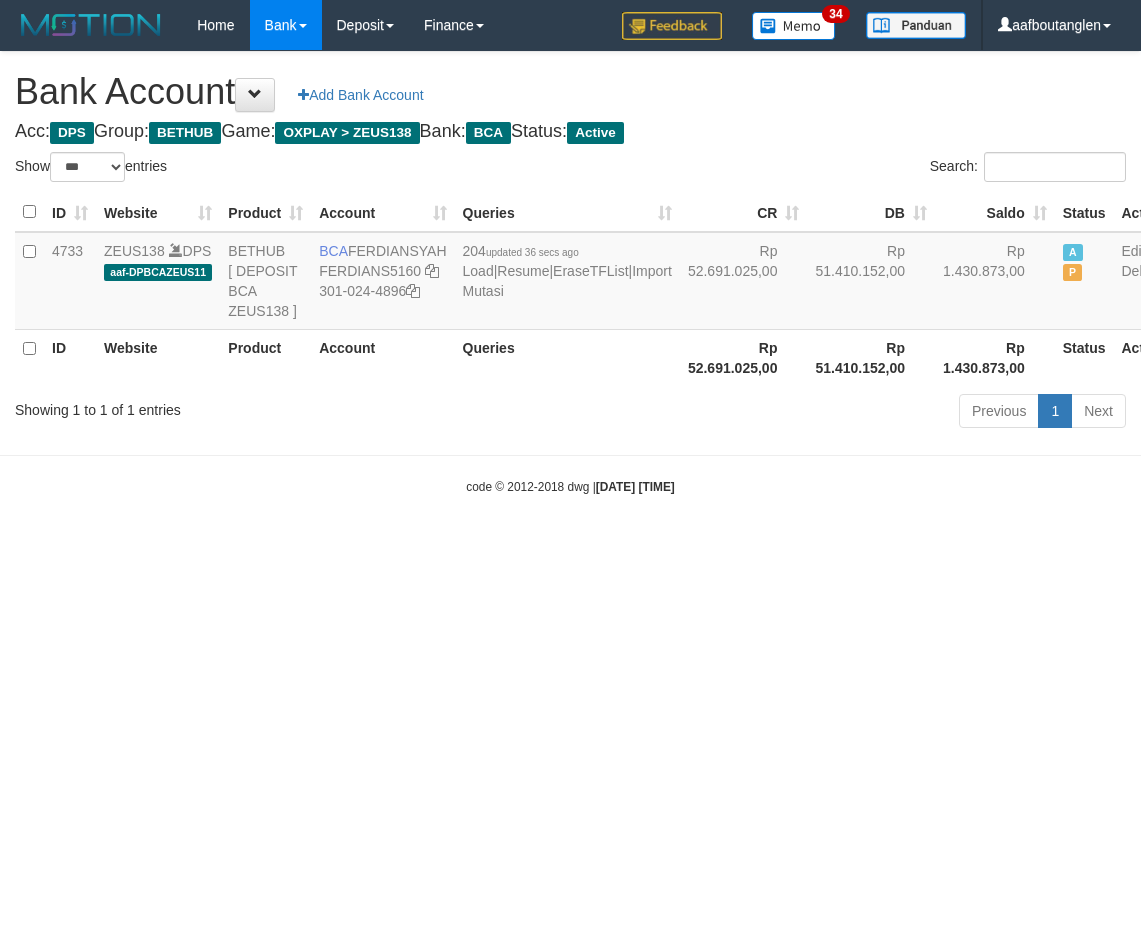 select on "***" 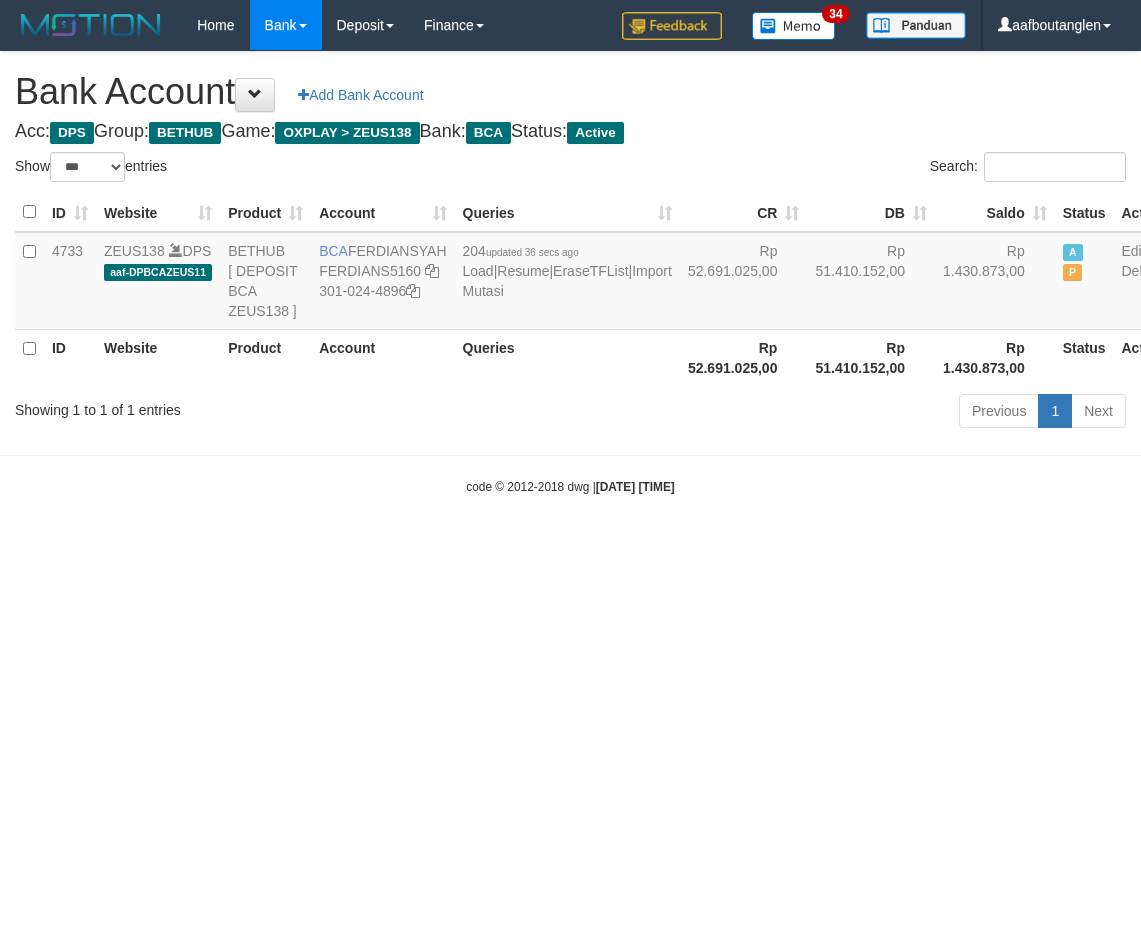scroll, scrollTop: 0, scrollLeft: 0, axis: both 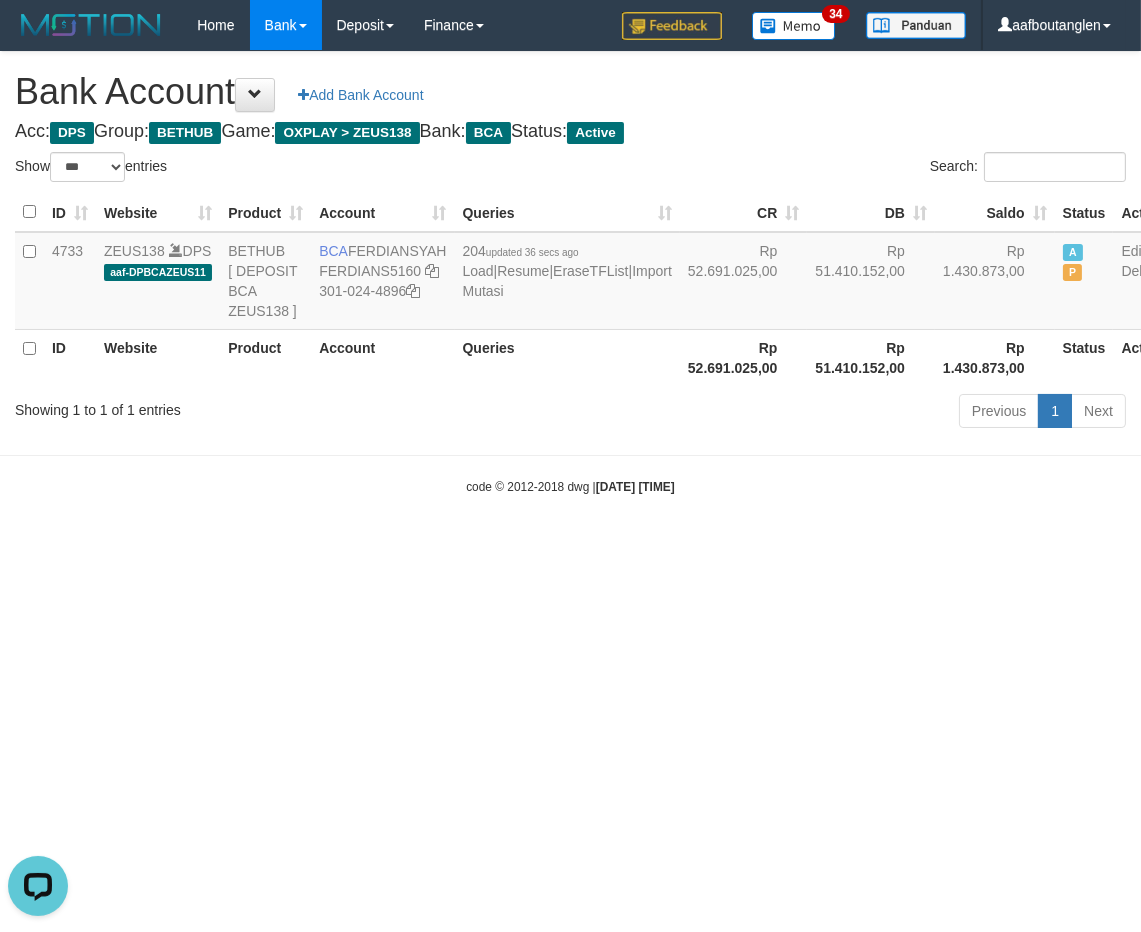 click on "Toggle navigation
Home
Bank
Account List
Deposit
DPS List
History
Note DPS
Finance
Financial Data
aafboutanglen
My Profile
Log Out
34" at bounding box center (570, 273) 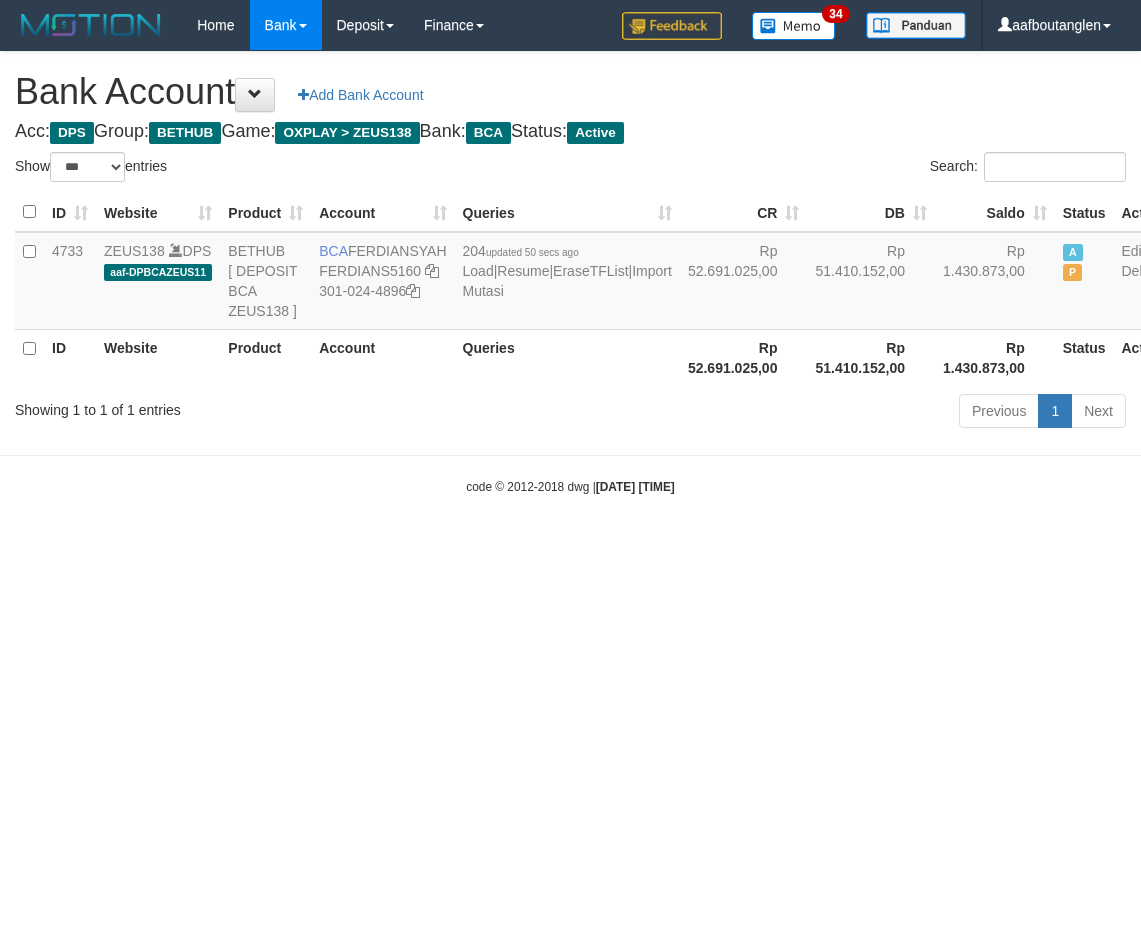 select on "***" 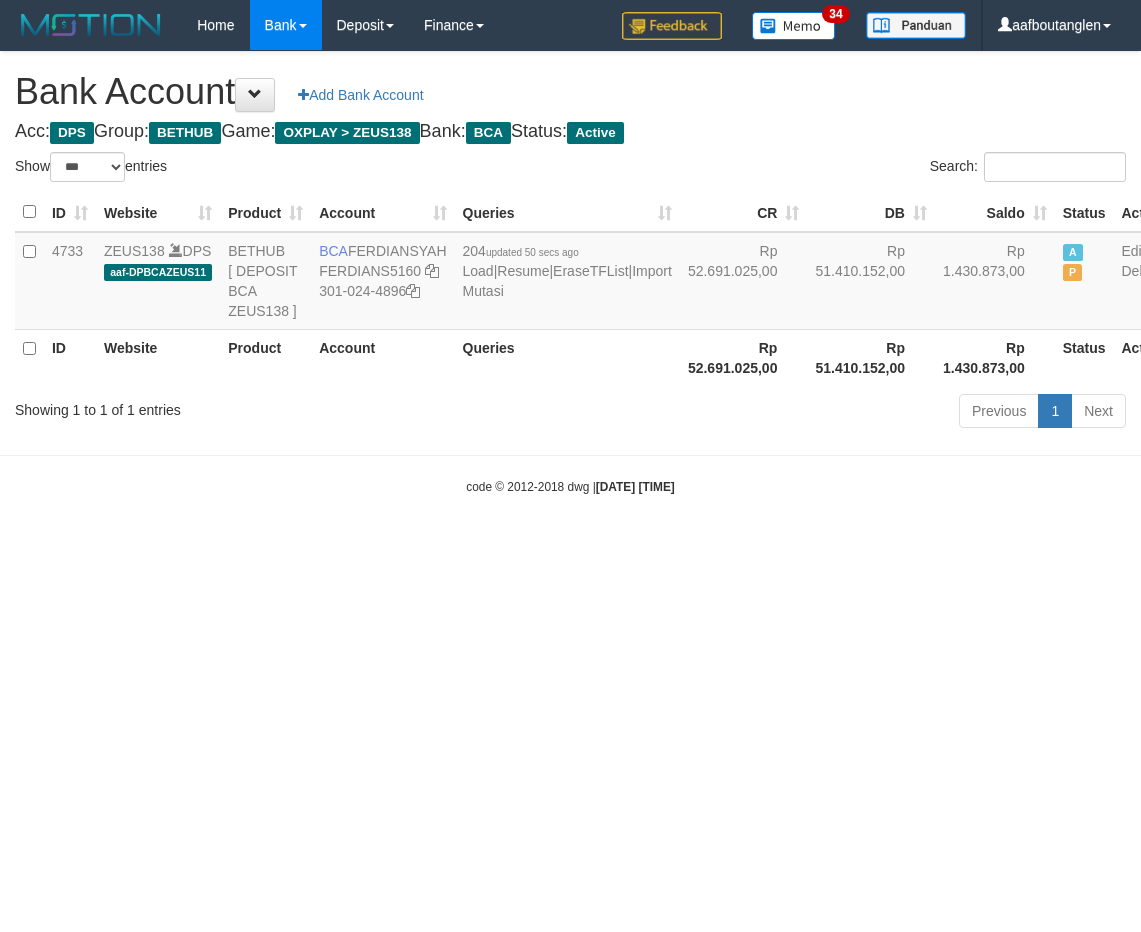 scroll, scrollTop: 0, scrollLeft: 0, axis: both 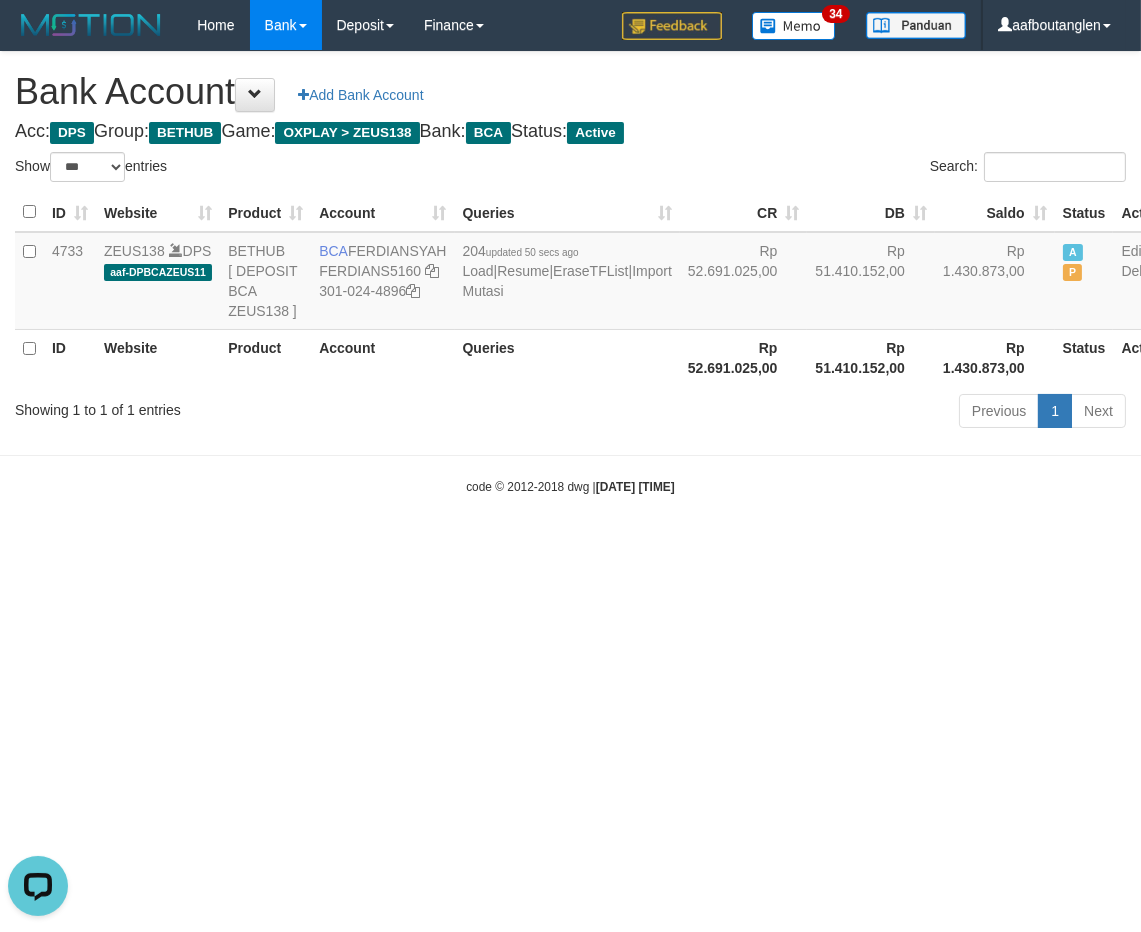 drag, startPoint x: 832, startPoint y: 567, endPoint x: 818, endPoint y: 565, distance: 14.142136 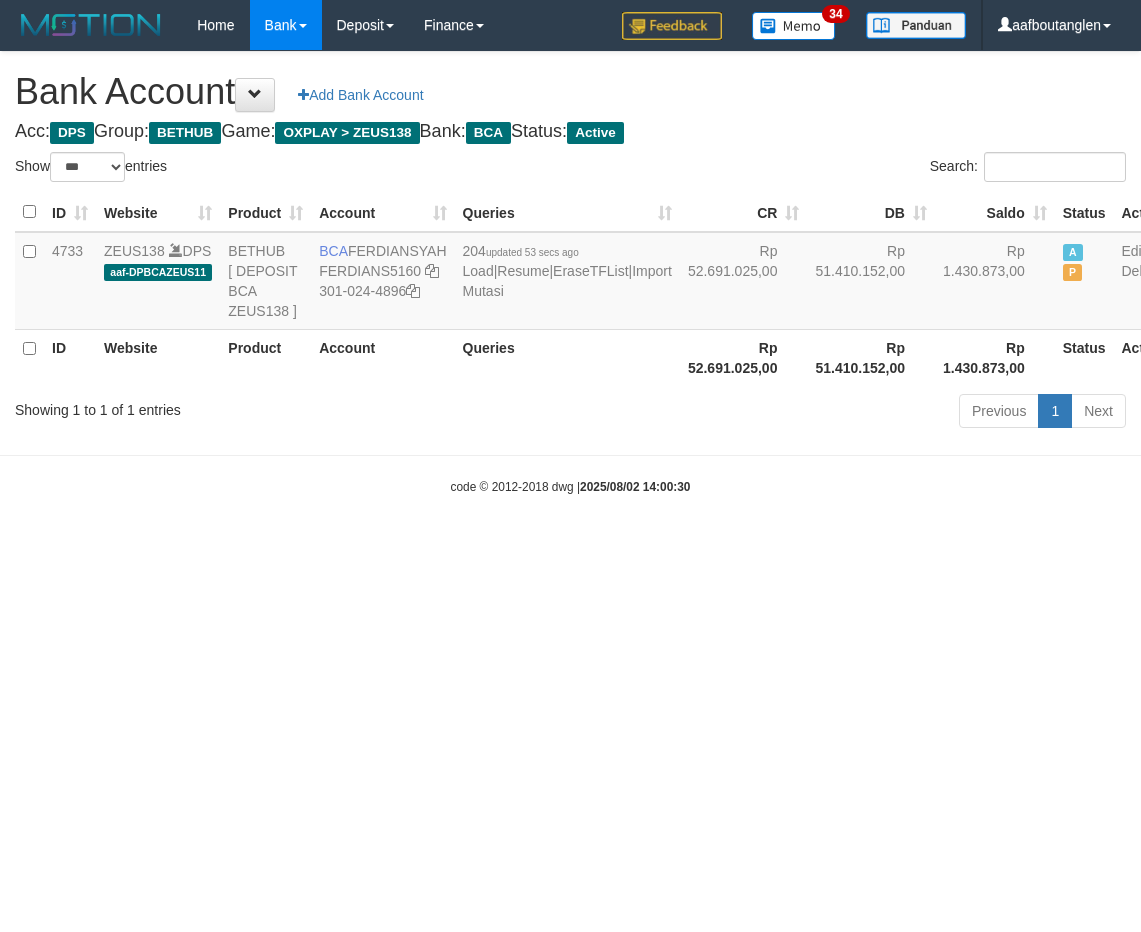 select on "***" 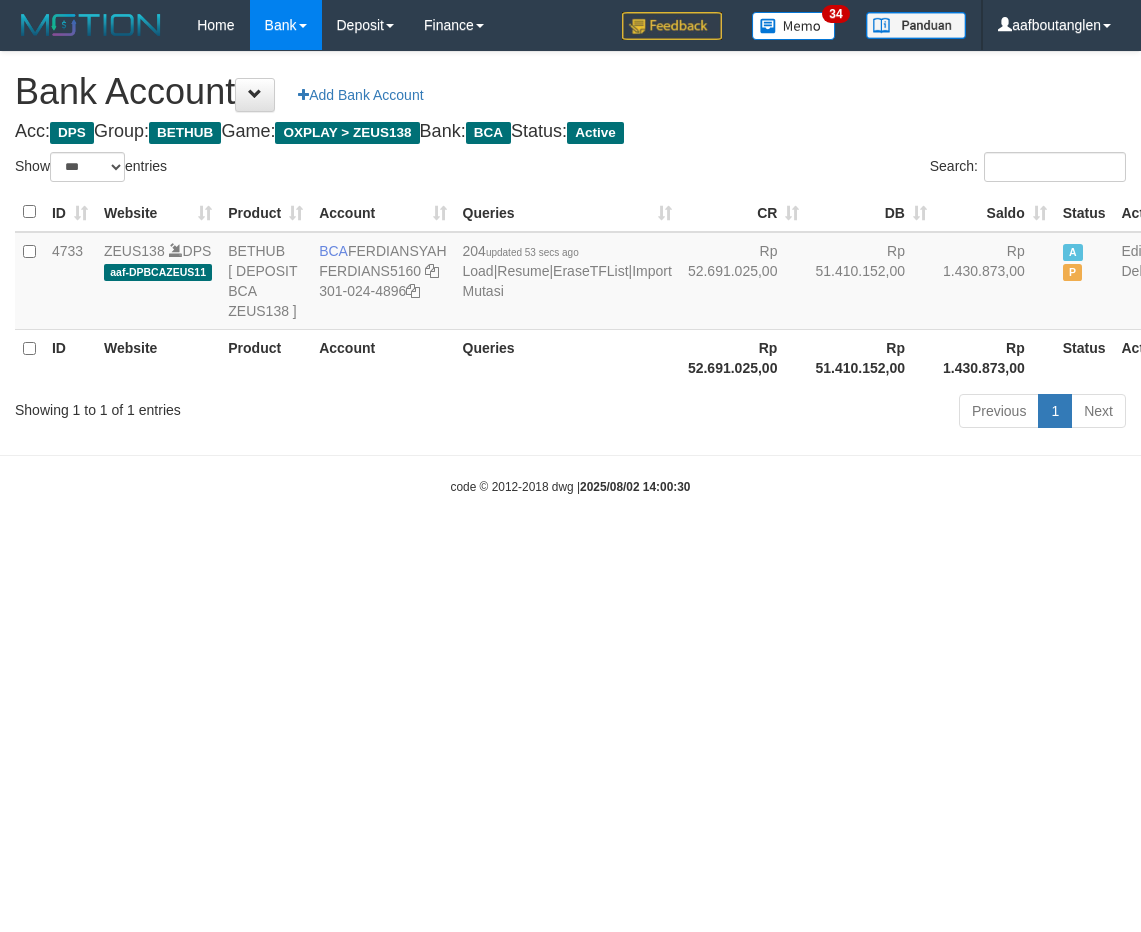 scroll, scrollTop: 0, scrollLeft: 0, axis: both 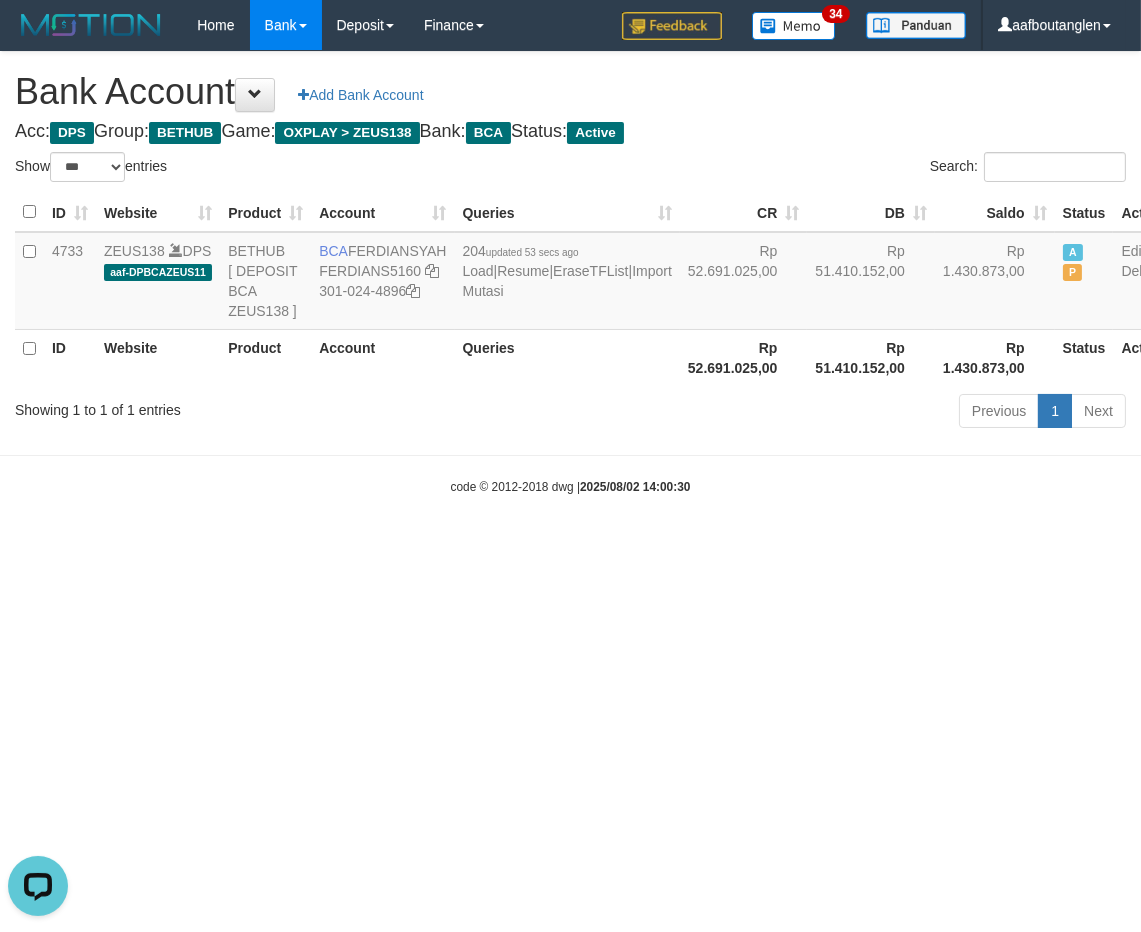 drag, startPoint x: 893, startPoint y: 591, endPoint x: 885, endPoint y: 580, distance: 13.601471 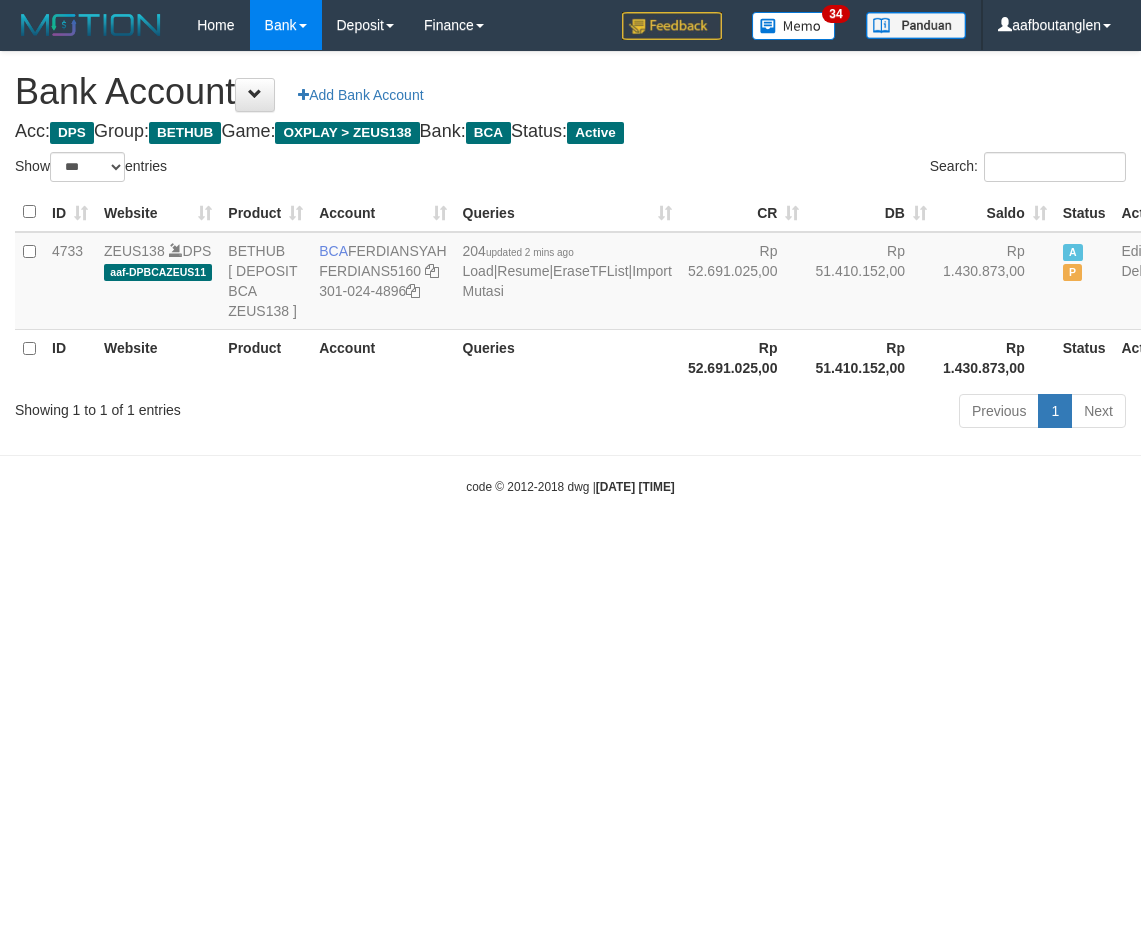 select on "***" 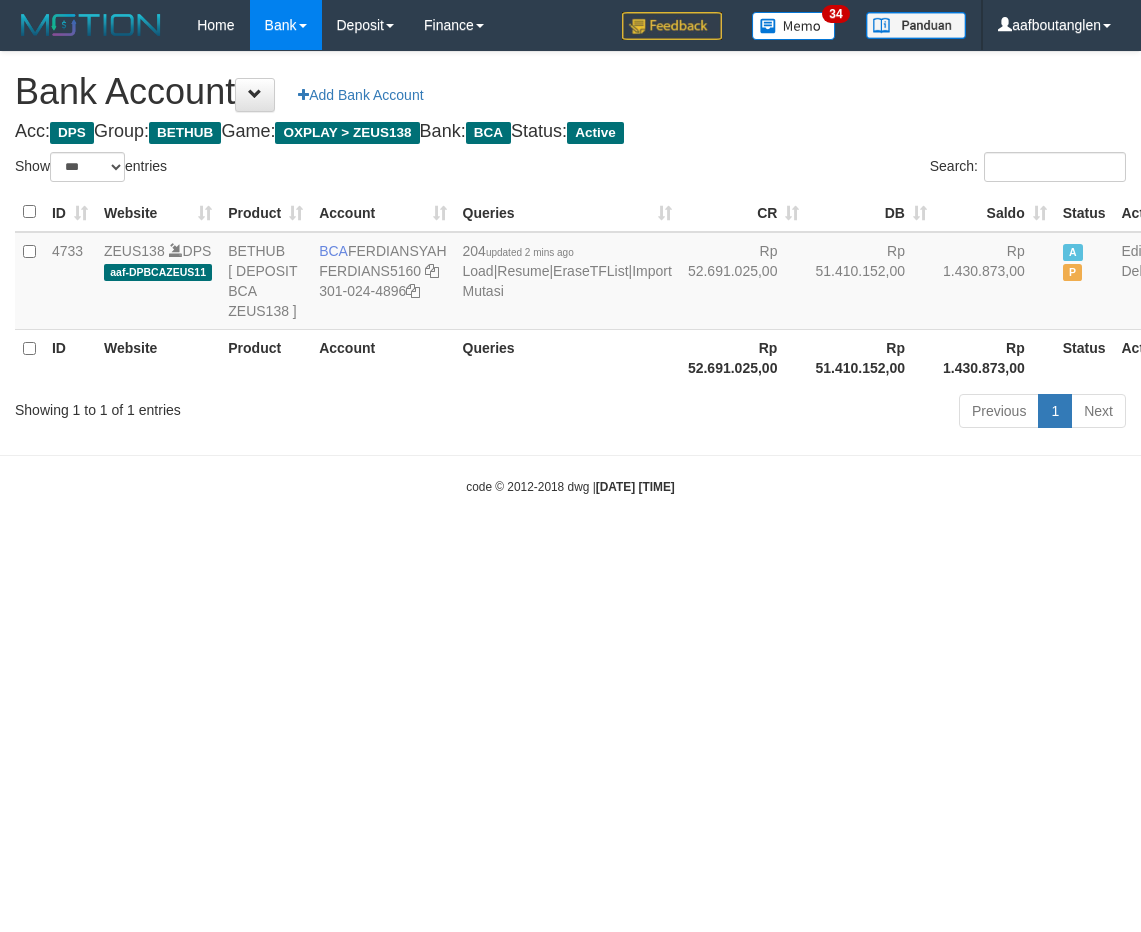 scroll, scrollTop: 0, scrollLeft: 0, axis: both 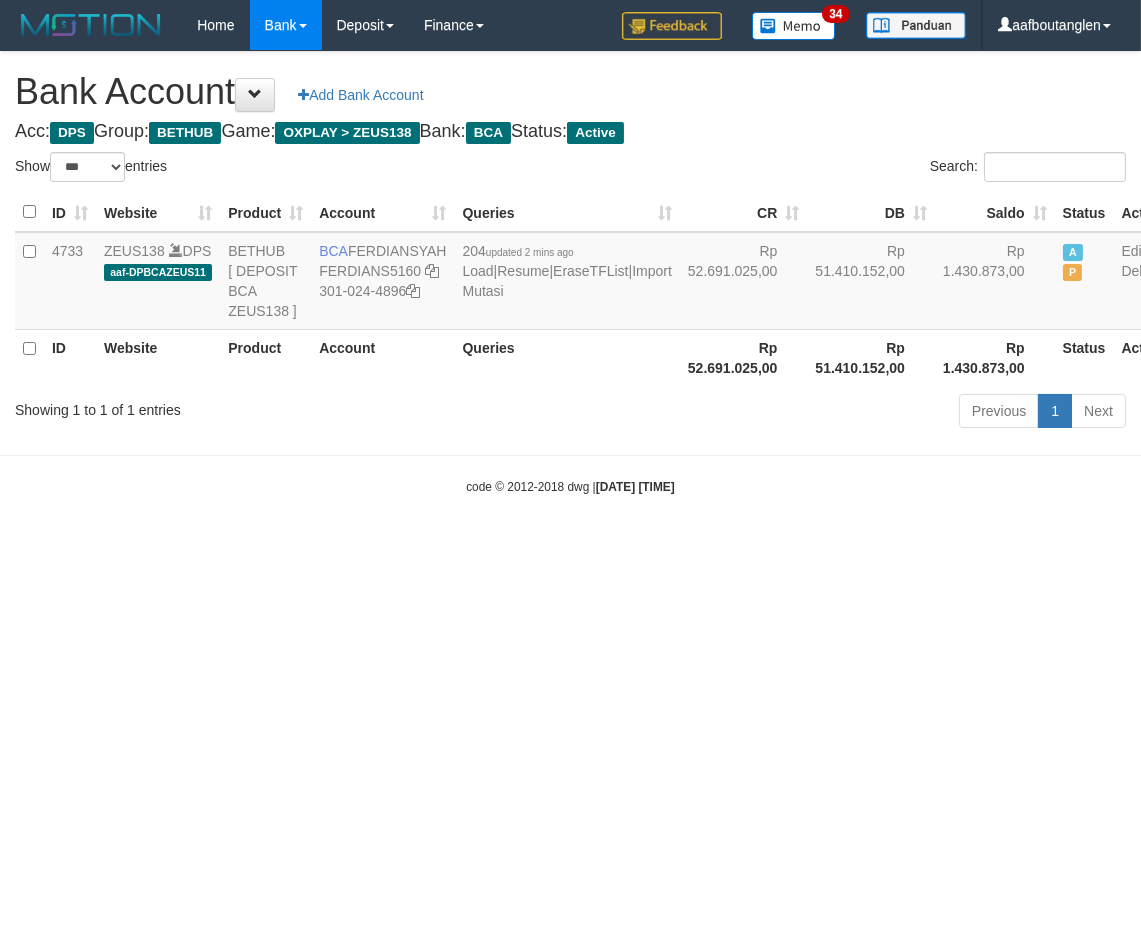 drag, startPoint x: 804, startPoint y: 614, endPoint x: 735, endPoint y: 622, distance: 69.46222 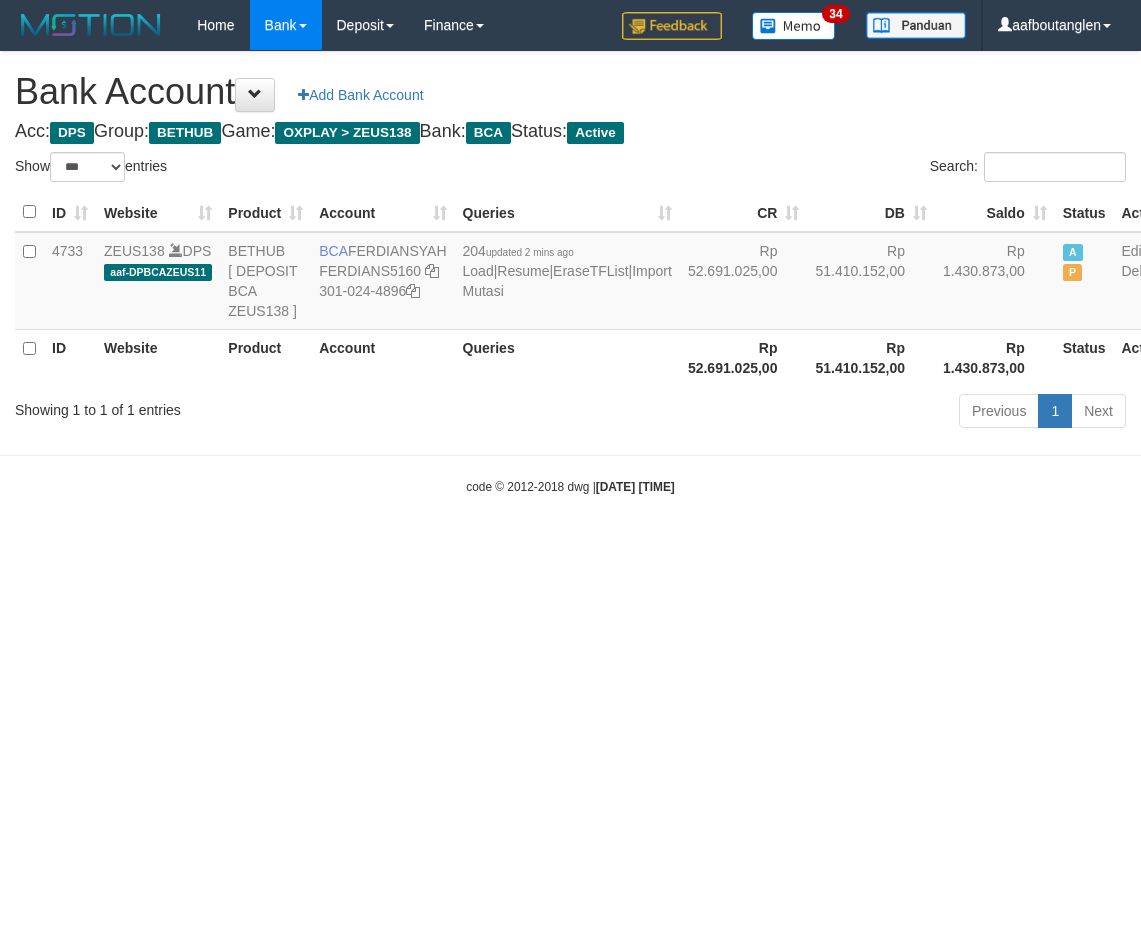 select on "***" 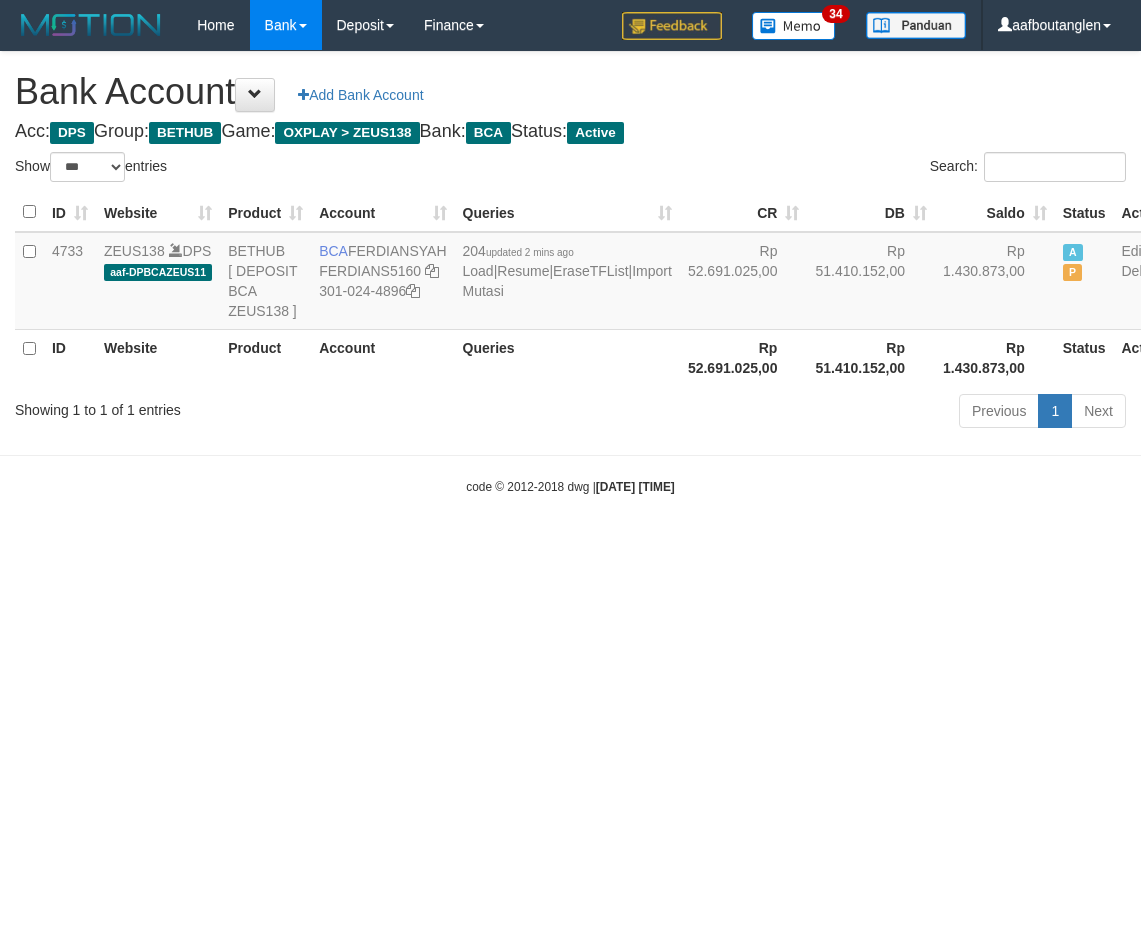 scroll, scrollTop: 0, scrollLeft: 0, axis: both 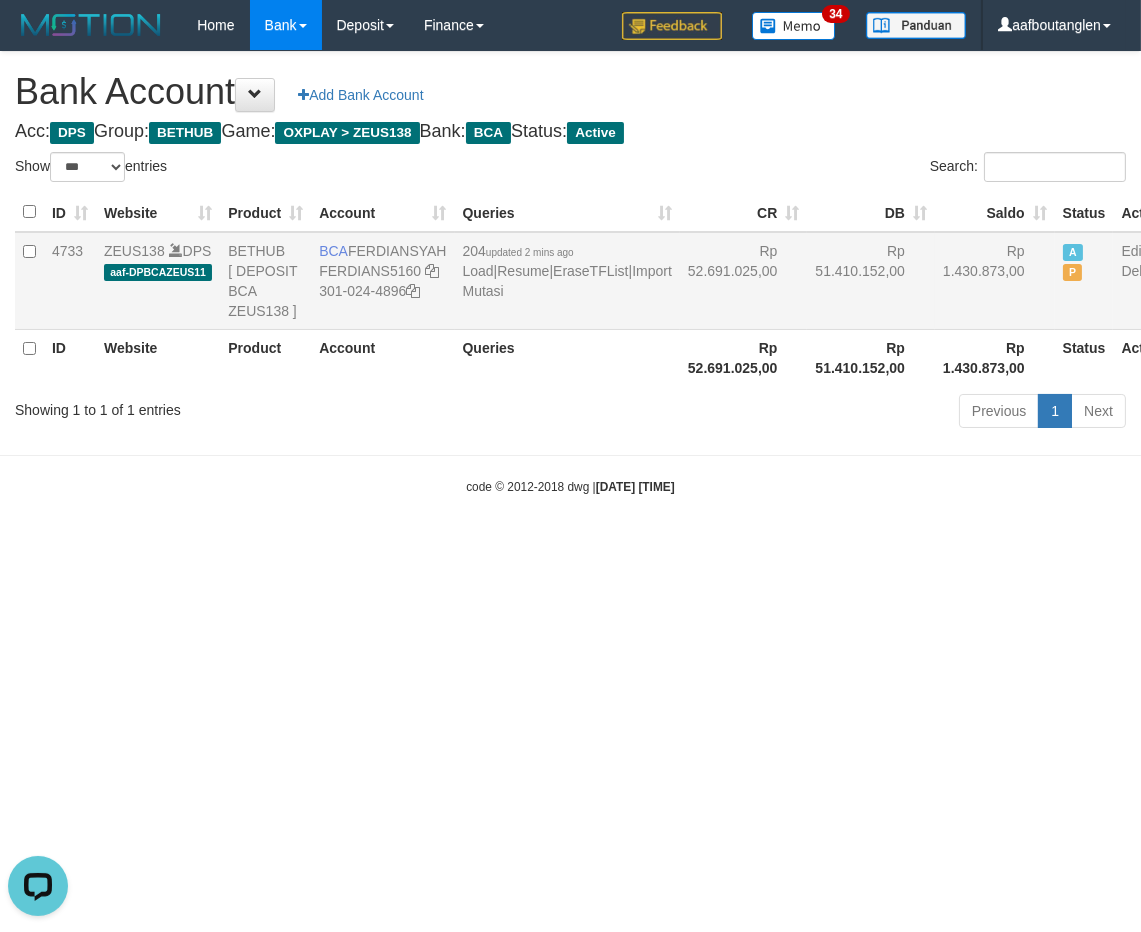click on "204  updated 2 mins ago
Load
|
Resume
|
EraseTFList
|
Import Mutasi" at bounding box center (567, 281) 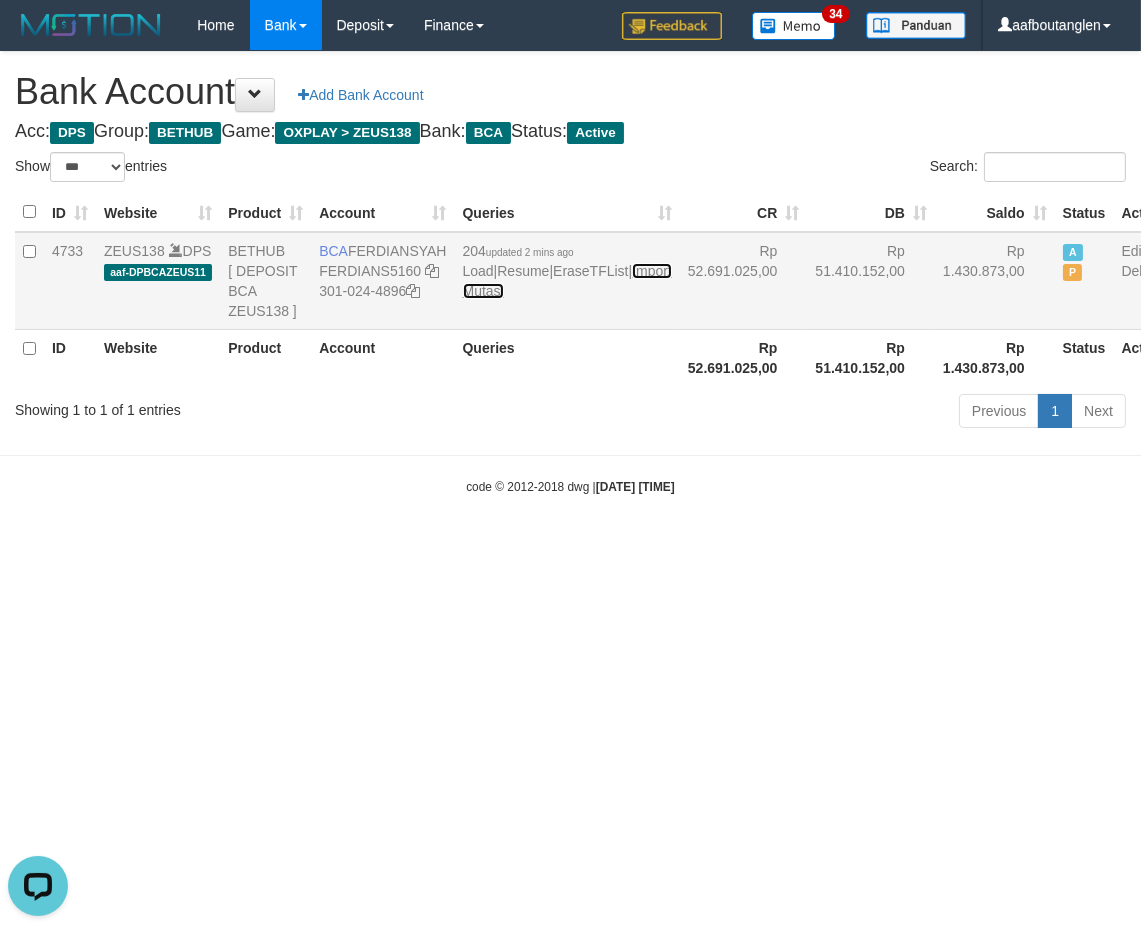 click on "Import Mutasi" at bounding box center (567, 281) 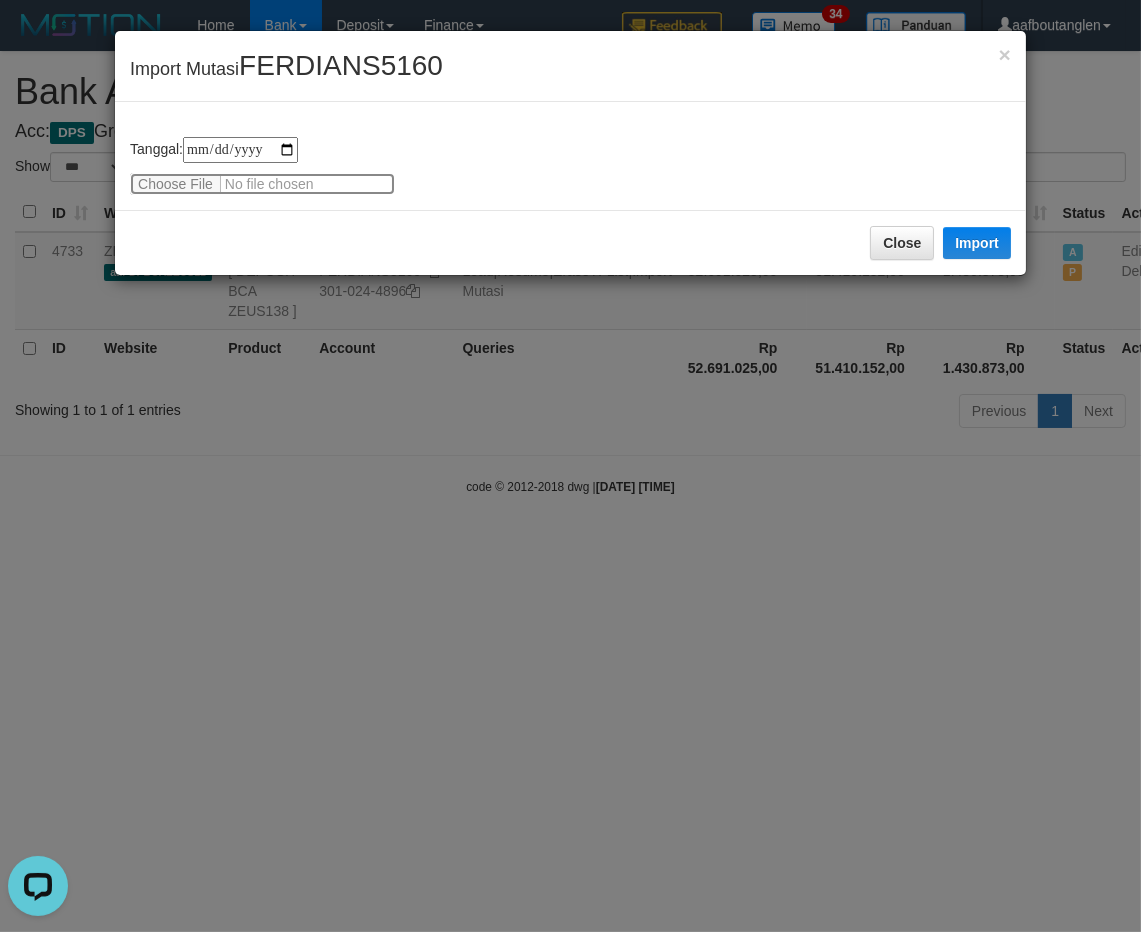 click at bounding box center (262, 184) 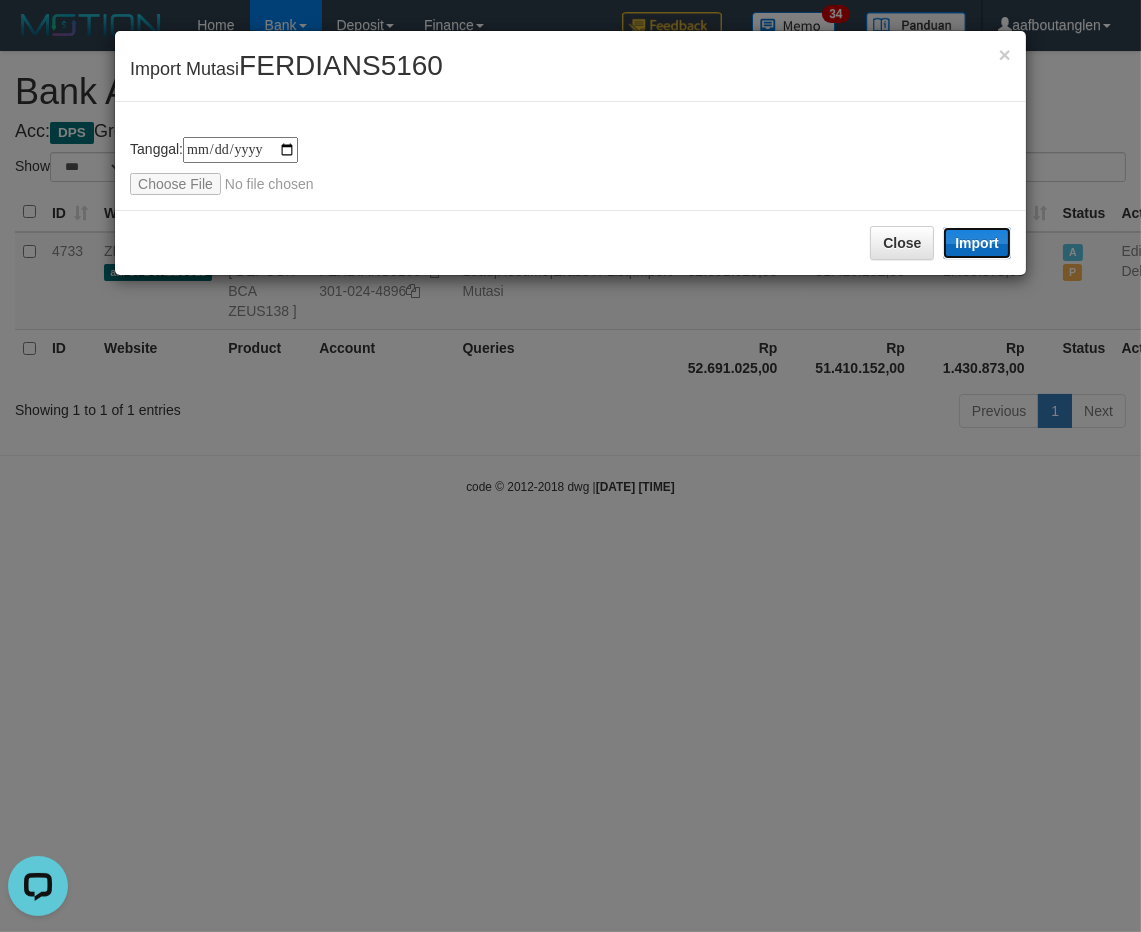 click on "Import" at bounding box center [977, 243] 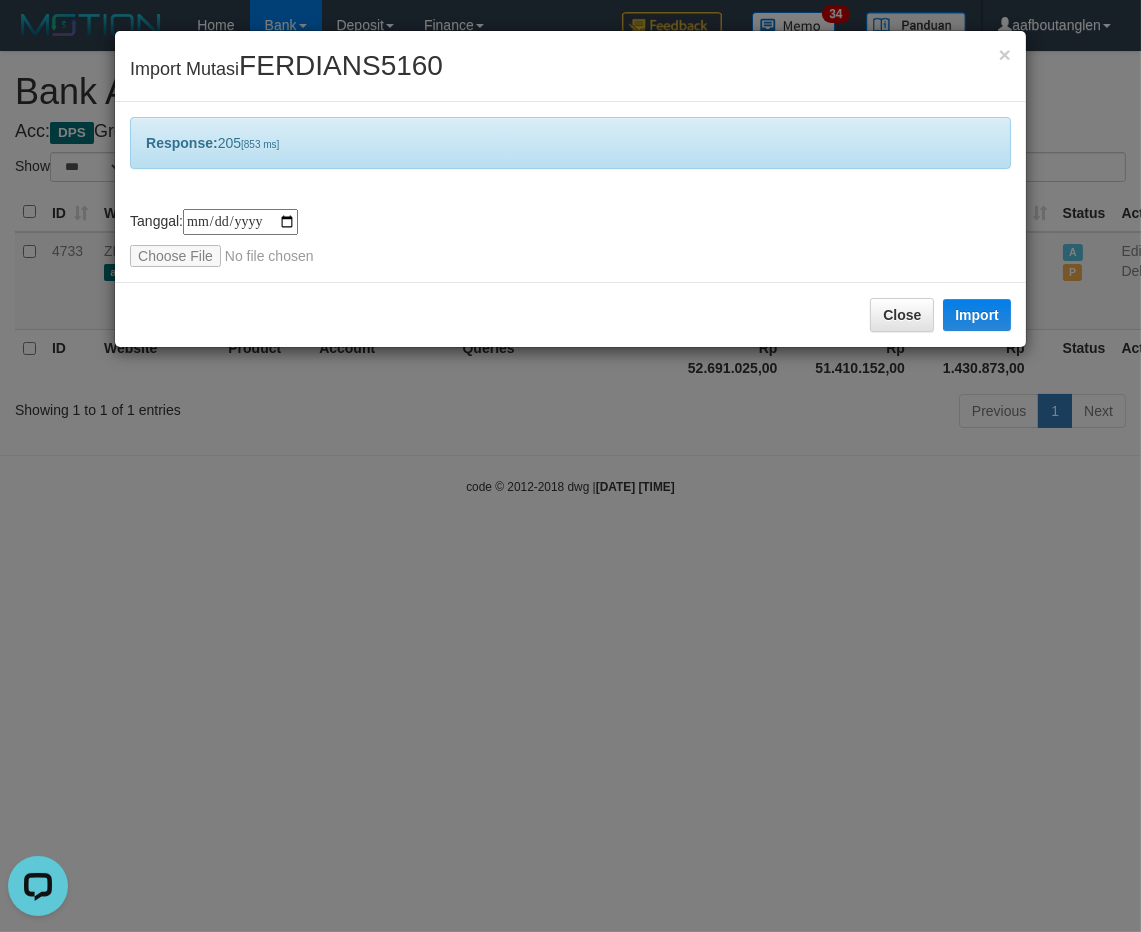 click on "Close
Import" at bounding box center [570, 314] 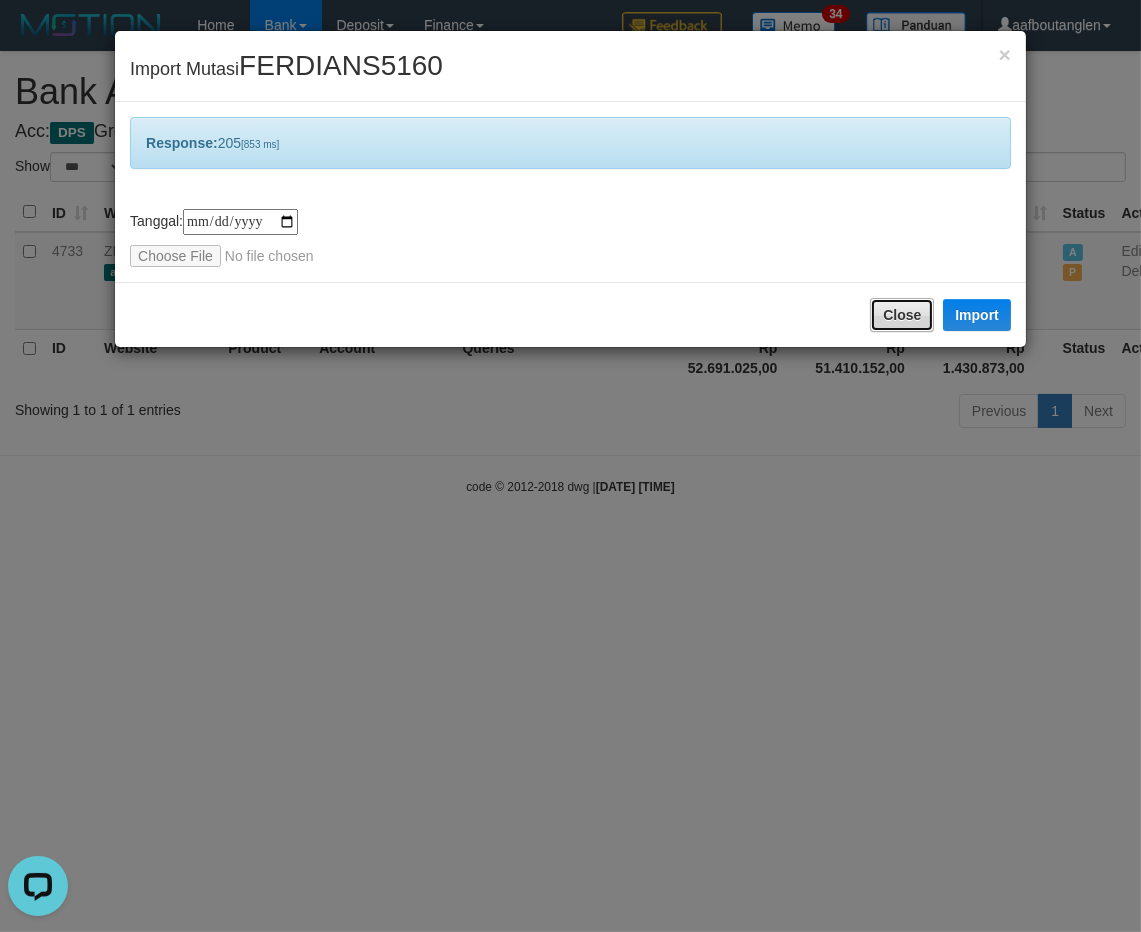 click on "Close" at bounding box center [902, 315] 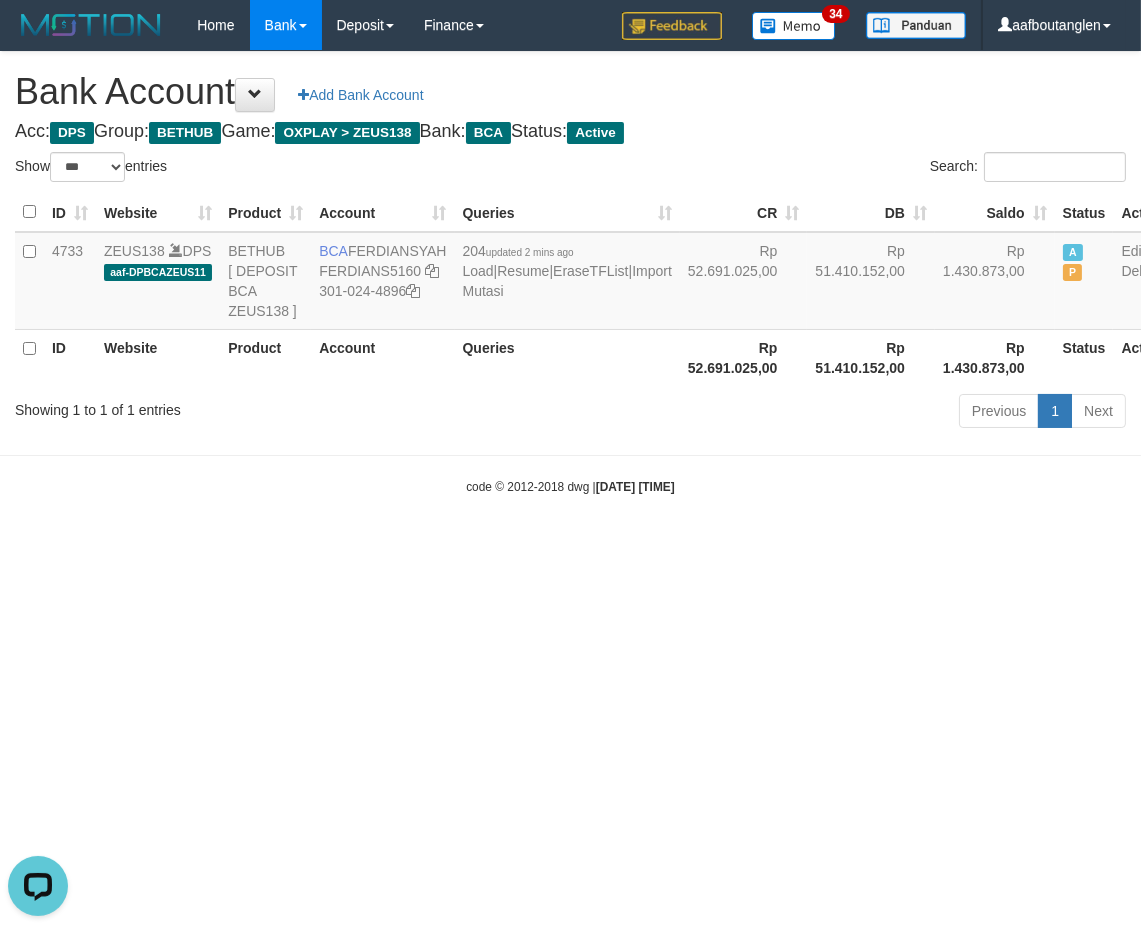 click at bounding box center (570, 466) 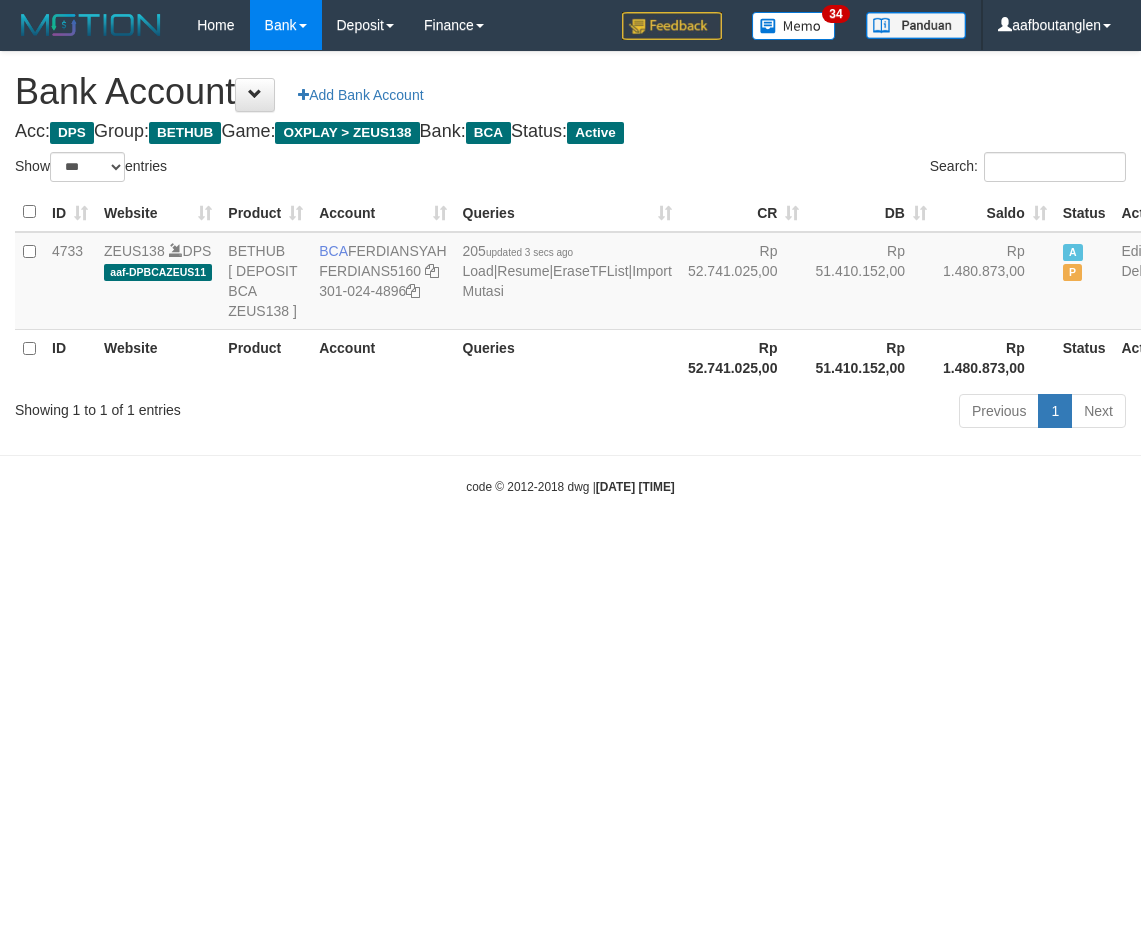 select on "***" 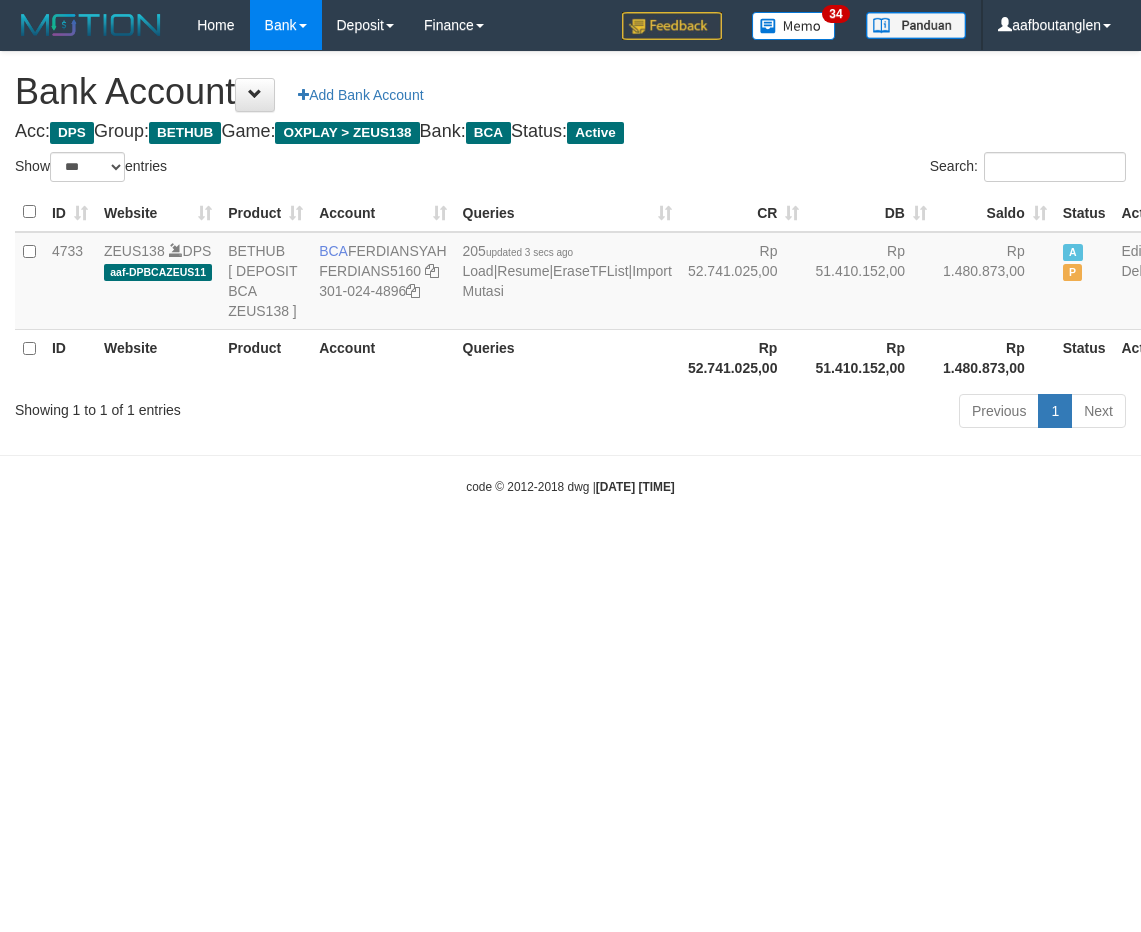 scroll, scrollTop: 0, scrollLeft: 0, axis: both 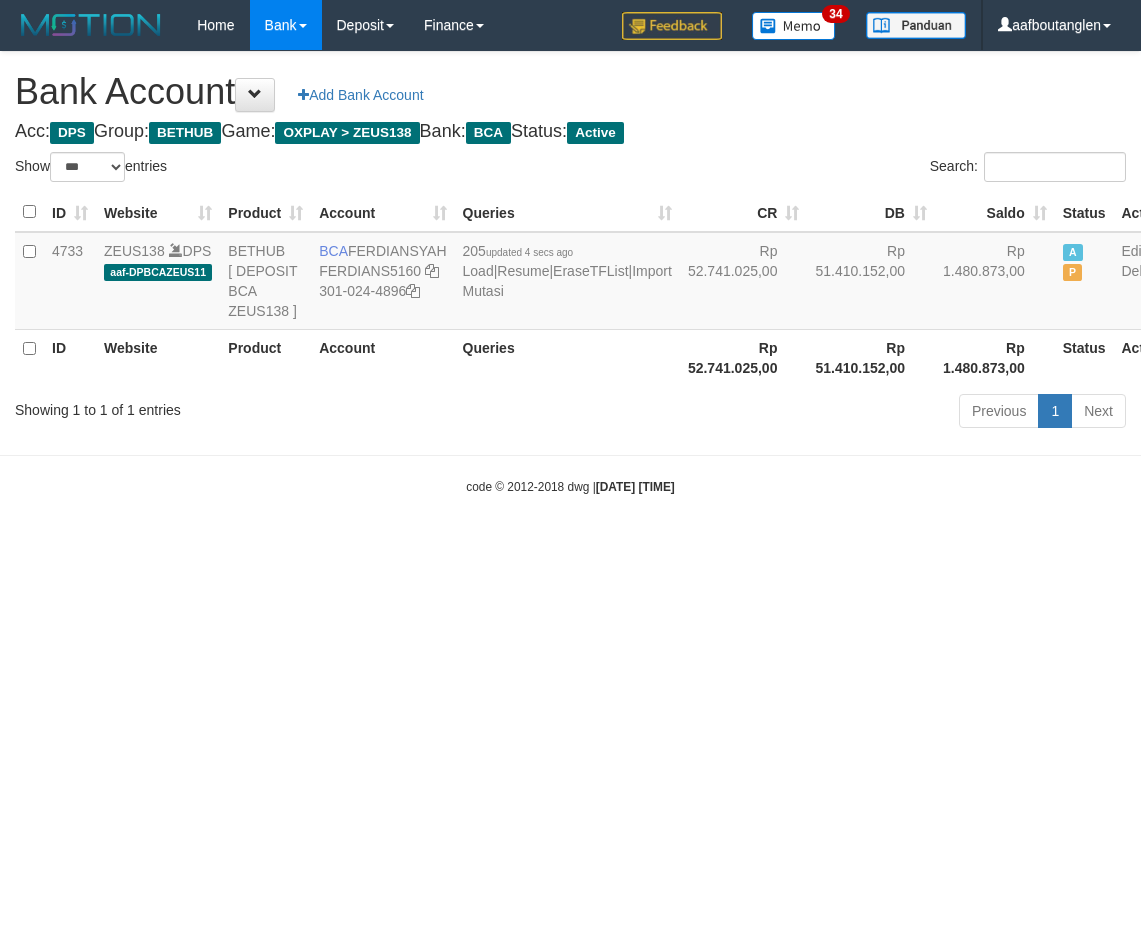 select on "***" 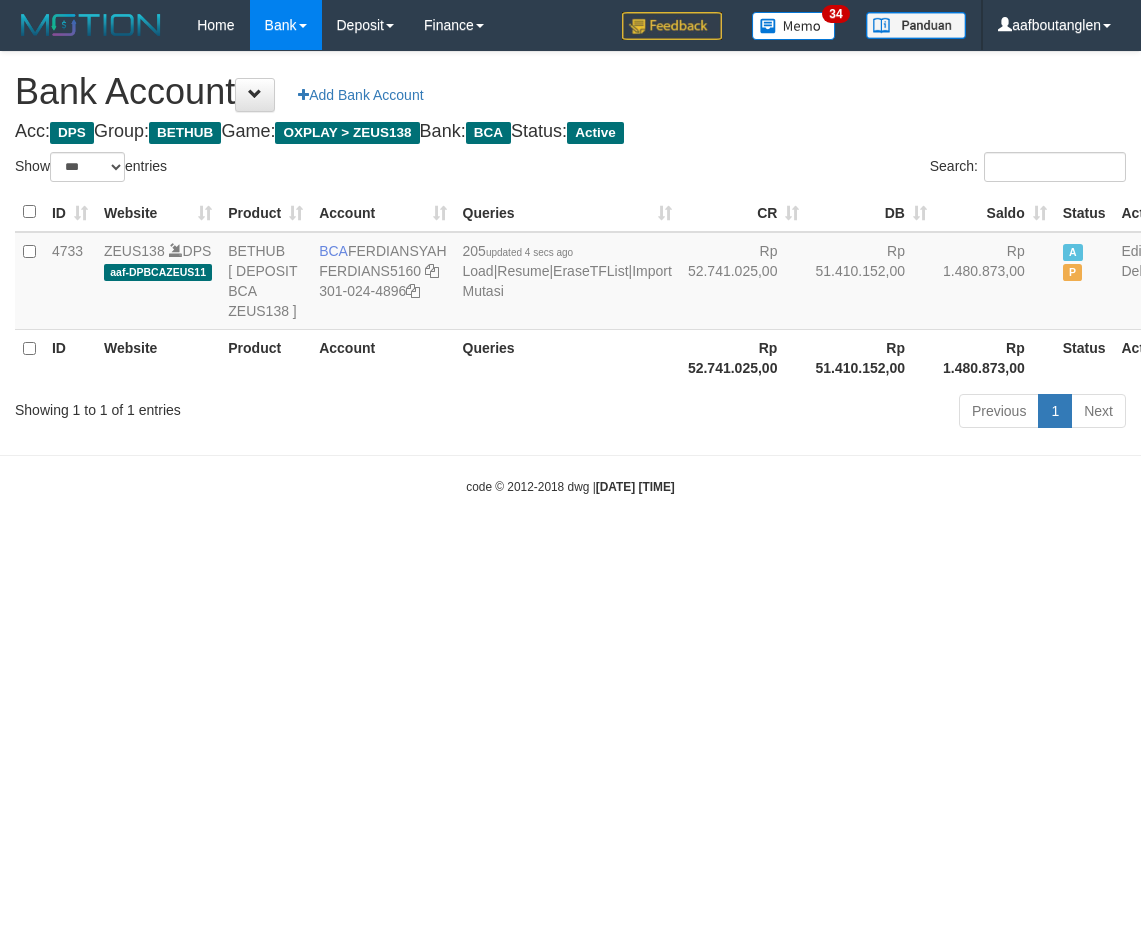 scroll, scrollTop: 0, scrollLeft: 0, axis: both 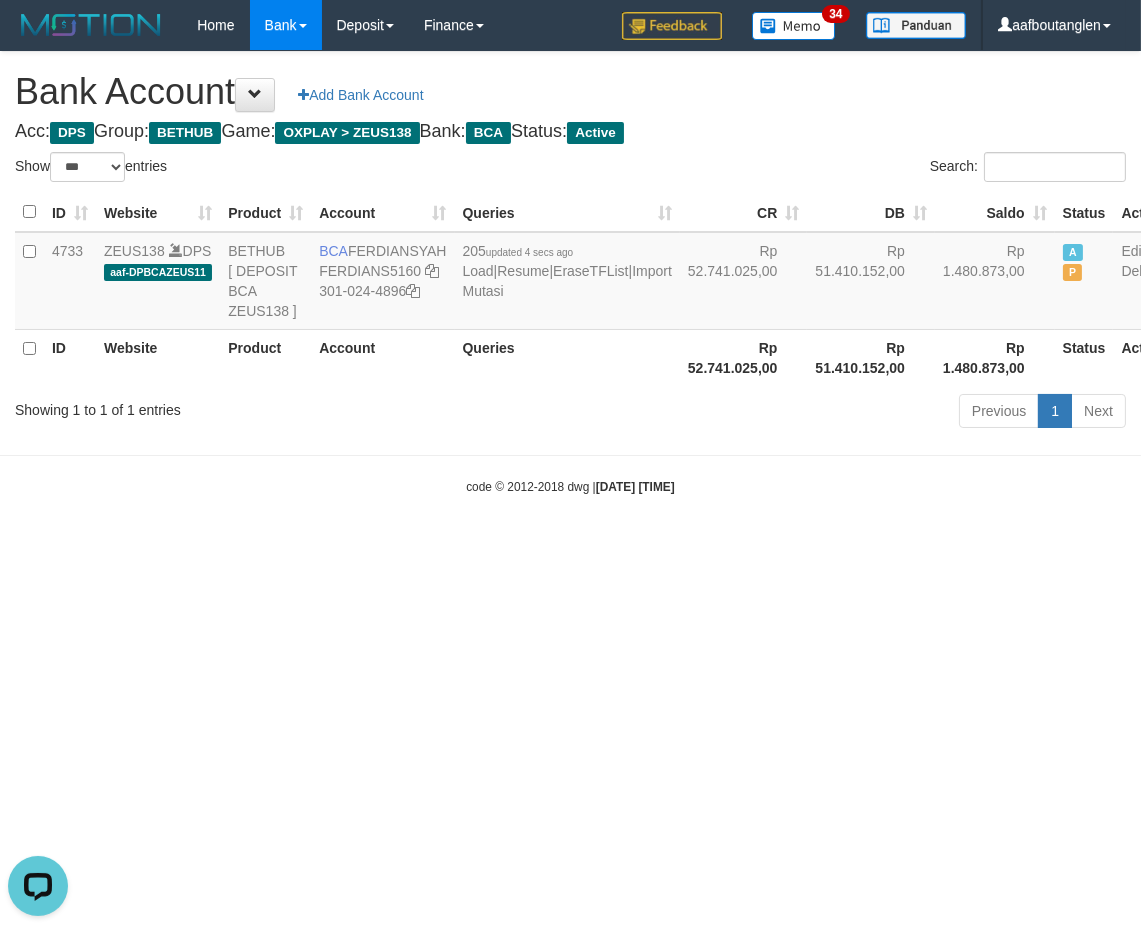 drag, startPoint x: 0, startPoint y: 584, endPoint x: 110, endPoint y: 580, distance: 110.0727 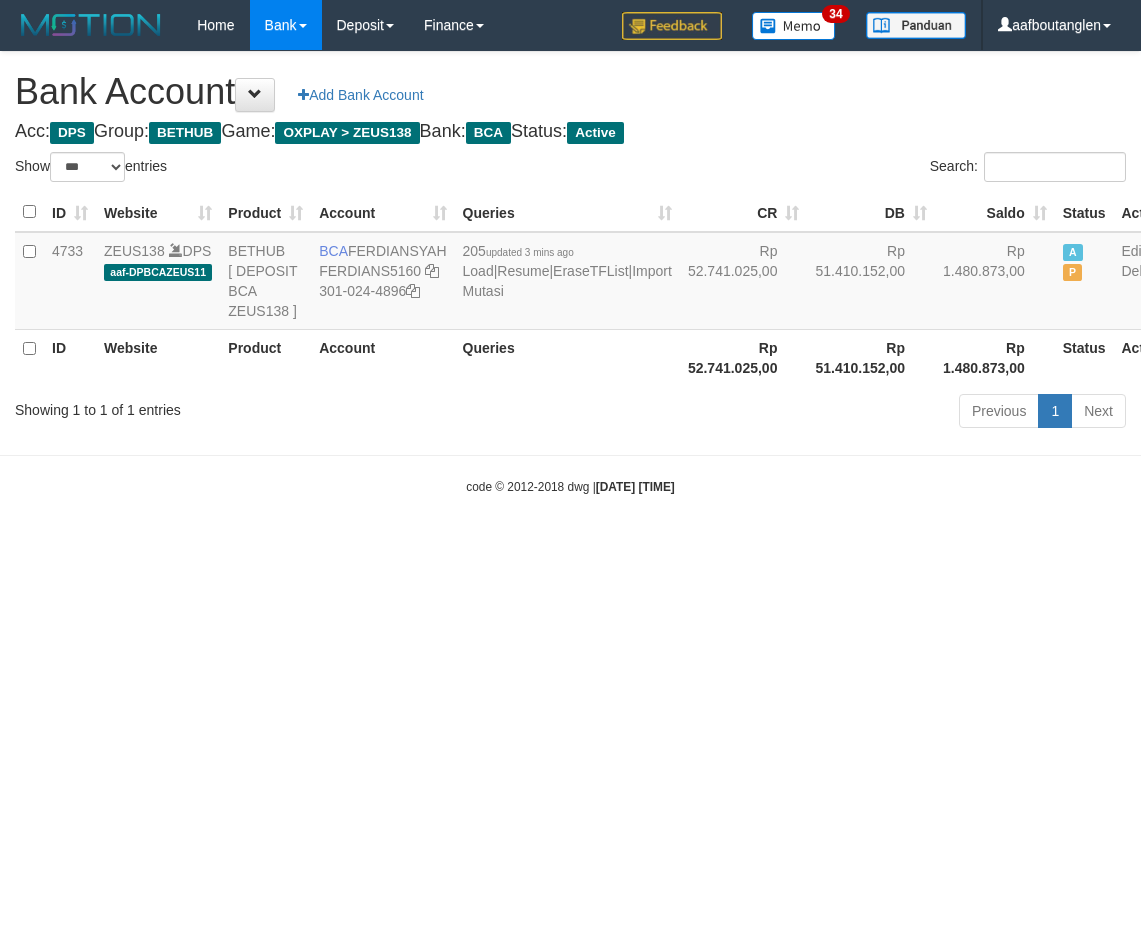 select on "***" 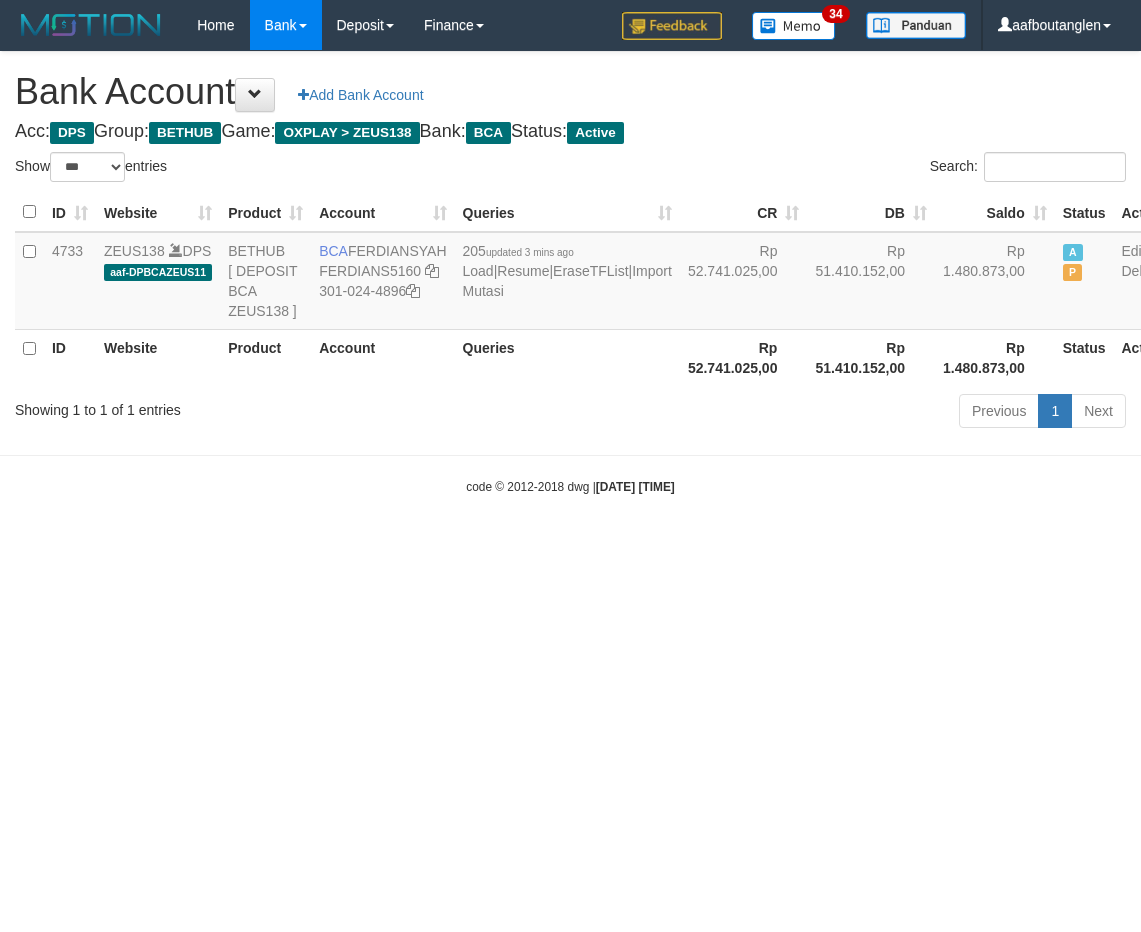 scroll, scrollTop: 0, scrollLeft: 0, axis: both 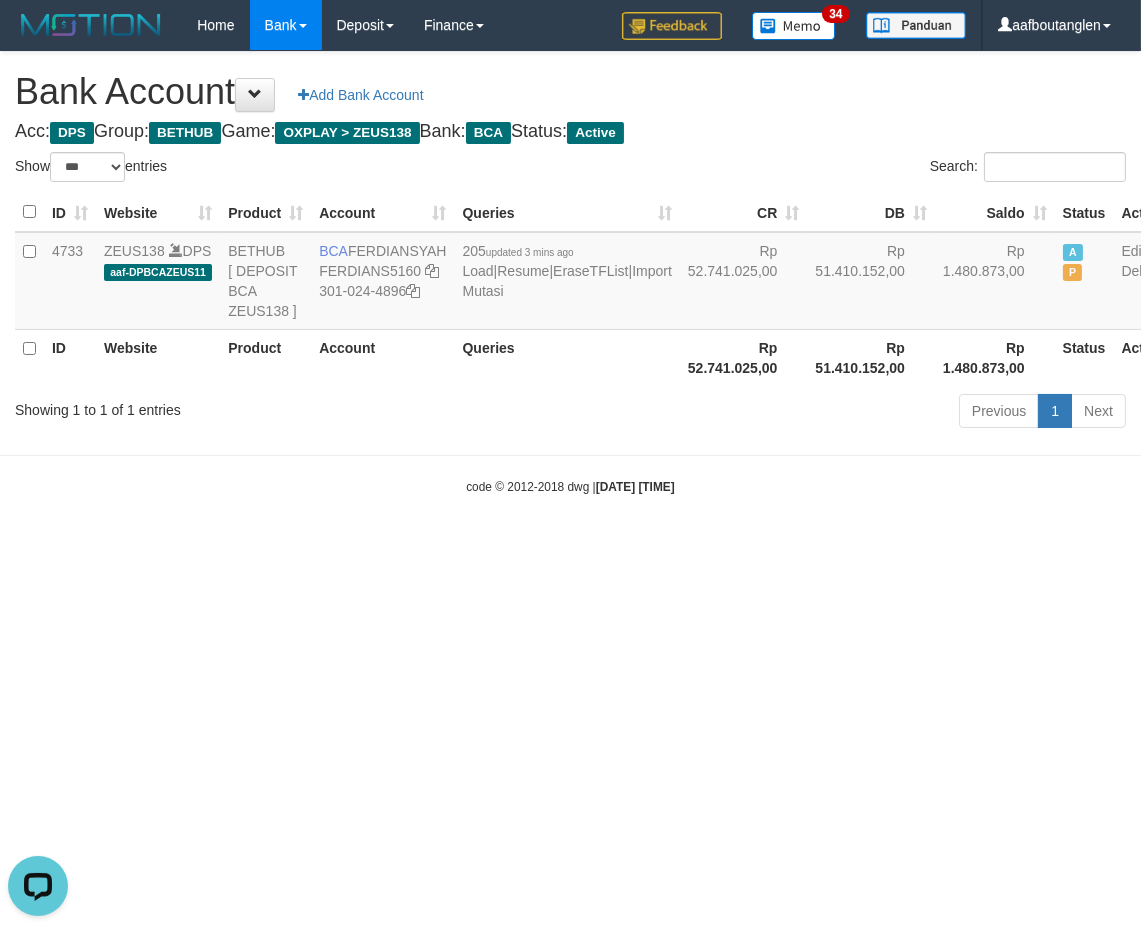 click on "Toggle navigation
Home
Bank
Account List
Deposit
DPS List
History
Note DPS
Finance
Financial Data
aafboutanglen
My Profile
Log Out
34" at bounding box center [570, 273] 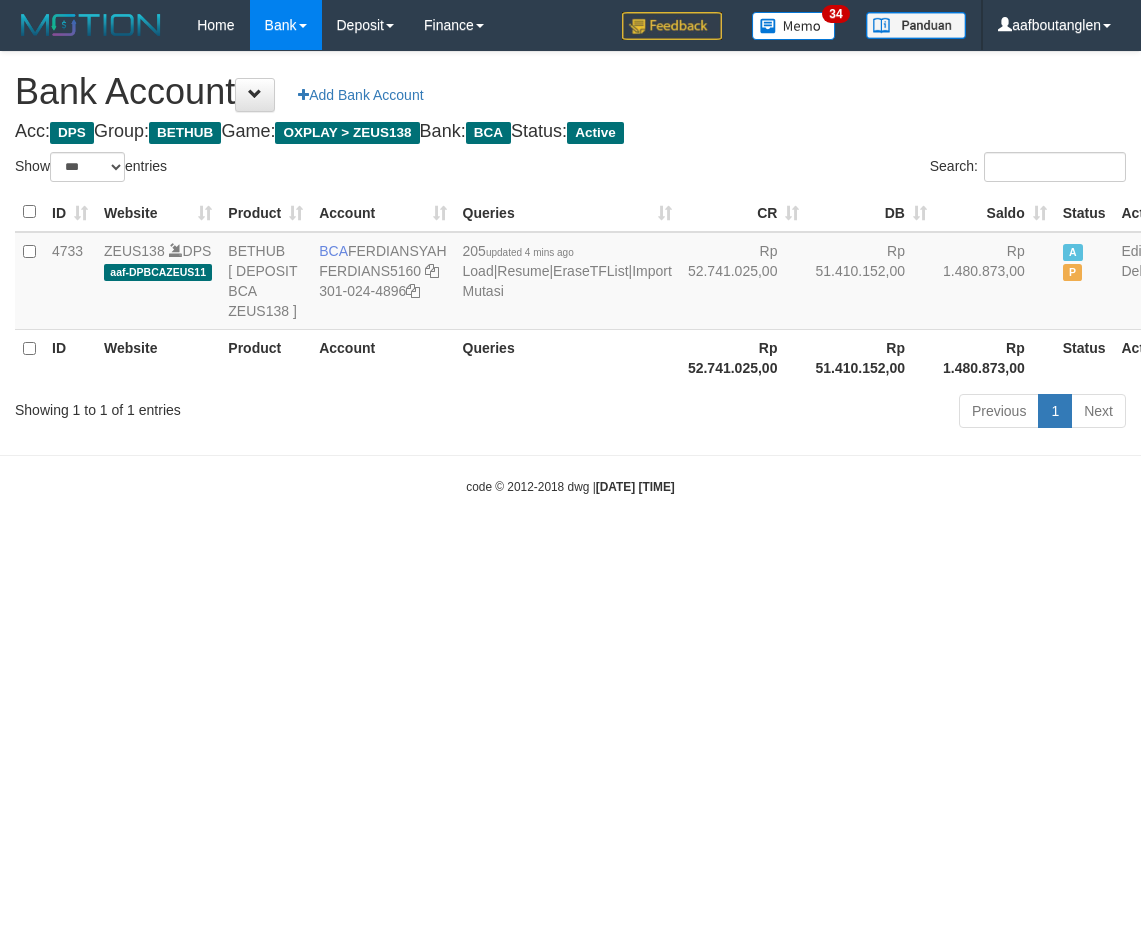 select on "***" 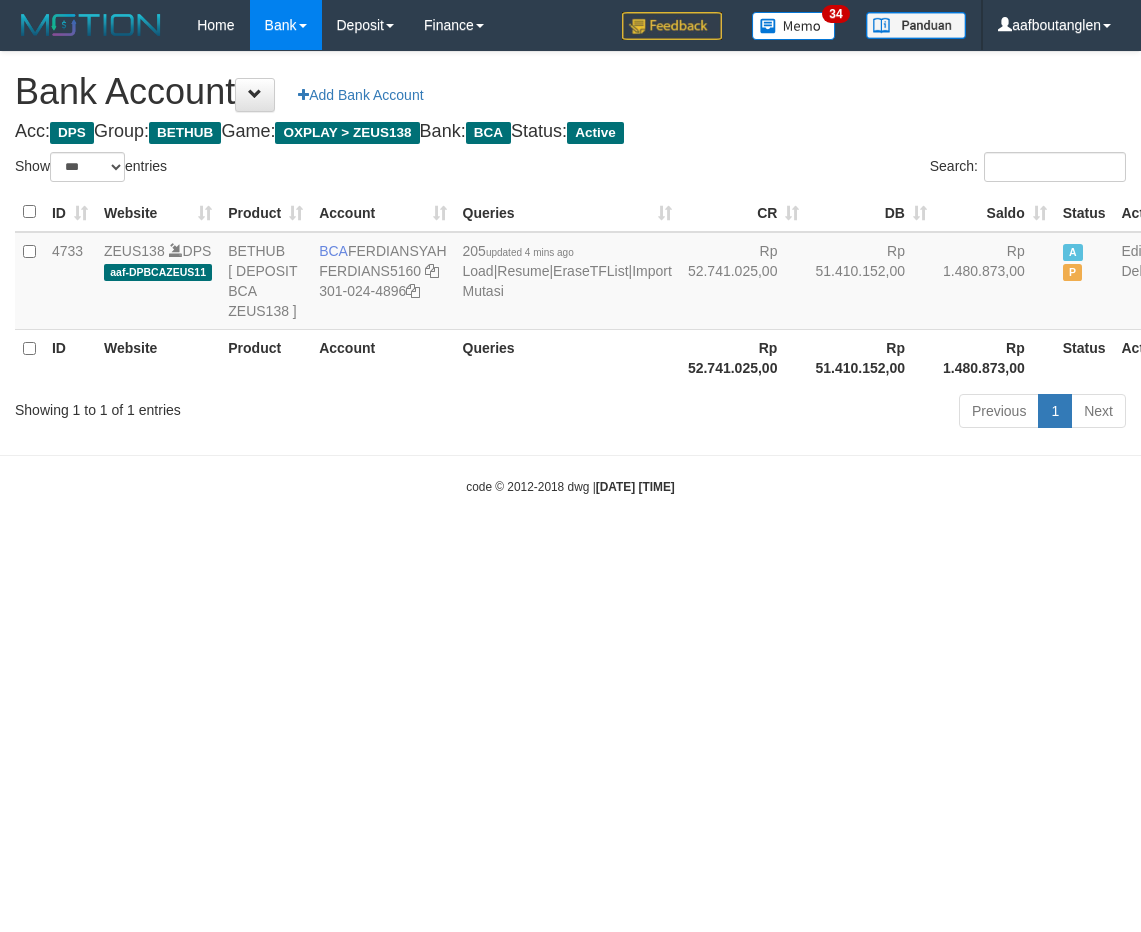 scroll, scrollTop: 0, scrollLeft: 0, axis: both 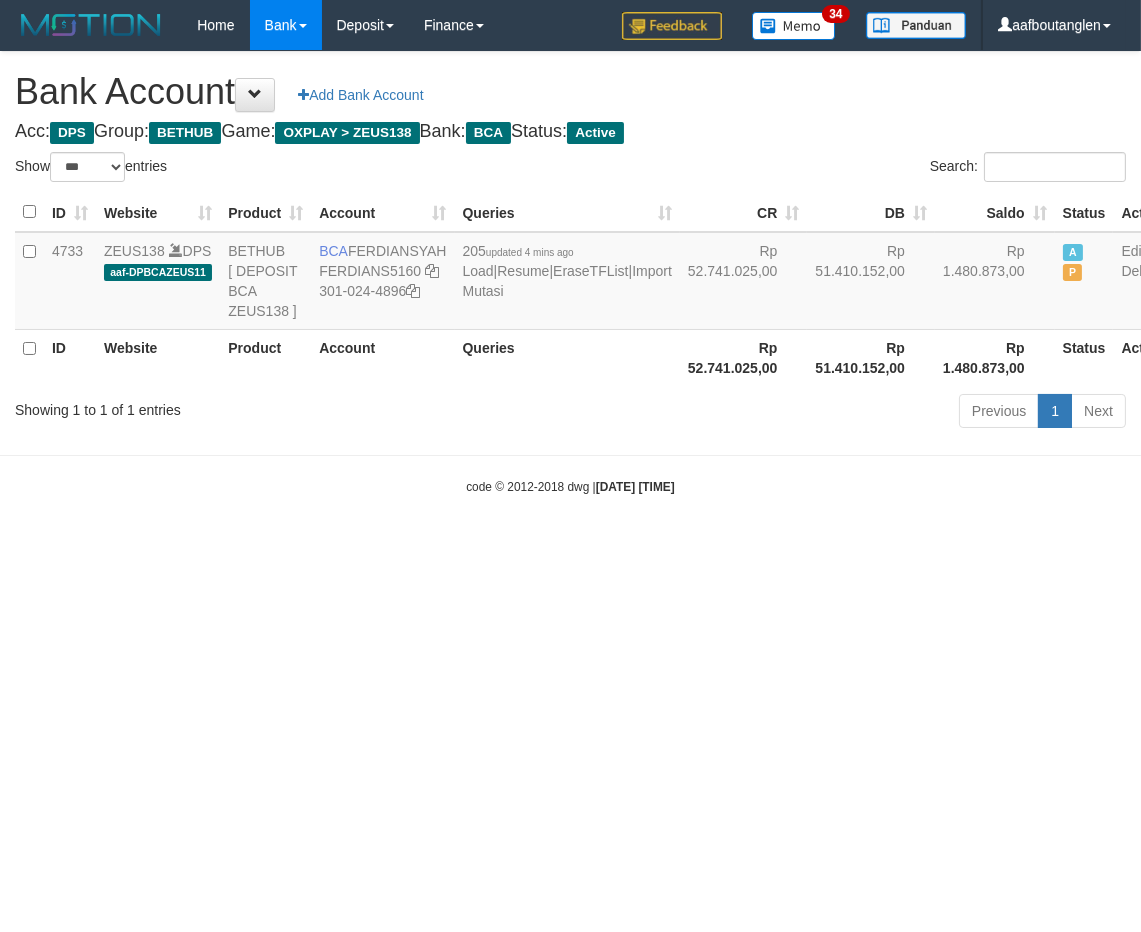 click on "Toggle navigation
Home
Bank
Account List
Deposit
DPS List
History
Note DPS
Finance
Financial Data
aafboutanglen
My Profile
Log Out
34" at bounding box center (570, 273) 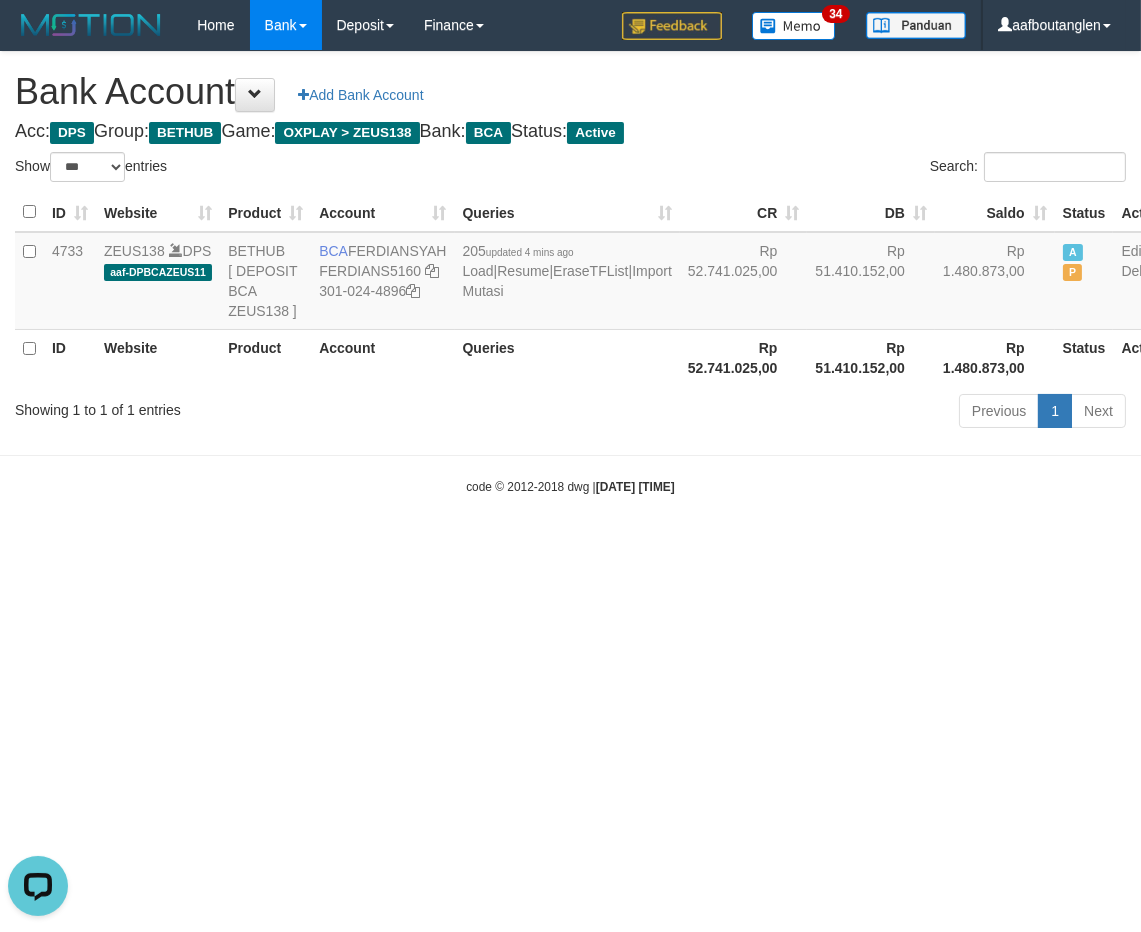 scroll, scrollTop: 0, scrollLeft: 0, axis: both 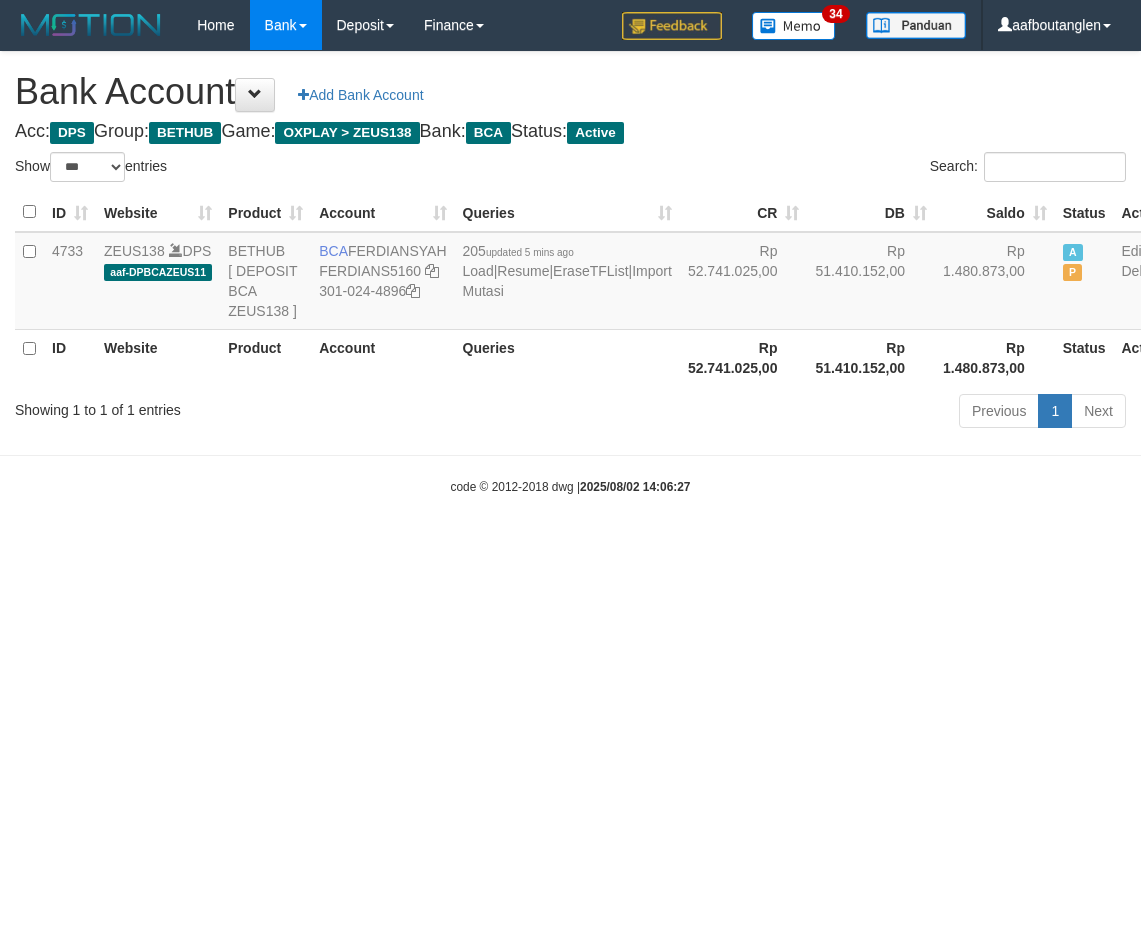 select on "***" 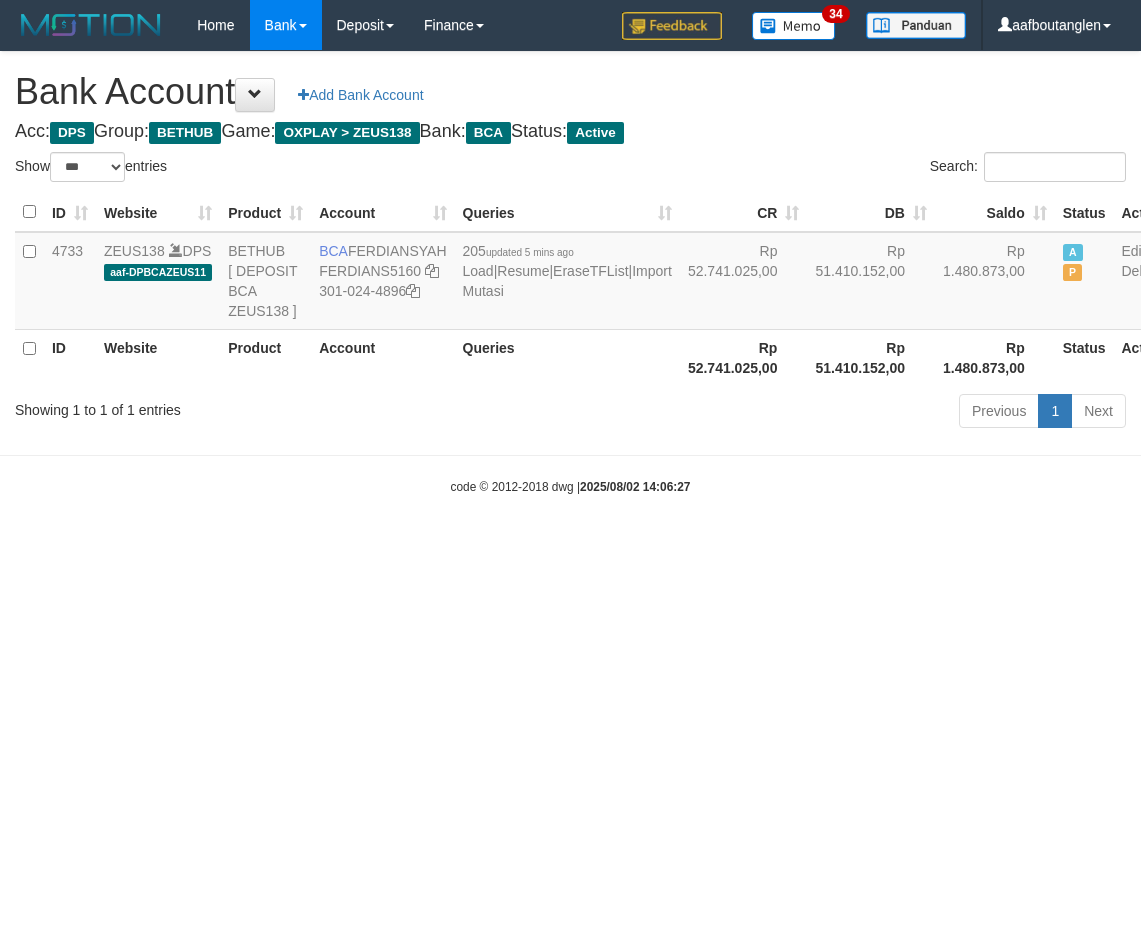 scroll, scrollTop: 0, scrollLeft: 0, axis: both 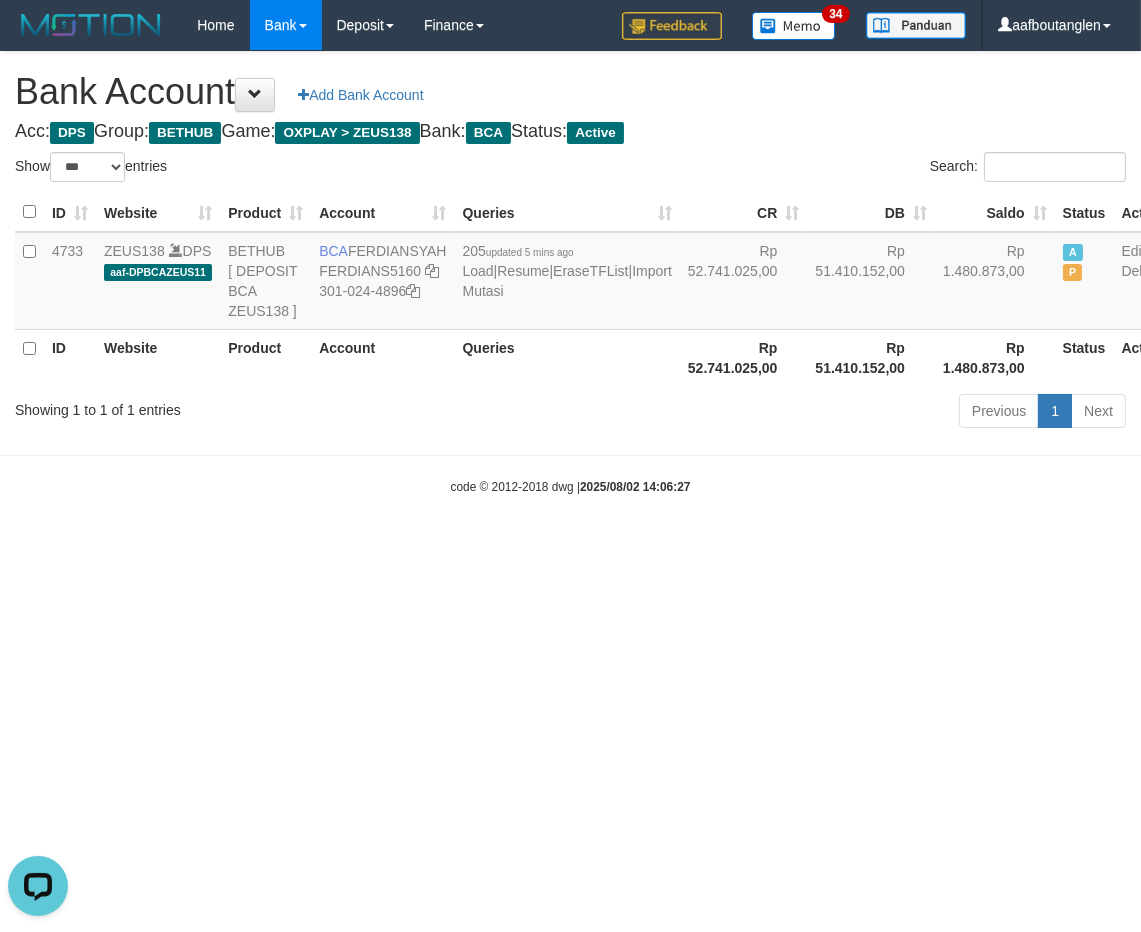 drag, startPoint x: 8, startPoint y: 510, endPoint x: 97, endPoint y: 497, distance: 89.94443 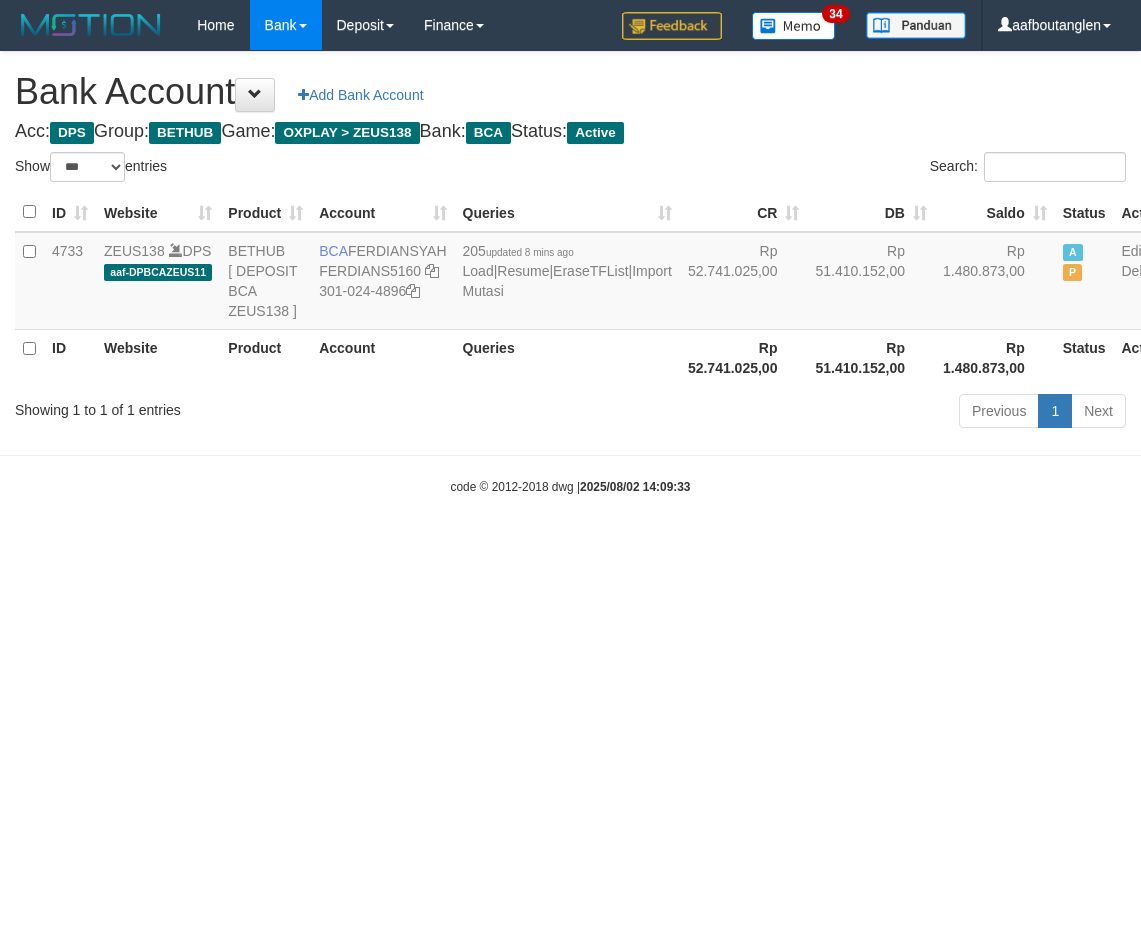 select on "***" 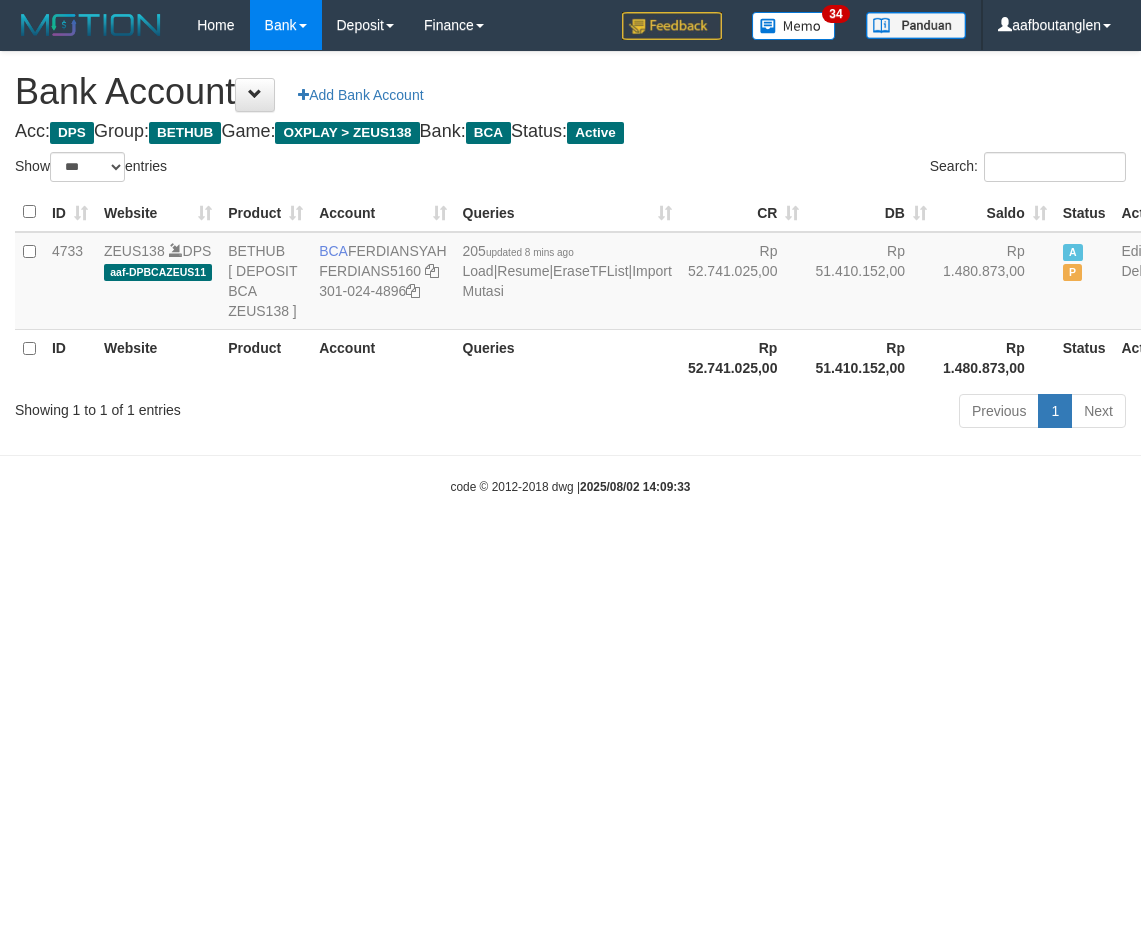 scroll, scrollTop: 0, scrollLeft: 0, axis: both 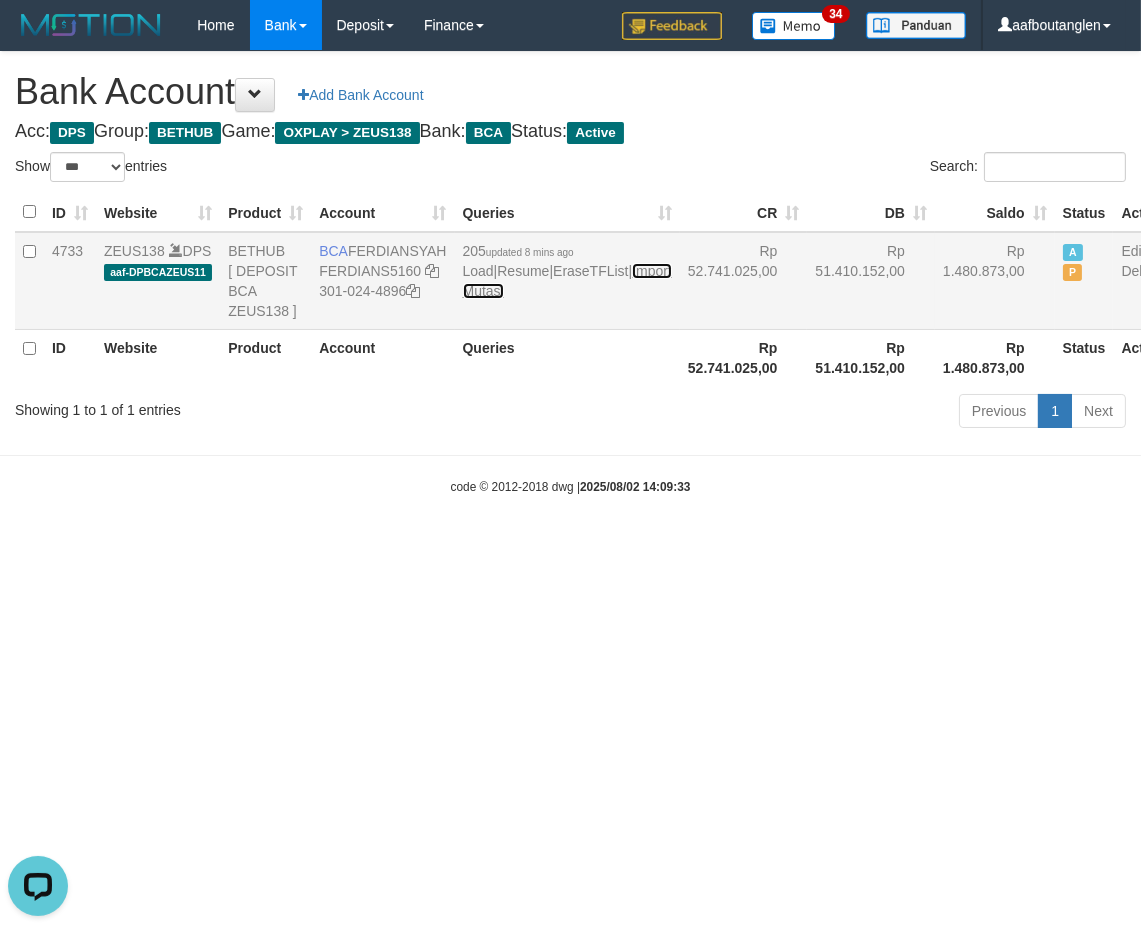 click on "Import Mutasi" at bounding box center (567, 281) 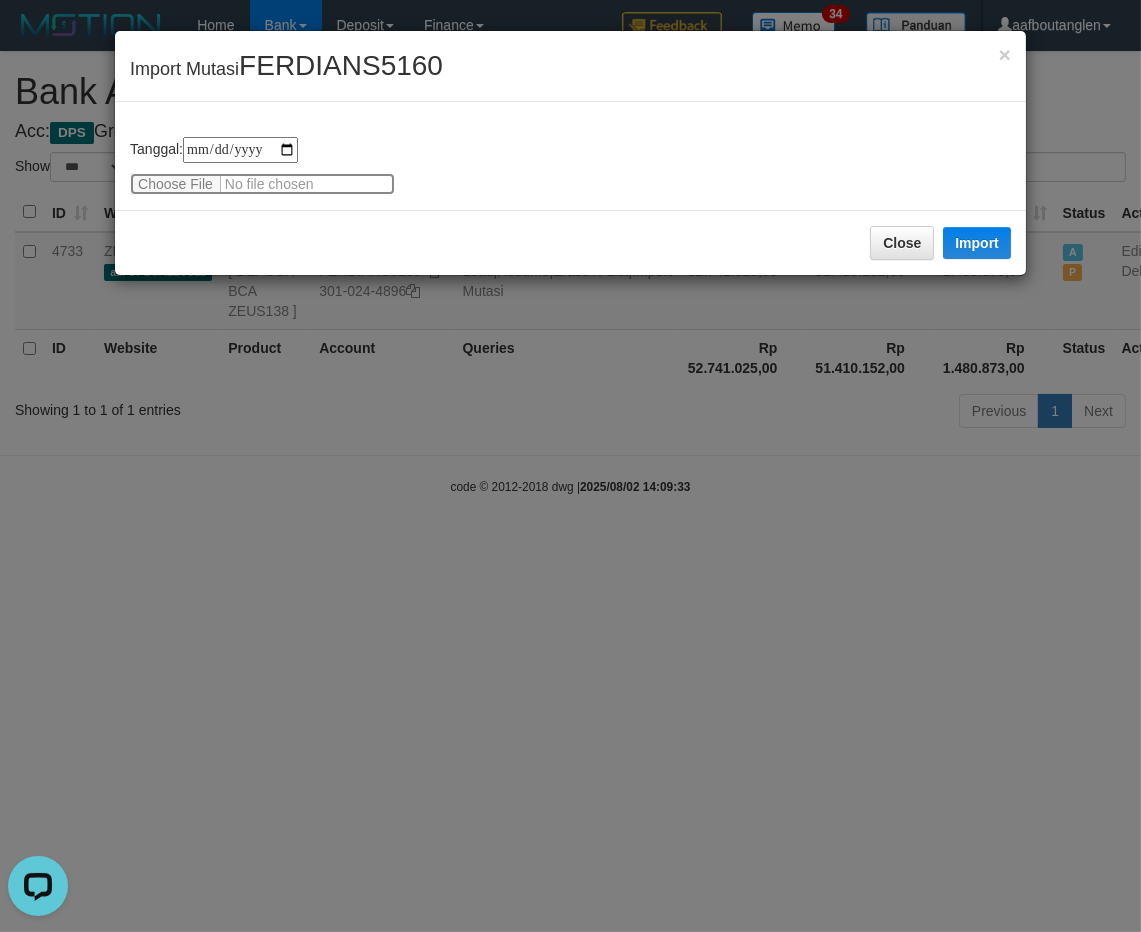 click at bounding box center [262, 184] 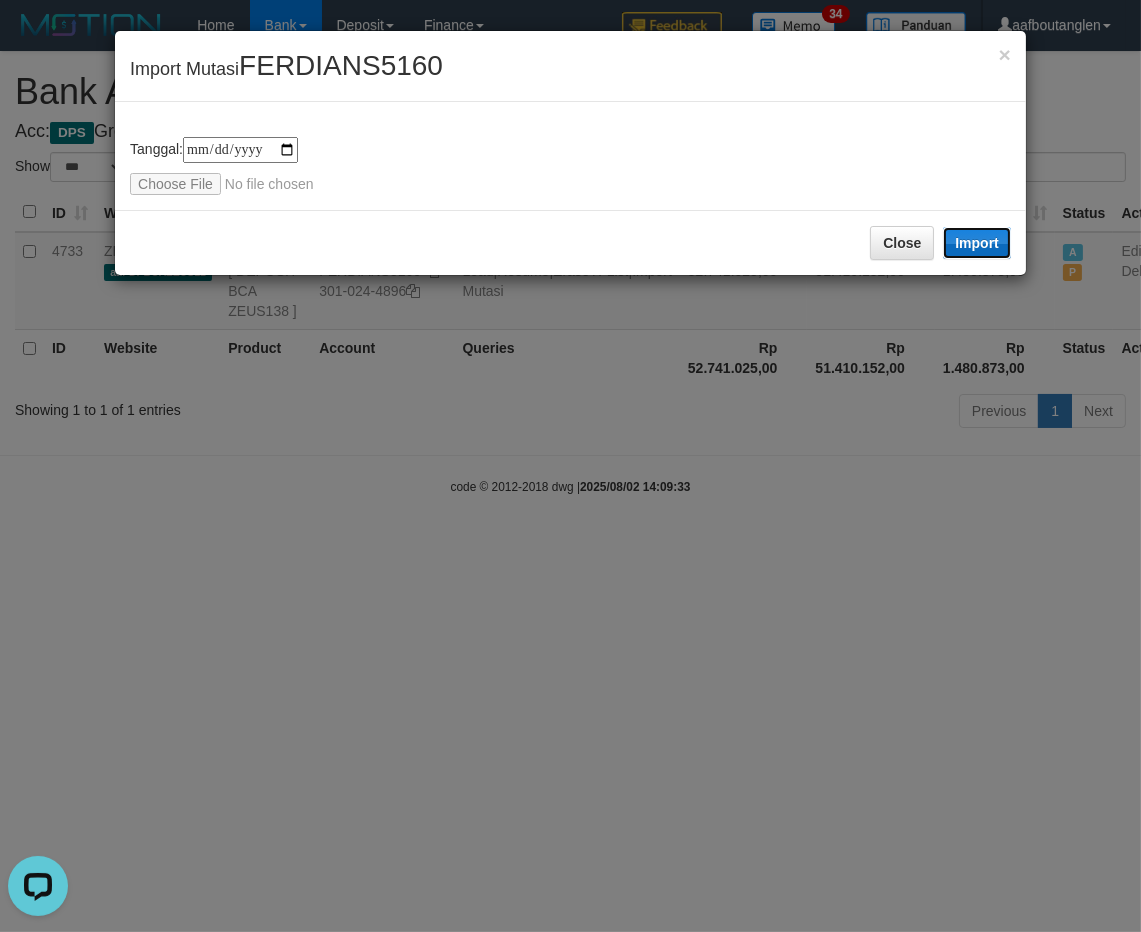click on "Import" at bounding box center [977, 243] 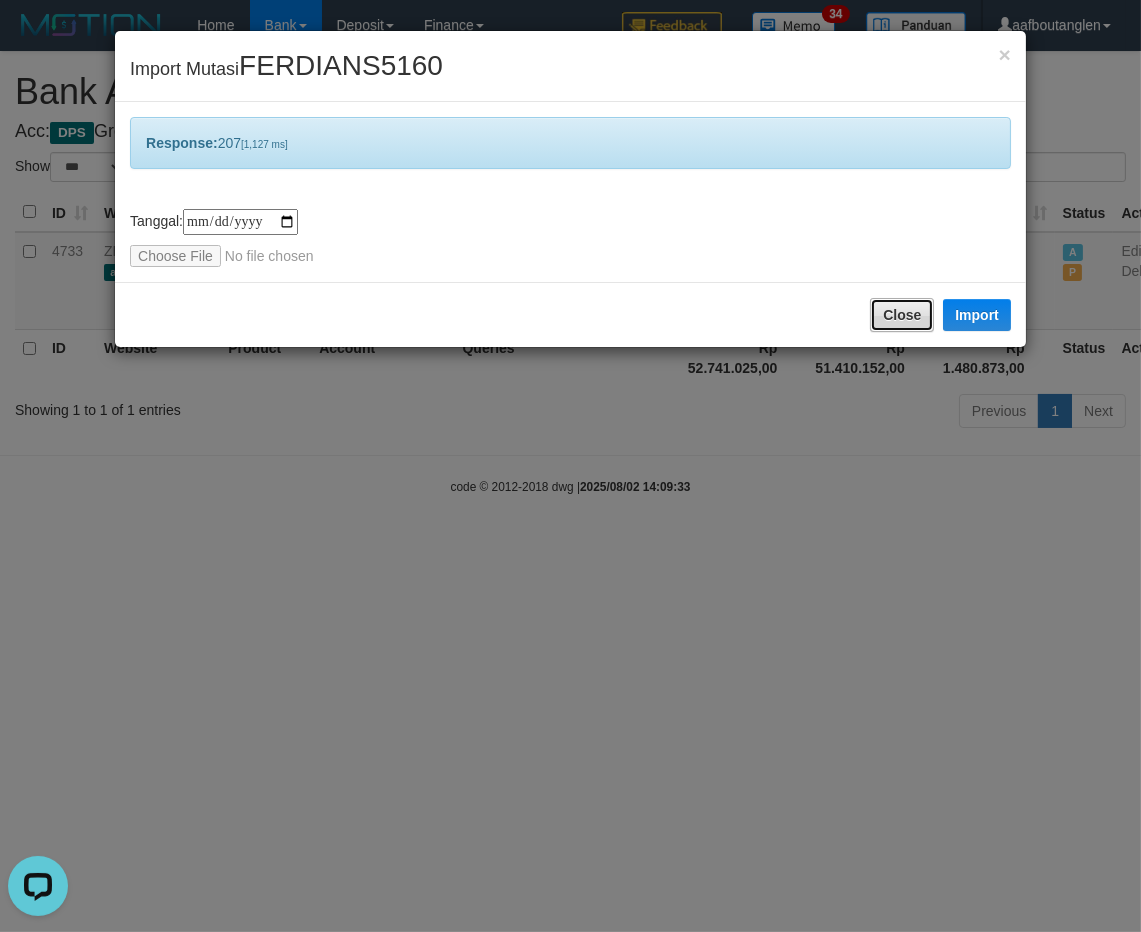 click on "Close" at bounding box center [902, 315] 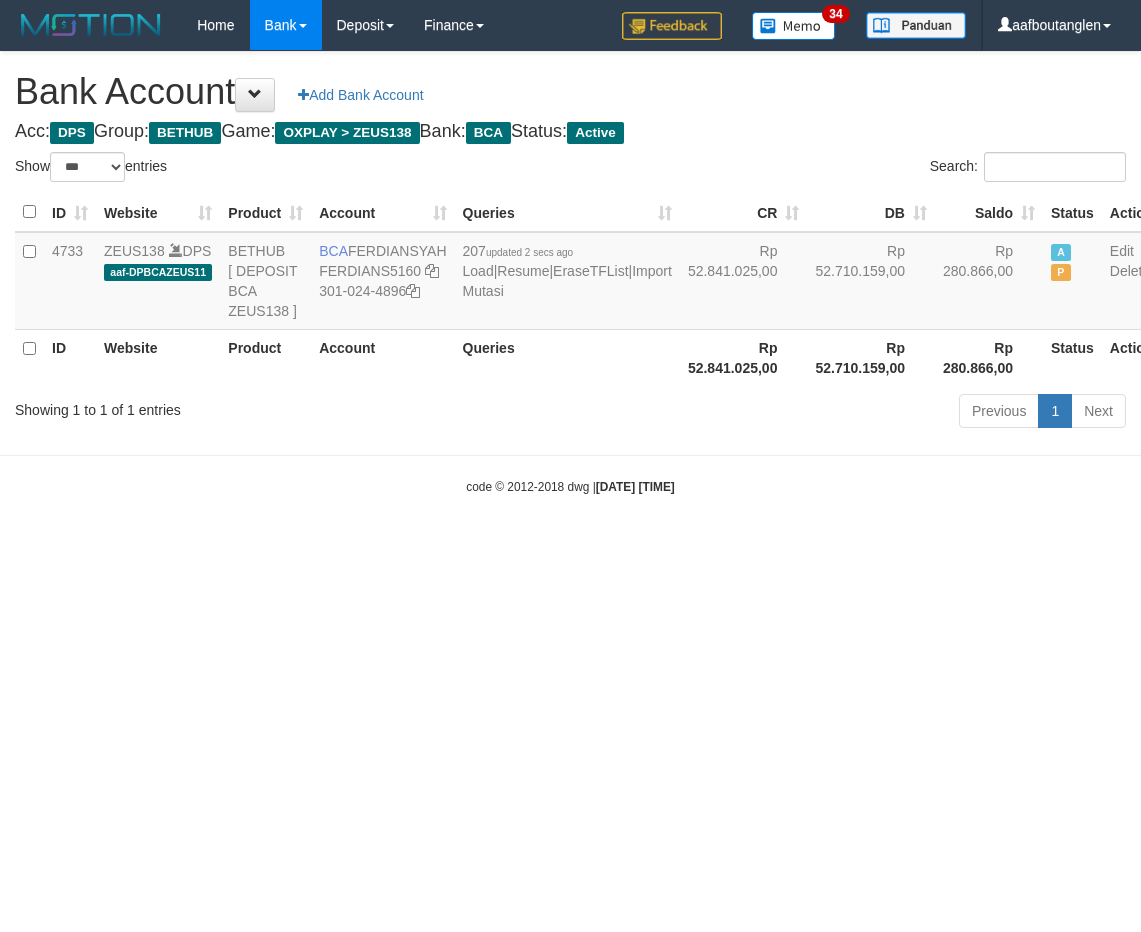 select on "***" 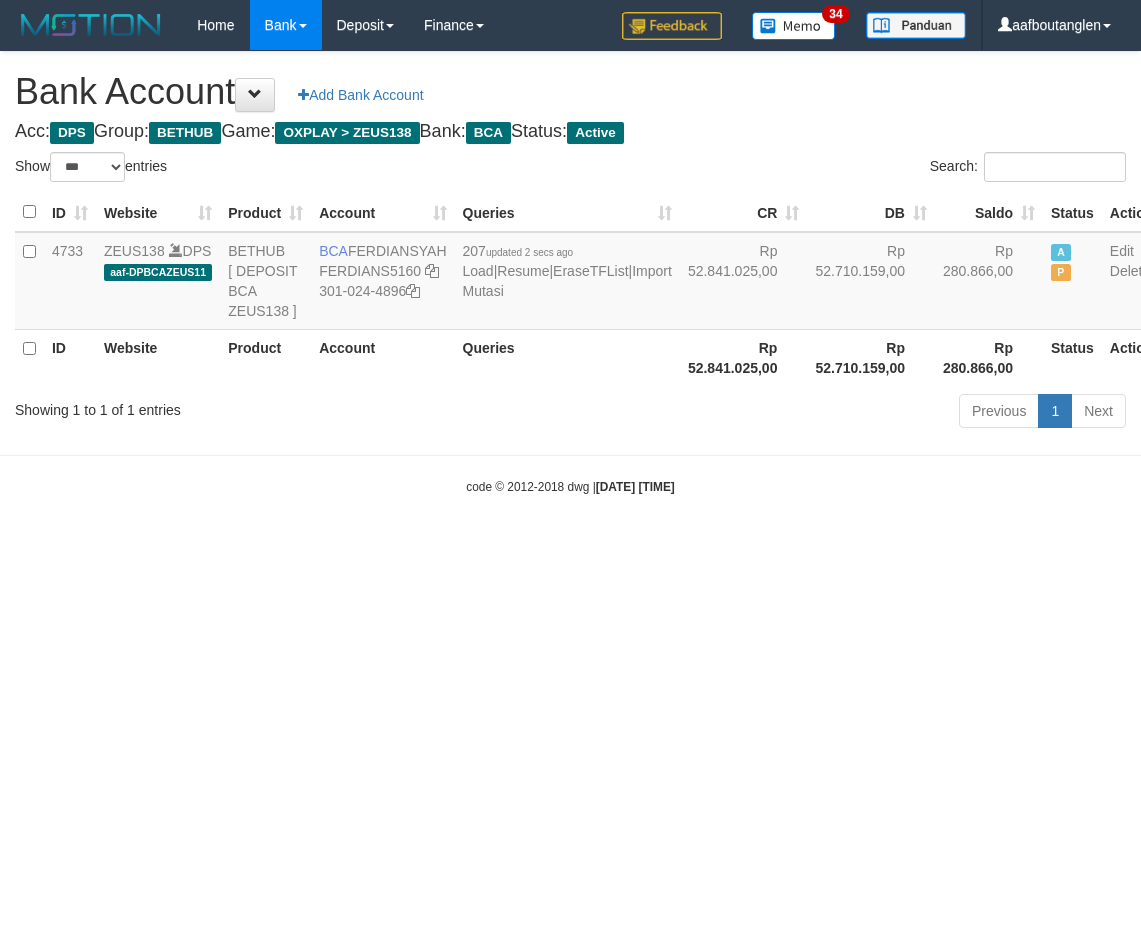 scroll, scrollTop: 0, scrollLeft: 0, axis: both 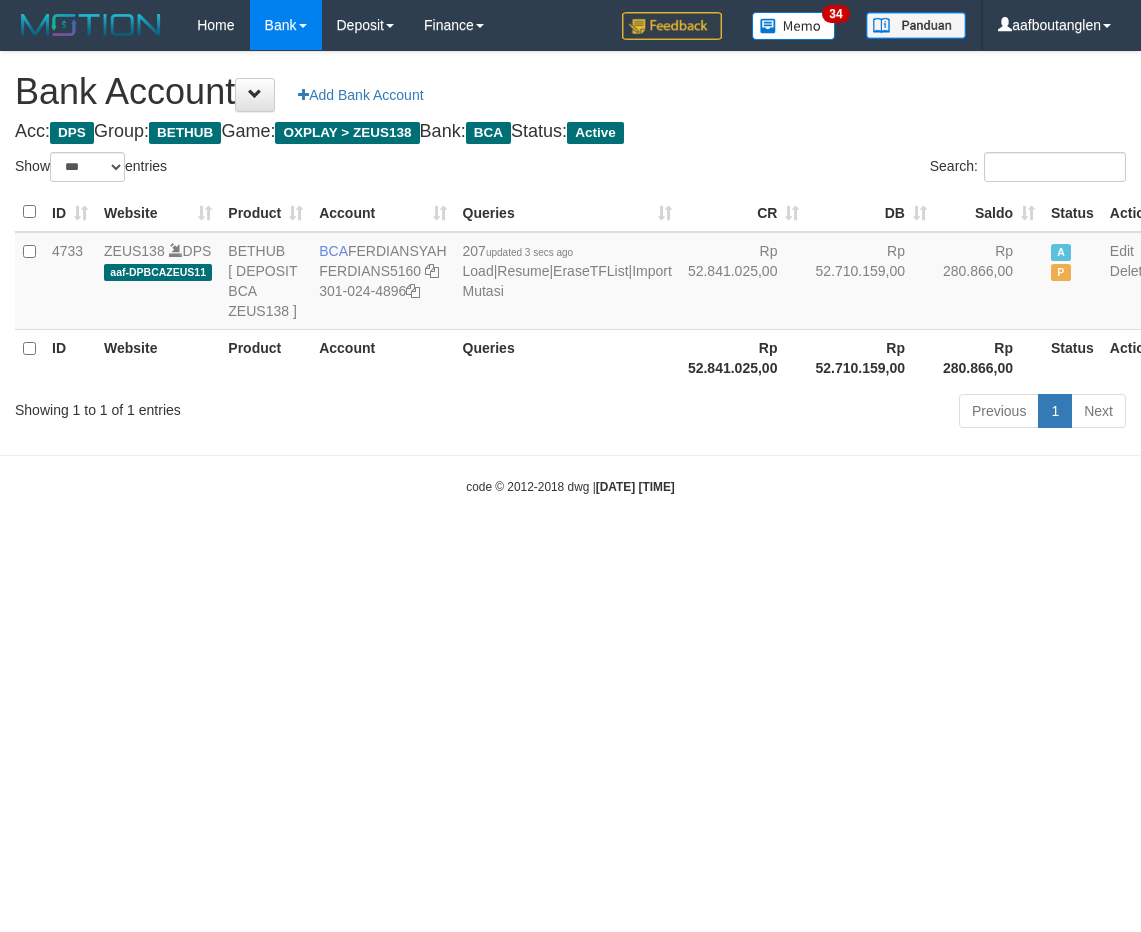 select on "***" 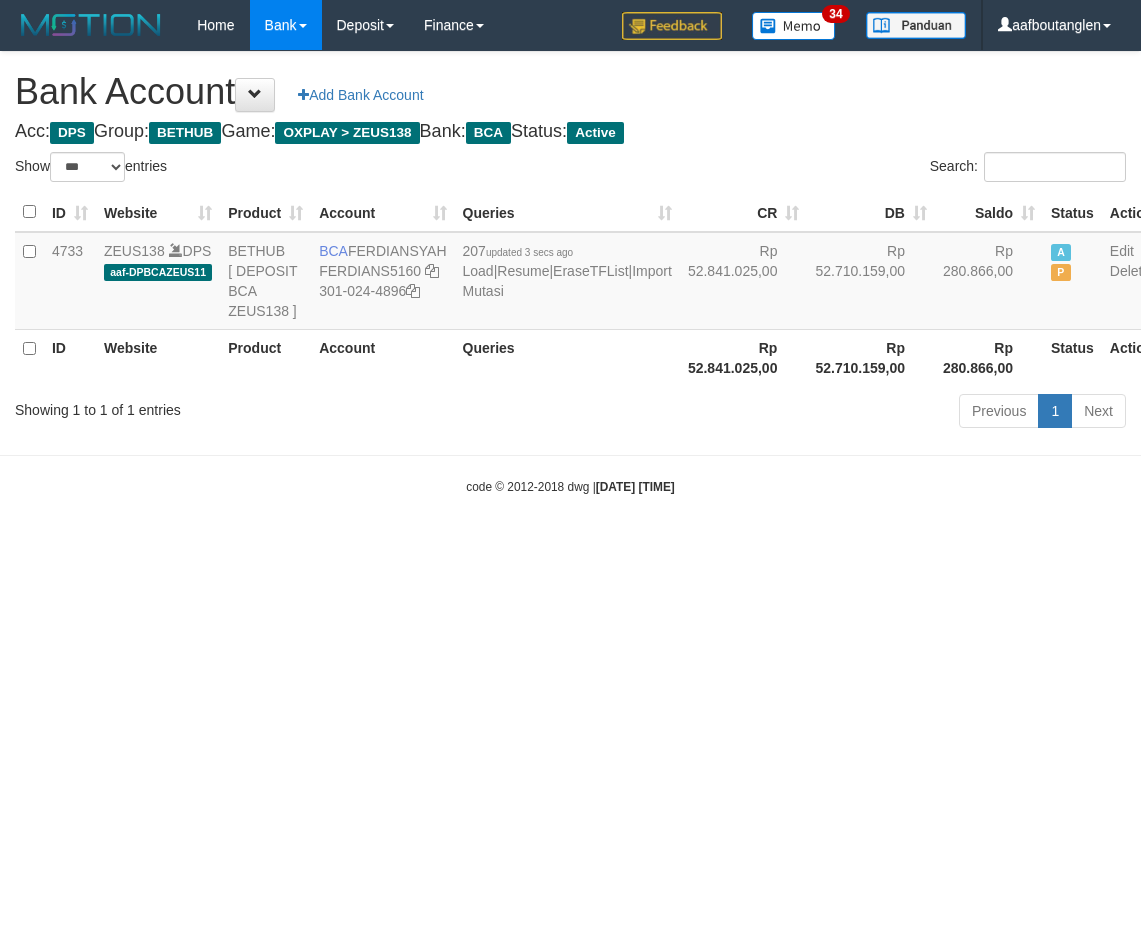 scroll, scrollTop: 0, scrollLeft: 0, axis: both 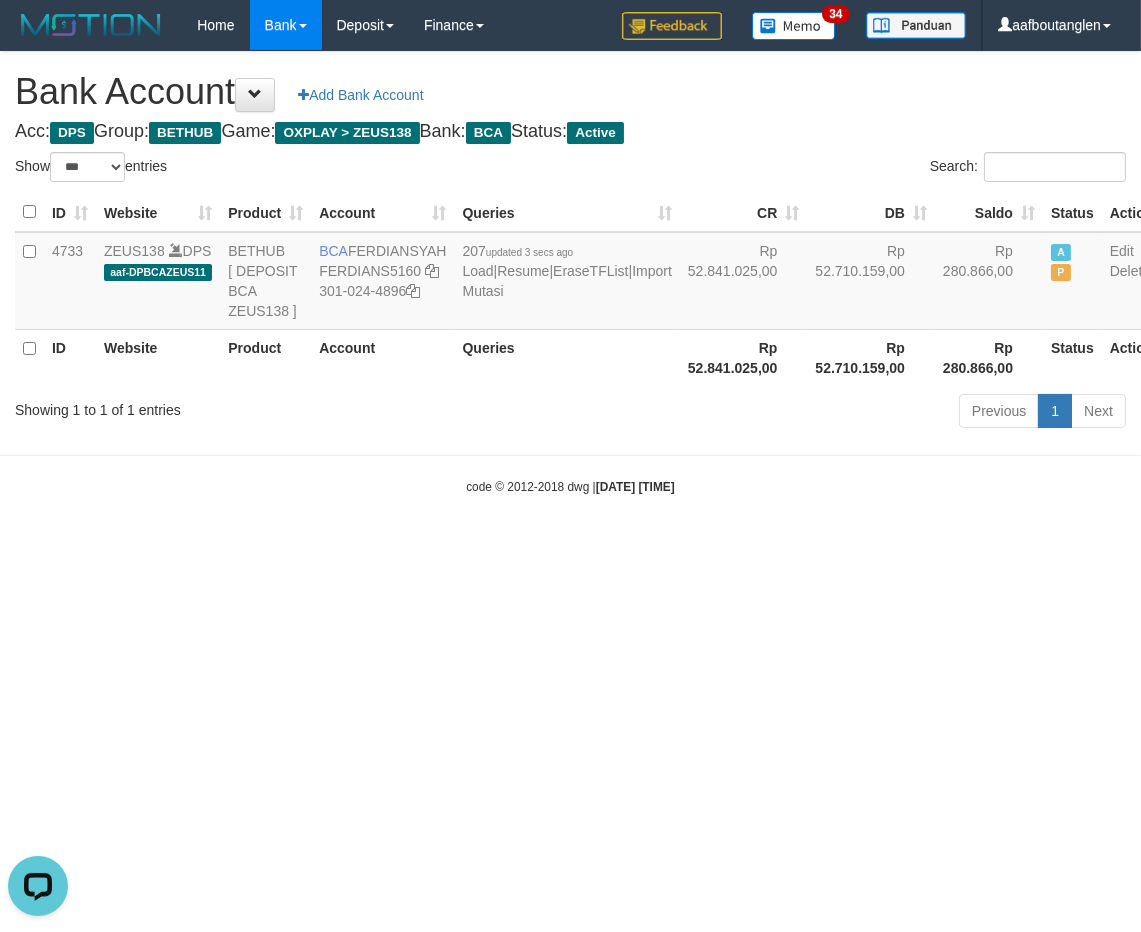 click on "Toggle navigation
Home
Bank
Account List
Deposit
DPS List
History
Note DPS
Finance
Financial Data
aafboutanglen
My Profile
Log Out
34" at bounding box center (570, 273) 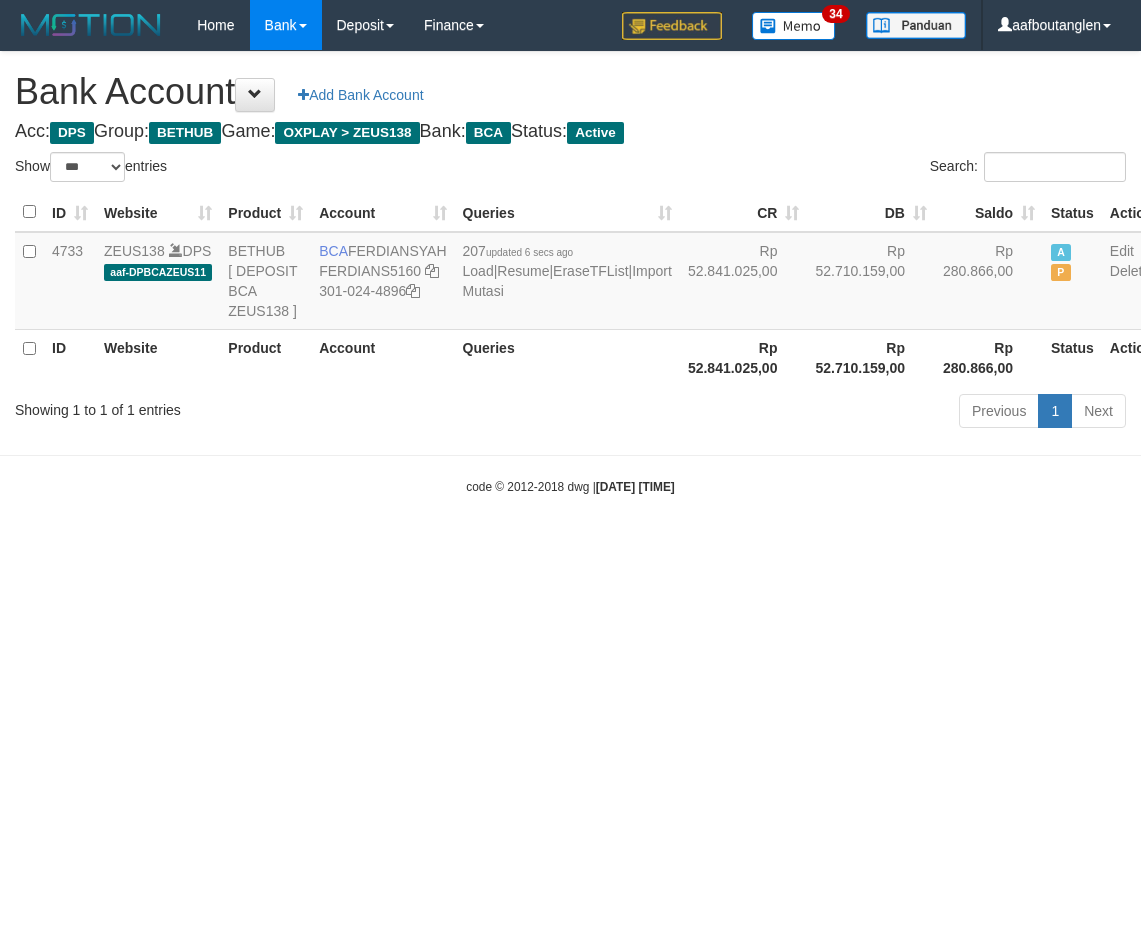 select on "***" 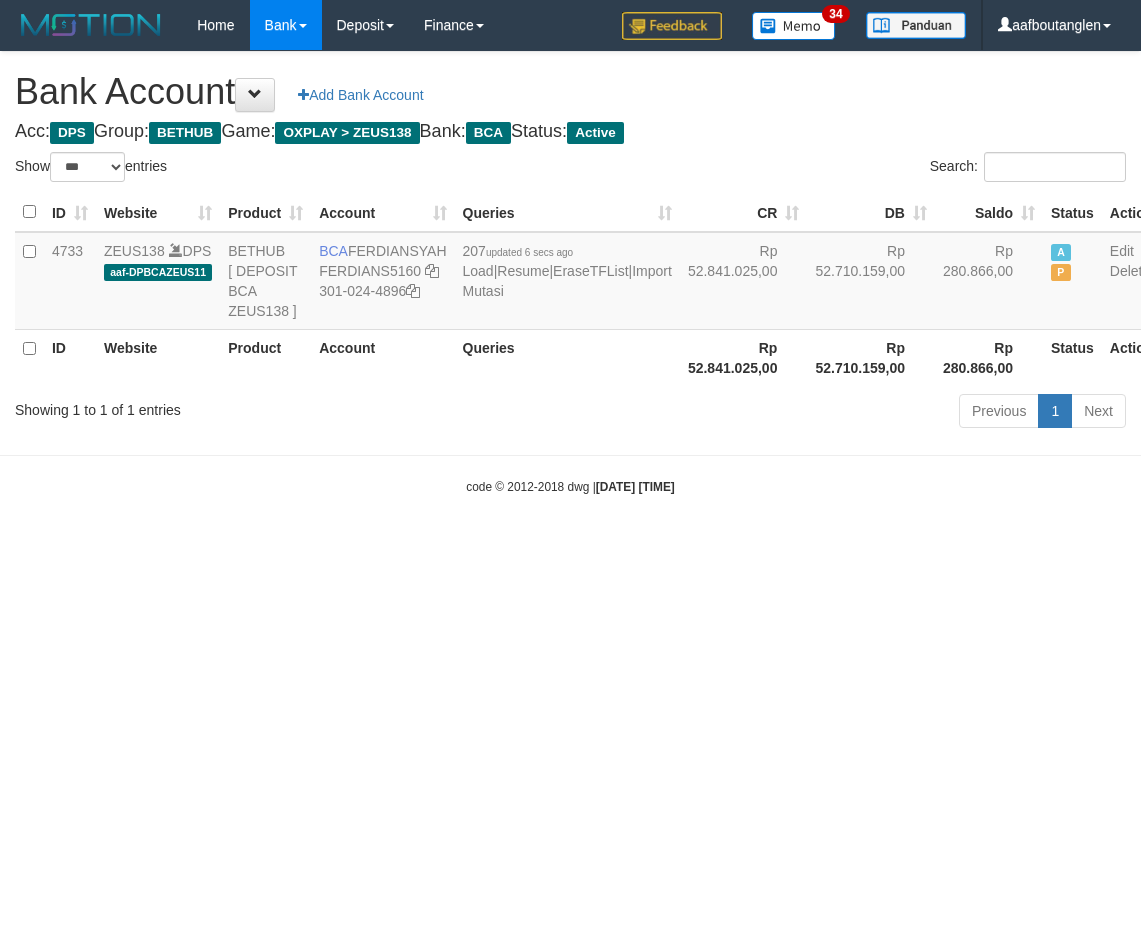 scroll, scrollTop: 0, scrollLeft: 0, axis: both 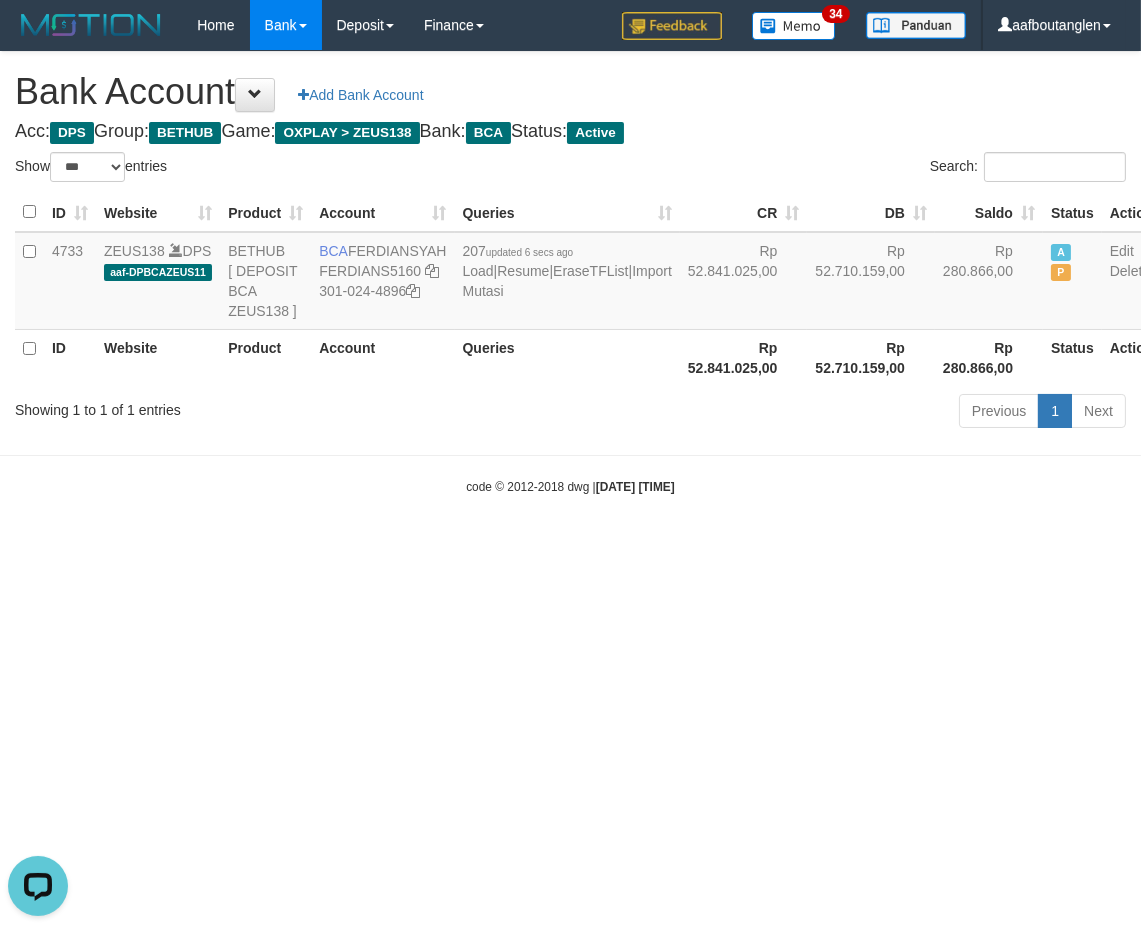 click on "code © 2012-2018 dwg |  2025/08/02 14:09:51" at bounding box center (570, 486) 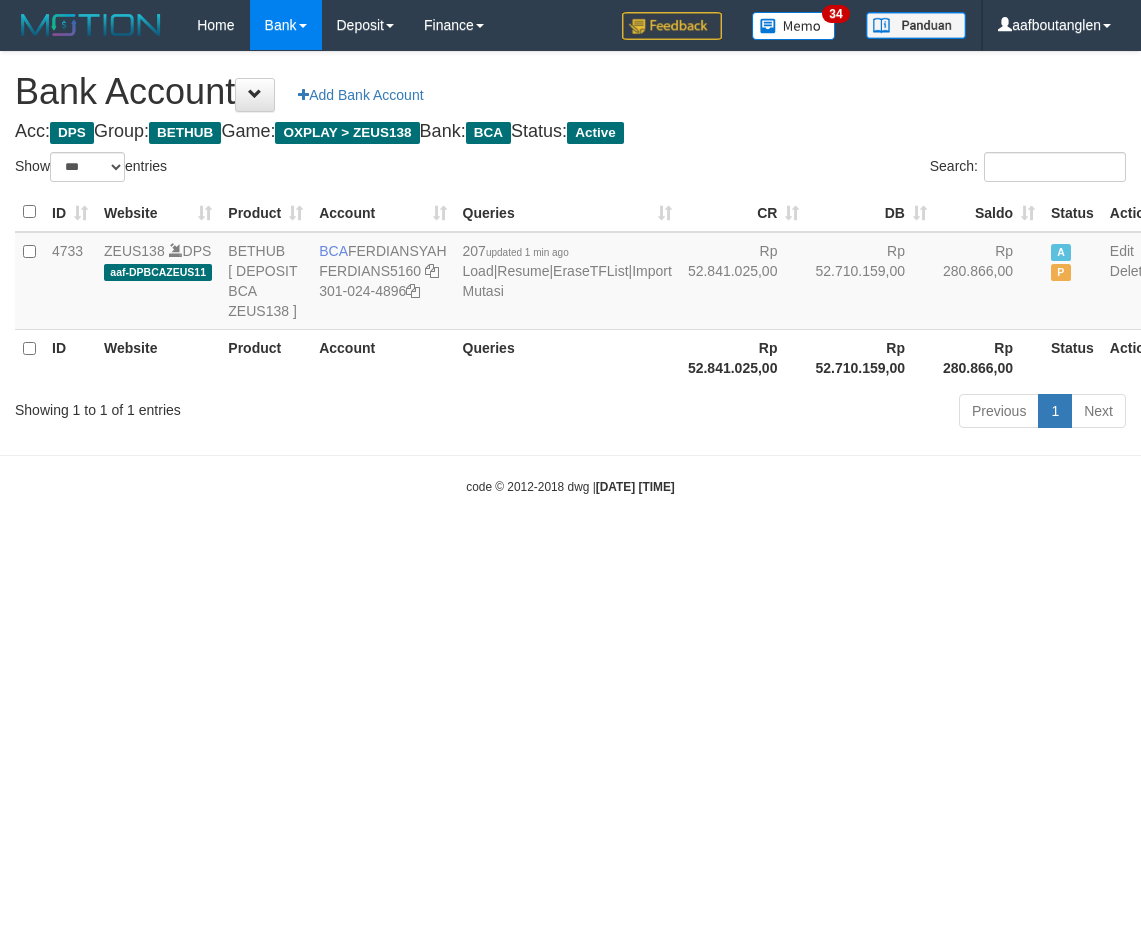 select on "***" 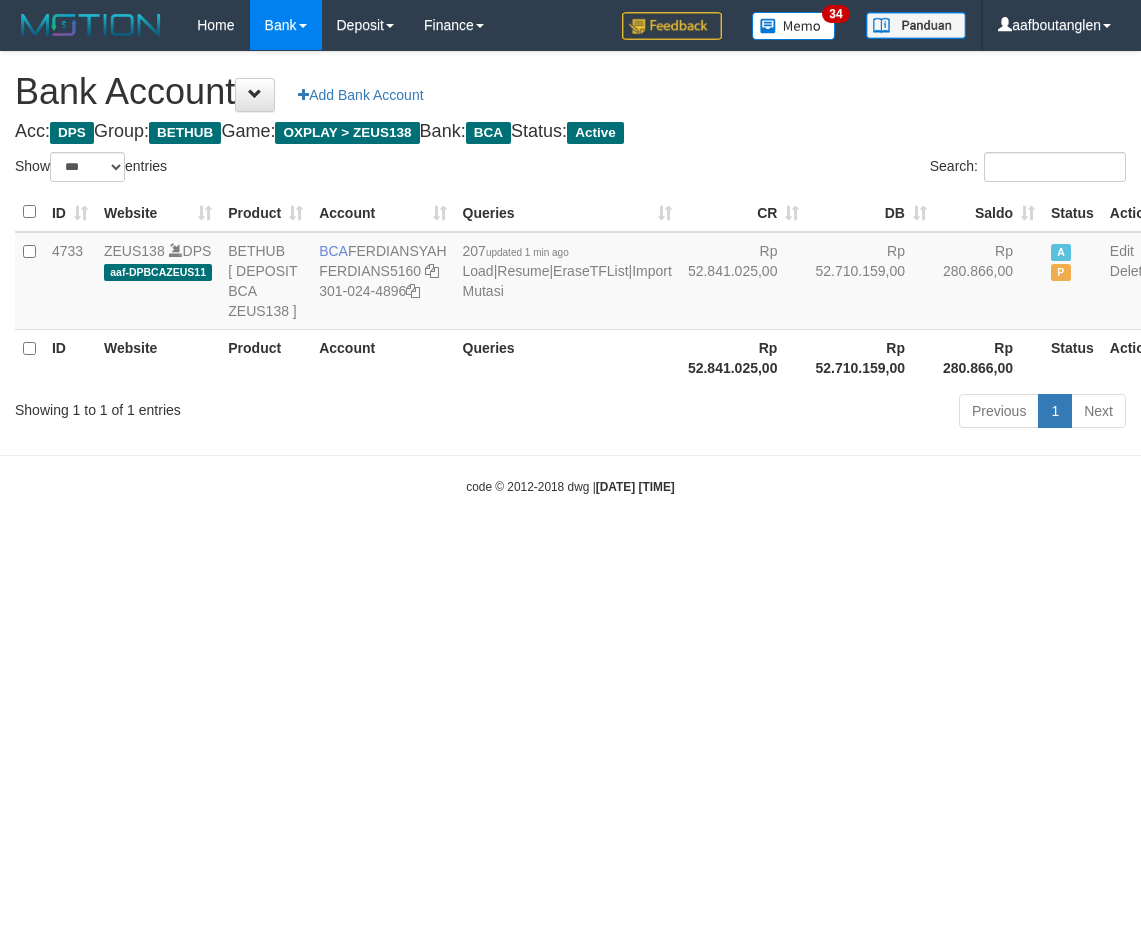 scroll, scrollTop: 0, scrollLeft: 0, axis: both 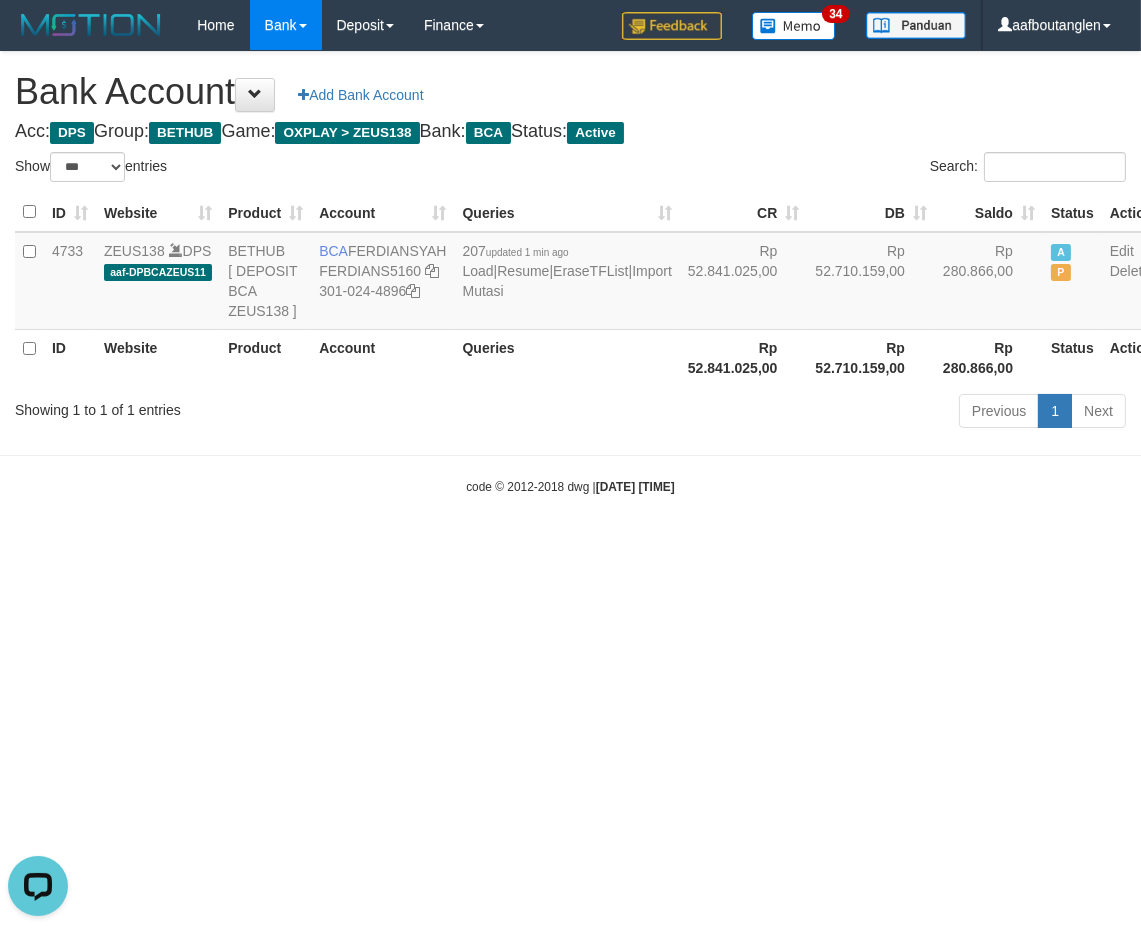 click on "Toggle navigation
Home
Bank
Account List
Deposit
DPS List
History
Note DPS
Finance
Financial Data
aafboutanglen
My Profile
Log Out
34" at bounding box center [570, 273] 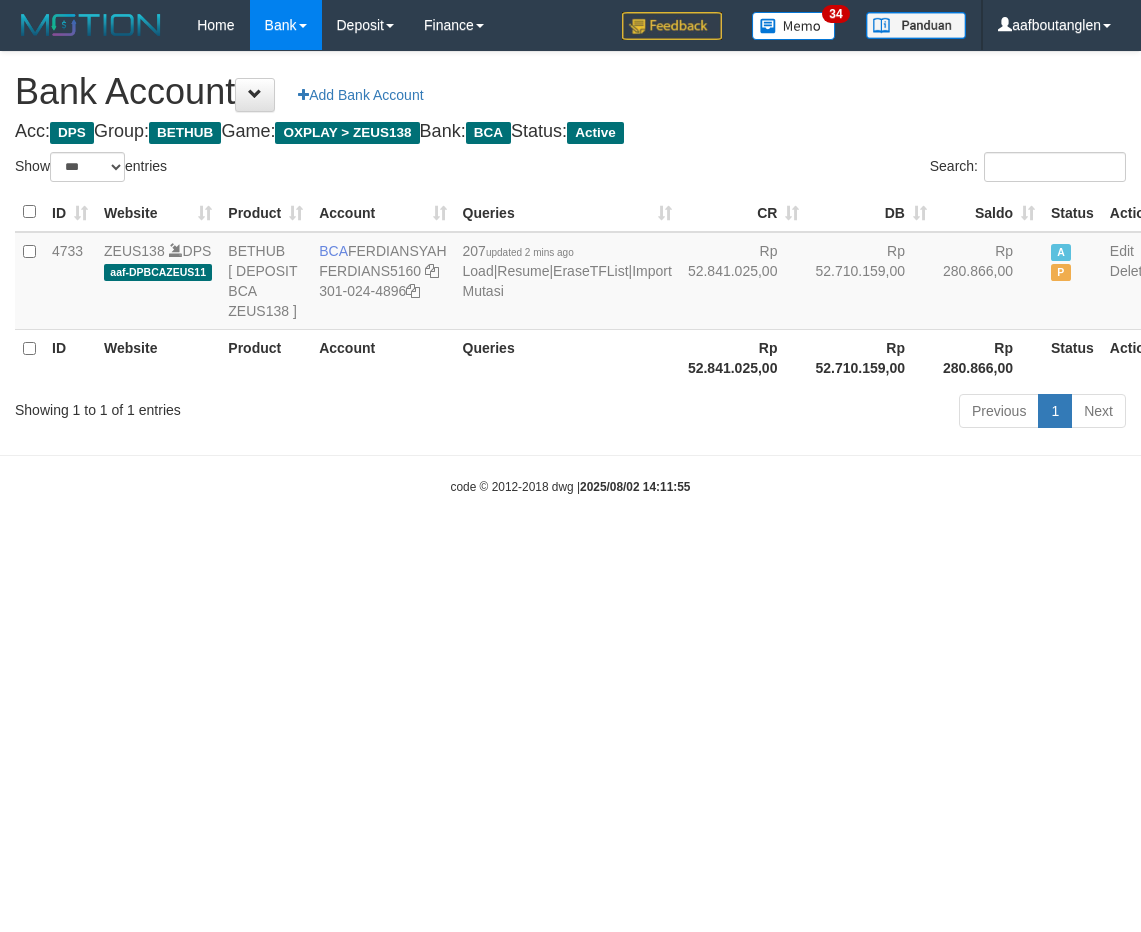 select on "***" 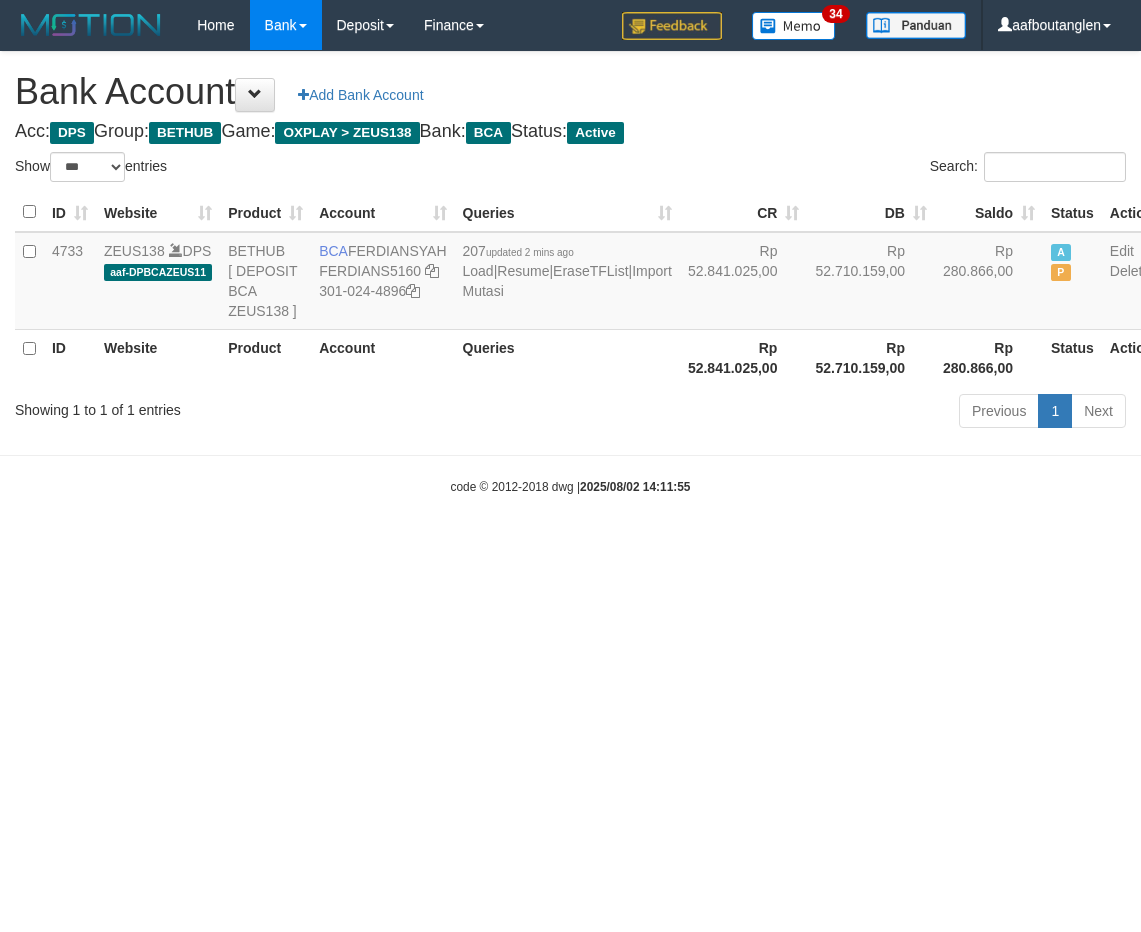 scroll, scrollTop: 0, scrollLeft: 0, axis: both 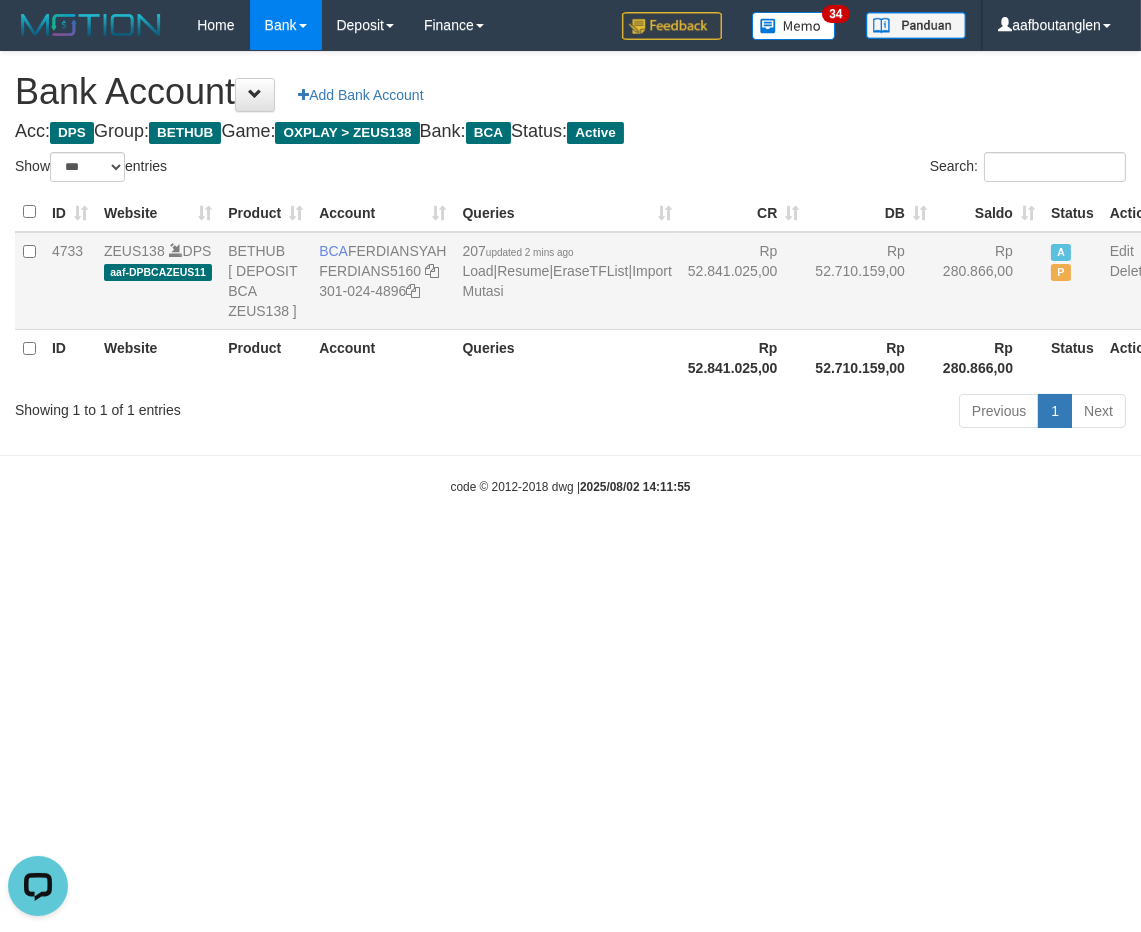 click on "207 updated 2 mins ago | Resume | EraseTFList | Import Mutasi" at bounding box center [567, 281] 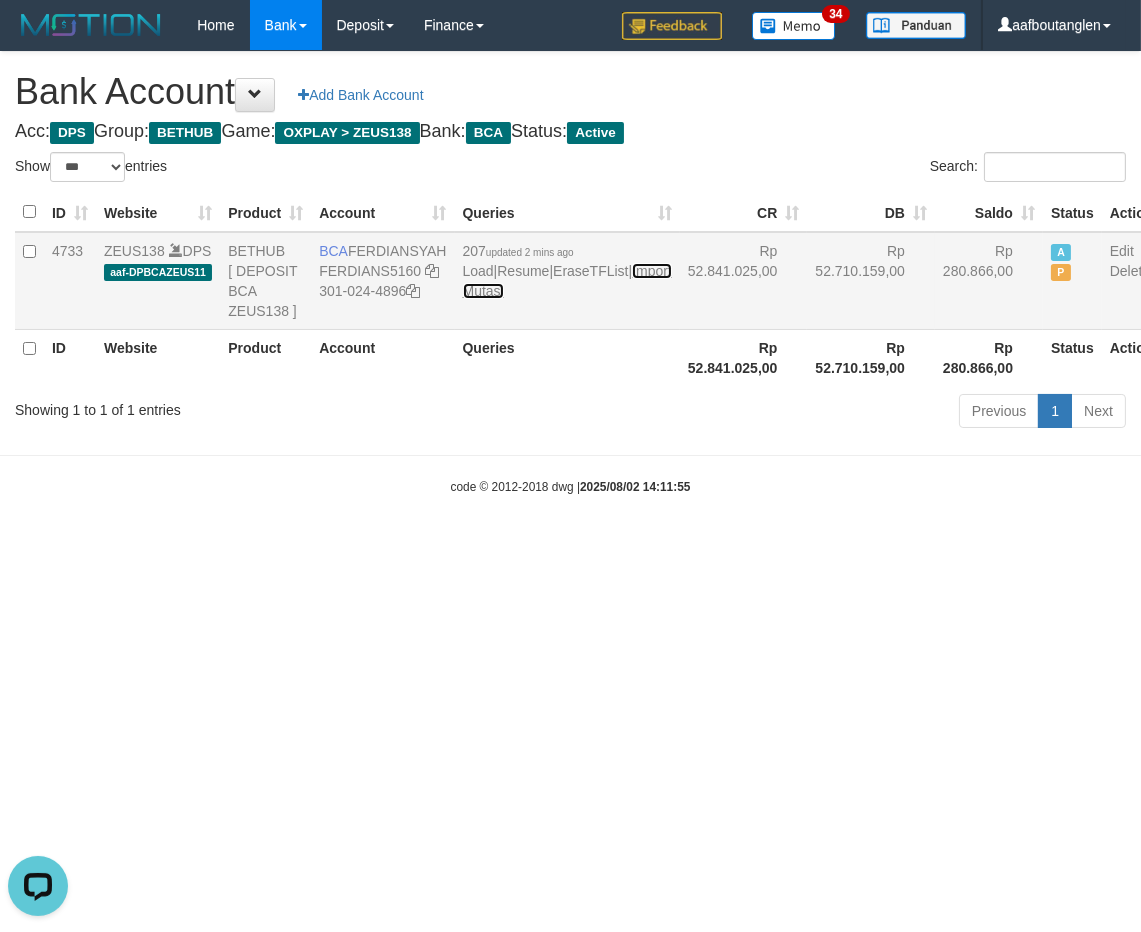 click on "Import Mutasi" at bounding box center [567, 281] 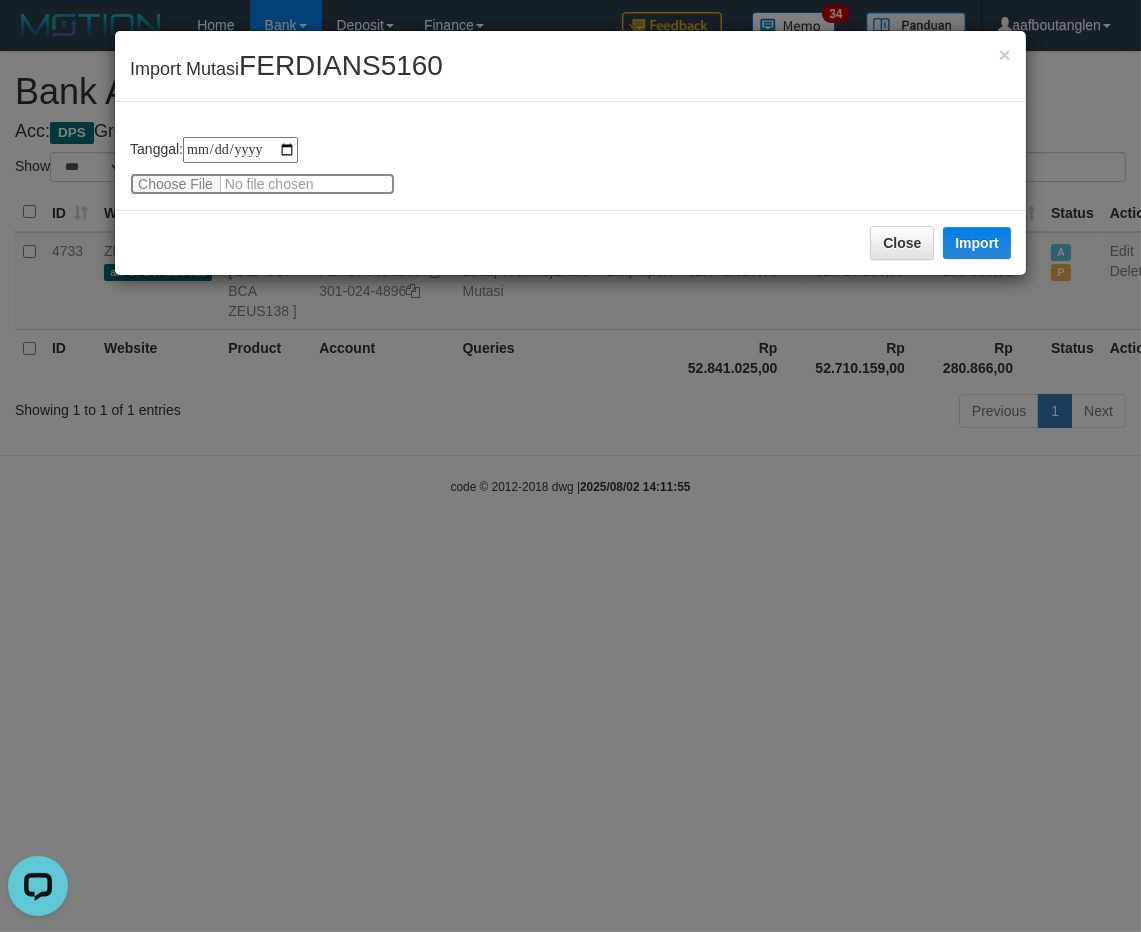 click at bounding box center [262, 184] 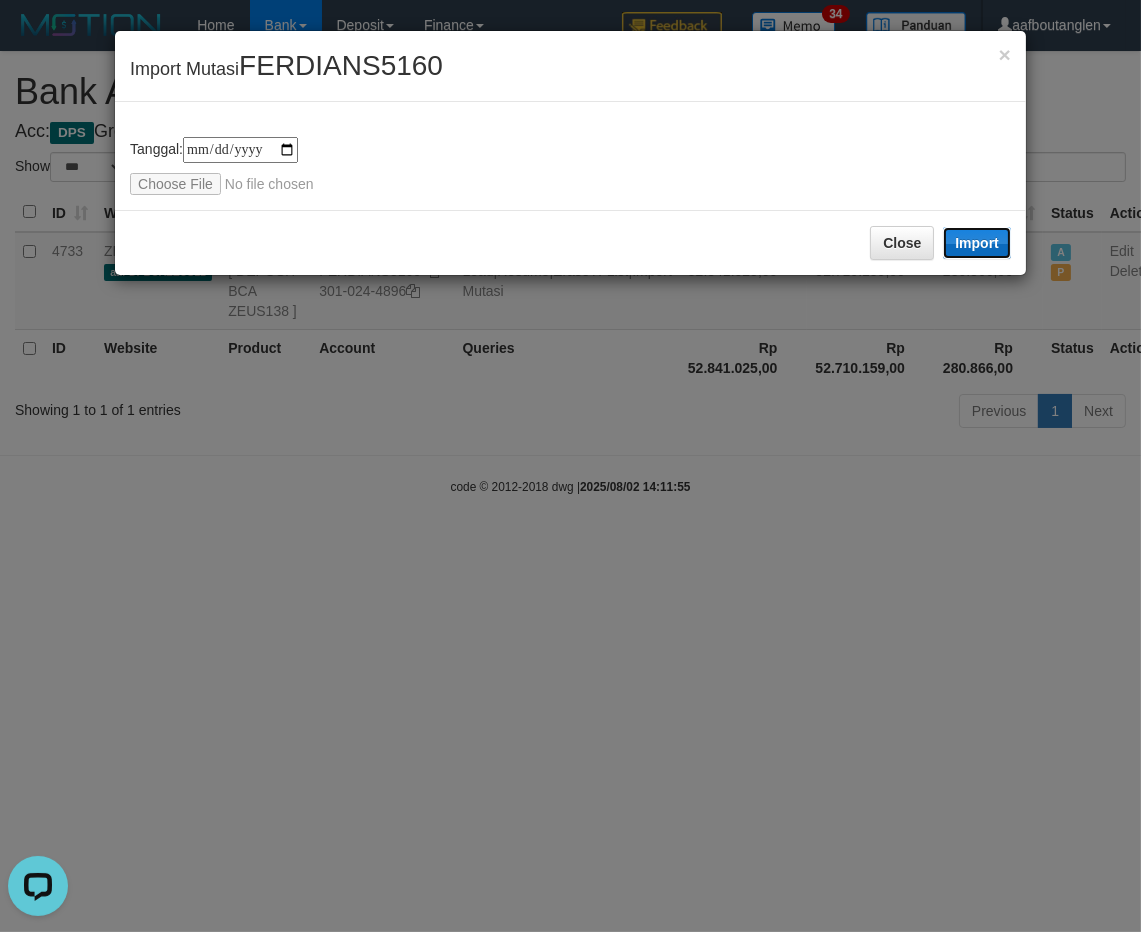 click on "Import" at bounding box center [977, 243] 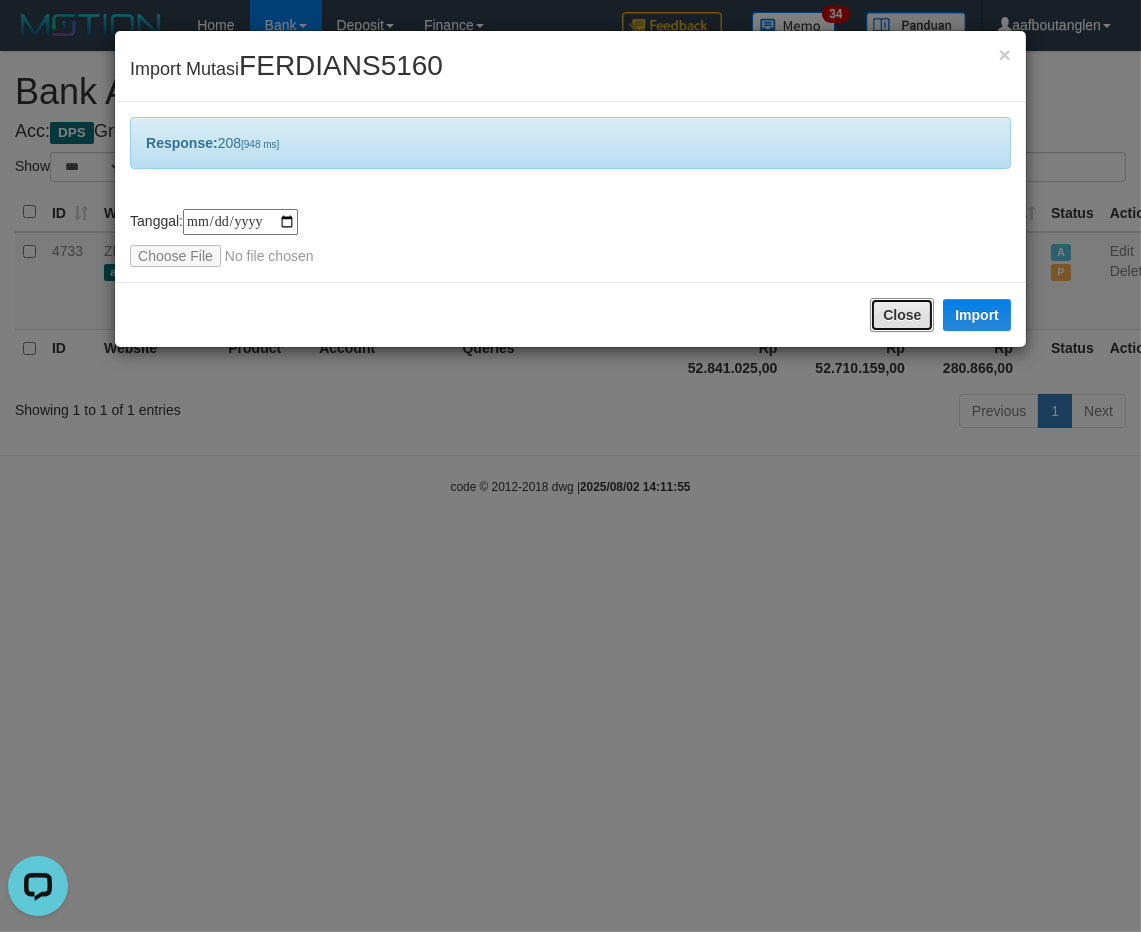 drag, startPoint x: 875, startPoint y: 311, endPoint x: 875, endPoint y: 325, distance: 14 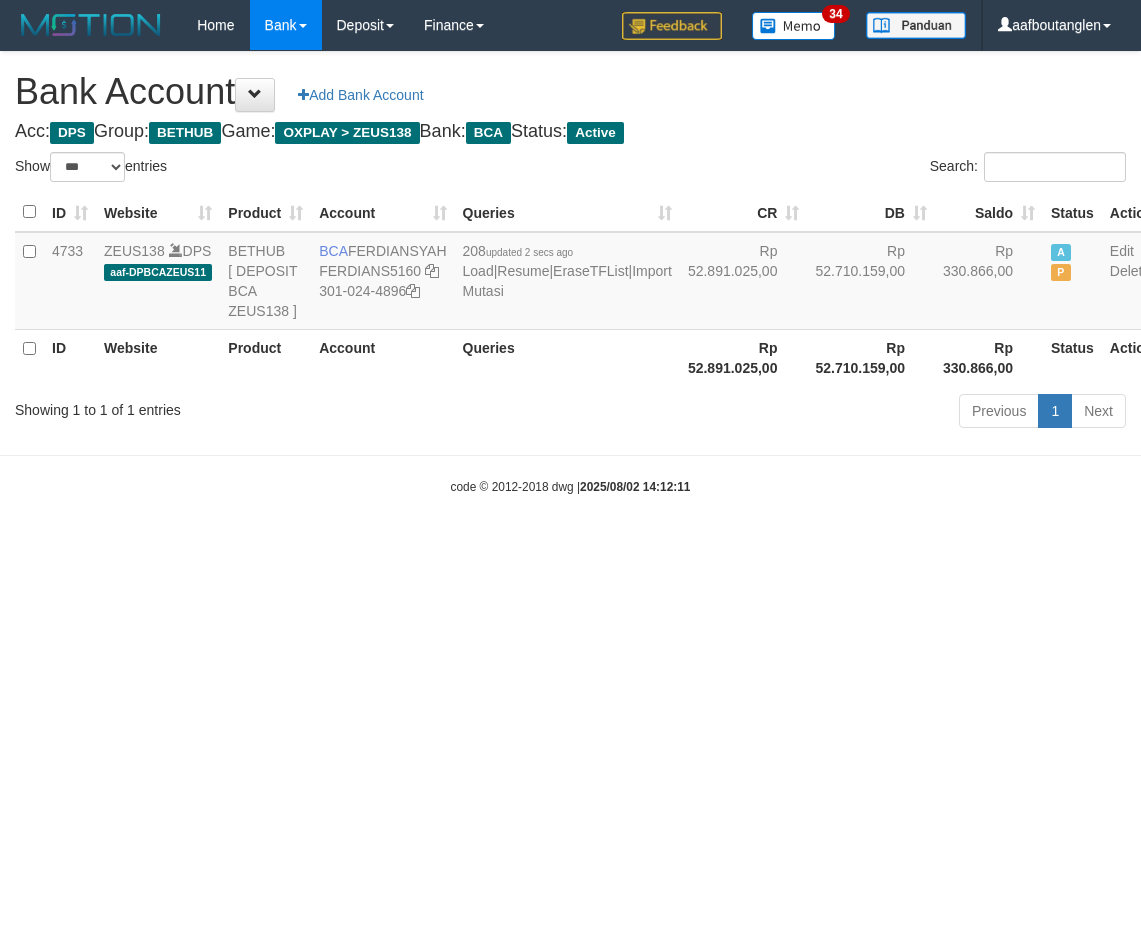 select on "***" 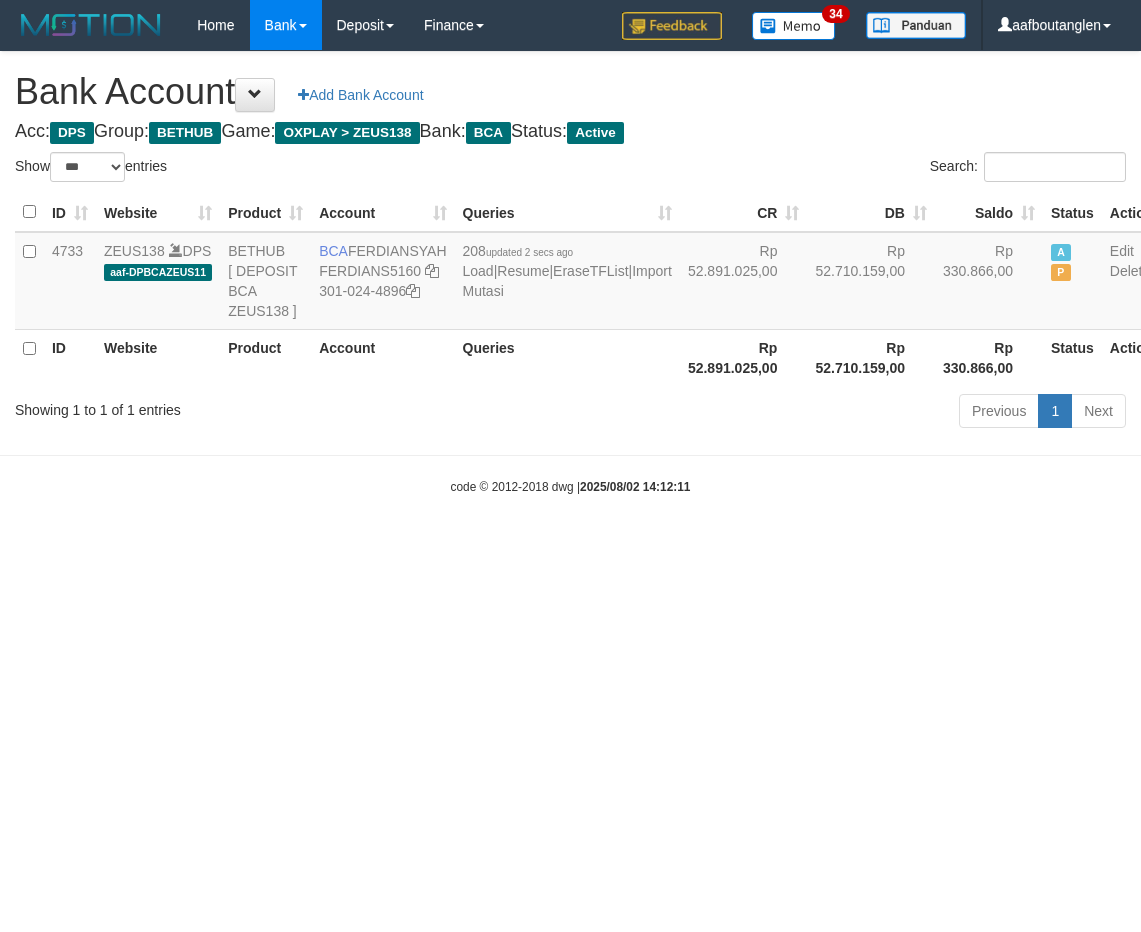 scroll, scrollTop: 0, scrollLeft: 0, axis: both 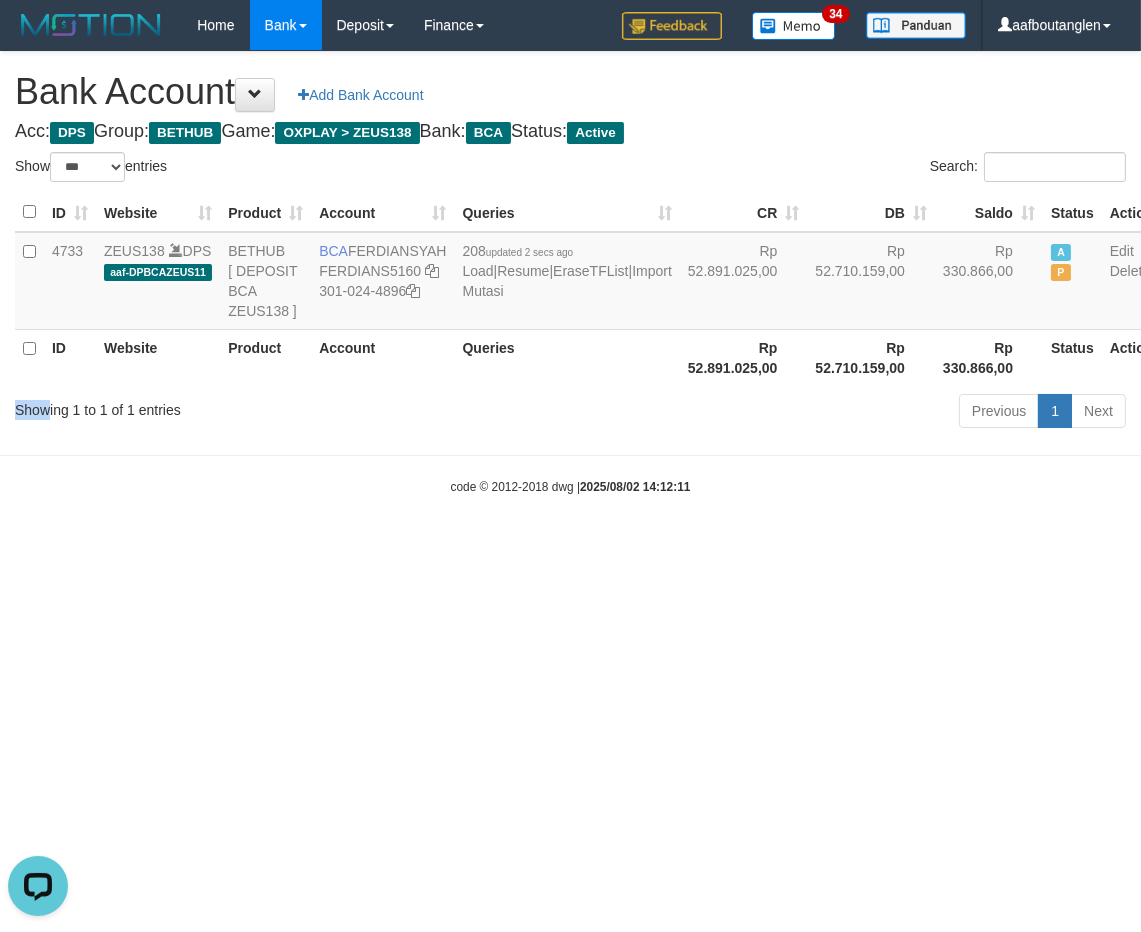 drag, startPoint x: 18, startPoint y: 462, endPoint x: 163, endPoint y: 465, distance: 145.03104 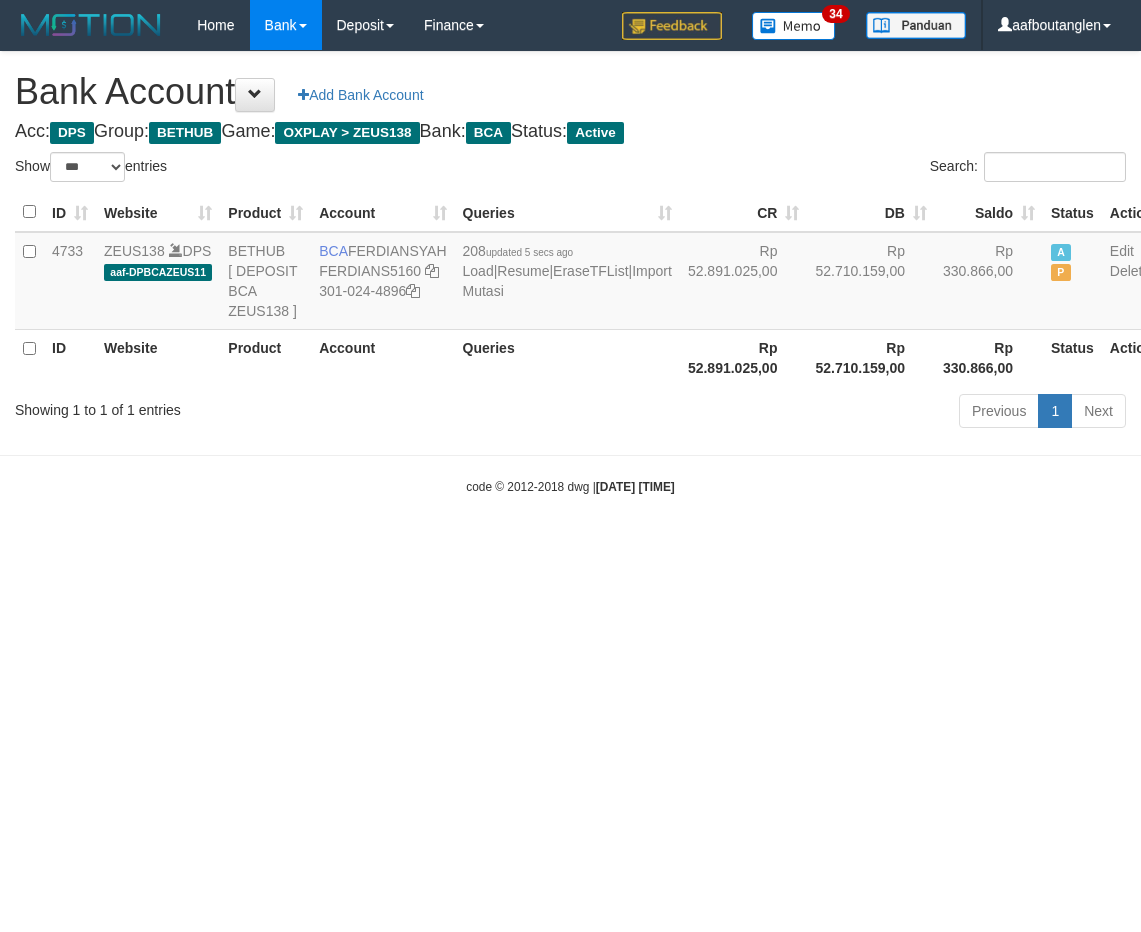 select on "***" 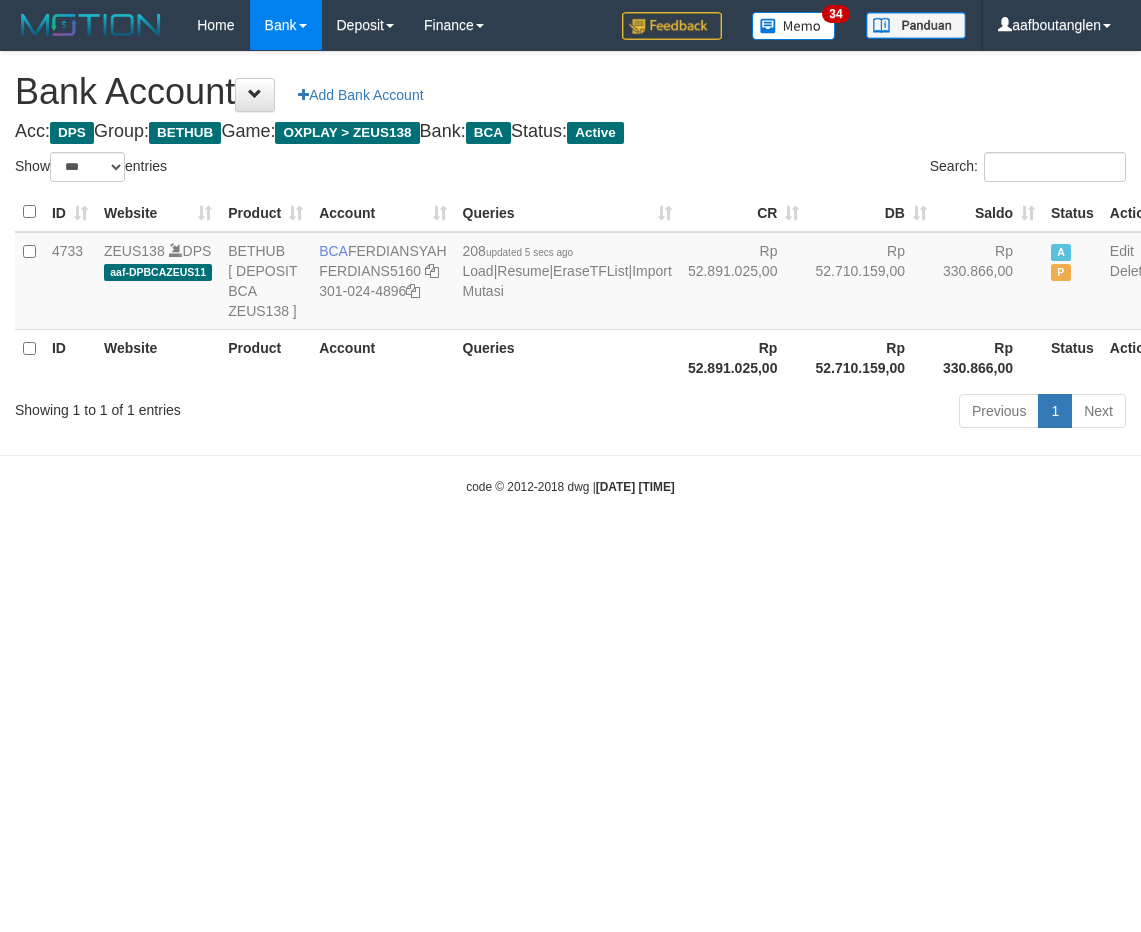 scroll, scrollTop: 0, scrollLeft: 0, axis: both 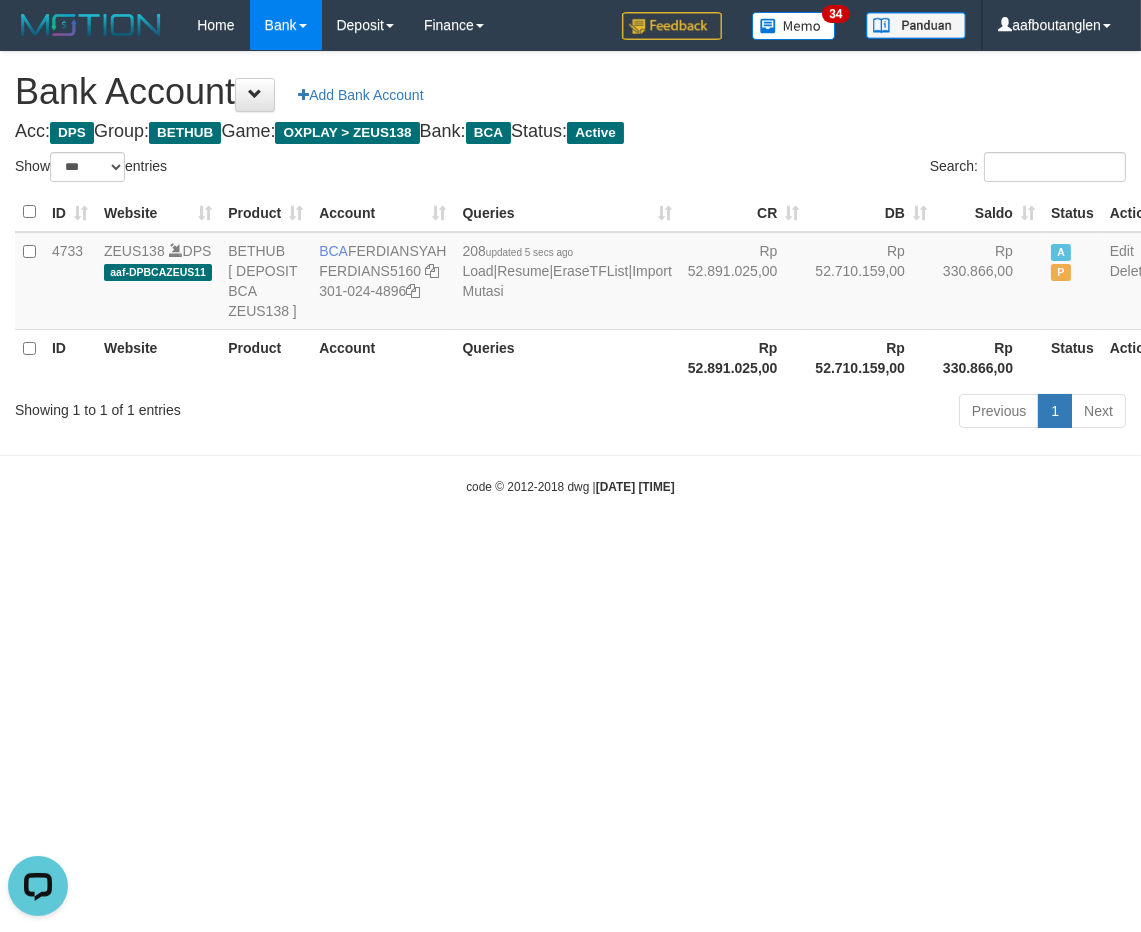 click on "Toggle navigation
Home
Bank
Account List
Deposit
DPS List
History
Note DPS
Finance
Financial Data
aafboutanglen
My Profile
Log Out
34" at bounding box center [570, 273] 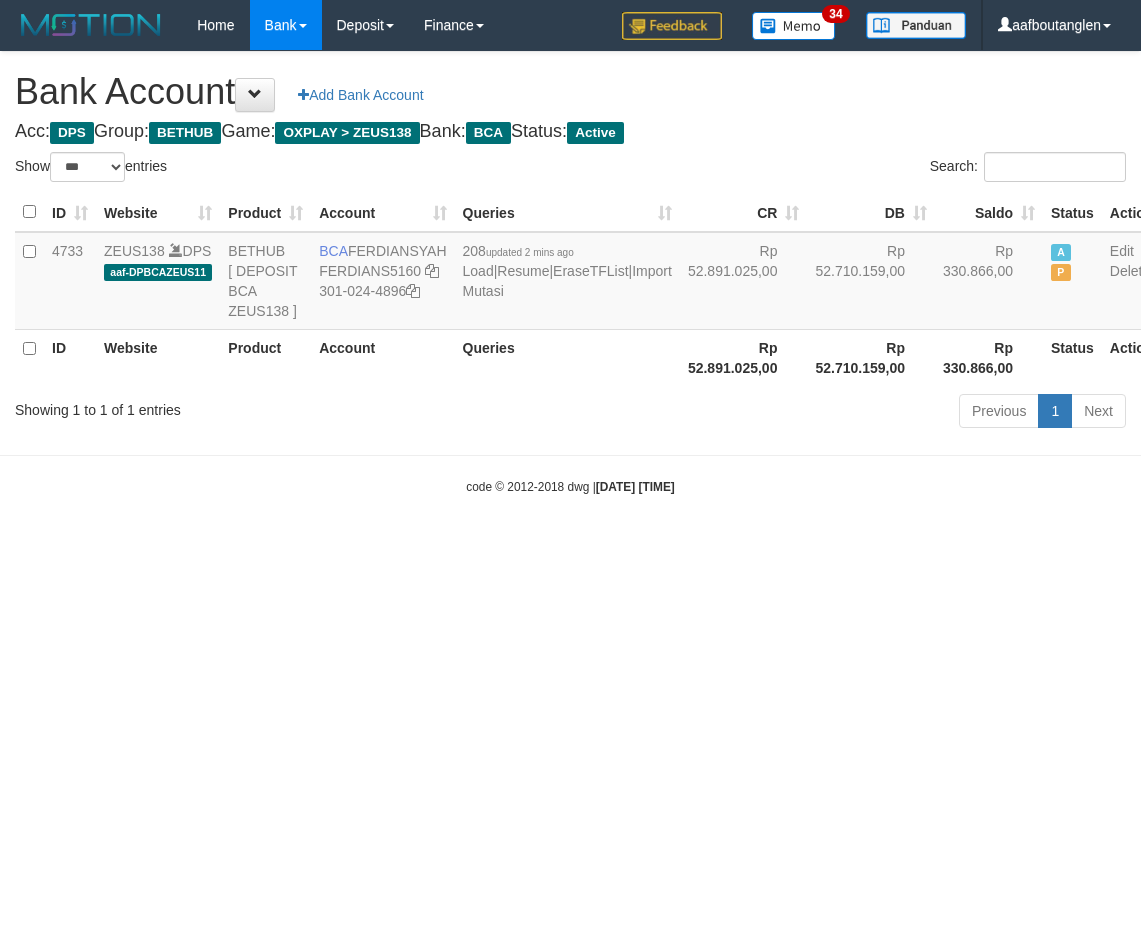select on "***" 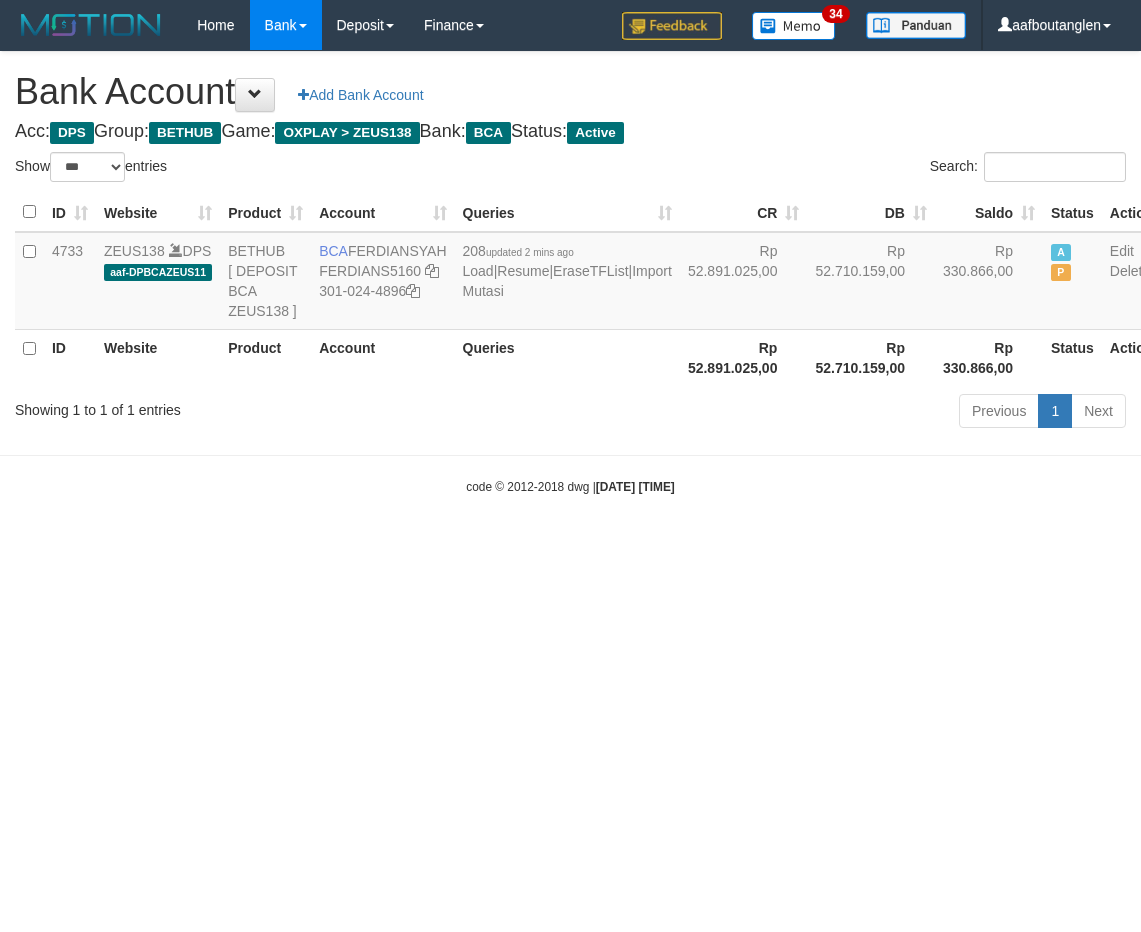 scroll, scrollTop: 0, scrollLeft: 0, axis: both 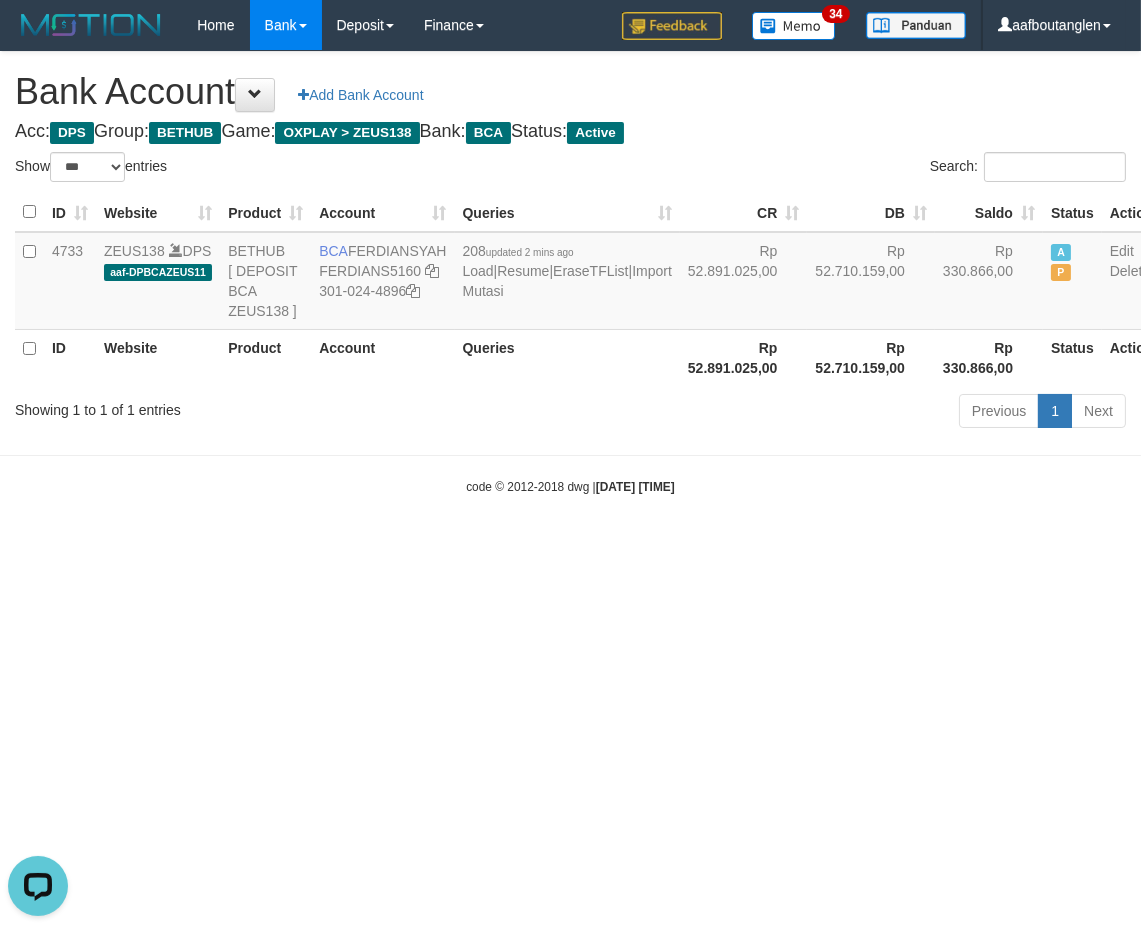 drag, startPoint x: 75, startPoint y: 551, endPoint x: 95, endPoint y: 547, distance: 20.396078 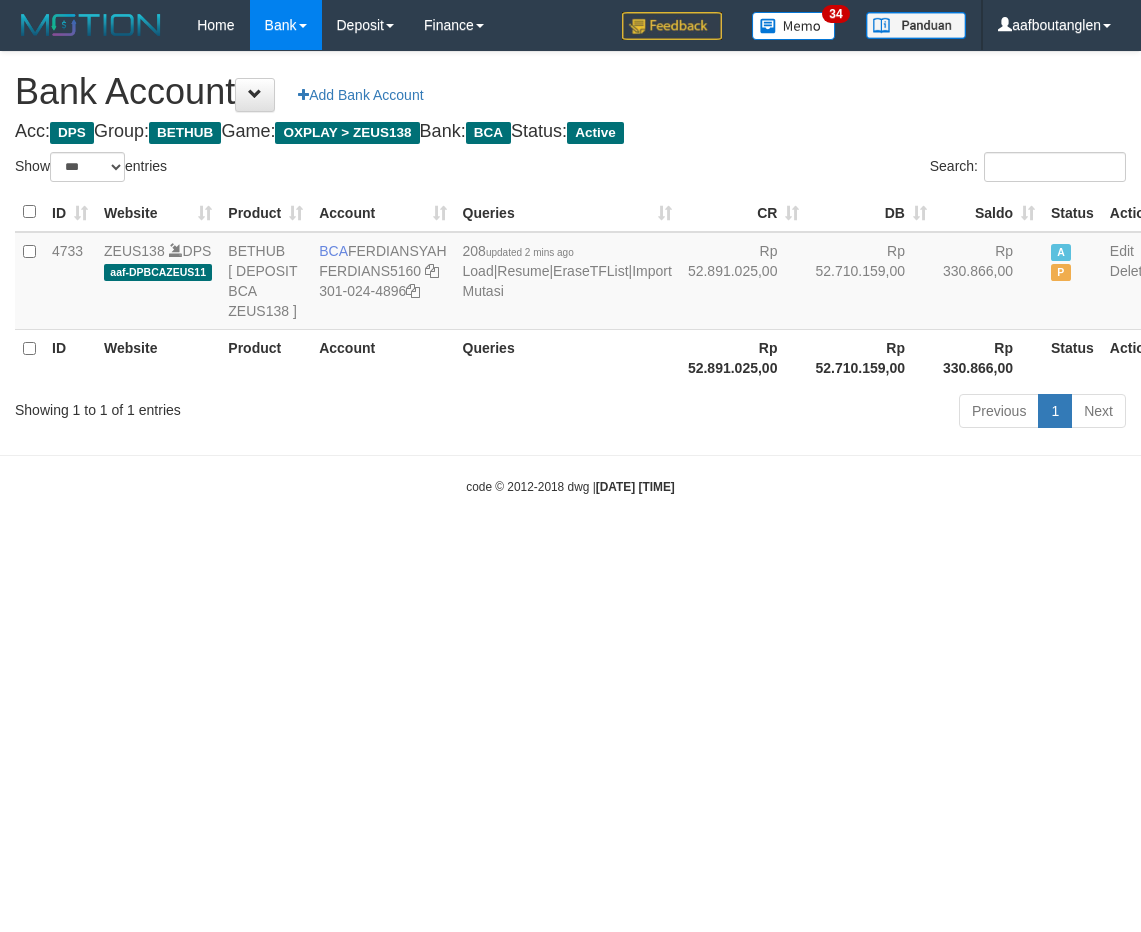 select on "***" 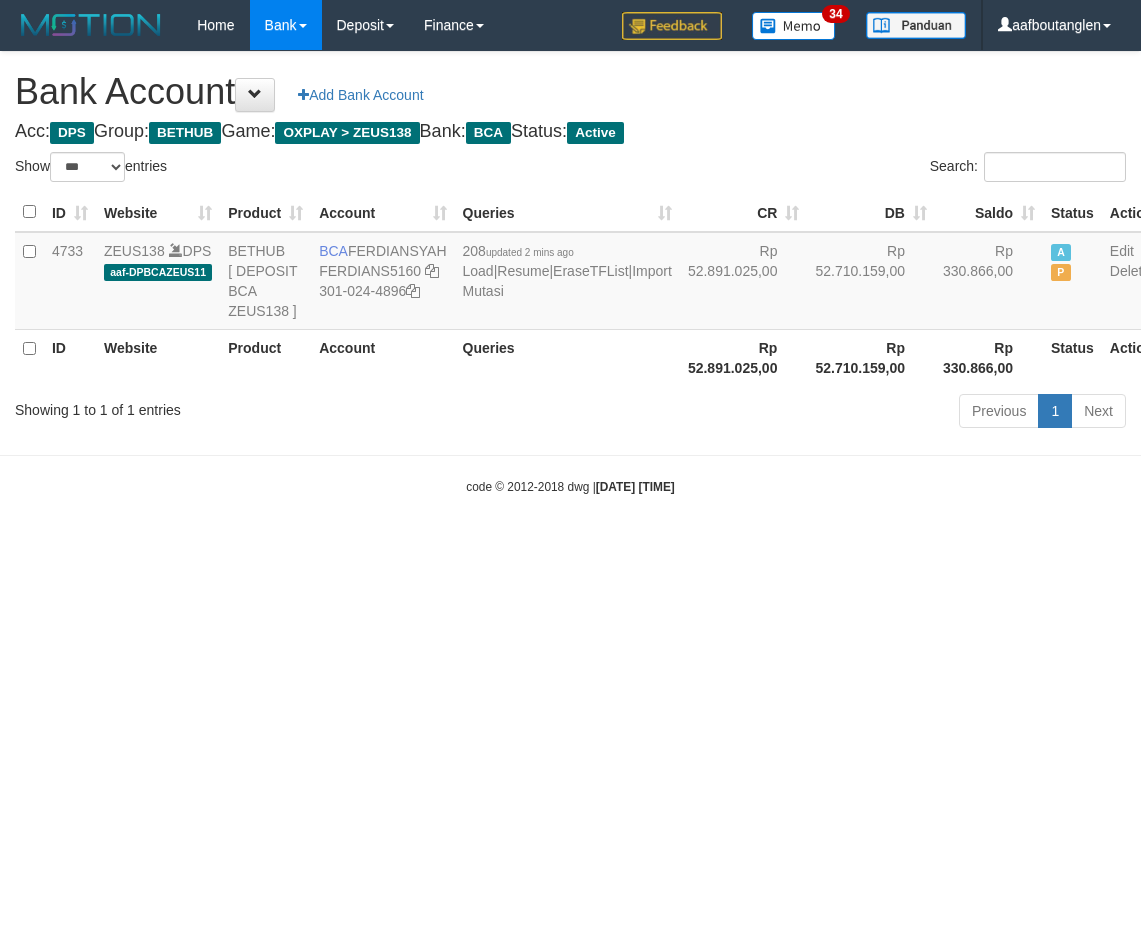 scroll, scrollTop: 0, scrollLeft: 0, axis: both 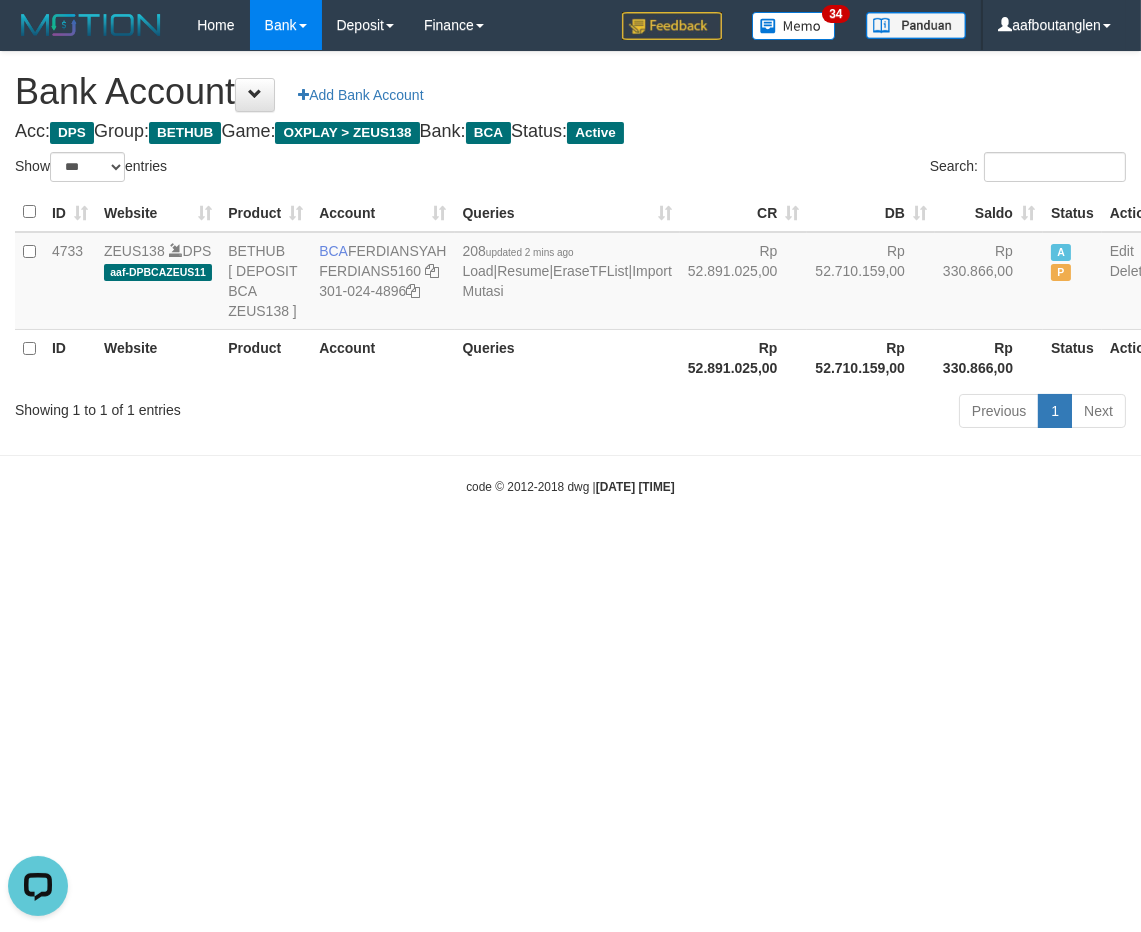click on "Toggle navigation
Home
Bank
Account List
Deposit
DPS List
History
Note DPS
Finance
Financial Data
aafboutanglen
My Profile
Log Out
34" at bounding box center (570, 273) 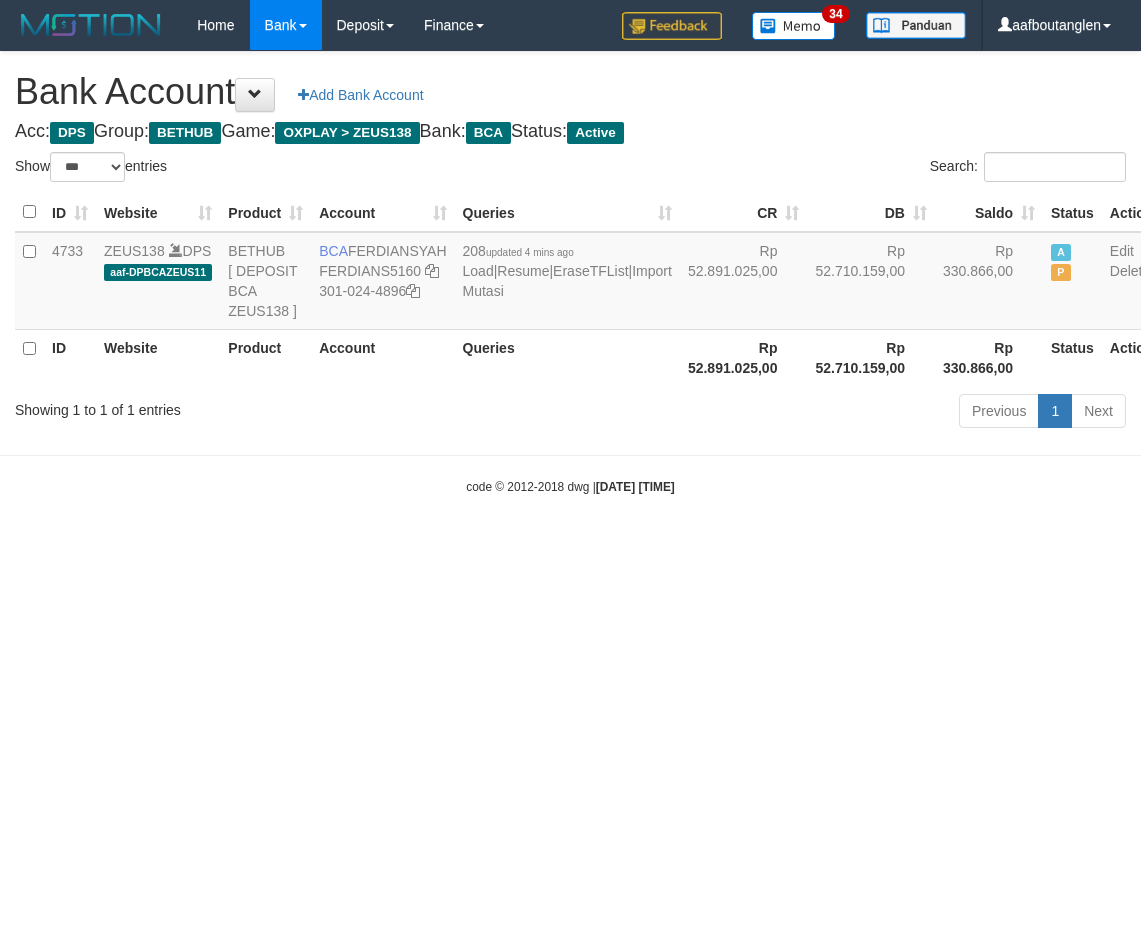 select on "***" 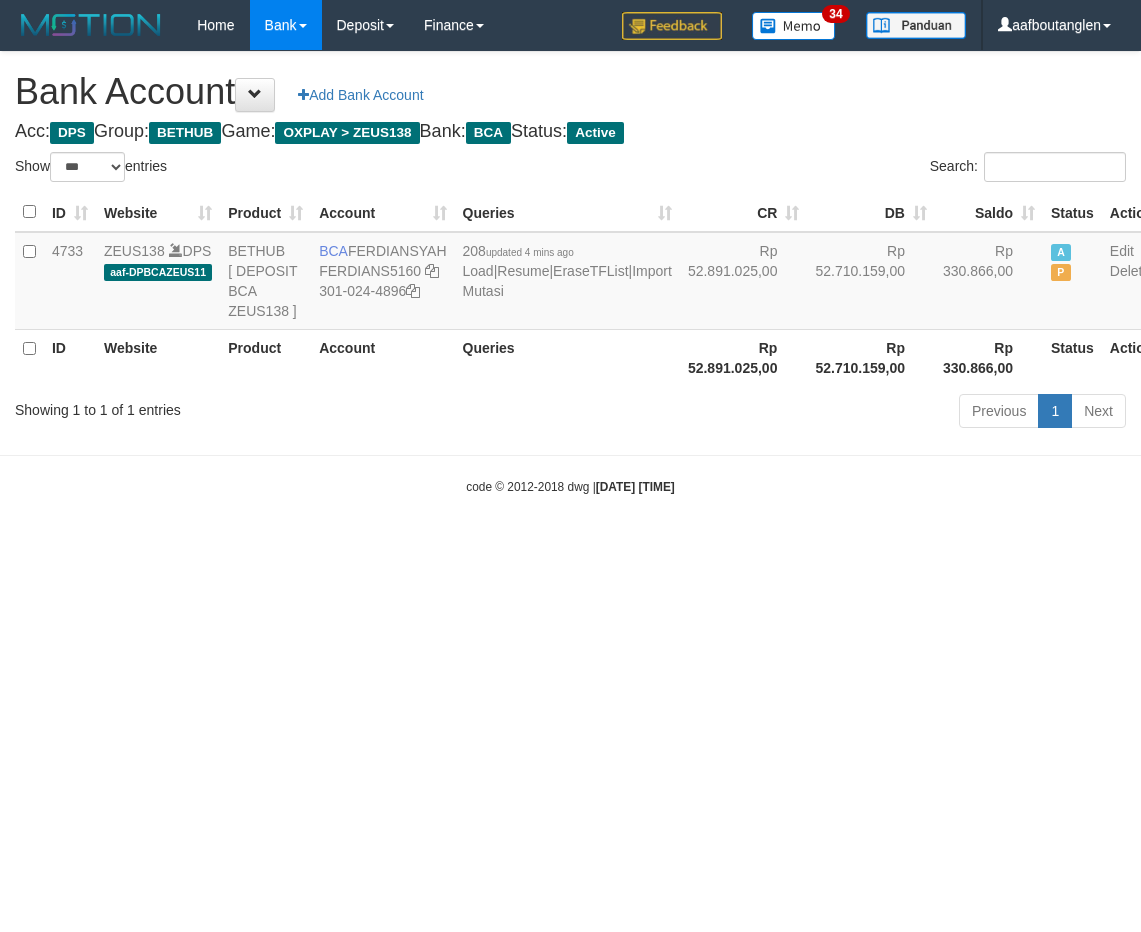 scroll, scrollTop: 0, scrollLeft: 0, axis: both 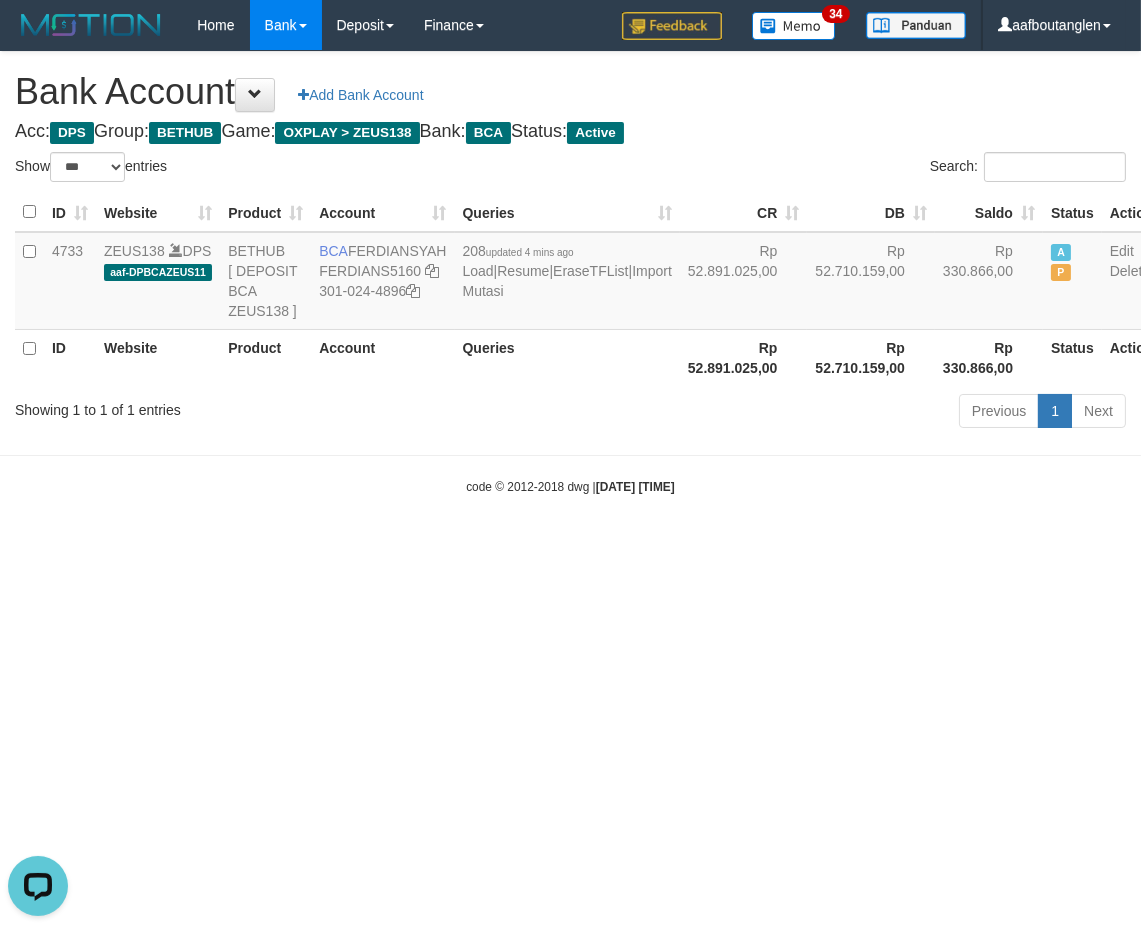click on "Toggle navigation
Home
Bank
Account List
Deposit
DPS List
History
Note DPS
Finance
Financial Data
aafboutanglen
My Profile
Log Out
34" at bounding box center (570, 273) 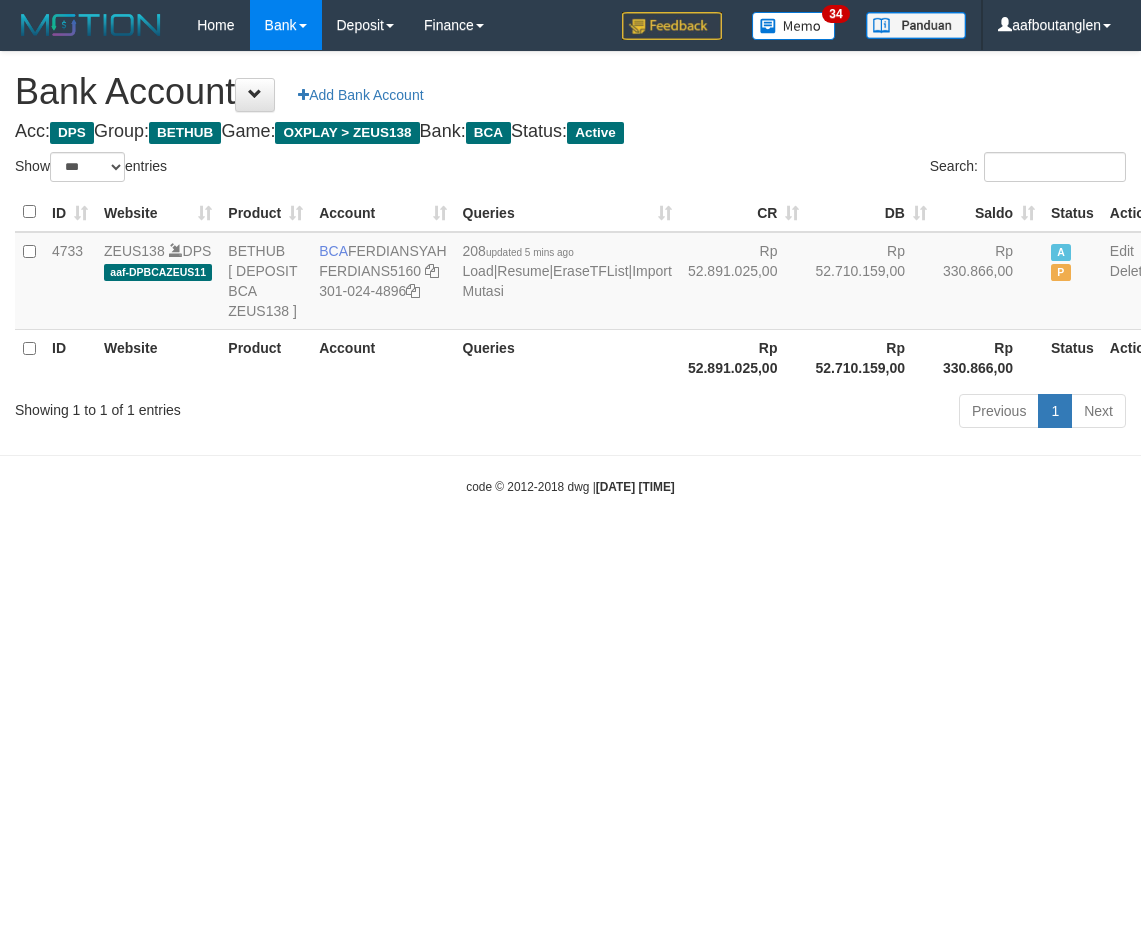 select on "***" 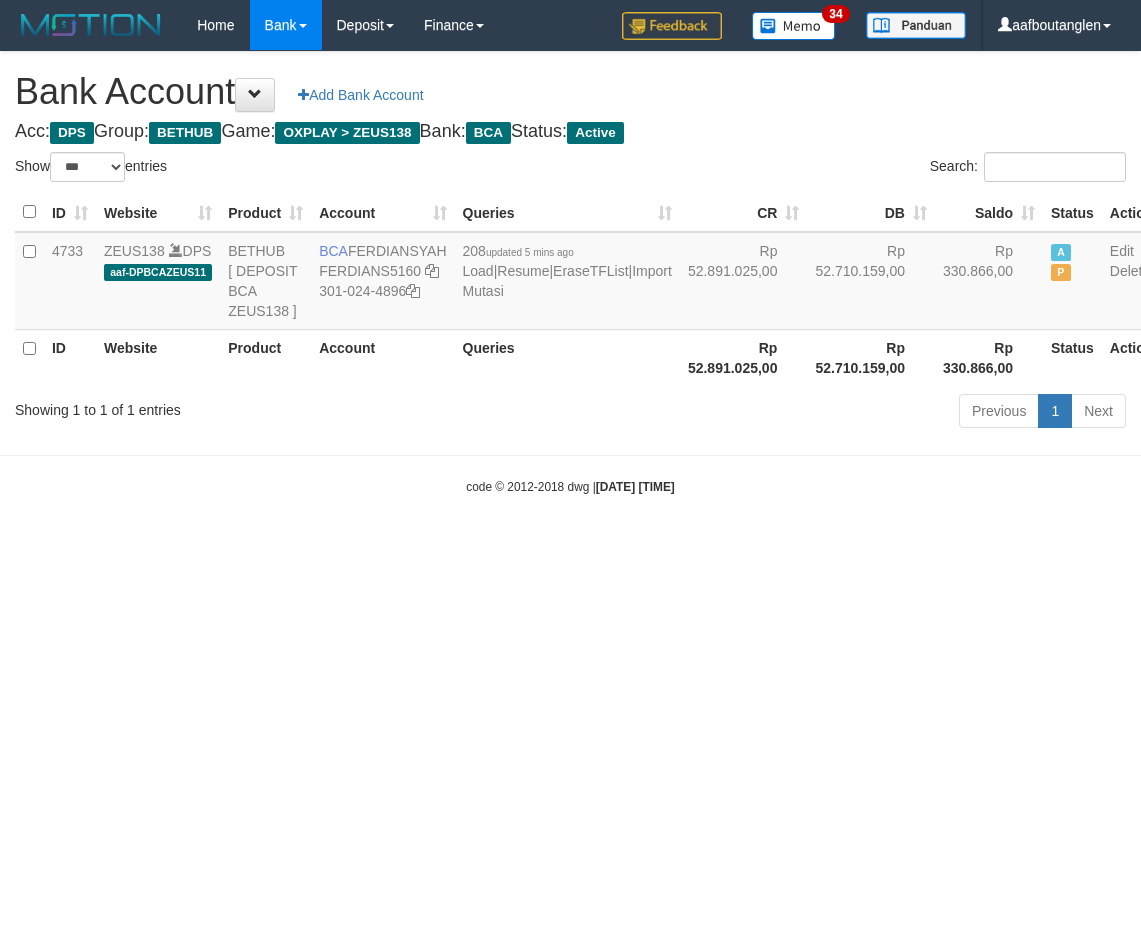 scroll, scrollTop: 0, scrollLeft: 0, axis: both 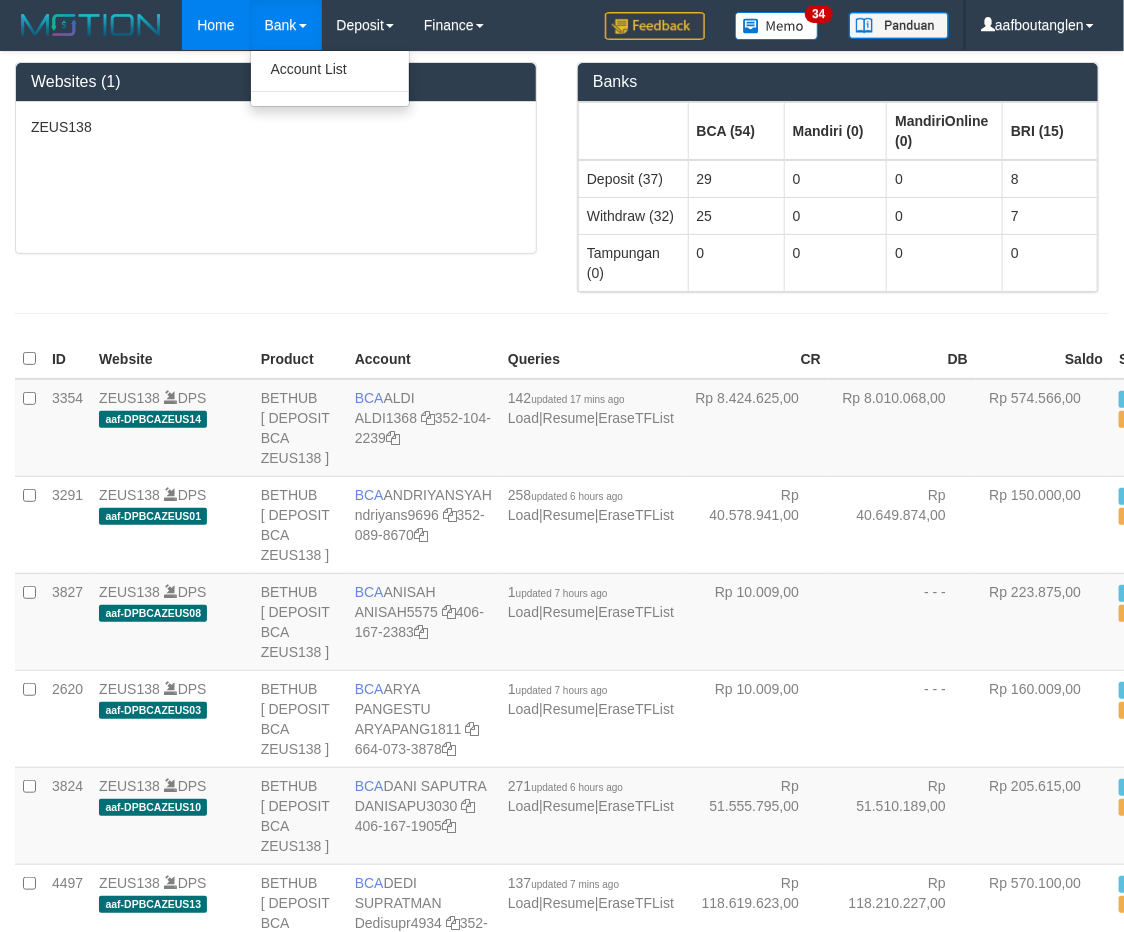 click on "Account List" at bounding box center (330, 78) 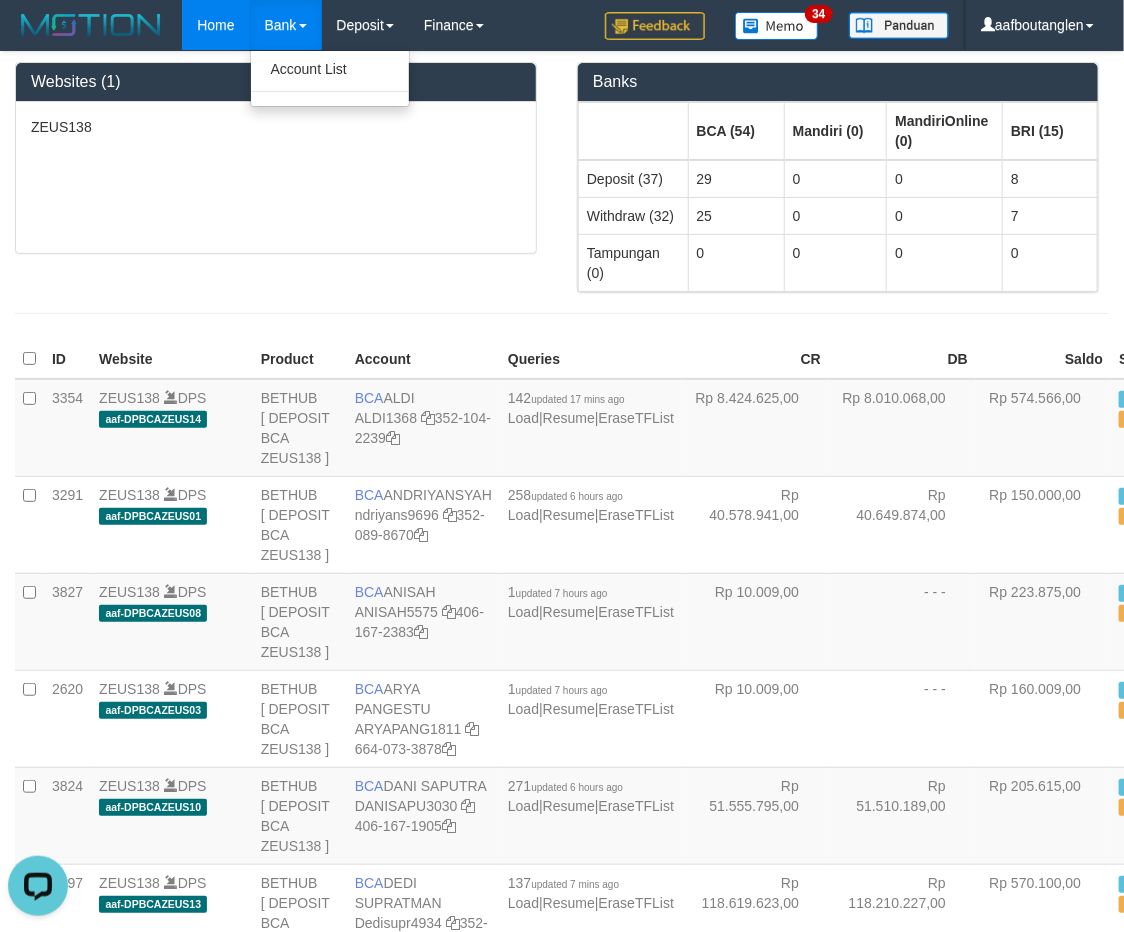 scroll, scrollTop: 0, scrollLeft: 0, axis: both 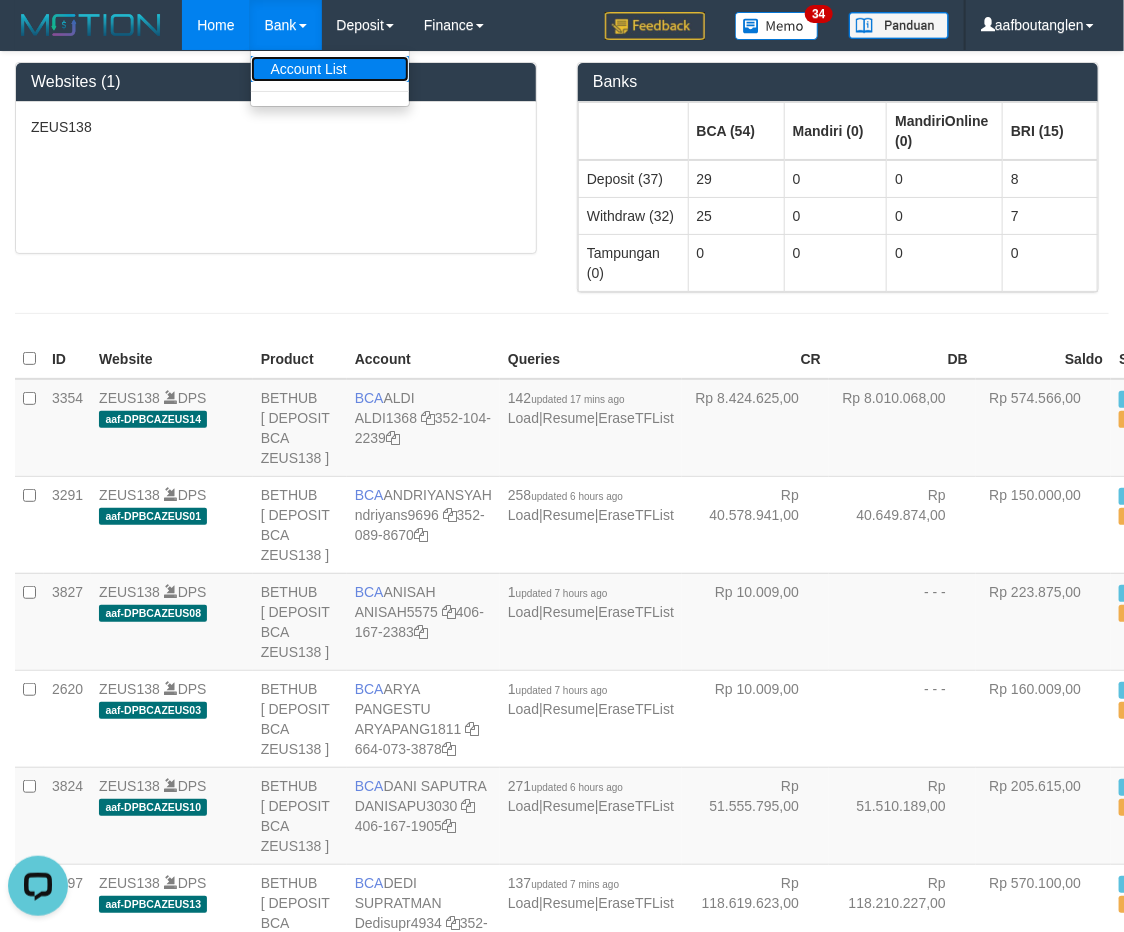 click on "Account List" at bounding box center (330, 69) 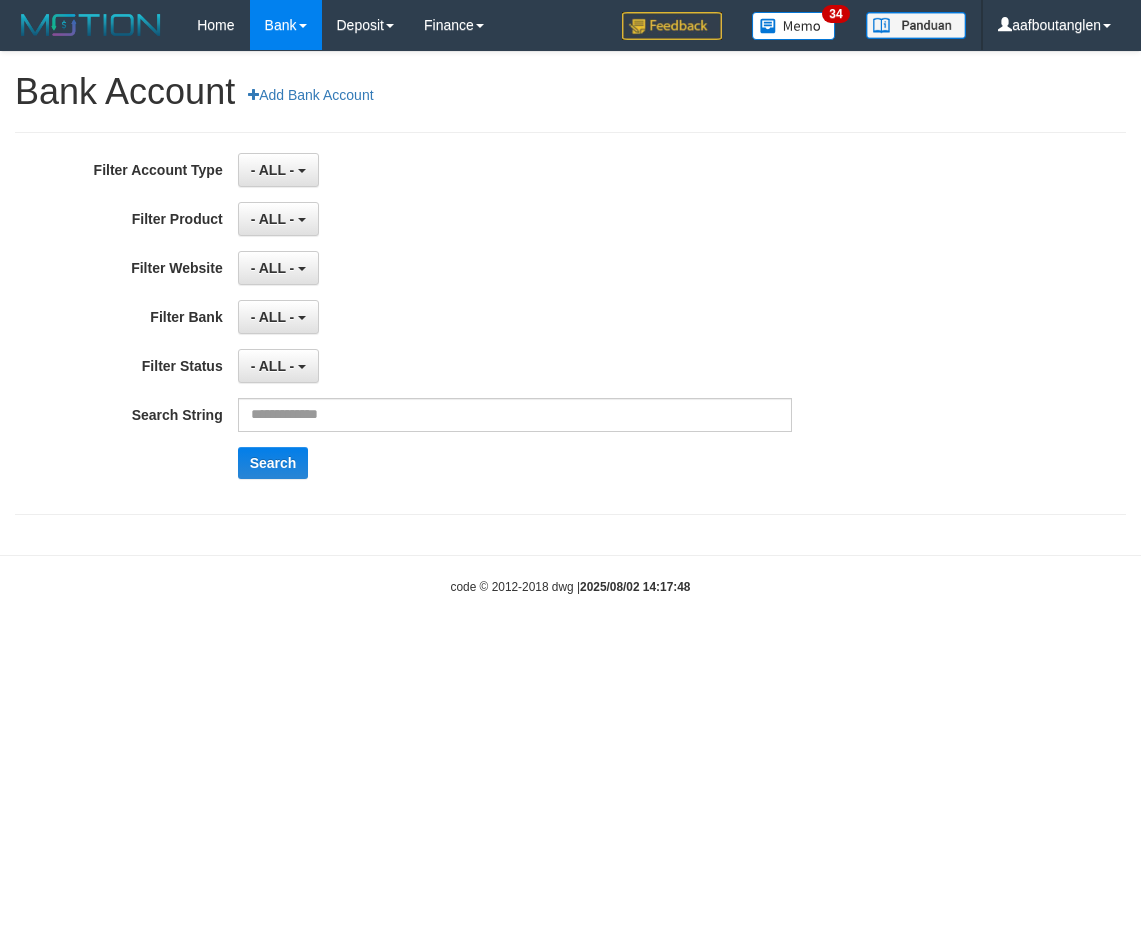 scroll, scrollTop: 0, scrollLeft: 0, axis: both 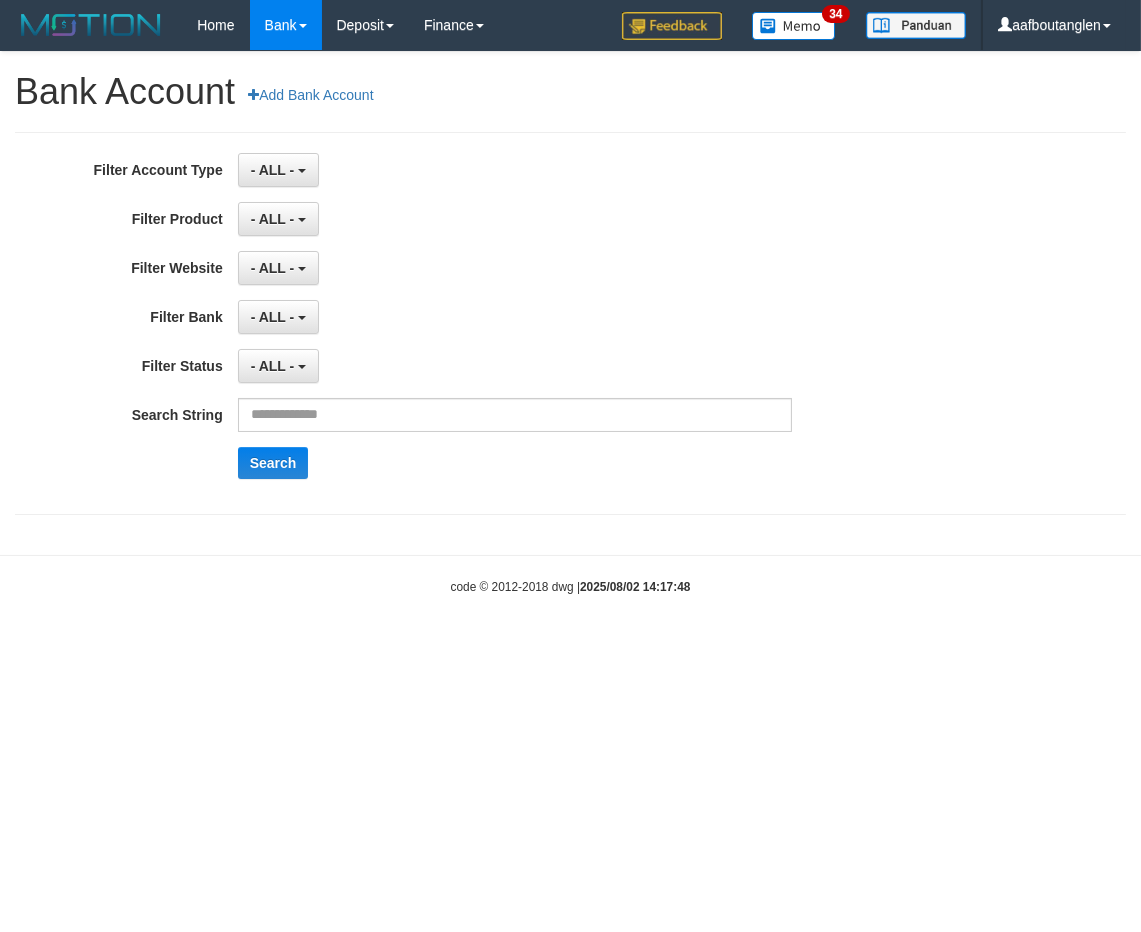 click on "**********" at bounding box center (570, 323) 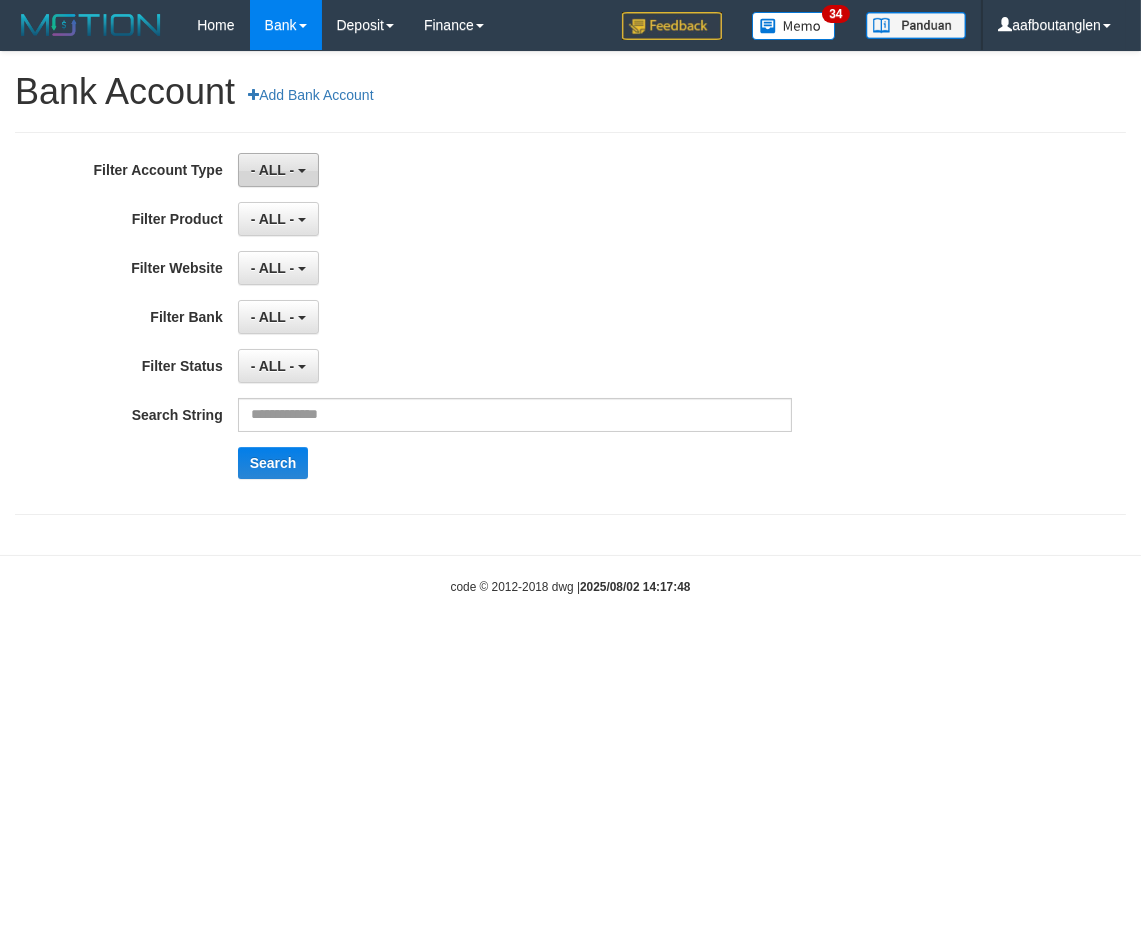 click on "- ALL -" at bounding box center (278, 170) 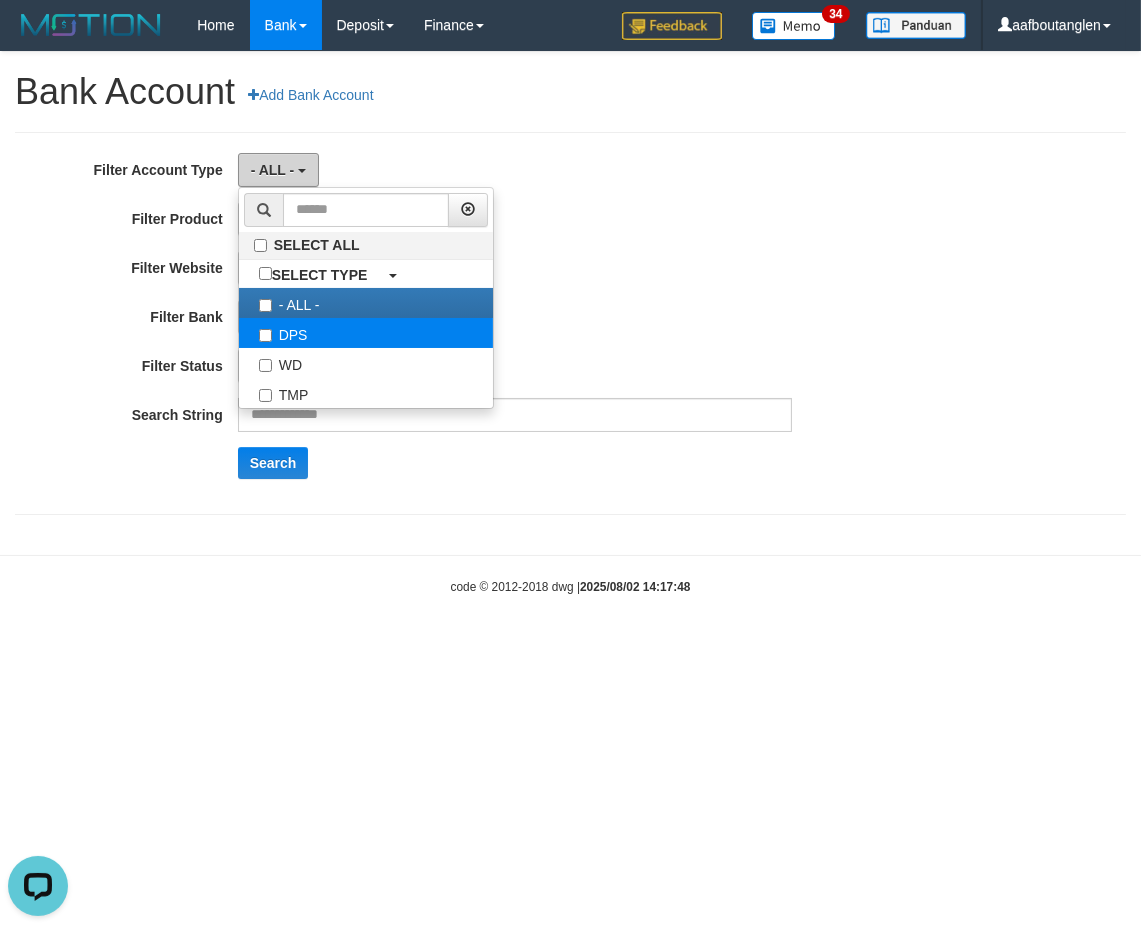 scroll, scrollTop: 0, scrollLeft: 0, axis: both 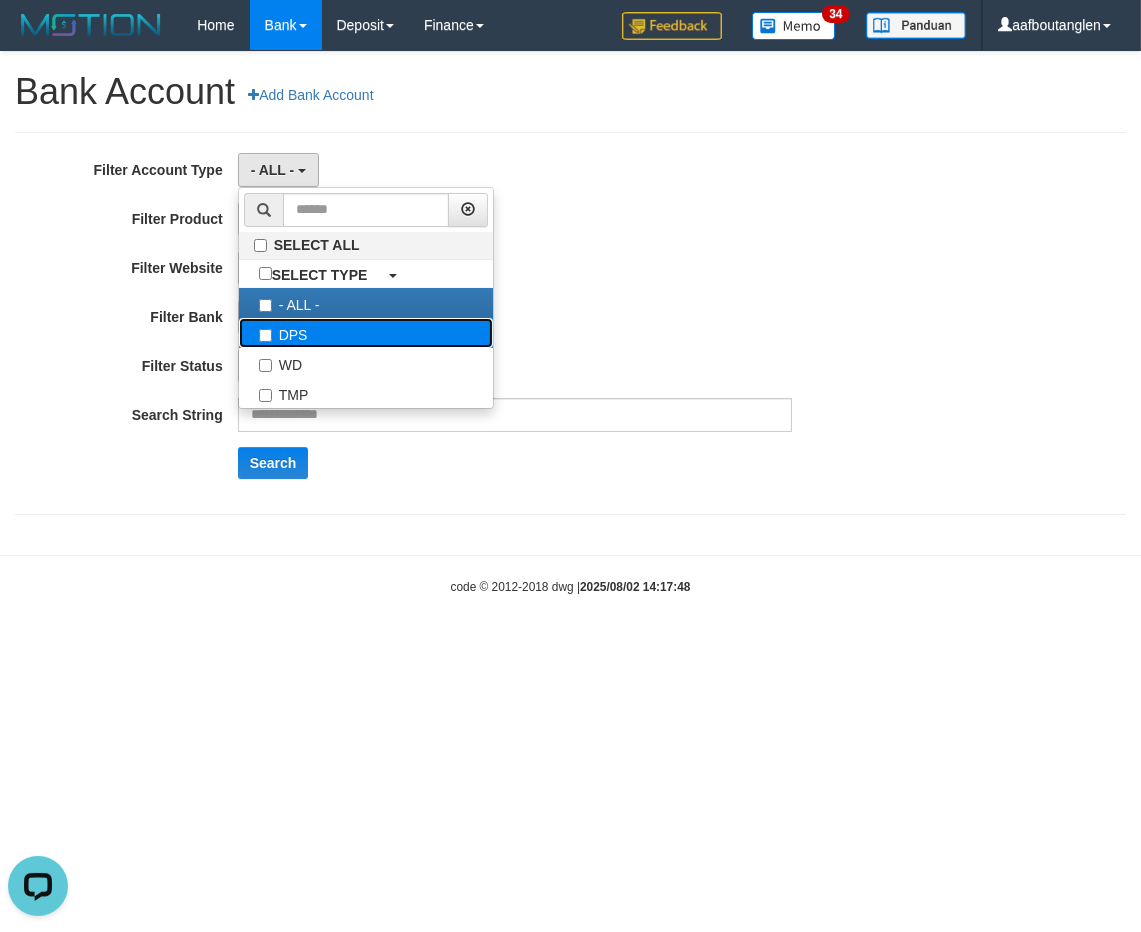 click on "DPS" at bounding box center (366, 333) 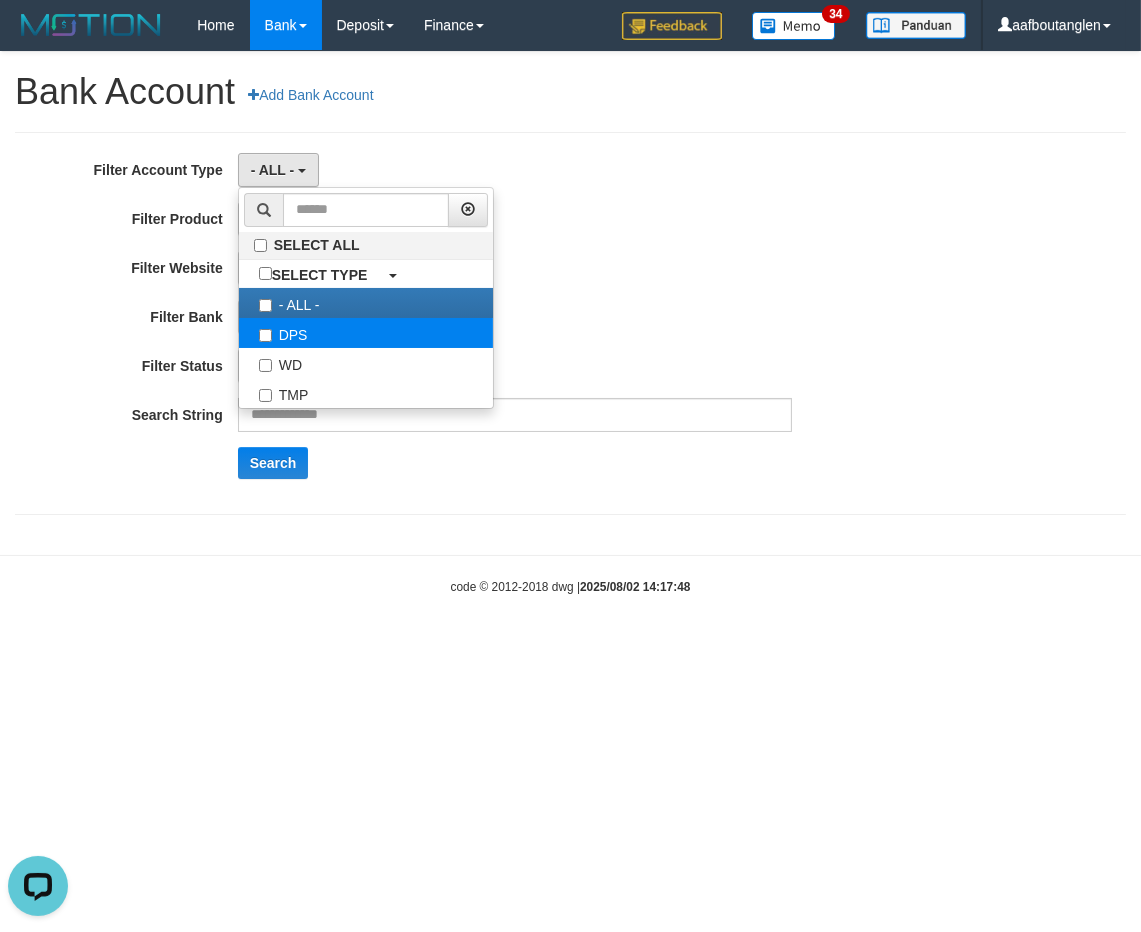 select on "***" 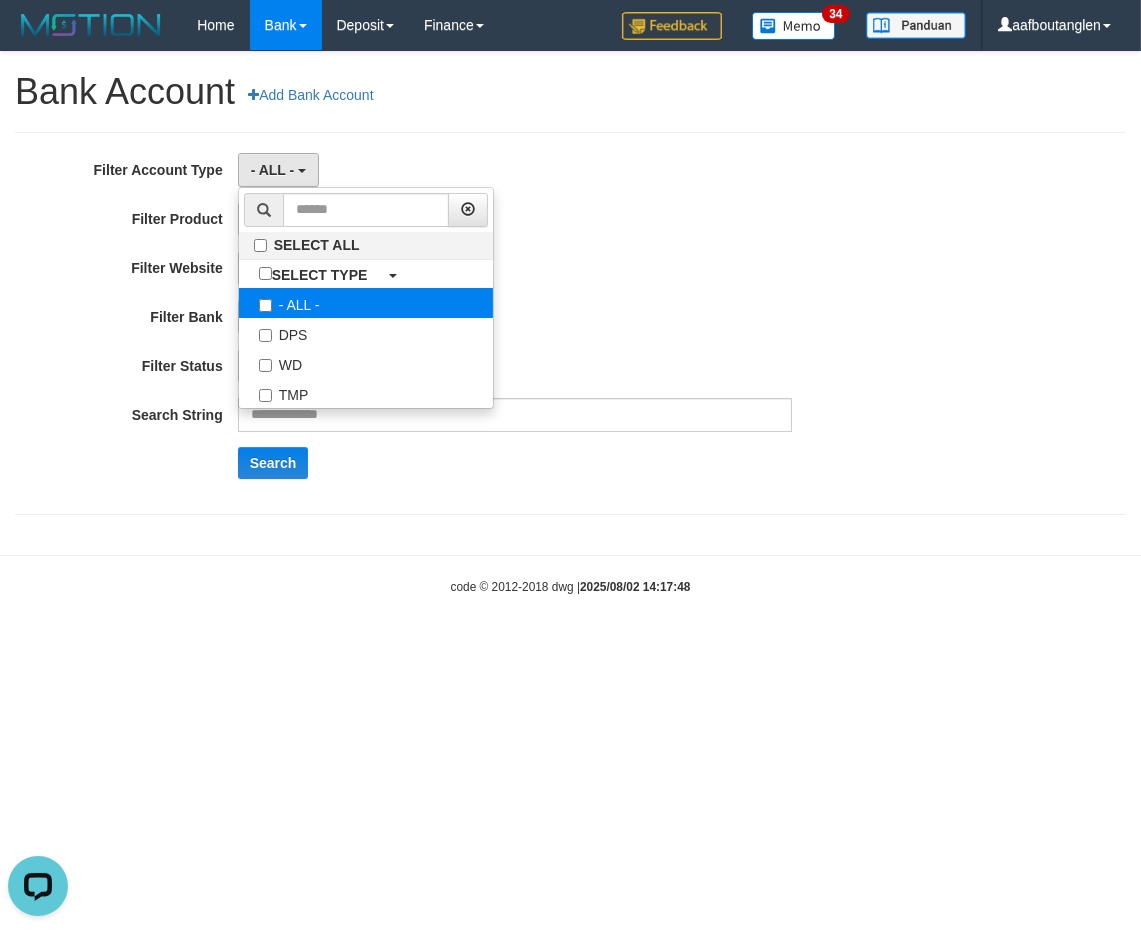 scroll, scrollTop: 17, scrollLeft: 0, axis: vertical 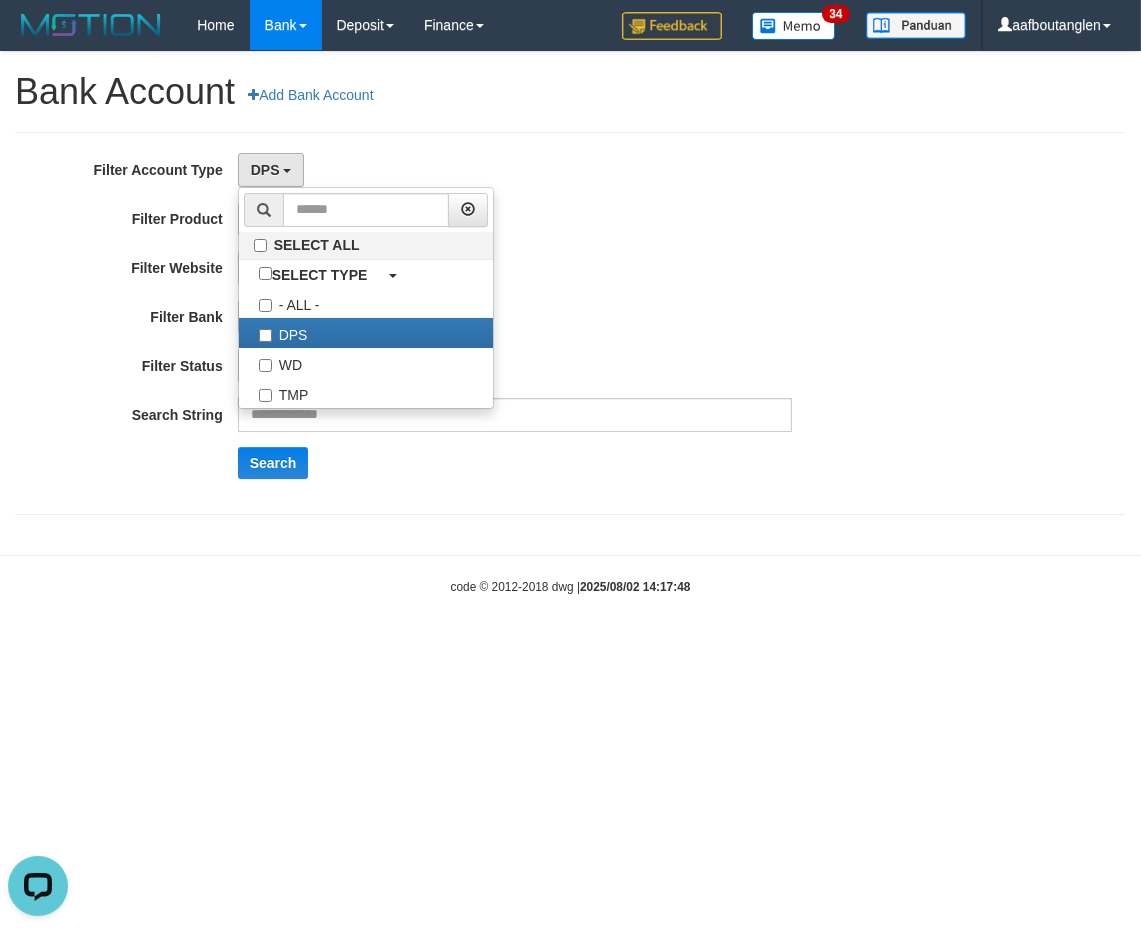 click on "**********" at bounding box center (475, 323) 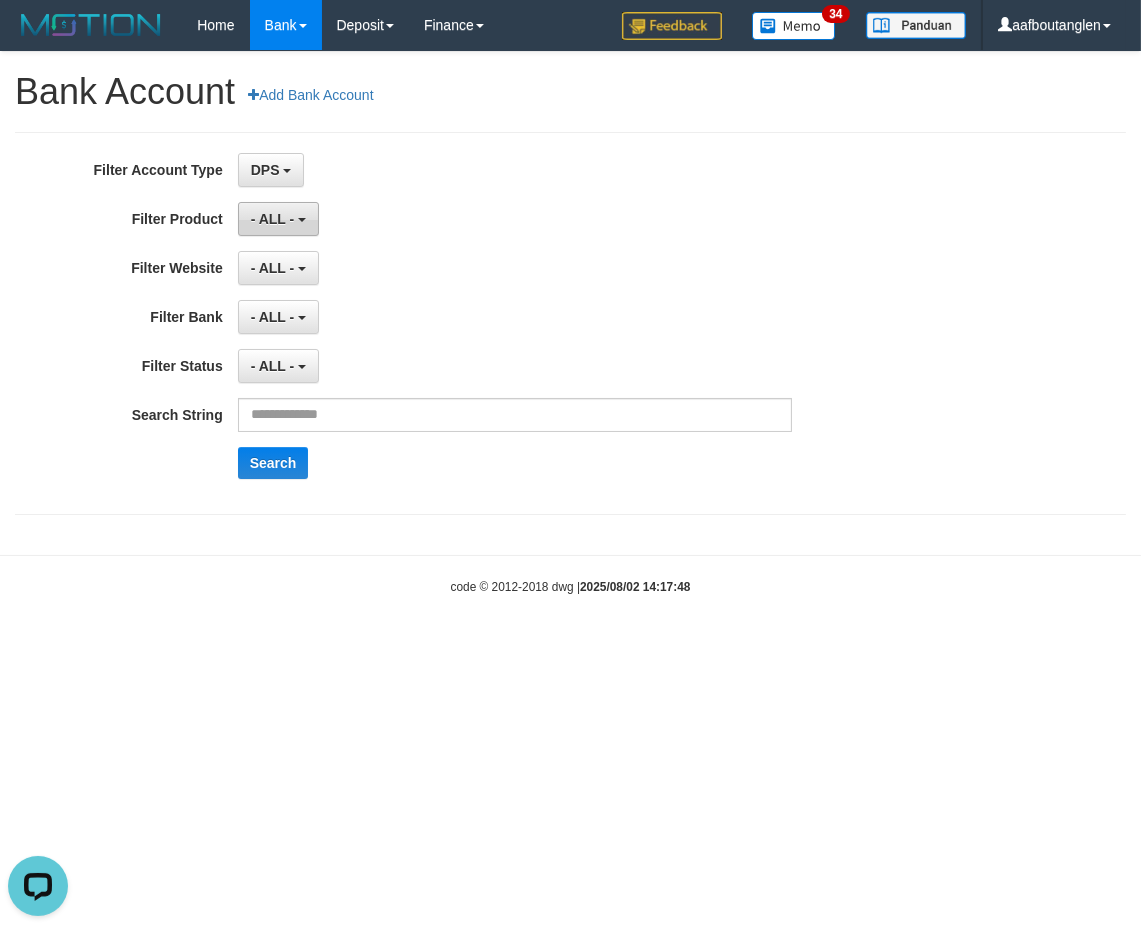 click on "- ALL -" at bounding box center (273, 219) 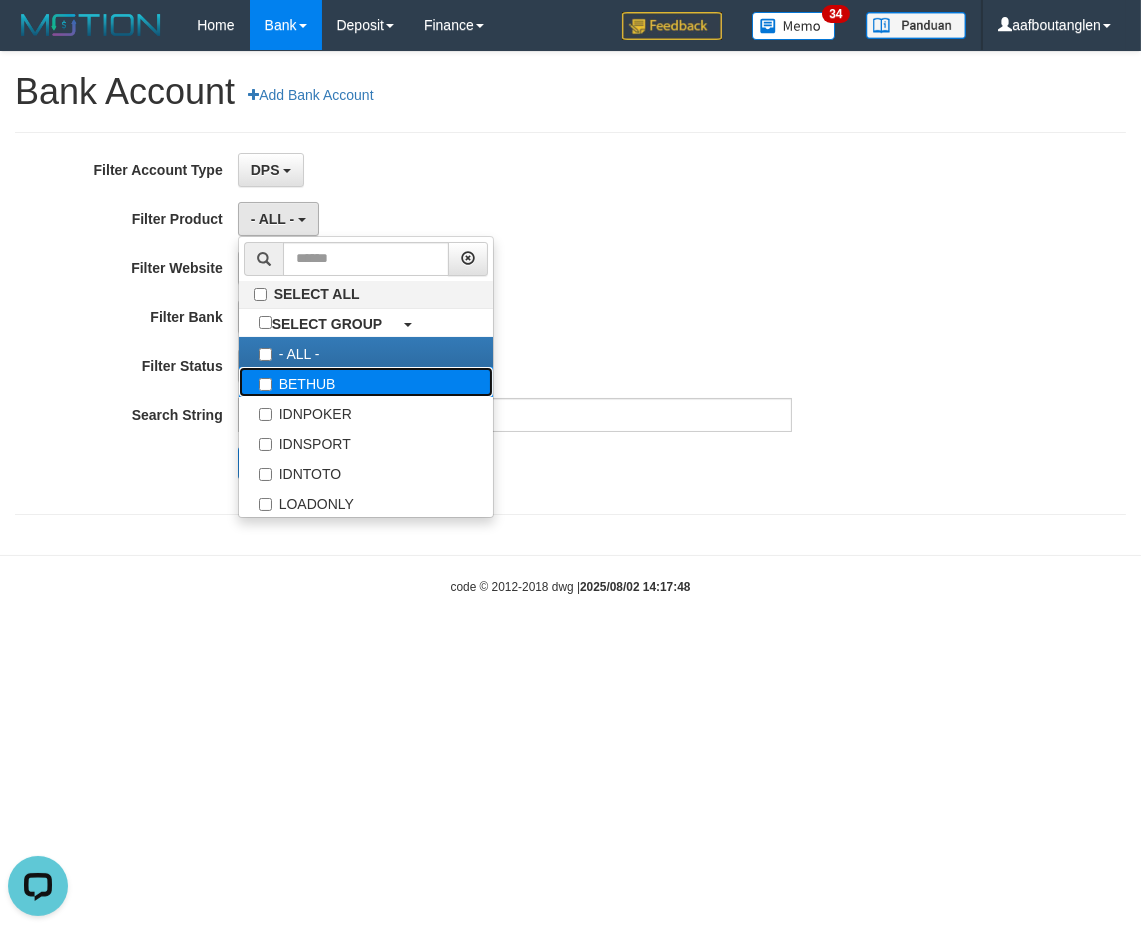 click on "BETHUB" at bounding box center (366, 382) 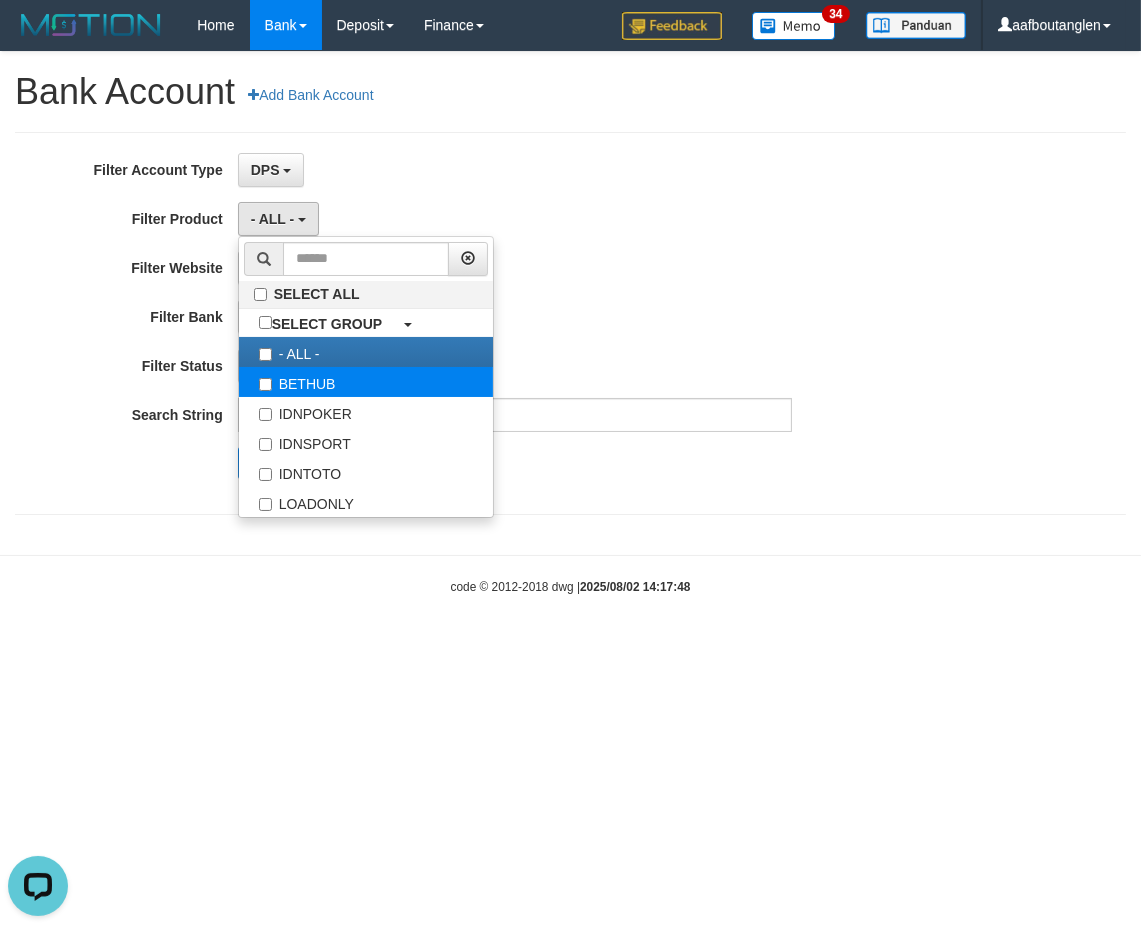 select on "*" 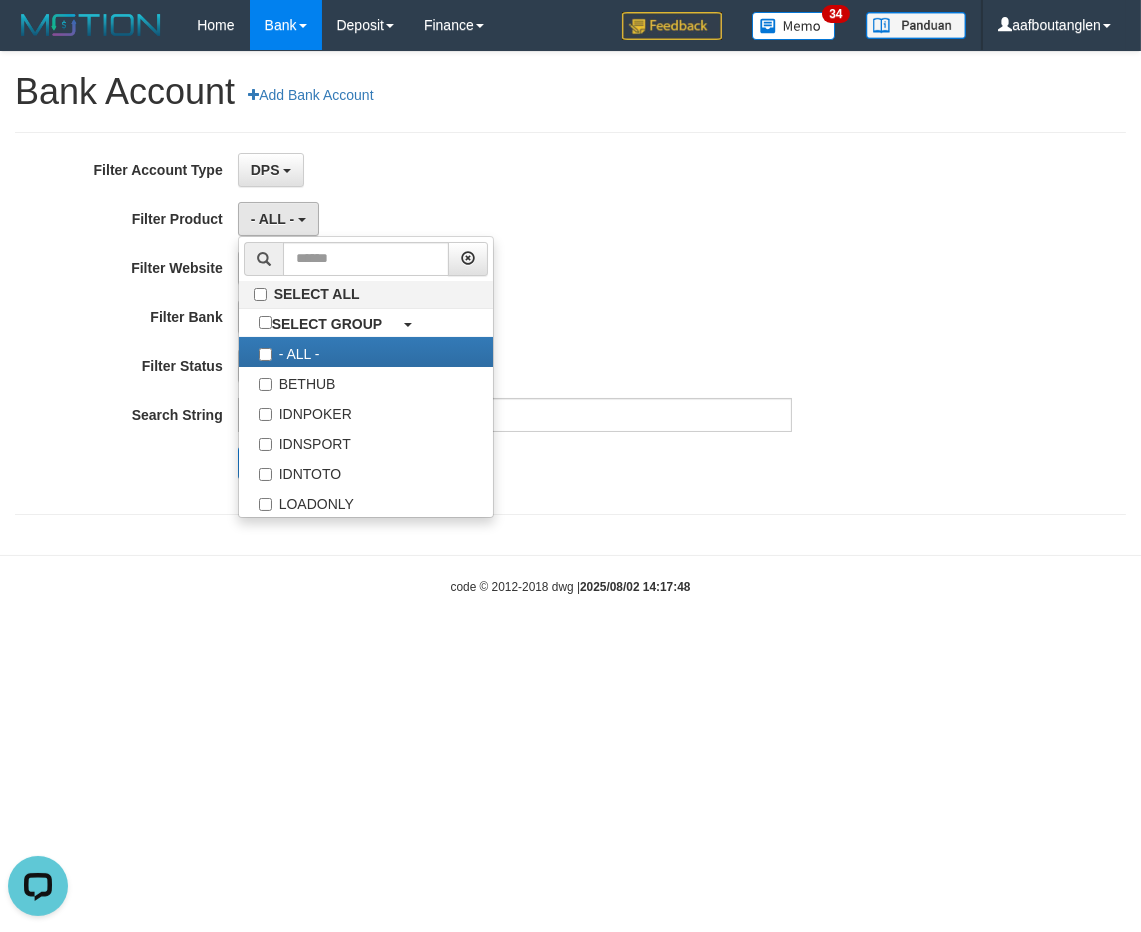scroll, scrollTop: 17, scrollLeft: 0, axis: vertical 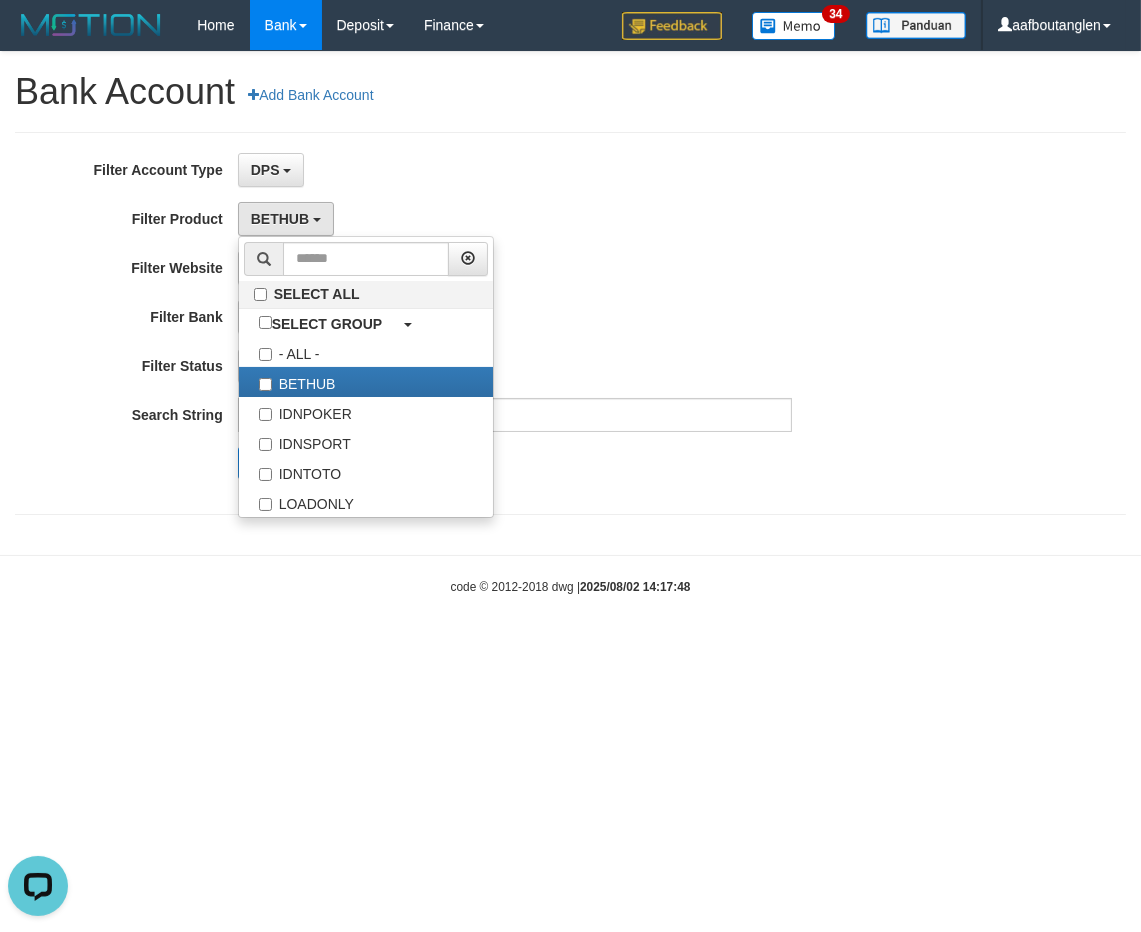 click on "- ALL -    - select status -  - ALL -
ACTIVE
NOT ACTIVE
BLOCKED
ATM-LOST" at bounding box center (515, 366) 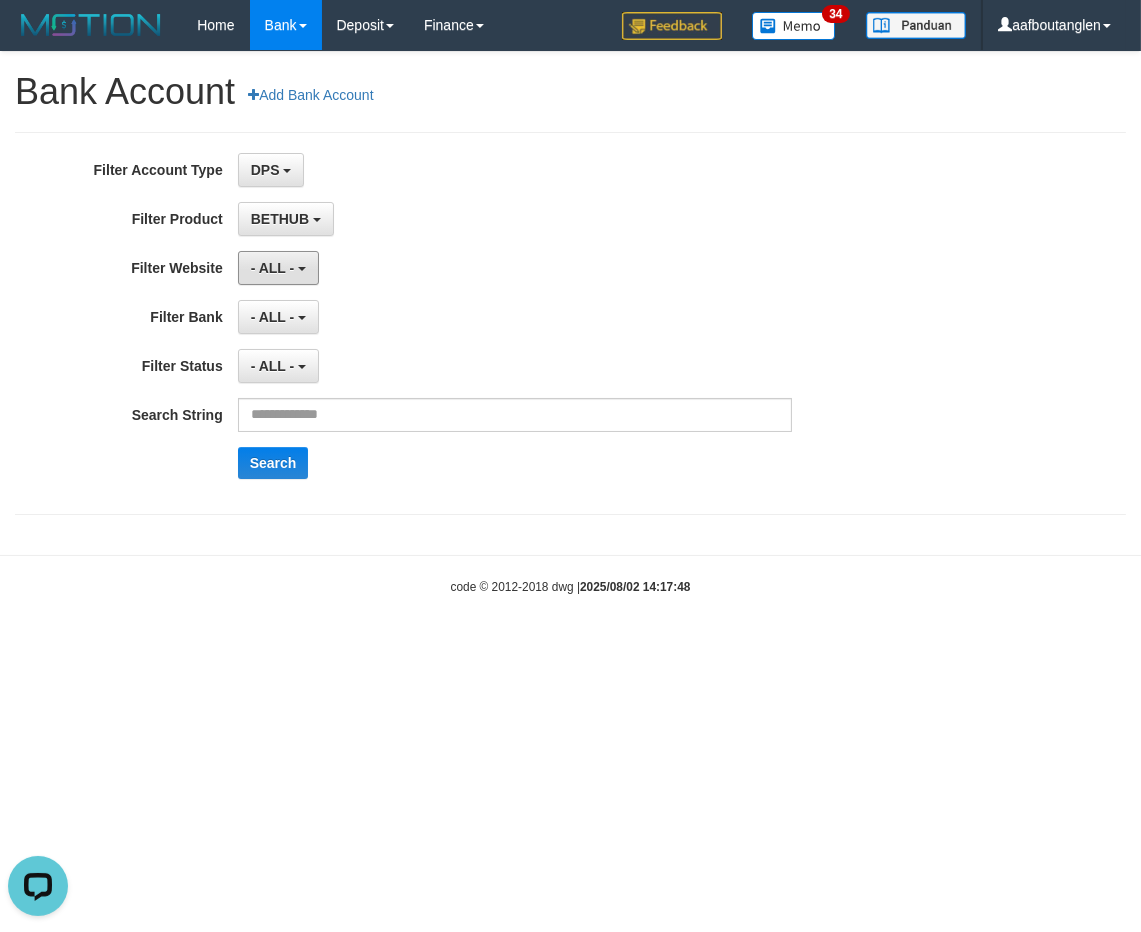 click on "- ALL -" at bounding box center [278, 268] 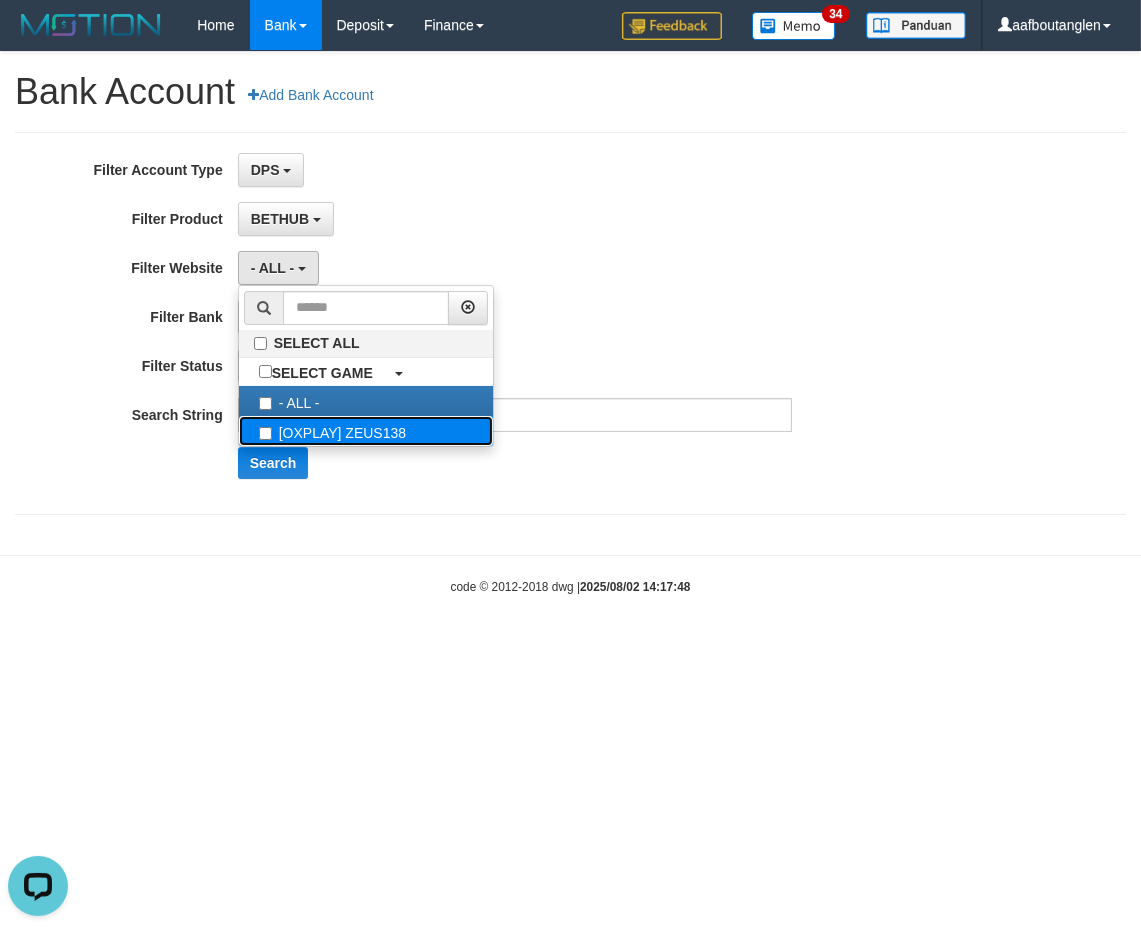 click on "[OXPLAY] ZEUS138" at bounding box center (366, 431) 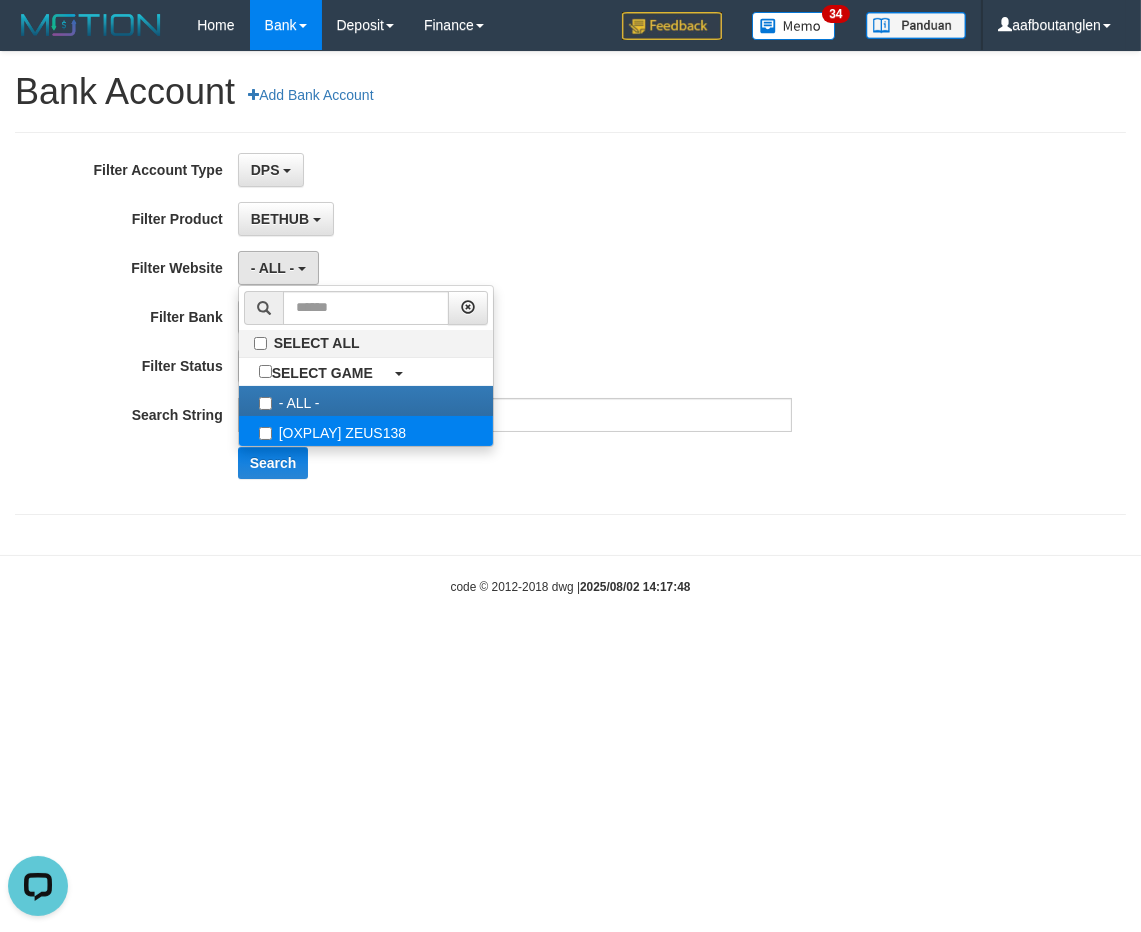 select on "***" 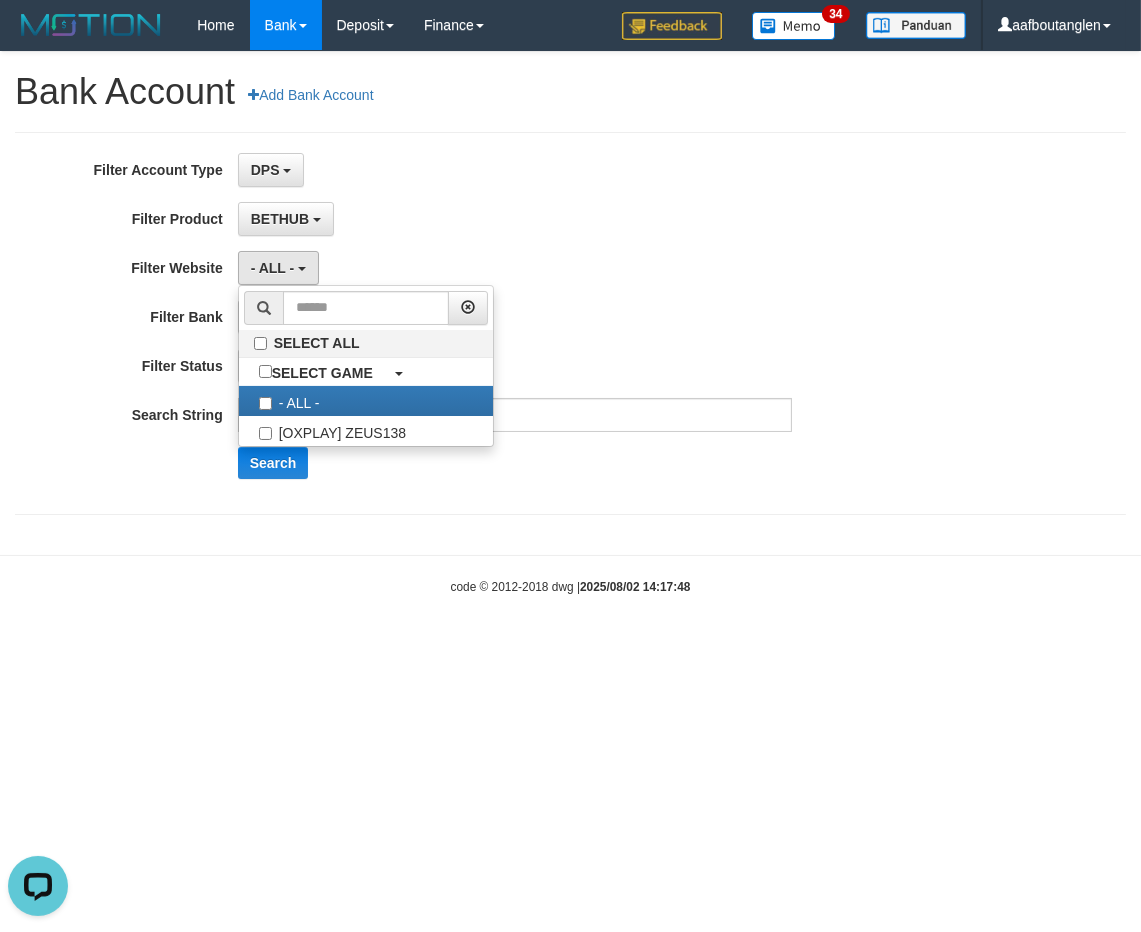 scroll, scrollTop: 17, scrollLeft: 0, axis: vertical 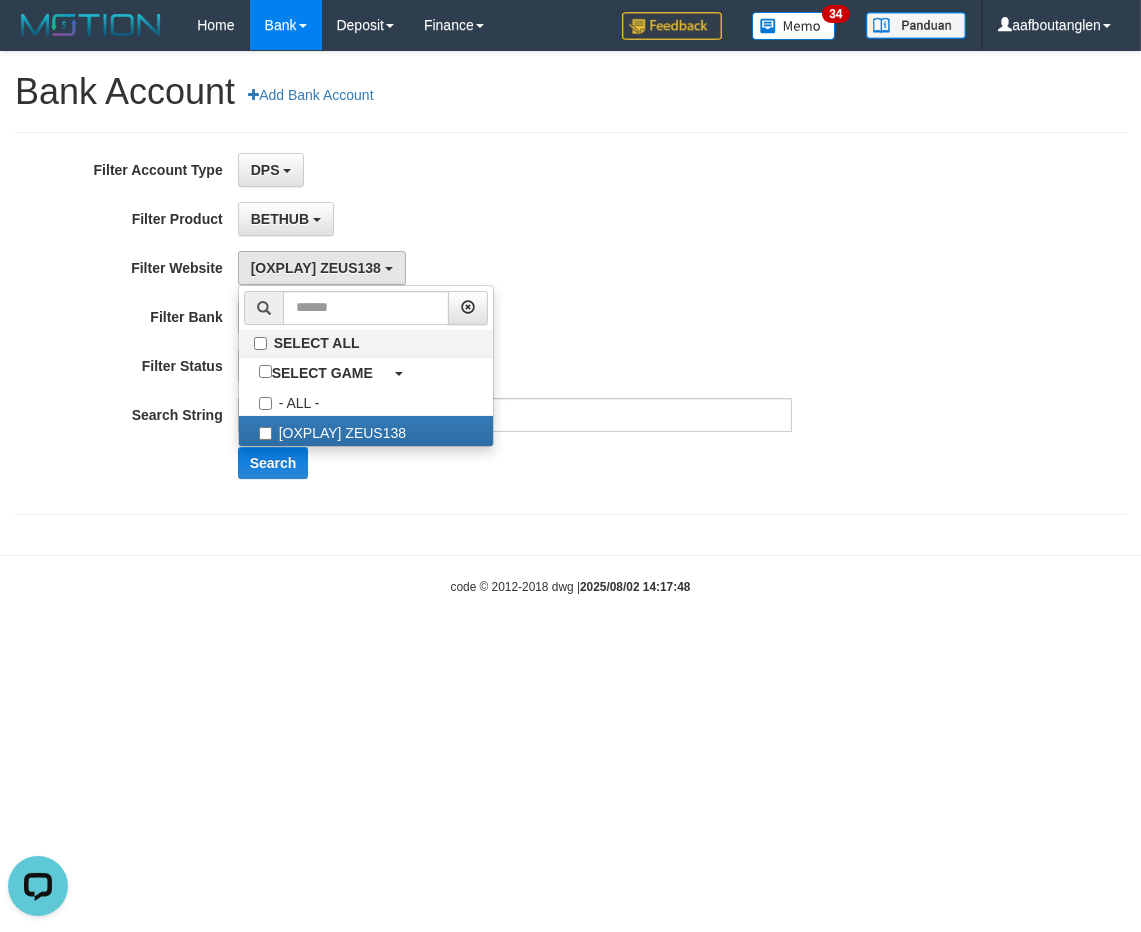 click on "- ALL -    - select status -  - ALL -
ACTIVE
NOT ACTIVE
BLOCKED
ATM-LOST" at bounding box center [515, 366] 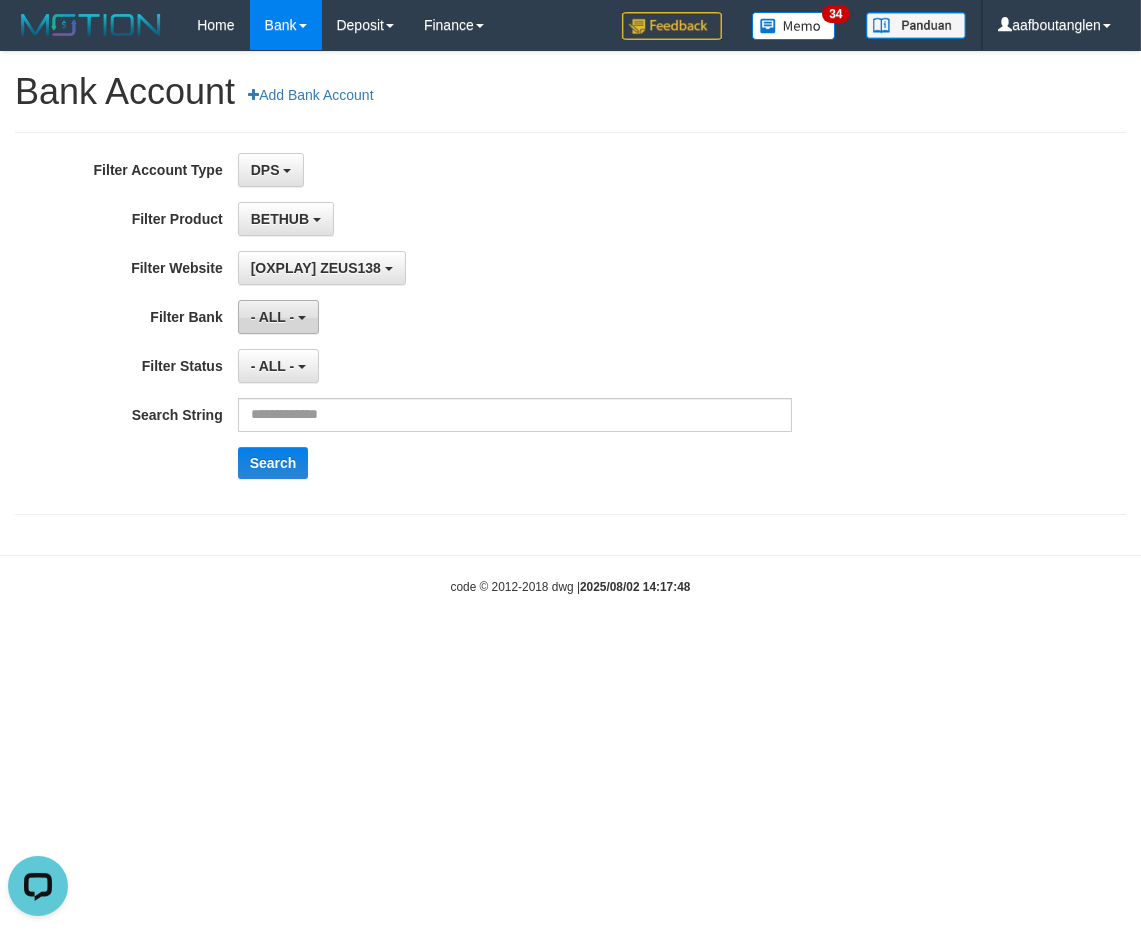 click on "- ALL -" at bounding box center [278, 317] 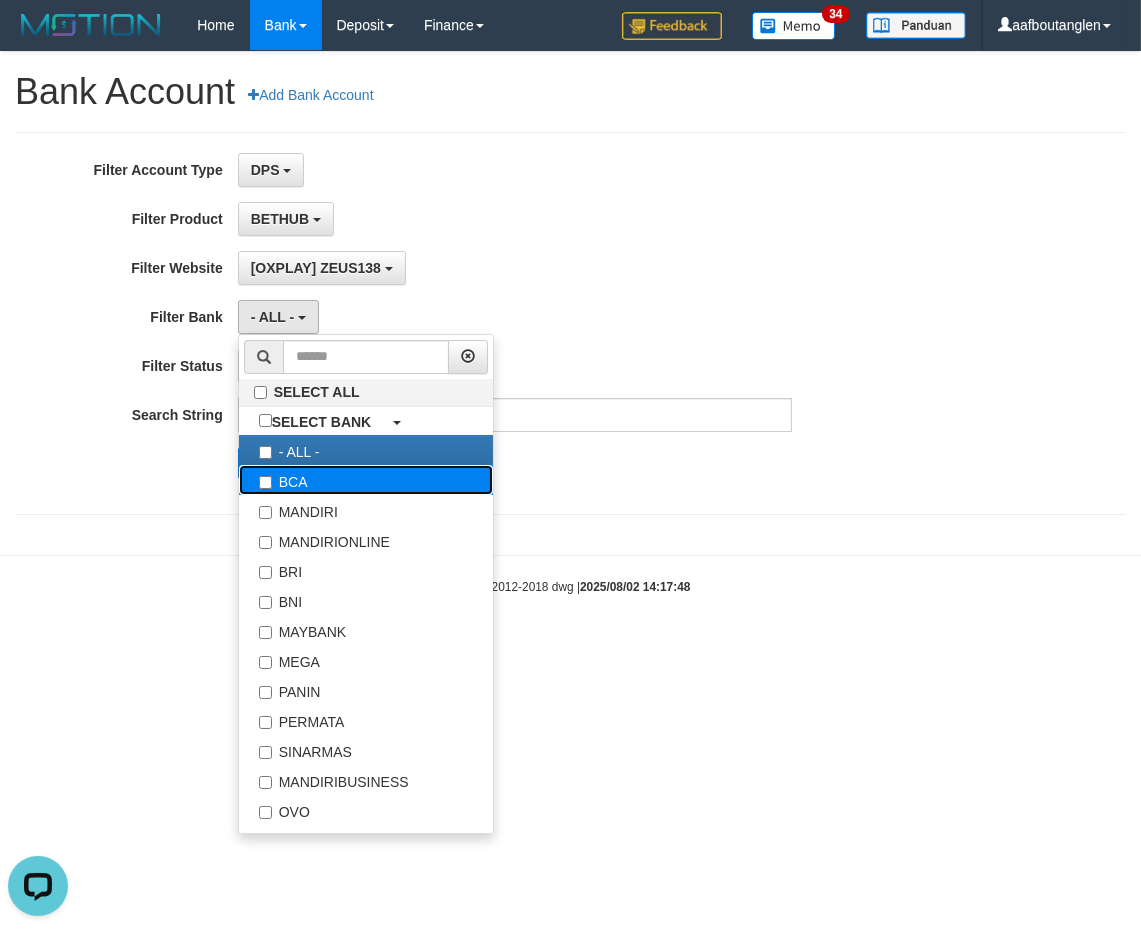 click on "BCA" at bounding box center [366, 480] 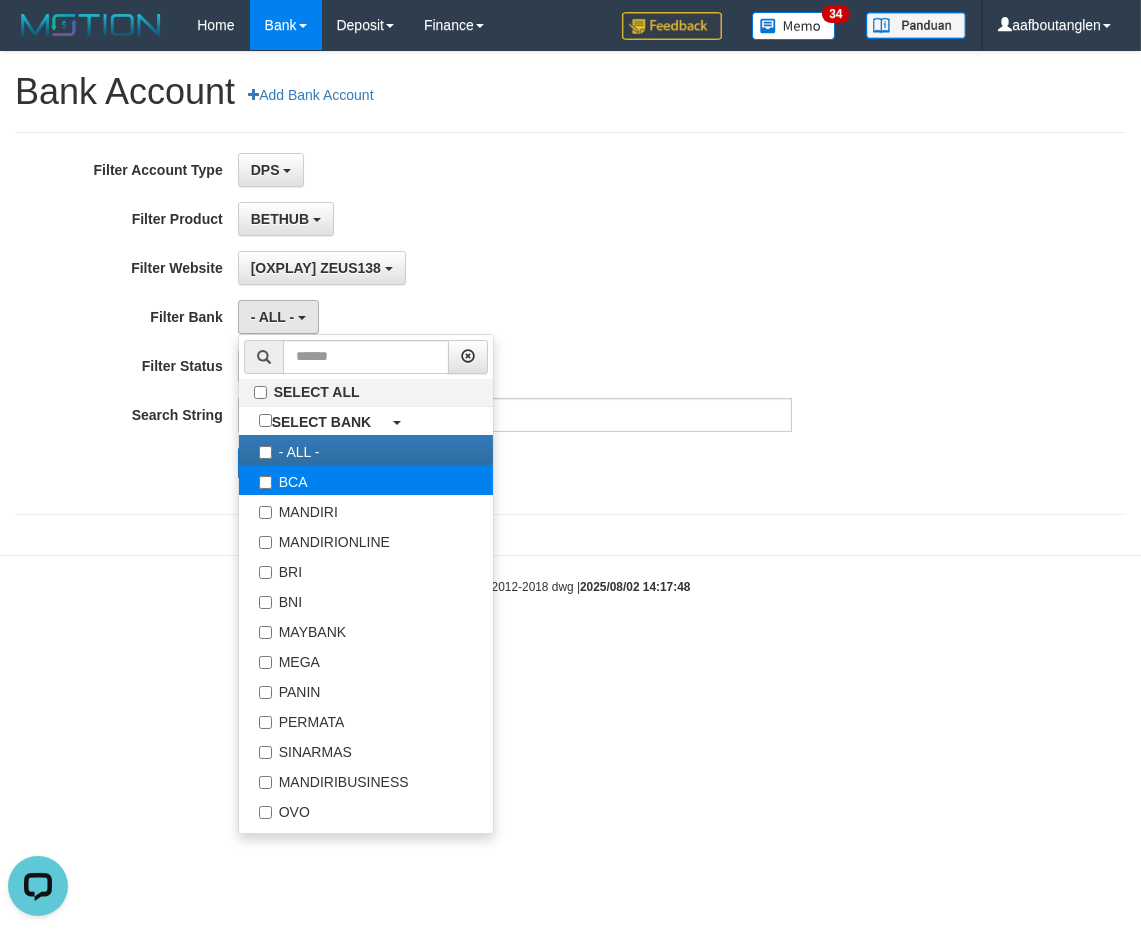 select on "***" 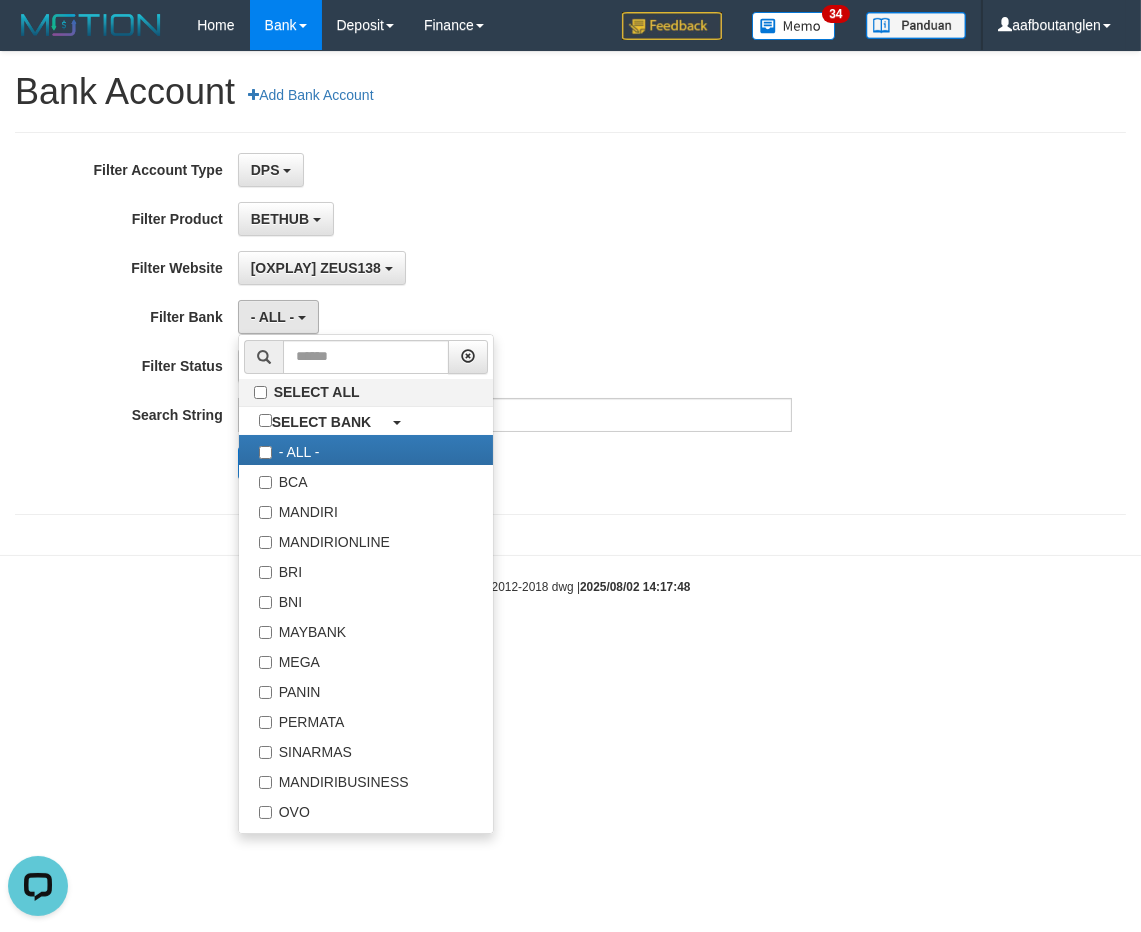 scroll, scrollTop: 17, scrollLeft: 0, axis: vertical 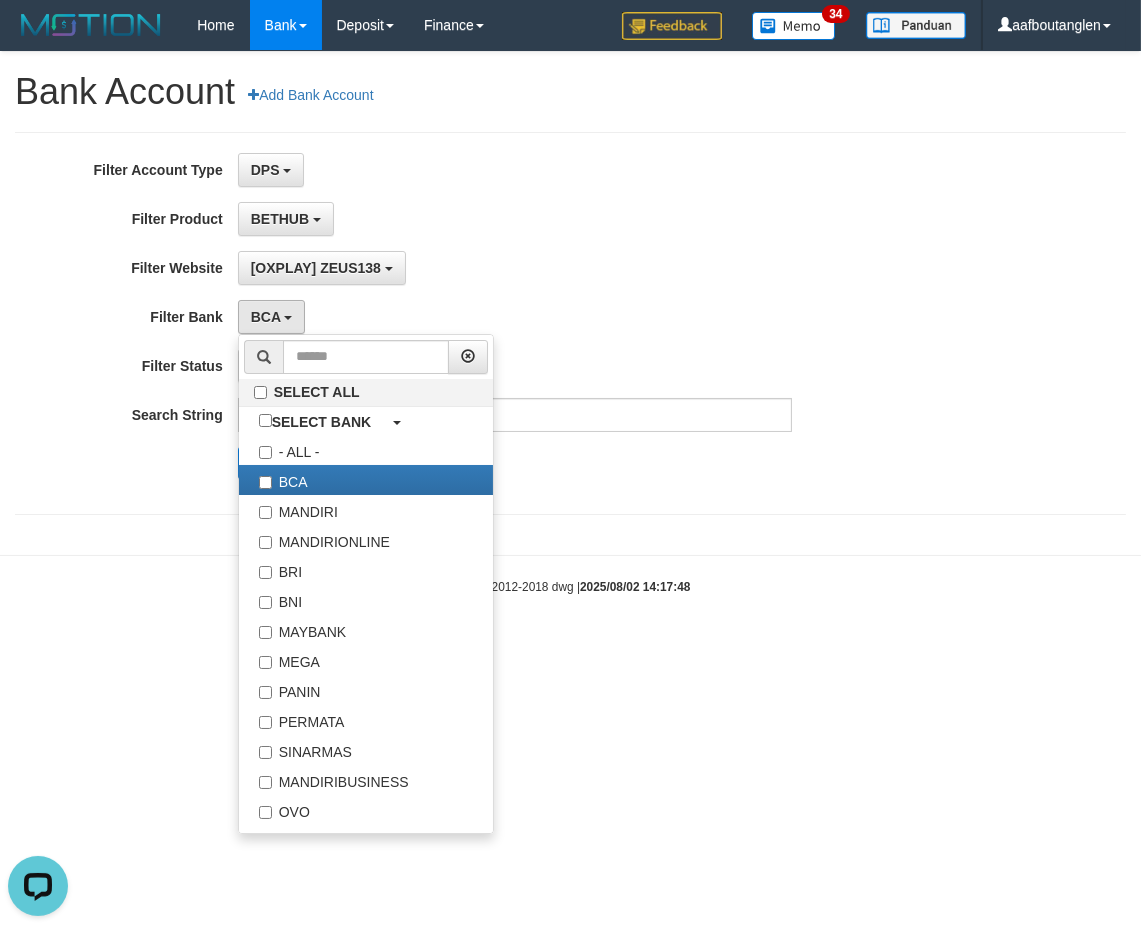 click on "BCA
SELECT ALL  SELECT BANK  - ALL -
BCA
MANDIRI
MANDIRIONLINE
BRI
BNI
MAYBANK
MEGA
PANIN
PERMATA
SINARMAS
MANDIRIBUSINESS
OVO
GOPAY
LINKAJA
DANA
SHOPEEPAY
SAKUKU
OCBC
JENIUS
BSI
DANAMON
CIMB
JAGO
SEABANK
PAPUA
NEO
BRIMOBILE
MANDIRIMOBILE
BNIMOBILE
PANINMOBILE
SINARMASMOBILE
PERMATAMOBILE
WONDERMOBILE
JAGOMOBILE
SEABANKMOBILE" at bounding box center [515, 317] 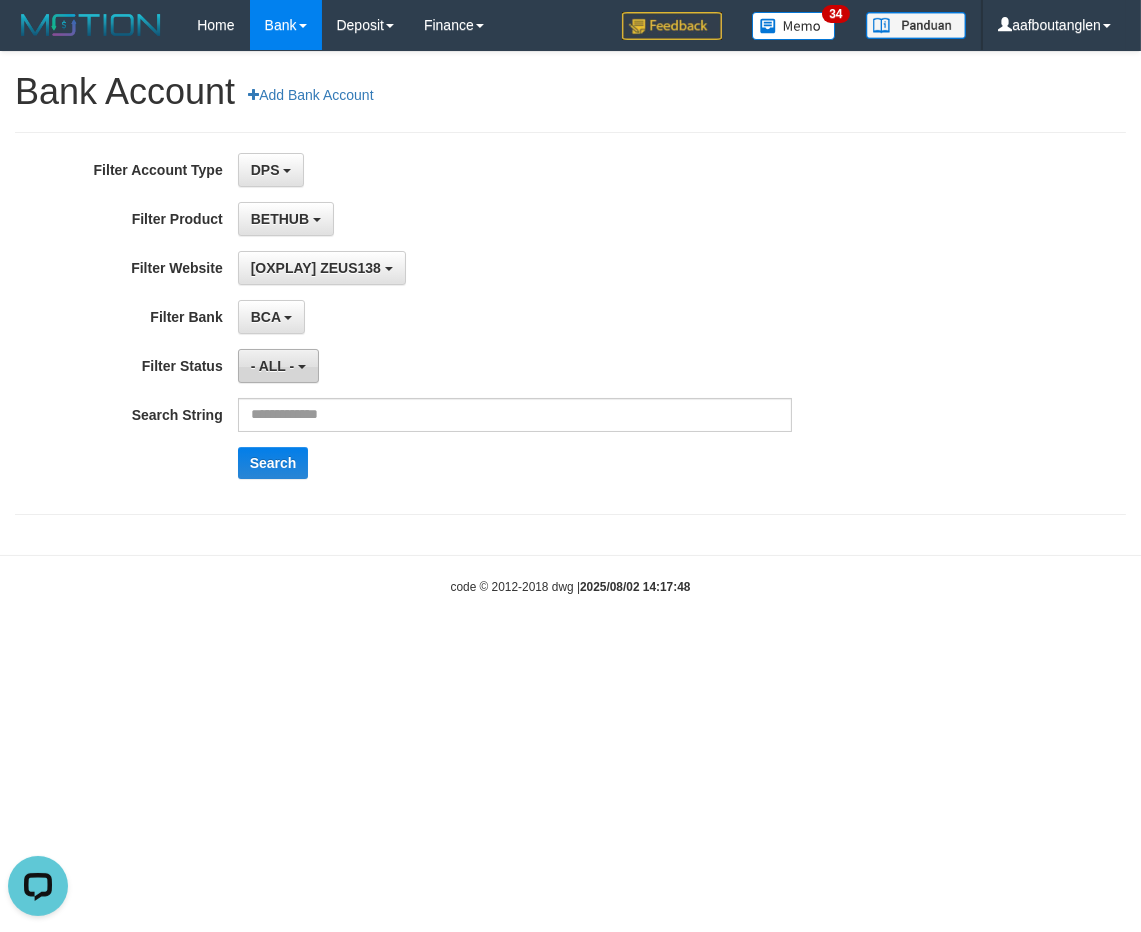 click on "- ALL -" at bounding box center (278, 366) 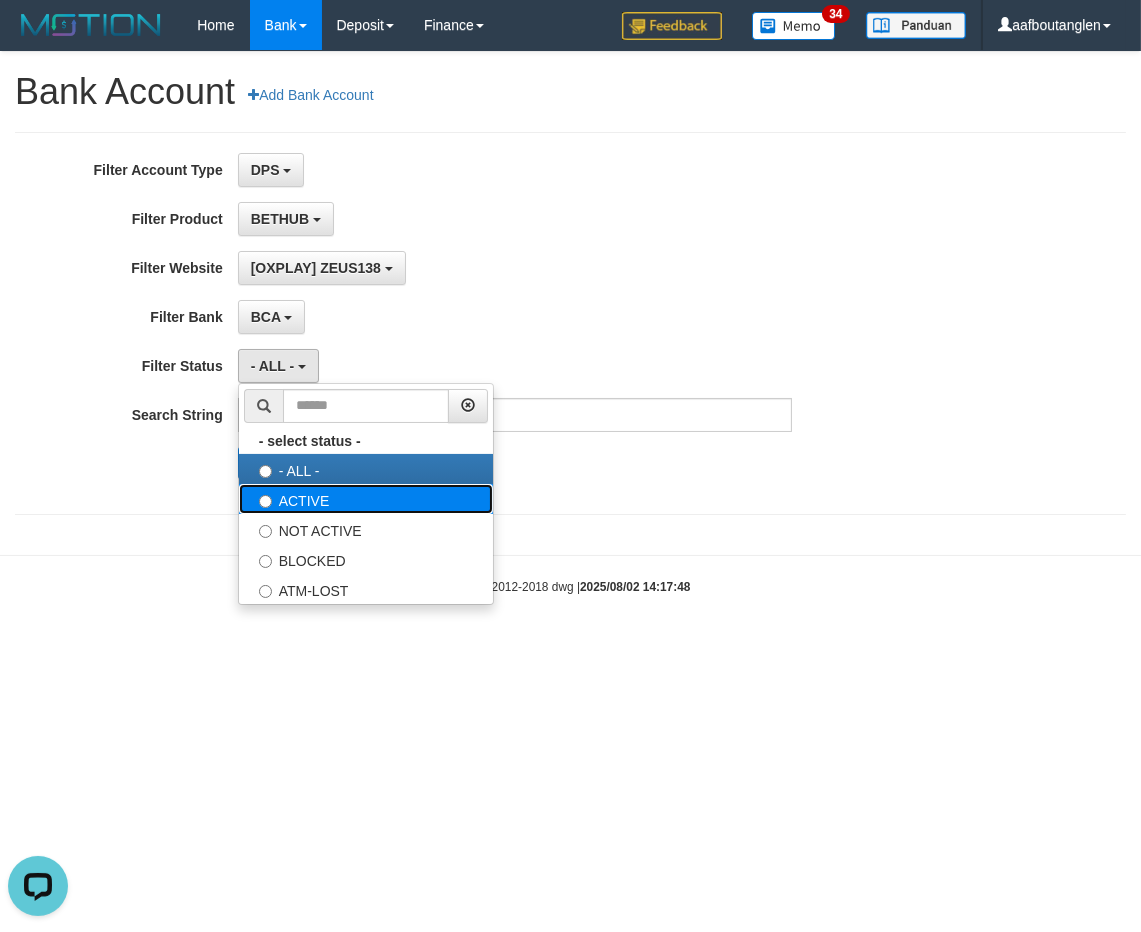 click on "ACTIVE" at bounding box center (366, 499) 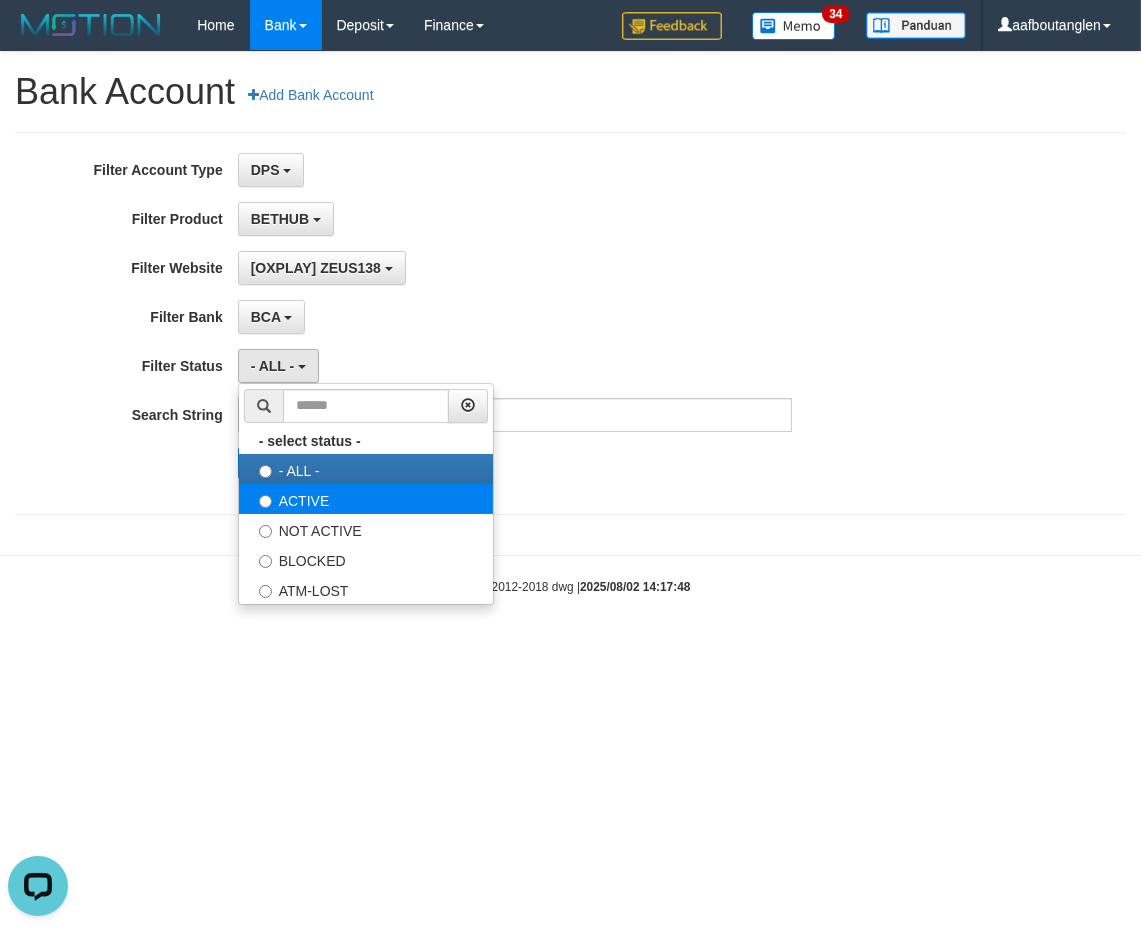 select on "*" 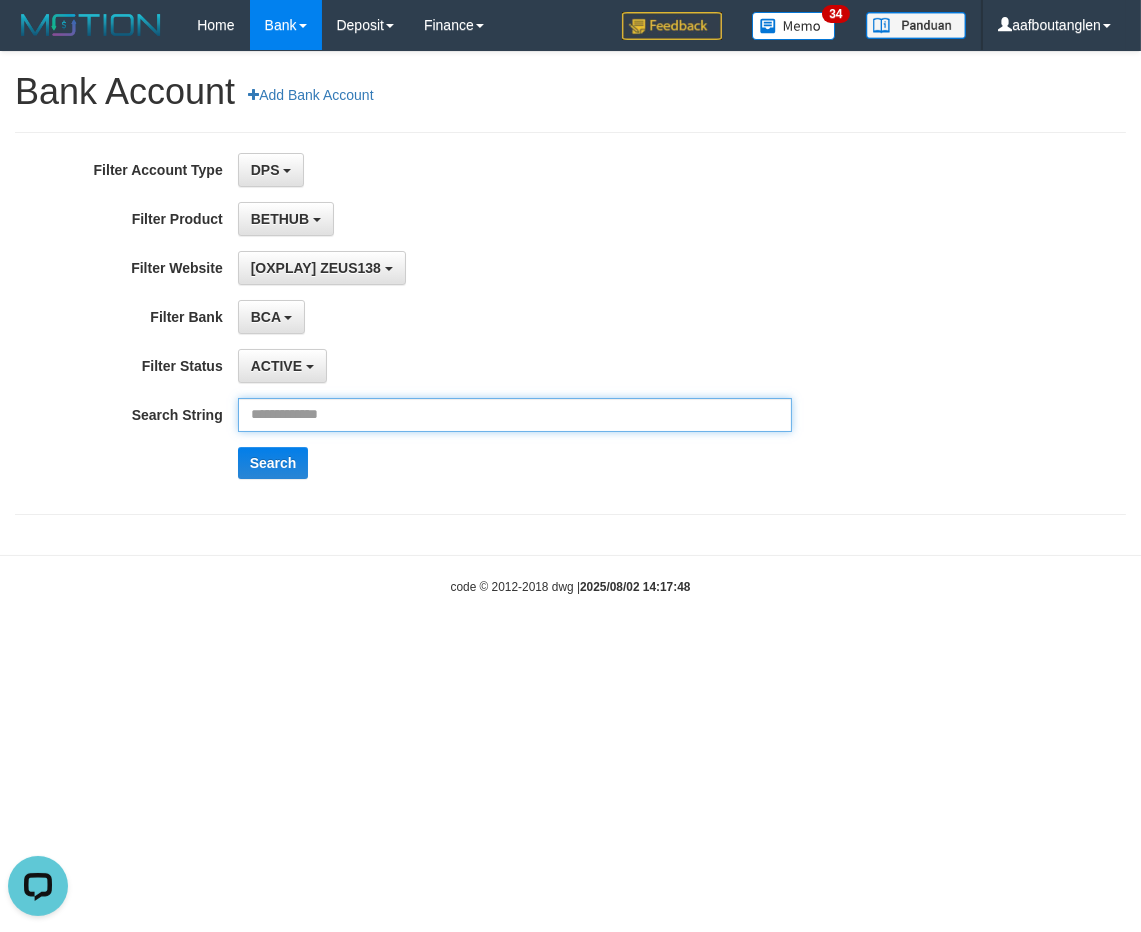click at bounding box center (515, 415) 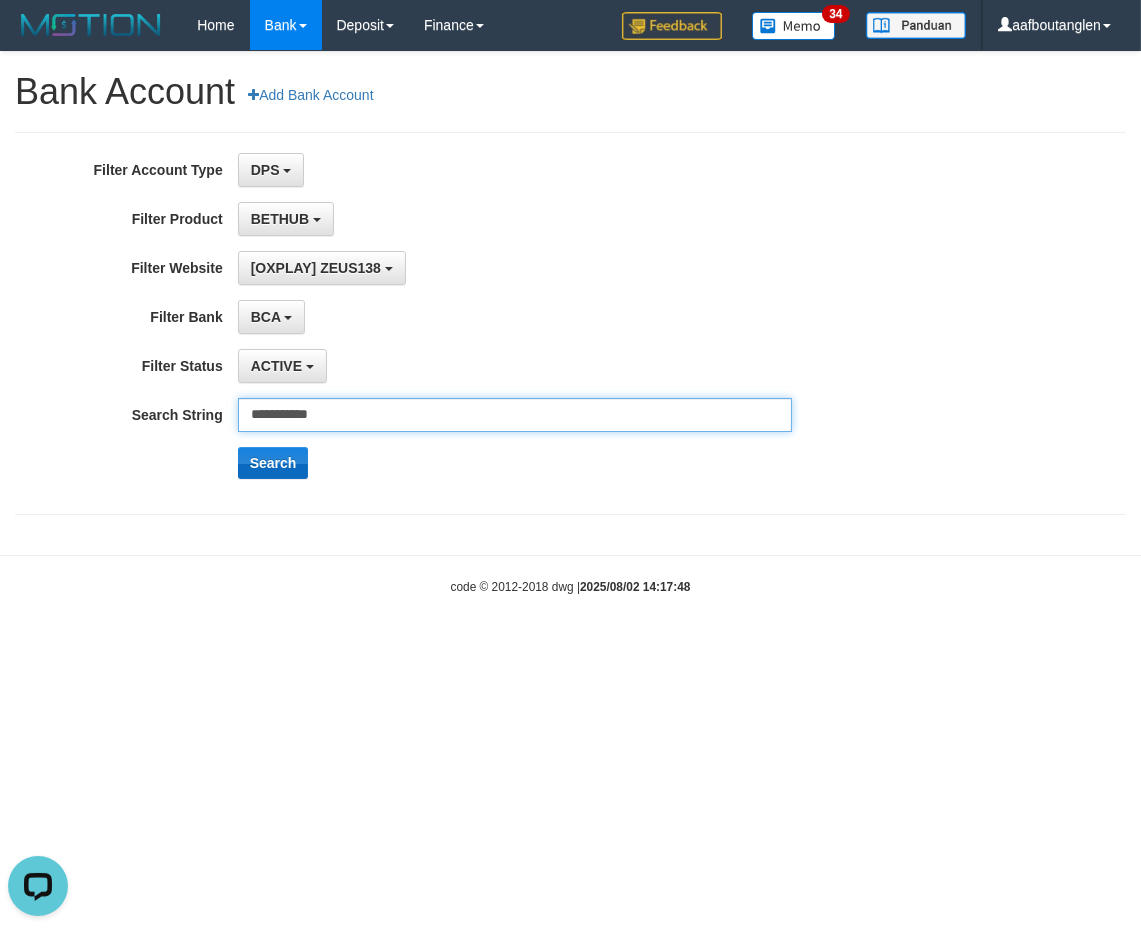 type on "**********" 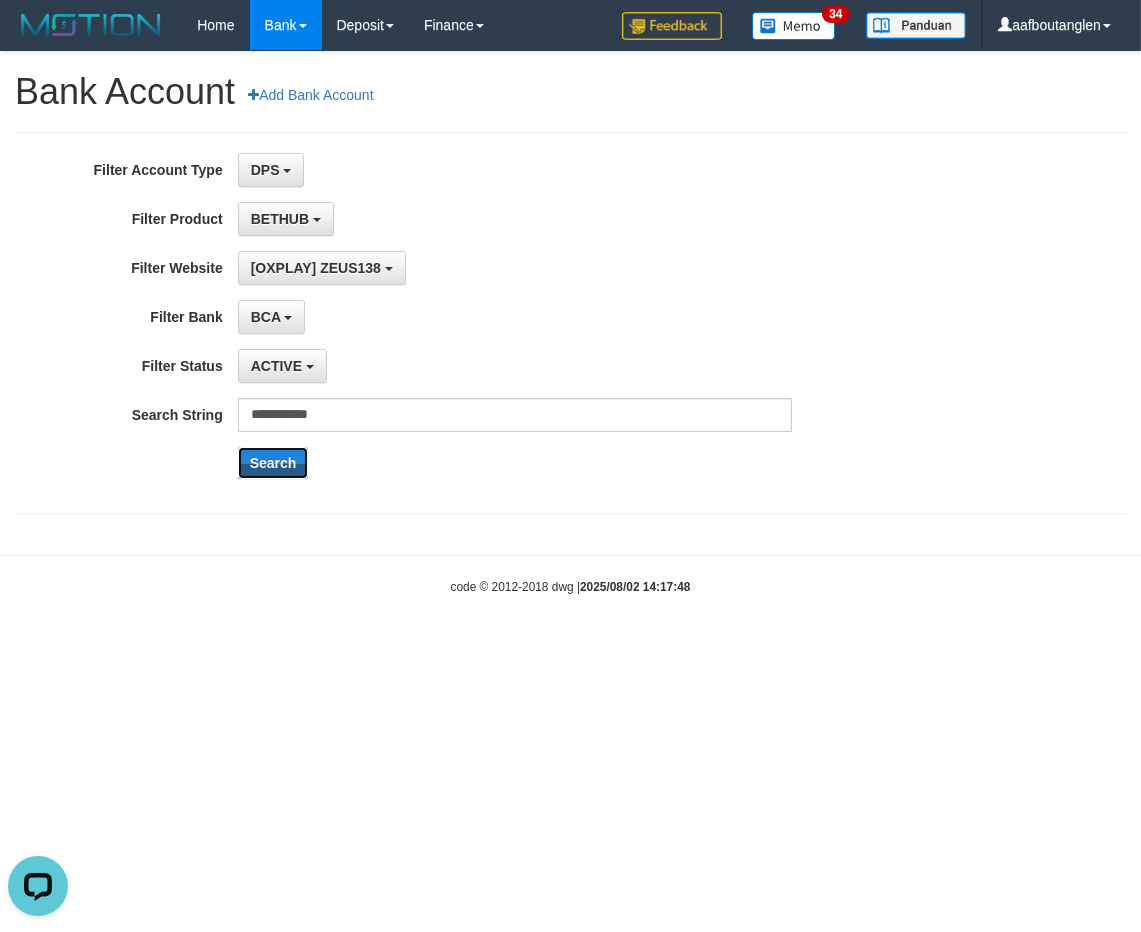 drag, startPoint x: 295, startPoint y: 453, endPoint x: 340, endPoint y: 467, distance: 47.127487 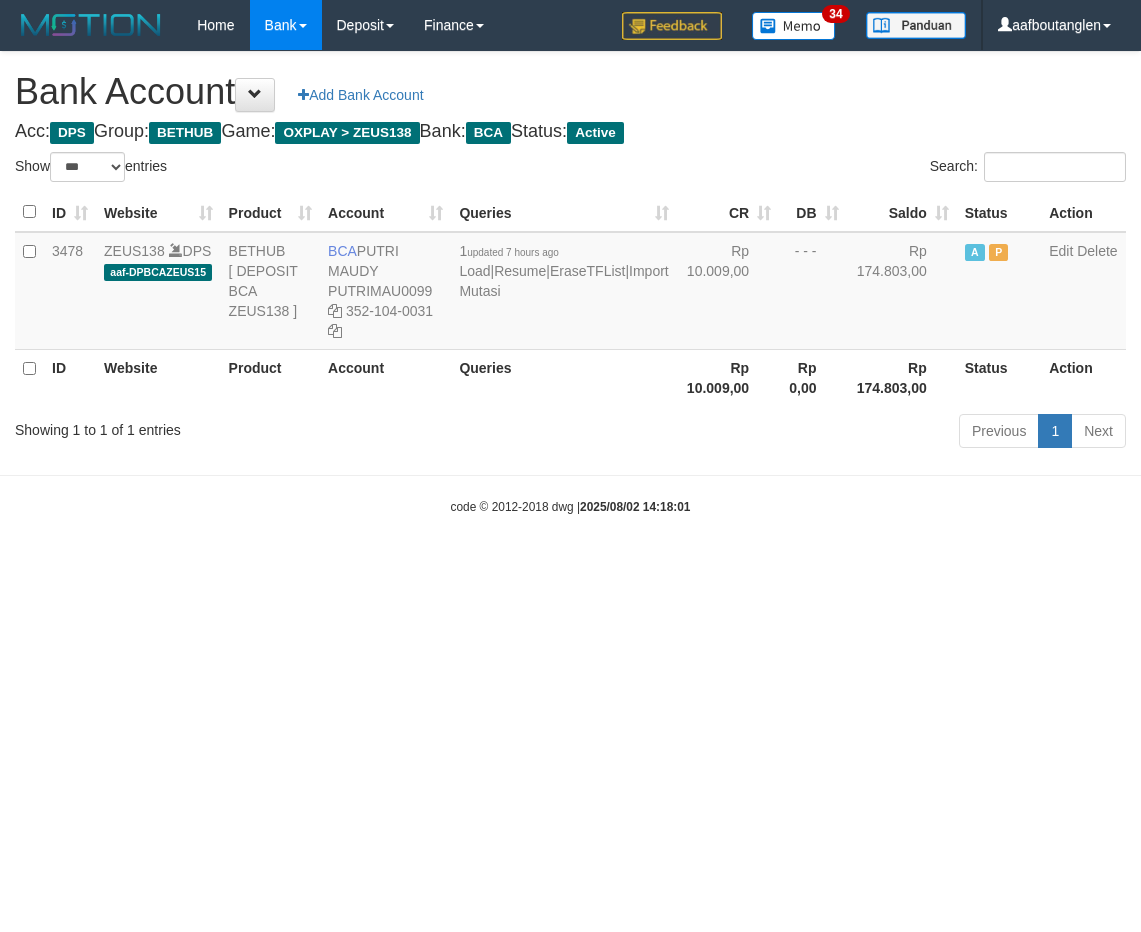 select on "***" 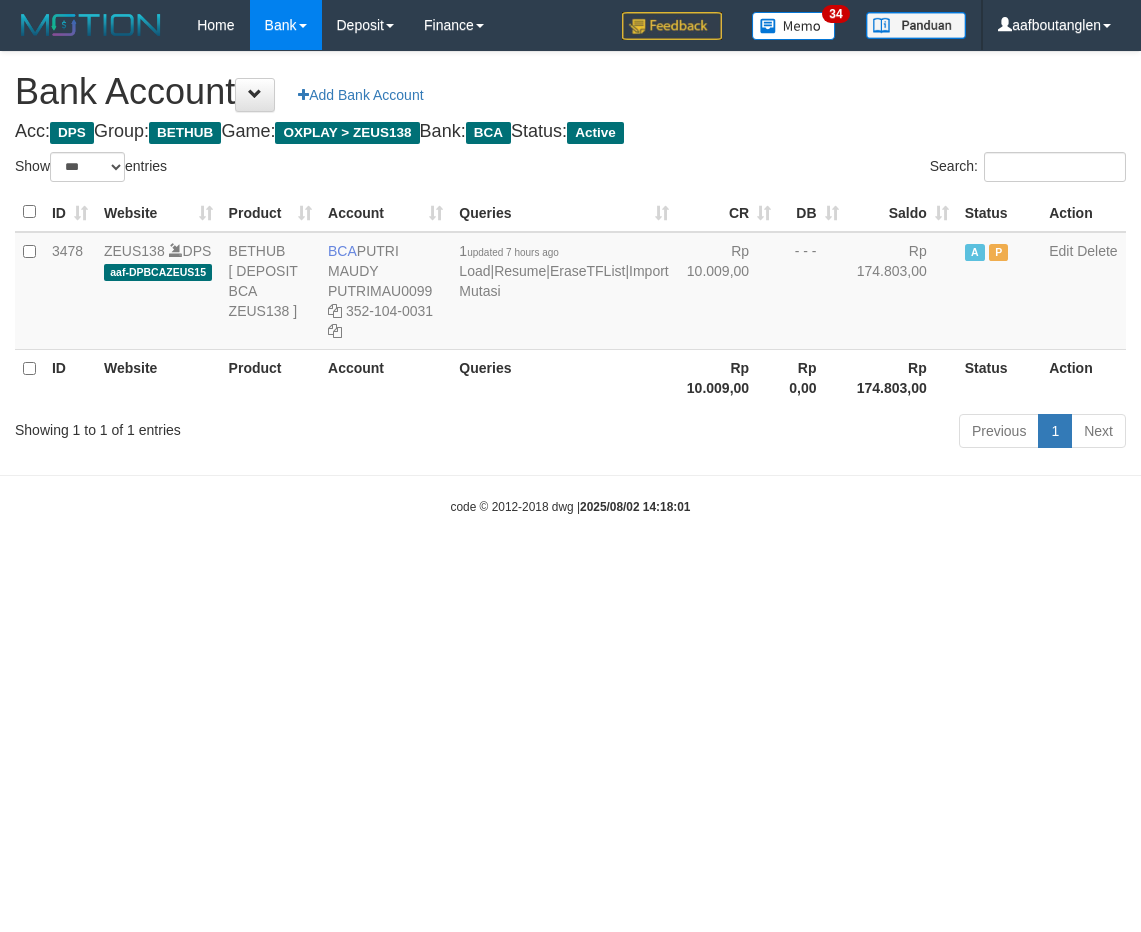 scroll, scrollTop: 0, scrollLeft: 0, axis: both 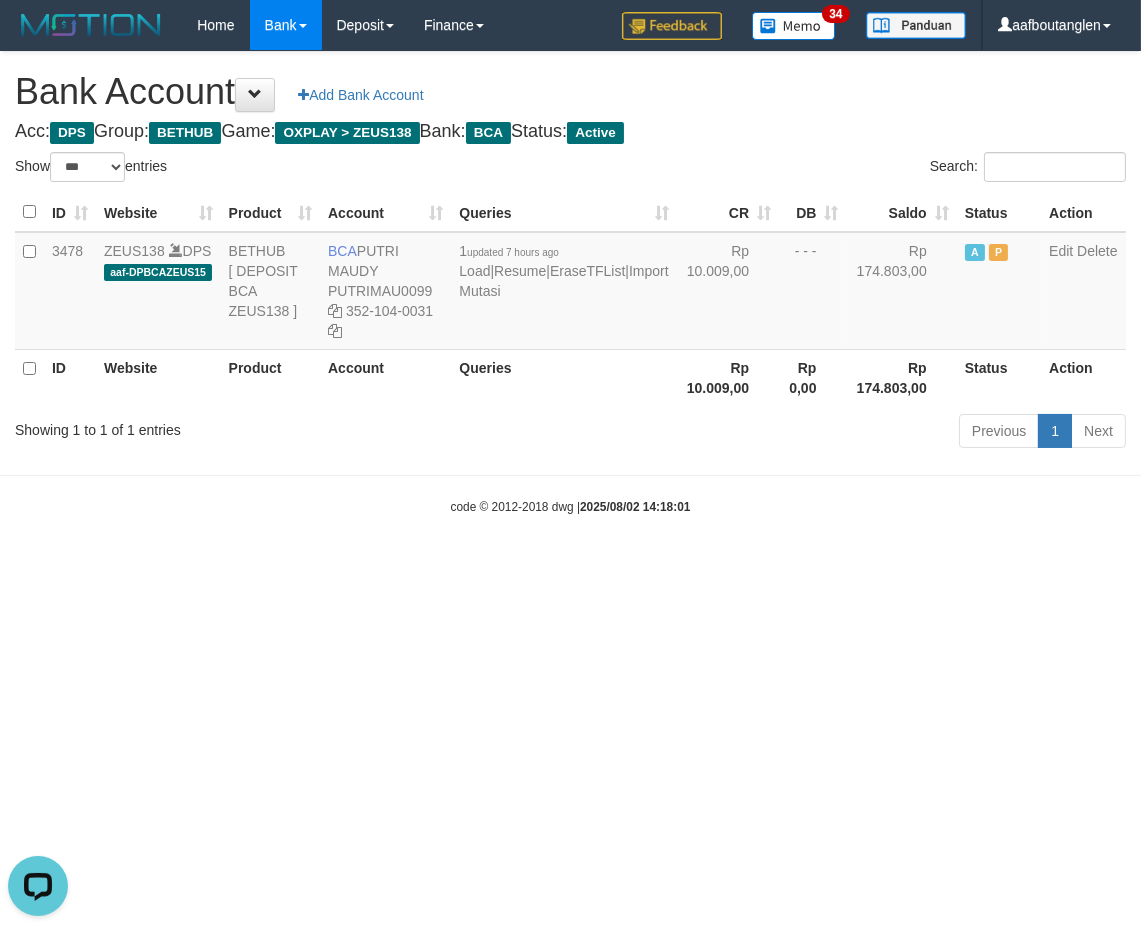 click on "Toggle navigation
Home
Bank
Account List
Deposit
DPS List
History
Note DPS
Finance
Financial Data
aafboutanglen
My Profile
Log Out
34" at bounding box center [570, 283] 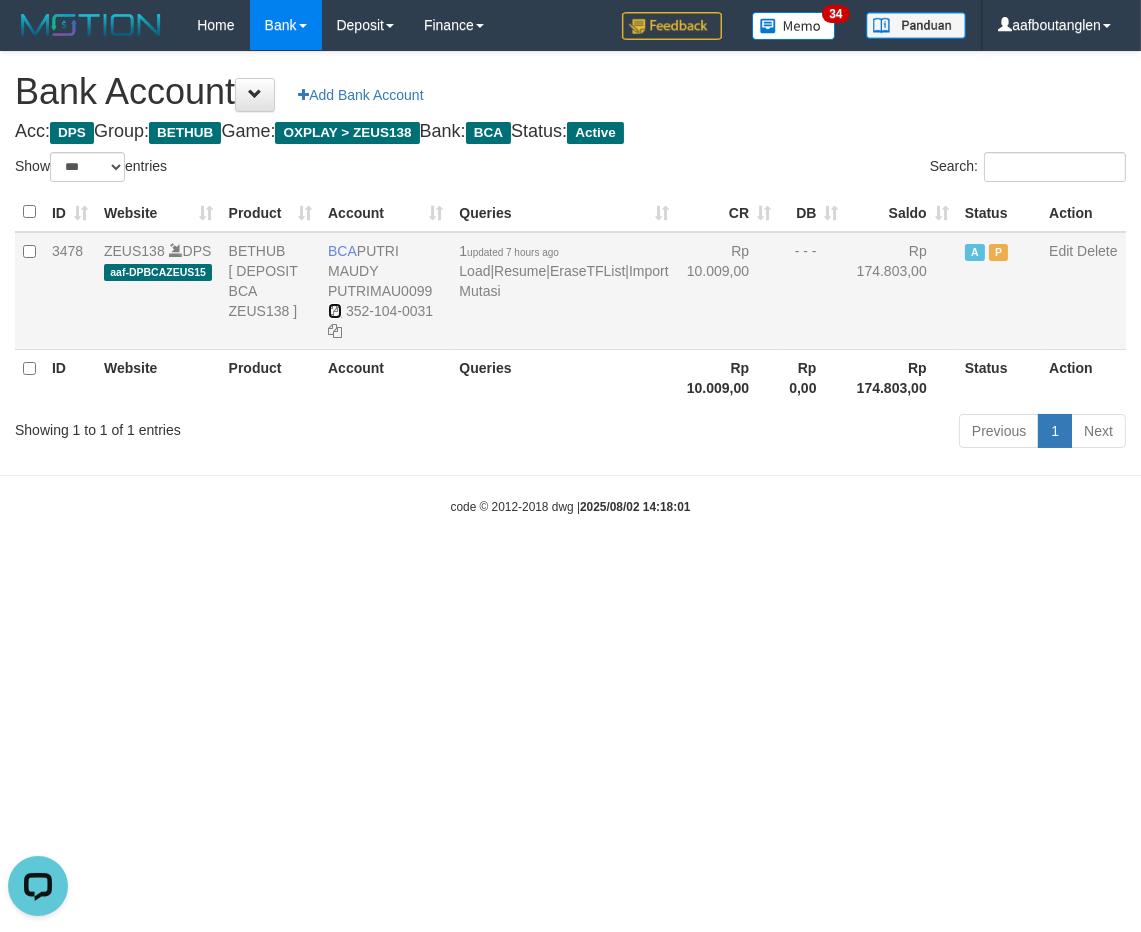 click at bounding box center (335, 311) 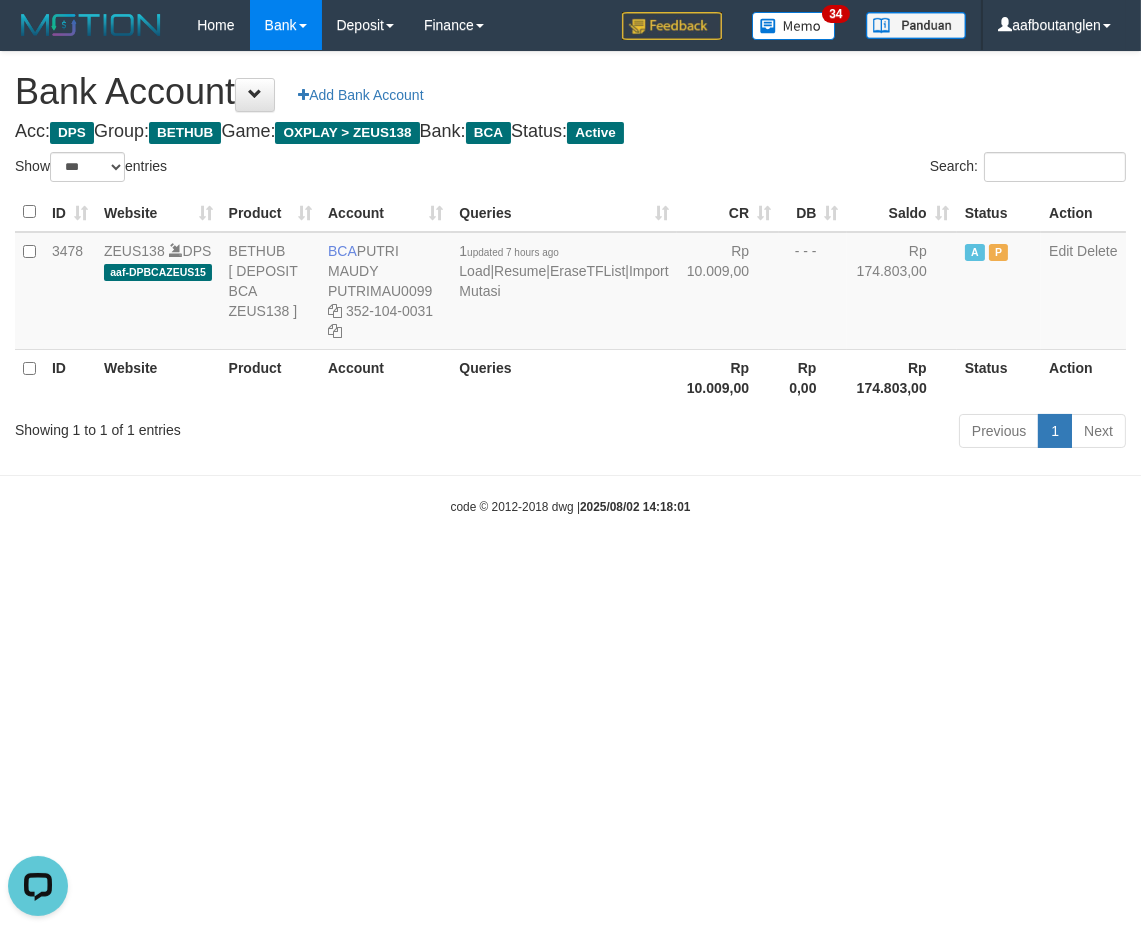 click on "Previous 1 Next" at bounding box center (808, 433) 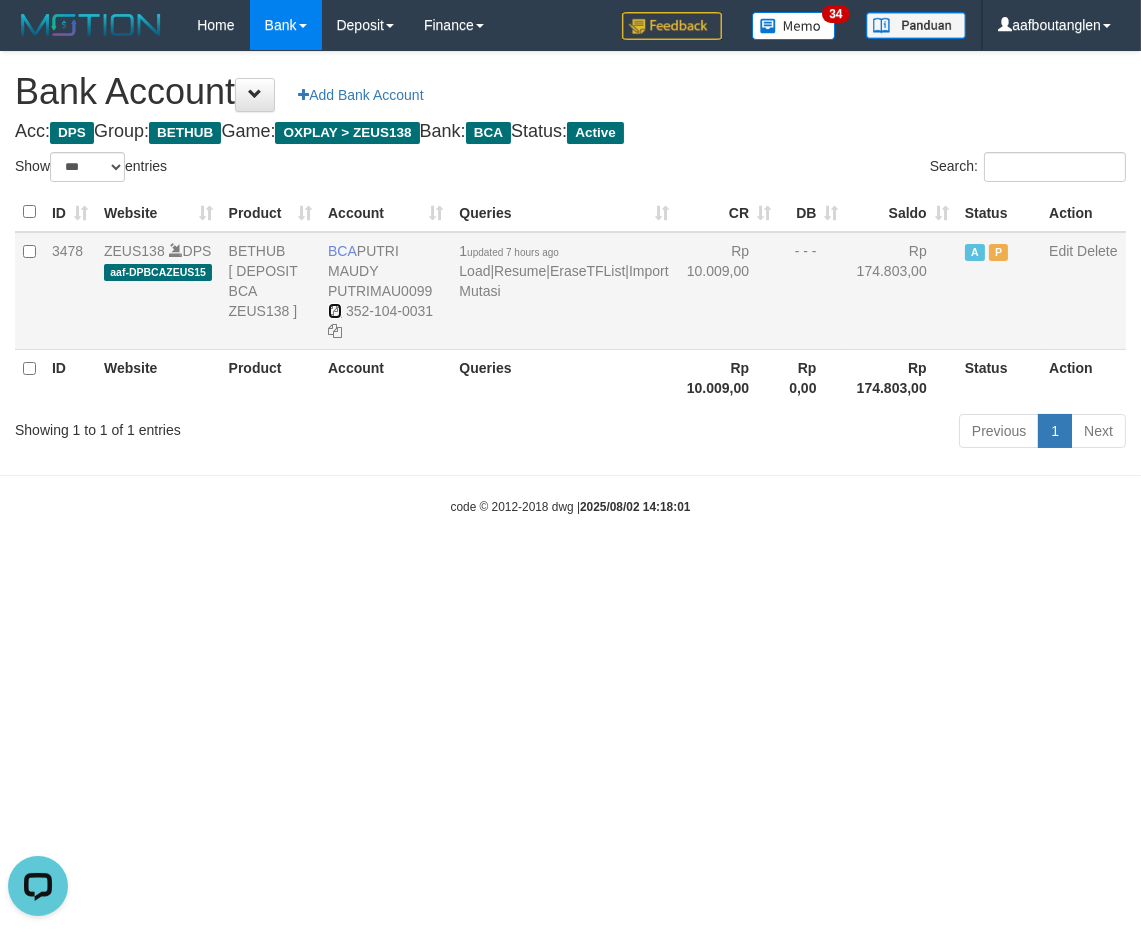 click at bounding box center (335, 311) 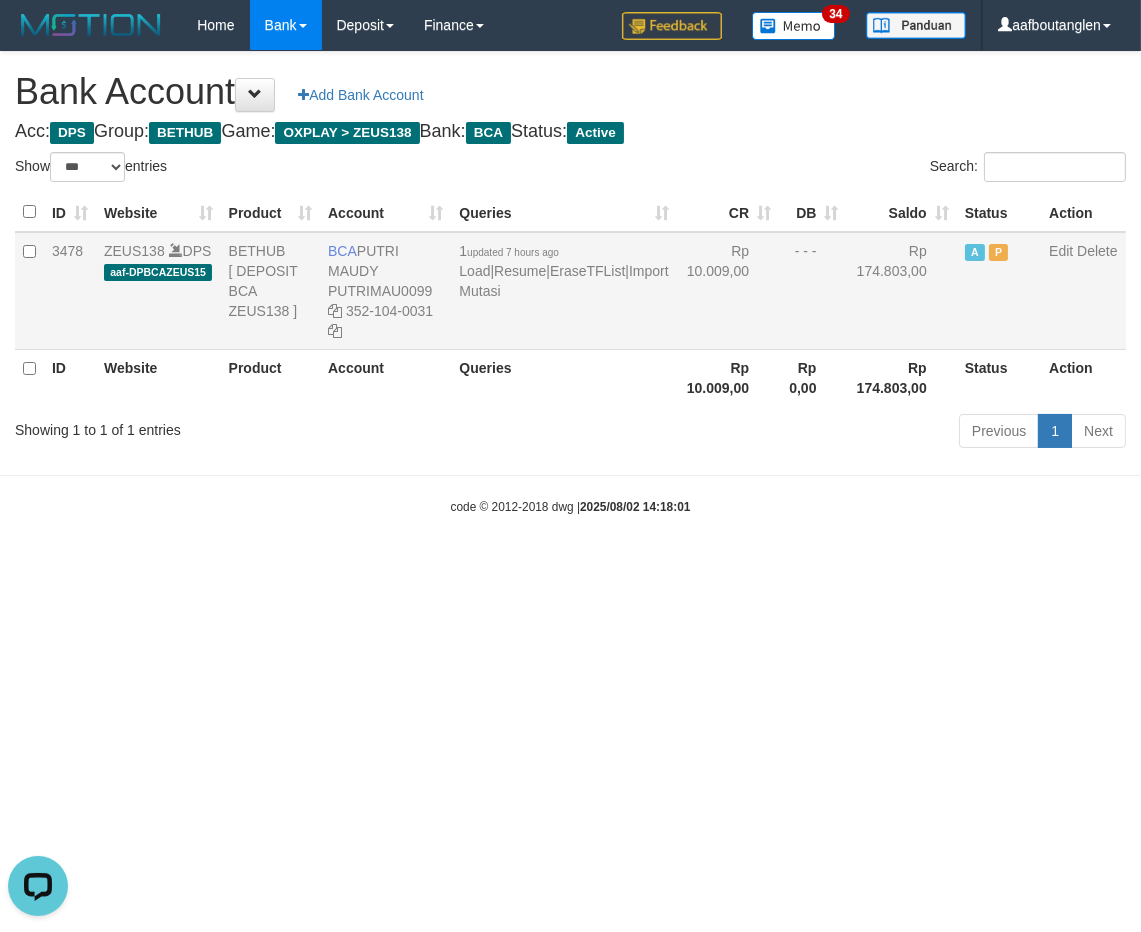 drag, startPoint x: 342, startPoint y: 248, endPoint x: 473, endPoint y: 251, distance: 131.03435 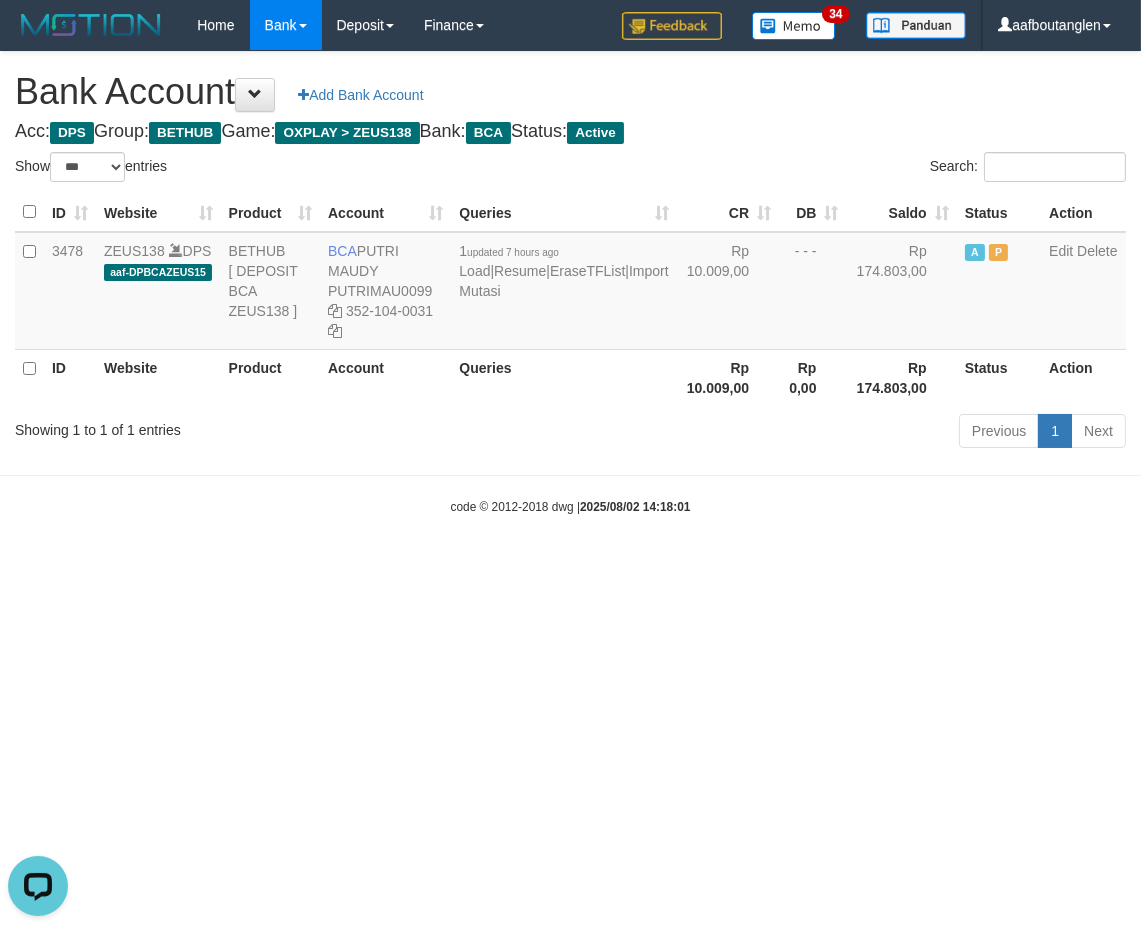 copy on "BCA
PUTRI MAUDY" 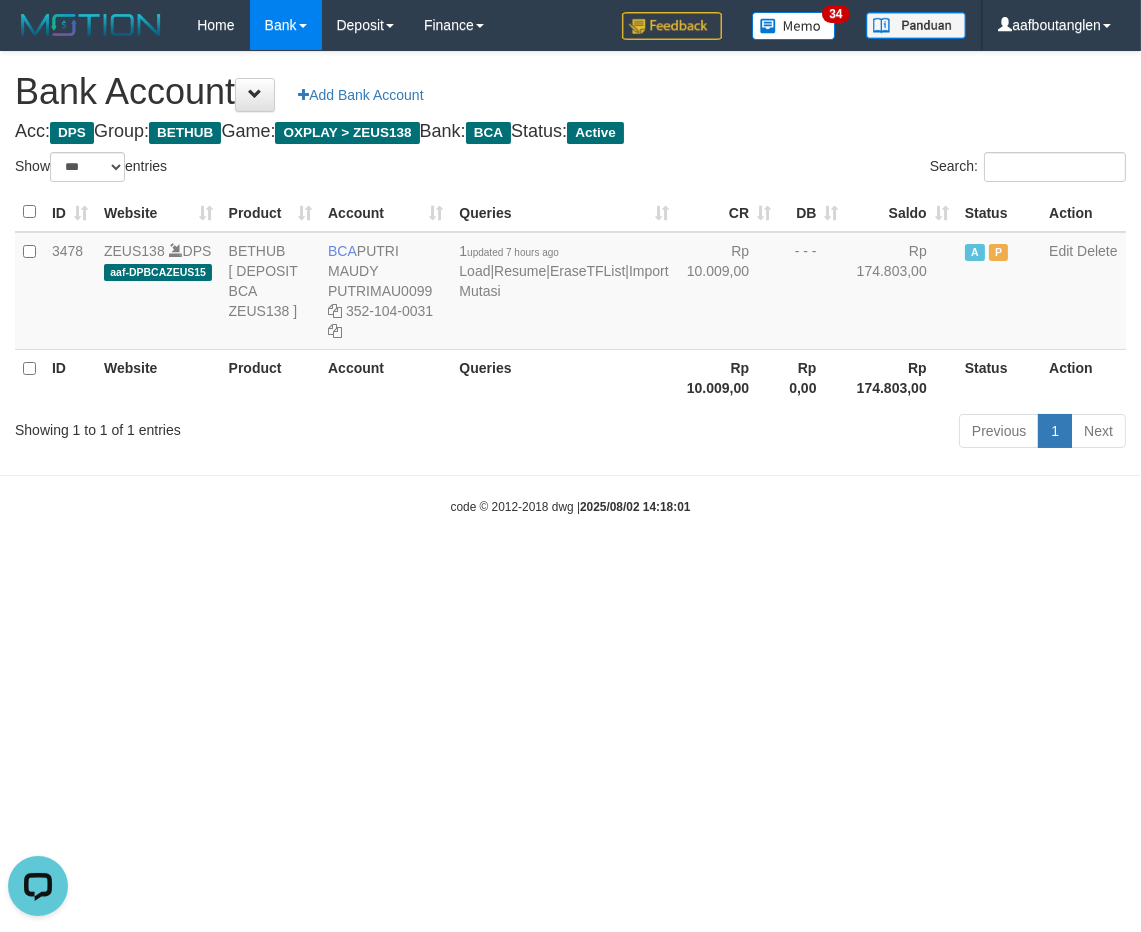 click on "Toggle navigation
Home
Bank
Account List
Deposit
DPS List
History
Note DPS
Finance
Financial Data
aafboutanglen
My Profile
Log Out
34" at bounding box center (570, 283) 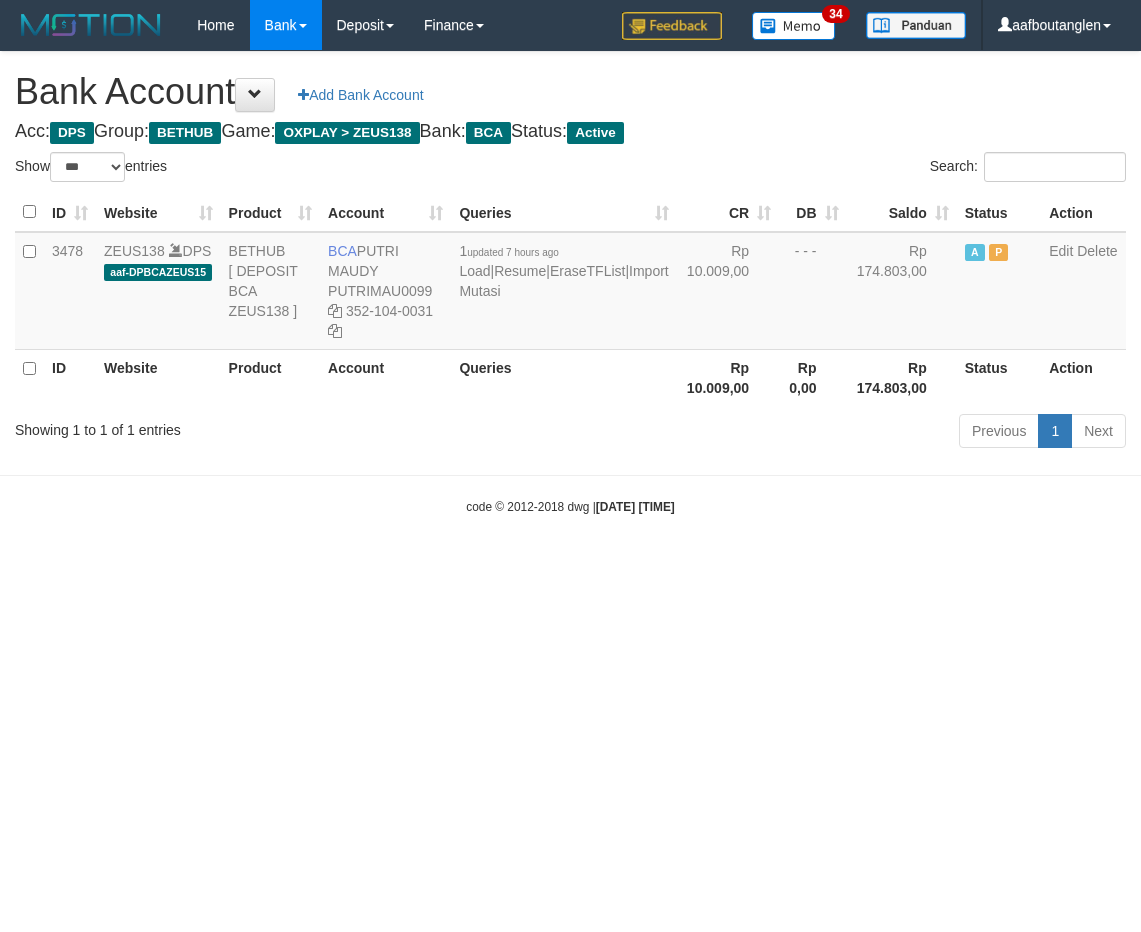 select on "***" 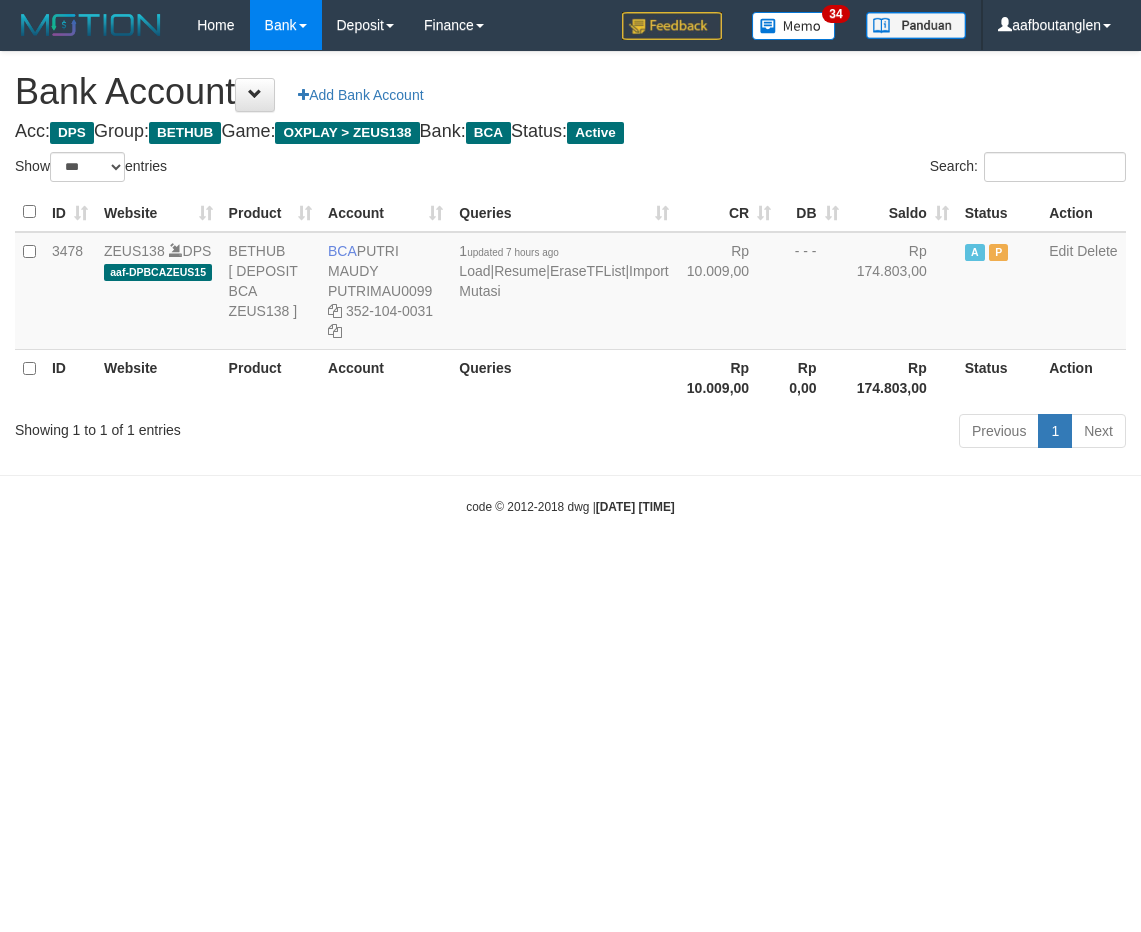 scroll, scrollTop: 0, scrollLeft: 0, axis: both 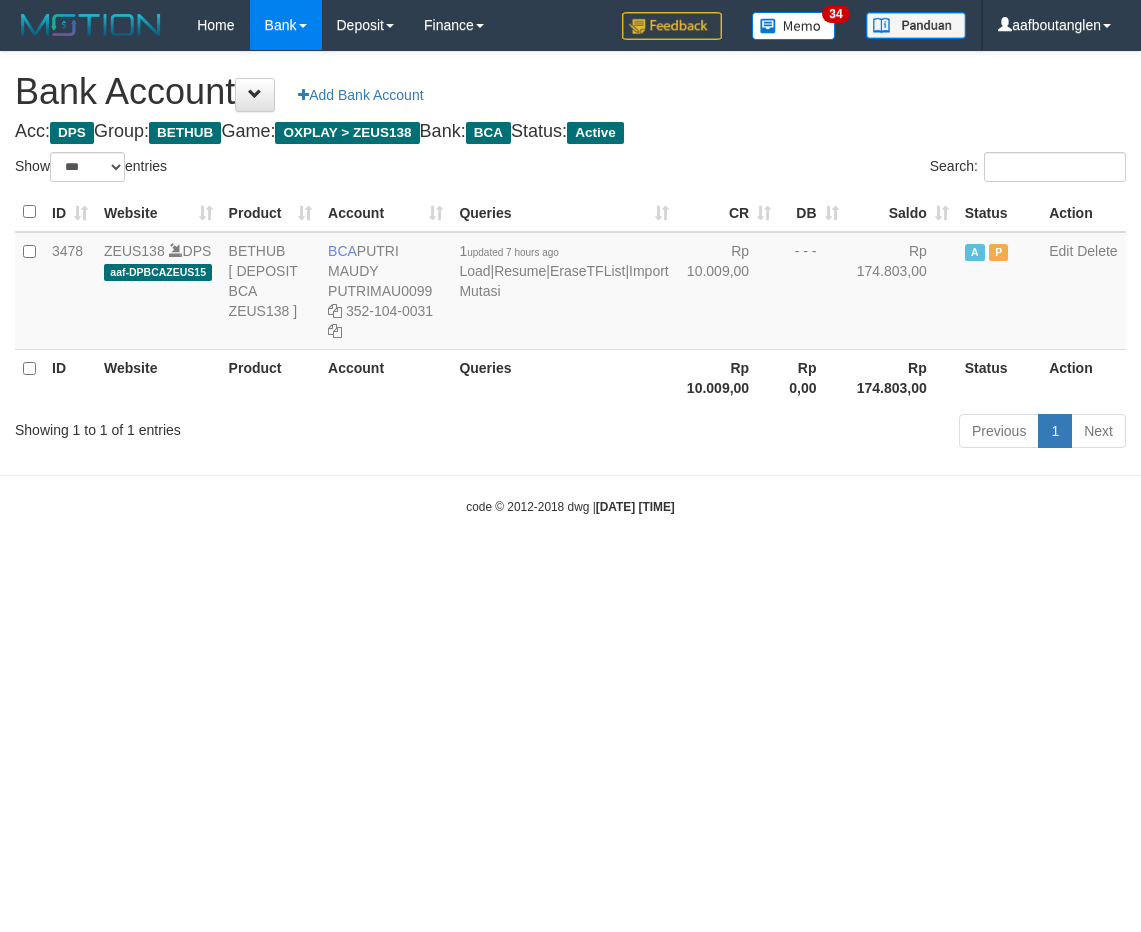 select on "***" 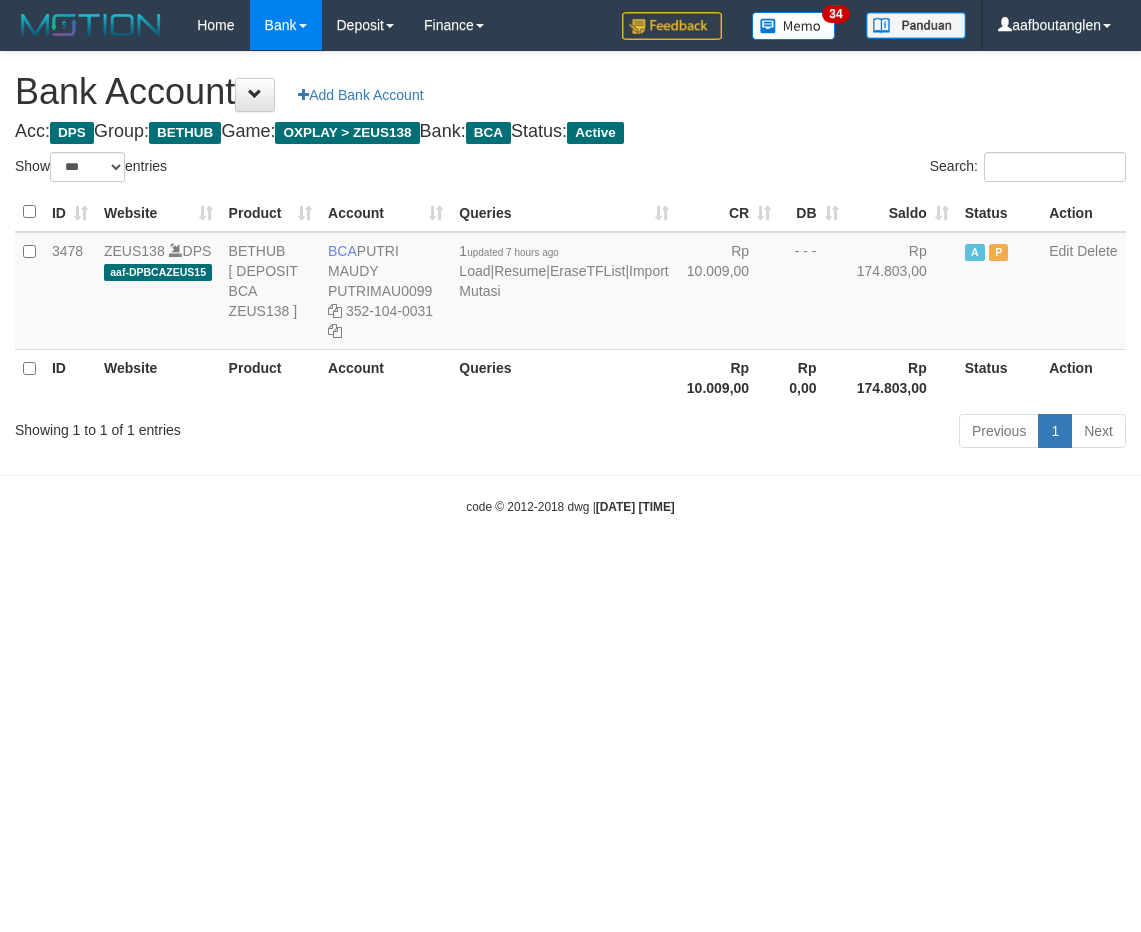 scroll, scrollTop: 0, scrollLeft: 0, axis: both 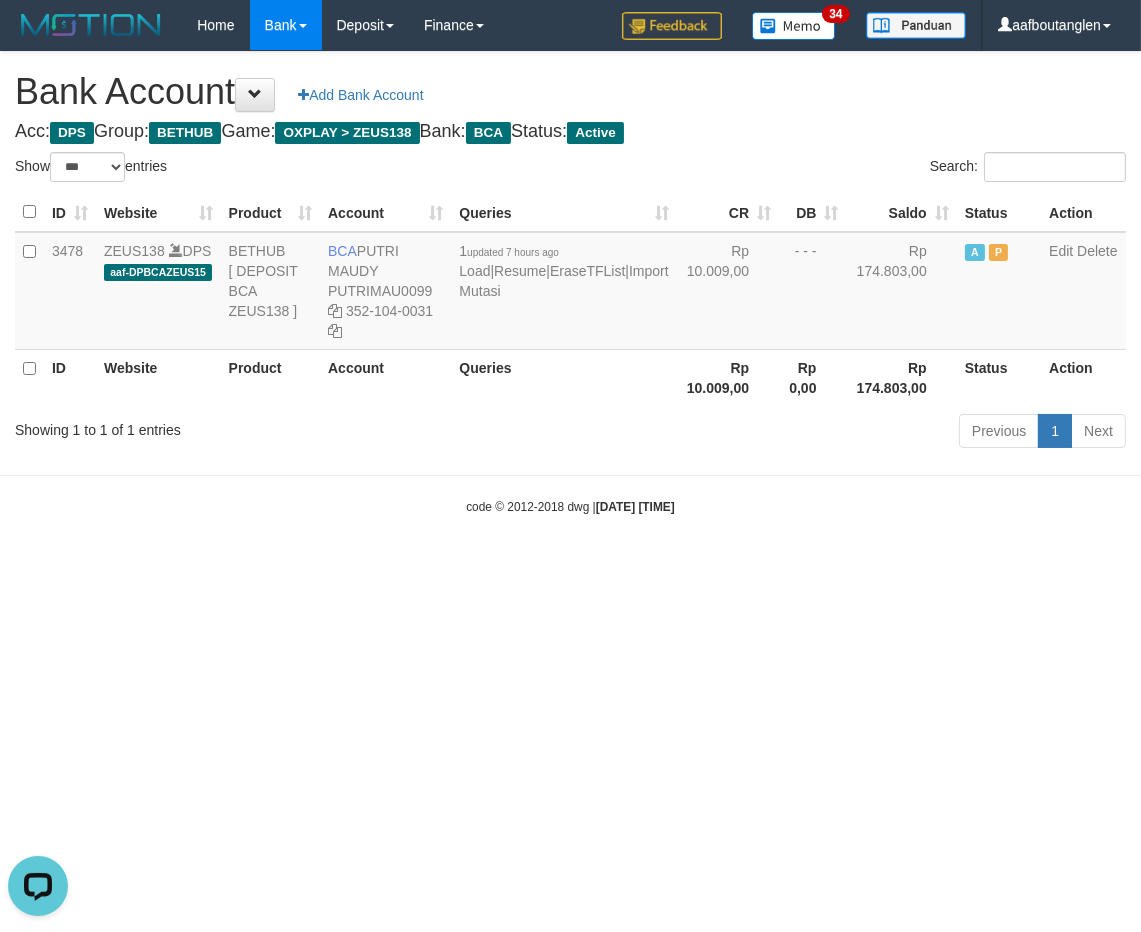 click on "Toggle navigation
Home
Bank
Account List
Deposit
DPS List
History
Note DPS
Finance
Financial Data
aafboutanglen
My Profile
Log Out
34" at bounding box center (570, 283) 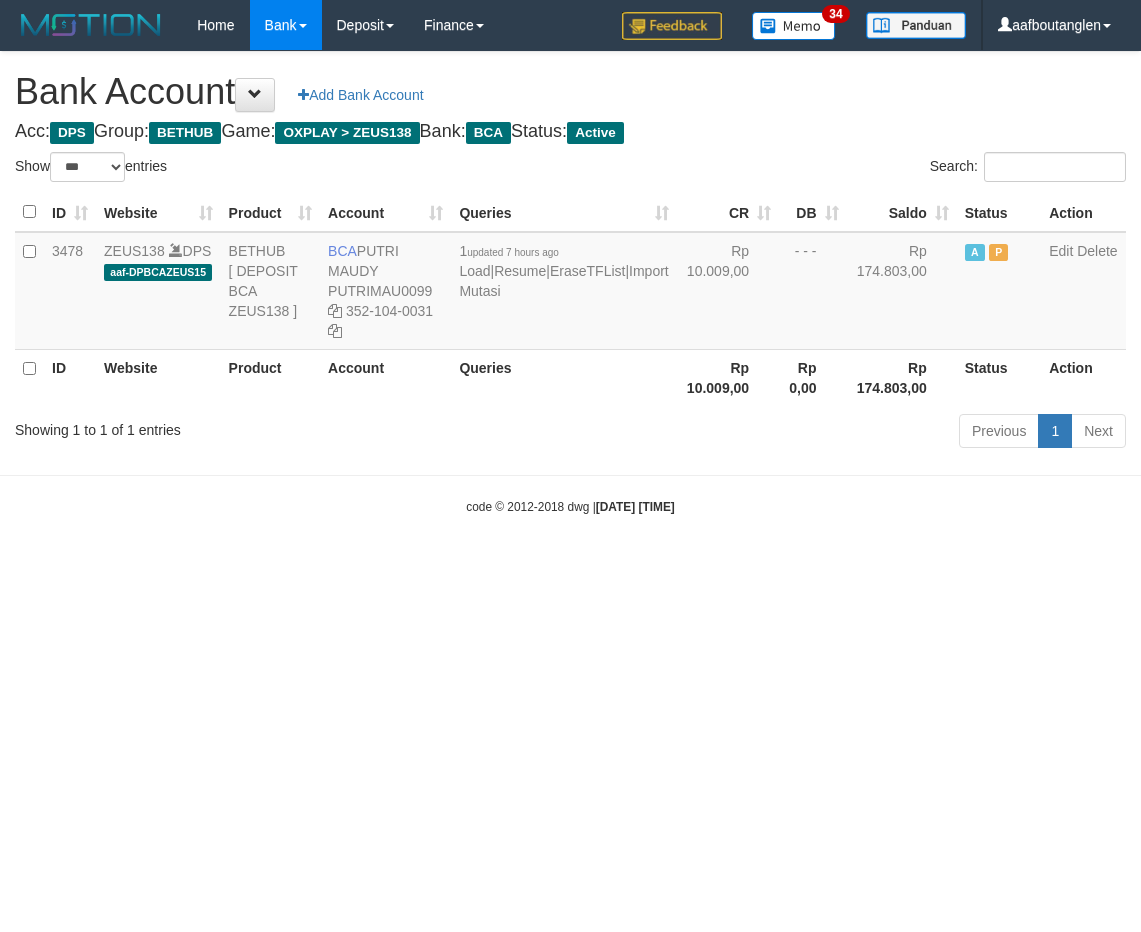 select on "***" 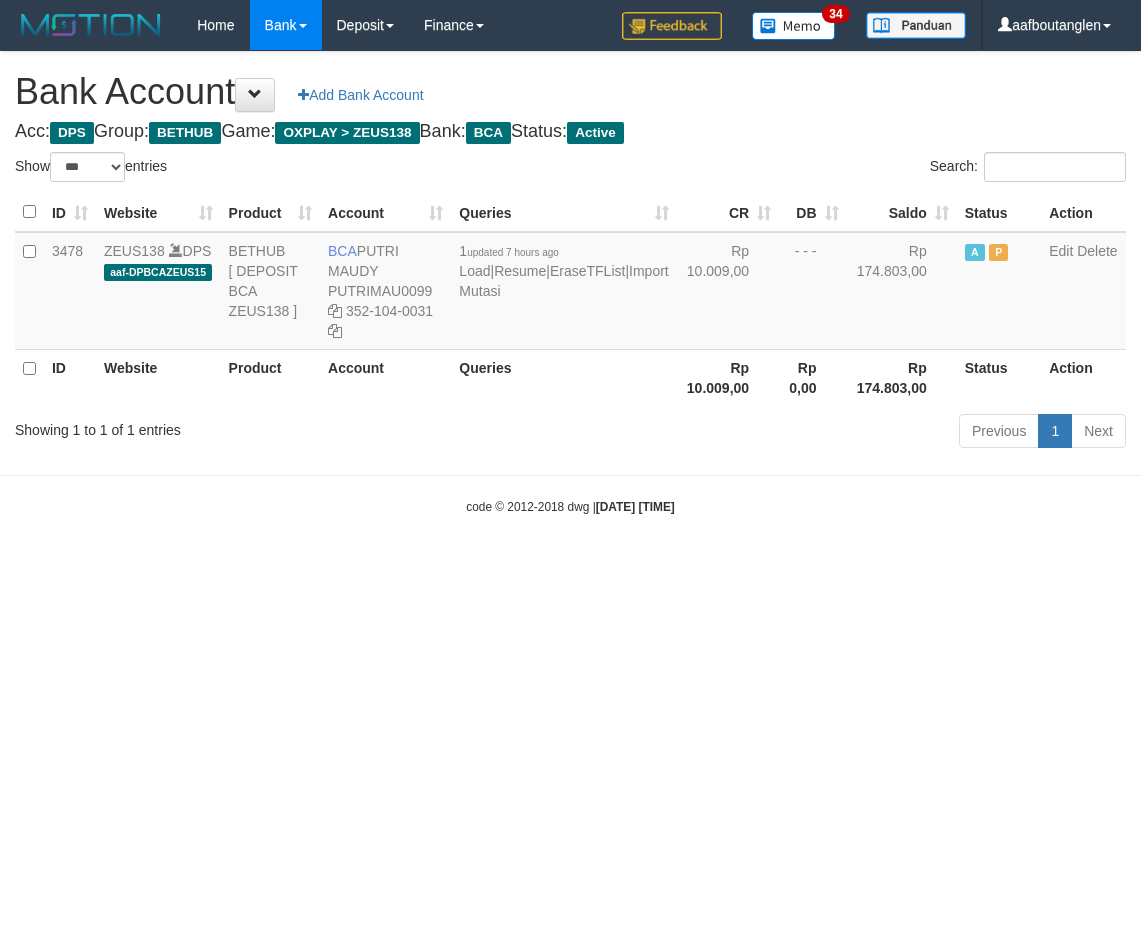 scroll, scrollTop: 0, scrollLeft: 0, axis: both 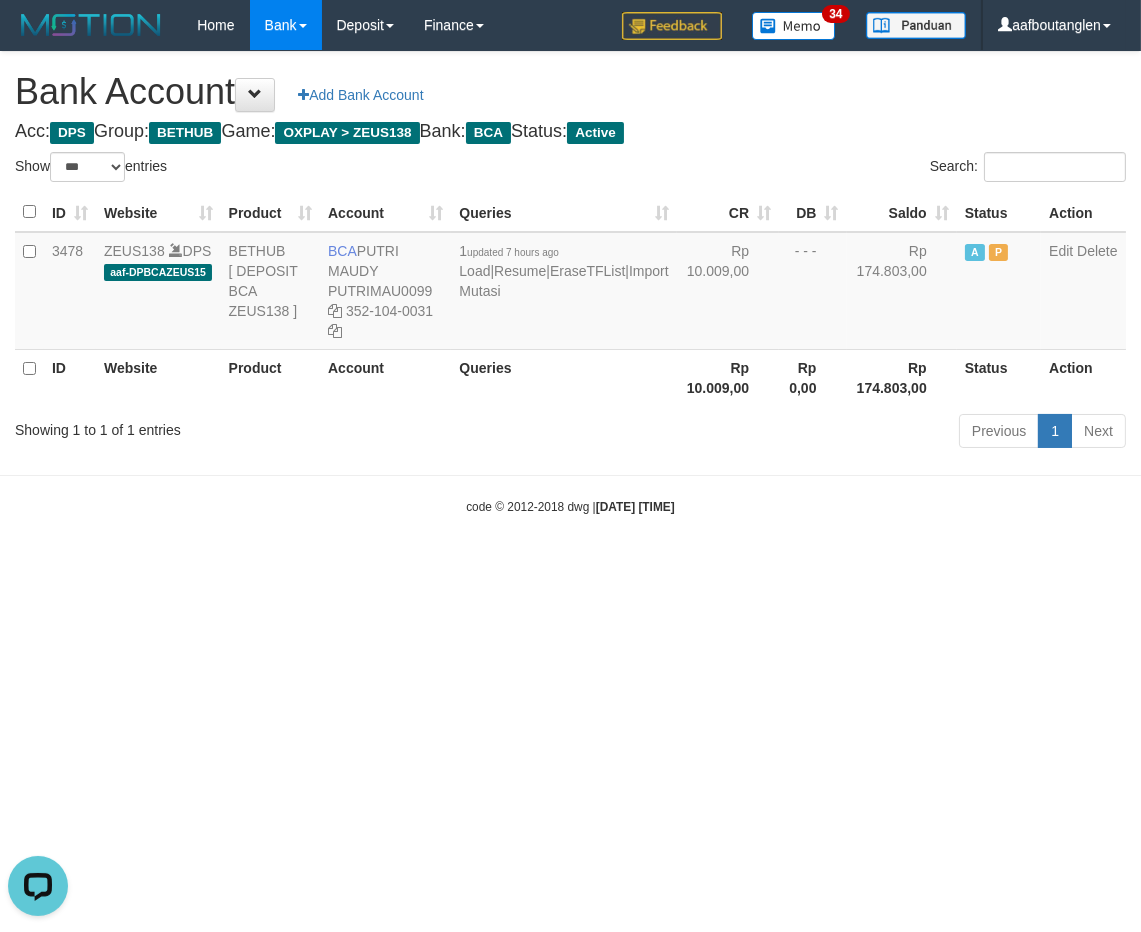 click on "Toggle navigation
Home
Bank
Account List
Deposit
DPS List
History
Note DPS
Finance
Financial Data
aafboutanglen
My Profile
Log Out
34" at bounding box center [570, 283] 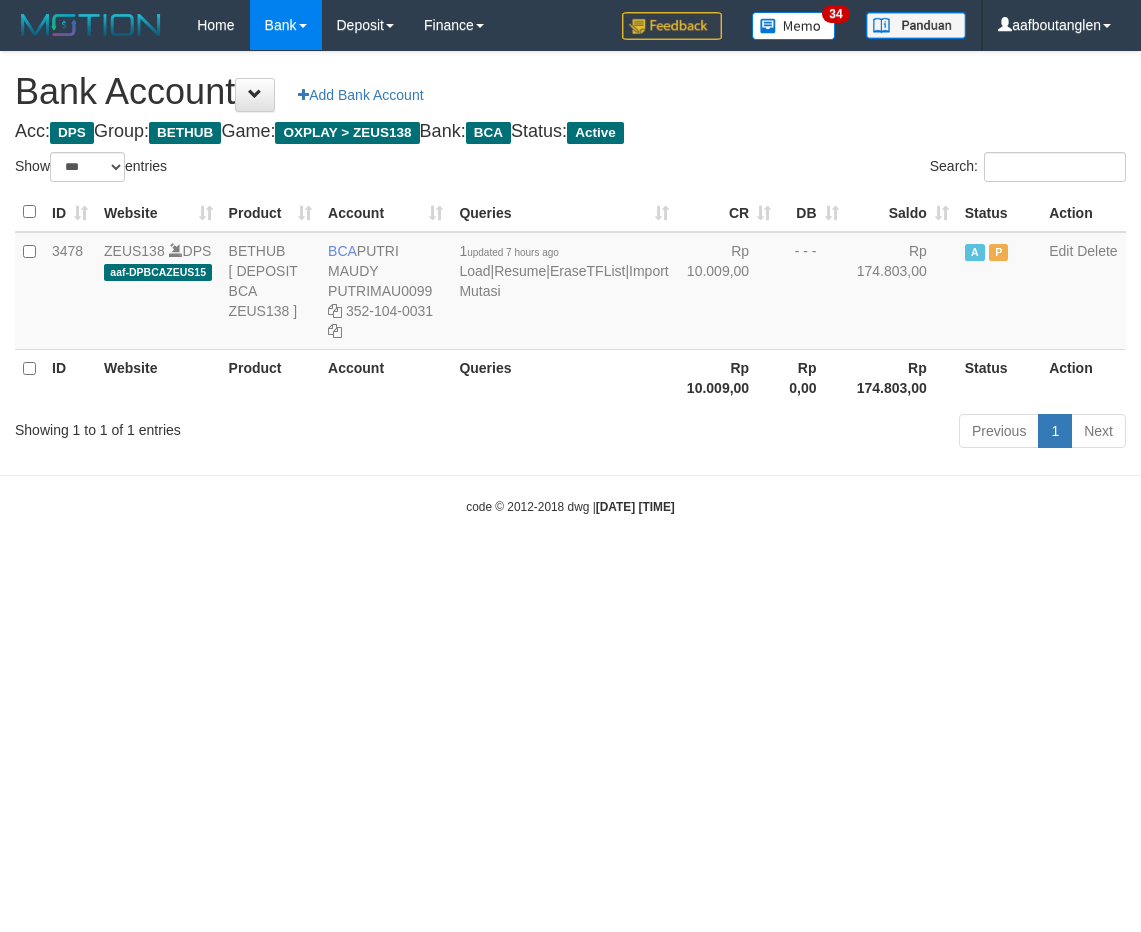 select on "***" 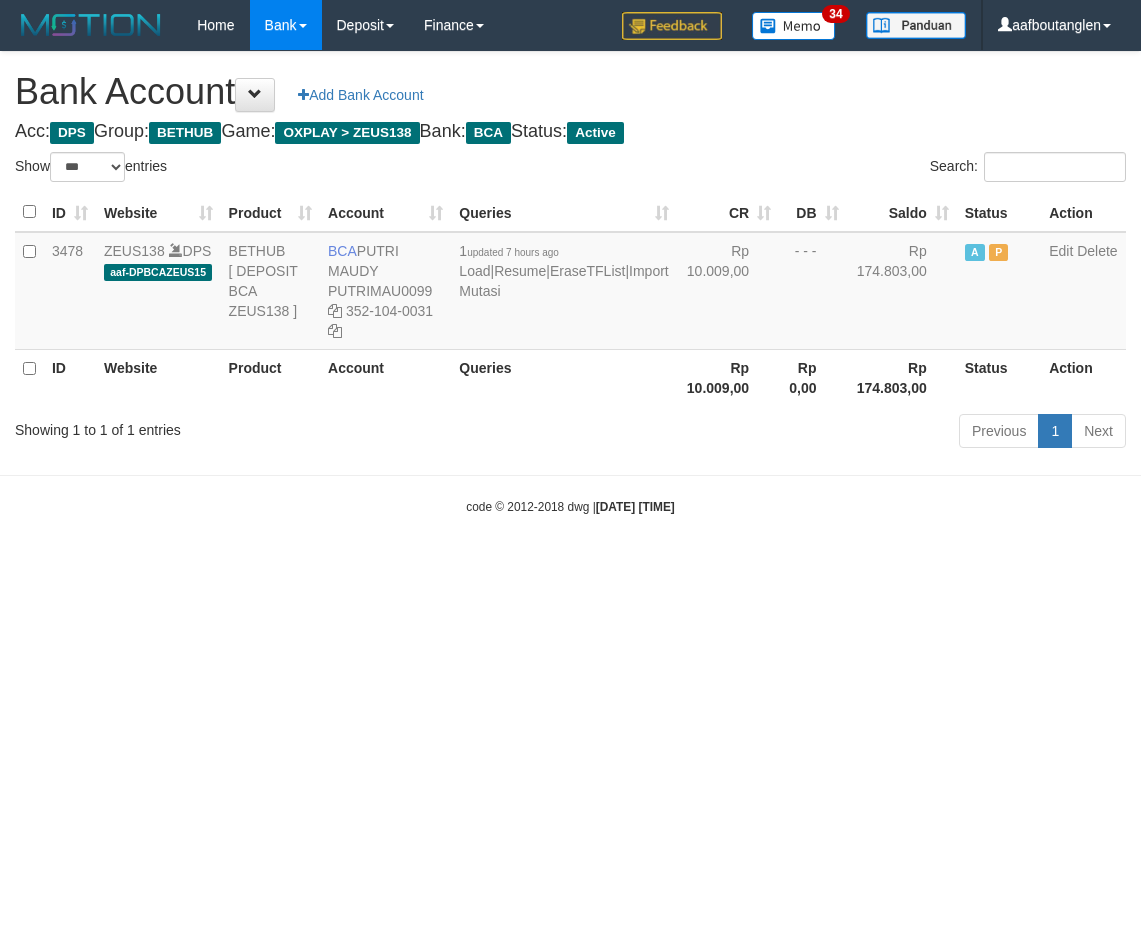 scroll, scrollTop: 0, scrollLeft: 0, axis: both 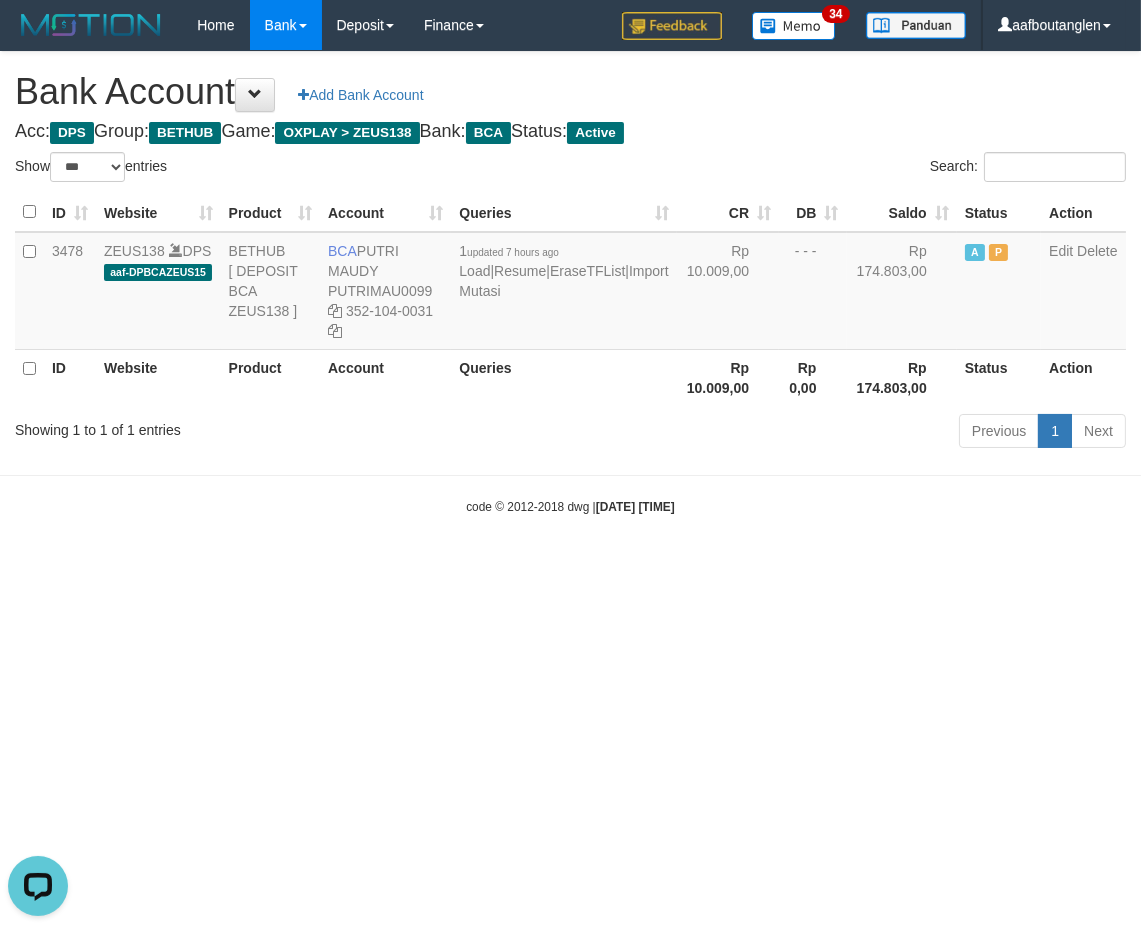 click on "Toggle navigation
Home
Bank
Account List
Deposit
DPS List
History
Note DPS
Finance
Financial Data
aafboutanglen
My Profile
Log Out
34" at bounding box center (570, 283) 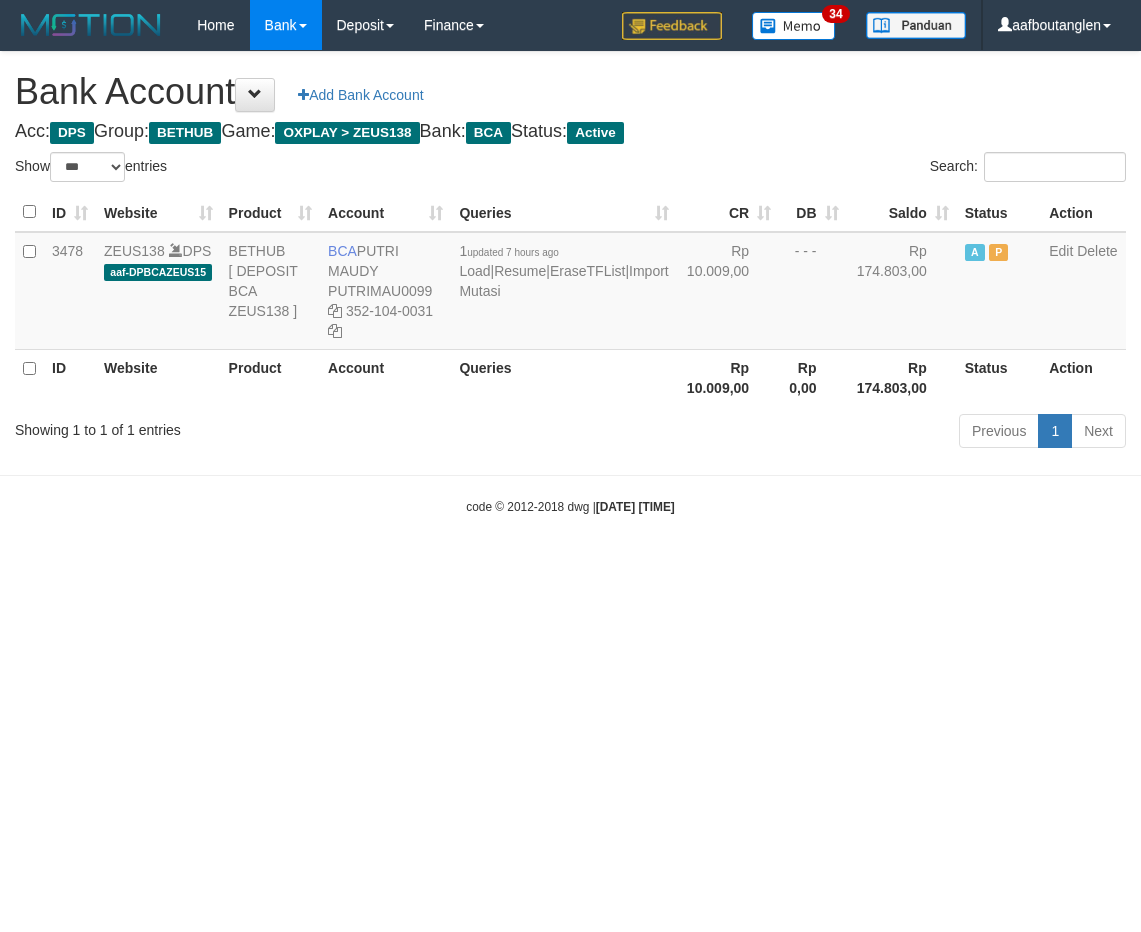 select on "***" 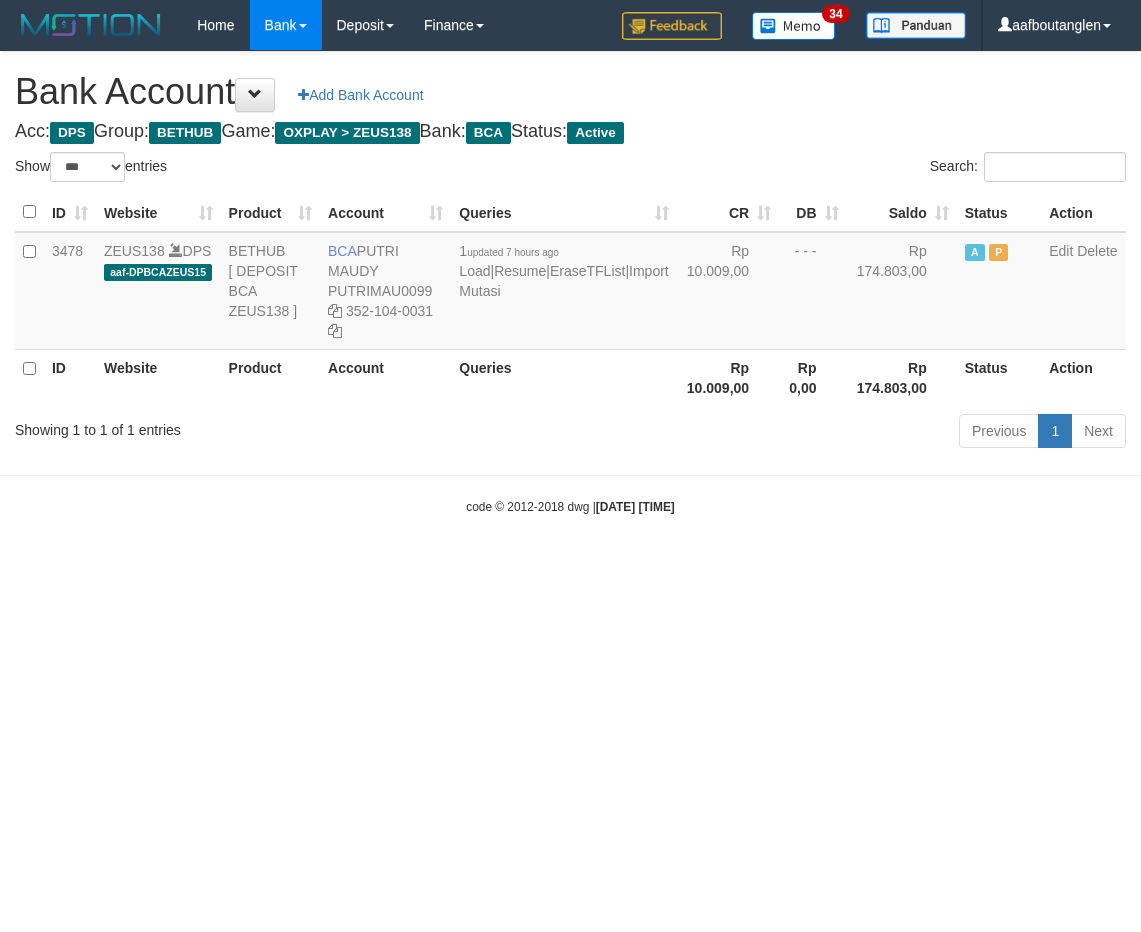 scroll, scrollTop: 0, scrollLeft: 0, axis: both 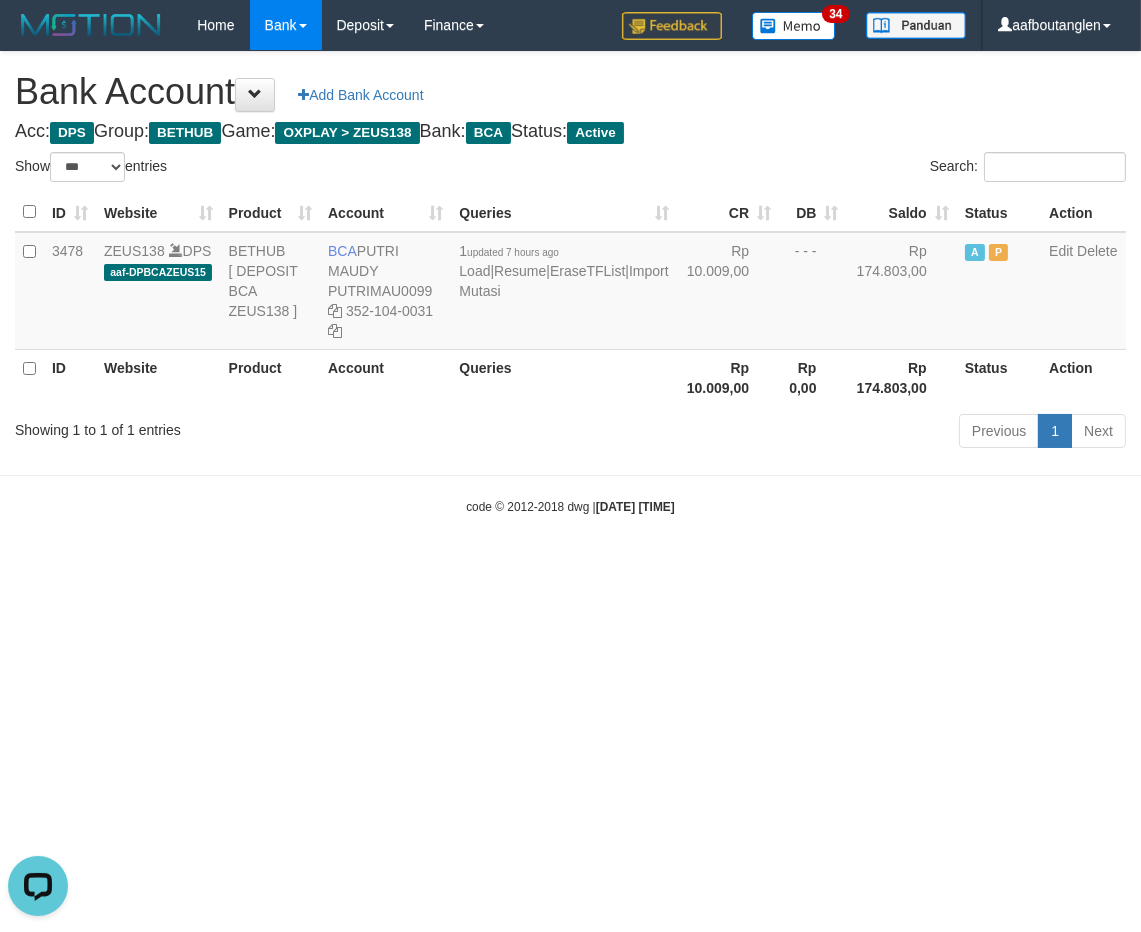 drag, startPoint x: 901, startPoint y: 582, endPoint x: 956, endPoint y: 555, distance: 61.269894 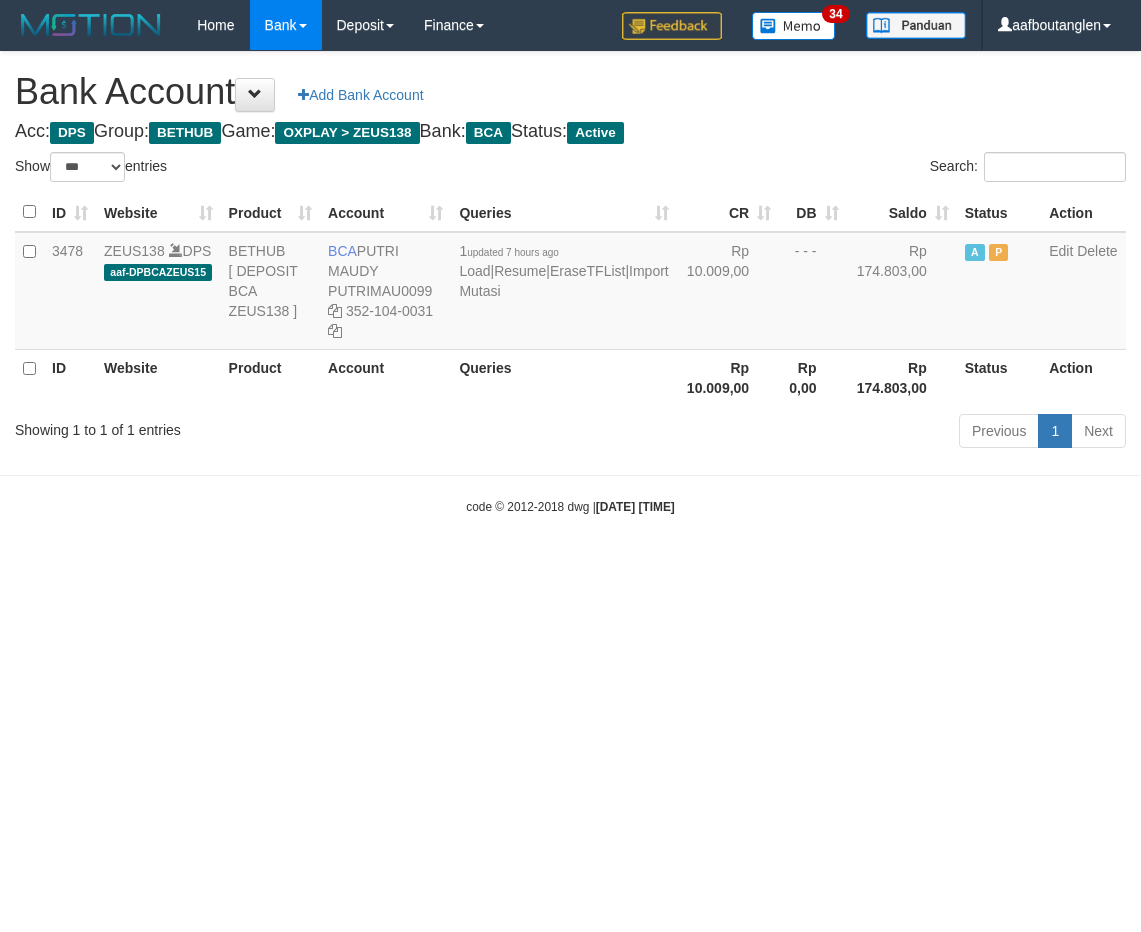 select on "***" 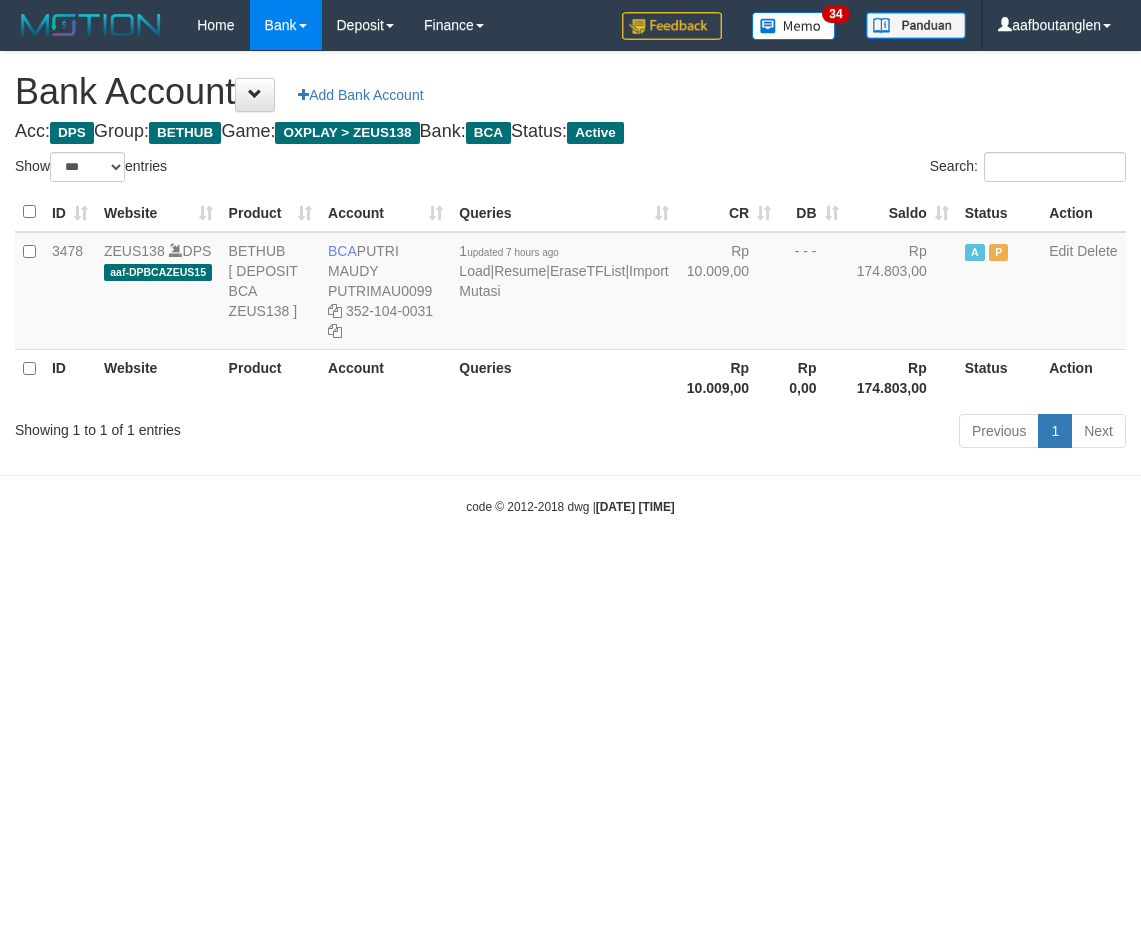 scroll, scrollTop: 0, scrollLeft: 0, axis: both 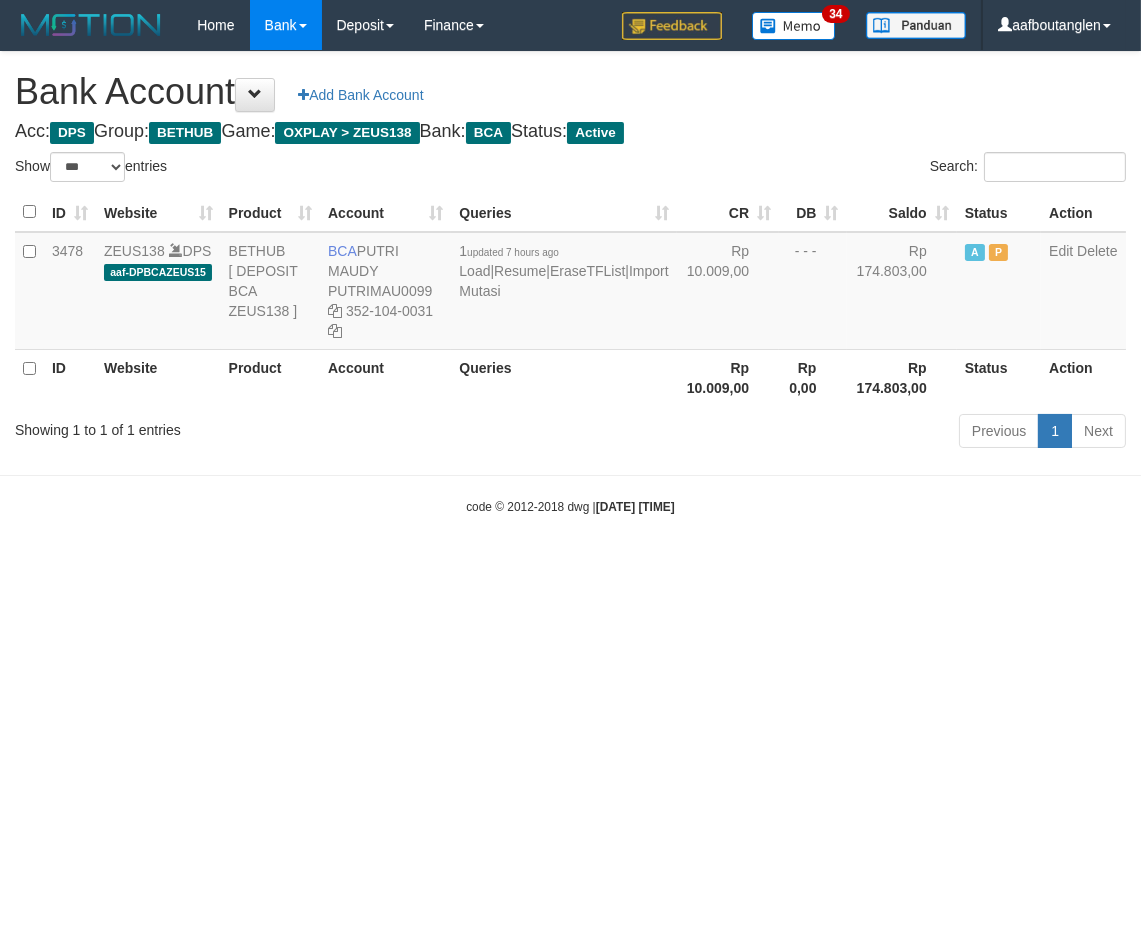 click on "Toggle navigation
Home
Bank
Account List
Deposit
DPS List
History
Note DPS
Finance
Financial Data
aafboutanglen
My Profile
Log Out
34" at bounding box center [570, 283] 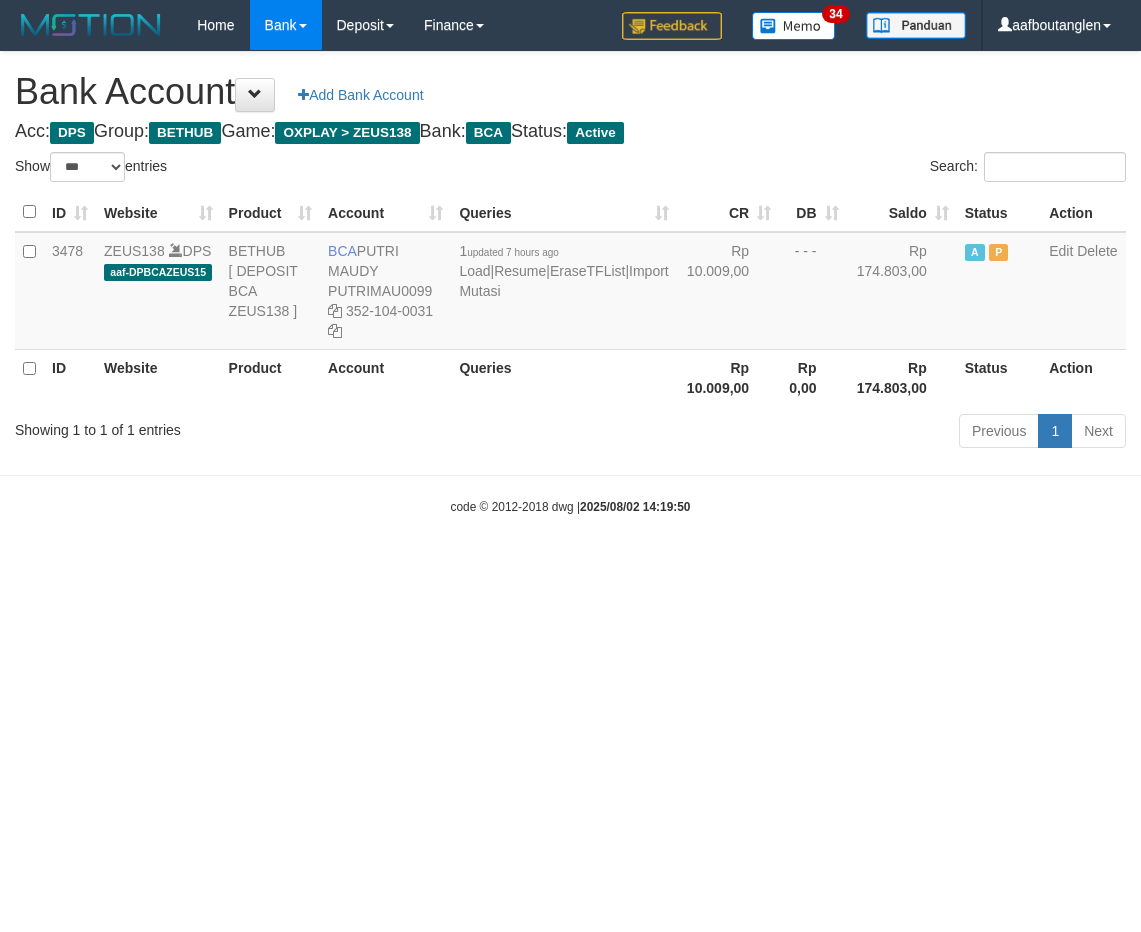 select on "***" 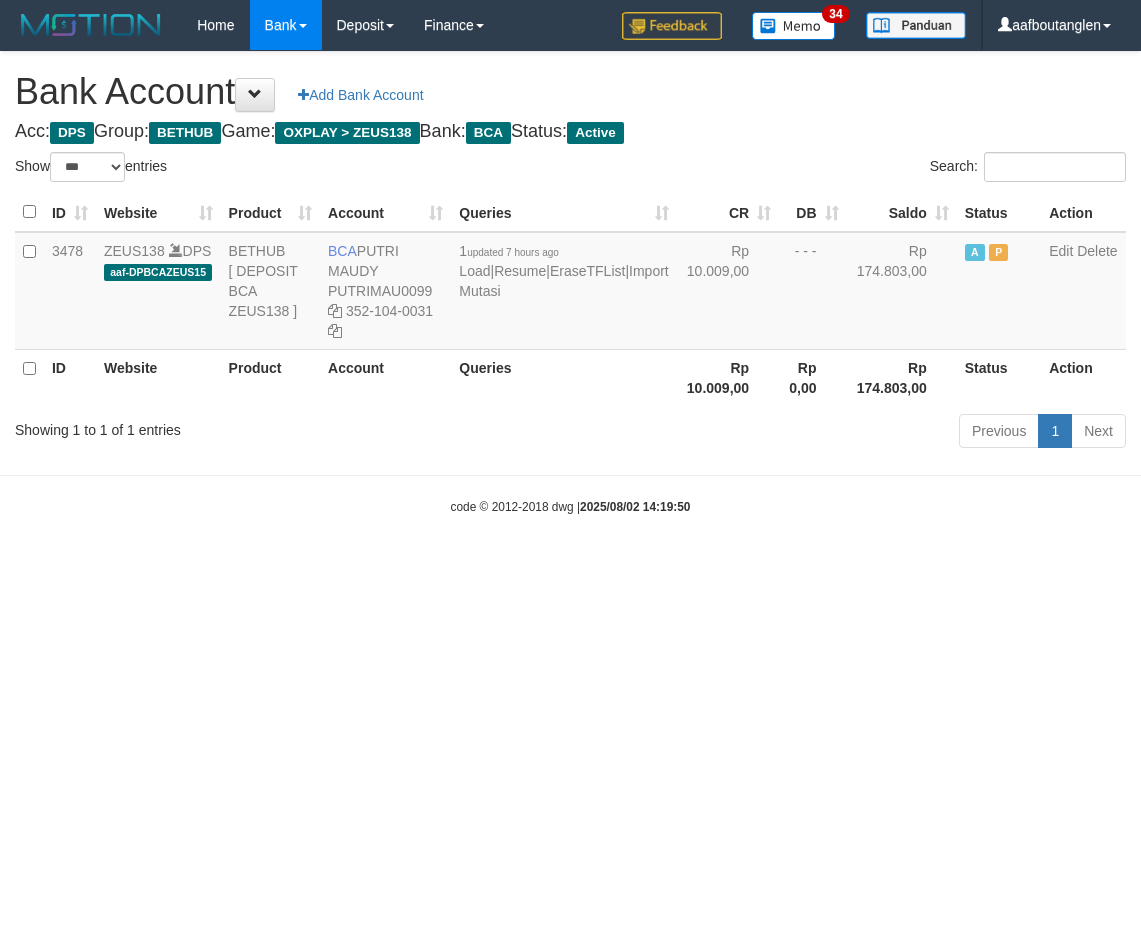 scroll, scrollTop: 0, scrollLeft: 0, axis: both 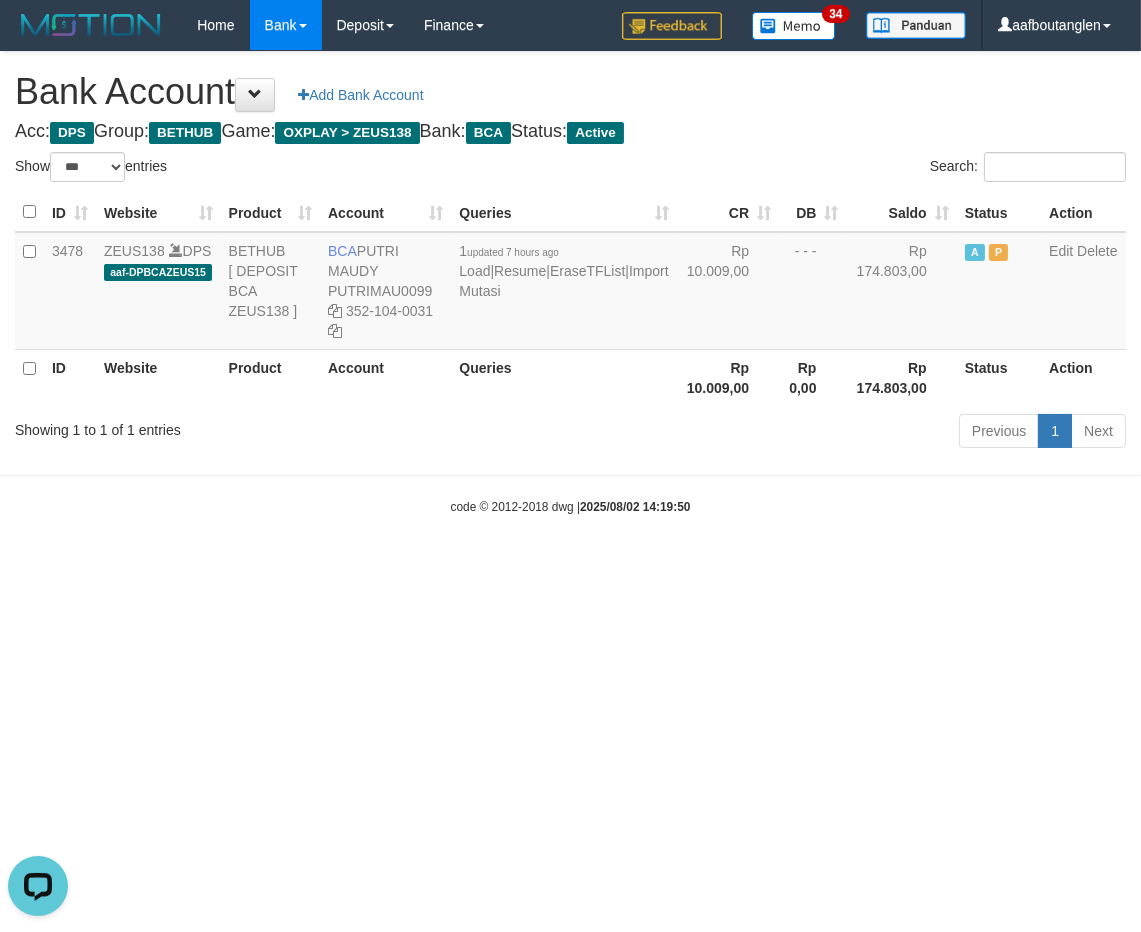 click on "Toggle navigation
Home
Bank
Account List
Deposit
DPS List
History
Note DPS
Finance
Financial Data
aafboutanglen
My Profile
Log Out
34" at bounding box center [570, 283] 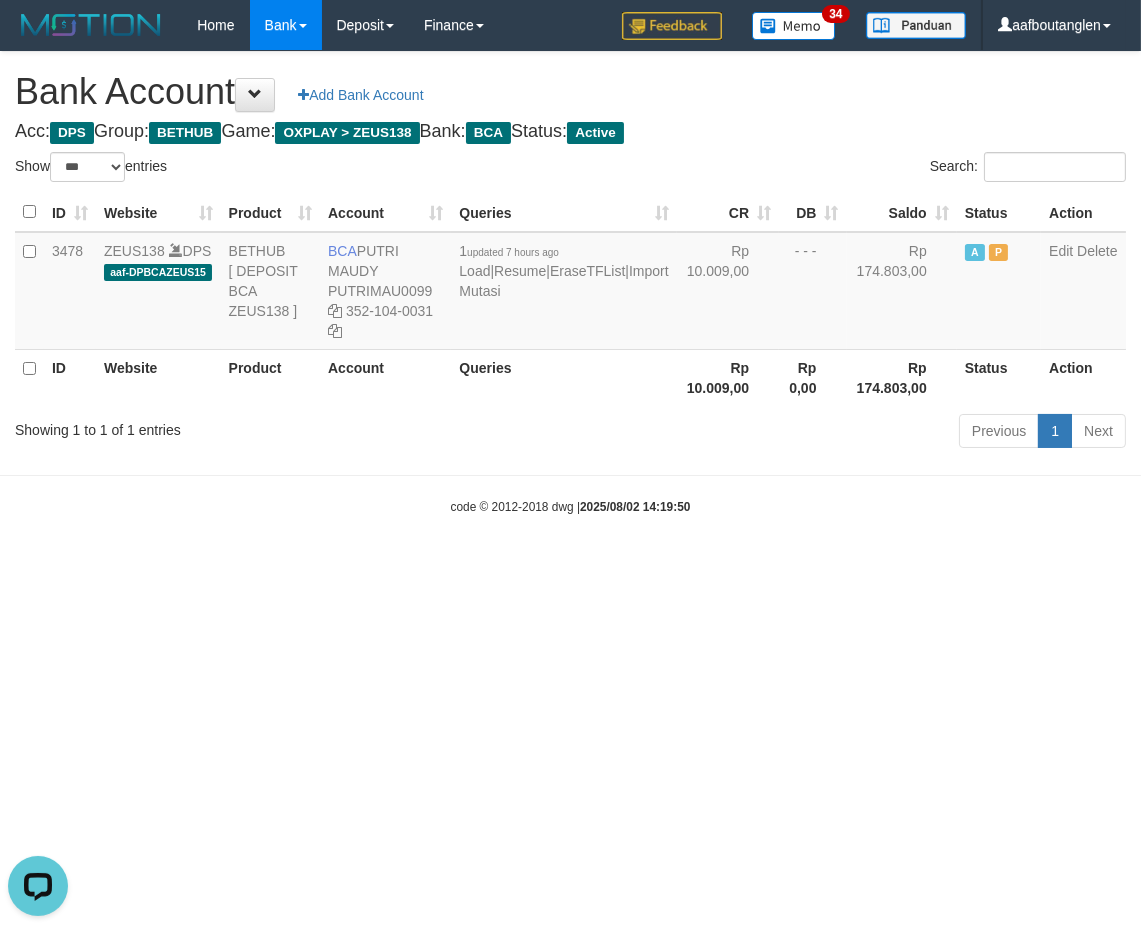 click on "Toggle navigation
Home
Bank
Account List
Deposit
DPS List
History
Note DPS
Finance
Financial Data
aafboutanglen
My Profile
Log Out
34" at bounding box center [570, 283] 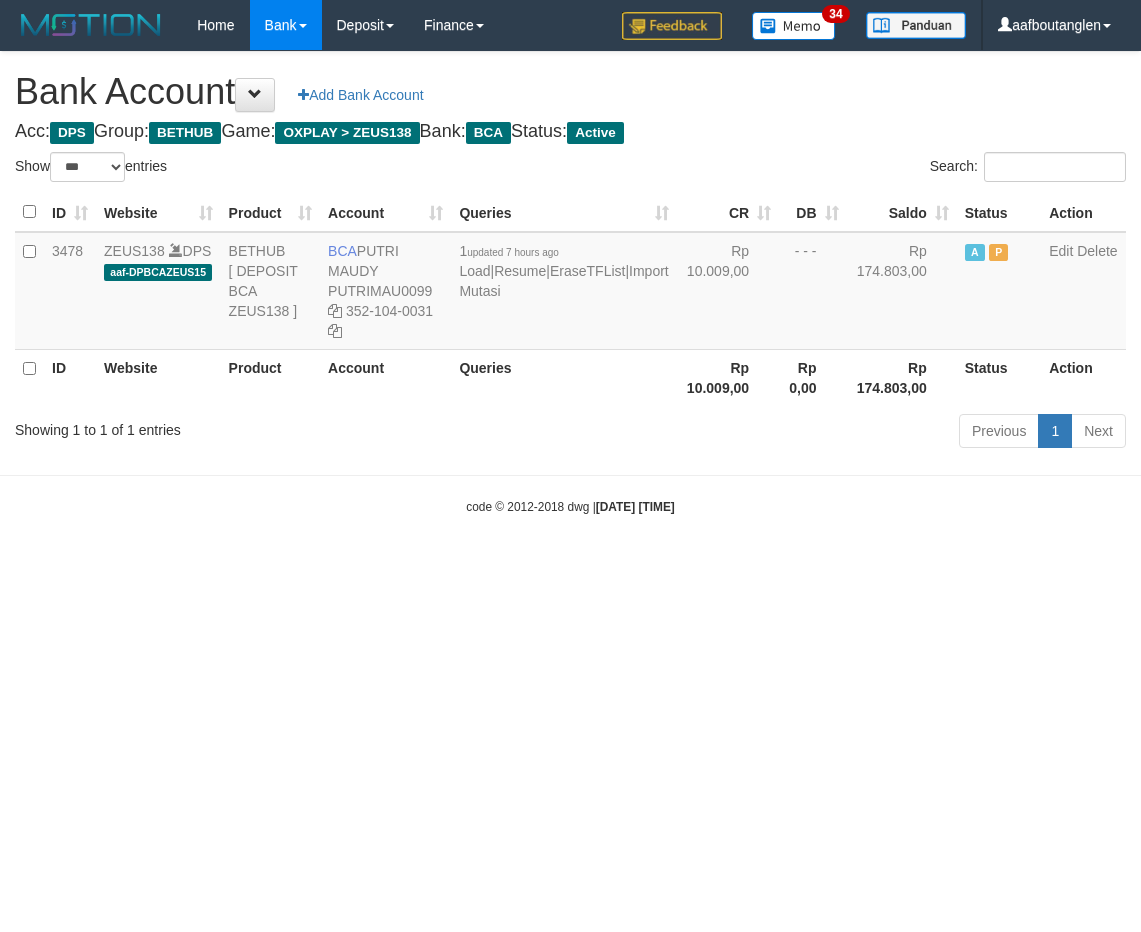 select on "***" 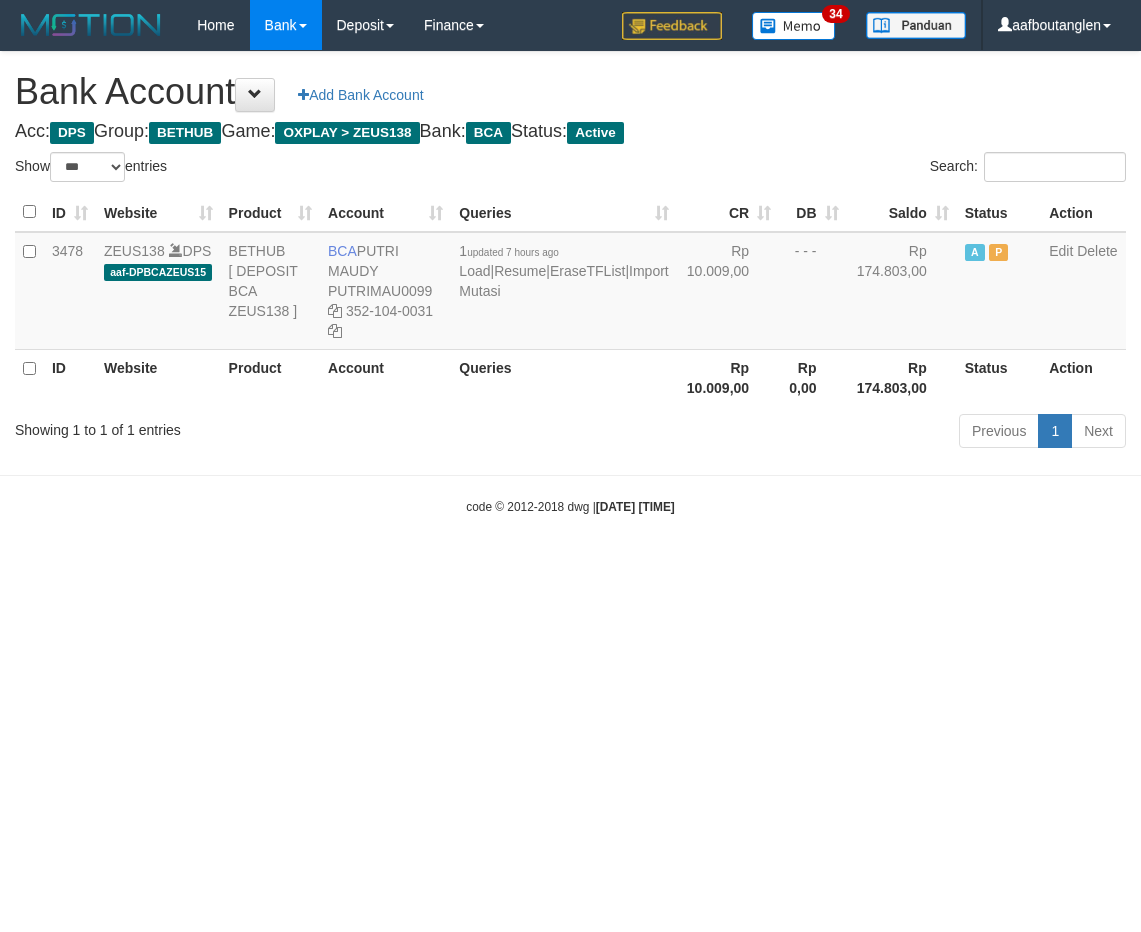 scroll, scrollTop: 0, scrollLeft: 0, axis: both 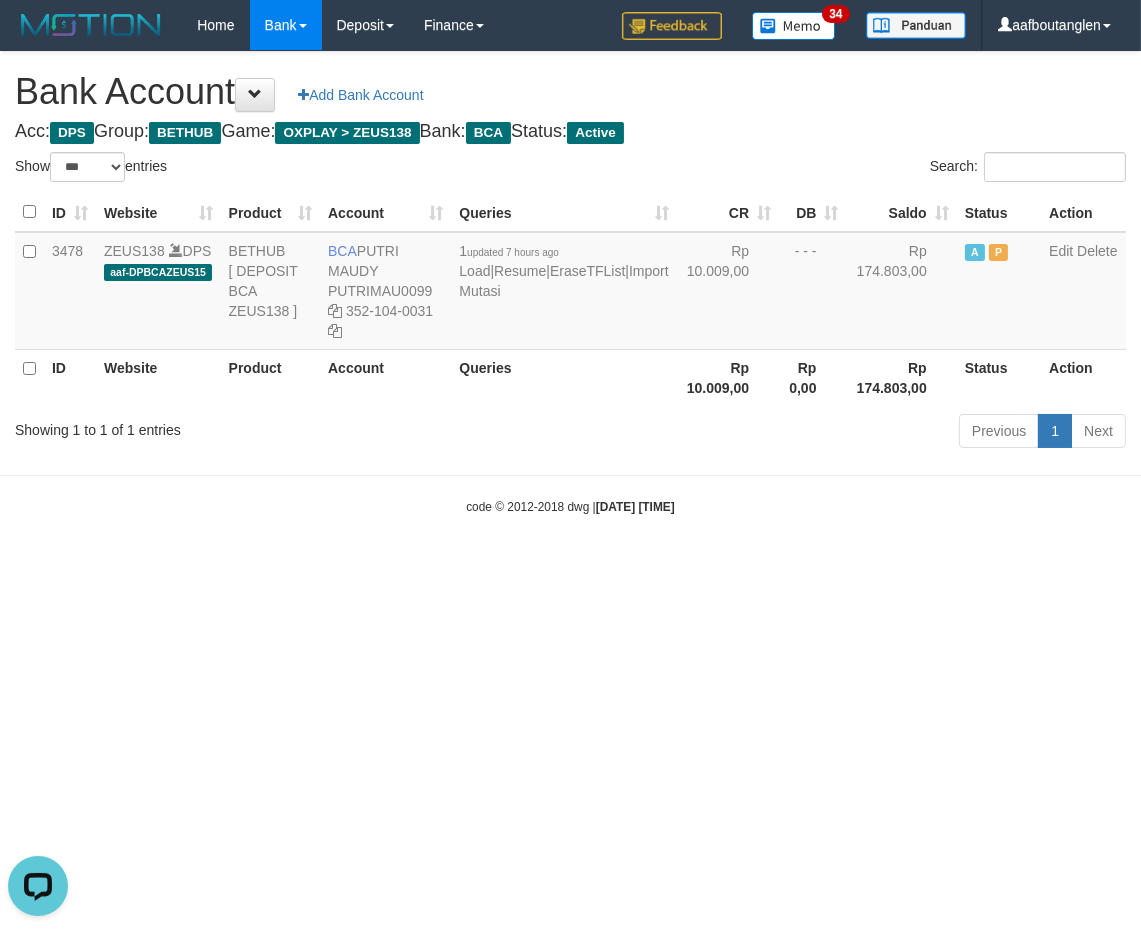 click on "Toggle navigation
Home
Bank
Account List
Deposit
DPS List
History
Note DPS
Finance
Financial Data
aafboutanglen
My Profile
Log Out
34" at bounding box center (570, 283) 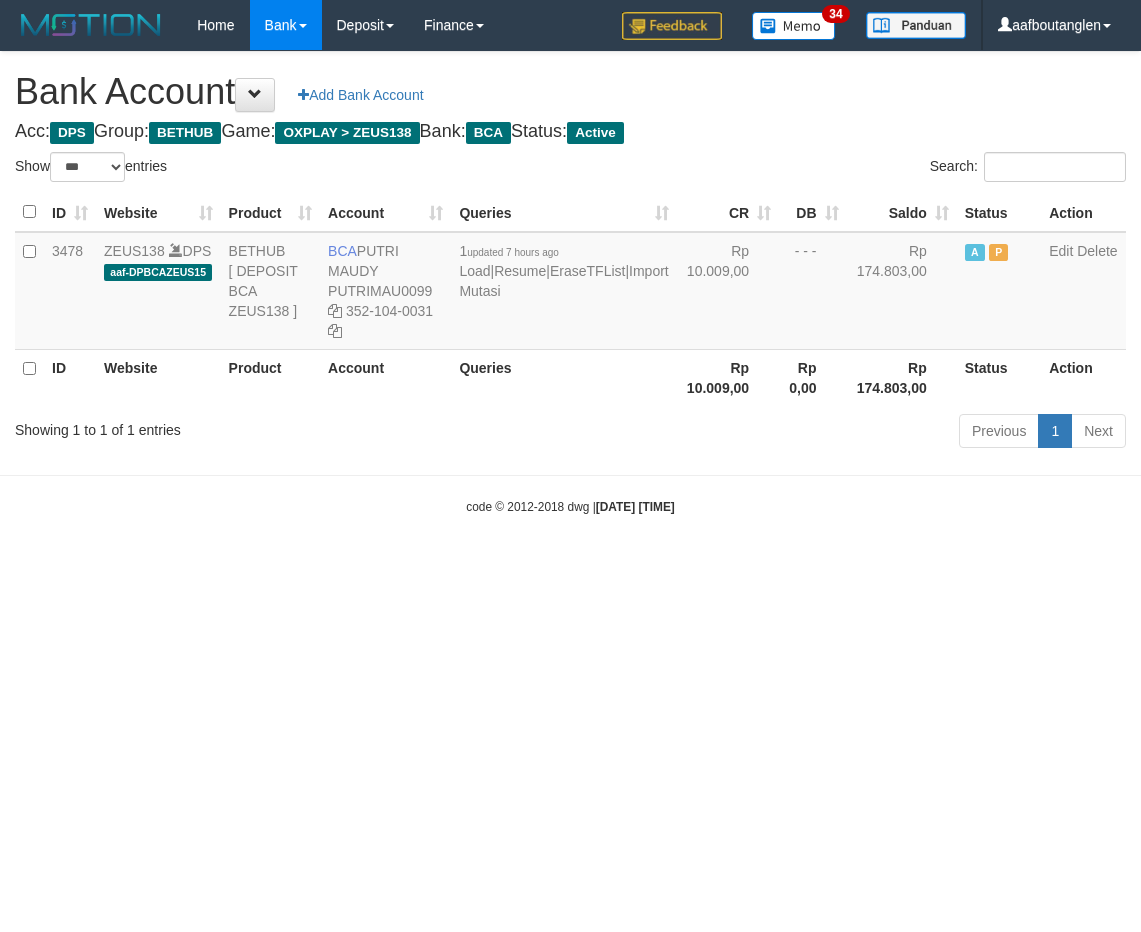 select on "***" 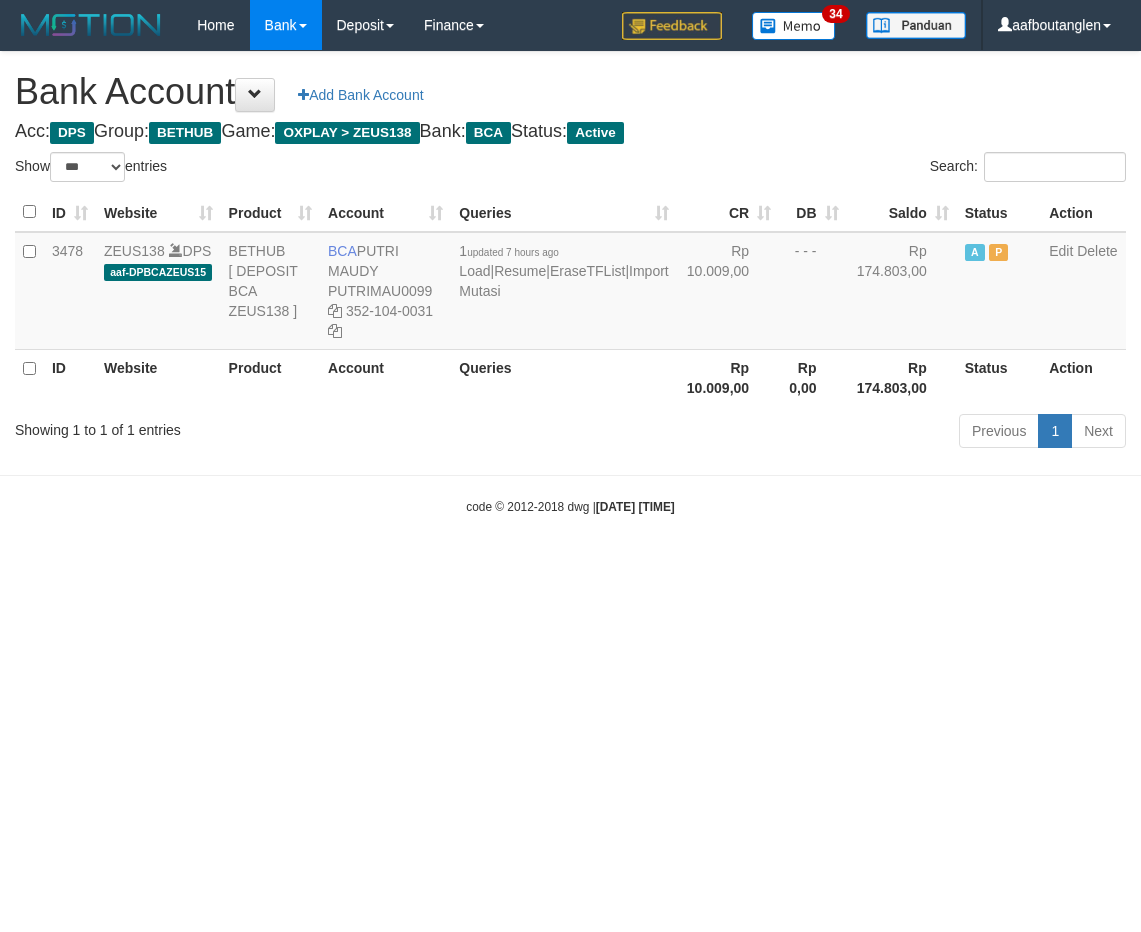 scroll, scrollTop: 0, scrollLeft: 0, axis: both 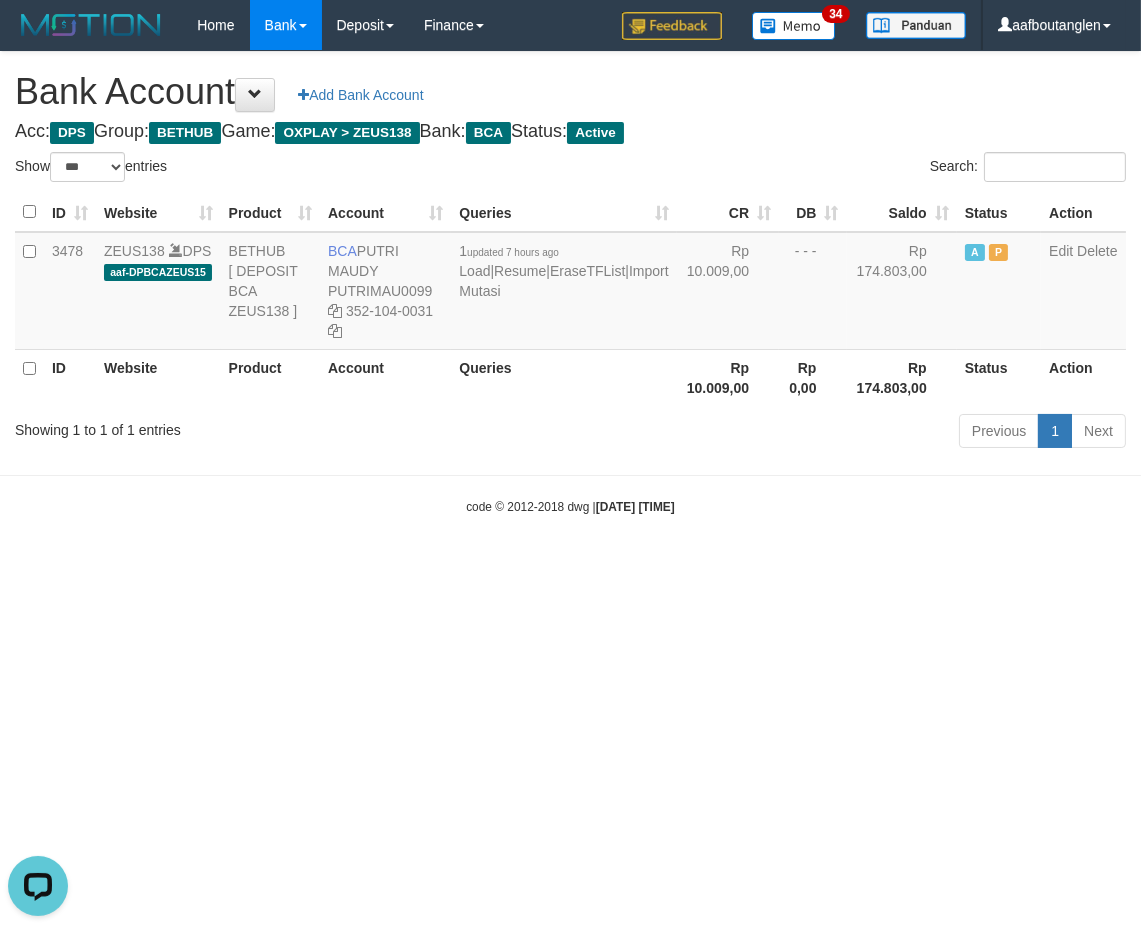 click on "Toggle navigation
Home
Bank
Account List
Deposit
DPS List
History
Note DPS
Finance
Financial Data
aafboutanglen
My Profile
Log Out
34" at bounding box center (570, 283) 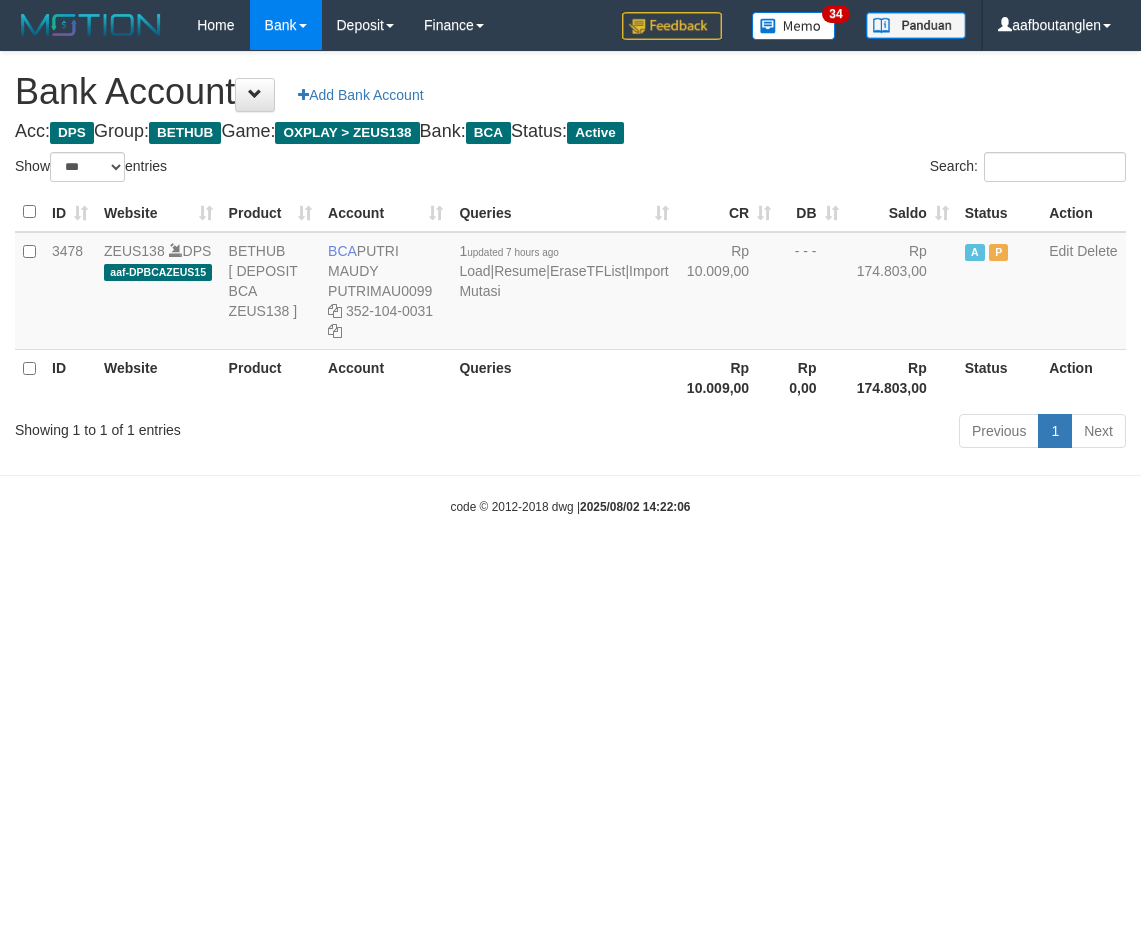 select on "***" 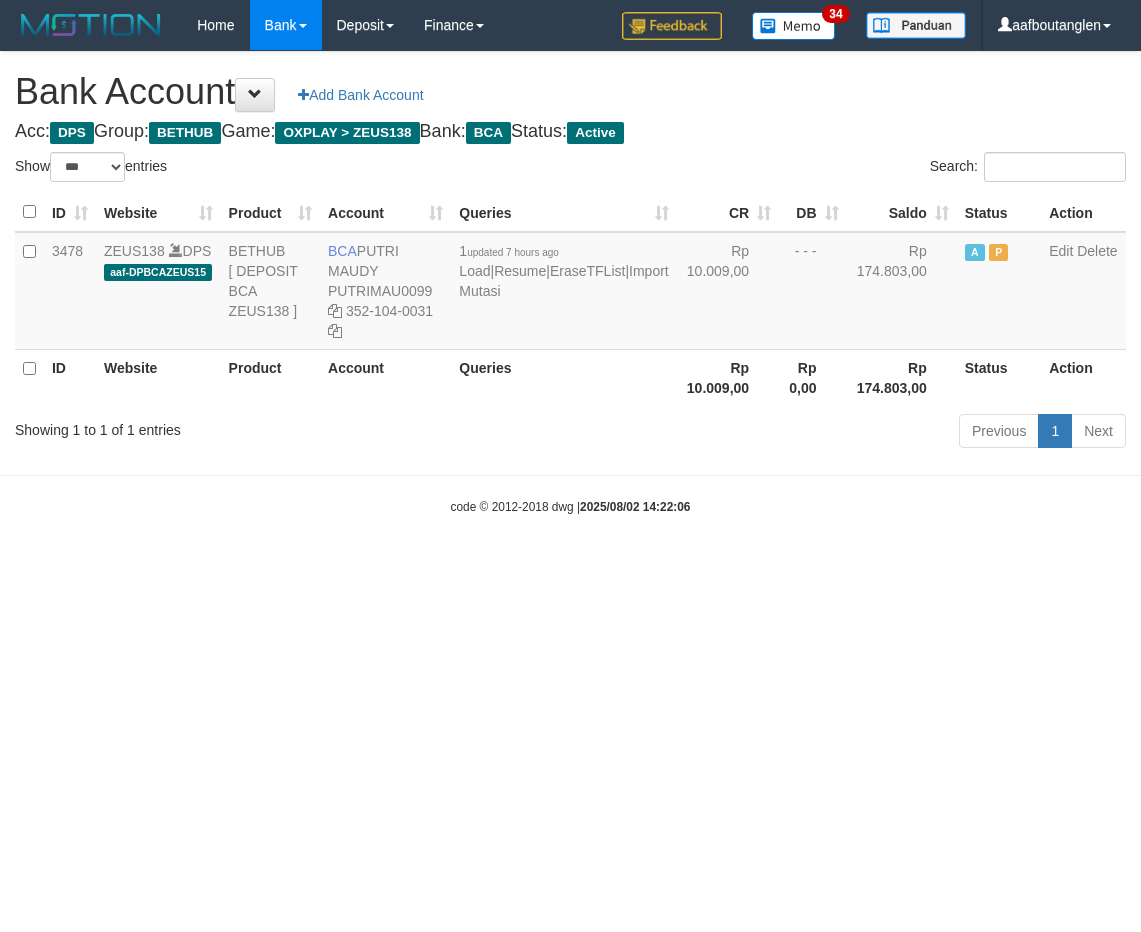 scroll, scrollTop: 0, scrollLeft: 0, axis: both 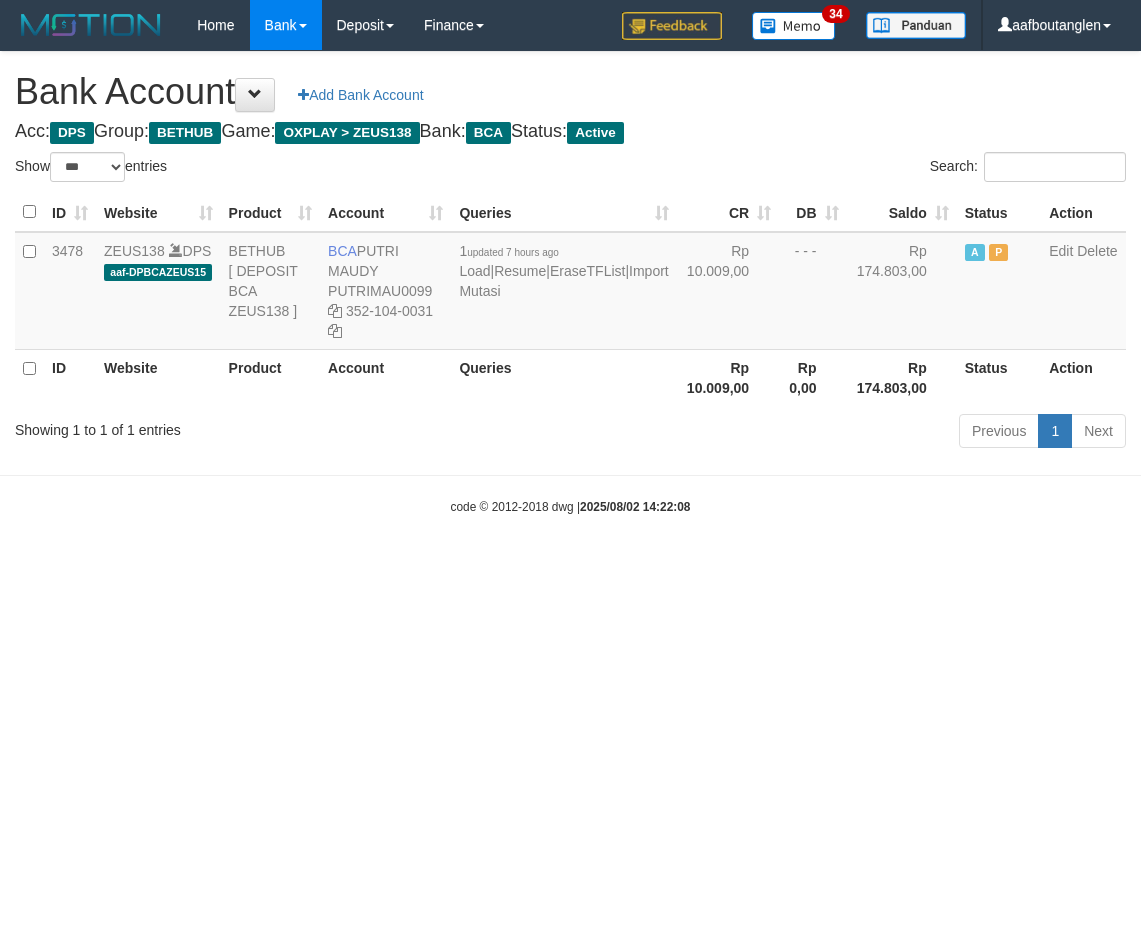select on "***" 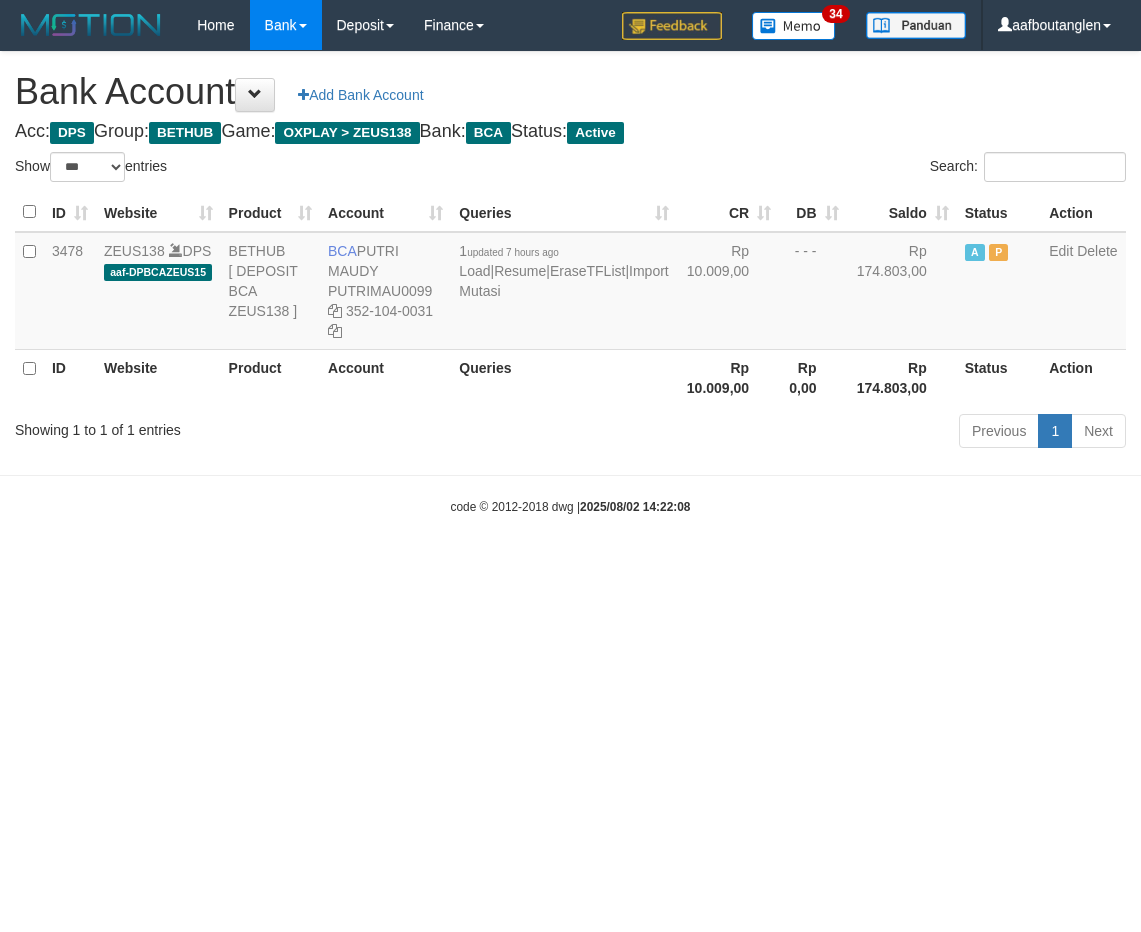 scroll, scrollTop: 0, scrollLeft: 0, axis: both 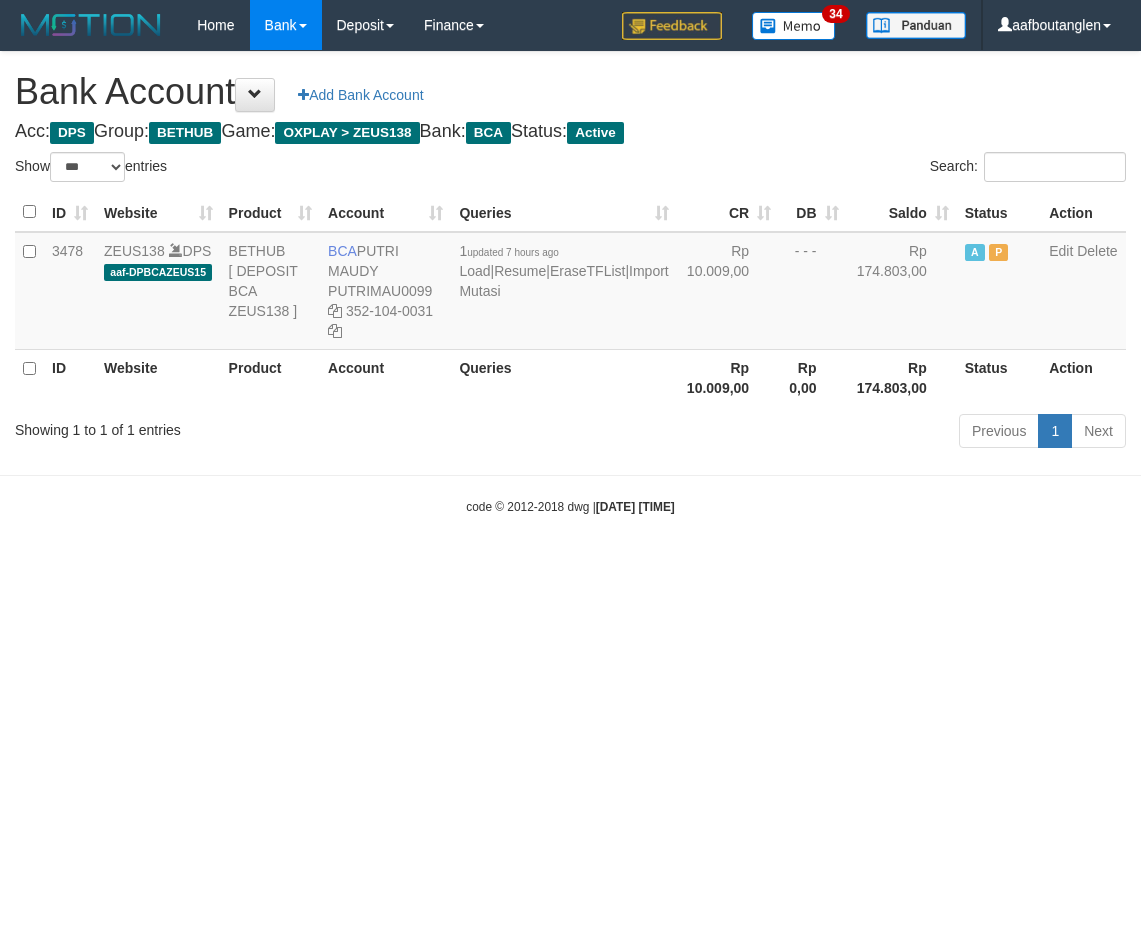 select on "***" 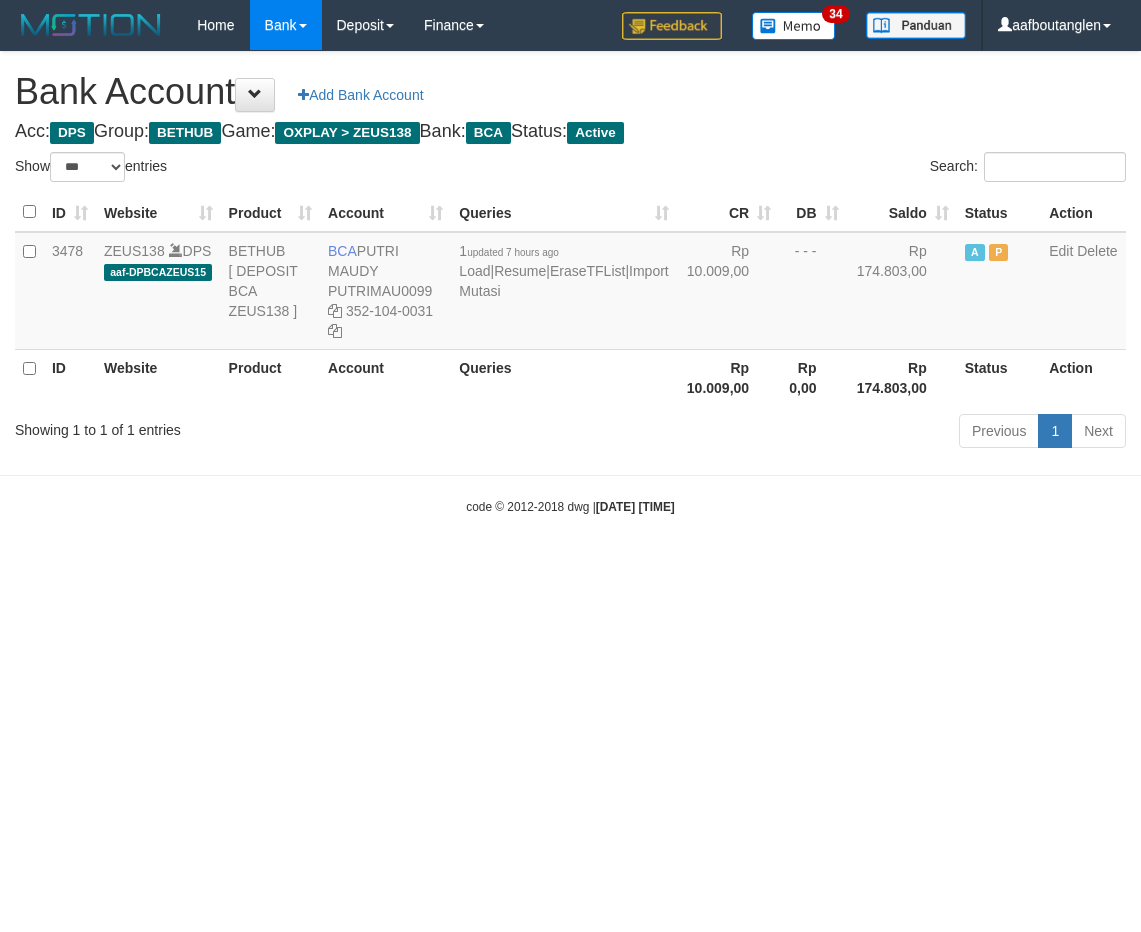 scroll, scrollTop: 0, scrollLeft: 0, axis: both 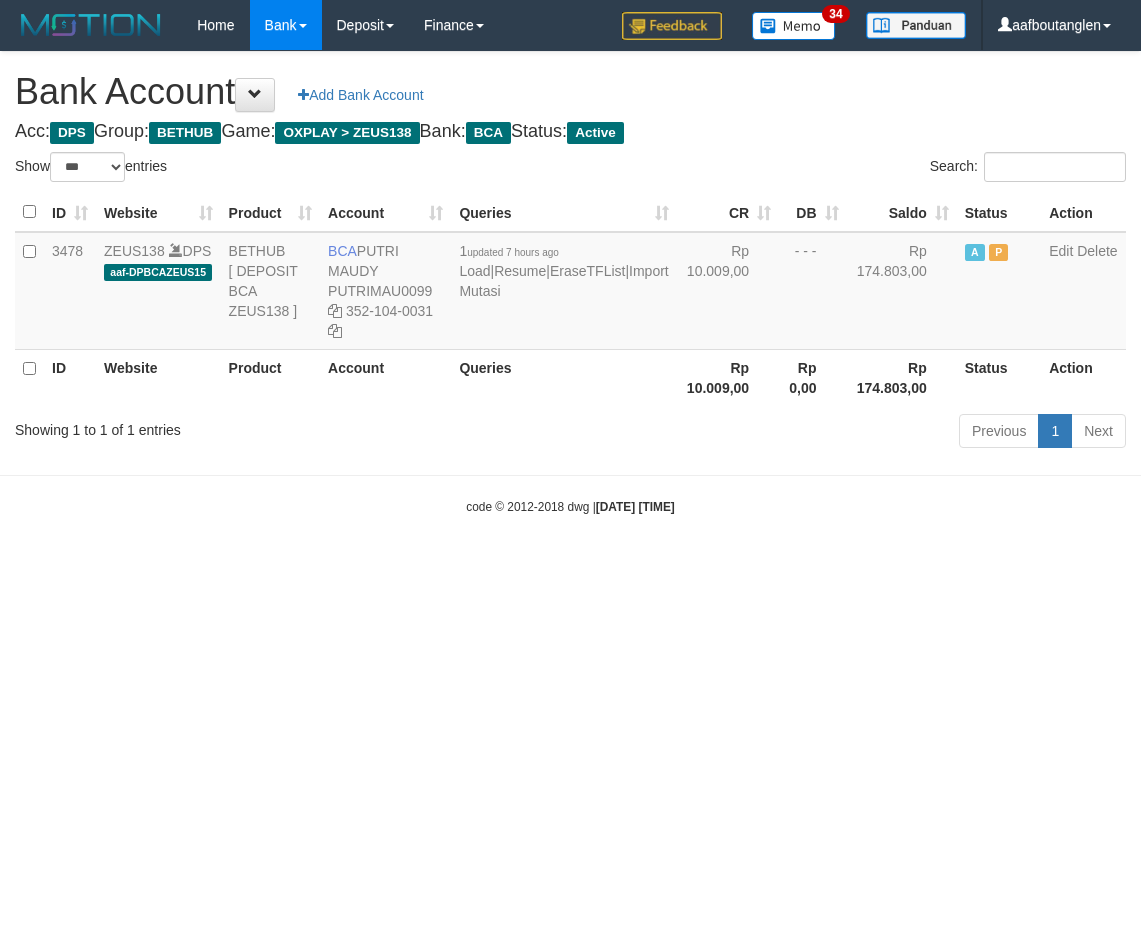select on "***" 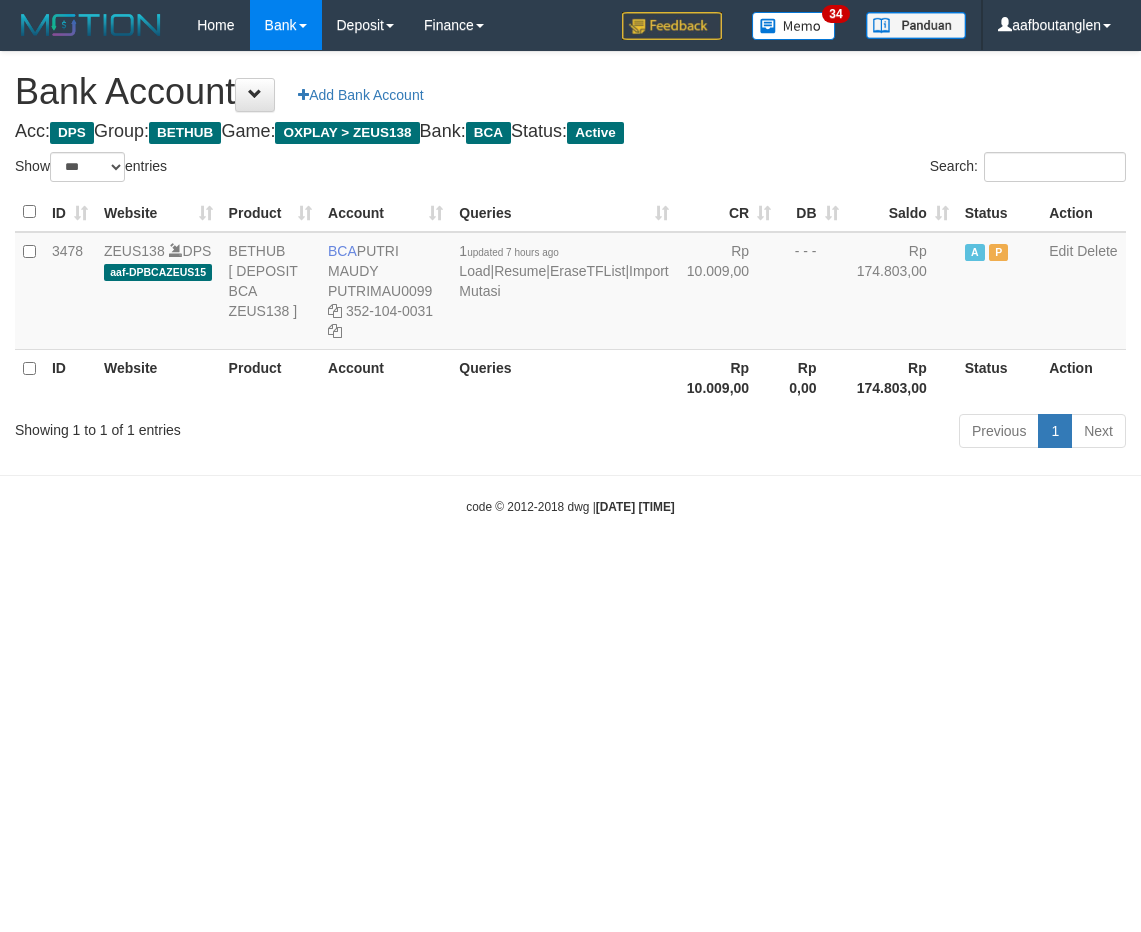 scroll, scrollTop: 0, scrollLeft: 0, axis: both 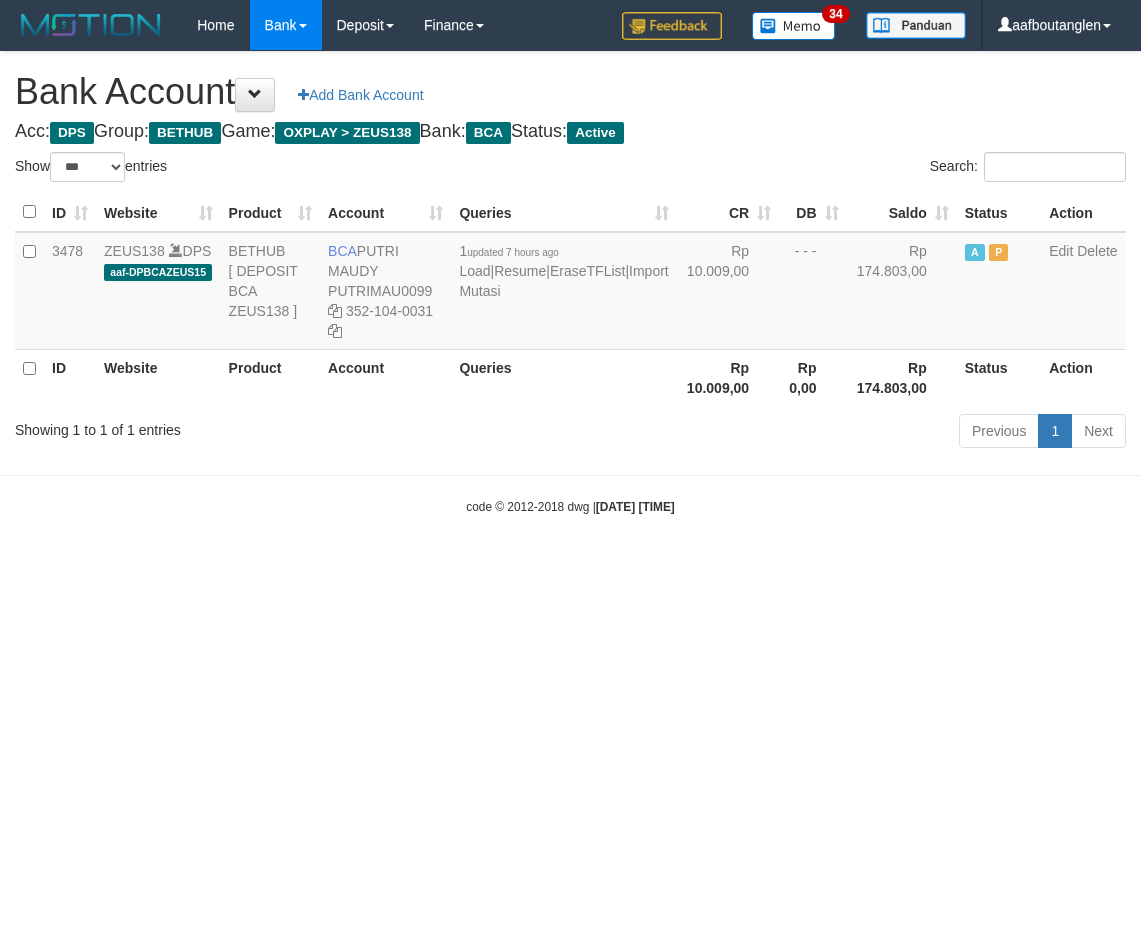 select on "***" 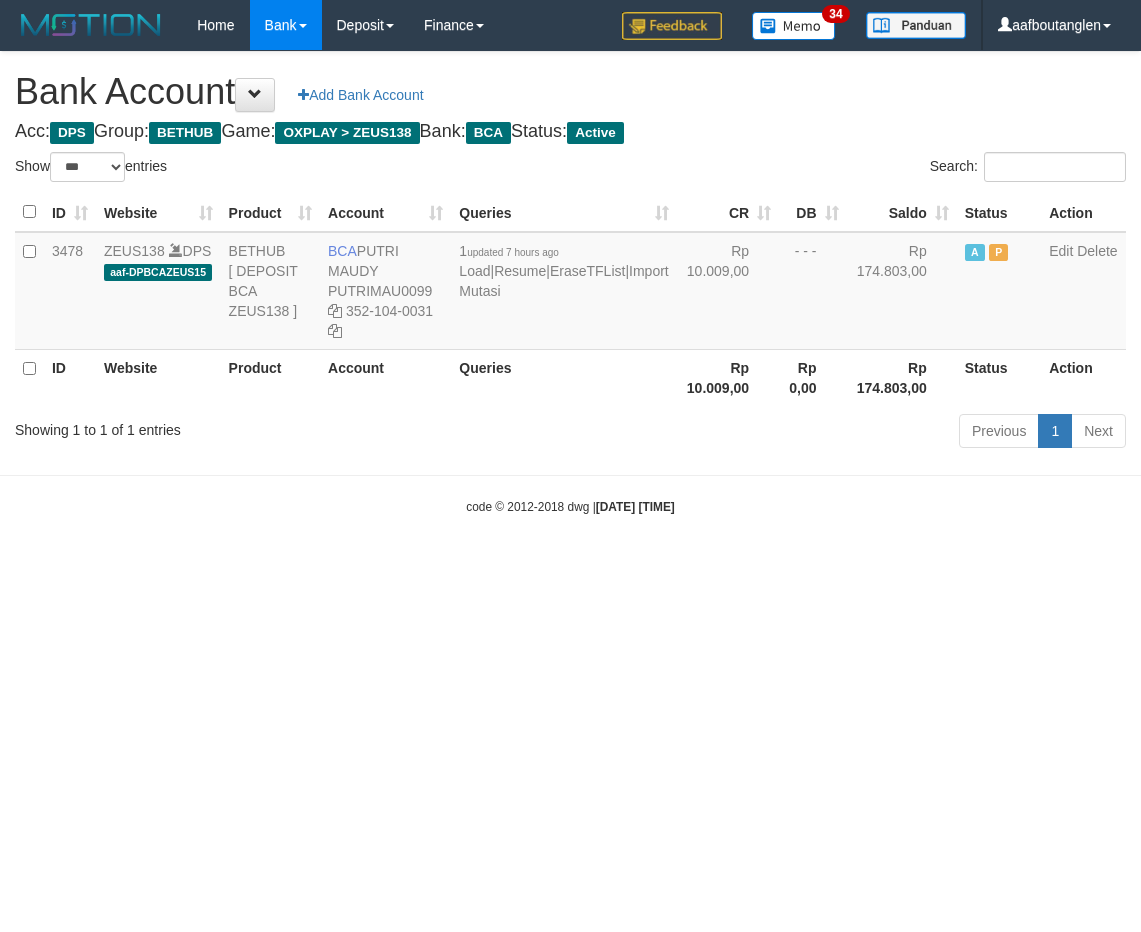 scroll, scrollTop: 0, scrollLeft: 0, axis: both 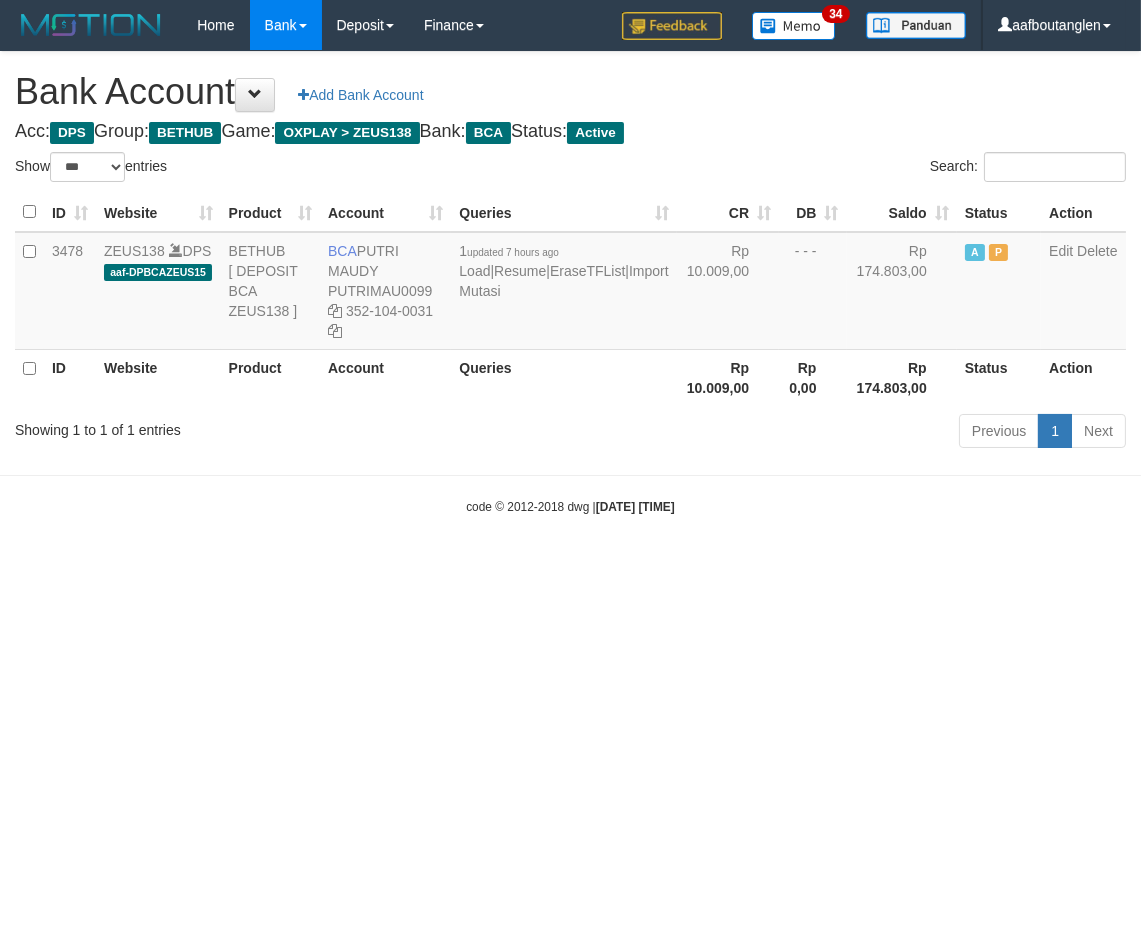 click on "Toggle navigation
Home
Bank
Account List
Deposit
DPS List
History
Note DPS
Finance
Financial Data
aafboutanglen
My Profile
Log Out
34" at bounding box center [570, 283] 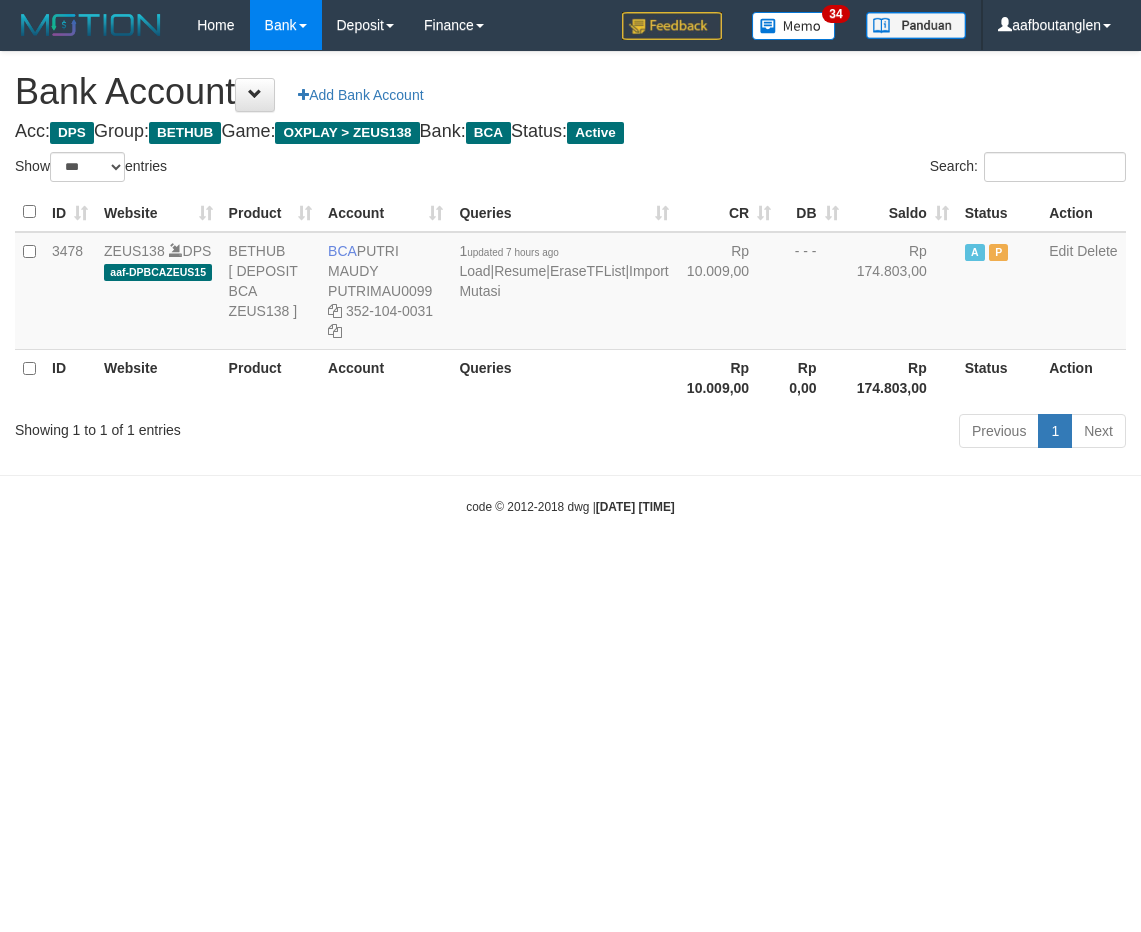select on "***" 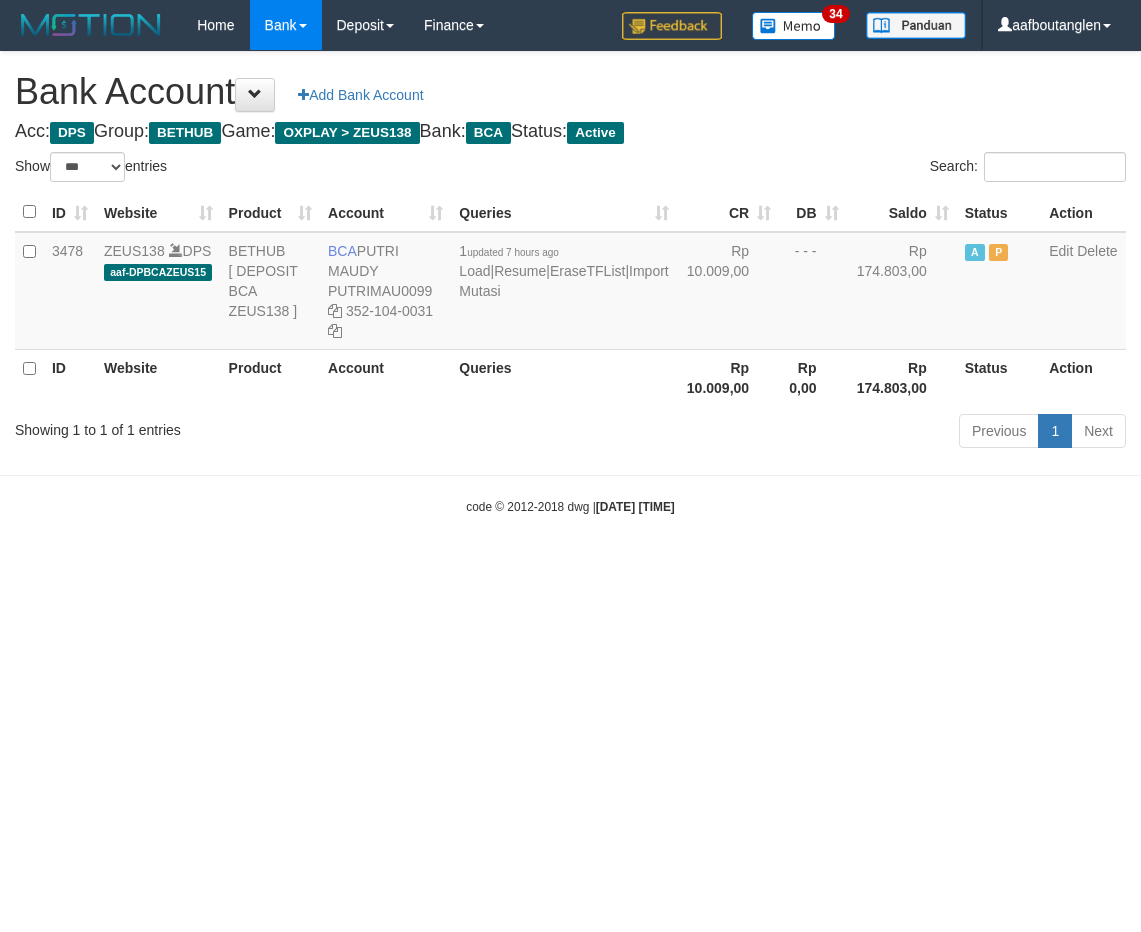 scroll, scrollTop: 0, scrollLeft: 0, axis: both 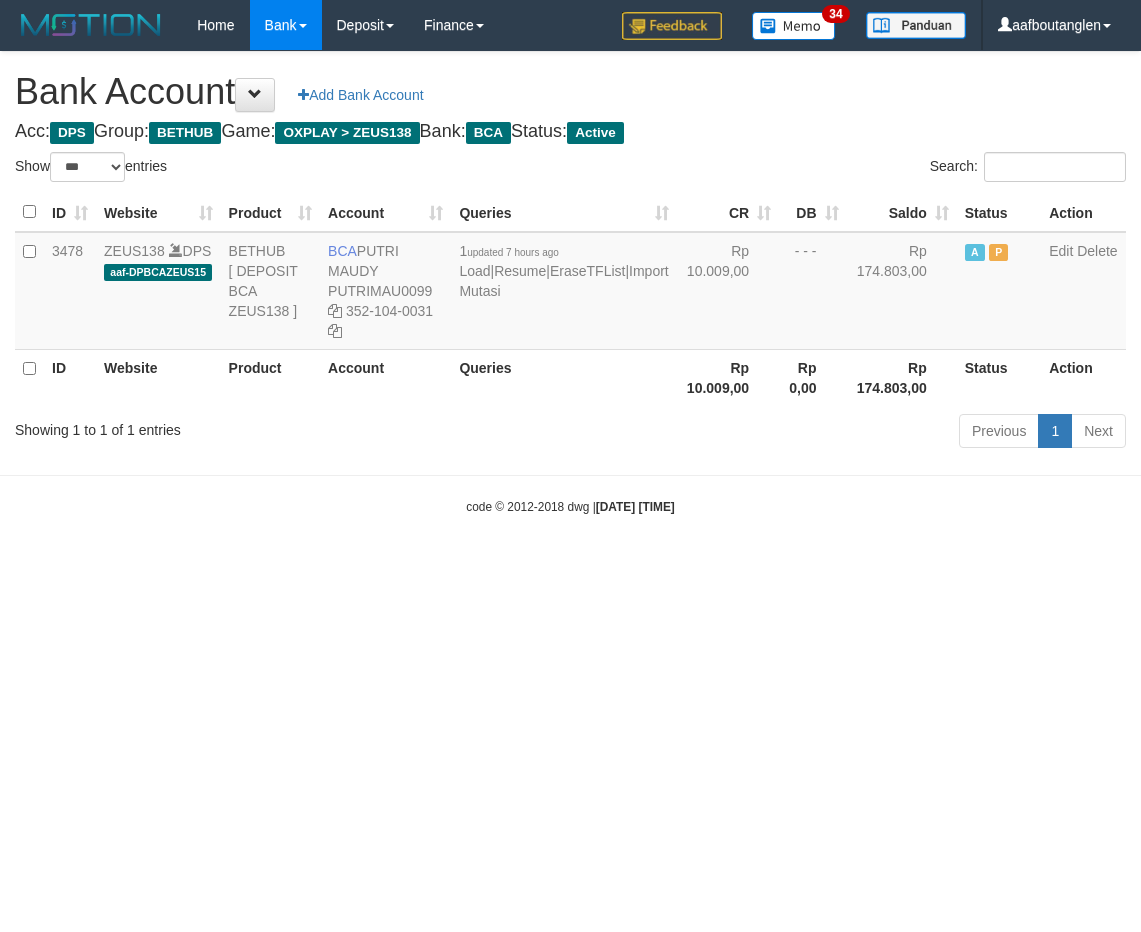 select on "***" 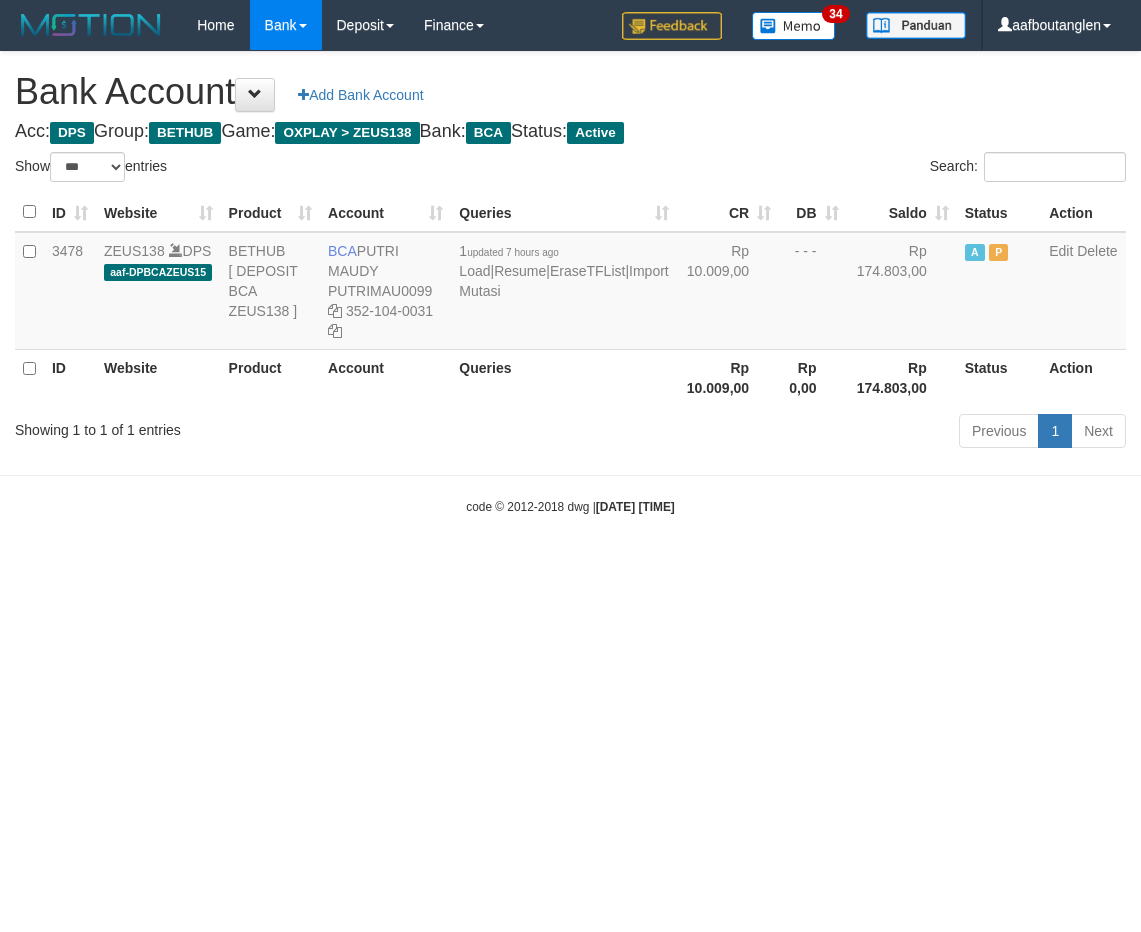 scroll, scrollTop: 0, scrollLeft: 0, axis: both 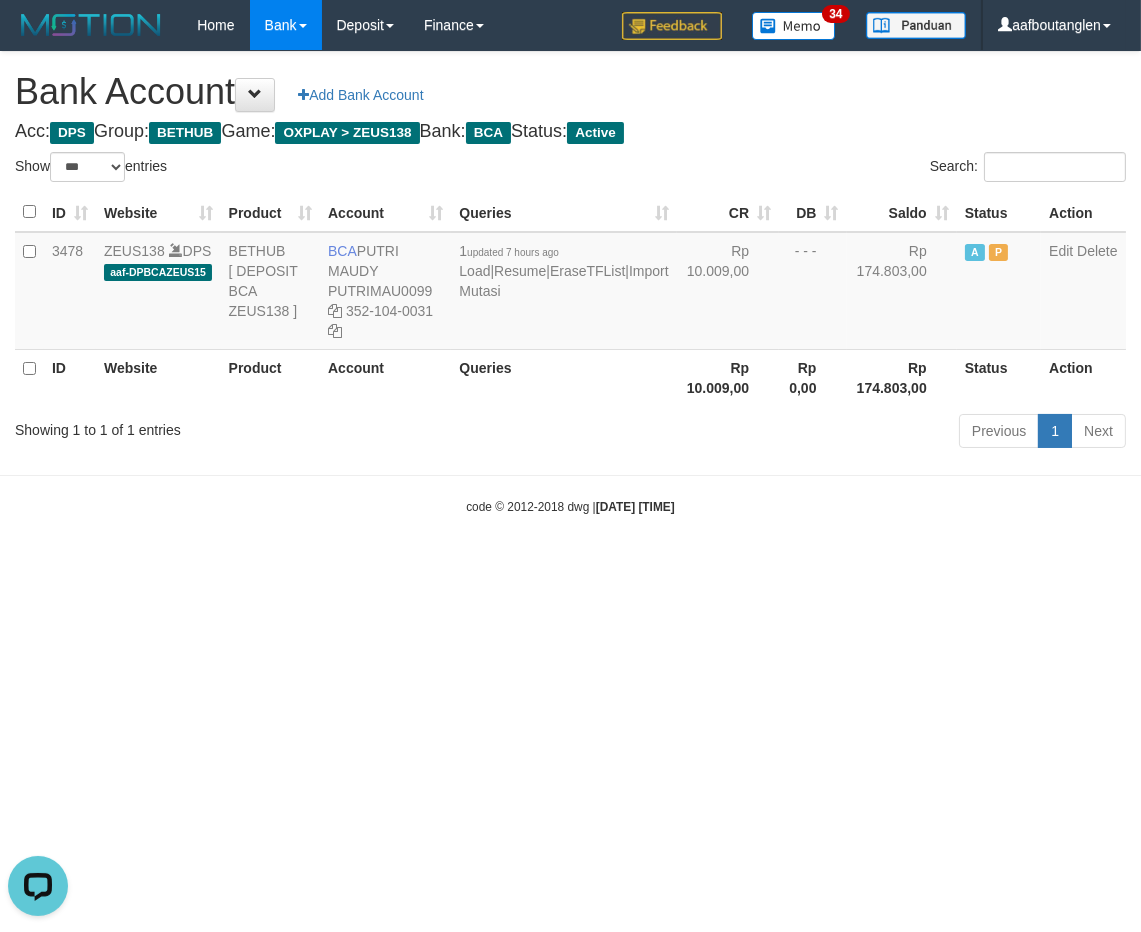 drag, startPoint x: 645, startPoint y: 535, endPoint x: 633, endPoint y: 536, distance: 12.0415945 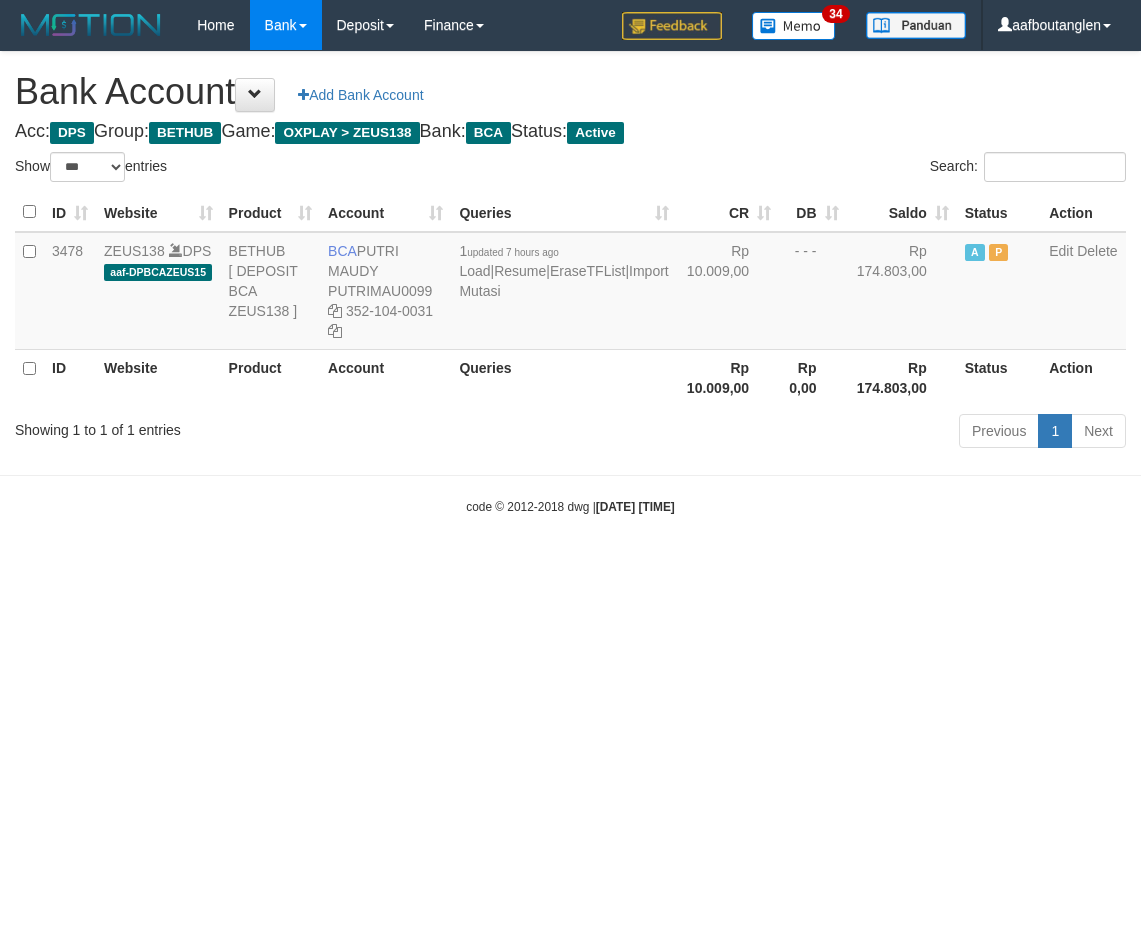 select on "***" 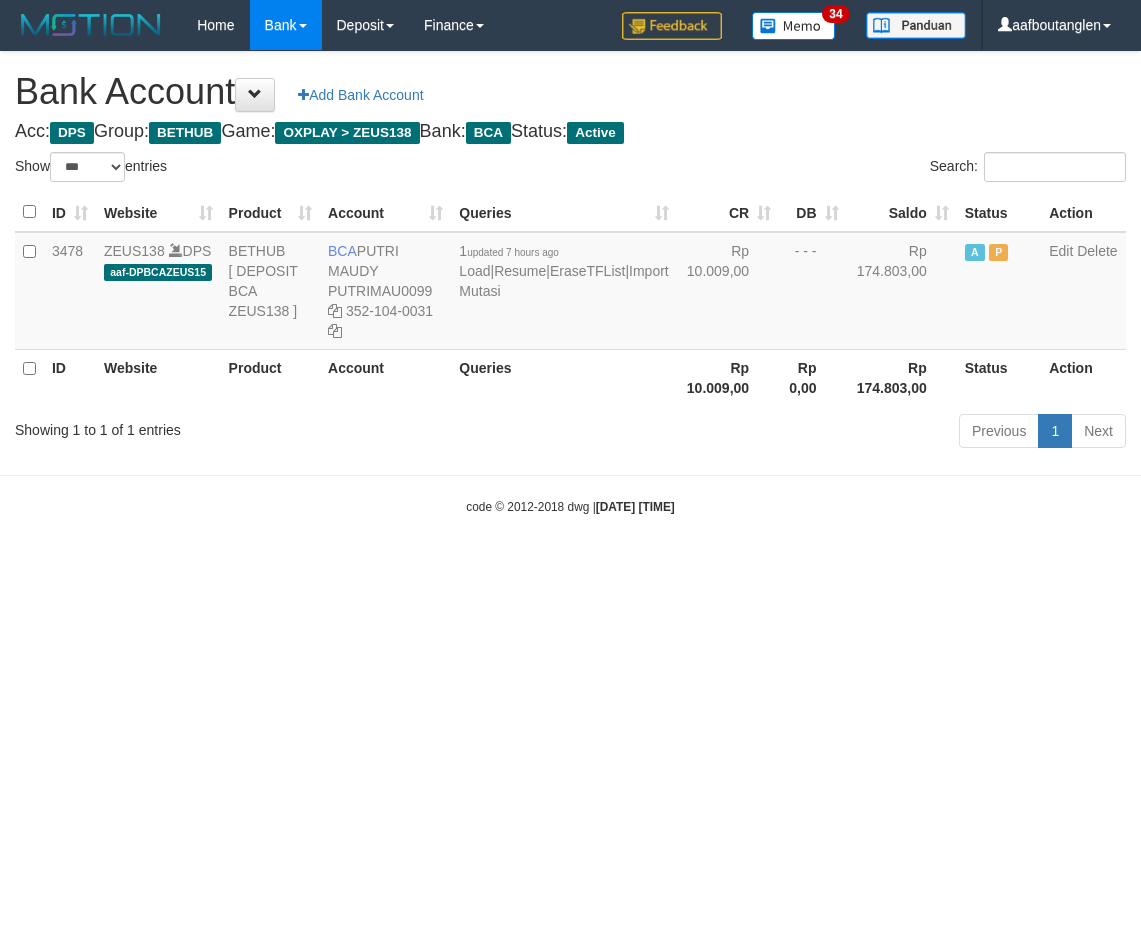 scroll, scrollTop: 0, scrollLeft: 0, axis: both 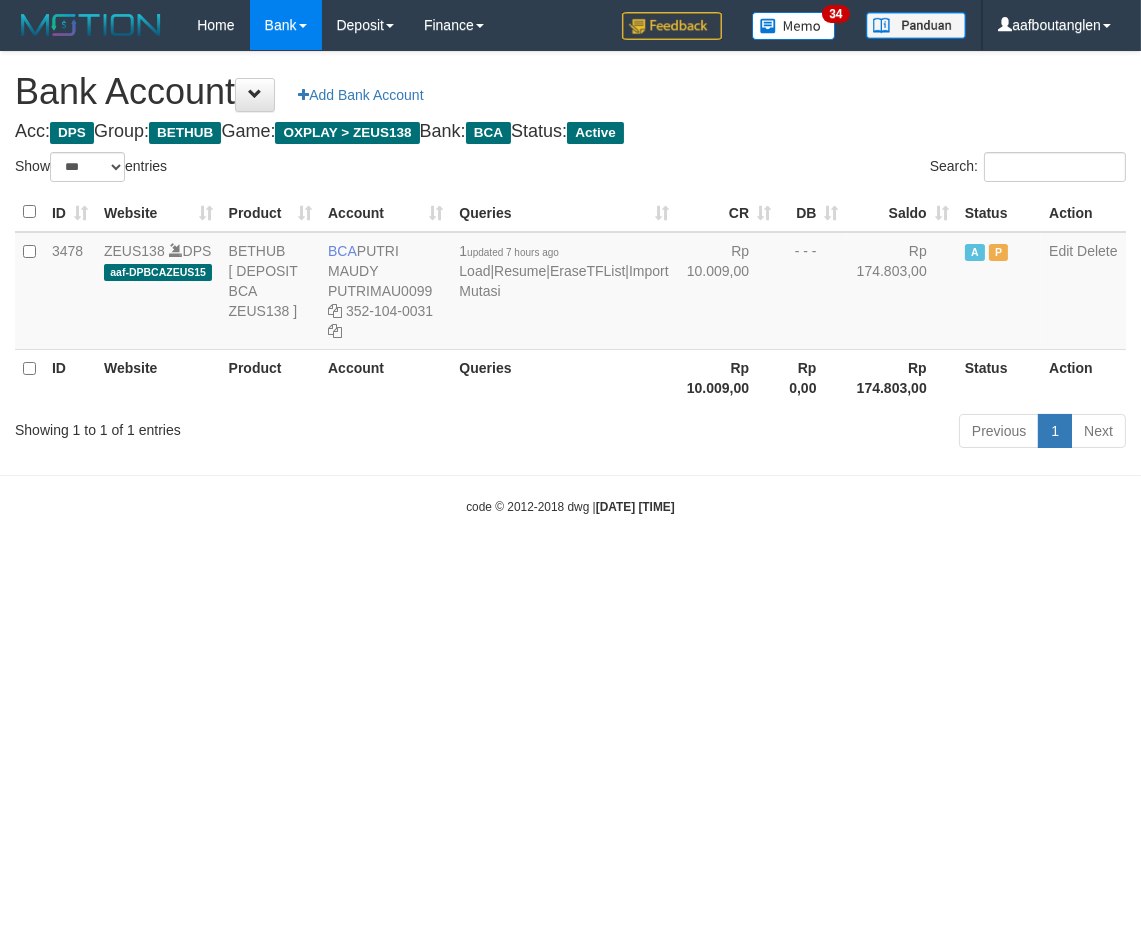 click on "Toggle navigation
Home
Bank
Account List
Deposit
DPS List
History
Note DPS
Finance
Financial Data
aafboutanglen
My Profile
Log Out
34" at bounding box center [570, 283] 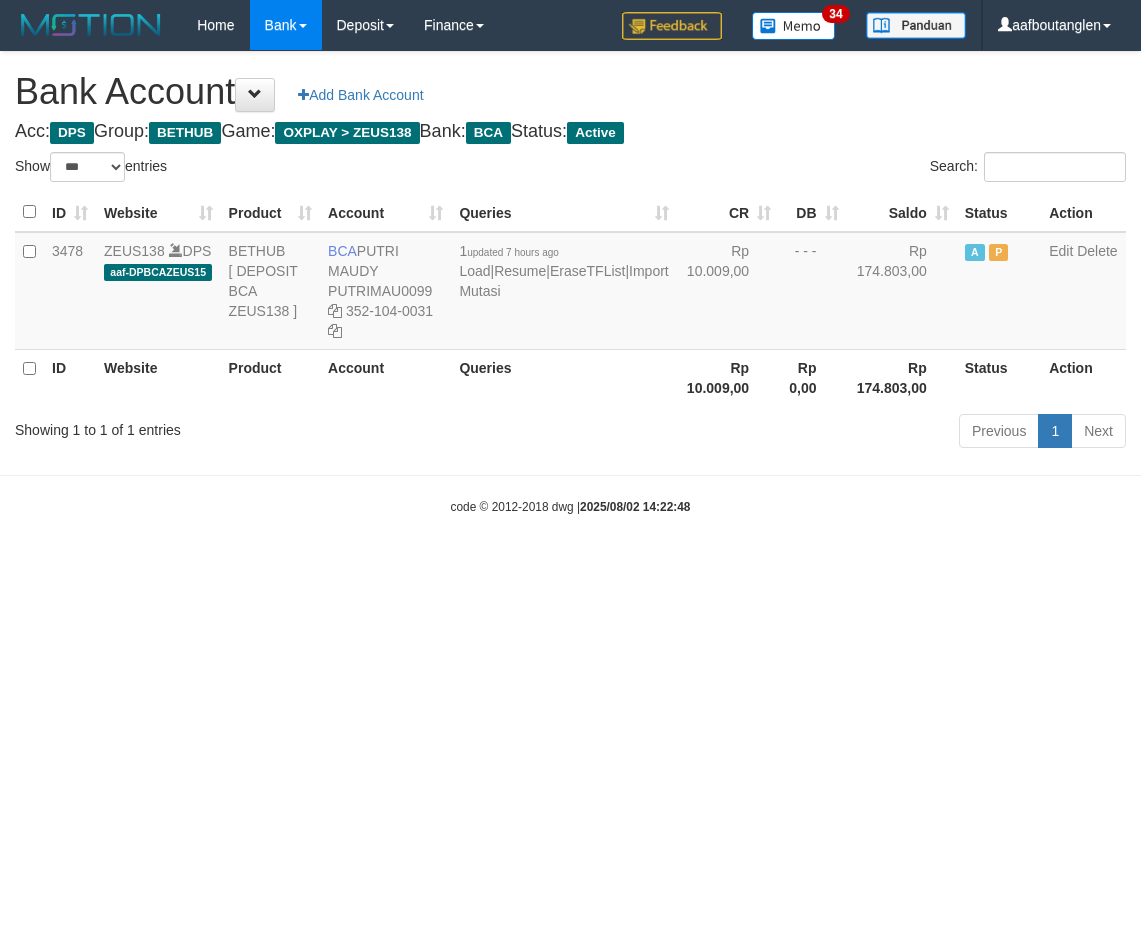 select on "***" 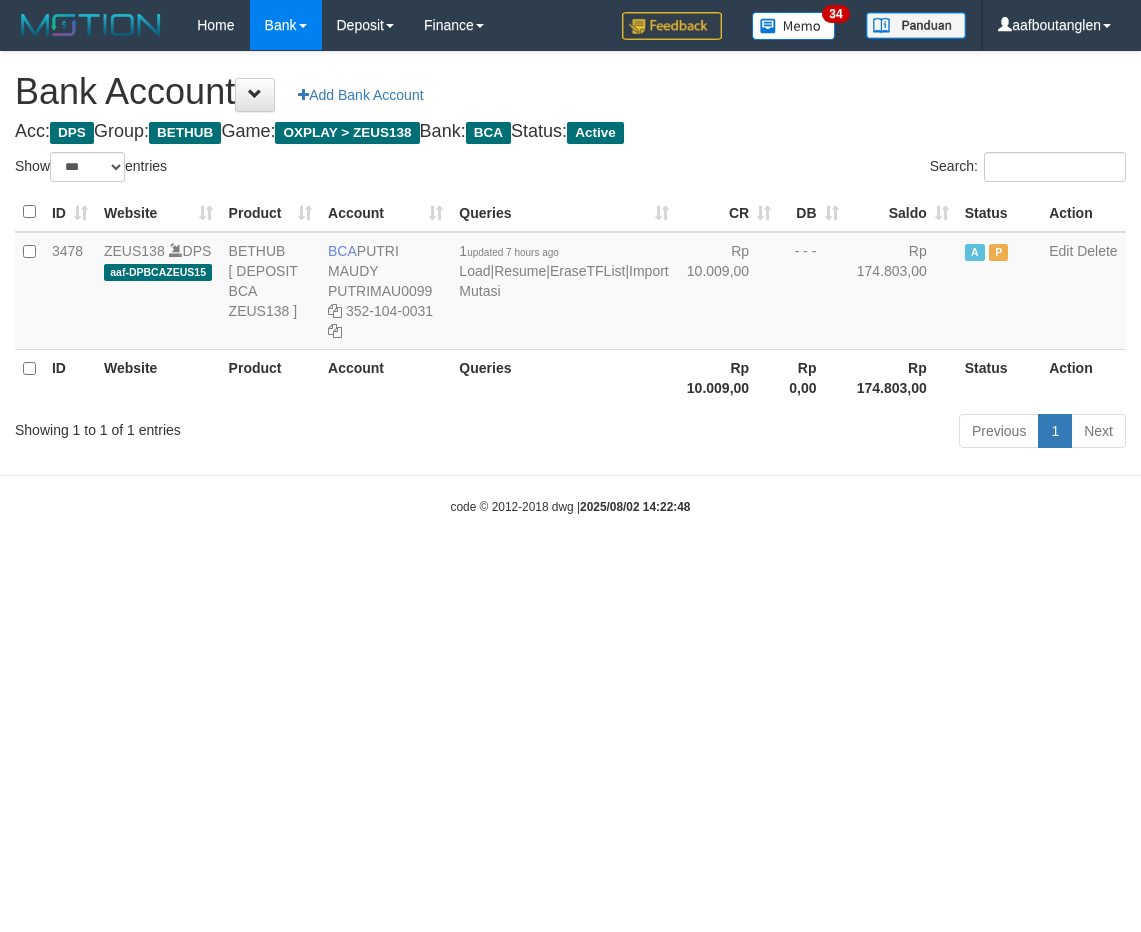 scroll, scrollTop: 0, scrollLeft: 0, axis: both 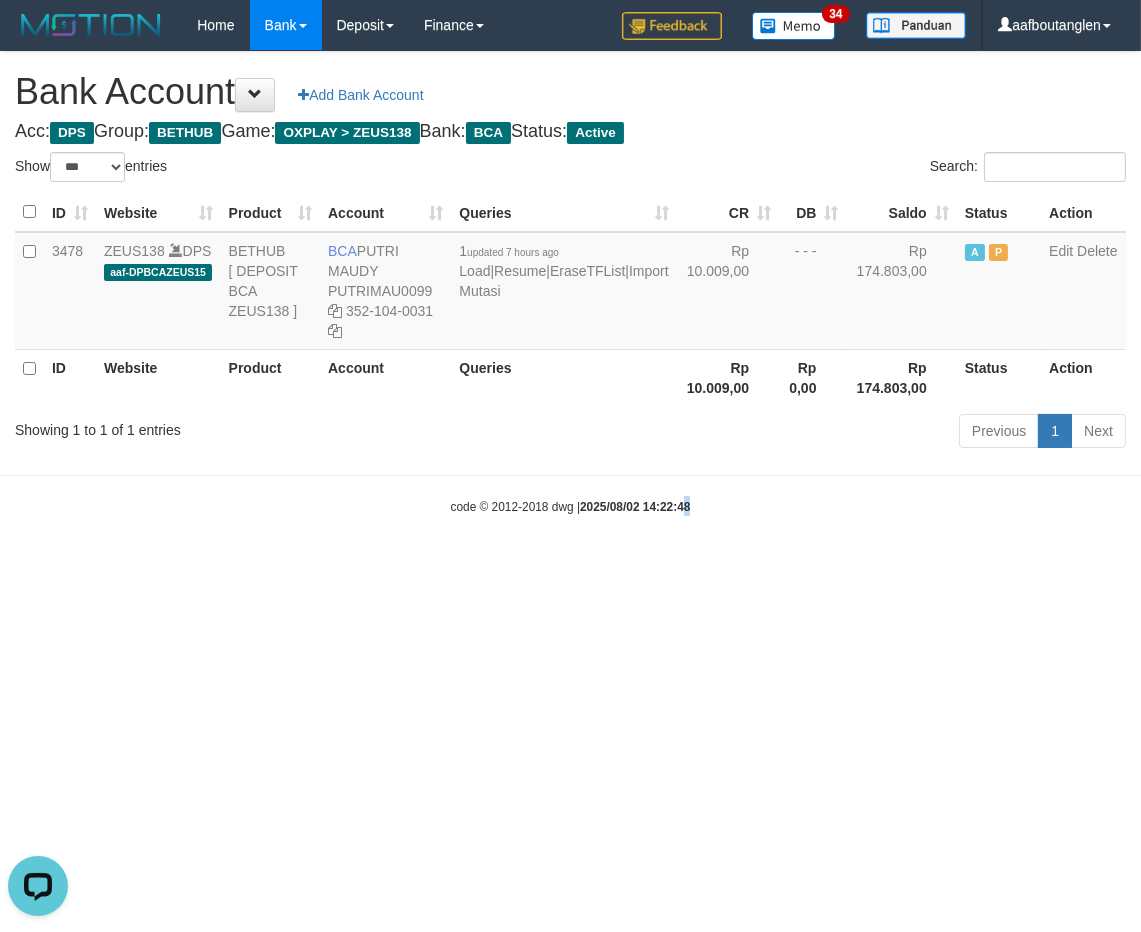 click on "Toggle navigation
Home
Bank
Account List
Deposit
DPS List
History
Note DPS
Finance
Financial Data
aafboutanglen
My Profile
Log Out
34" at bounding box center [570, 283] 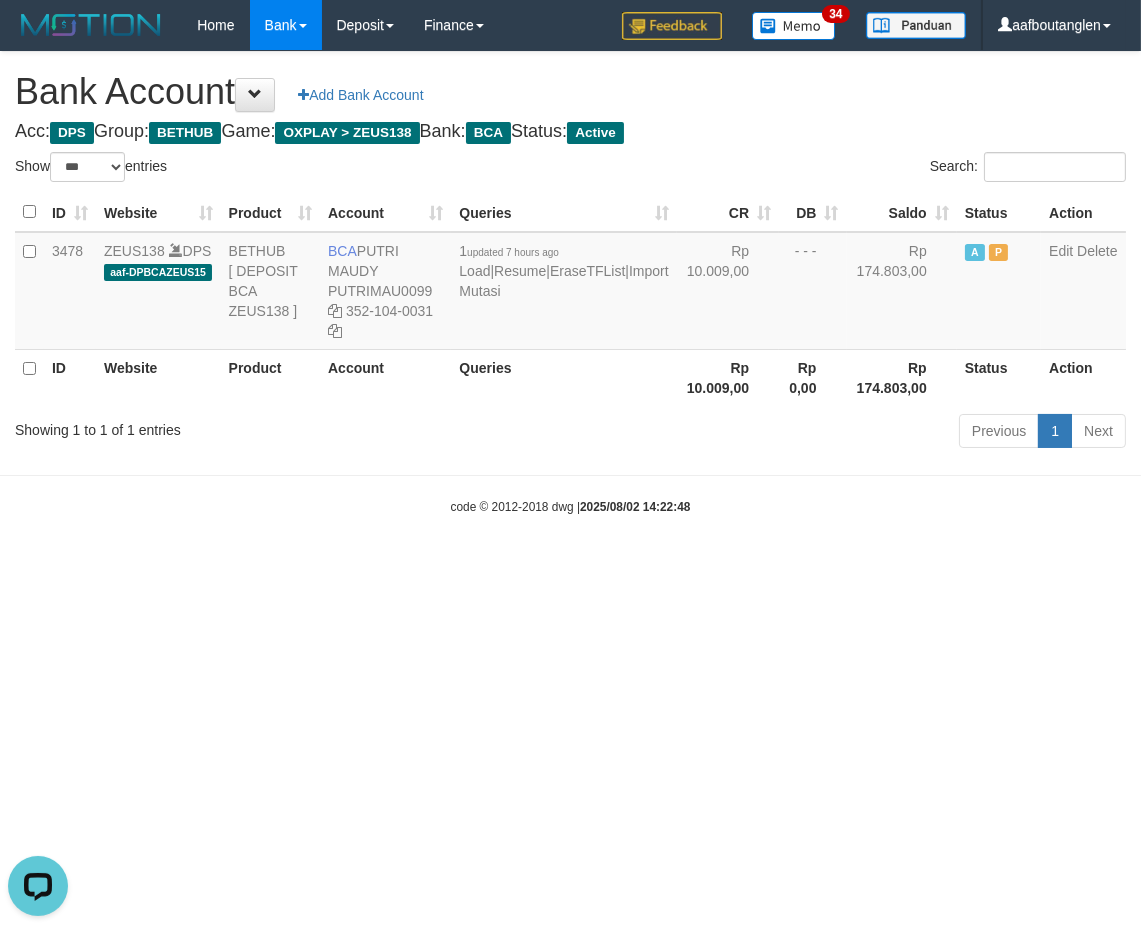 click on "Toggle navigation
Home
Bank
Account List
Deposit
DPS List
History
Note DPS
Finance
Financial Data
aafboutanglen
My Profile
Log Out
34" at bounding box center [570, 283] 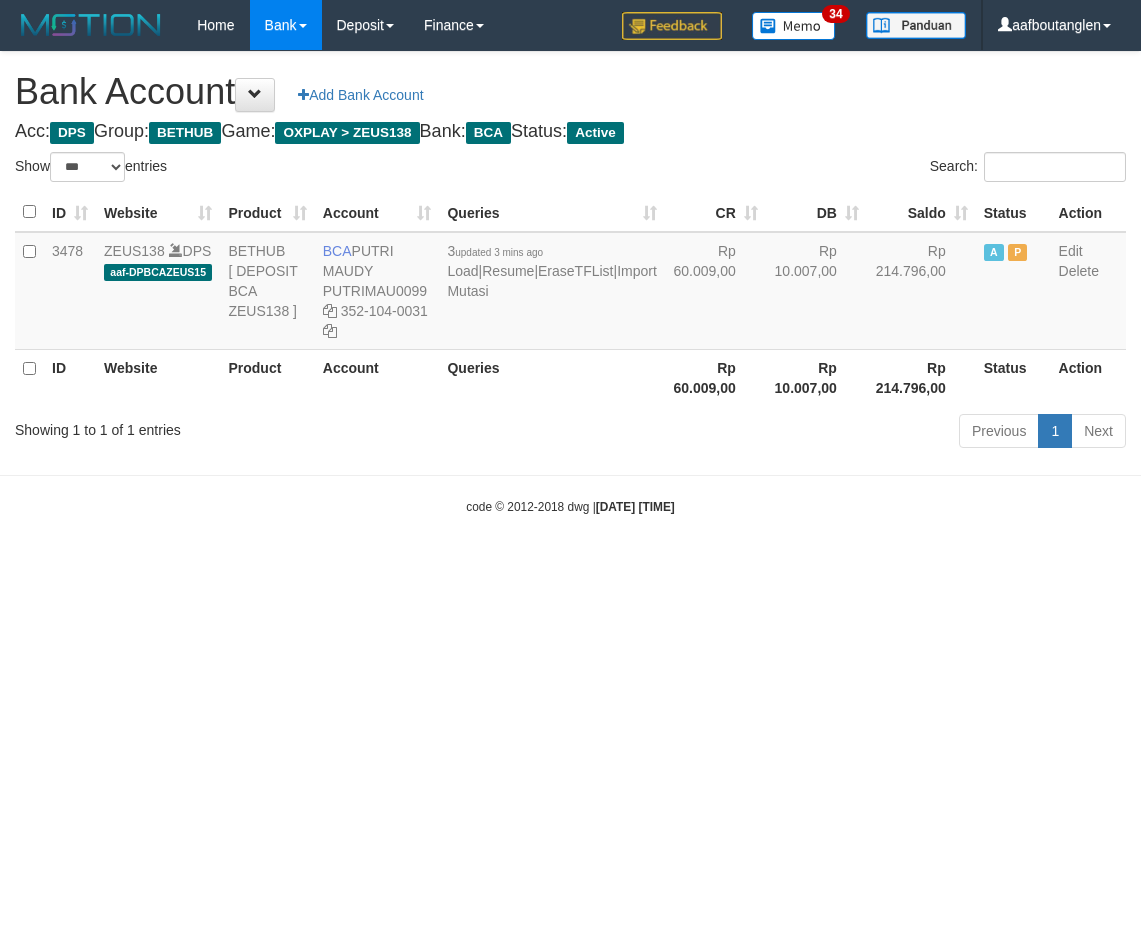 select on "***" 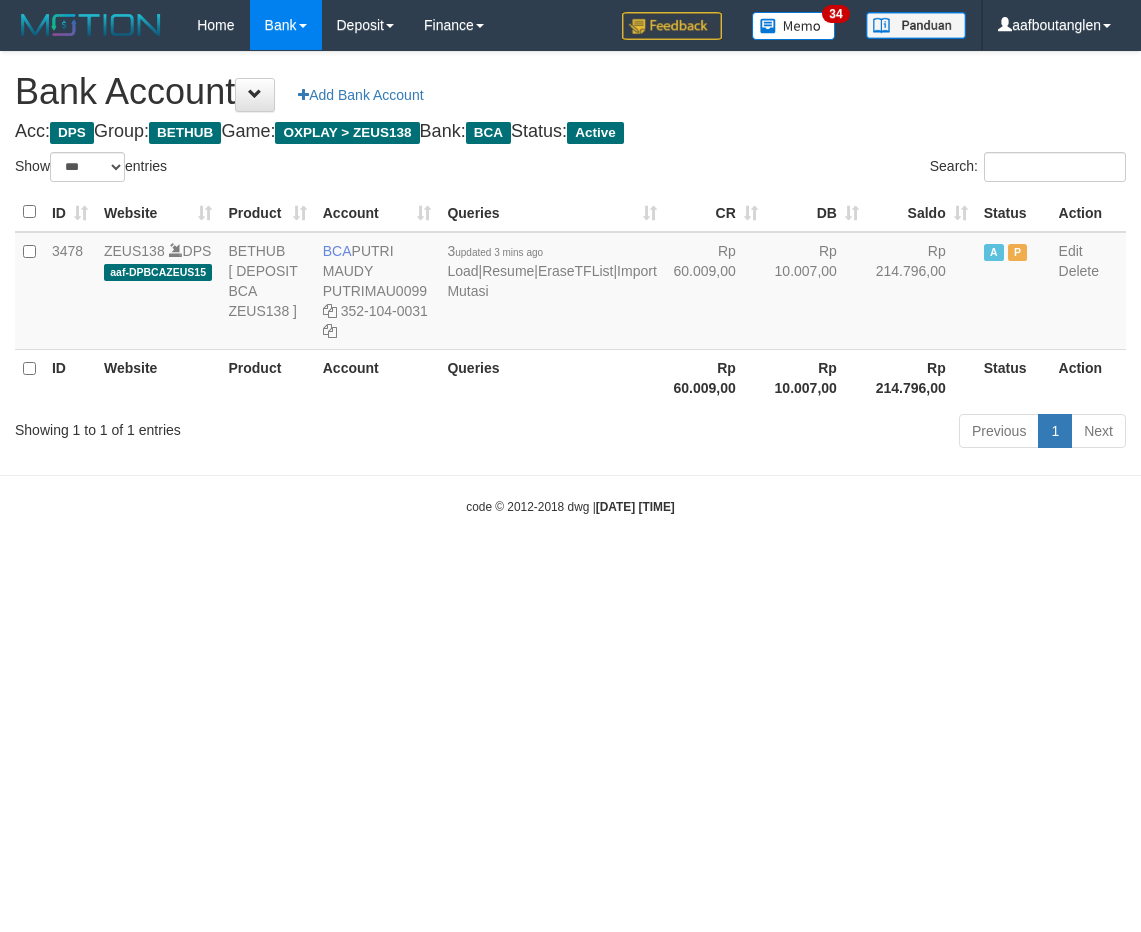 scroll, scrollTop: 0, scrollLeft: 0, axis: both 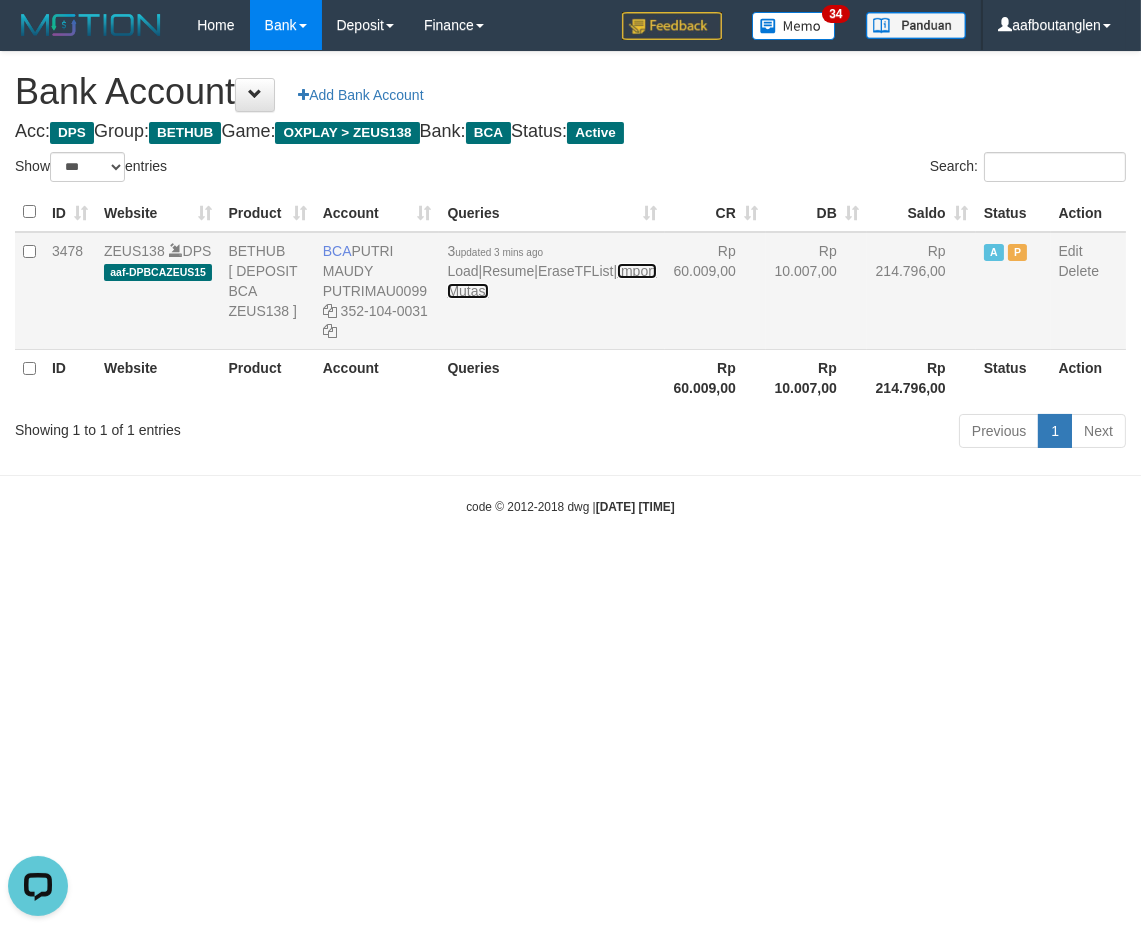 click on "Import Mutasi" at bounding box center (551, 281) 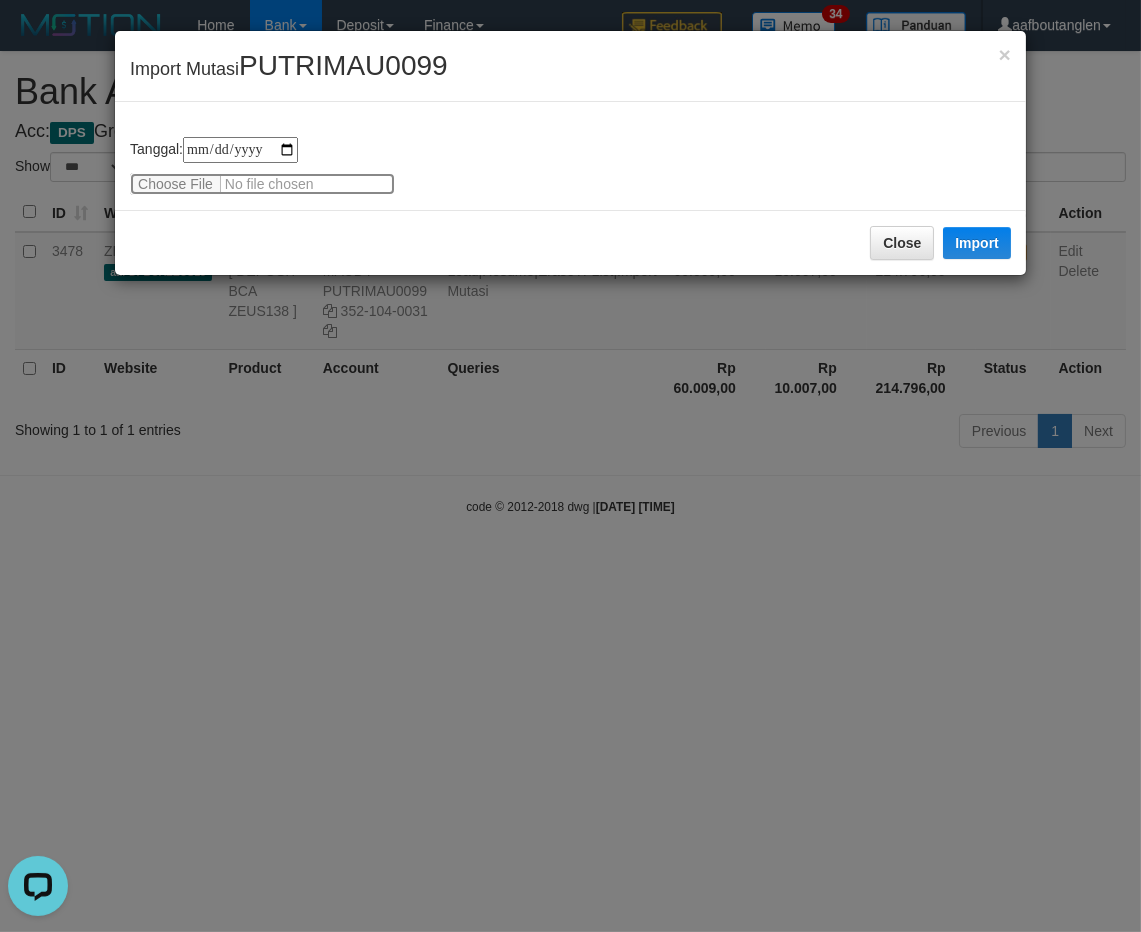click at bounding box center [262, 184] 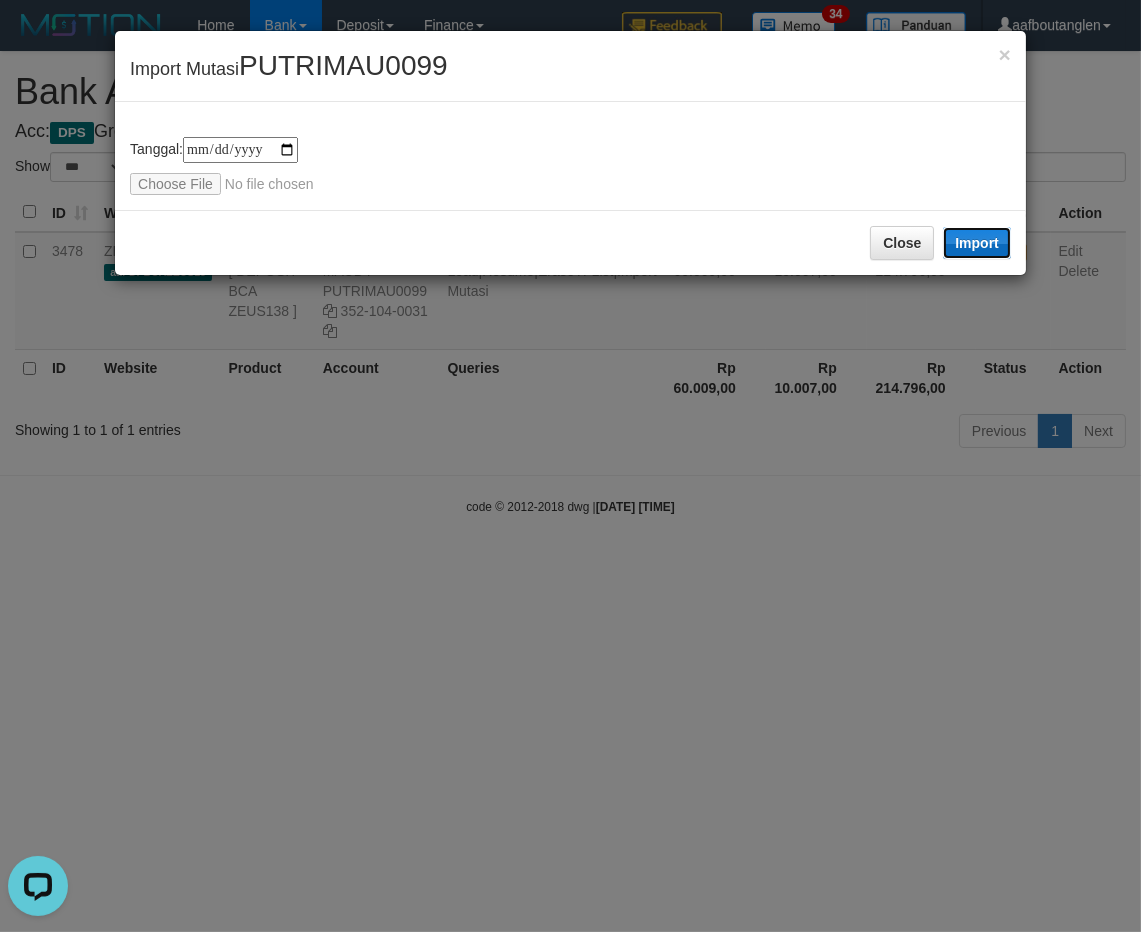 click on "Import" at bounding box center (977, 243) 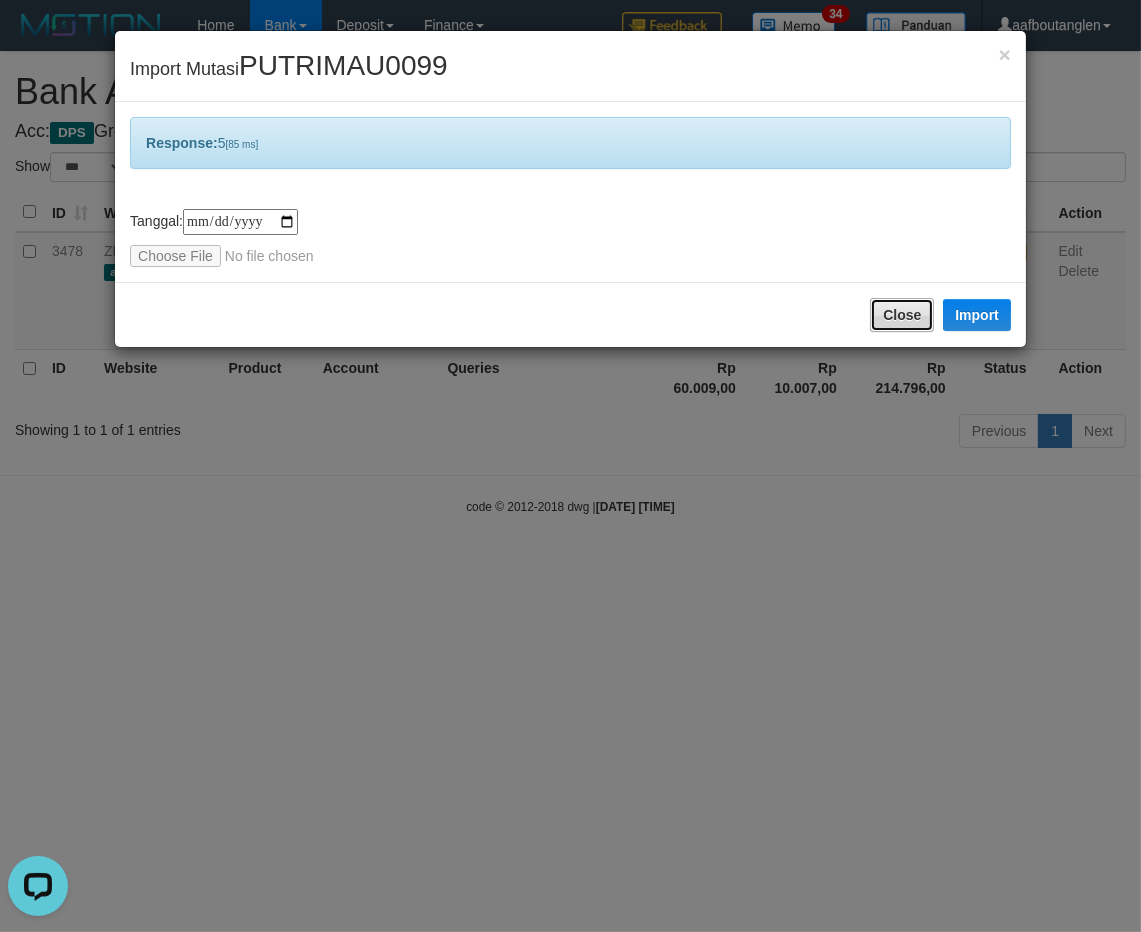 click on "Close" at bounding box center (902, 315) 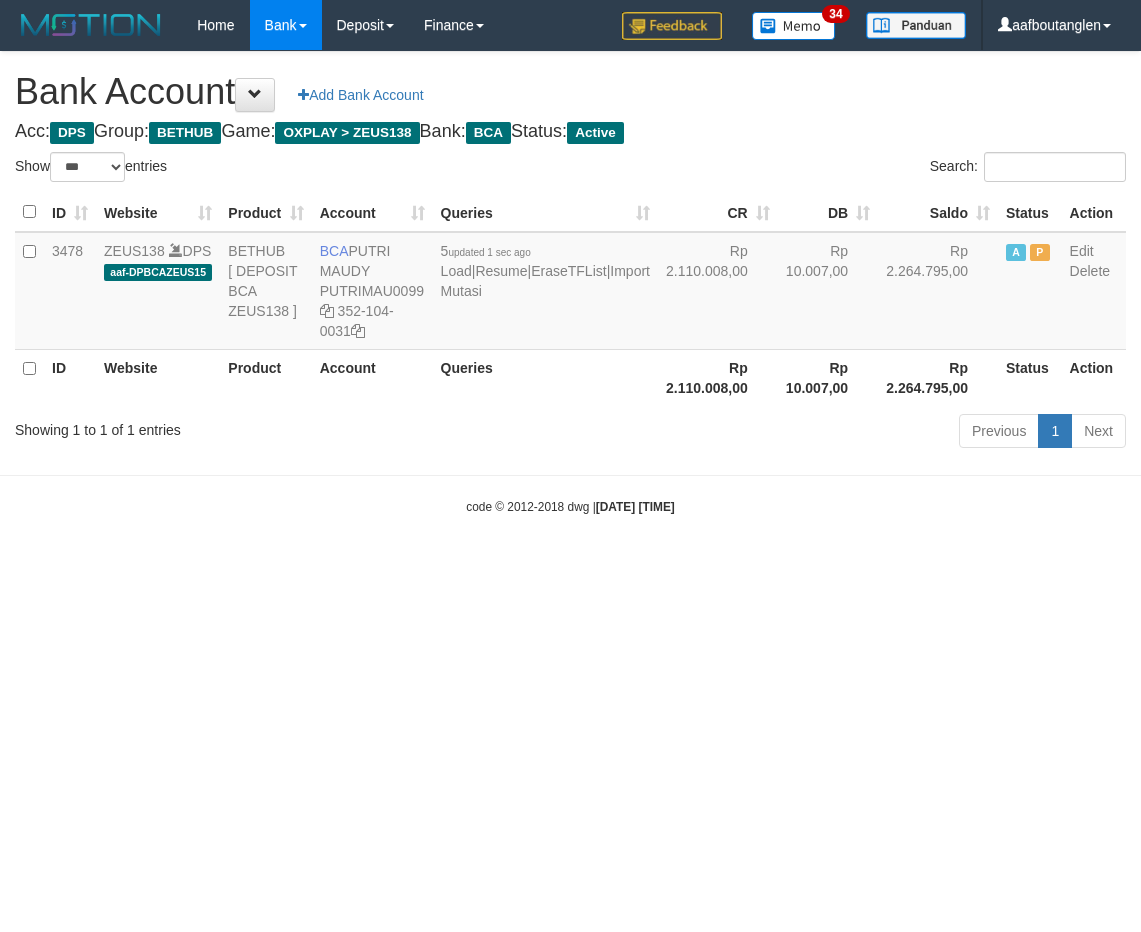 select on "***" 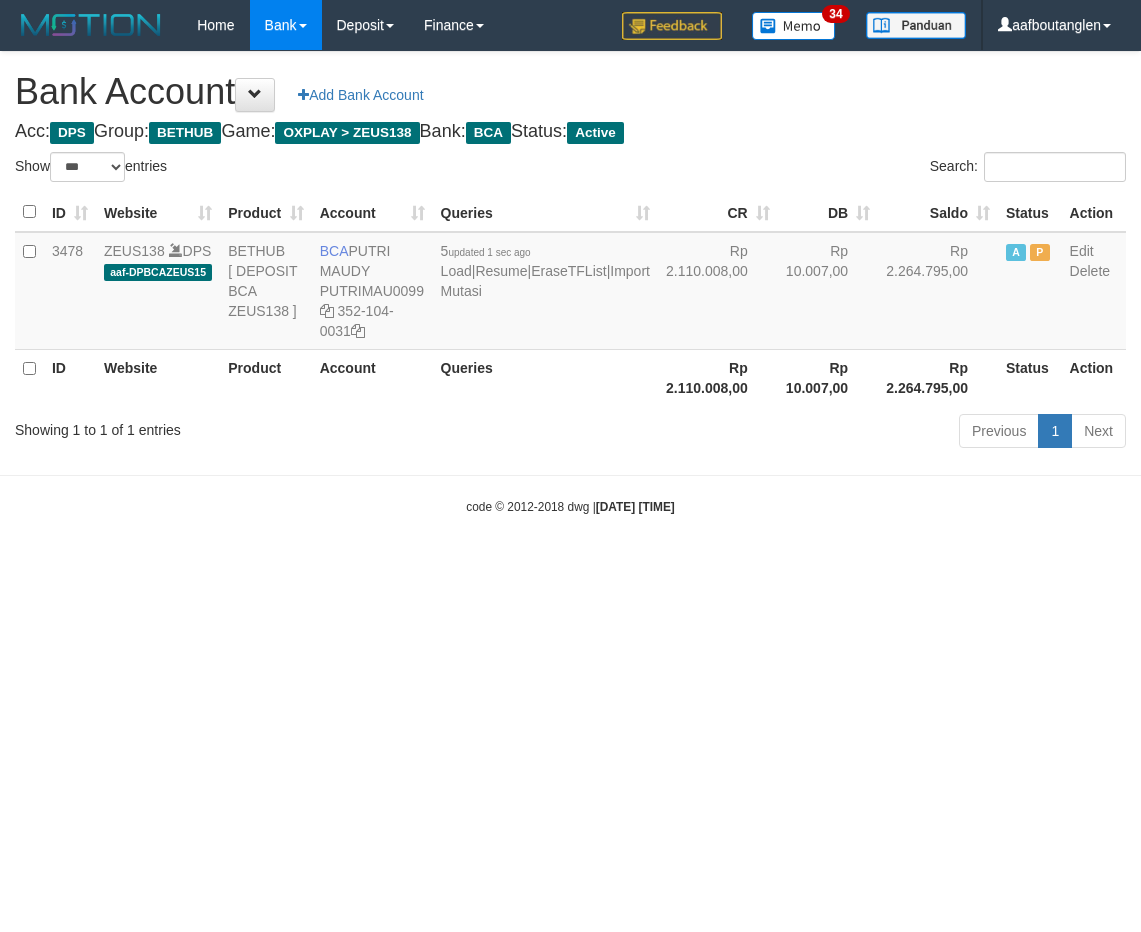 scroll, scrollTop: 0, scrollLeft: 0, axis: both 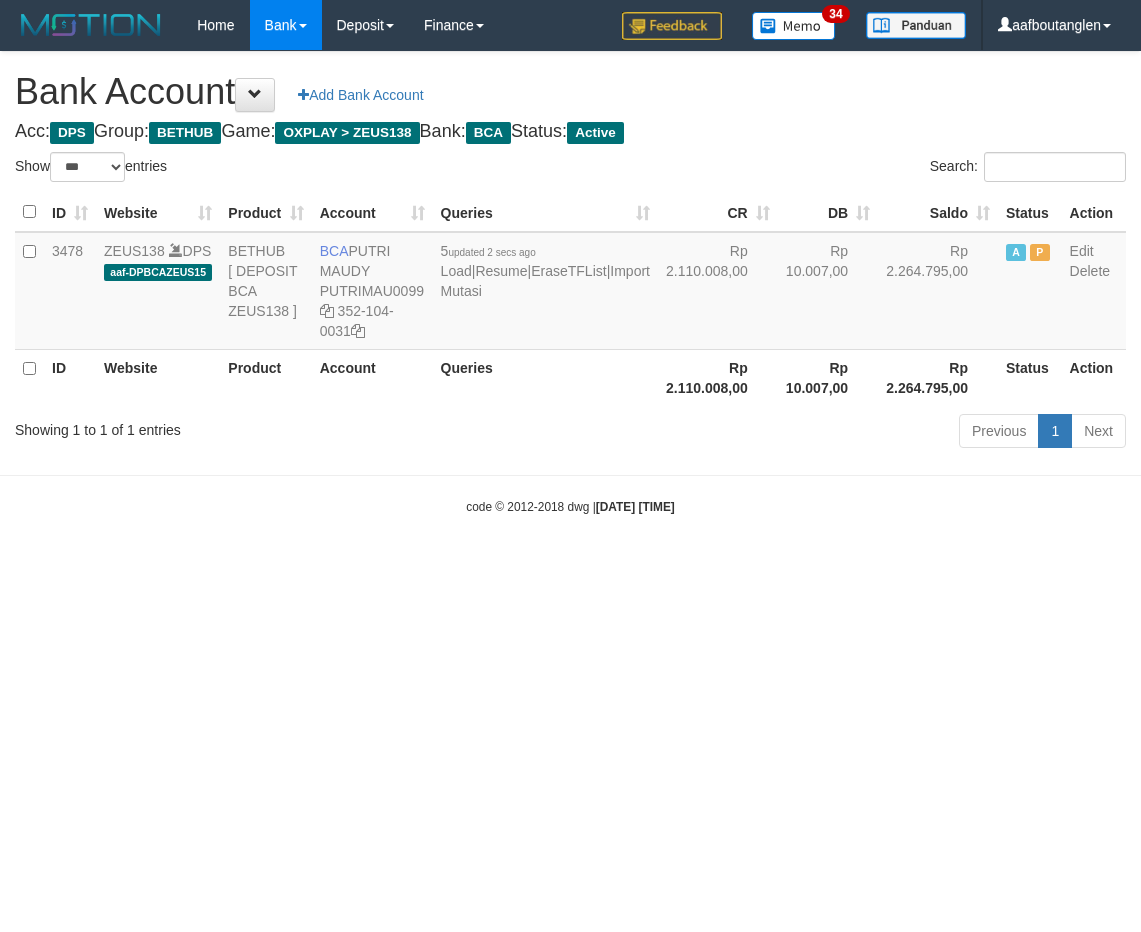 select on "***" 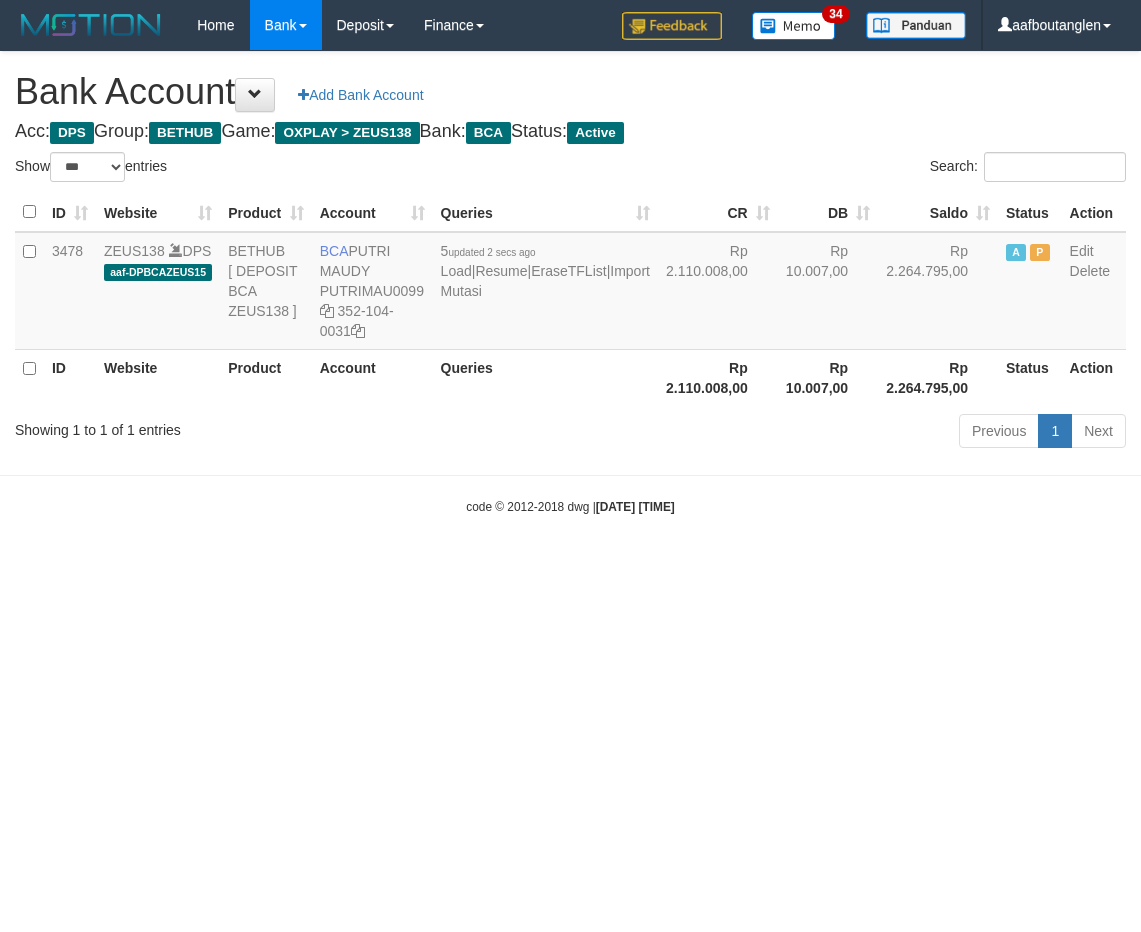 scroll, scrollTop: 0, scrollLeft: 0, axis: both 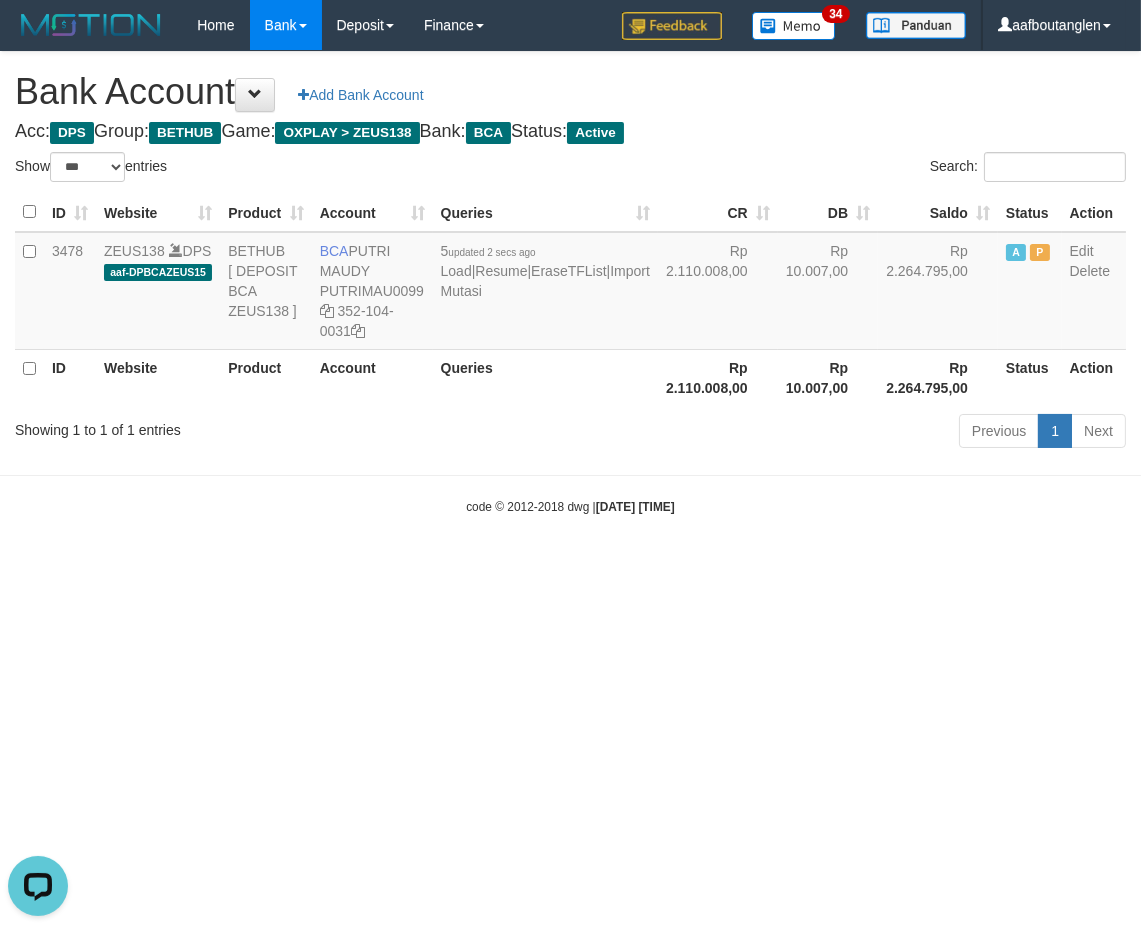 drag, startPoint x: 60, startPoint y: 461, endPoint x: 205, endPoint y: 463, distance: 145.0138 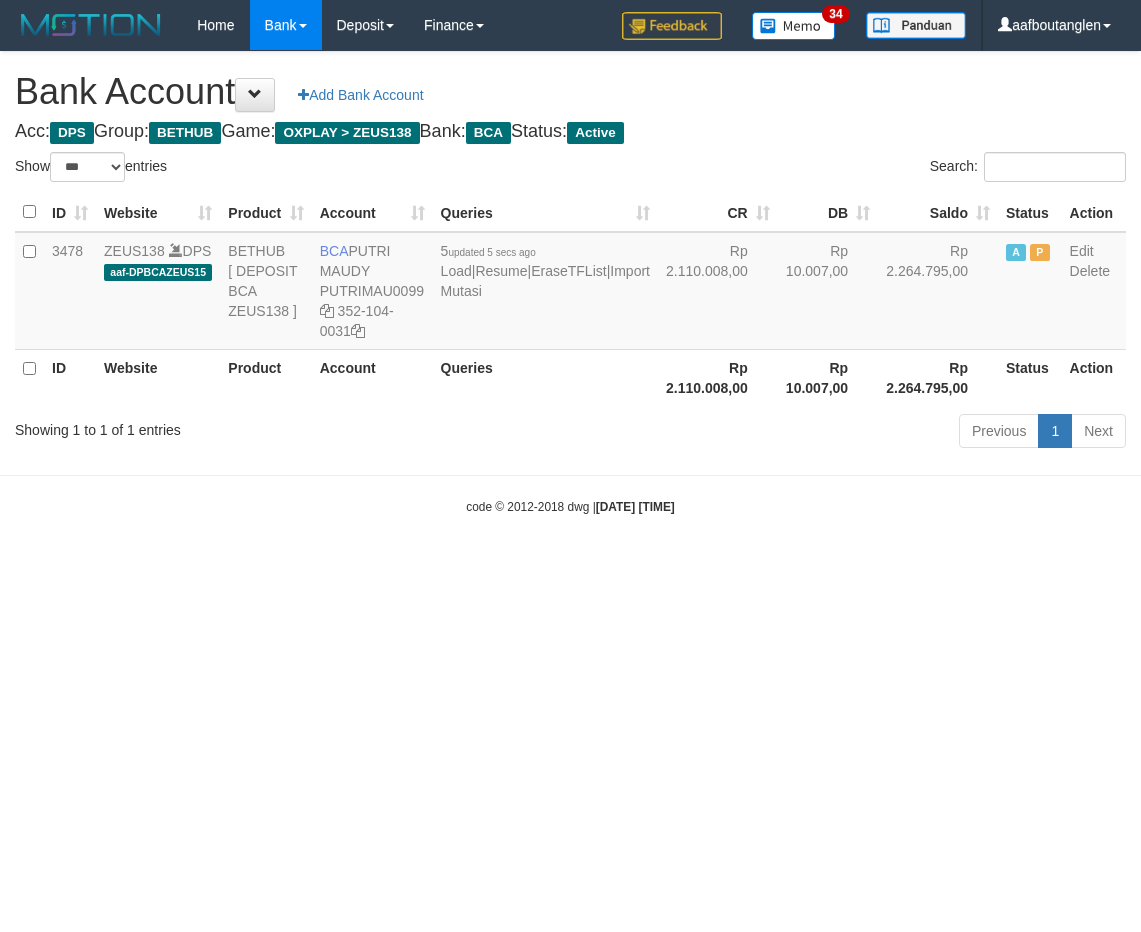 select on "***" 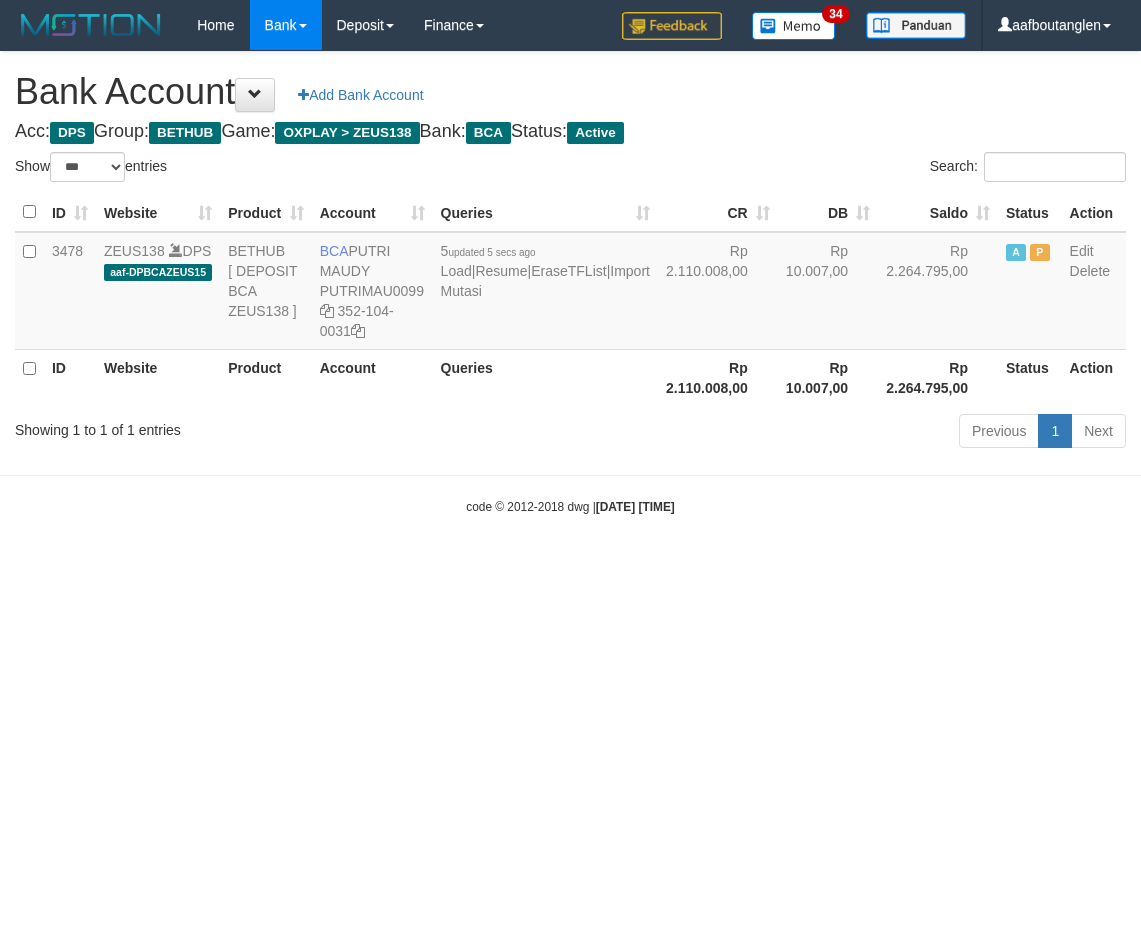 scroll, scrollTop: 0, scrollLeft: 0, axis: both 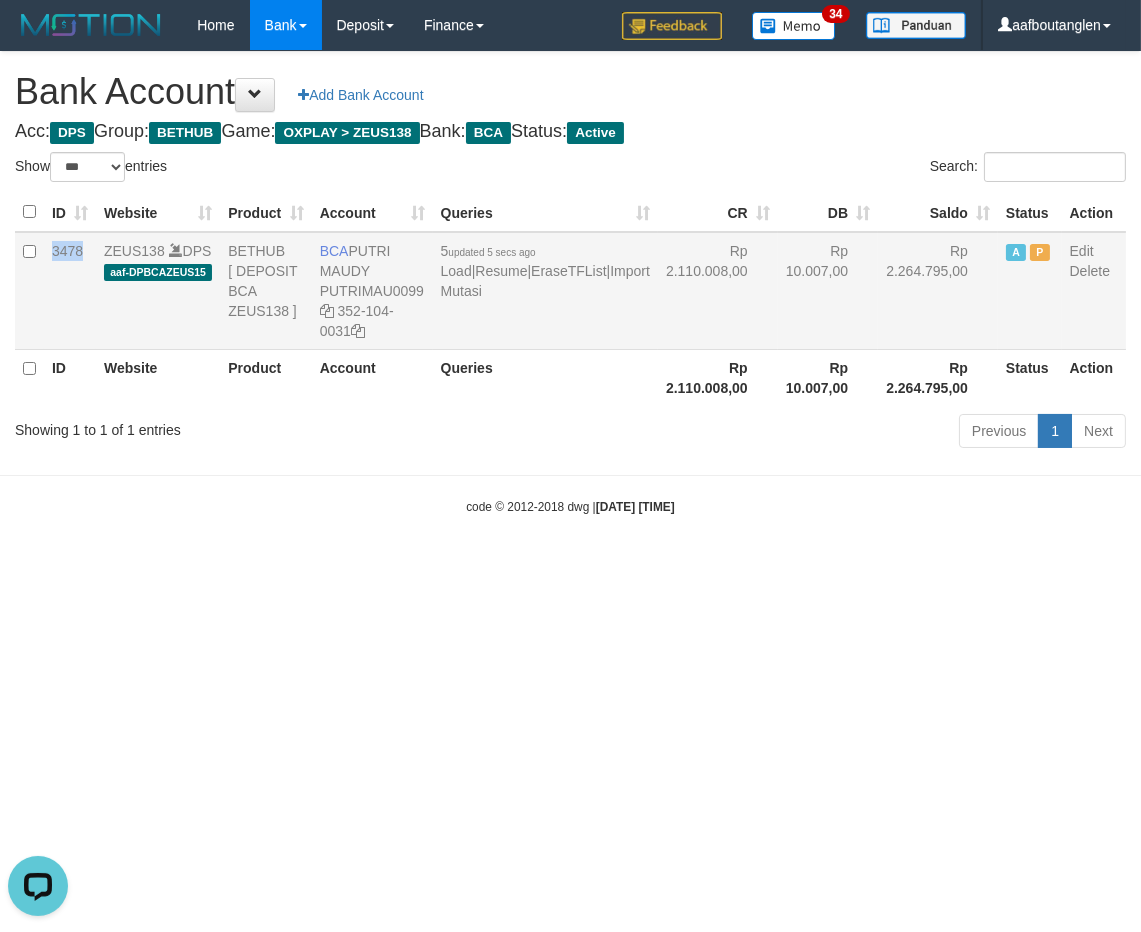 copy on "3478" 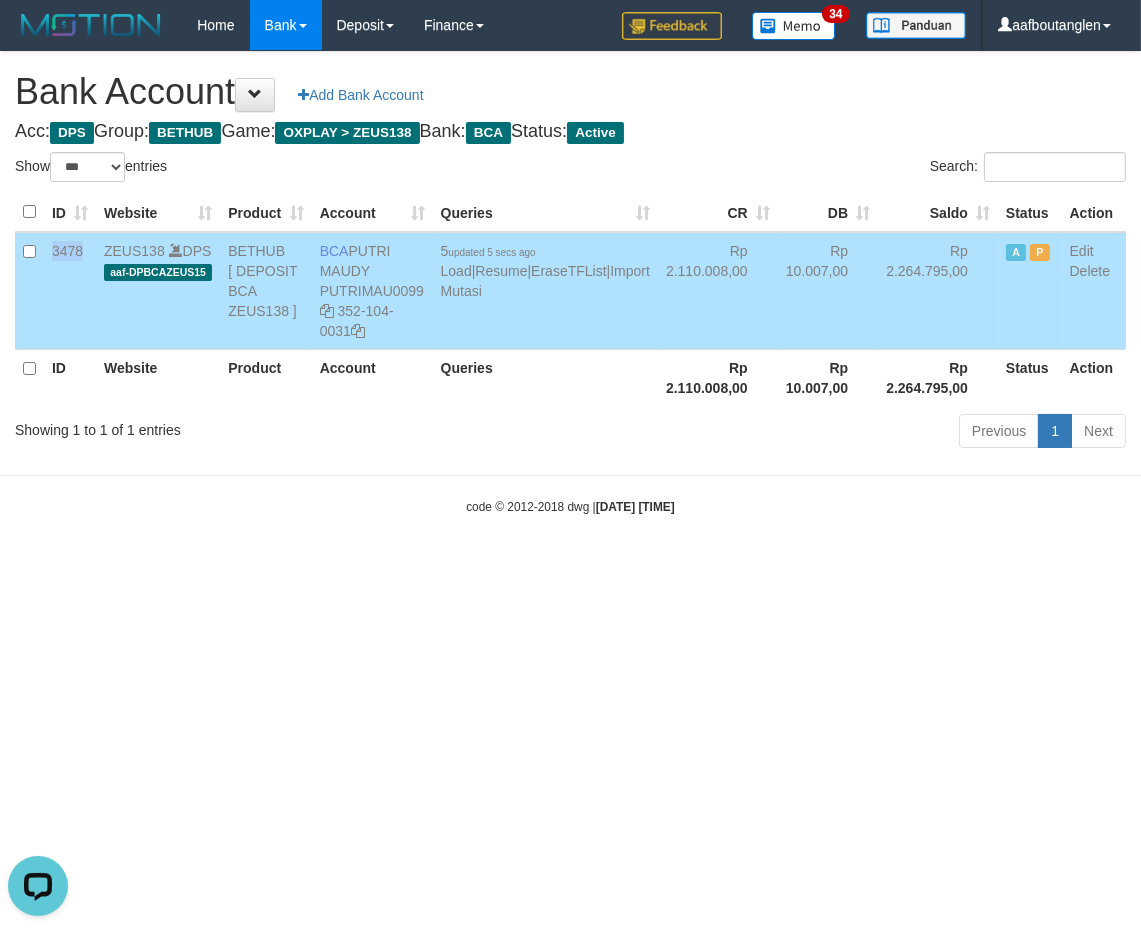 drag, startPoint x: 661, startPoint y: 605, endPoint x: 723, endPoint y: 618, distance: 63.348244 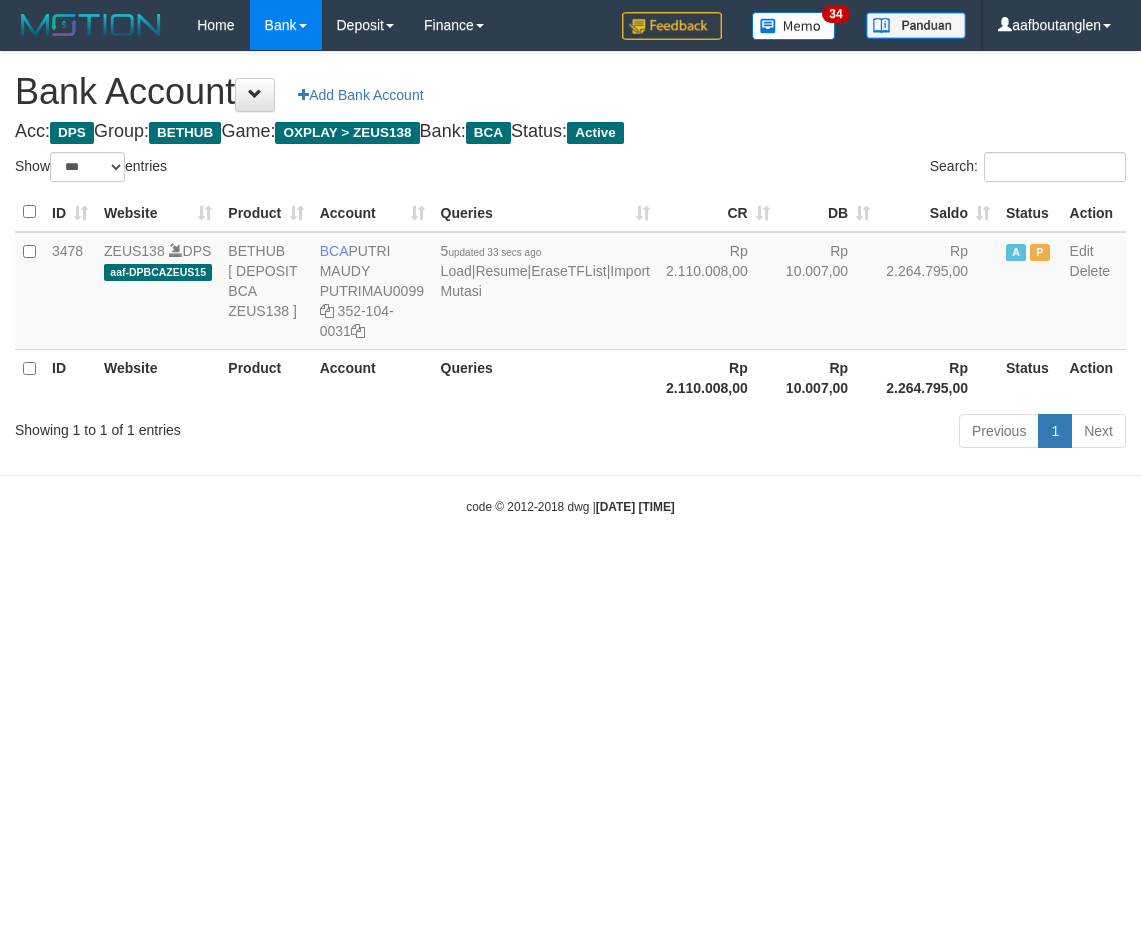 select on "***" 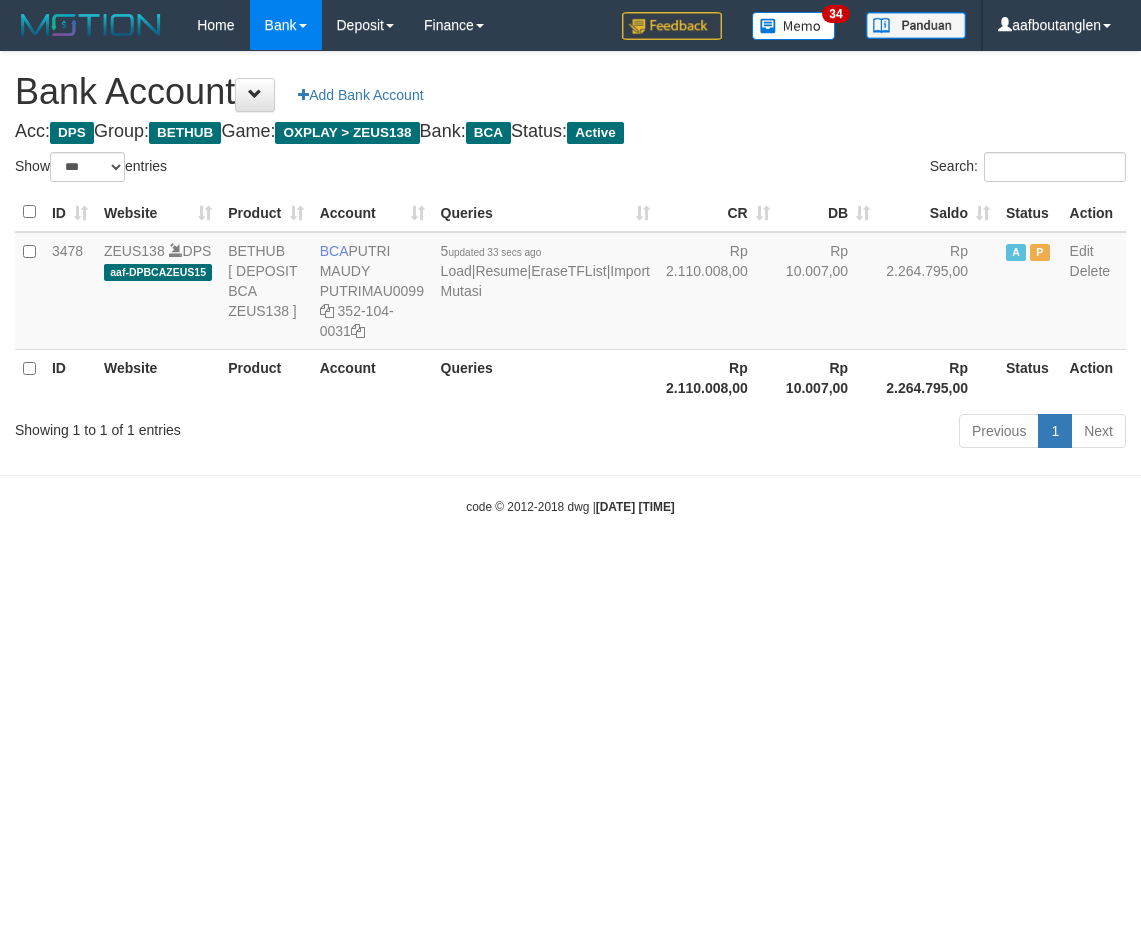 scroll, scrollTop: 0, scrollLeft: 0, axis: both 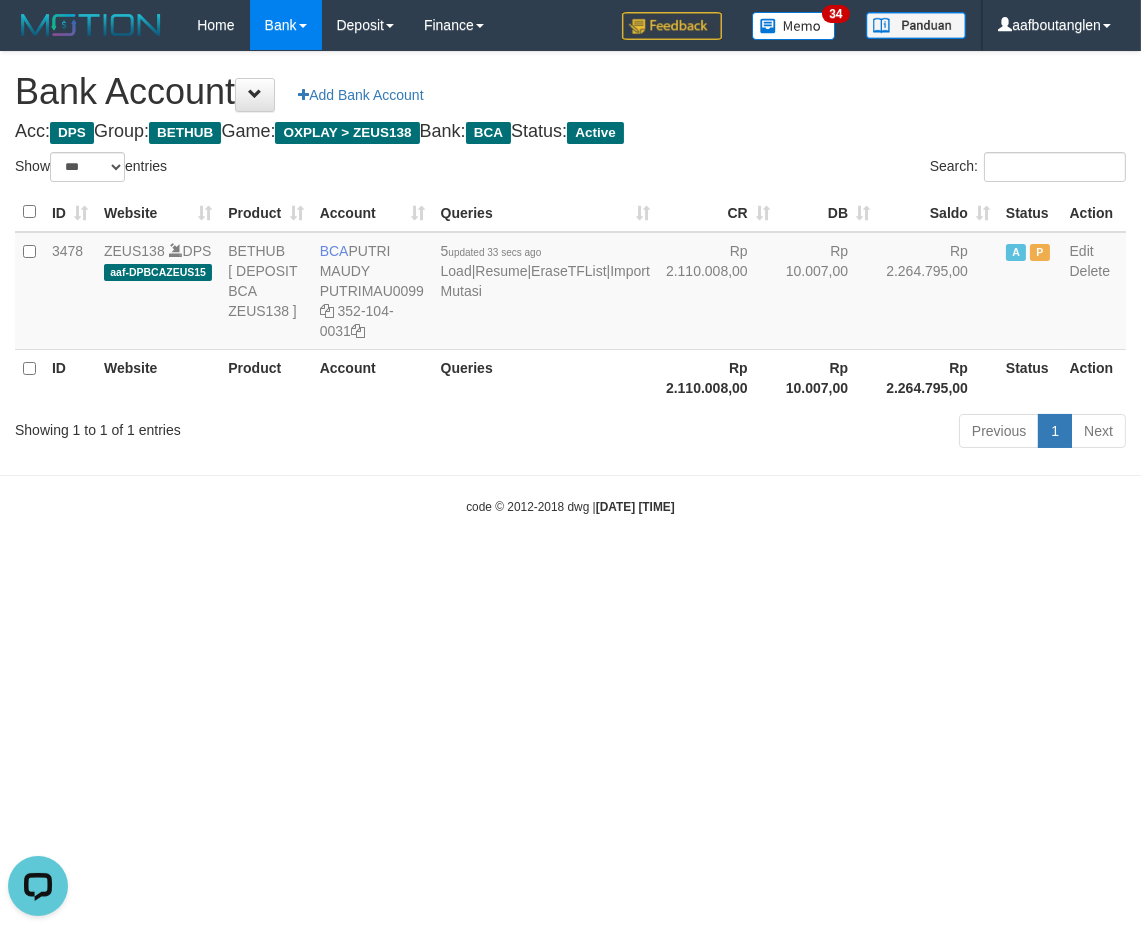 click on "Toggle navigation
Home
Bank
Account List
Deposit
DPS List
History
Note DPS
Finance
Financial Data
aafboutanglen
My Profile
Log Out
34" at bounding box center (570, 283) 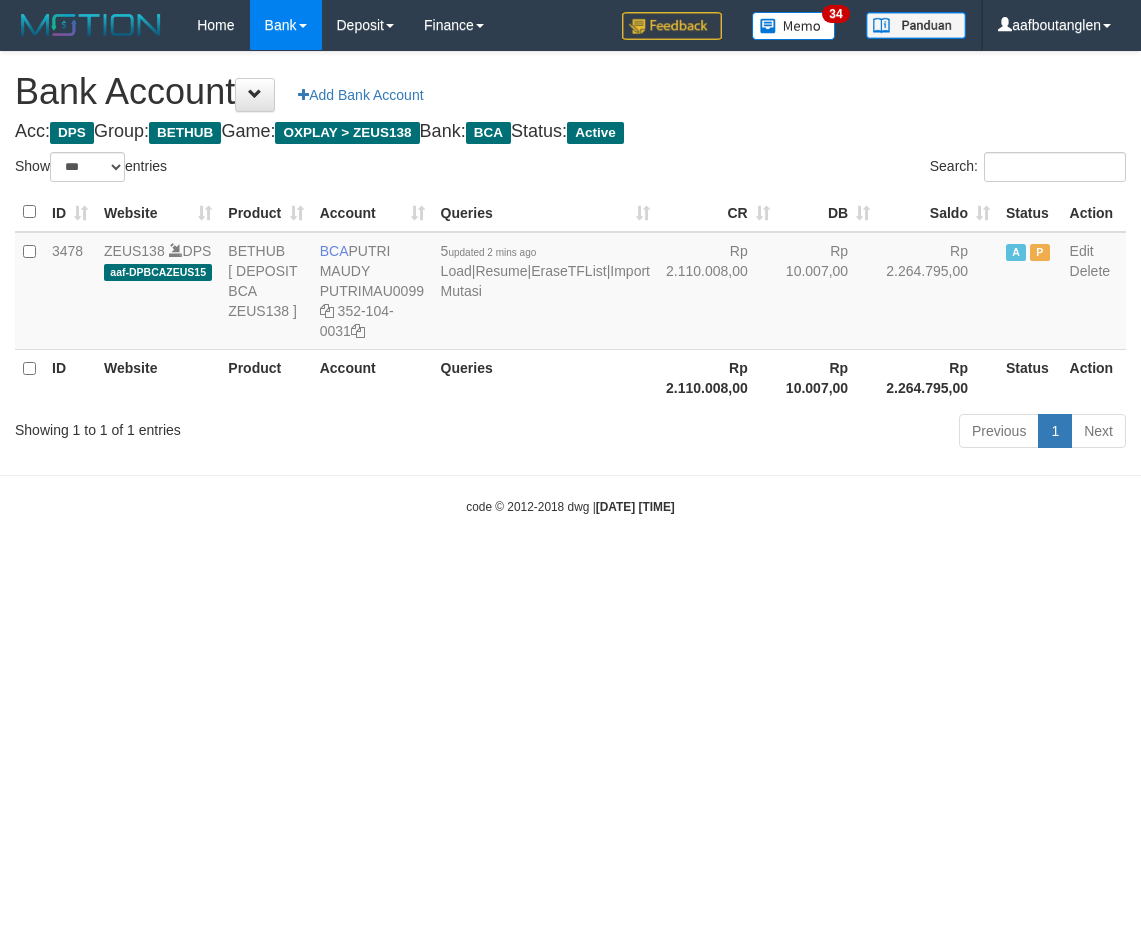 select on "***" 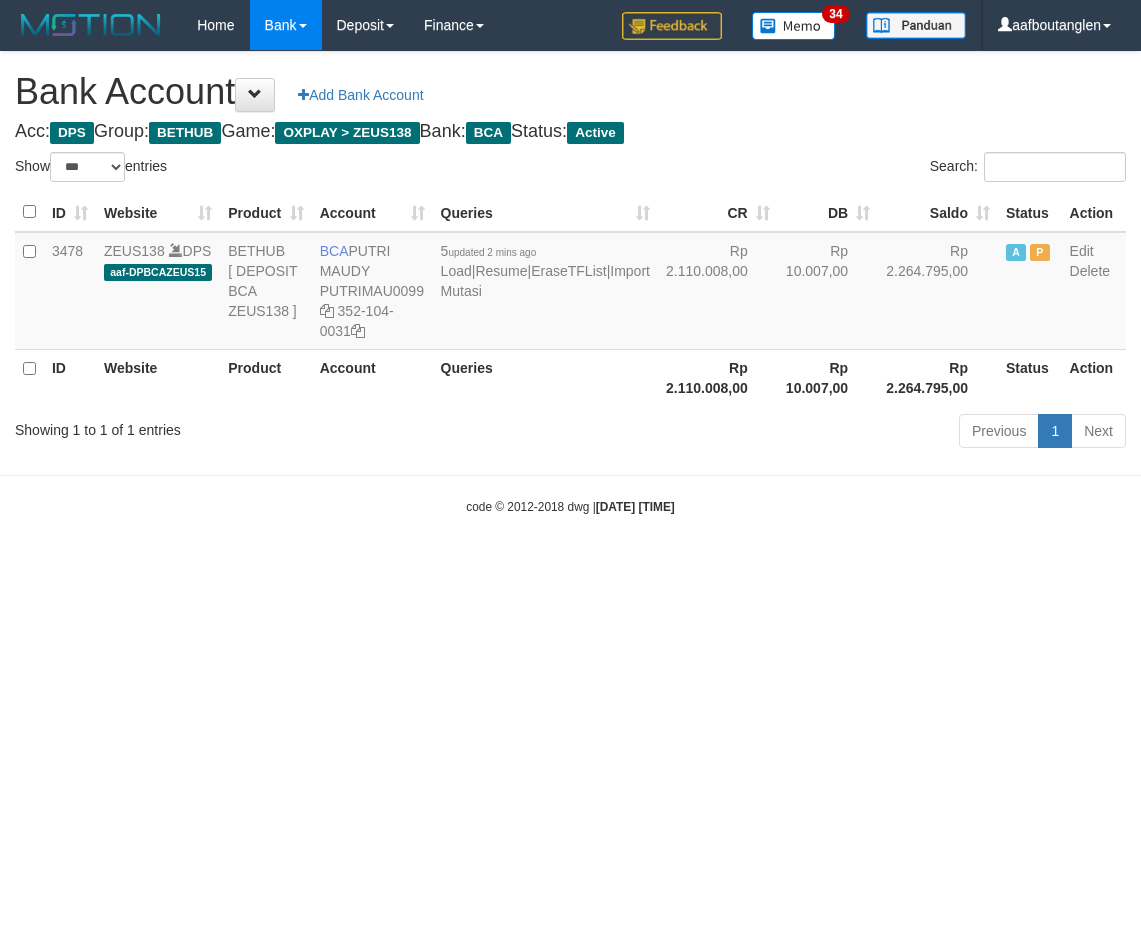 scroll, scrollTop: 0, scrollLeft: 0, axis: both 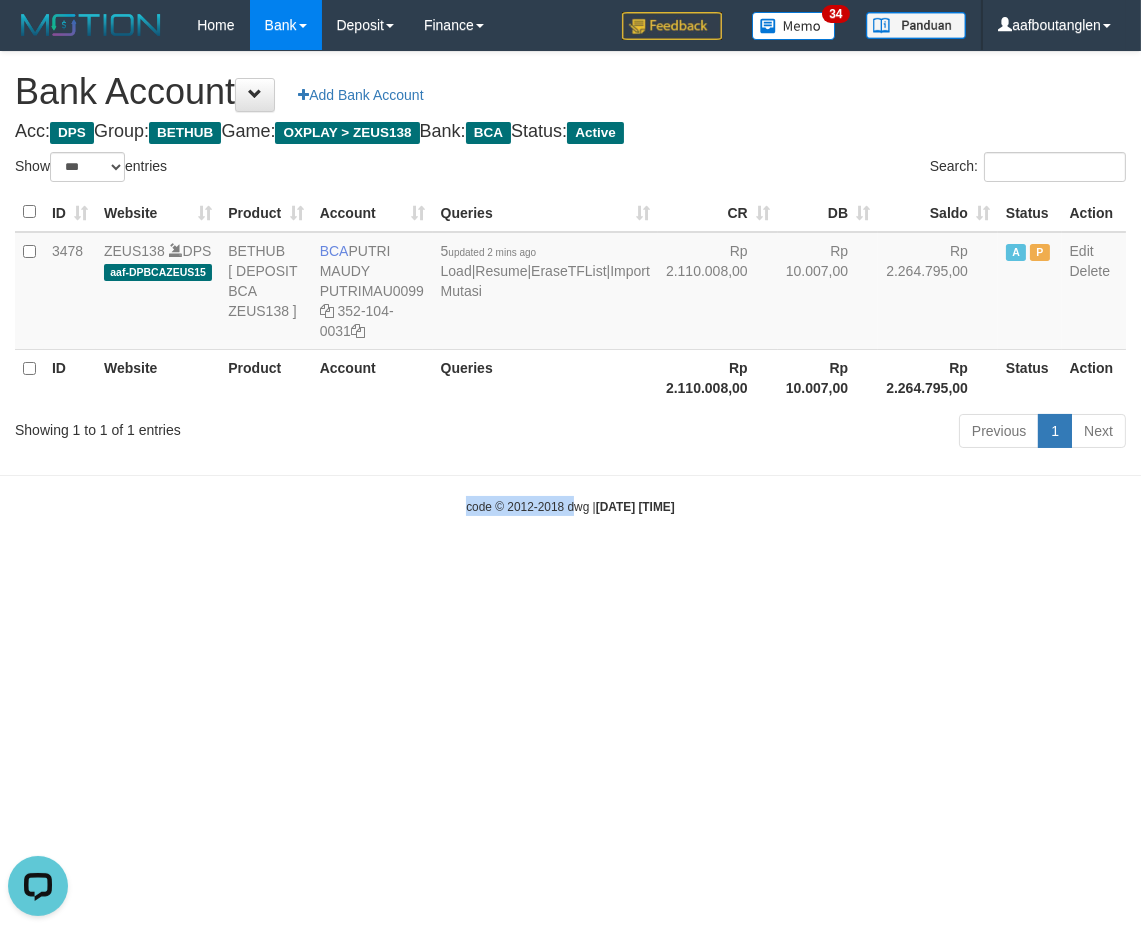 click on "Toggle navigation
Home
Bank
Account List
Deposit
DPS List
History
Note DPS
Finance
Financial Data
aafboutanglen
My Profile
Log Out
34" at bounding box center [570, 283] 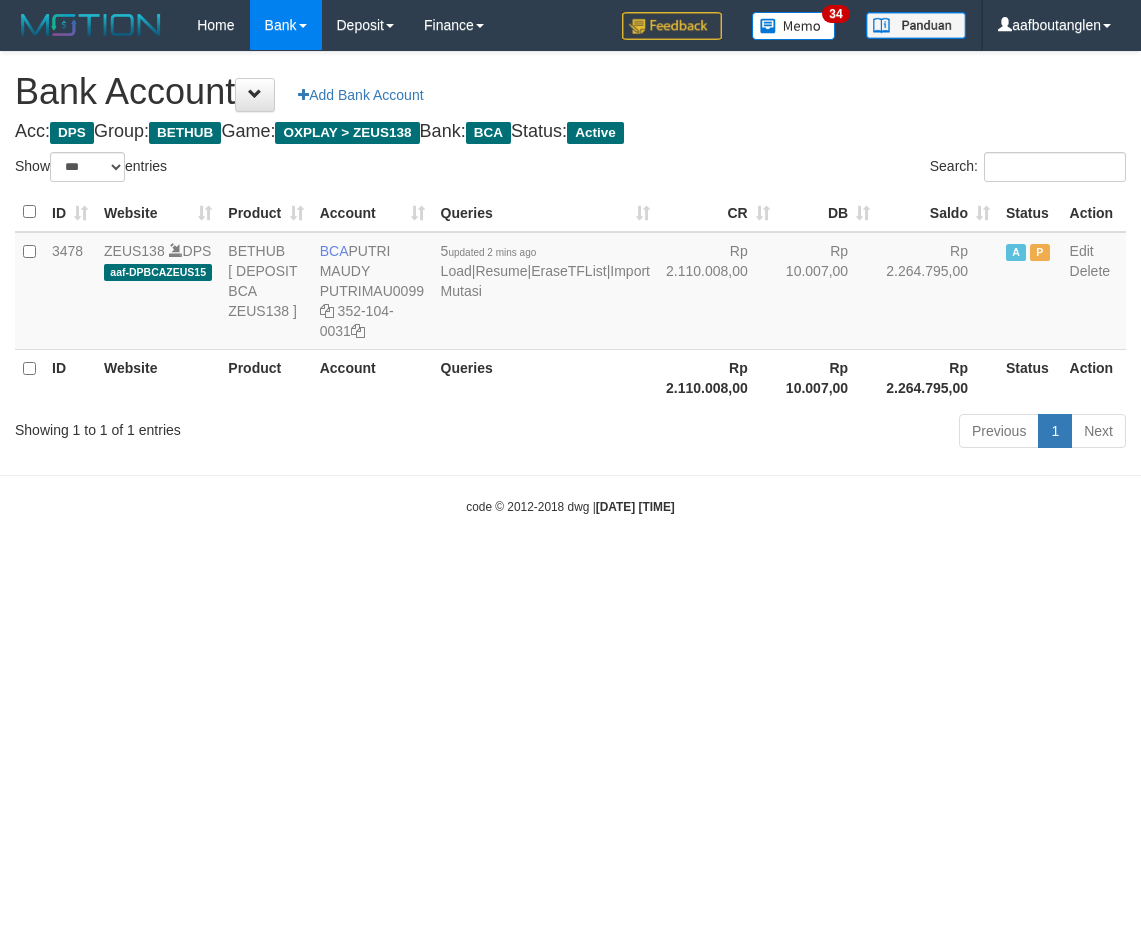 select on "***" 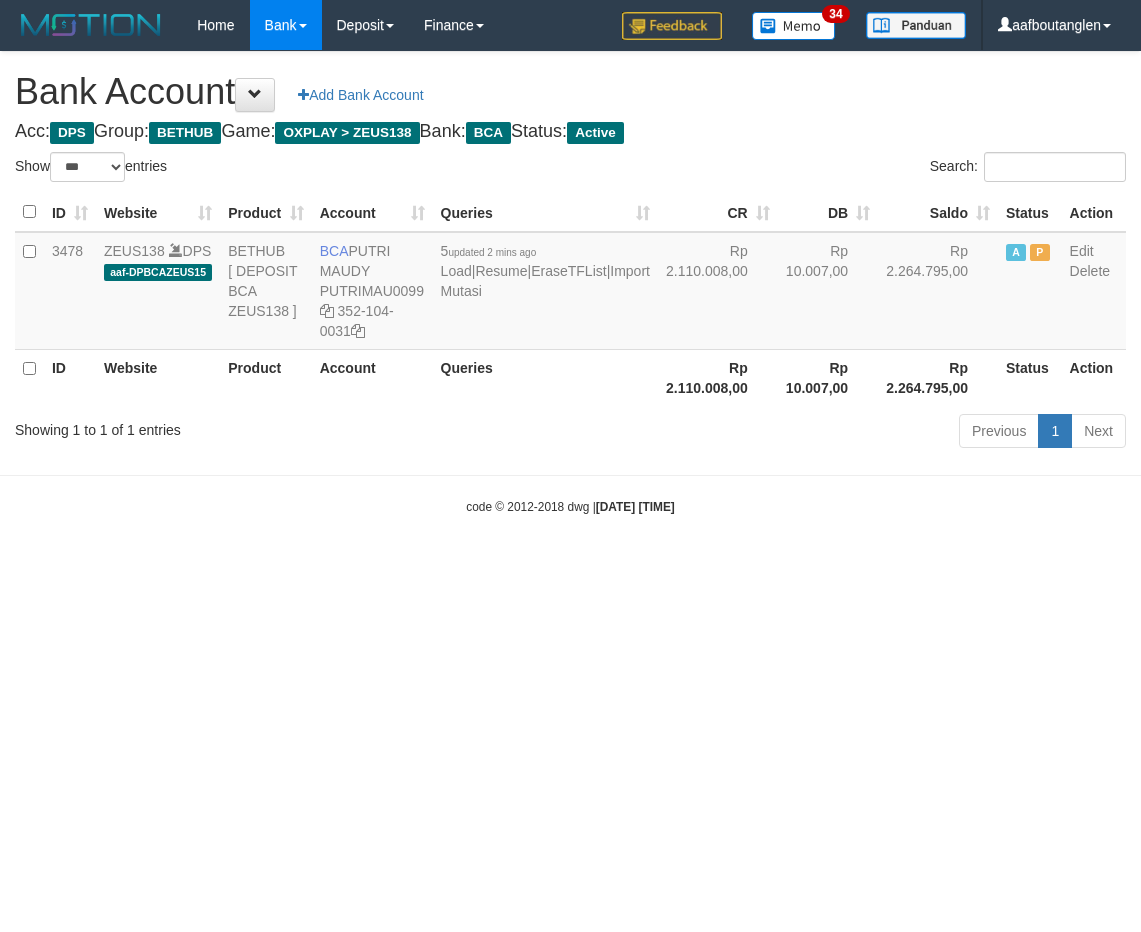 scroll, scrollTop: 0, scrollLeft: 0, axis: both 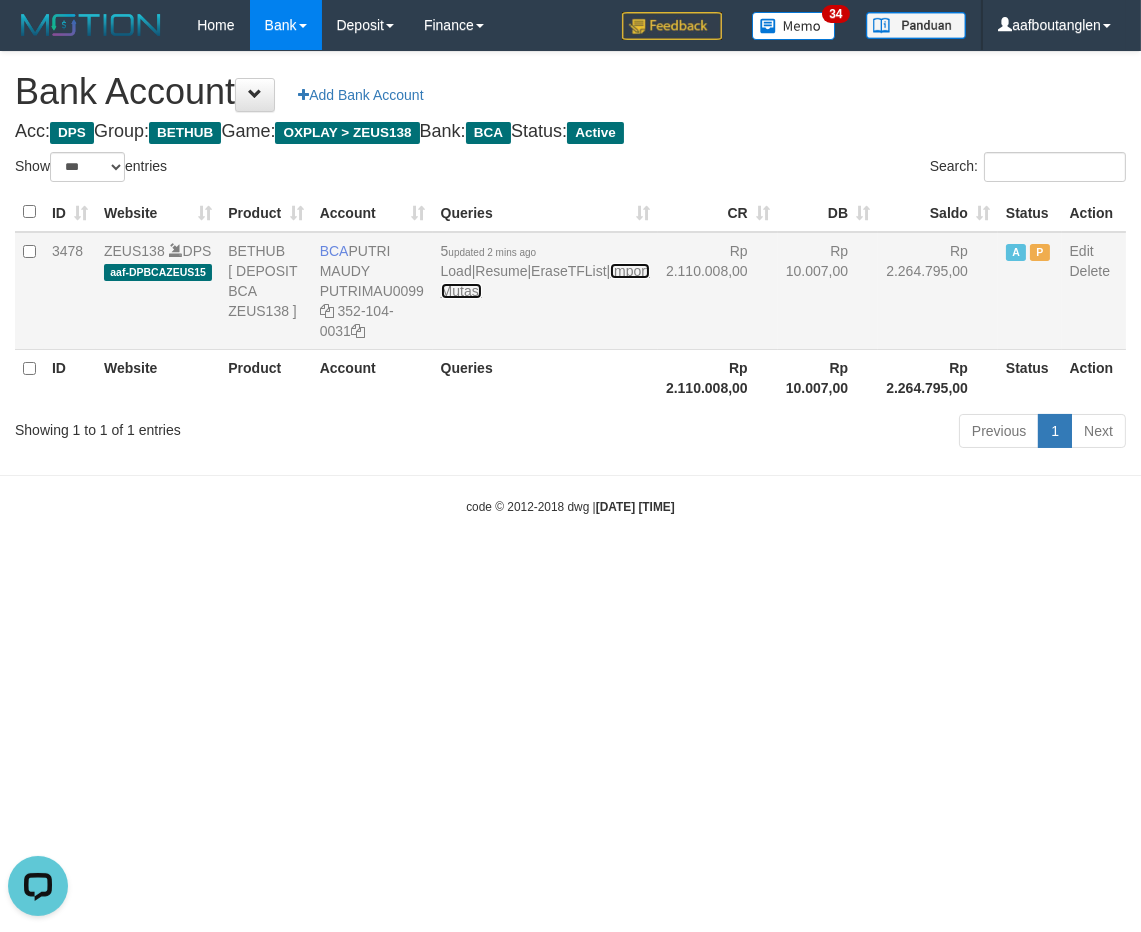 click on "Import Mutasi" at bounding box center (545, 281) 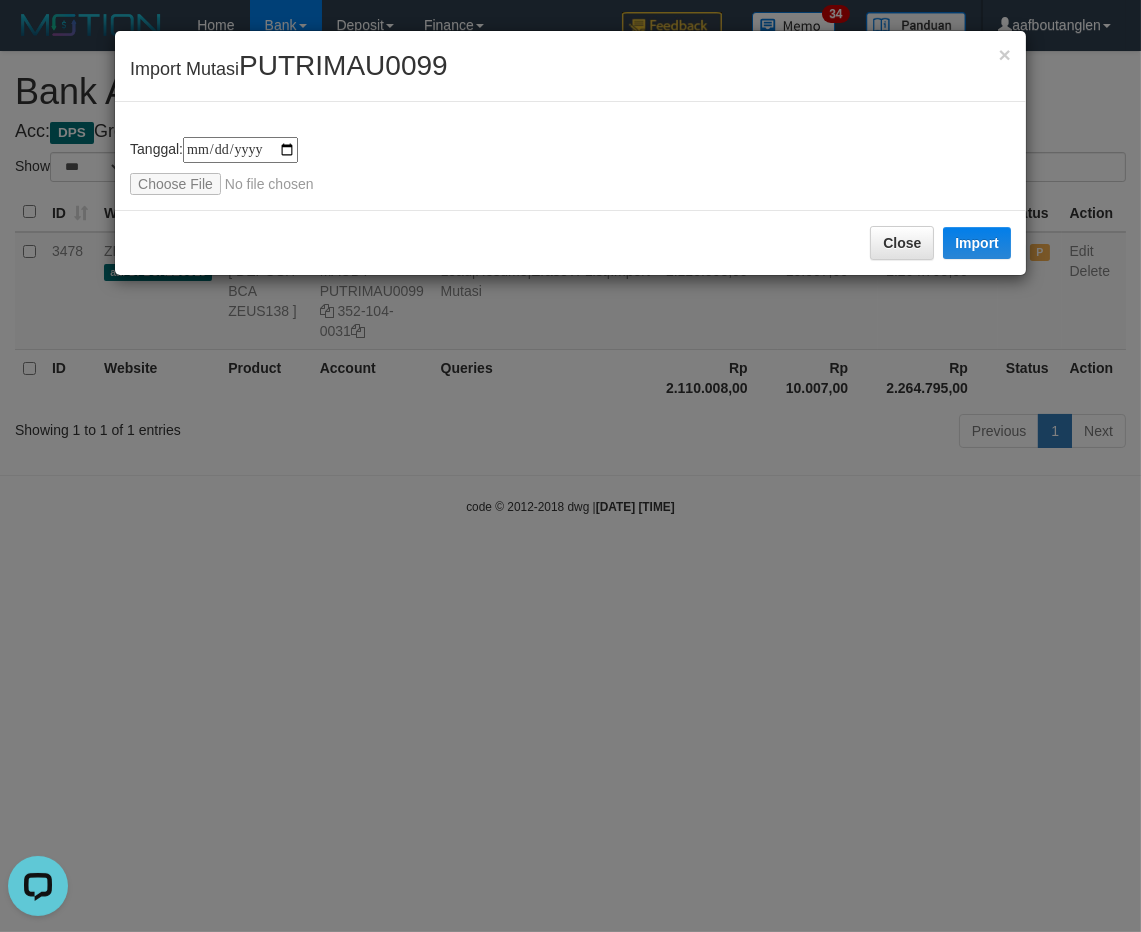click on "**********" at bounding box center (570, 166) 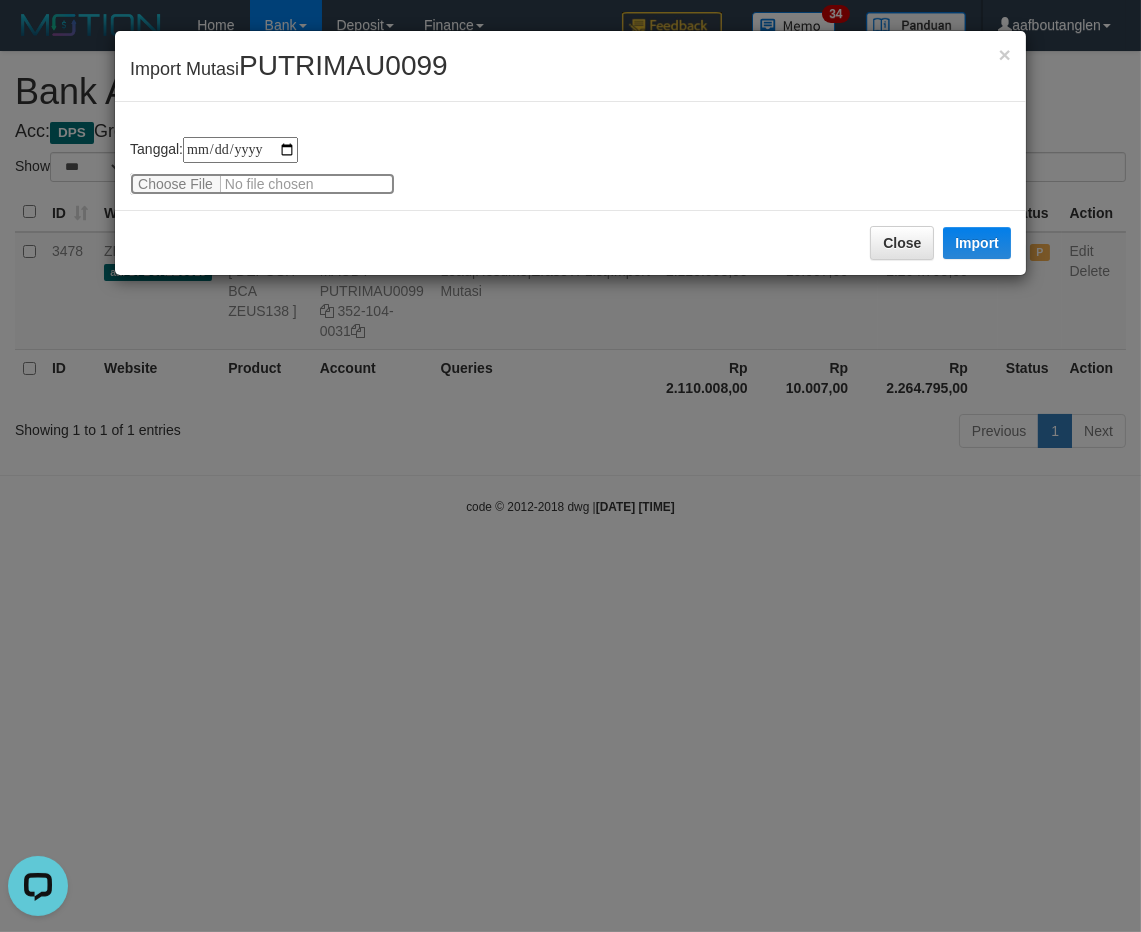 click at bounding box center (262, 184) 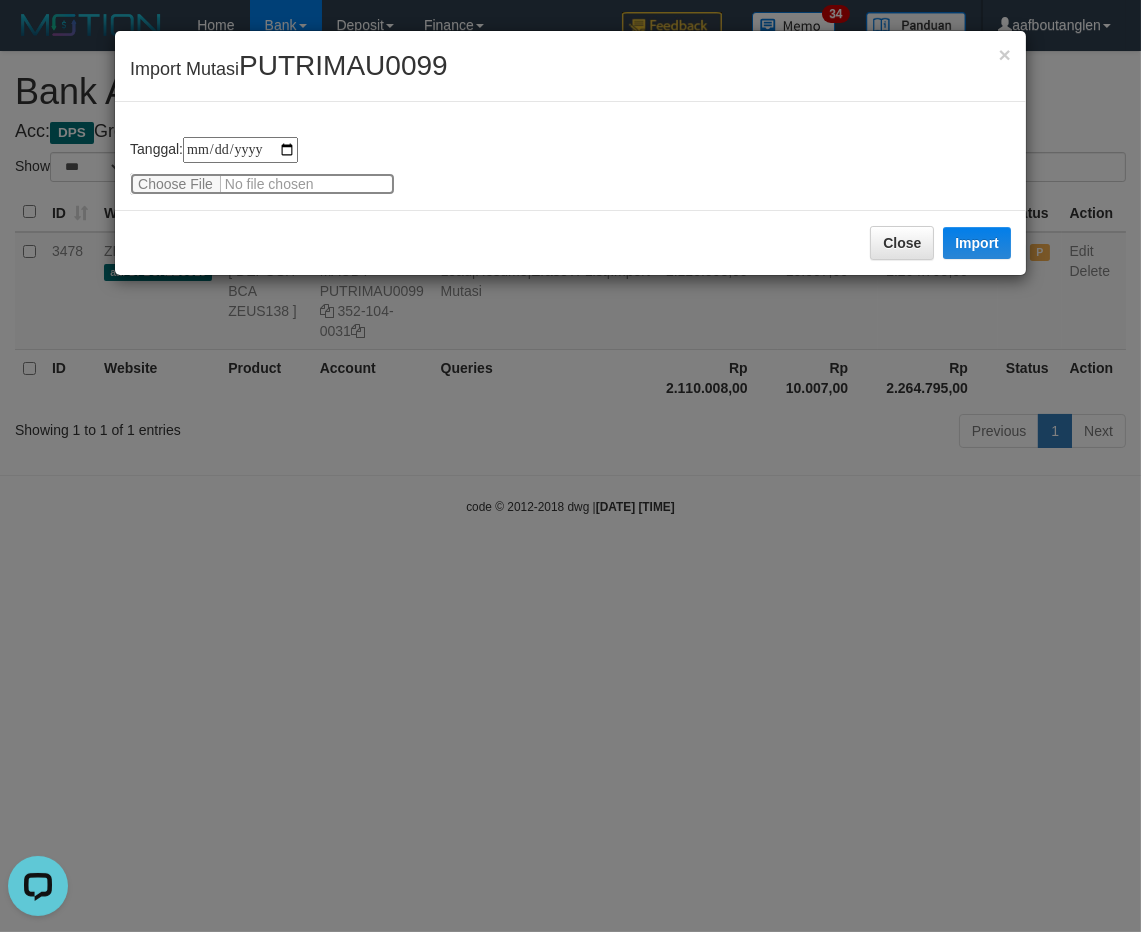 type on "**********" 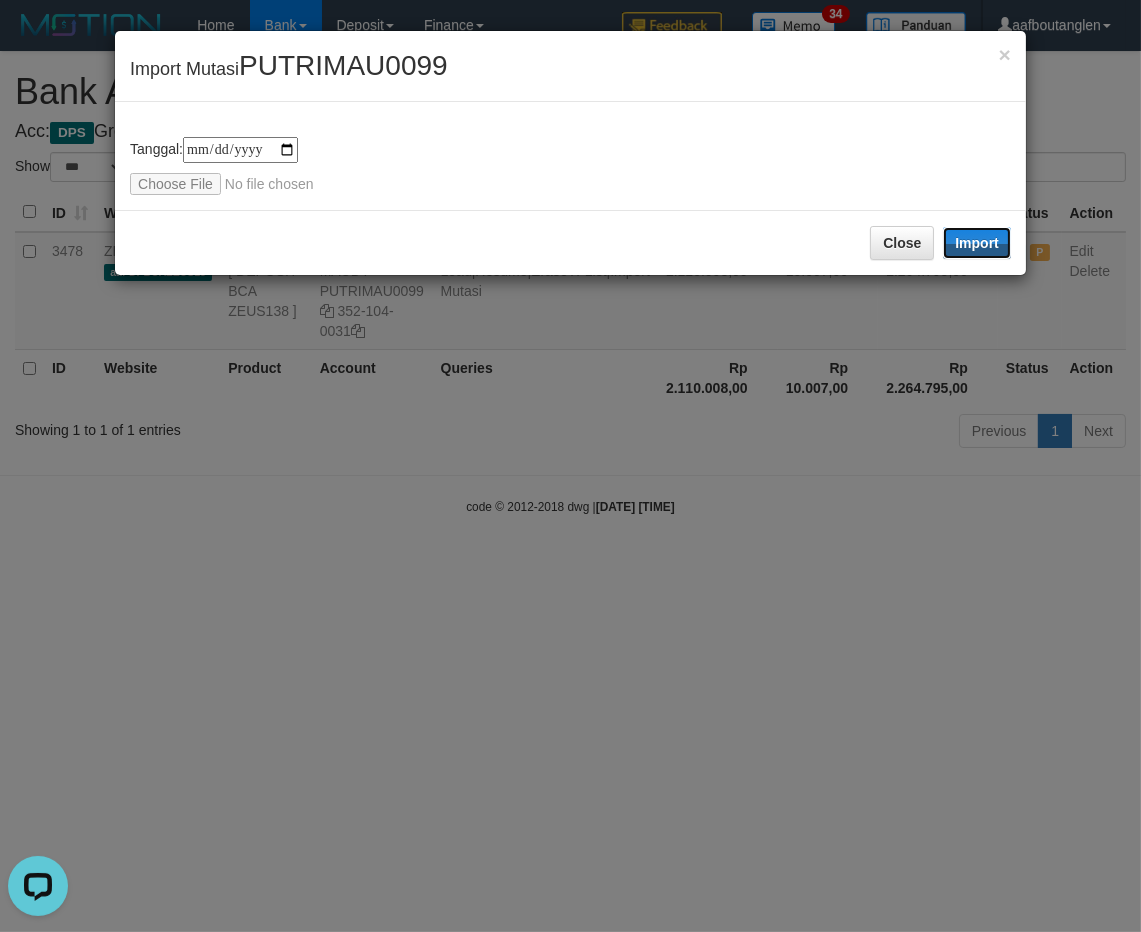 click on "Import" at bounding box center (977, 243) 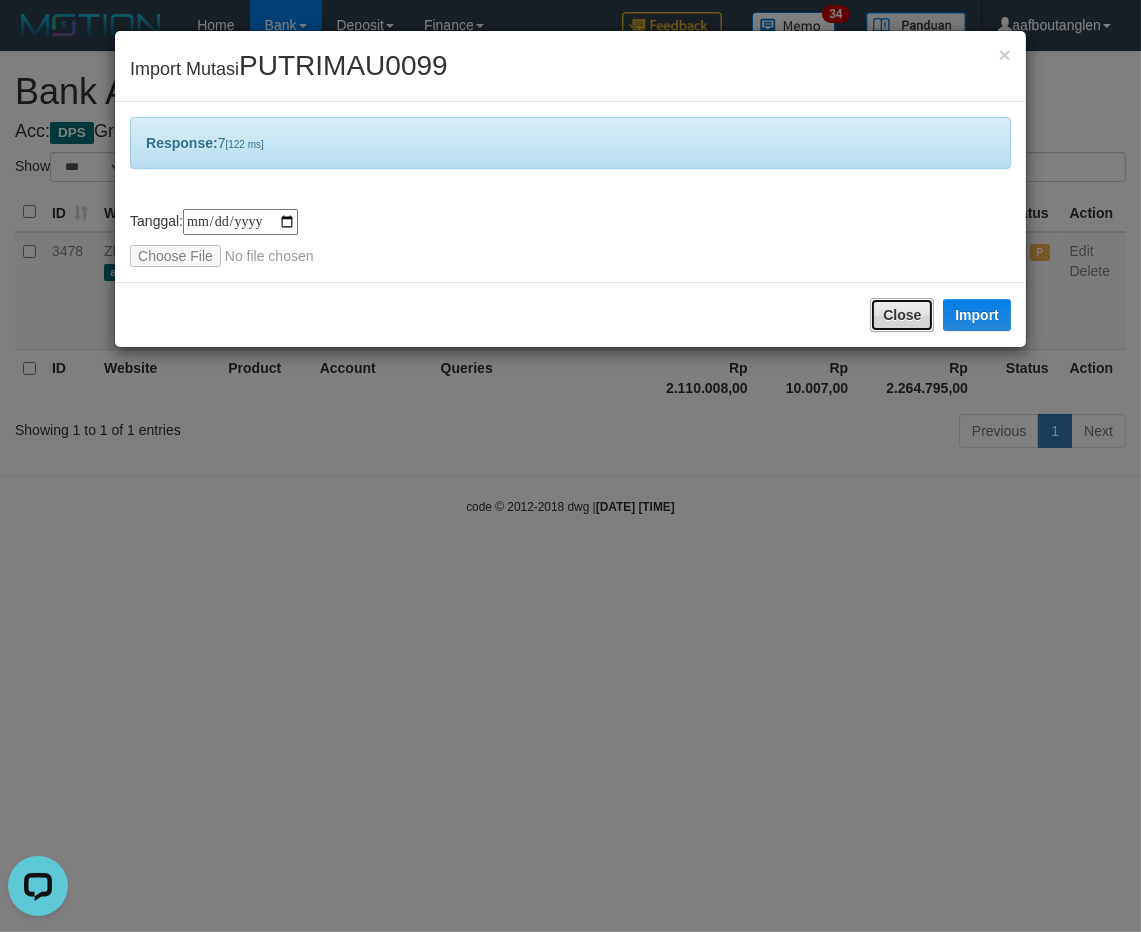 click on "Close" at bounding box center (902, 315) 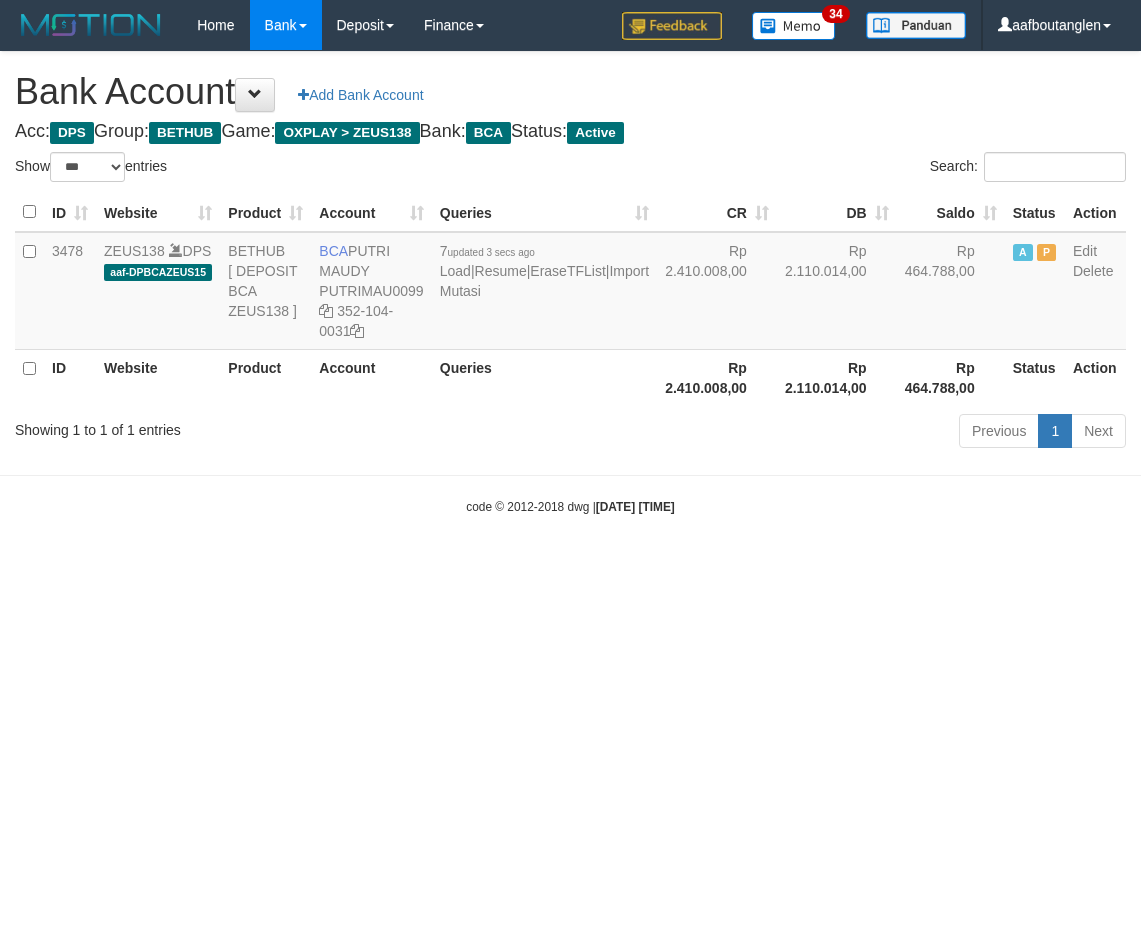 select on "***" 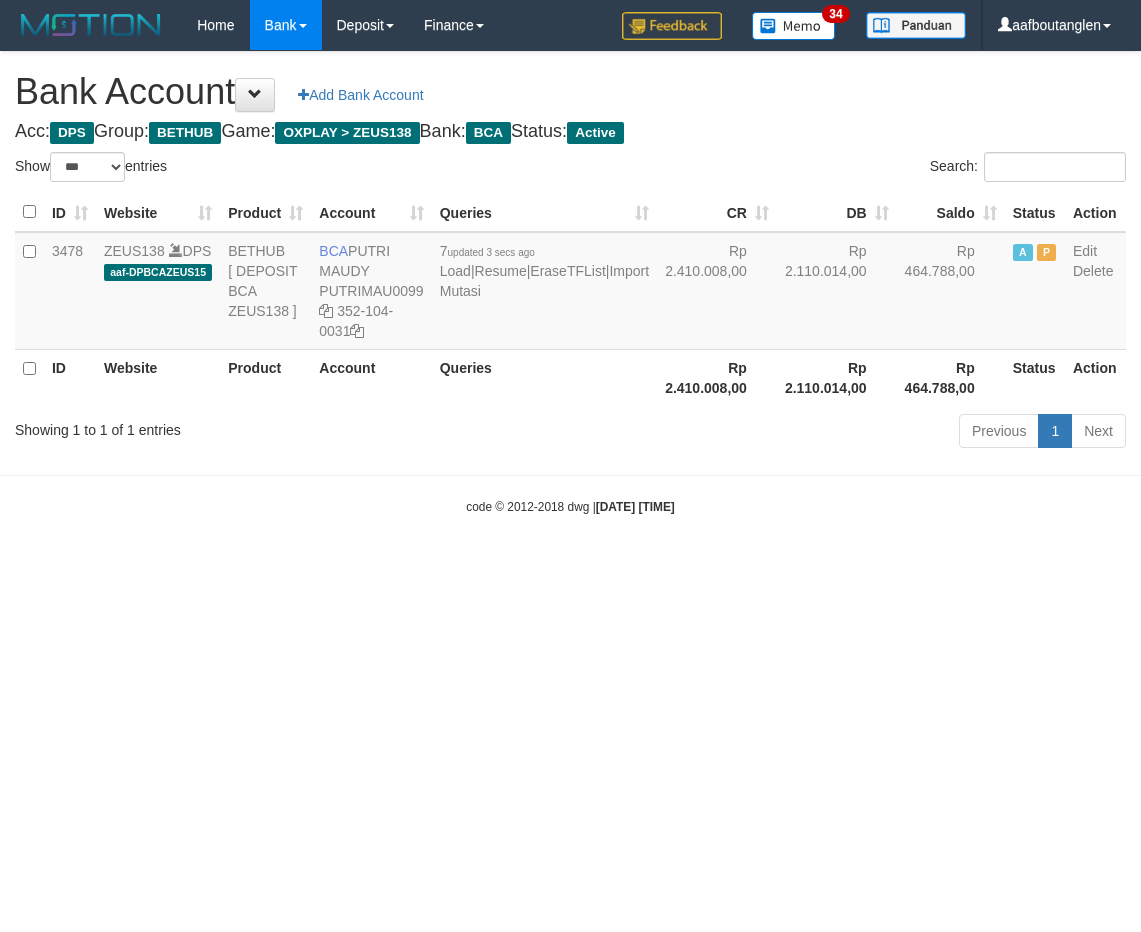 scroll, scrollTop: 0, scrollLeft: 0, axis: both 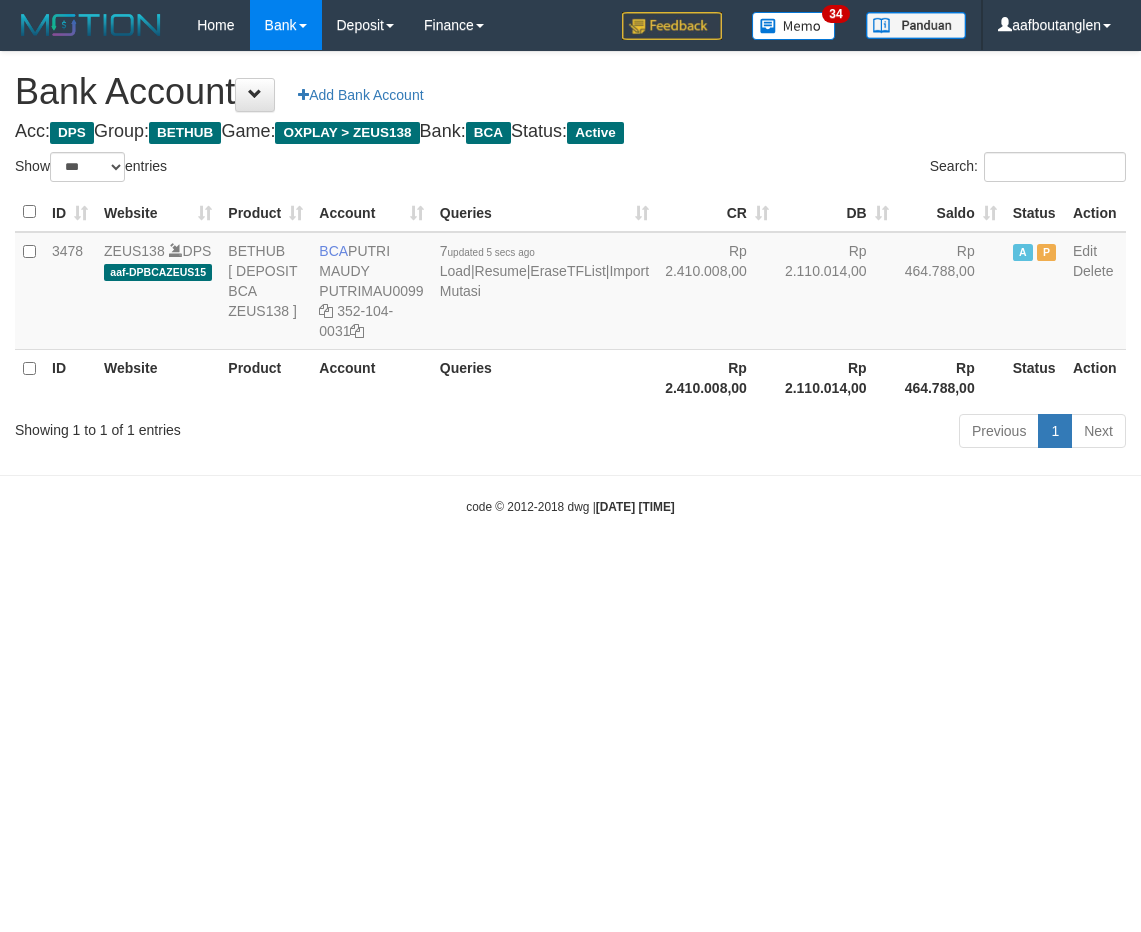 select on "***" 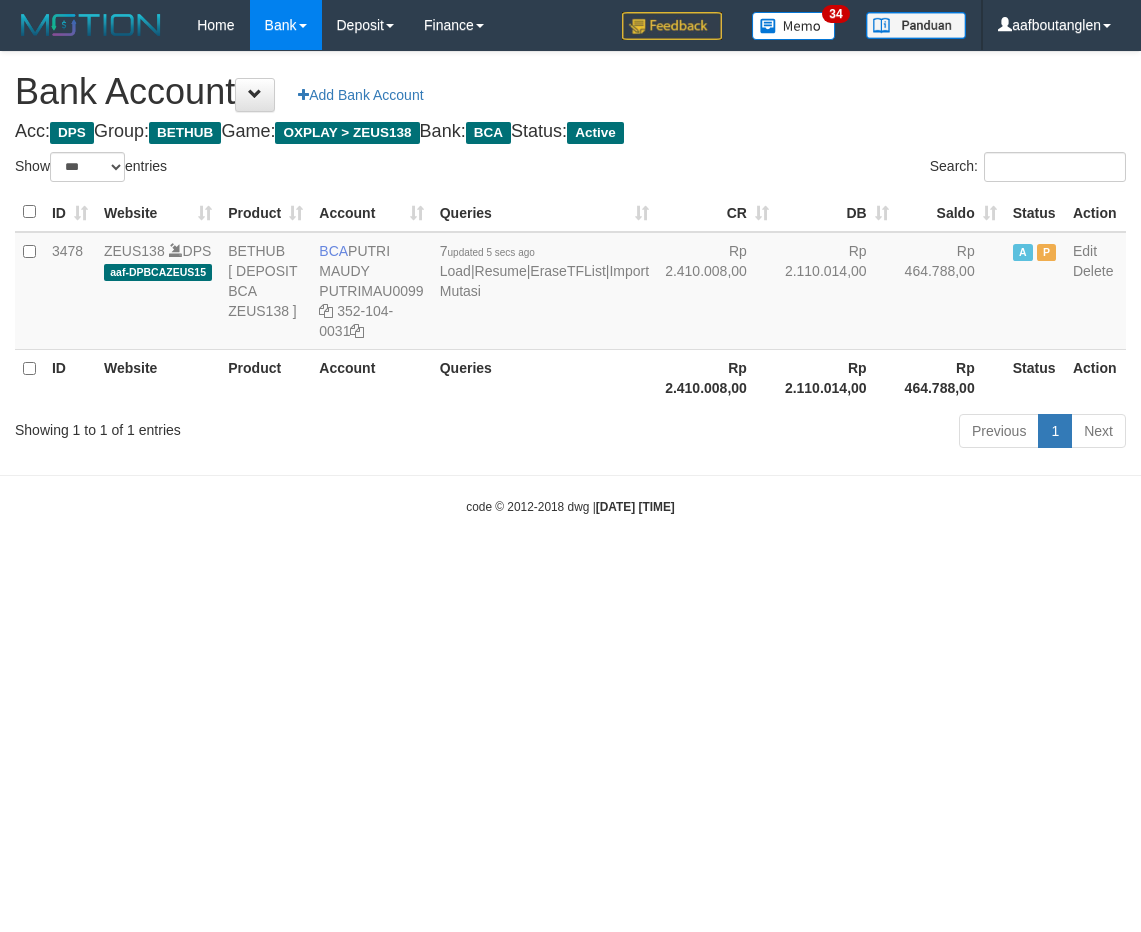 scroll, scrollTop: 0, scrollLeft: 0, axis: both 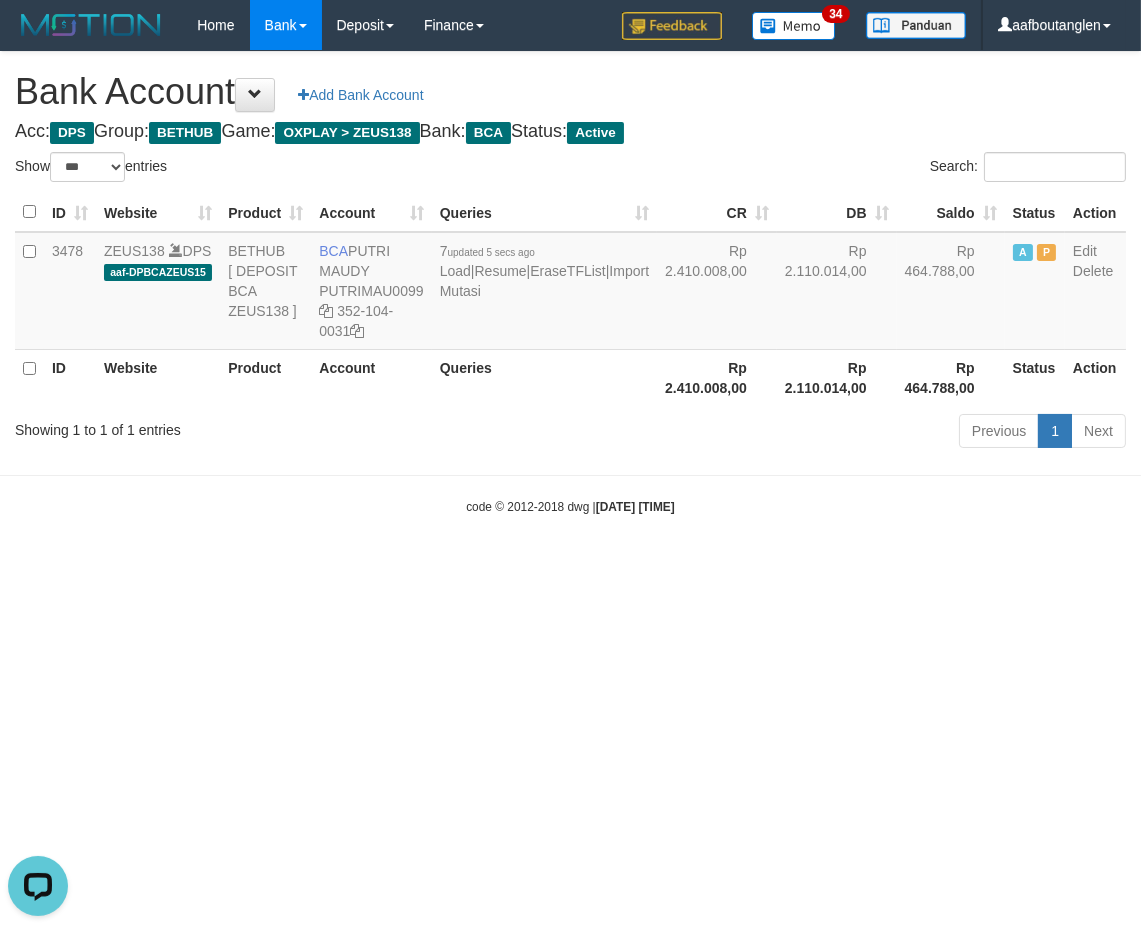click on "Toggle navigation
Home
Bank
Account List
Deposit
DPS List
History
Note DPS
Finance
Financial Data
aafboutanglen
My Profile
Log Out
34" at bounding box center (570, 283) 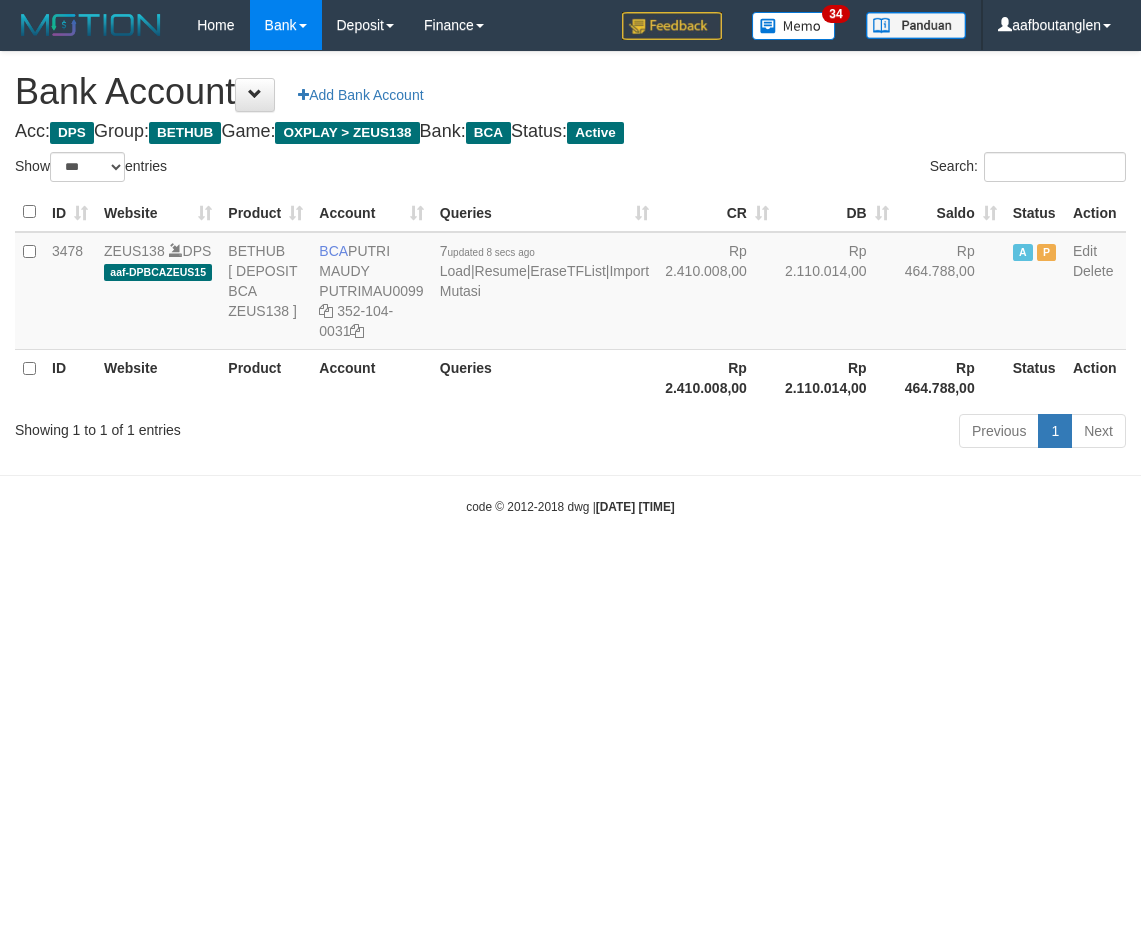 select on "***" 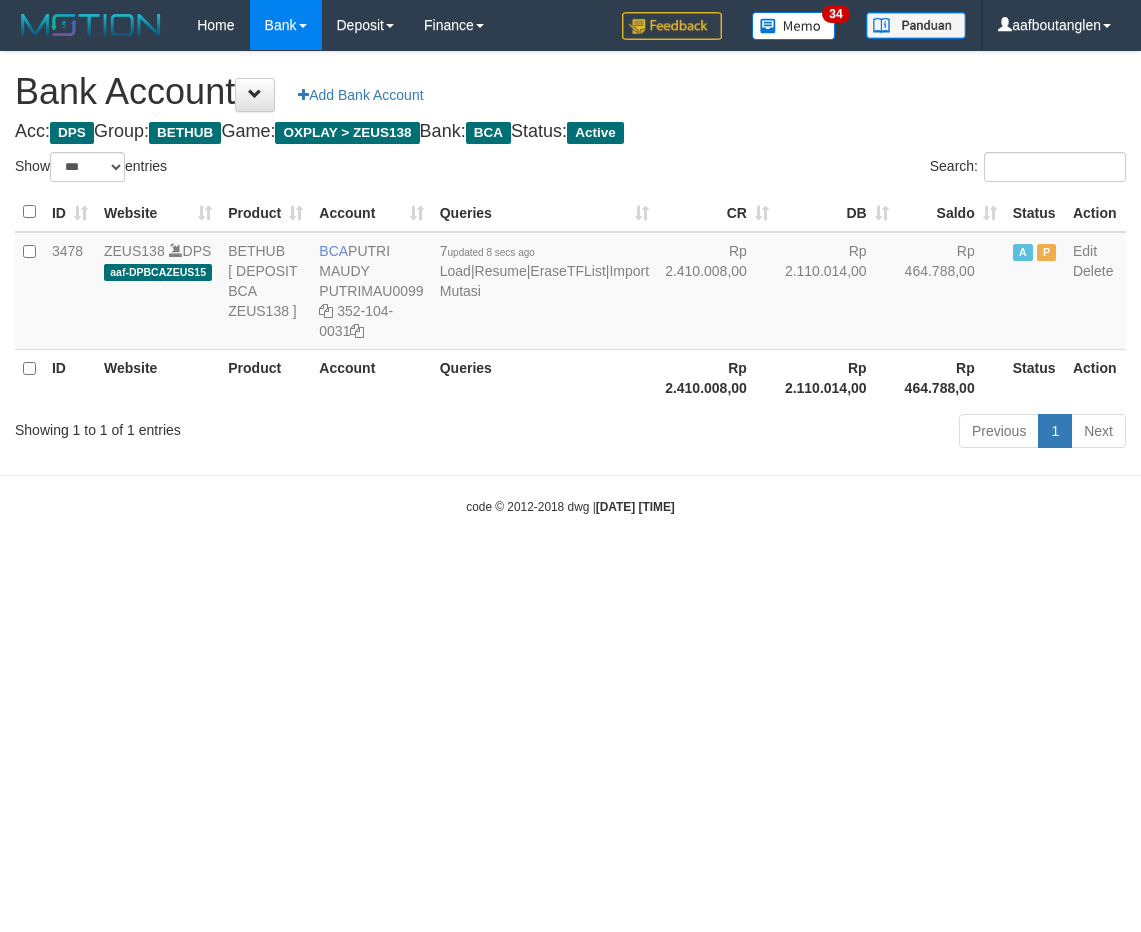 scroll, scrollTop: 0, scrollLeft: 0, axis: both 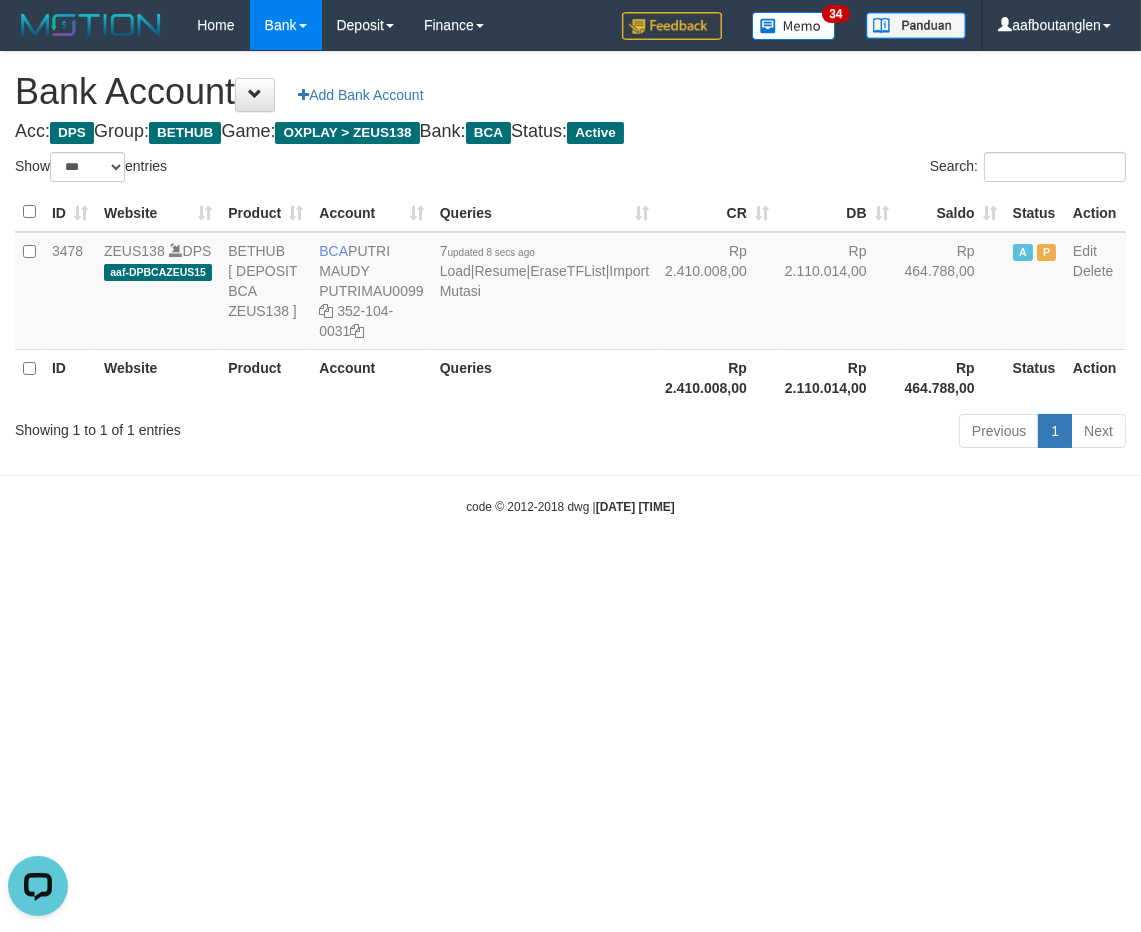 click on "Toggle navigation
Home
Bank
Account List
Deposit
DPS List
History
Note DPS
Finance
Financial Data
aafboutanglen
My Profile
Log Out
34" at bounding box center (570, 283) 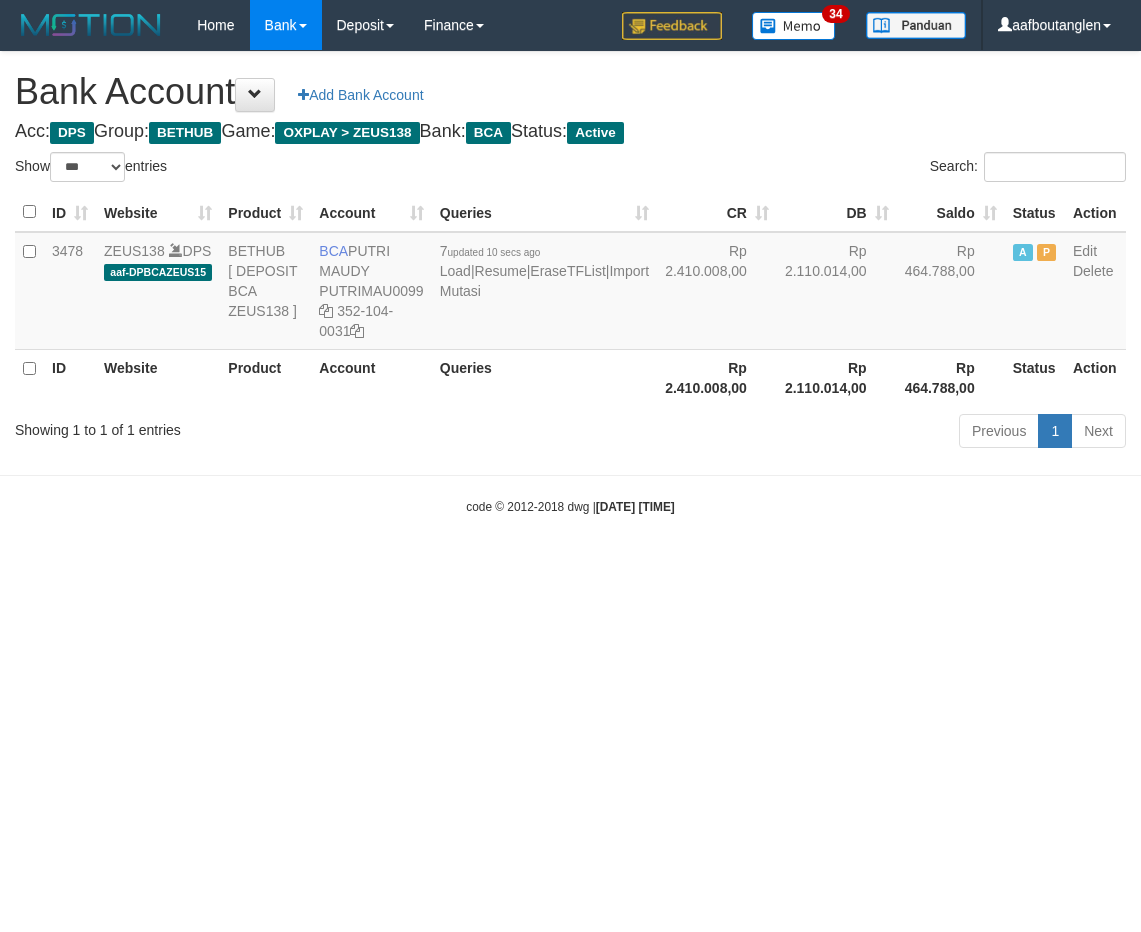 select on "***" 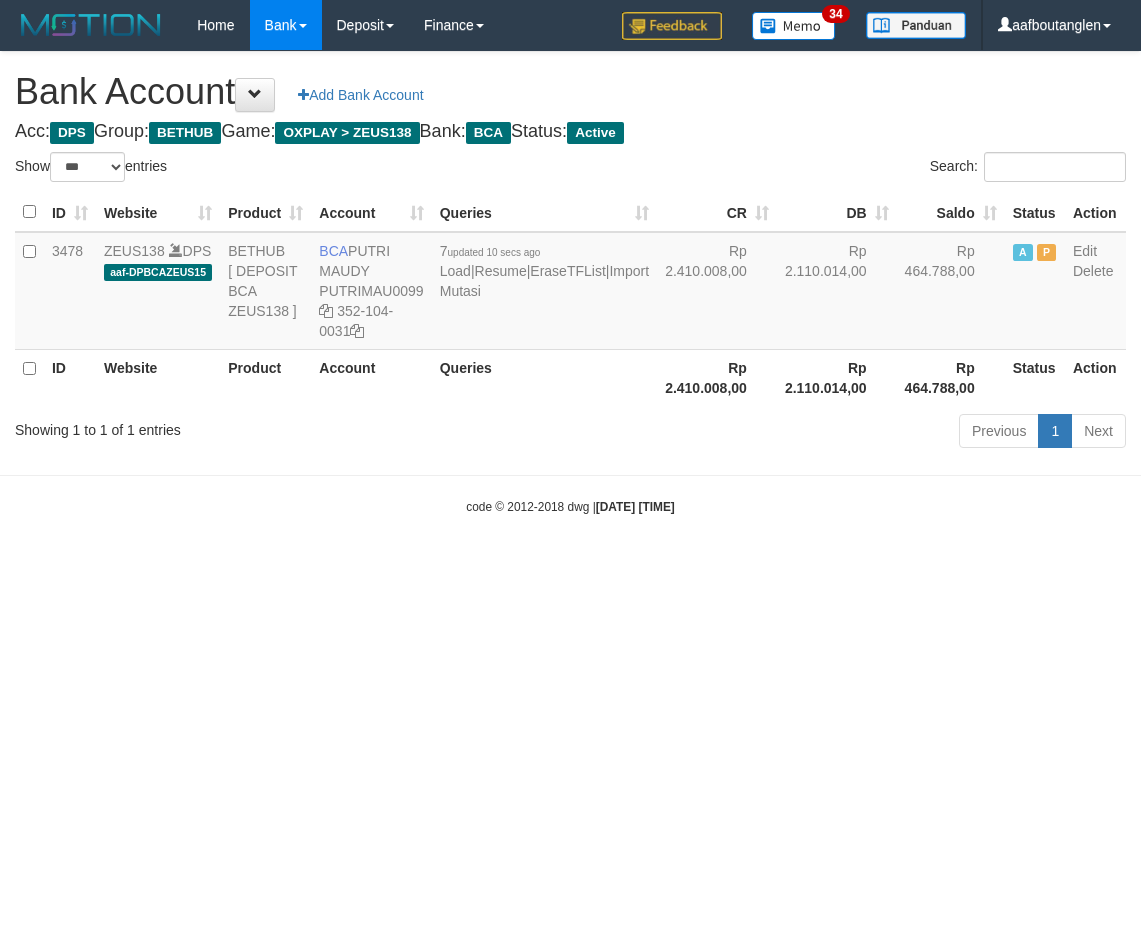 scroll, scrollTop: 0, scrollLeft: 0, axis: both 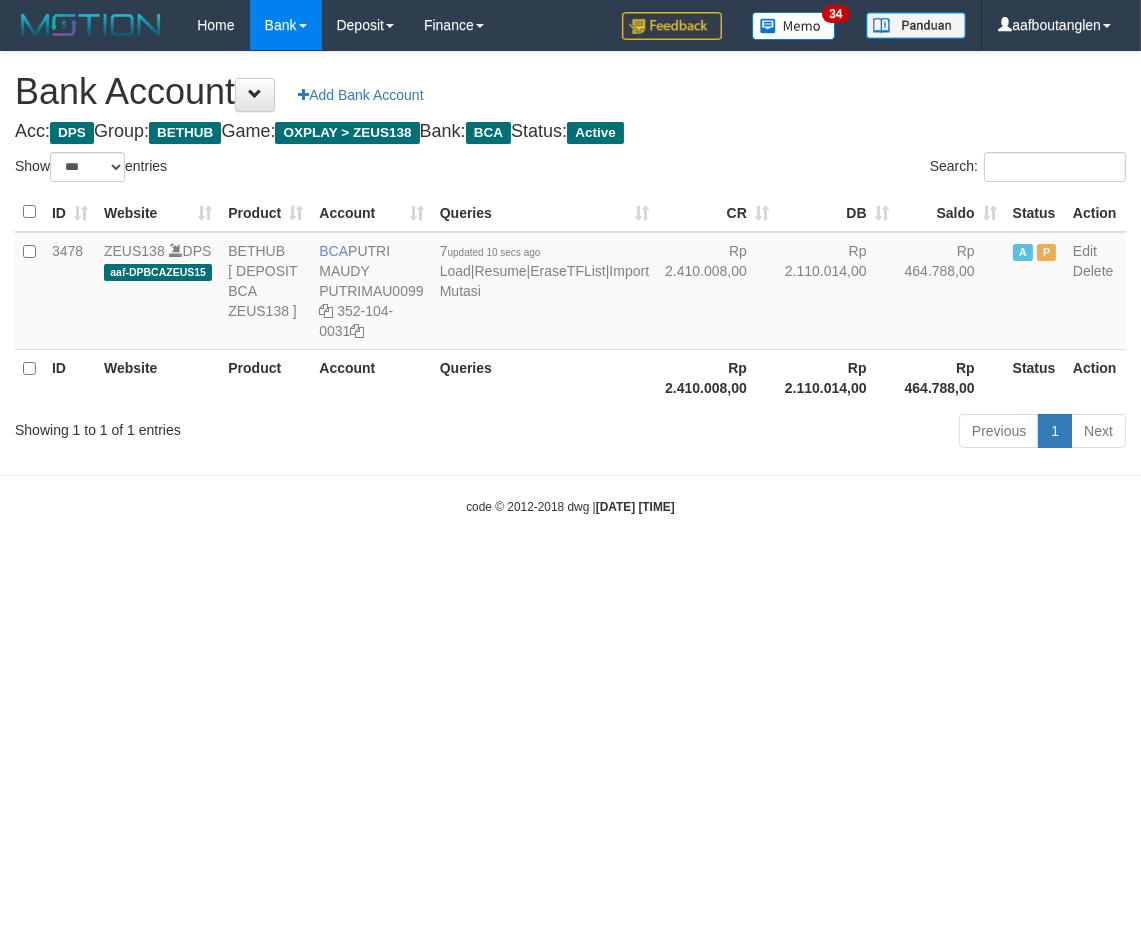 click on "Toggle navigation
Home
Bank
Account List
Deposit
DPS List
History
Note DPS
Finance
Financial Data
aafboutanglen
My Profile
Log Out
34" at bounding box center [570, 283] 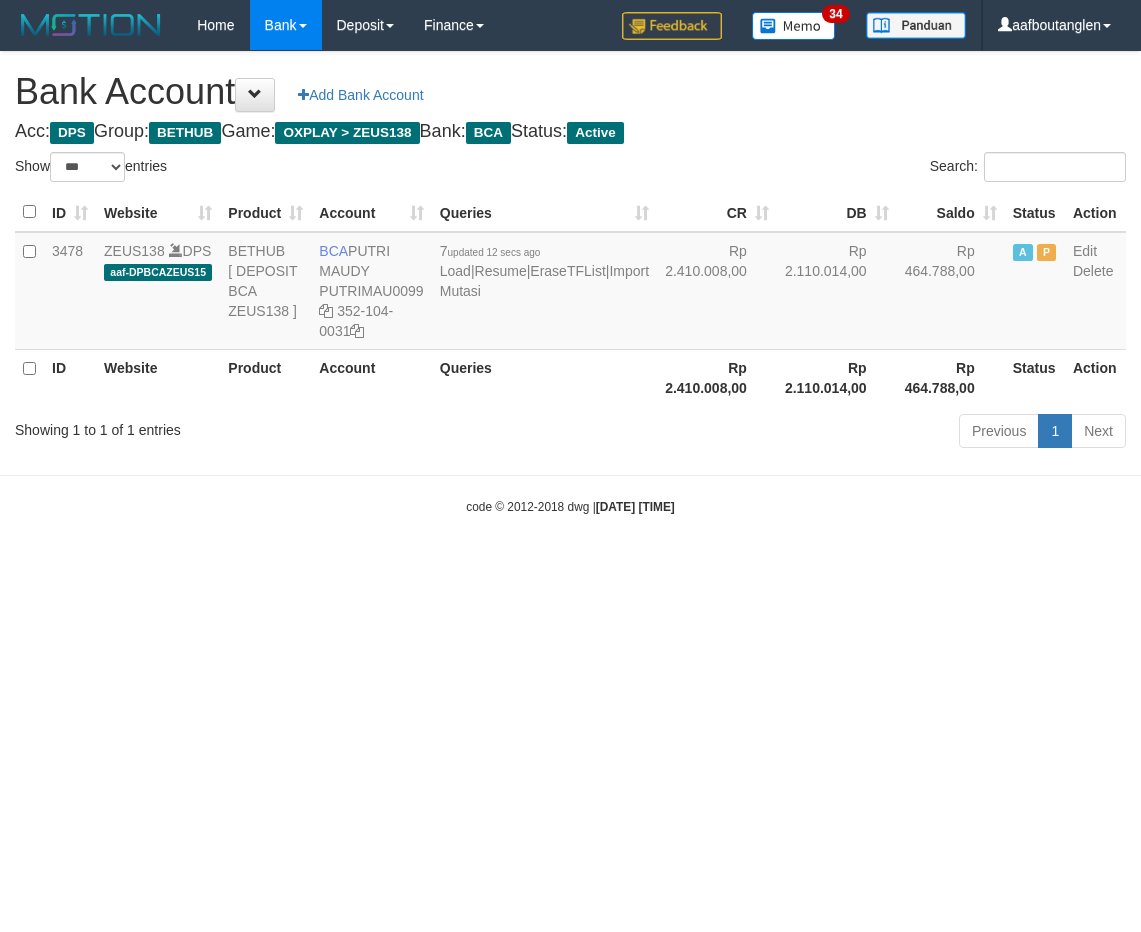 select on "***" 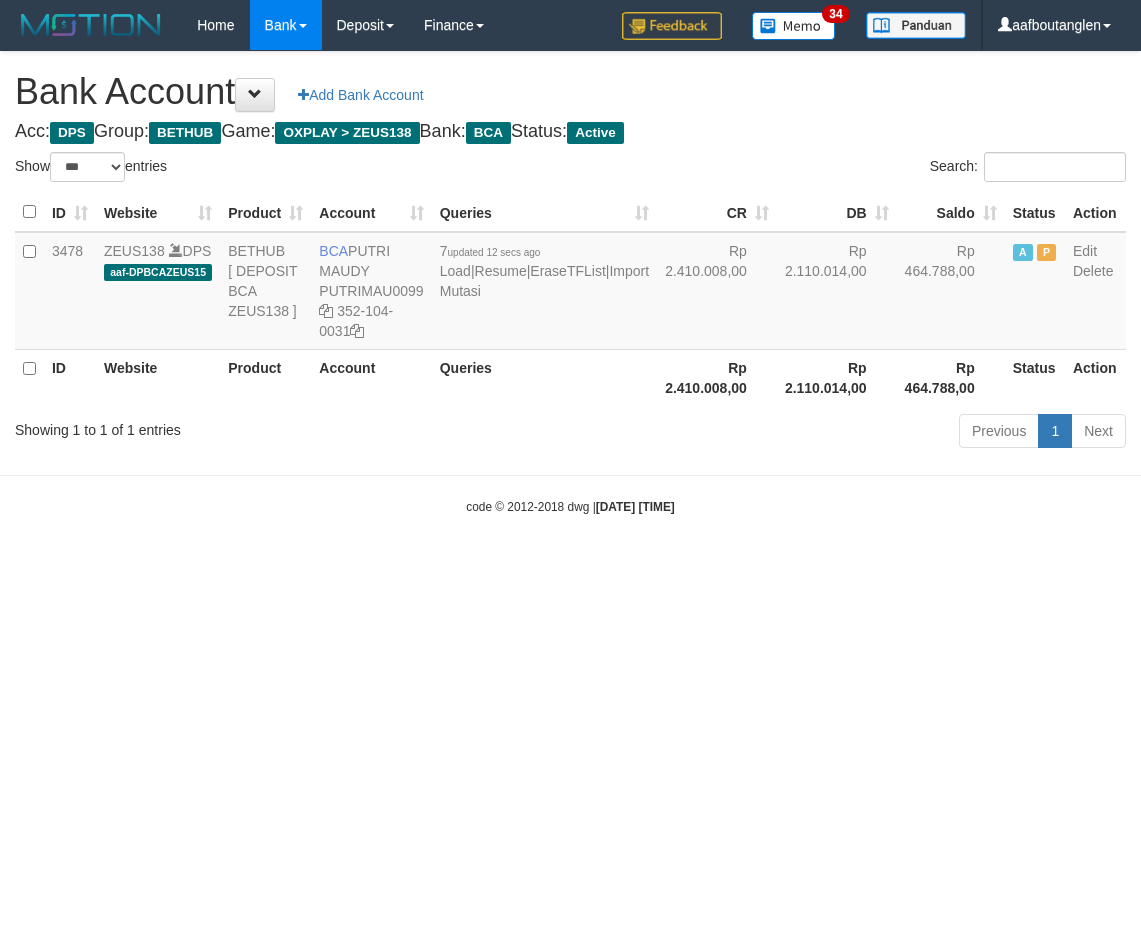 scroll, scrollTop: 0, scrollLeft: 0, axis: both 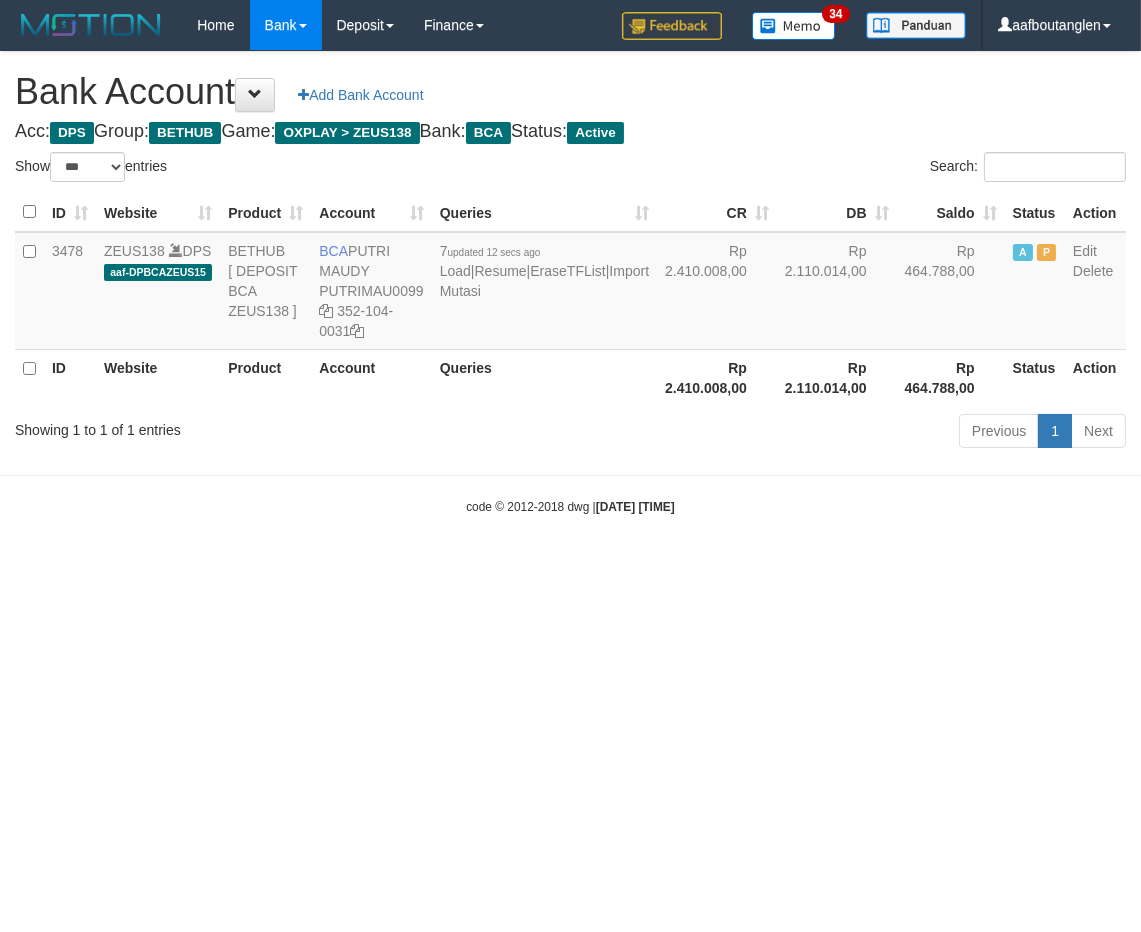 click on "Toggle navigation
Home
Bank
Account List
Deposit
DPS List
History
Note DPS
Finance
Financial Data
aafboutanglen
My Profile
Log Out
34" at bounding box center [570, 283] 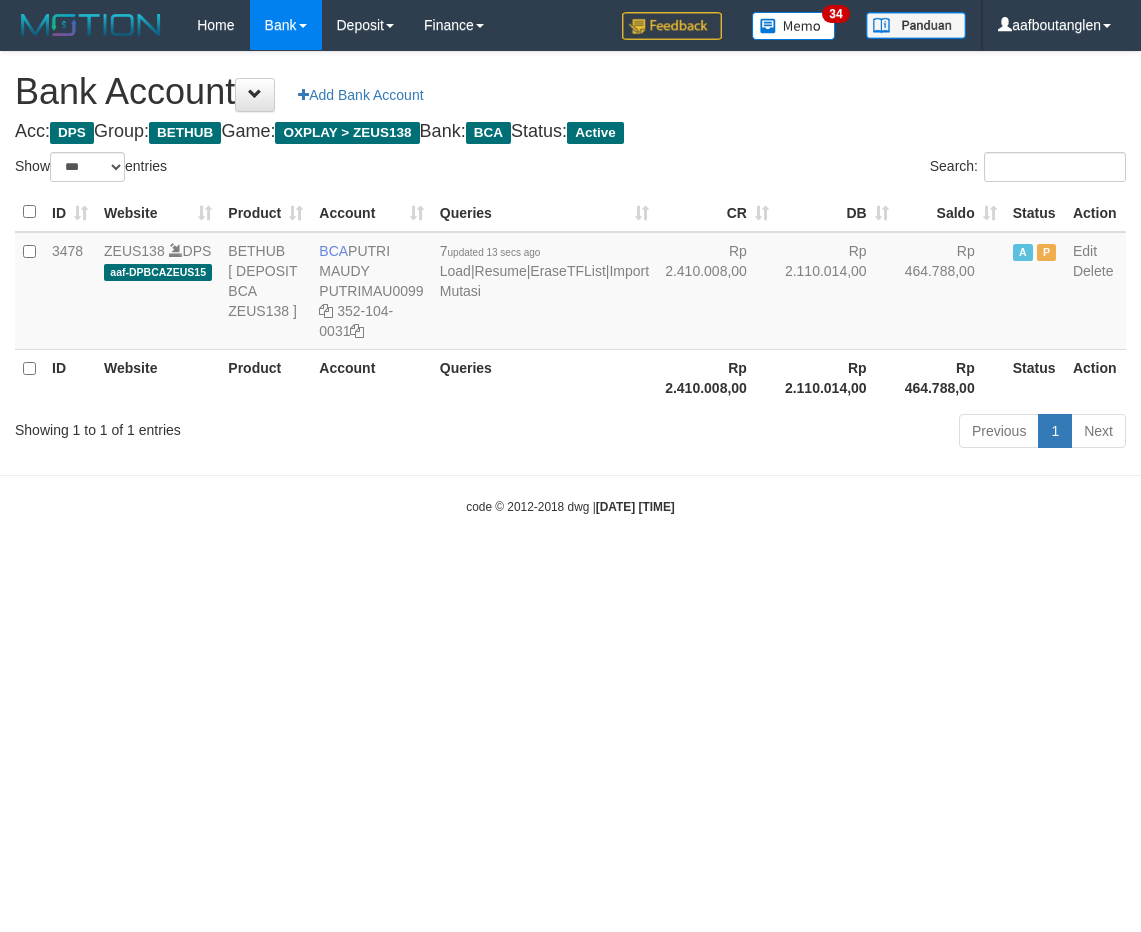 select on "***" 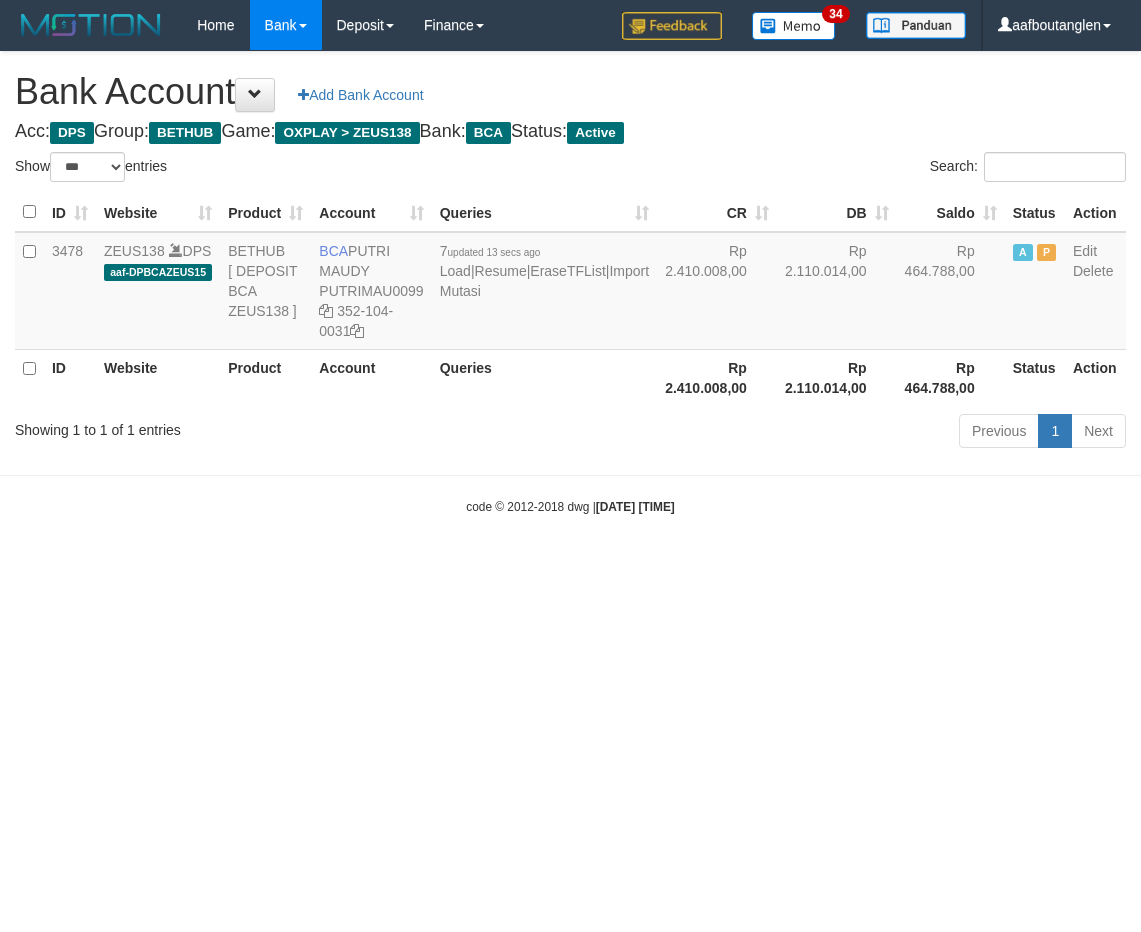 scroll, scrollTop: 0, scrollLeft: 0, axis: both 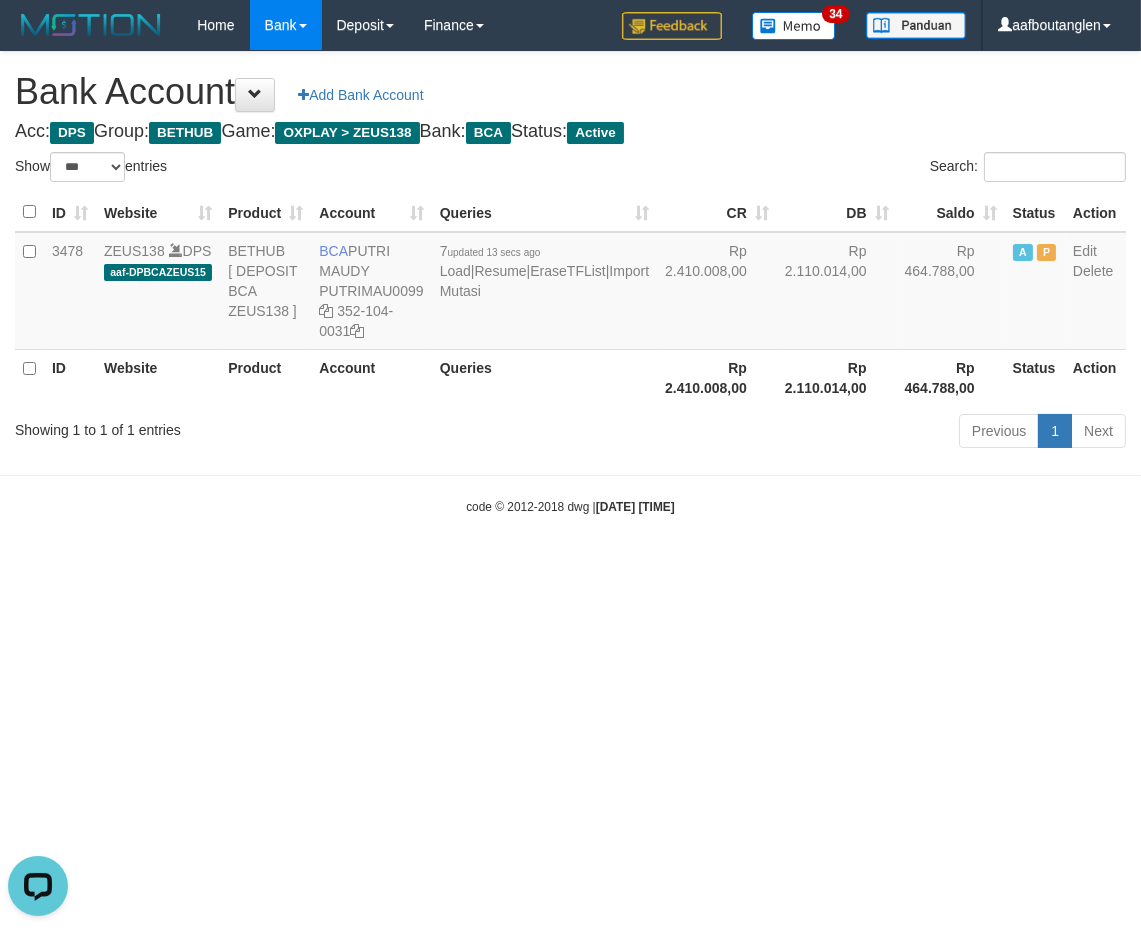 click on "Toggle navigation
Home
Bank
Account List
Deposit
DPS List
History
Note DPS
Finance
Financial Data
aafboutanglen
My Profile
Log Out
34" at bounding box center [570, 283] 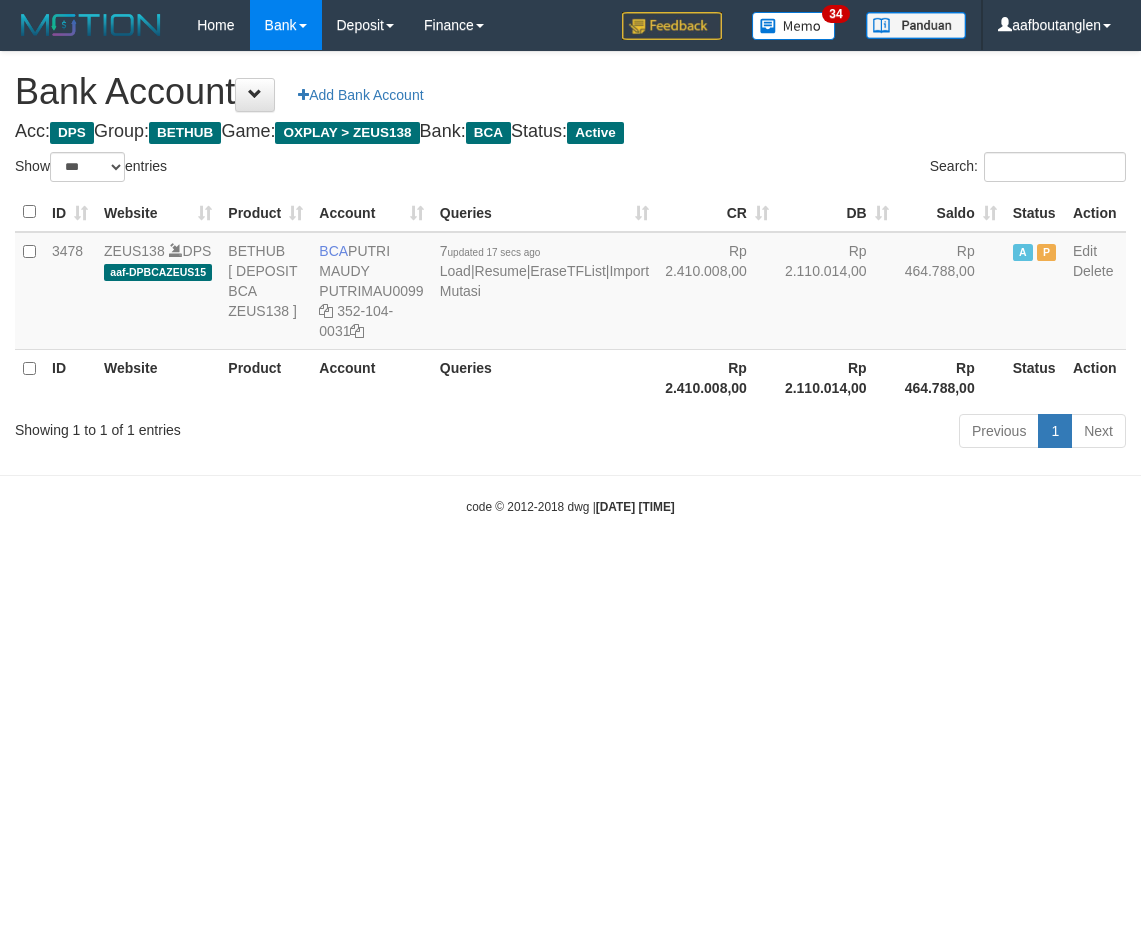 select on "***" 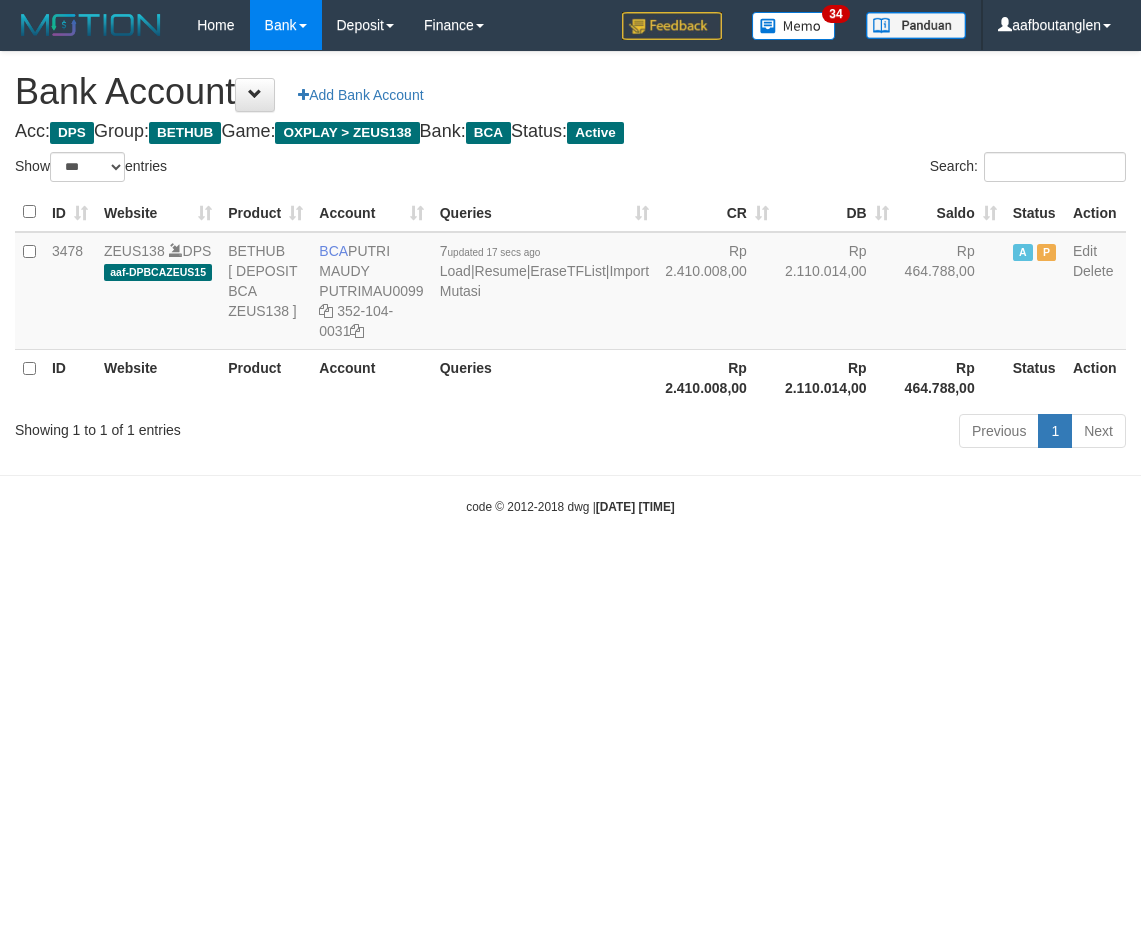 scroll, scrollTop: 0, scrollLeft: 0, axis: both 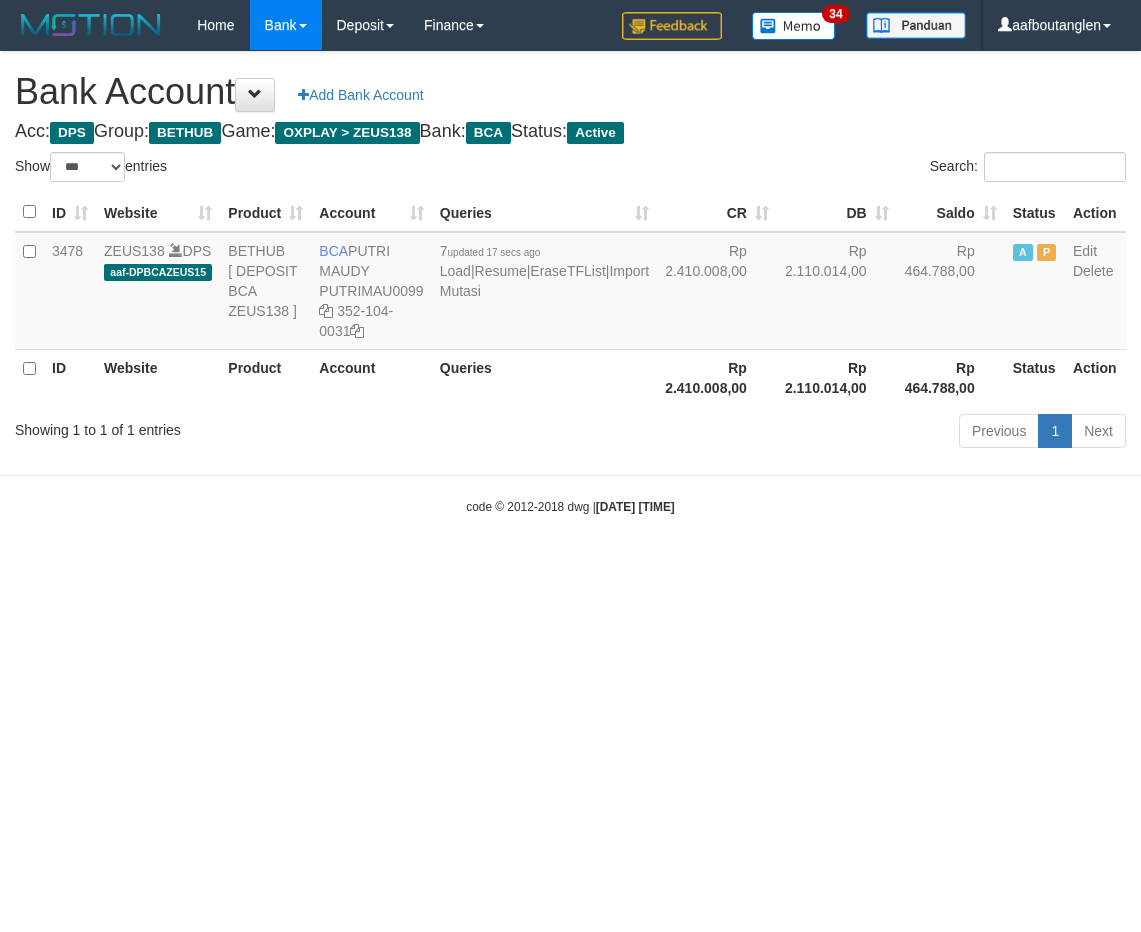 select on "***" 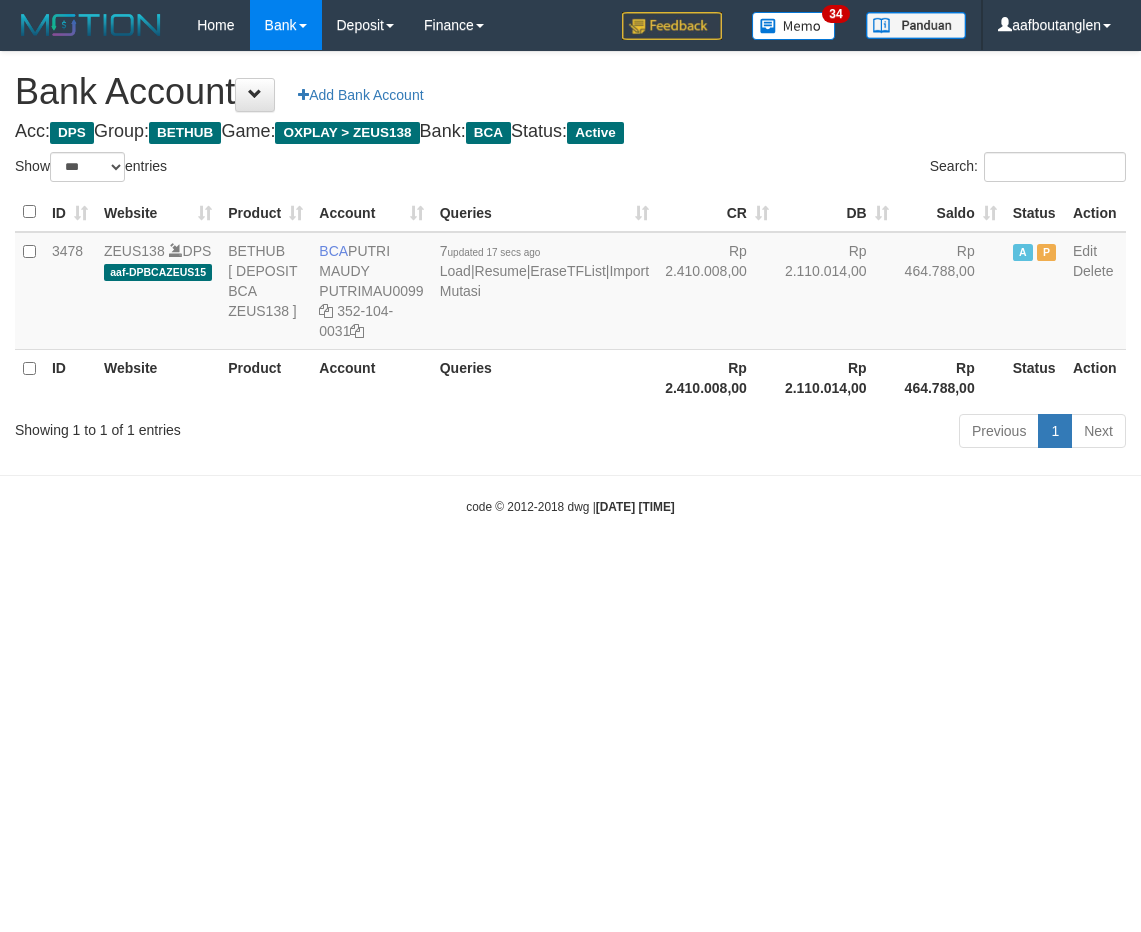 scroll, scrollTop: 0, scrollLeft: 0, axis: both 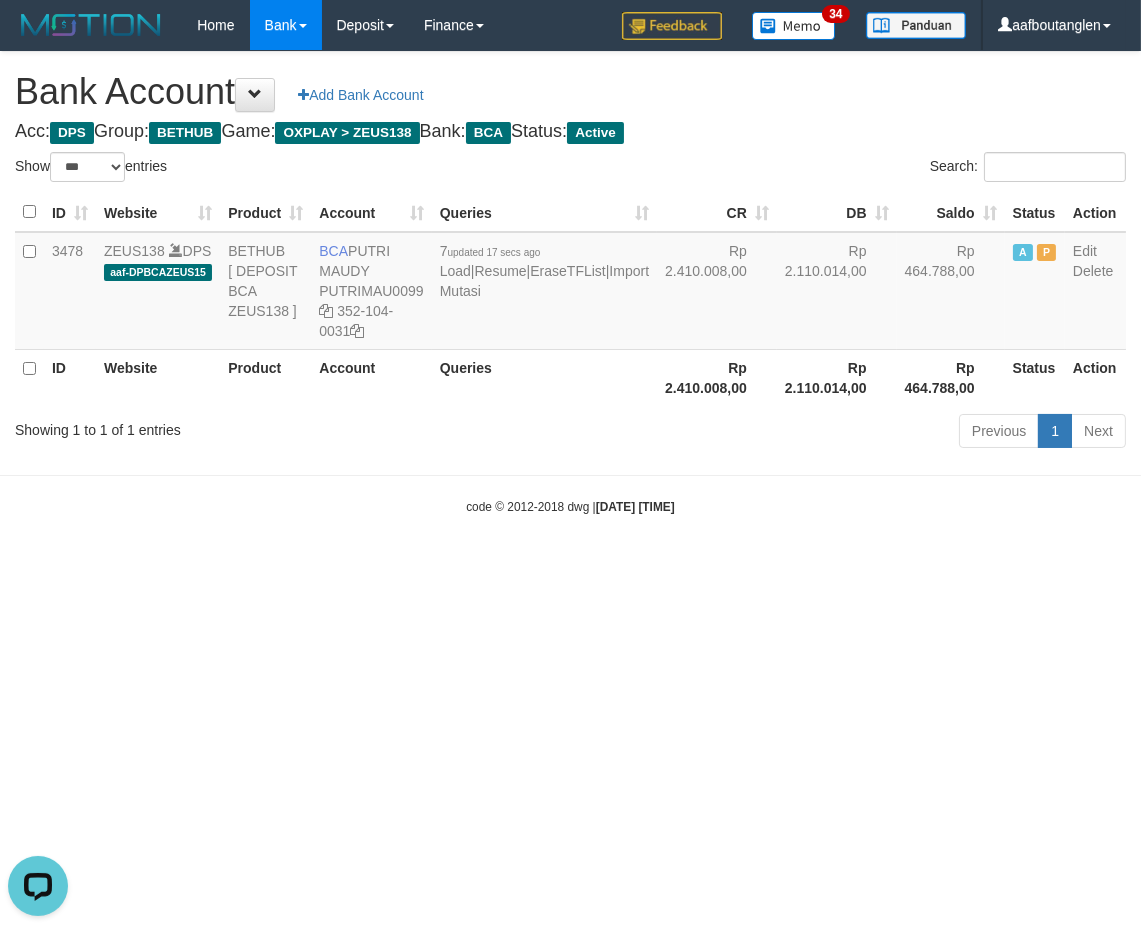 click on "Toggle navigation
Home
Bank
Account List
Deposit
DPS List
History
Note DPS
Finance
Financial Data
aafboutanglen
My Profile
Log Out
34" at bounding box center (570, 283) 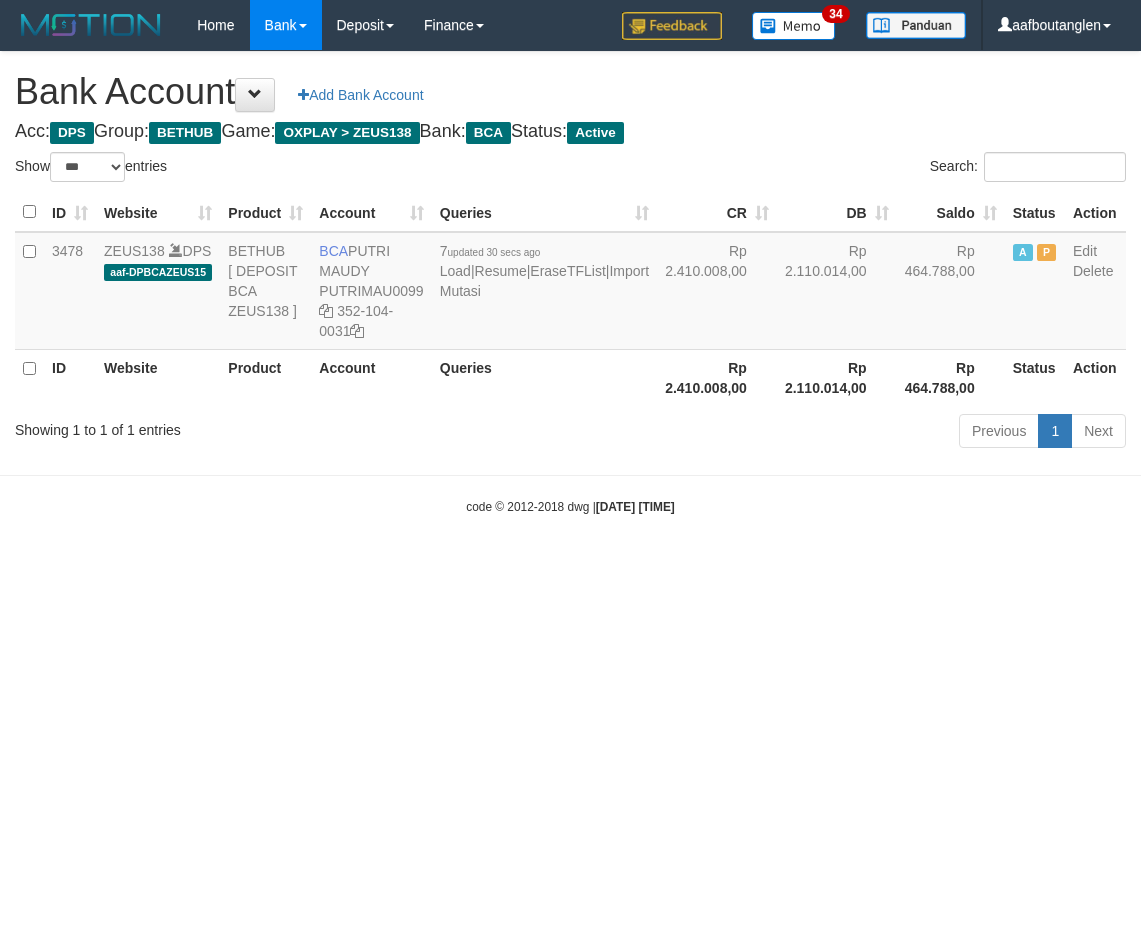 select on "***" 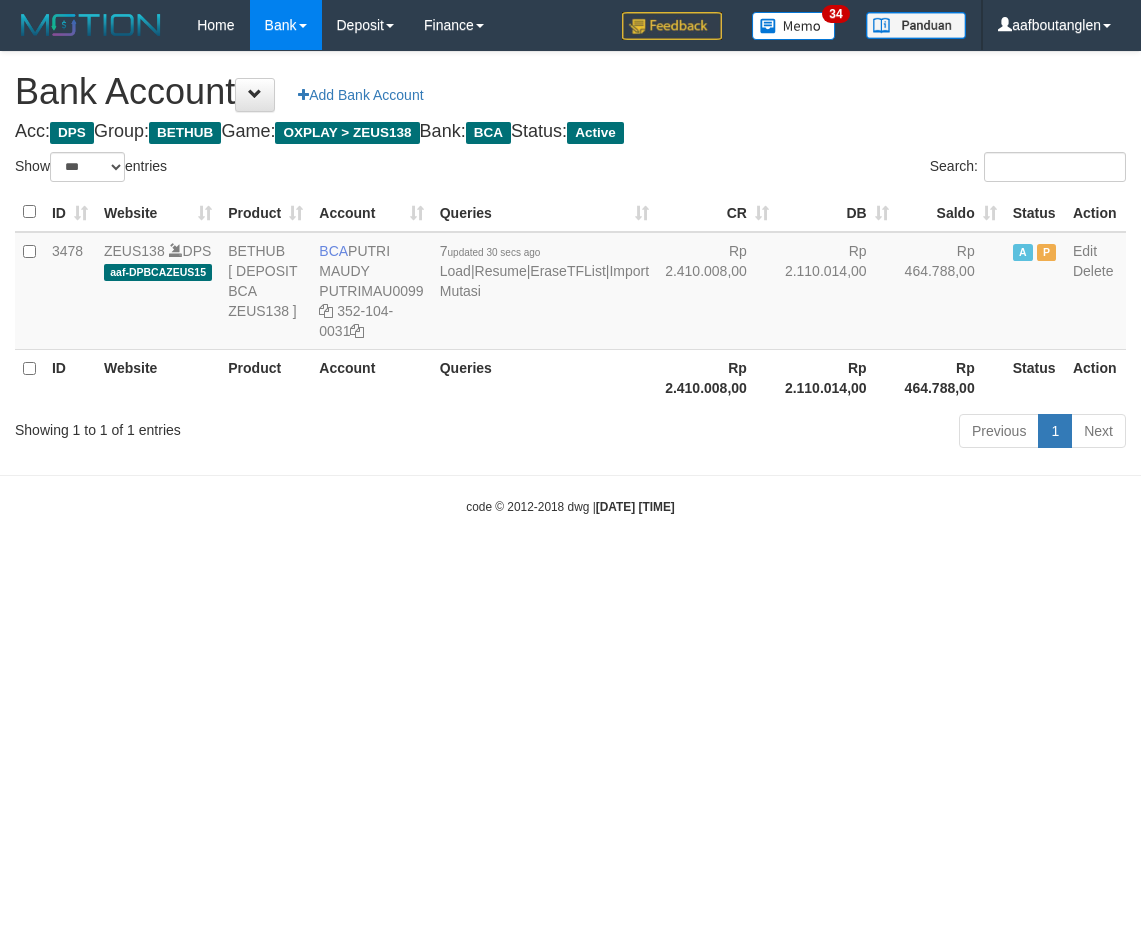 scroll, scrollTop: 0, scrollLeft: 0, axis: both 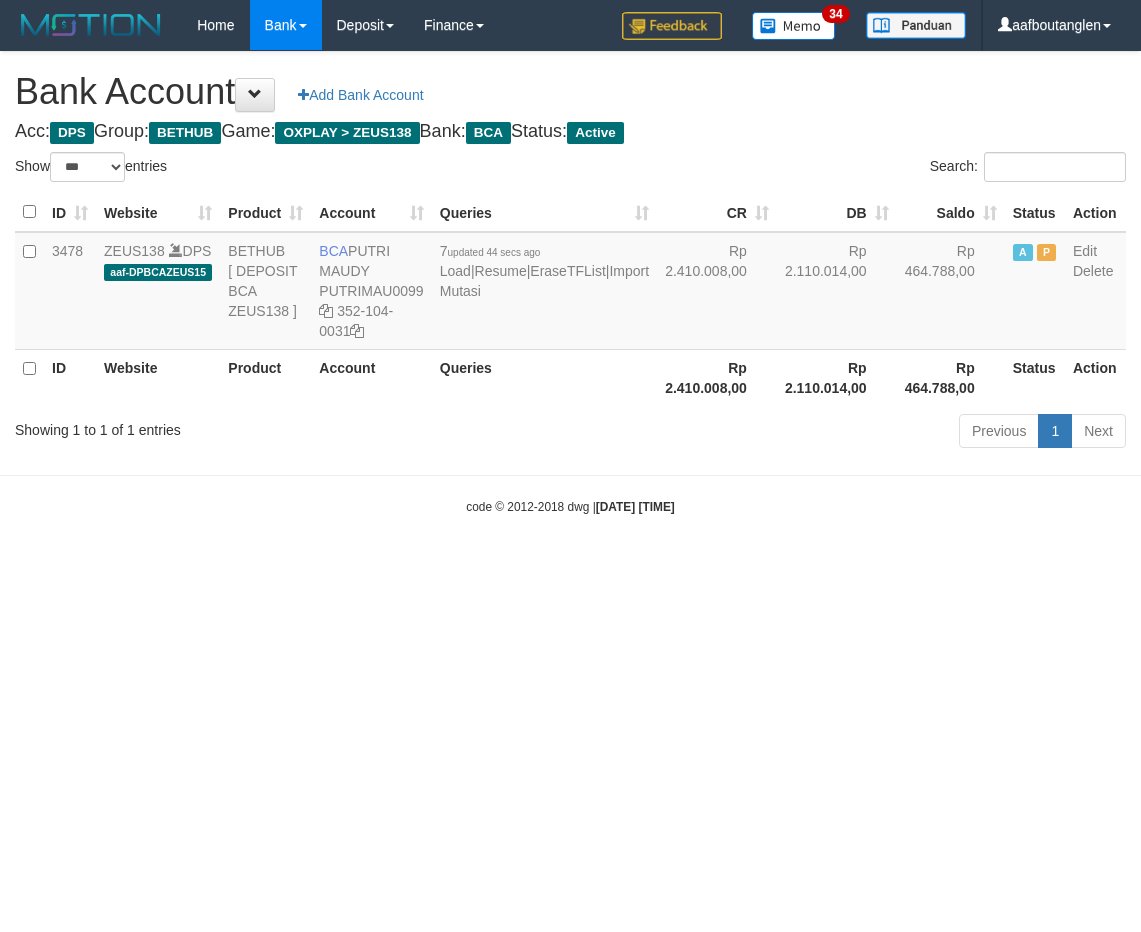 select on "***" 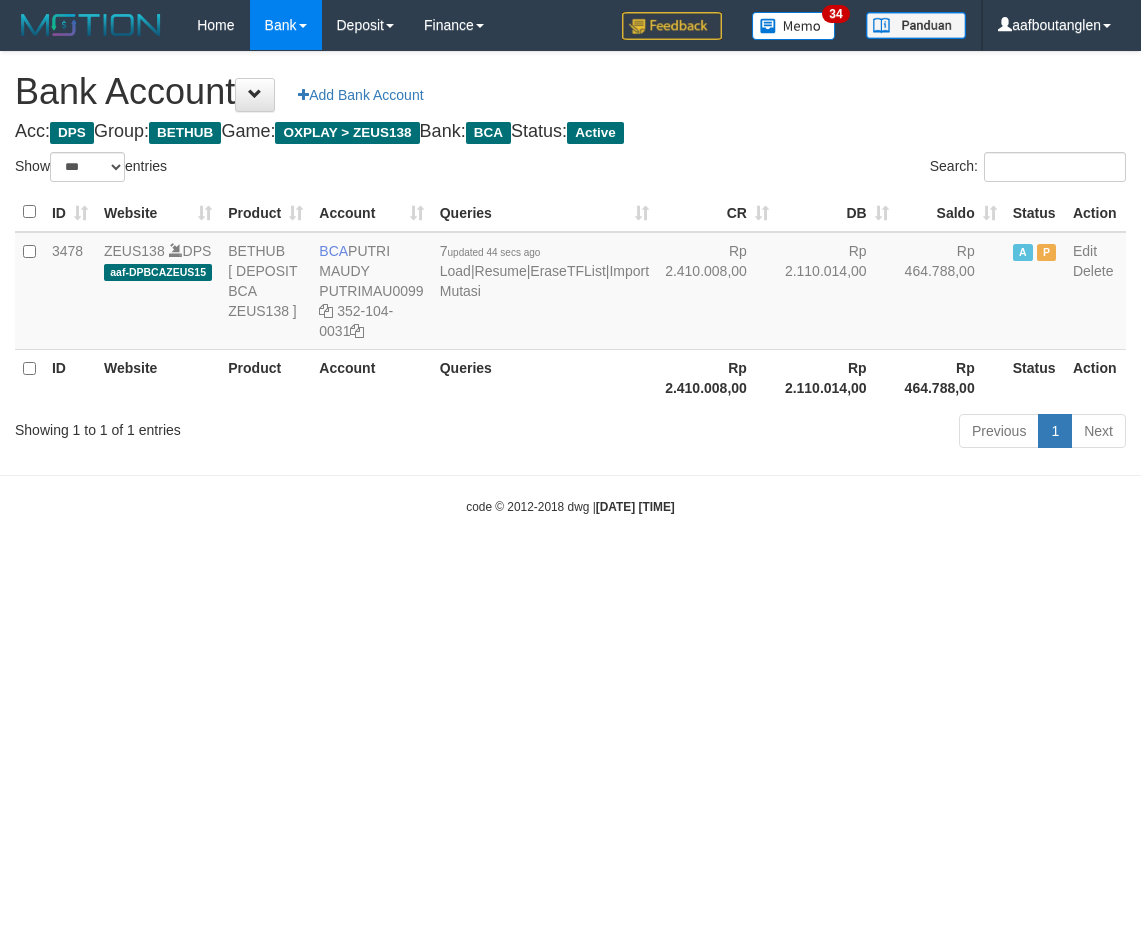 scroll, scrollTop: 0, scrollLeft: 0, axis: both 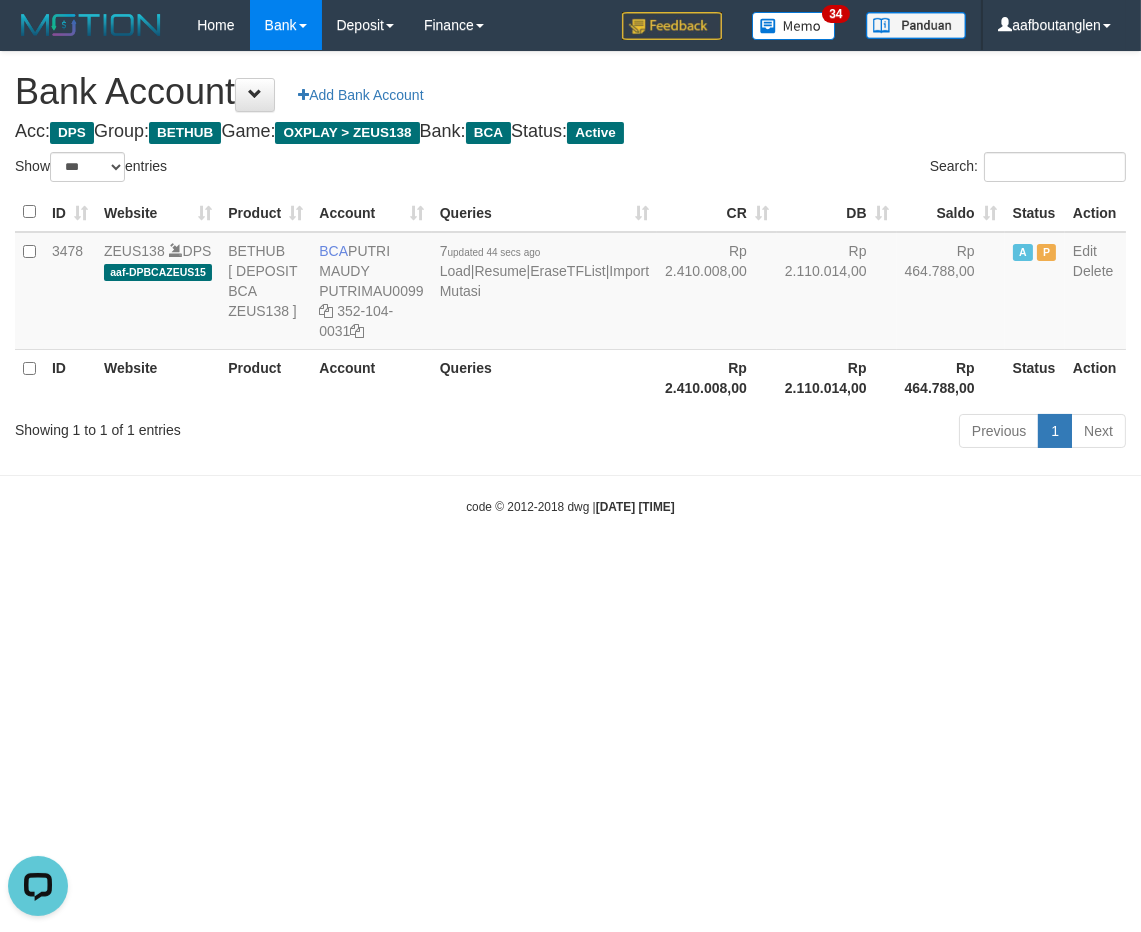click on "Toggle navigation
Home
Bank
Account List
Deposit
DPS List
History
Note DPS
Finance
Financial Data
aafboutanglen
My Profile
Log Out
34" at bounding box center (570, 283) 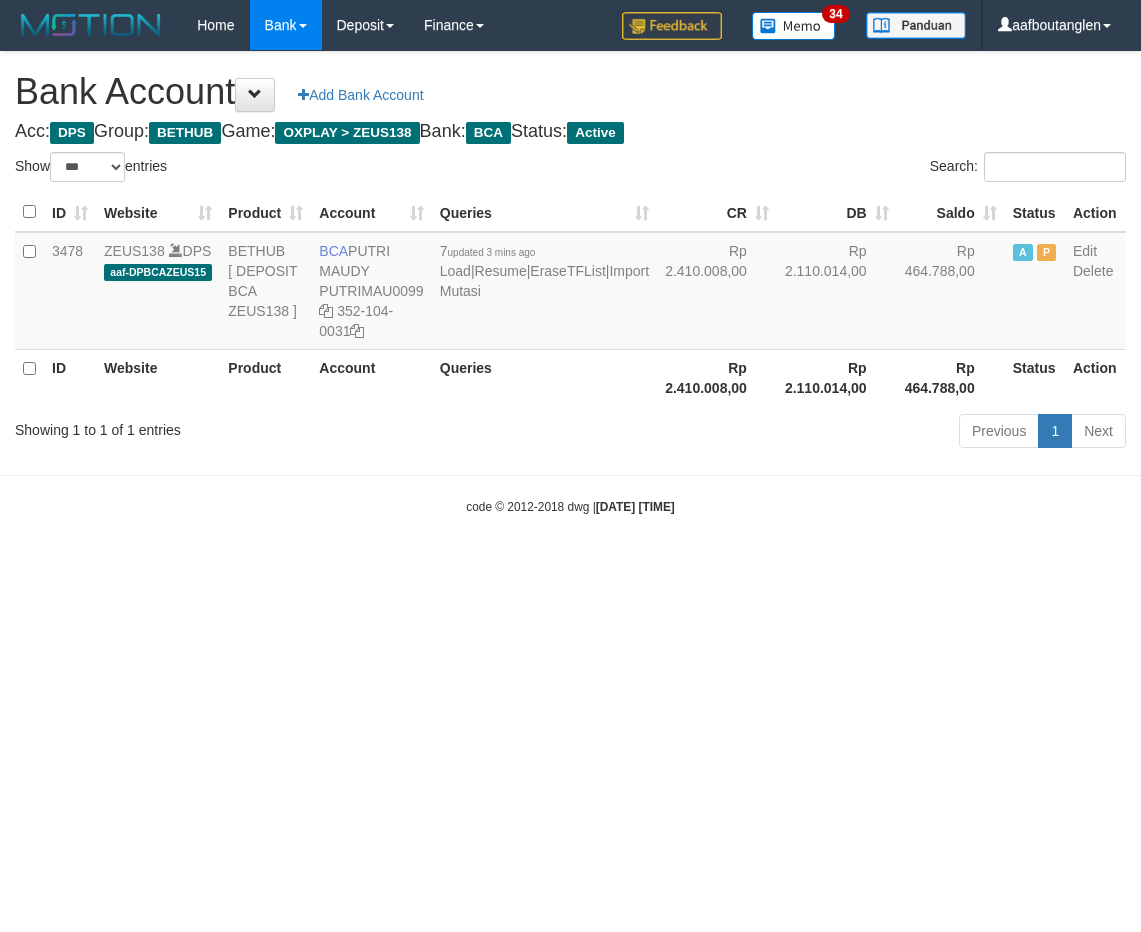 select on "***" 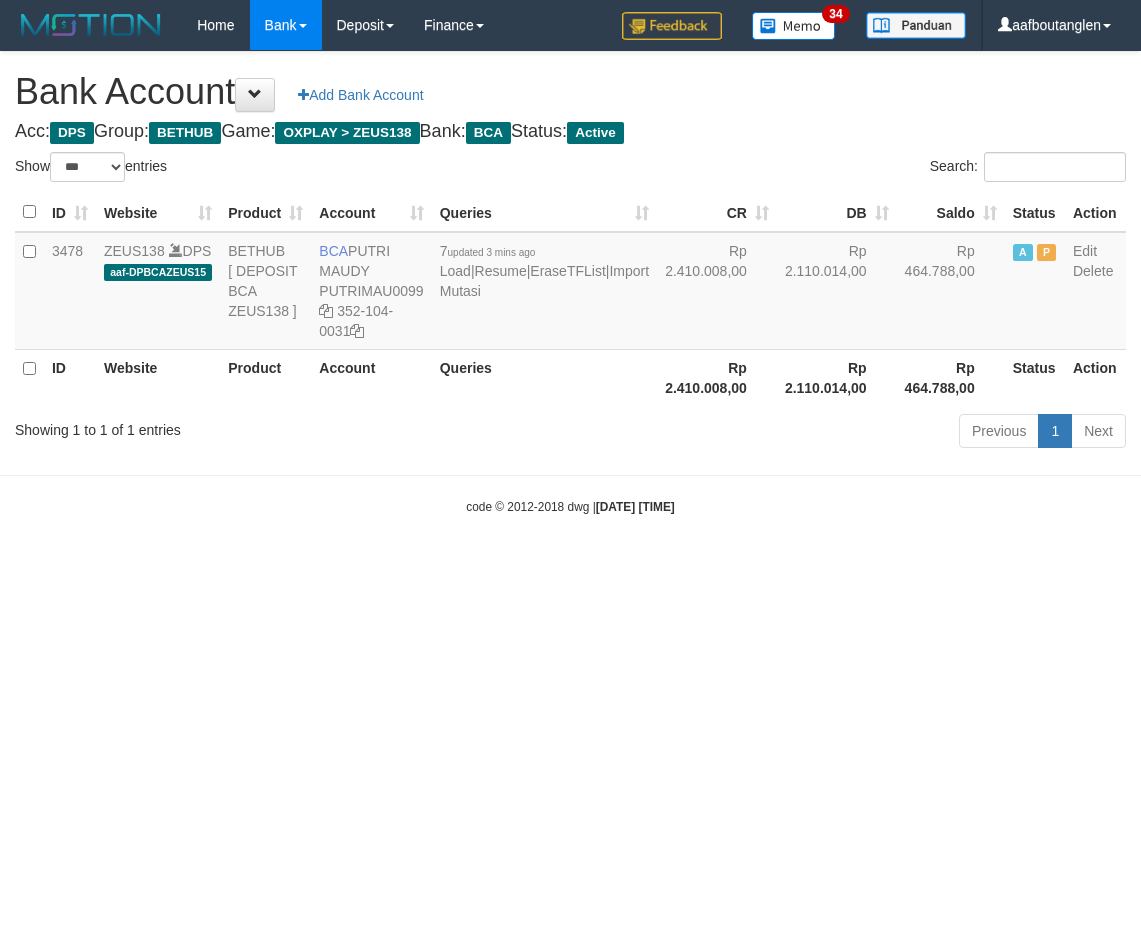 scroll, scrollTop: 0, scrollLeft: 0, axis: both 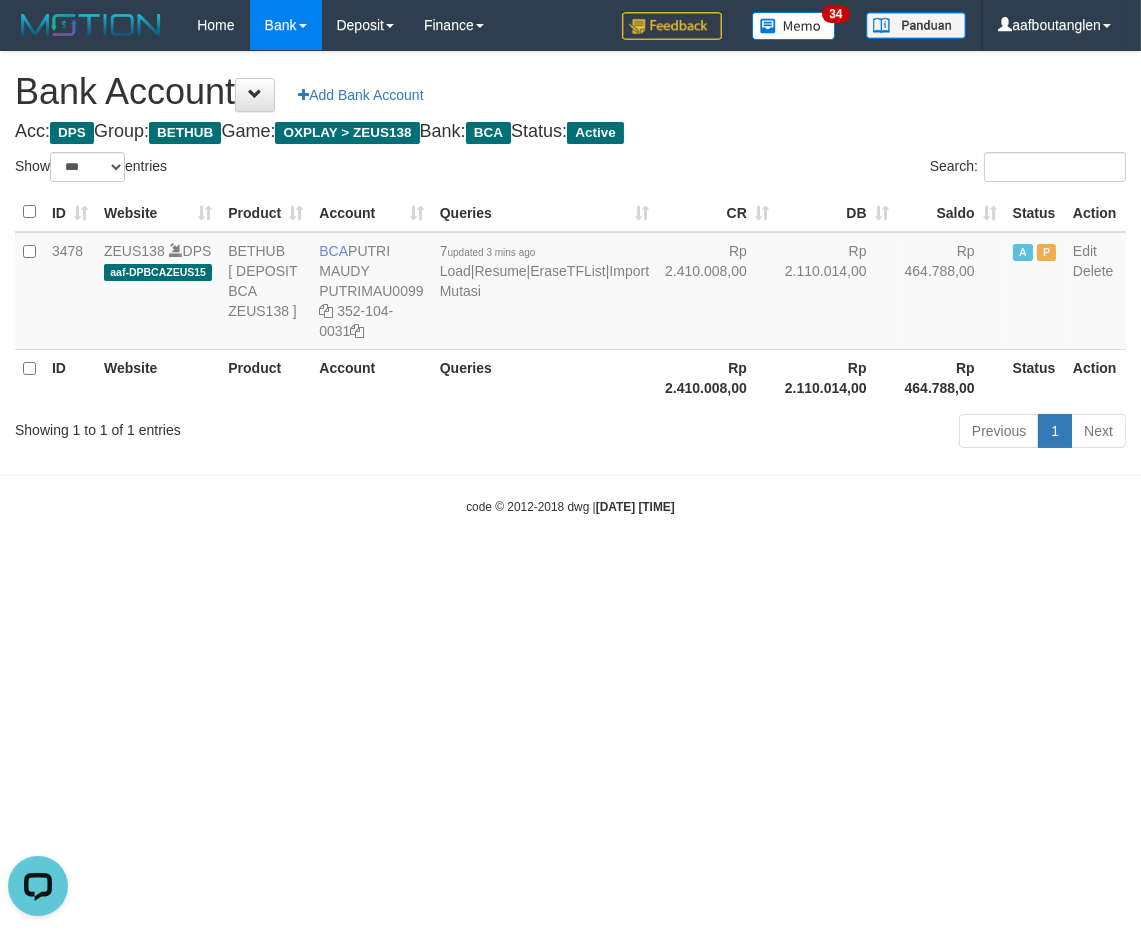 click on "Toggle navigation
Home
Bank
Account List
Deposit
DPS List
History
Note DPS
Finance
Financial Data
aafboutanglen
My Profile
Log Out
34" at bounding box center (570, 283) 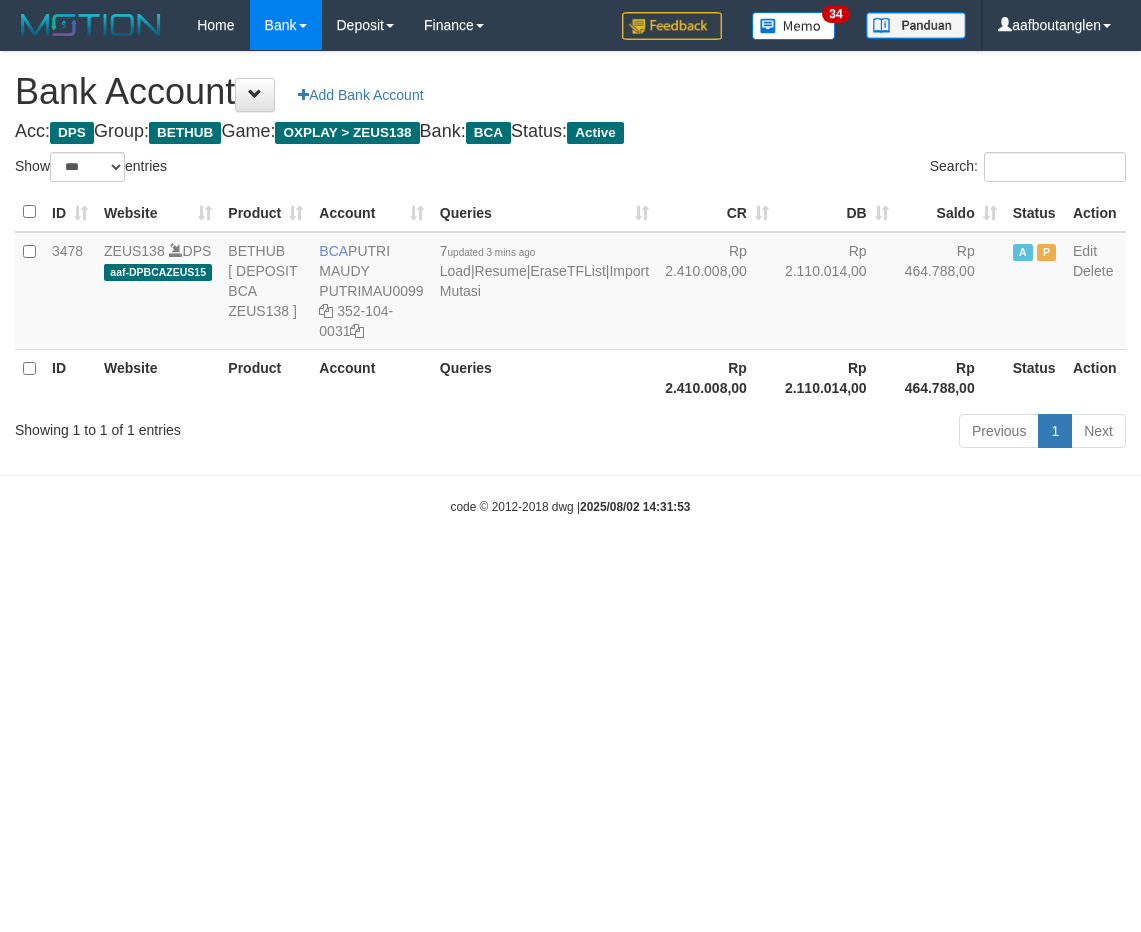 select on "***" 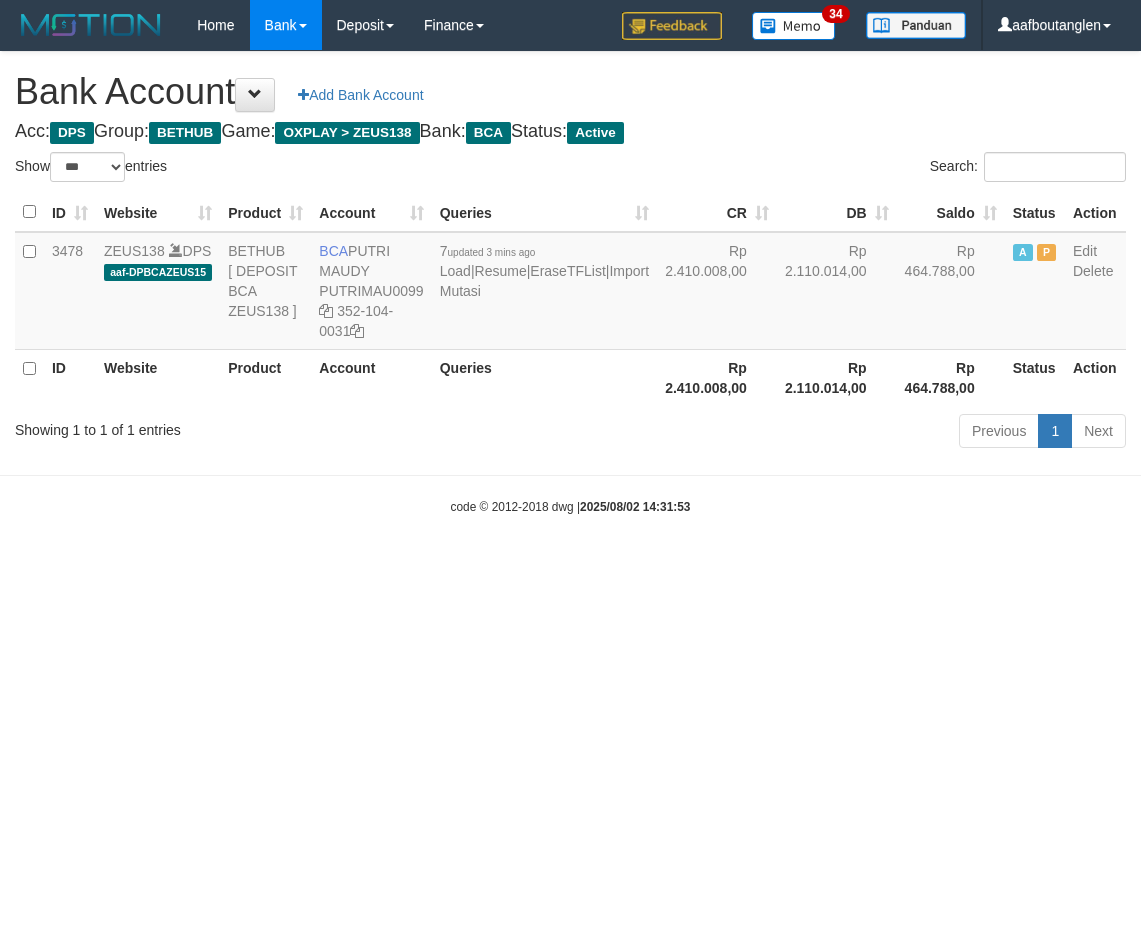 scroll, scrollTop: 0, scrollLeft: 0, axis: both 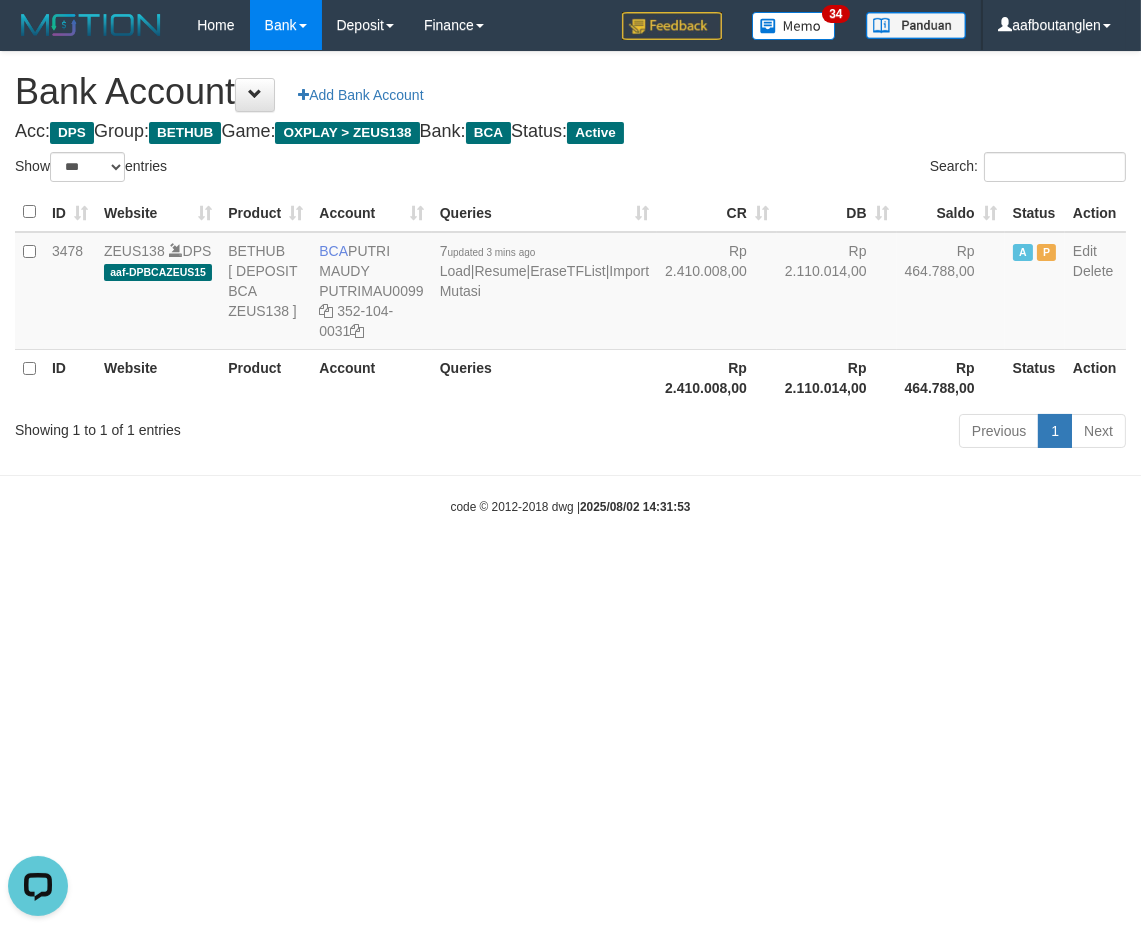drag, startPoint x: 815, startPoint y: 541, endPoint x: 792, endPoint y: 540, distance: 23.021729 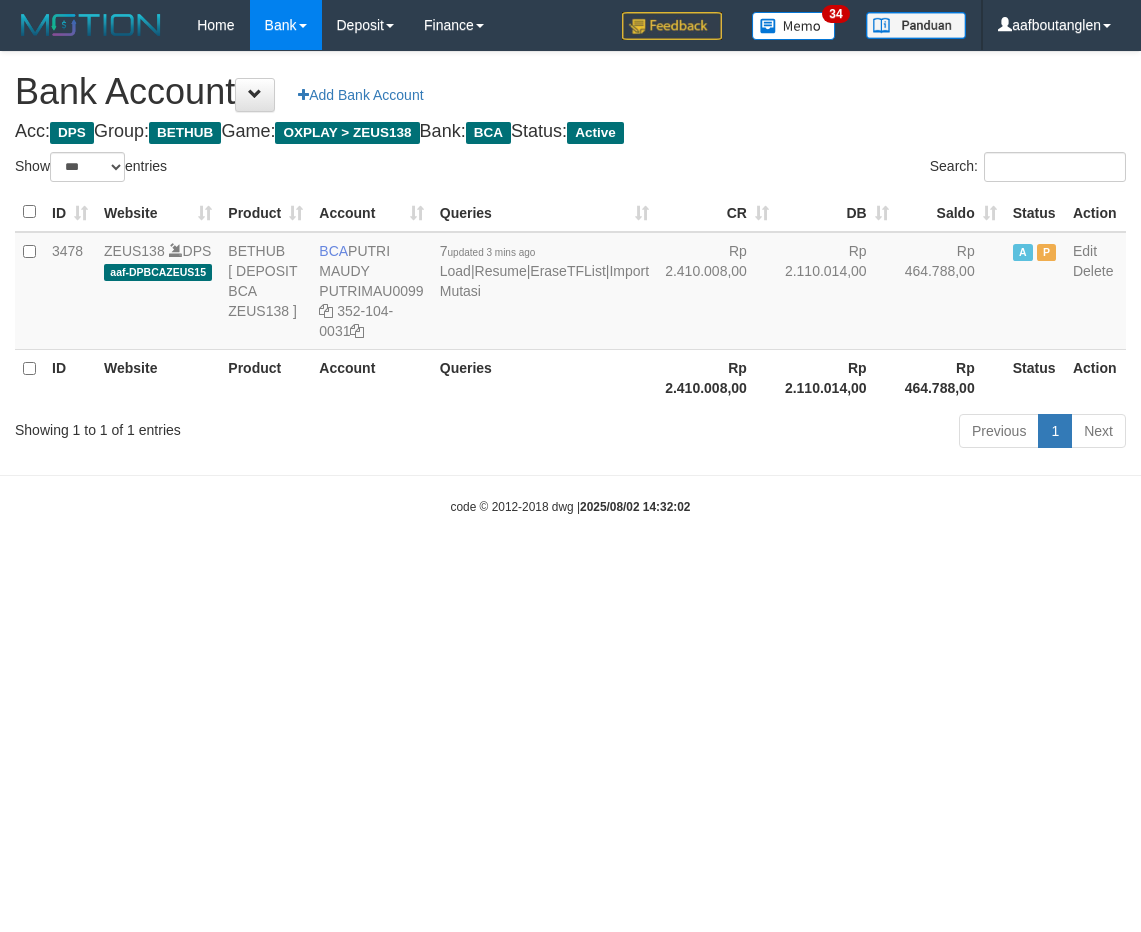 select on "***" 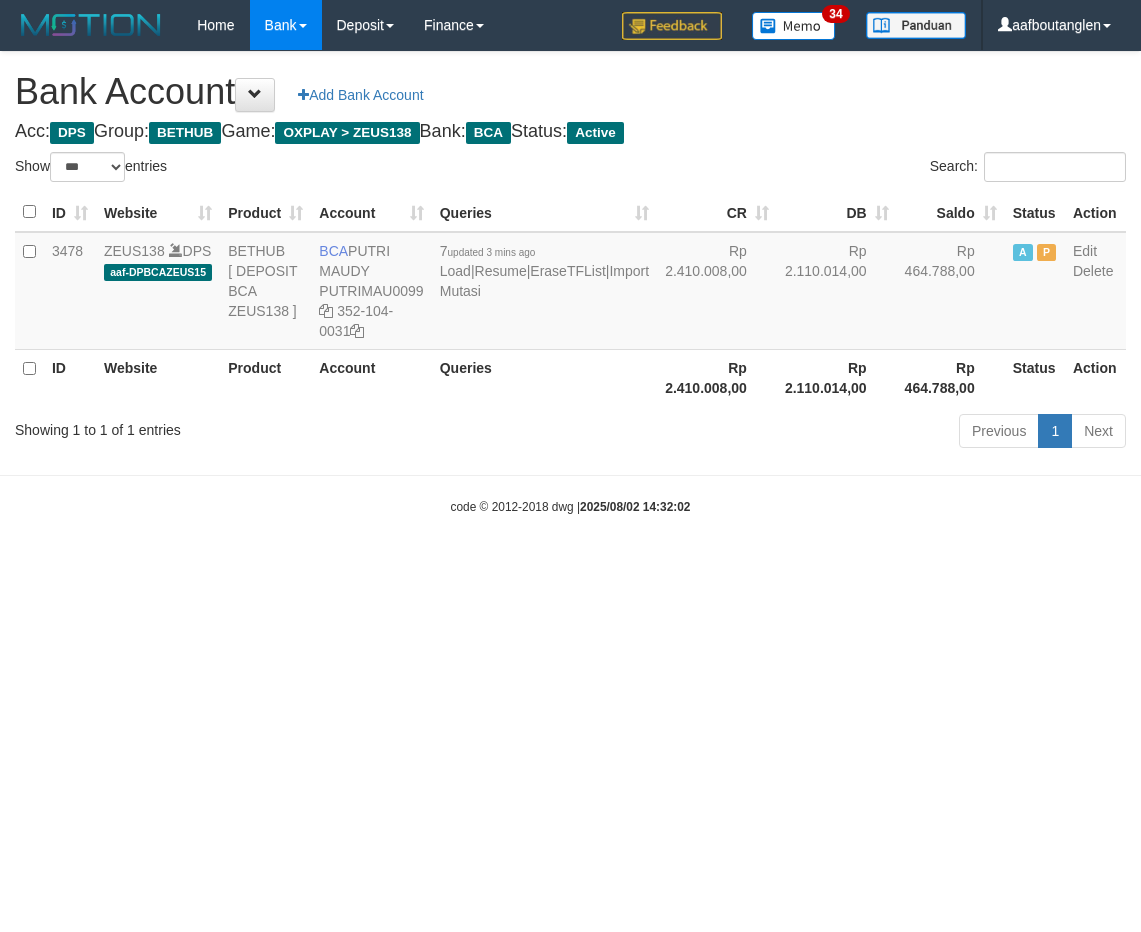 scroll, scrollTop: 0, scrollLeft: 0, axis: both 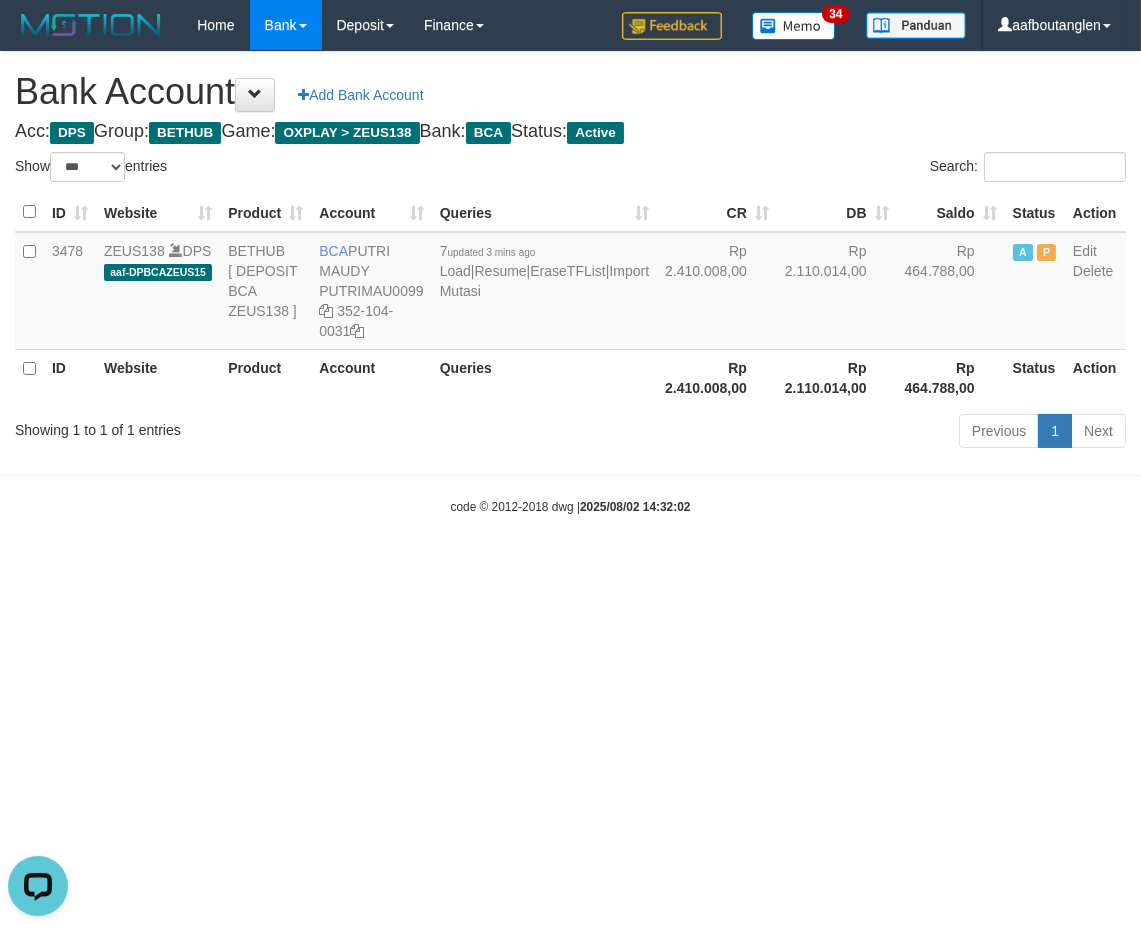 drag, startPoint x: 688, startPoint y: 610, endPoint x: 698, endPoint y: 597, distance: 16.40122 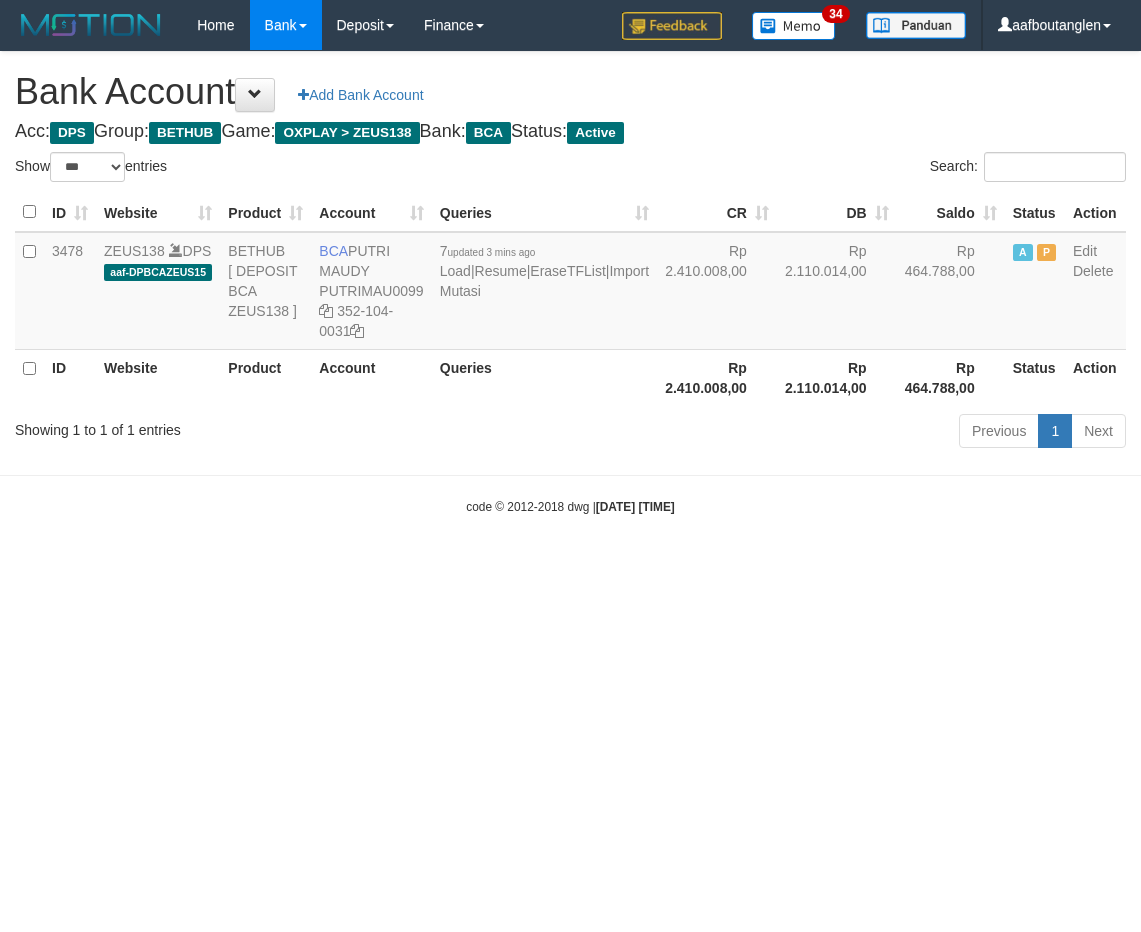 select on "***" 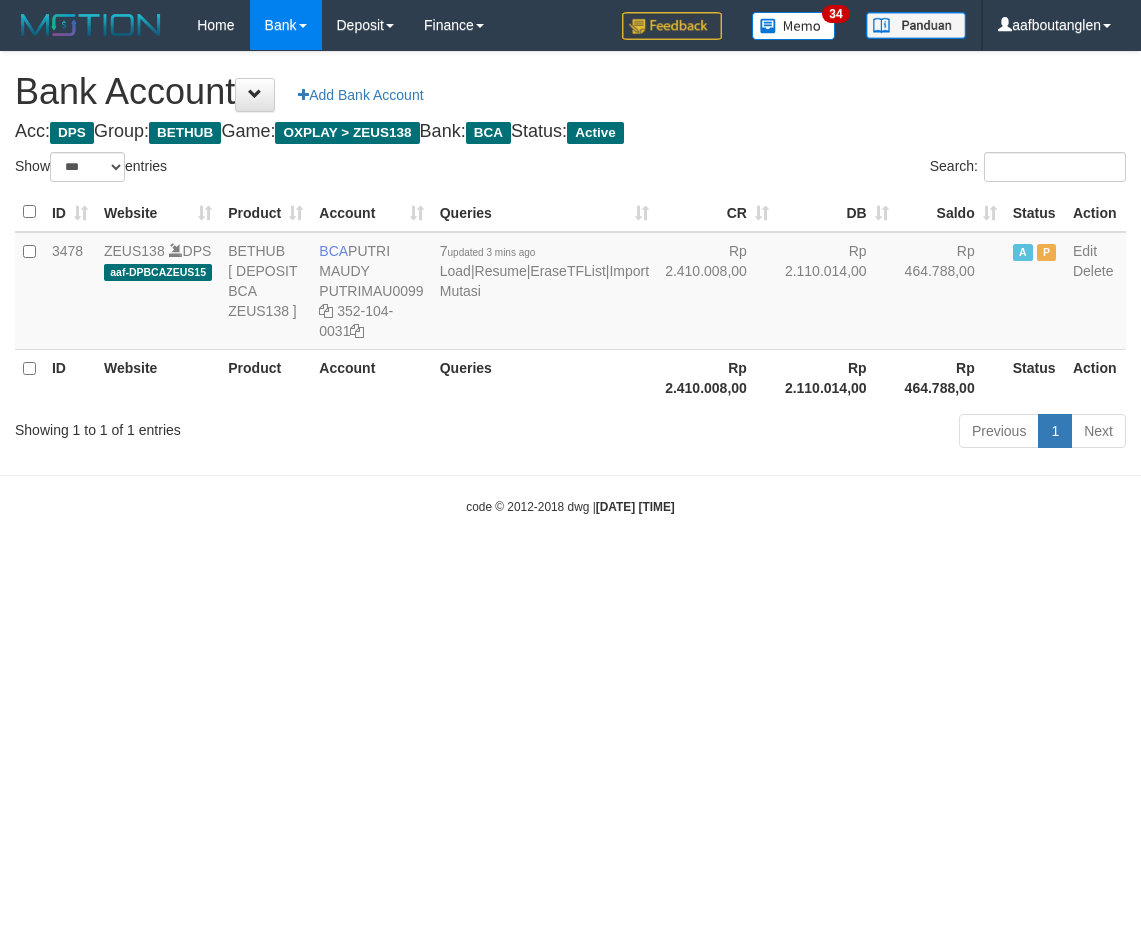 scroll, scrollTop: 0, scrollLeft: 0, axis: both 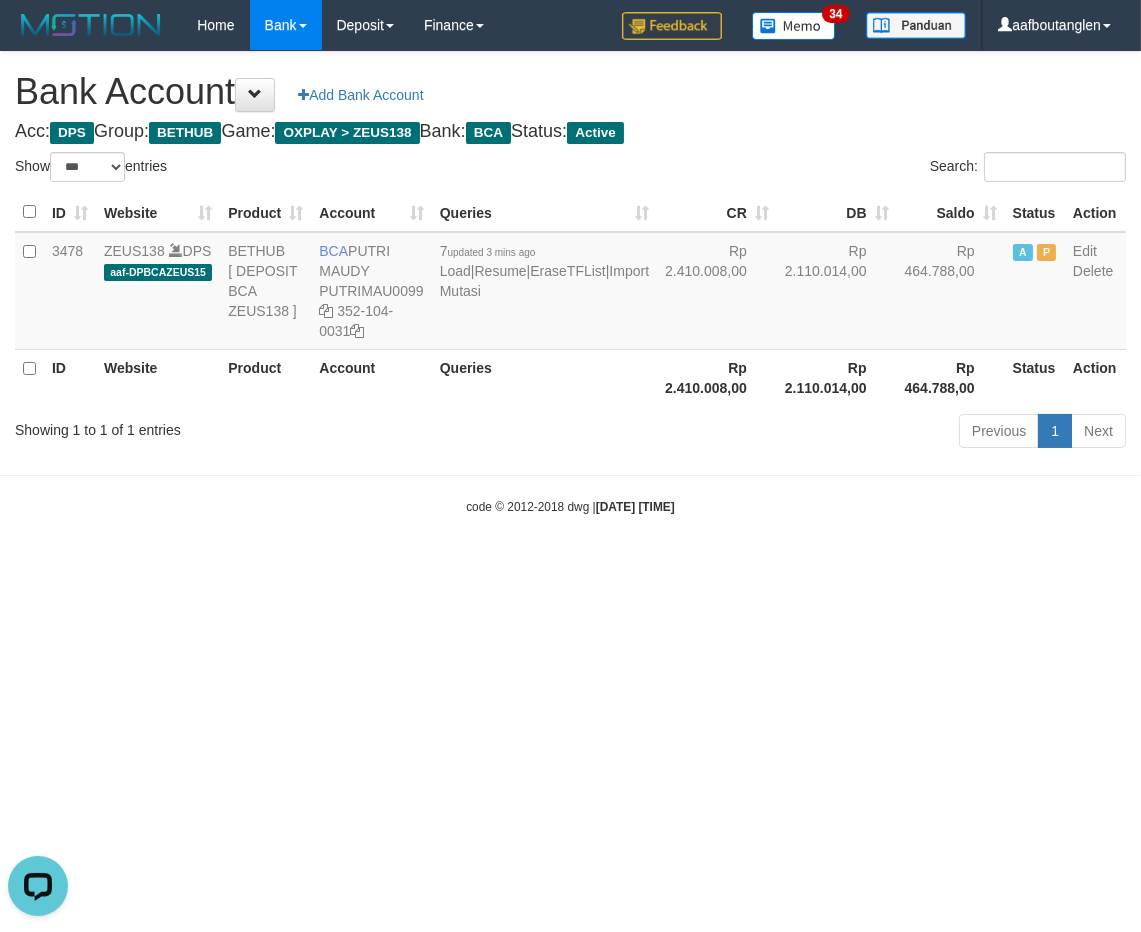click on "Previous 1 Next" at bounding box center [808, 433] 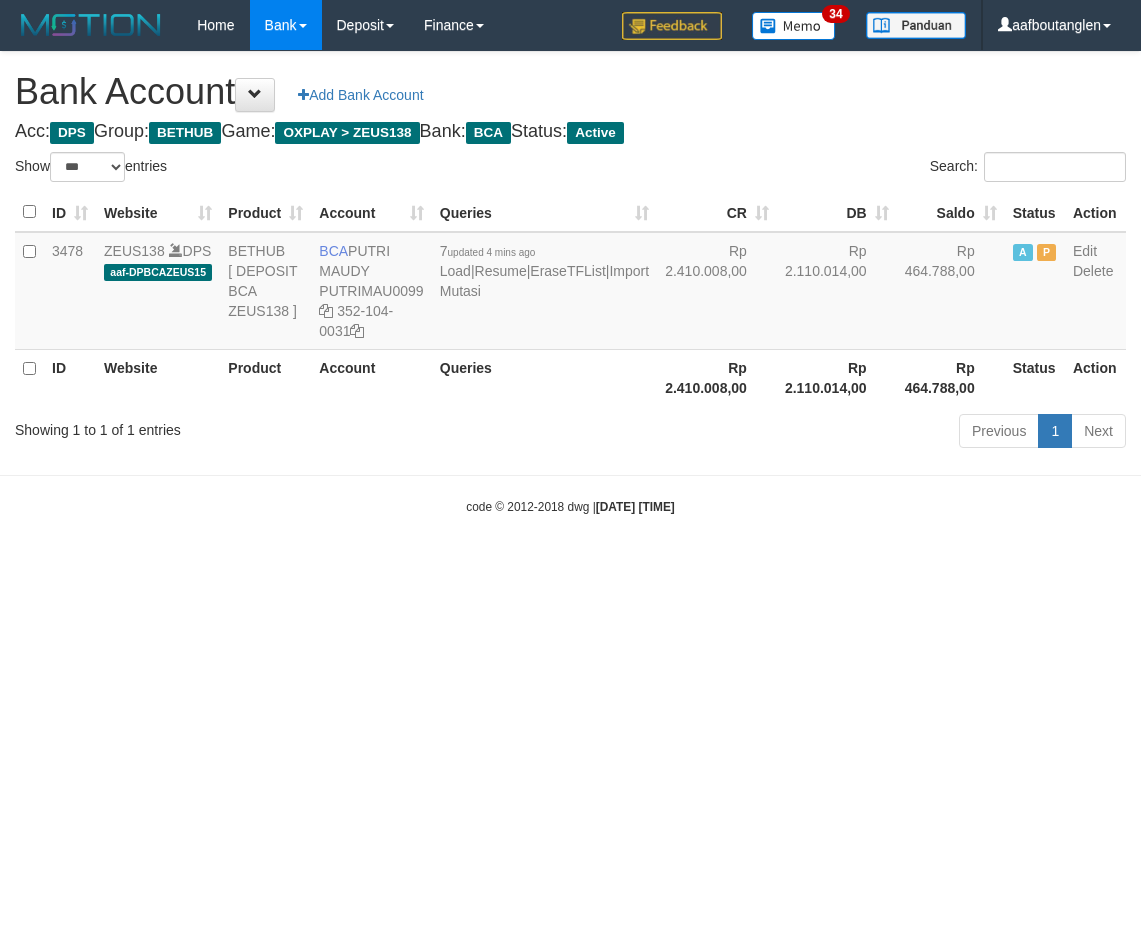select on "***" 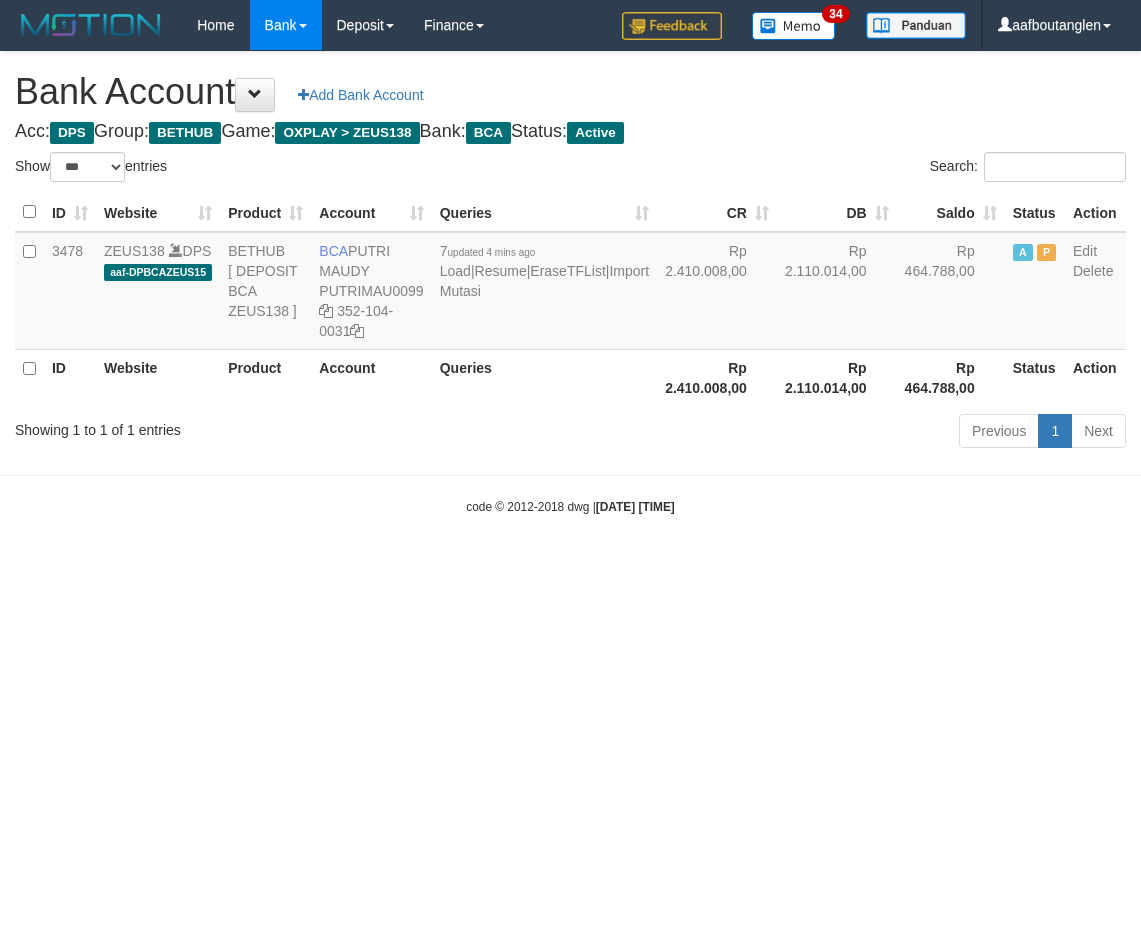 scroll, scrollTop: 0, scrollLeft: 0, axis: both 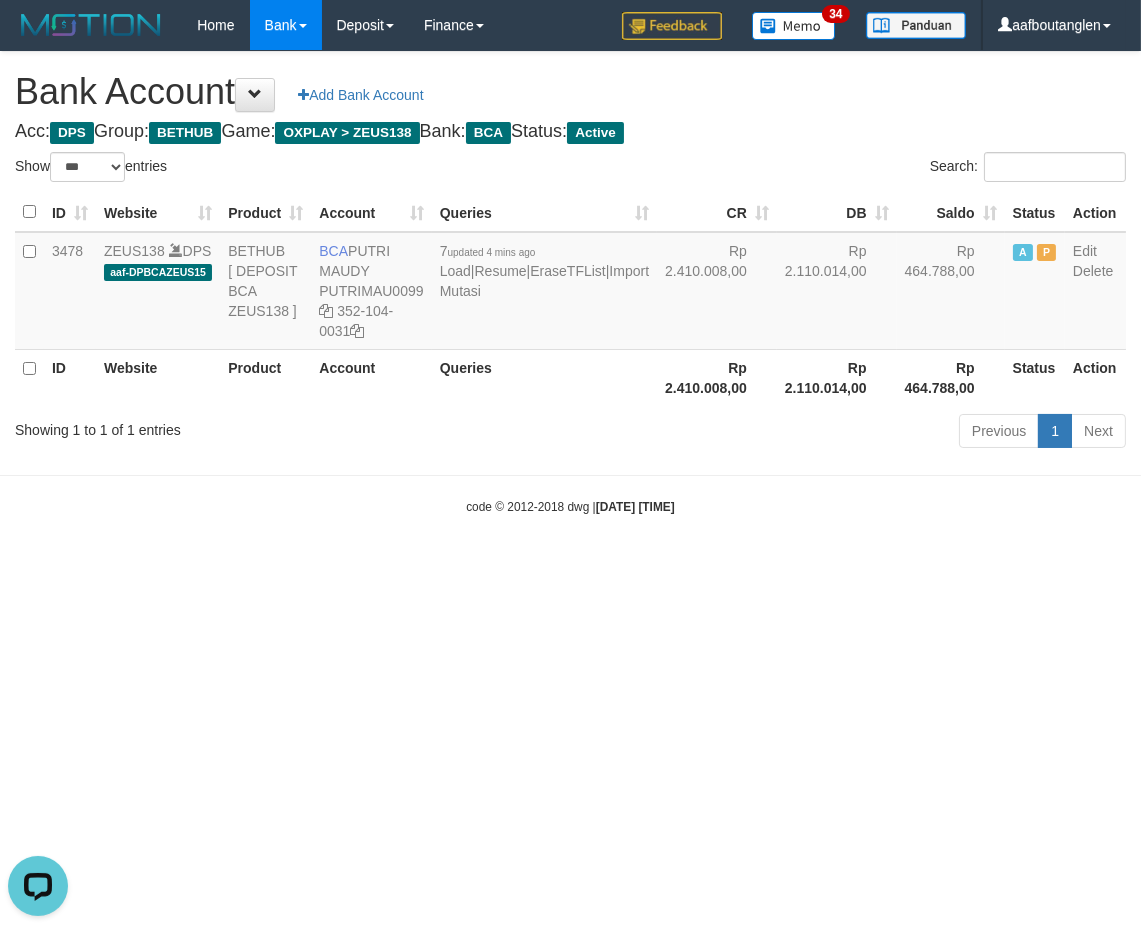 click on "Toggle navigation
Home
Bank
Account List
Deposit
DPS List
History
Note DPS
Finance
Financial Data
aafboutanglen
My Profile
Log Out
34" at bounding box center (570, 283) 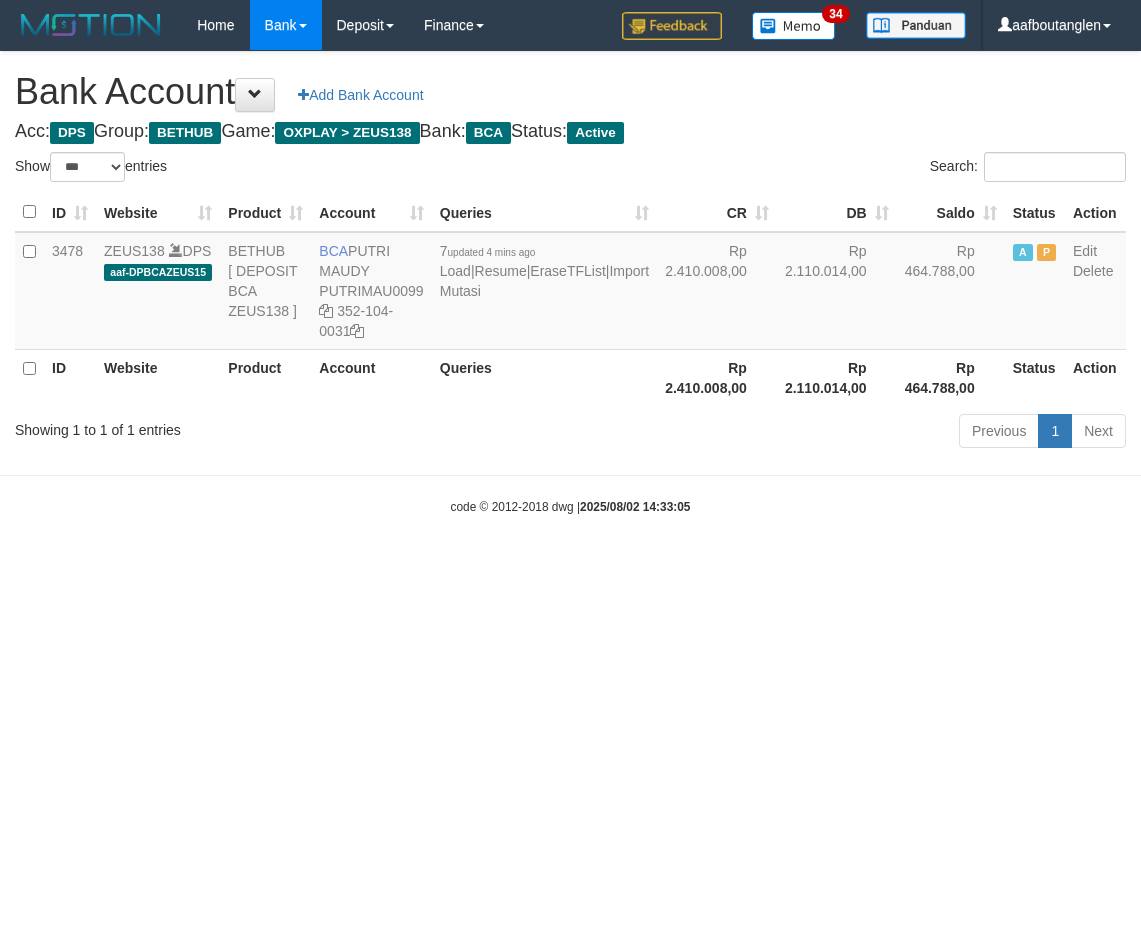 select on "***" 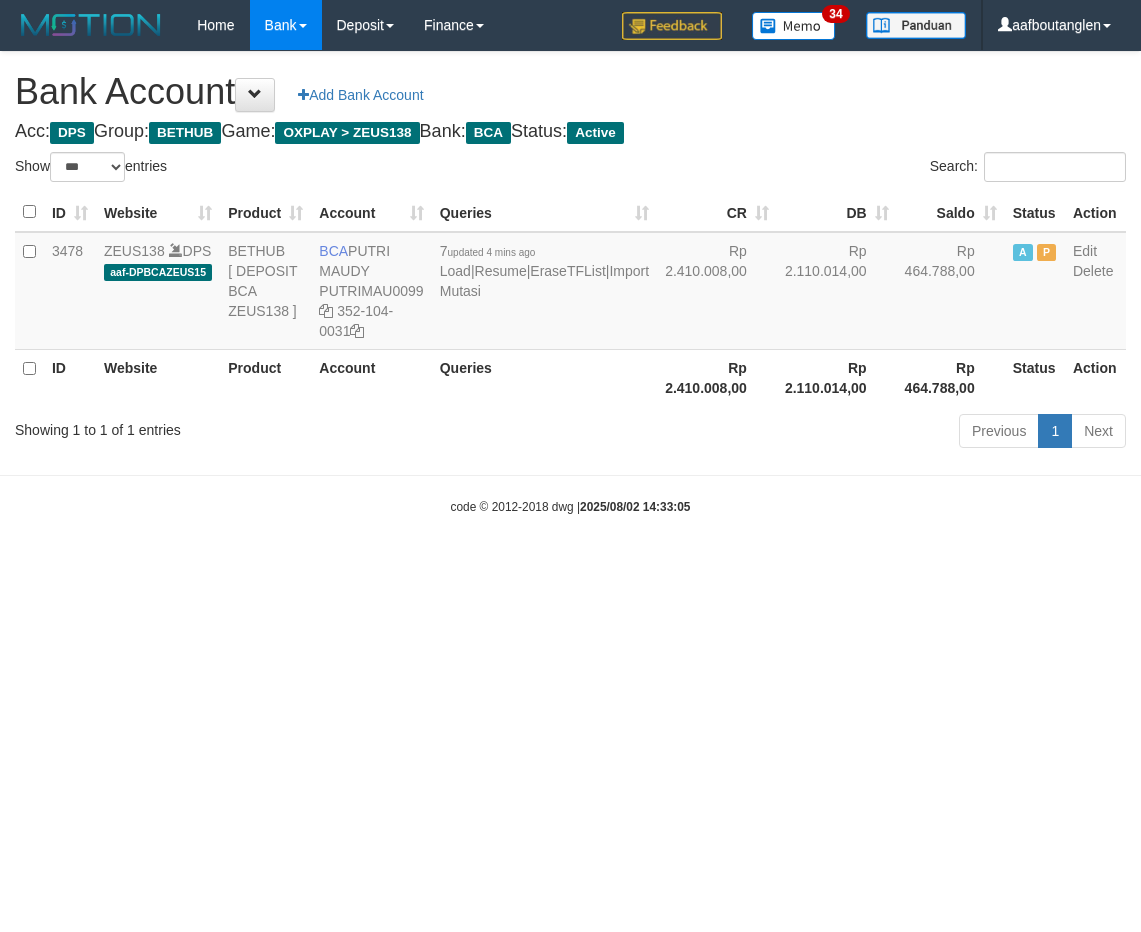 scroll, scrollTop: 0, scrollLeft: 0, axis: both 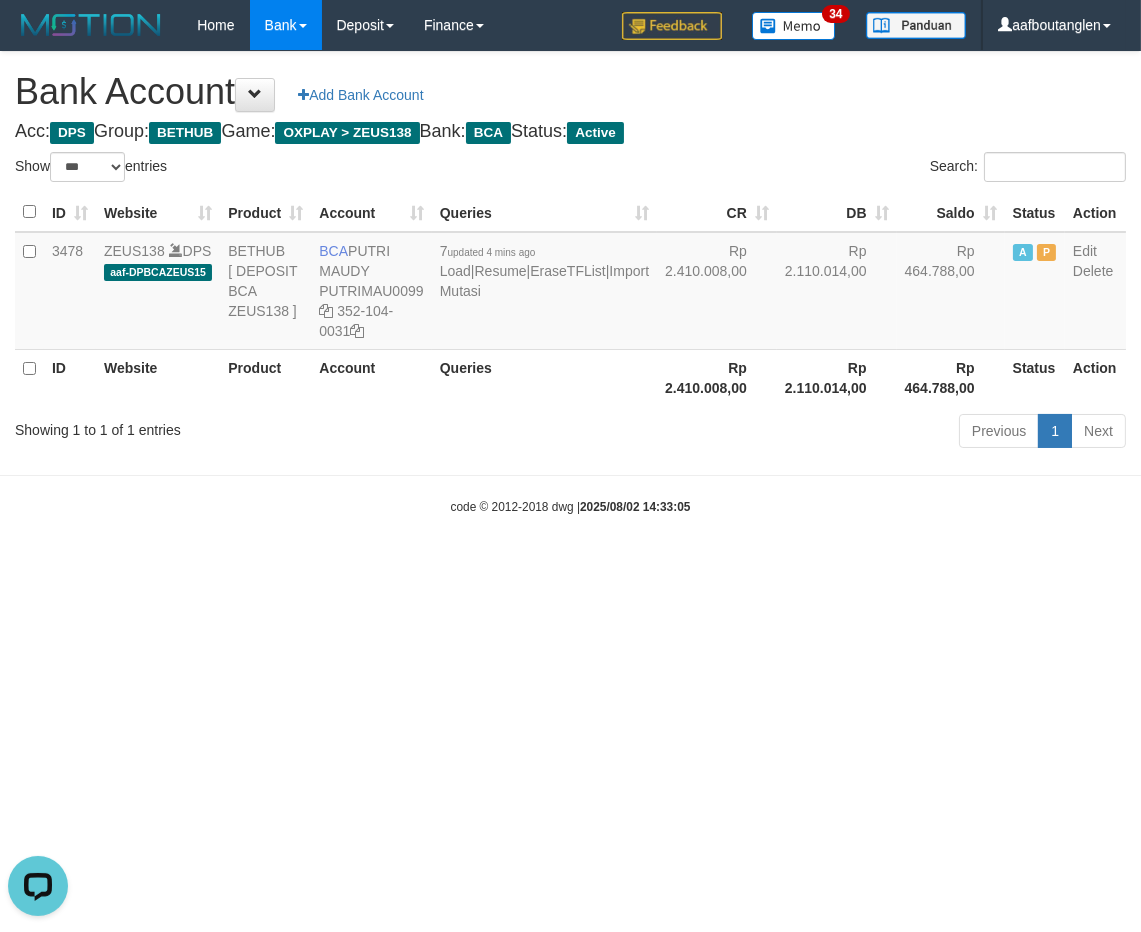 drag, startPoint x: 0, startPoint y: 0, endPoint x: 913, endPoint y: 568, distance: 1075.2642 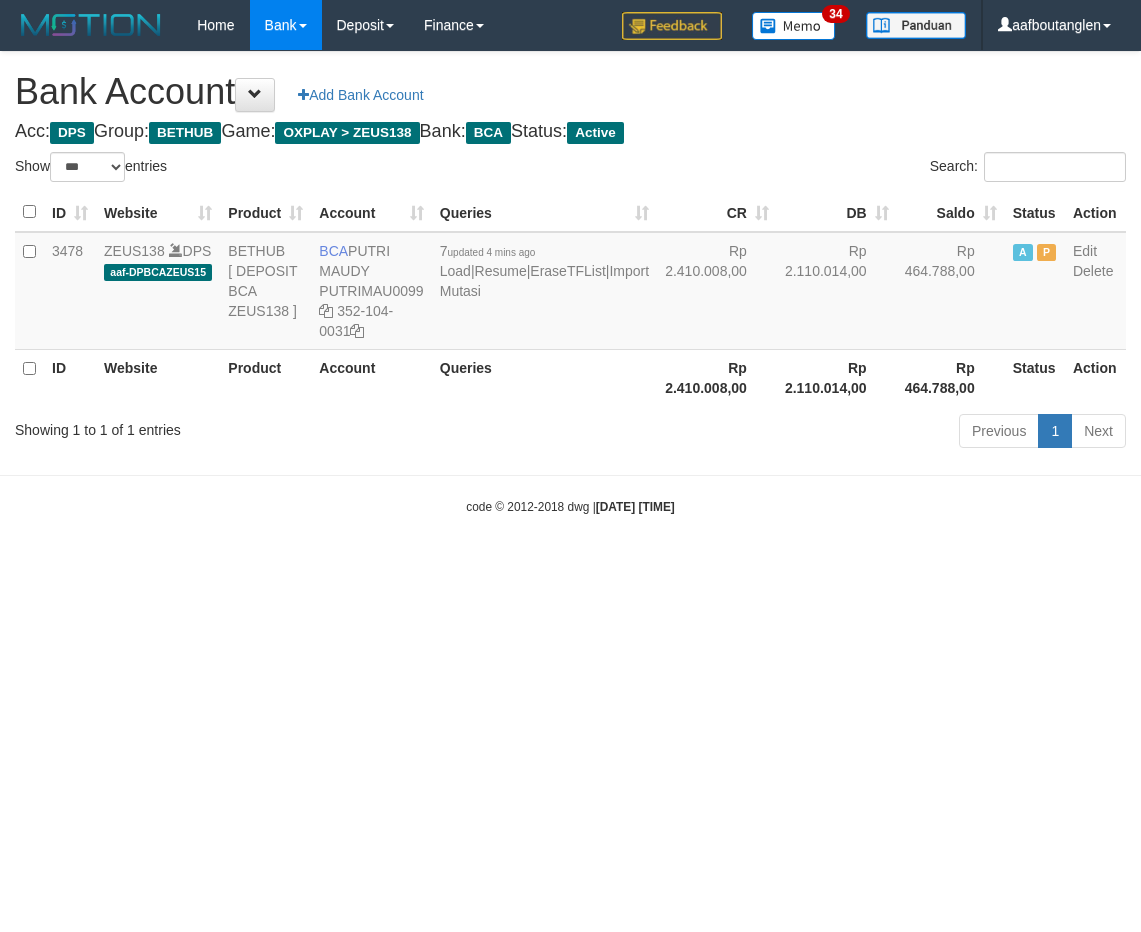 select on "***" 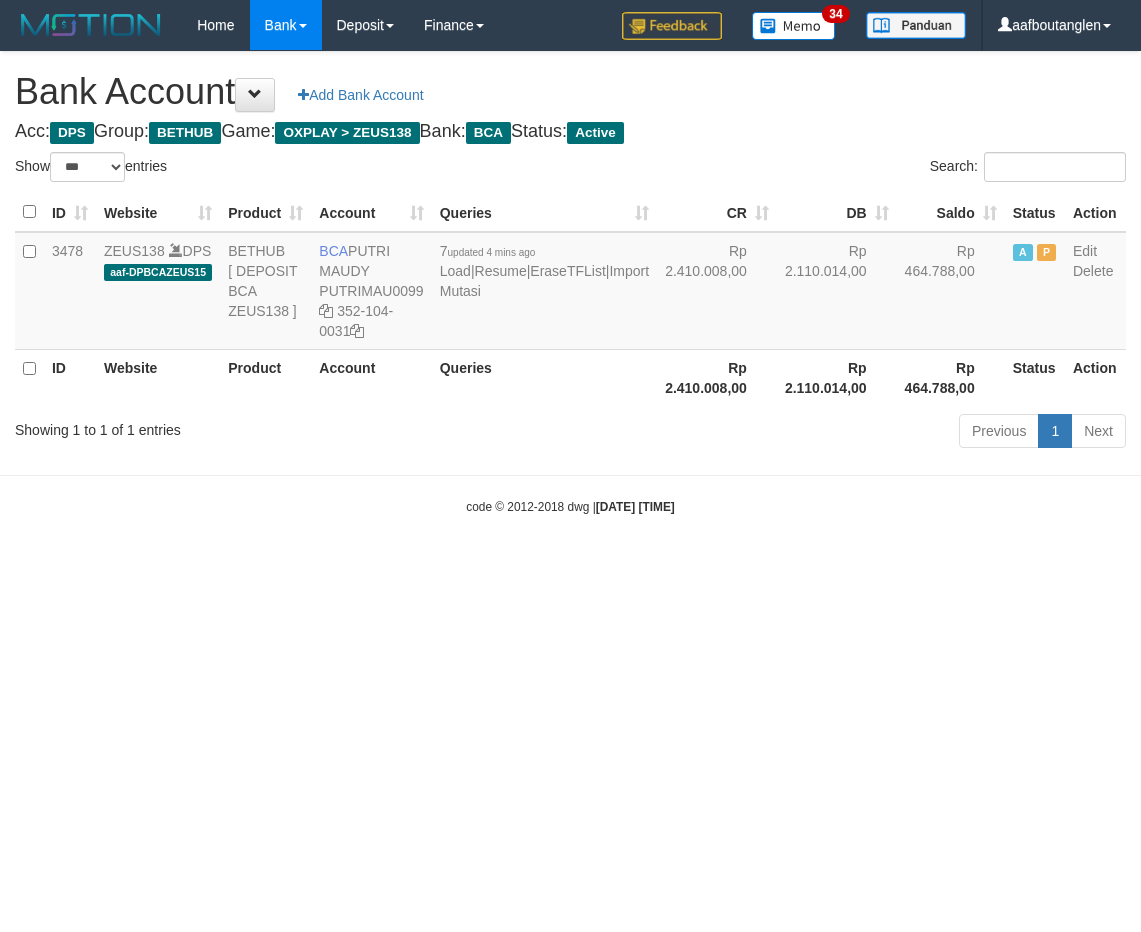 scroll, scrollTop: 0, scrollLeft: 0, axis: both 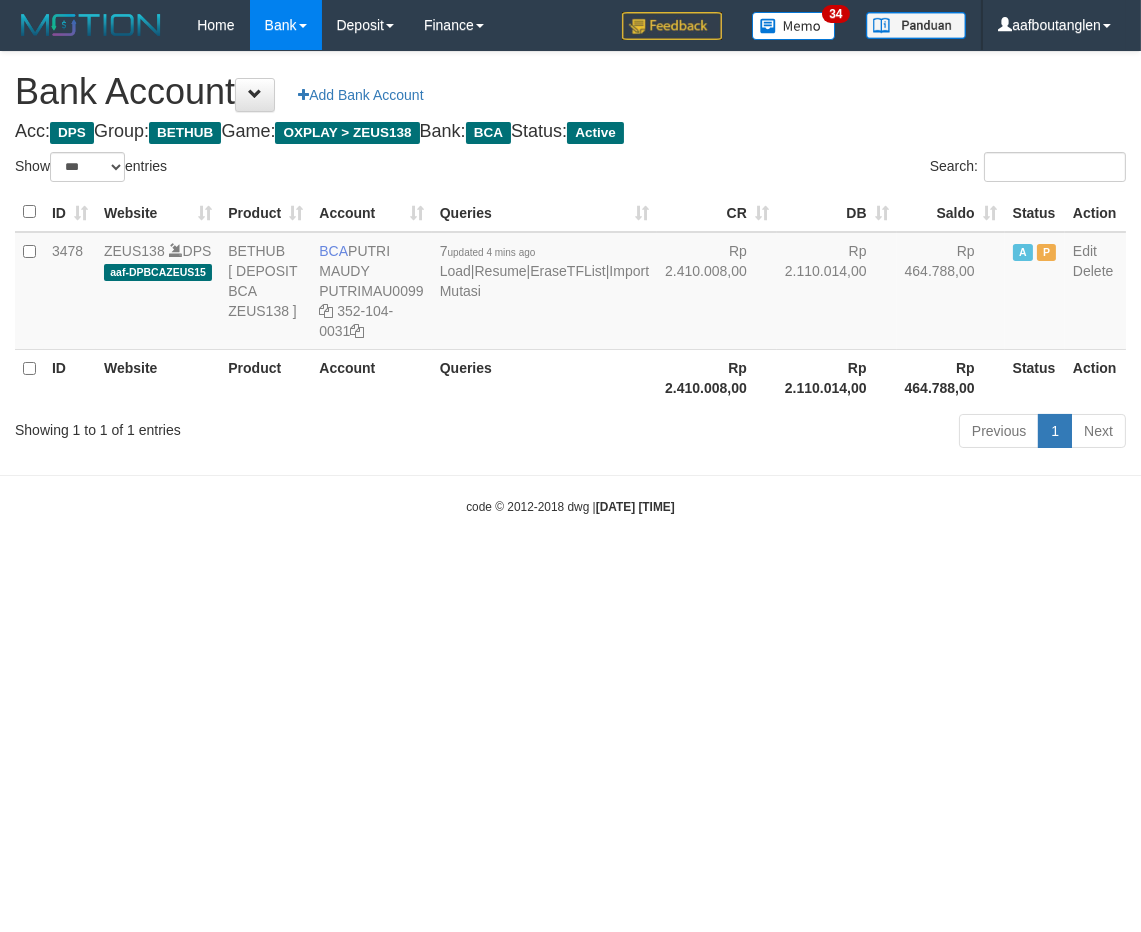 drag, startPoint x: 764, startPoint y: 624, endPoint x: 736, endPoint y: 630, distance: 28.635643 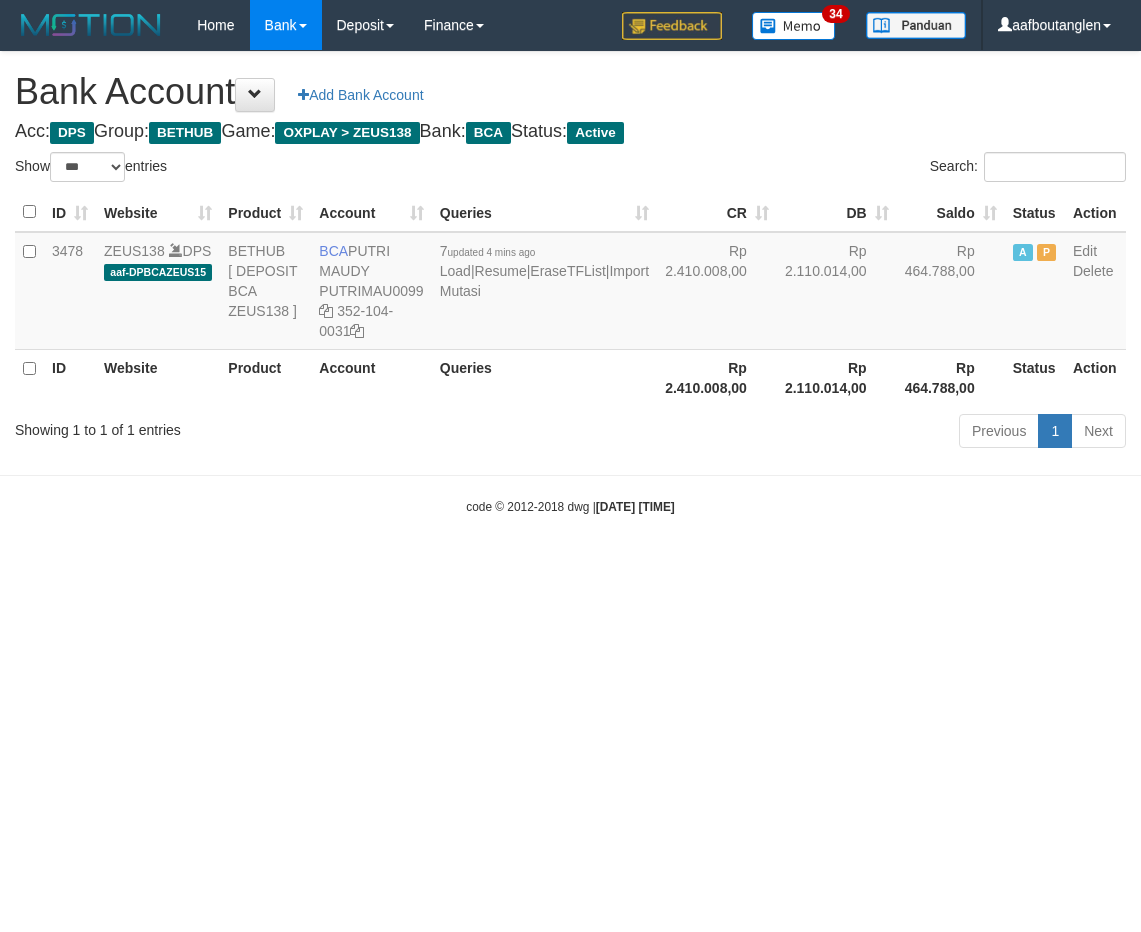 select on "***" 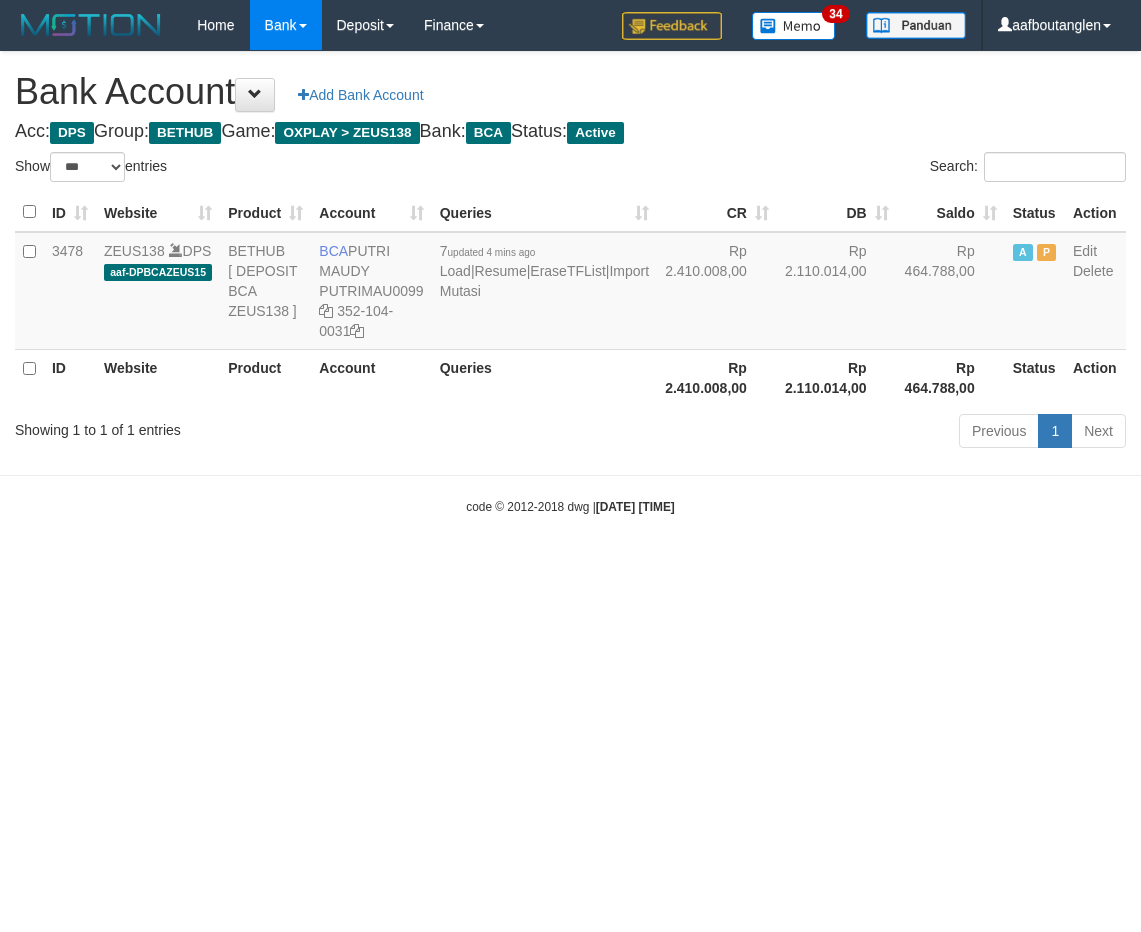 scroll, scrollTop: 0, scrollLeft: 0, axis: both 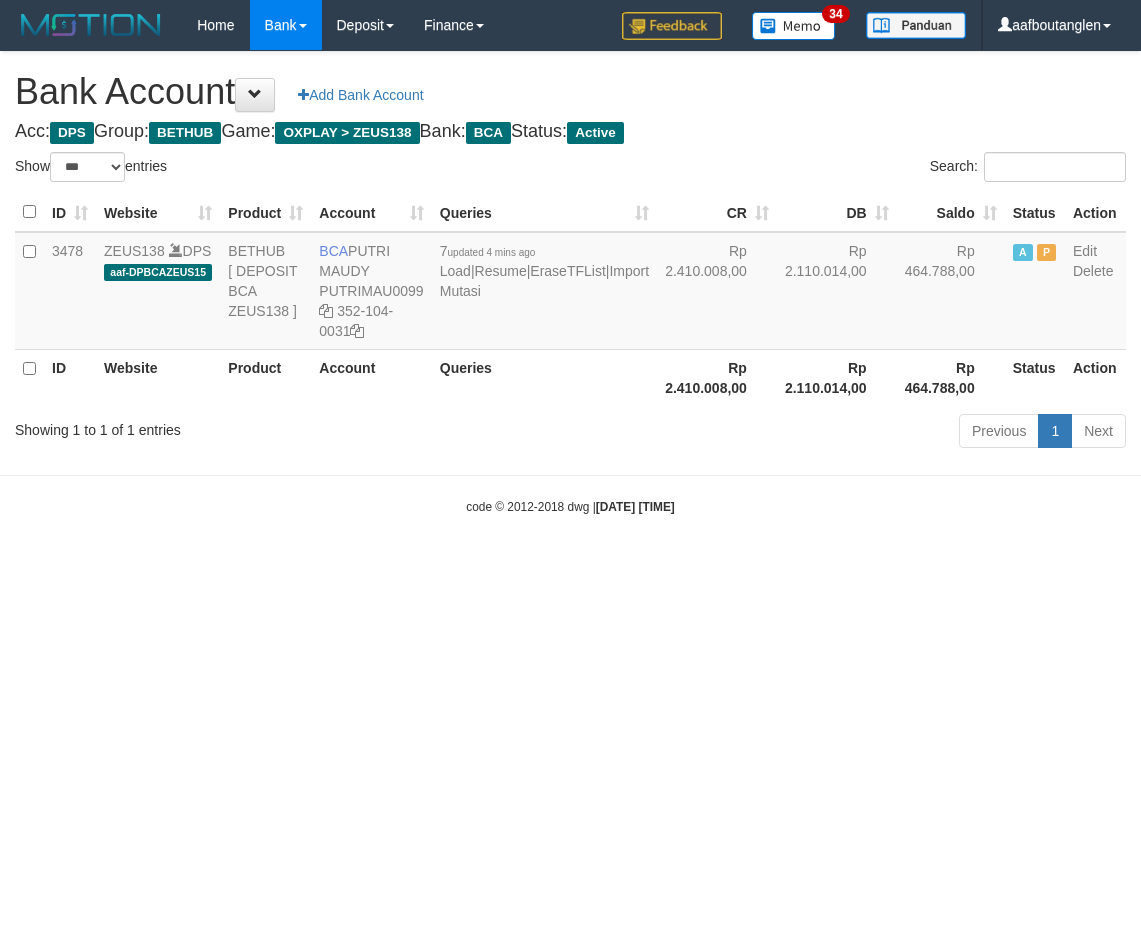 select on "***" 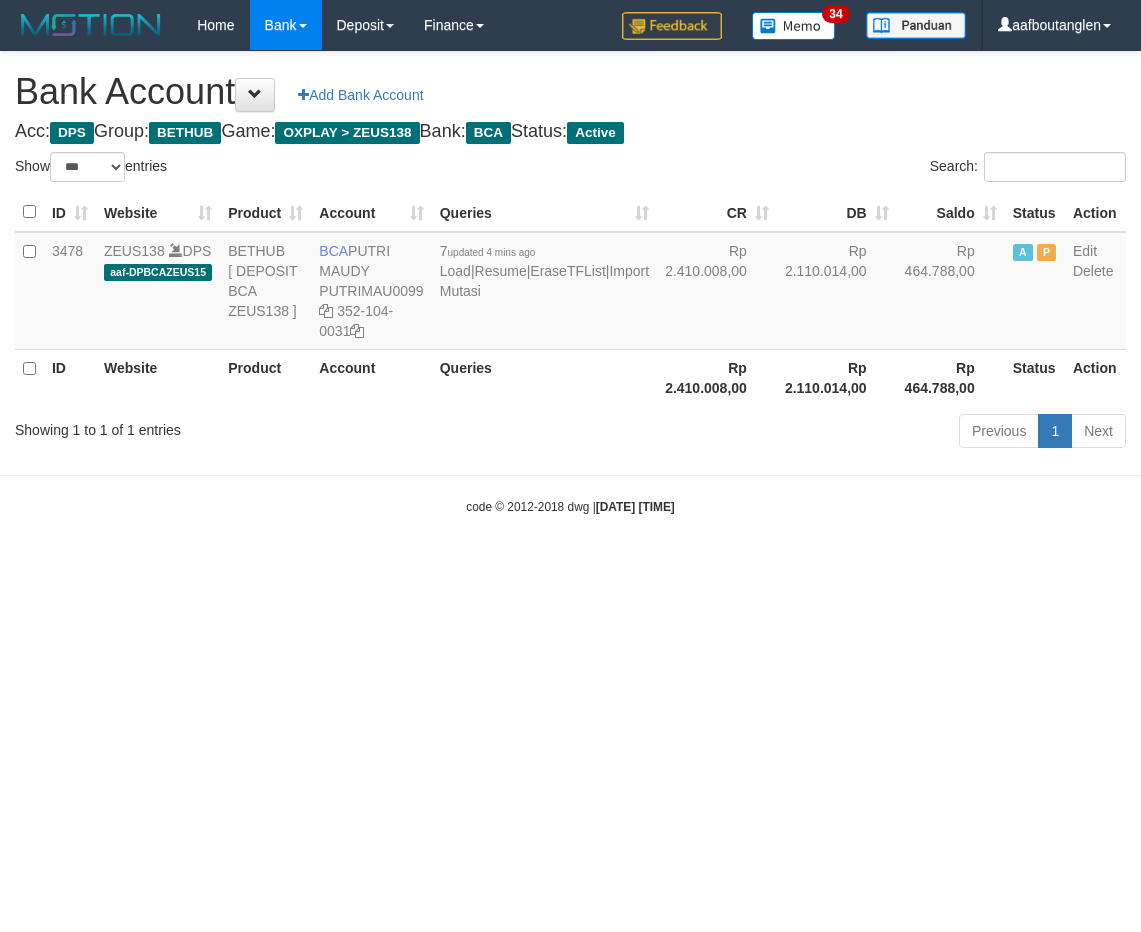 scroll, scrollTop: 0, scrollLeft: 0, axis: both 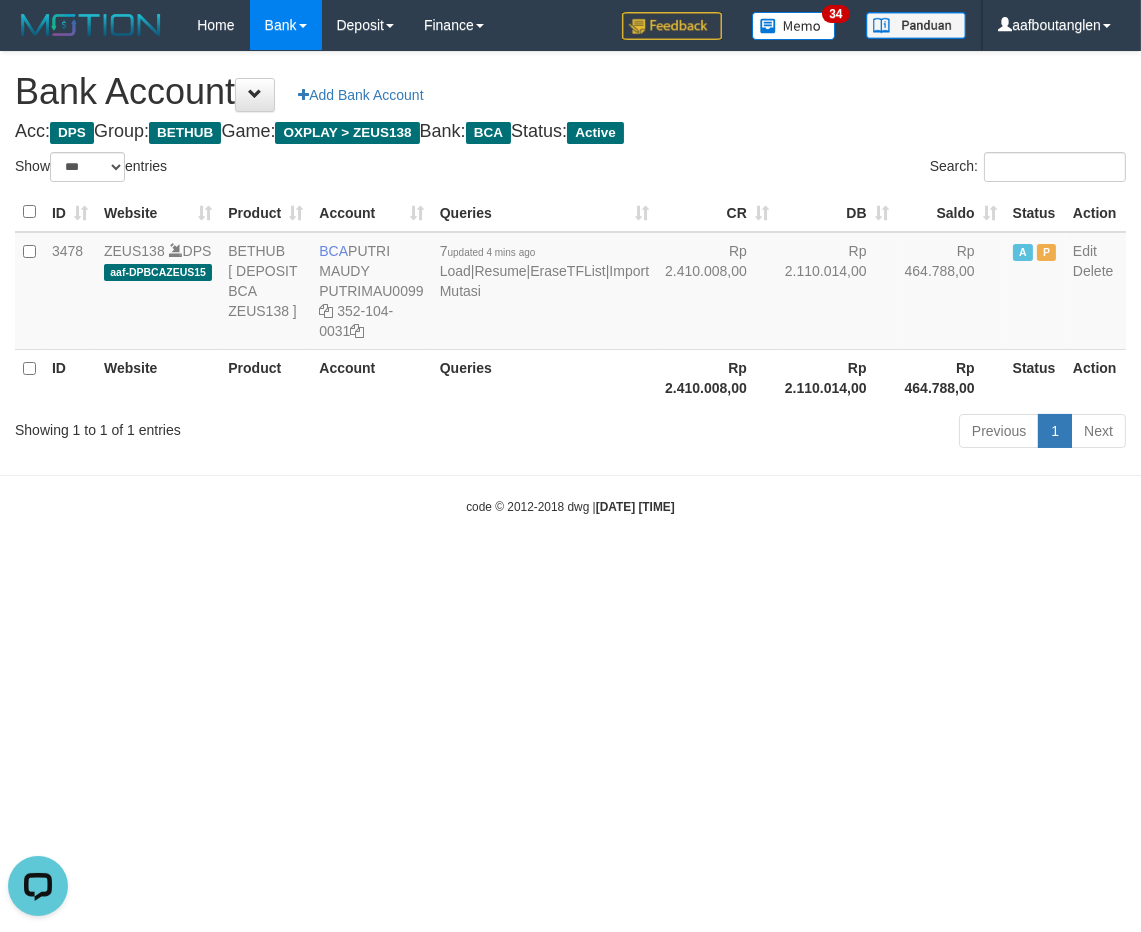 drag, startPoint x: 835, startPoint y: 562, endPoint x: 795, endPoint y: 567, distance: 40.311287 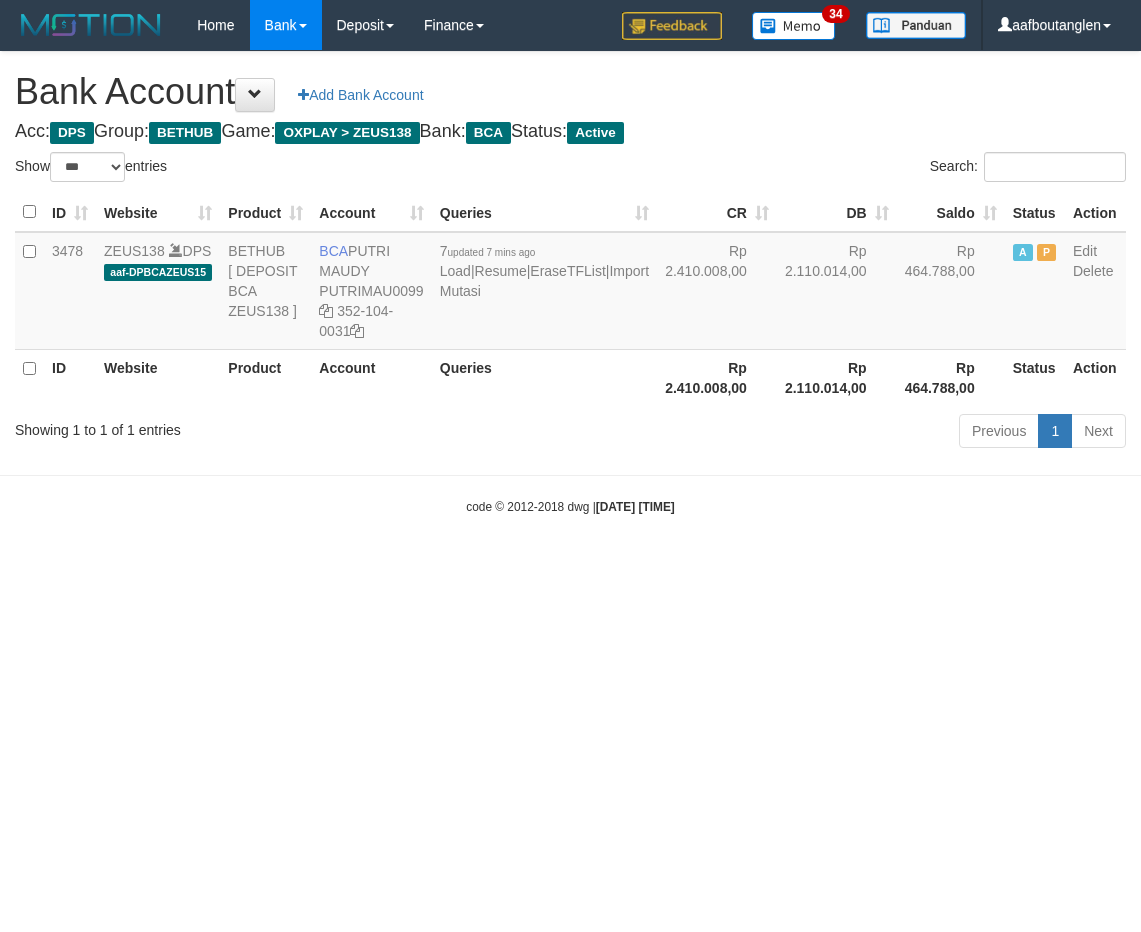 select on "***" 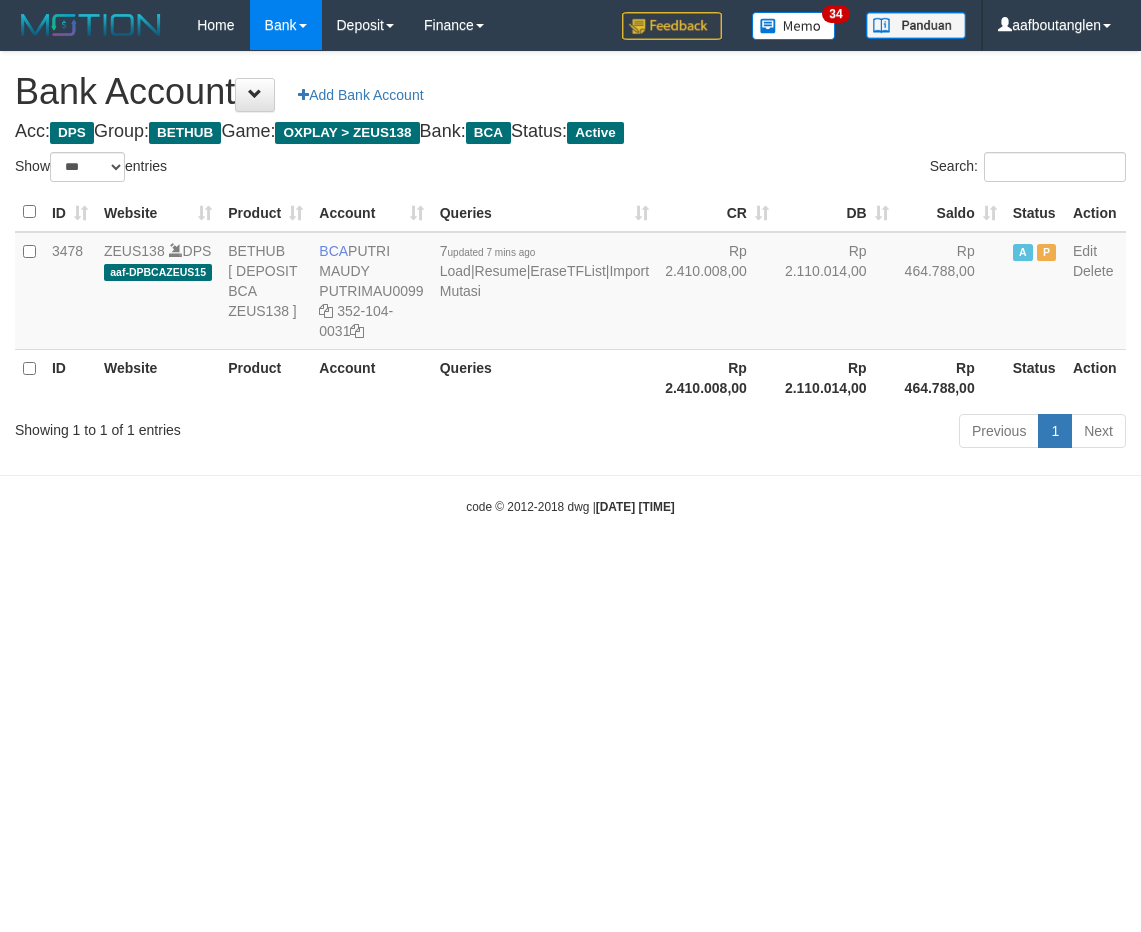 scroll, scrollTop: 0, scrollLeft: 0, axis: both 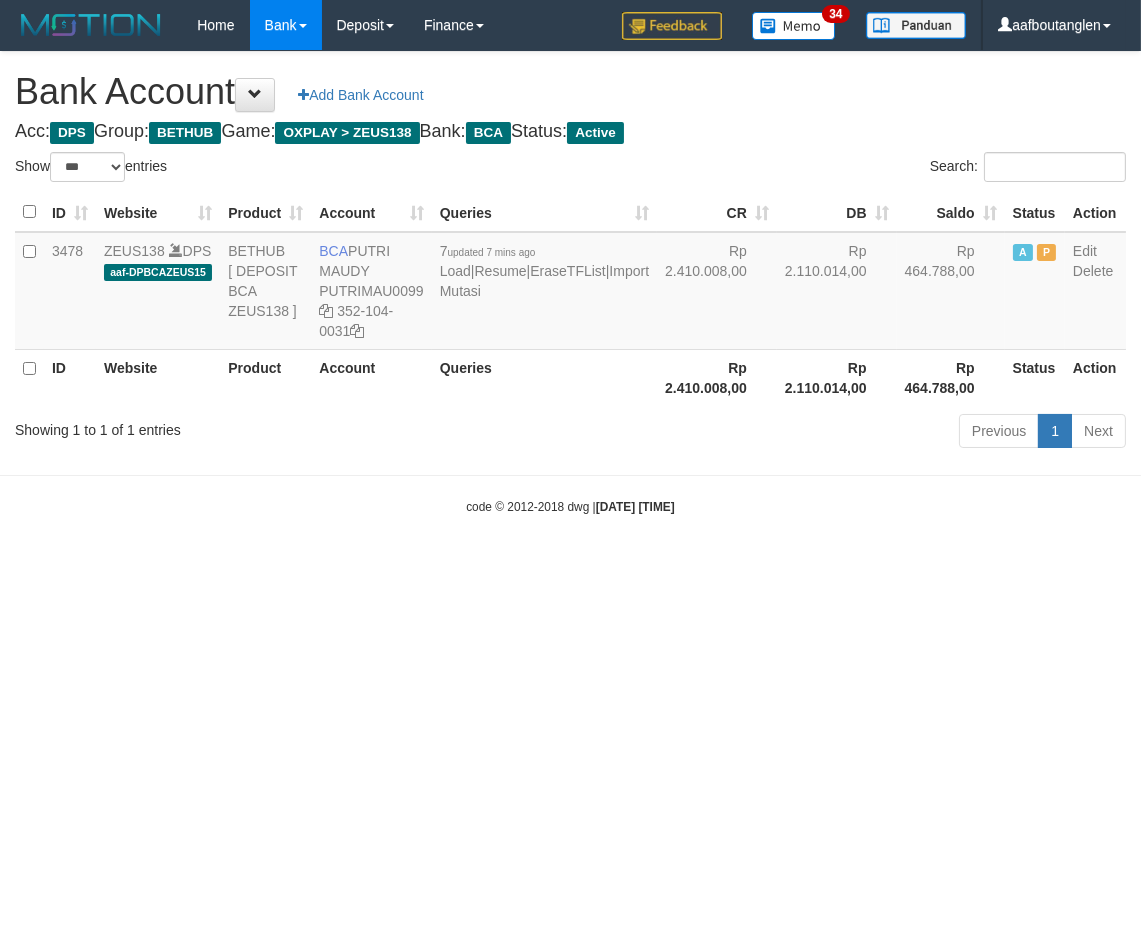 click on "Toggle navigation
Home
Bank
Account List
Deposit
DPS List
History
Note DPS
Finance
Financial Data
aafboutanglen
My Profile
Log Out
34" at bounding box center (570, 283) 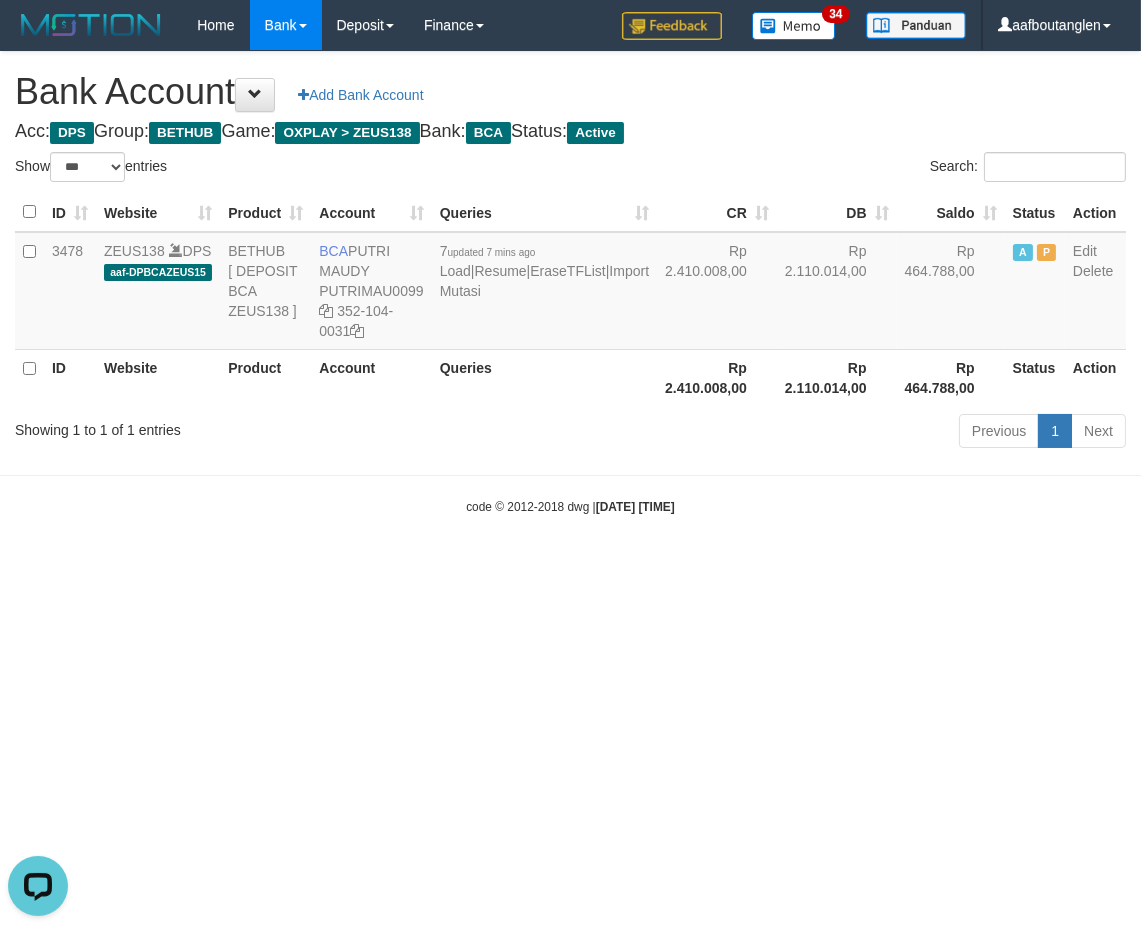 scroll, scrollTop: 0, scrollLeft: 0, axis: both 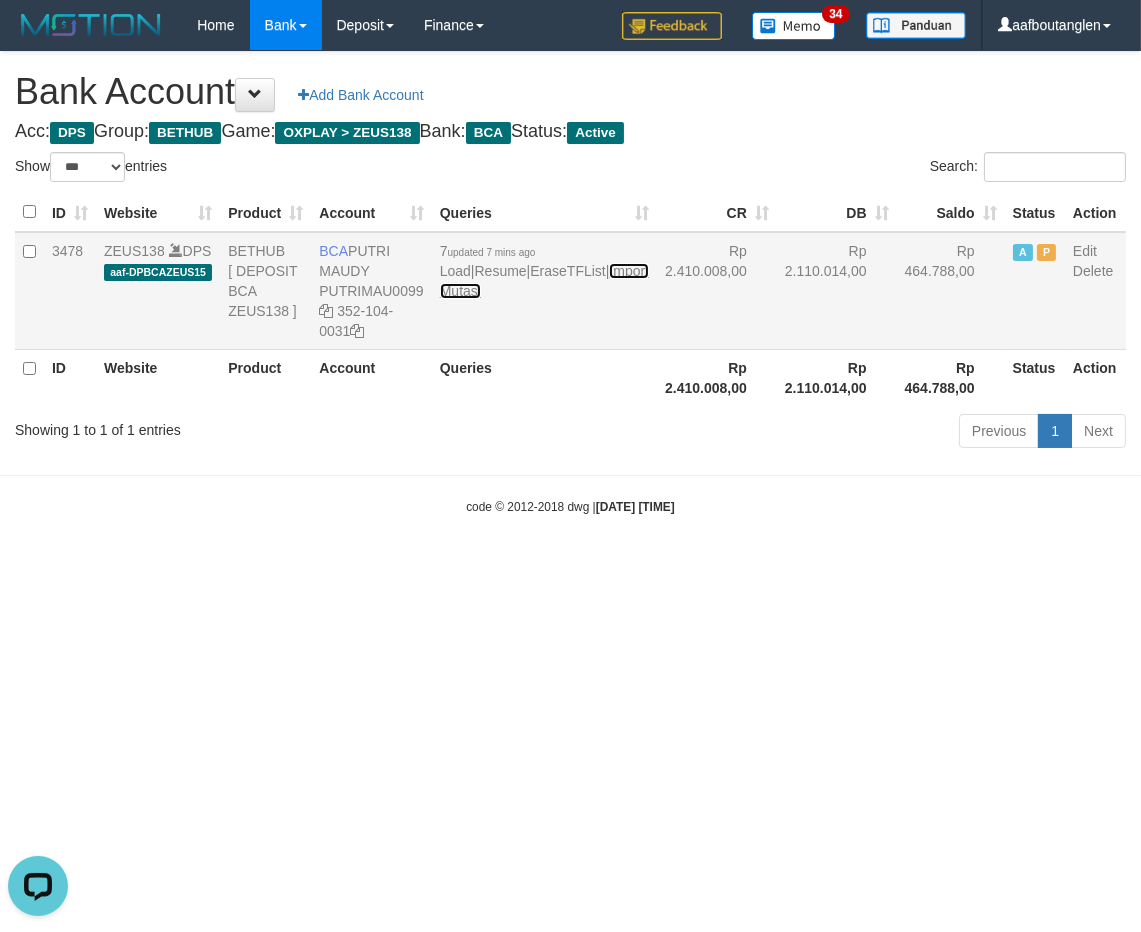 click on "Import Mutasi" at bounding box center (544, 281) 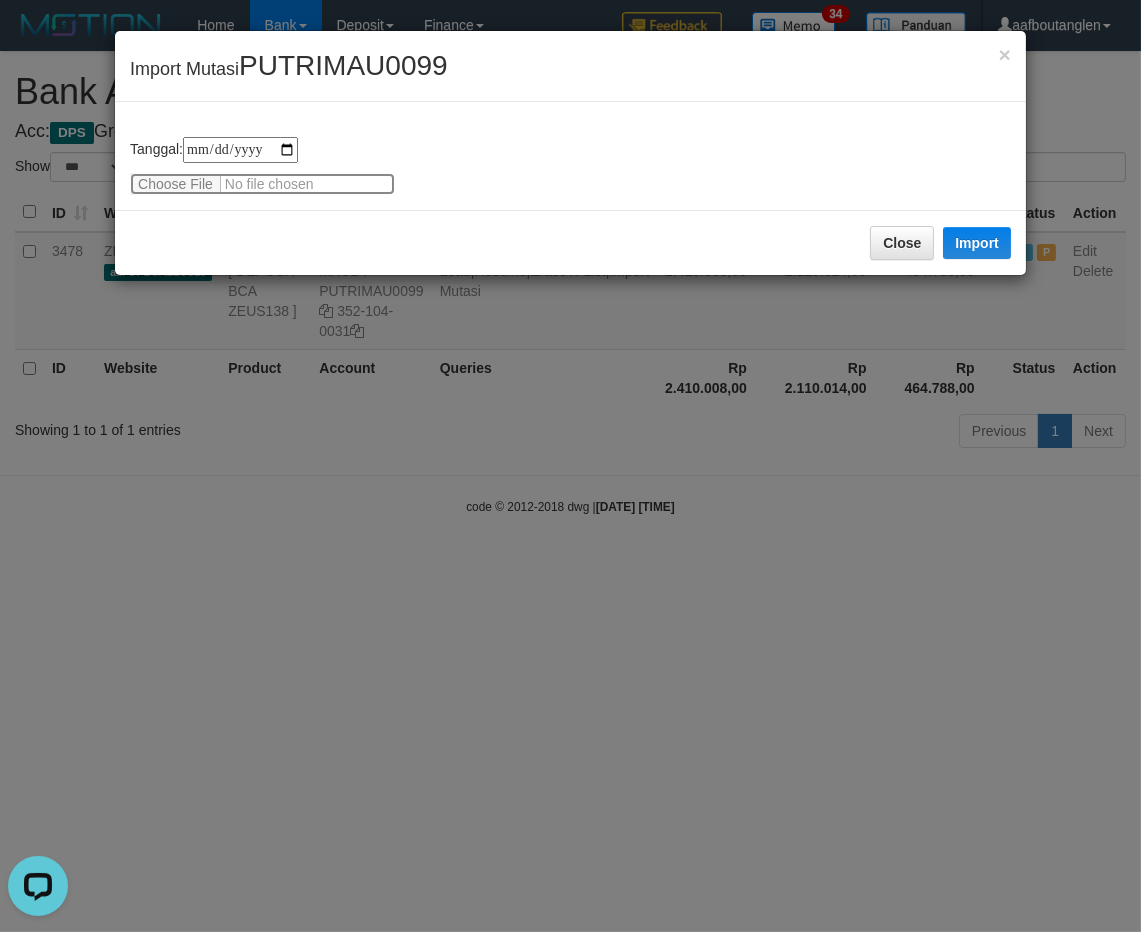 click at bounding box center (262, 184) 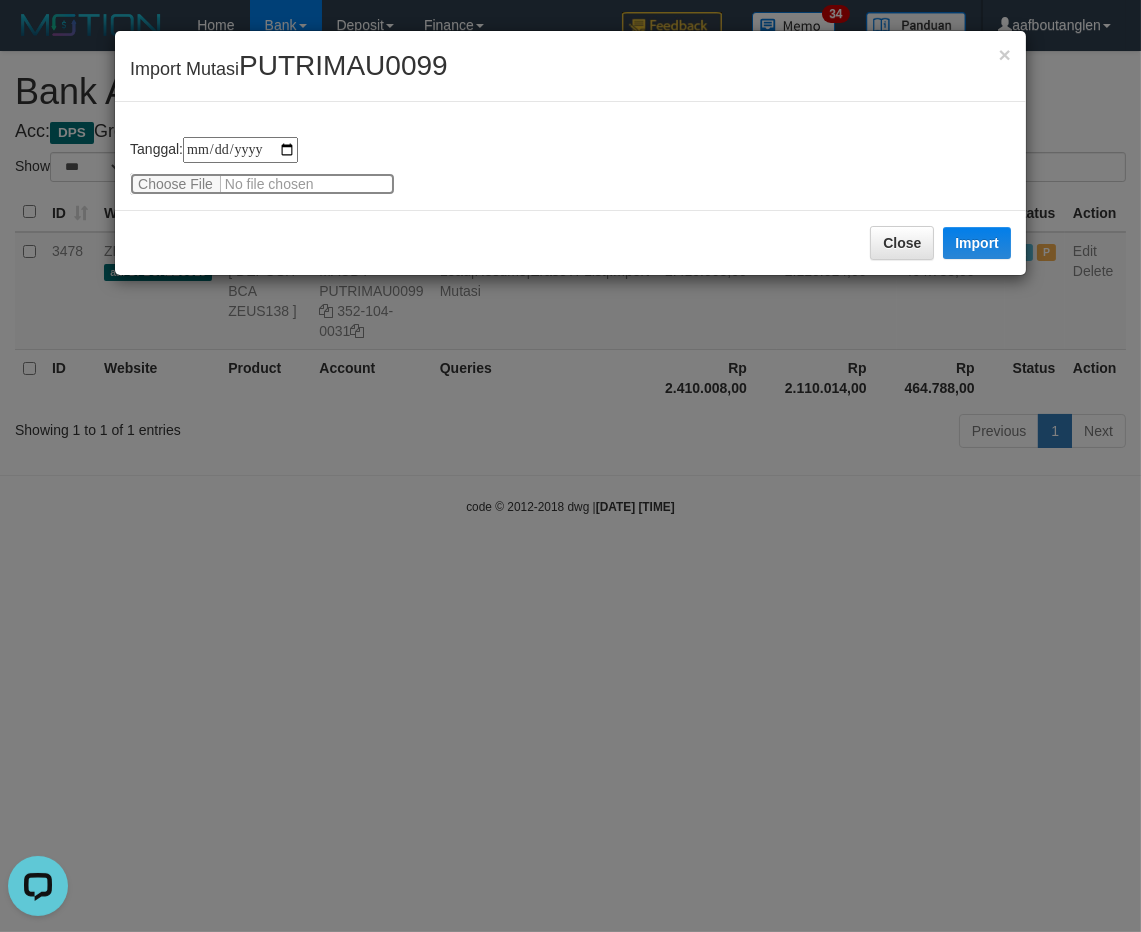 type on "**********" 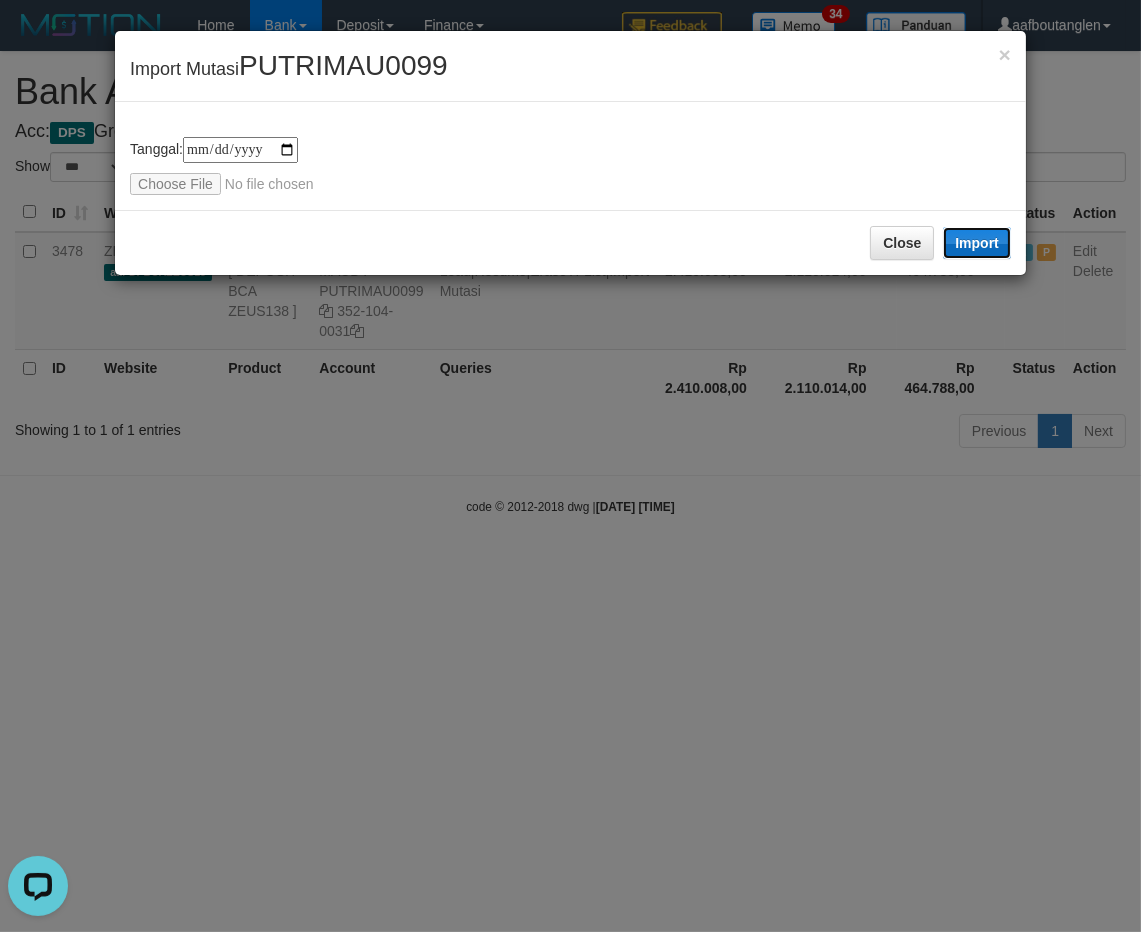 click on "Import" at bounding box center [977, 243] 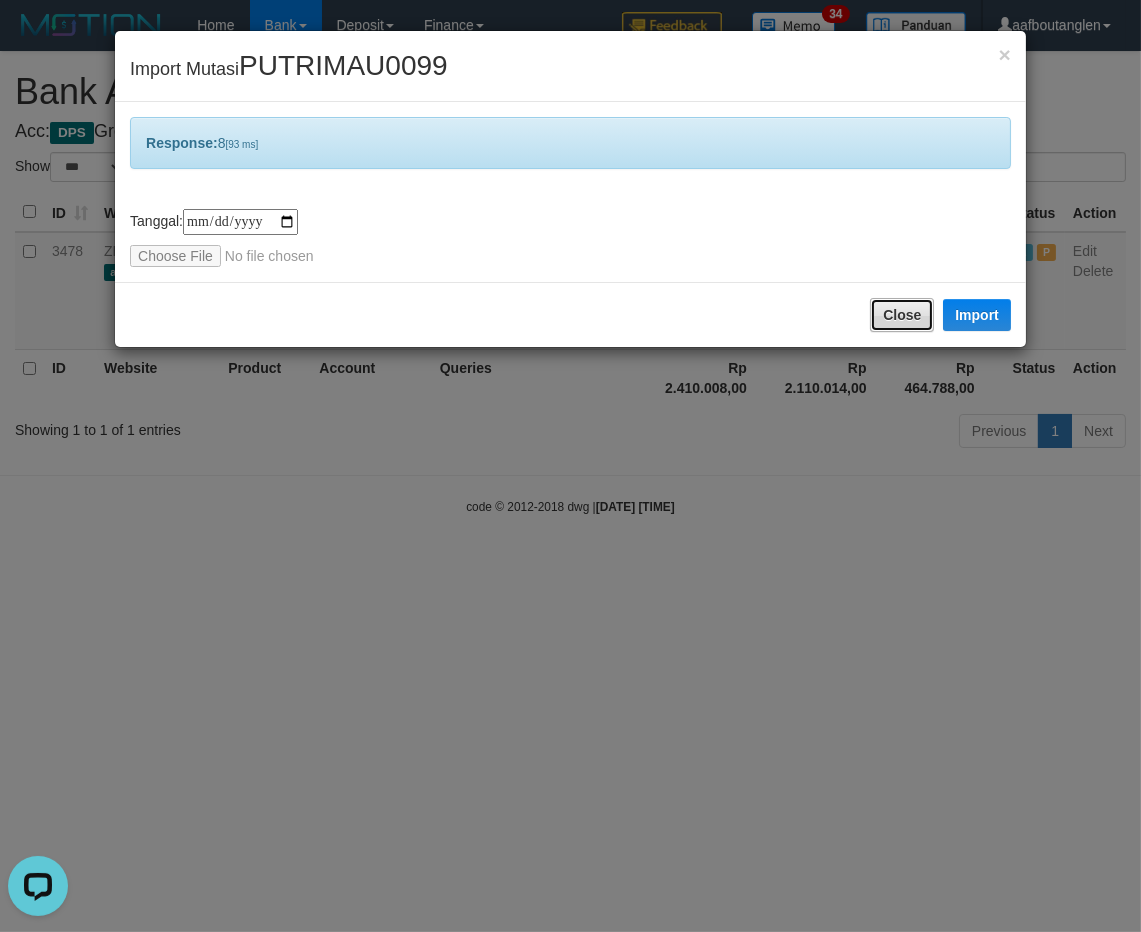 click on "Close" at bounding box center [902, 315] 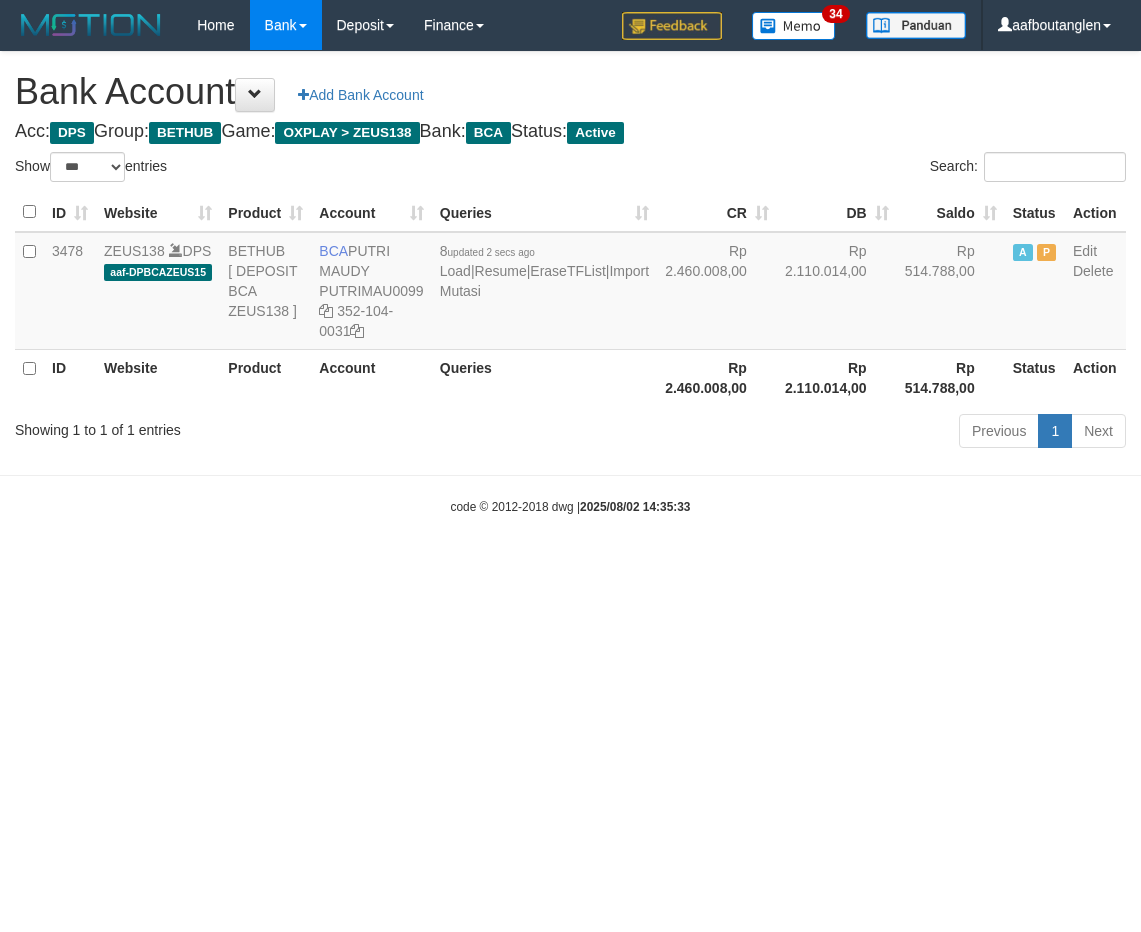 select on "***" 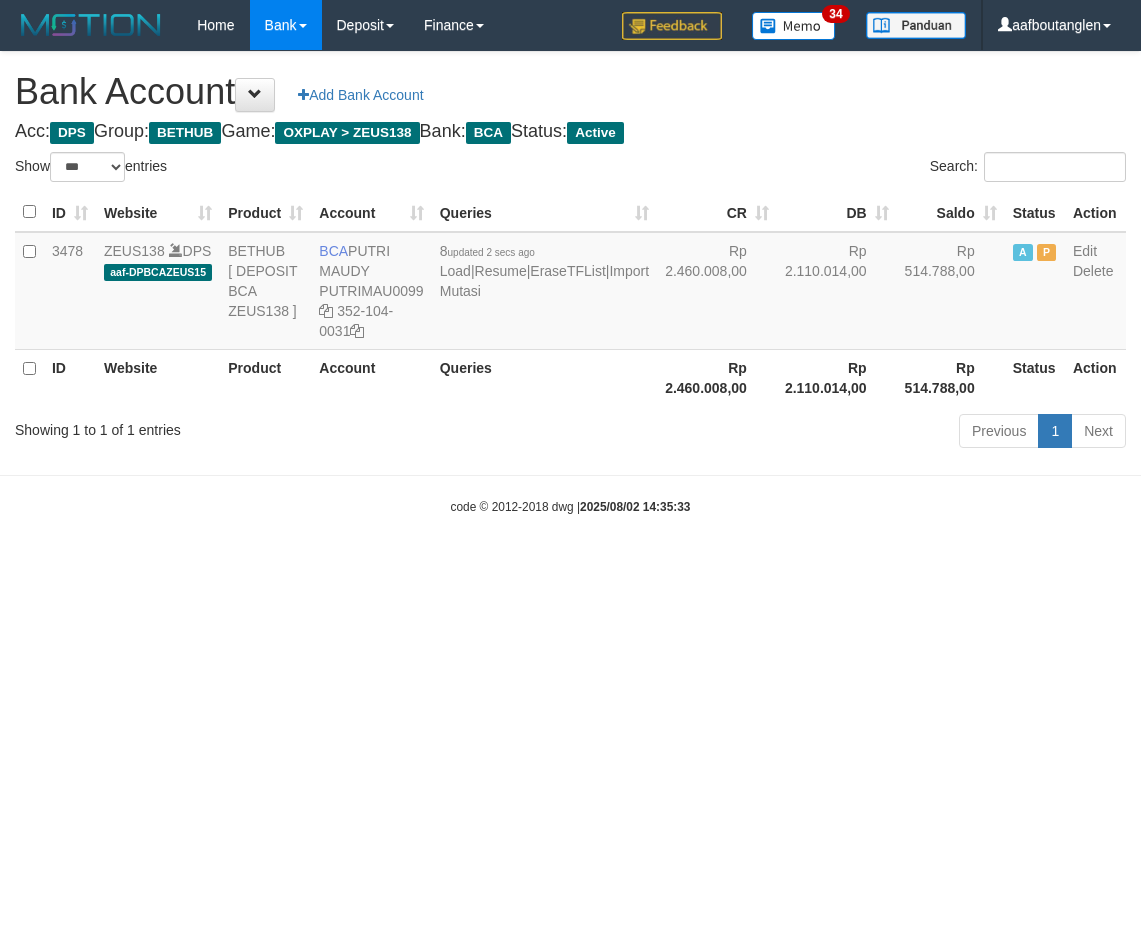 scroll, scrollTop: 0, scrollLeft: 0, axis: both 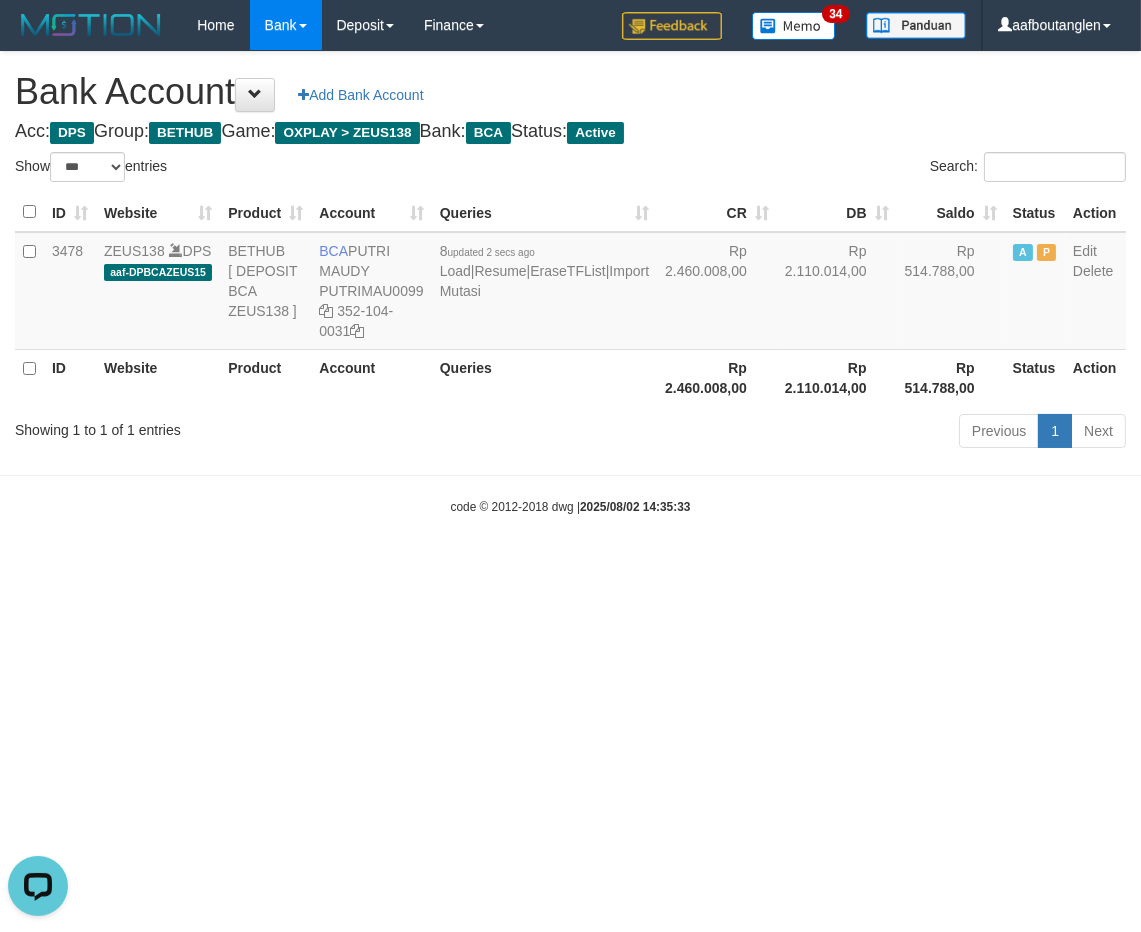 drag, startPoint x: 223, startPoint y: 460, endPoint x: 436, endPoint y: 451, distance: 213.19006 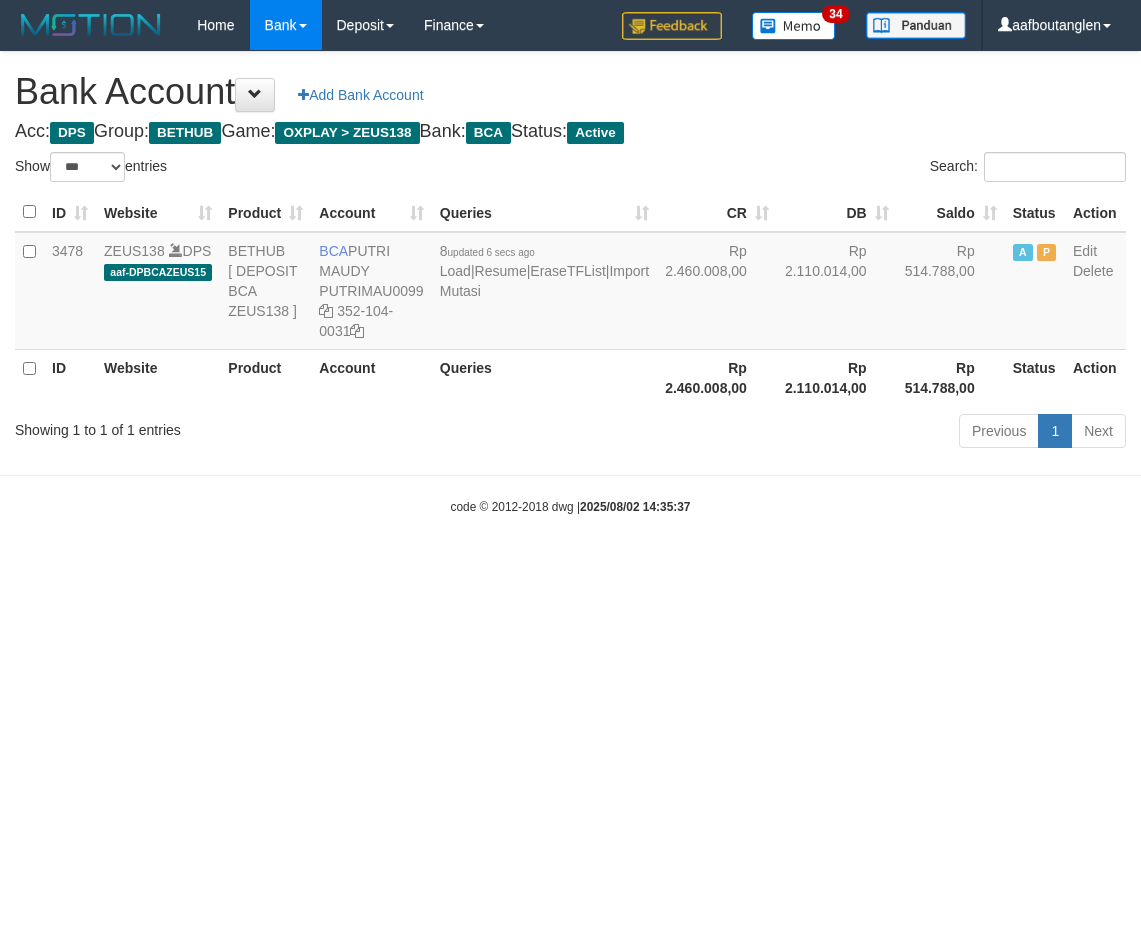 select on "***" 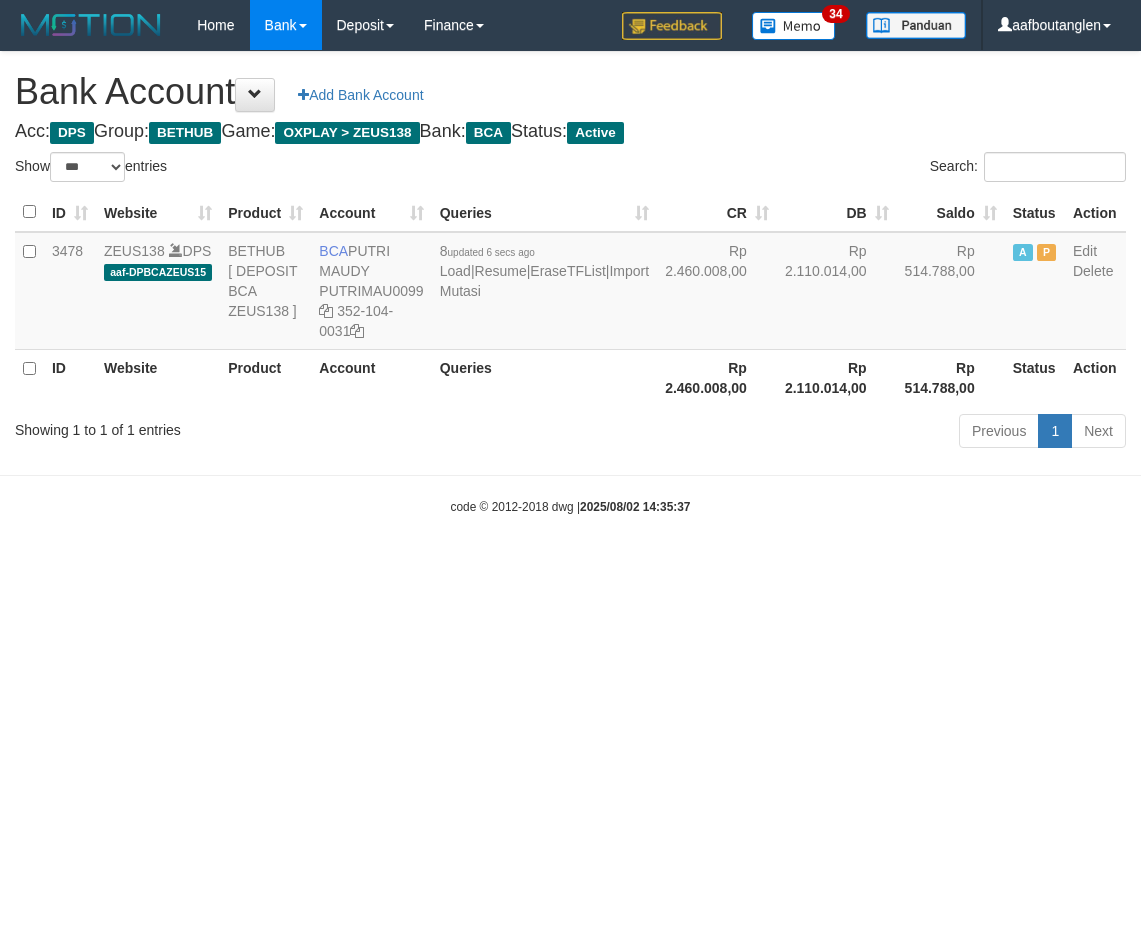 scroll, scrollTop: 0, scrollLeft: 0, axis: both 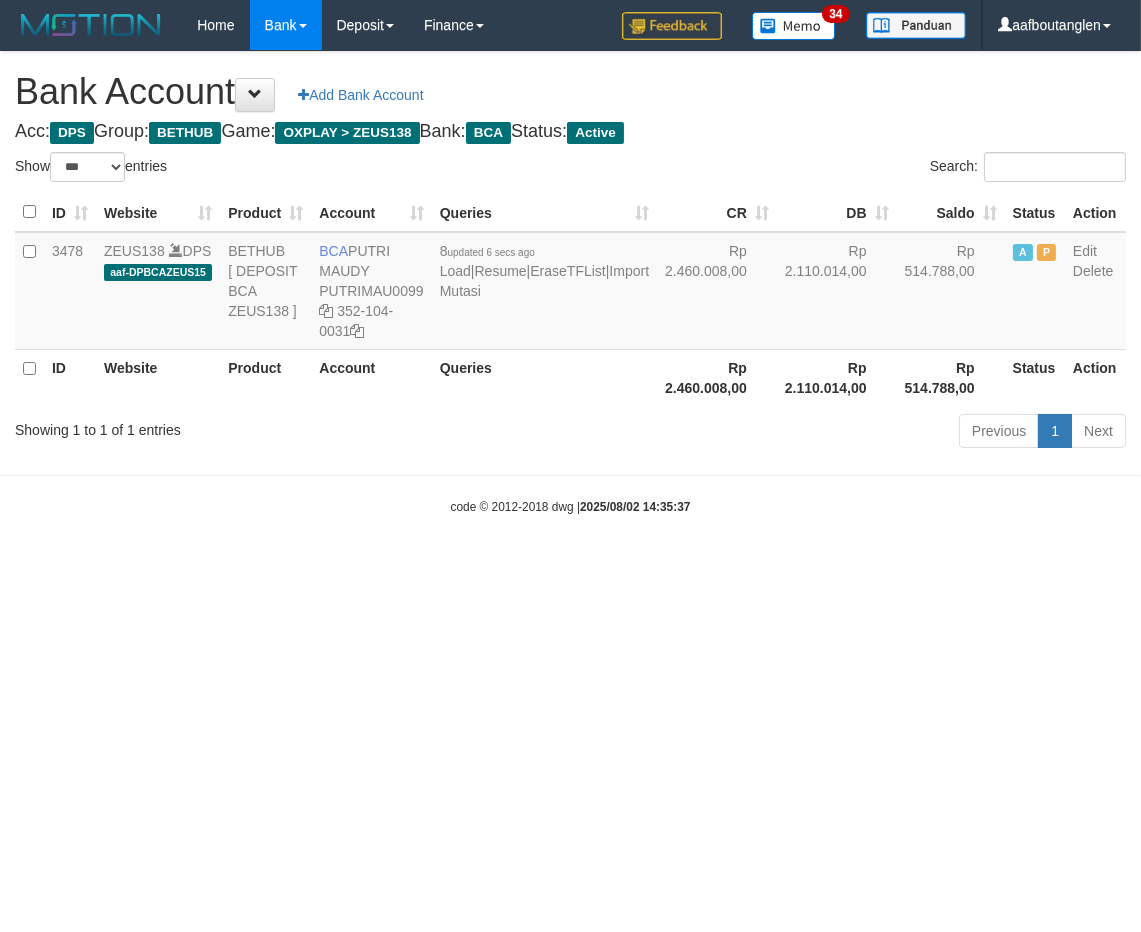 drag, startPoint x: 737, startPoint y: 523, endPoint x: 698, endPoint y: 508, distance: 41.785164 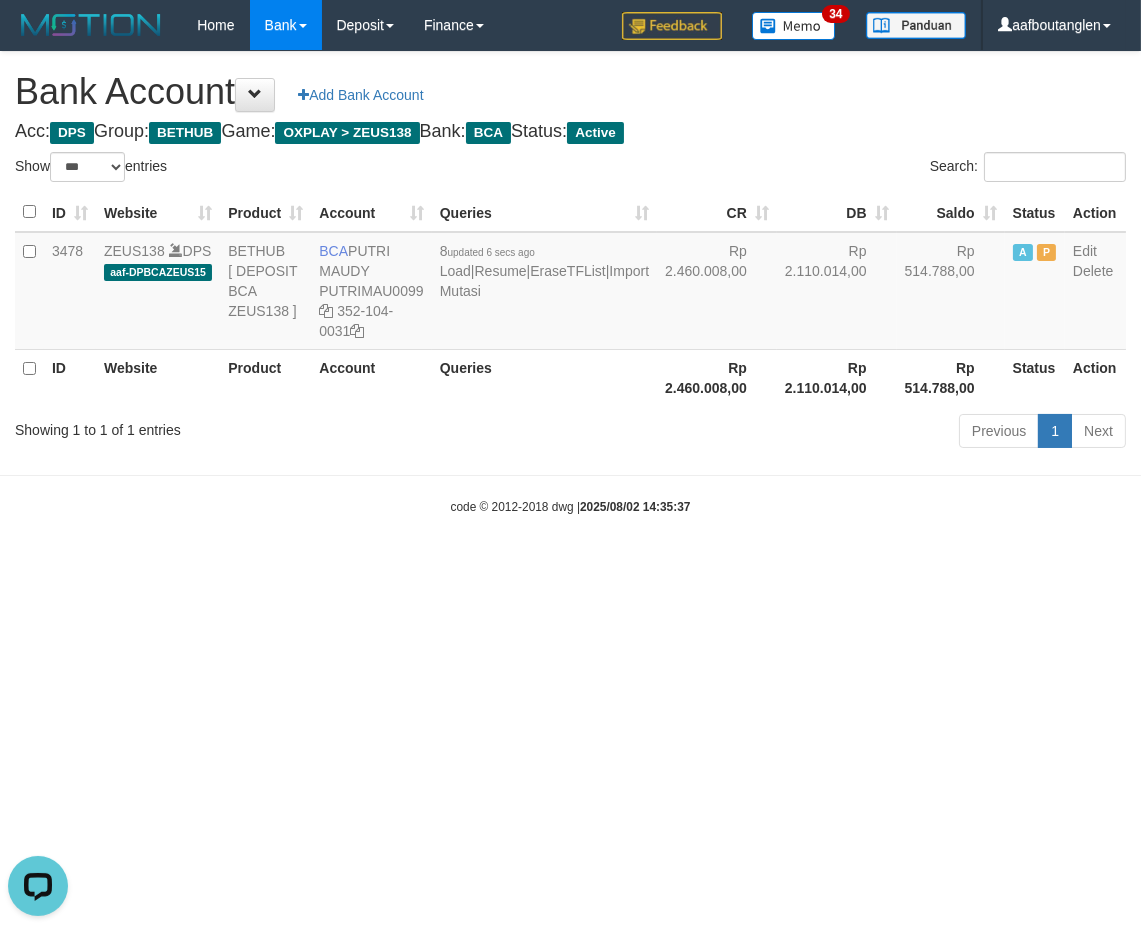scroll, scrollTop: 0, scrollLeft: 0, axis: both 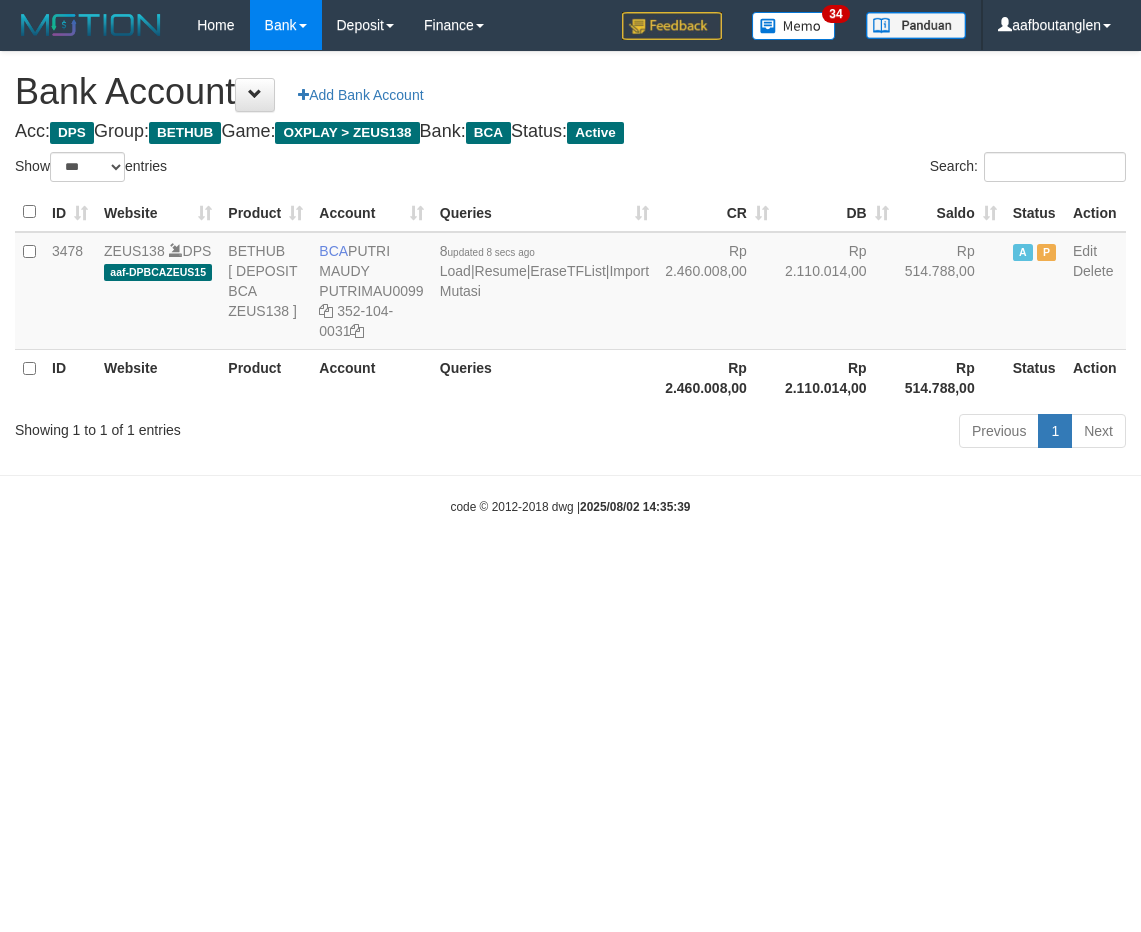 select on "***" 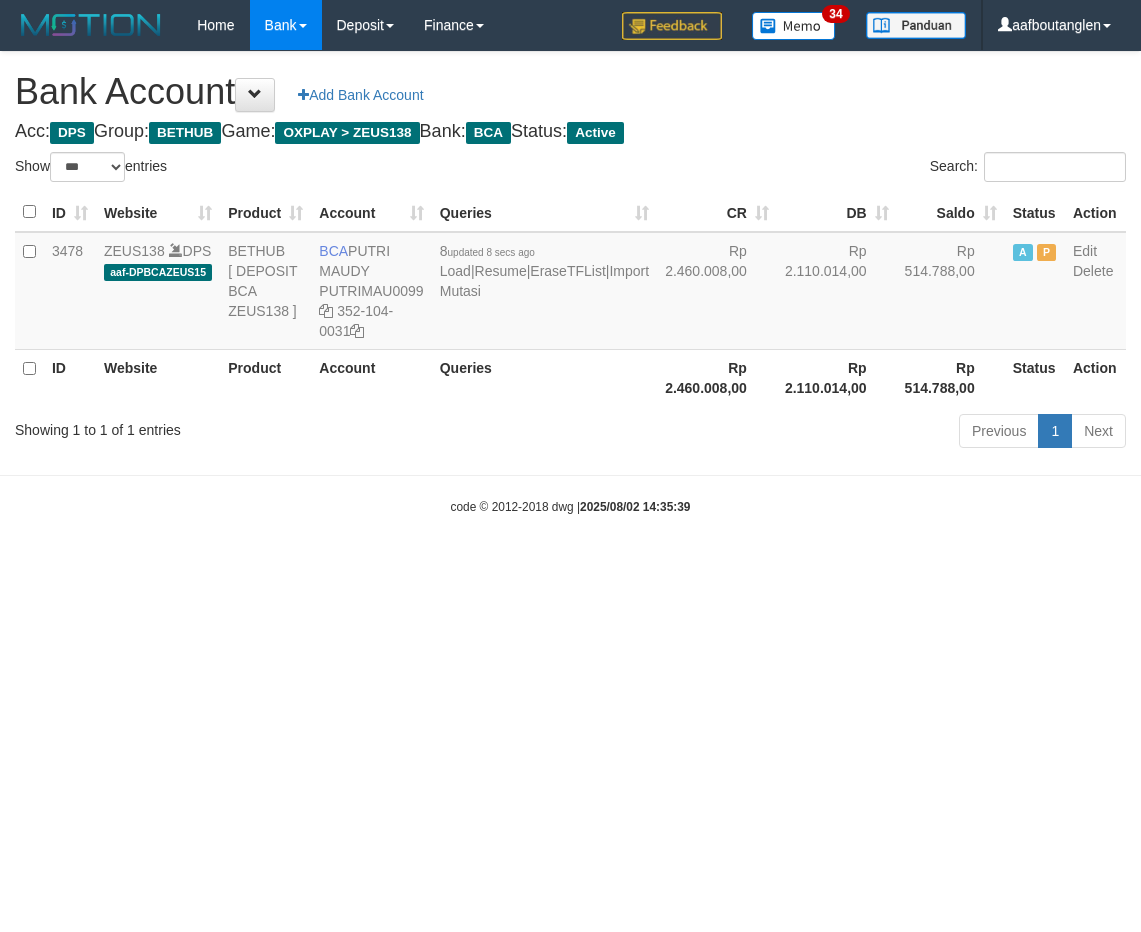 scroll, scrollTop: 0, scrollLeft: 0, axis: both 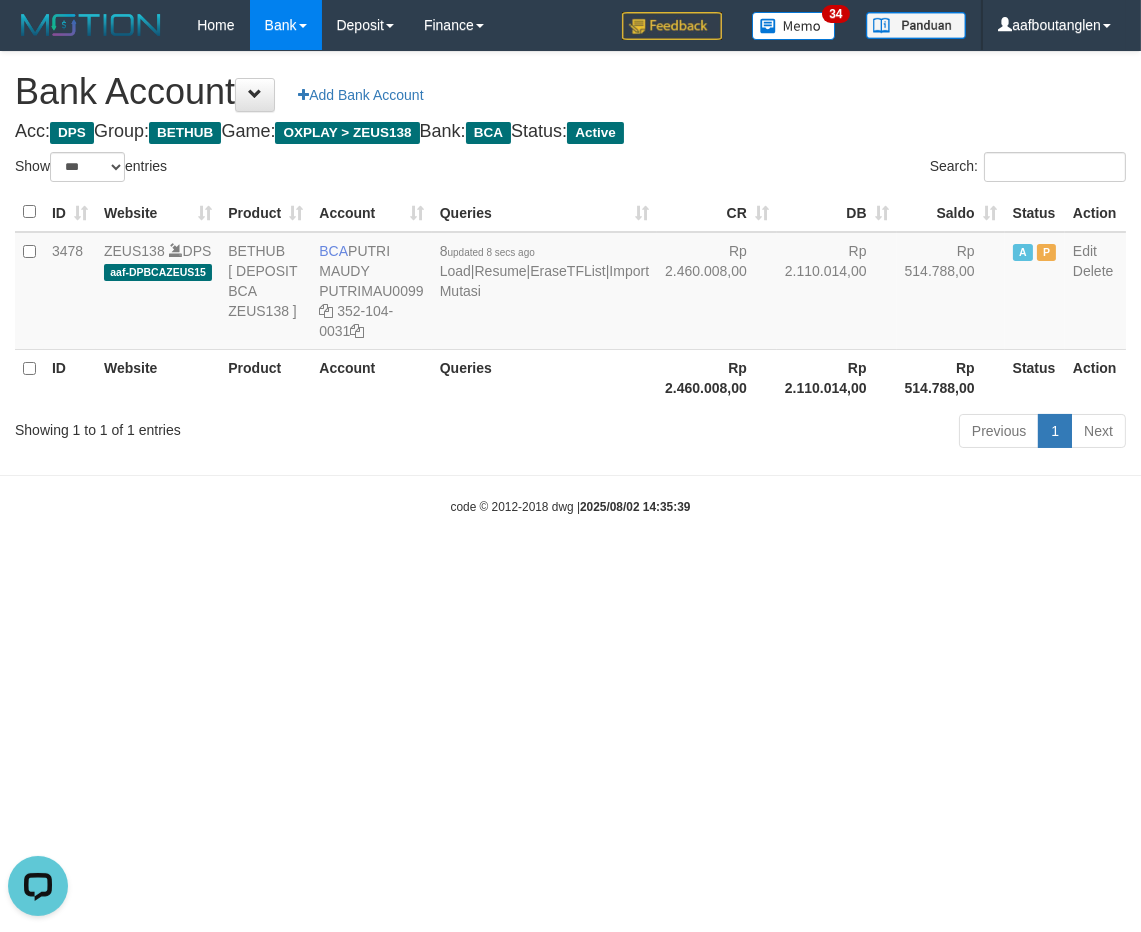 drag, startPoint x: 787, startPoint y: 488, endPoint x: 787, endPoint y: 475, distance: 13 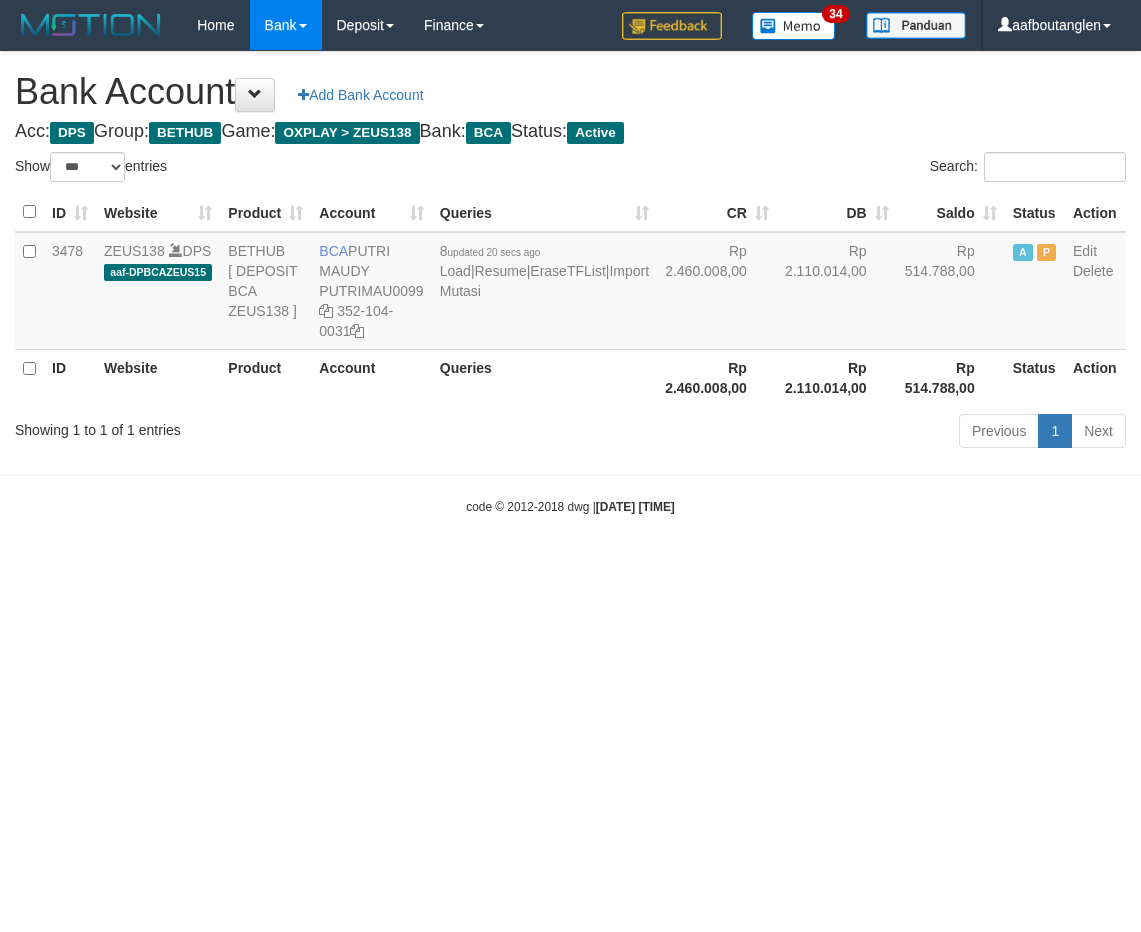 select on "***" 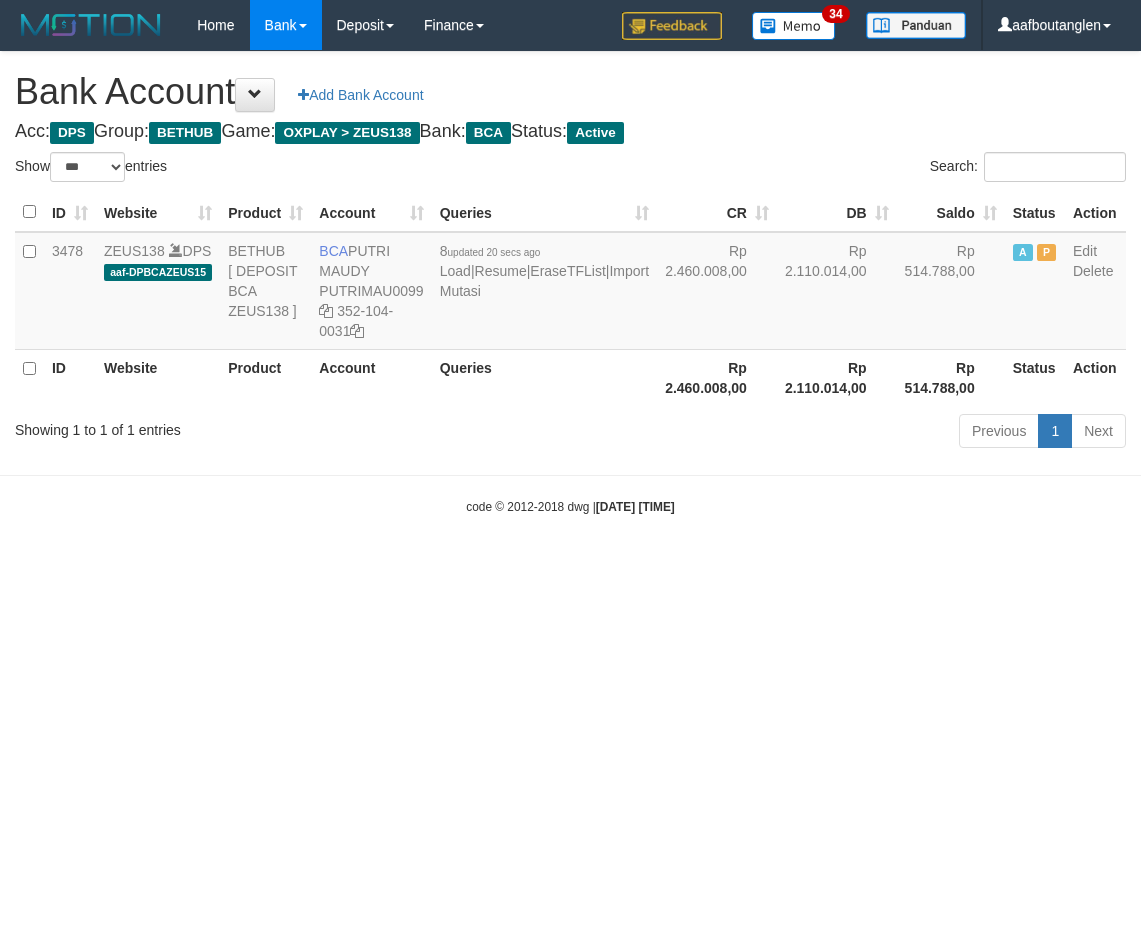 scroll, scrollTop: 0, scrollLeft: 0, axis: both 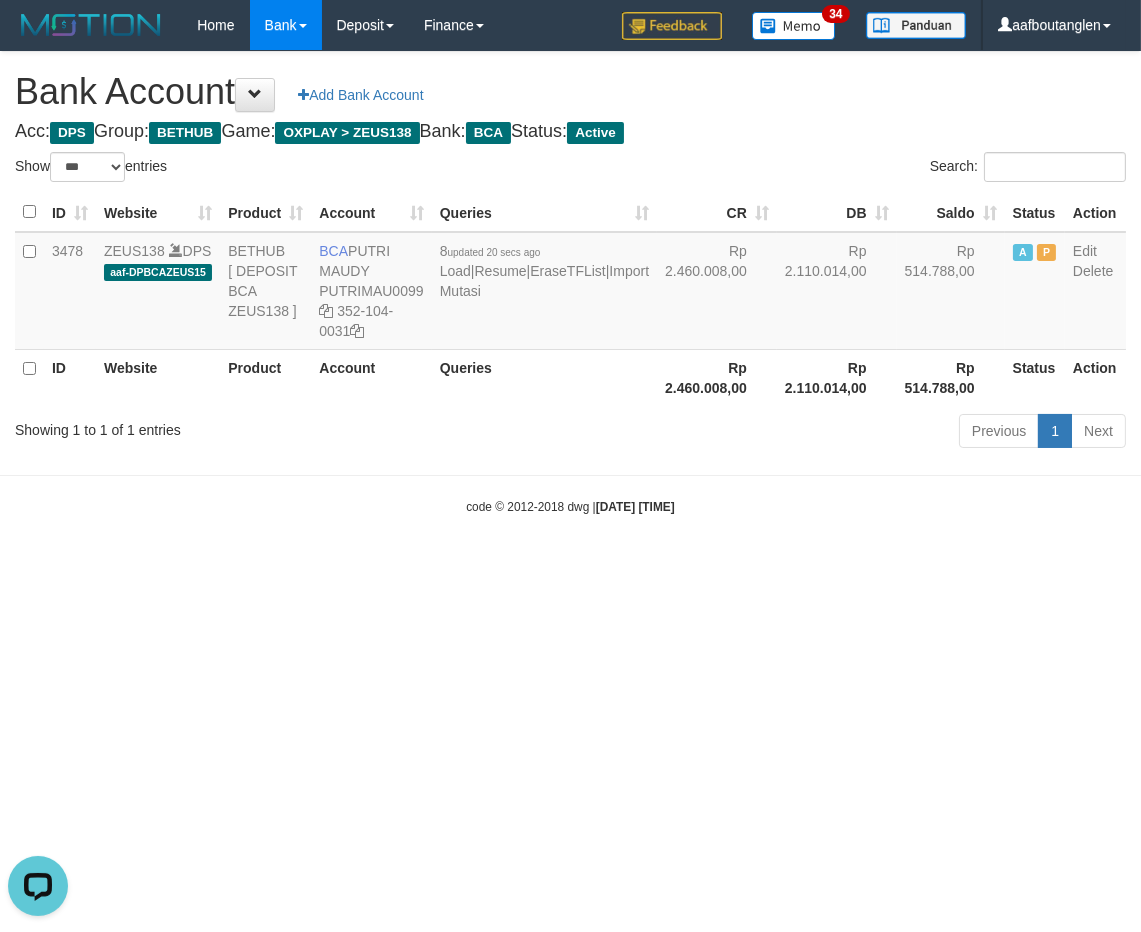 click on "Toggle navigation
Home
Bank
Account List
Deposit
DPS List
History
Note DPS
Finance
Financial Data
aafboutanglen
My Profile
Log Out
34" at bounding box center [570, 283] 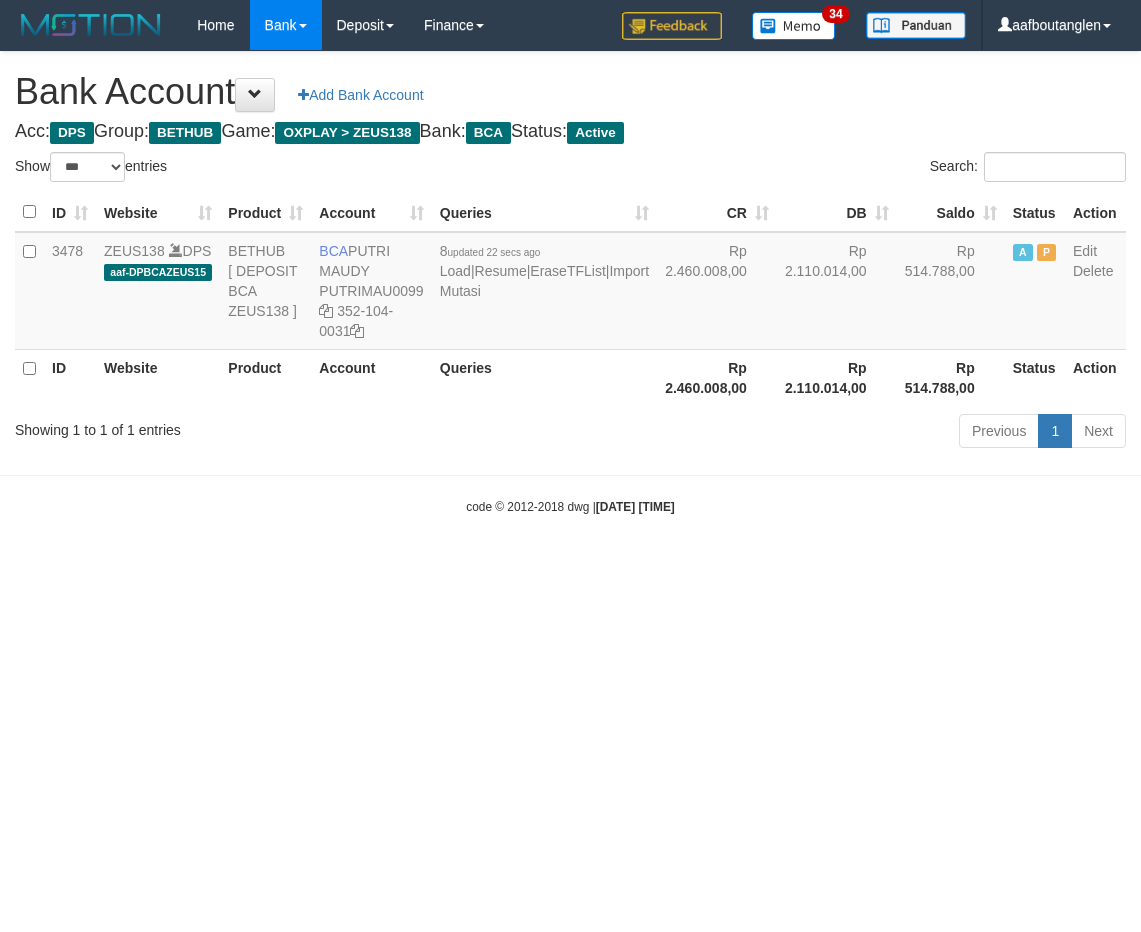 select on "***" 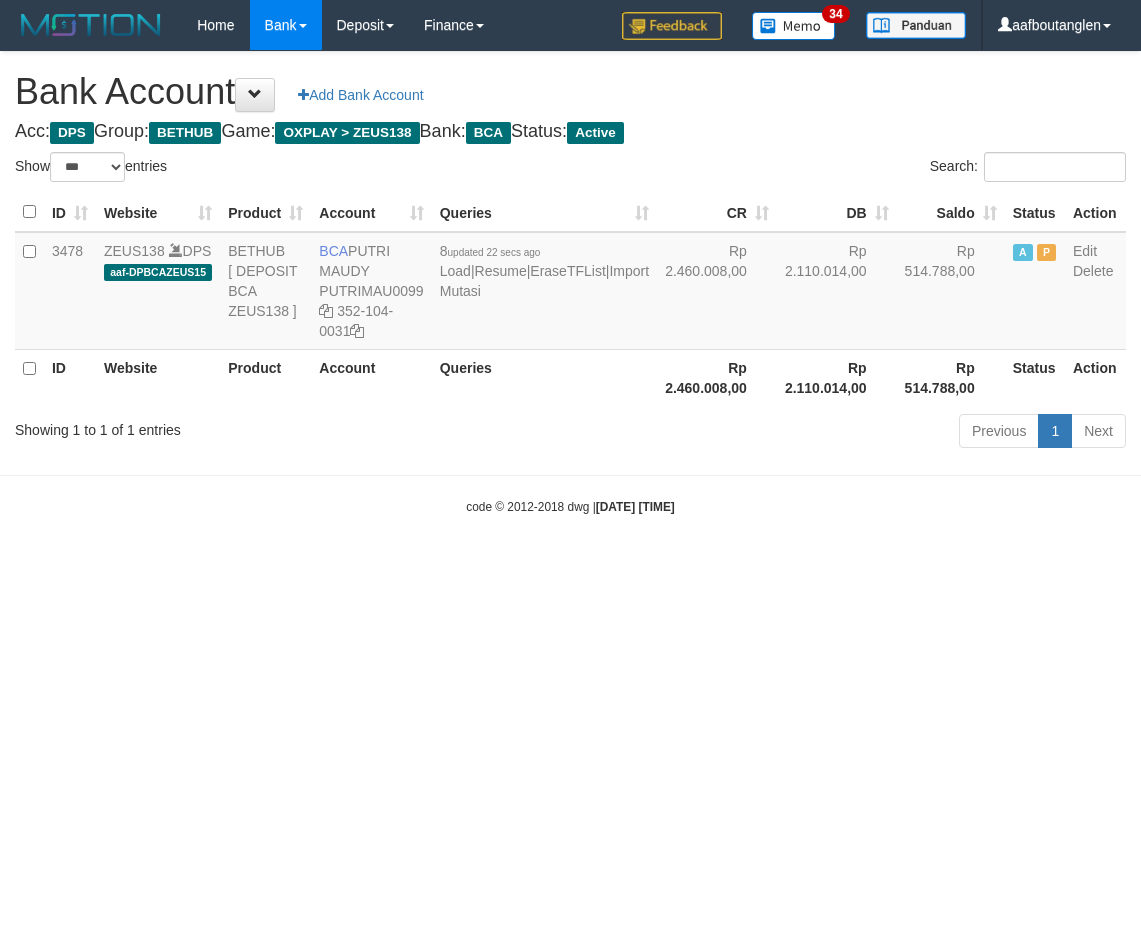 scroll, scrollTop: 0, scrollLeft: 0, axis: both 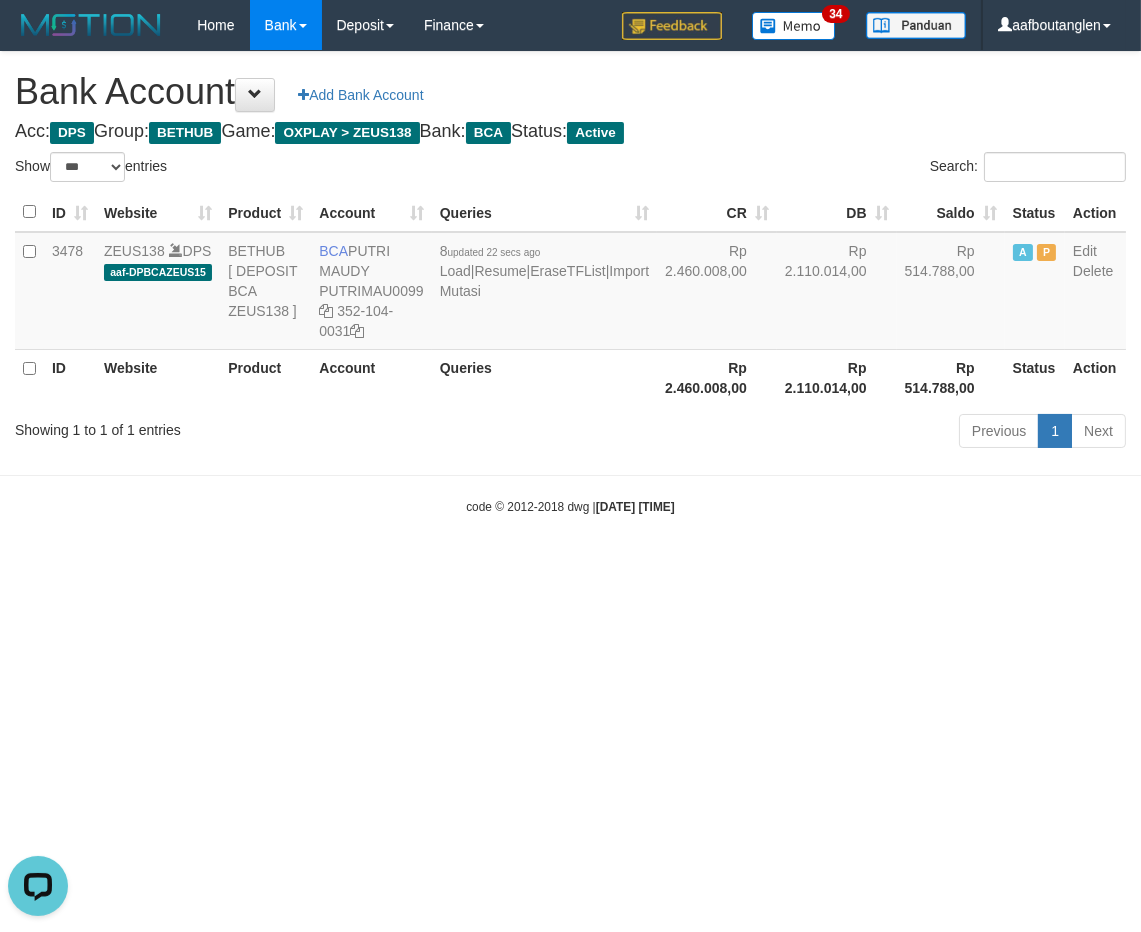 drag, startPoint x: 954, startPoint y: 604, endPoint x: 871, endPoint y: 587, distance: 84.723076 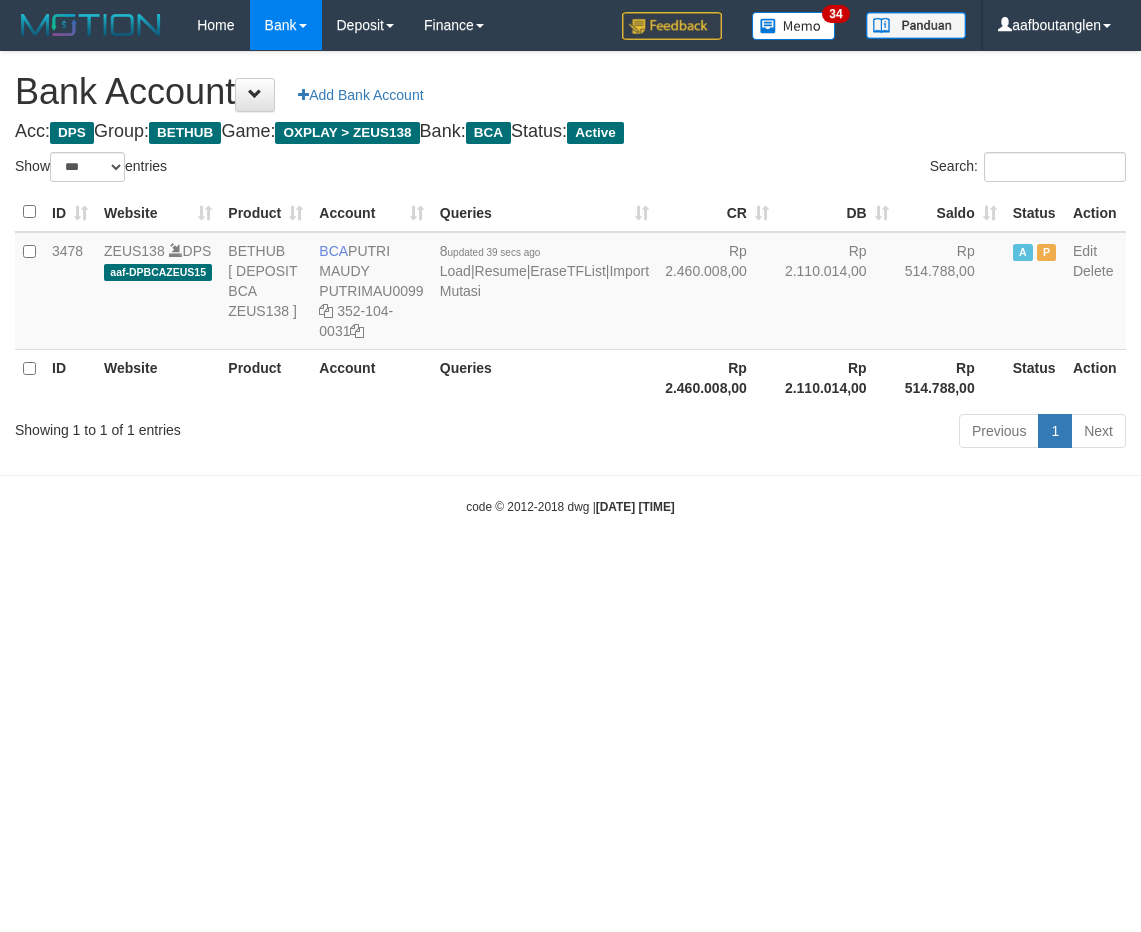 select on "***" 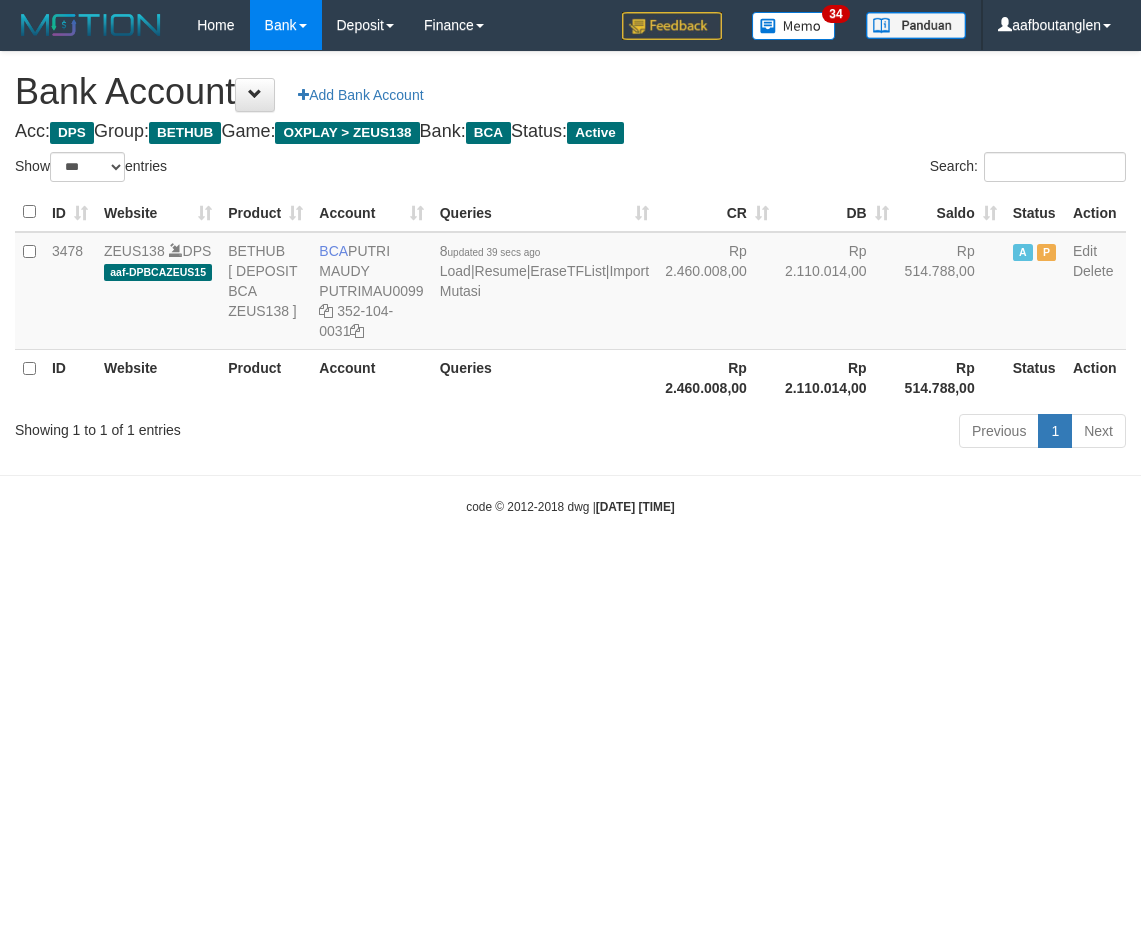 scroll, scrollTop: 0, scrollLeft: 0, axis: both 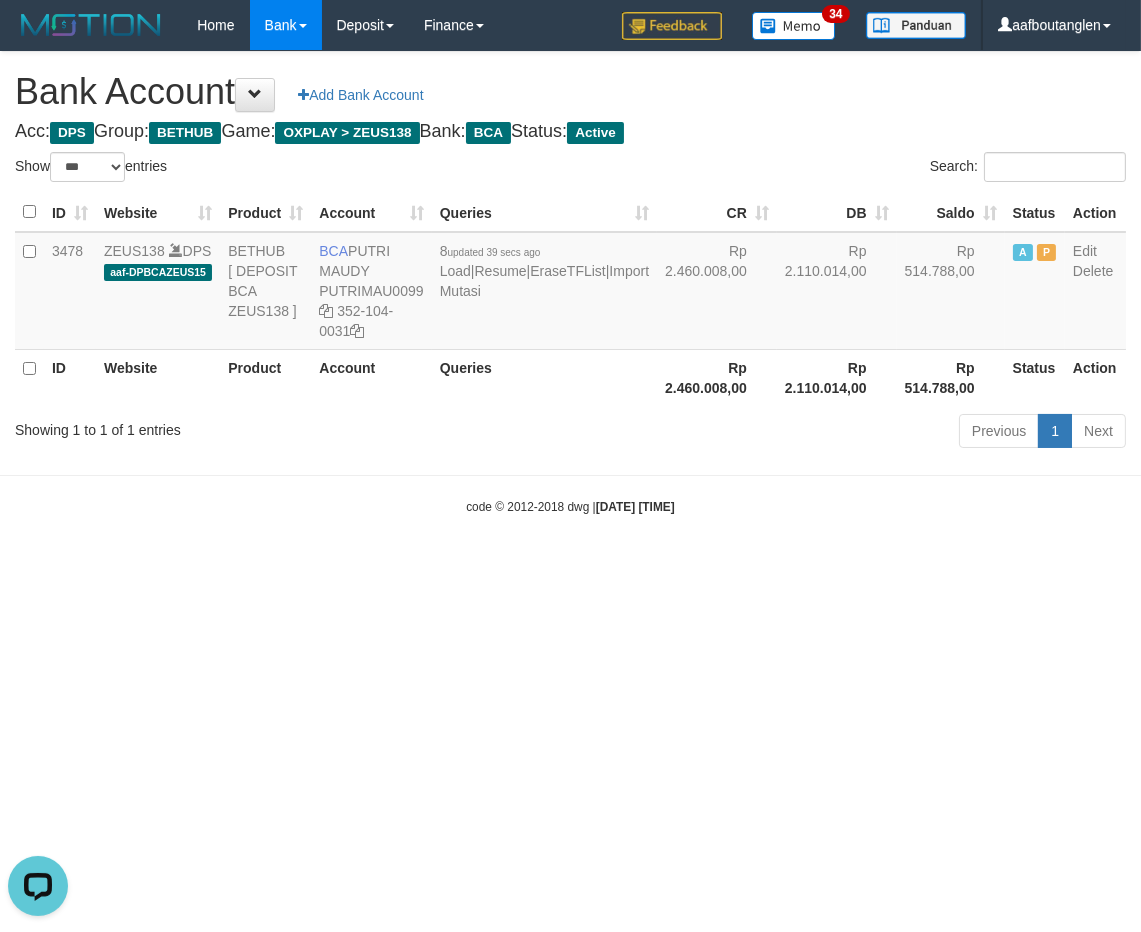 click on "Toggle navigation
Home
Bank
Account List
Deposit
DPS List
History
Note DPS
Finance
Financial Data
aafboutanglen
My Profile
Log Out
34" at bounding box center [570, 283] 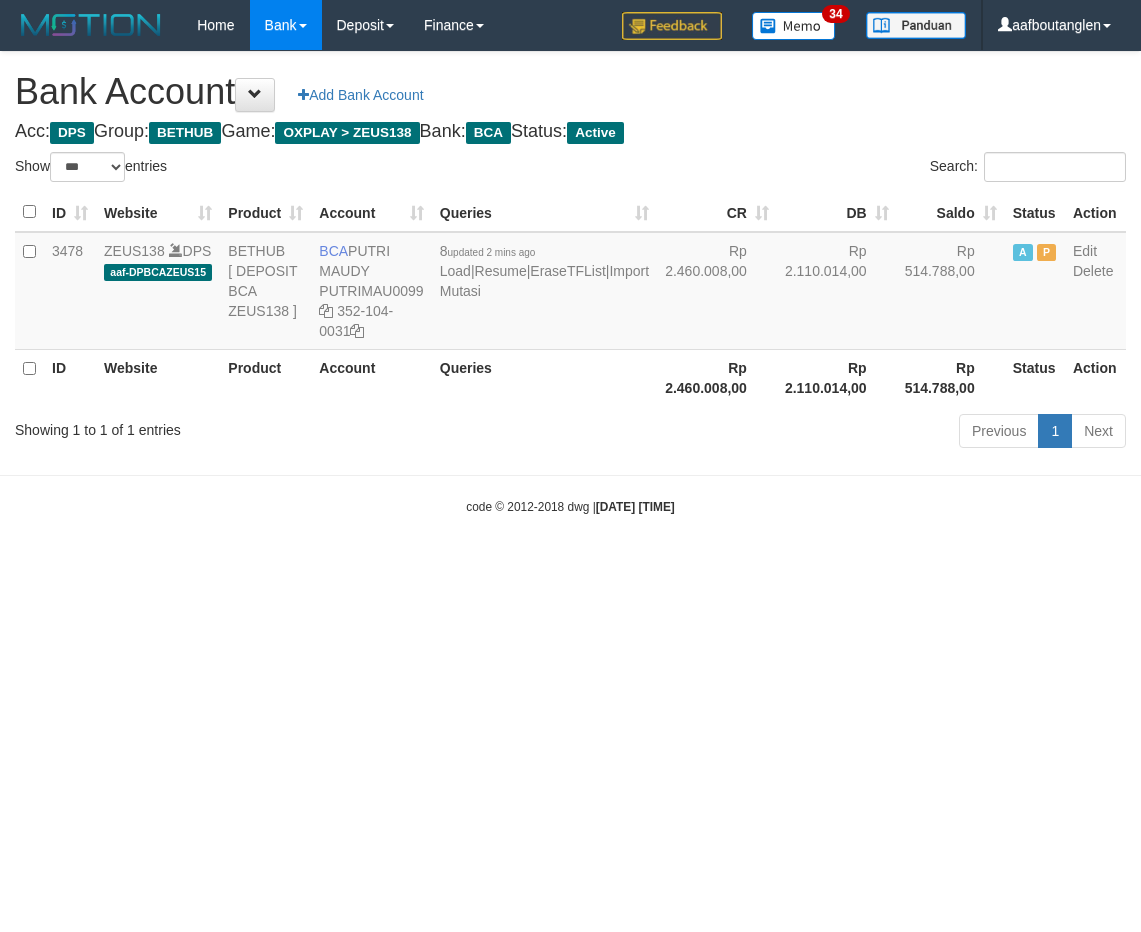 select on "***" 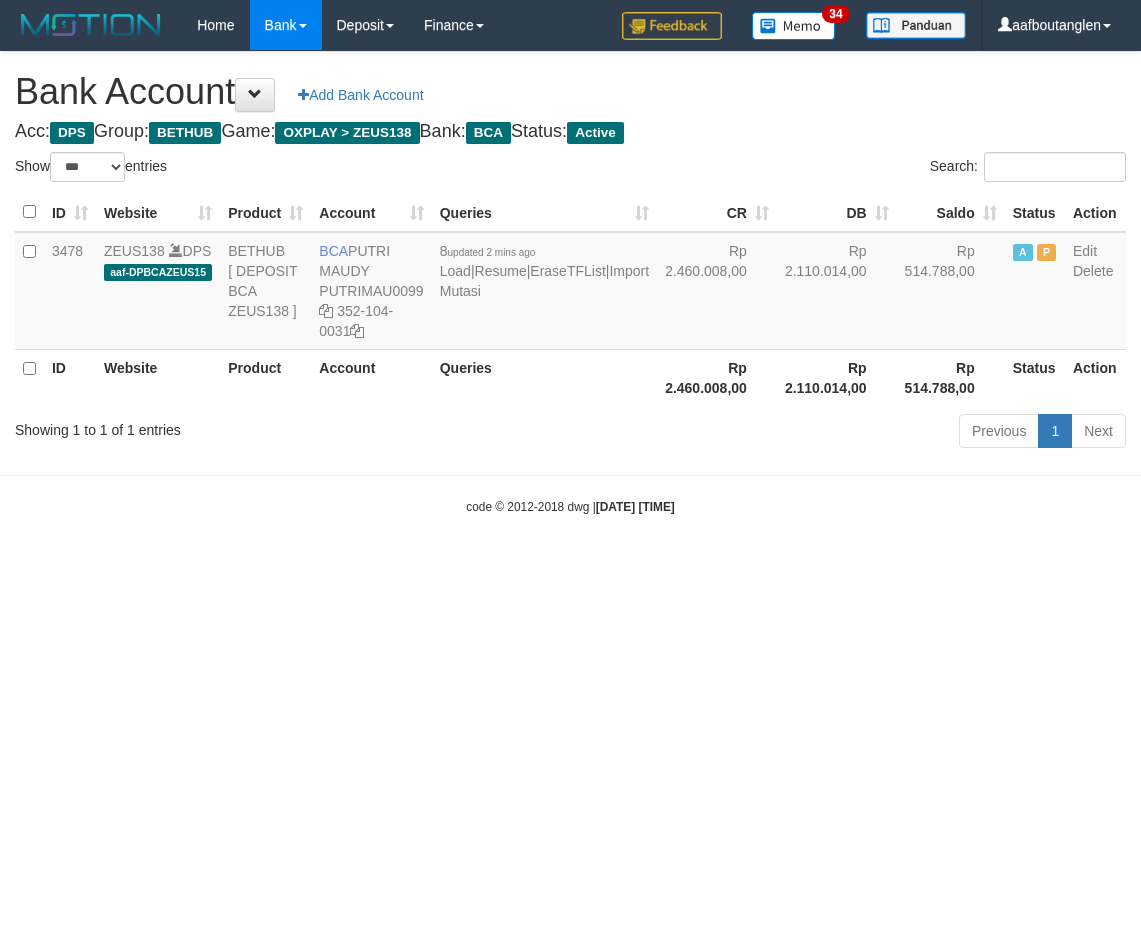 scroll, scrollTop: 0, scrollLeft: 0, axis: both 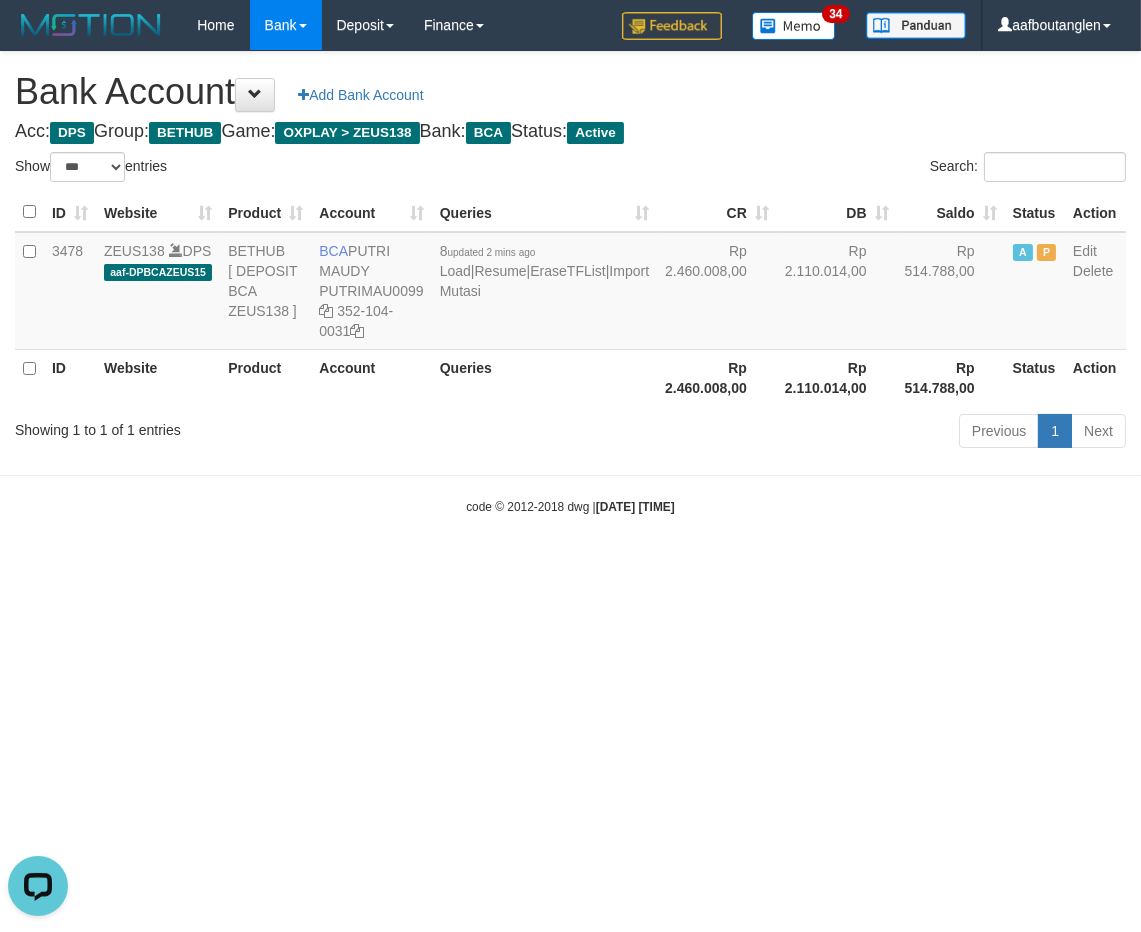 click on "Toggle navigation
Home
Bank
Account List
Deposit
DPS List
History
Note DPS
Finance
Financial Data
aafboutanglen
My Profile
Log Out
34" at bounding box center (570, 283) 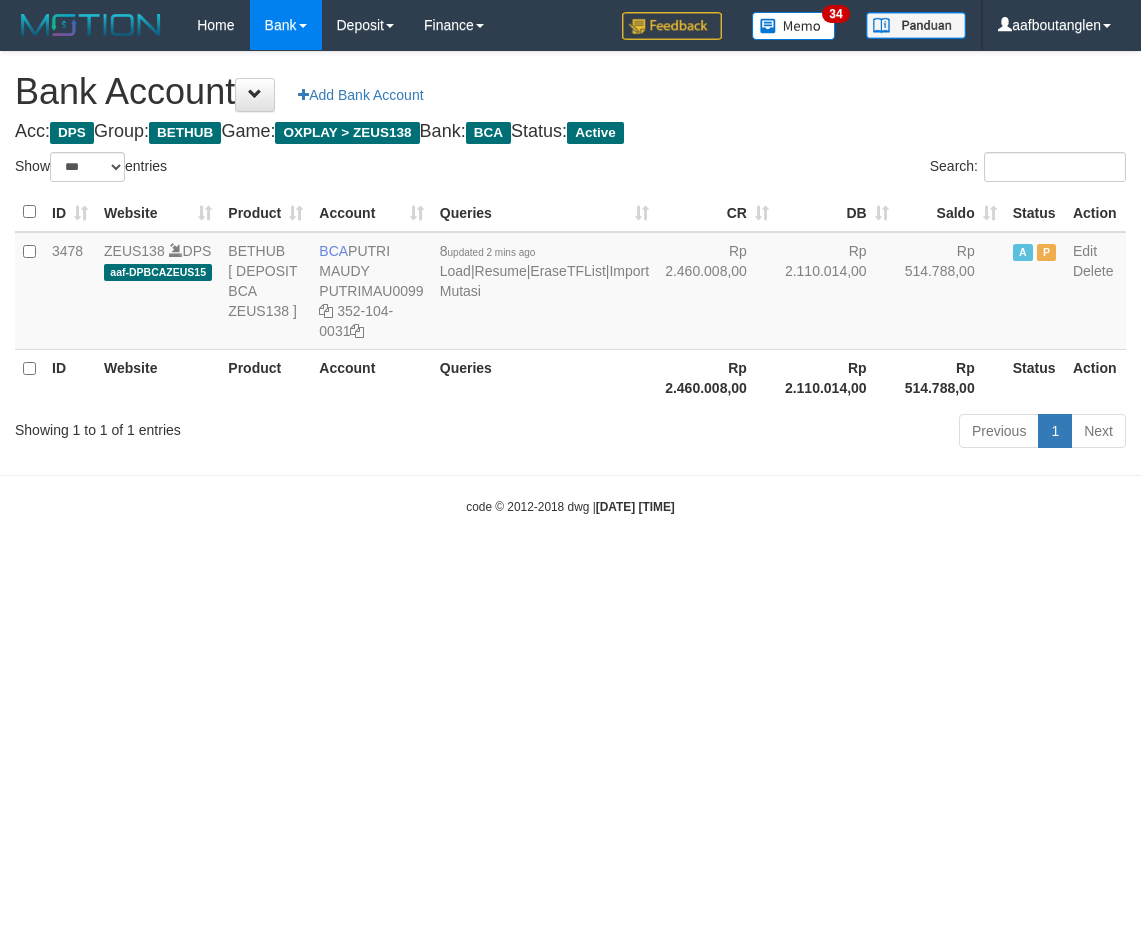 select on "***" 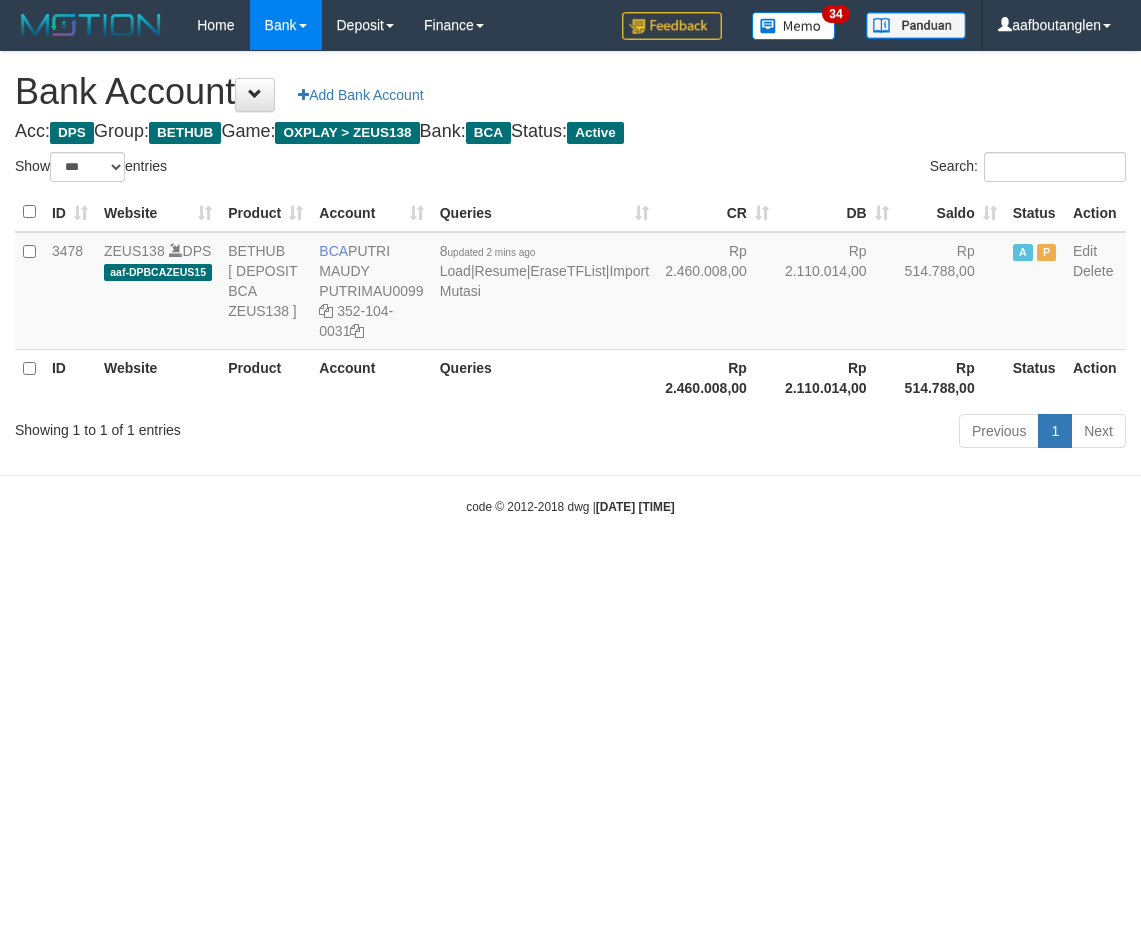 scroll, scrollTop: 0, scrollLeft: 0, axis: both 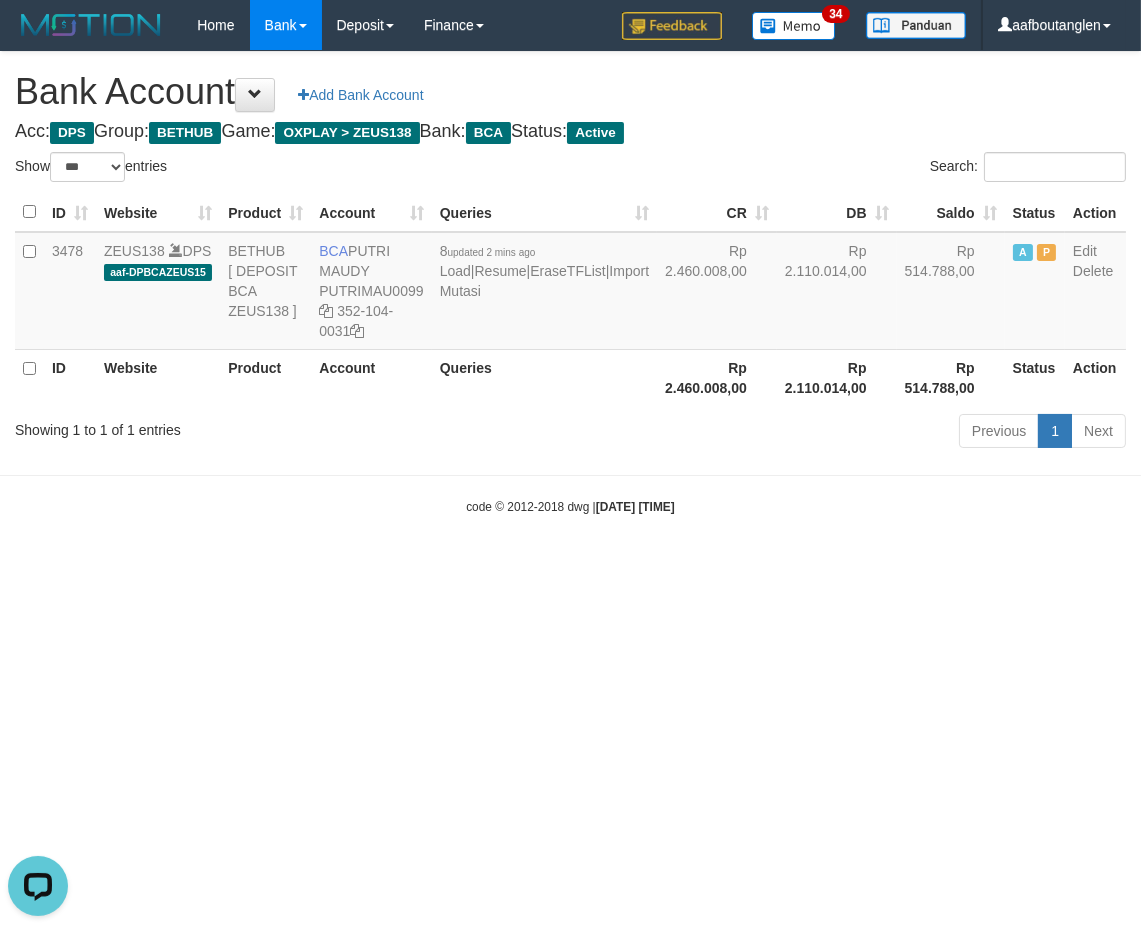 drag, startPoint x: 833, startPoint y: 503, endPoint x: 845, endPoint y: 513, distance: 15.6205 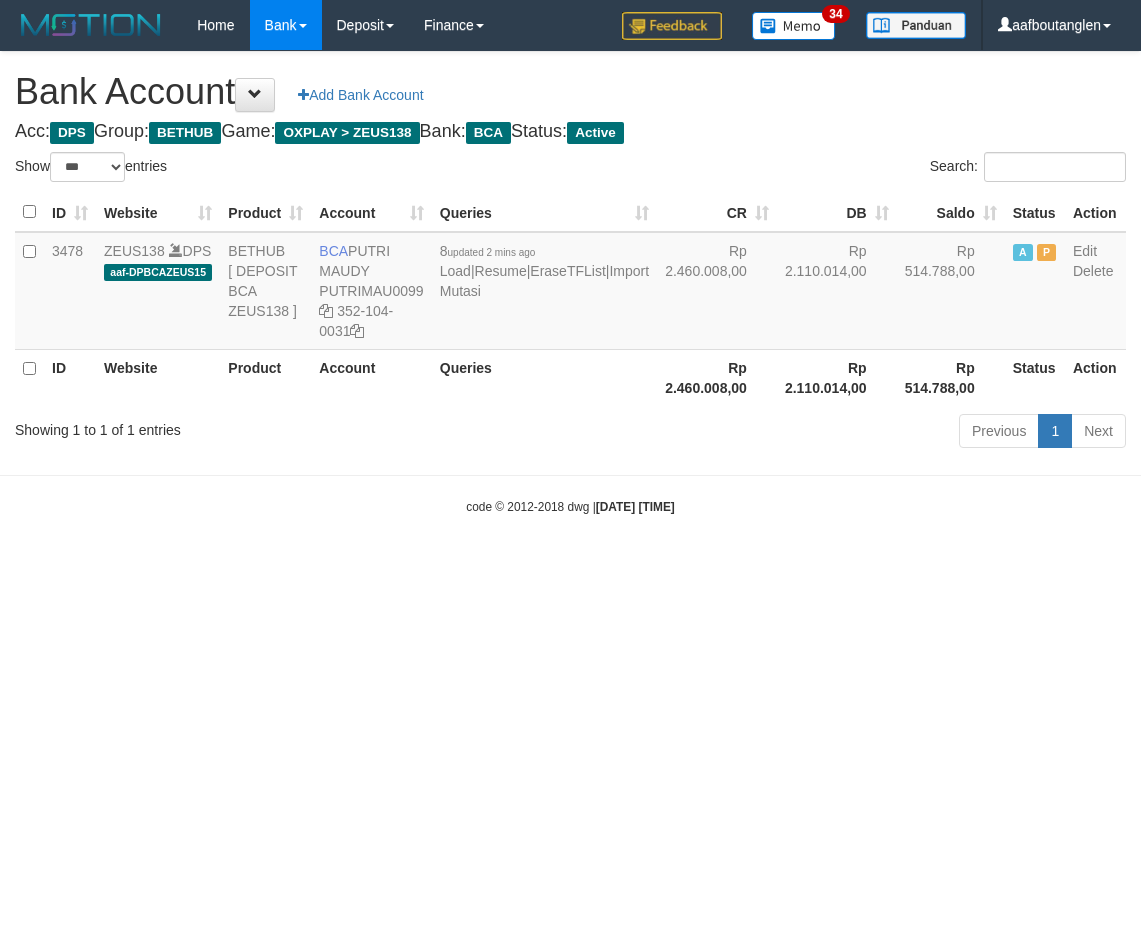 select on "***" 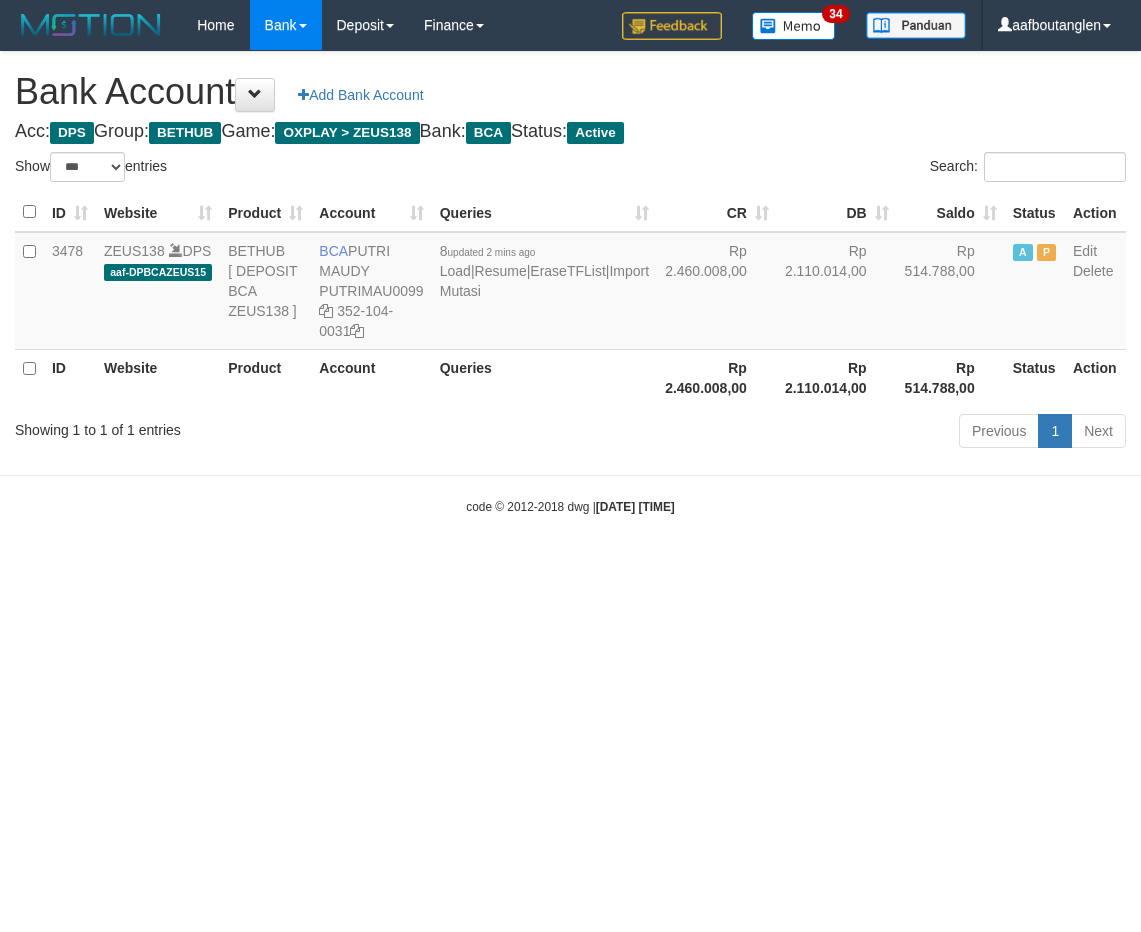 scroll, scrollTop: 0, scrollLeft: 0, axis: both 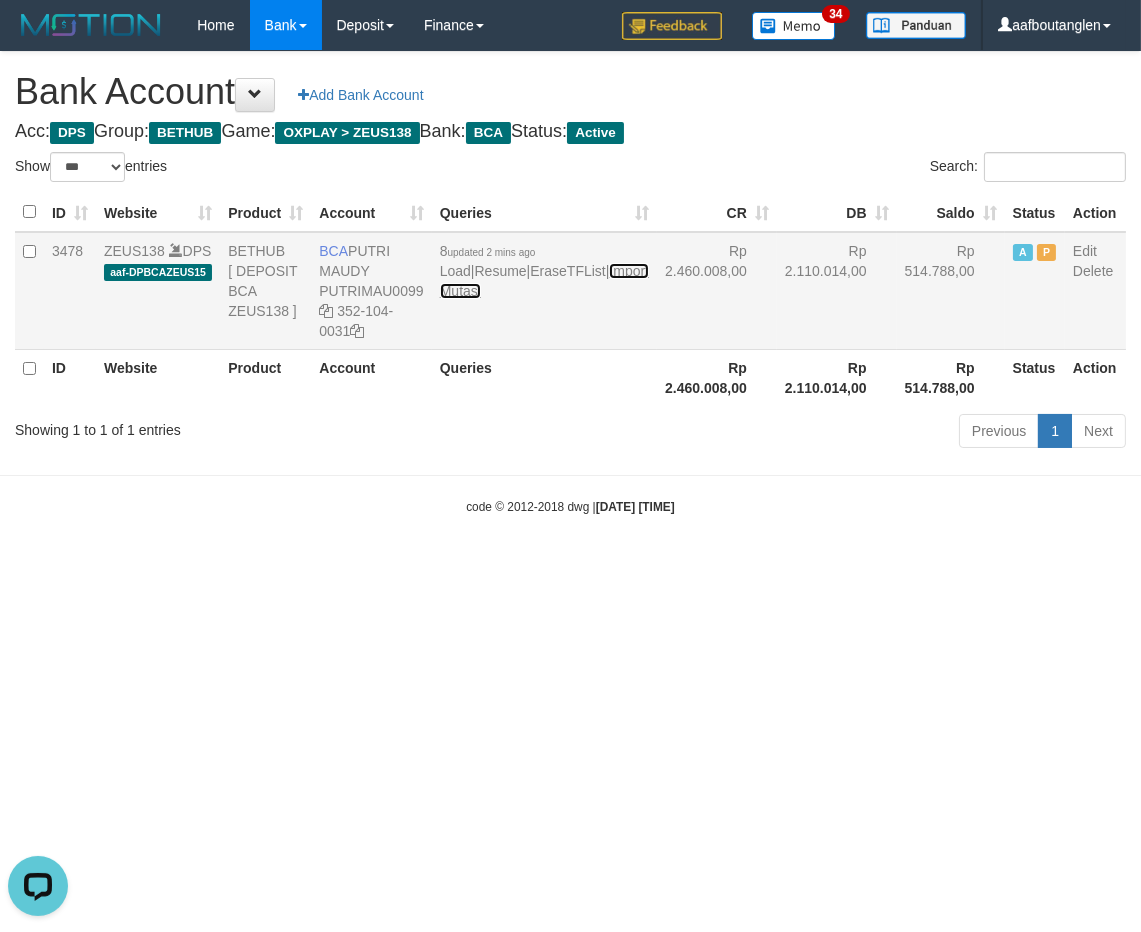 click on "Import Mutasi" at bounding box center (544, 281) 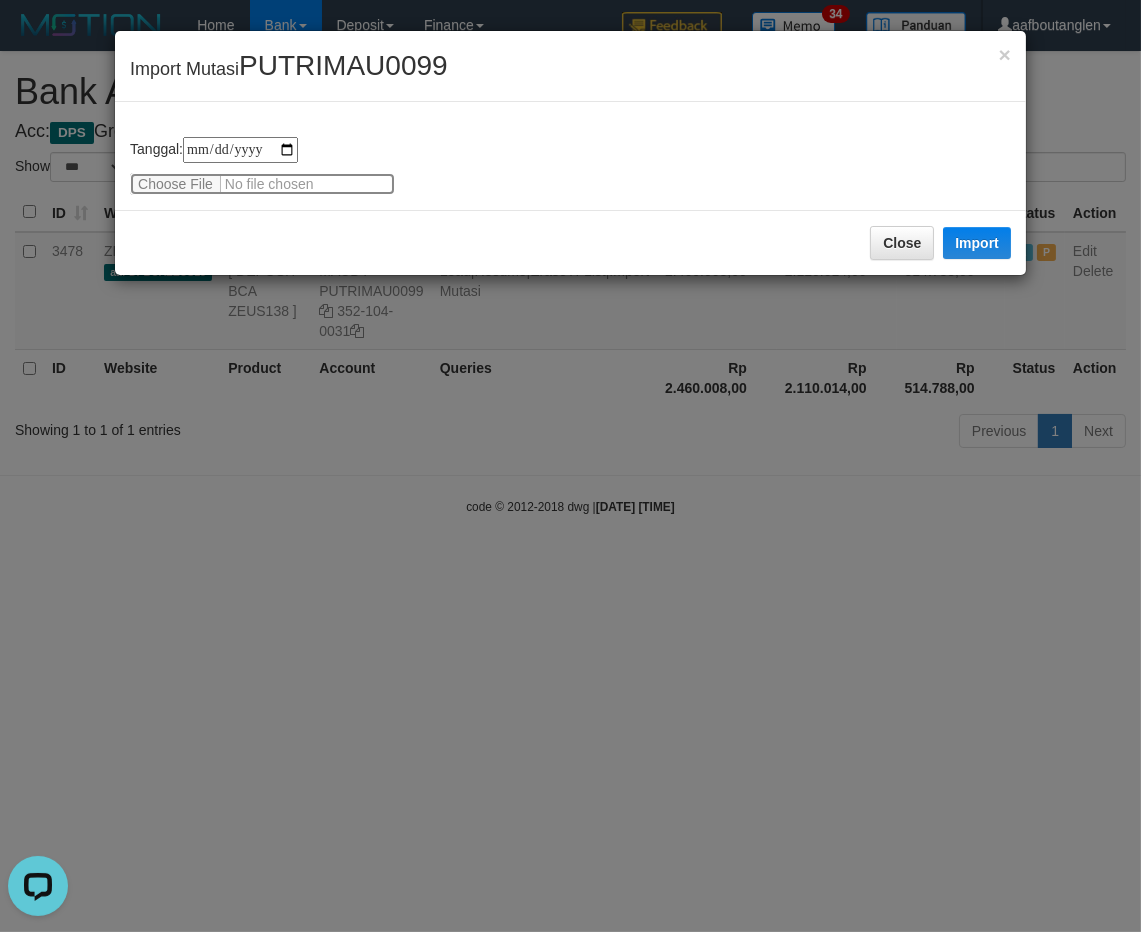 click at bounding box center [262, 184] 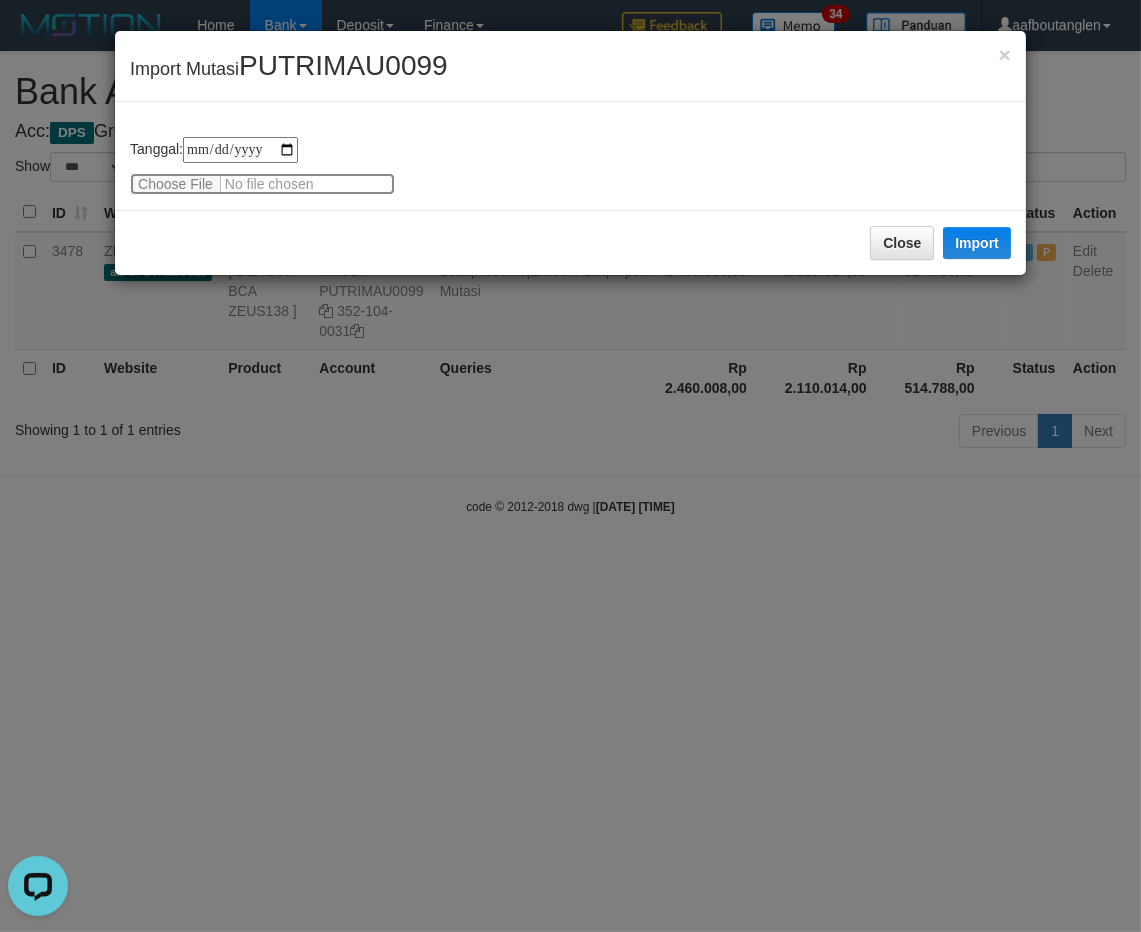 type on "**********" 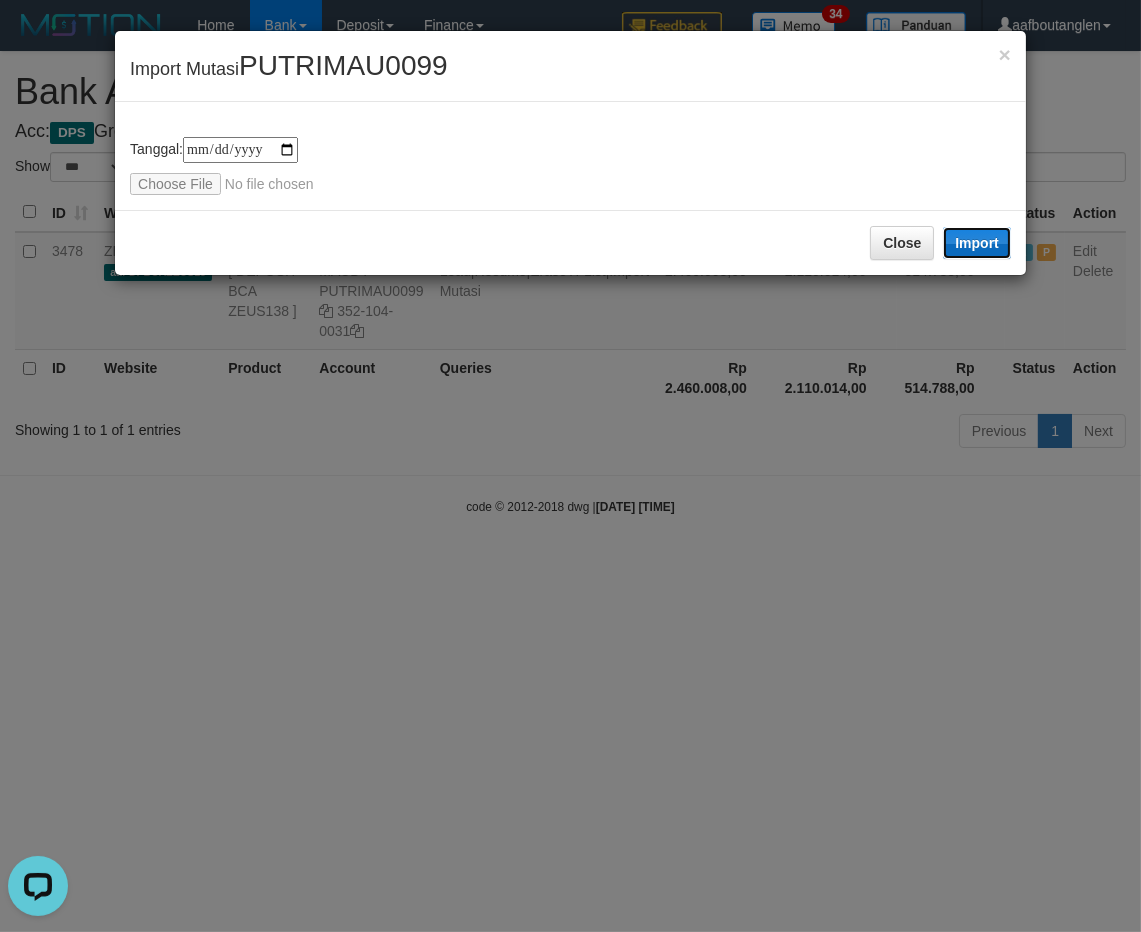 click on "Import" at bounding box center (977, 243) 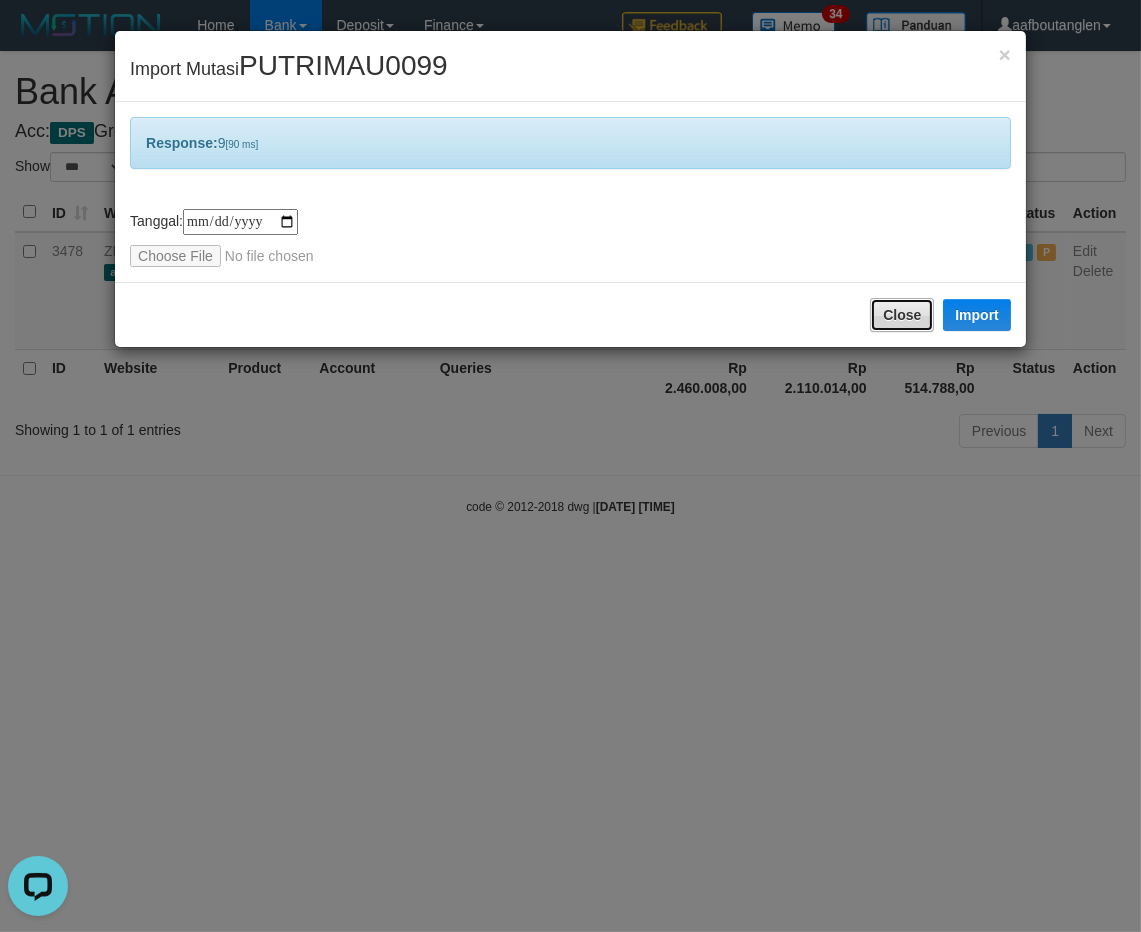 click on "Close" at bounding box center [902, 315] 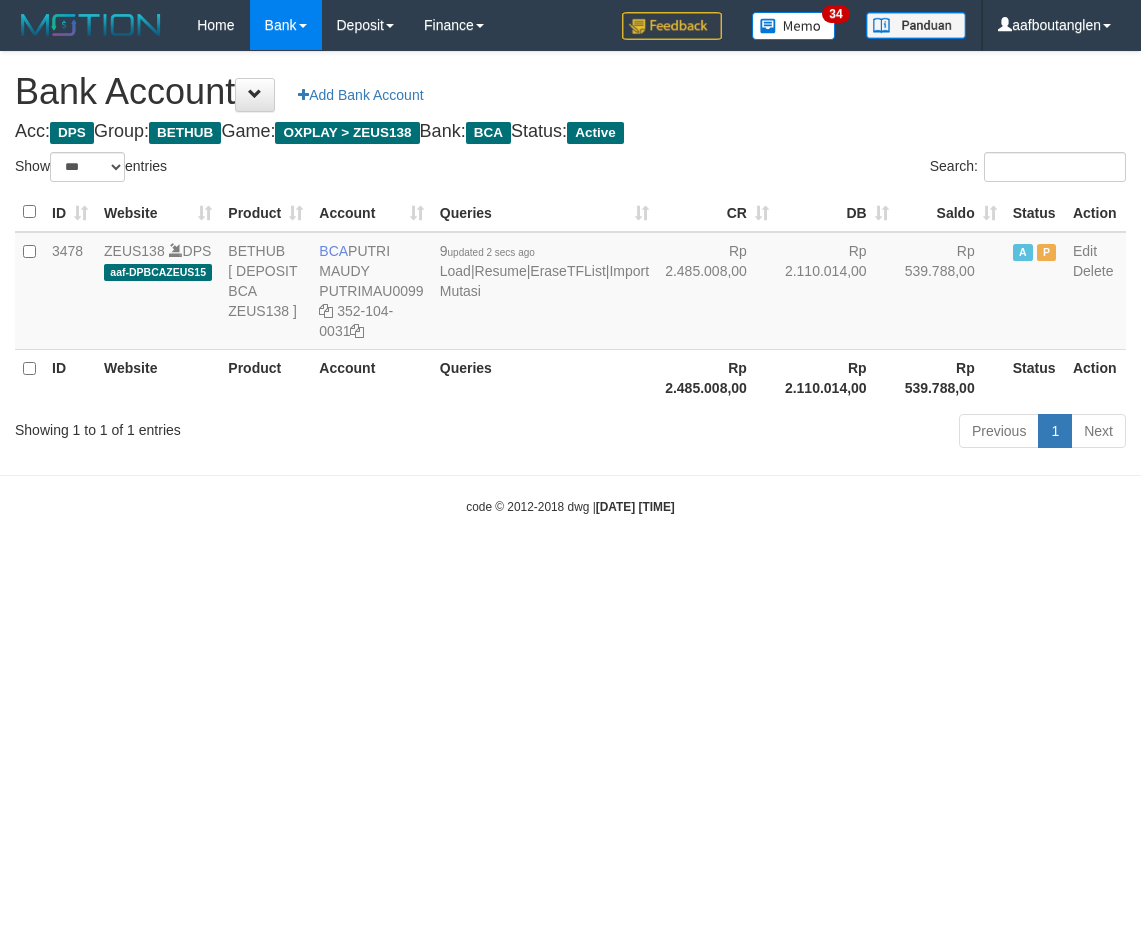 select on "***" 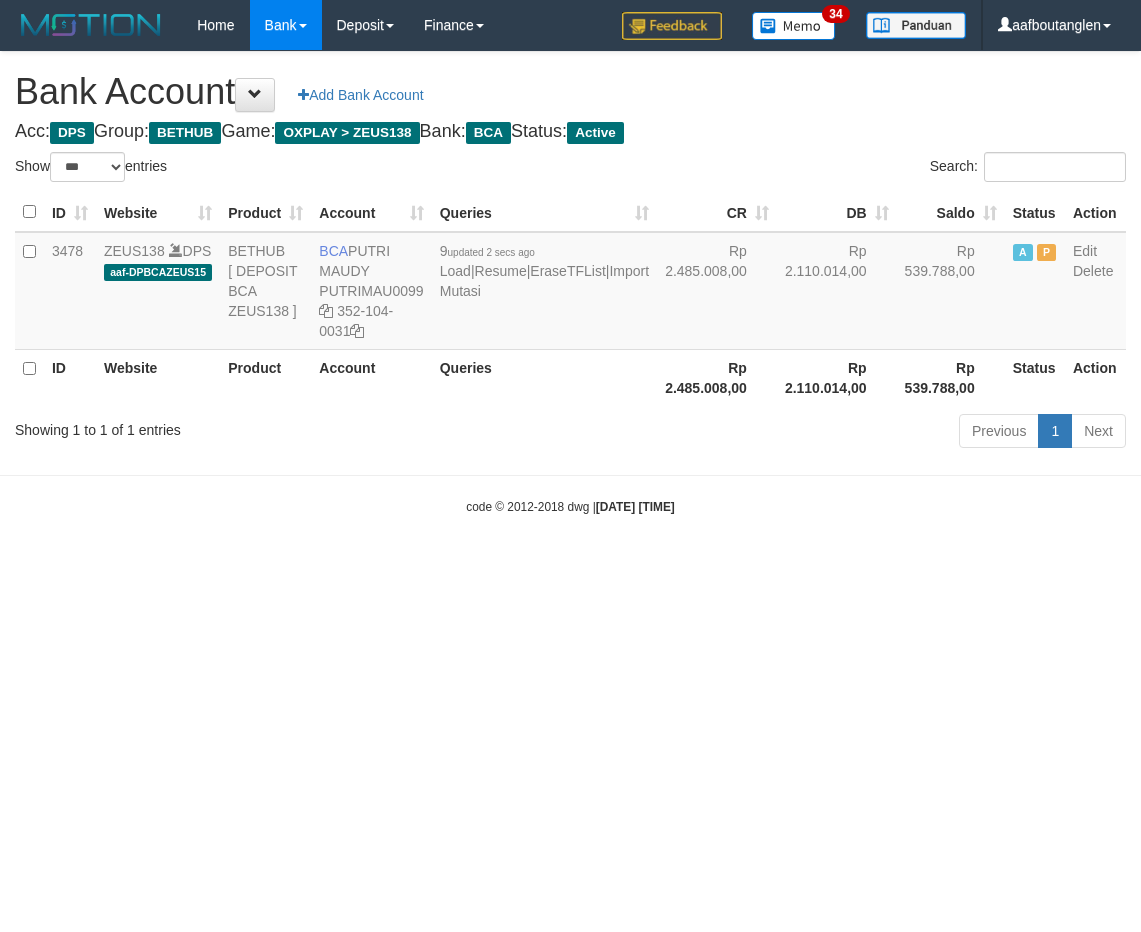 scroll, scrollTop: 0, scrollLeft: 0, axis: both 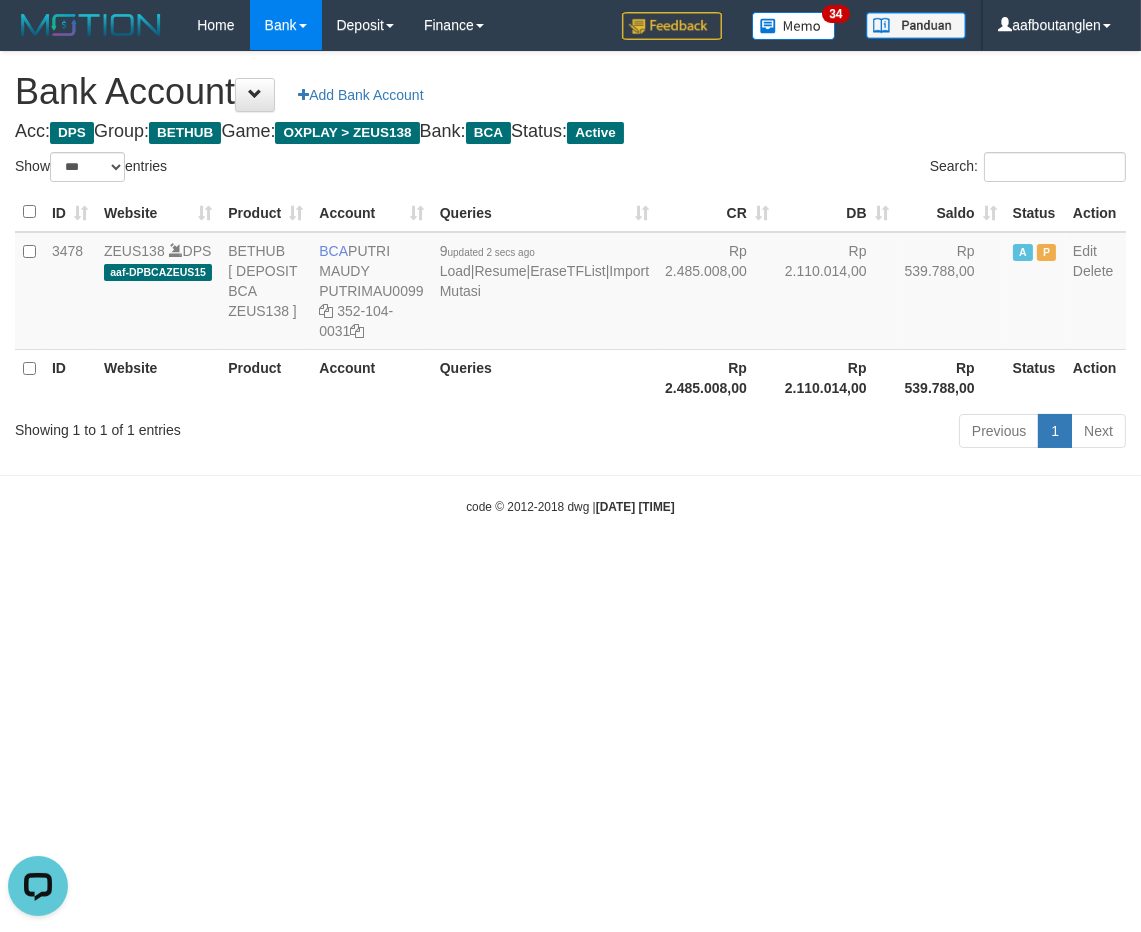 drag, startPoint x: 204, startPoint y: 494, endPoint x: 223, endPoint y: 476, distance: 26.172504 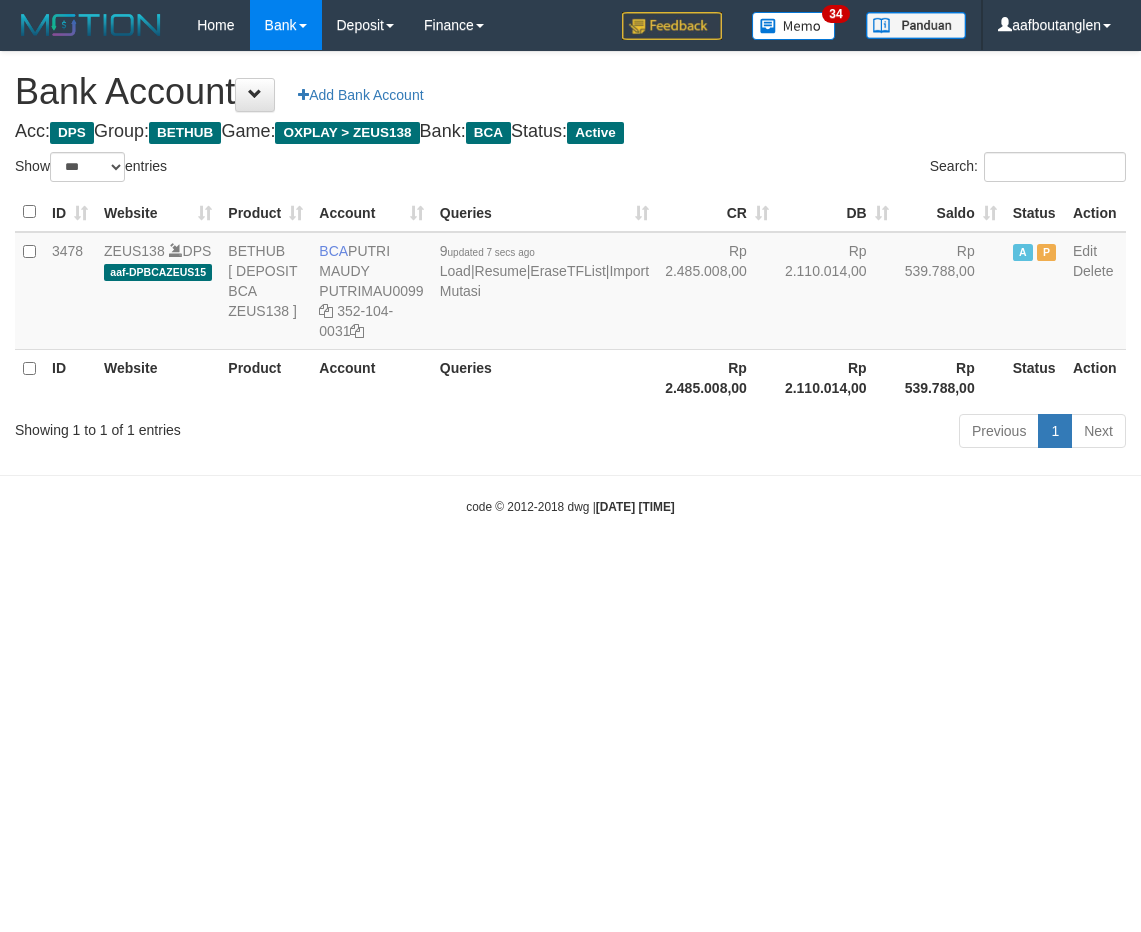 select on "***" 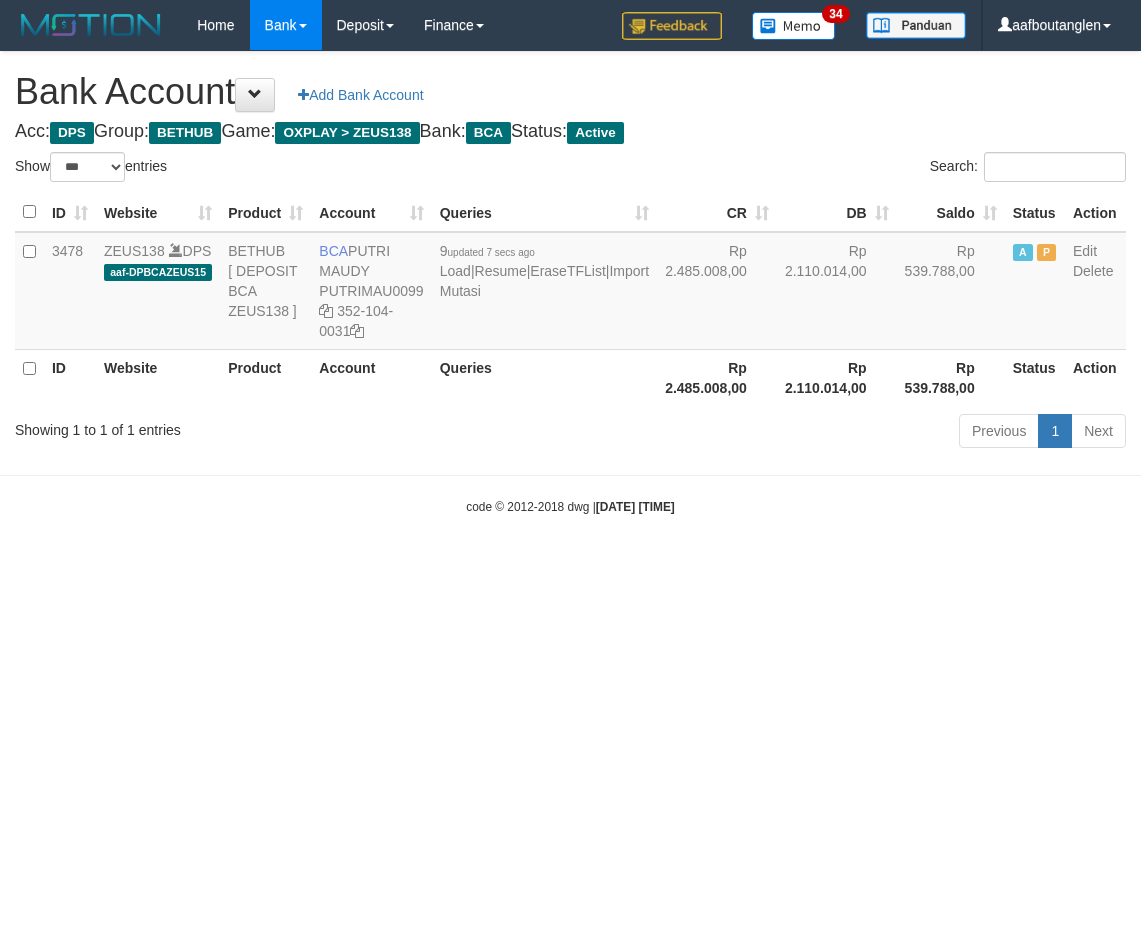 scroll, scrollTop: 0, scrollLeft: 0, axis: both 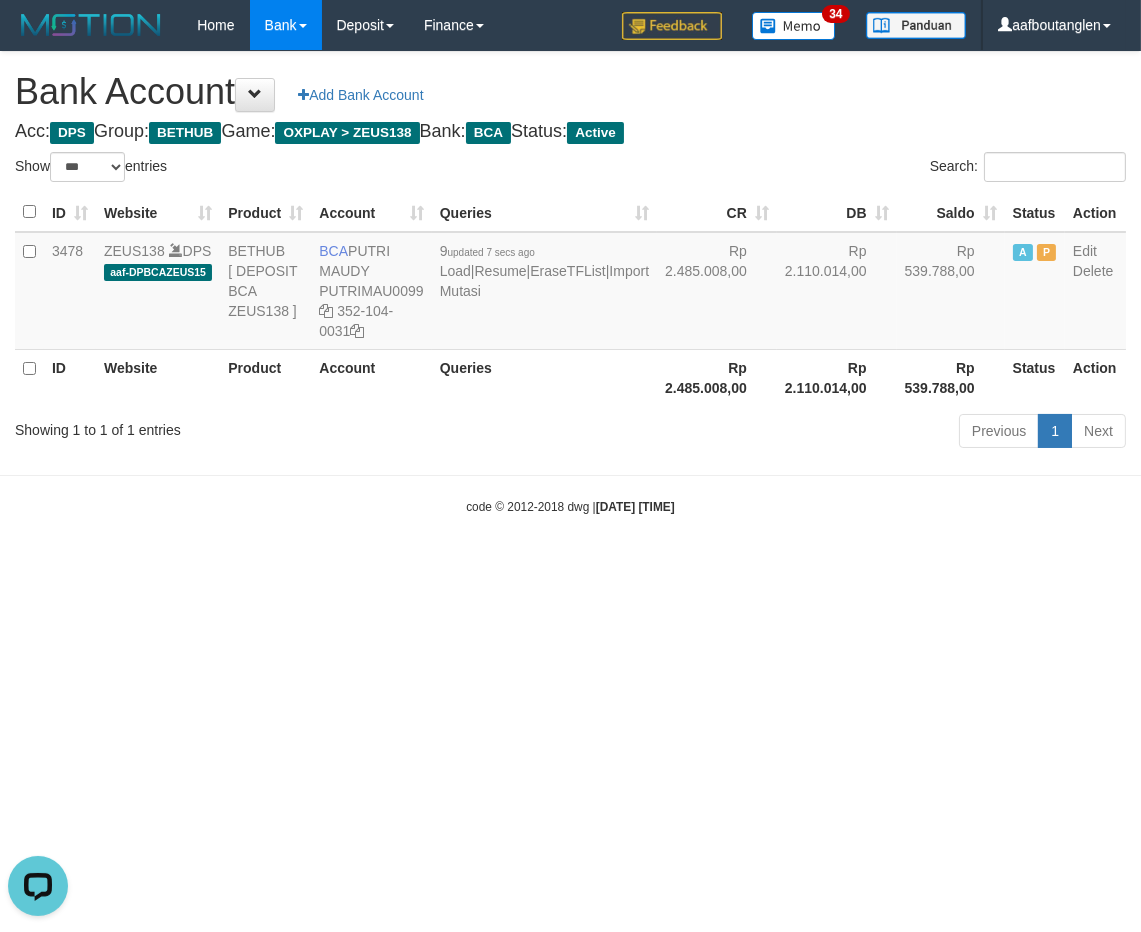 click on "Toggle navigation
Home
Bank
Account List
Deposit
DPS List
History
Note DPS
Finance
Financial Data
aafboutanglen
My Profile
Log Out
34" at bounding box center (570, 283) 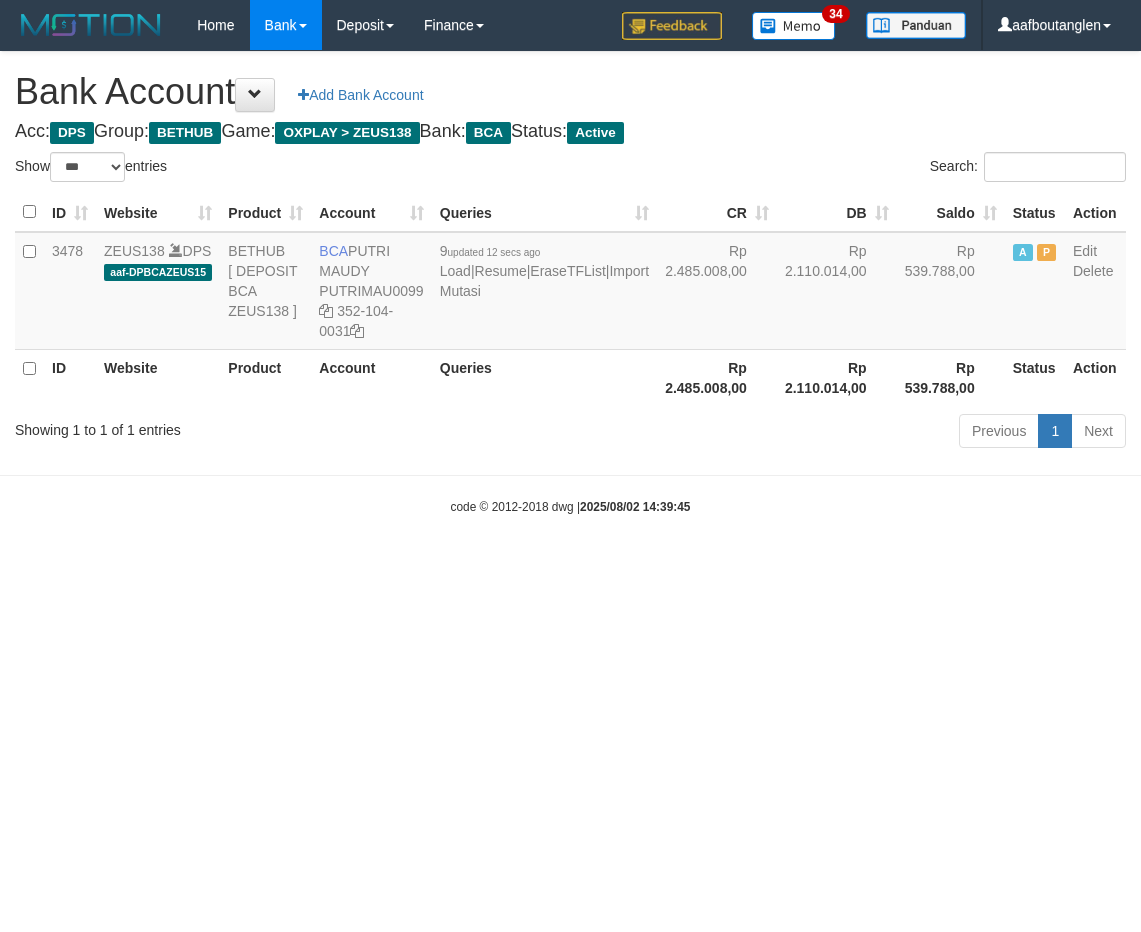 select on "***" 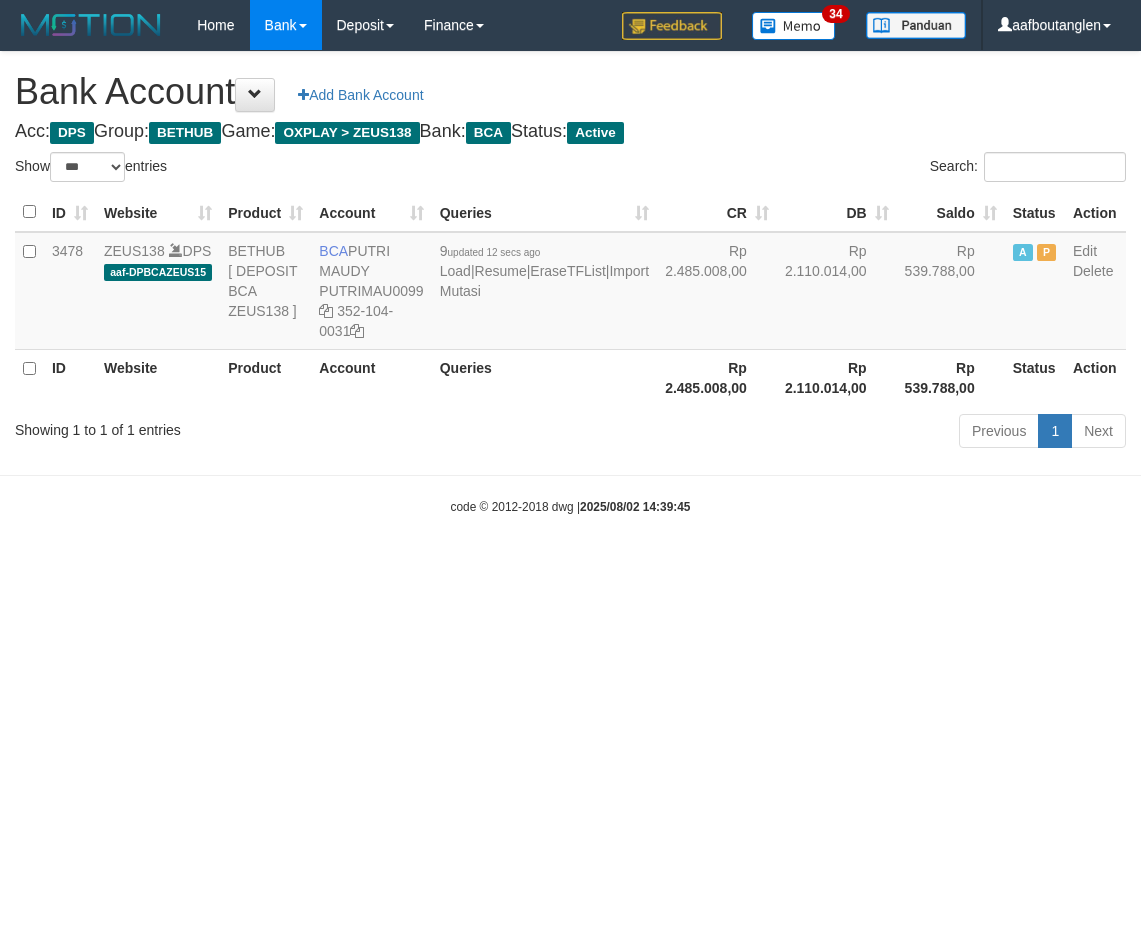 scroll, scrollTop: 0, scrollLeft: 0, axis: both 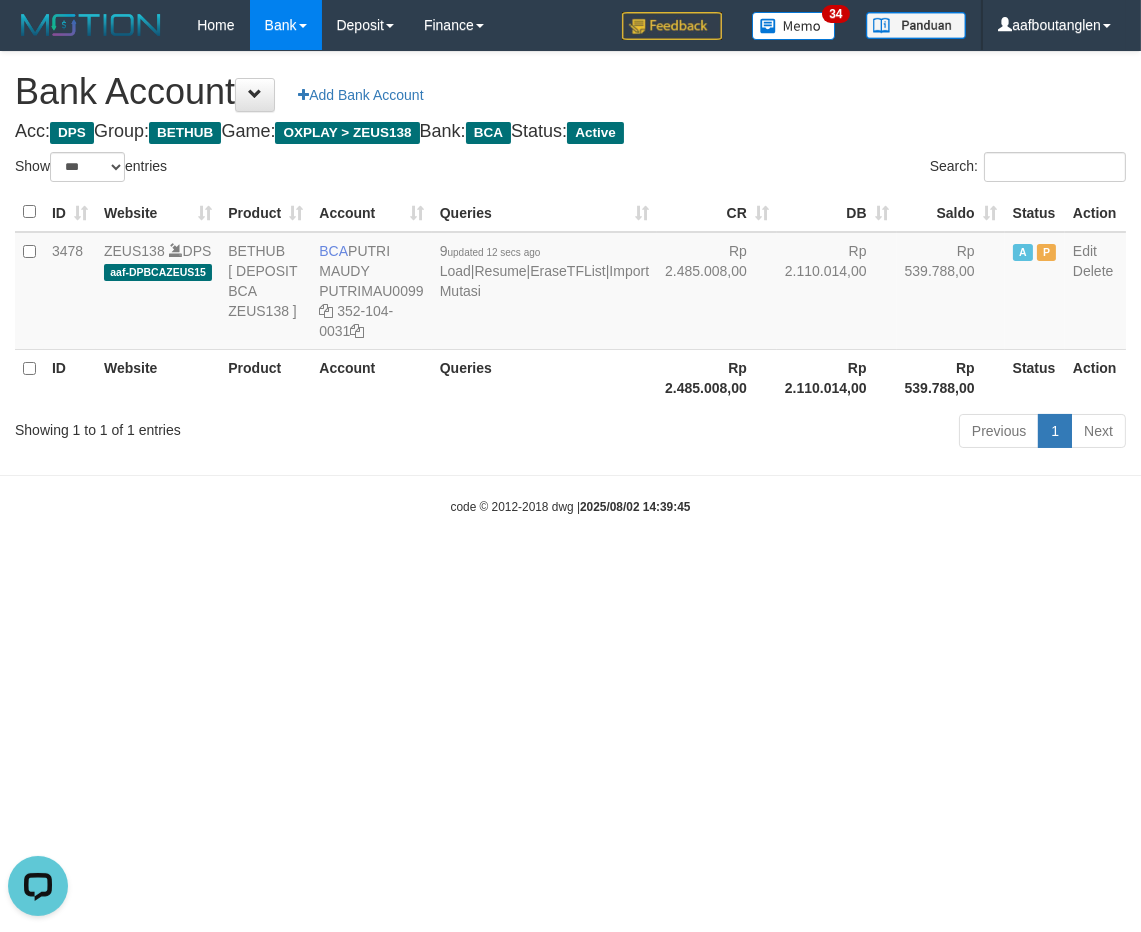 click on "Toggle navigation
Home
Bank
Account List
Deposit
DPS List
History
Note DPS
Finance
Financial Data
aafboutanglen
My Profile
Log Out
34" at bounding box center (570, 283) 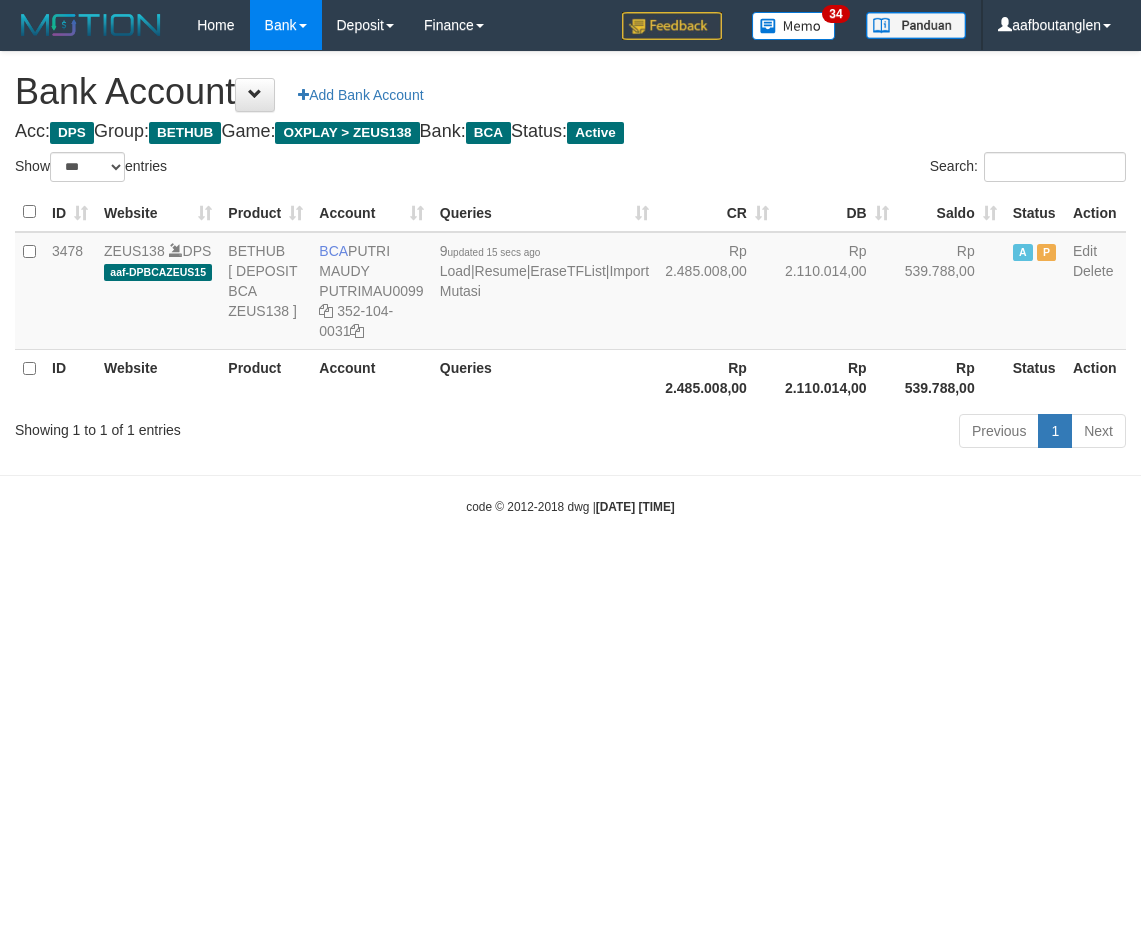 select on "***" 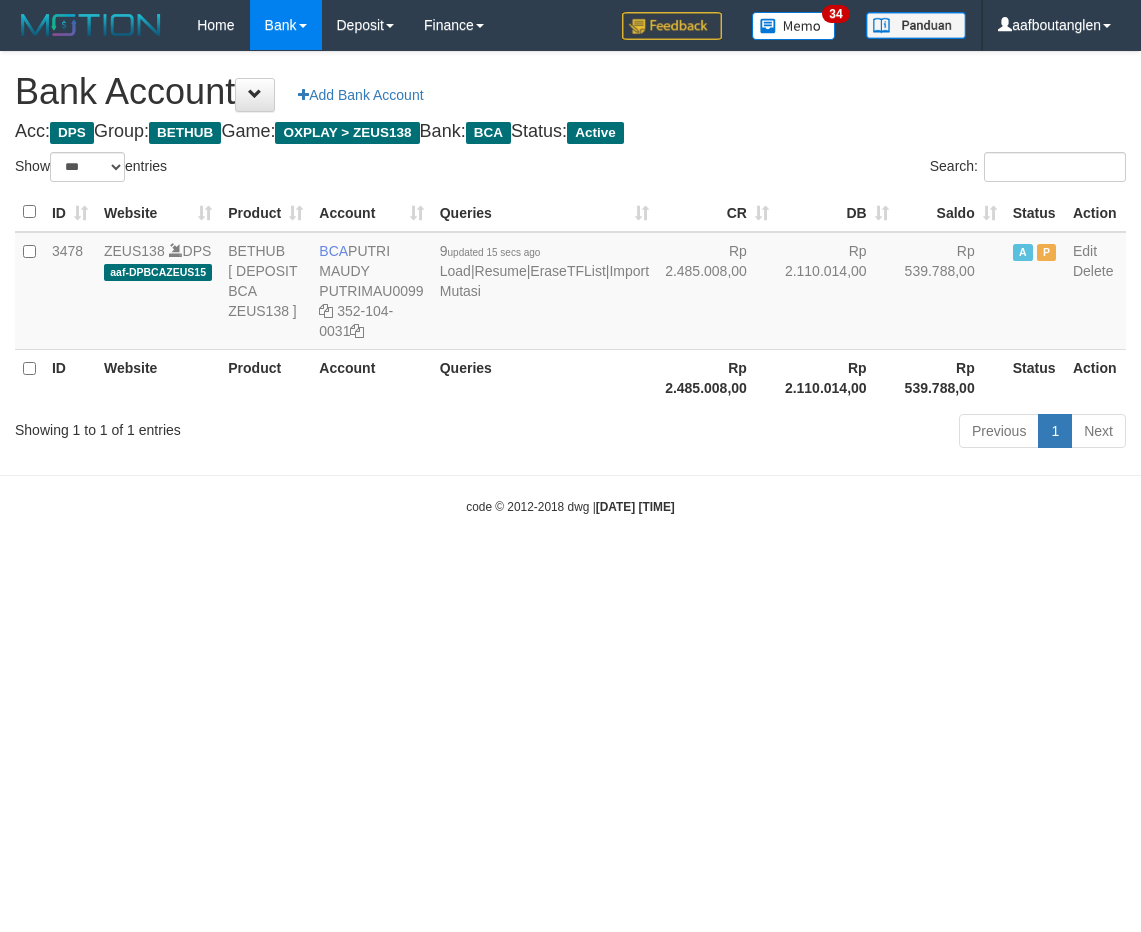 scroll, scrollTop: 0, scrollLeft: 0, axis: both 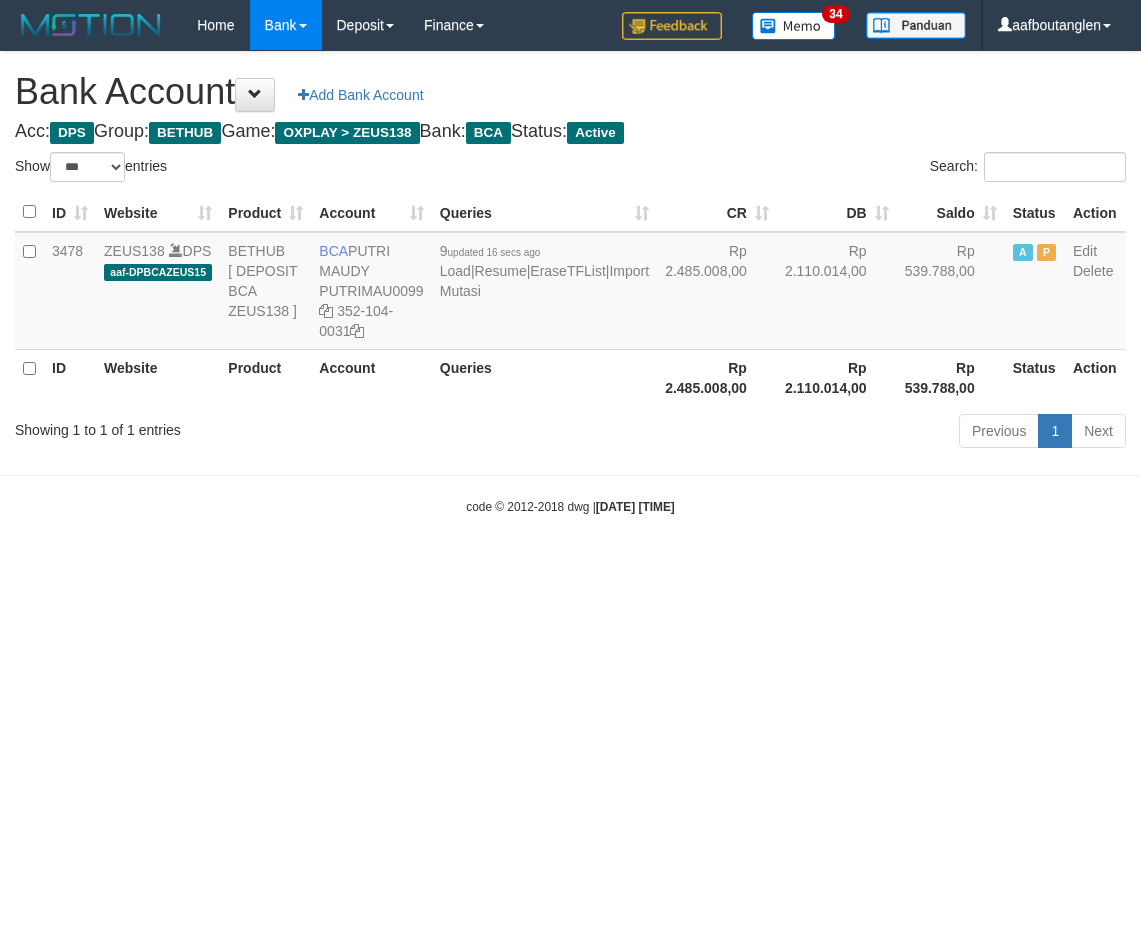 select on "***" 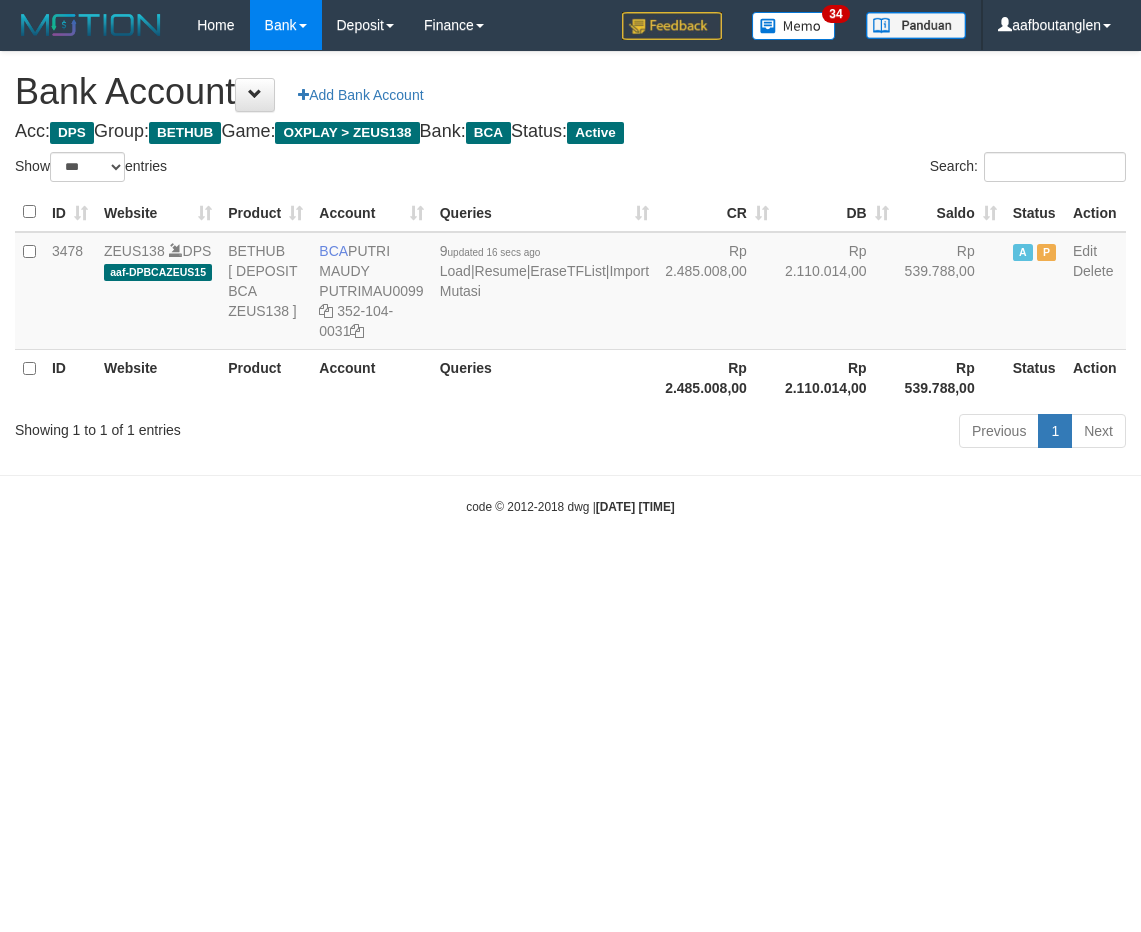 scroll, scrollTop: 0, scrollLeft: 0, axis: both 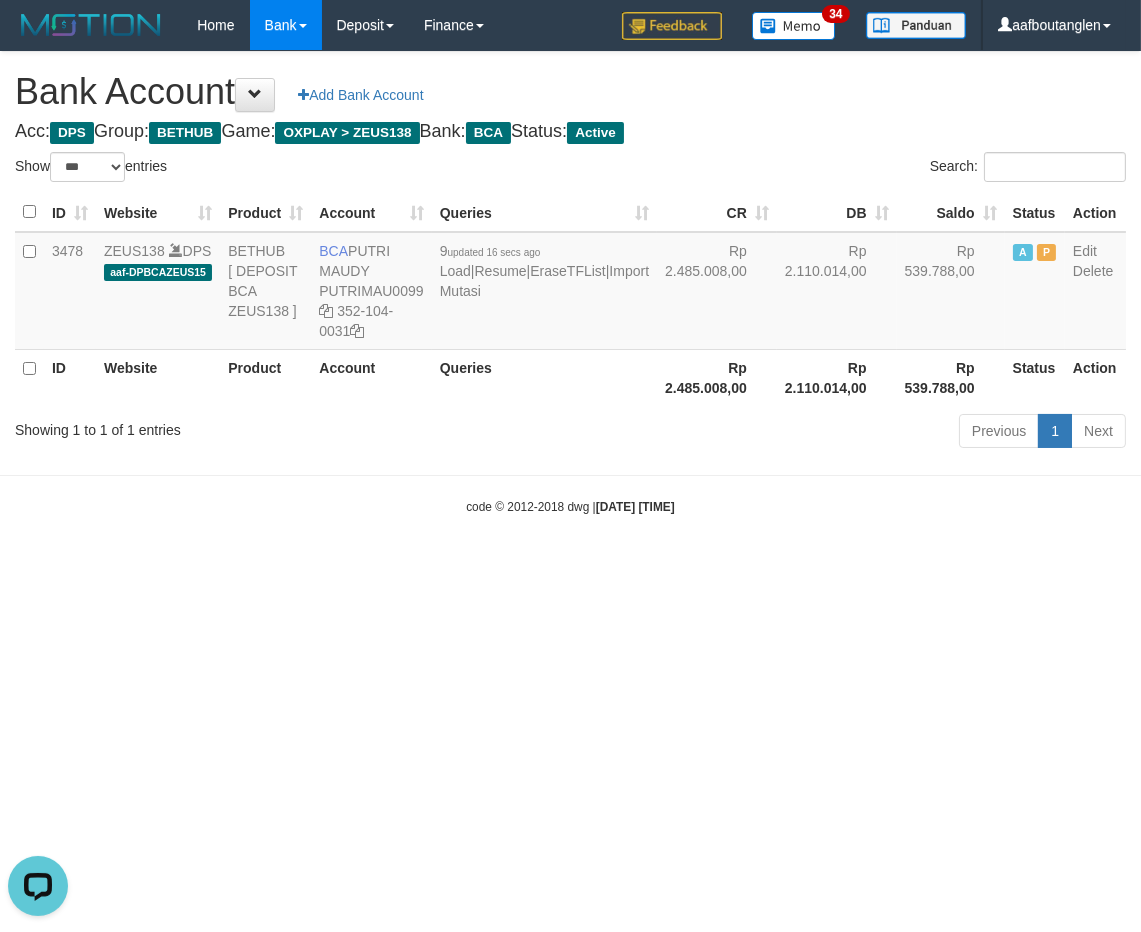 drag, startPoint x: 921, startPoint y: 563, endPoint x: 754, endPoint y: 506, distance: 176.45963 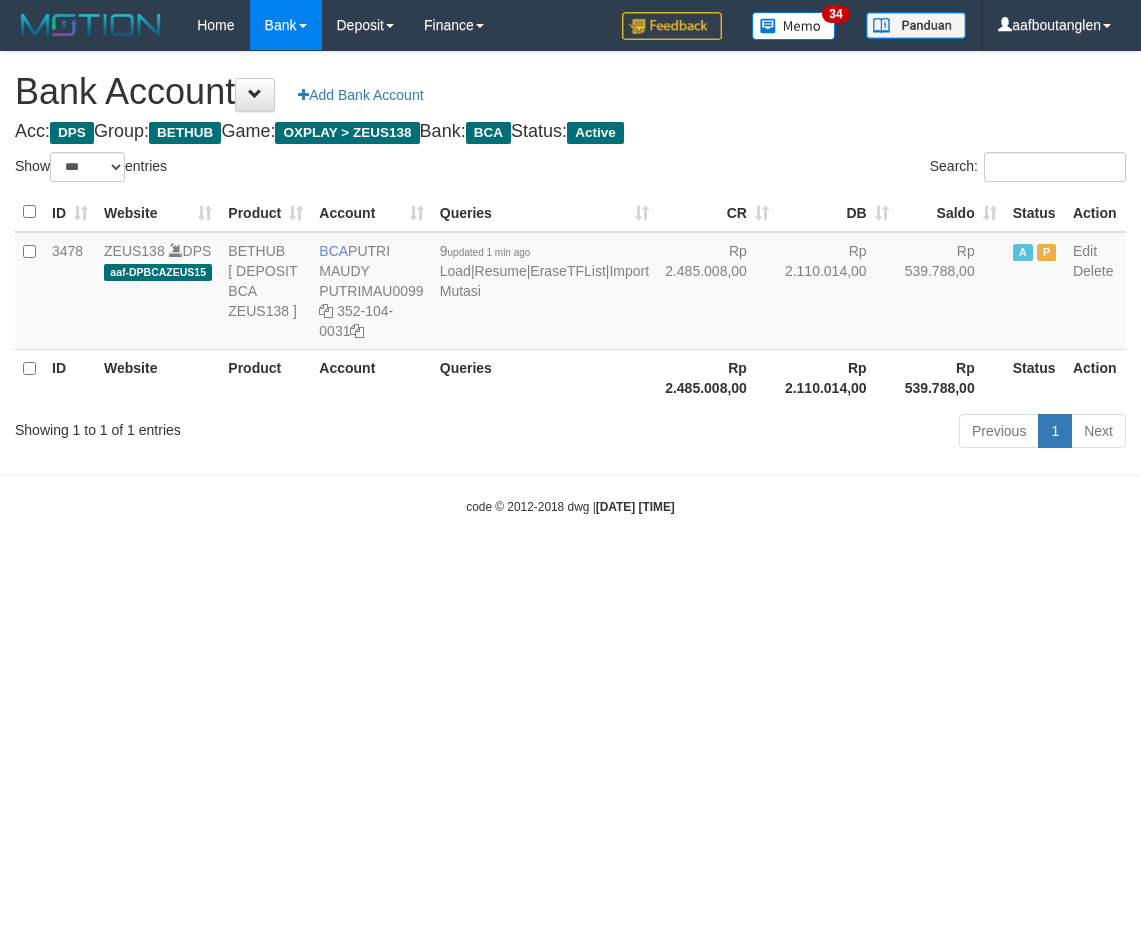 select on "***" 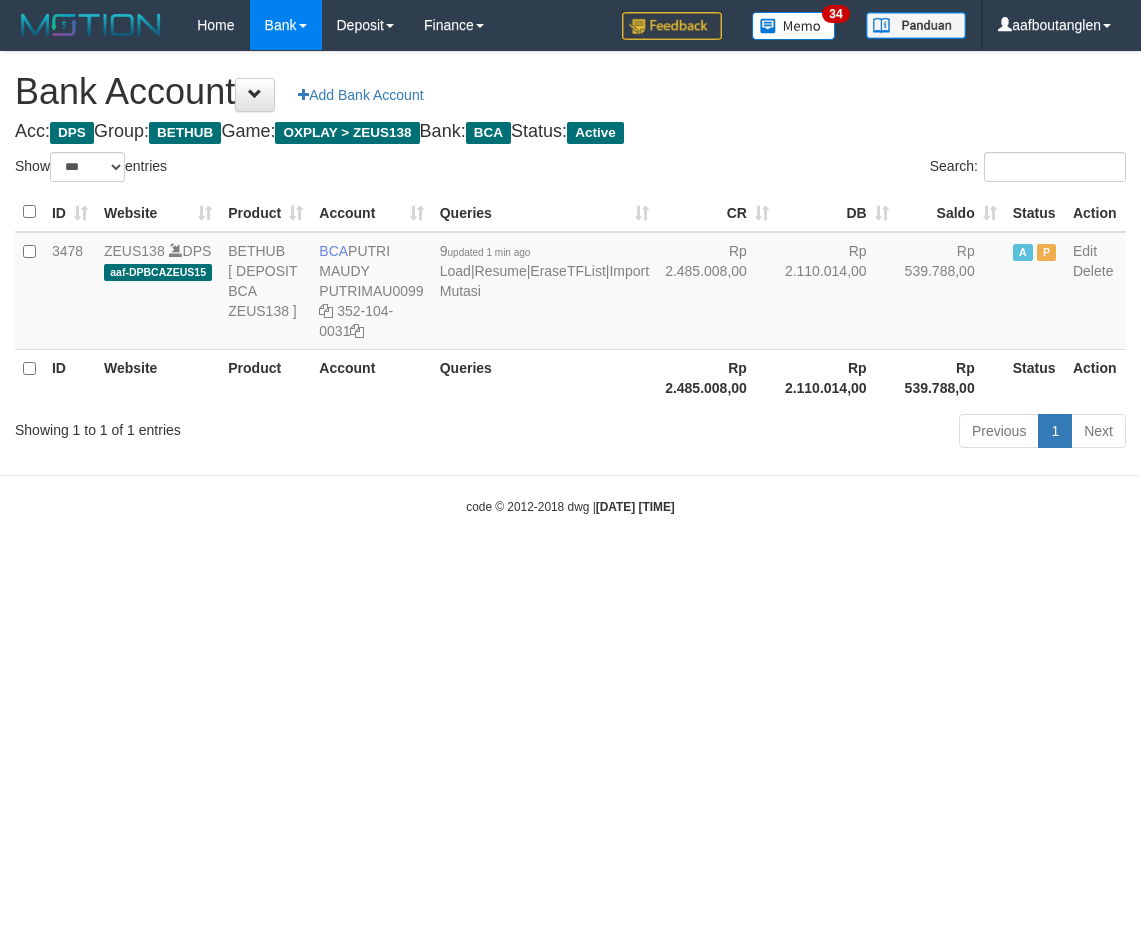 scroll, scrollTop: 0, scrollLeft: 0, axis: both 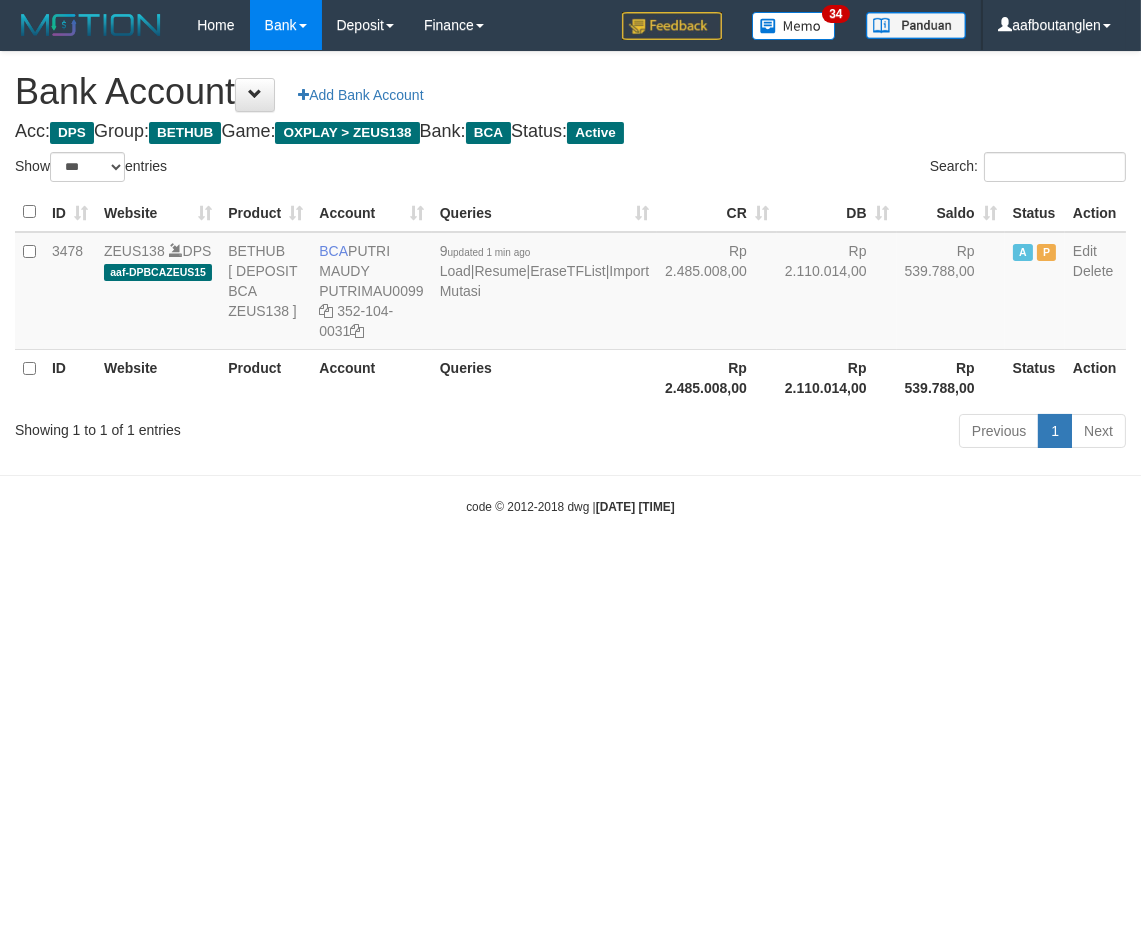 drag, startPoint x: 825, startPoint y: 616, endPoint x: 762, endPoint y: 603, distance: 64.327286 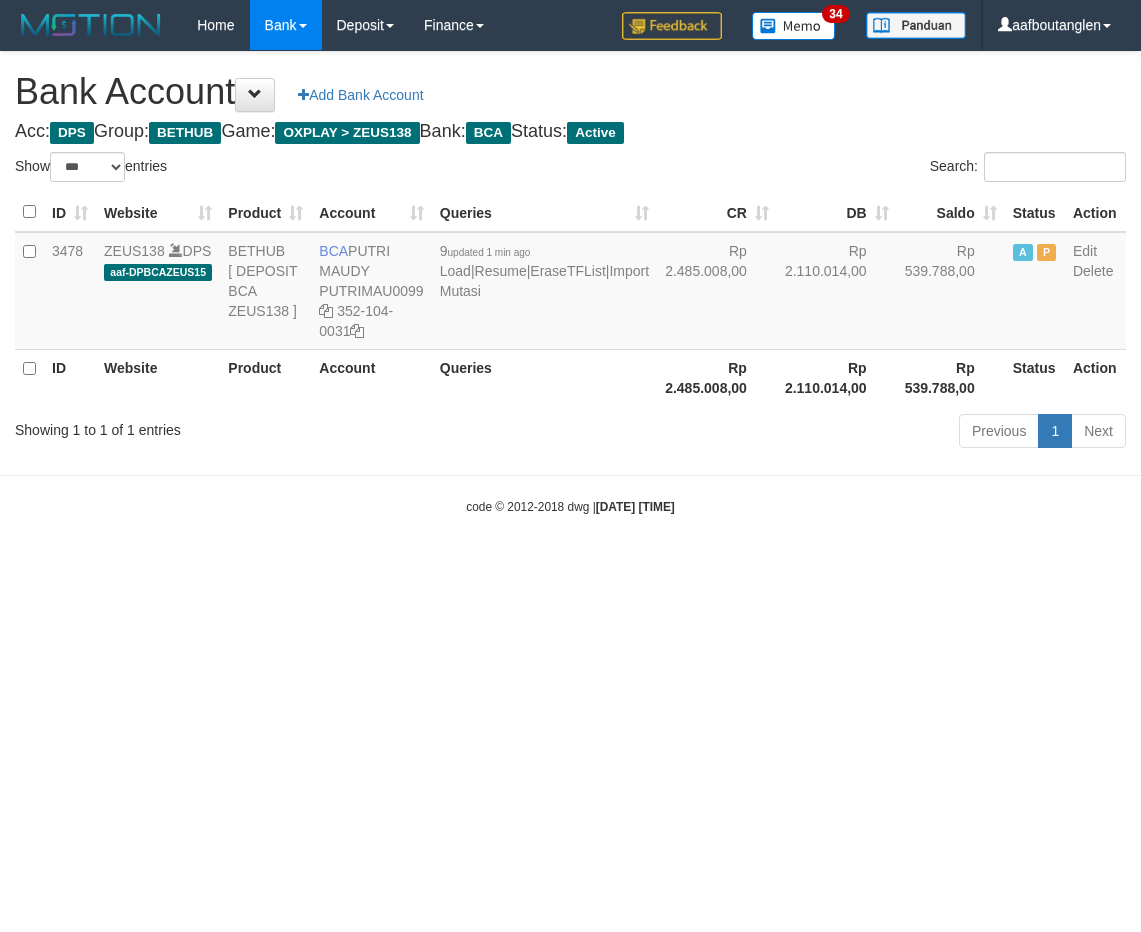 select on "***" 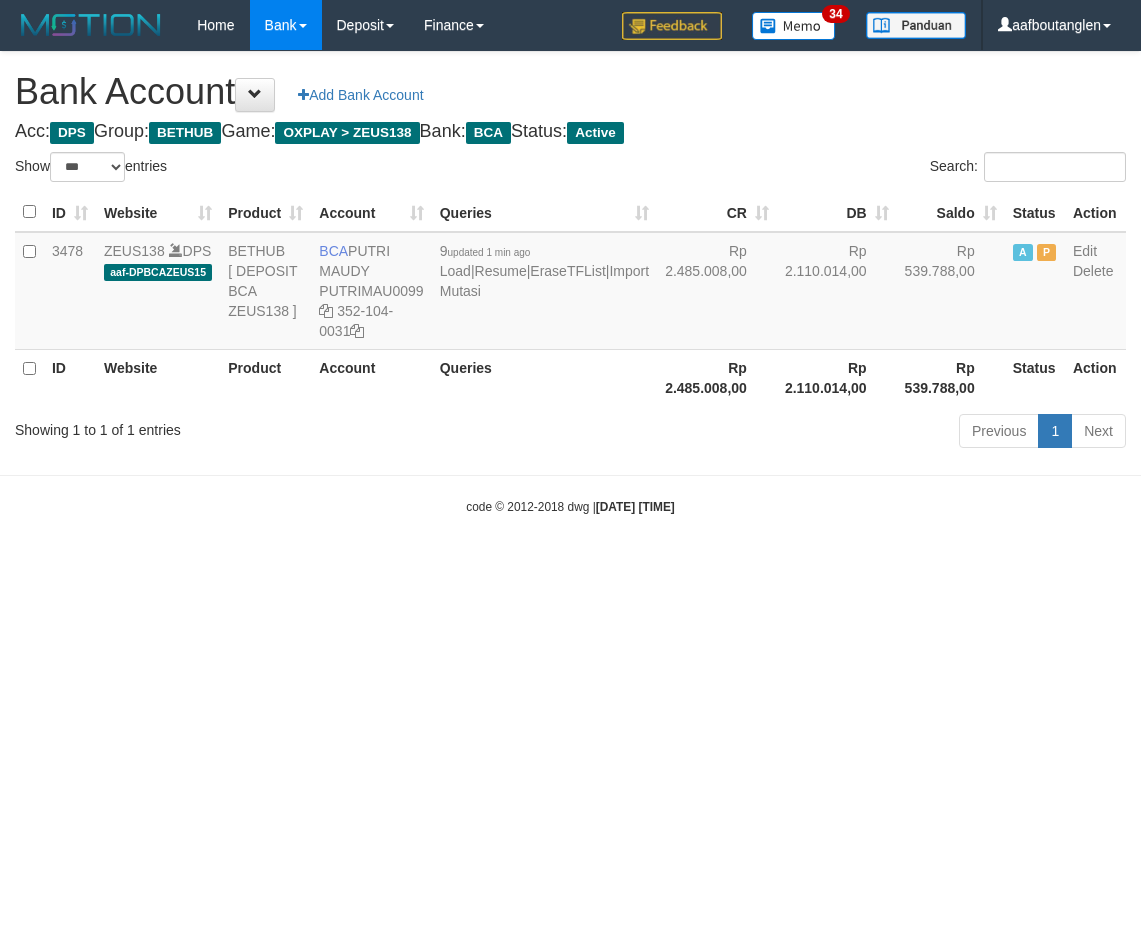 scroll, scrollTop: 0, scrollLeft: 0, axis: both 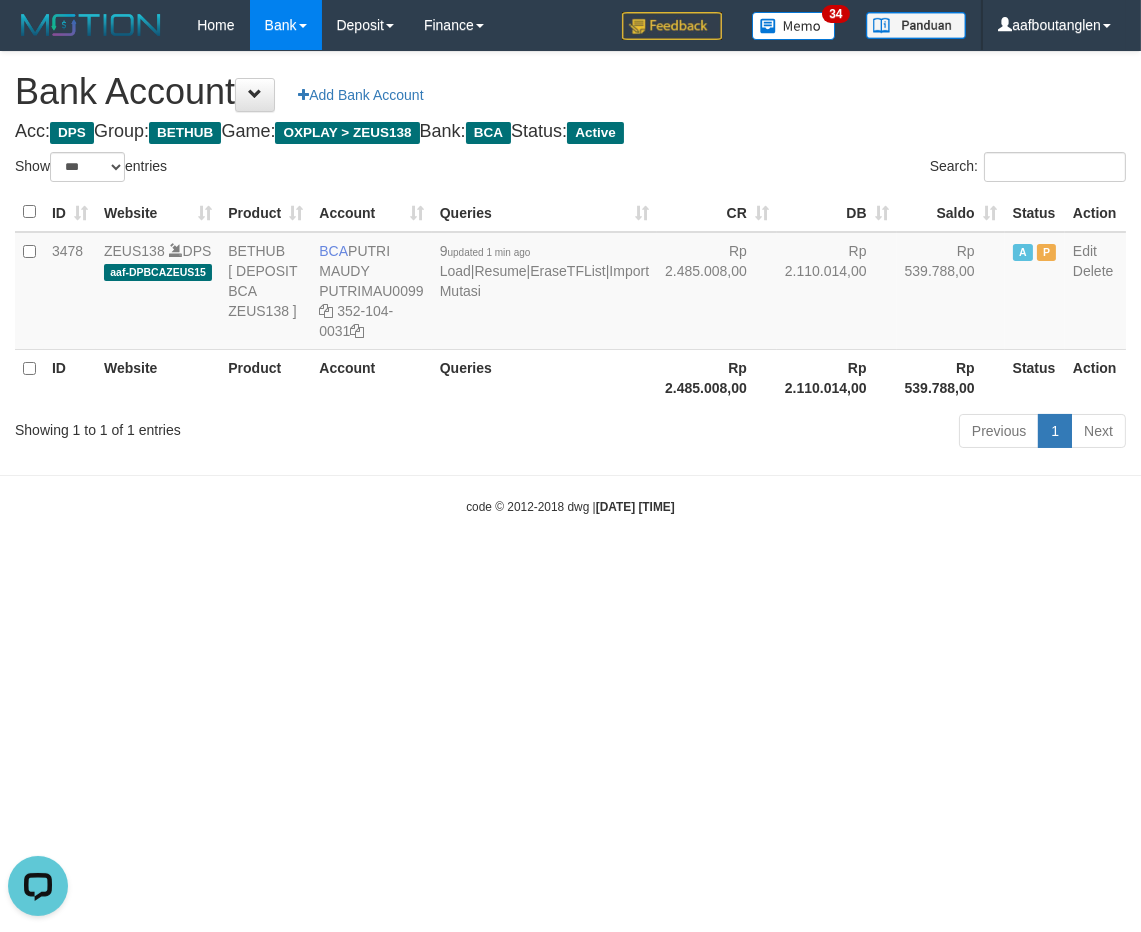 drag, startPoint x: 711, startPoint y: 568, endPoint x: 685, endPoint y: 580, distance: 28.635643 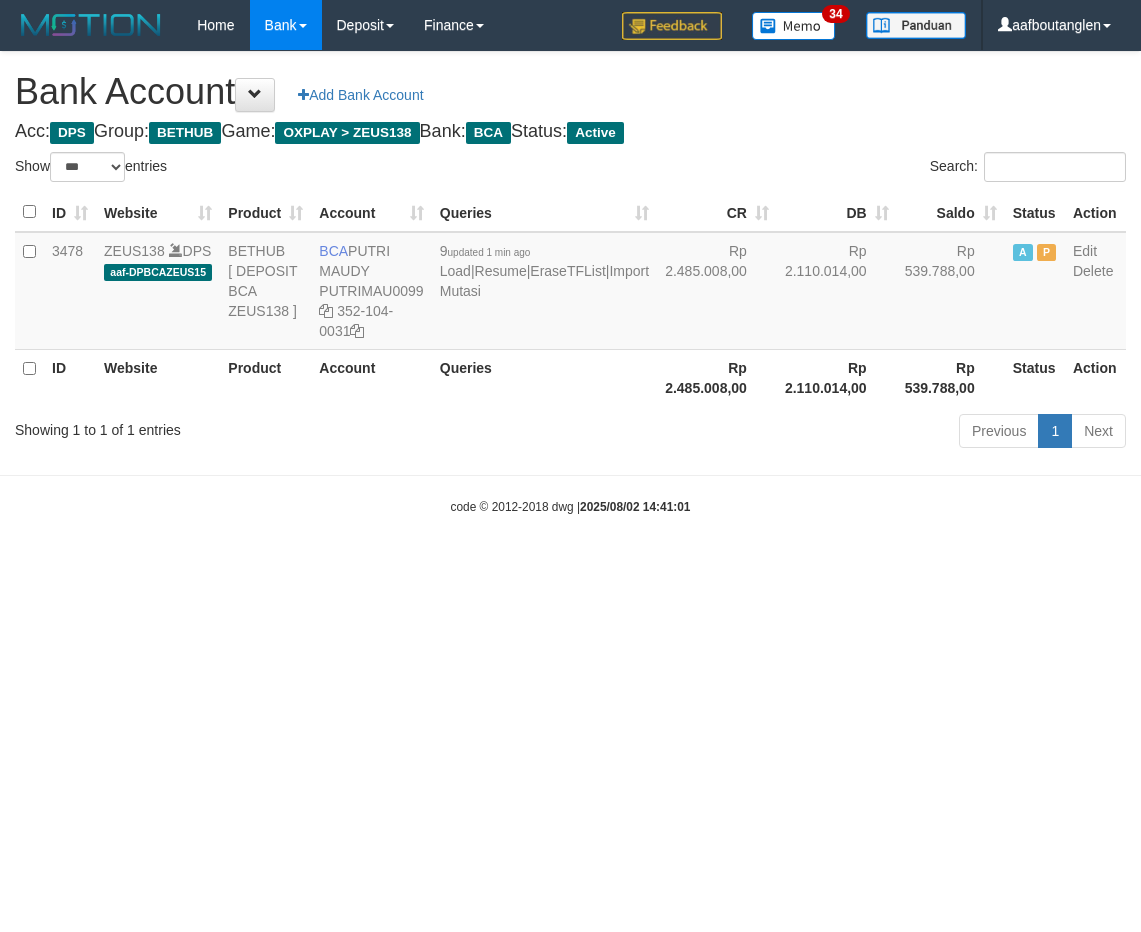select on "***" 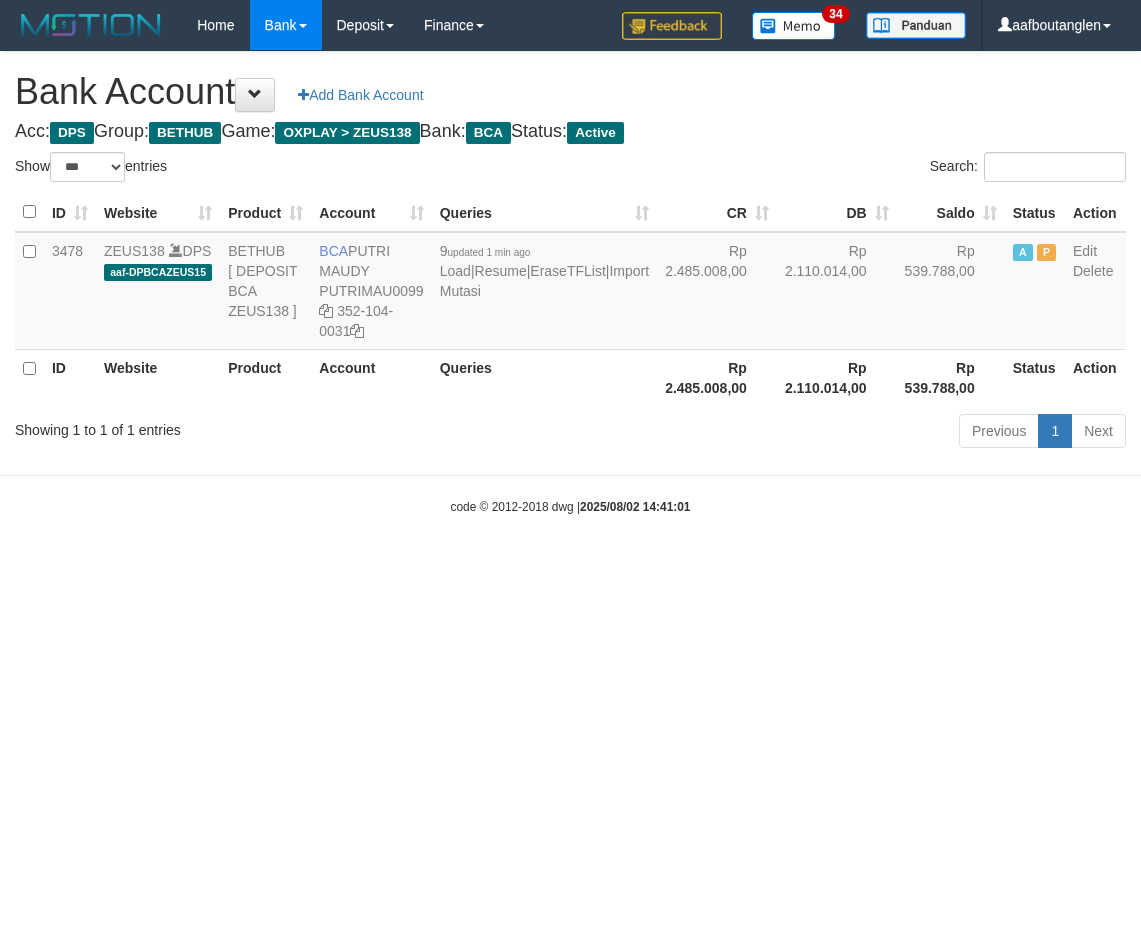 scroll, scrollTop: 0, scrollLeft: 0, axis: both 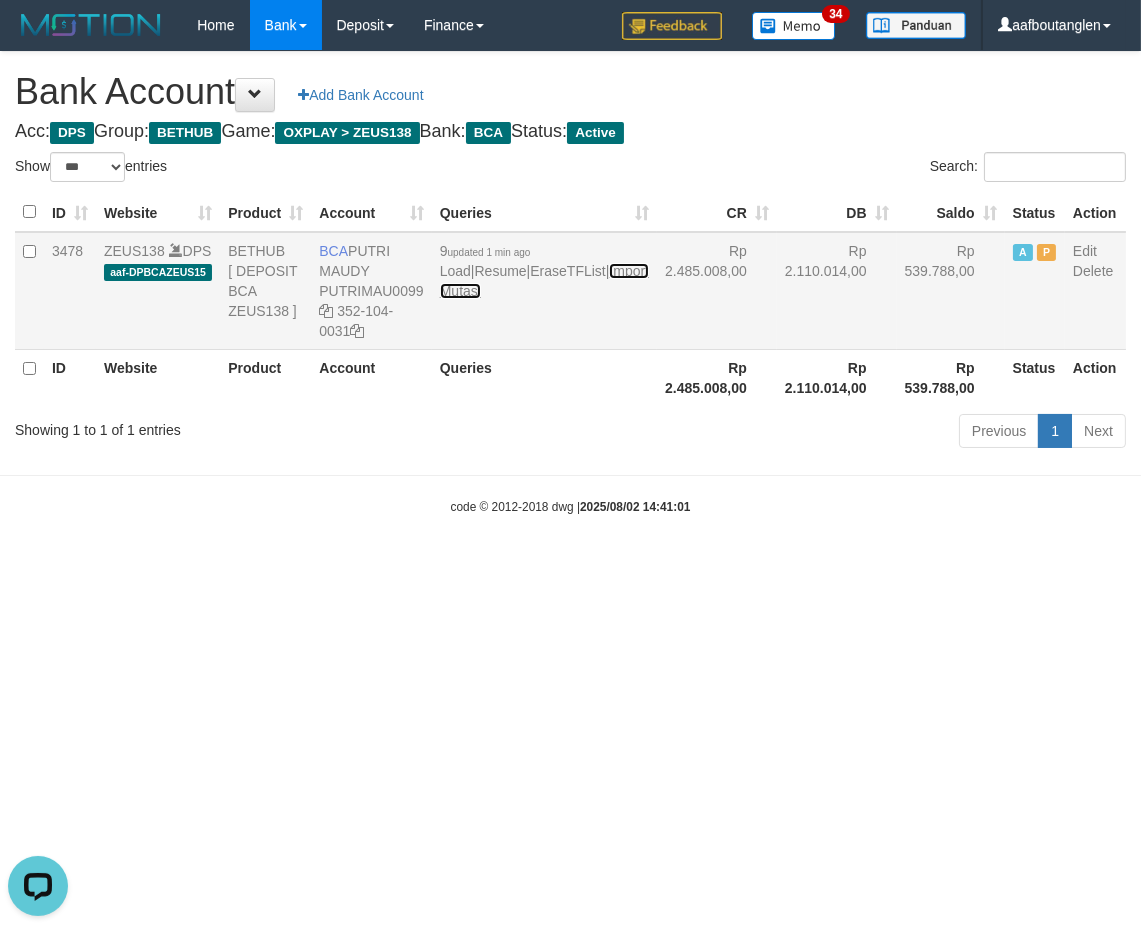 click on "Import Mutasi" at bounding box center (544, 281) 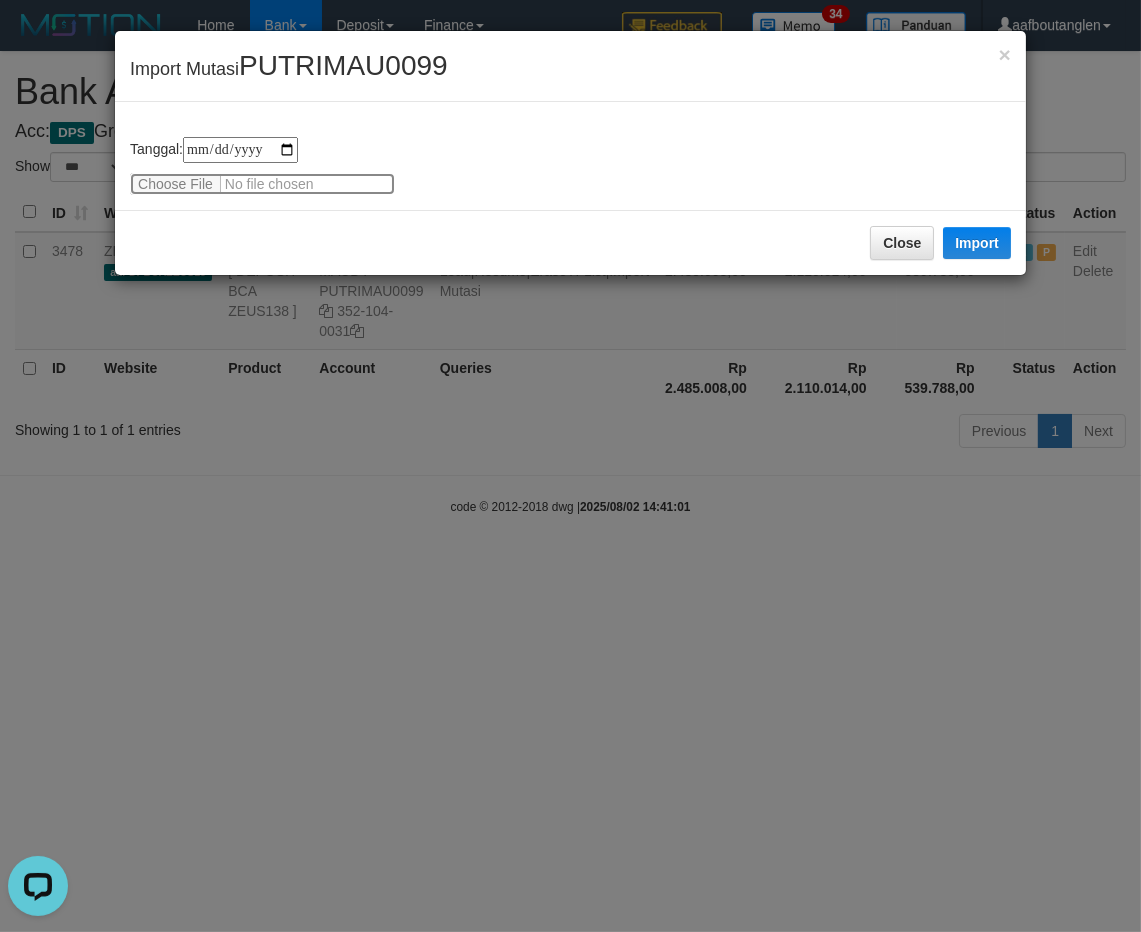 click at bounding box center (262, 184) 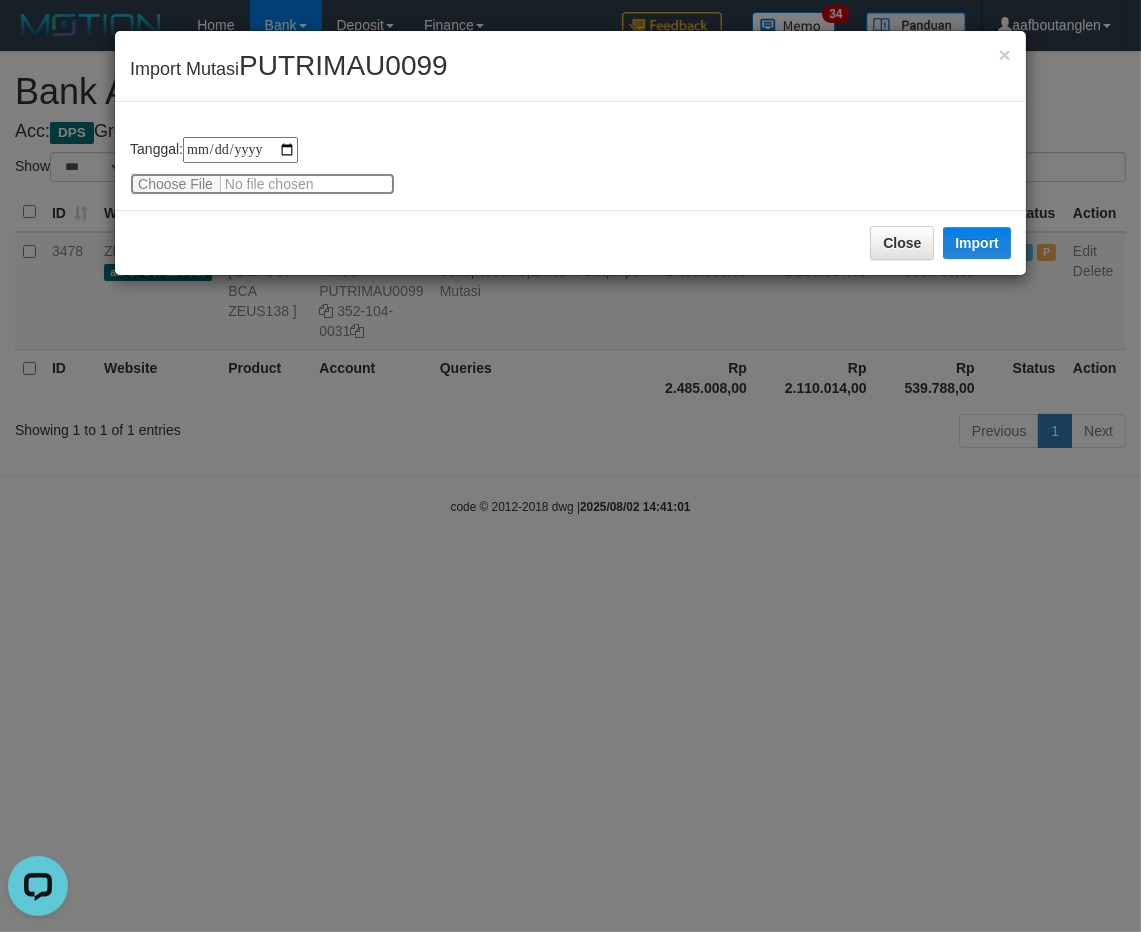 type on "**********" 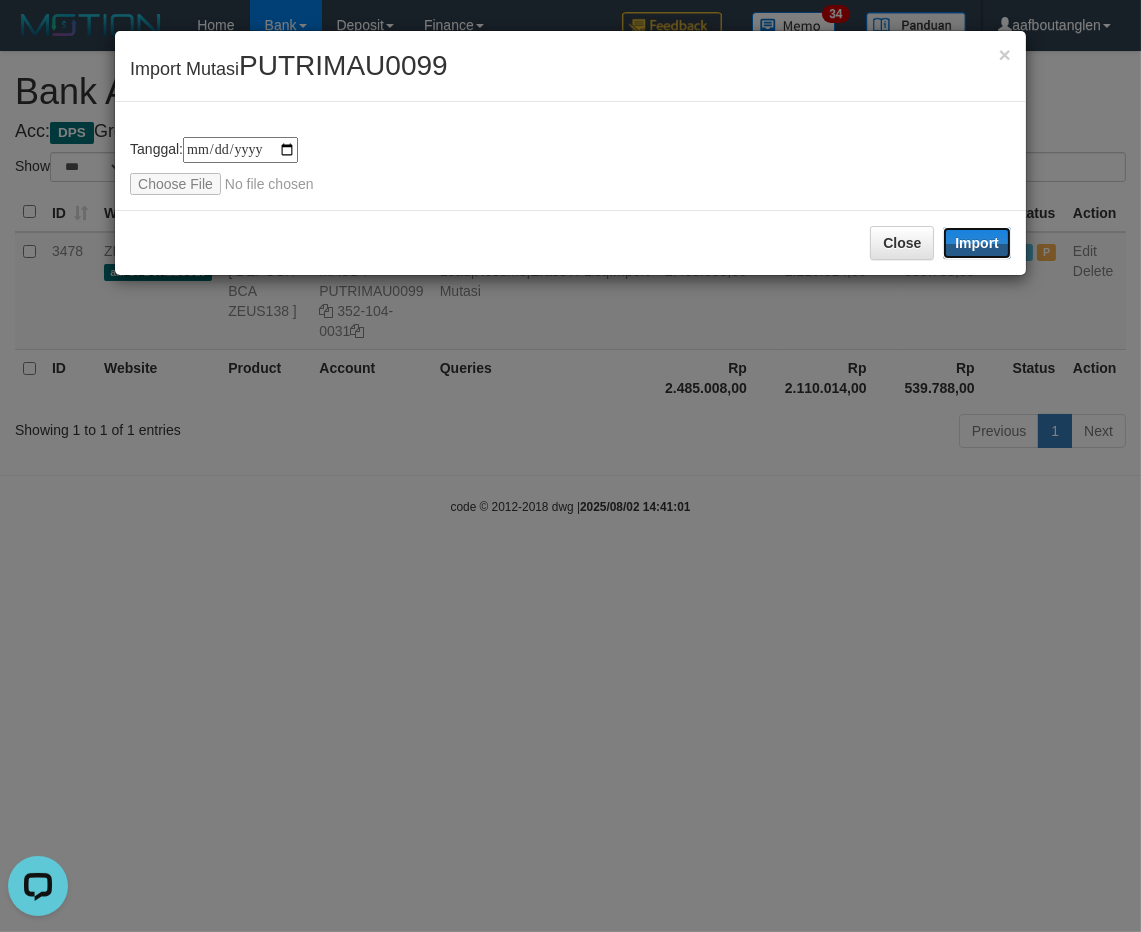 click on "Import" at bounding box center (977, 243) 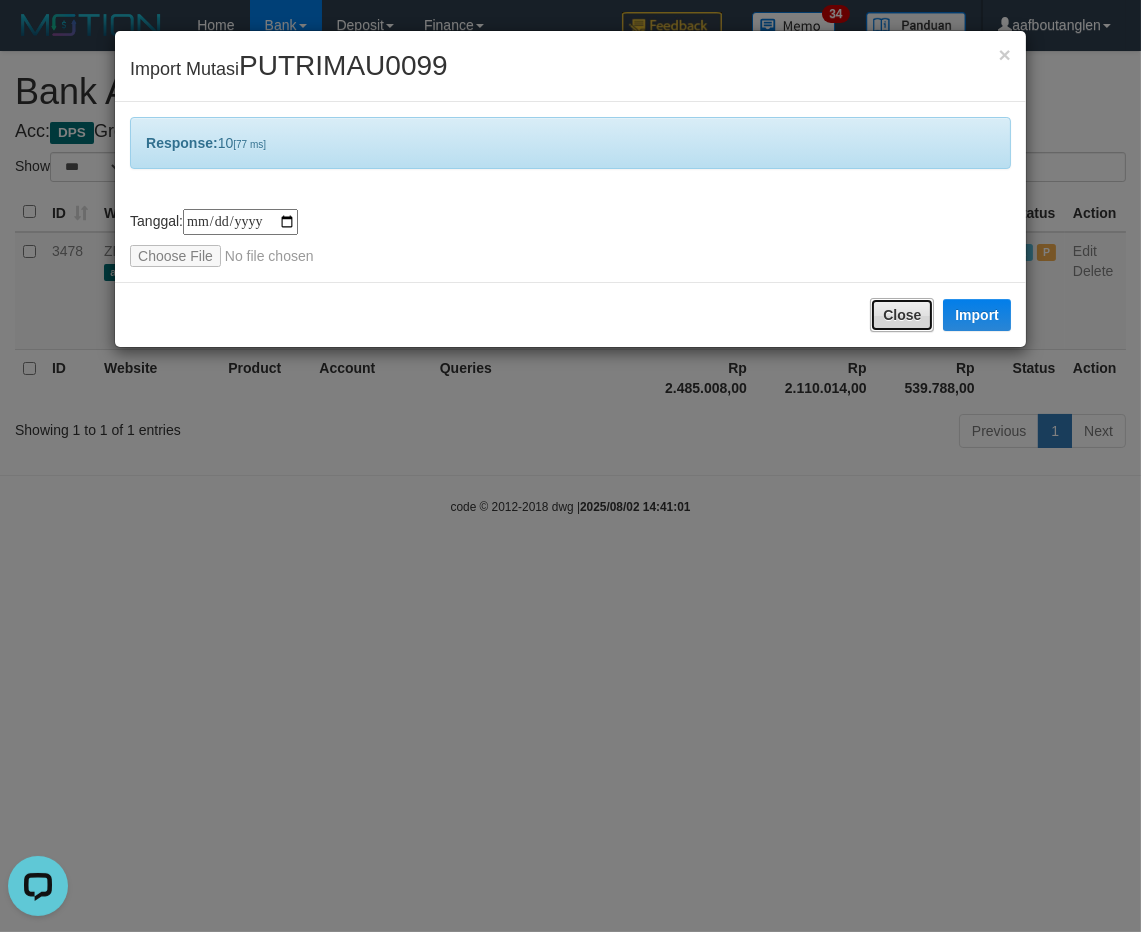 click on "Close" at bounding box center (902, 315) 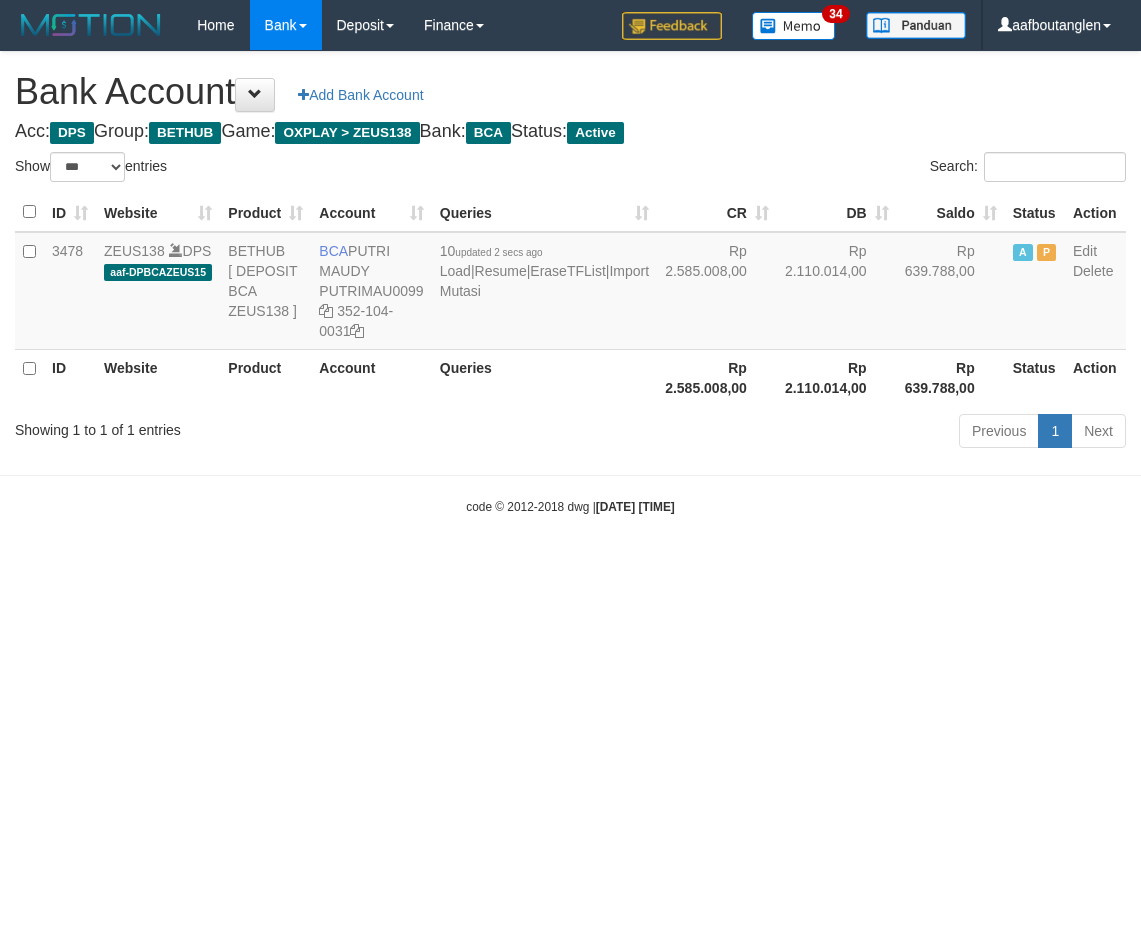 select on "***" 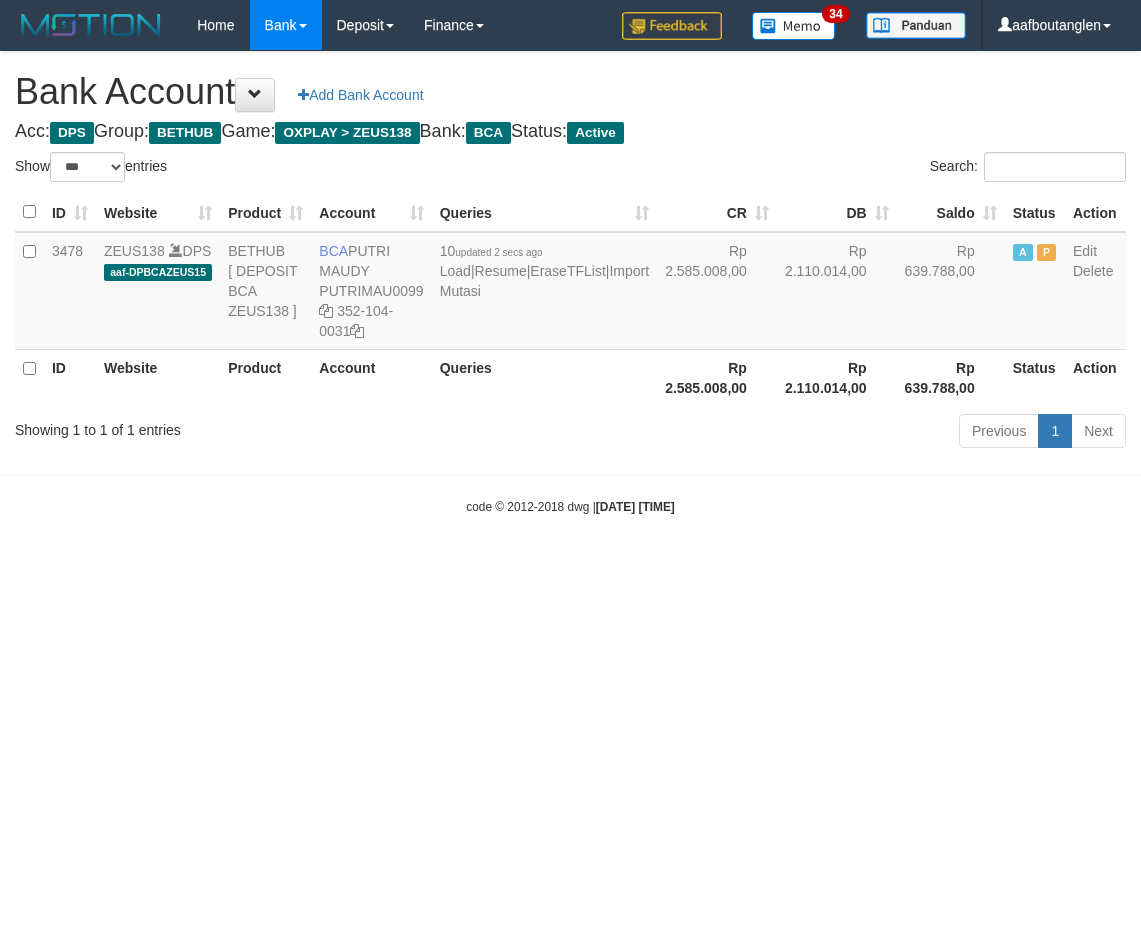 scroll, scrollTop: 0, scrollLeft: 0, axis: both 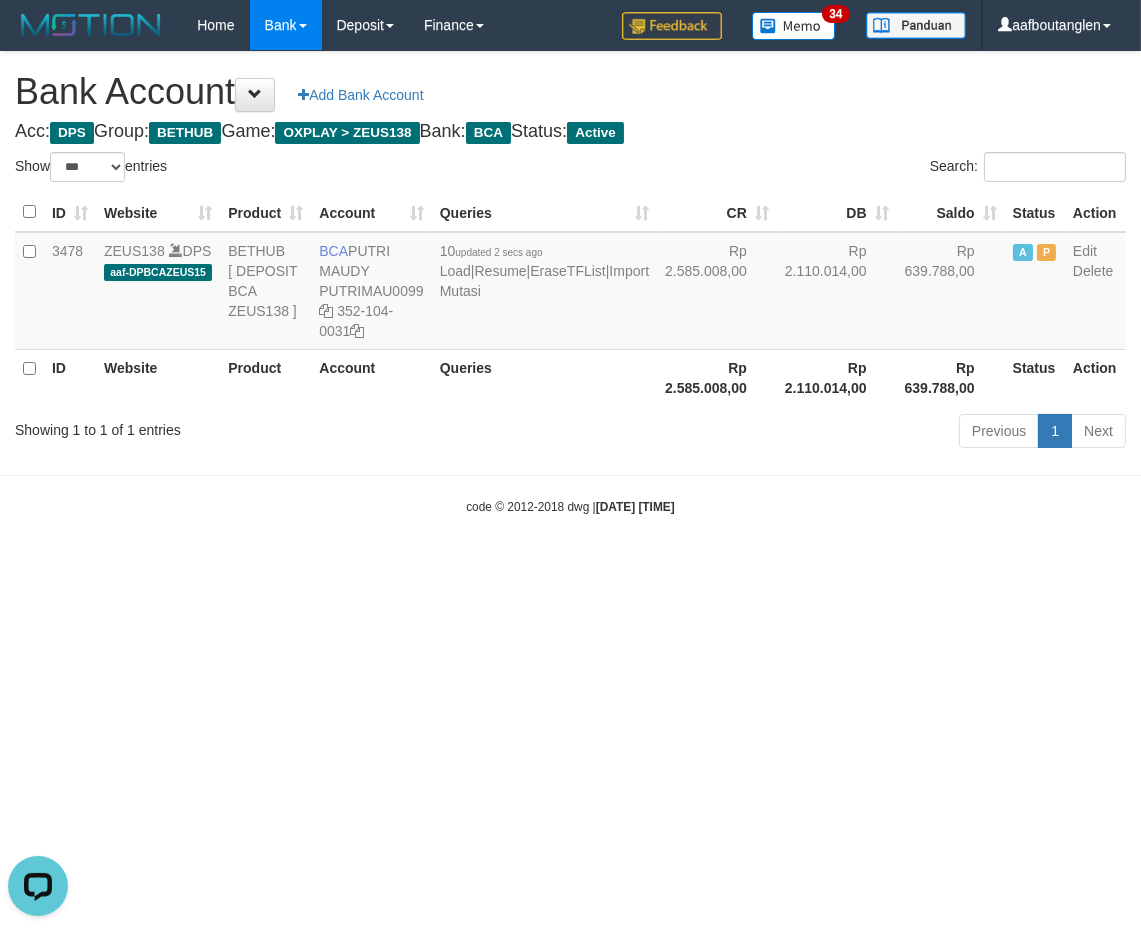 click on "Toggle navigation
Home
Bank
Account List
Deposit
DPS List
History
Note DPS
Finance
Financial Data
aafboutanglen
My Profile
Log Out
34" at bounding box center (570, 283) 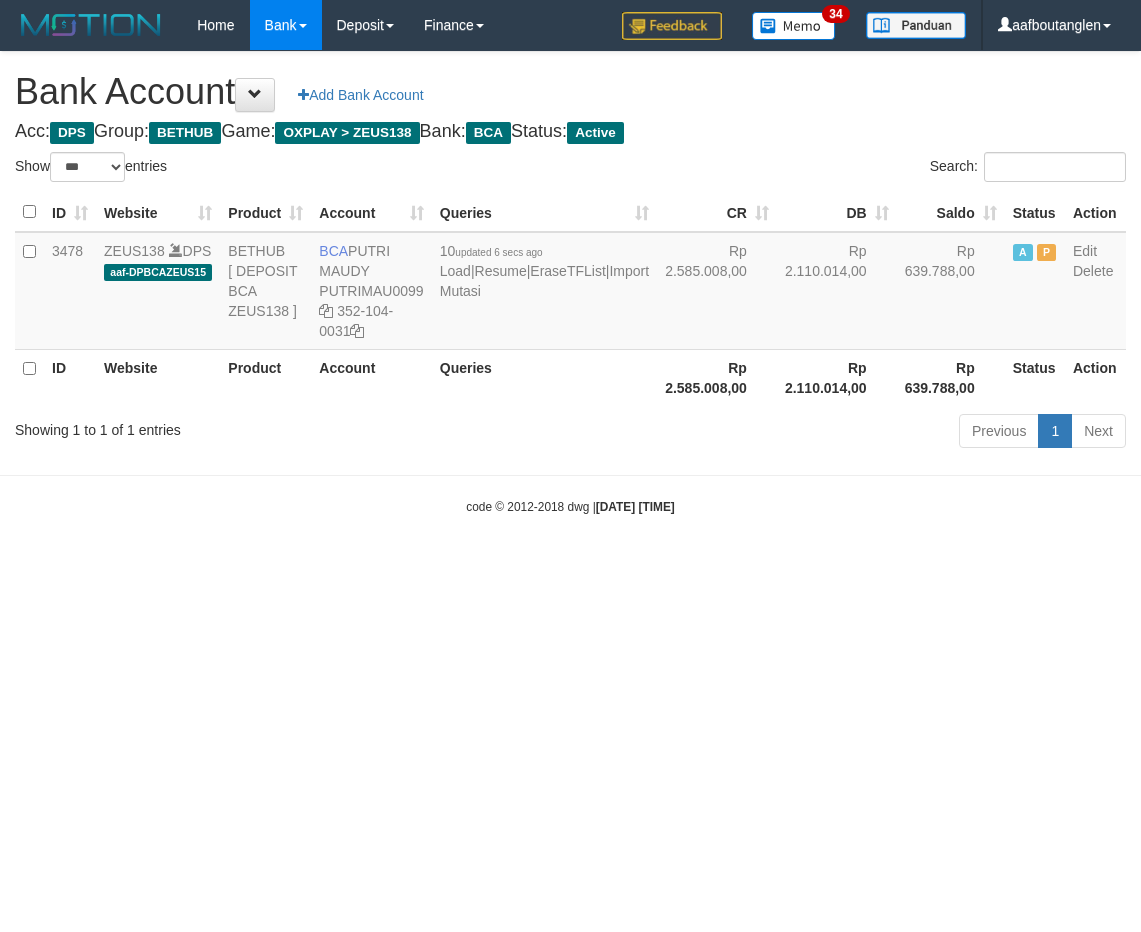select on "***" 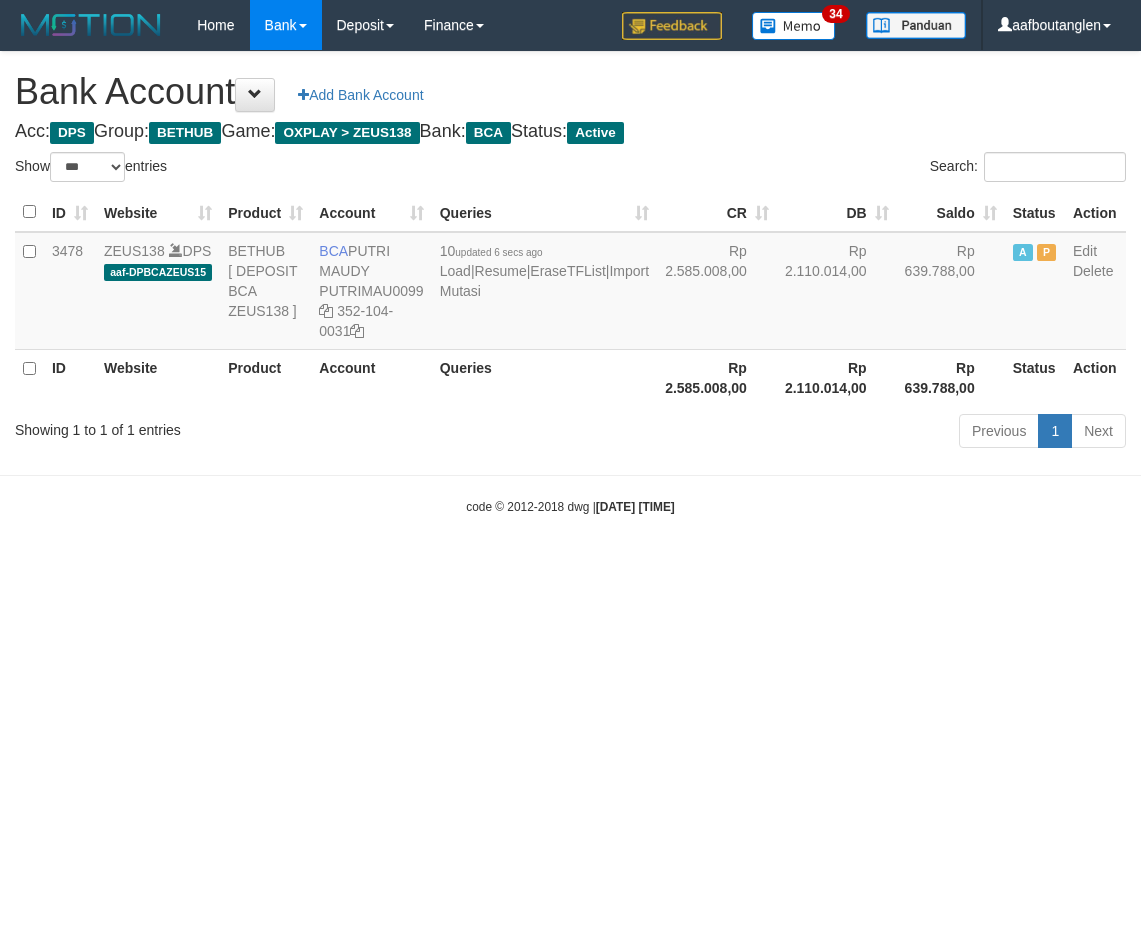 scroll, scrollTop: 0, scrollLeft: 0, axis: both 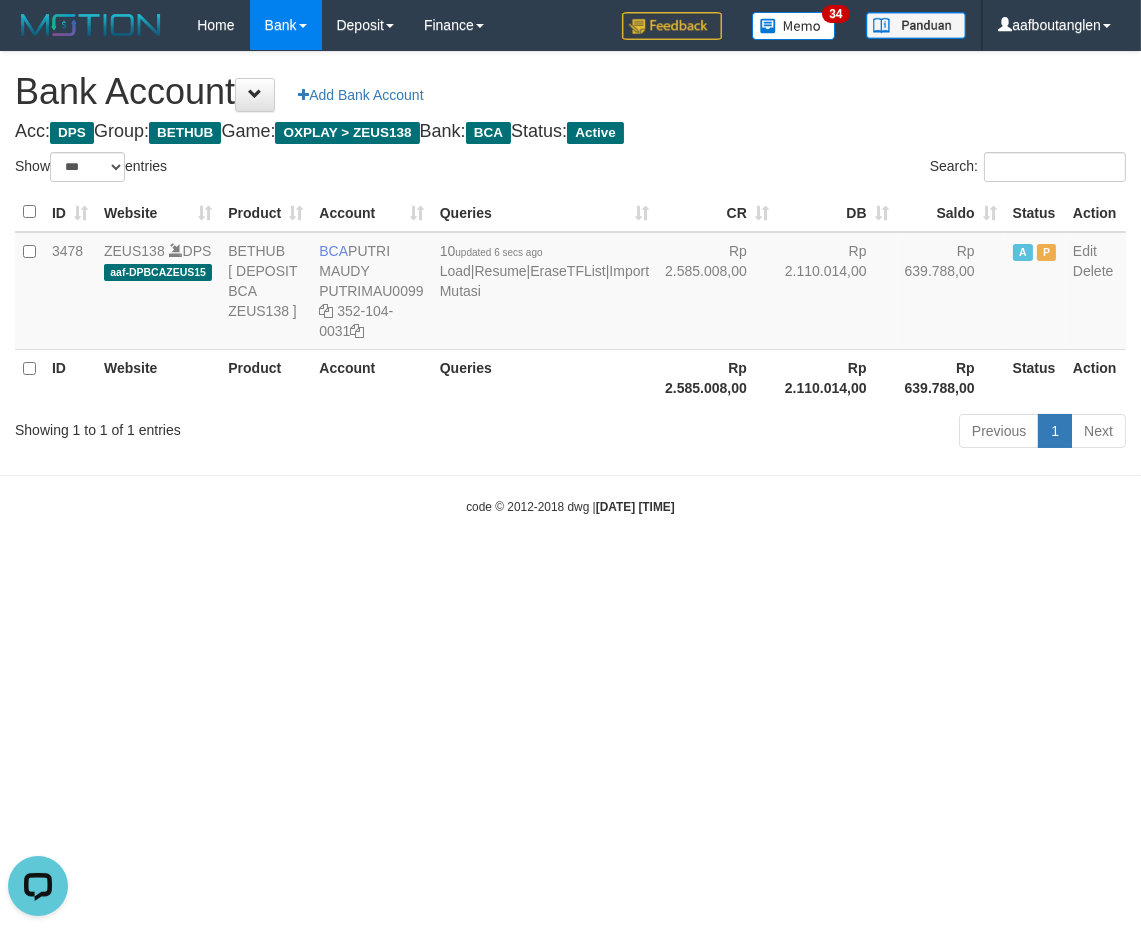 drag, startPoint x: 796, startPoint y: 513, endPoint x: 843, endPoint y: 493, distance: 51.078373 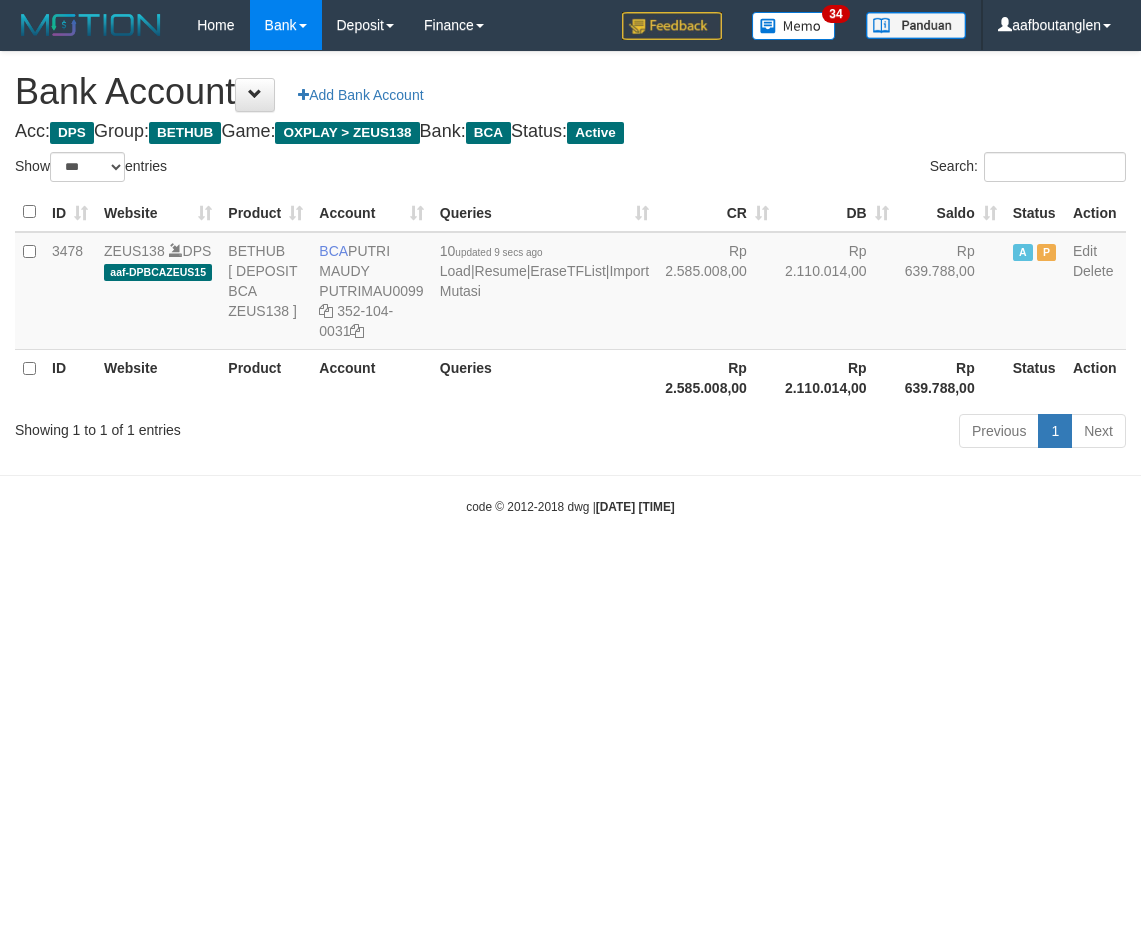 select on "***" 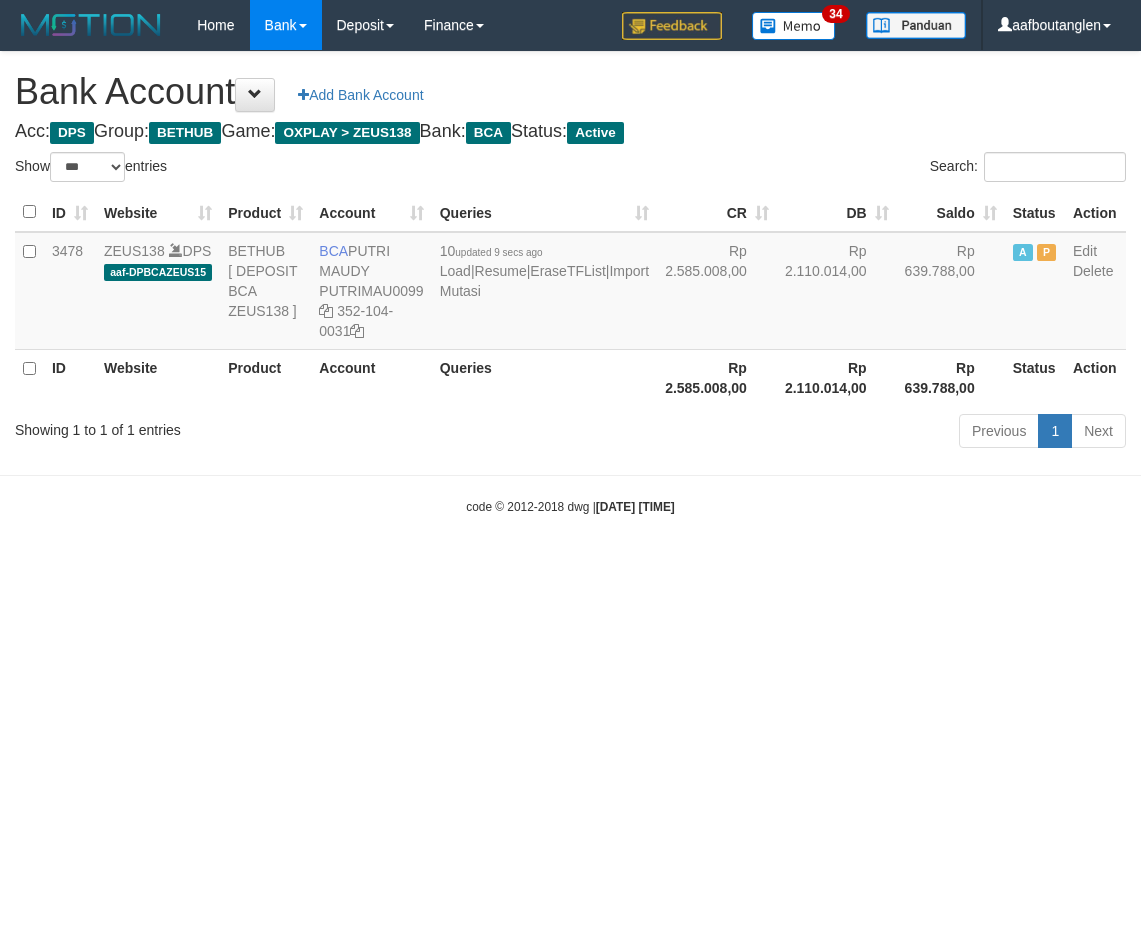 scroll, scrollTop: 0, scrollLeft: 0, axis: both 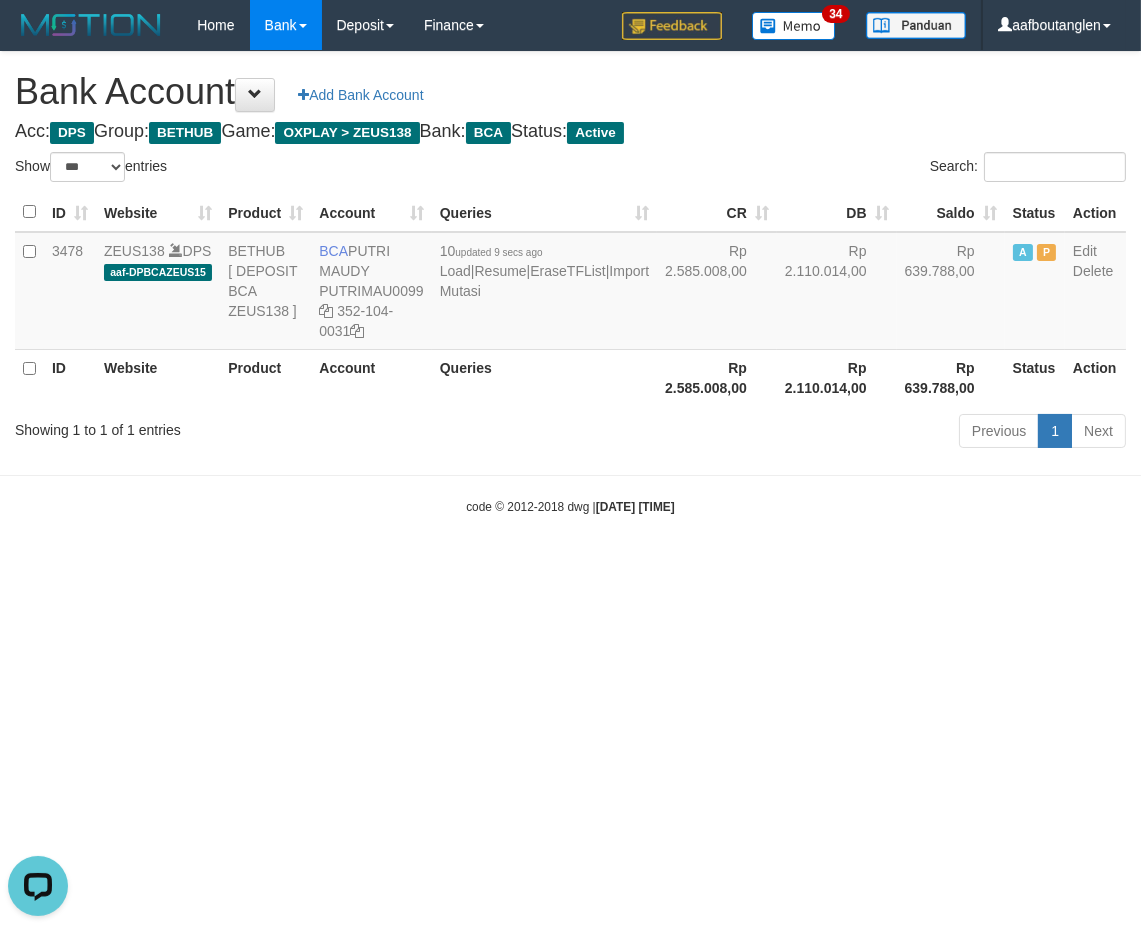 click on "Toggle navigation
Home
Bank
Account List
Deposit
DPS List
History
Note DPS
Finance
Financial Data
aafboutanglen
My Profile
Log Out
34" at bounding box center (570, 283) 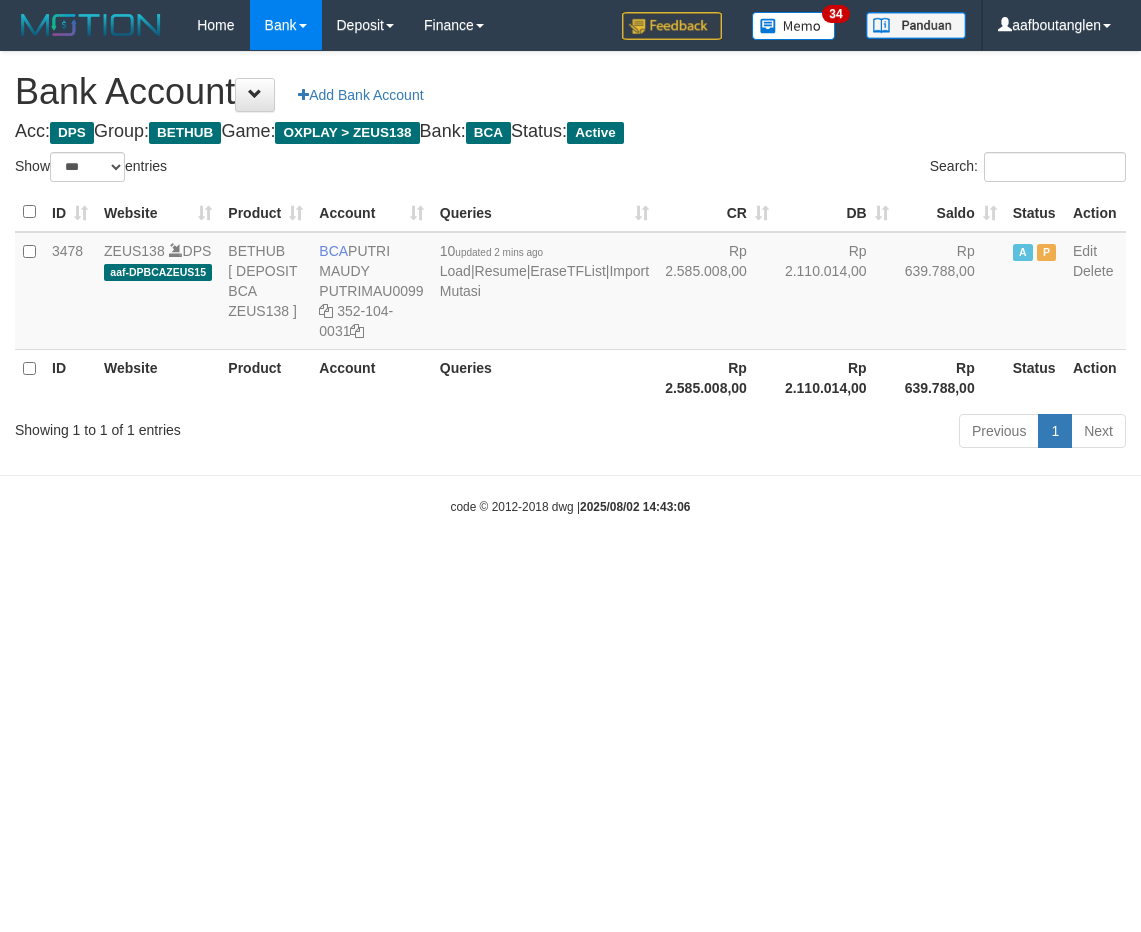 select on "***" 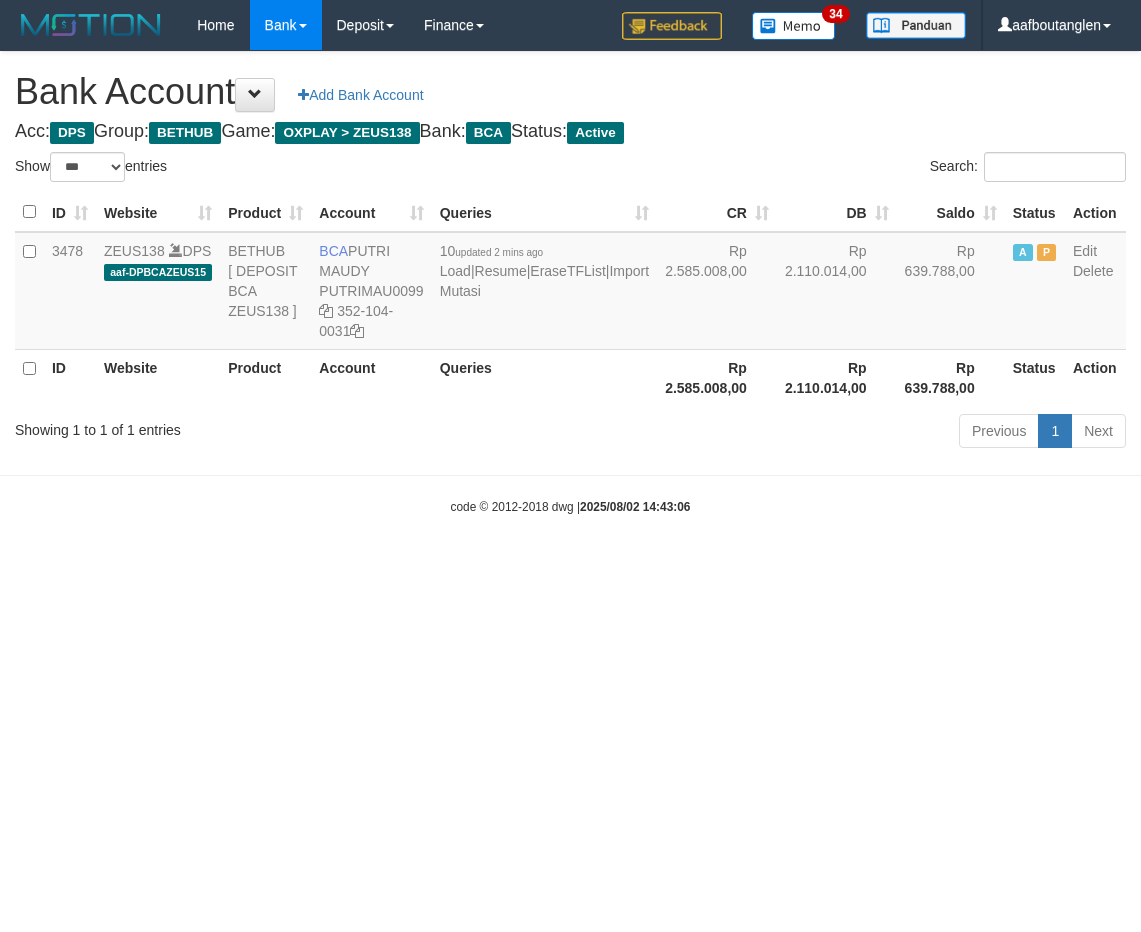scroll, scrollTop: 0, scrollLeft: 0, axis: both 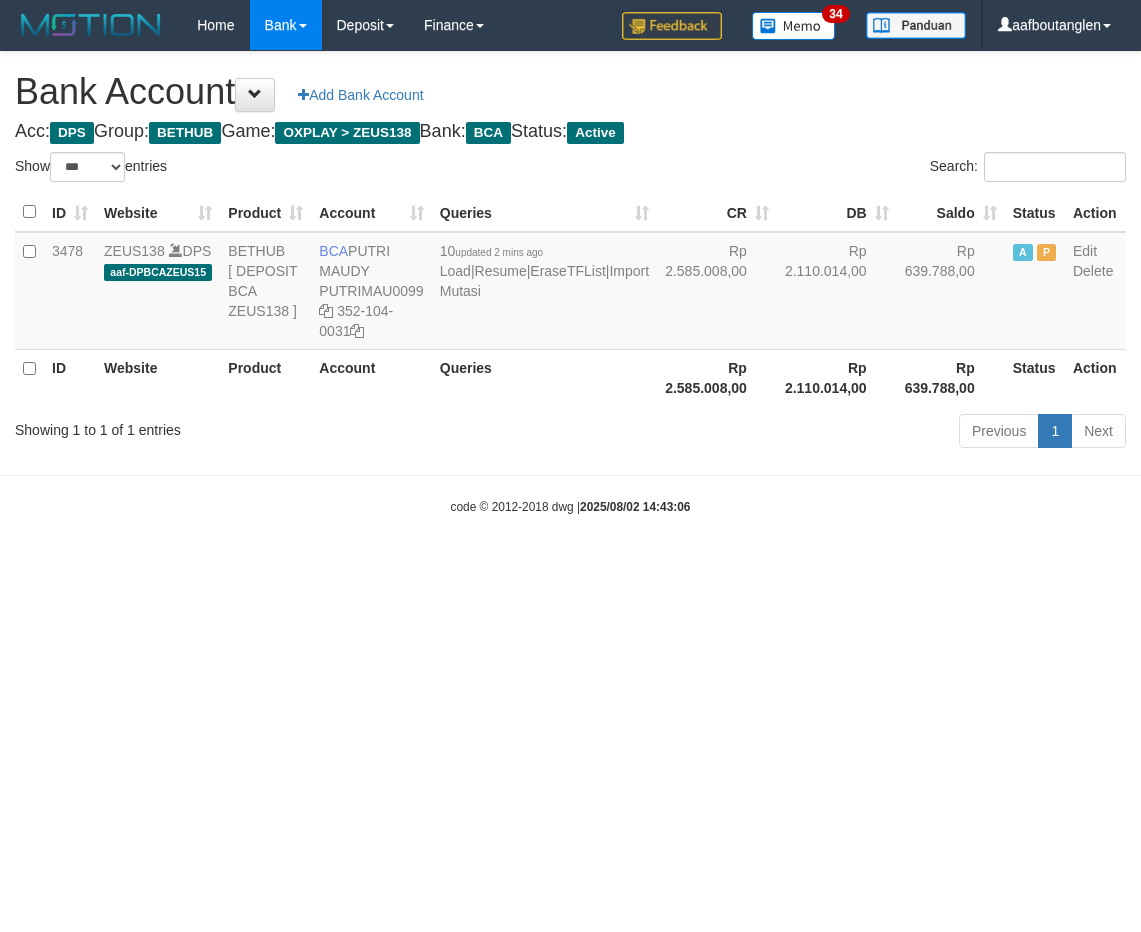 select on "***" 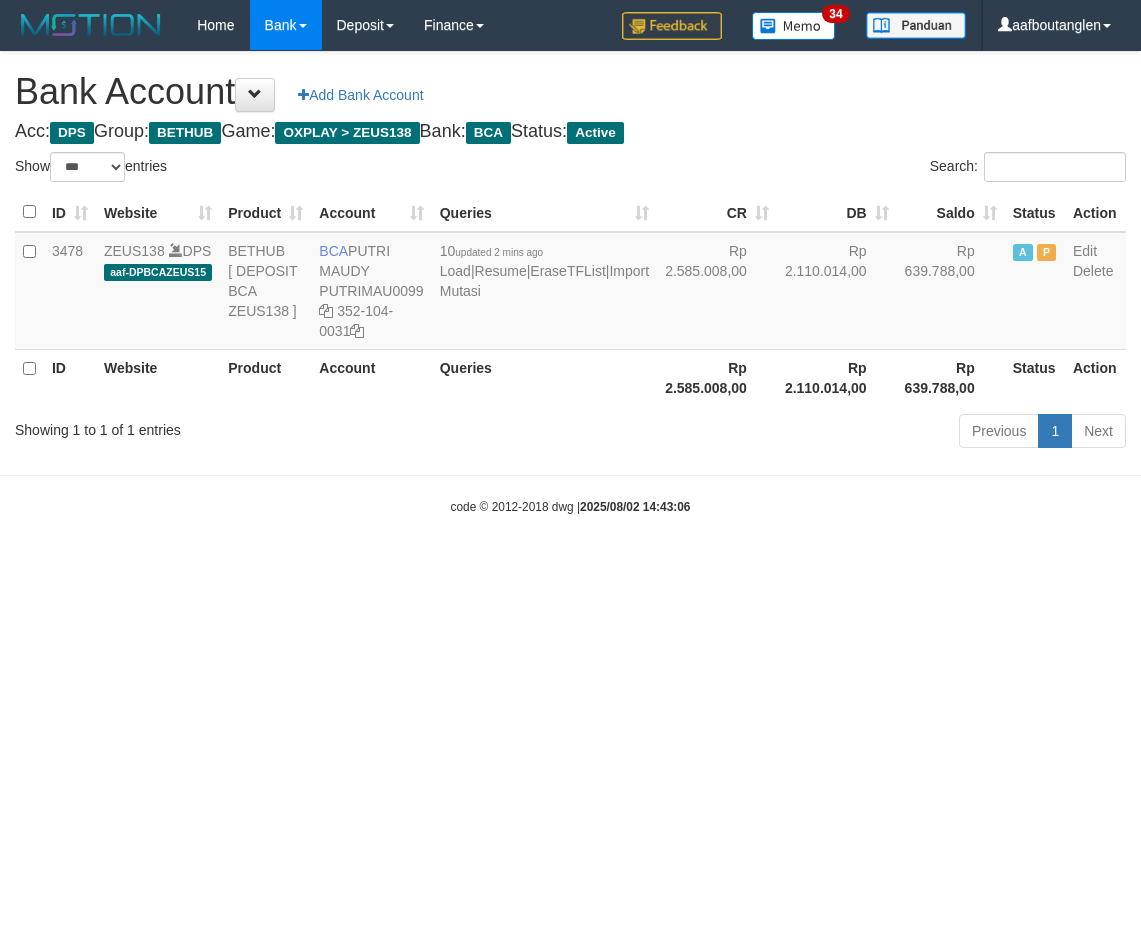 scroll, scrollTop: 0, scrollLeft: 0, axis: both 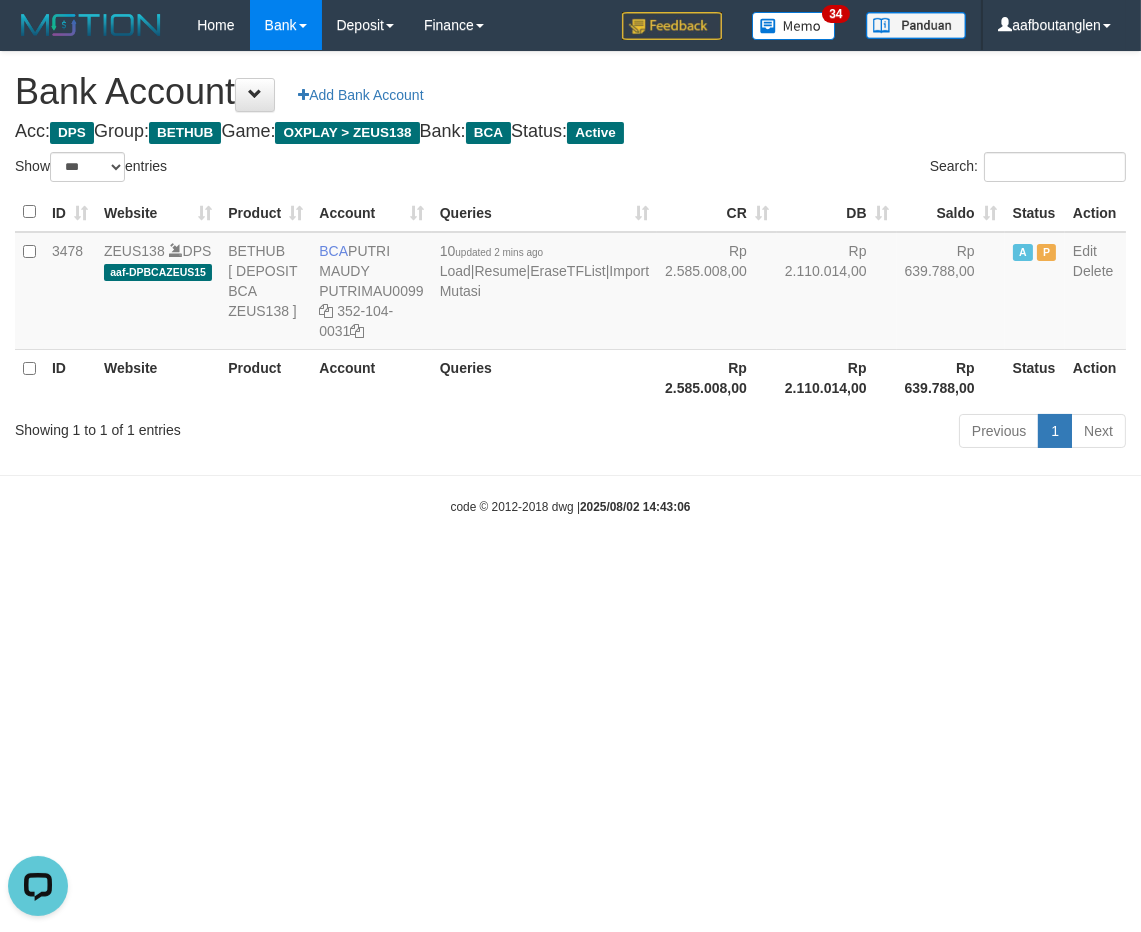 drag, startPoint x: 834, startPoint y: 622, endPoint x: 770, endPoint y: 614, distance: 64.49806 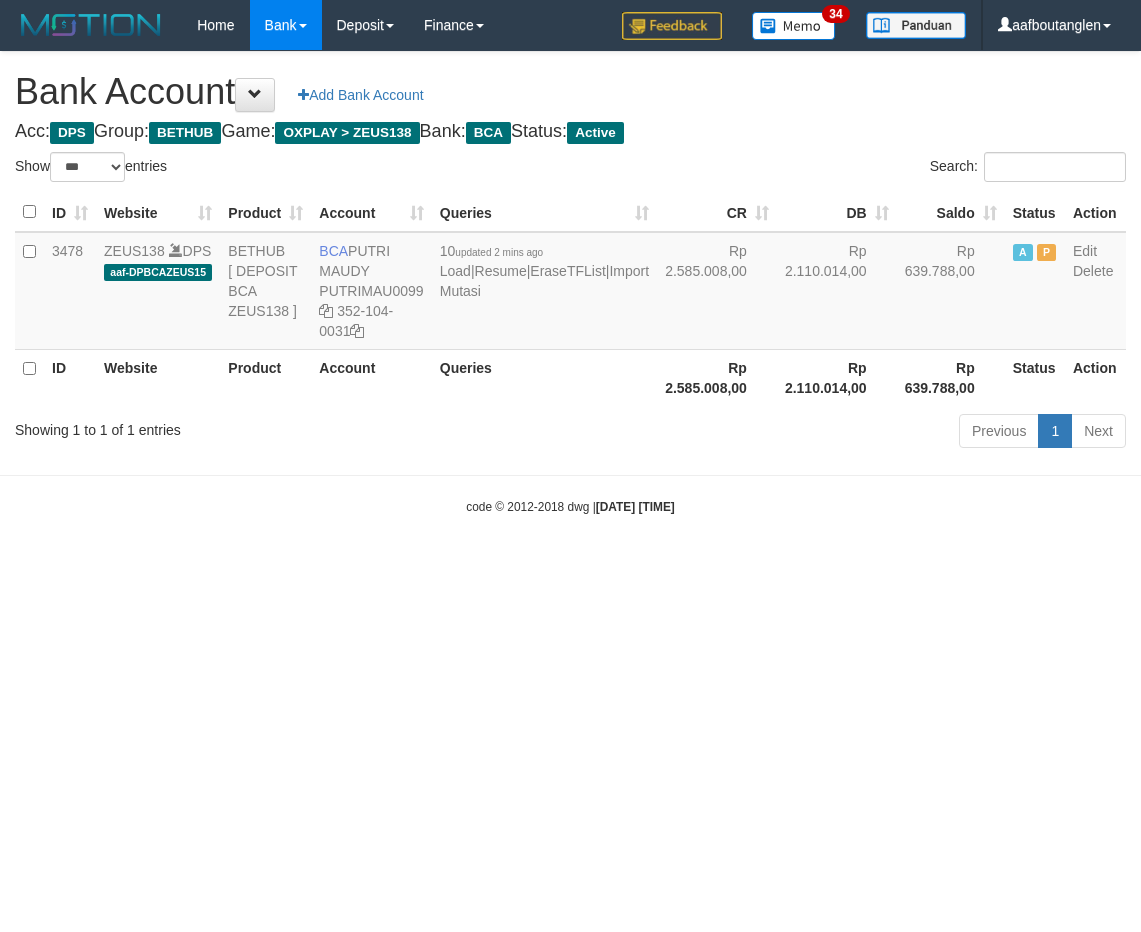 select on "***" 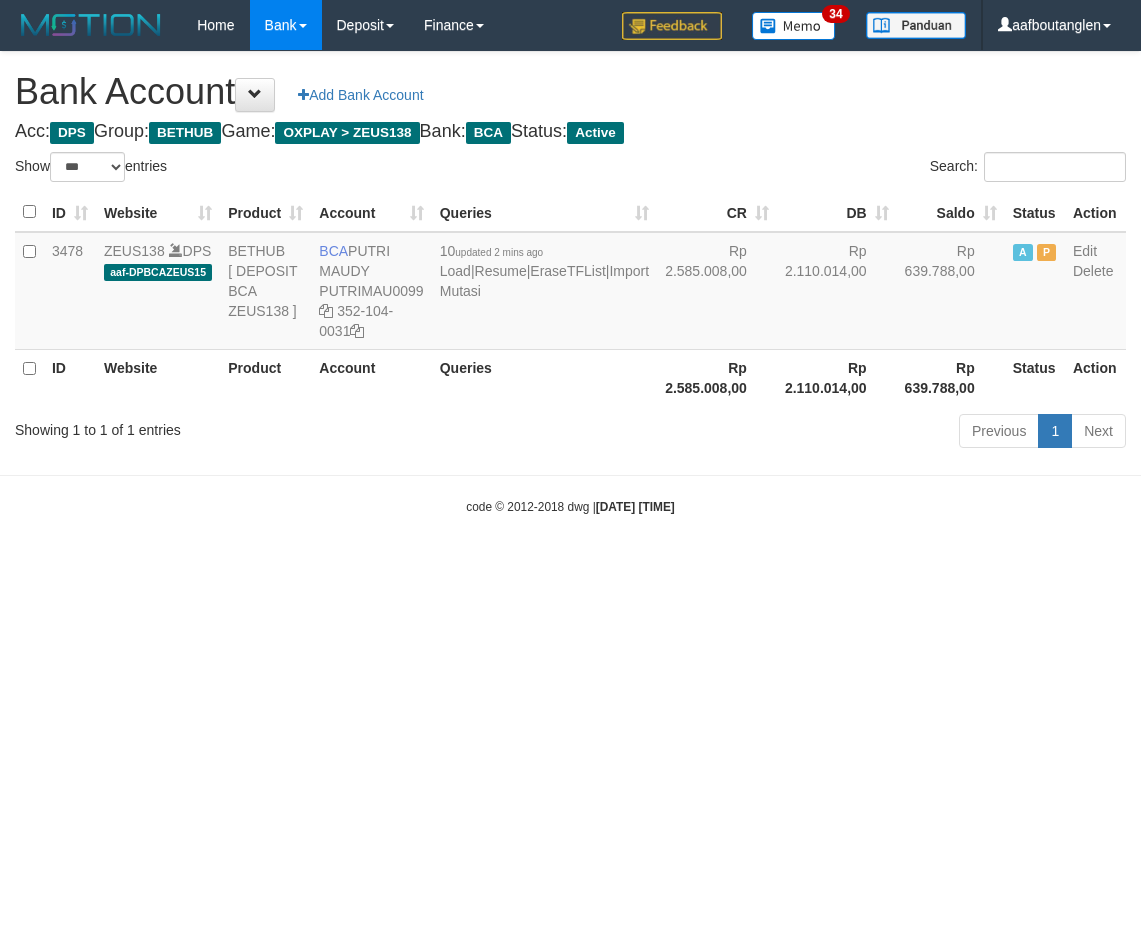 scroll, scrollTop: 0, scrollLeft: 0, axis: both 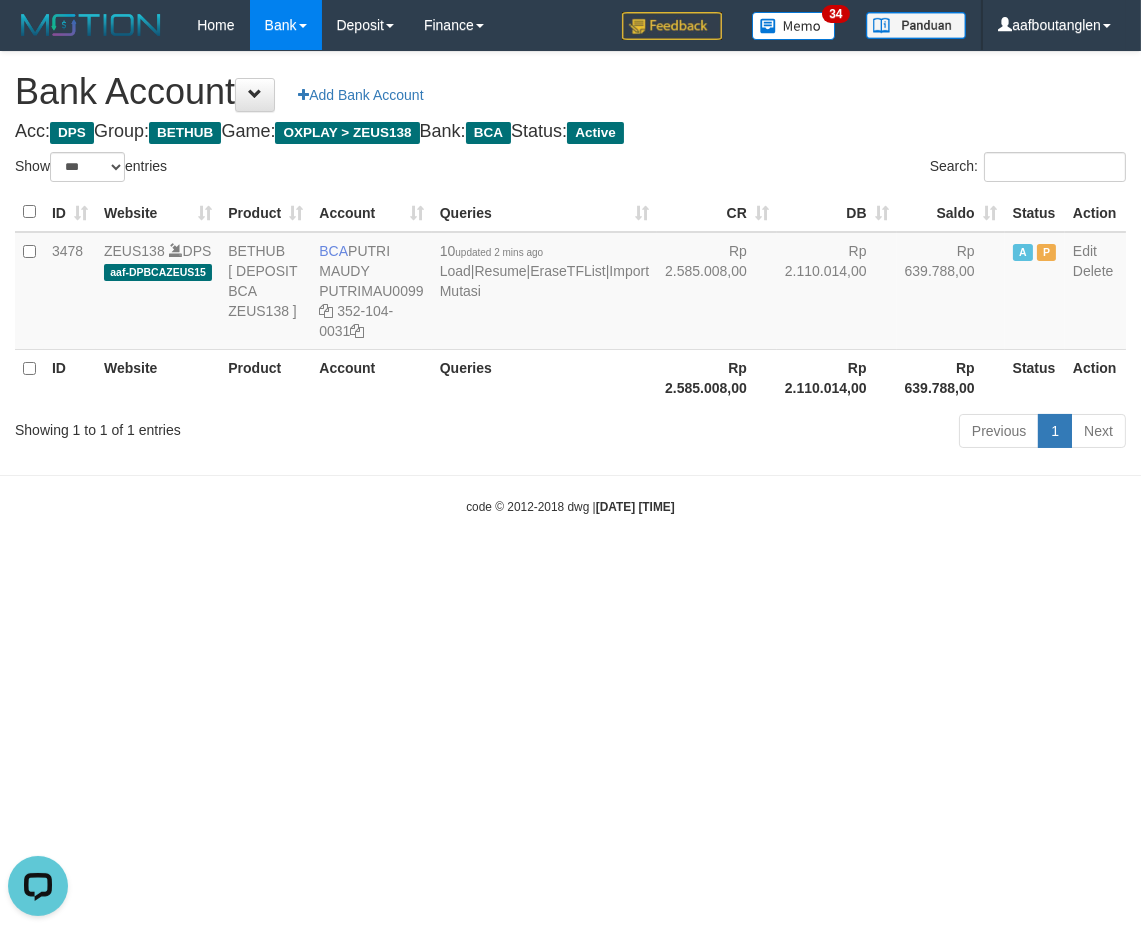 drag, startPoint x: 871, startPoint y: 587, endPoint x: 847, endPoint y: 581, distance: 24.738634 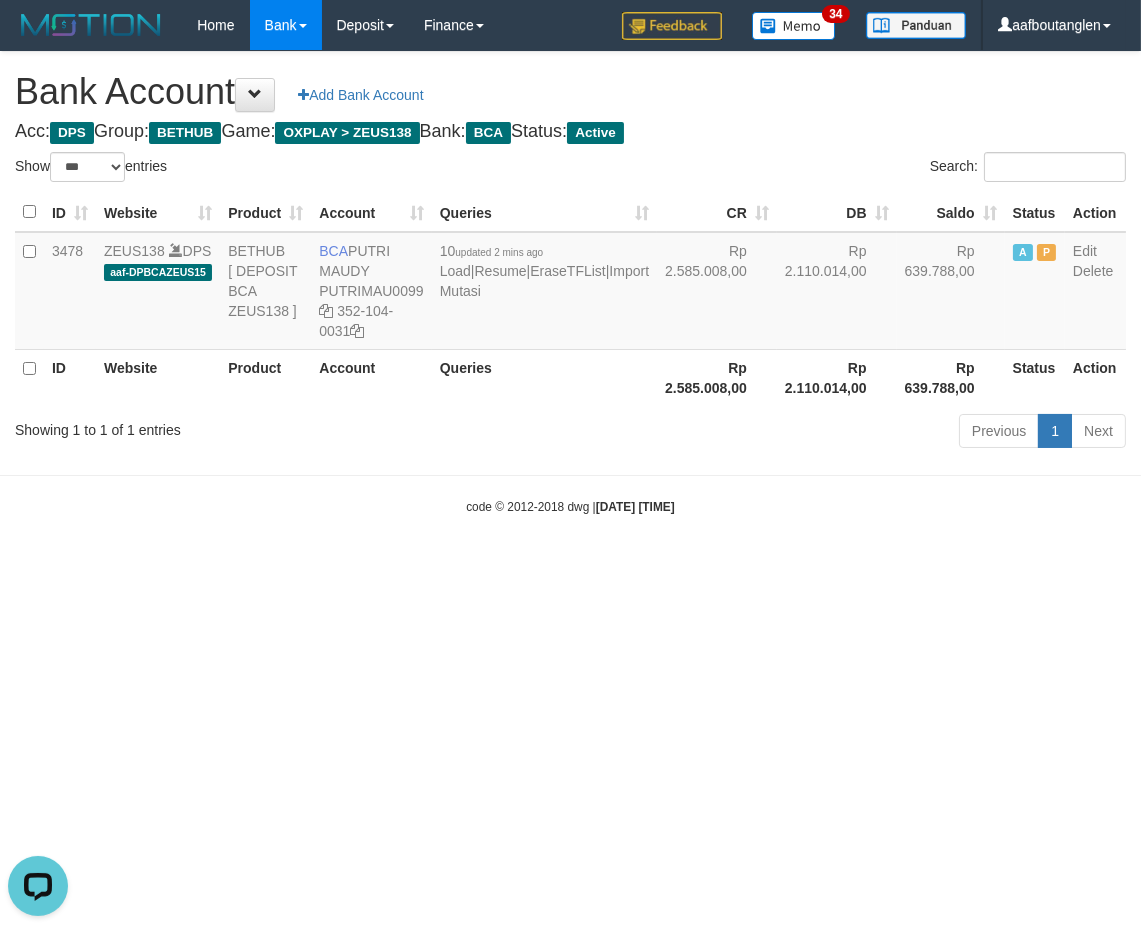 click on "Toggle navigation
Home
Bank
Account List
Deposit
DPS List
History
Note DPS
Finance
Financial Data
aafboutanglen
My Profile
Log Out
34" at bounding box center [570, 283] 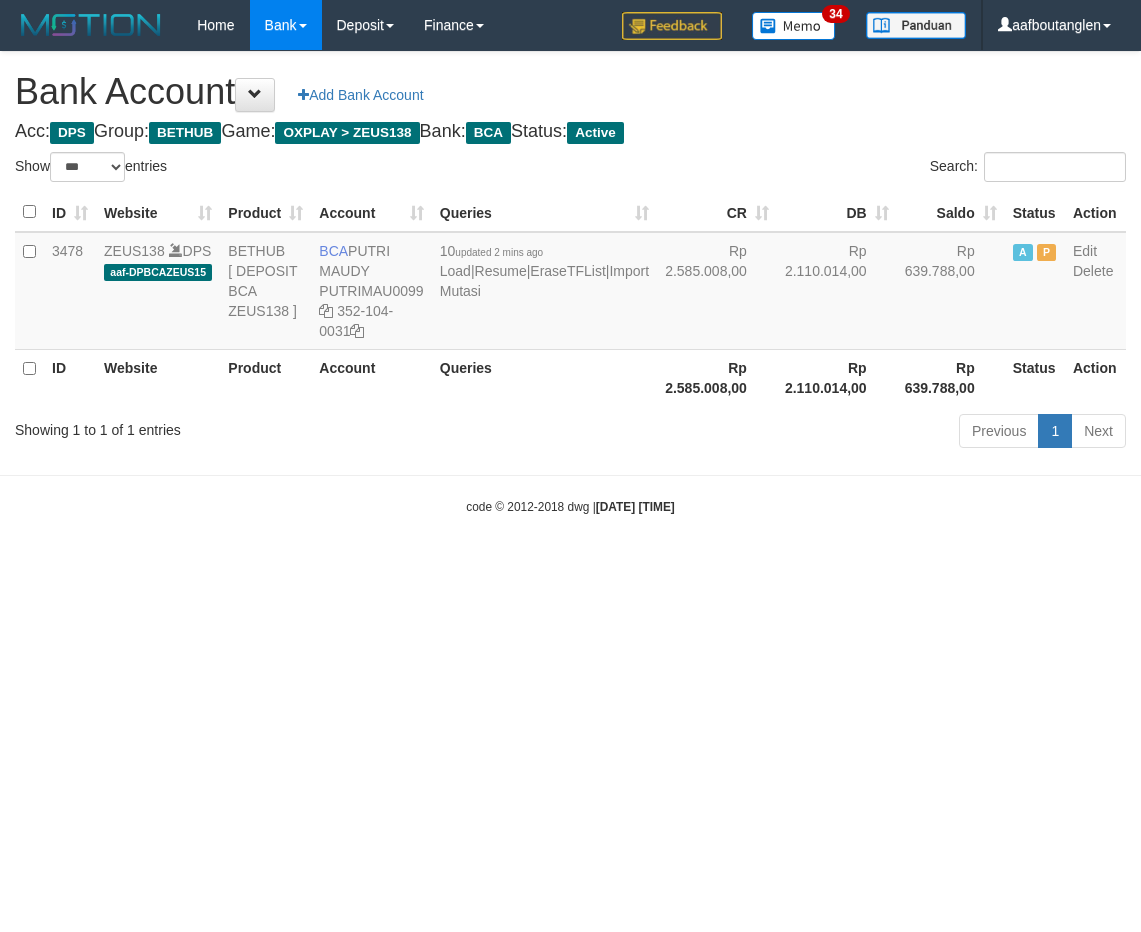 select on "***" 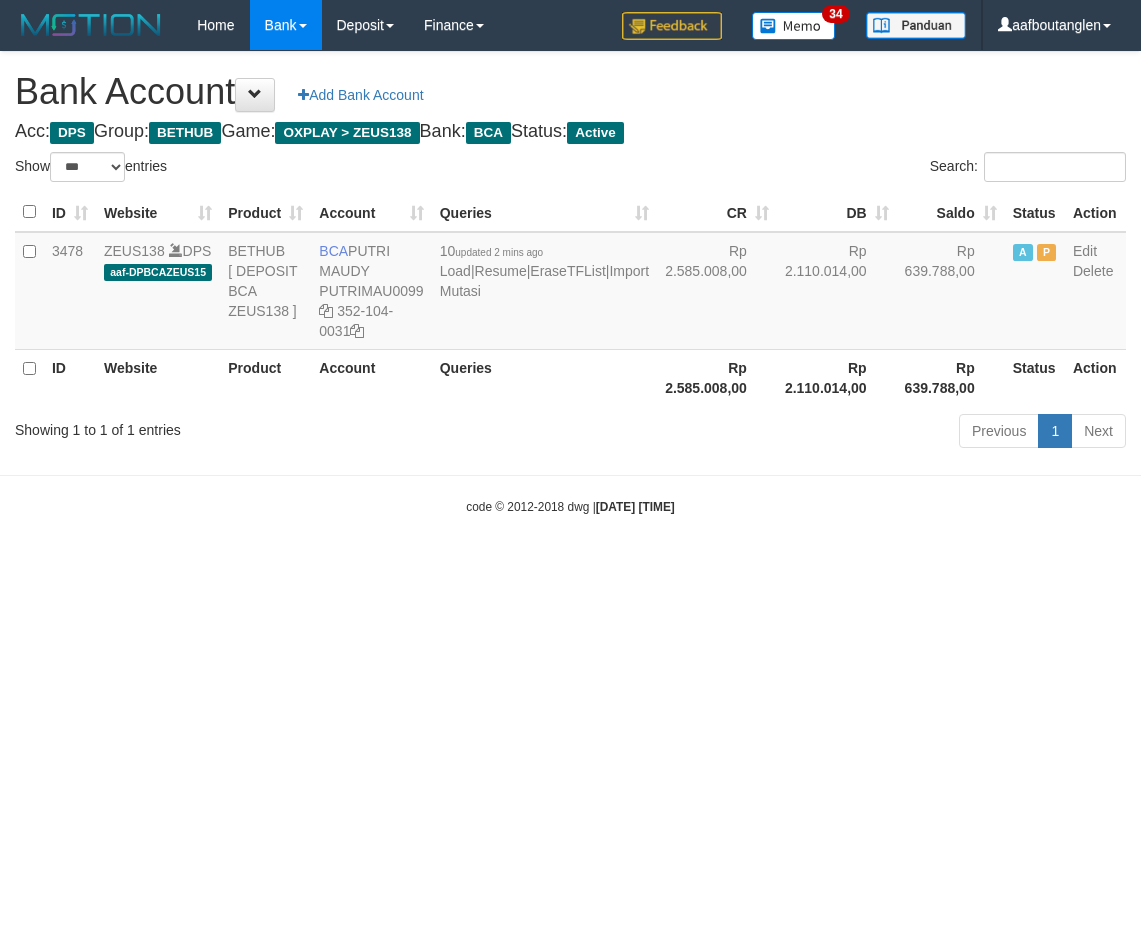 scroll, scrollTop: 0, scrollLeft: 0, axis: both 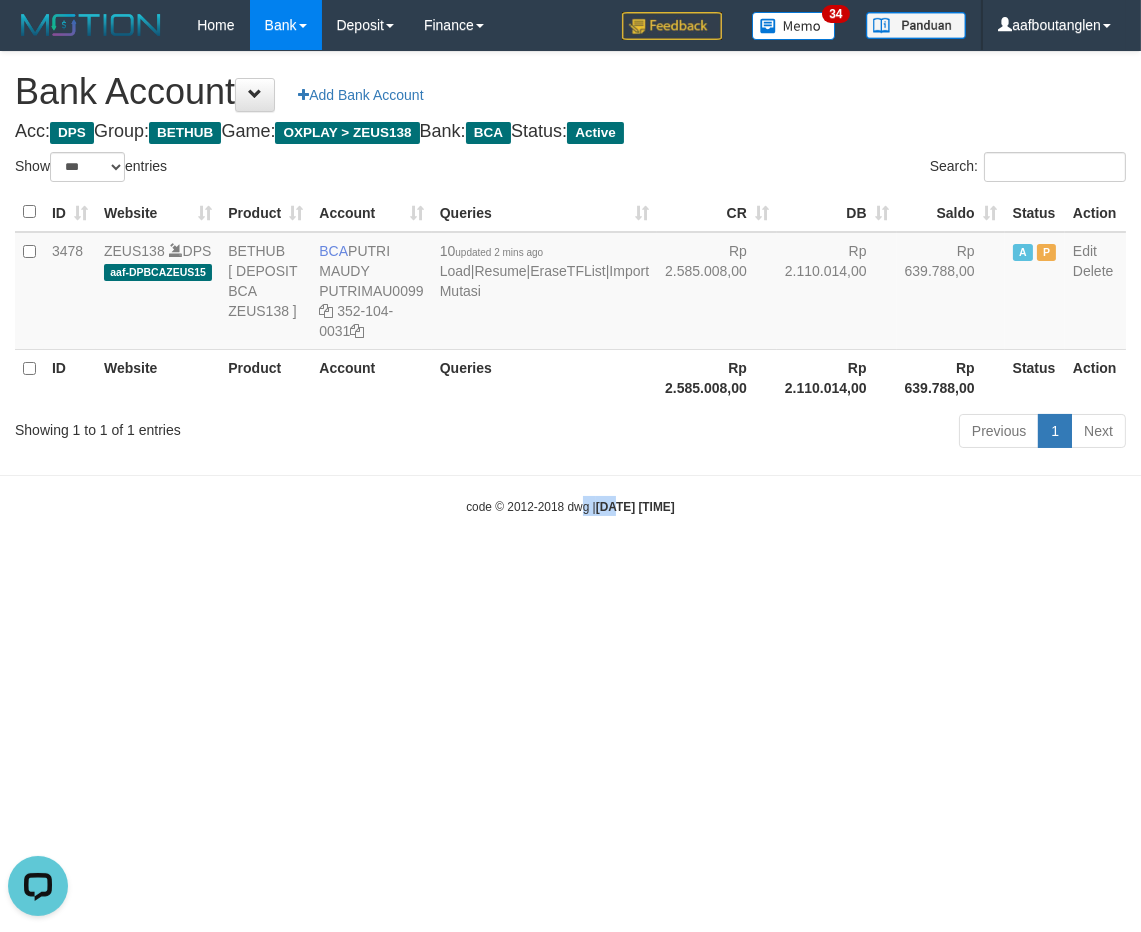 drag, startPoint x: 598, startPoint y: 637, endPoint x: 575, endPoint y: 637, distance: 23 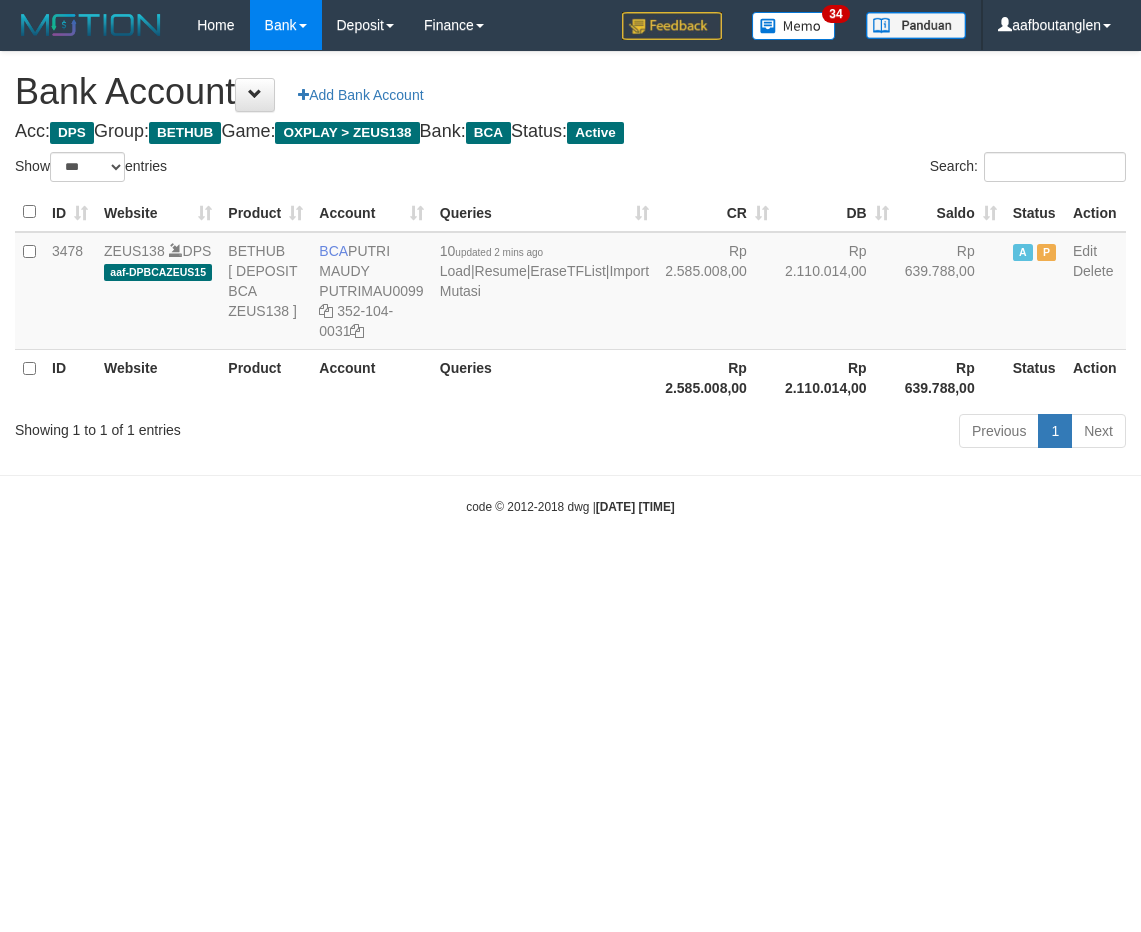 select on "***" 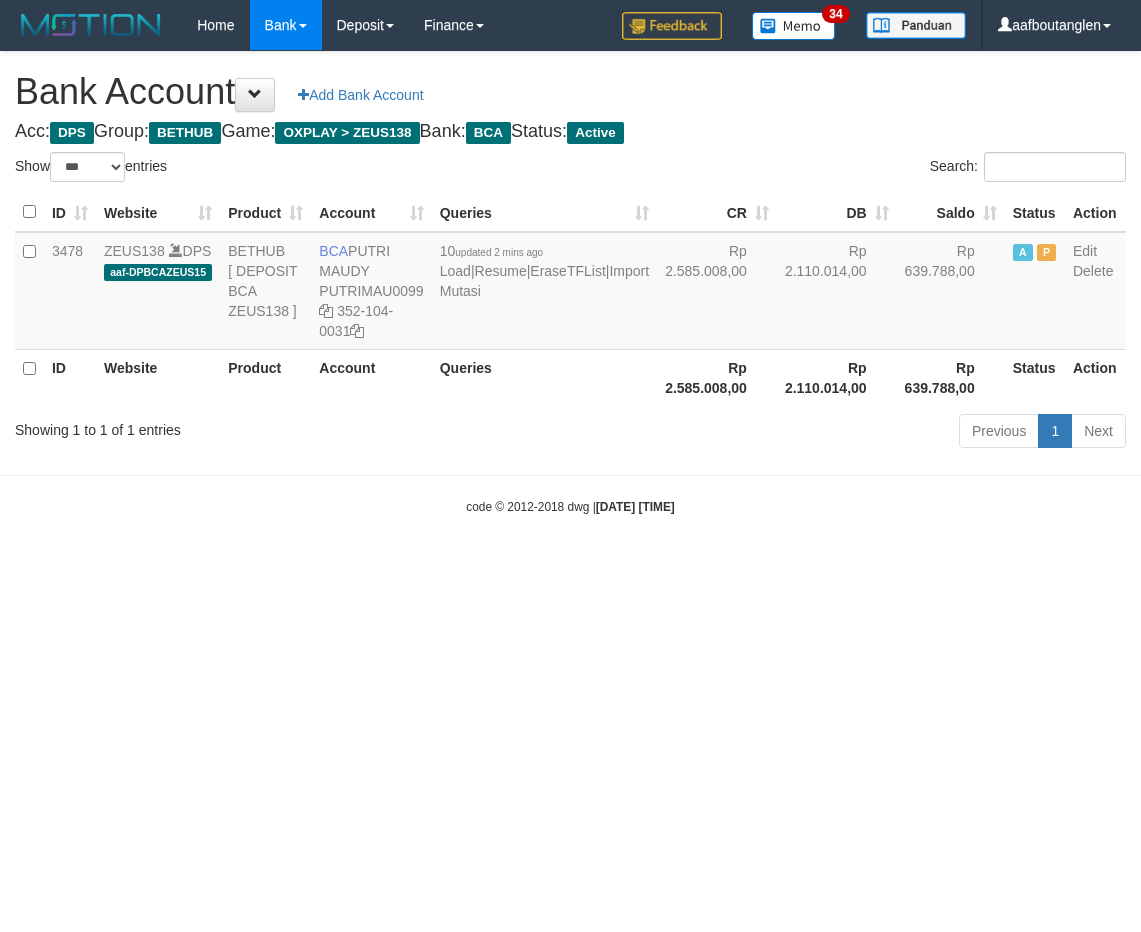 scroll, scrollTop: 0, scrollLeft: 0, axis: both 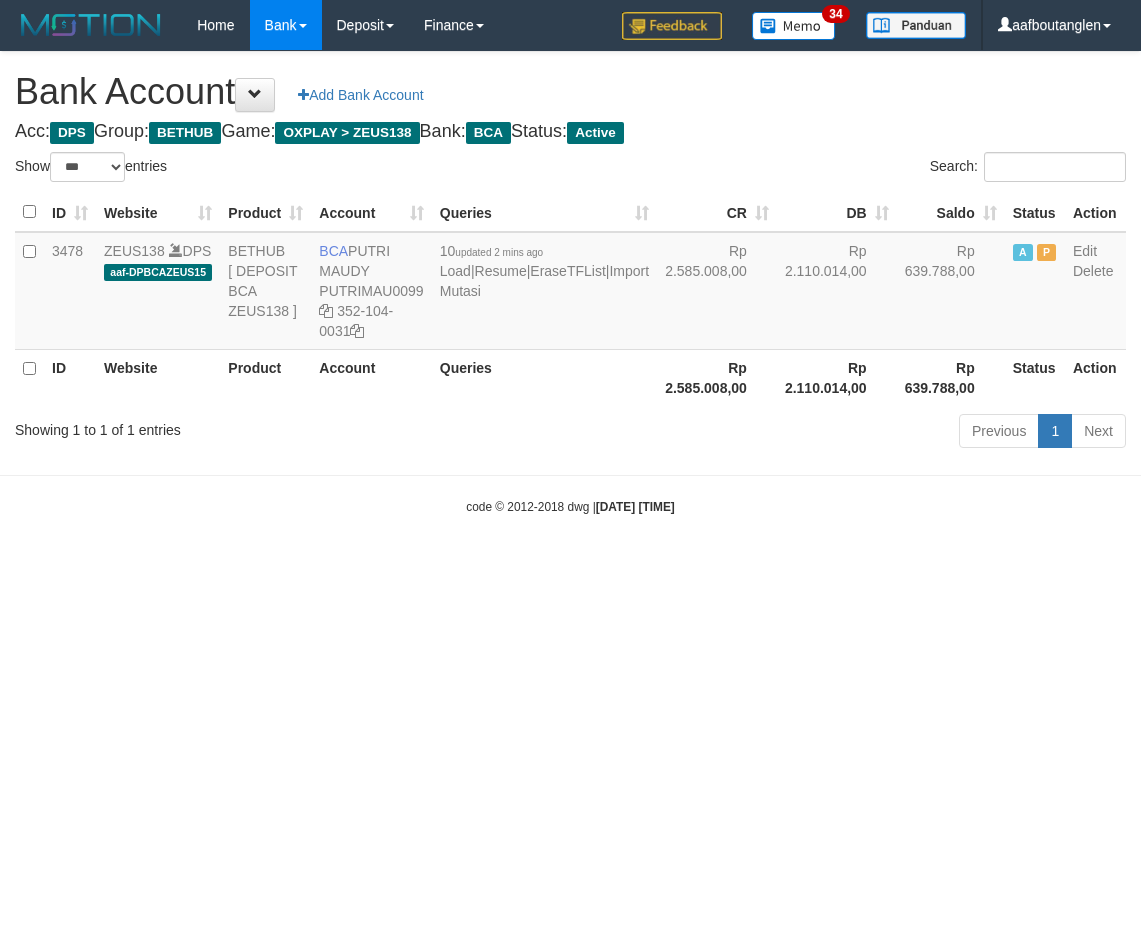 select on "***" 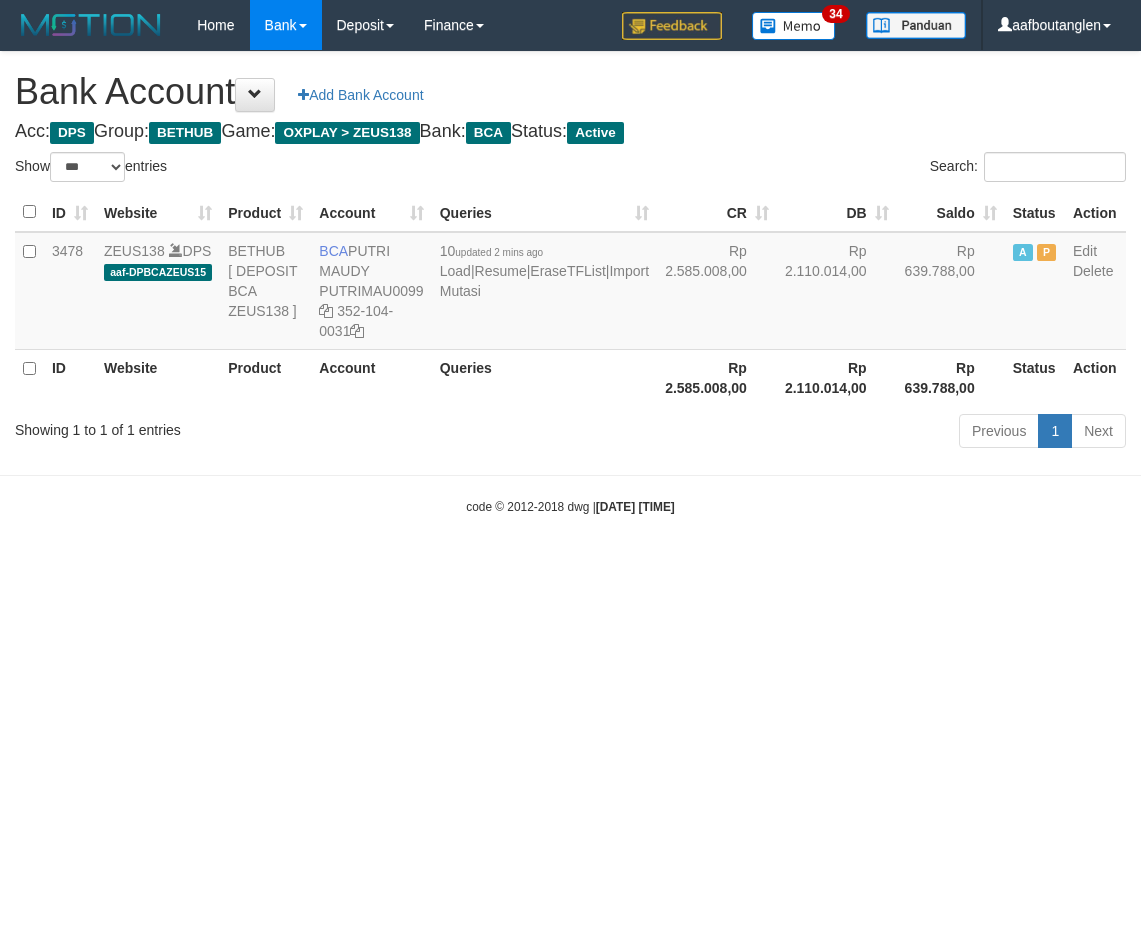 scroll, scrollTop: 0, scrollLeft: 0, axis: both 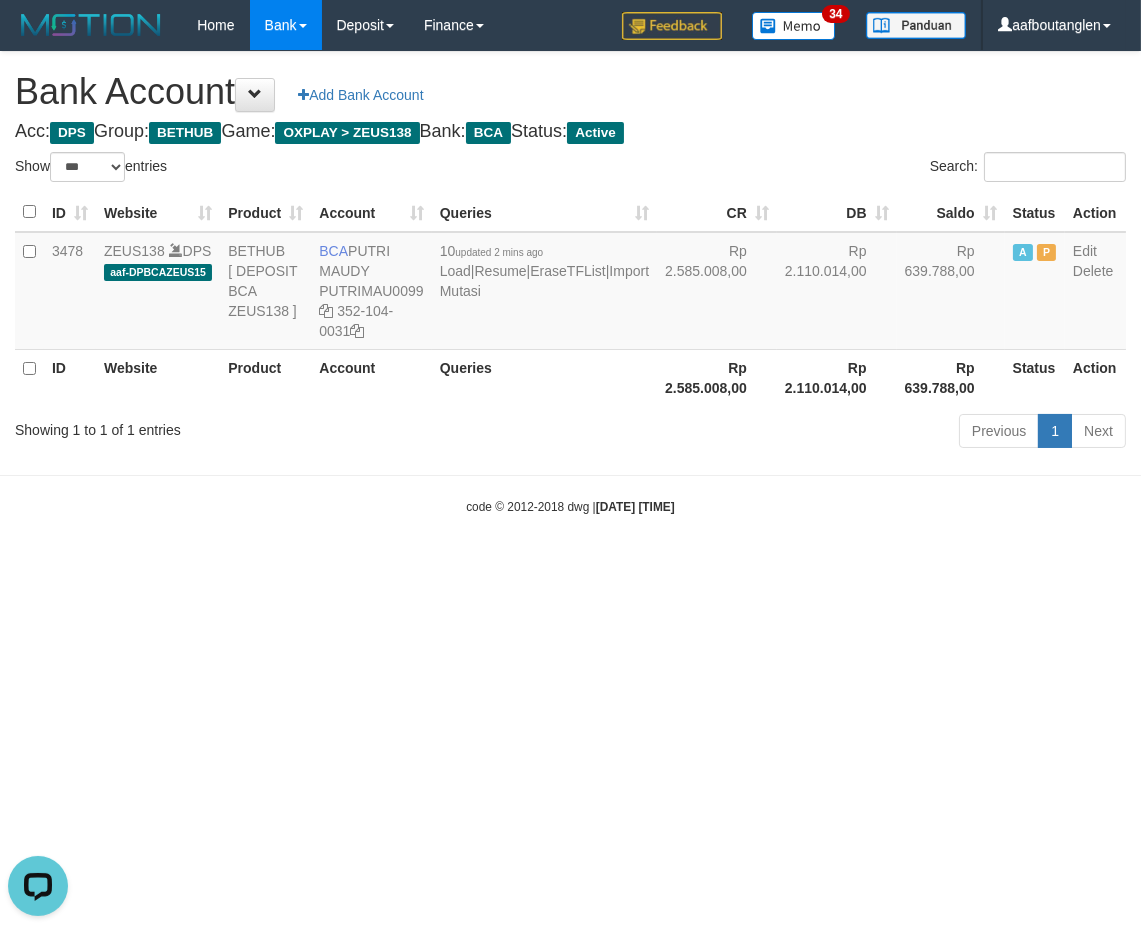 drag, startPoint x: 750, startPoint y: 703, endPoint x: 726, endPoint y: 700, distance: 24.186773 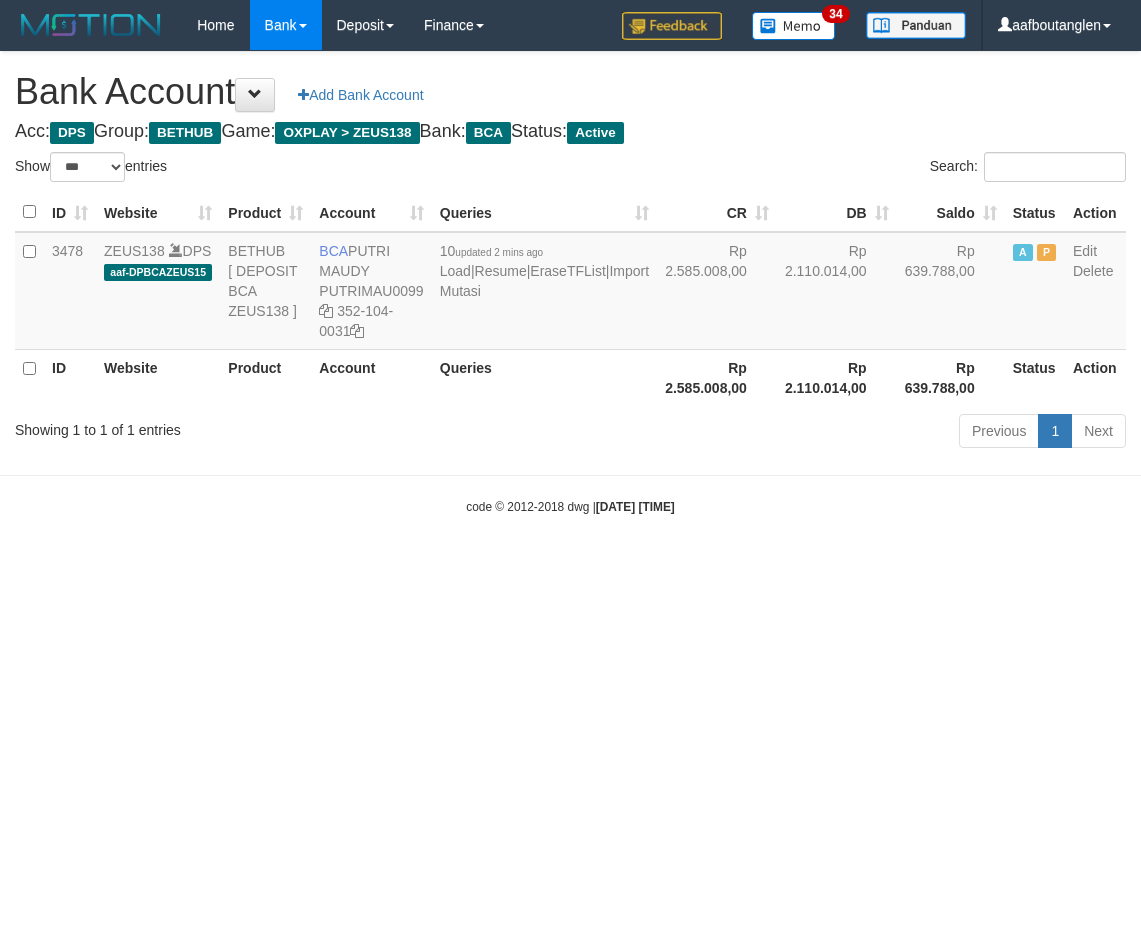 select on "***" 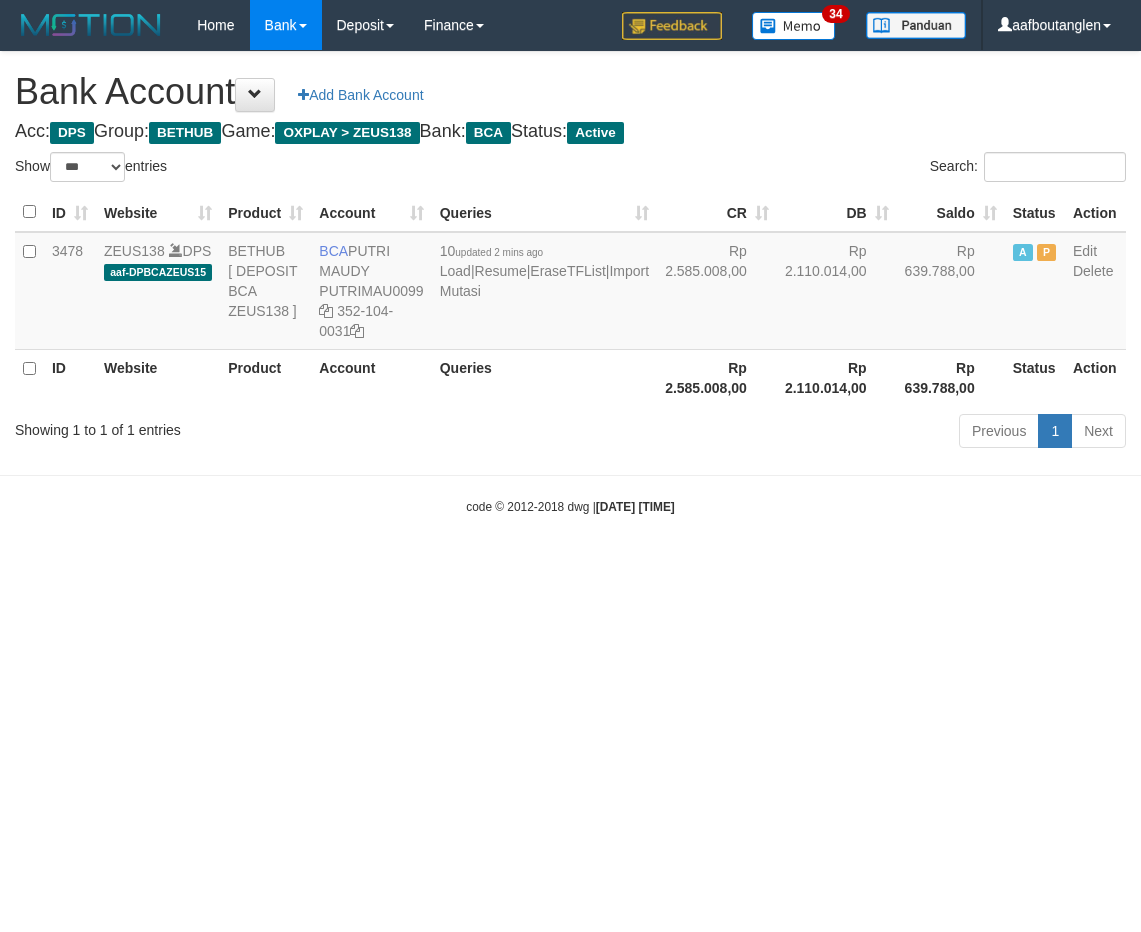 scroll, scrollTop: 0, scrollLeft: 0, axis: both 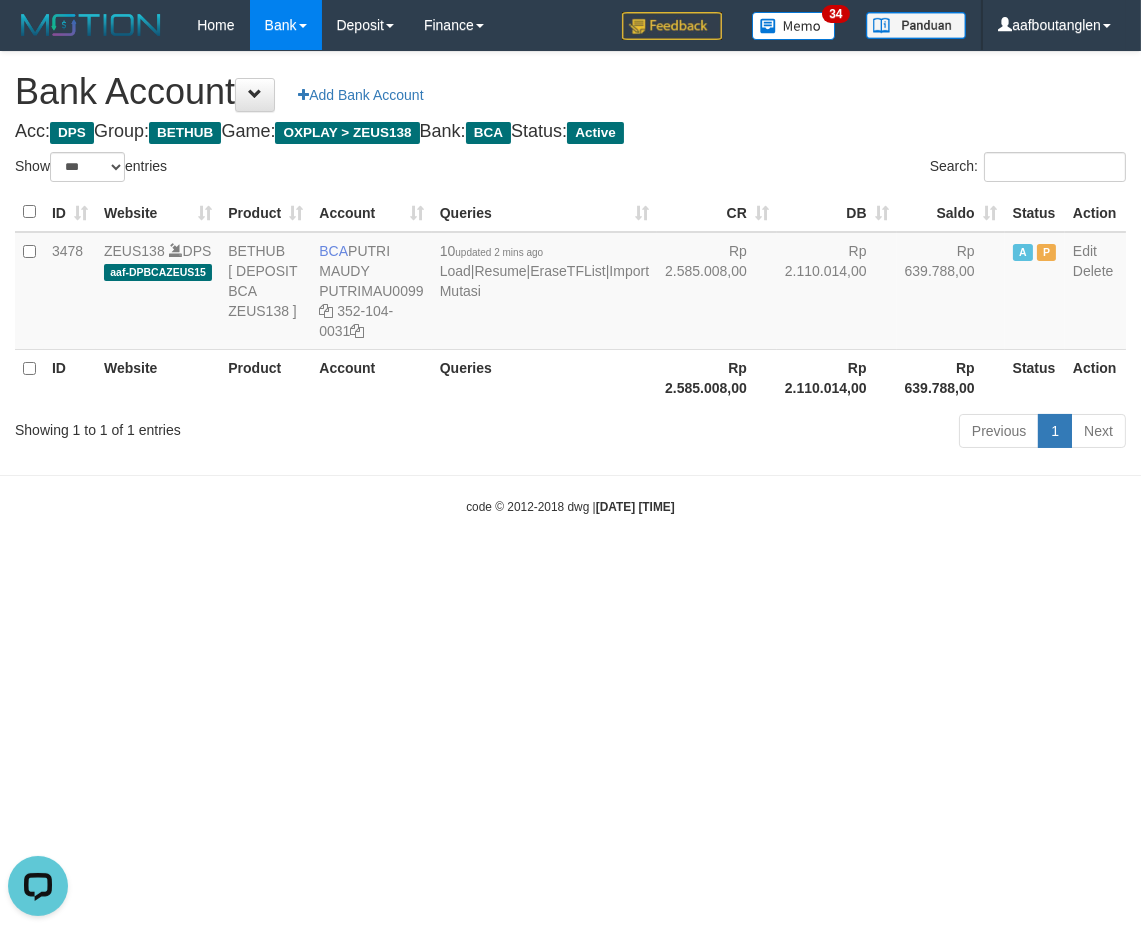 click on "Toggle navigation
Home
Bank
Account List
Deposit
DPS List
History
Note DPS
Finance
Financial Data
aafboutanglen
My Profile
Log Out
34" at bounding box center [570, 283] 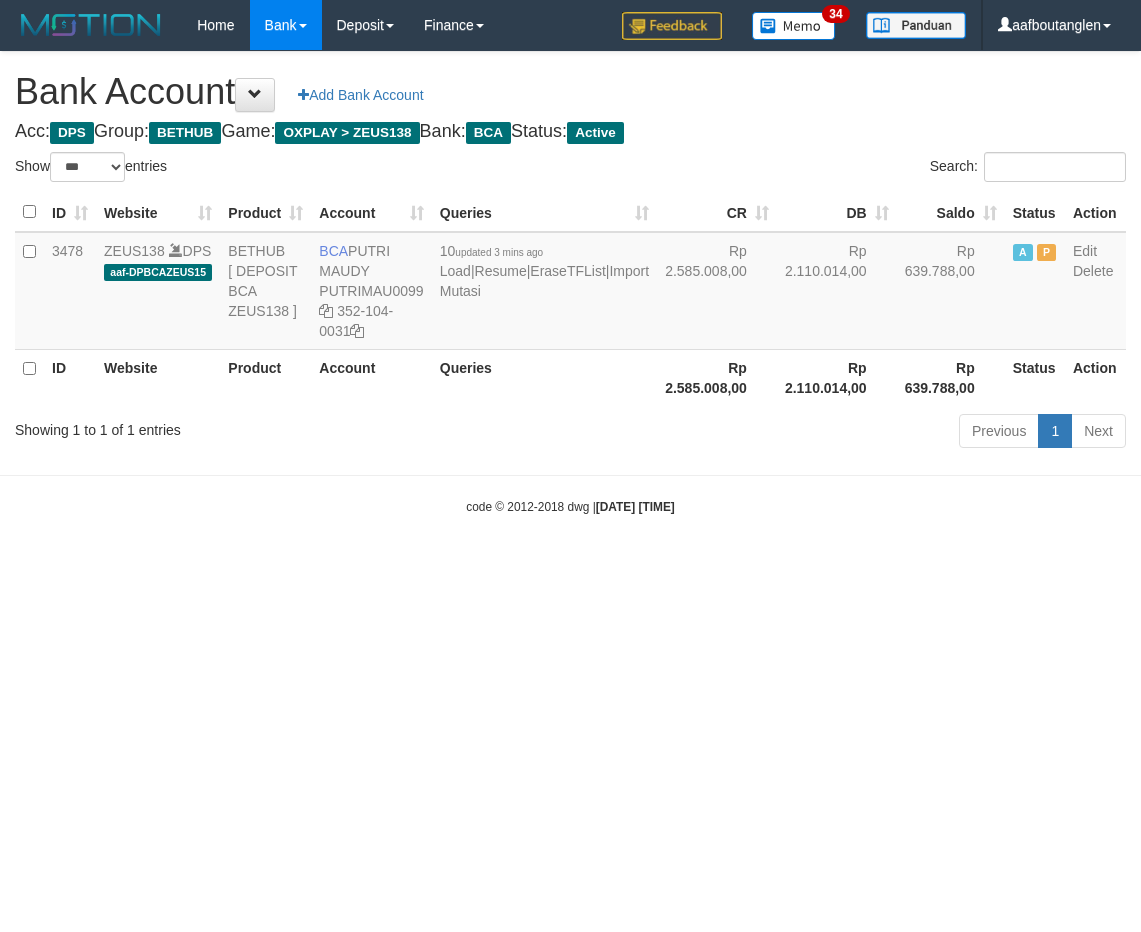 select on "***" 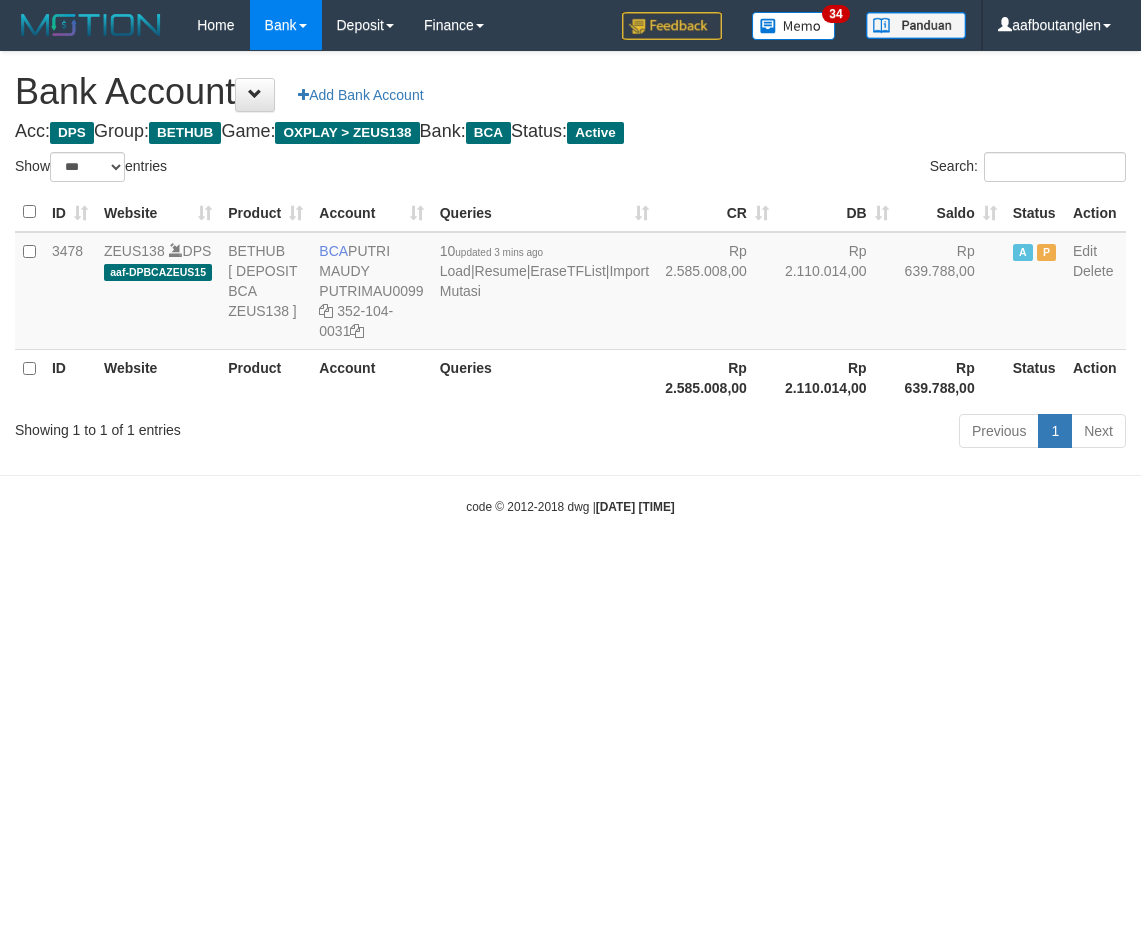 scroll, scrollTop: 0, scrollLeft: 0, axis: both 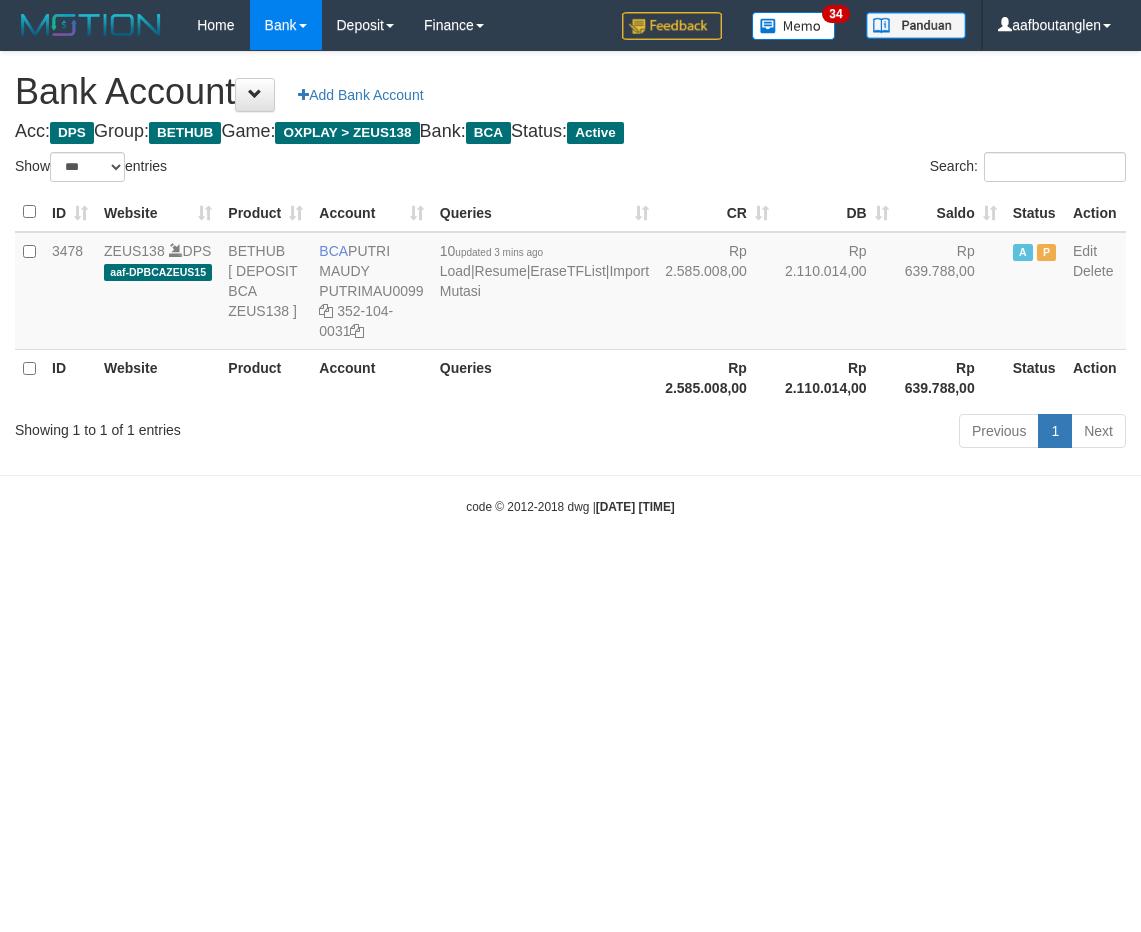 select on "***" 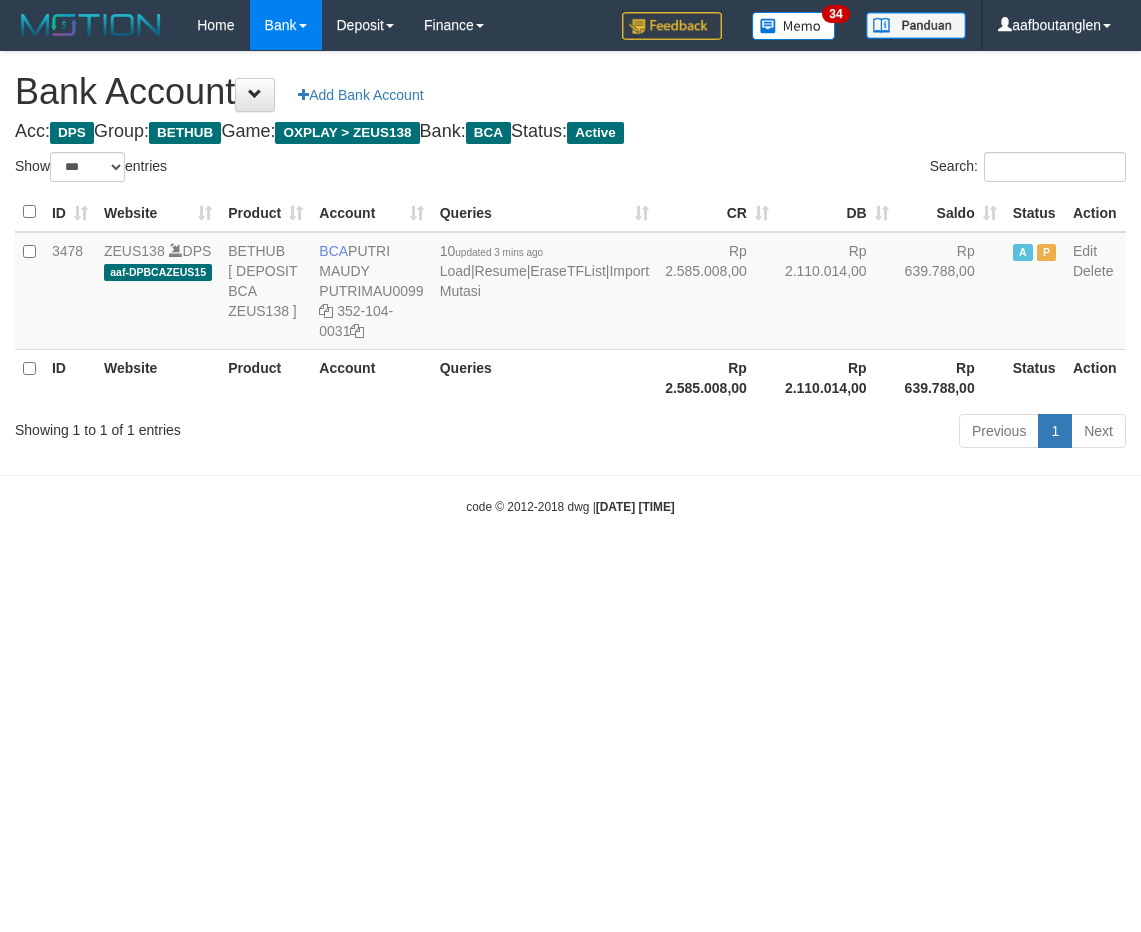 scroll, scrollTop: 0, scrollLeft: 0, axis: both 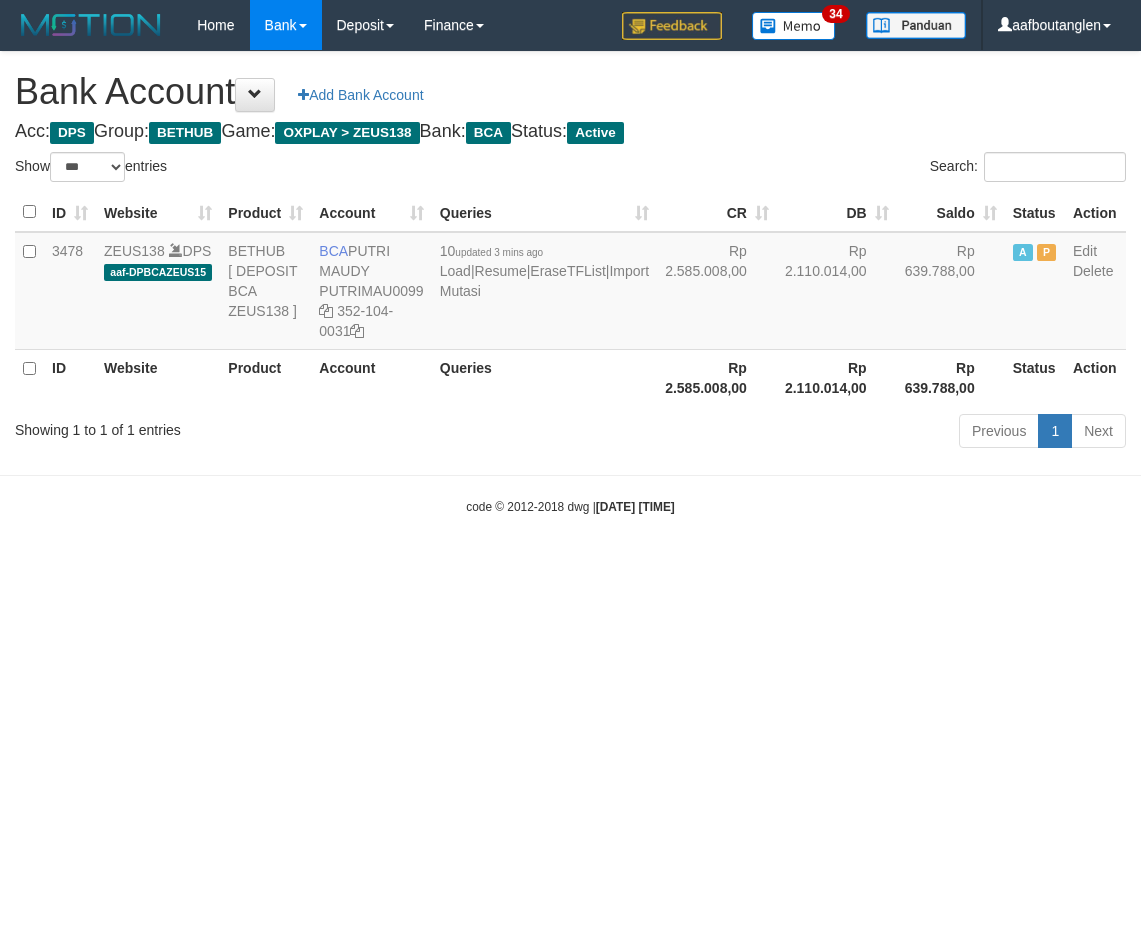 select on "***" 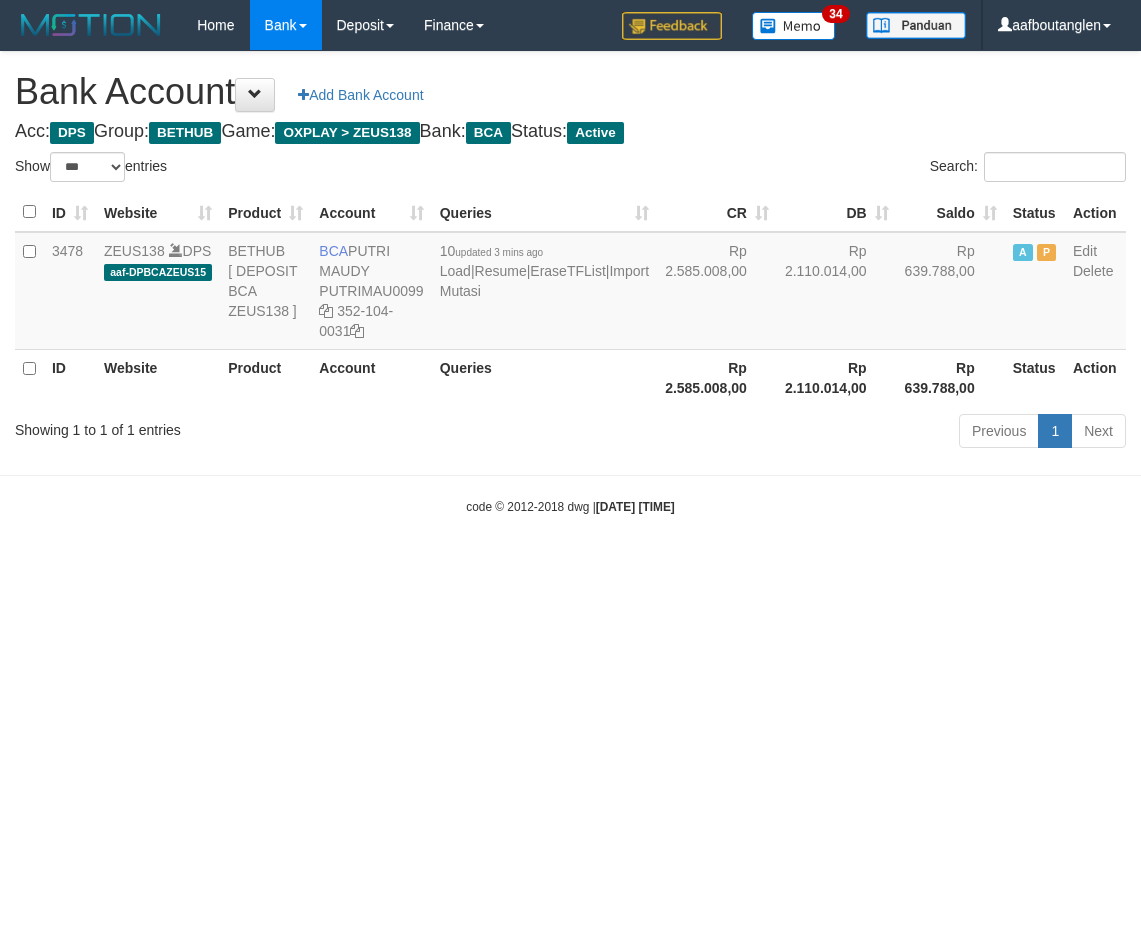 scroll, scrollTop: 0, scrollLeft: 0, axis: both 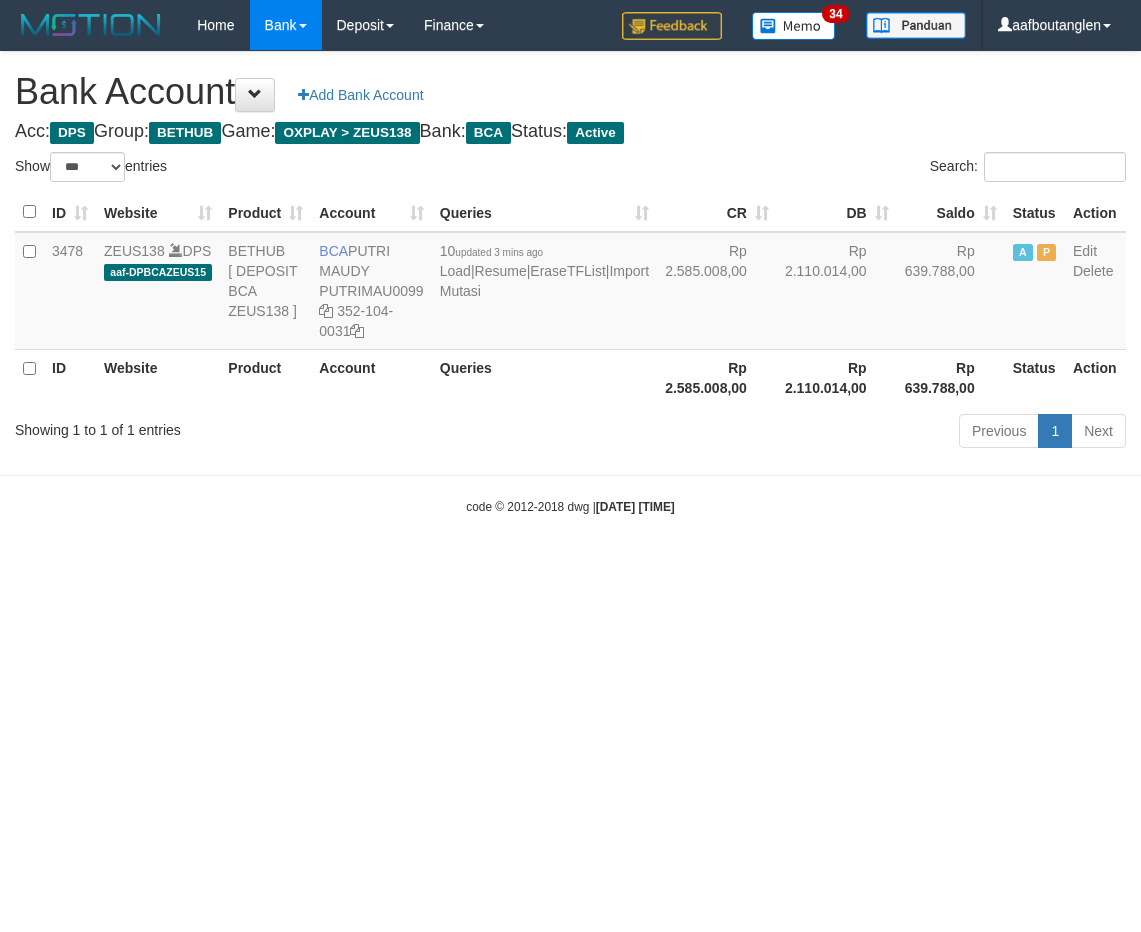 select on "***" 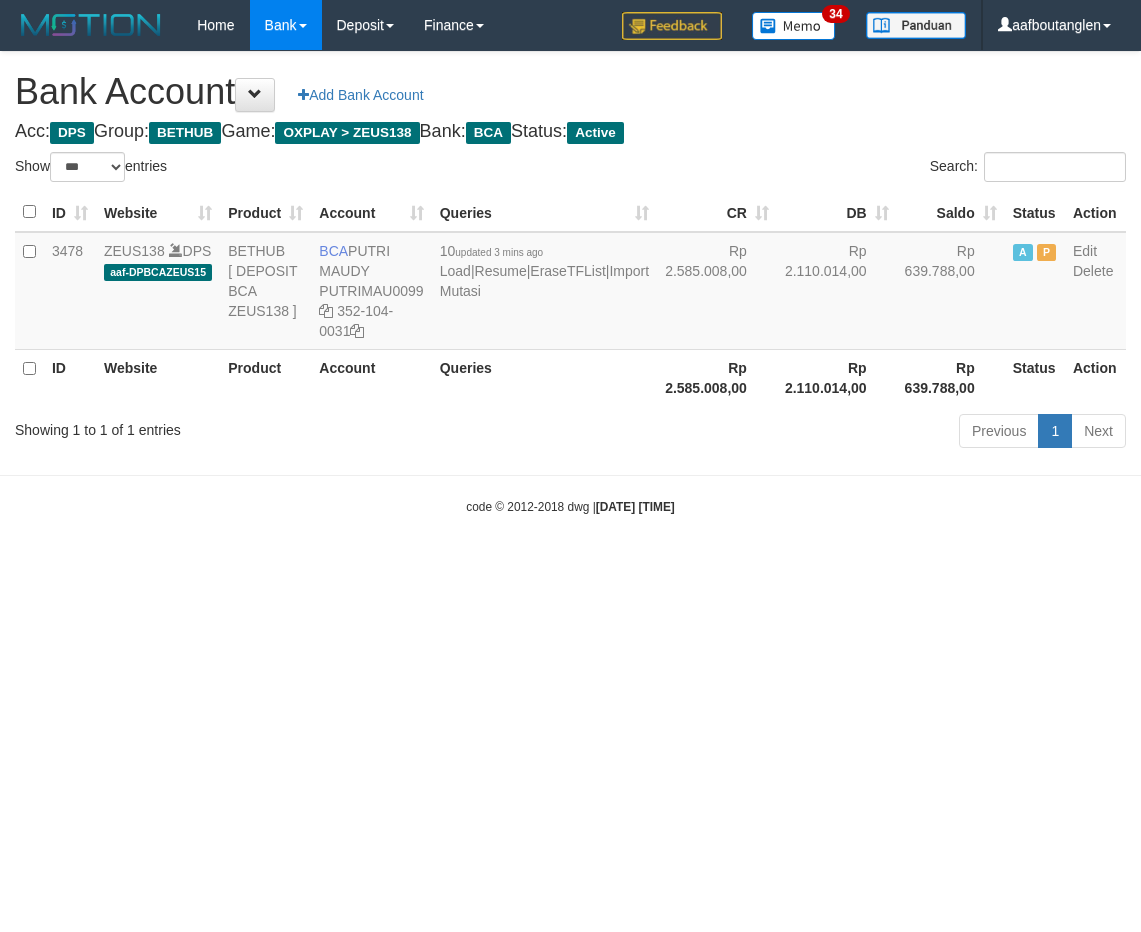 scroll, scrollTop: 0, scrollLeft: 0, axis: both 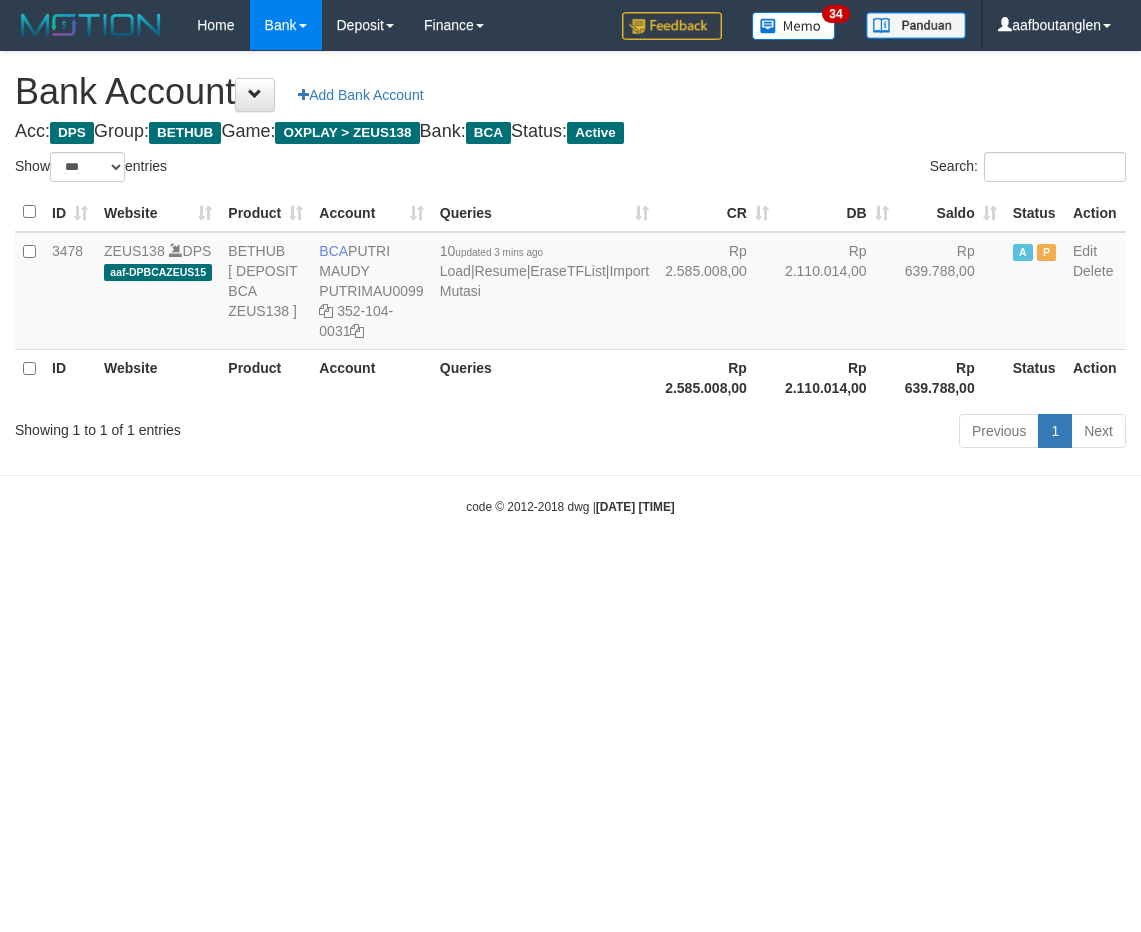 select on "***" 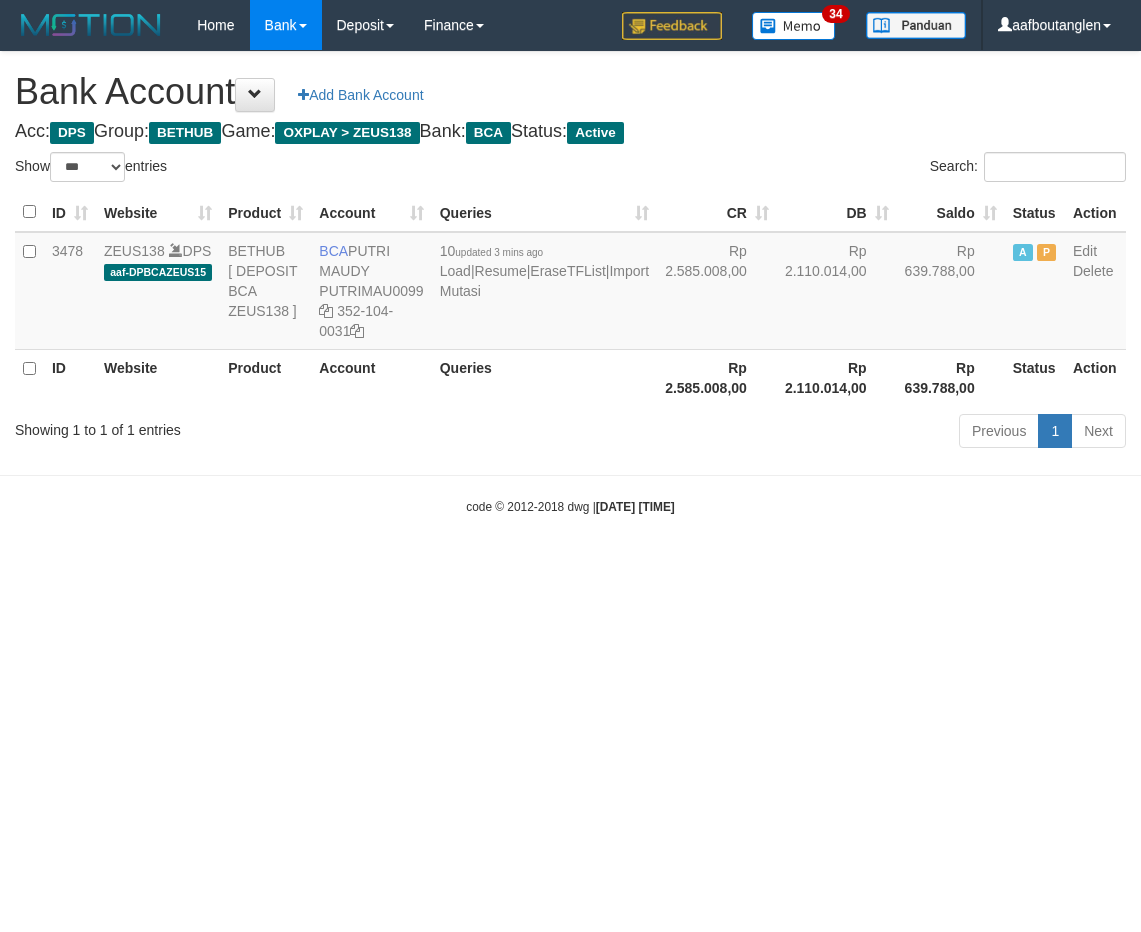 scroll, scrollTop: 0, scrollLeft: 0, axis: both 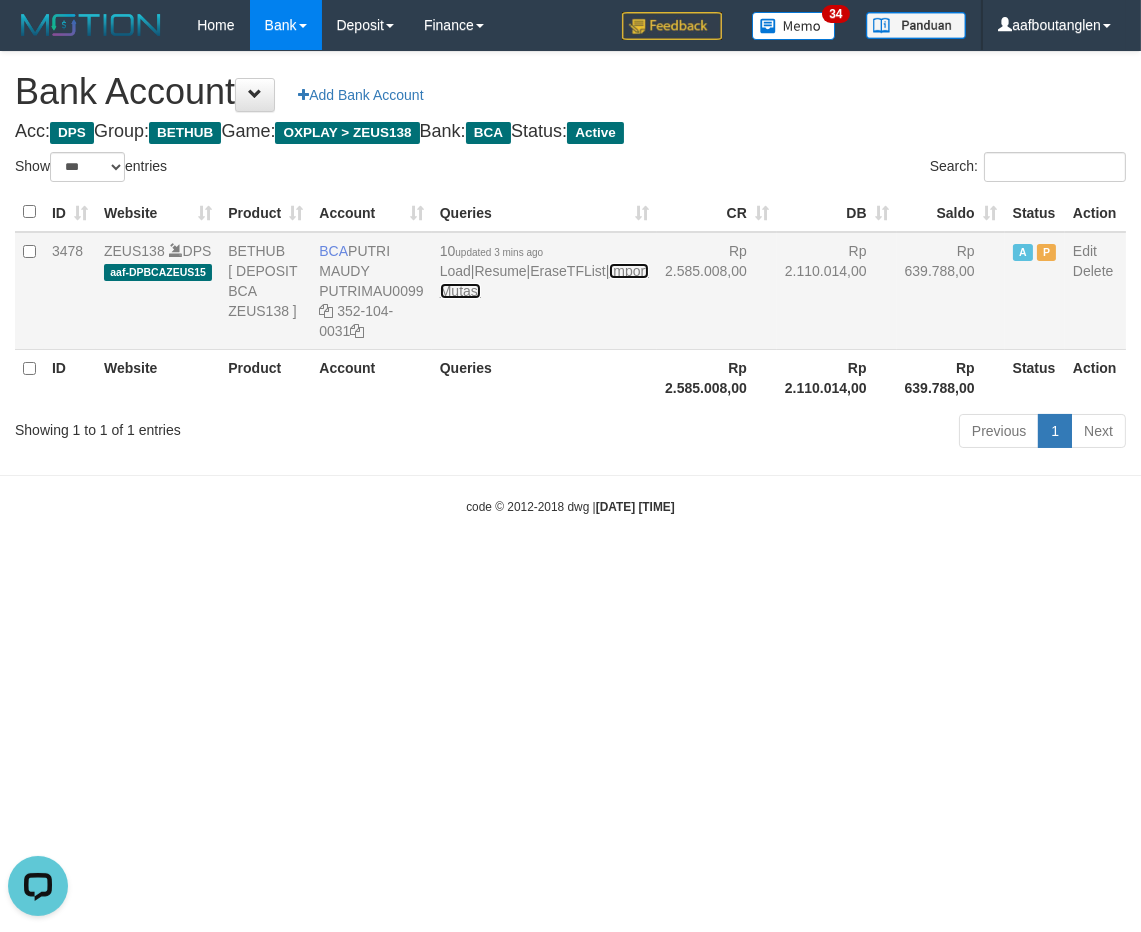 click on "Import Mutasi" at bounding box center (544, 281) 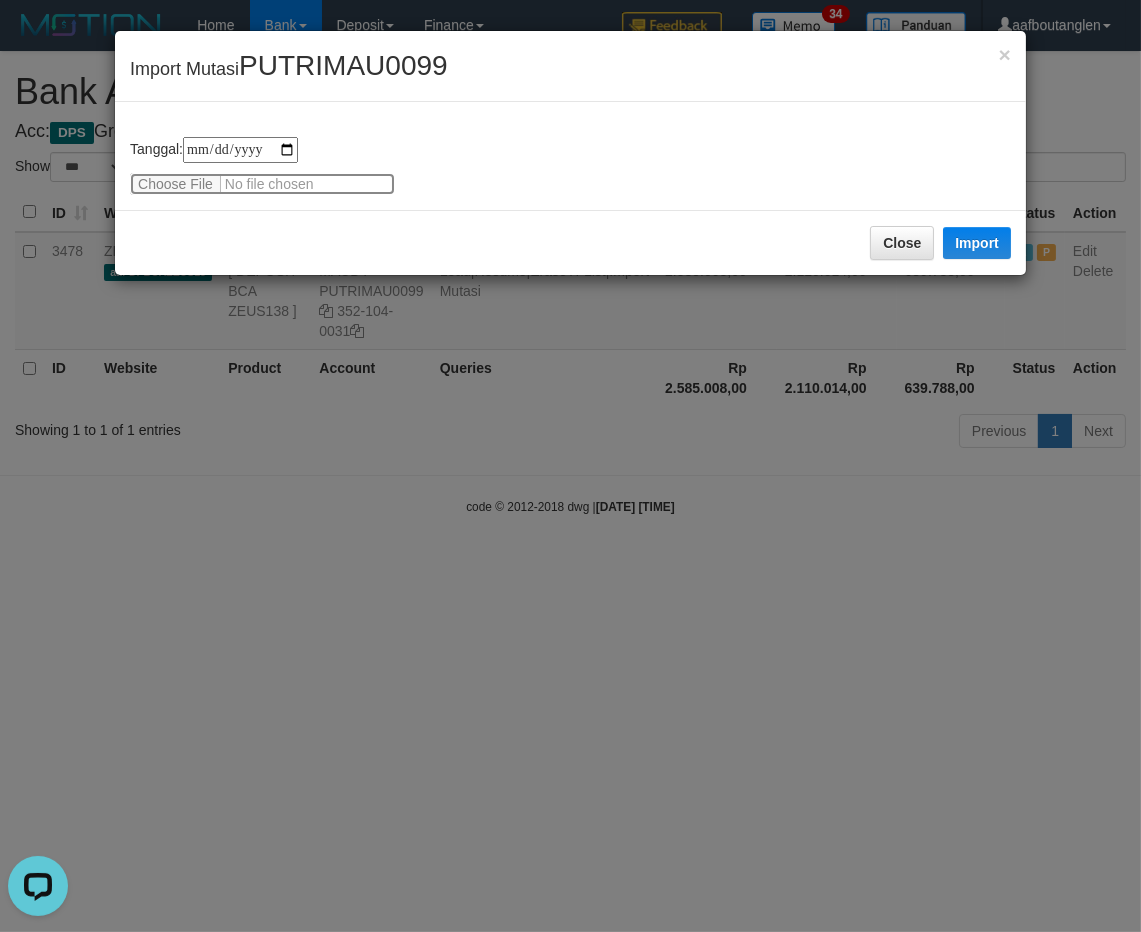click at bounding box center (262, 184) 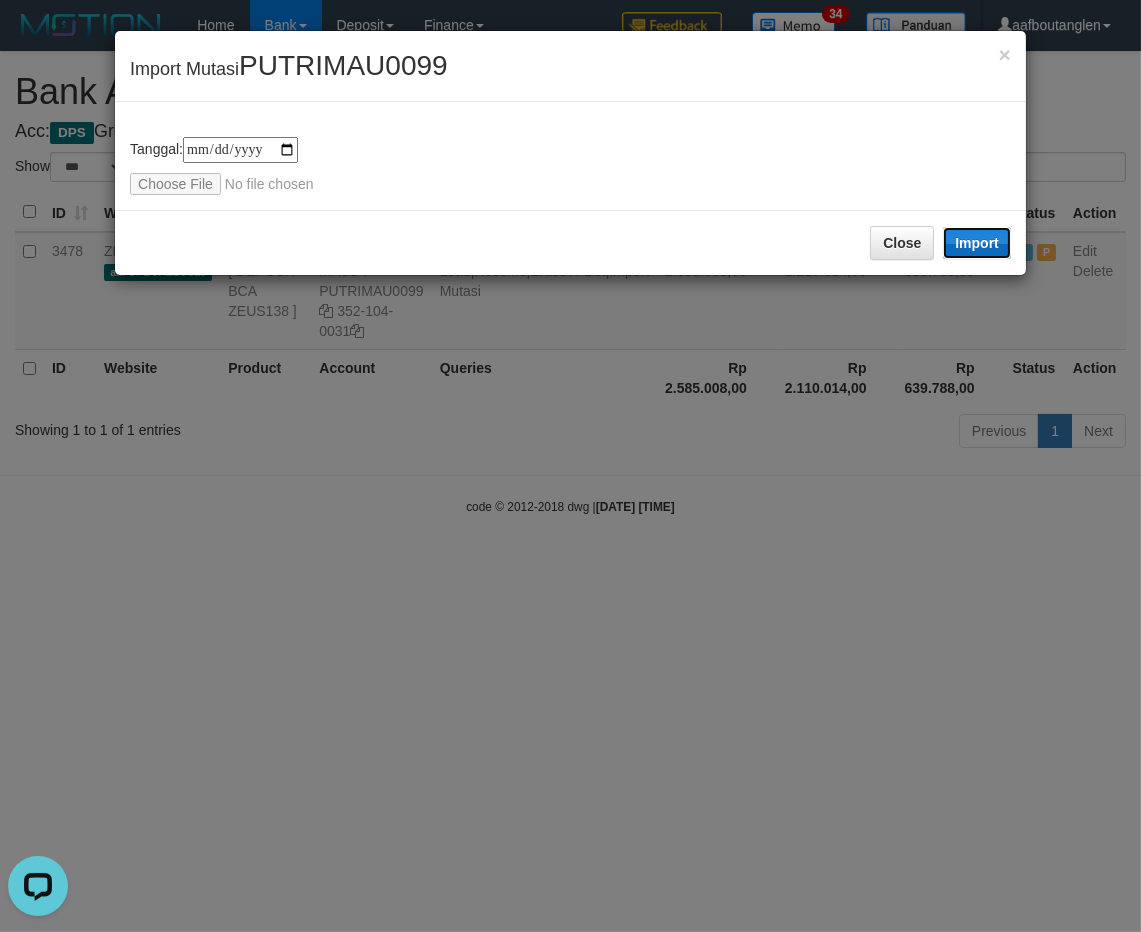 click on "Import" at bounding box center (977, 243) 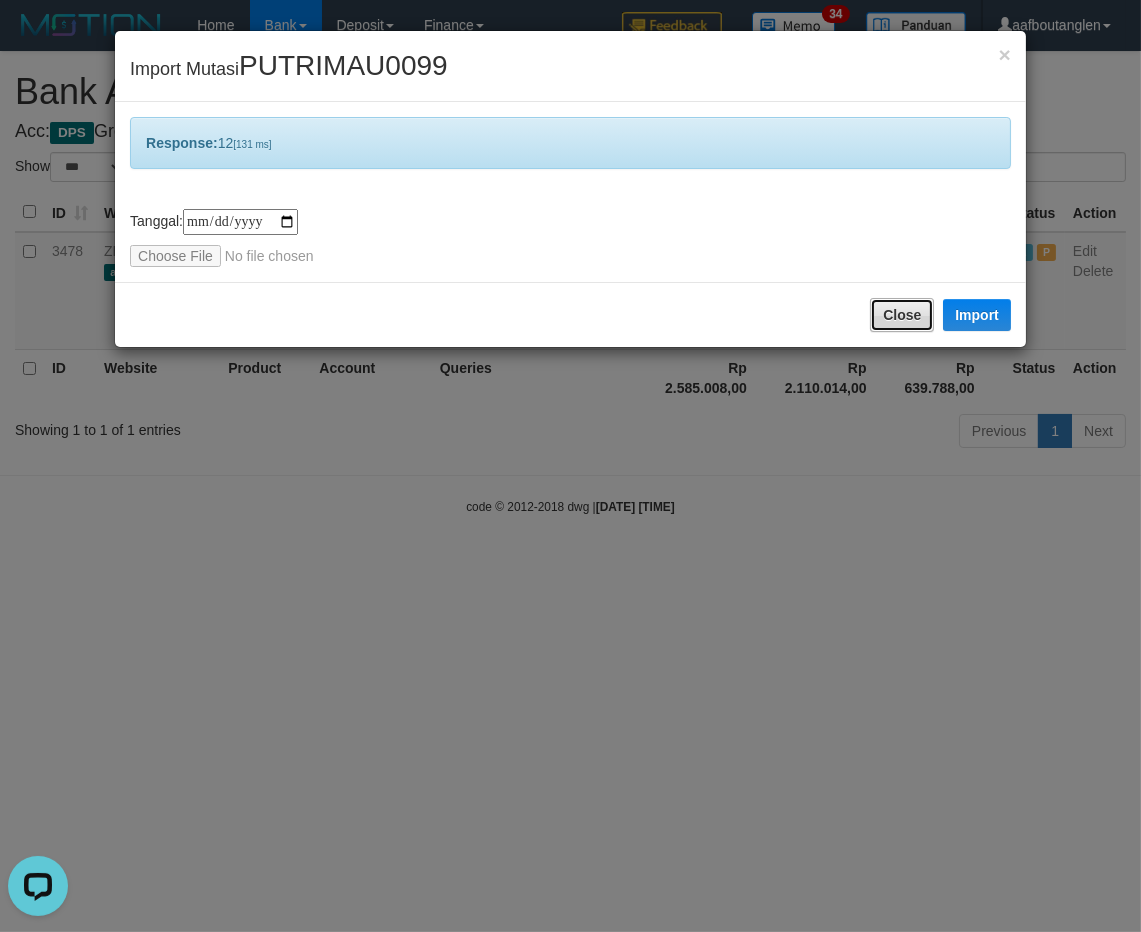 click on "Close" at bounding box center [902, 315] 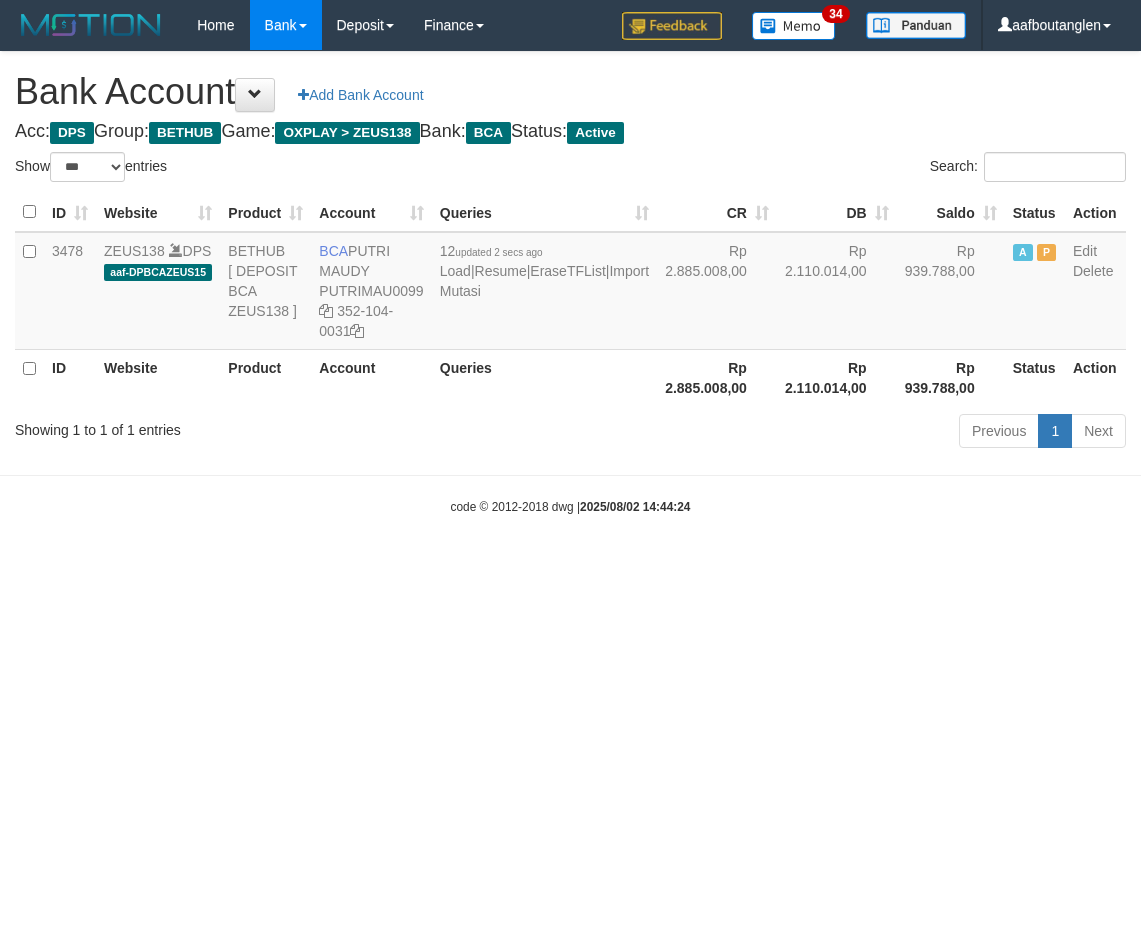 select on "***" 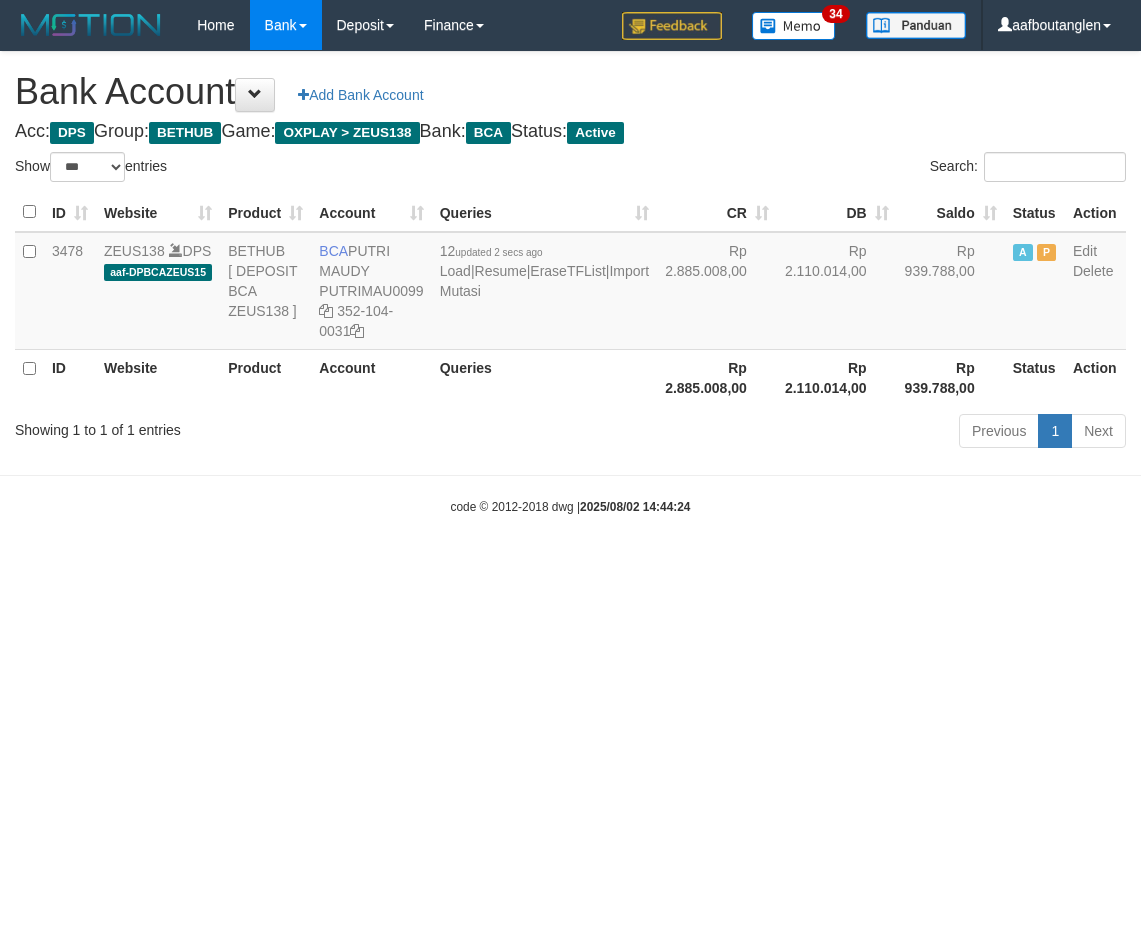 scroll, scrollTop: 0, scrollLeft: 0, axis: both 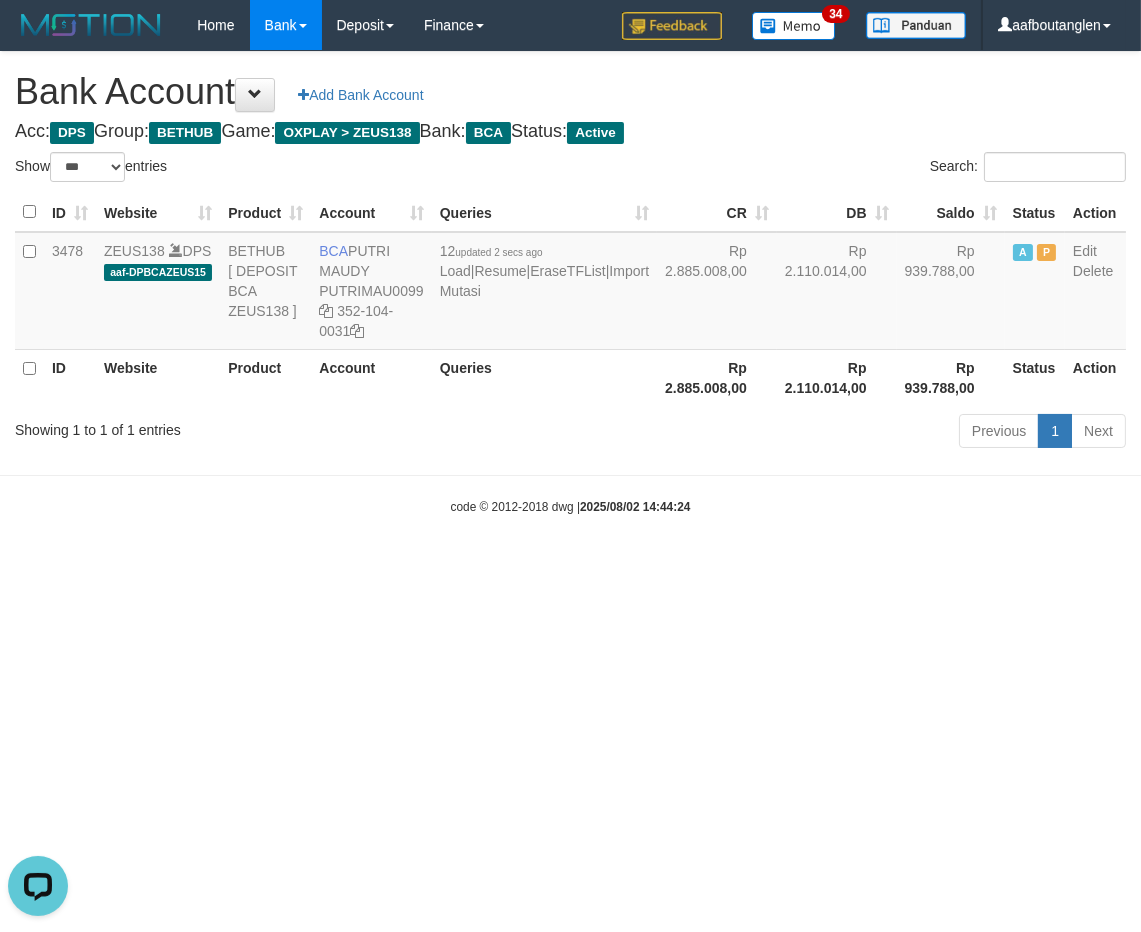 click on "Toggle navigation
Home
Bank
Account List
Deposit
DPS List
History
Note DPS
Finance
Financial Data
aafboutanglen
My Profile
Log Out
34" at bounding box center [570, 283] 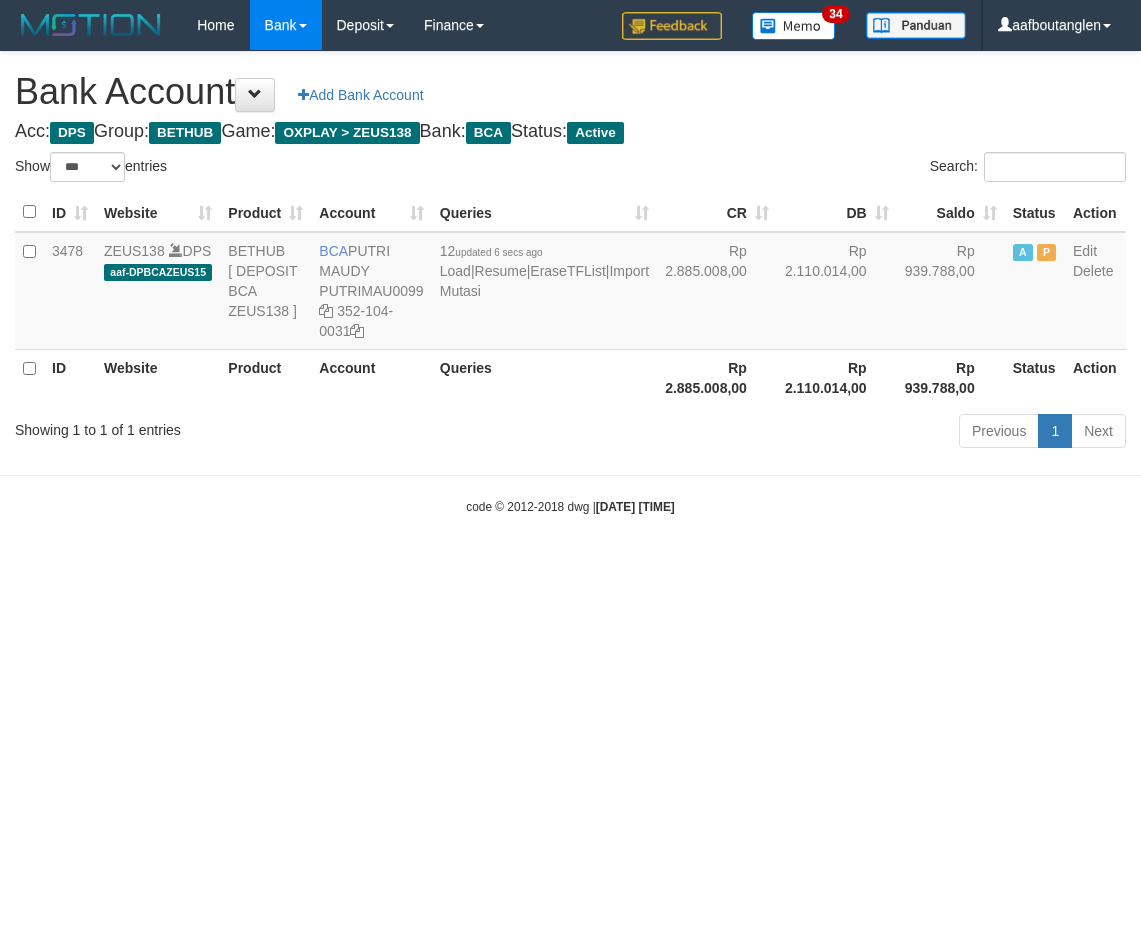 select on "***" 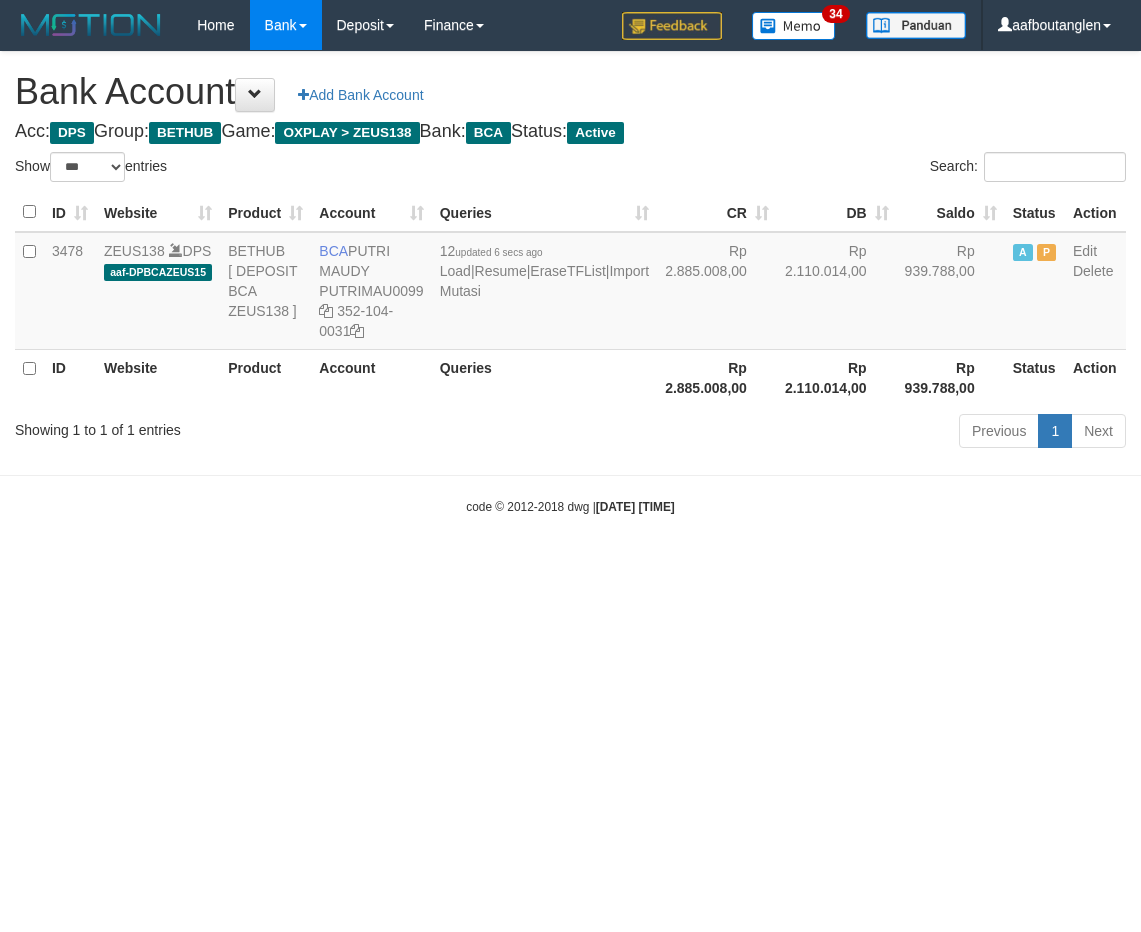 scroll, scrollTop: 0, scrollLeft: 0, axis: both 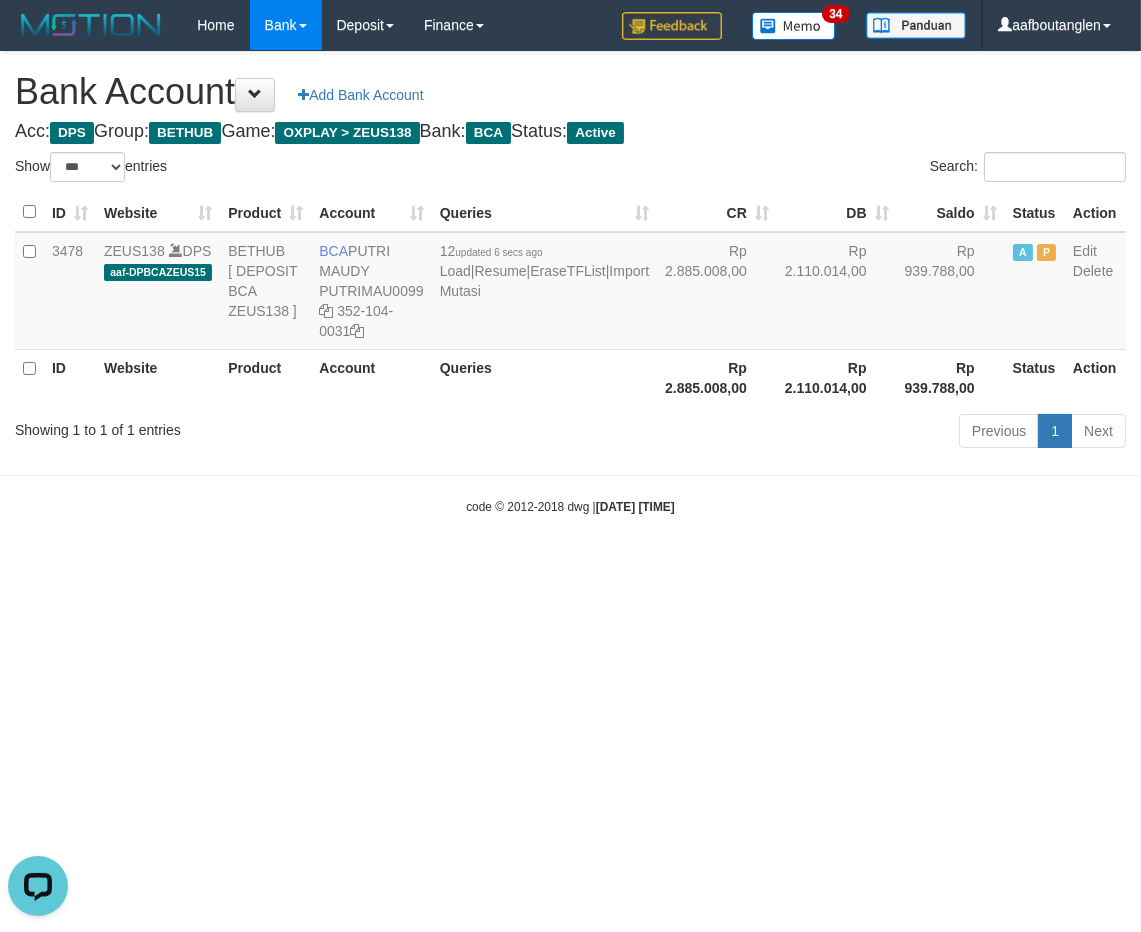 click on "Toggle navigation
Home
Bank
Account List
Deposit
DPS List
History
Note DPS
Finance
Financial Data
aafboutanglen
My Profile
Log Out
34" at bounding box center [570, 283] 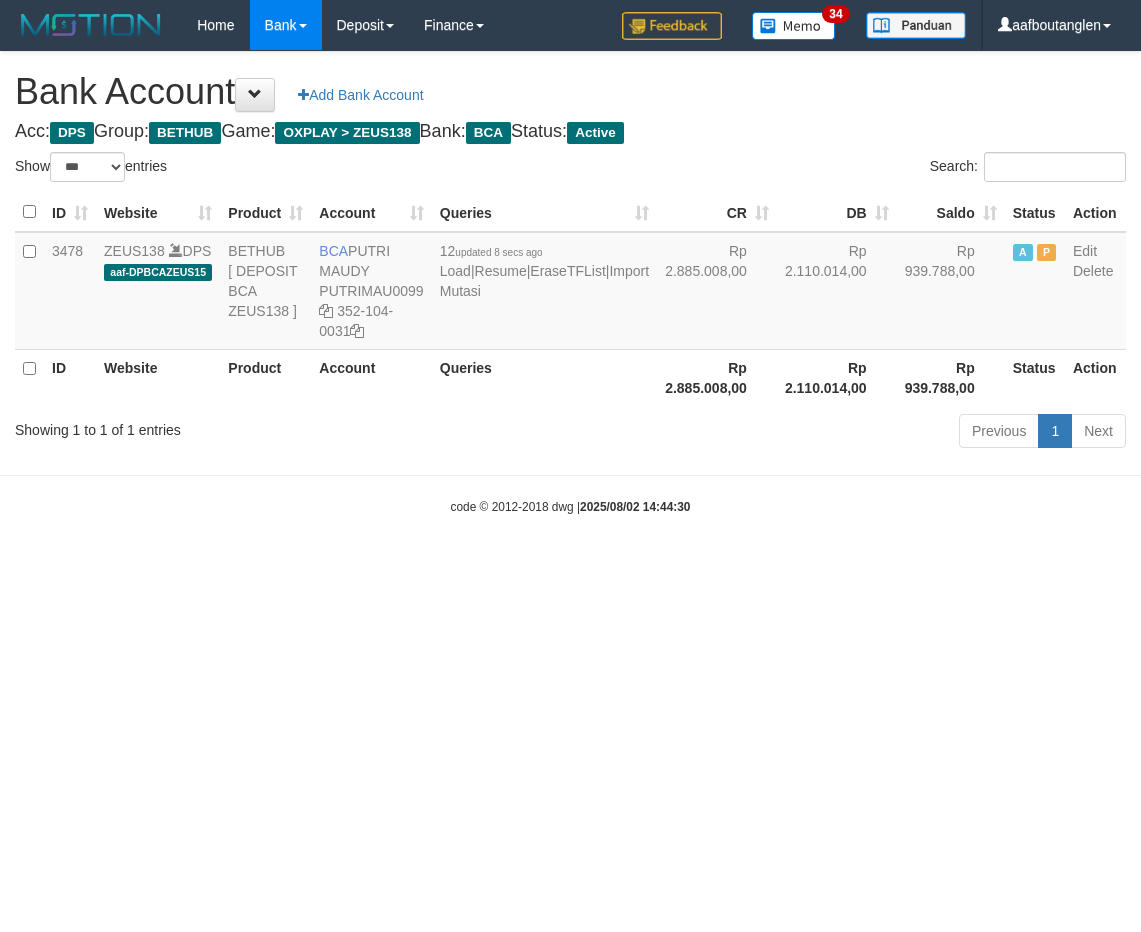 select on "***" 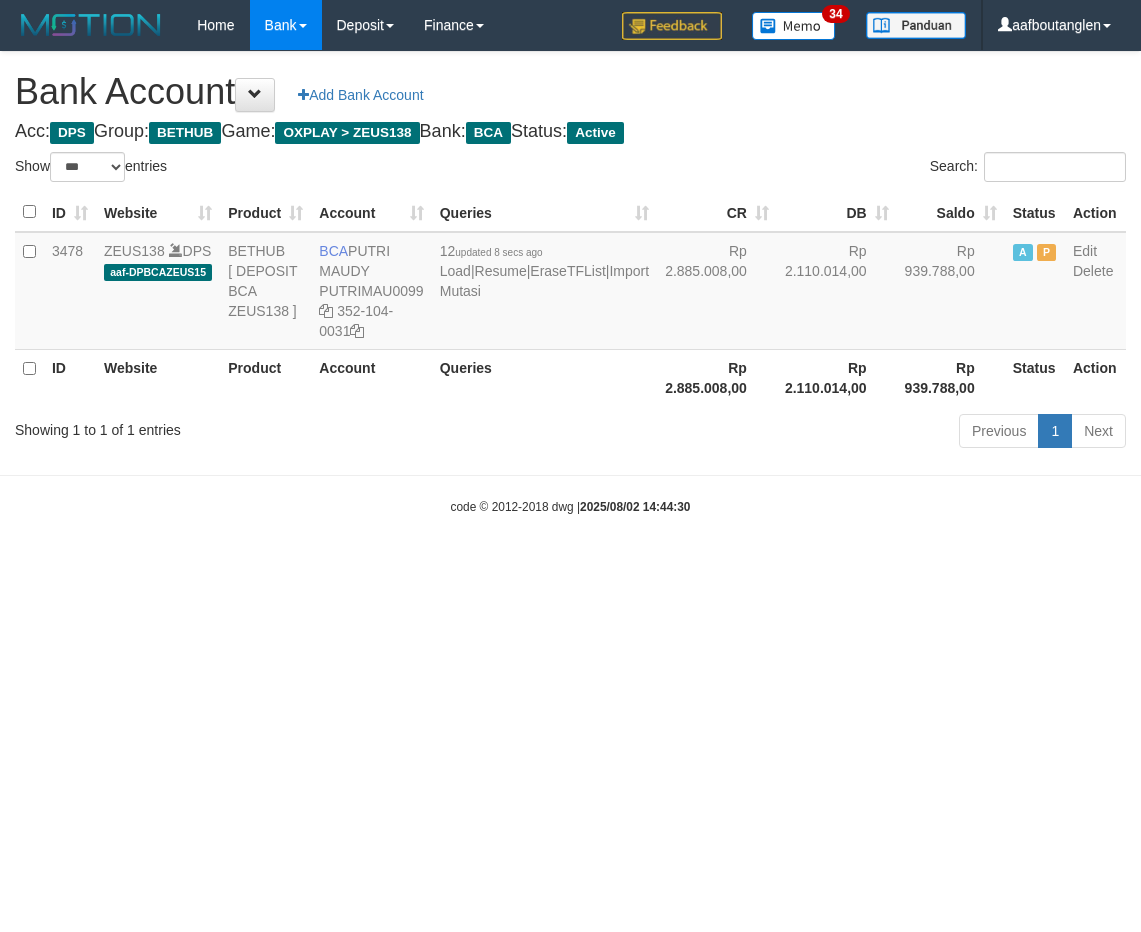 scroll, scrollTop: 0, scrollLeft: 0, axis: both 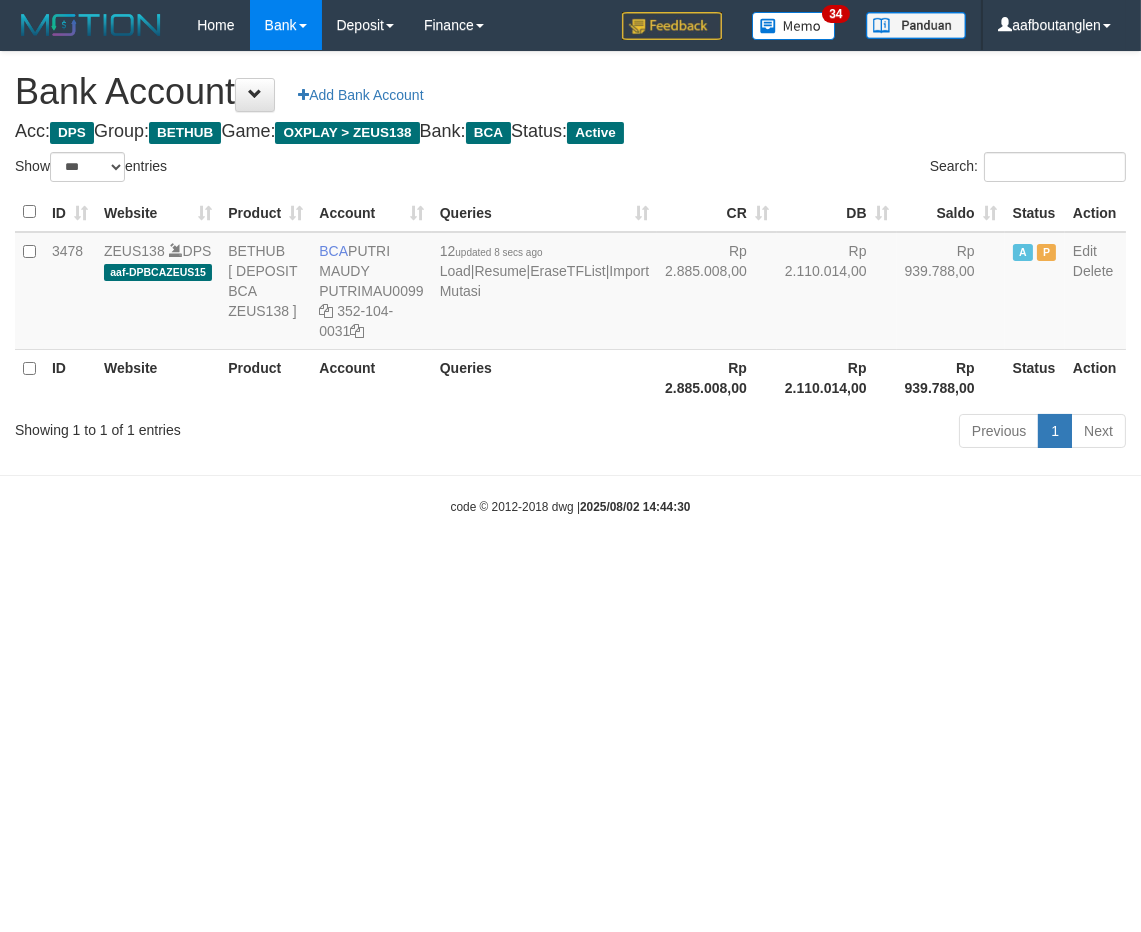 drag, startPoint x: 821, startPoint y: 602, endPoint x: 781, endPoint y: 613, distance: 41.484936 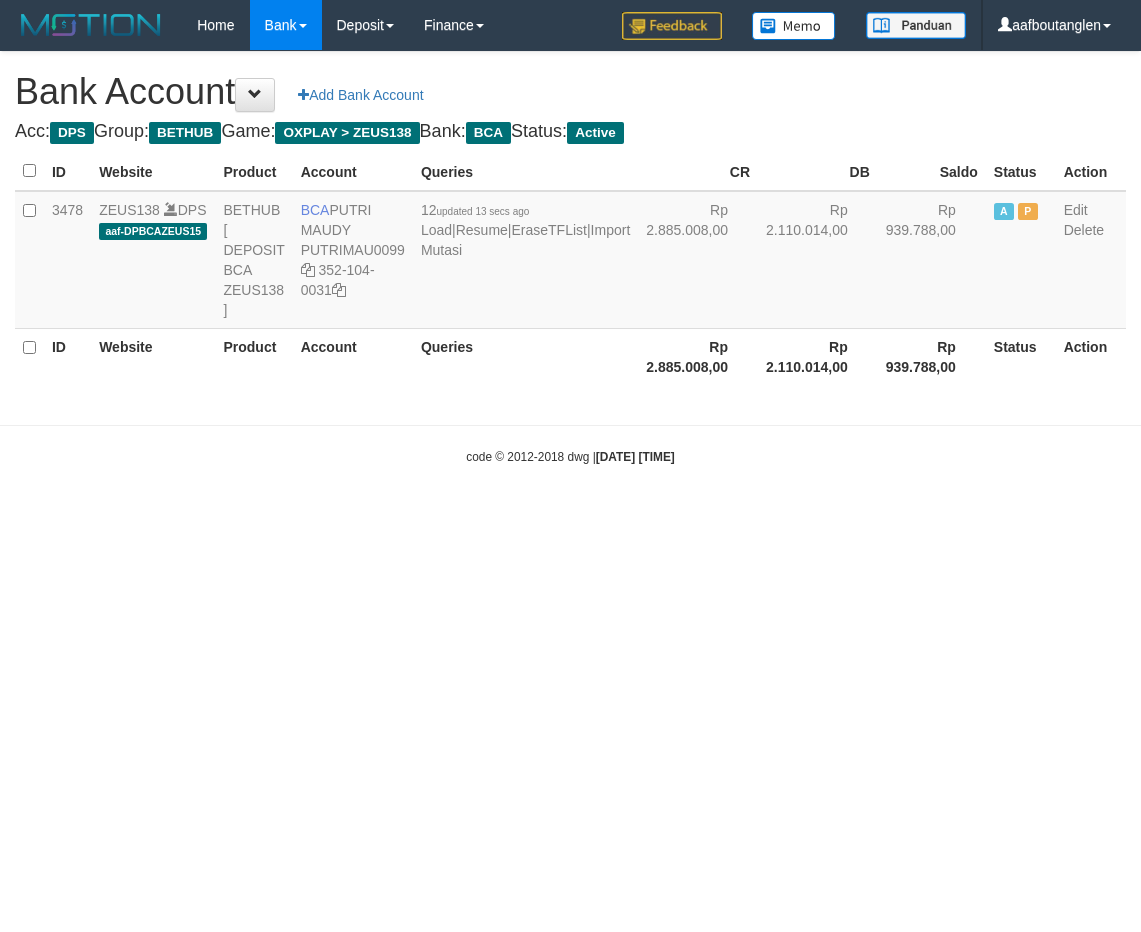 scroll, scrollTop: 0, scrollLeft: 0, axis: both 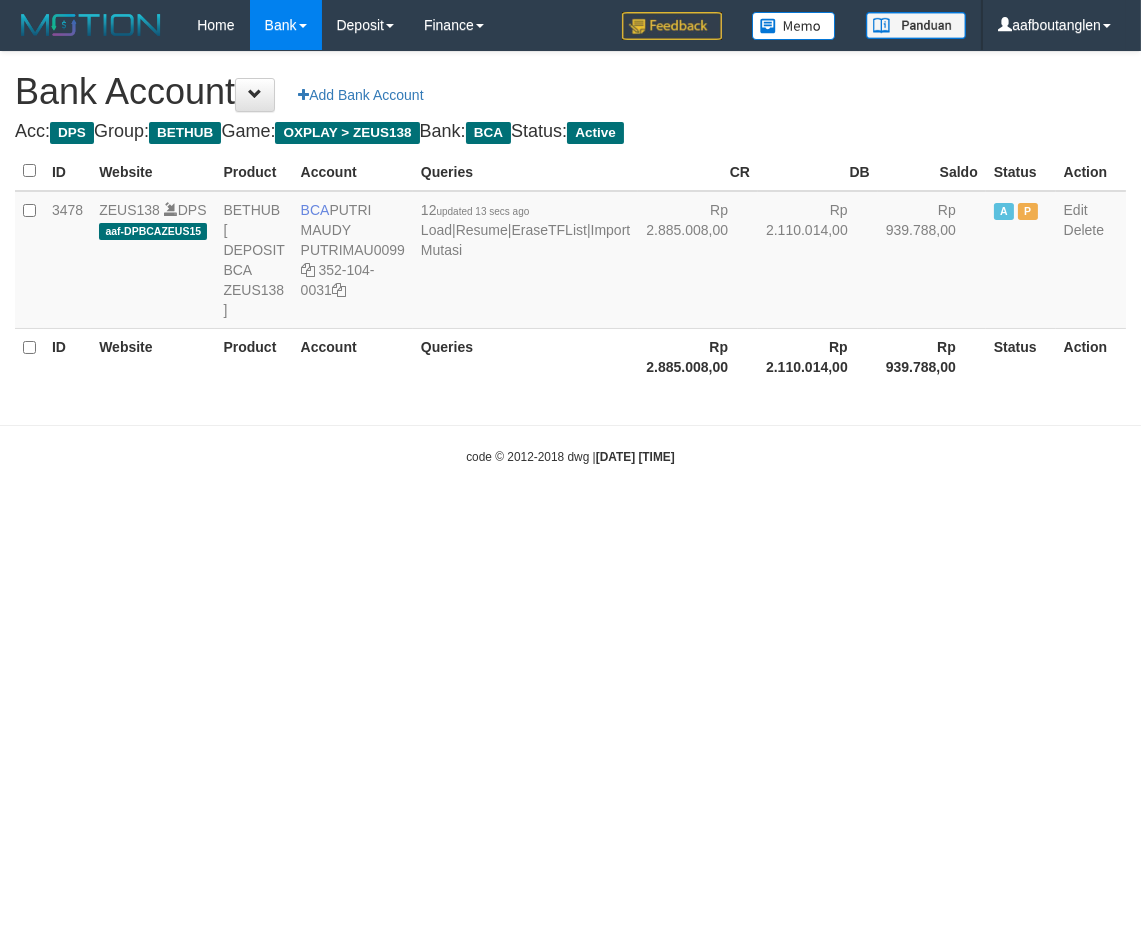select on "***" 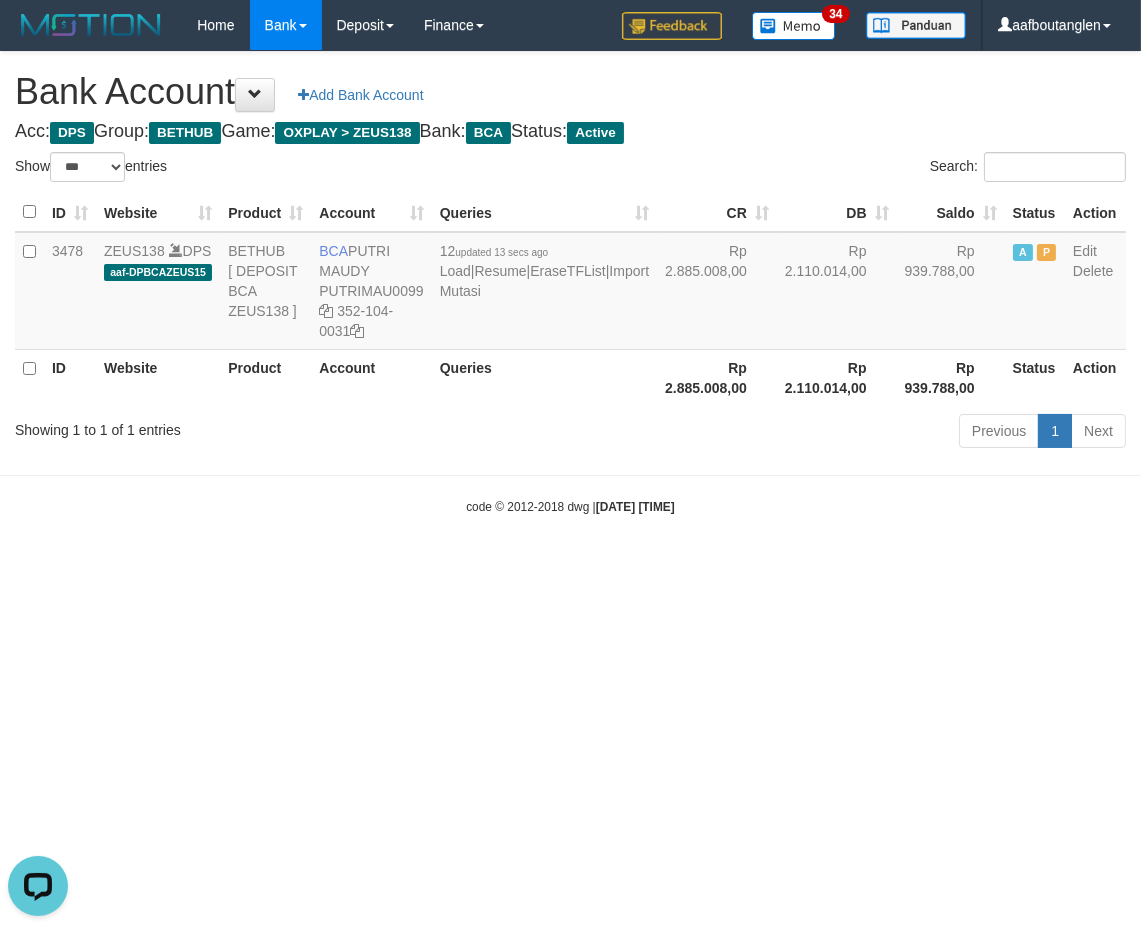 scroll, scrollTop: 0, scrollLeft: 0, axis: both 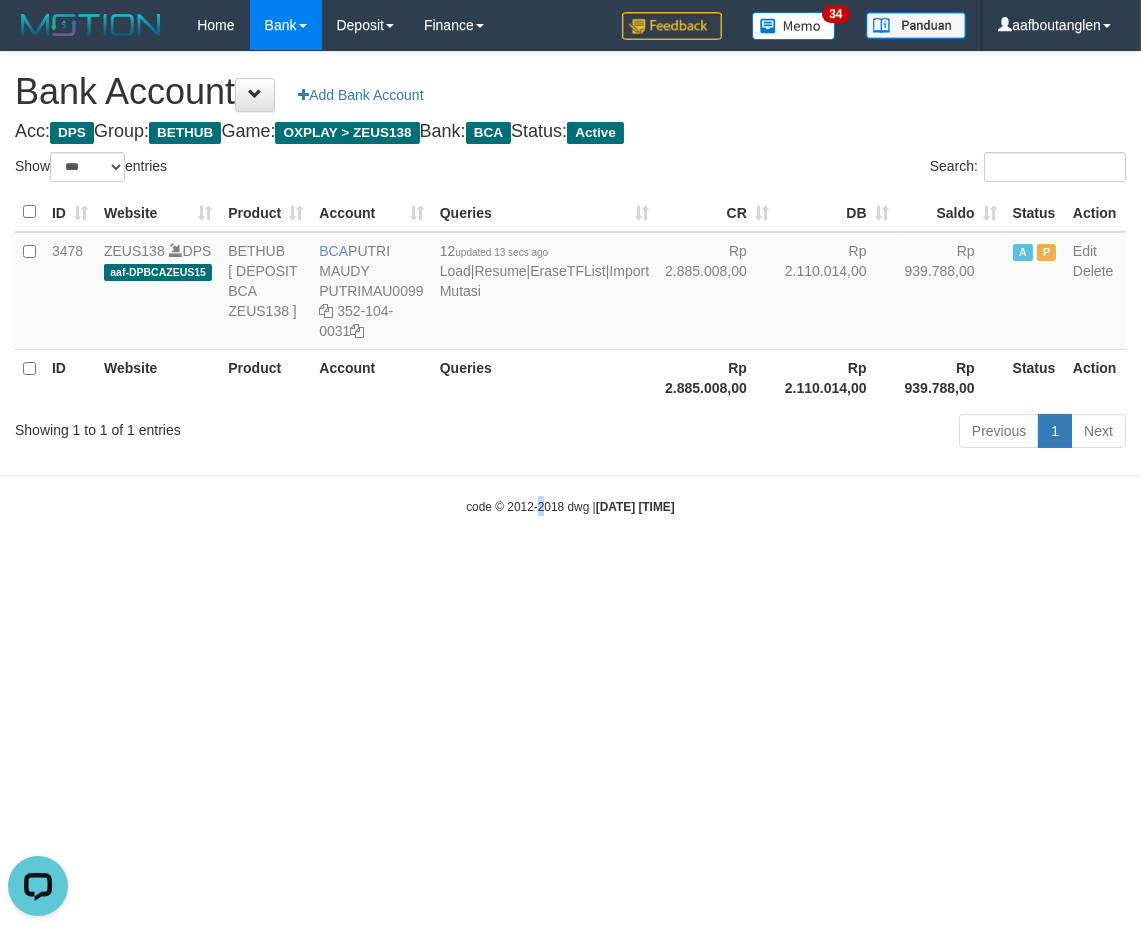 drag, startPoint x: 513, startPoint y: 610, endPoint x: 523, endPoint y: 611, distance: 10.049875 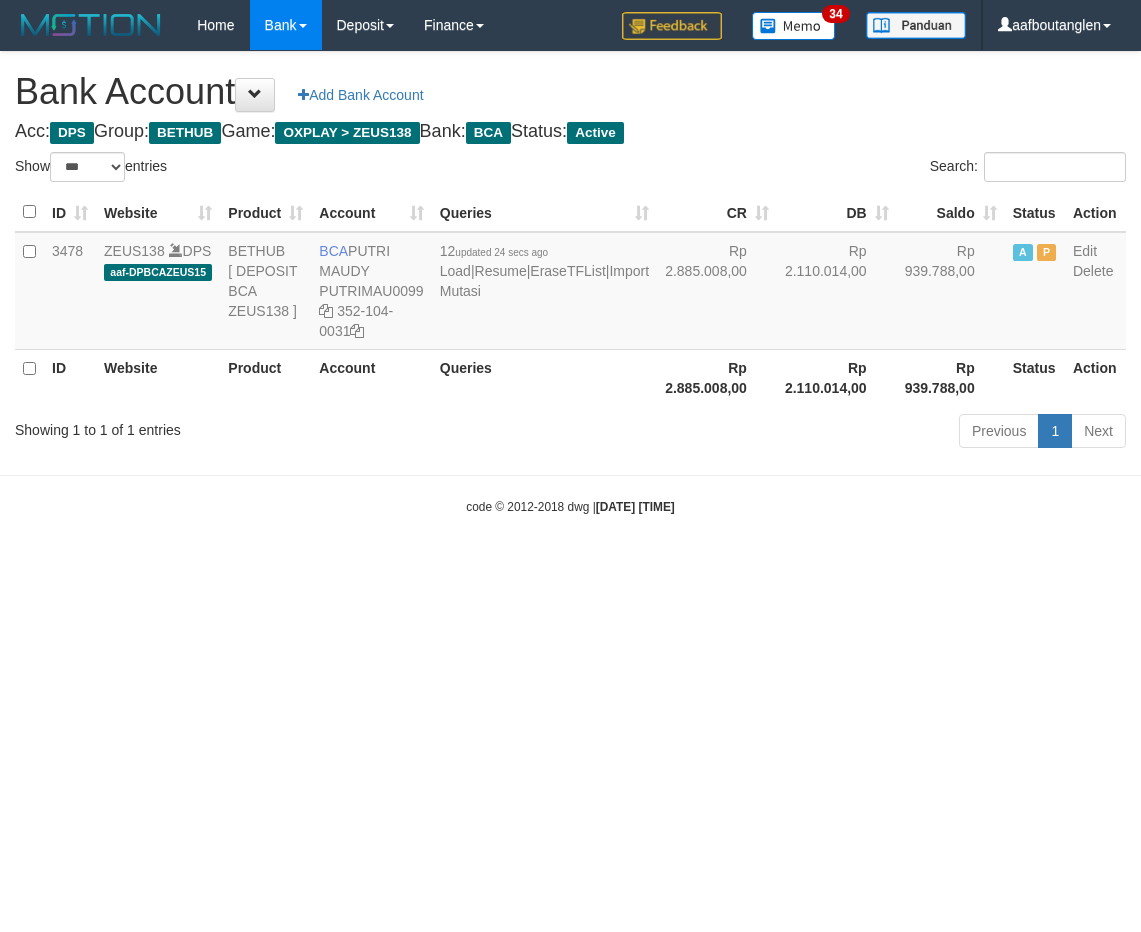 select on "***" 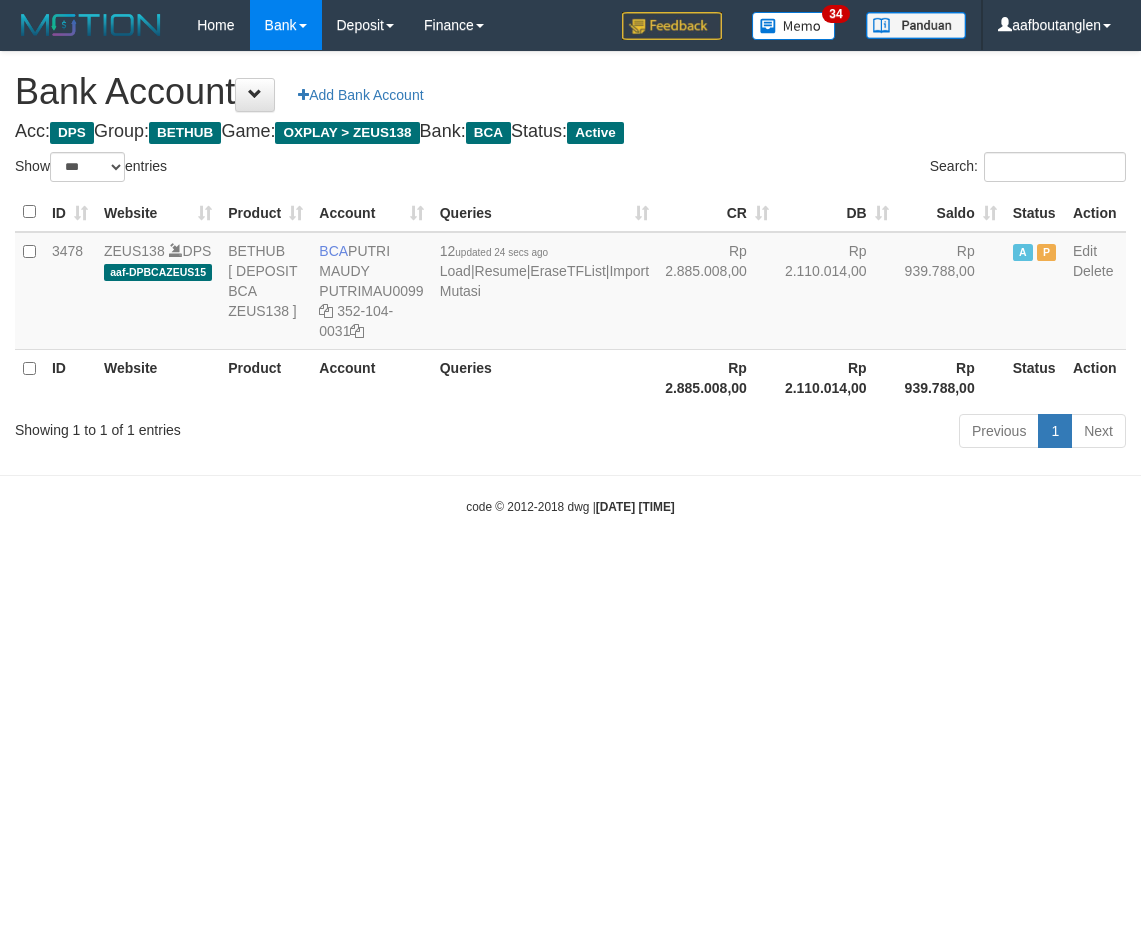 scroll, scrollTop: 0, scrollLeft: 0, axis: both 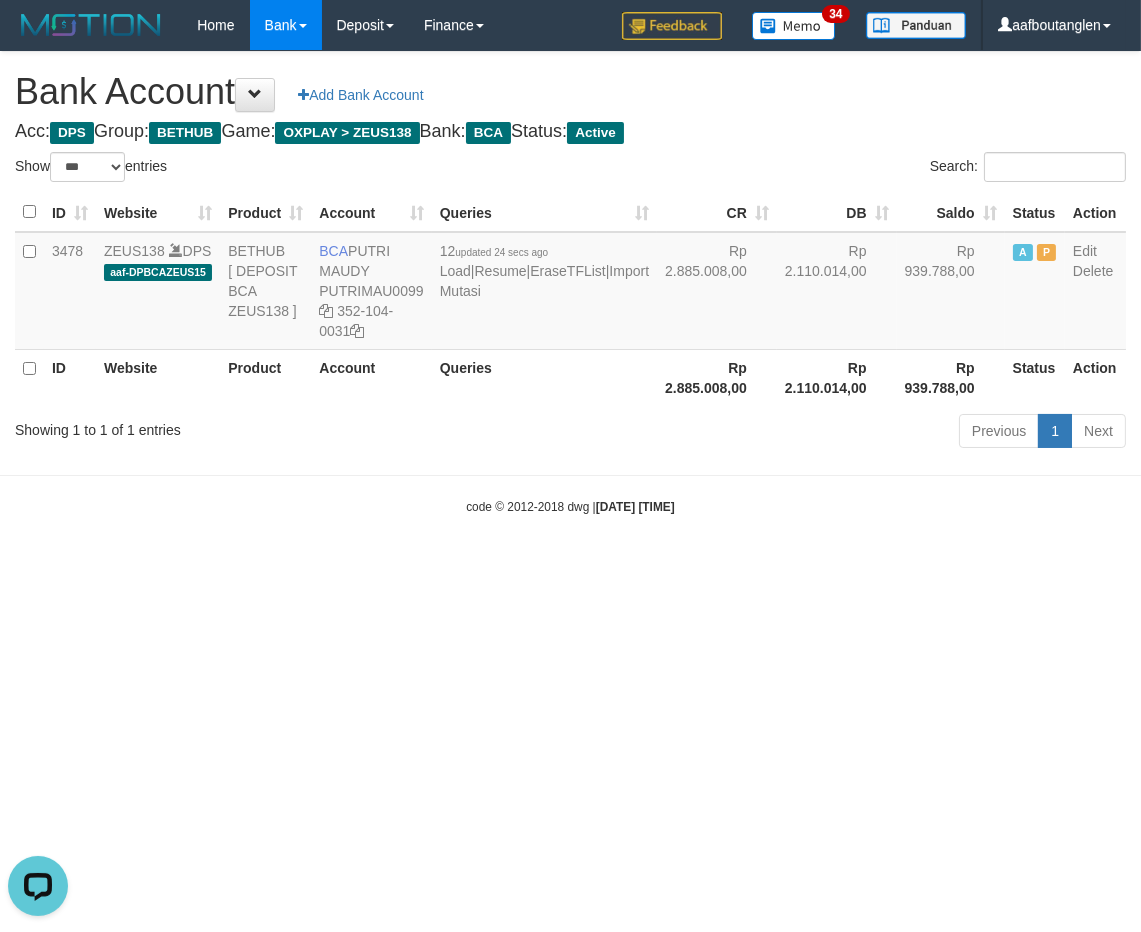 click on "Toggle navigation
Home
Bank
Account List
Deposit
DPS List
History
Note DPS
Finance
Financial Data
aafboutanglen
My Profile
Log Out
34" at bounding box center [570, 283] 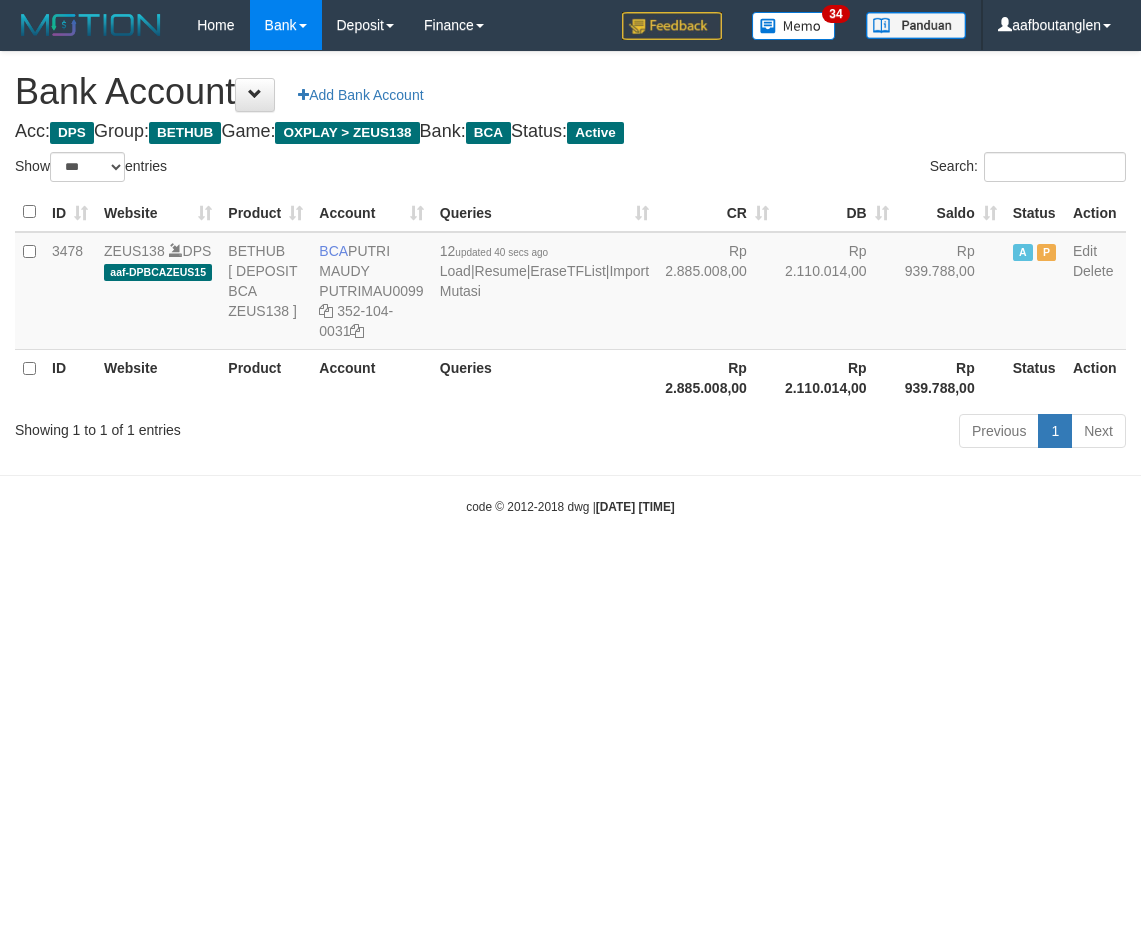 select on "***" 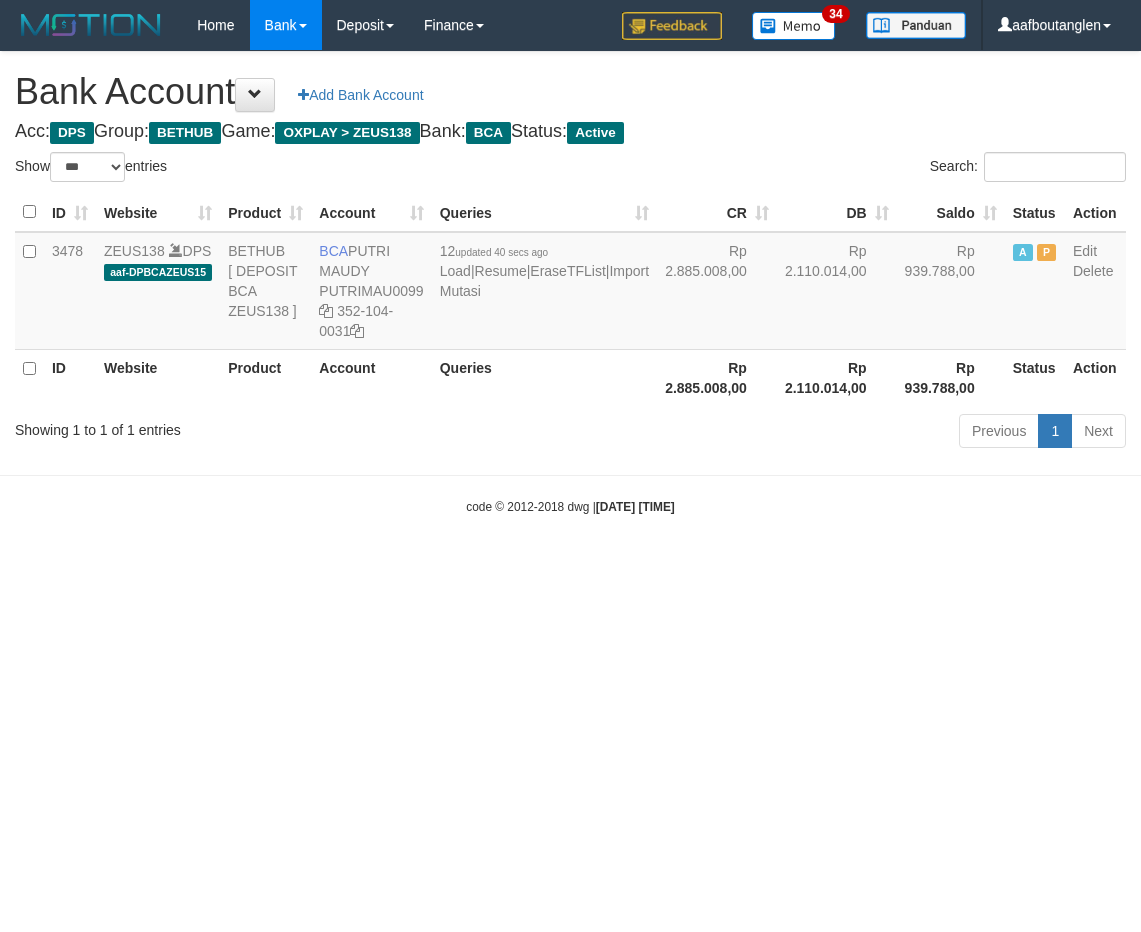scroll, scrollTop: 0, scrollLeft: 0, axis: both 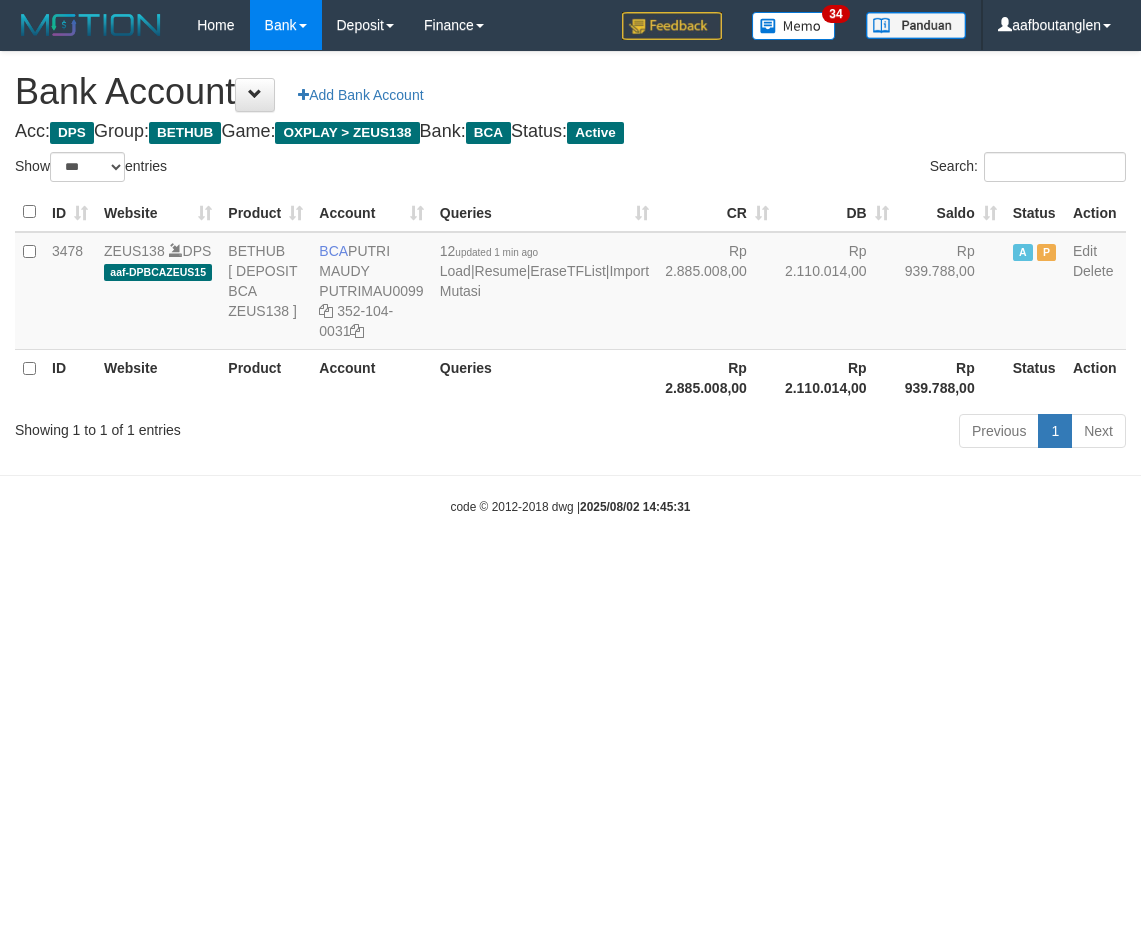 select on "***" 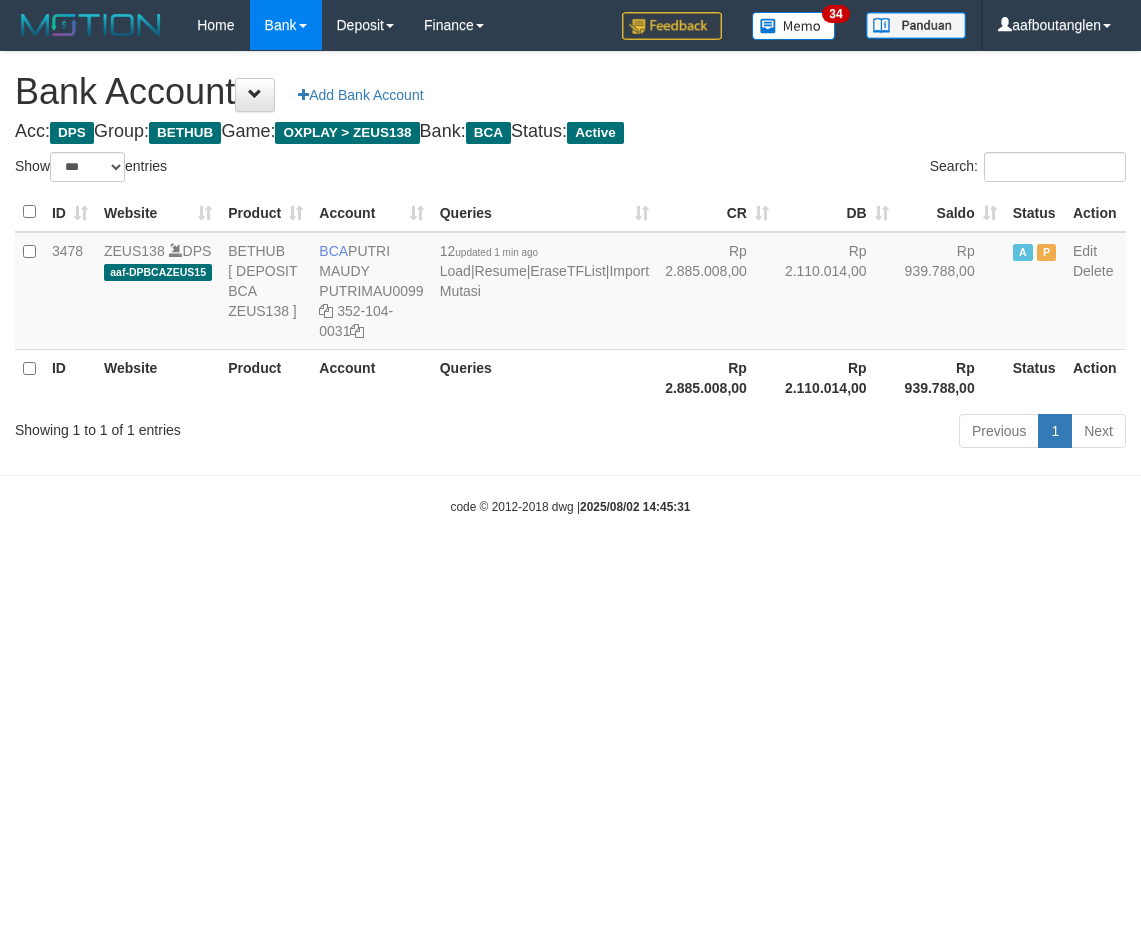 scroll, scrollTop: 0, scrollLeft: 0, axis: both 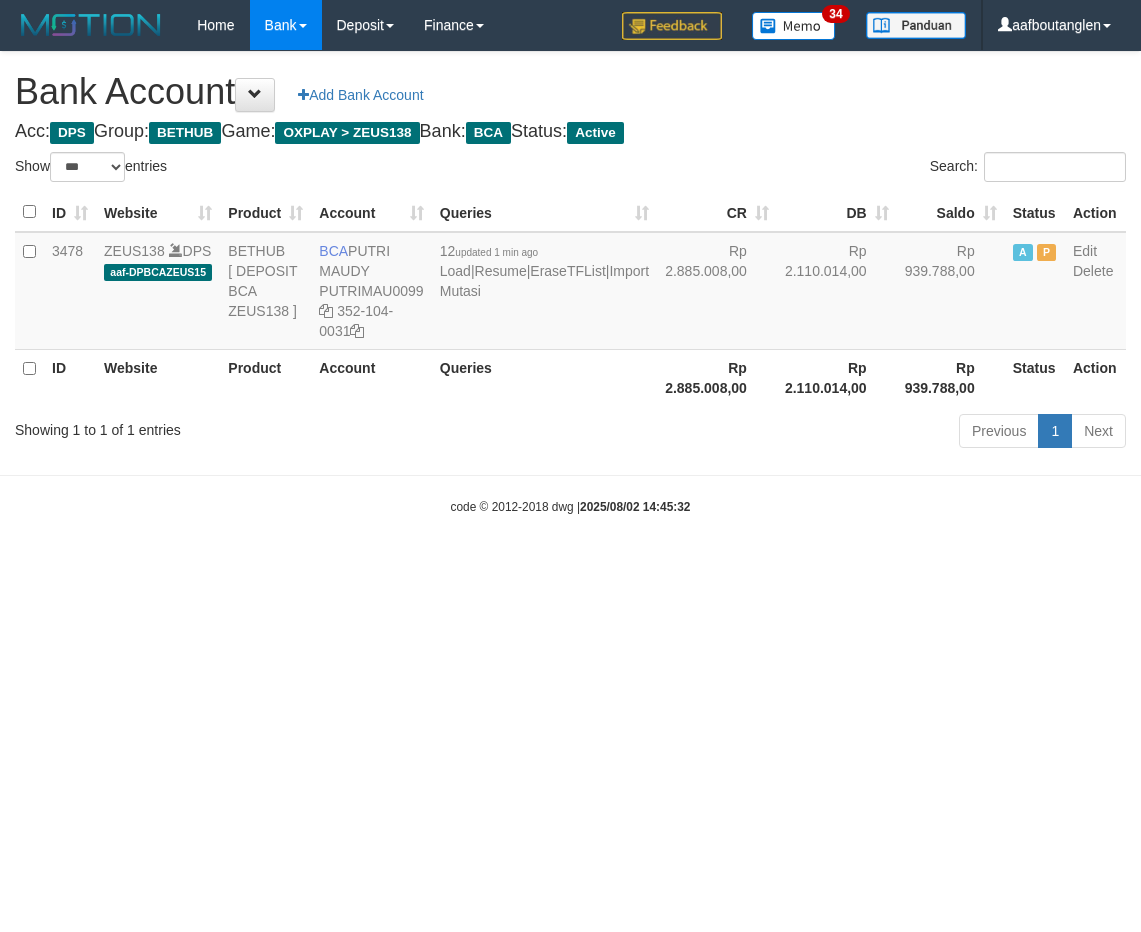 select on "***" 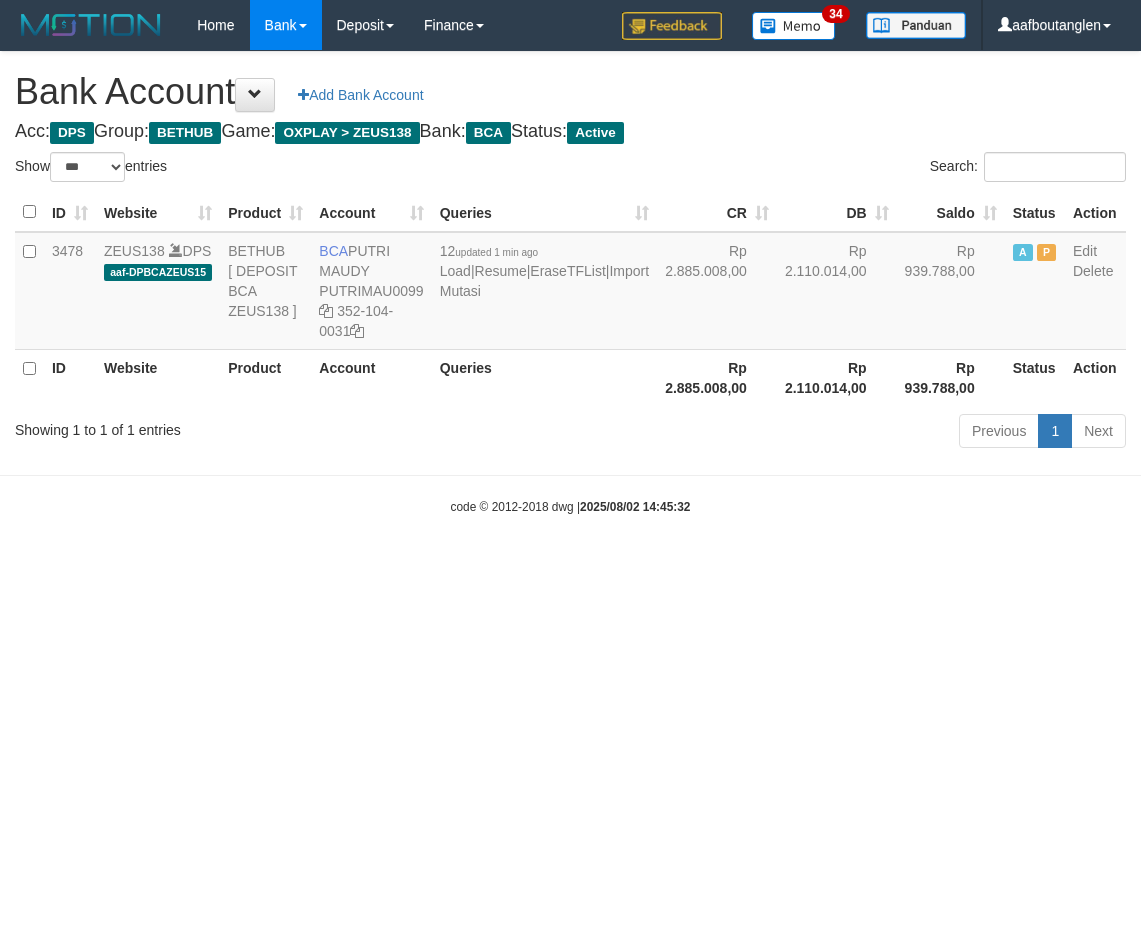 scroll, scrollTop: 0, scrollLeft: 0, axis: both 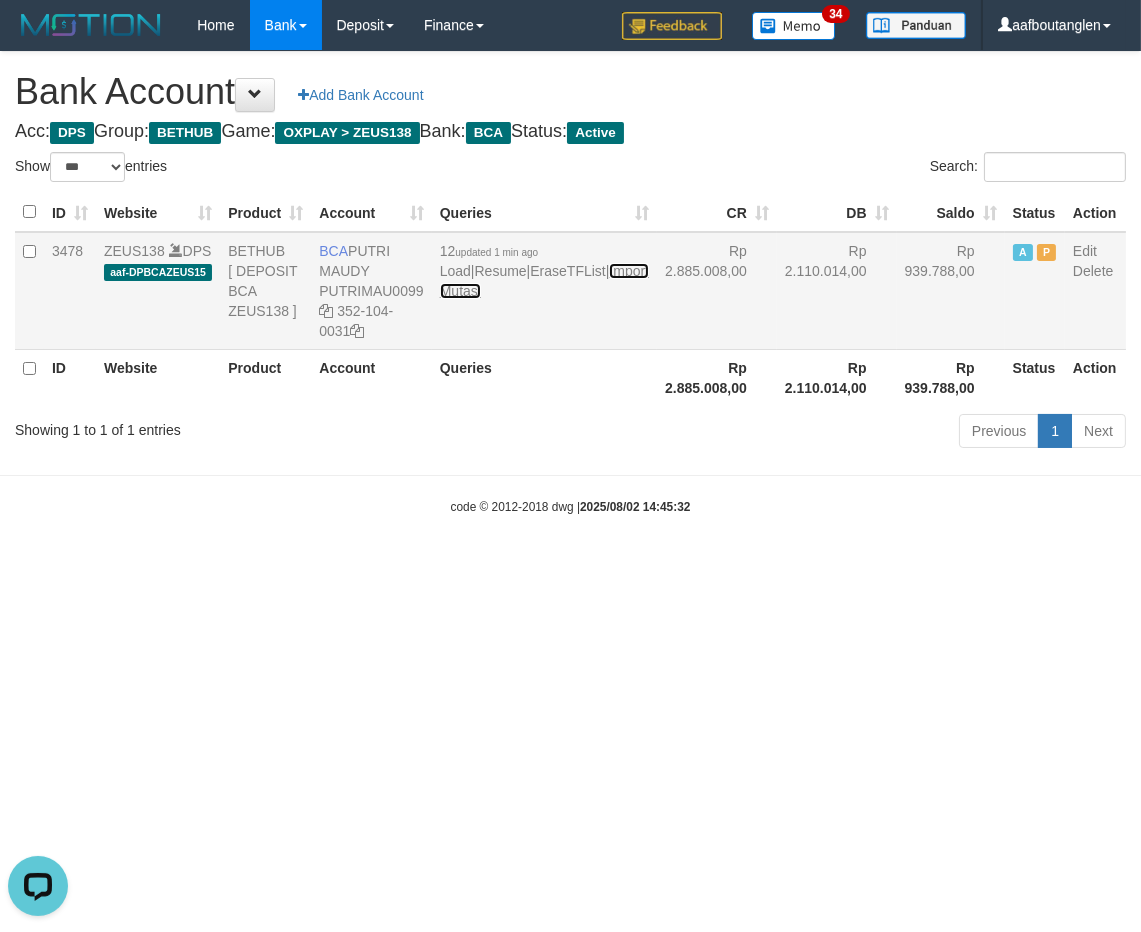 click on "Import Mutasi" at bounding box center [544, 281] 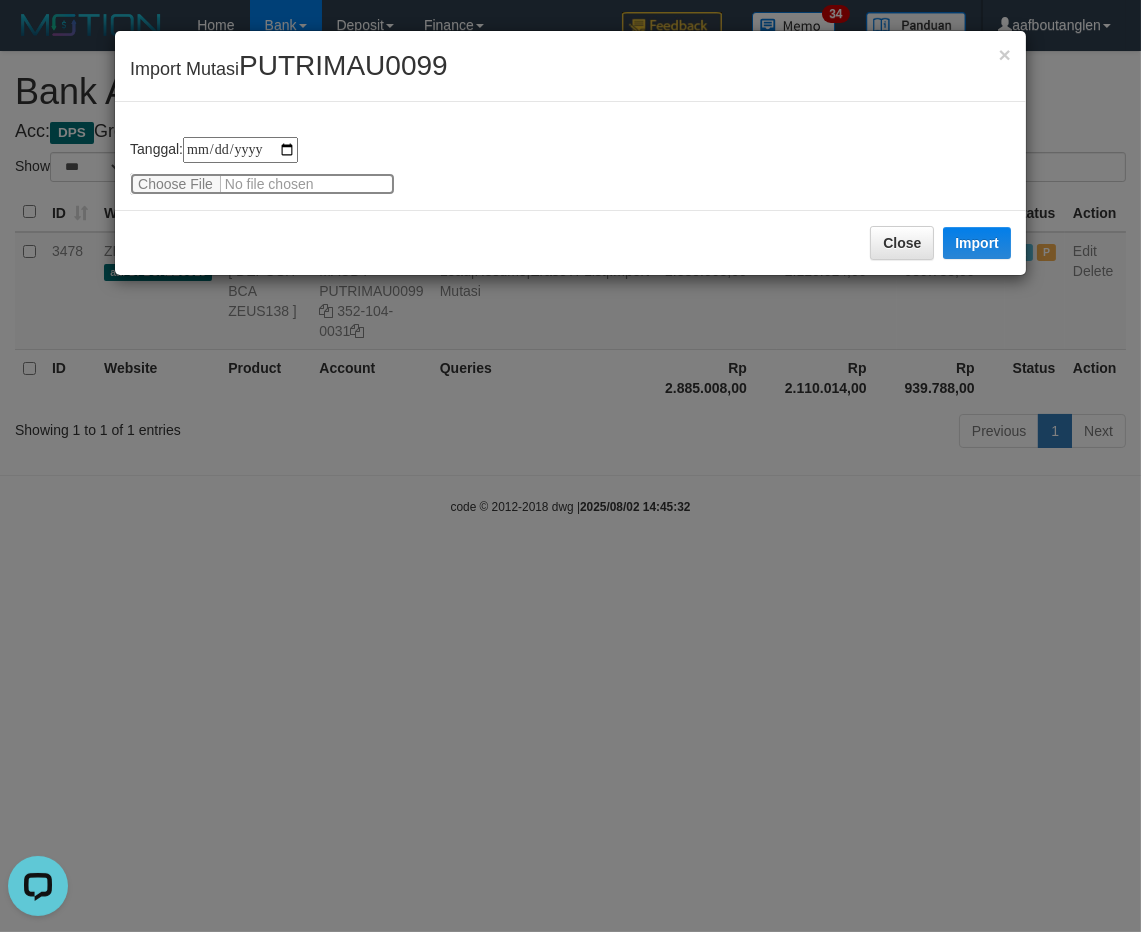 click at bounding box center [262, 184] 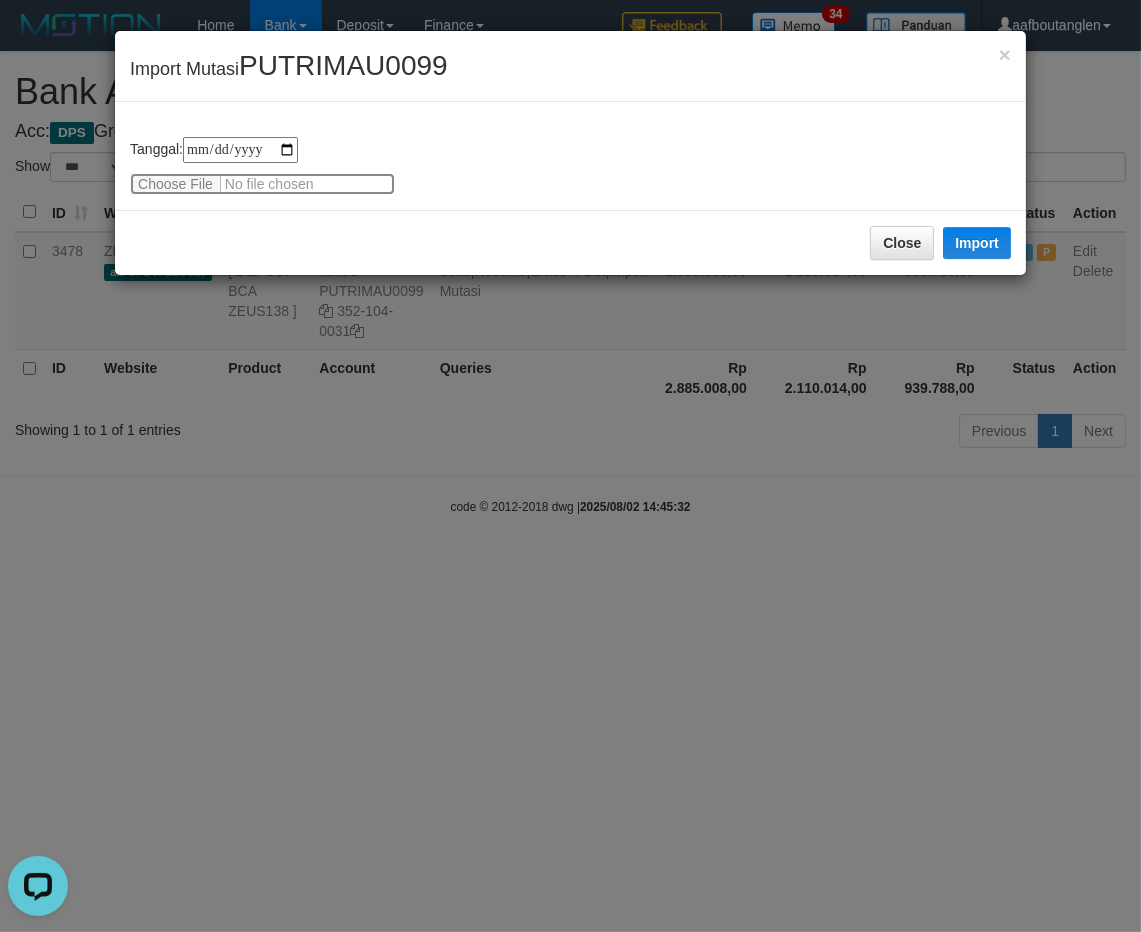 type on "**********" 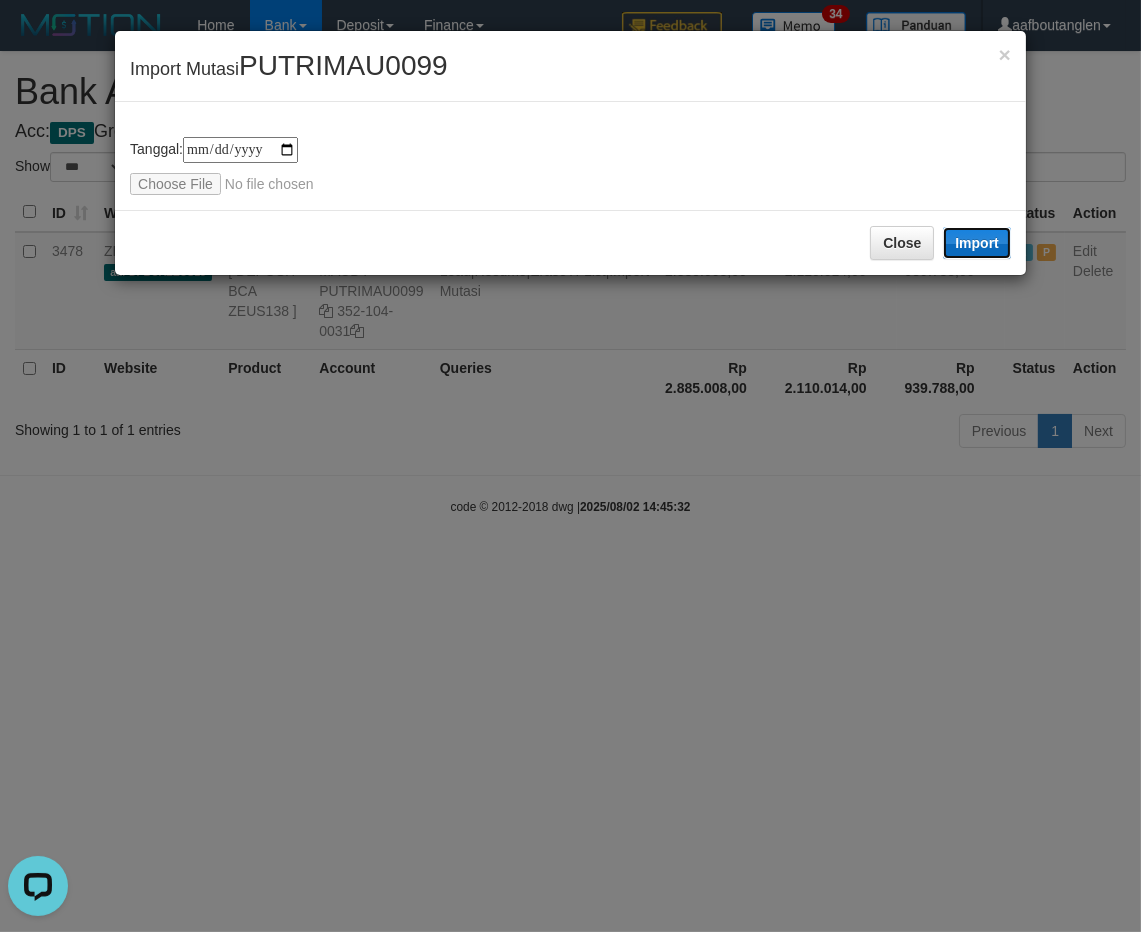 click on "Import" at bounding box center (977, 243) 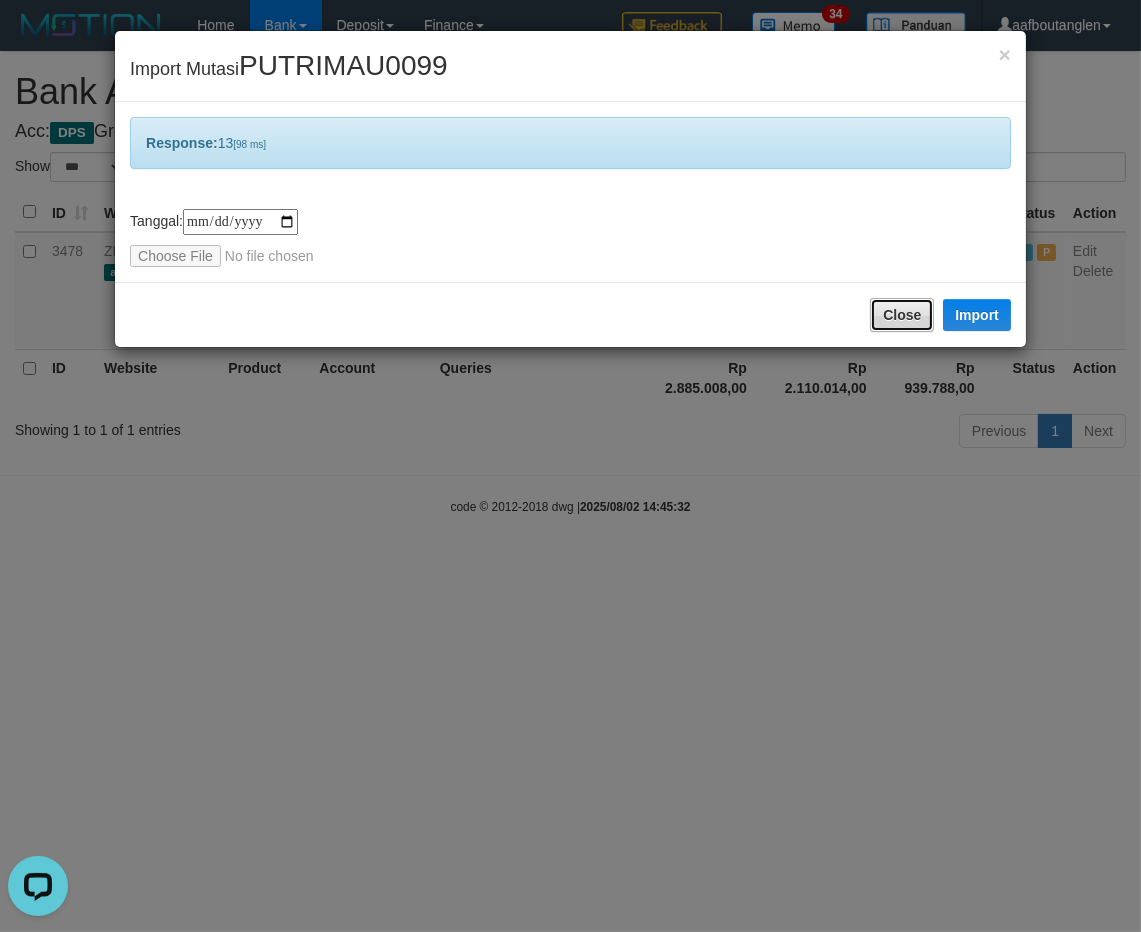 click on "Close" at bounding box center (902, 315) 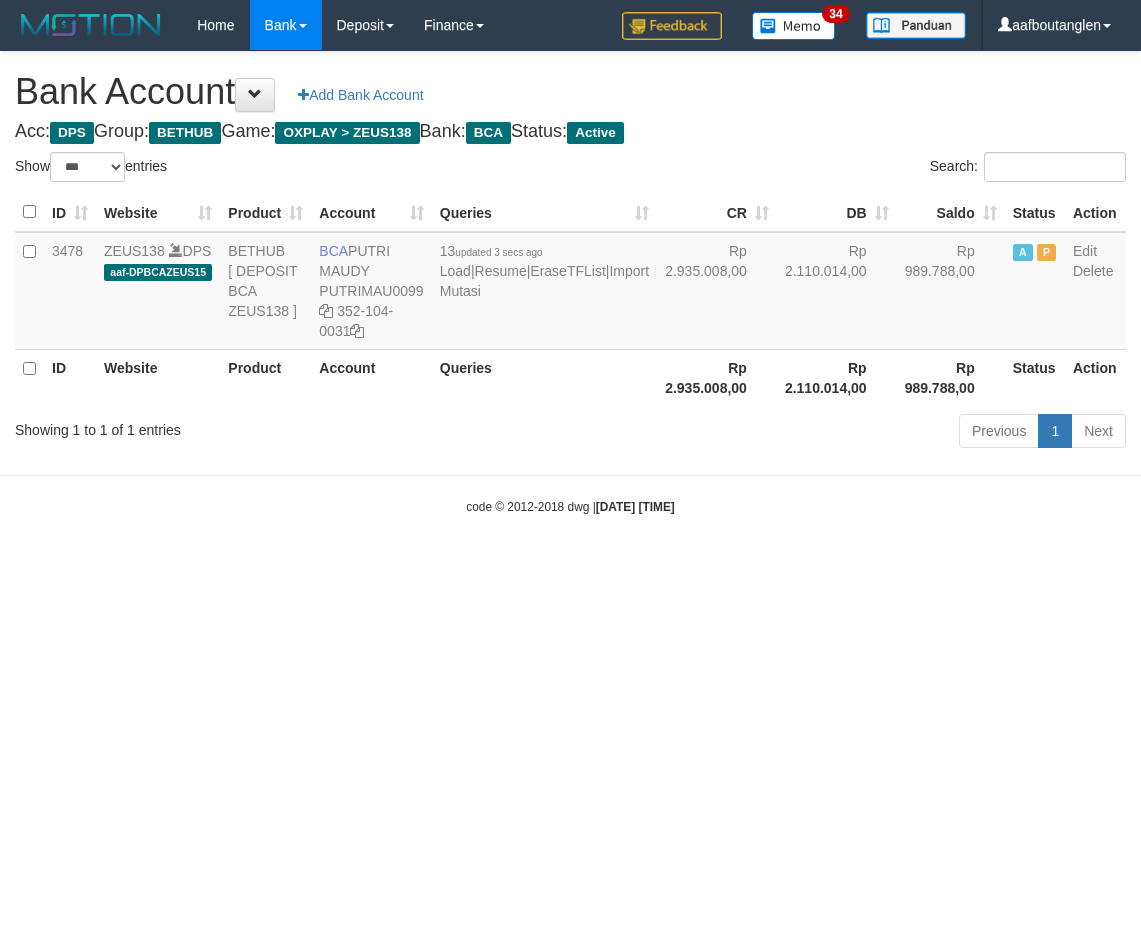 select on "***" 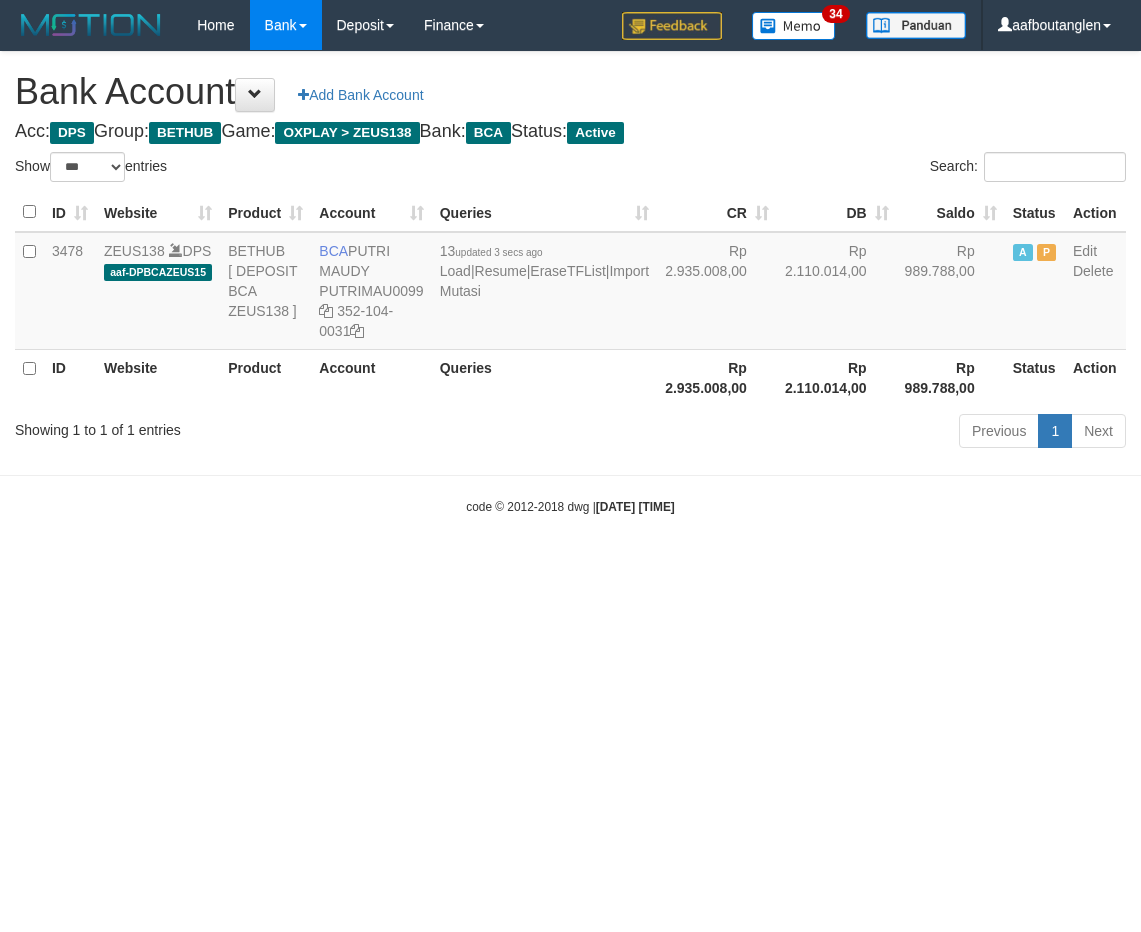 scroll, scrollTop: 0, scrollLeft: 0, axis: both 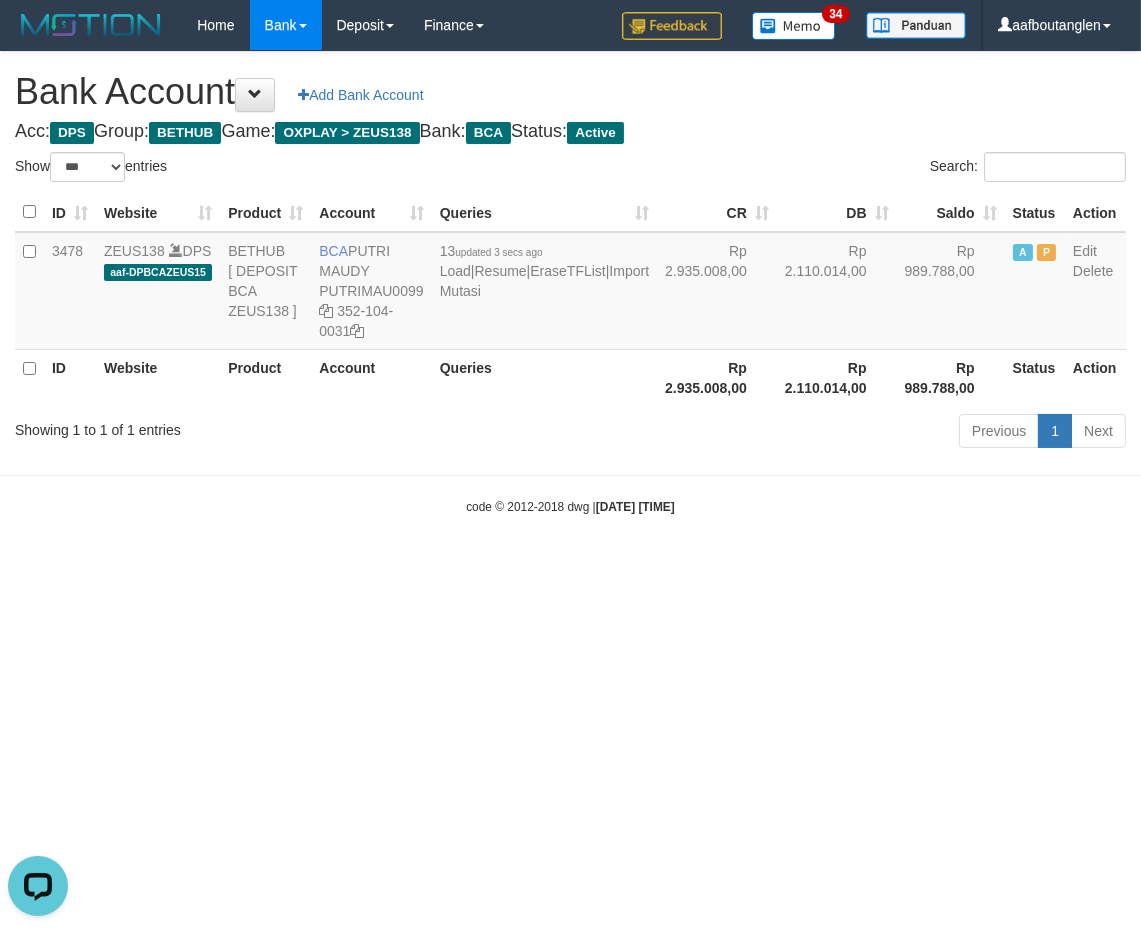 click on "Toggle navigation
Home
Bank
Account List
Deposit
DPS List
History
Note DPS
Finance
Financial Data
aafboutanglen
My Profile
Log Out
34" at bounding box center [570, 283] 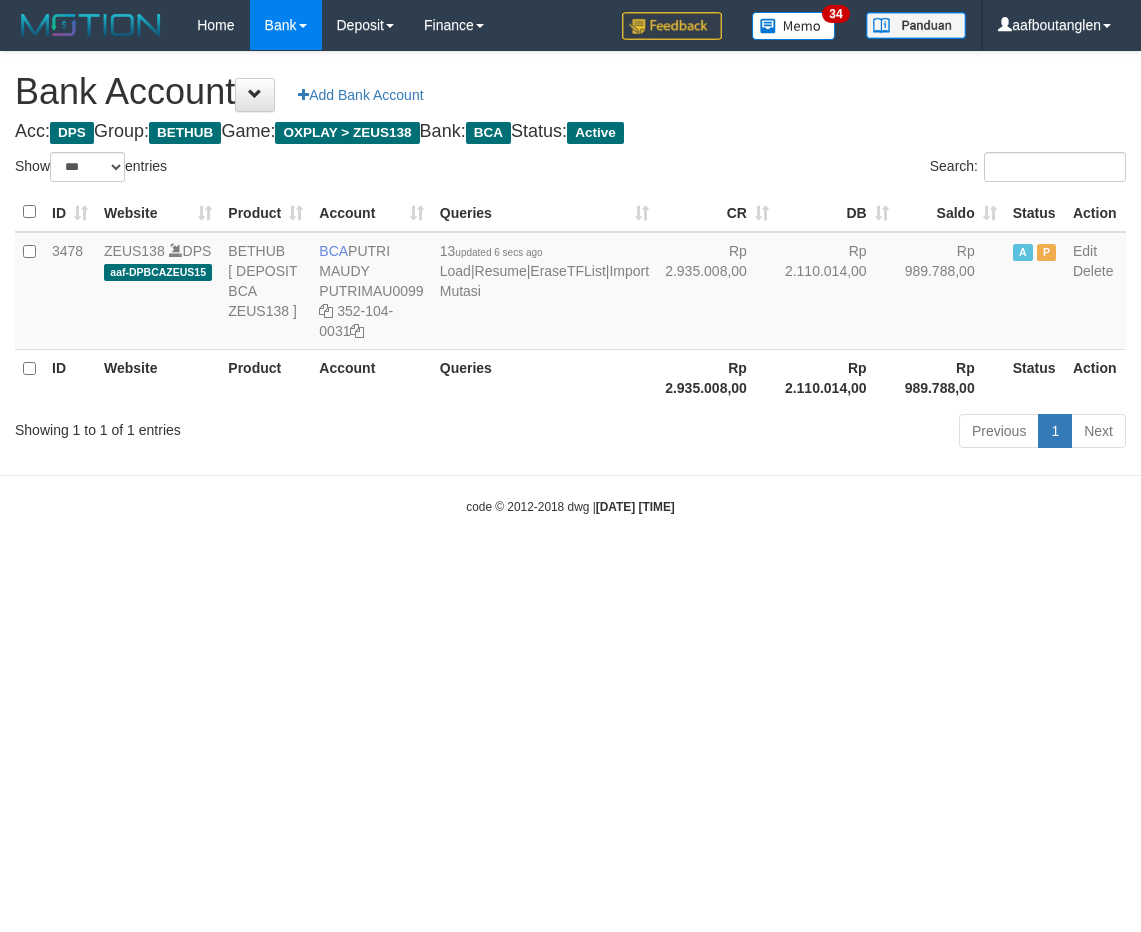select on "***" 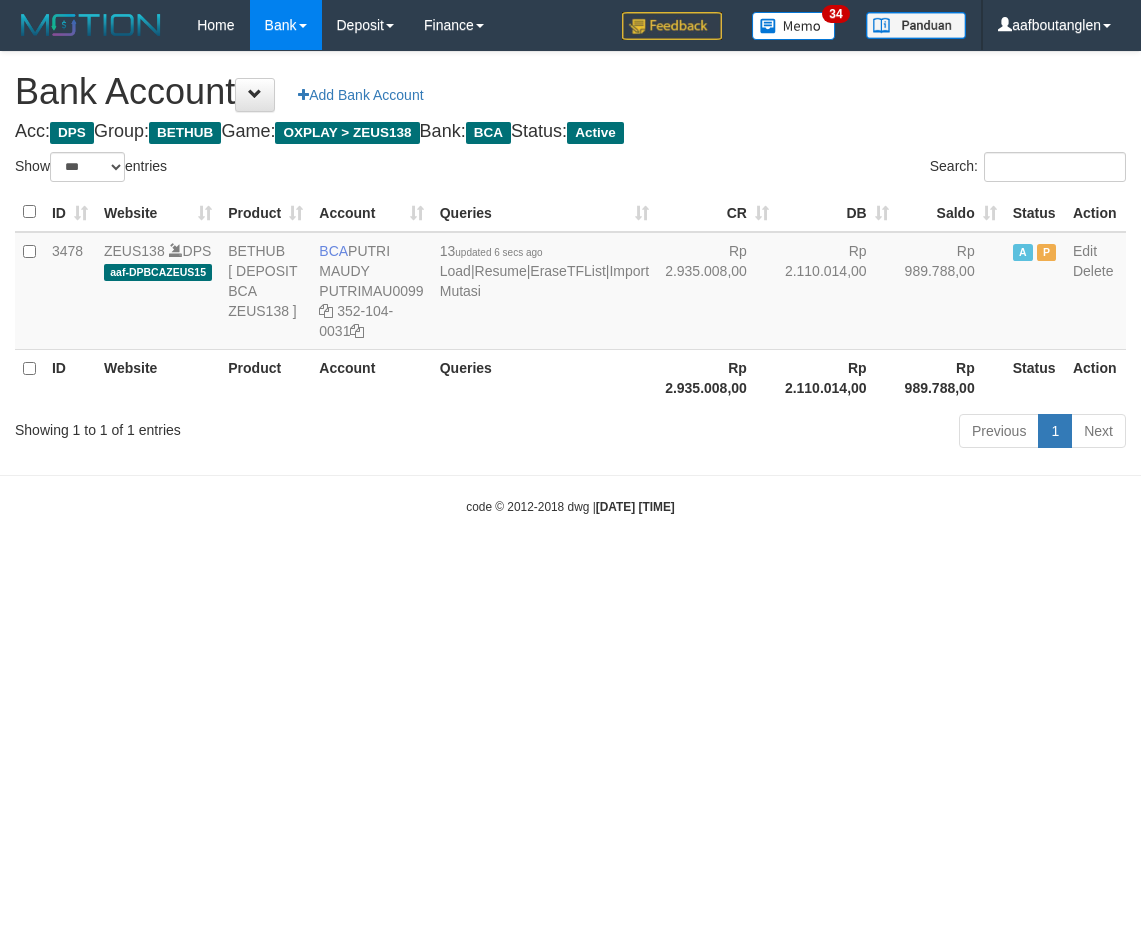 scroll, scrollTop: 0, scrollLeft: 0, axis: both 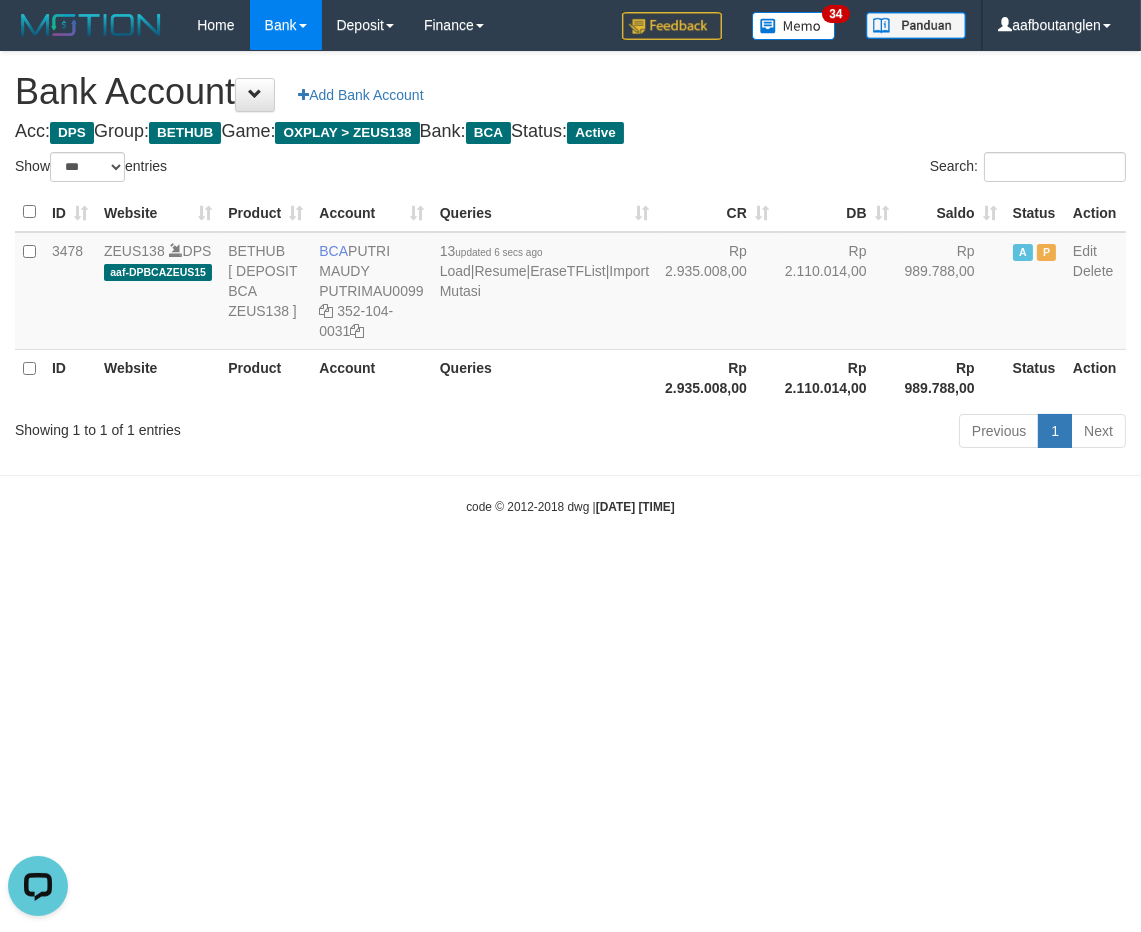 drag, startPoint x: 712, startPoint y: 538, endPoint x: 677, endPoint y: 532, distance: 35.510563 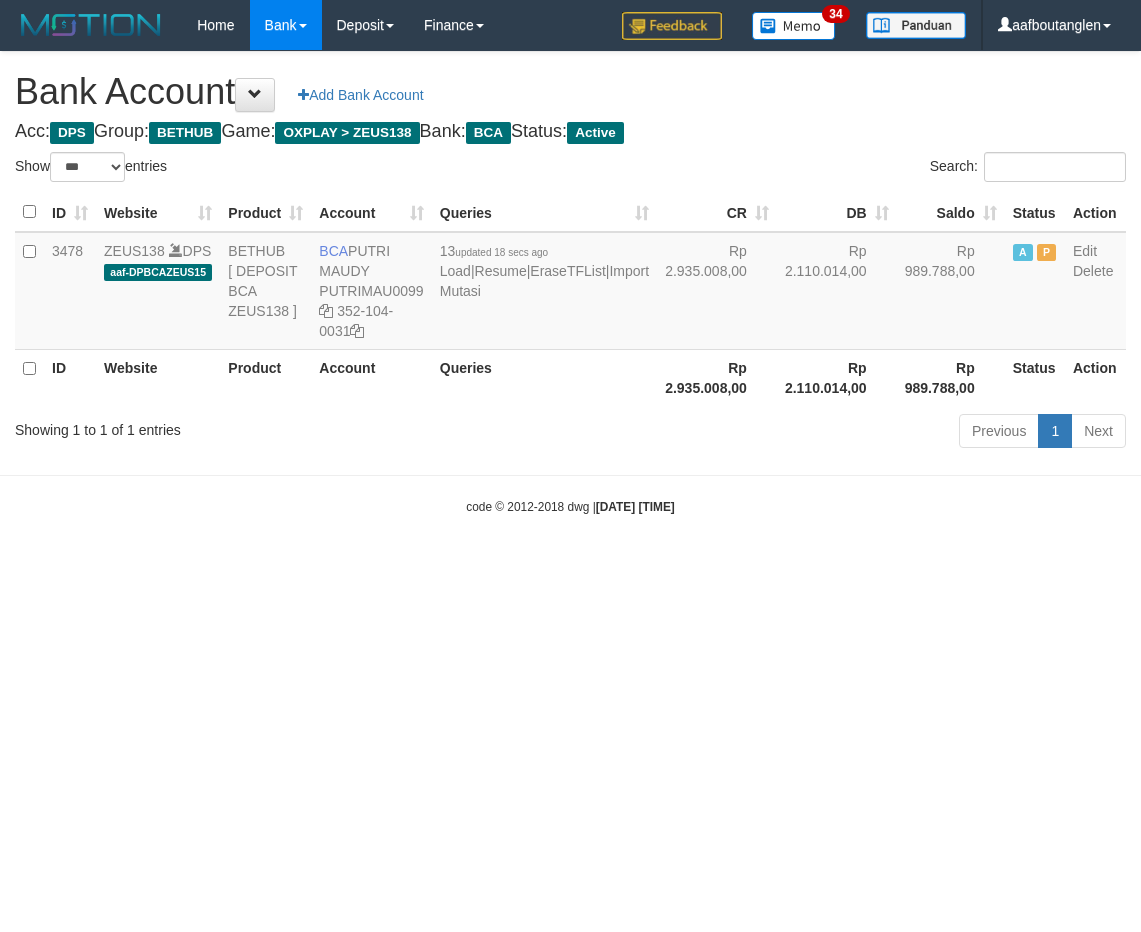 select on "***" 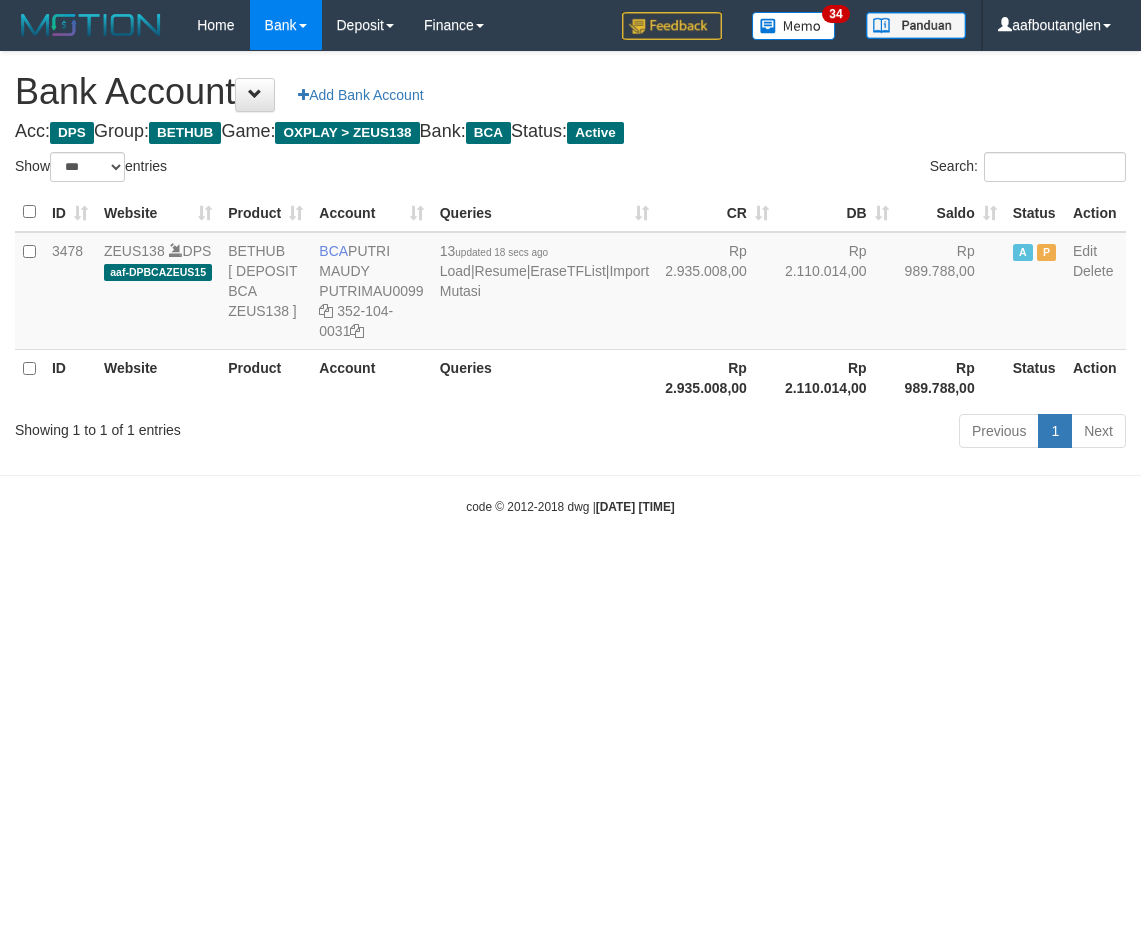 scroll, scrollTop: 0, scrollLeft: 0, axis: both 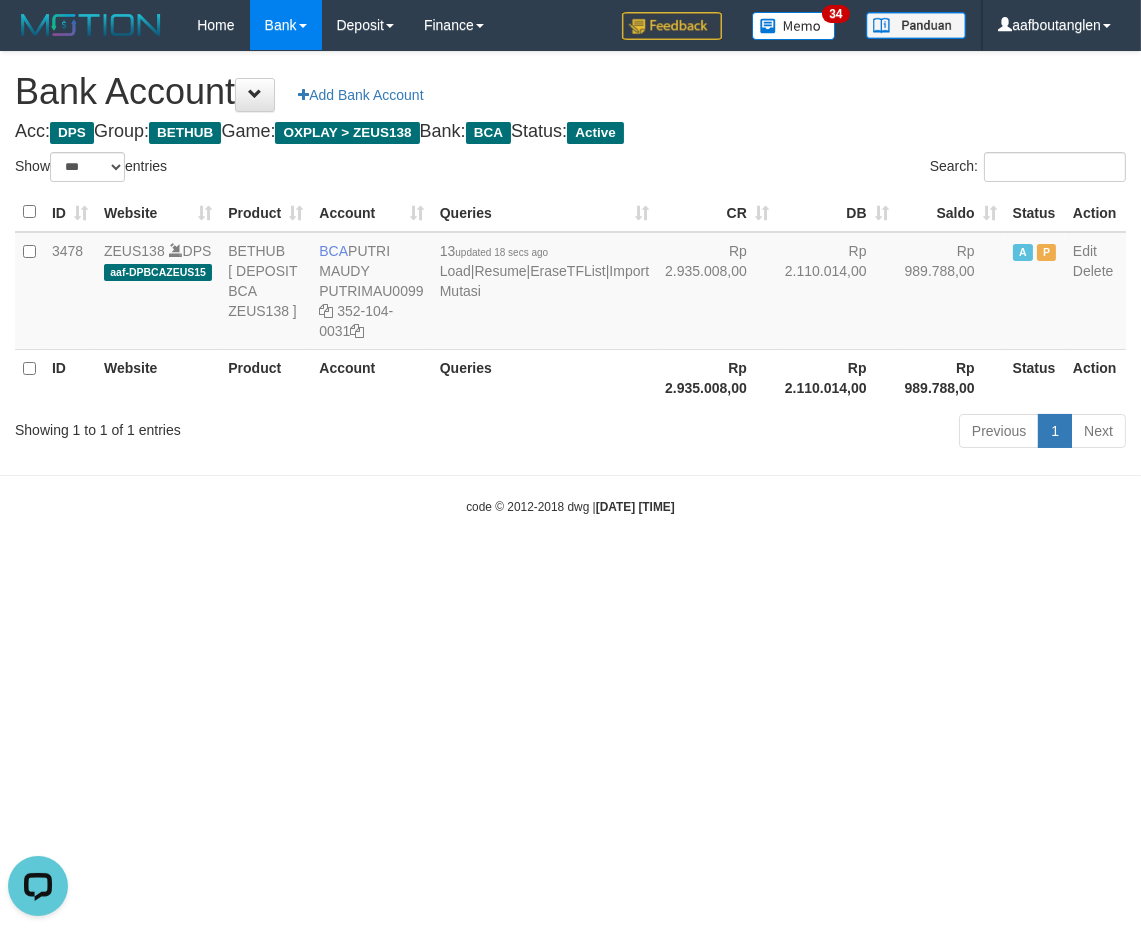 click on "Toggle navigation
Home
Bank
Account List
Deposit
DPS List
History
Note DPS
Finance
Financial Data
aafboutanglen
My Profile
Log Out
34" at bounding box center [570, 283] 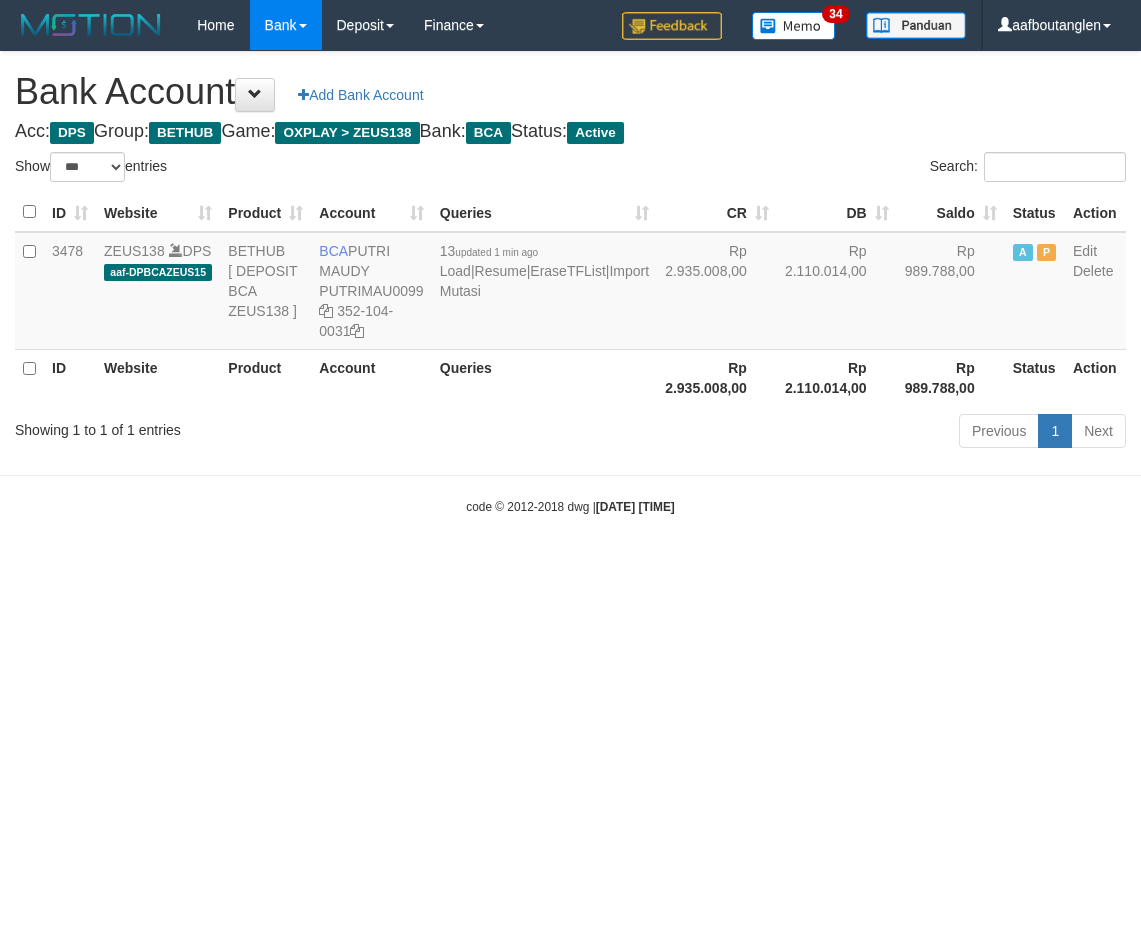 select on "***" 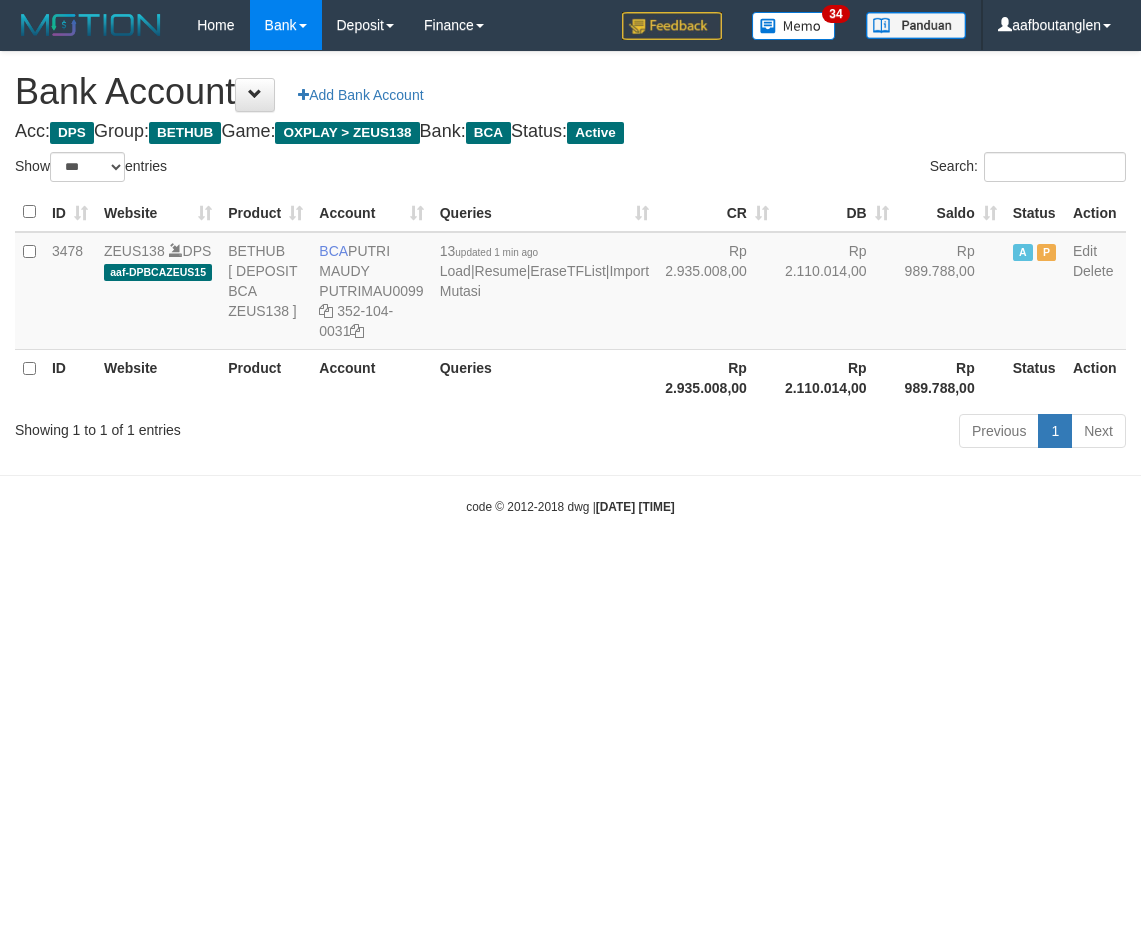 scroll, scrollTop: 0, scrollLeft: 0, axis: both 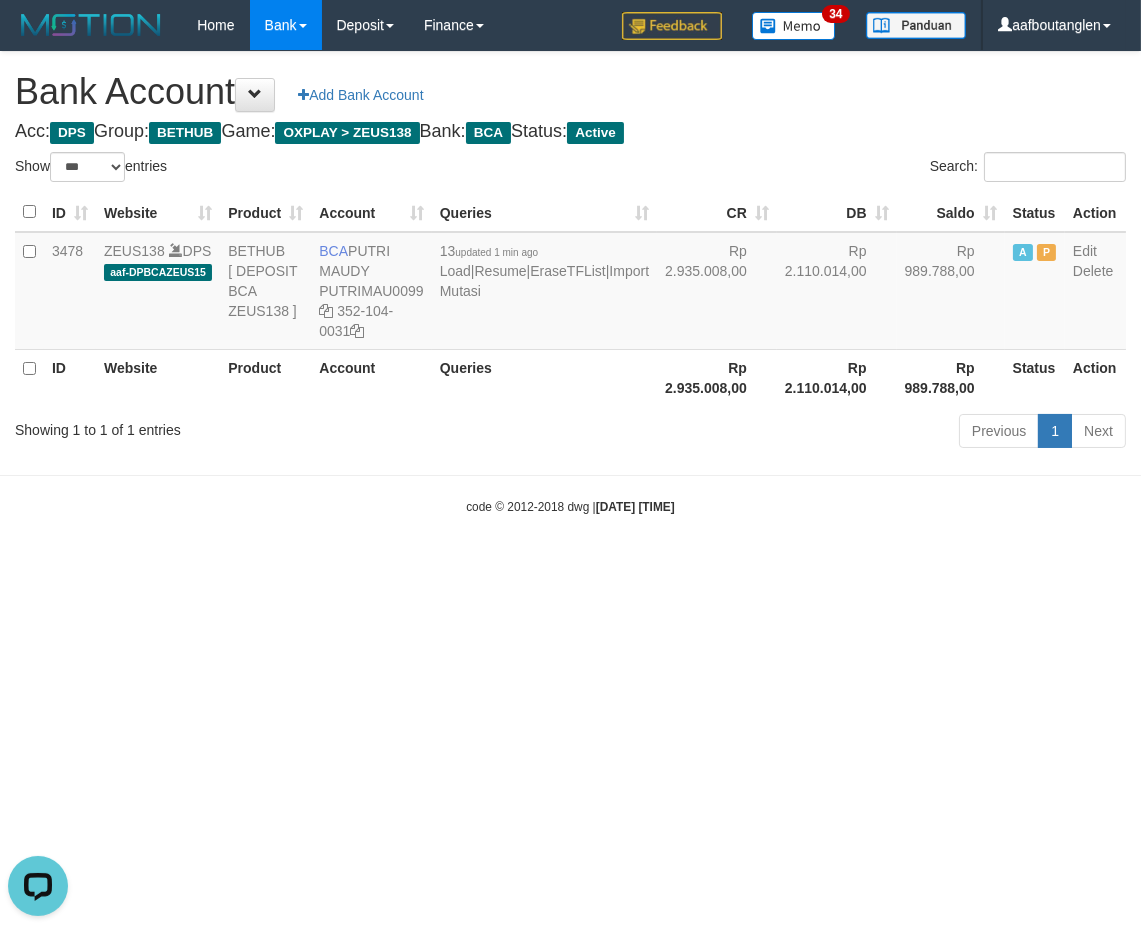 click on "Toggle navigation
Home
Bank
Account List
Deposit
DPS List
History
Note DPS
Finance
Financial Data
aafboutanglen
My Profile
Log Out
34" at bounding box center [570, 283] 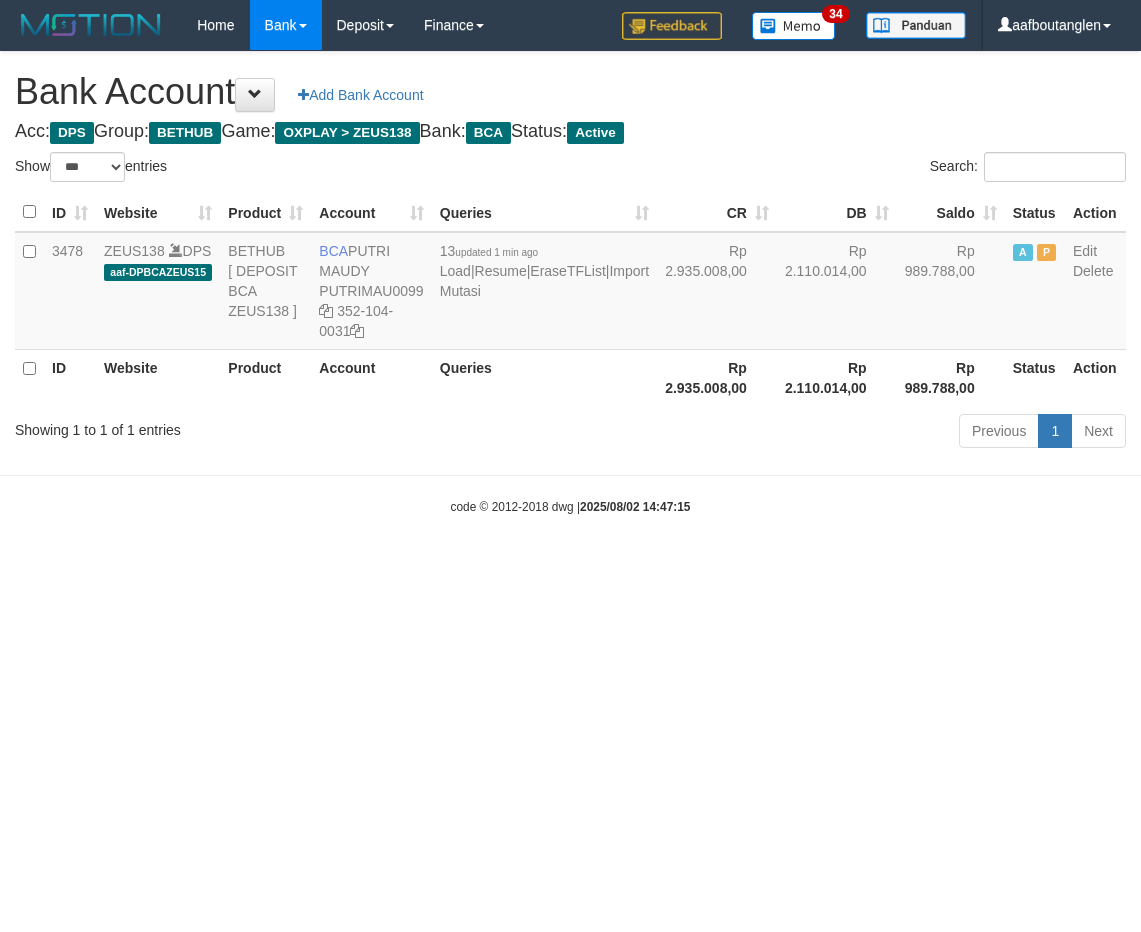 select on "***" 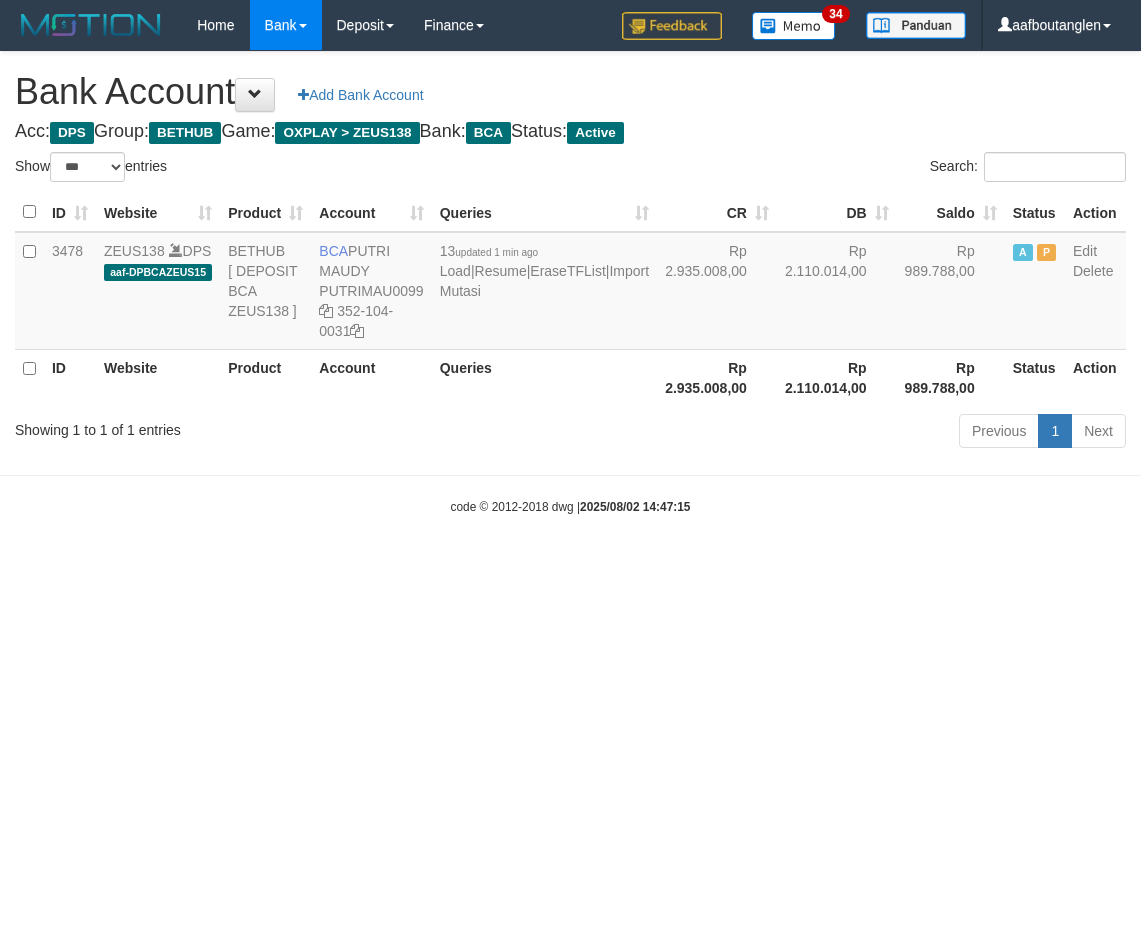 scroll, scrollTop: 0, scrollLeft: 0, axis: both 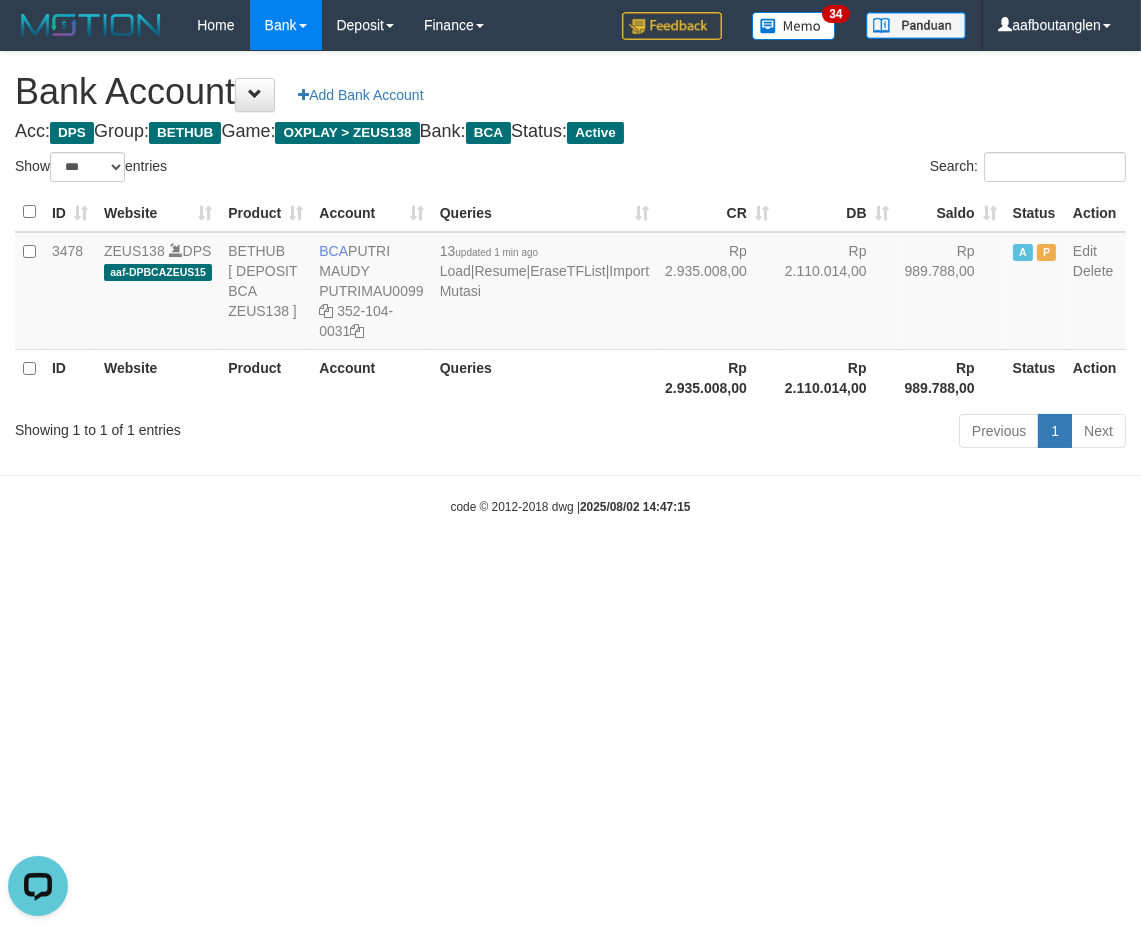 drag, startPoint x: 145, startPoint y: 567, endPoint x: 535, endPoint y: 587, distance: 390.51248 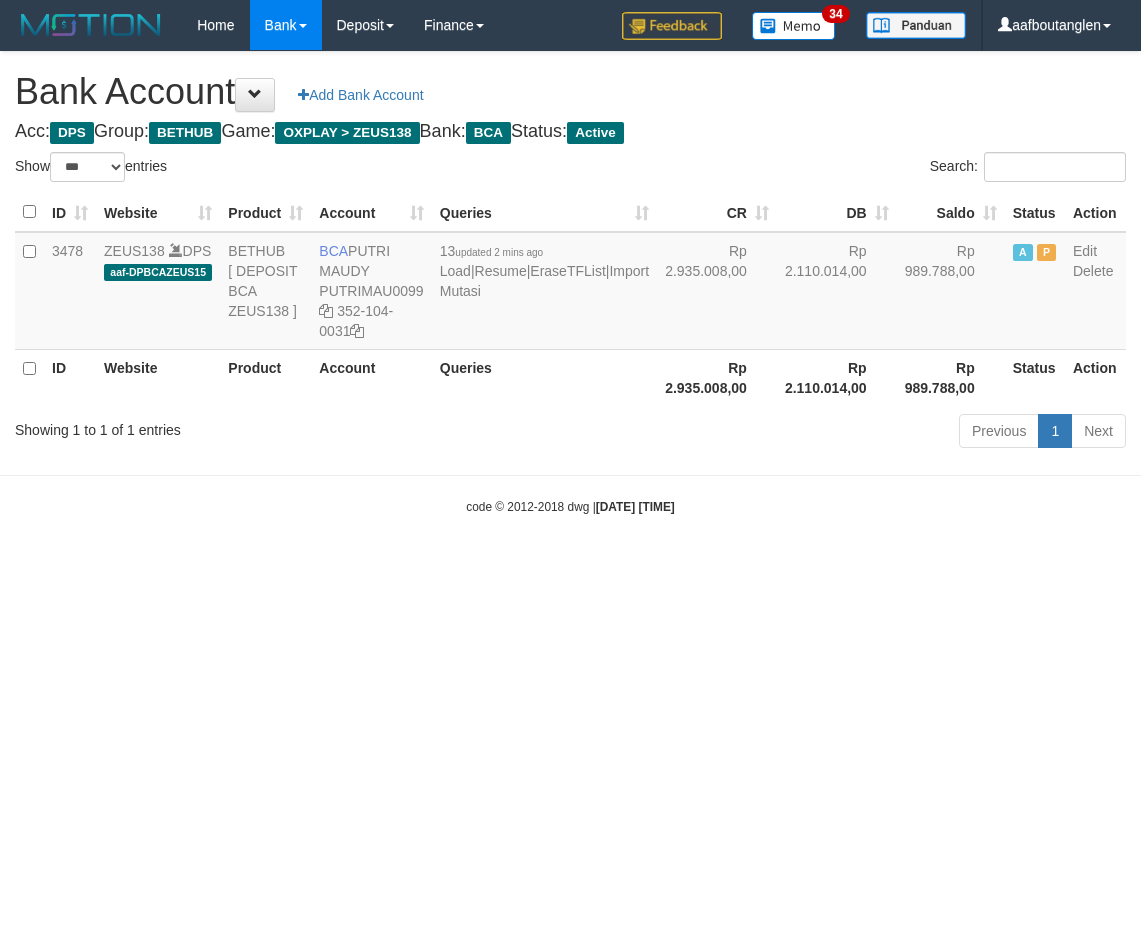 select on "***" 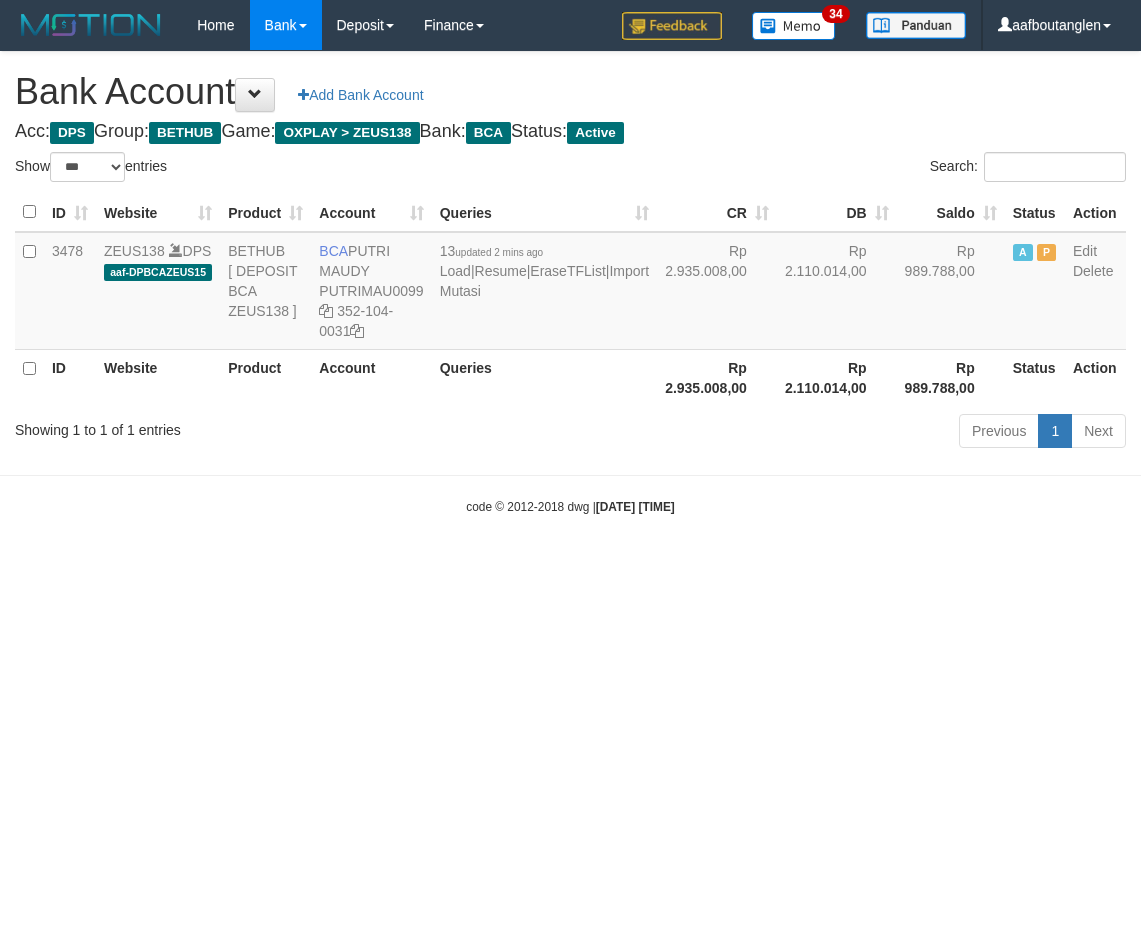 scroll, scrollTop: 0, scrollLeft: 0, axis: both 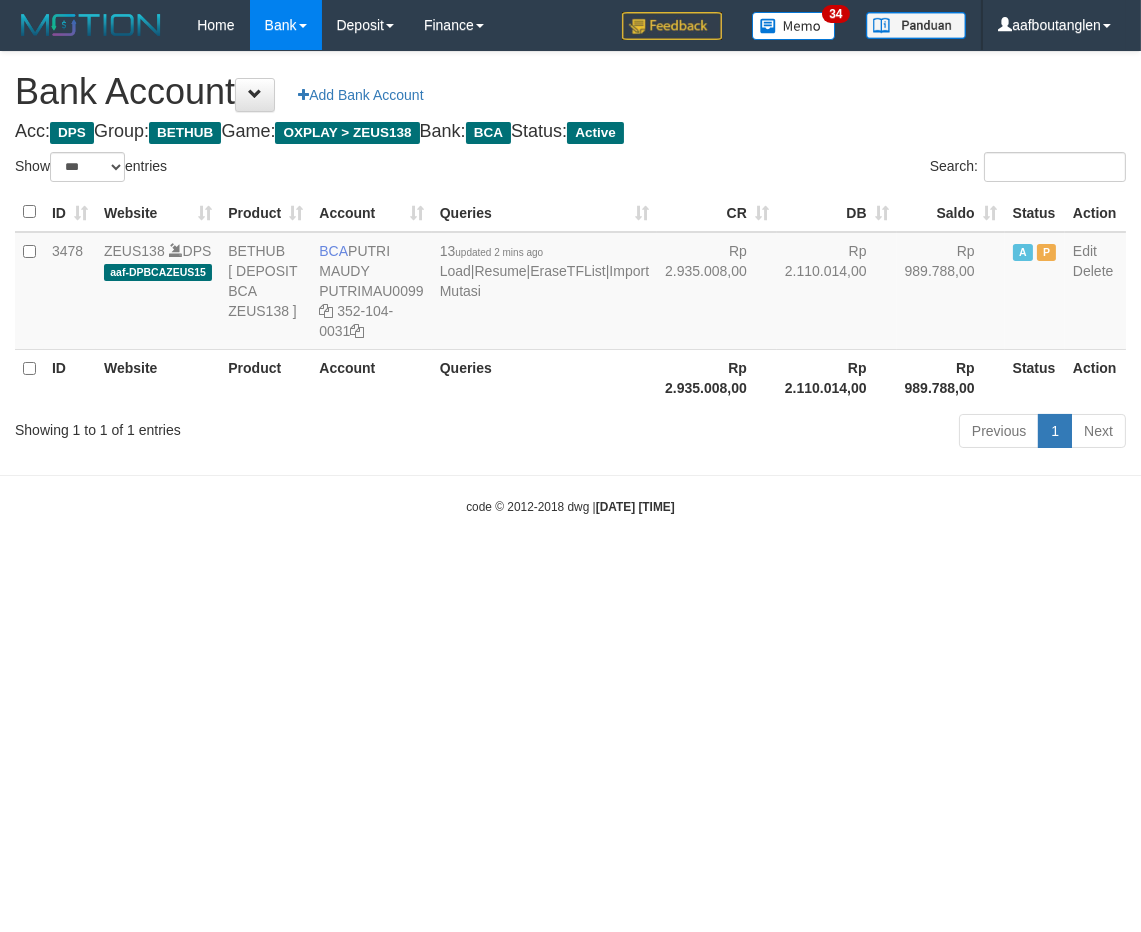 drag, startPoint x: 795, startPoint y: 646, endPoint x: 768, endPoint y: 640, distance: 27.658634 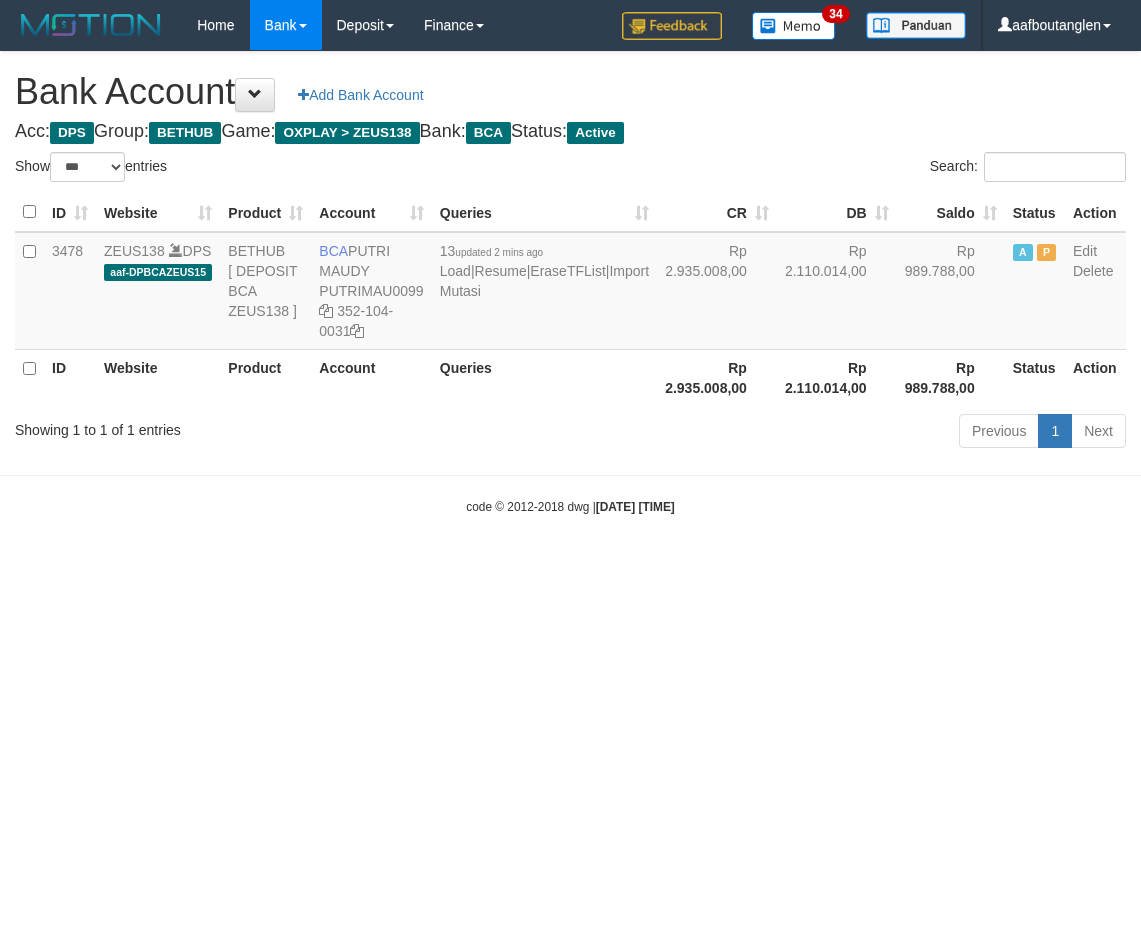 select on "***" 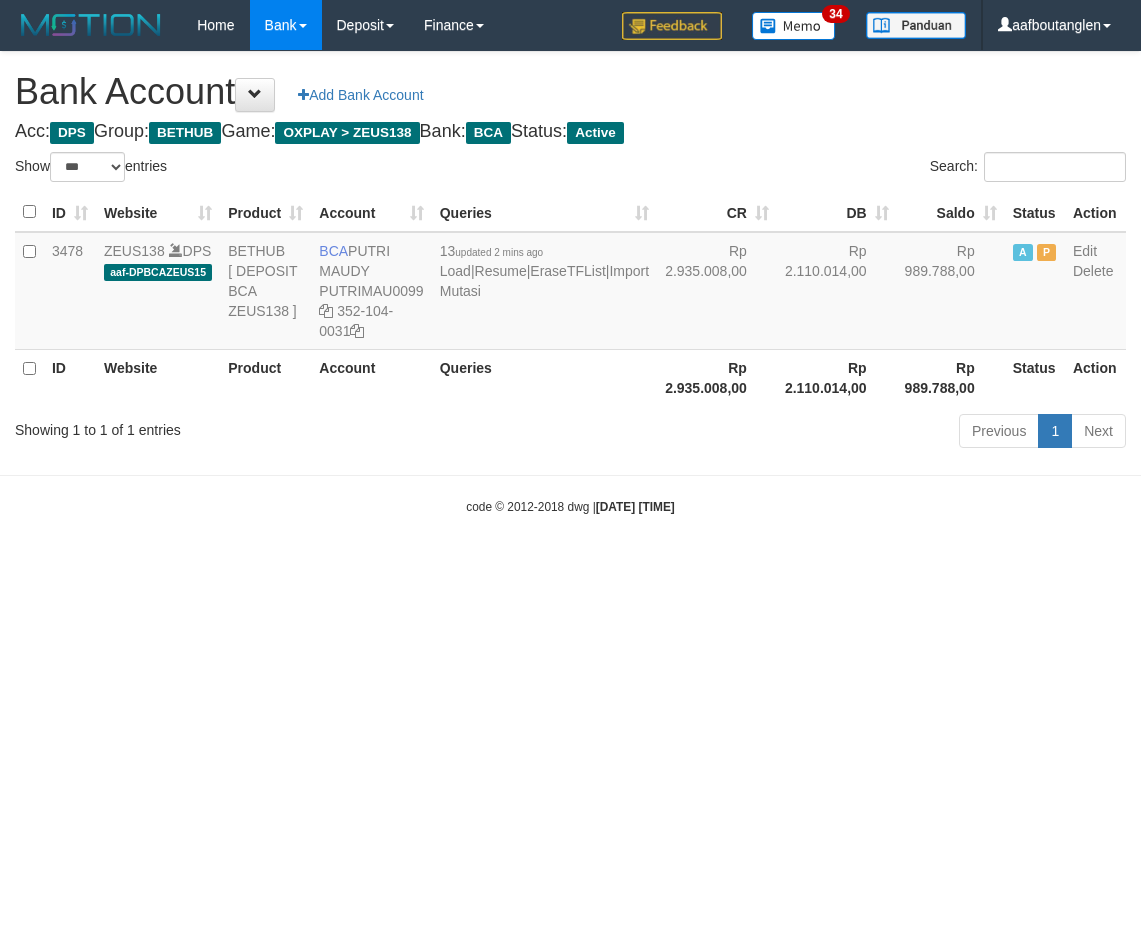 scroll, scrollTop: 0, scrollLeft: 0, axis: both 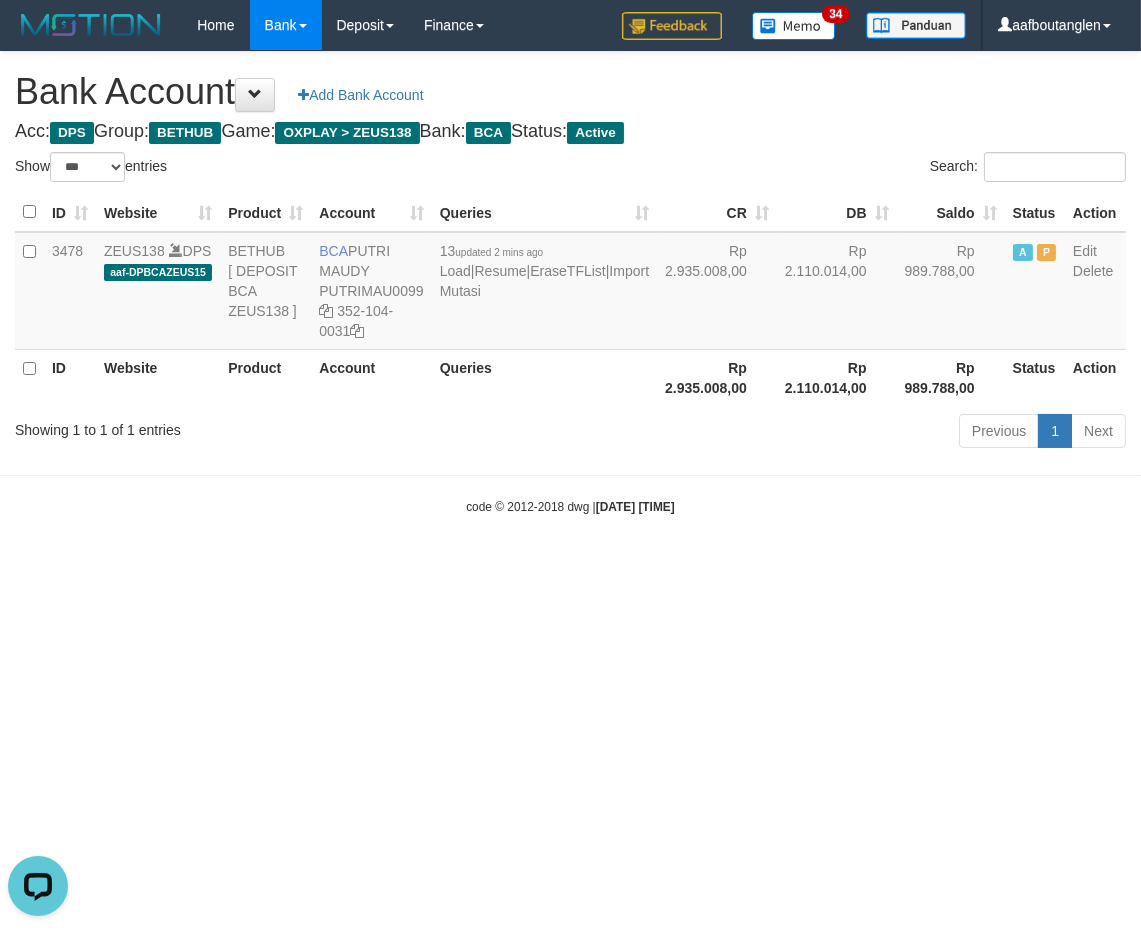 click on "Toggle navigation
Home
Bank
Account List
Deposit
DPS List
History
Note DPS
Finance
Financial Data
aafboutanglen
My Profile
Log Out
34" at bounding box center [570, 283] 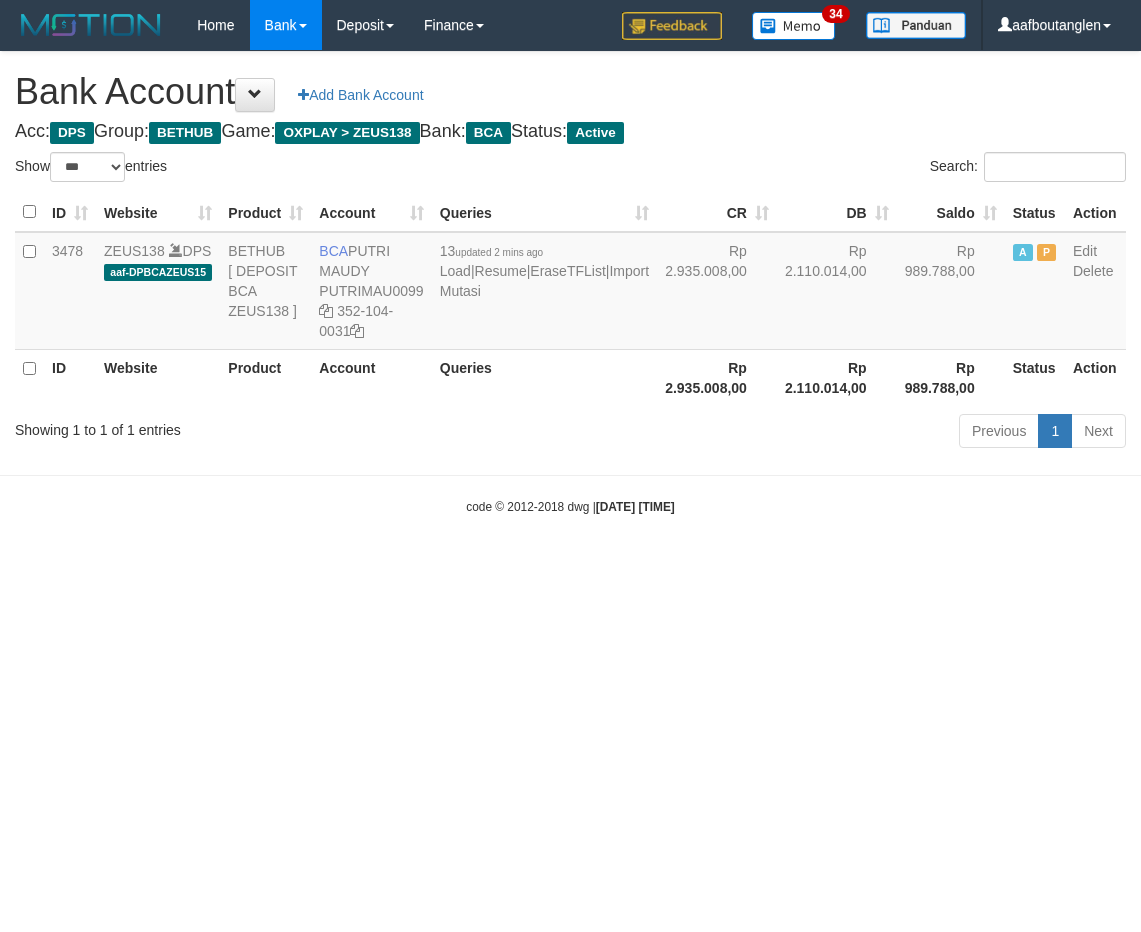select on "***" 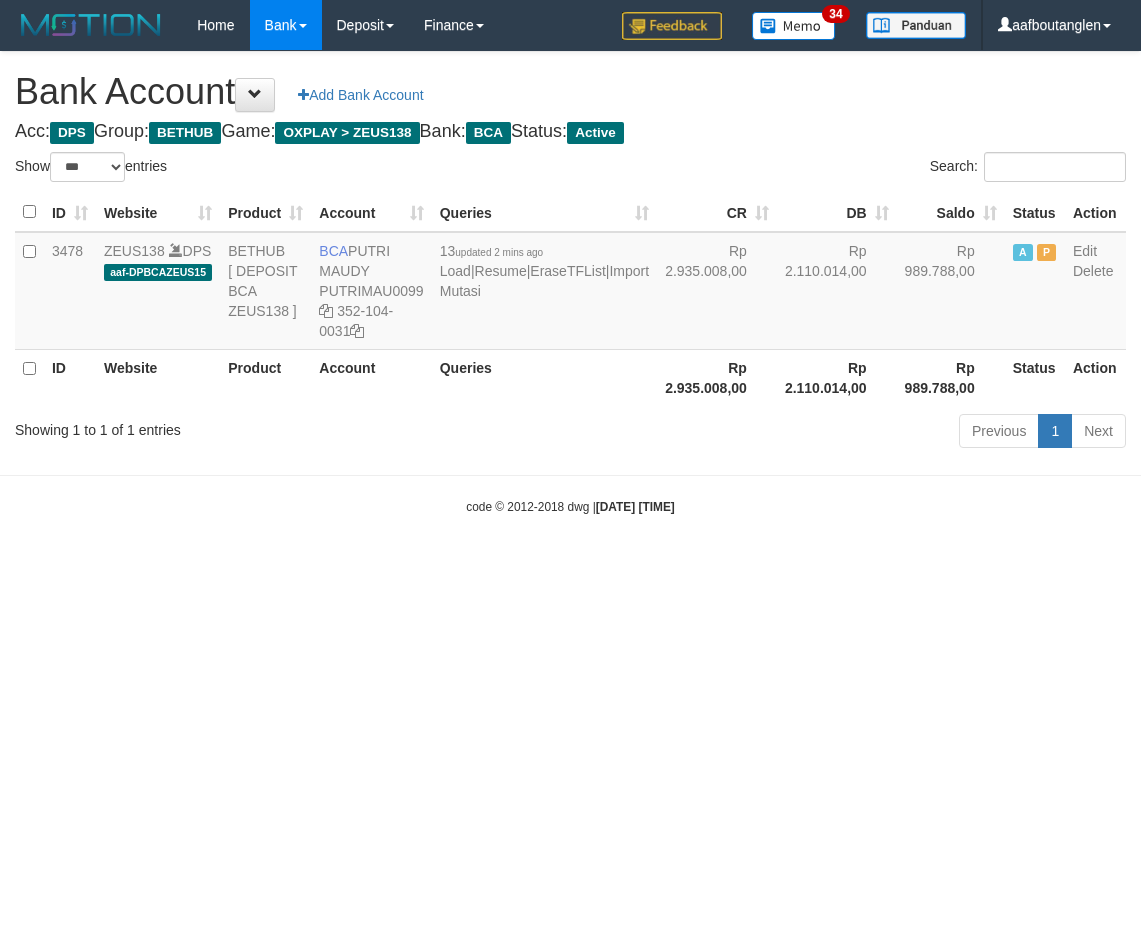 scroll, scrollTop: 0, scrollLeft: 0, axis: both 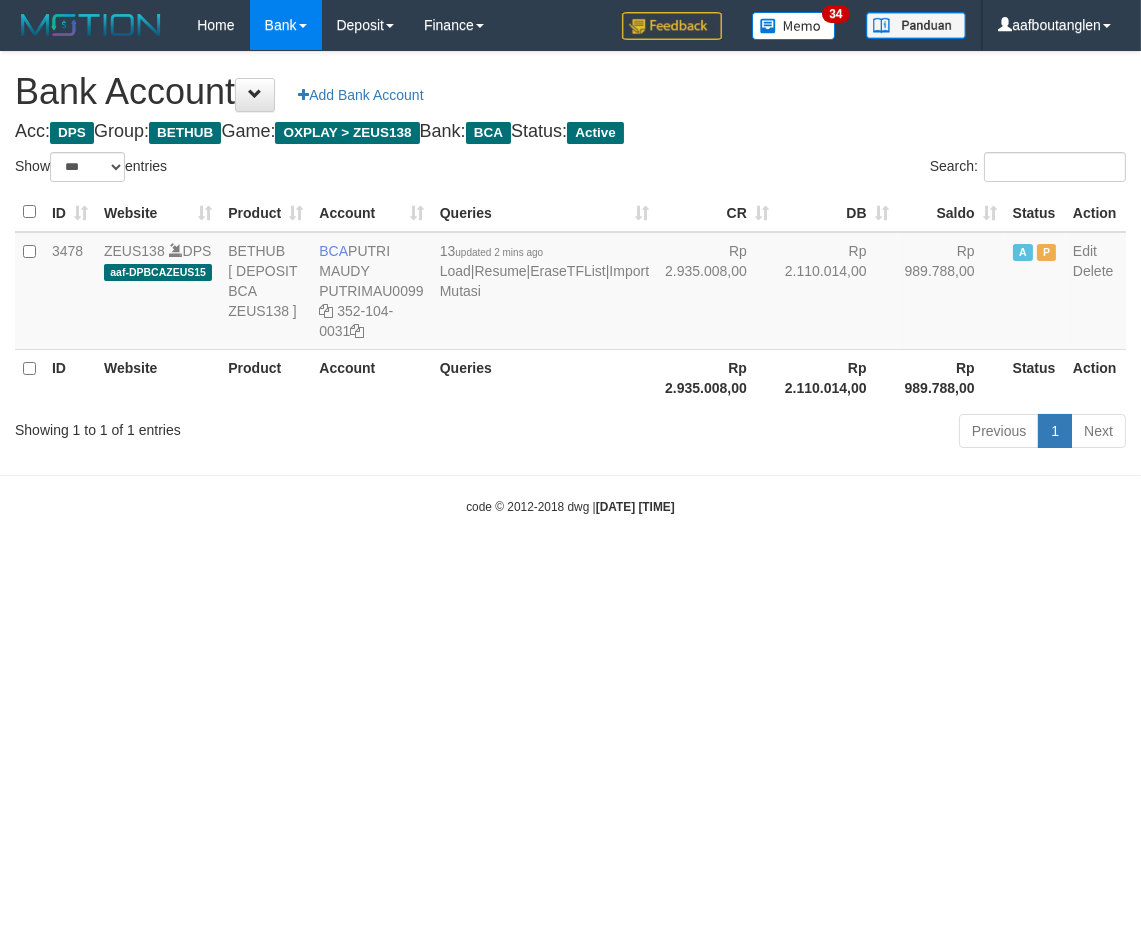 click on "Toggle navigation
Home
Bank
Account List
Deposit
DPS List
History
Note DPS
Finance
Financial Data
aafboutanglen
My Profile
Log Out
34" at bounding box center [570, 283] 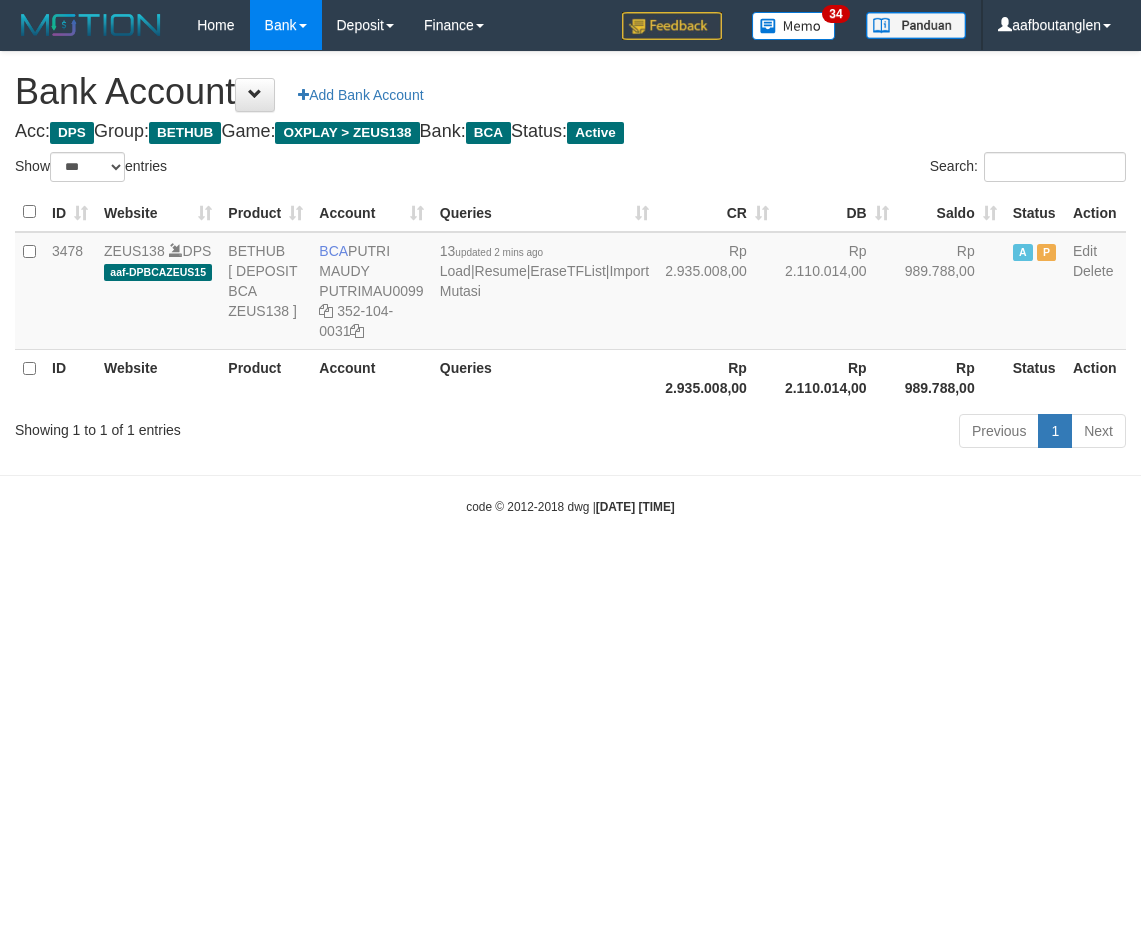 select on "***" 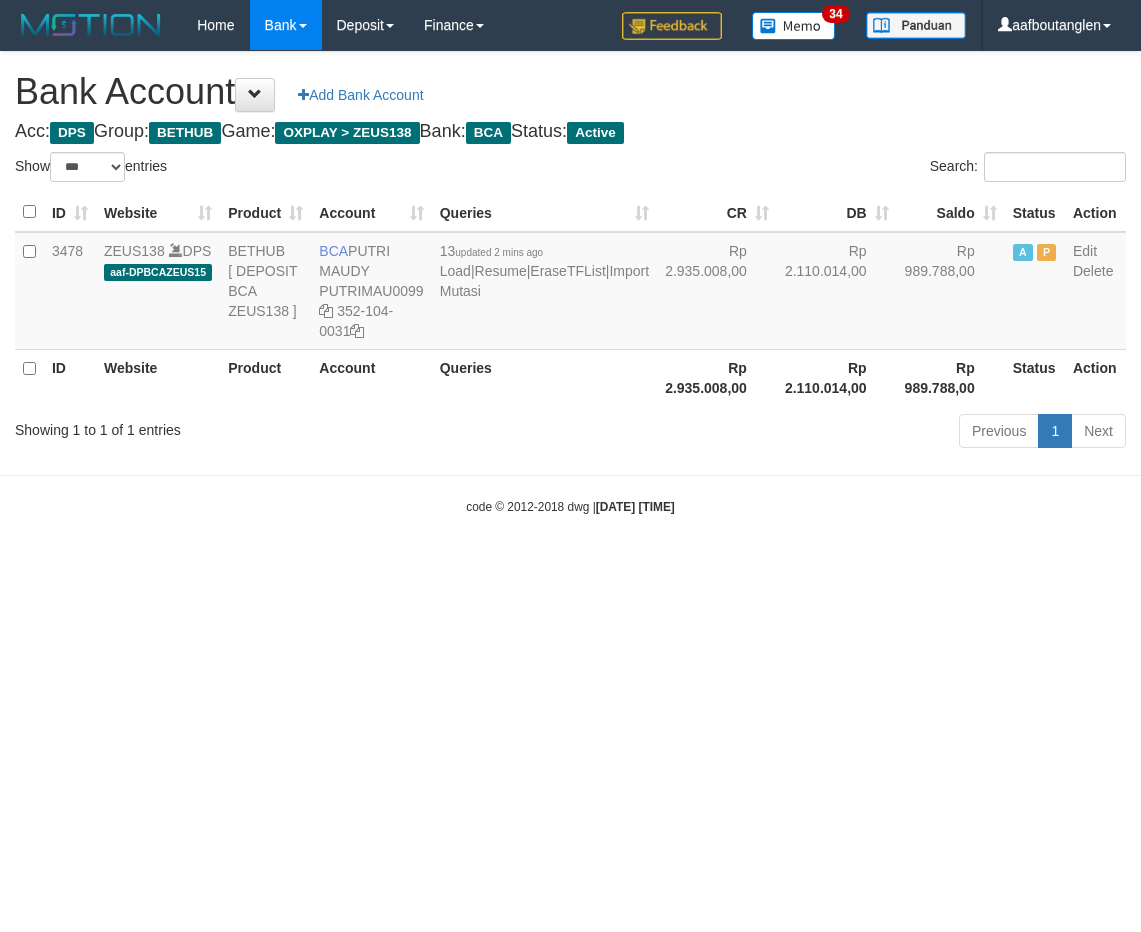 scroll, scrollTop: 0, scrollLeft: 0, axis: both 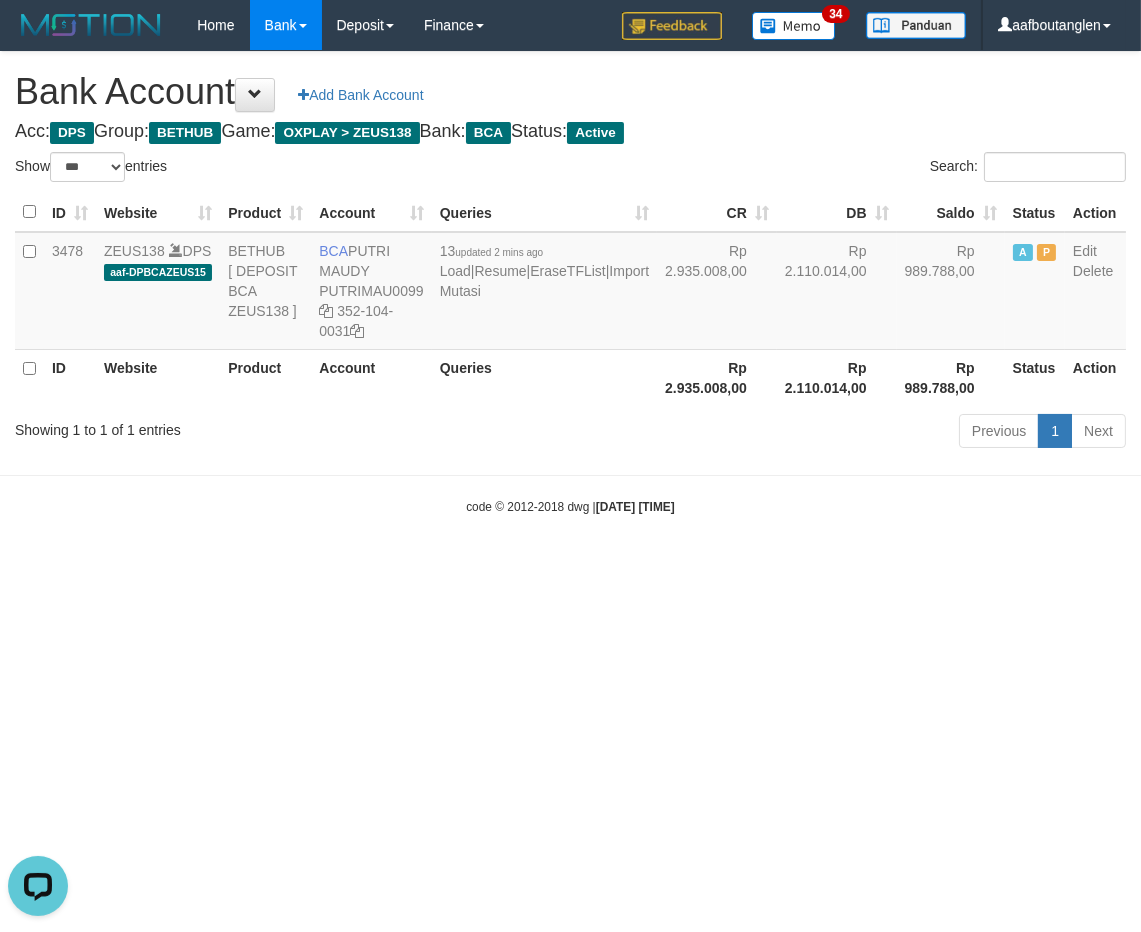 click on "Toggle navigation
Home
Bank
Account List
Deposit
DPS List
History
Note DPS
Finance
Financial Data
aafboutanglen
My Profile
Log Out
34" at bounding box center [570, 283] 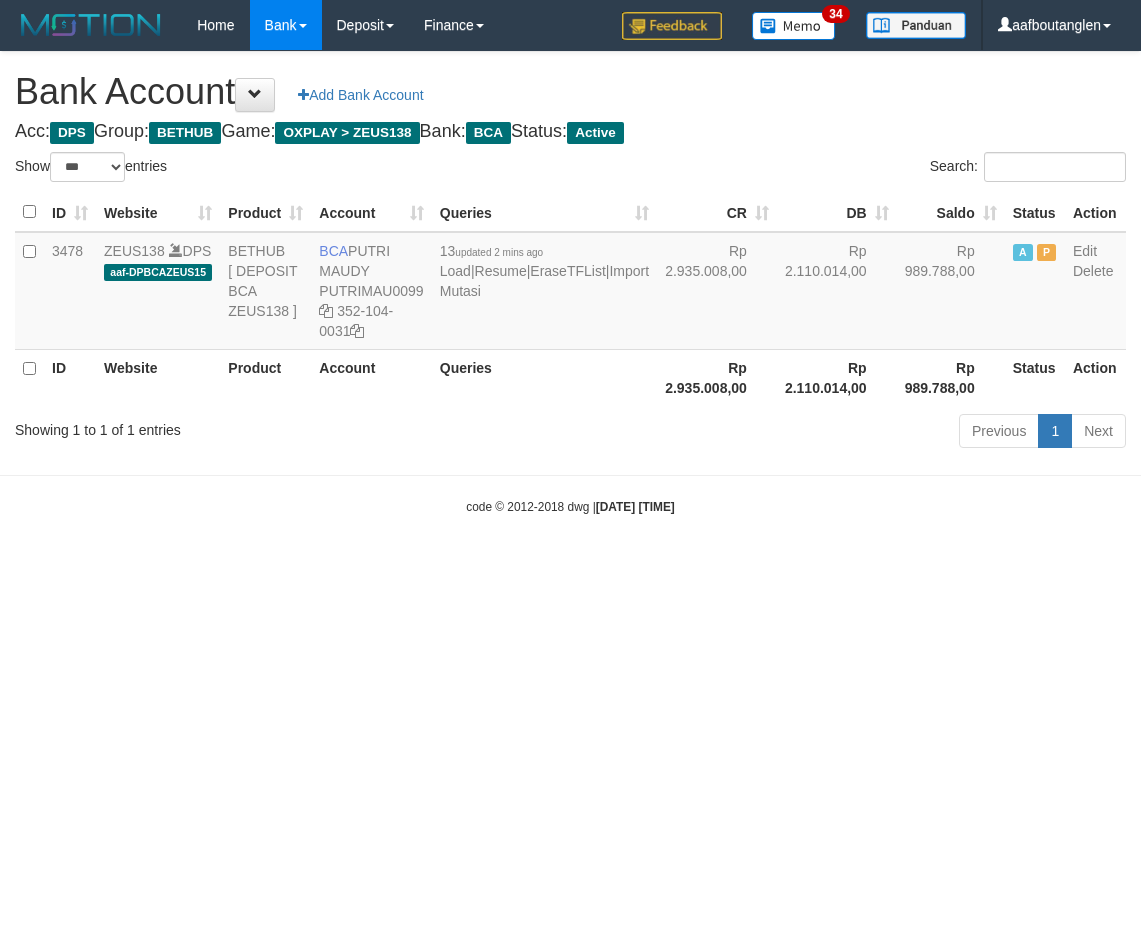 select on "***" 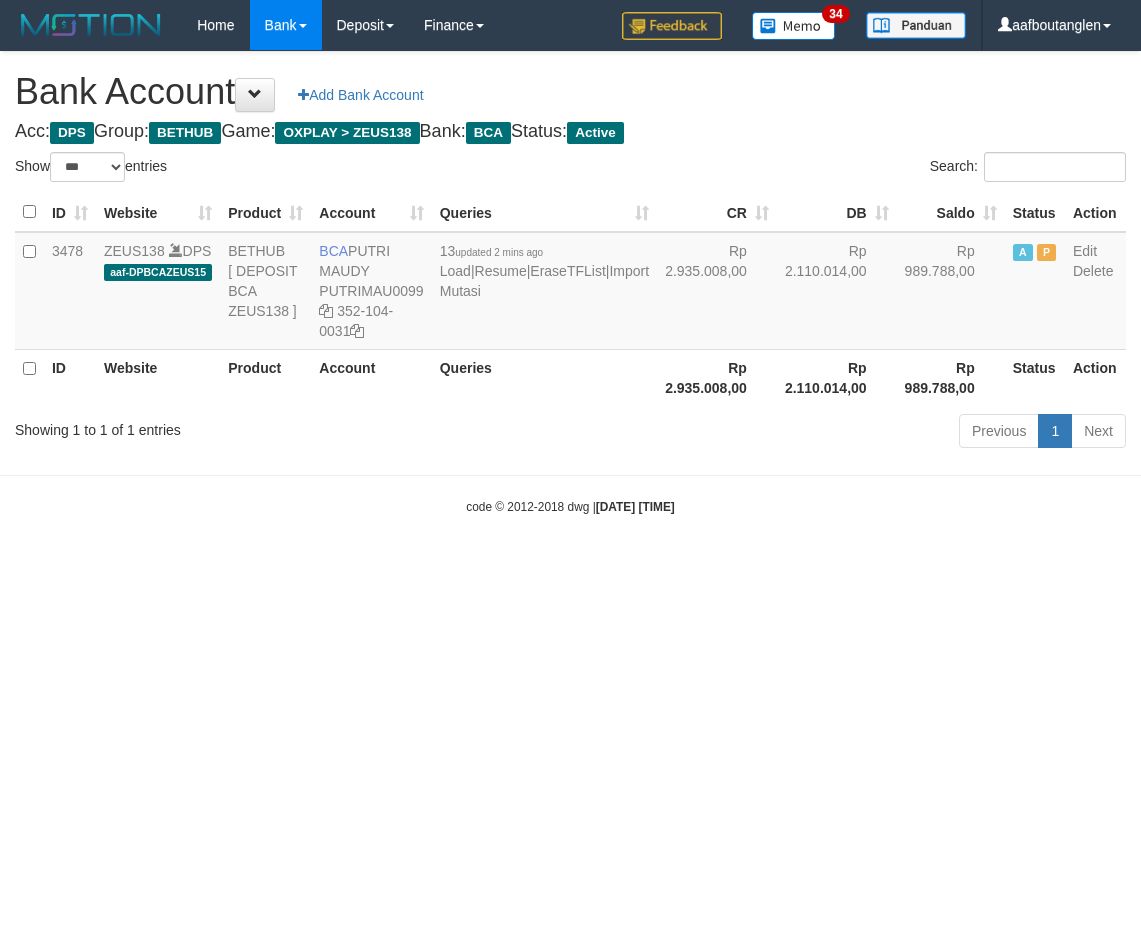 scroll, scrollTop: 0, scrollLeft: 0, axis: both 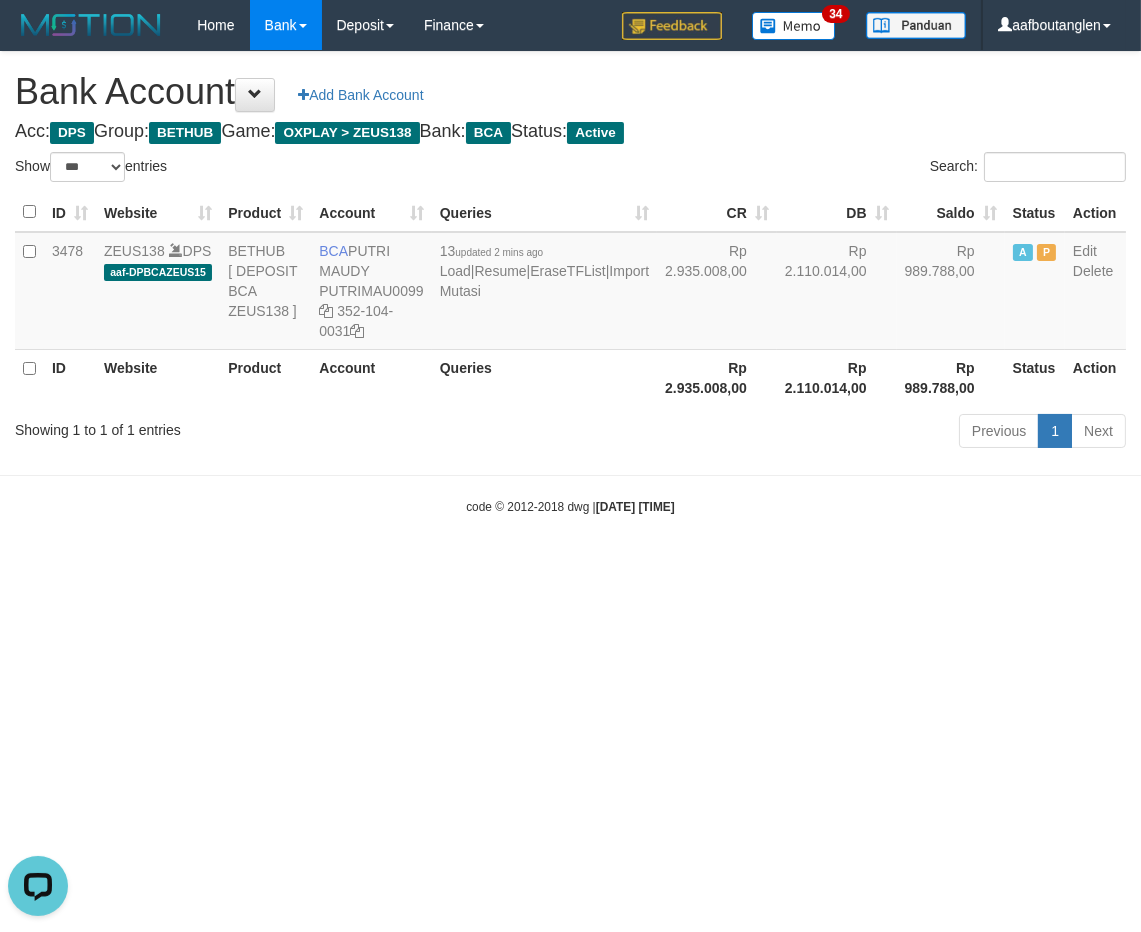 drag, startPoint x: 106, startPoint y: 554, endPoint x: 137, endPoint y: 560, distance: 31.575306 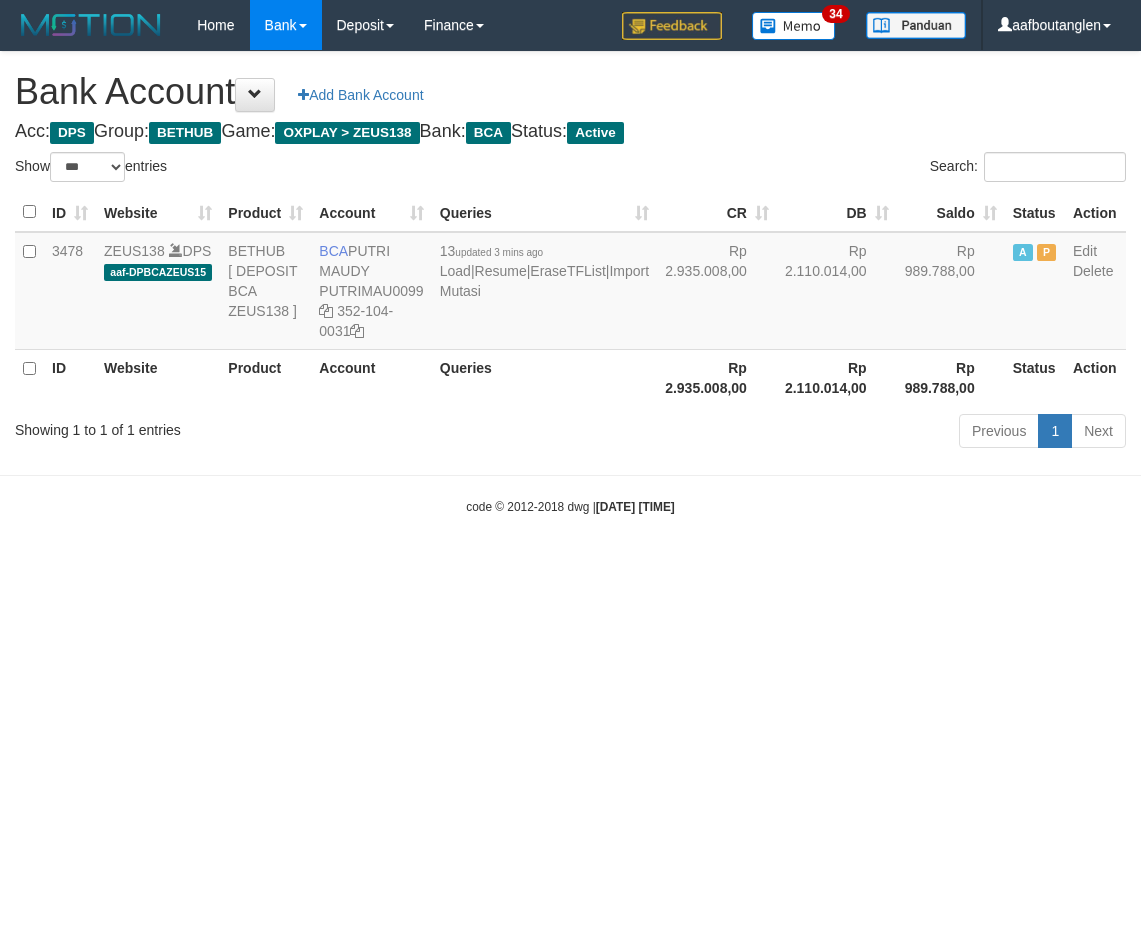 select on "***" 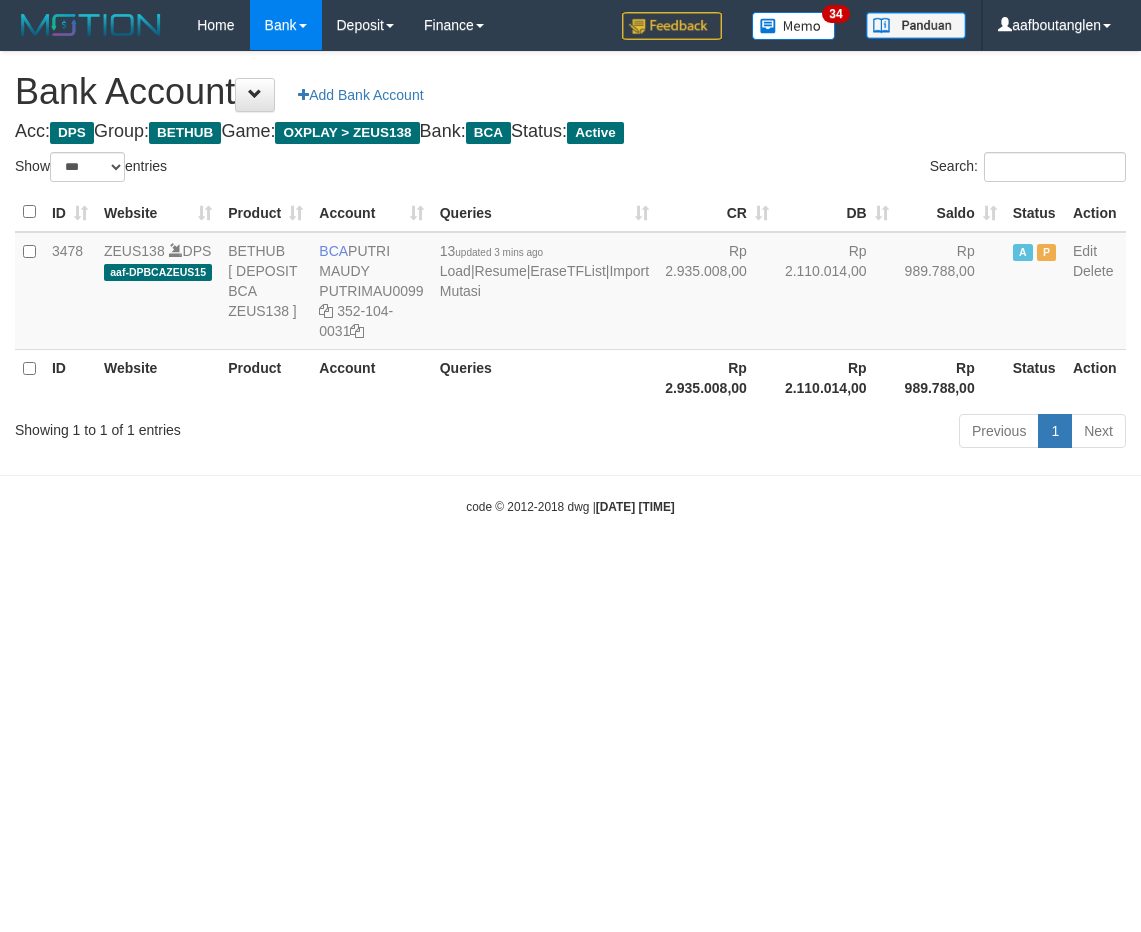 scroll, scrollTop: 0, scrollLeft: 0, axis: both 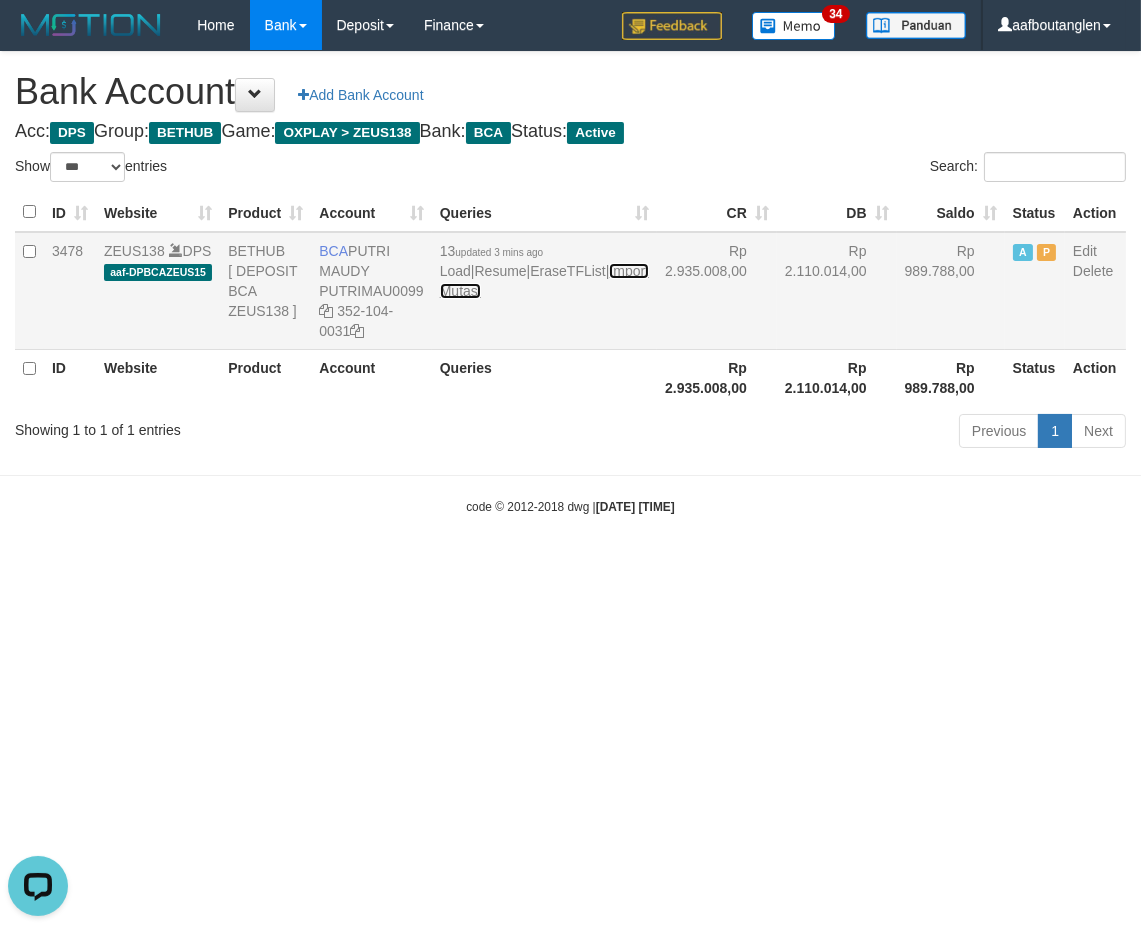click on "Import Mutasi" at bounding box center (544, 281) 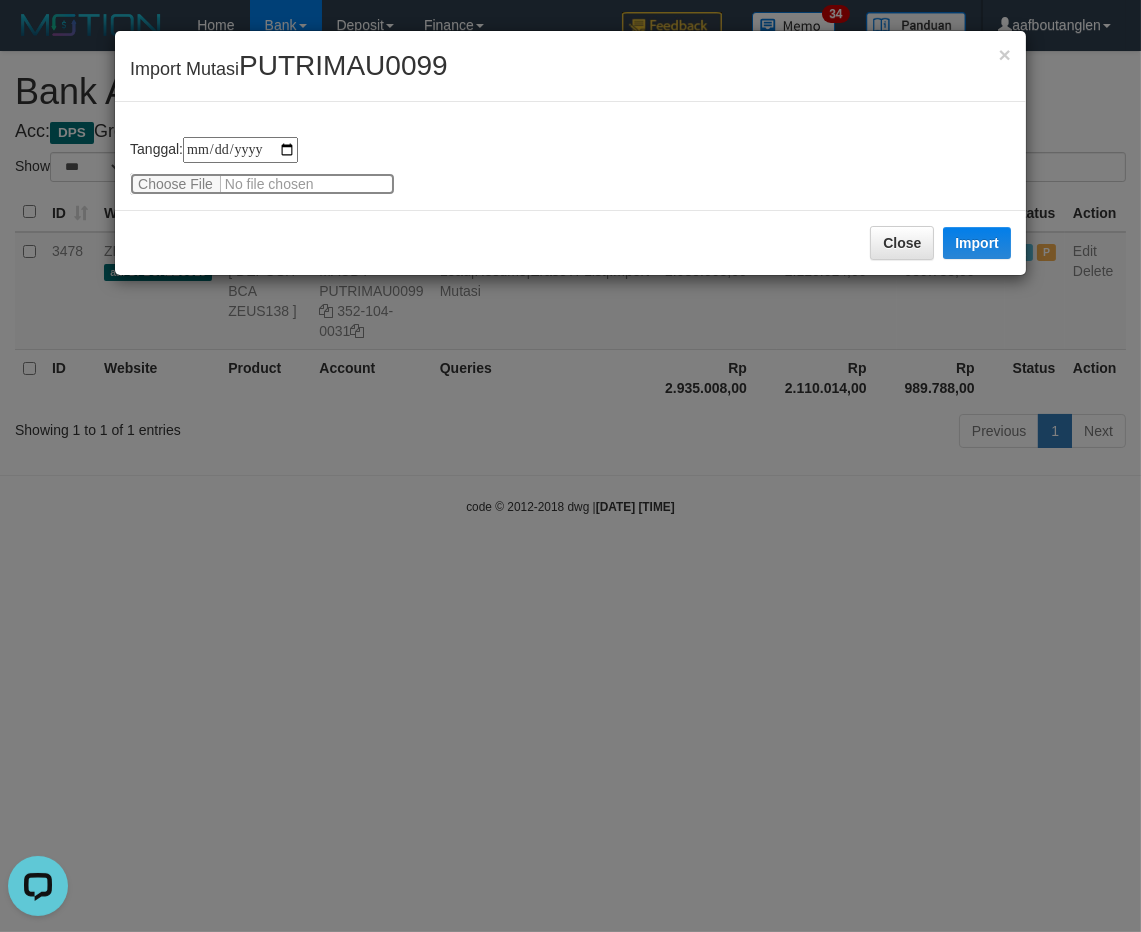 click at bounding box center (262, 184) 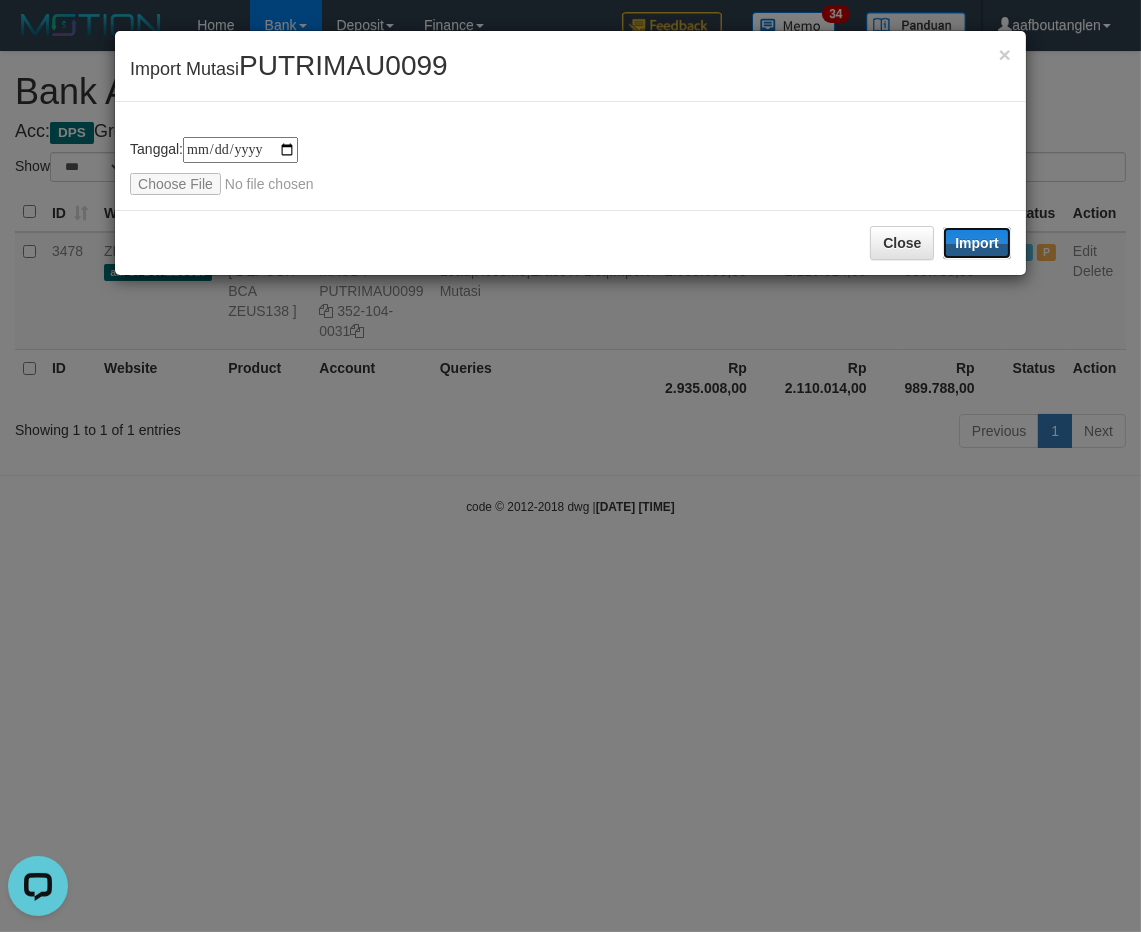 click on "Import" at bounding box center [977, 243] 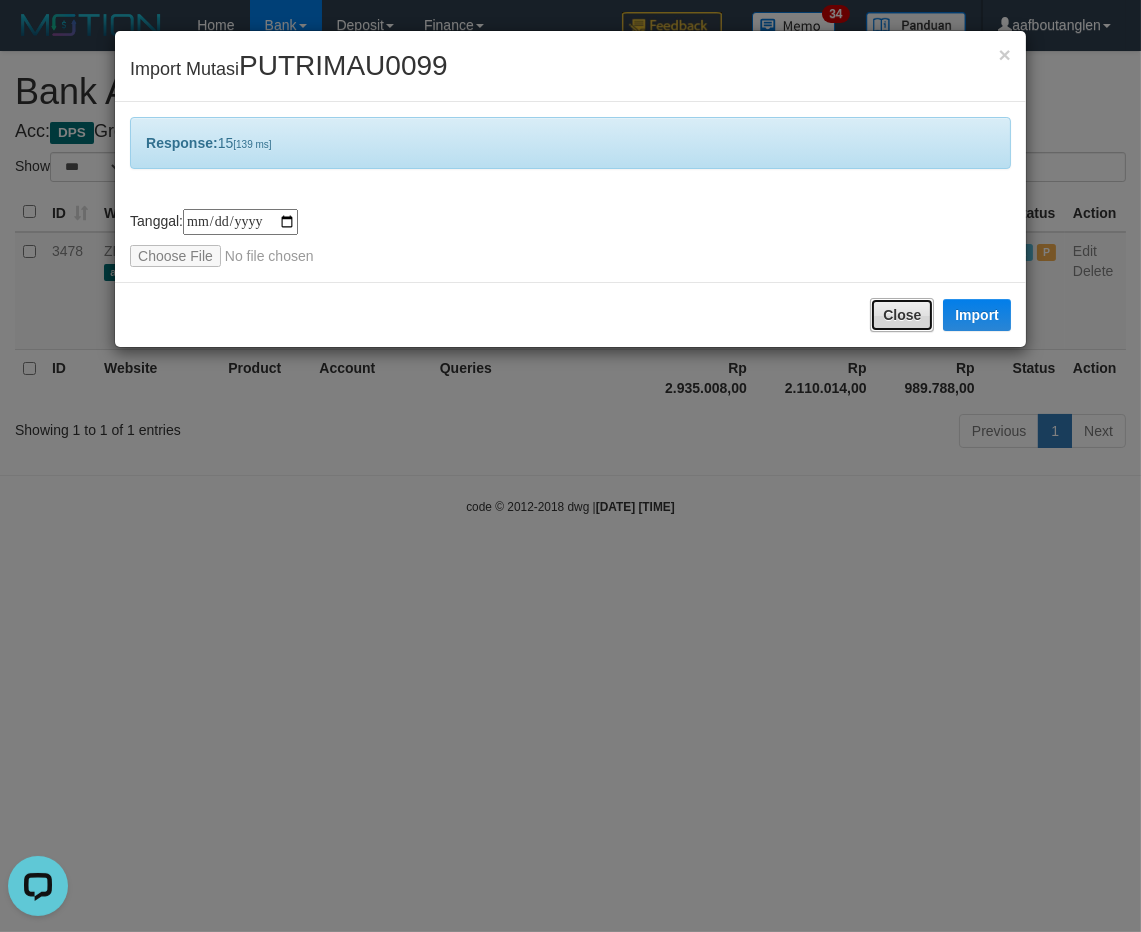 click on "Close" at bounding box center (902, 315) 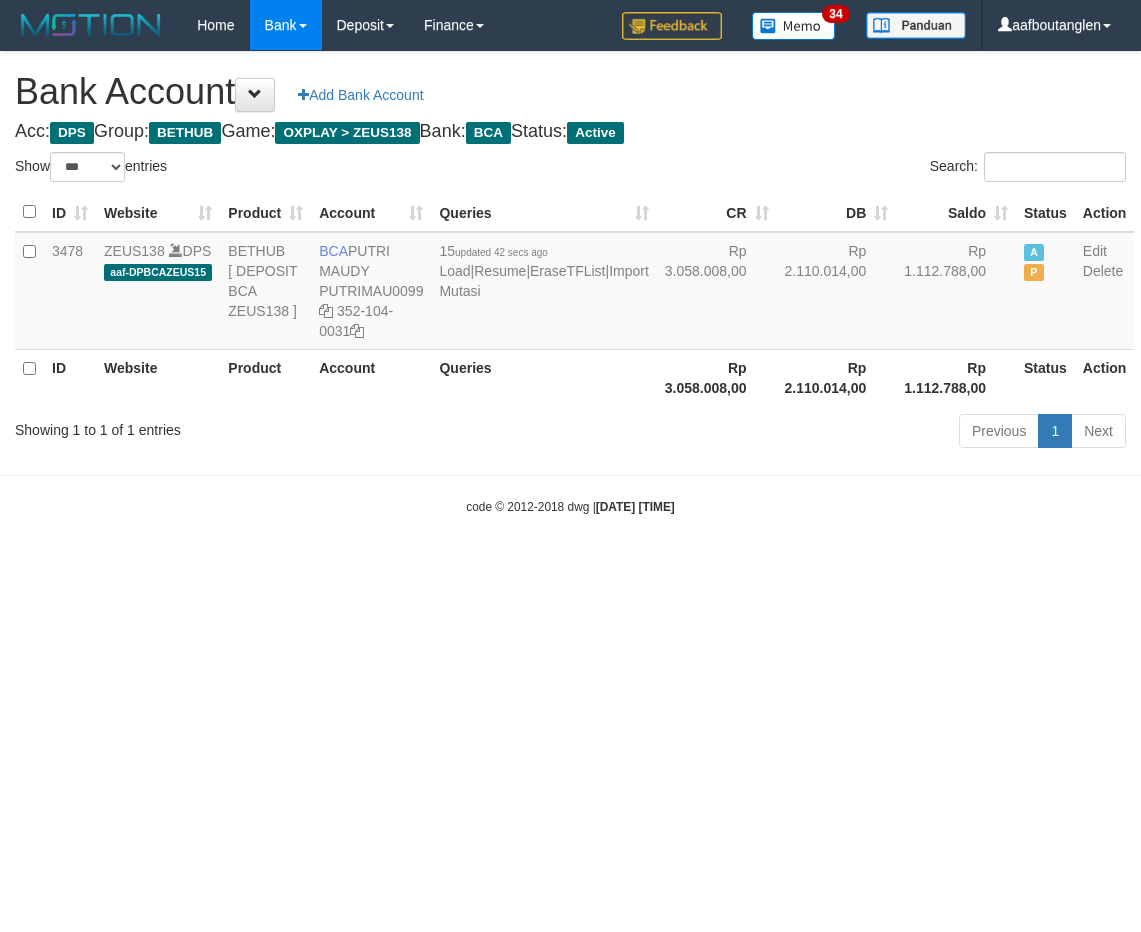 select on "***" 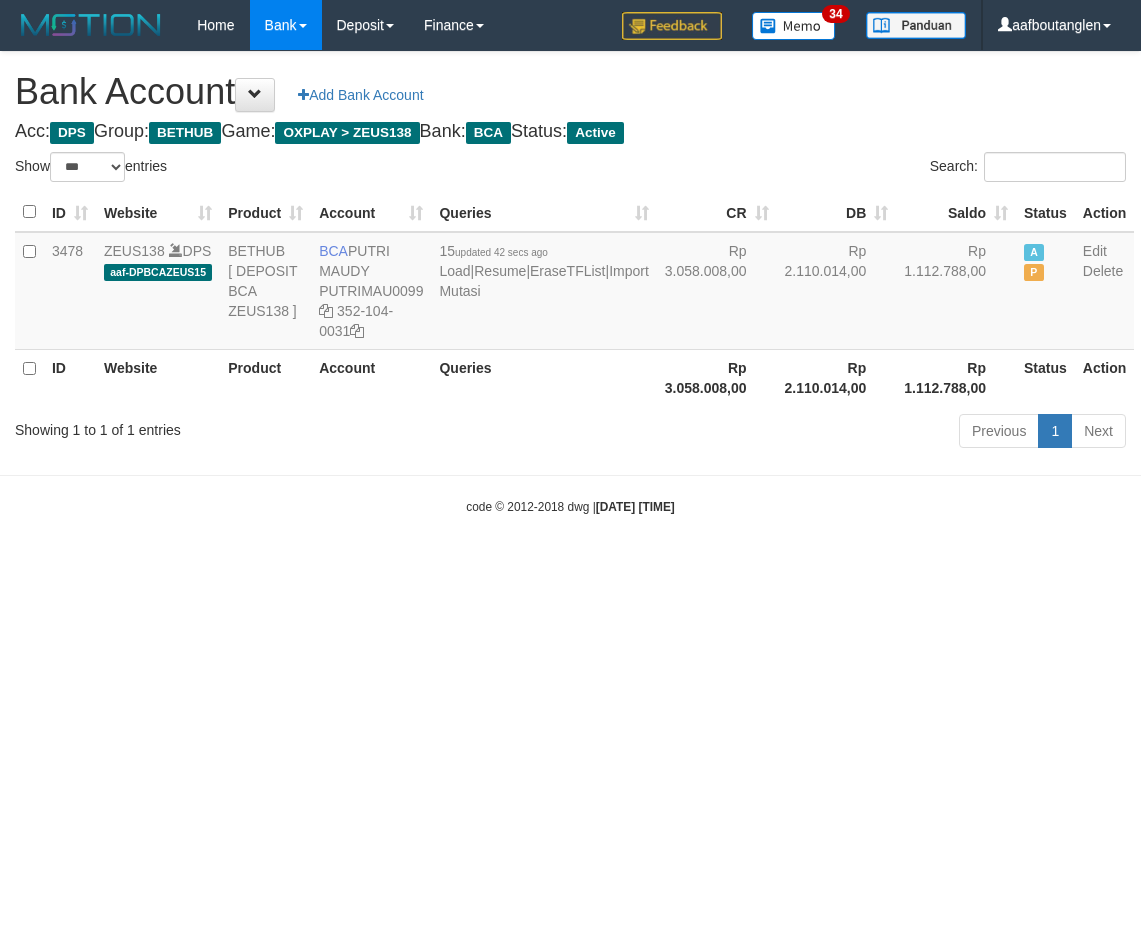 scroll, scrollTop: 0, scrollLeft: 0, axis: both 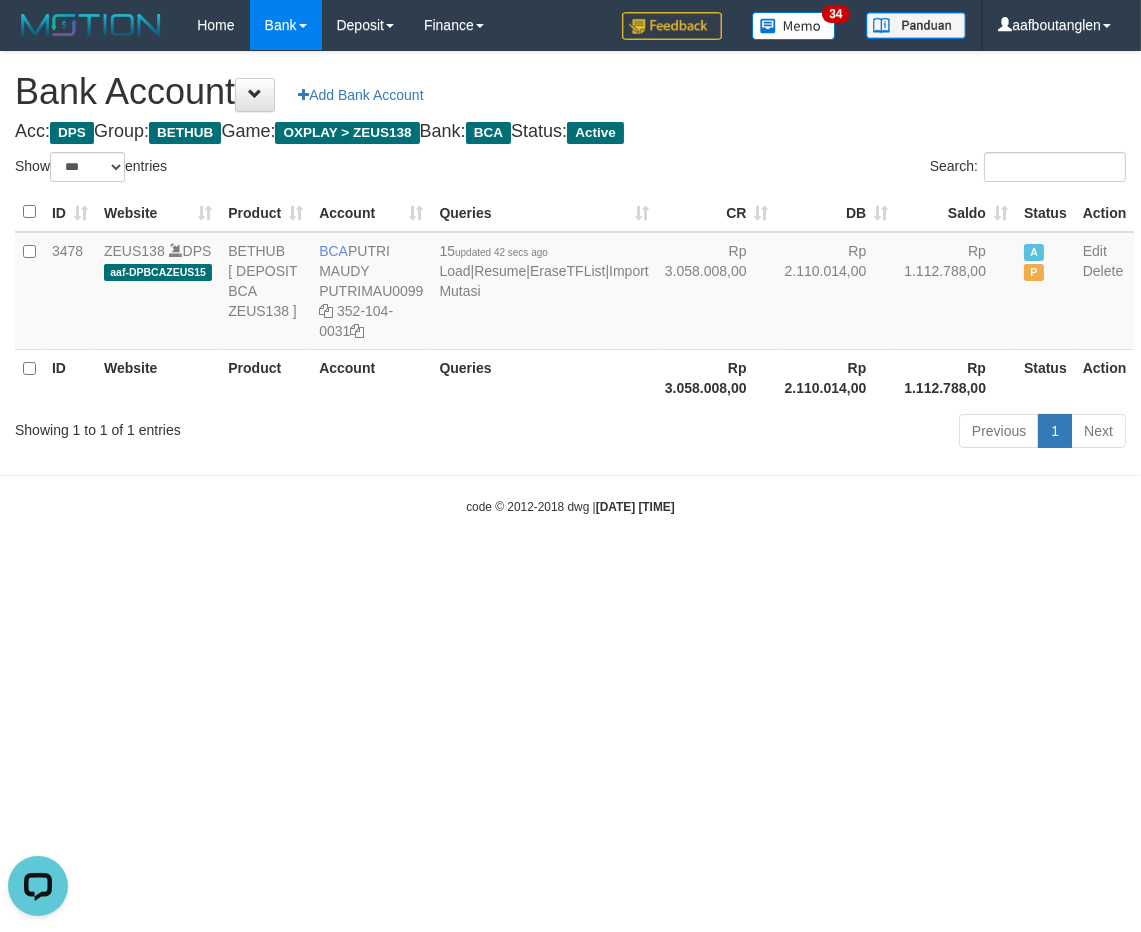 click on "Toggle navigation
Home
Bank
Account List
Deposit
DPS List
History
Note DPS
Finance
Financial Data
aafboutanglen
My Profile
Log Out
34" at bounding box center [570, 283] 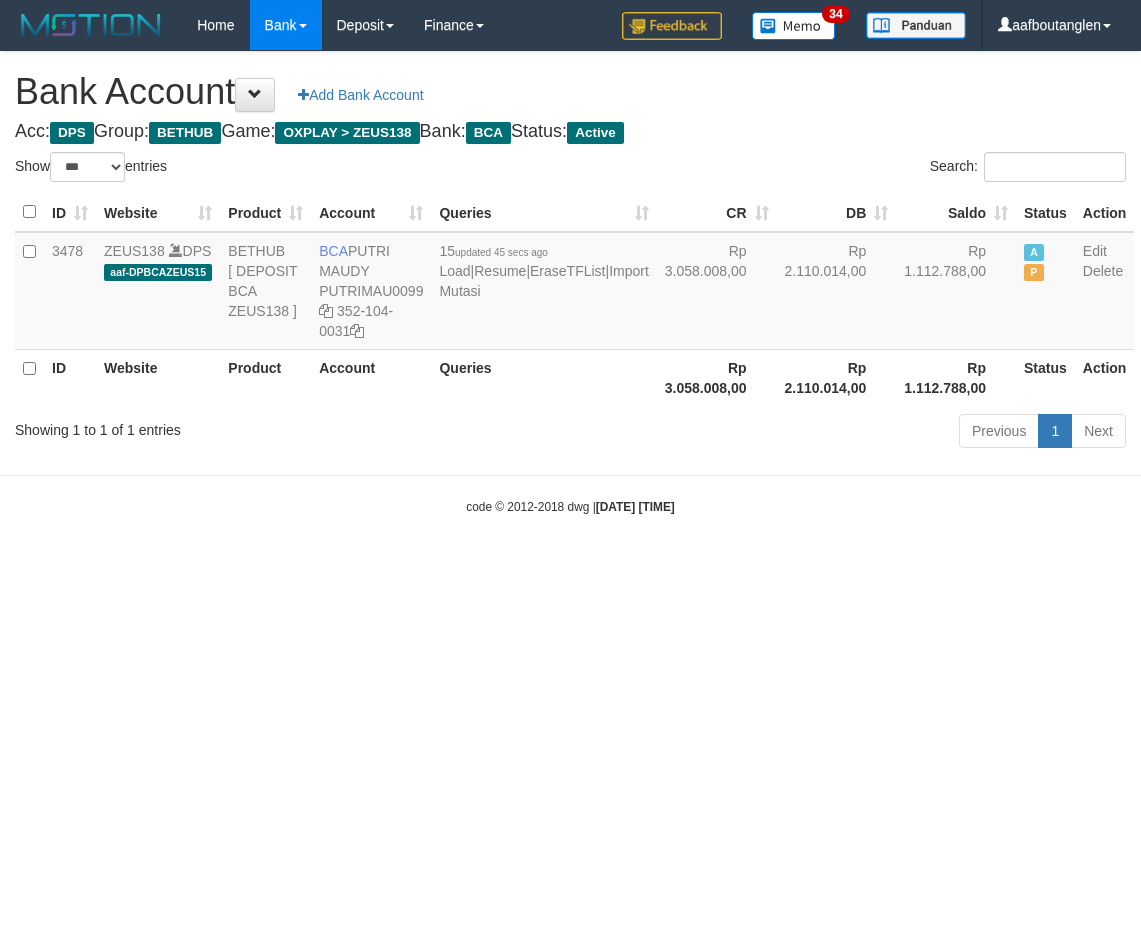 select on "***" 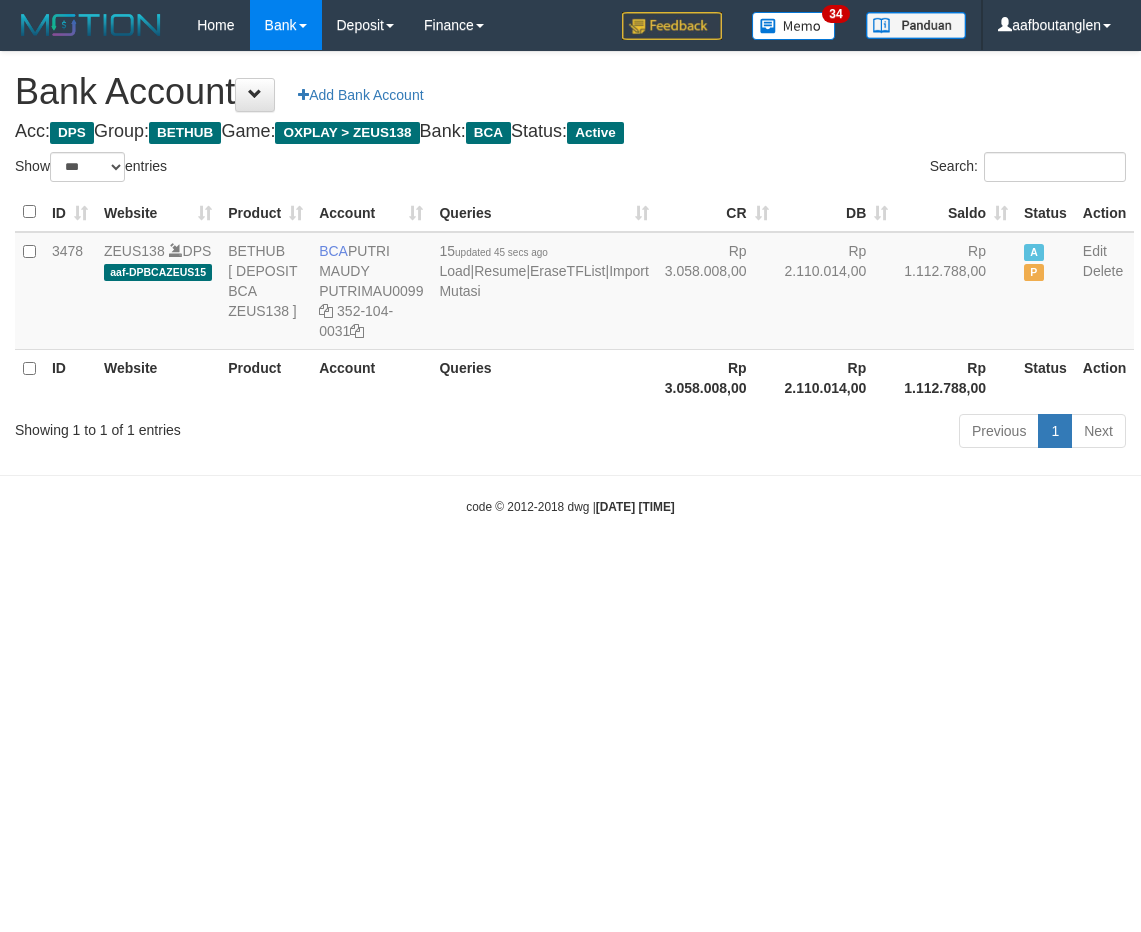 scroll, scrollTop: 0, scrollLeft: 0, axis: both 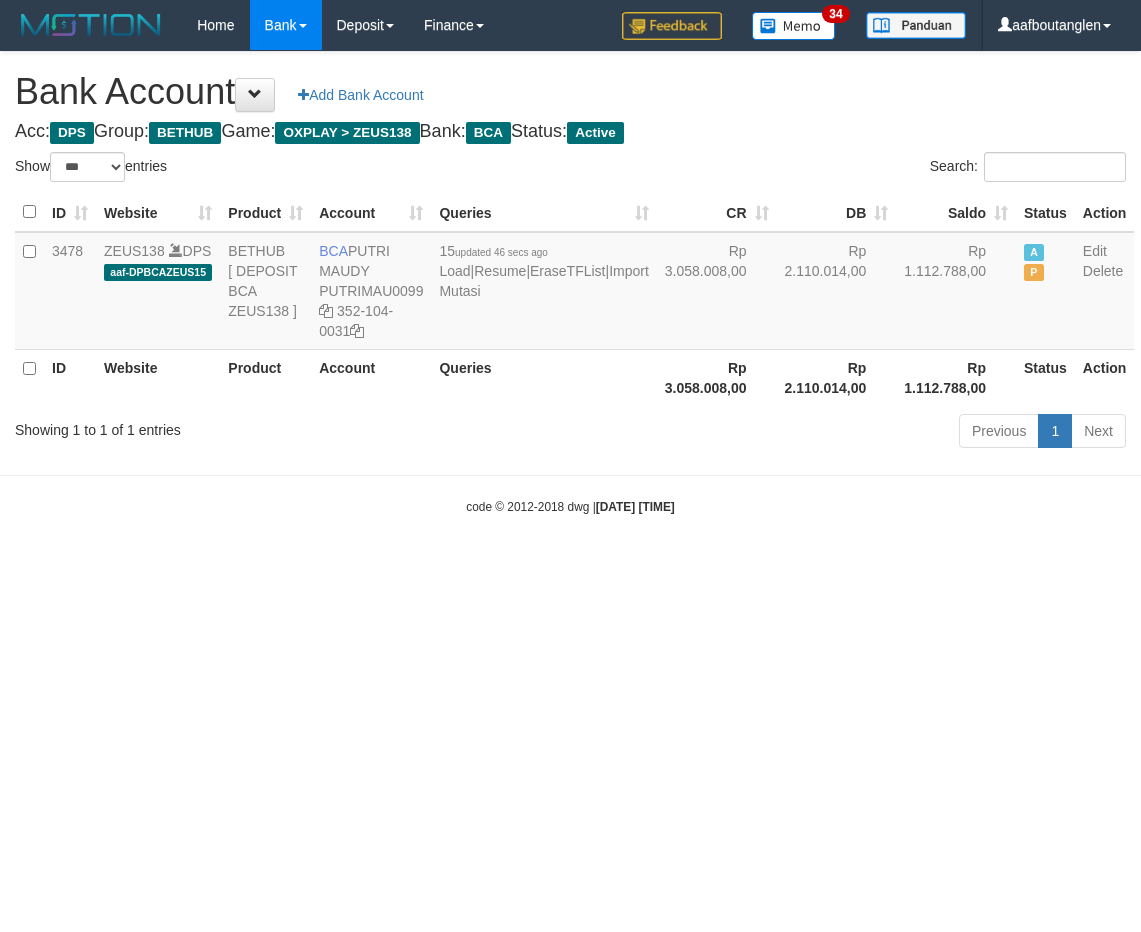 select on "***" 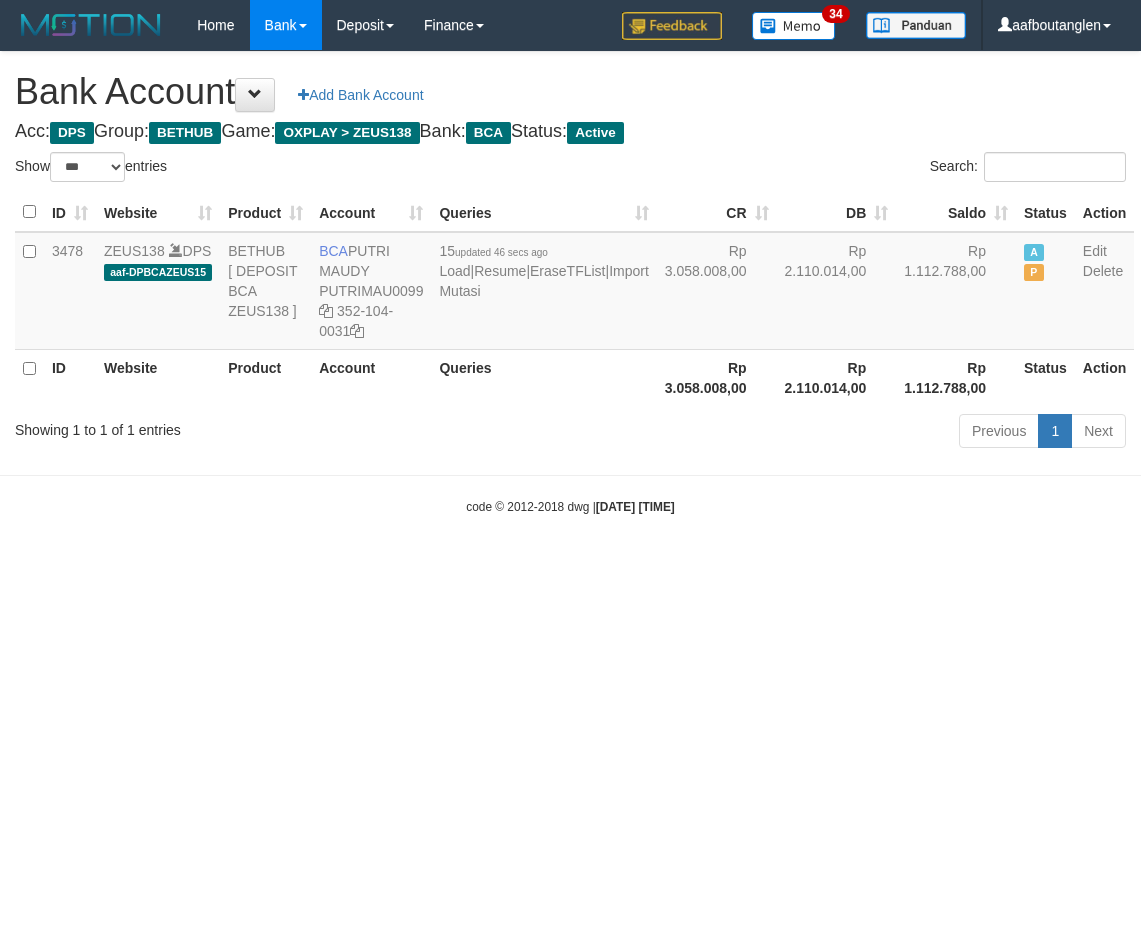 scroll, scrollTop: 0, scrollLeft: 0, axis: both 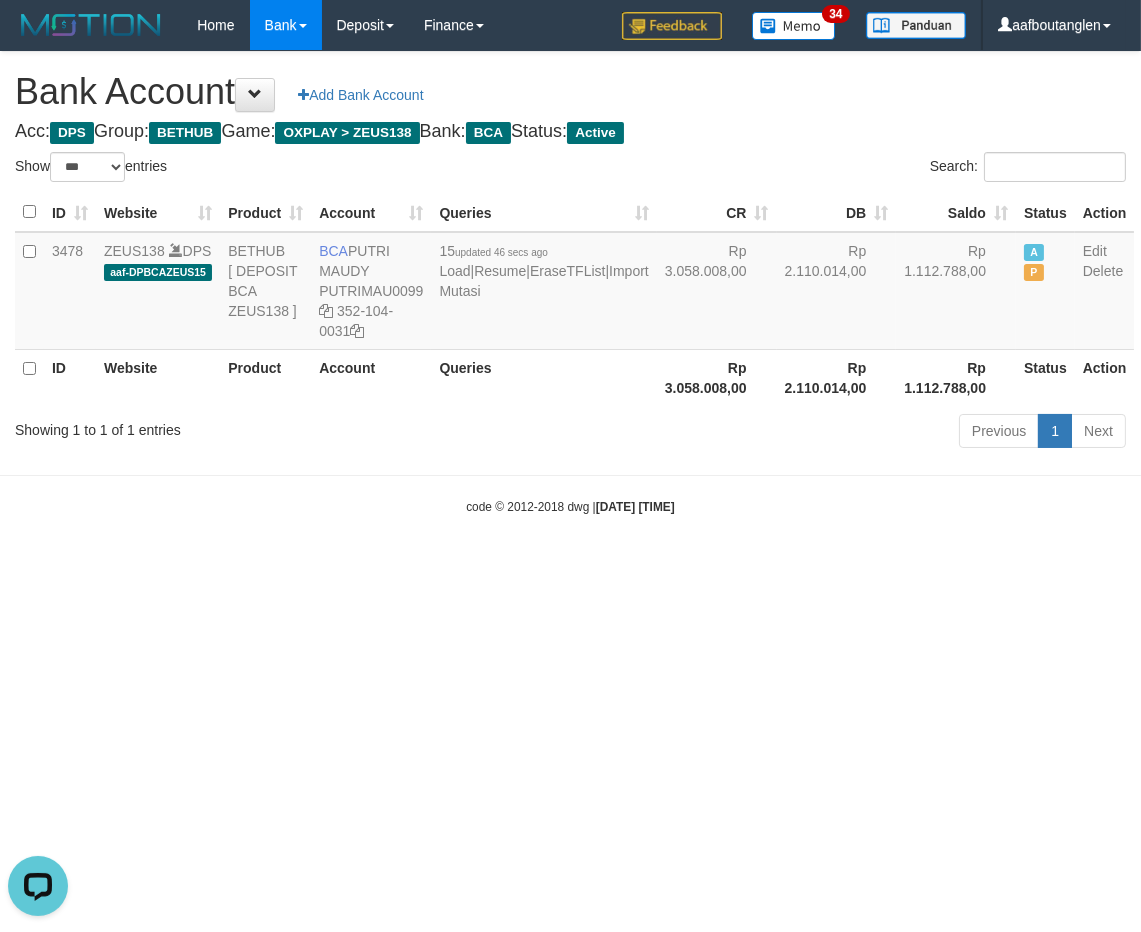 click on "Toggle navigation
Home
Bank
Account List
Deposit
DPS List
History
Note DPS
Finance
Financial Data
aafboutanglen
My Profile
Log Out
34" at bounding box center [570, 283] 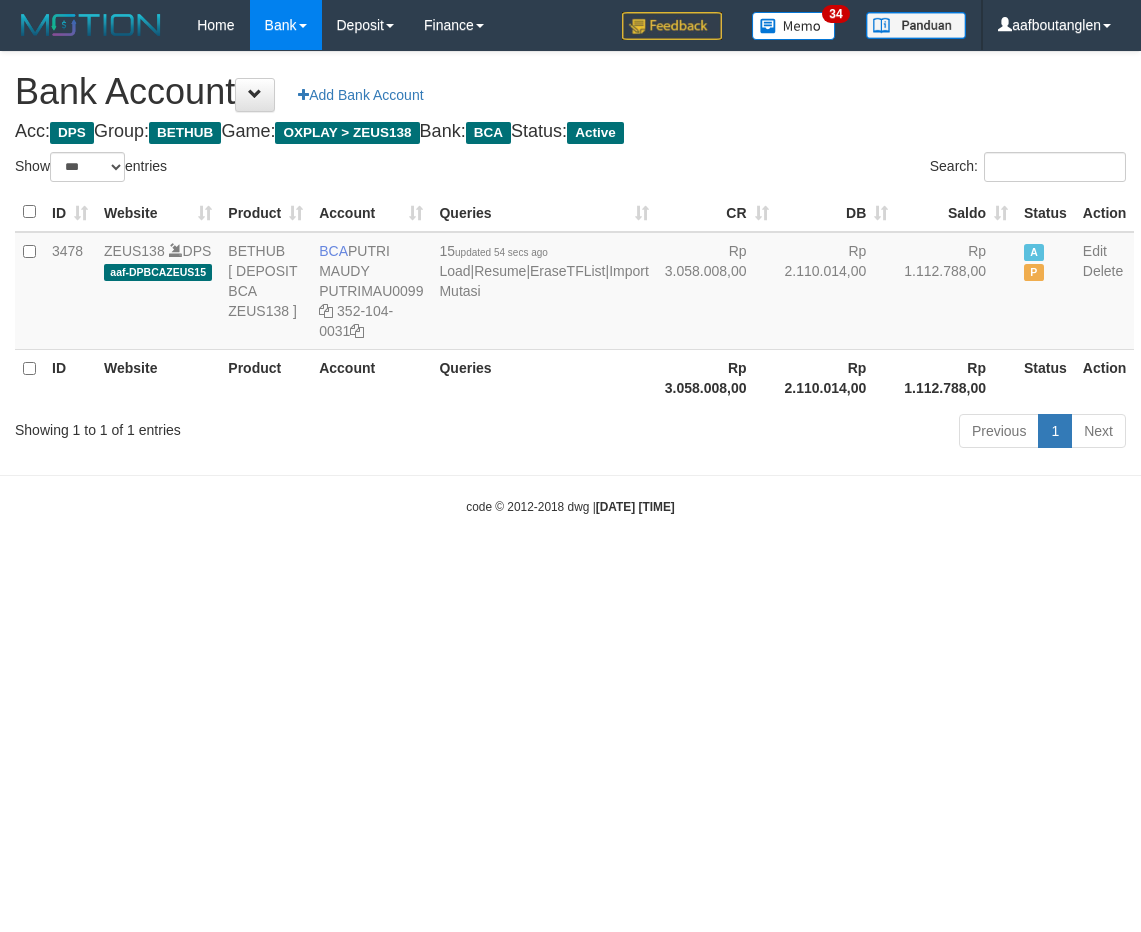select on "***" 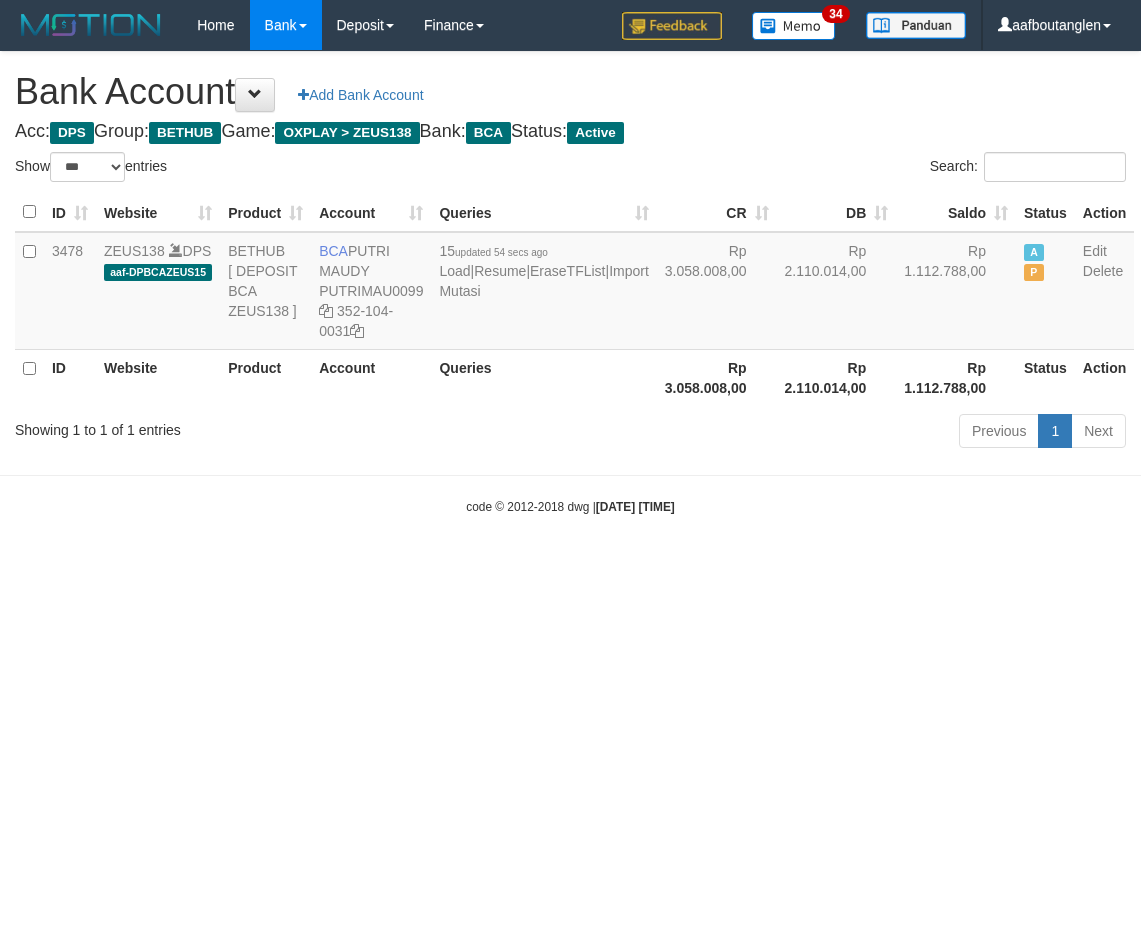 scroll, scrollTop: 0, scrollLeft: 0, axis: both 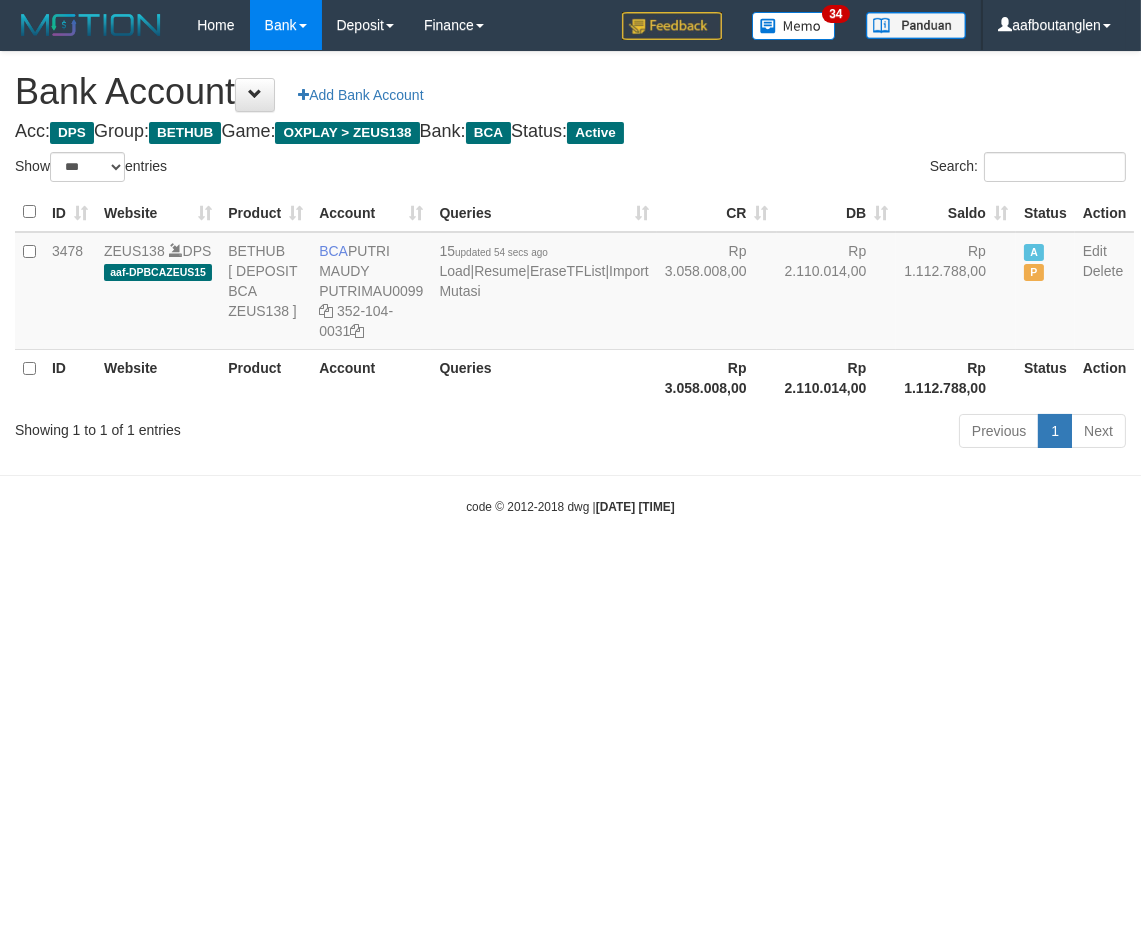 click on "code © 2012-2018 dwg |  [DATE] [TIME]" at bounding box center [570, 506] 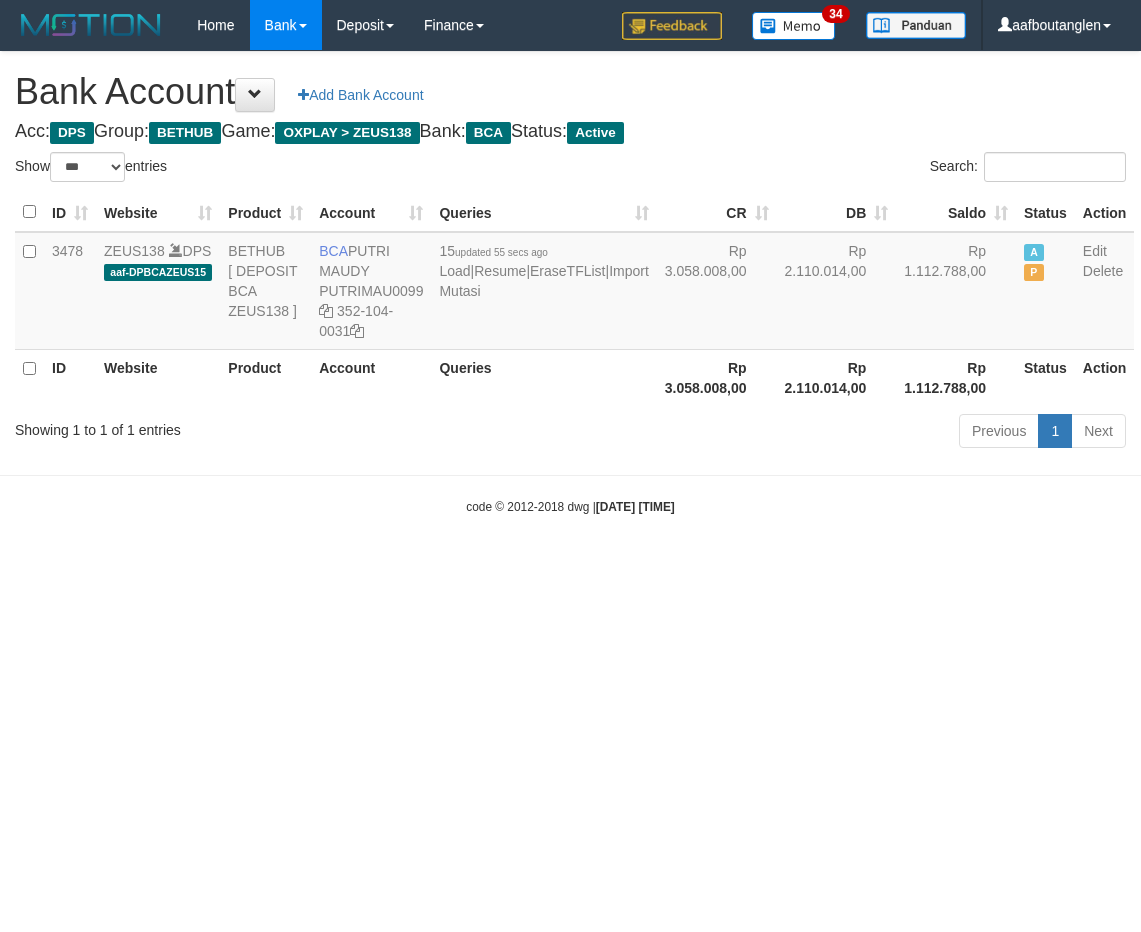 select on "***" 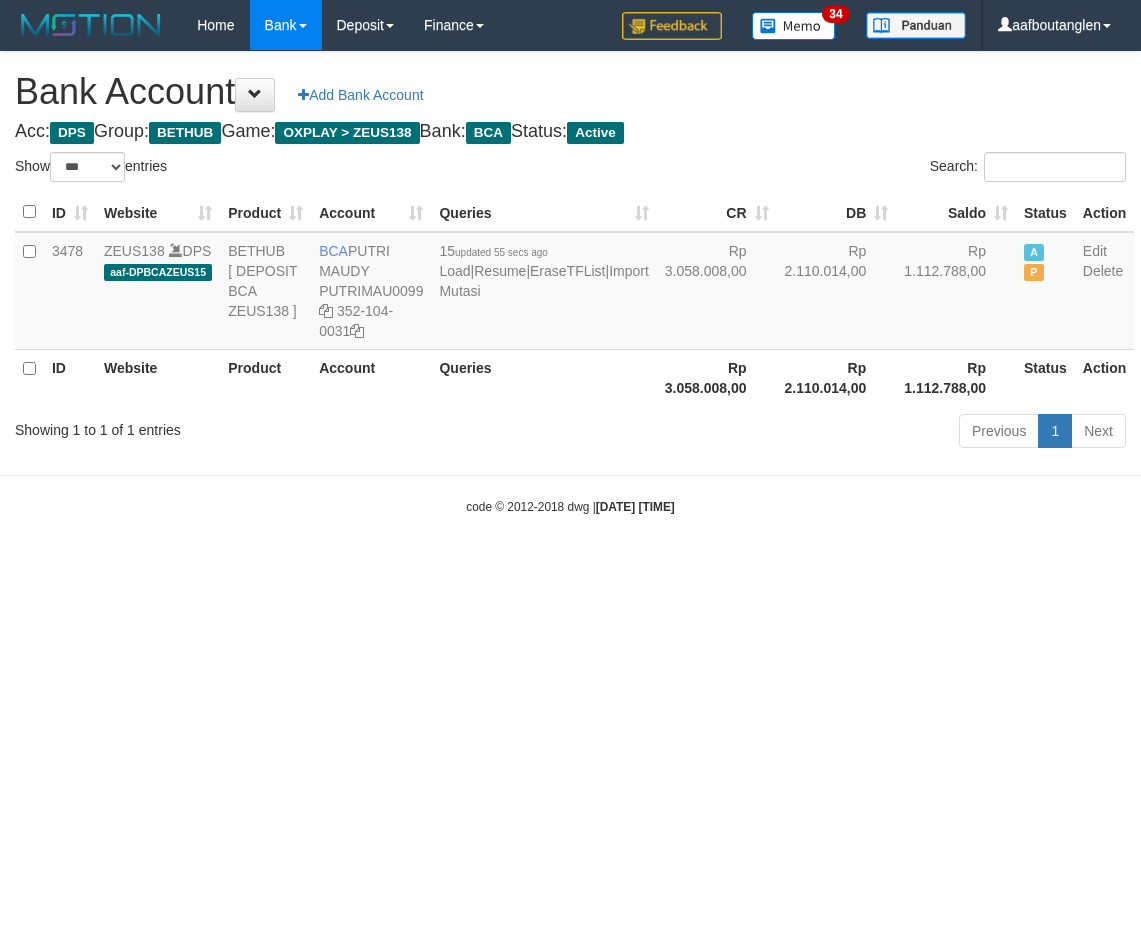 scroll, scrollTop: 0, scrollLeft: 0, axis: both 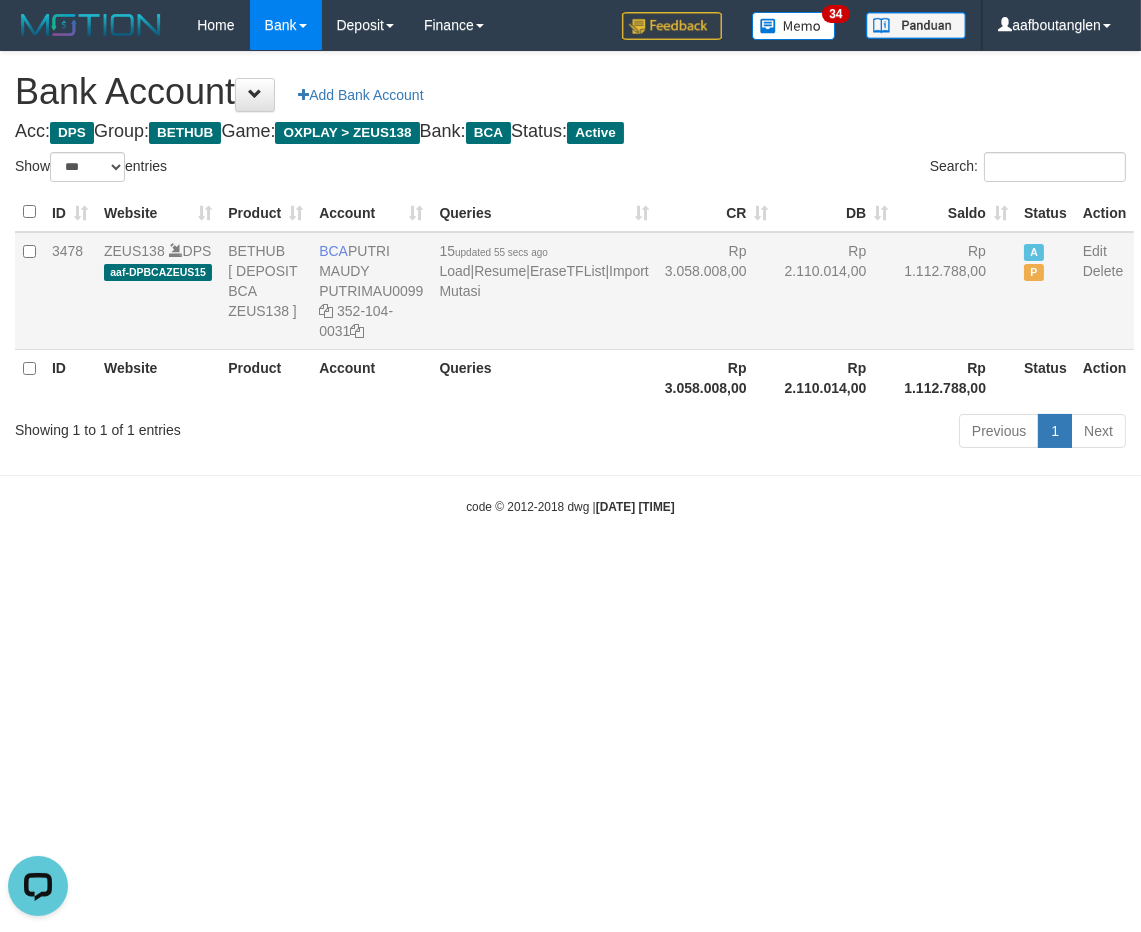 click on "15  updated 55 secs ago
Load
|
Resume
|
EraseTFList
|
Import Mutasi" at bounding box center (543, 291) 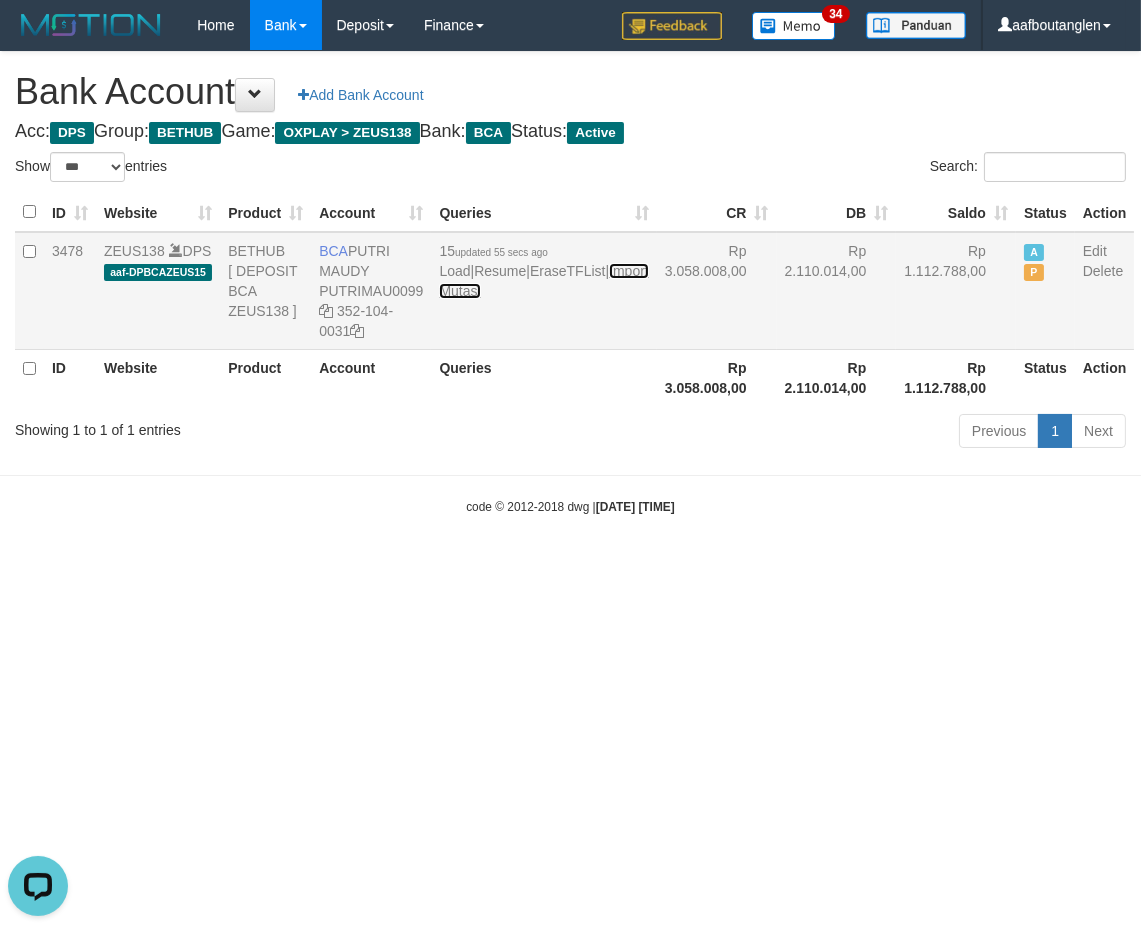 click on "Import Mutasi" at bounding box center [543, 281] 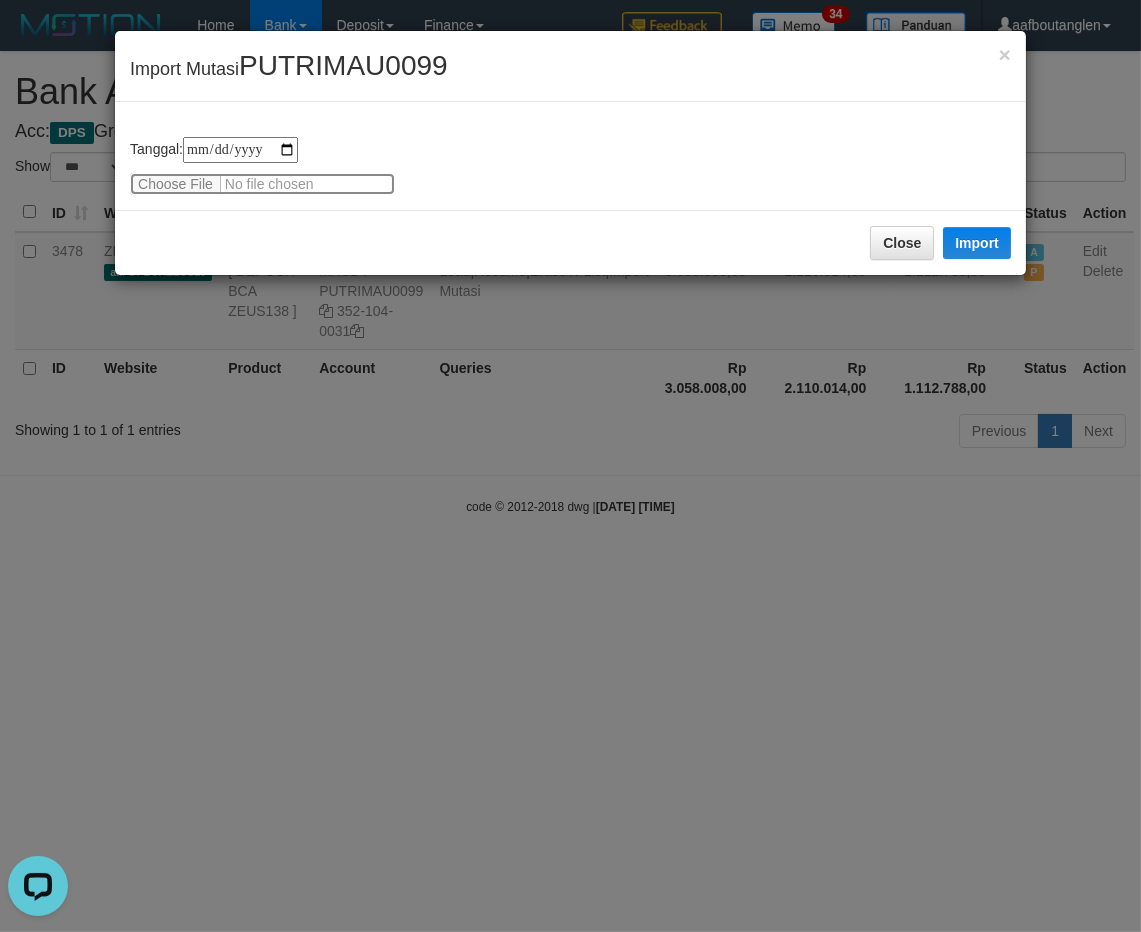 click at bounding box center (262, 184) 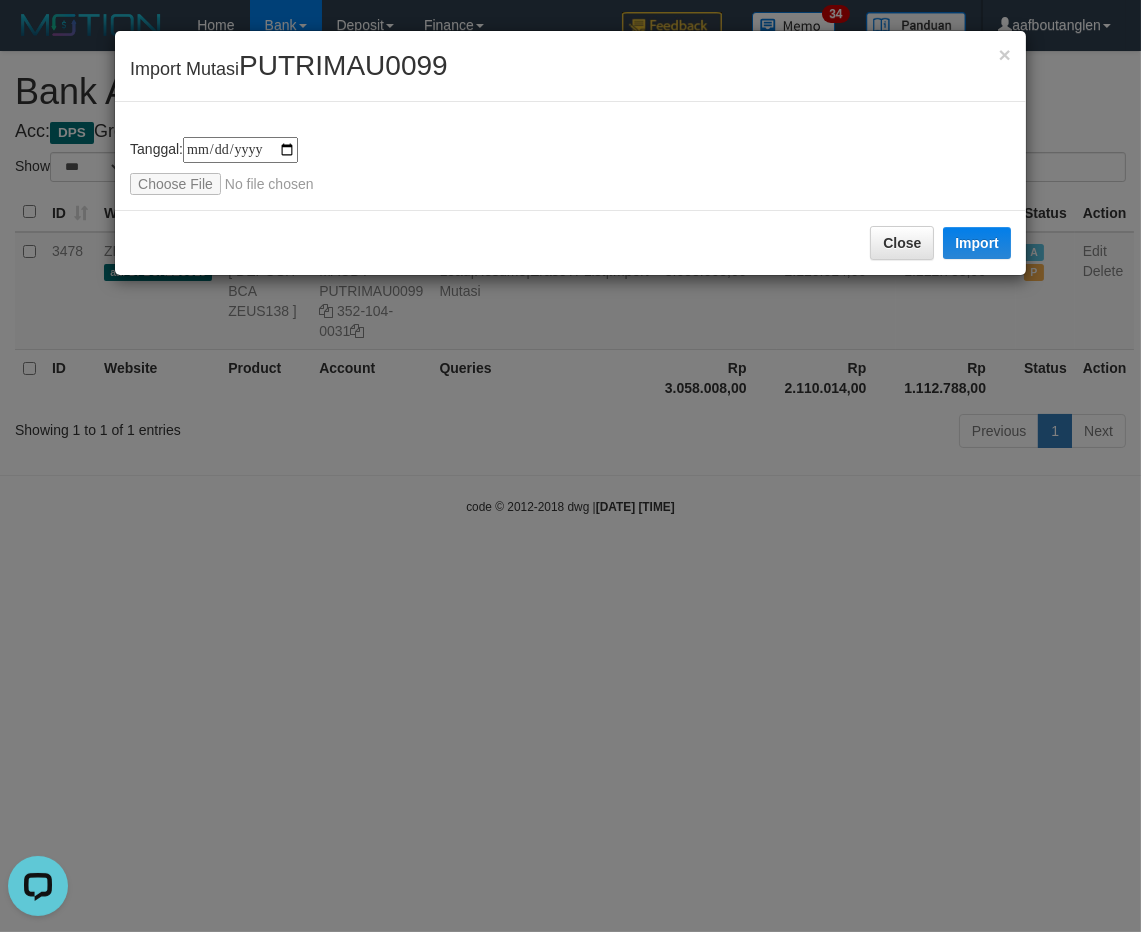 click on "Close
Import" at bounding box center [570, 242] 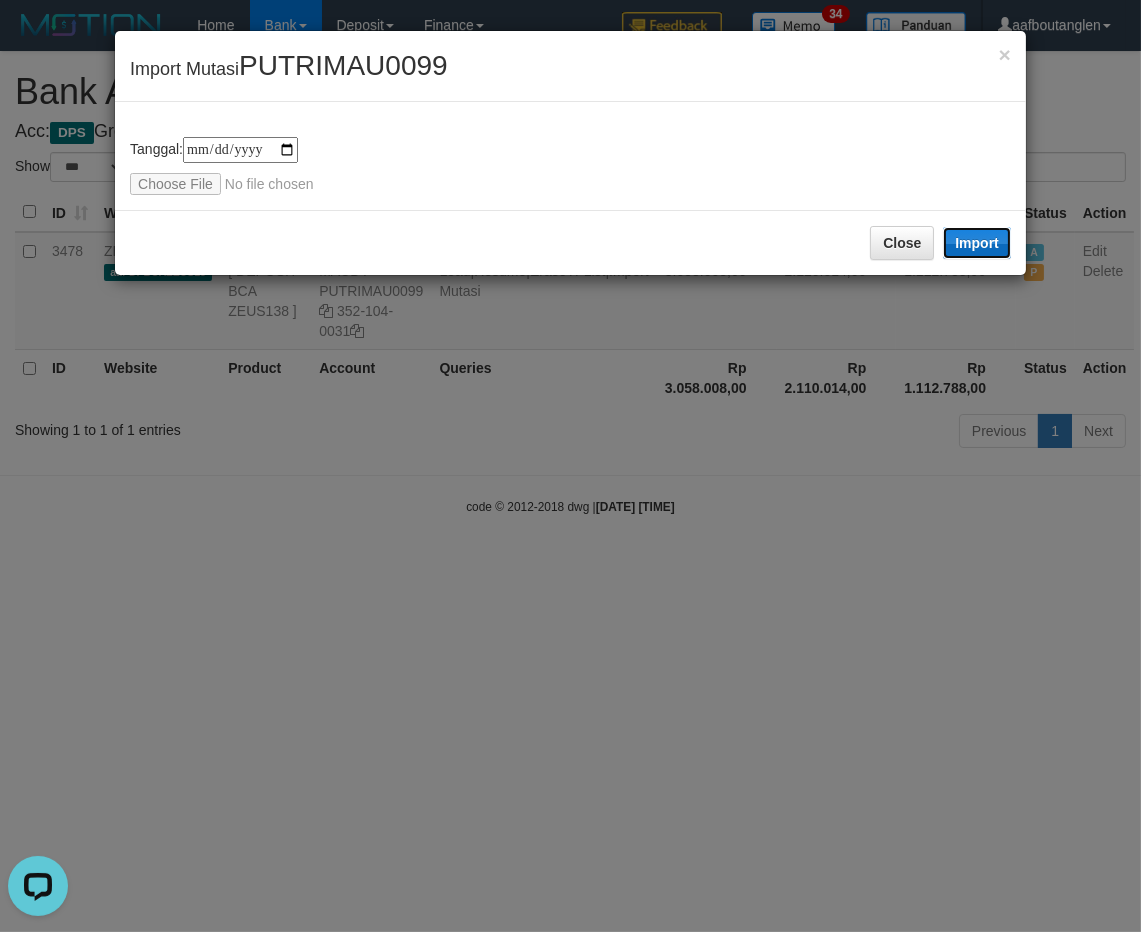click on "Import" at bounding box center (977, 243) 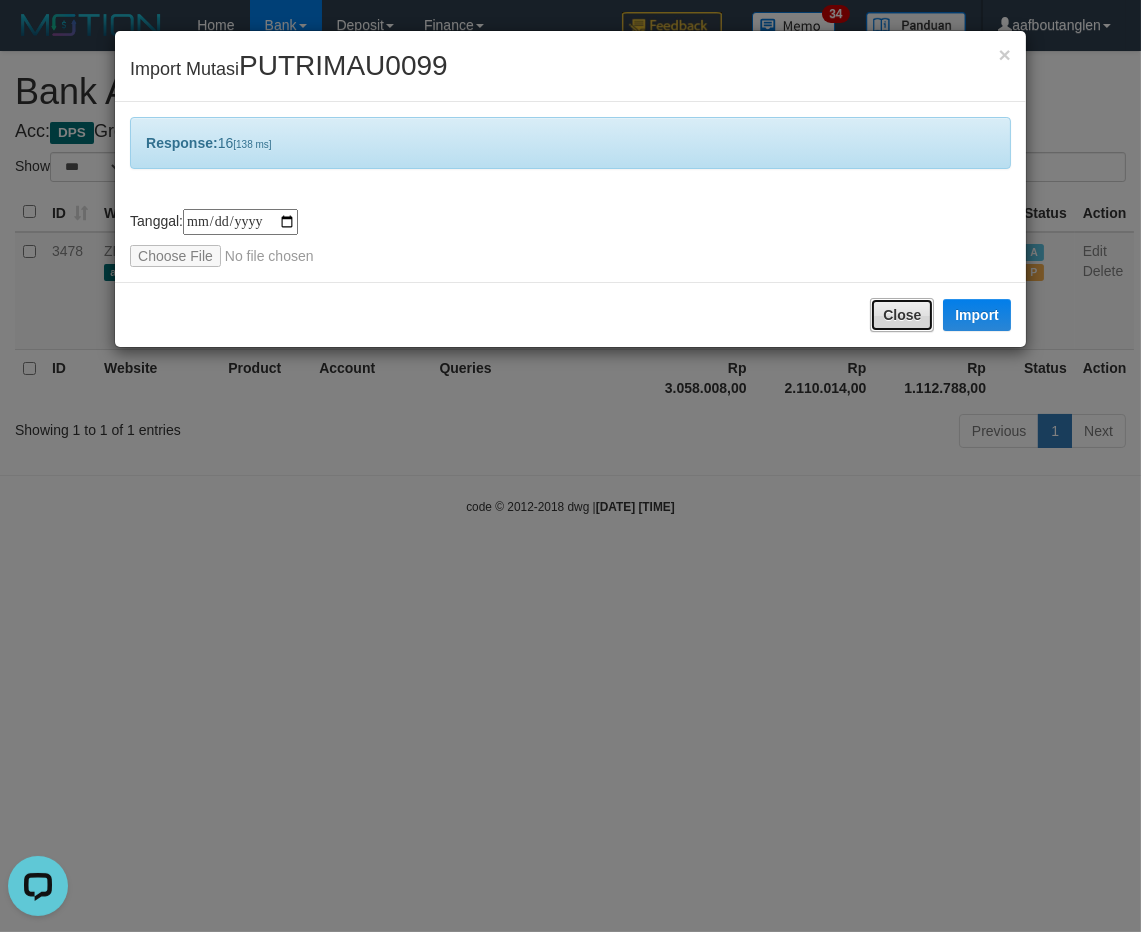 click on "Close" at bounding box center [902, 315] 